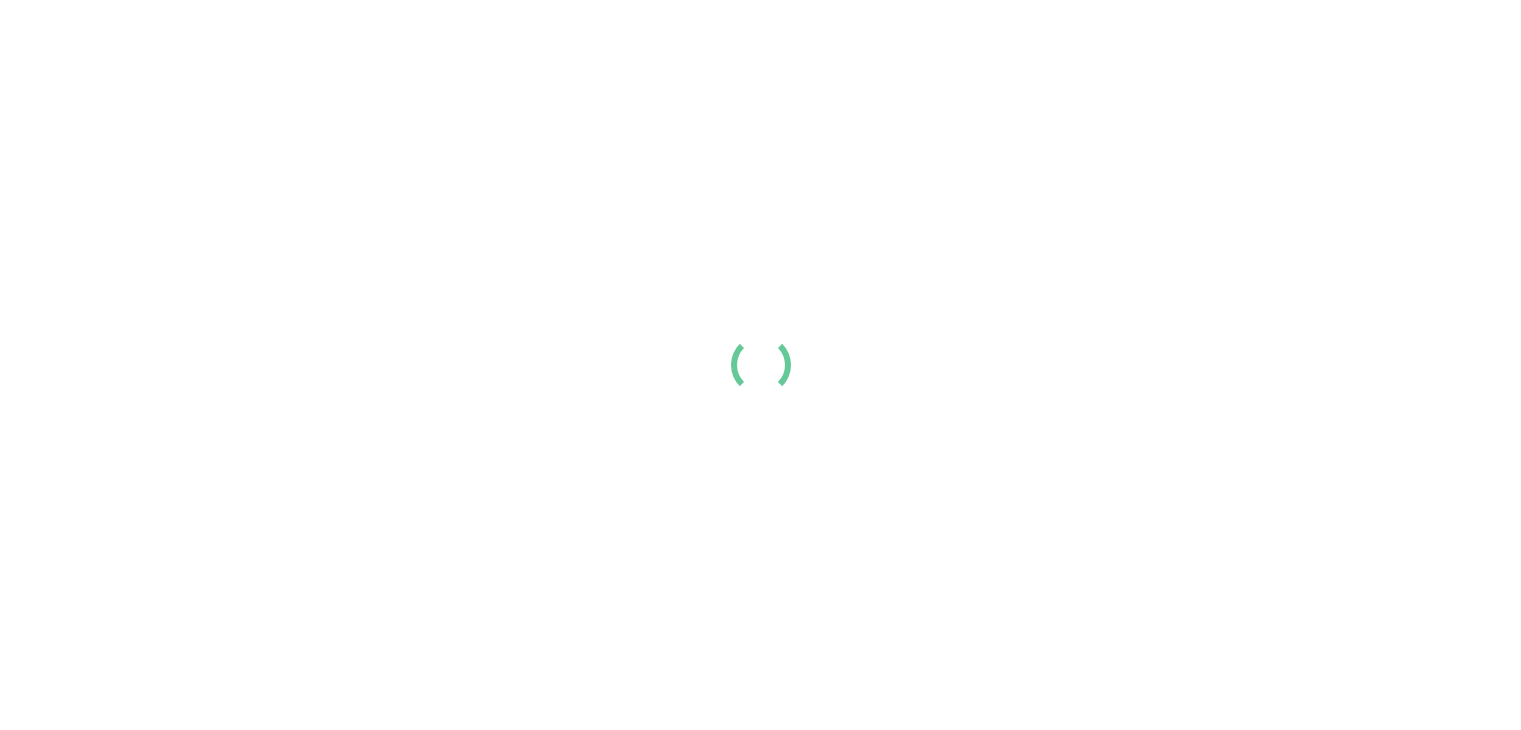 scroll, scrollTop: 0, scrollLeft: 0, axis: both 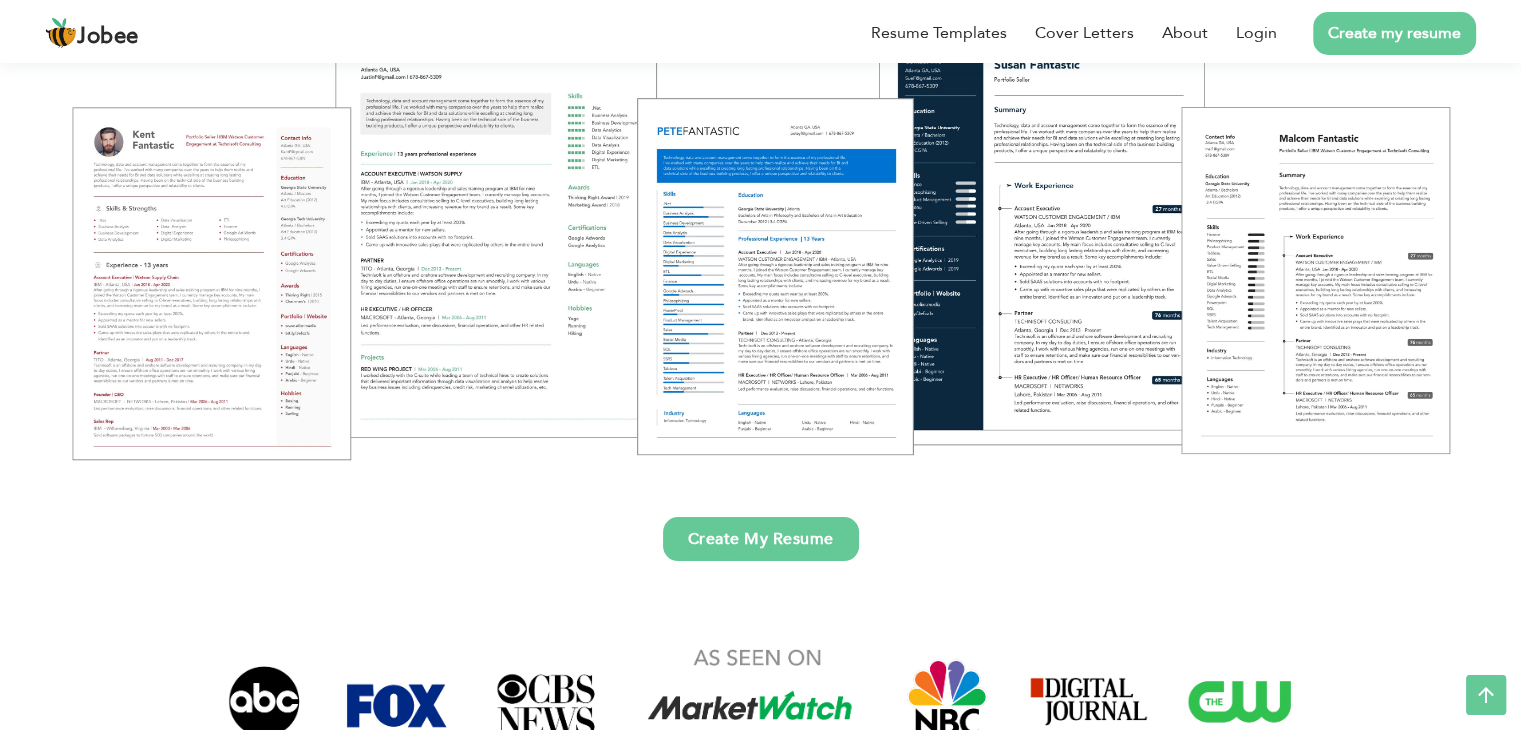 click at bounding box center [760, 223] 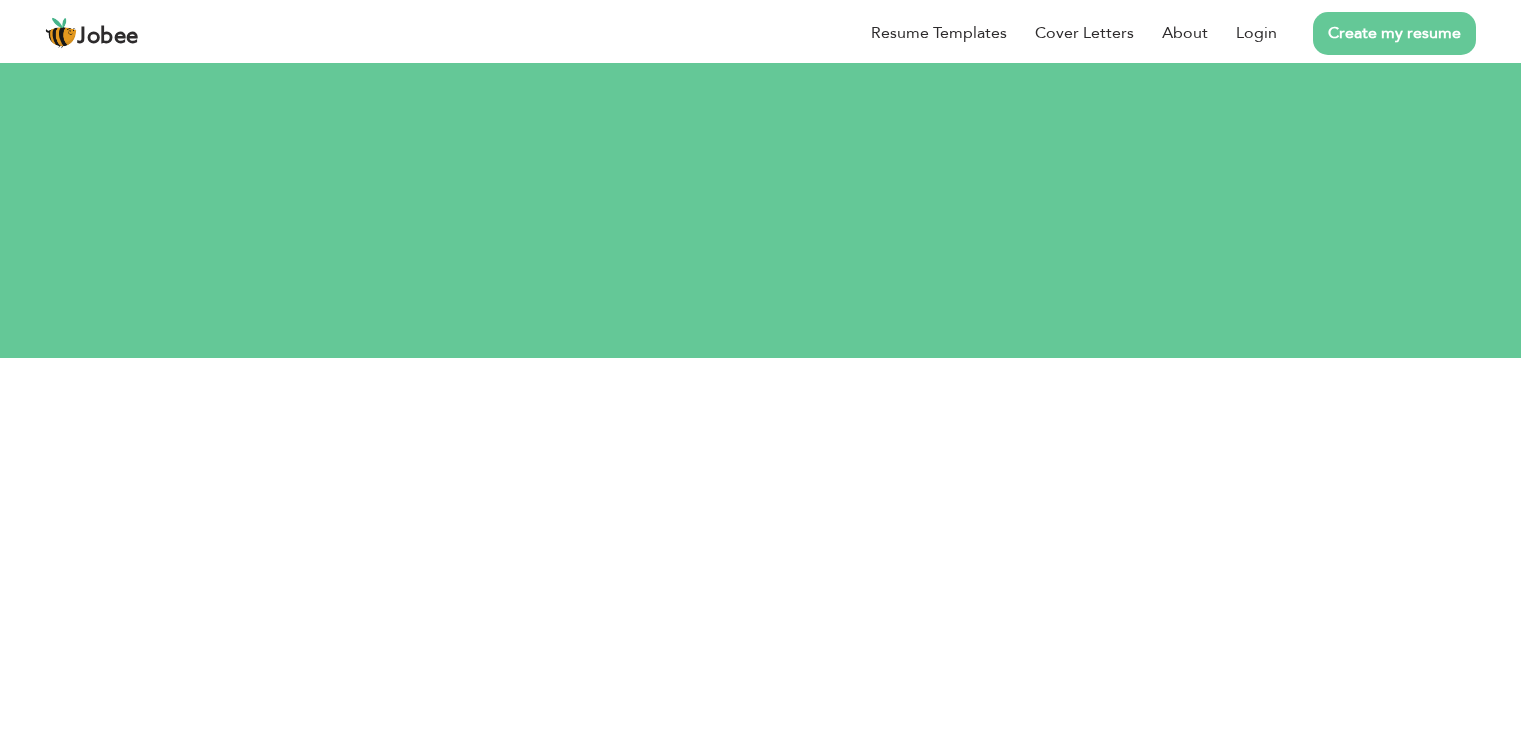 scroll, scrollTop: 0, scrollLeft: 0, axis: both 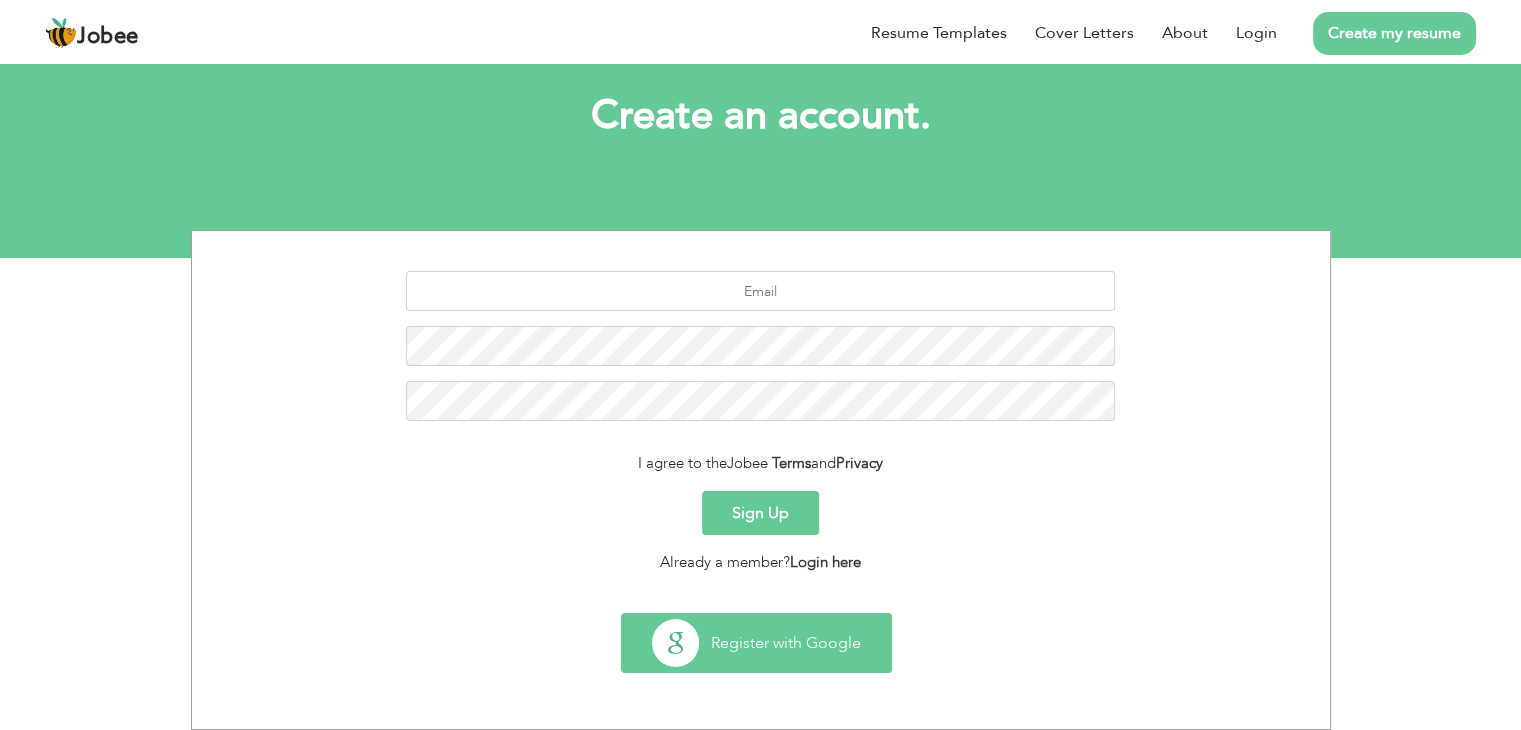 click on "Register with Google" at bounding box center [756, 643] 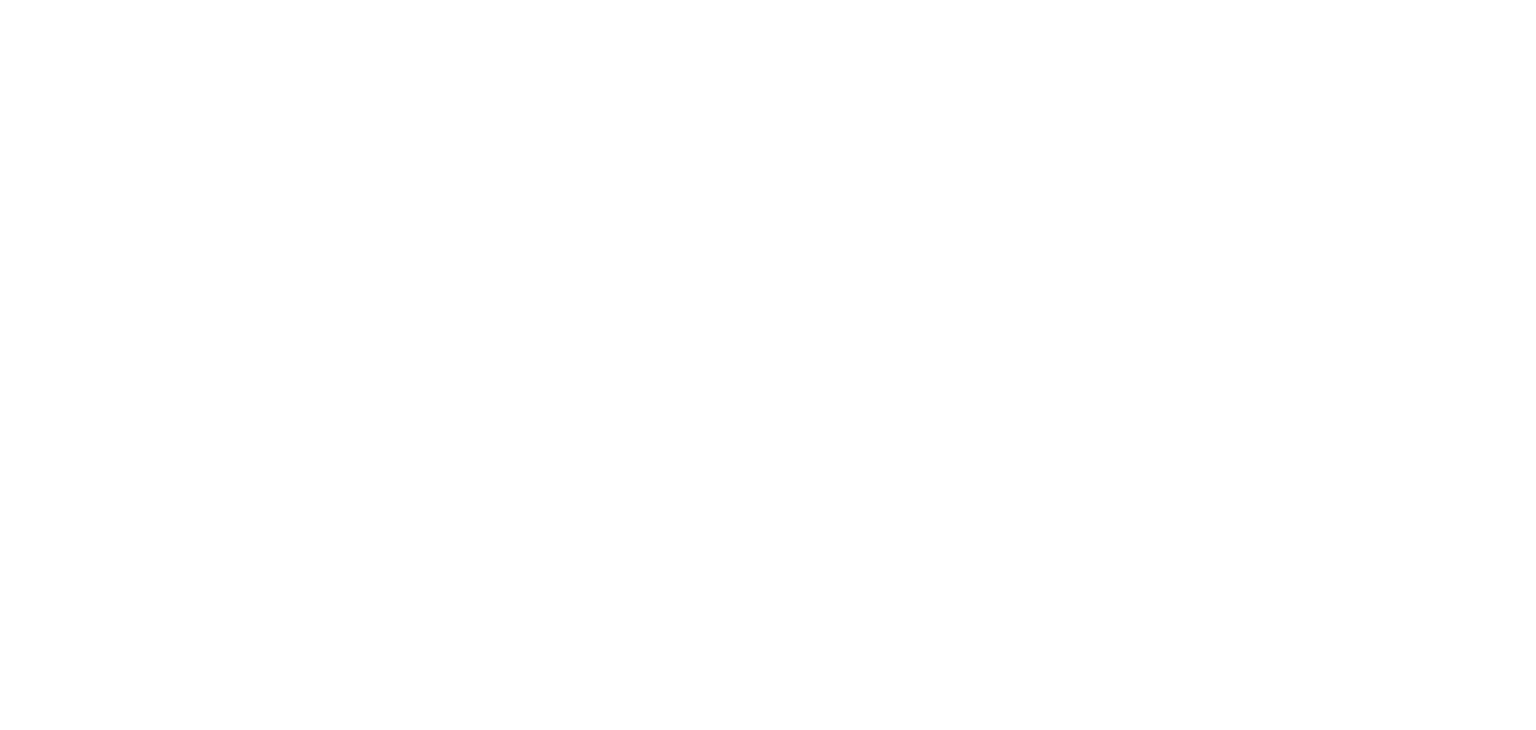 scroll, scrollTop: 0, scrollLeft: 0, axis: both 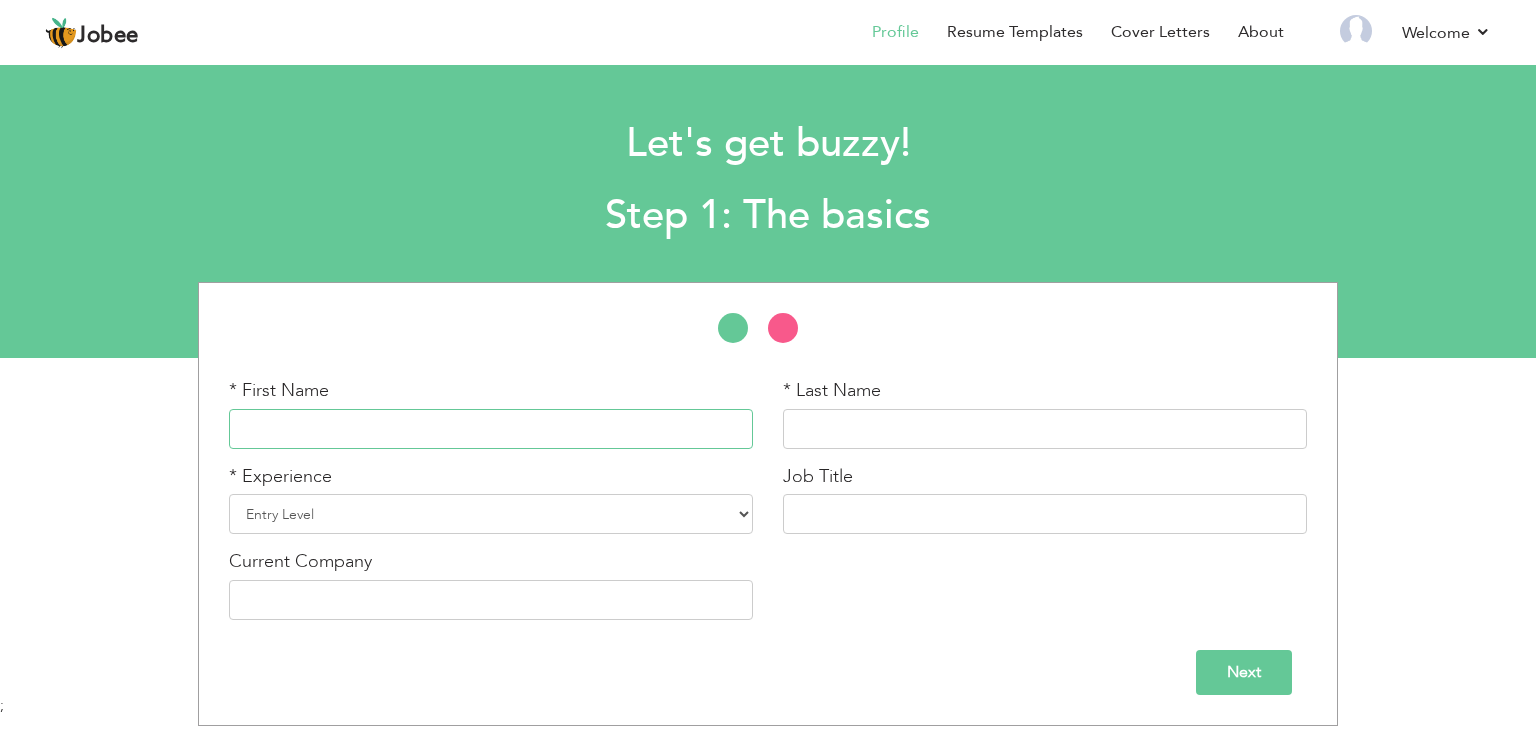 click at bounding box center [491, 429] 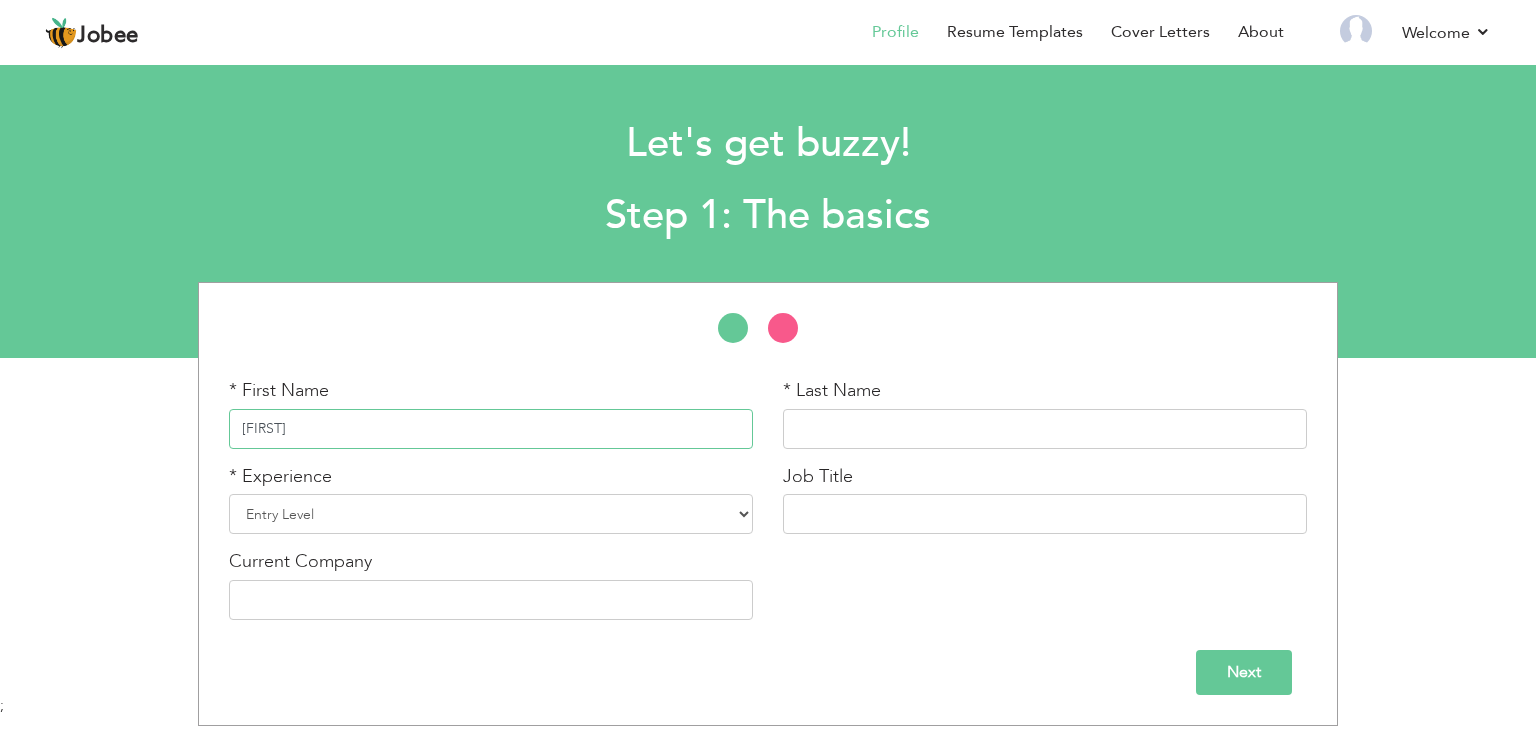 type on "[FIRST]" 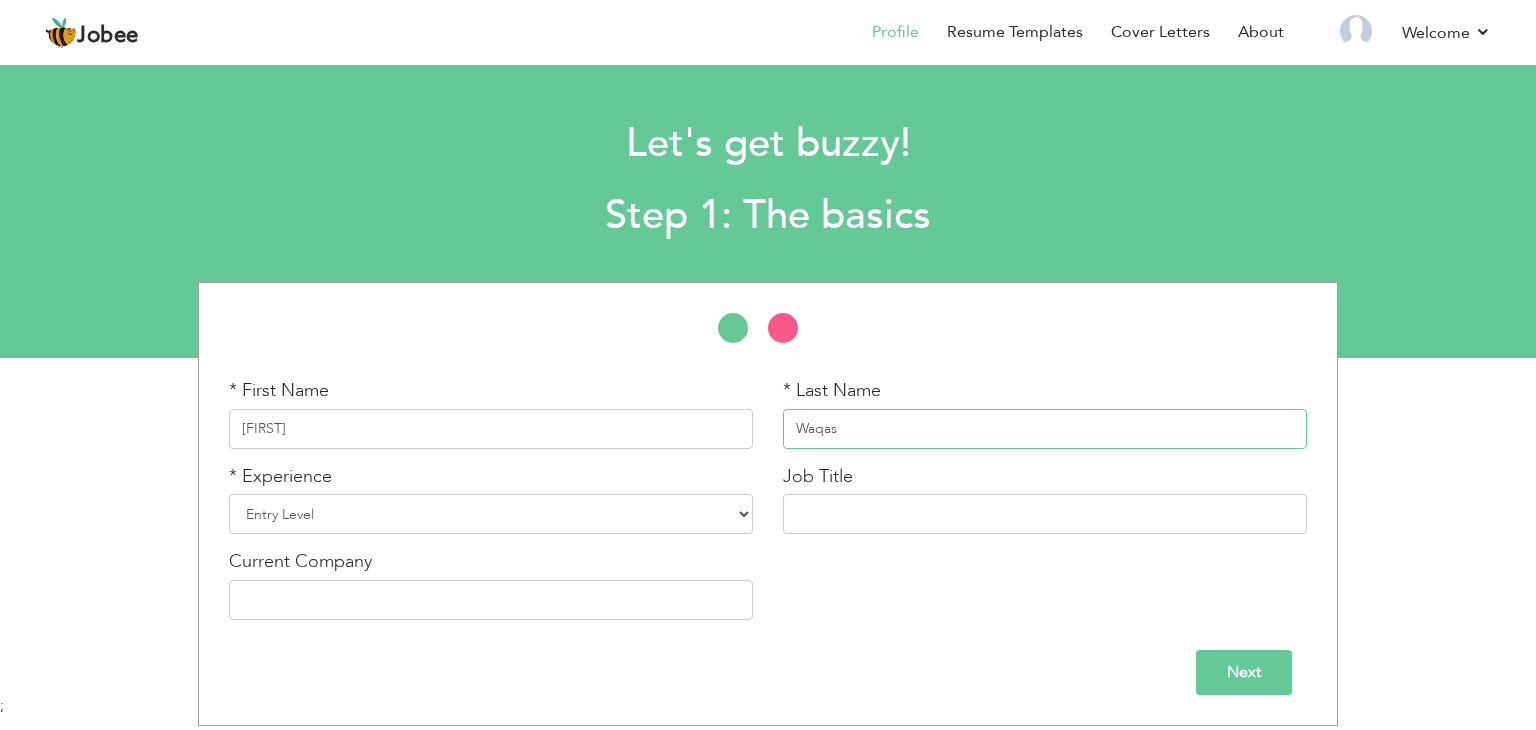 type on "Waqas" 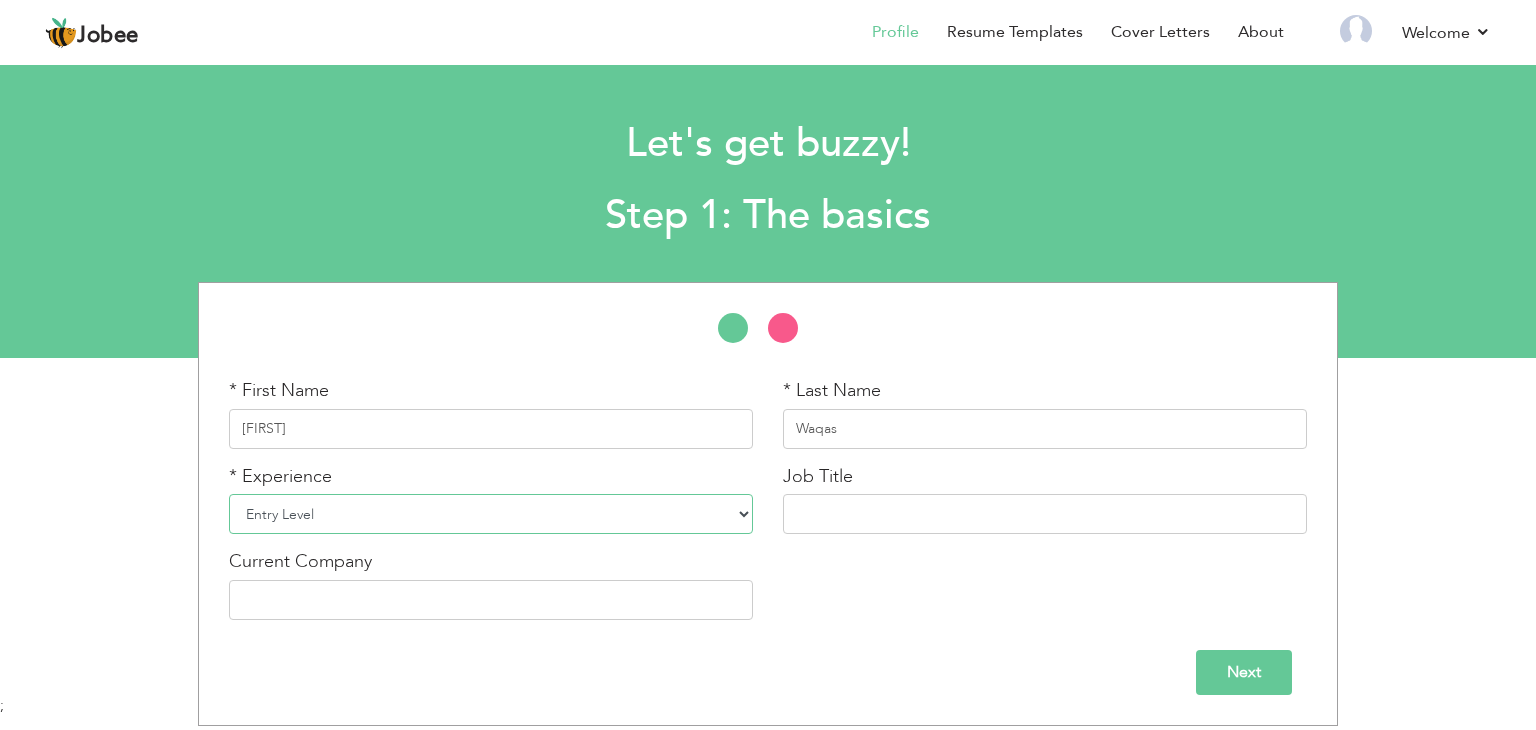 click on "Entry Level
Less than 1 Year
1 Year
2 Years
3 Years
4 Years
5 Years
6 Years
7 Years
8 Years
9 Years
10 Years
11 Years
12 Years
13 Years
14 Years
15 Years
16 Years
17 Years
18 Years
19 Years
20 Years
21 Years
22 Years
23 Years
24 Years
25 Years
26 Years
27 Years
28 Years
29 Years
30 Years
31 Years
32 Years
33 Years
34 Years
35 Years
More than 35 Years" at bounding box center [491, 514] 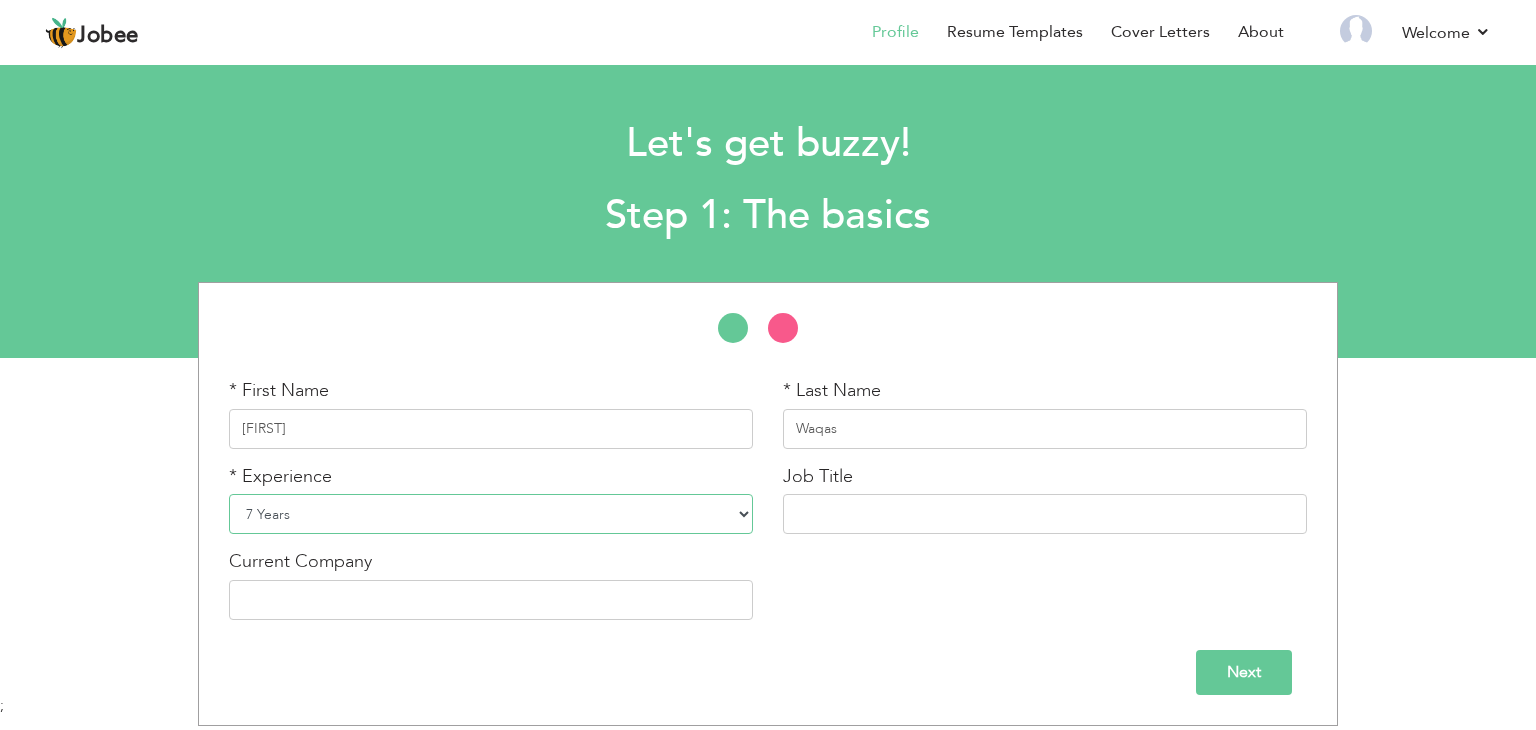 click on "Entry Level
Less than 1 Year
1 Year
2 Years
3 Years
4 Years
5 Years
6 Years
7 Years
8 Years
9 Years
10 Years
11 Years
12 Years
13 Years
14 Years
15 Years
16 Years
17 Years
18 Years
19 Years
20 Years
21 Years
22 Years
23 Years
24 Years
25 Years
26 Years
27 Years
28 Years
29 Years
30 Years
31 Years
32 Years
33 Years
34 Years
35 Years
More than 35 Years" at bounding box center [491, 514] 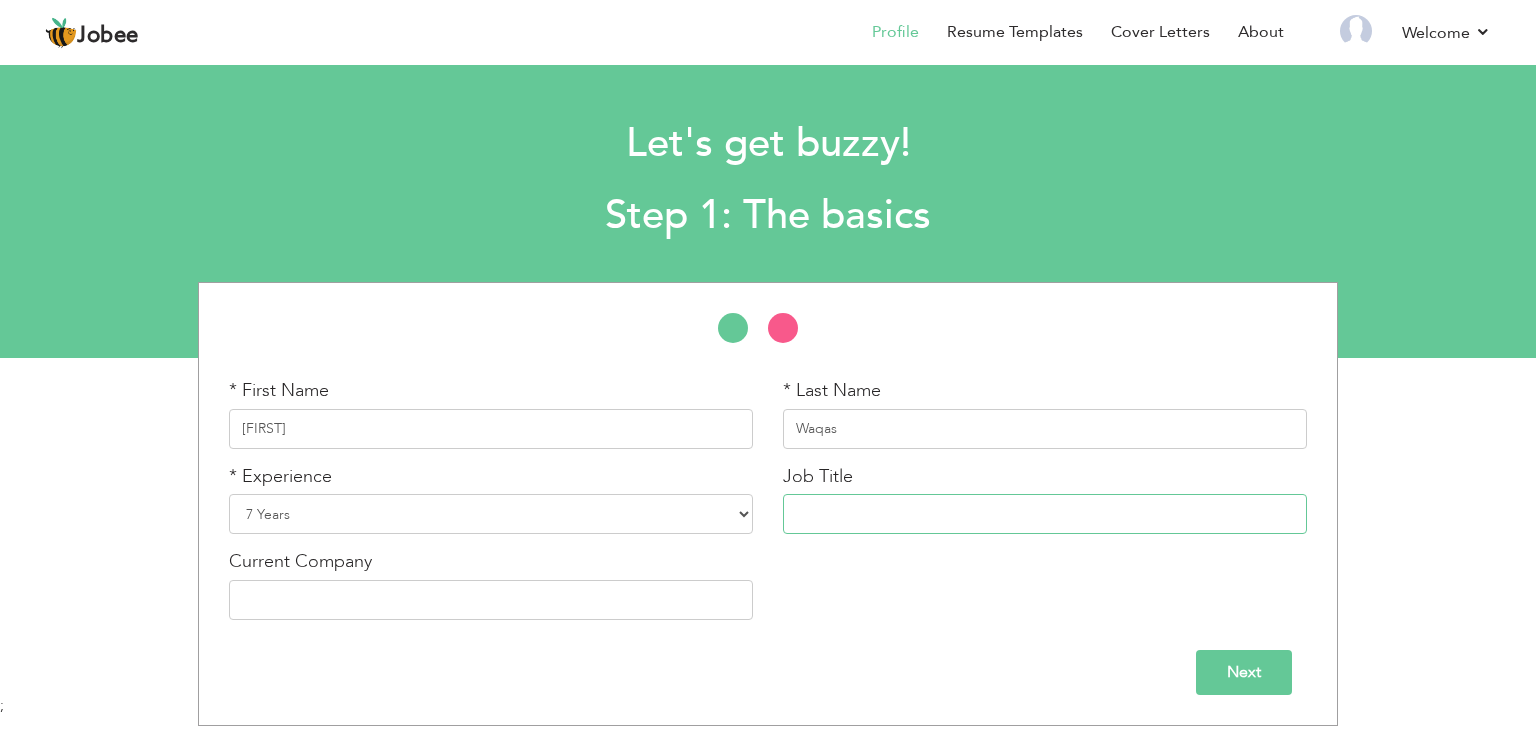 click at bounding box center (1045, 514) 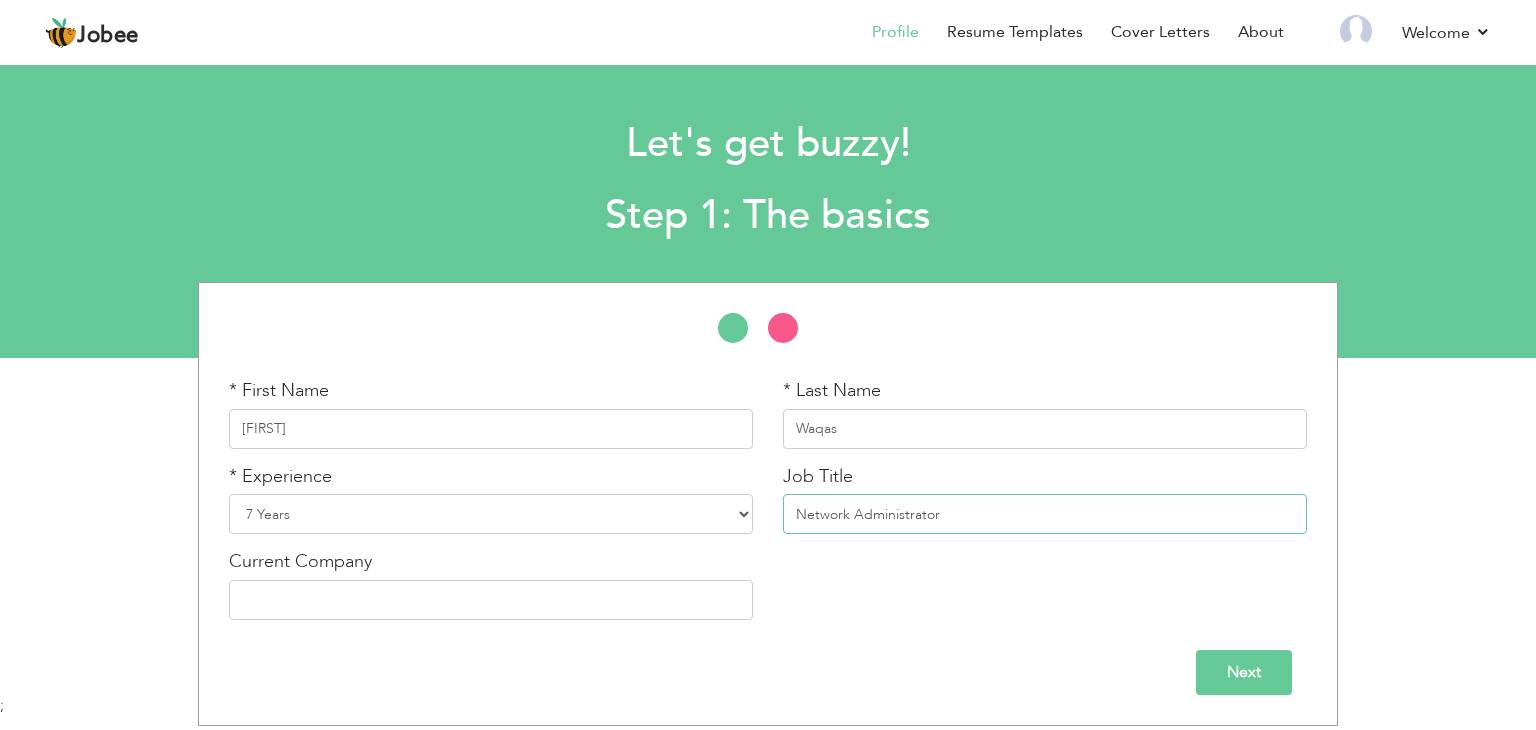 type on "Network Administrator" 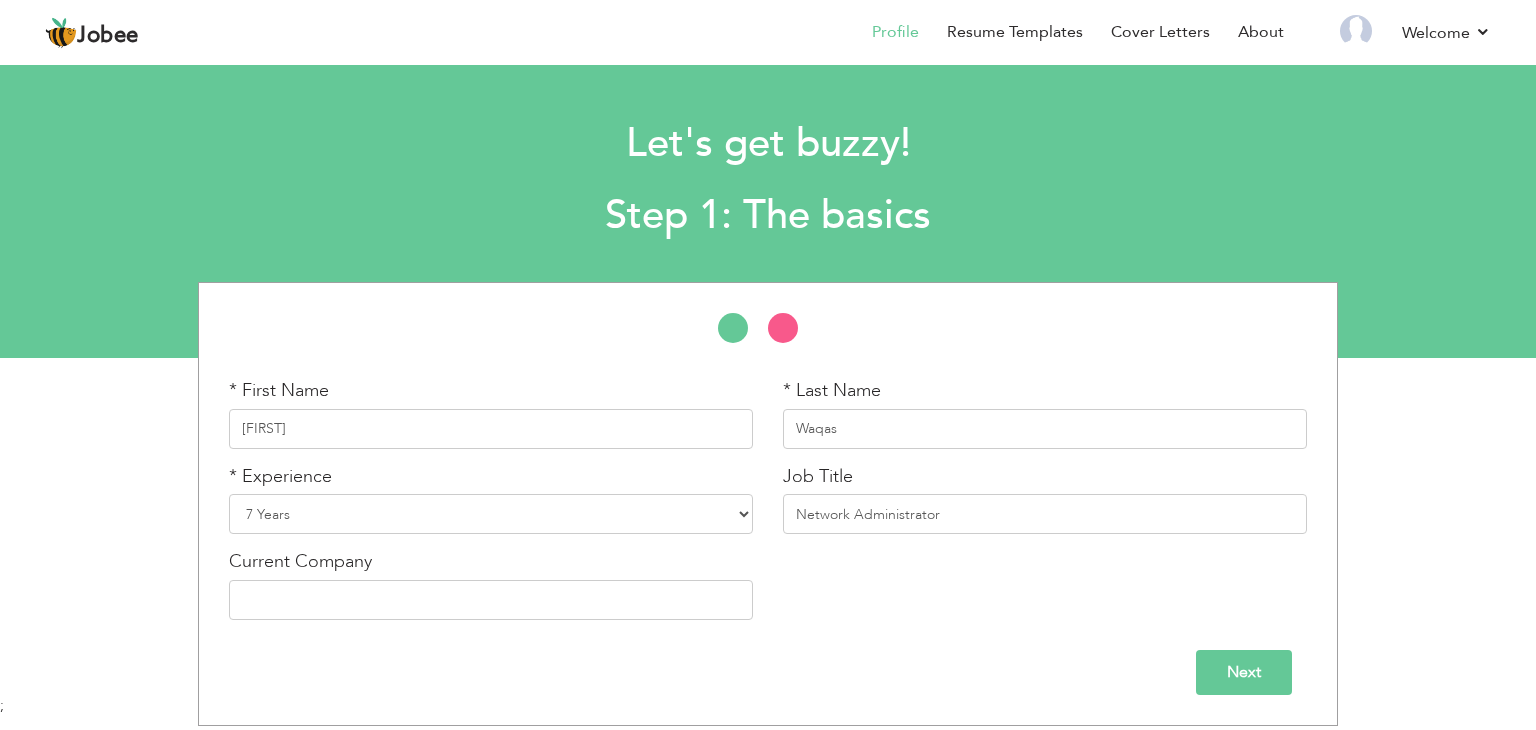 click on "Current Company" at bounding box center [491, 592] 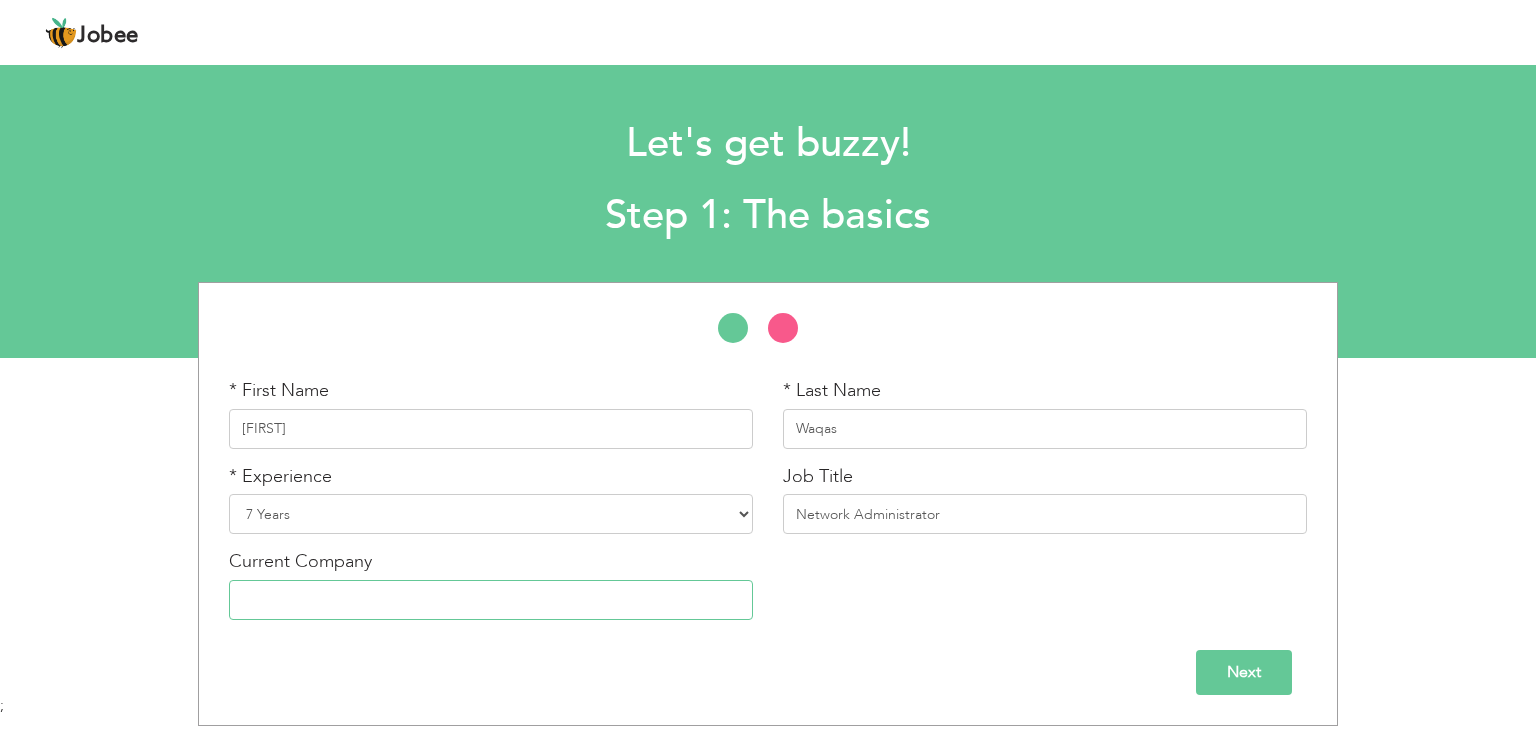 click at bounding box center (491, 600) 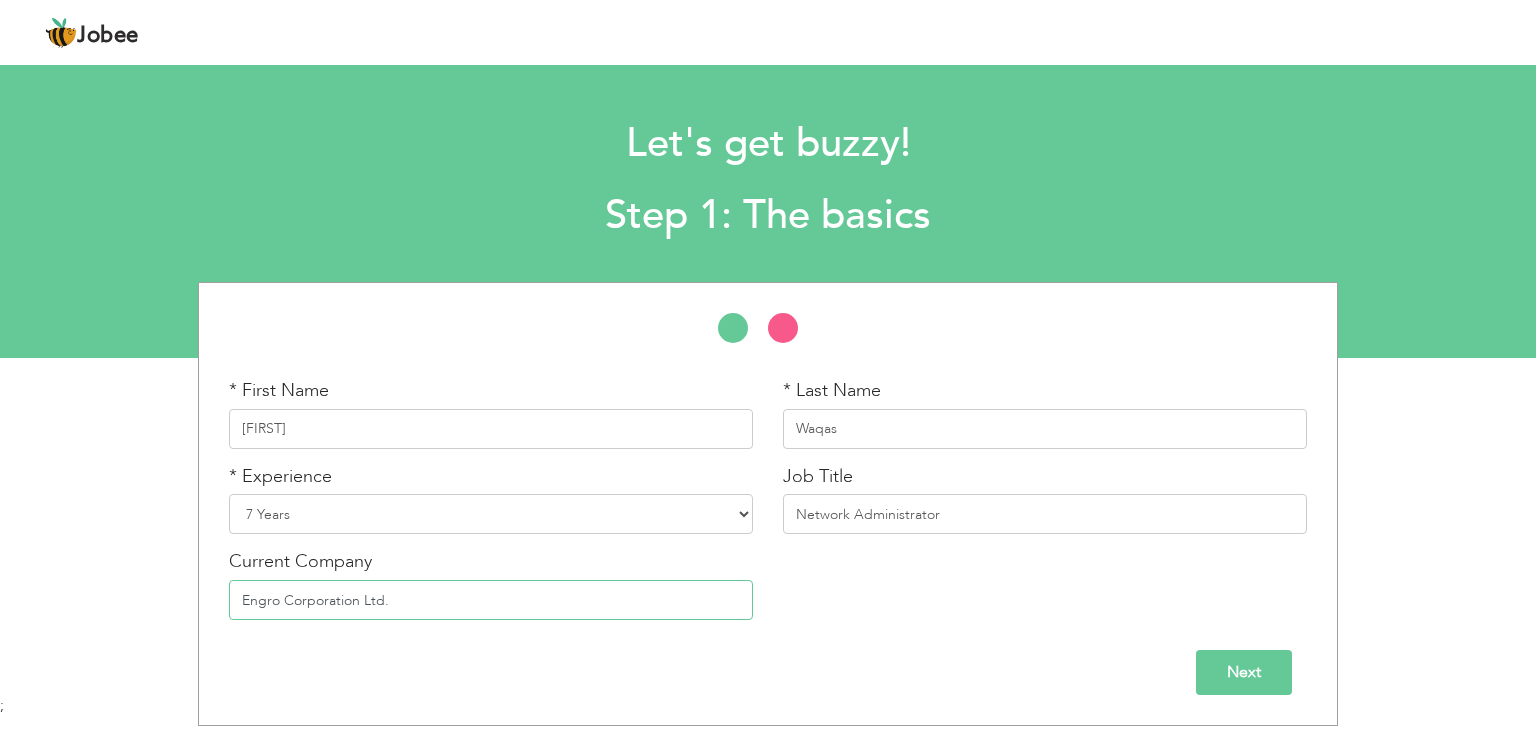 type on "Engro Corporation Ltd." 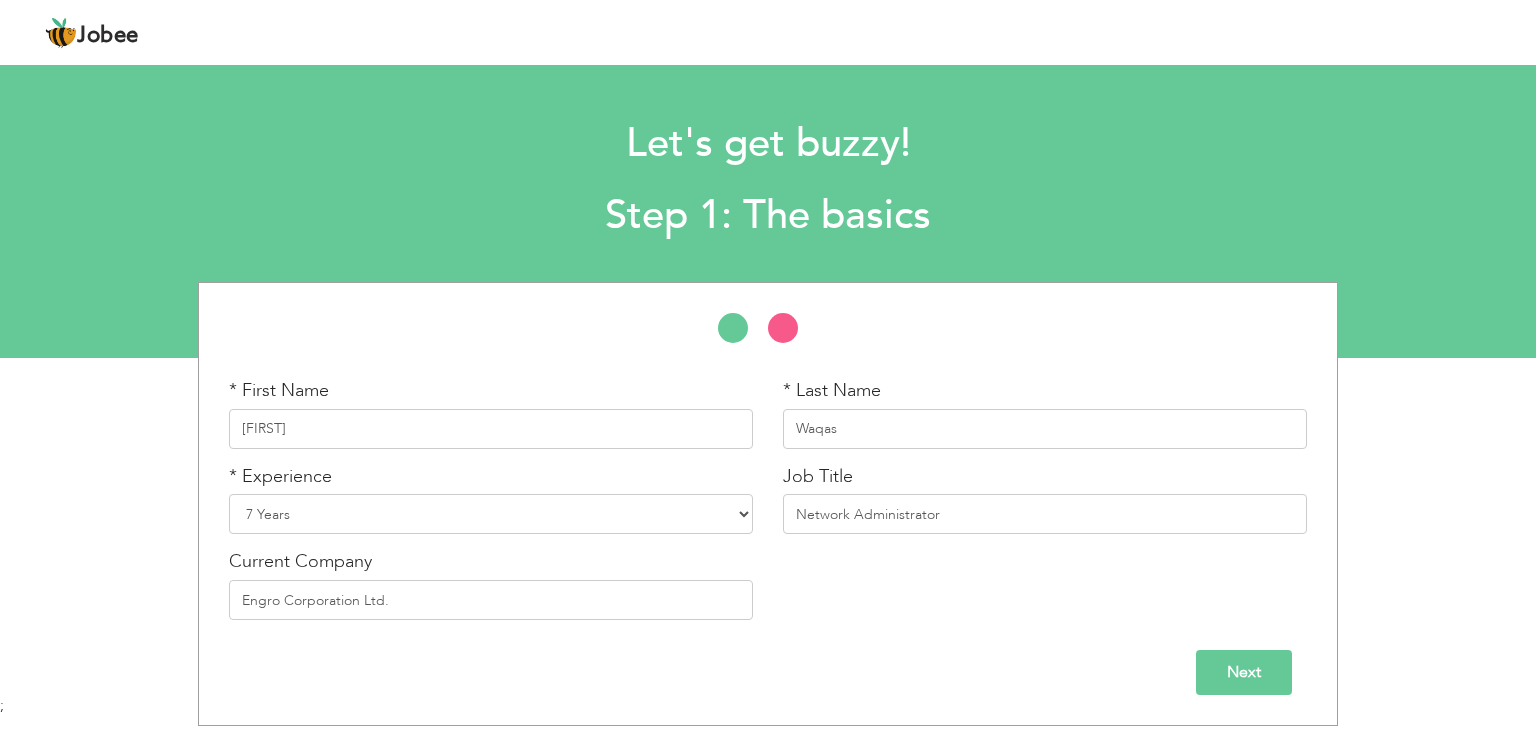 click on "Next" at bounding box center [1244, 672] 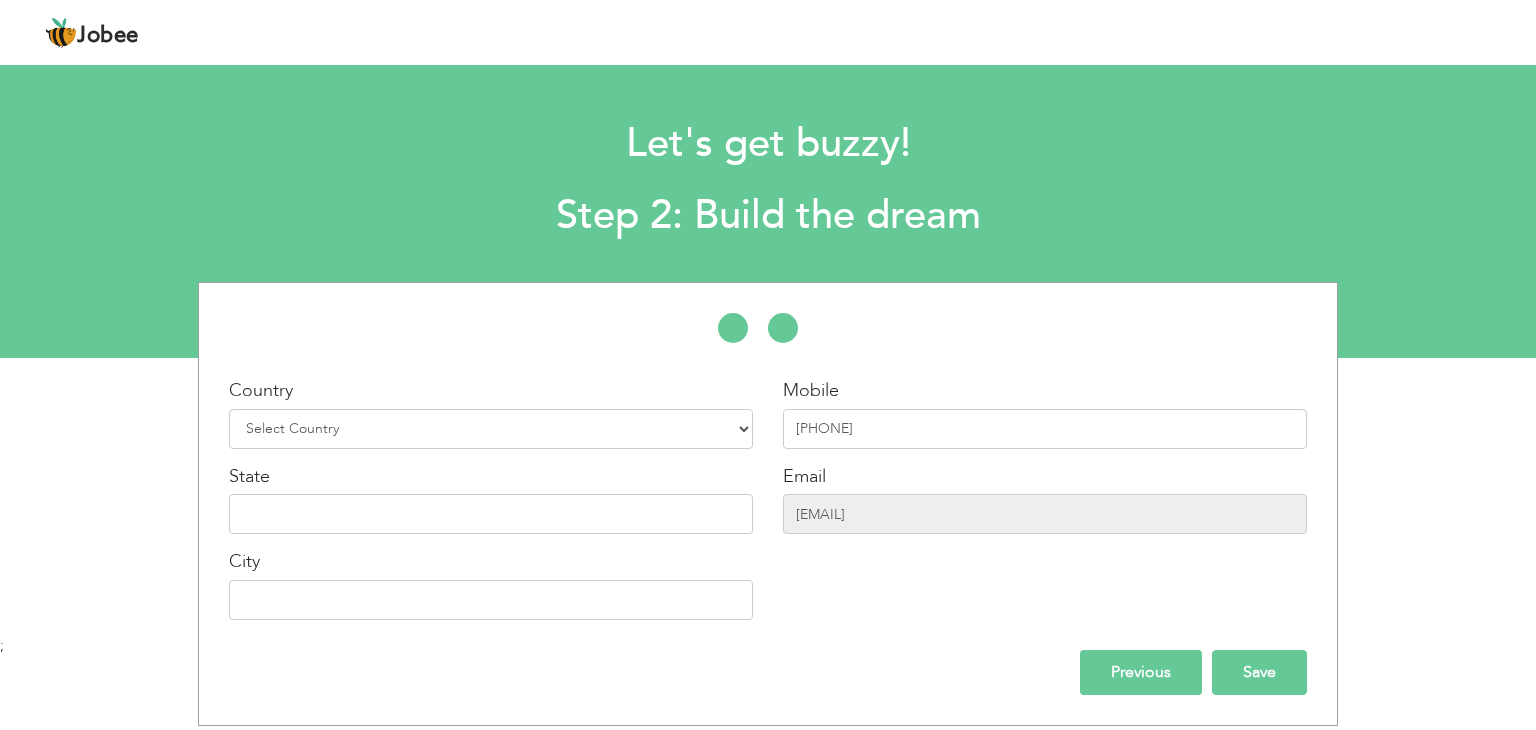 click on "Save" at bounding box center (1259, 672) 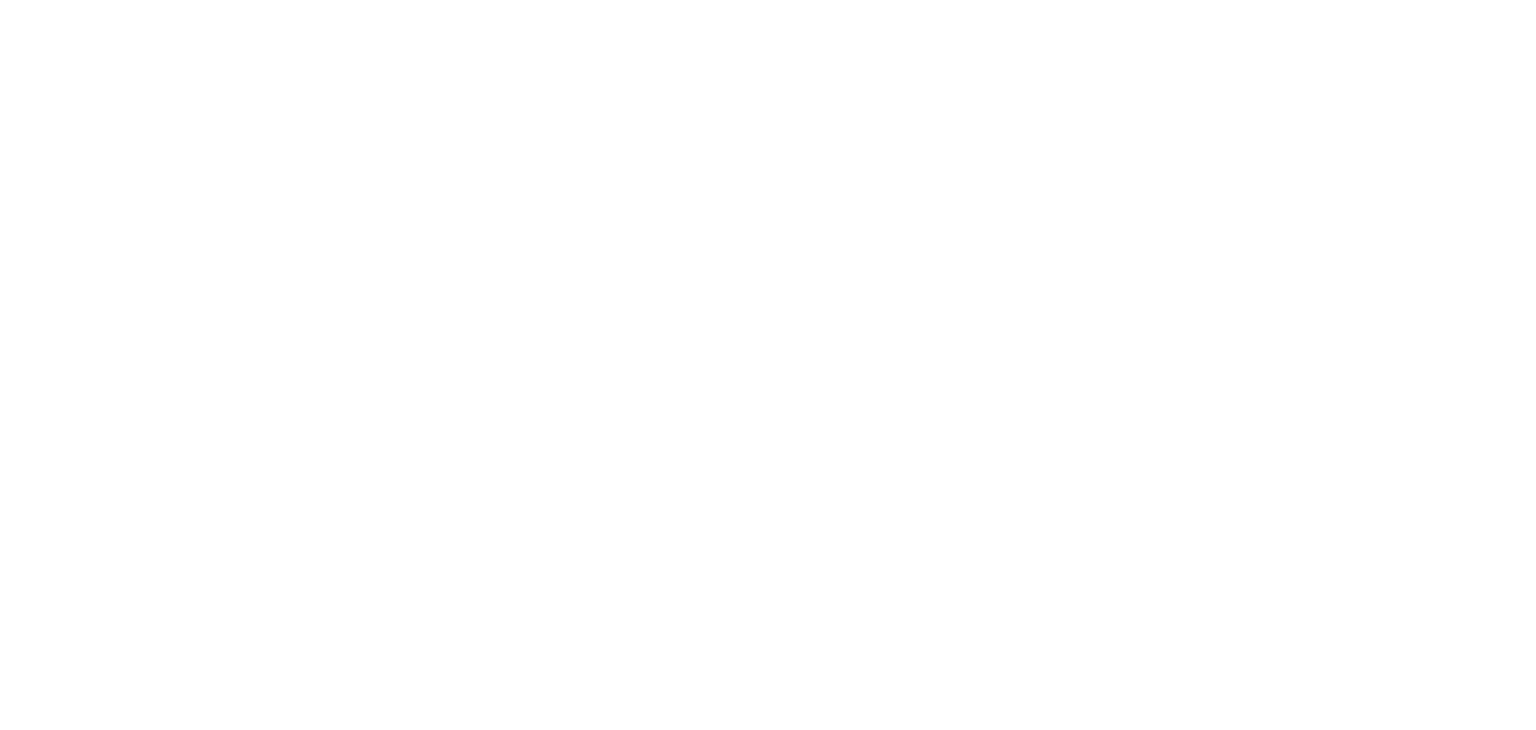 scroll, scrollTop: 0, scrollLeft: 0, axis: both 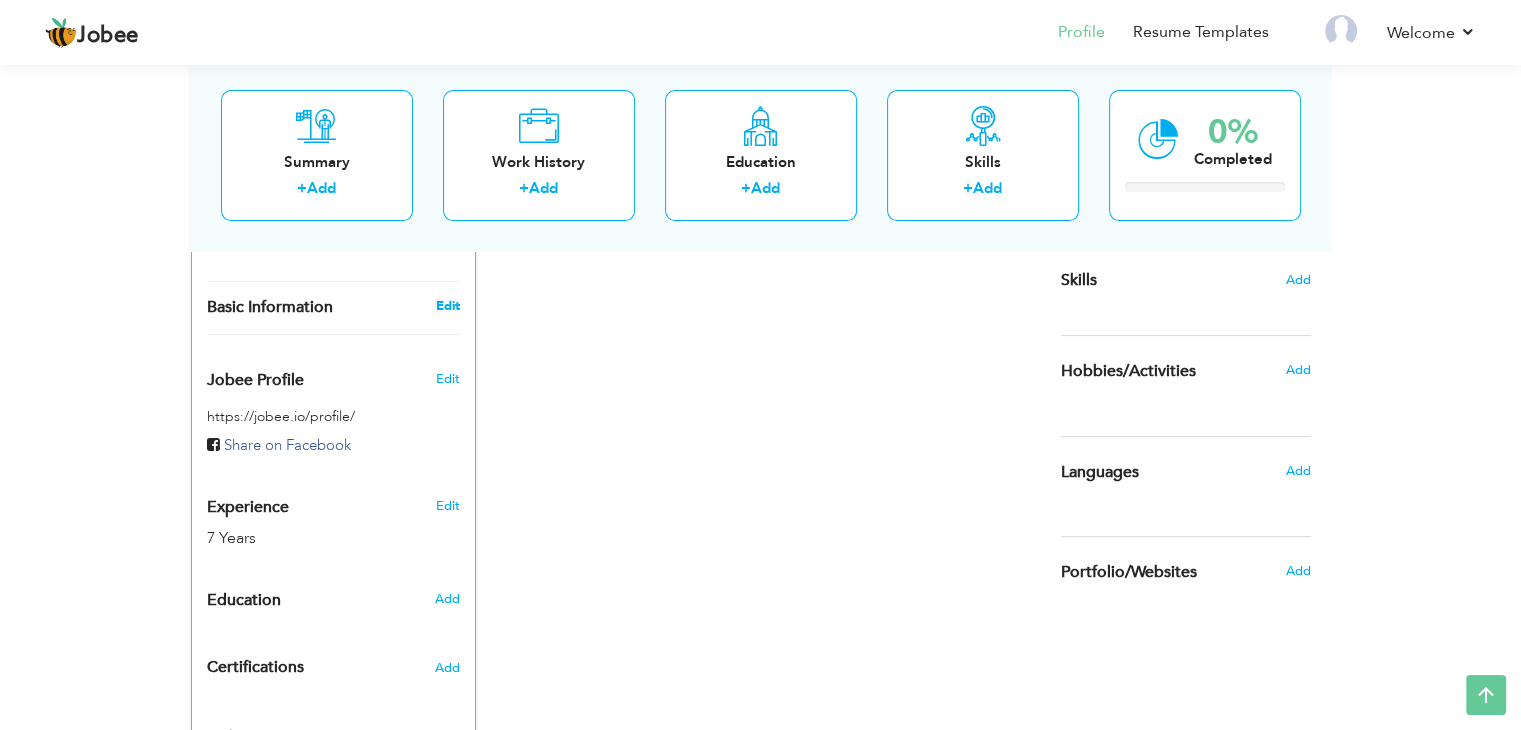 click on "Edit" at bounding box center (447, 306) 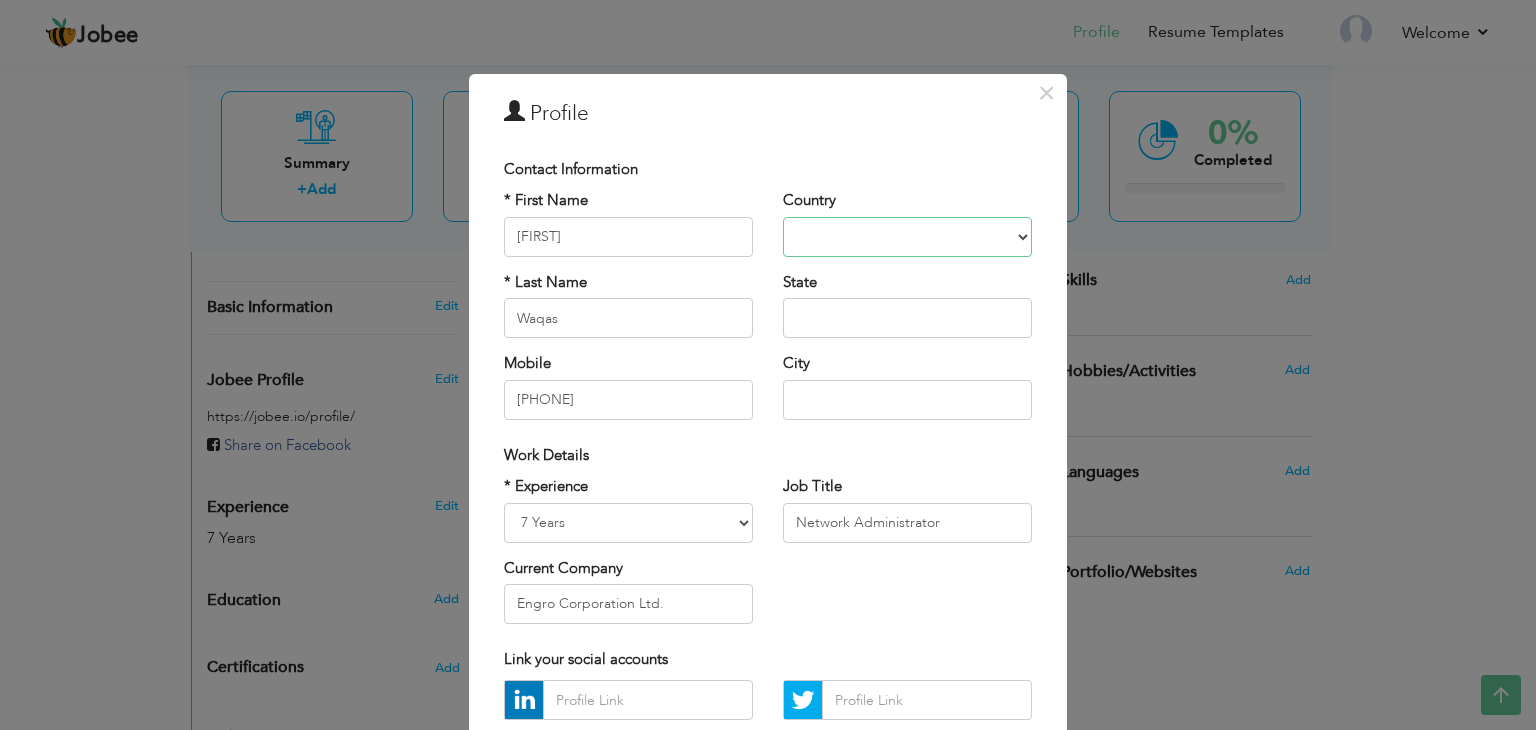 click on "Afghanistan Albania Algeria American Samoa Andorra Angola Anguilla Antarctica Antigua and Barbuda Argentina Armenia Aruba Australia Austria Azerbaijan Bahamas Bahrain Bangladesh Barbados Belarus Belgium Belize Benin Bermuda Bhutan Bolivia Bosnia-Herzegovina Botswana Bouvet Island Brazil British Indian Ocean Territory Brunei Darussalam Bulgaria Burkina Faso Burundi Cambodia Cameroon Canada Cape Verde Cayman Islands Central African Republic Chad Chile China Christmas Island Cocos (Keeling) Islands Colombia Comoros Congo Congo, Dem. Republic Cook Islands Costa Rica Croatia Cuba Cyprus Czech Rep Denmark Djibouti Dominica Dominican Republic Ecuador Egypt El Salvador Equatorial Guinea Eritrea Estonia Ethiopia European Union Falkland Islands (Malvinas) Faroe Islands Fiji Finland France French Guiana French Southern Territories Gabon Gambia Georgia Germany Ghana Gibraltar Great Britain Greece Greenland Grenada Guadeloupe (French) Guam (USA) Guatemala Guernsey Guinea Guinea Bissau Guyana Haiti Honduras Hong Kong India" at bounding box center [907, 237] 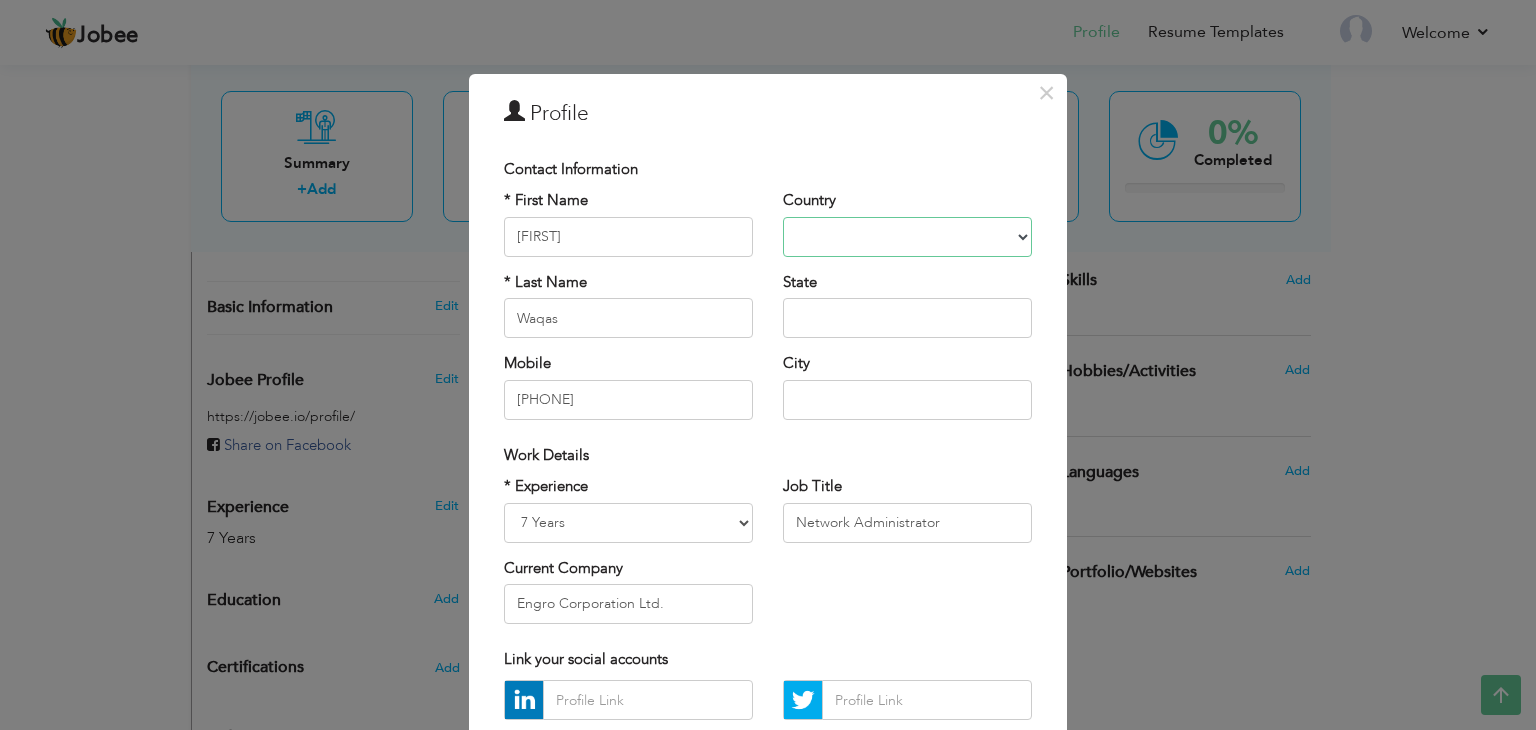 select on "number:166" 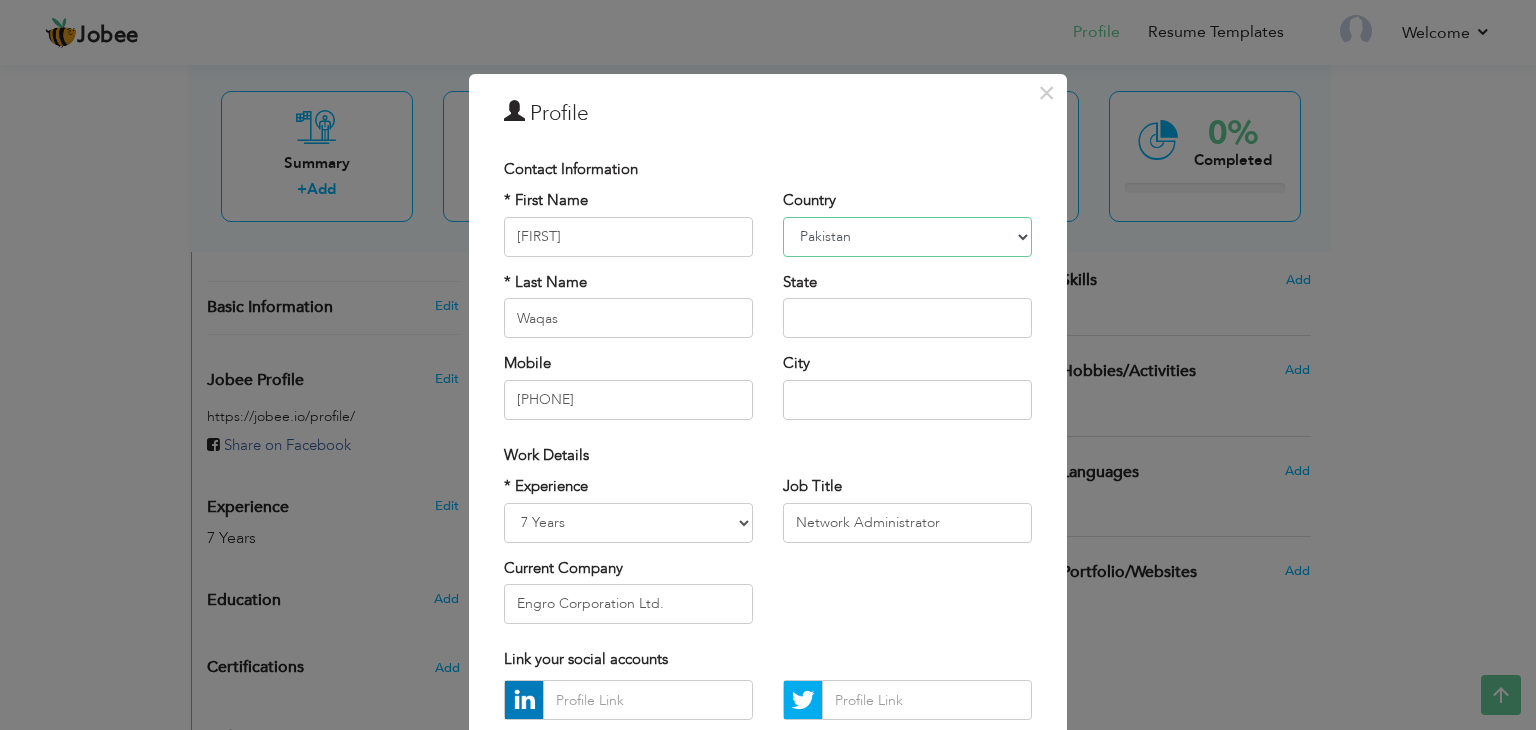 click on "Afghanistan Albania Algeria American Samoa Andorra Angola Anguilla Antarctica Antigua and Barbuda Argentina Armenia Aruba Australia Austria Azerbaijan Bahamas Bahrain Bangladesh Barbados Belarus Belgium Belize Benin Bermuda Bhutan Bolivia Bosnia-Herzegovina Botswana Bouvet Island Brazil British Indian Ocean Territory Brunei Darussalam Bulgaria Burkina Faso Burundi Cambodia Cameroon Canada Cape Verde Cayman Islands Central African Republic Chad Chile China Christmas Island Cocos (Keeling) Islands Colombia Comoros Congo Congo, Dem. Republic Cook Islands Costa Rica Croatia Cuba Cyprus Czech Rep Denmark Djibouti Dominica Dominican Republic Ecuador Egypt El Salvador Equatorial Guinea Eritrea Estonia Ethiopia European Union Falkland Islands (Malvinas) Faroe Islands Fiji Finland France French Guiana French Southern Territories Gabon Gambia Georgia Germany Ghana Gibraltar Great Britain Greece Greenland Grenada Guadeloupe (French) Guam (USA) Guatemala Guernsey Guinea Guinea Bissau Guyana Haiti Honduras Hong Kong India" at bounding box center [907, 237] 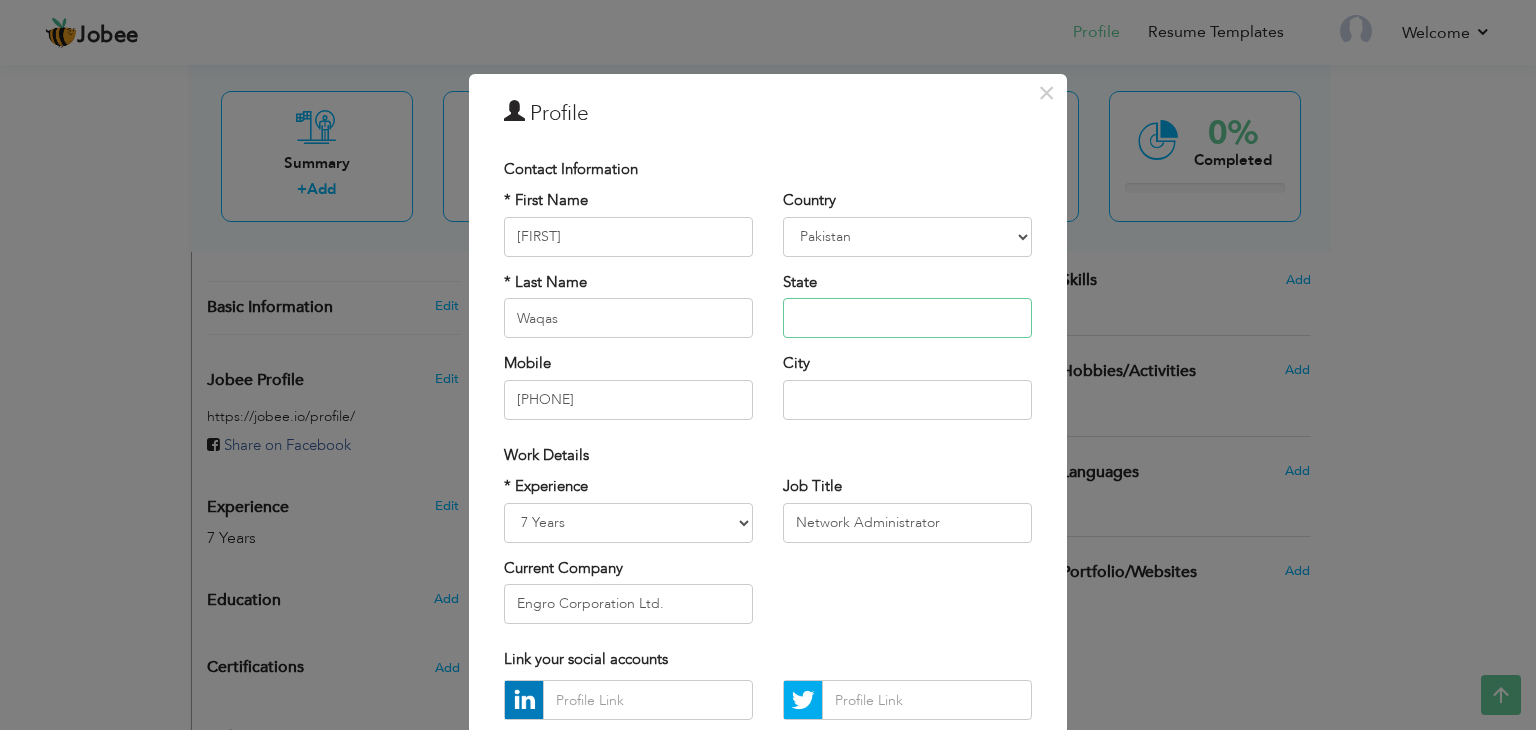 click at bounding box center [907, 318] 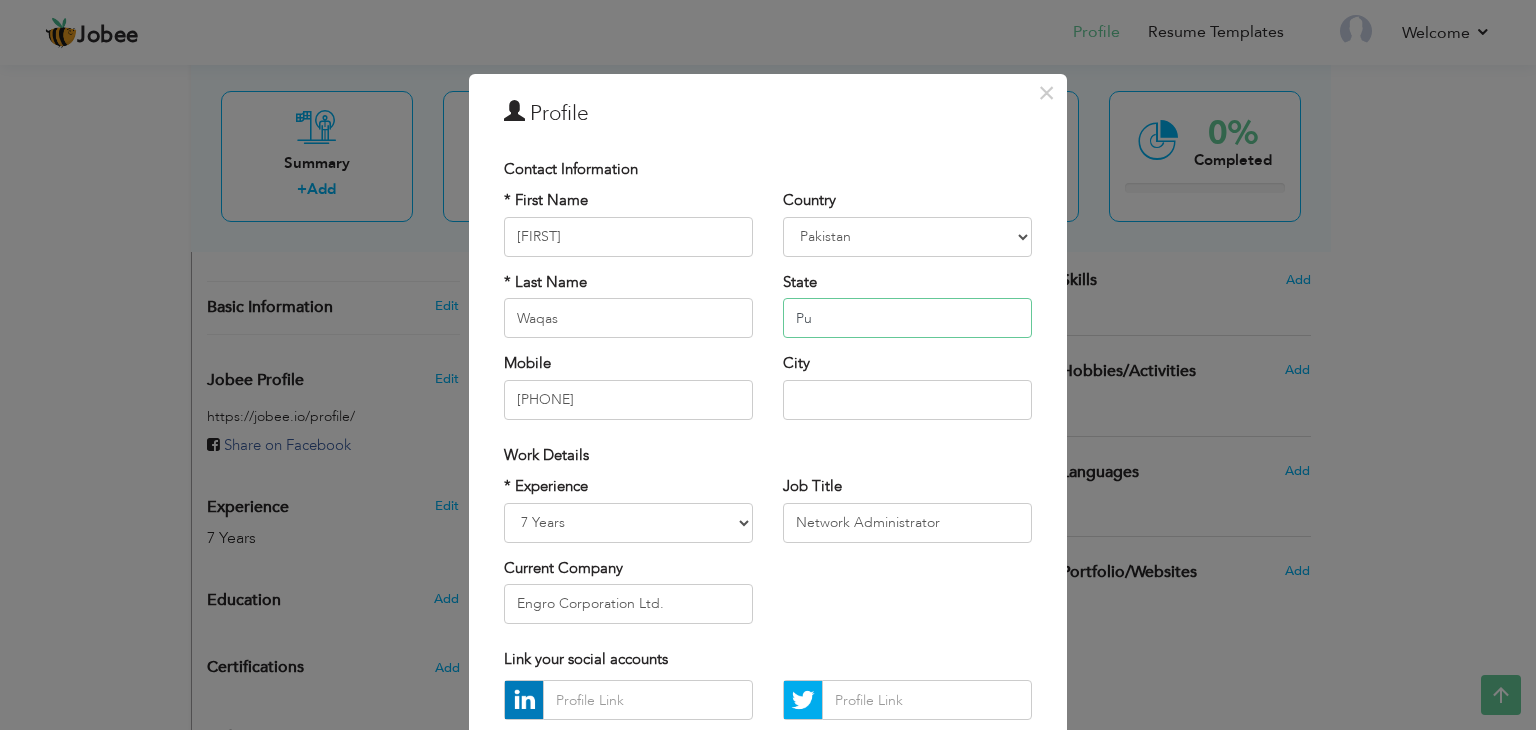 type on "P" 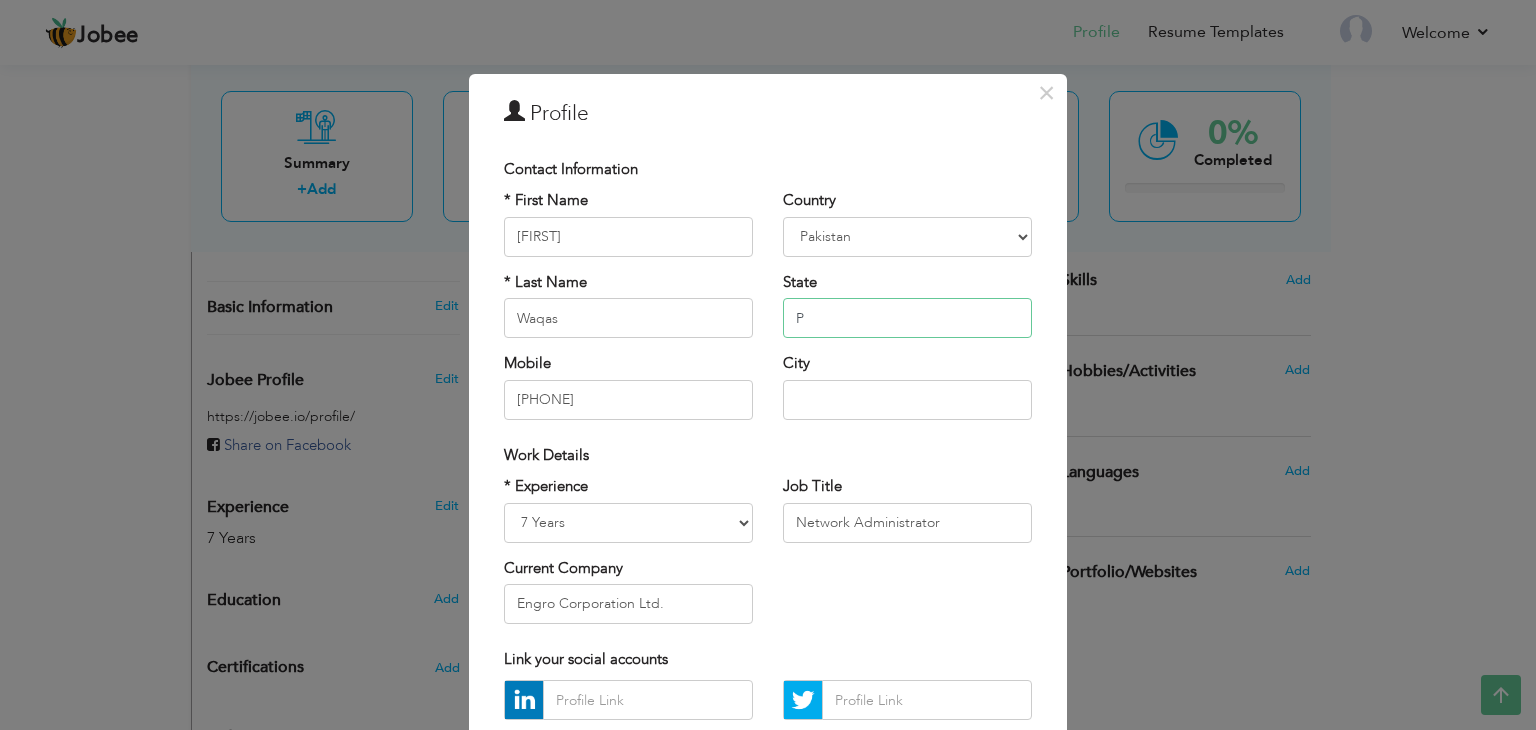 type 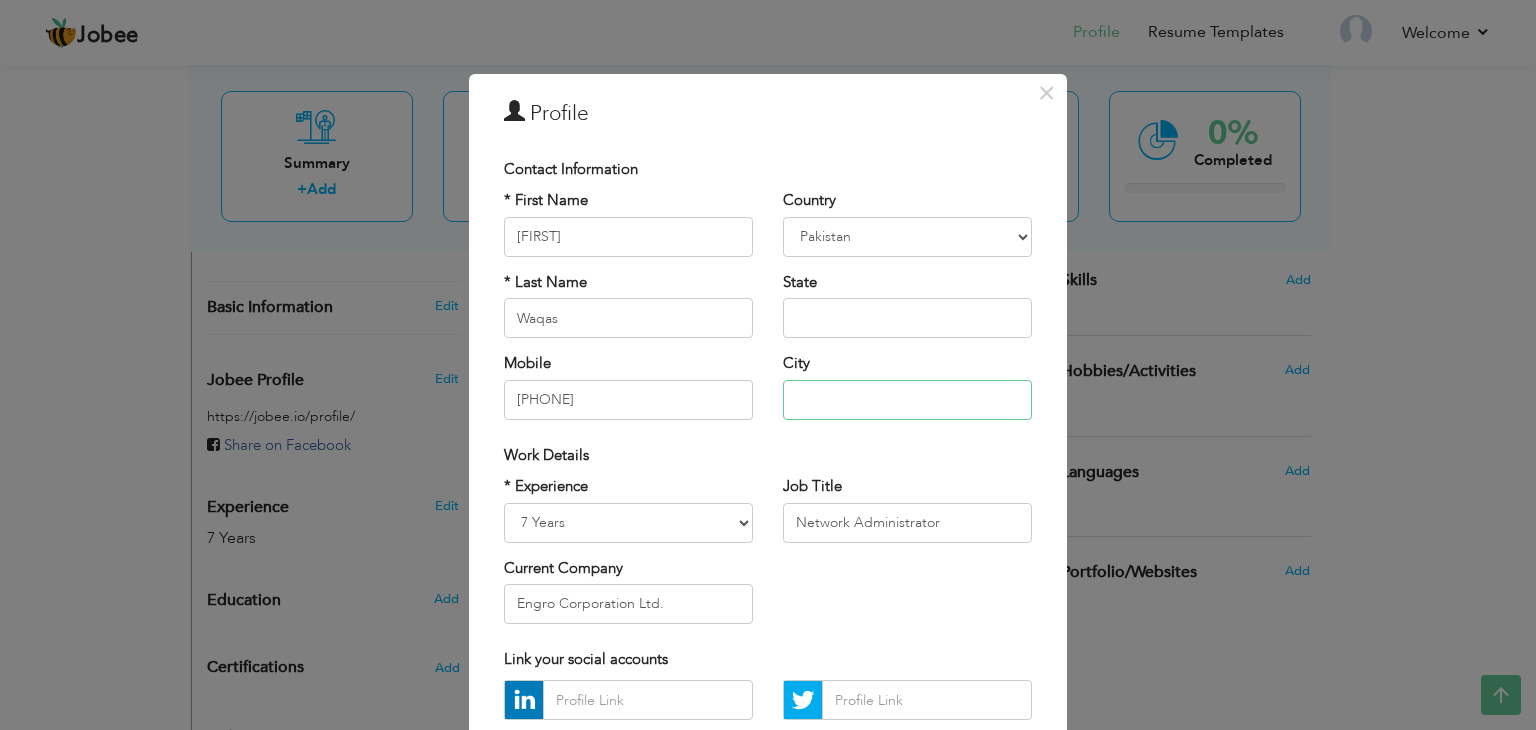 click at bounding box center [907, 400] 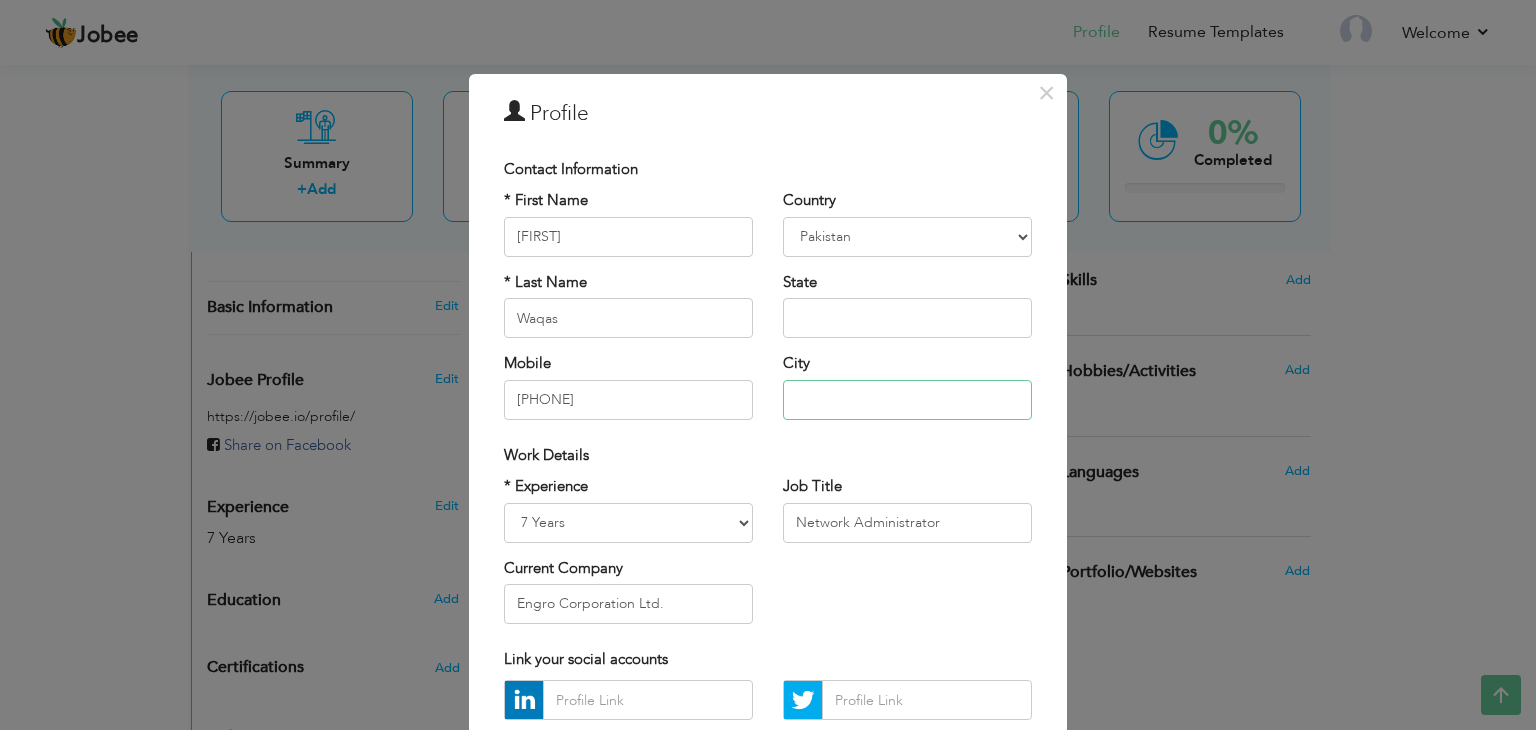 type on "[CITY]" 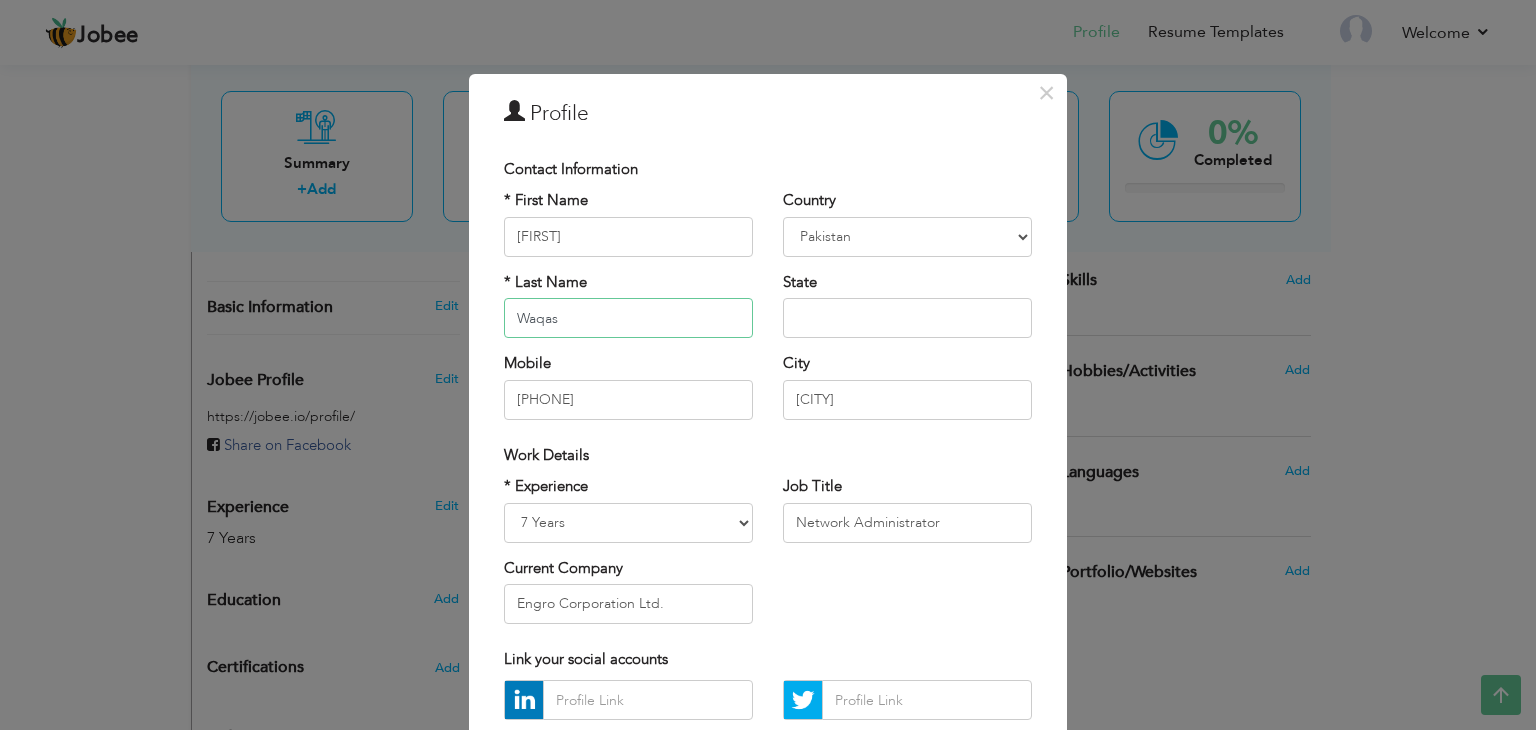 type on "M.Waqas" 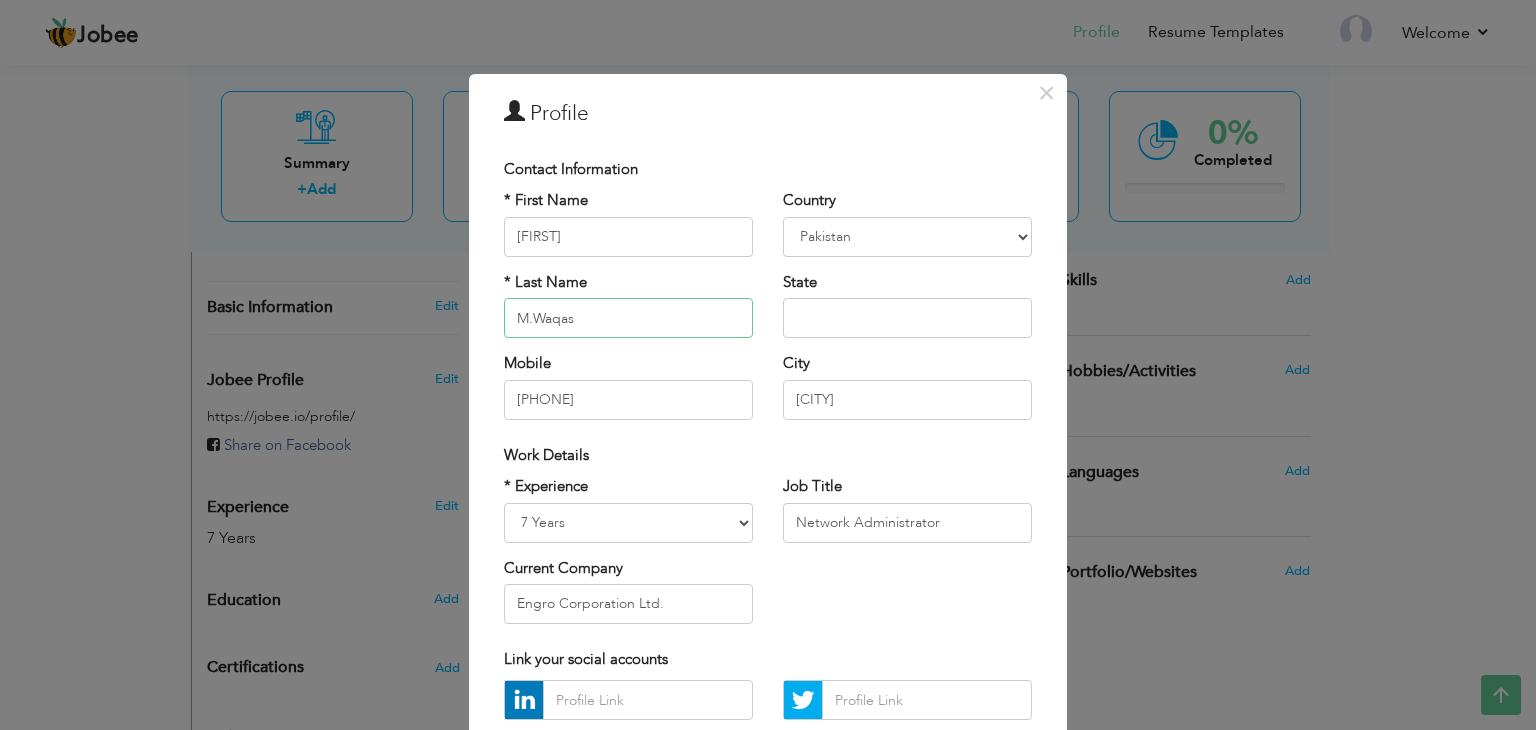 click on "M.Waqas" at bounding box center (628, 318) 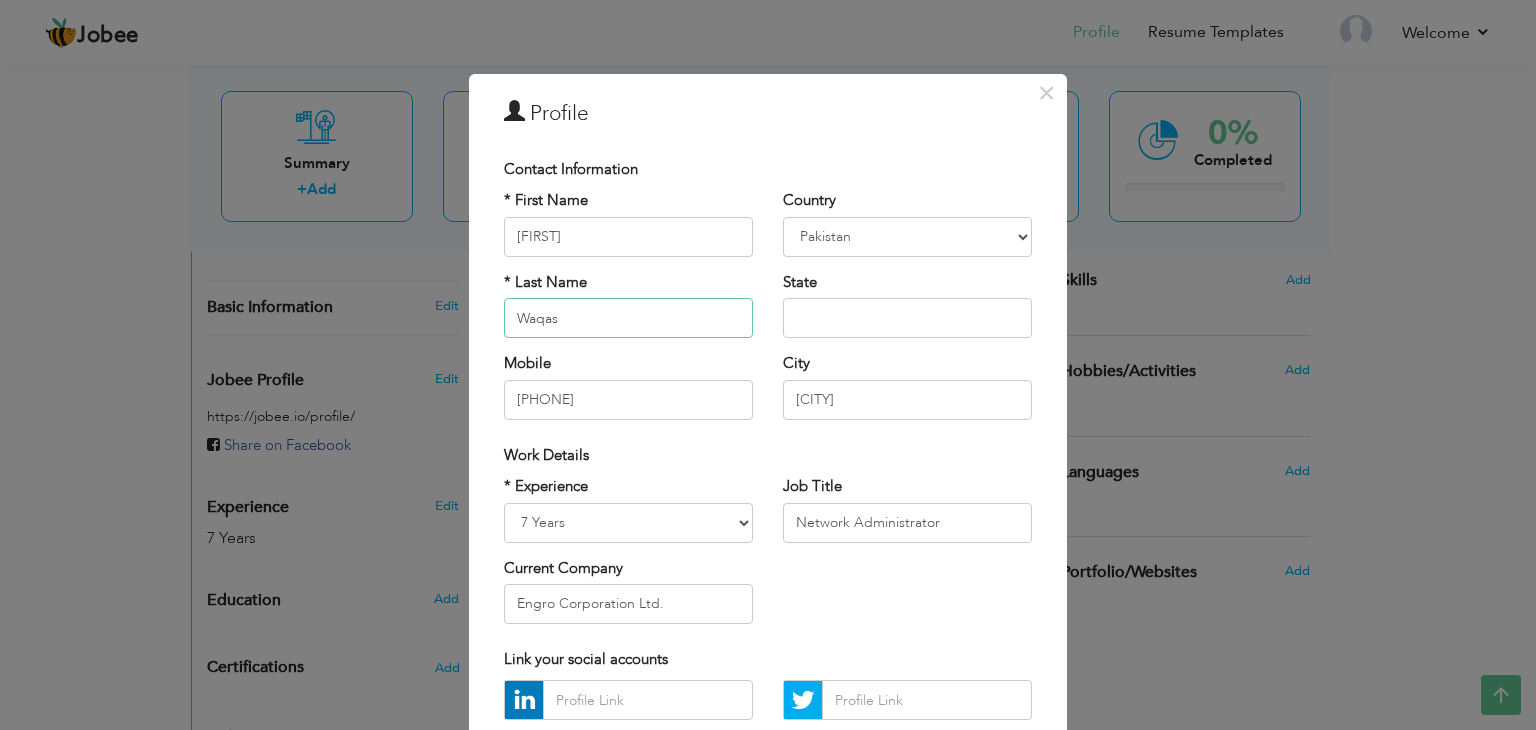 type on "Waqas" 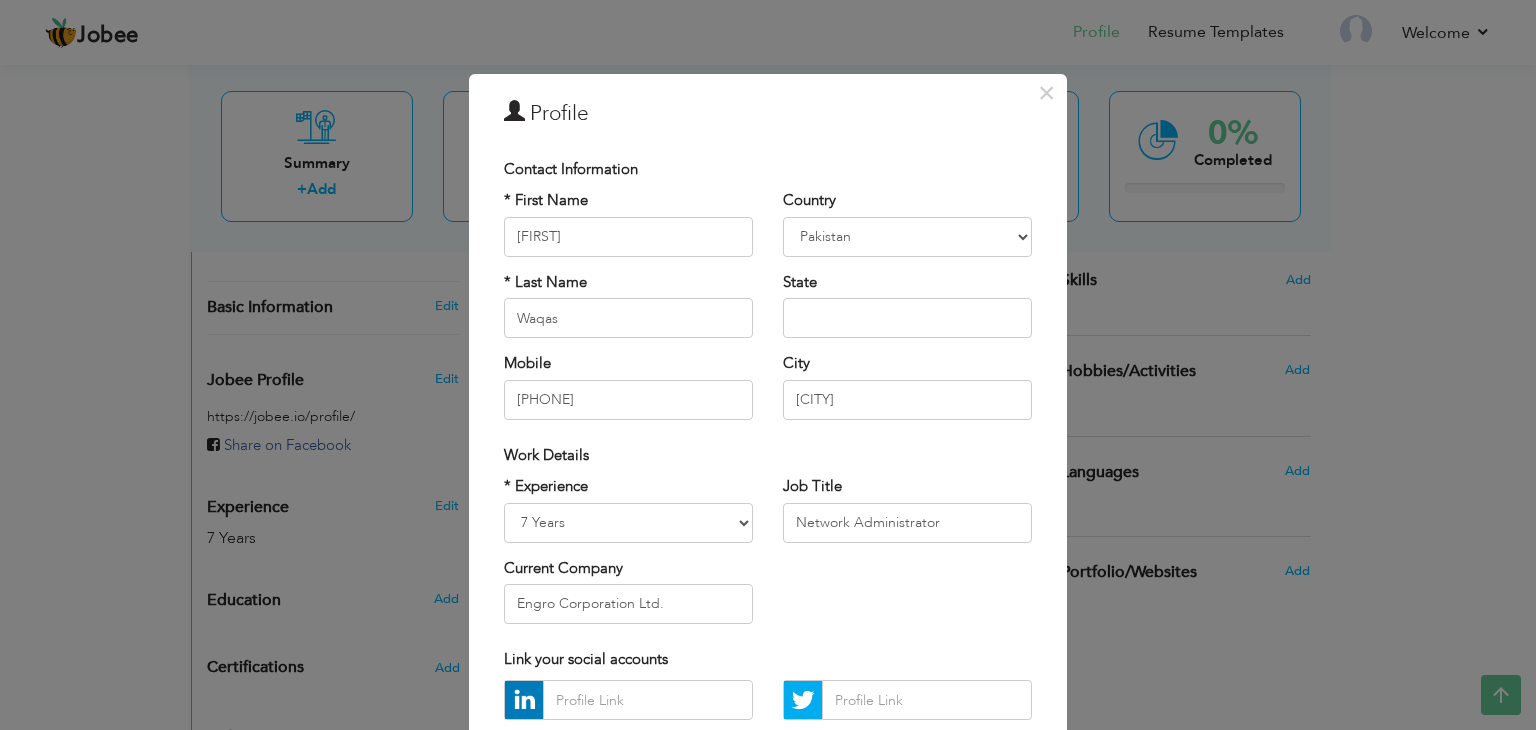 click on "Work Details" at bounding box center (768, 455) 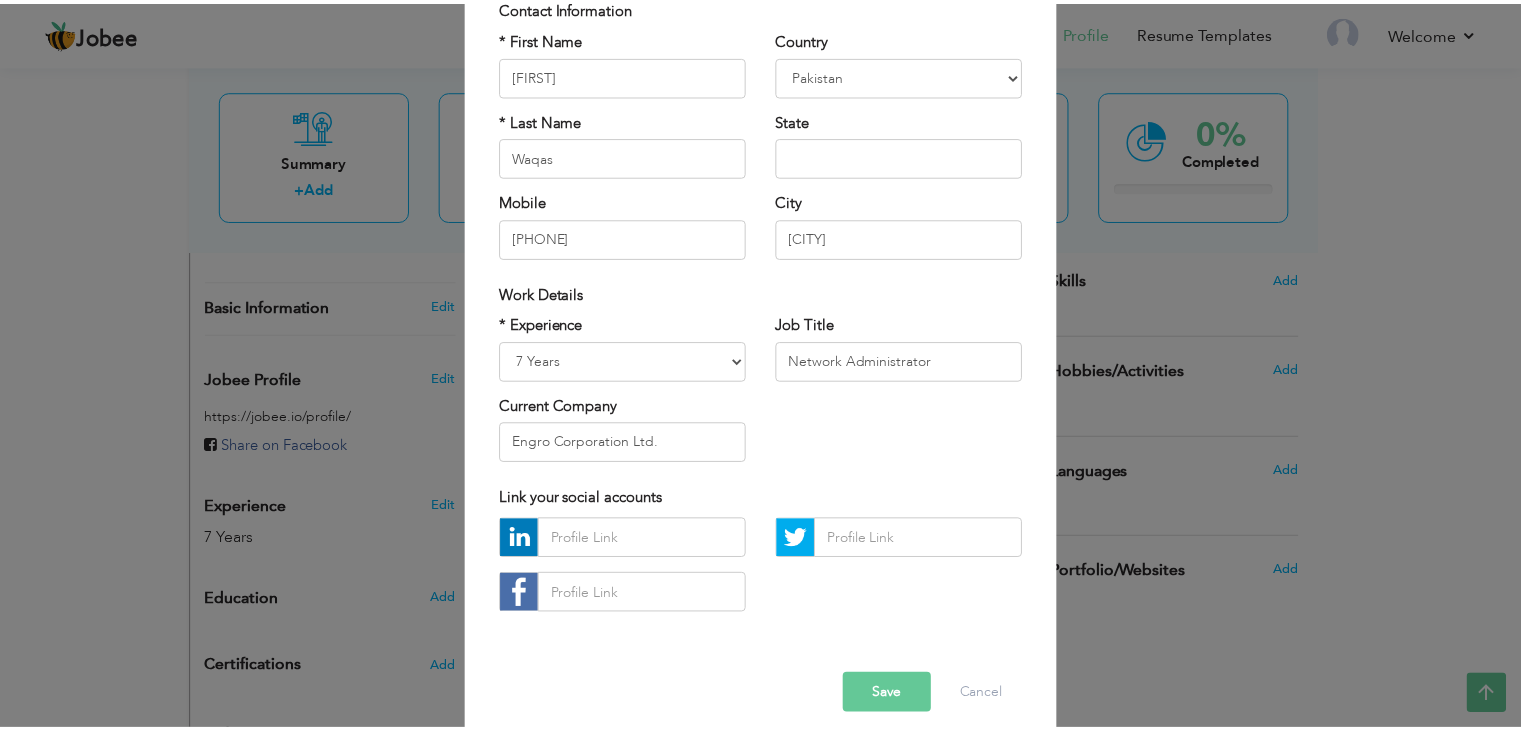 scroll, scrollTop: 181, scrollLeft: 0, axis: vertical 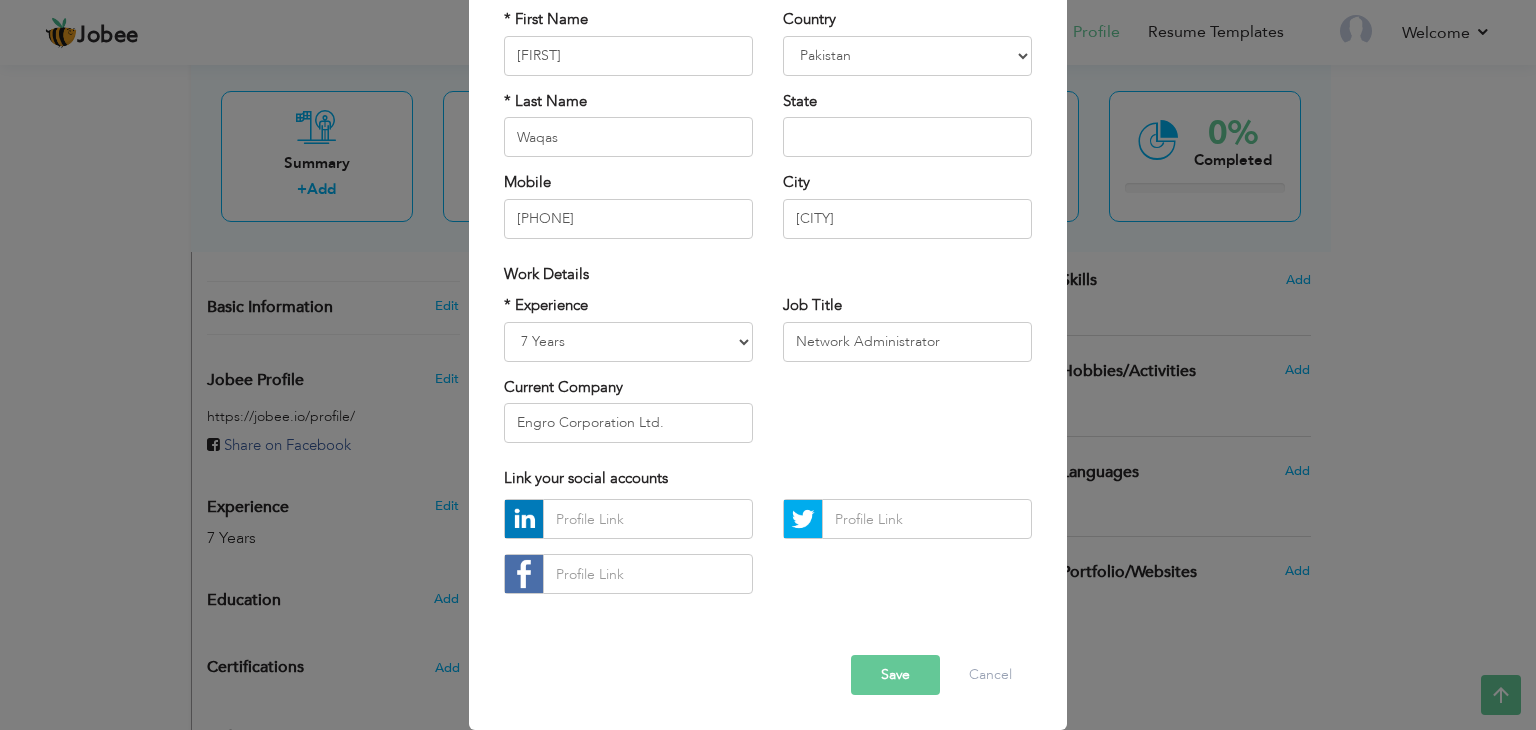 click on "Save" at bounding box center (895, 675) 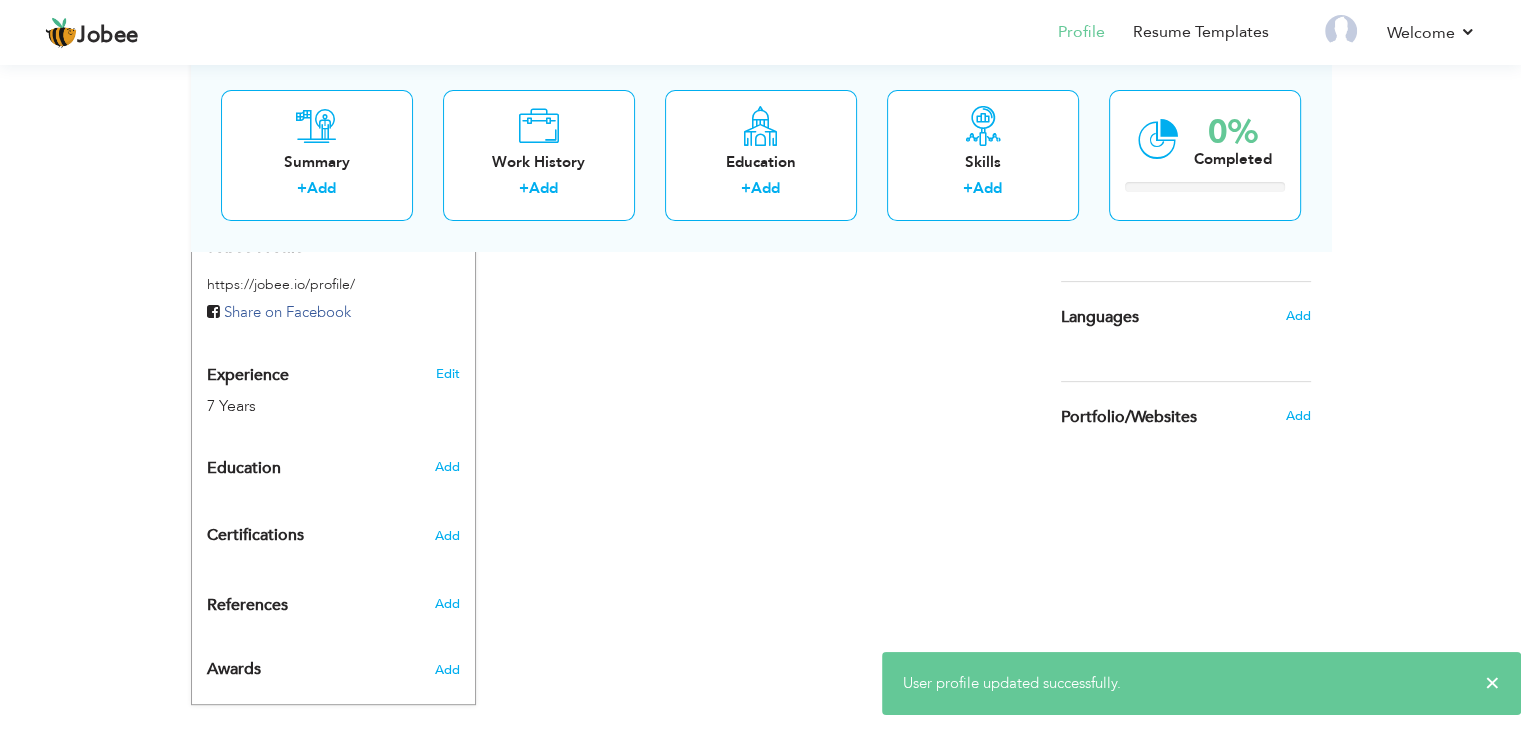 scroll, scrollTop: 681, scrollLeft: 0, axis: vertical 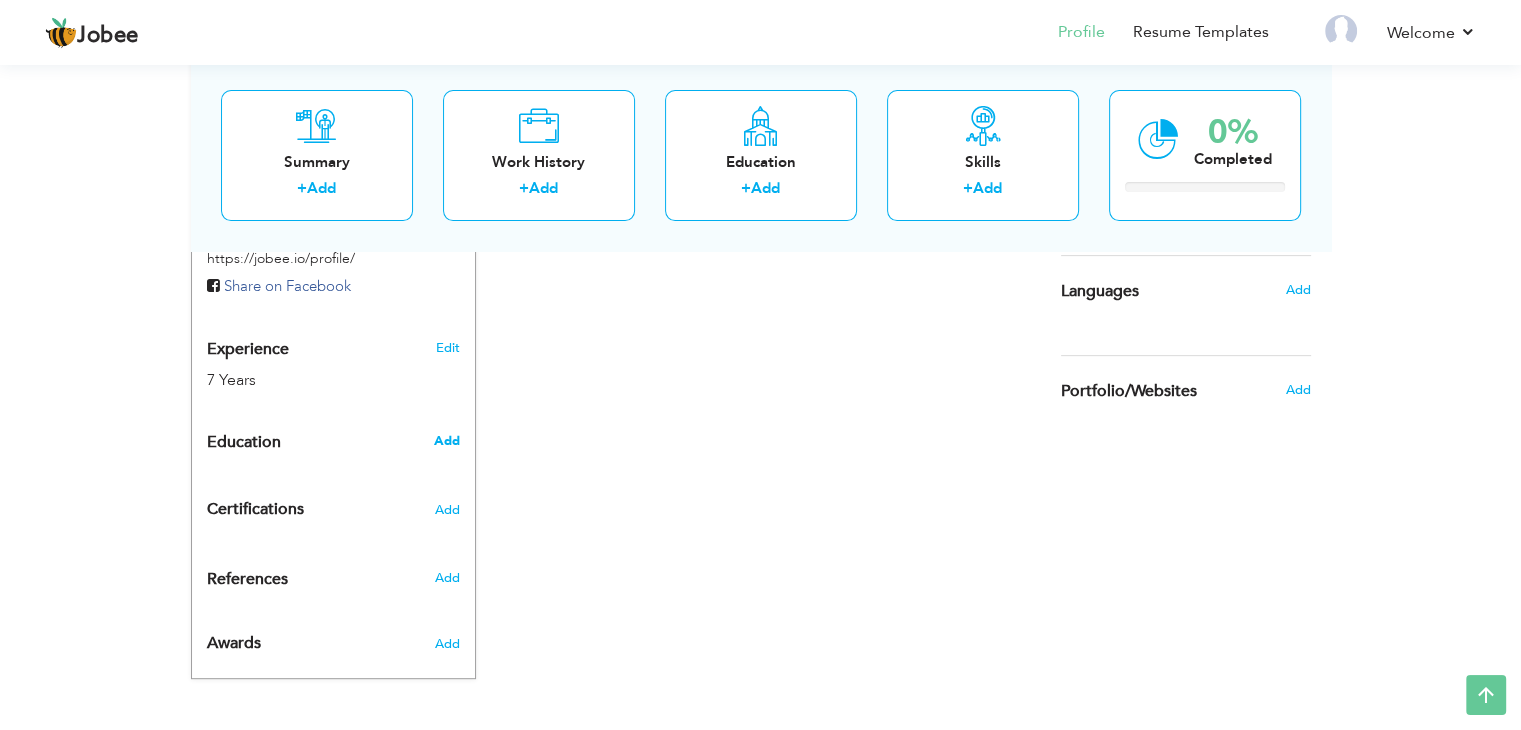 click on "Add" at bounding box center [446, 441] 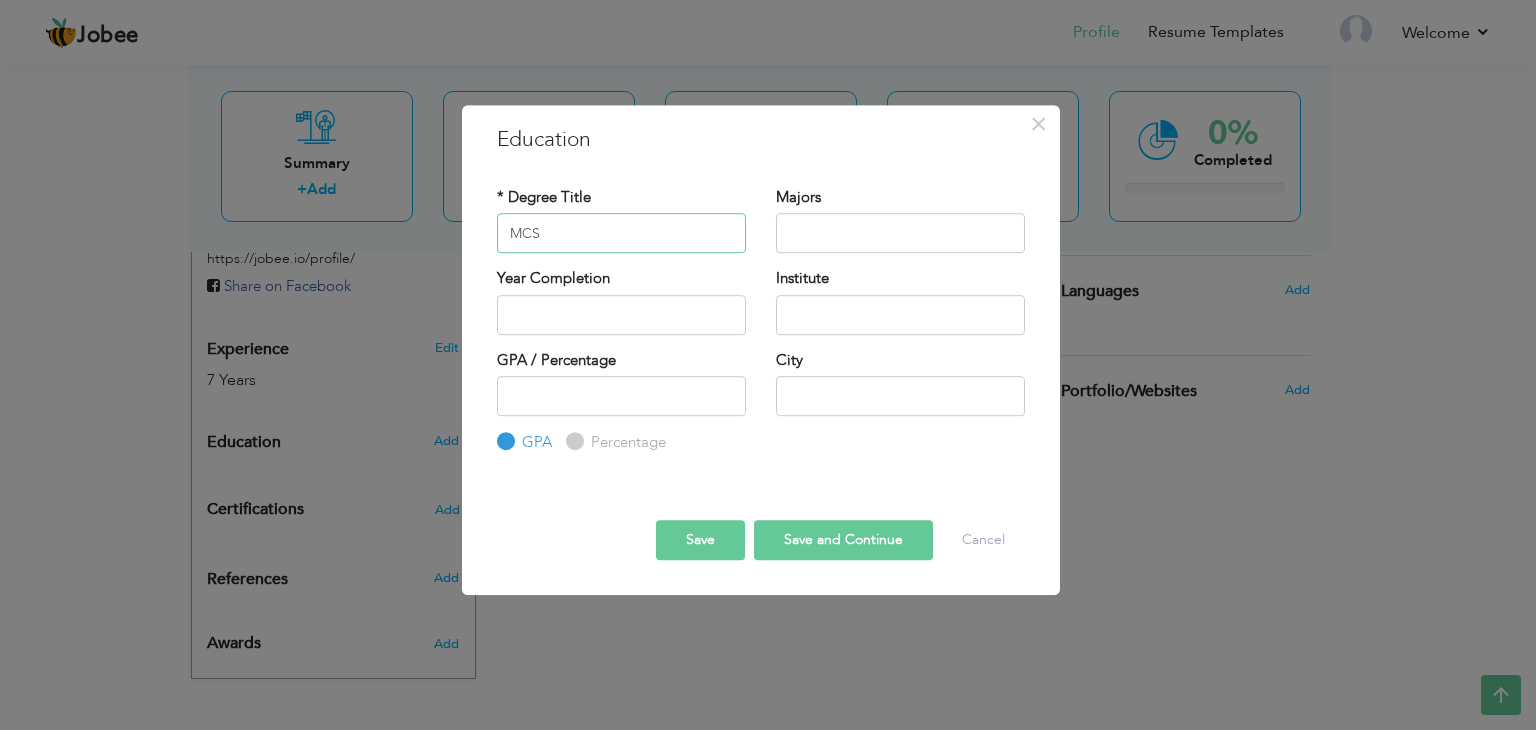 type on "MCS" 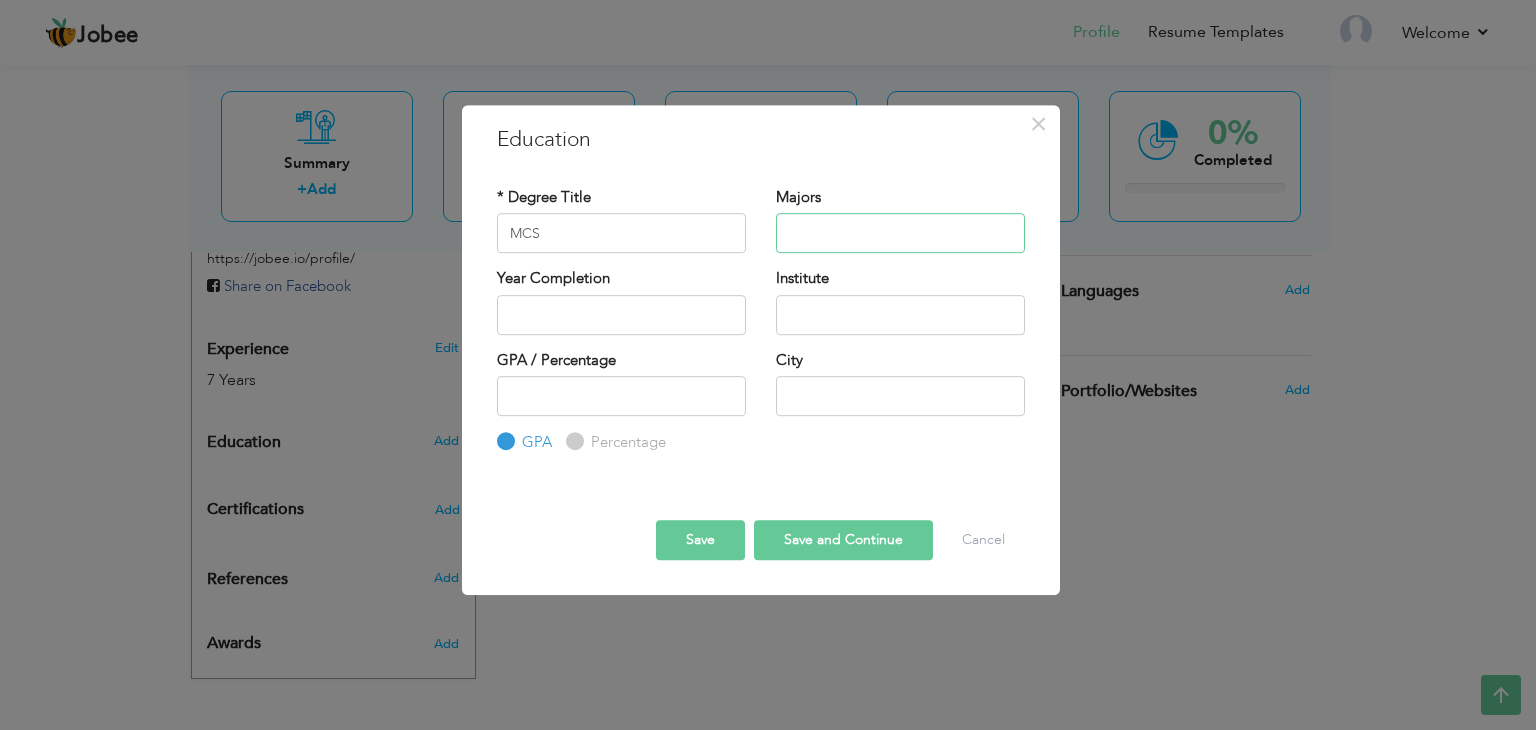 click at bounding box center (900, 233) 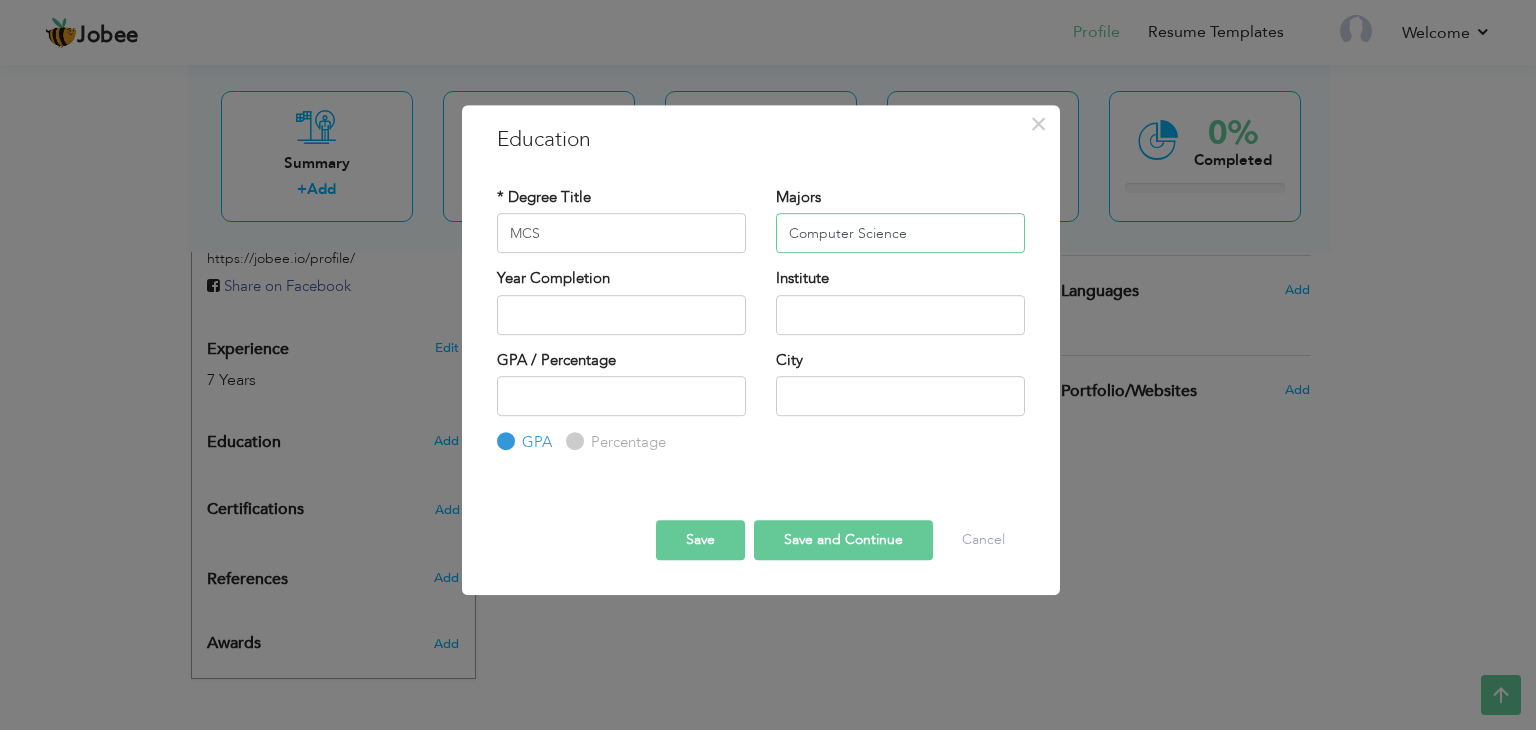 type on "Computer Science" 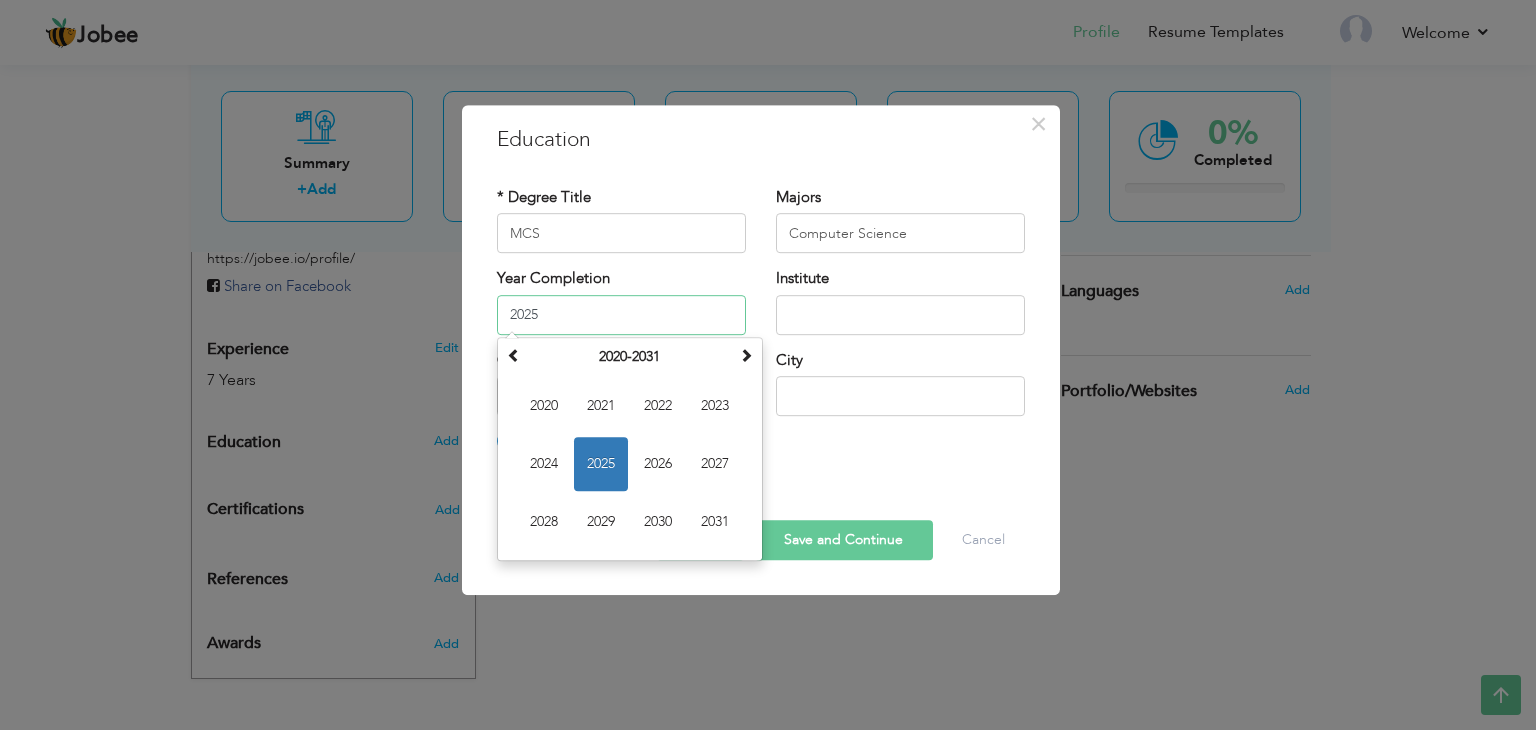 click on "2025" at bounding box center [621, 315] 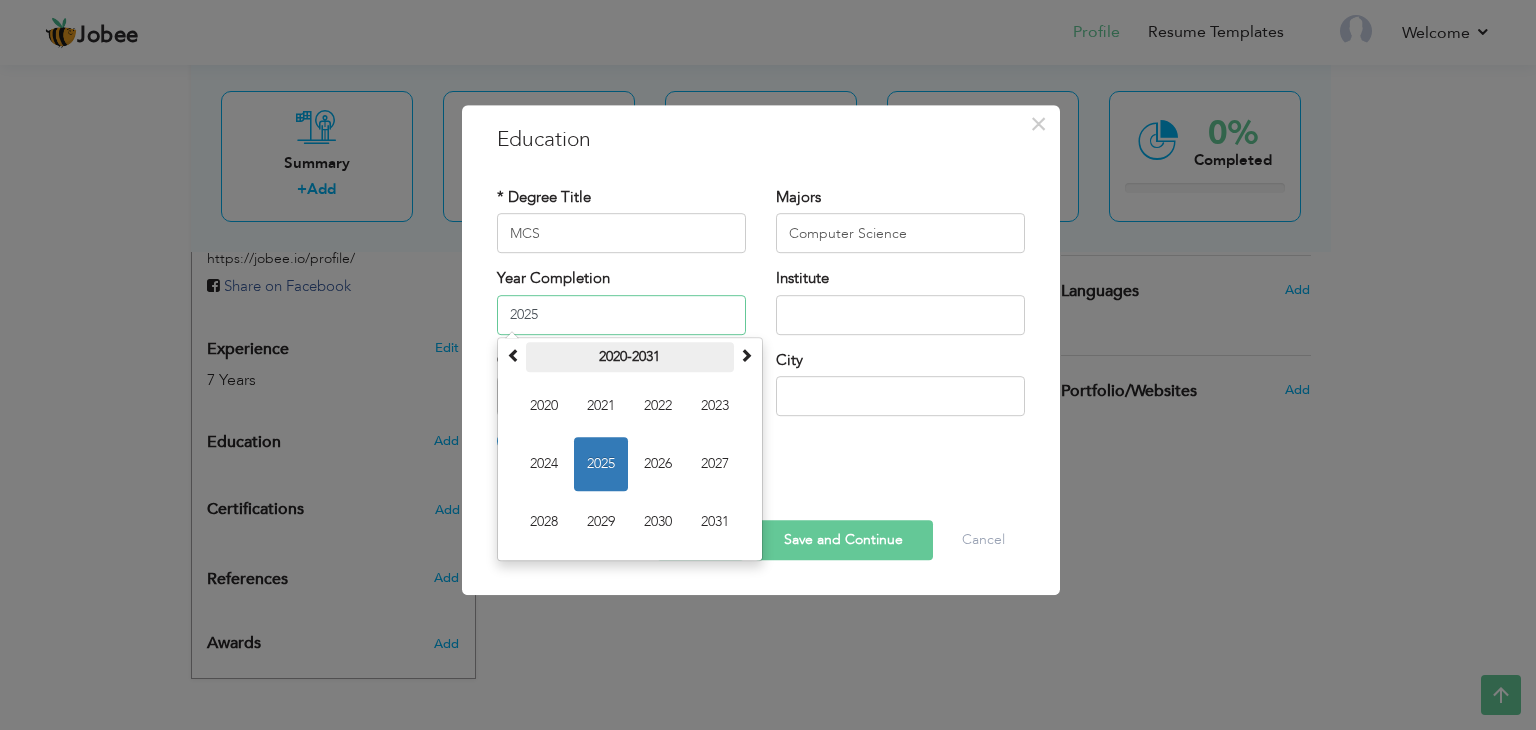 click on "2020-2031" at bounding box center (630, 357) 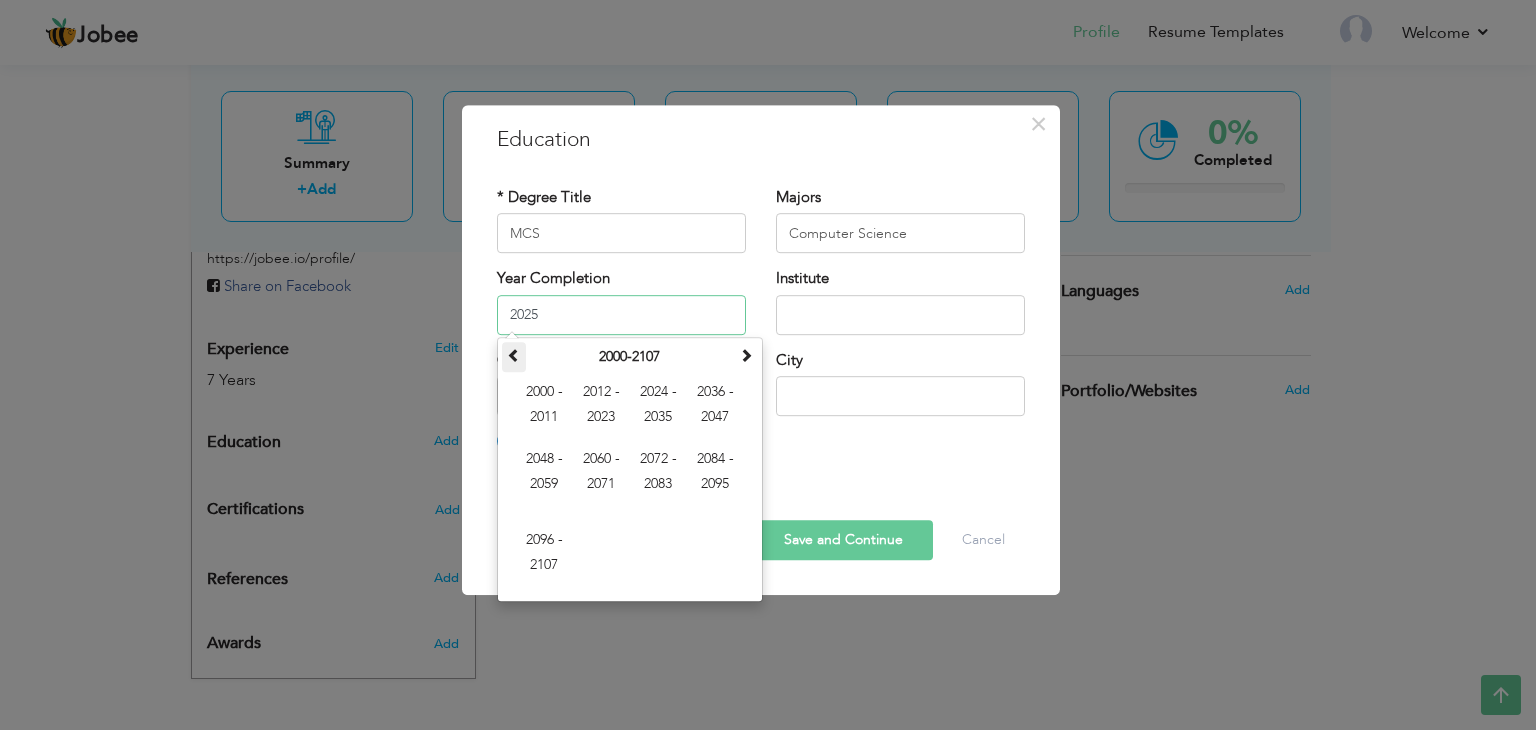 click at bounding box center (514, 357) 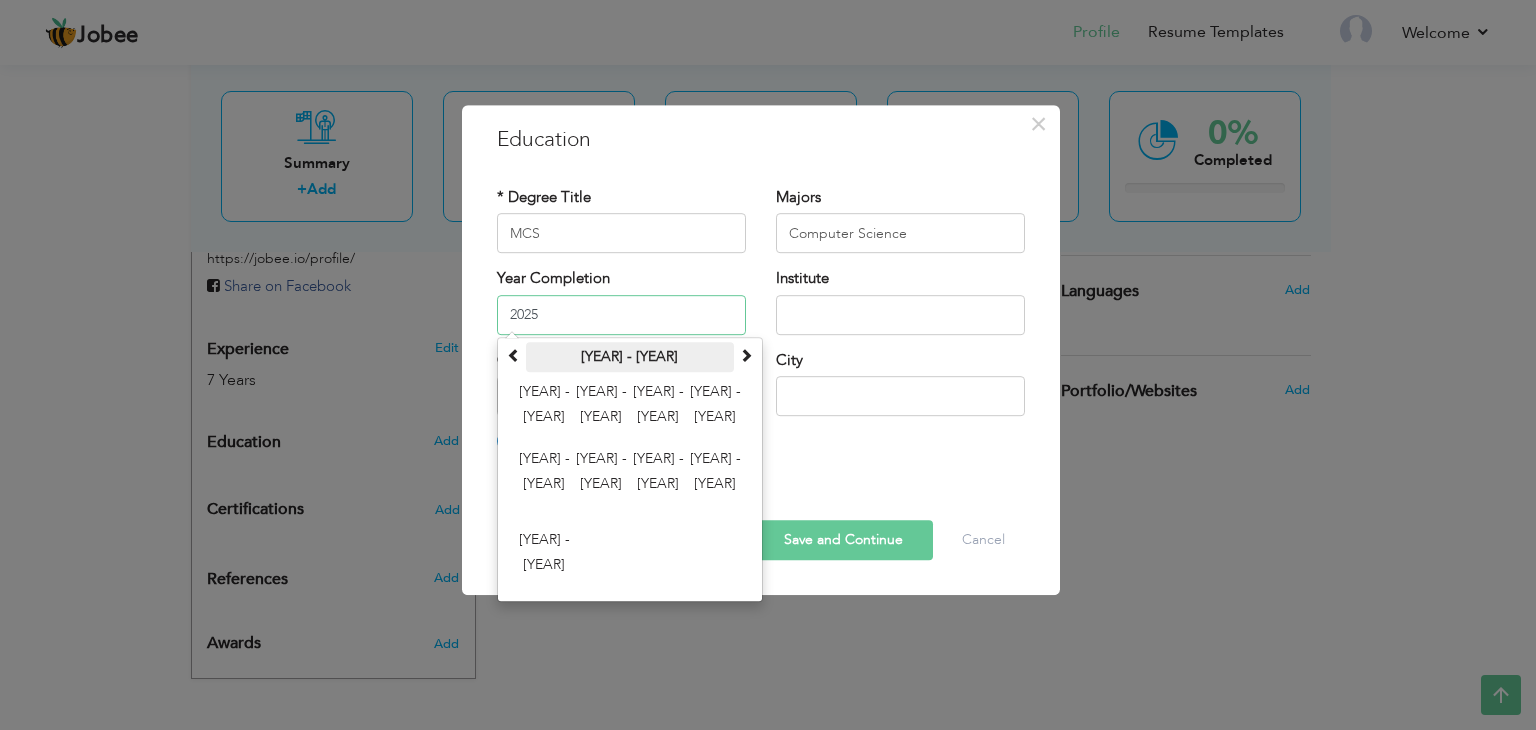 click on "1900-2007" at bounding box center [630, 357] 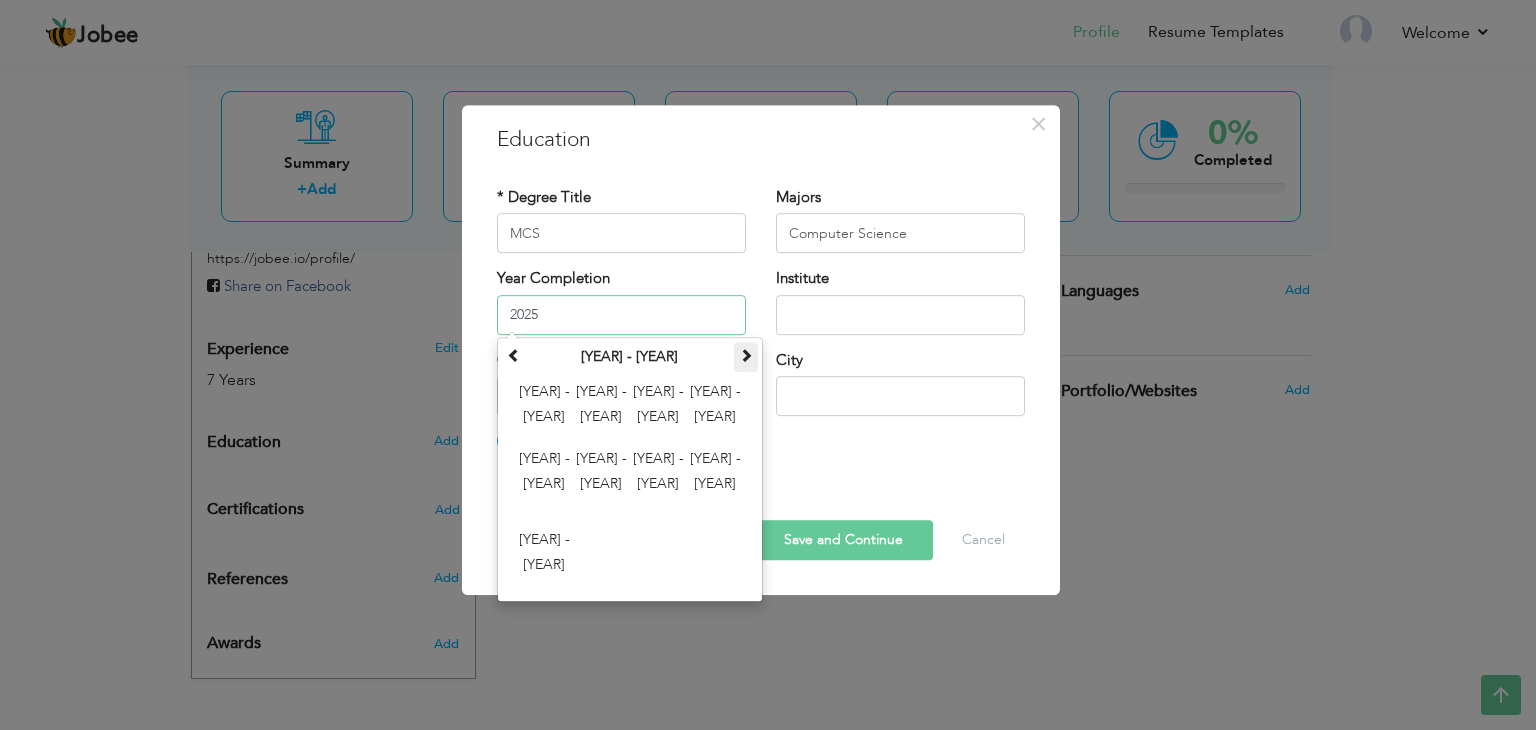 click at bounding box center (746, 355) 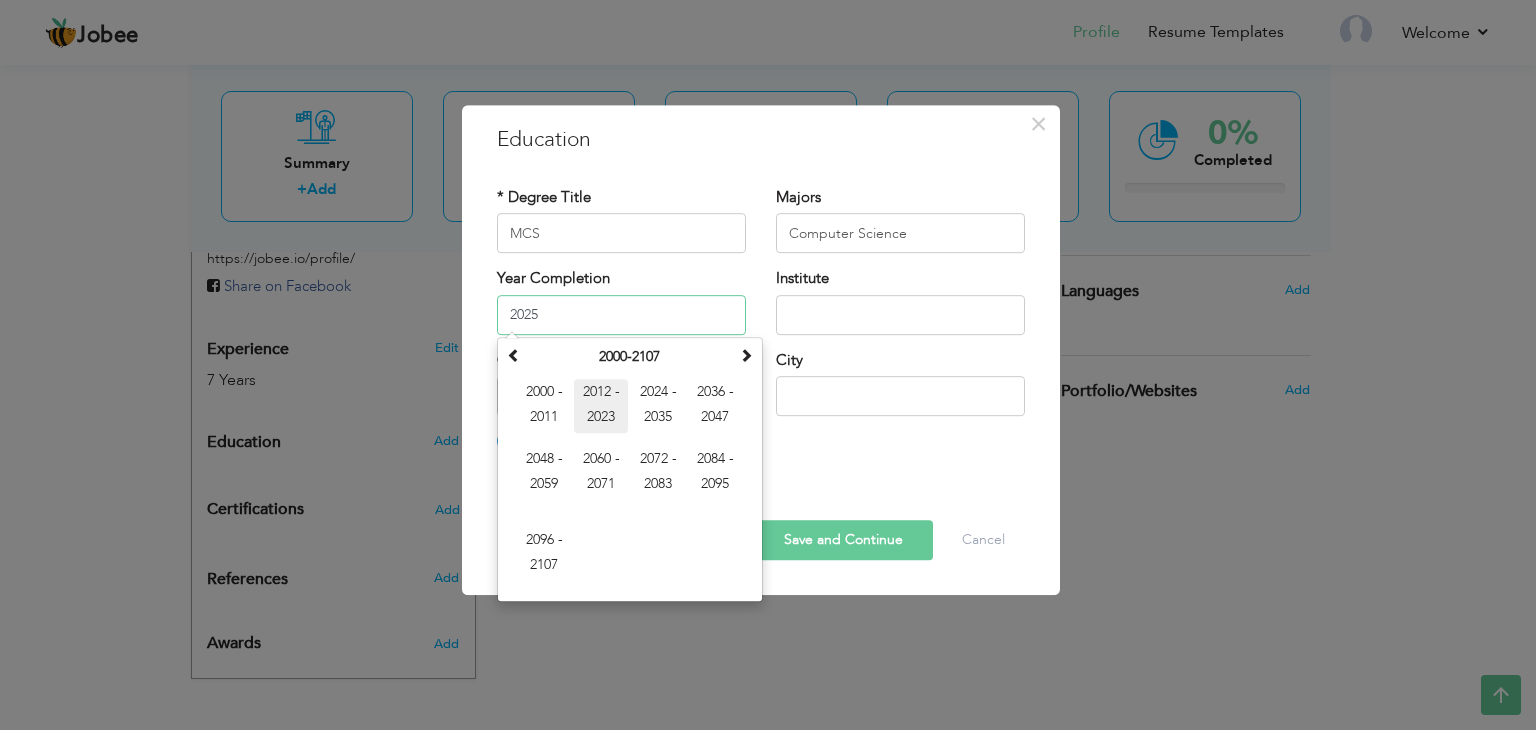 click on "2012 - 2023" at bounding box center [601, 406] 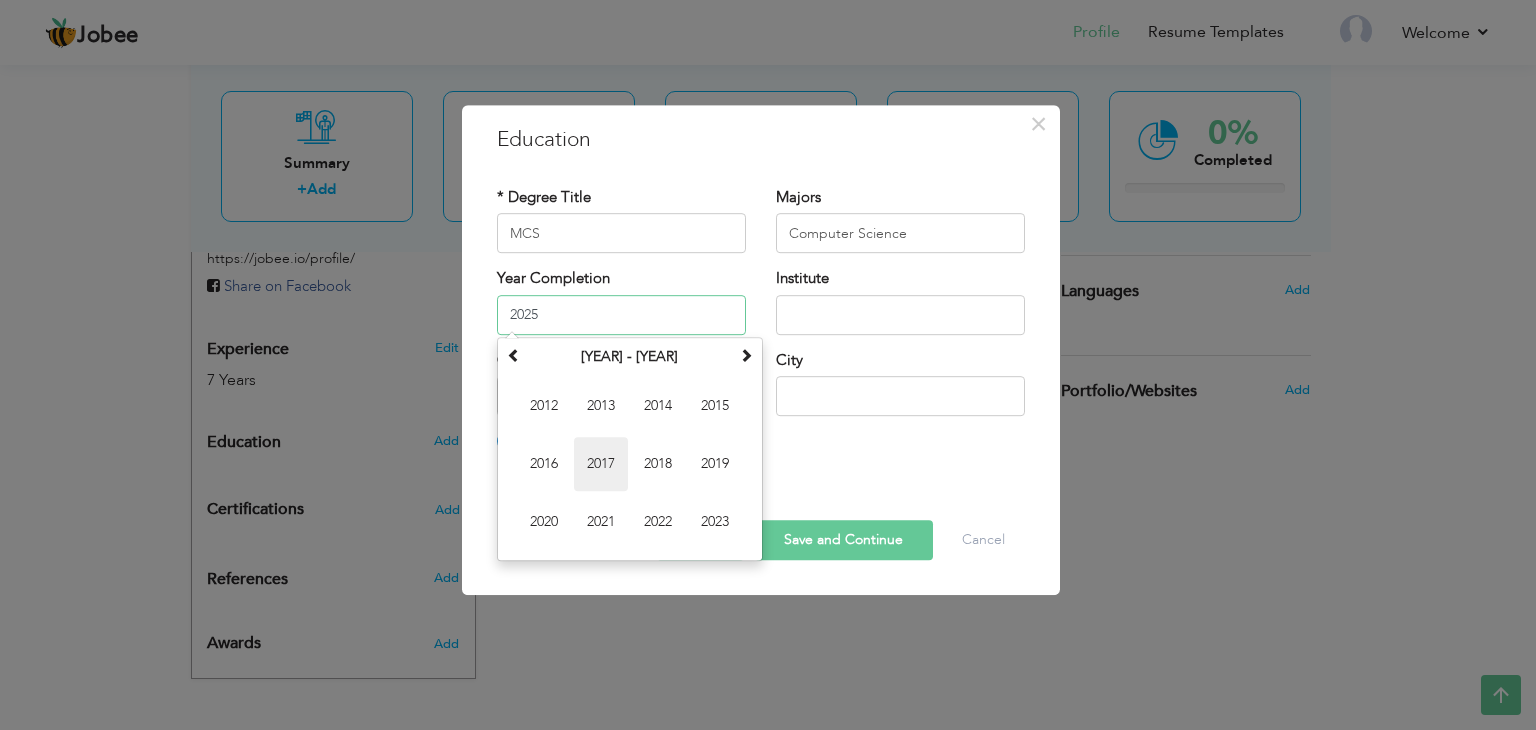 click on "2017" at bounding box center (601, 464) 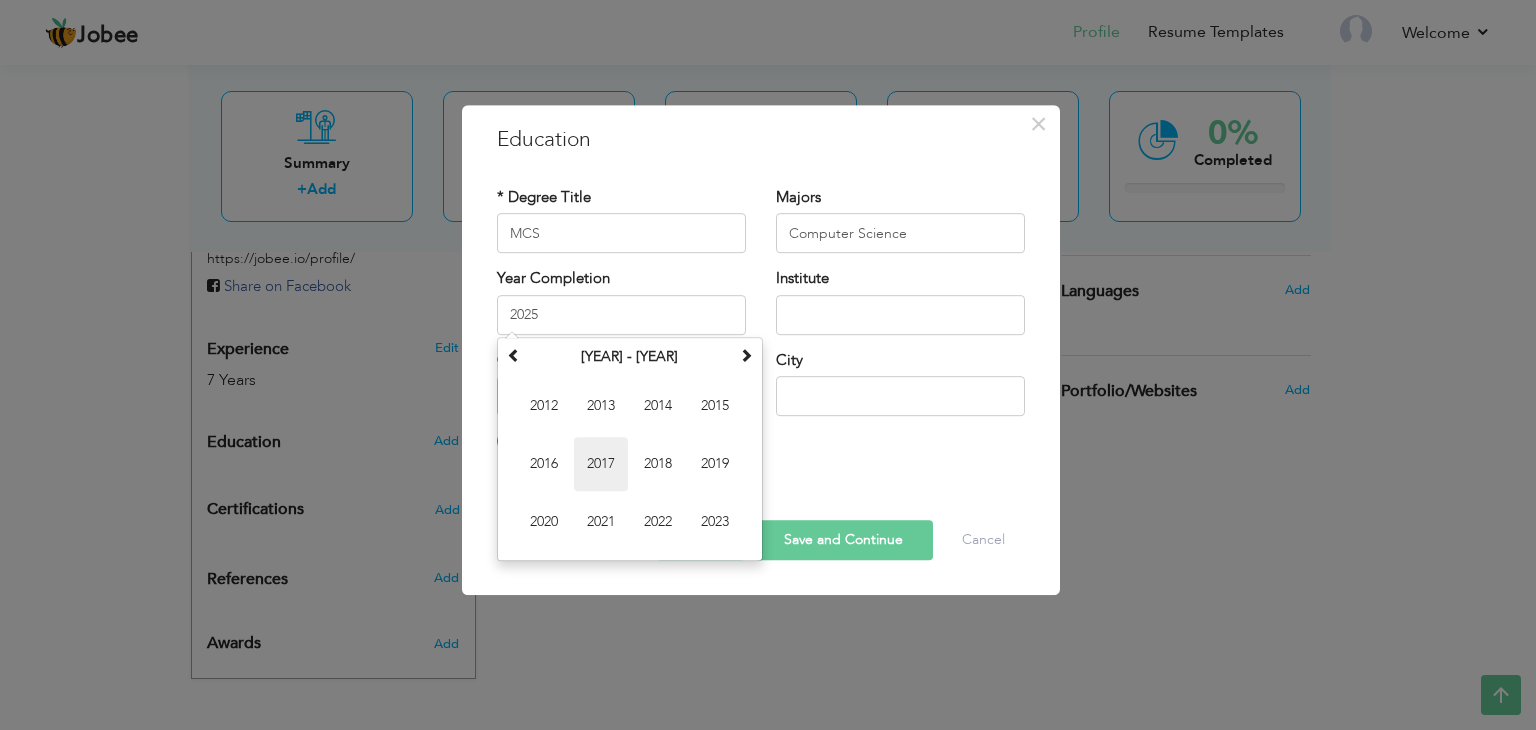 type on "2017" 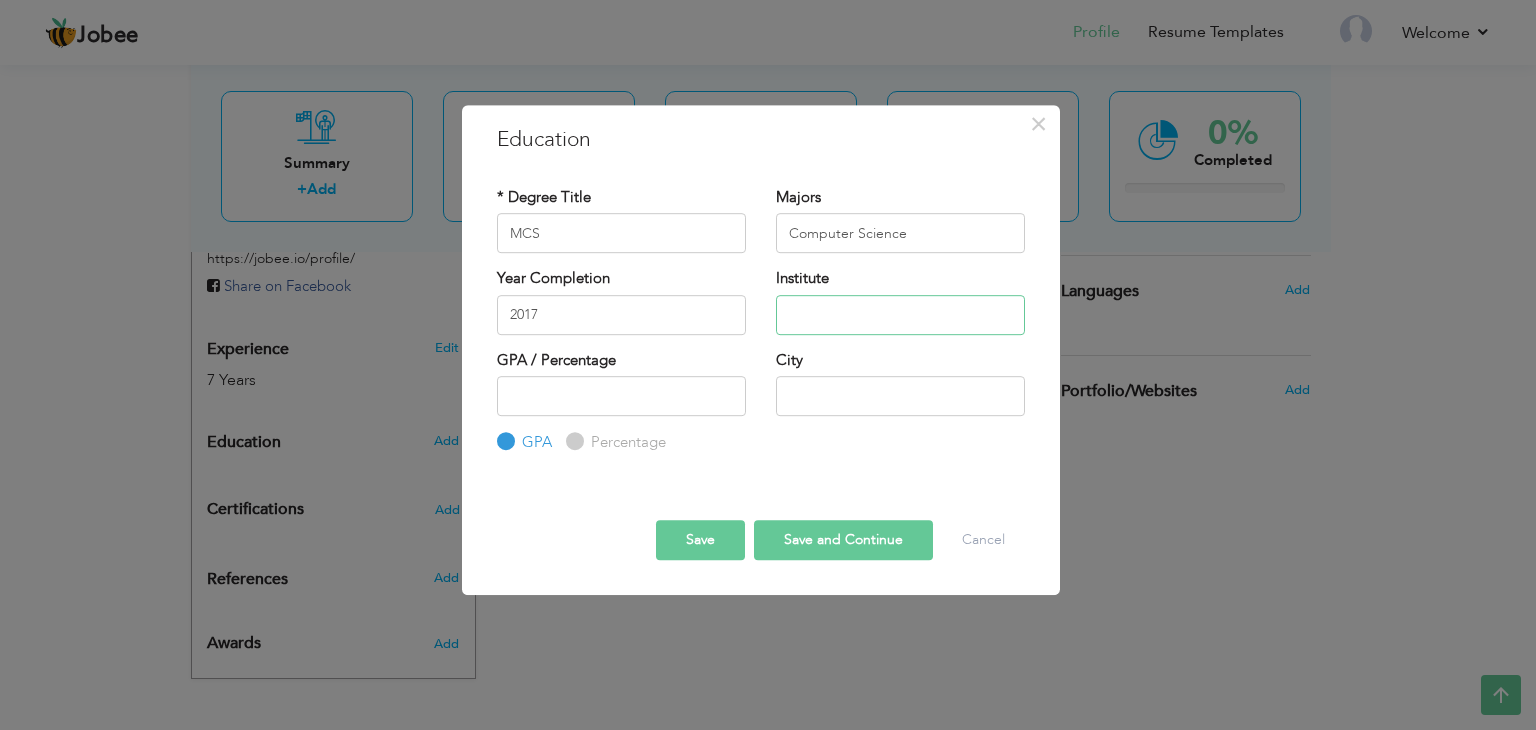 click at bounding box center (900, 315) 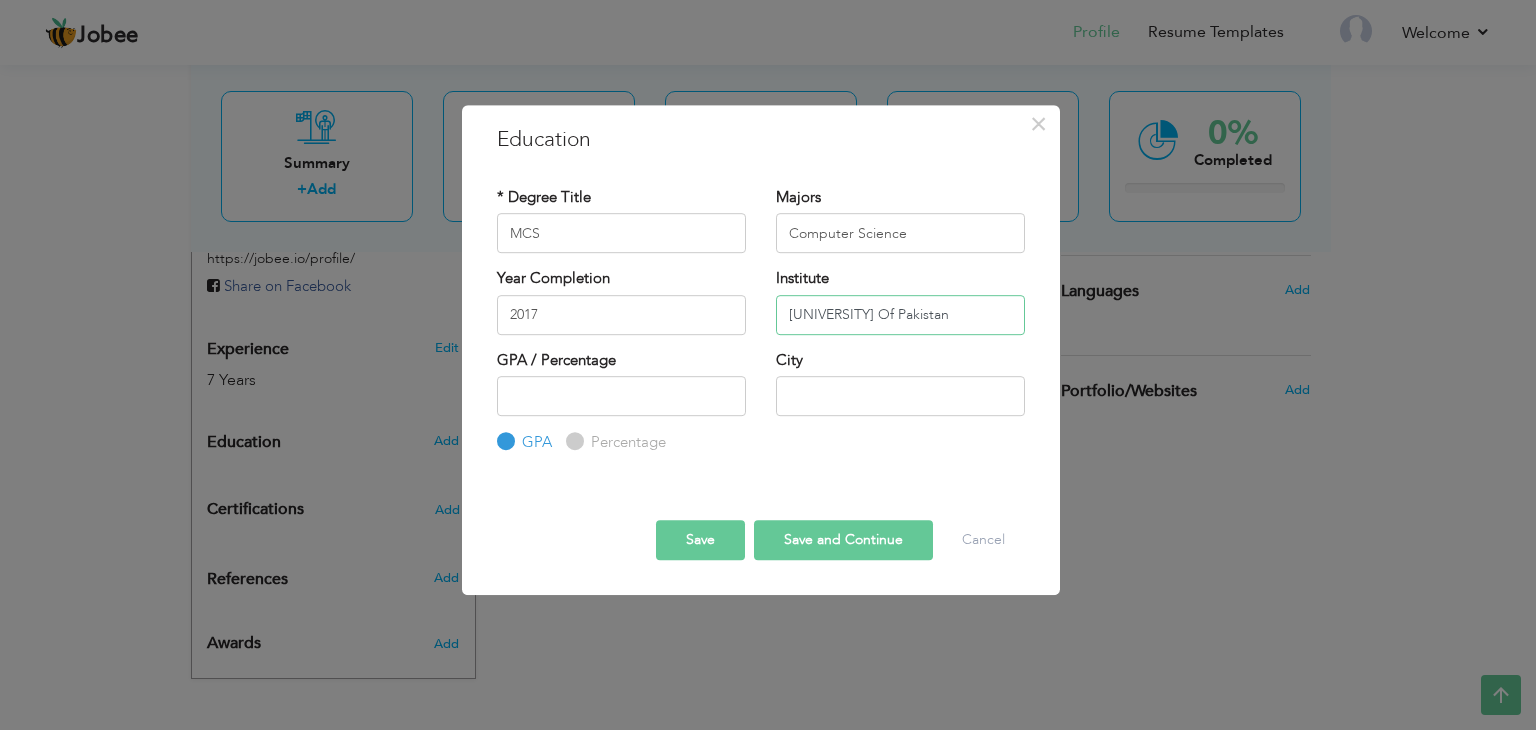 type on "Virtual University Of Pakistan" 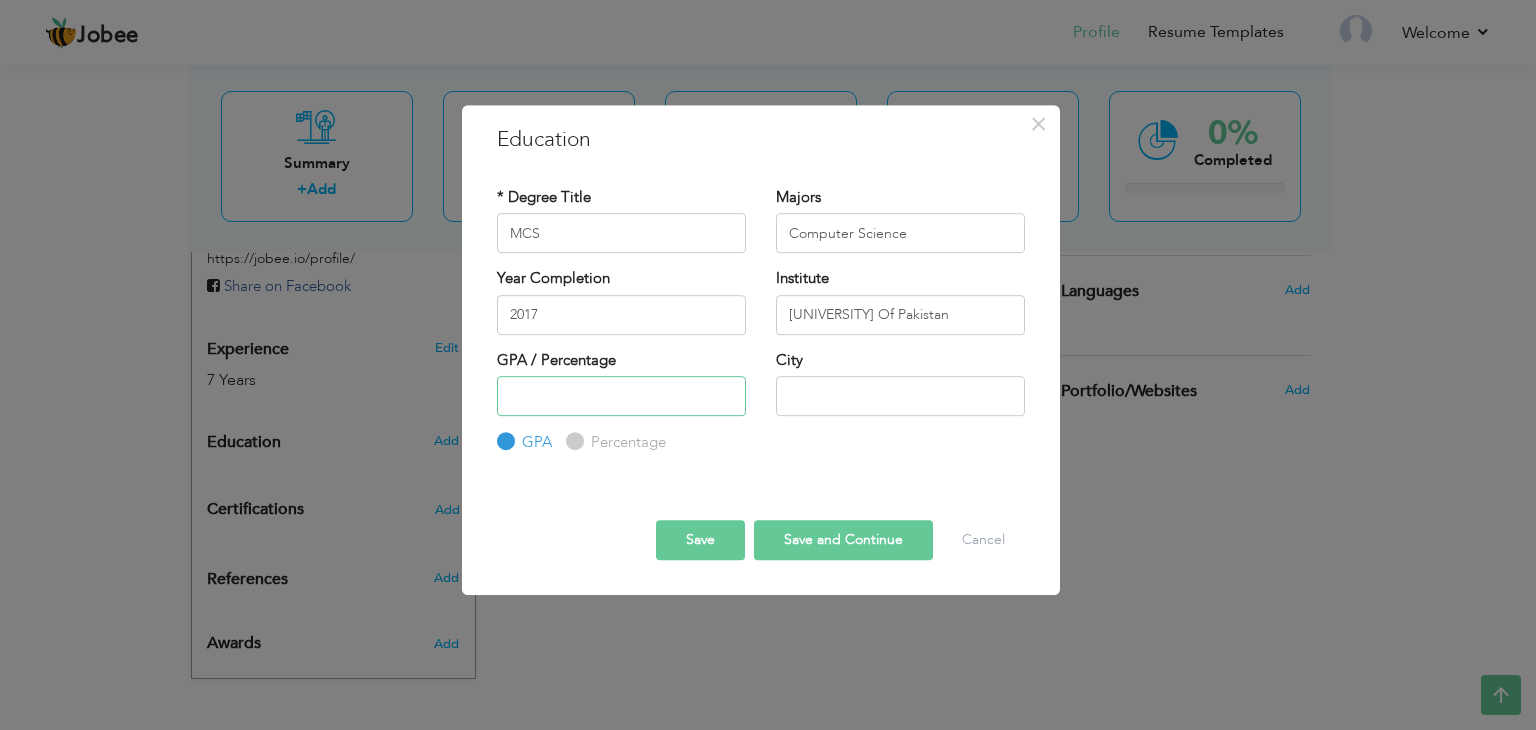 click at bounding box center (621, 396) 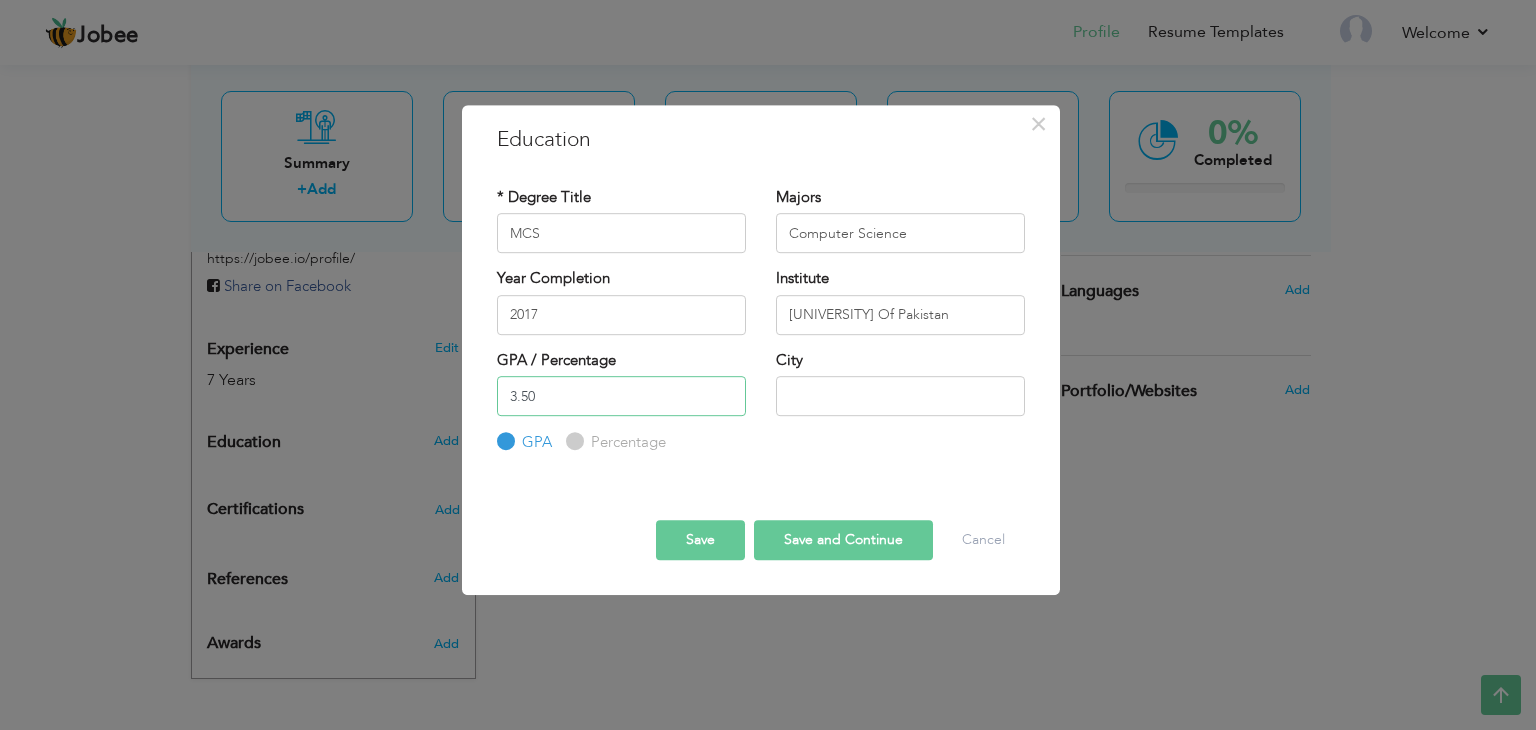 type on "3.50" 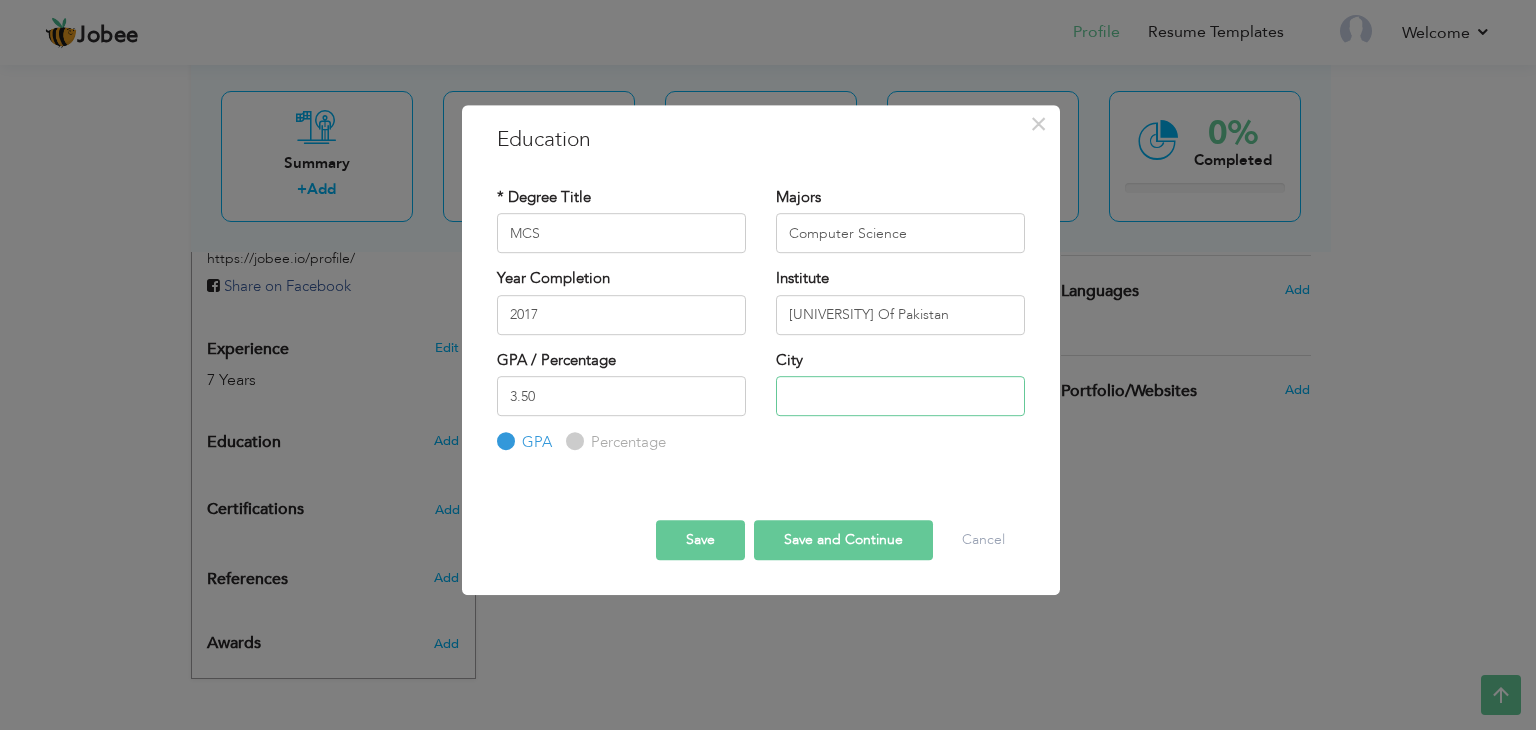 click at bounding box center [900, 396] 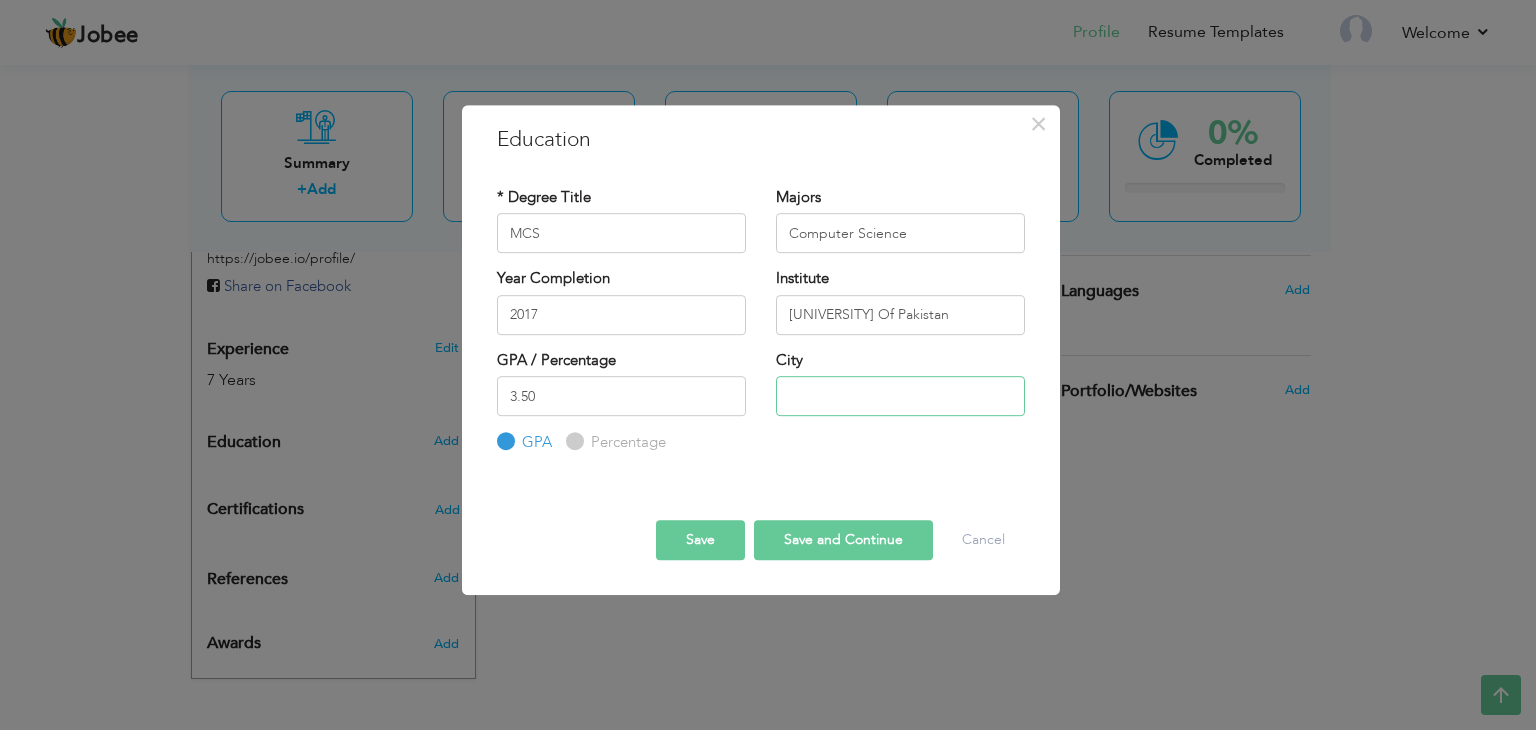 type on "L" 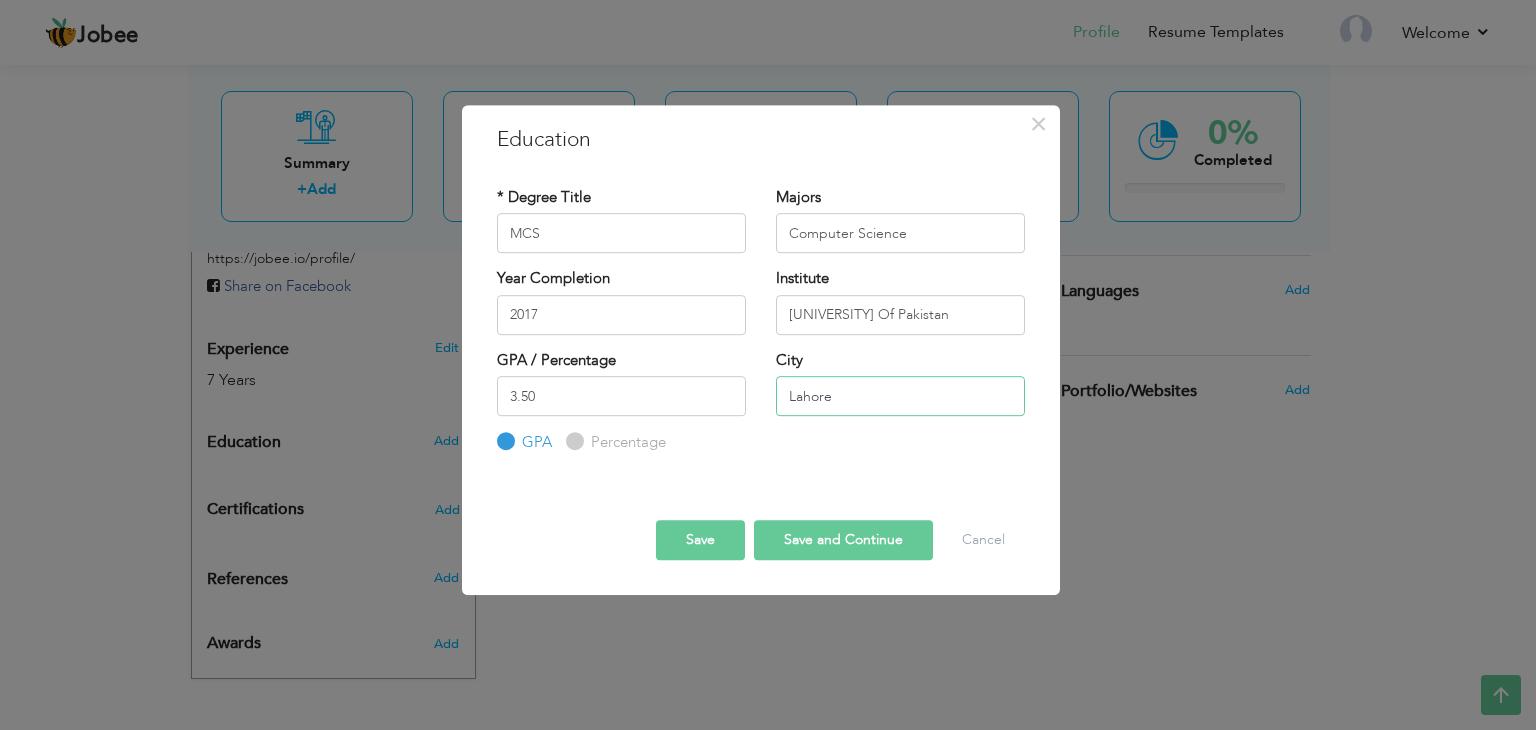type on "Lahore" 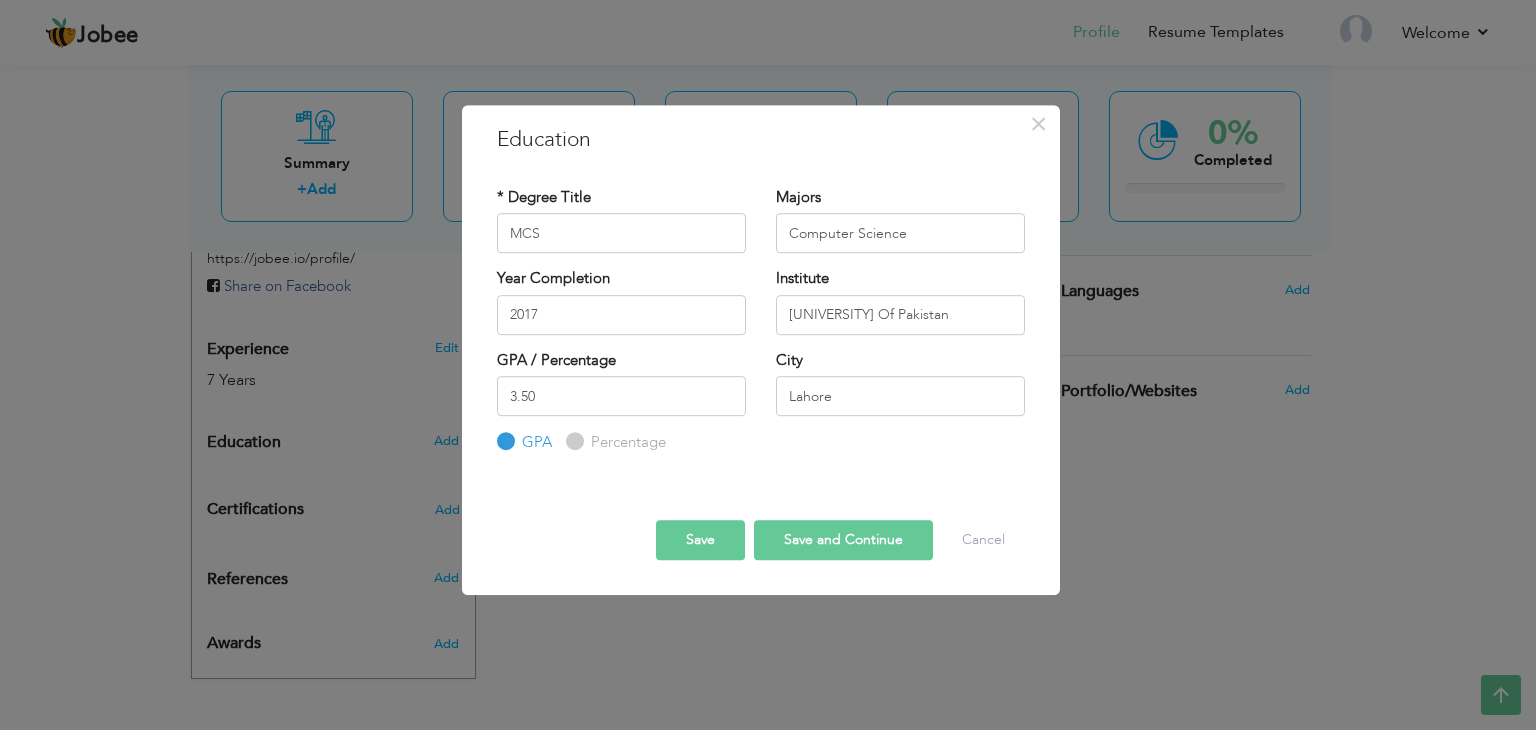 click on "Save and Continue" at bounding box center [843, 540] 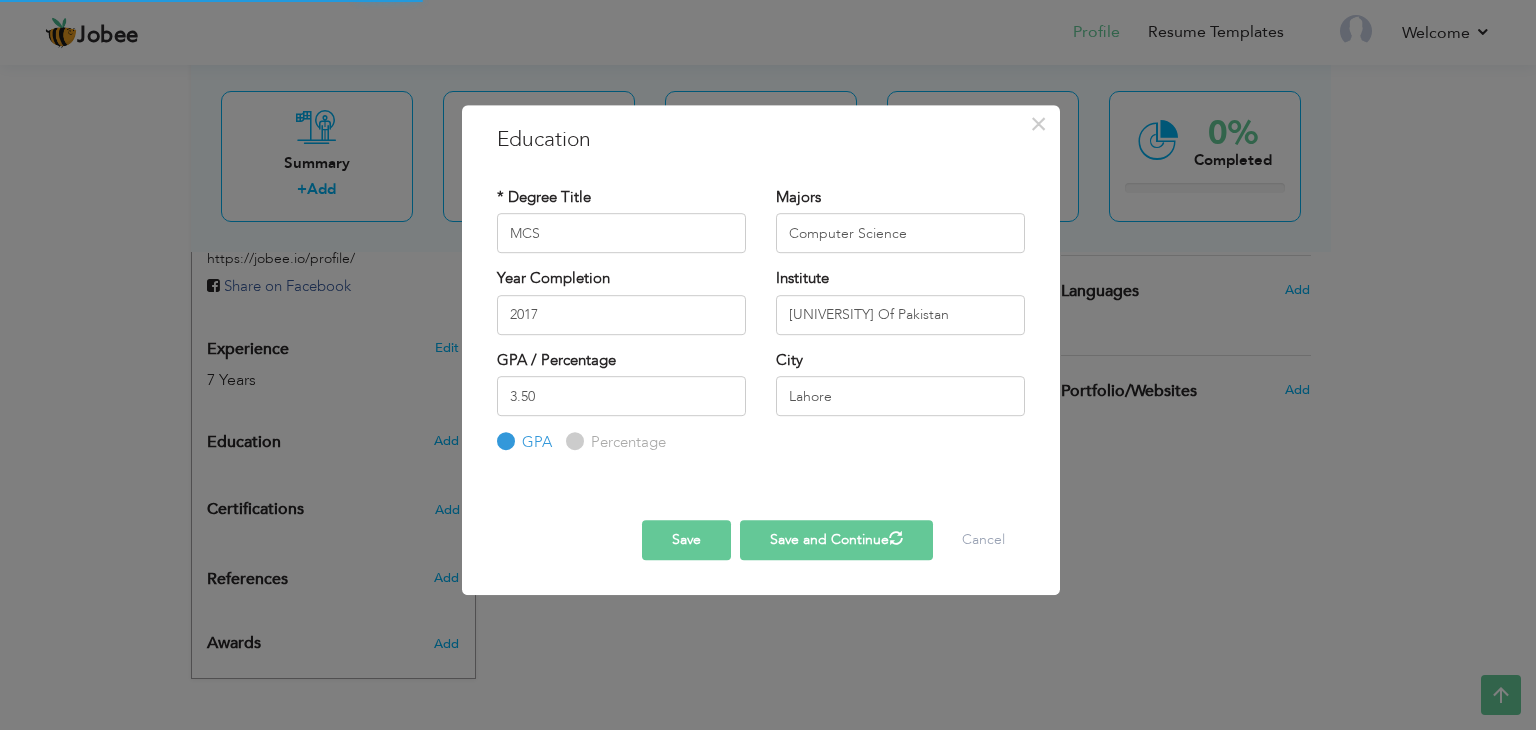 type 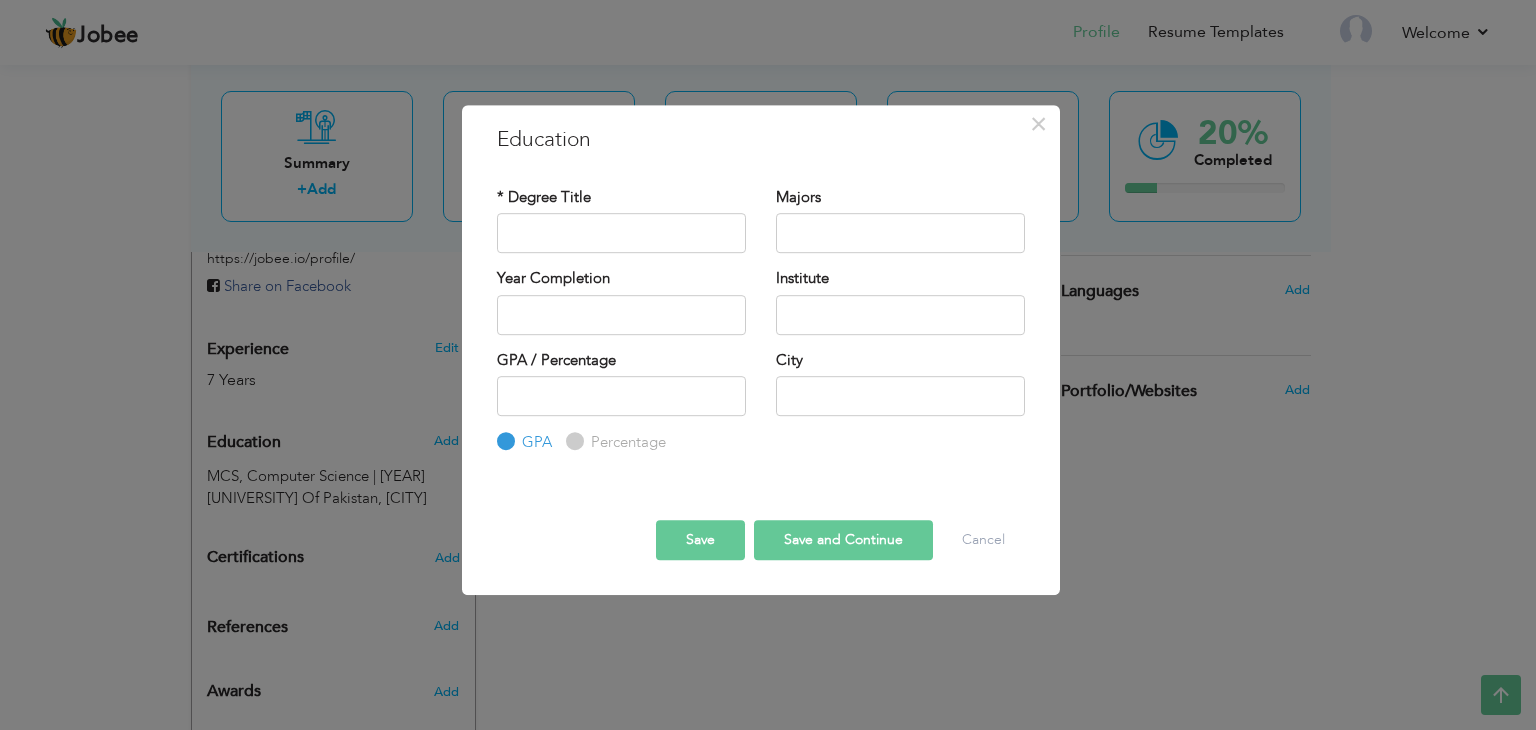 click on "Save" at bounding box center [700, 540] 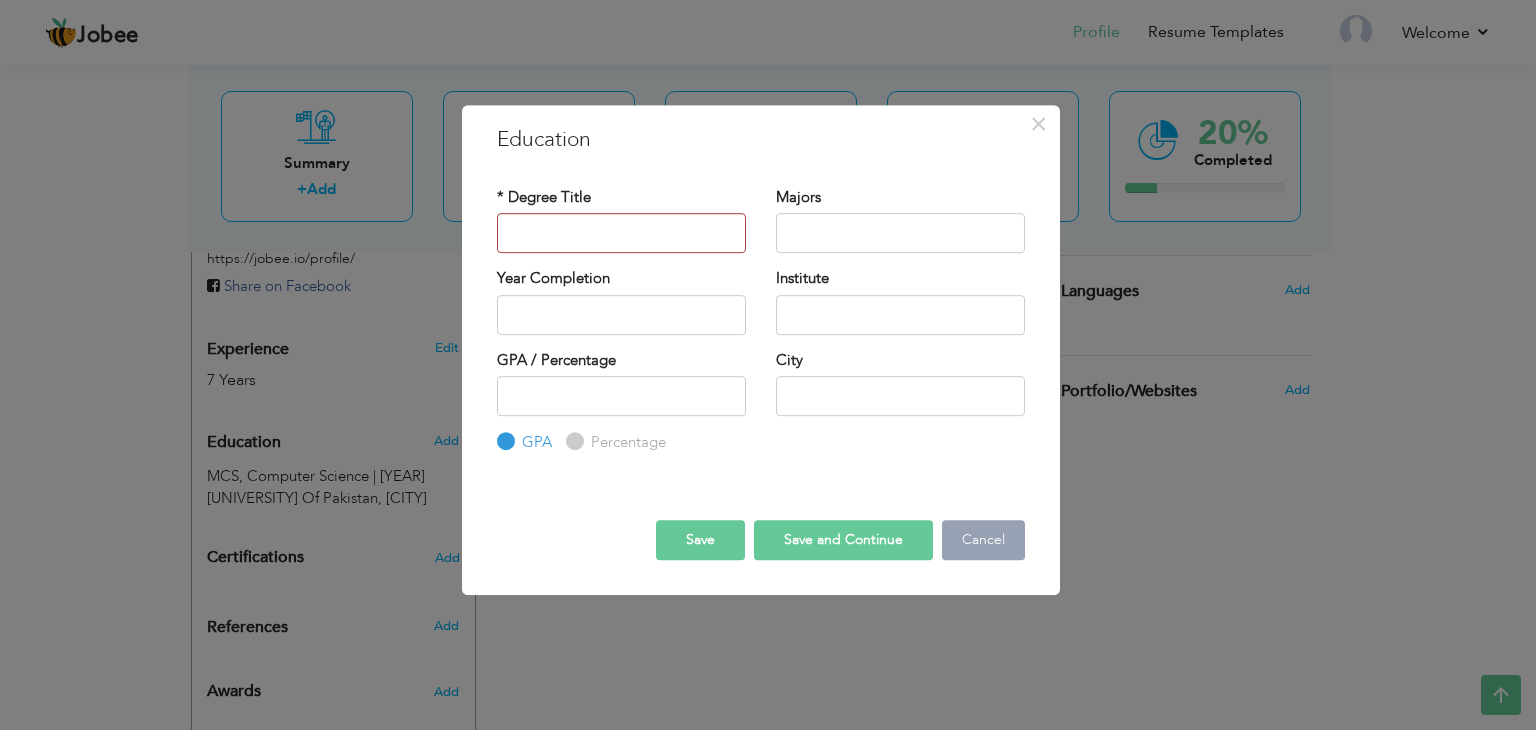 click on "Cancel" at bounding box center (983, 540) 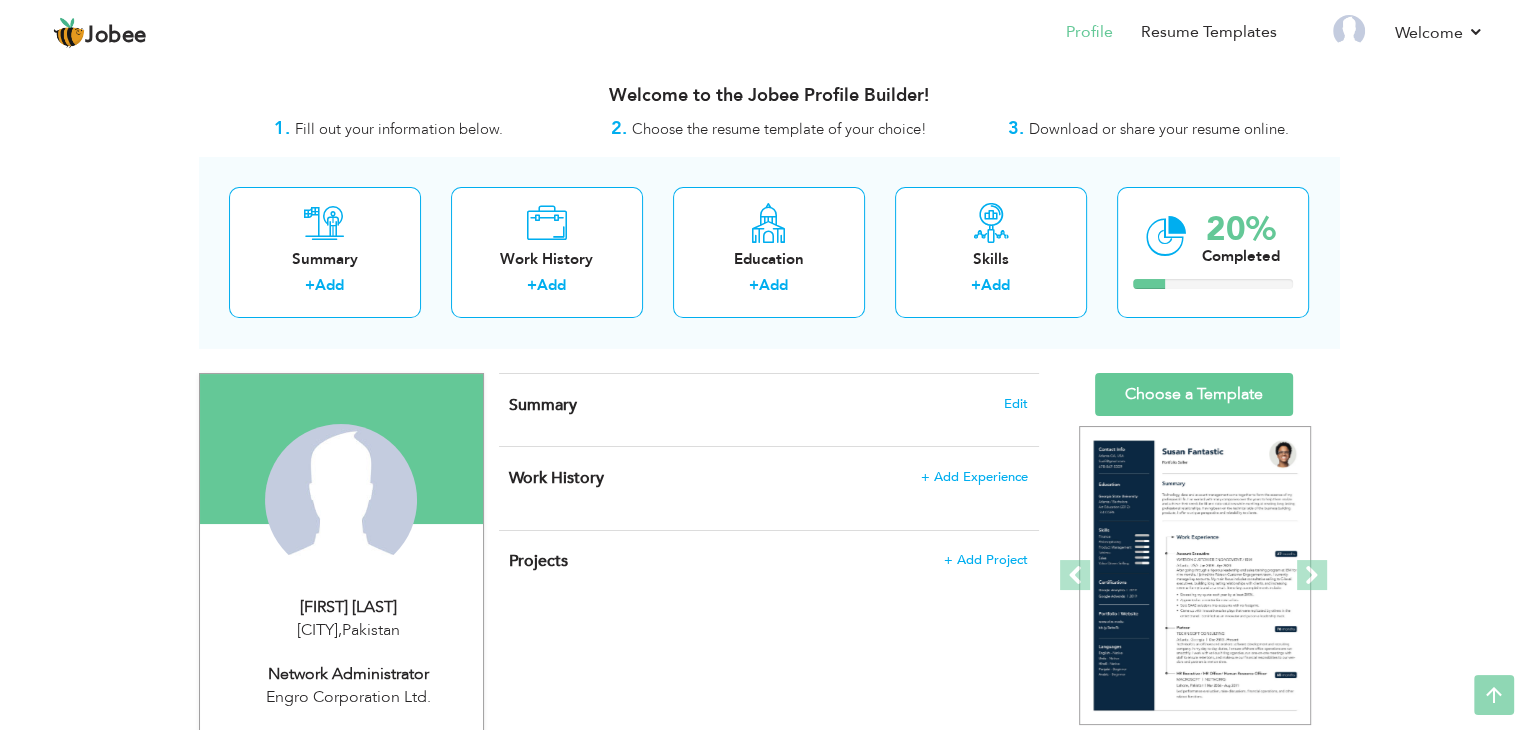 scroll, scrollTop: 0, scrollLeft: 0, axis: both 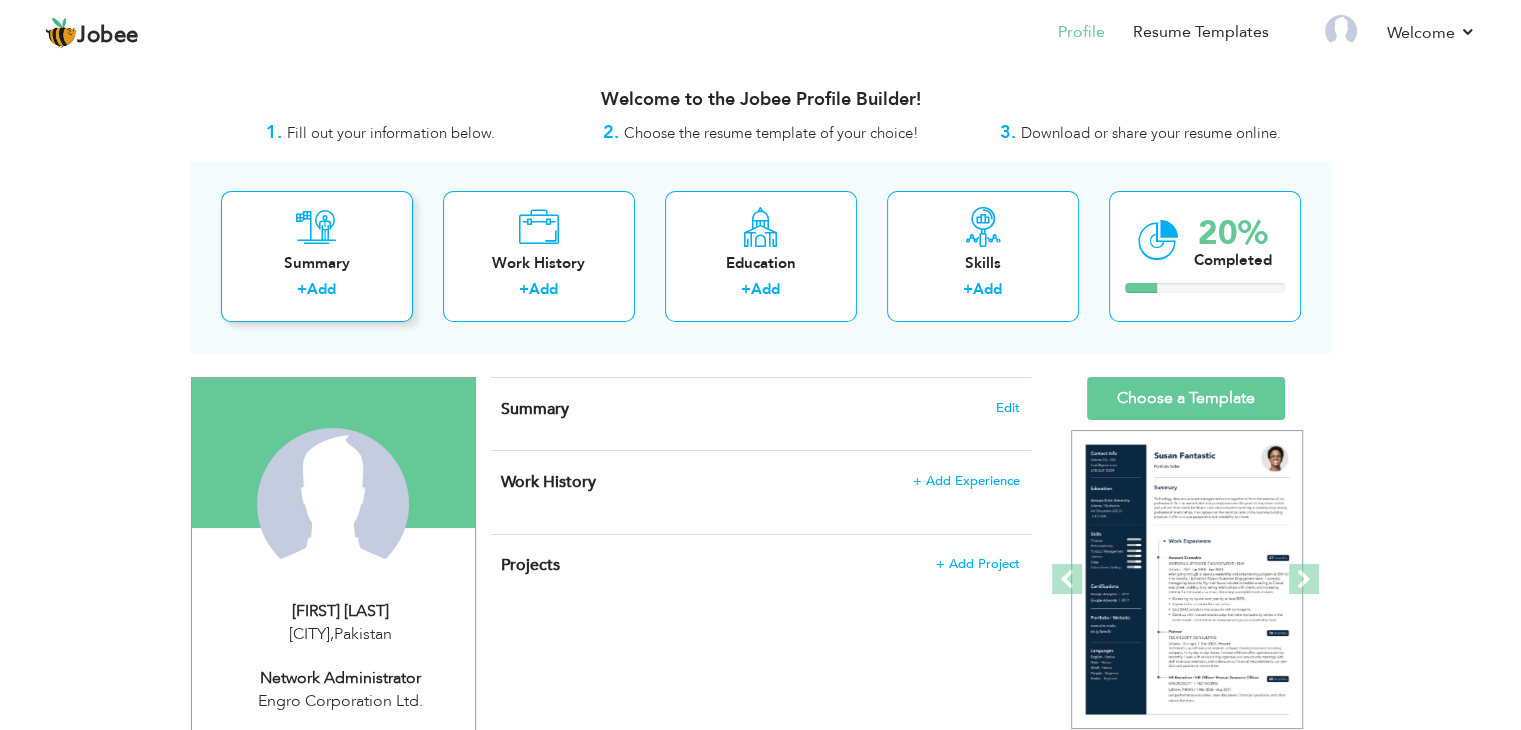 click on "Summary
+  Add" at bounding box center [317, 256] 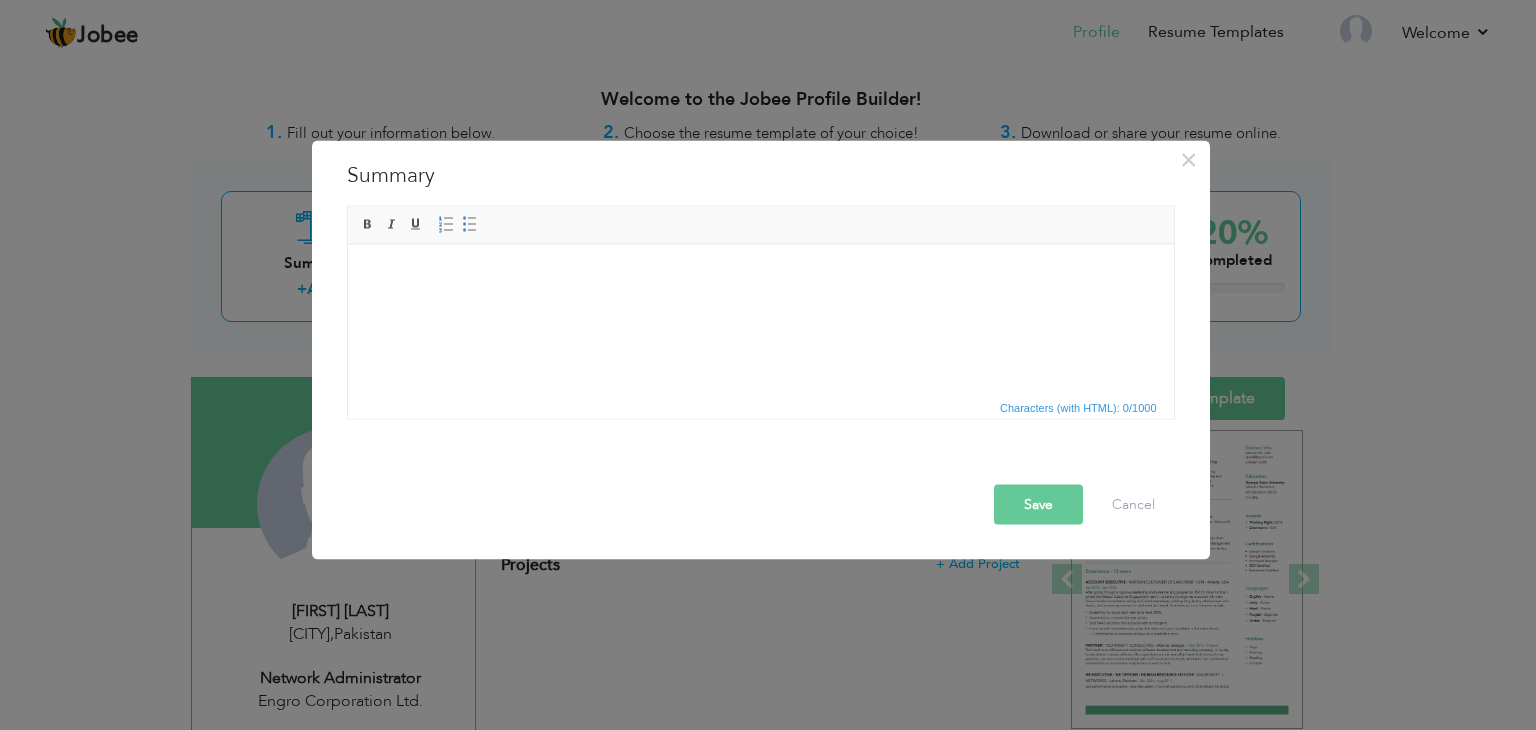 click at bounding box center (760, 274) 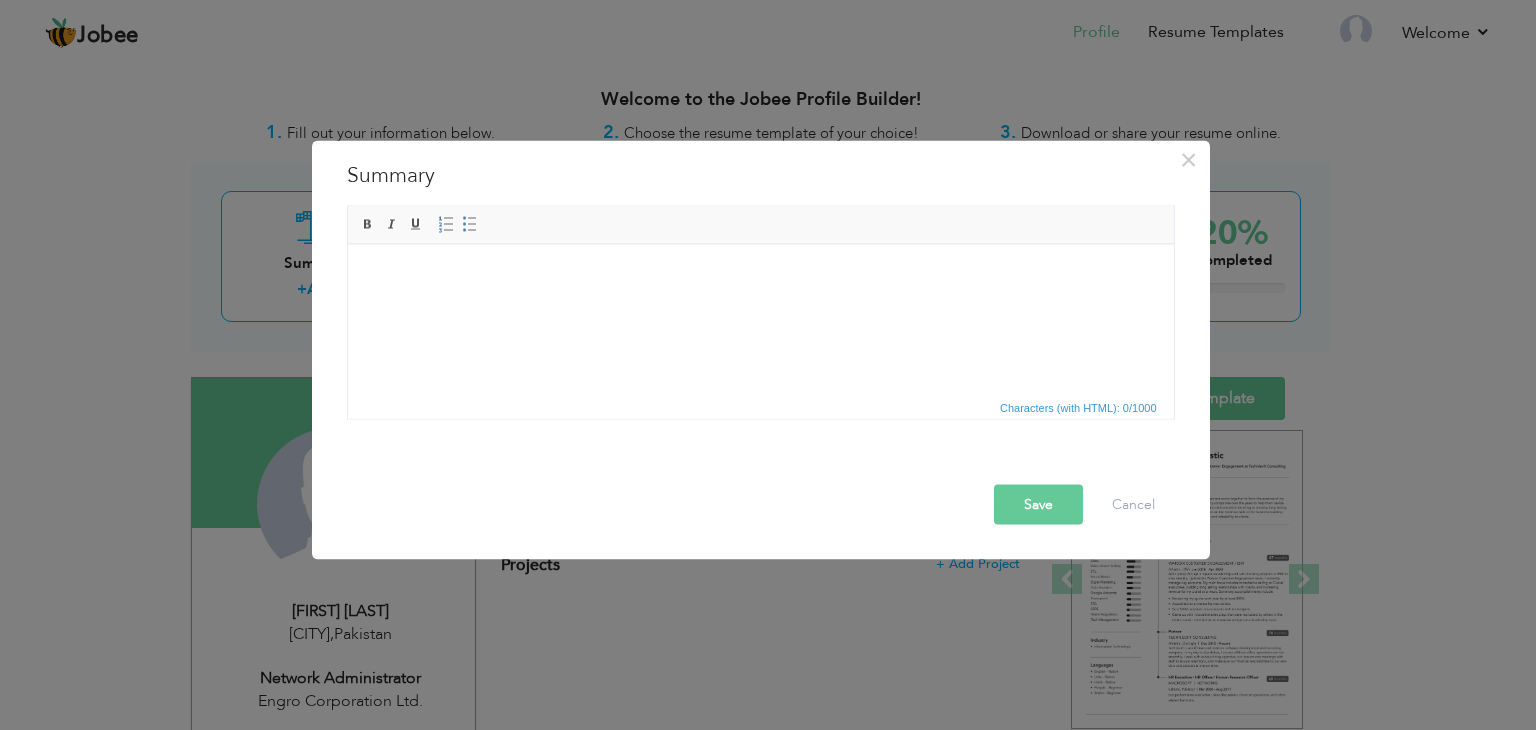 click at bounding box center [760, 274] 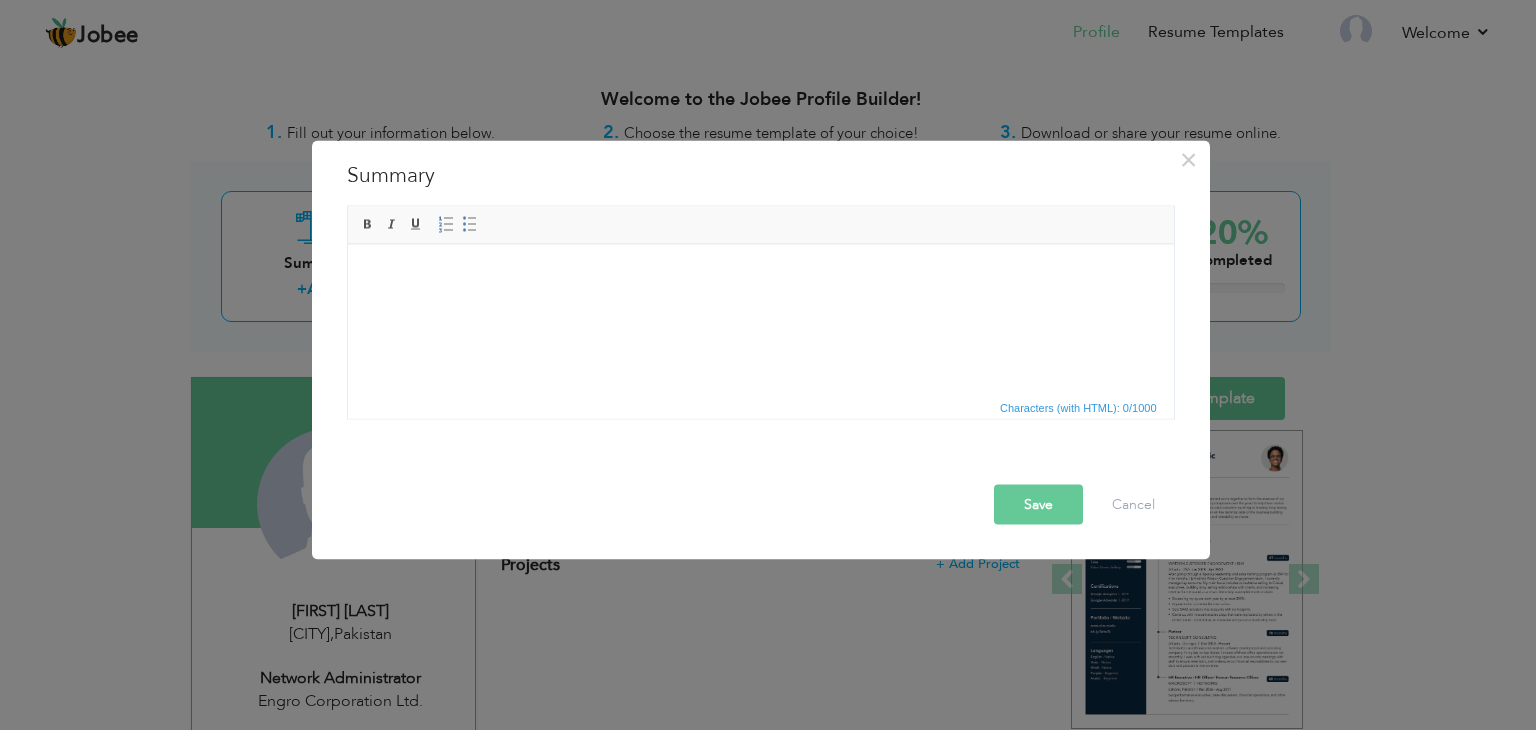 drag, startPoint x: 469, startPoint y: 261, endPoint x: 415, endPoint y: 273, distance: 55.31727 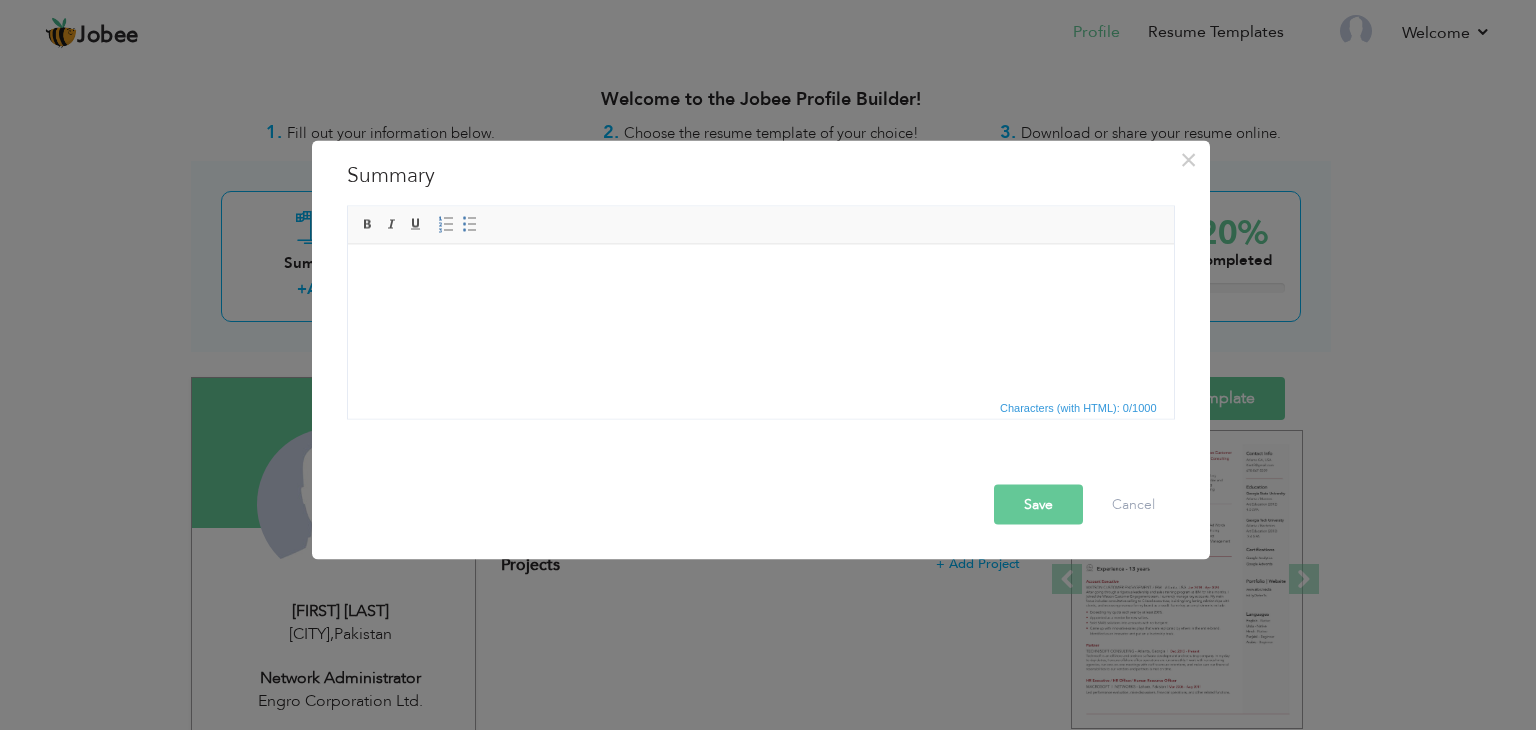 click at bounding box center (760, 274) 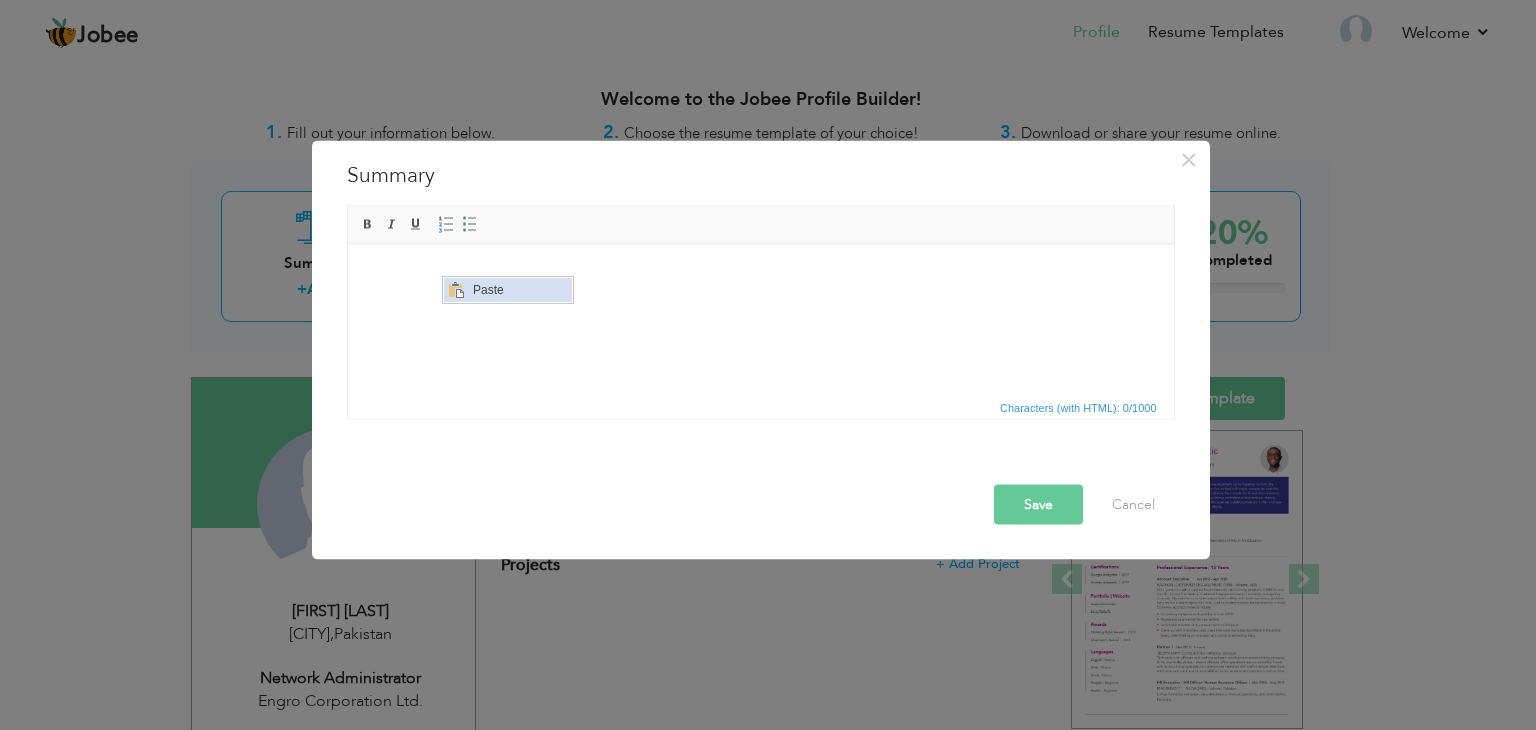 click on "Paste" at bounding box center [520, 290] 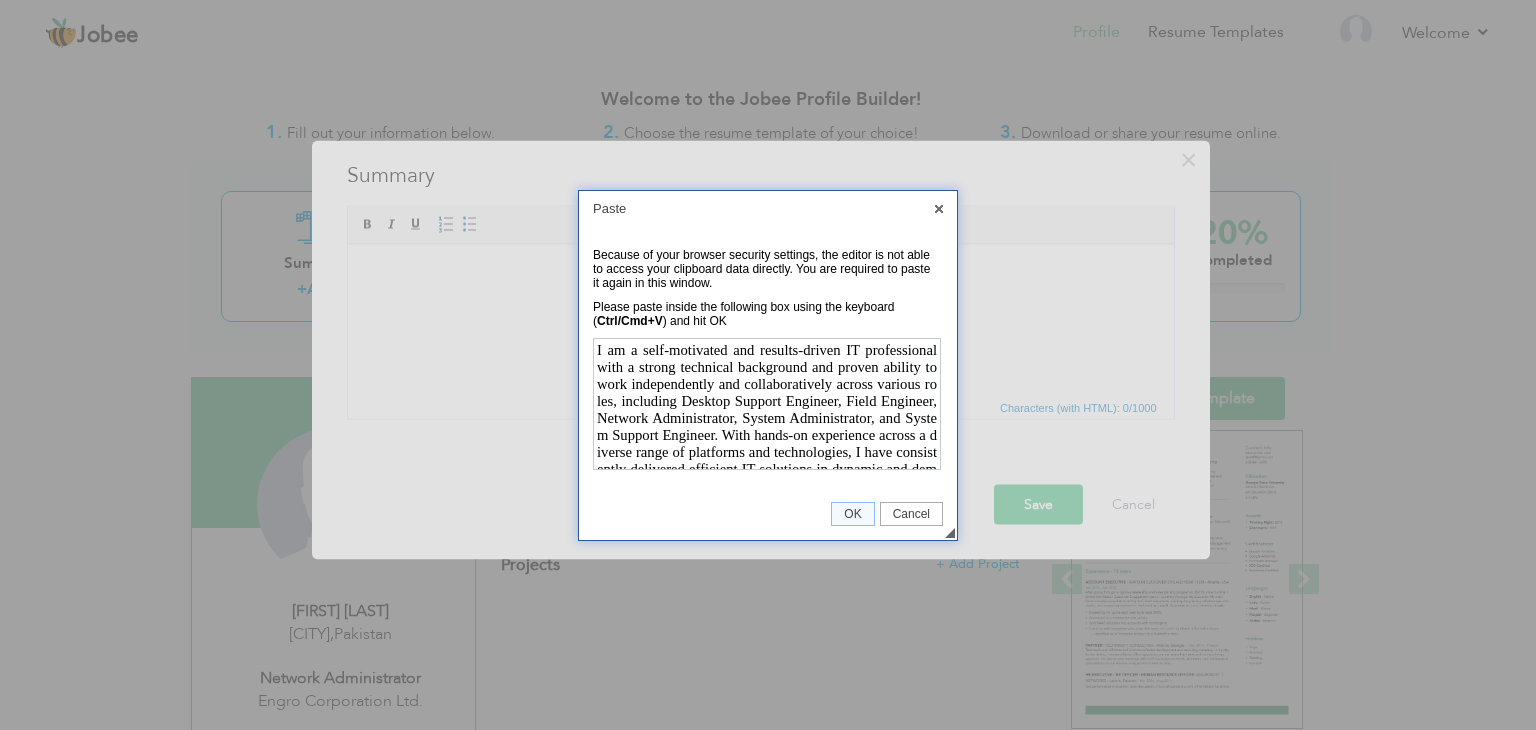 scroll, scrollTop: 0, scrollLeft: 0, axis: both 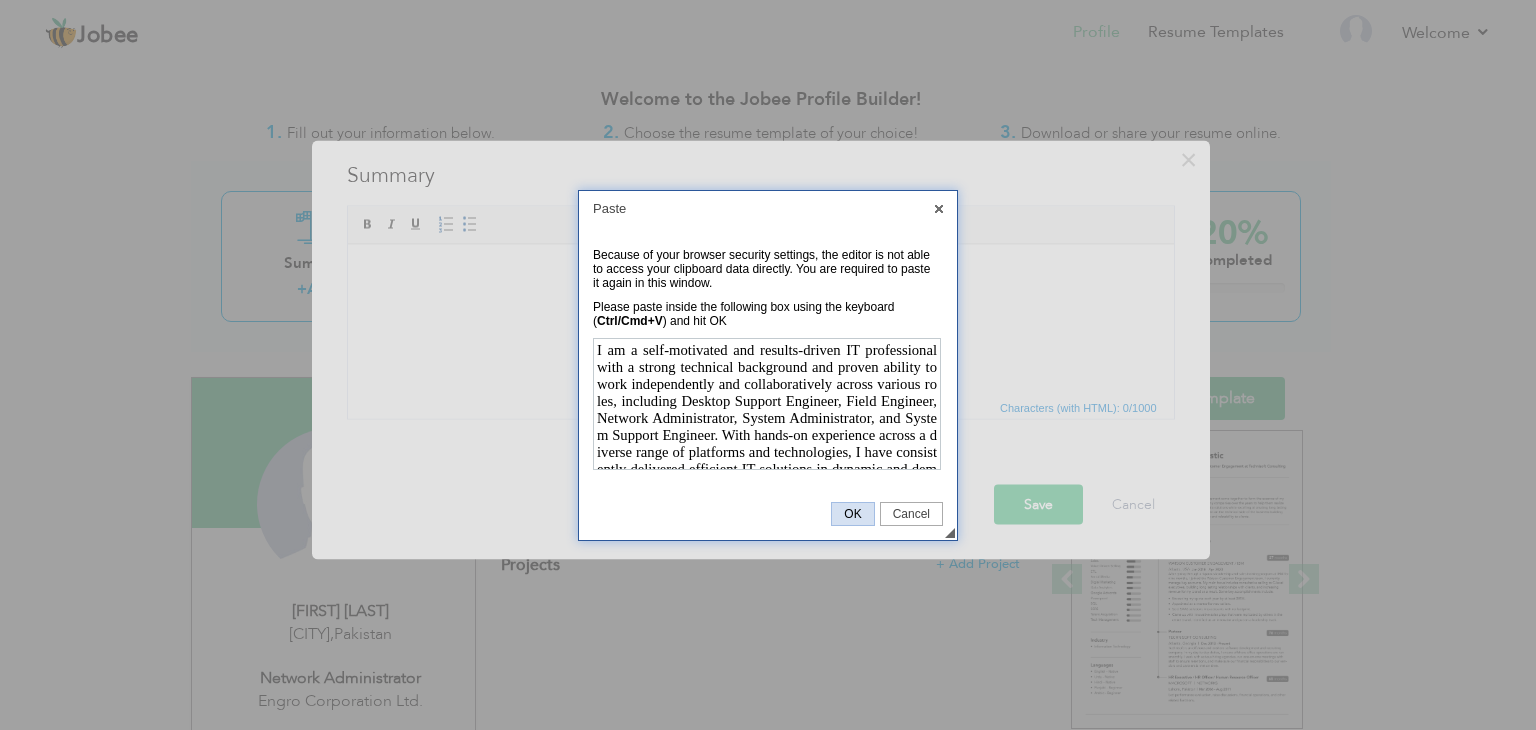 click on "OK" at bounding box center [852, 514] 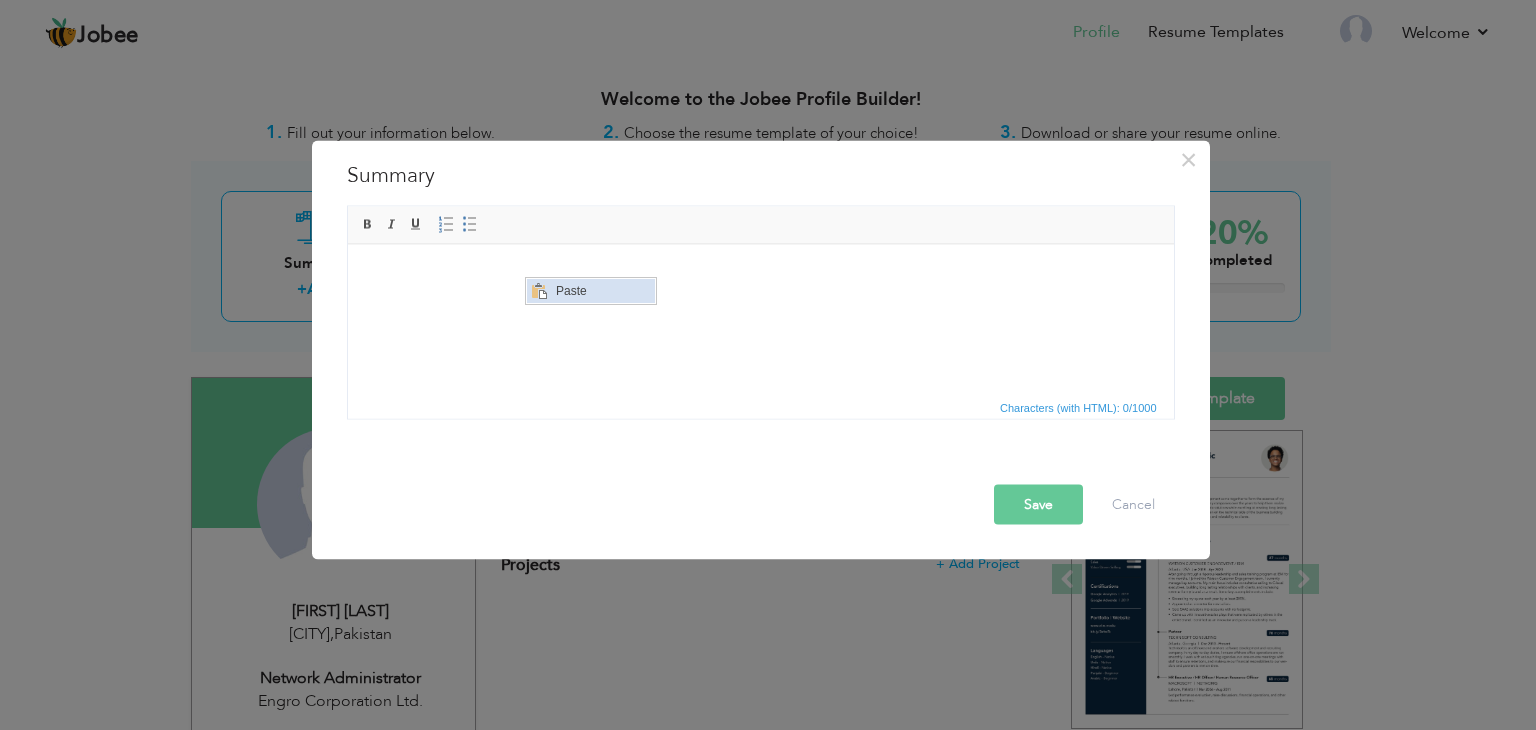 click on "Paste" at bounding box center (603, 291) 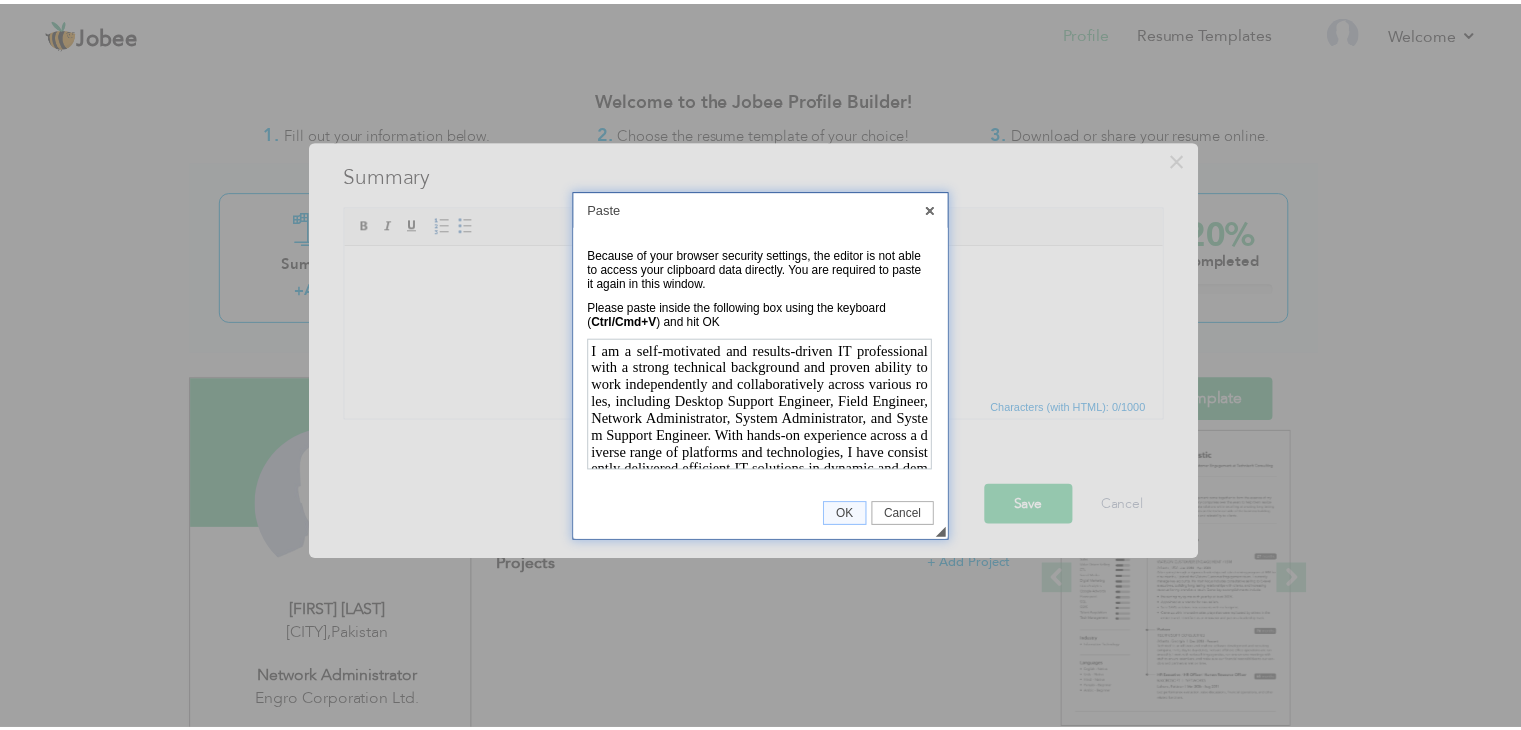 scroll, scrollTop: 0, scrollLeft: 0, axis: both 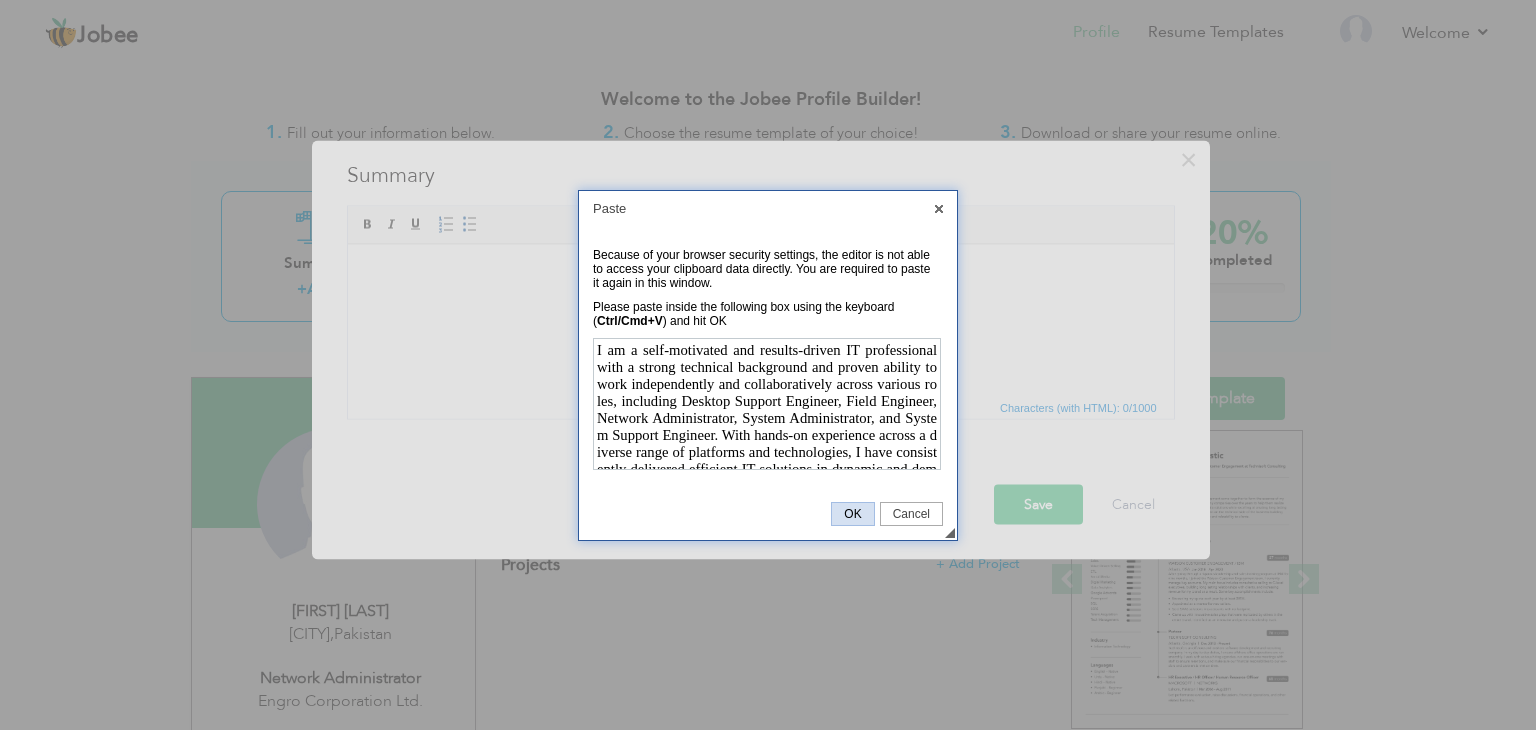 click on "OK" at bounding box center [852, 514] 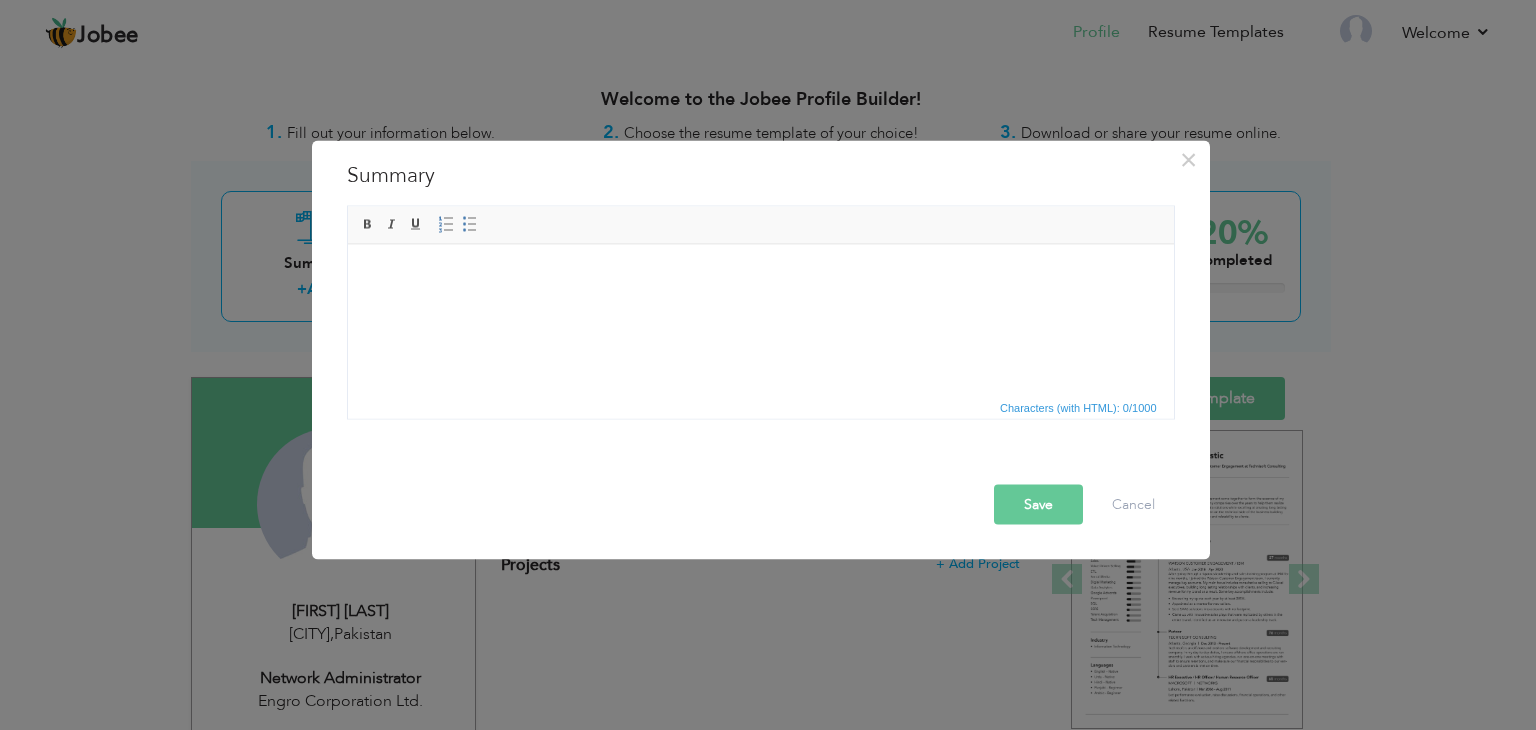 click on "Save" at bounding box center [1038, 505] 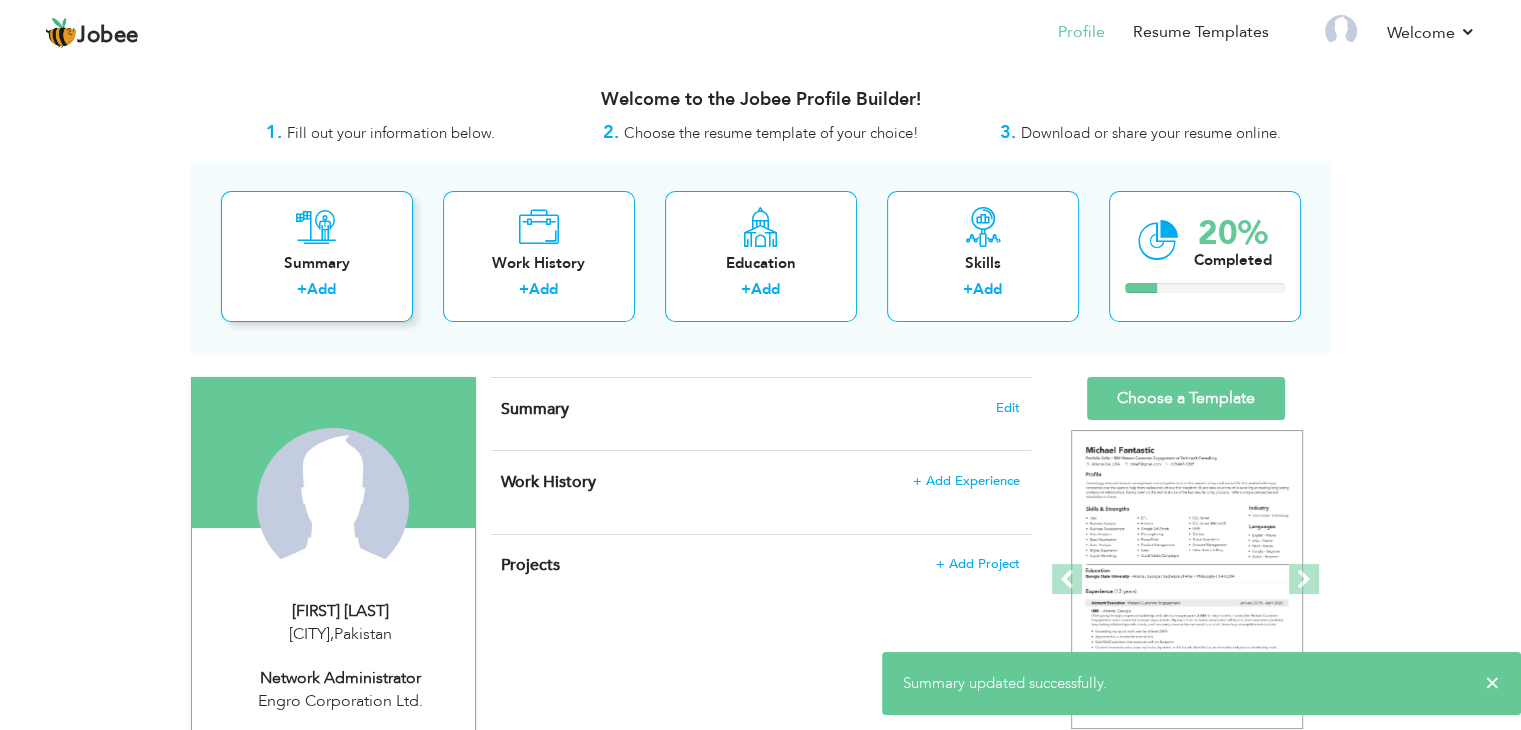 click on "Summary" at bounding box center [317, 263] 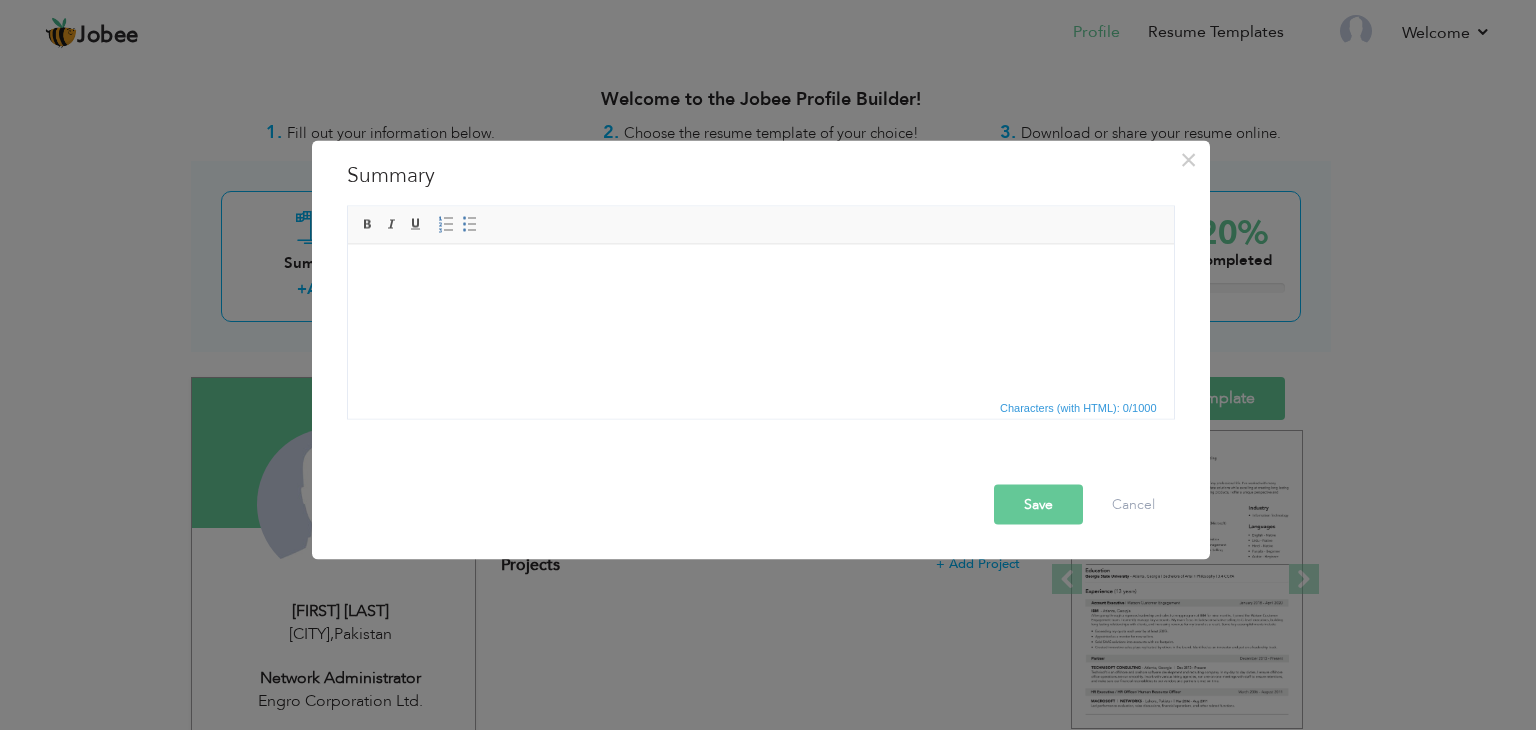 click at bounding box center (760, 274) 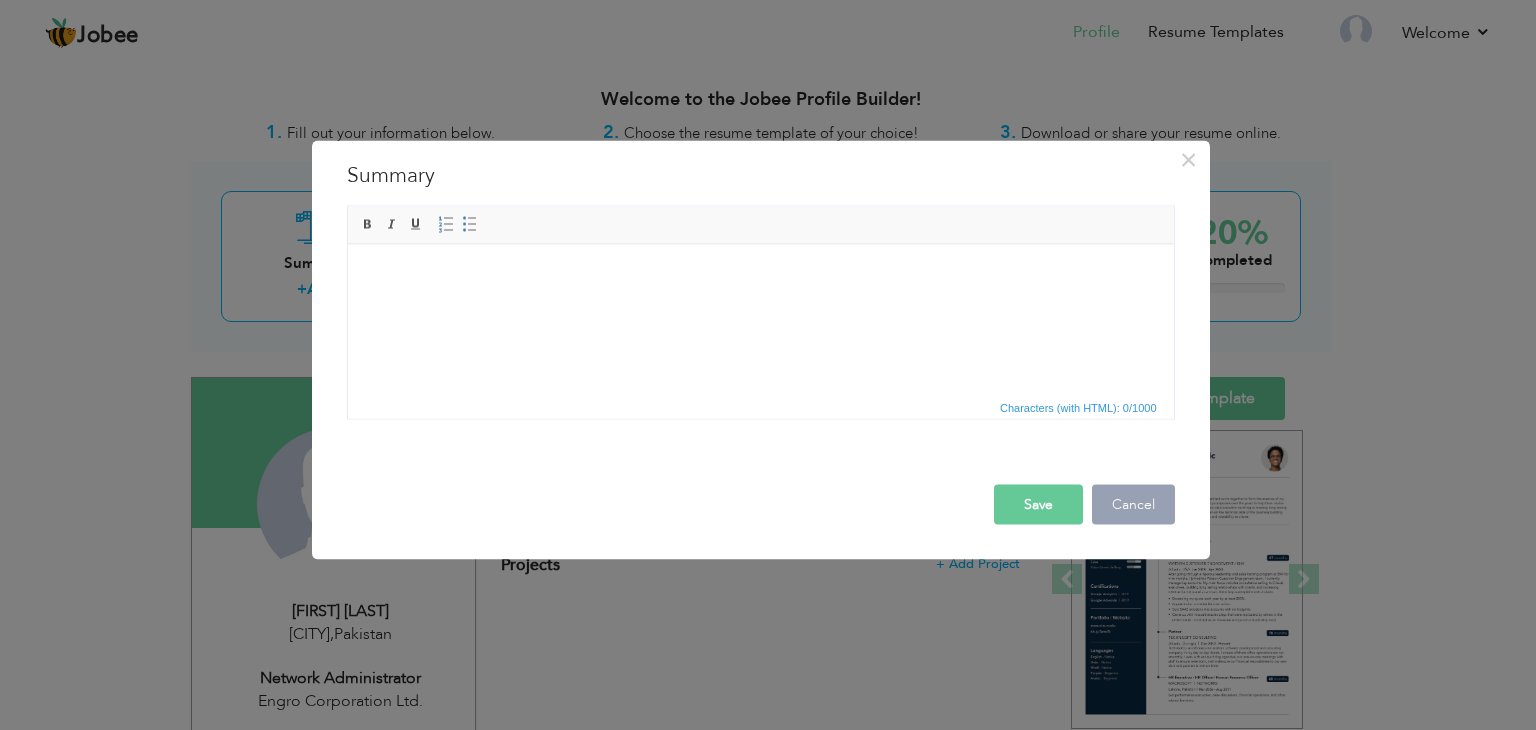 click on "Cancel" at bounding box center (1133, 505) 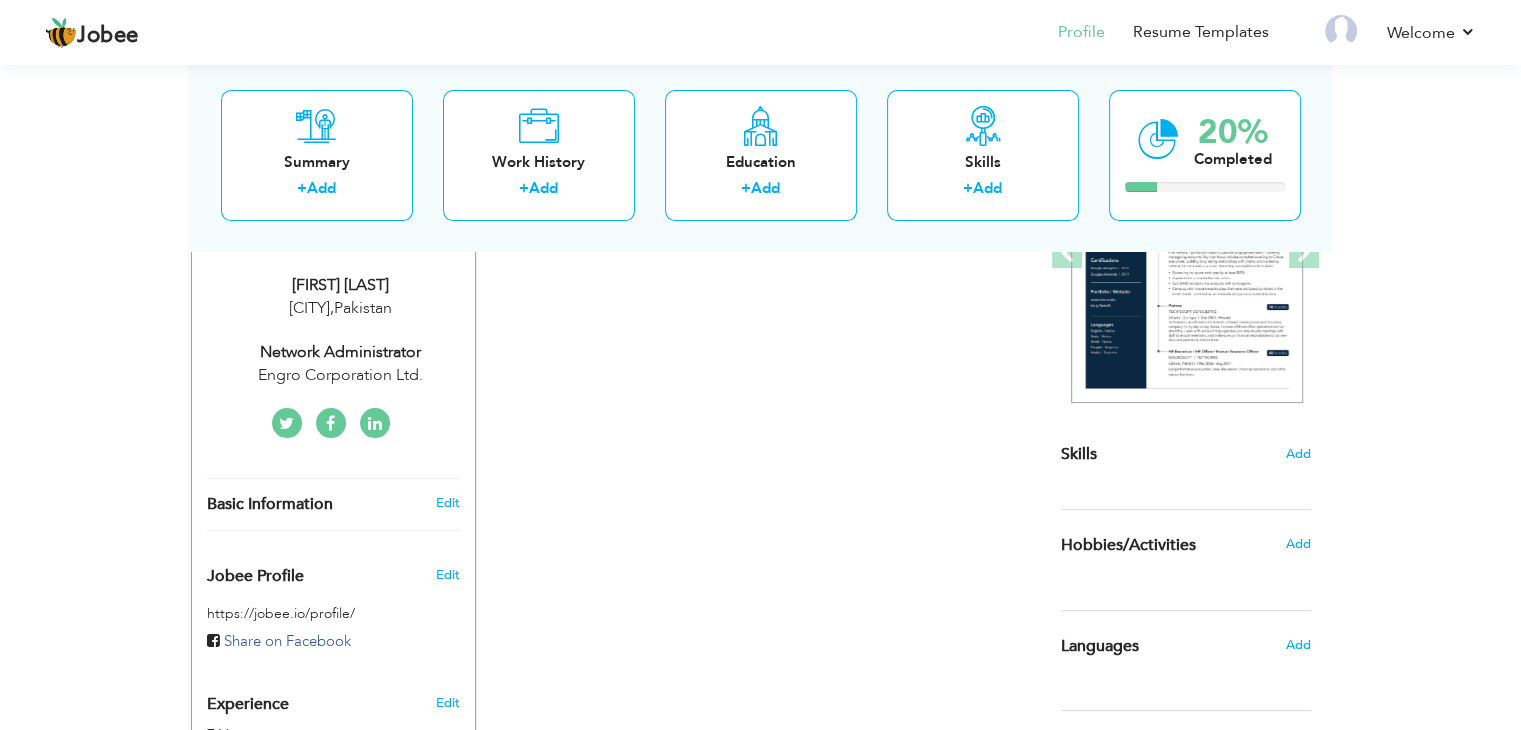 scroll, scrollTop: 400, scrollLeft: 0, axis: vertical 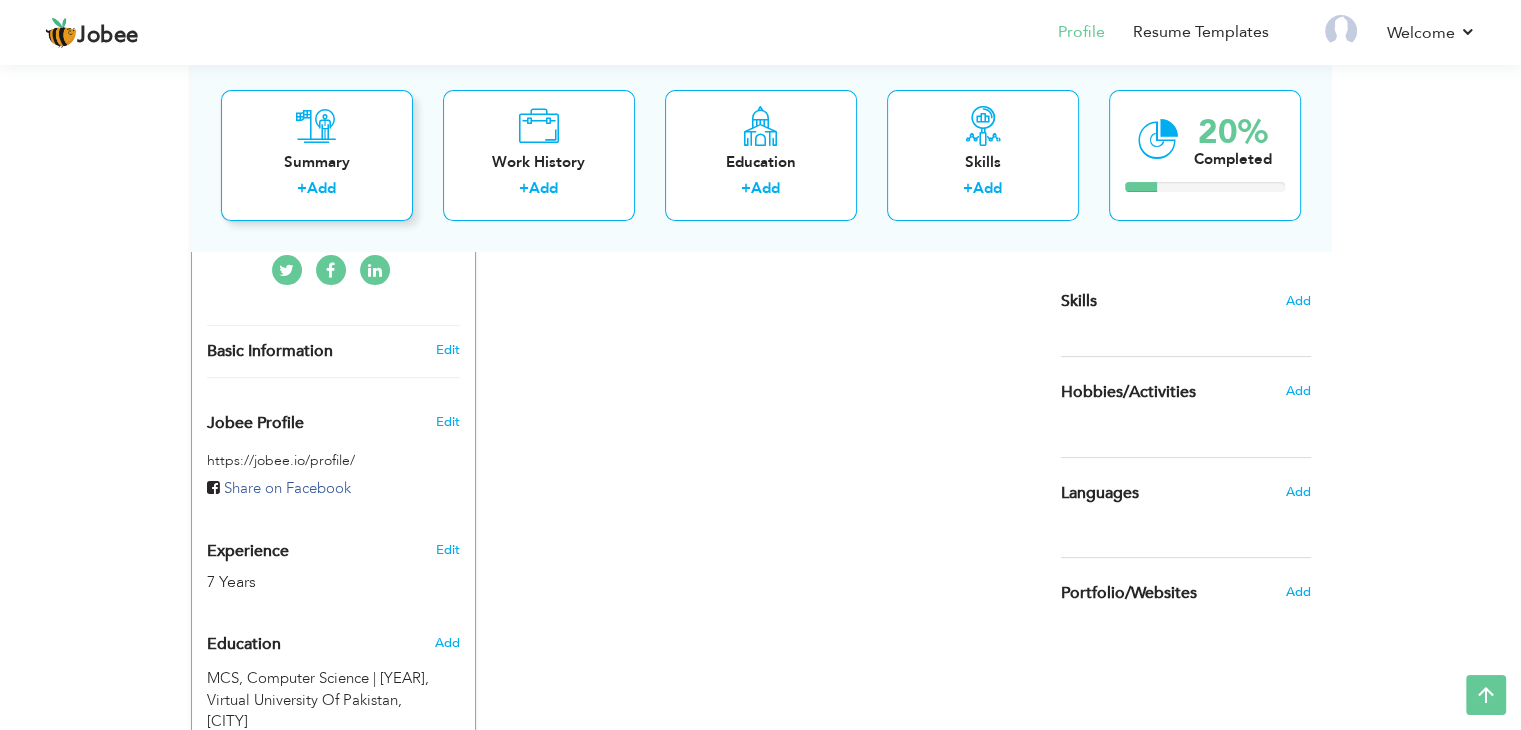 click on "Summary" at bounding box center (317, 162) 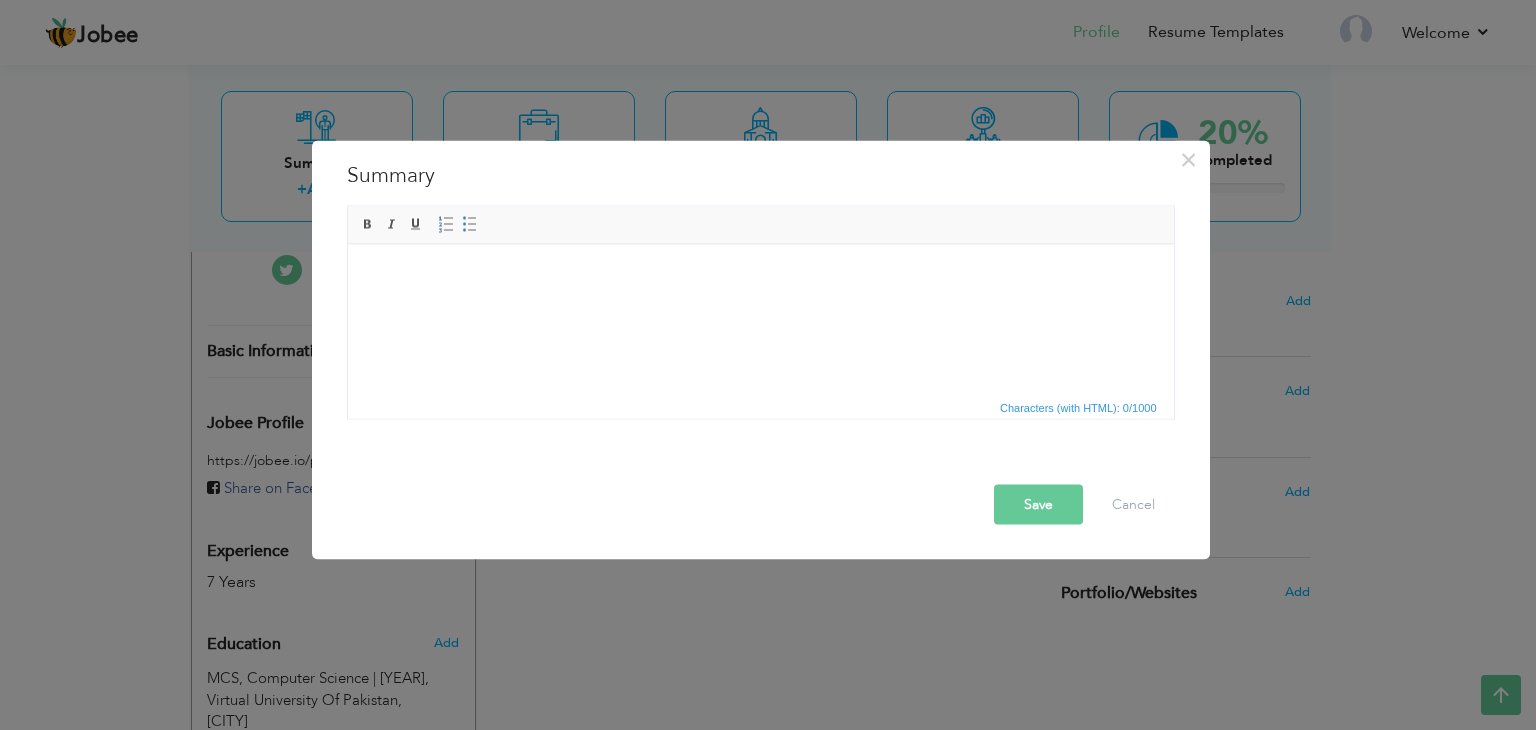 click at bounding box center (760, 274) 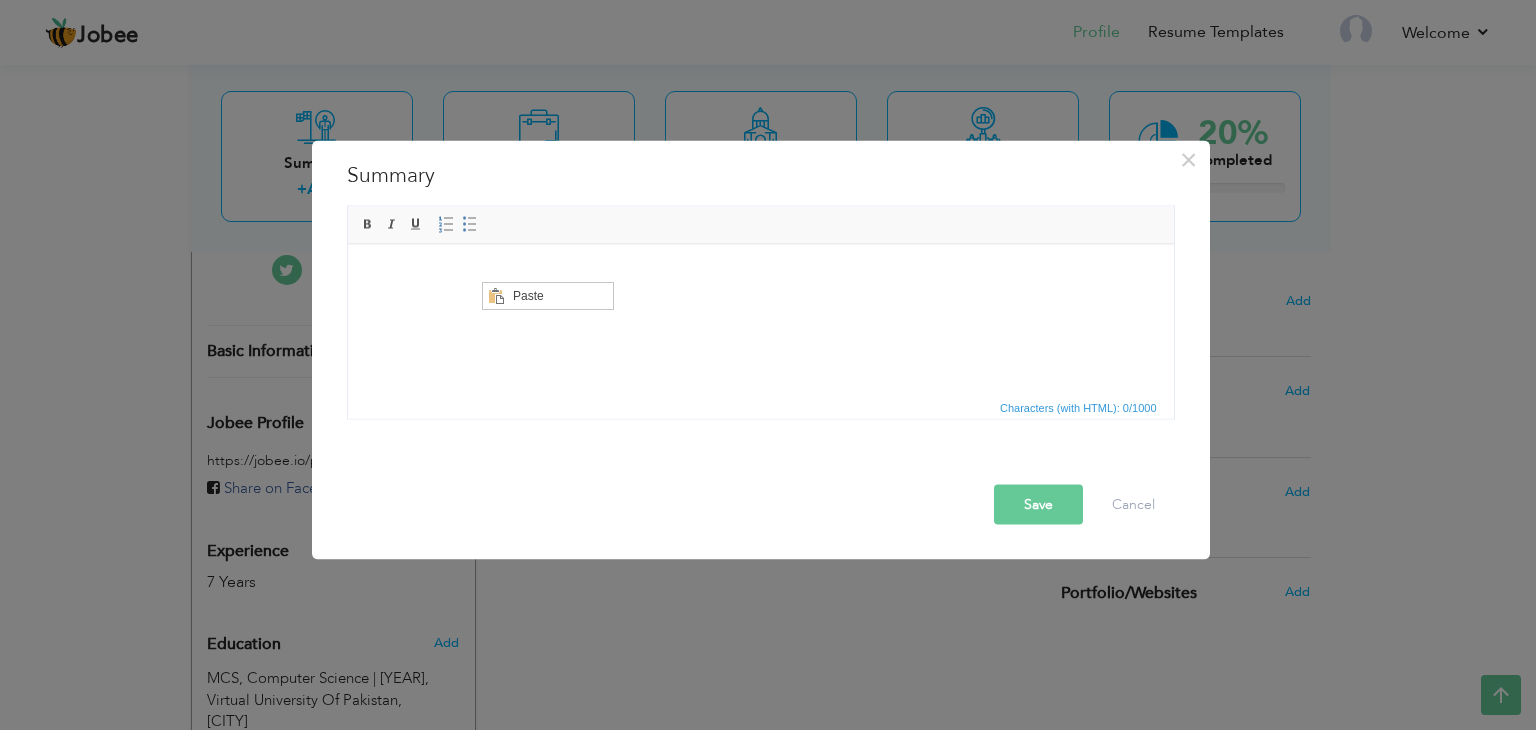 scroll, scrollTop: 0, scrollLeft: 0, axis: both 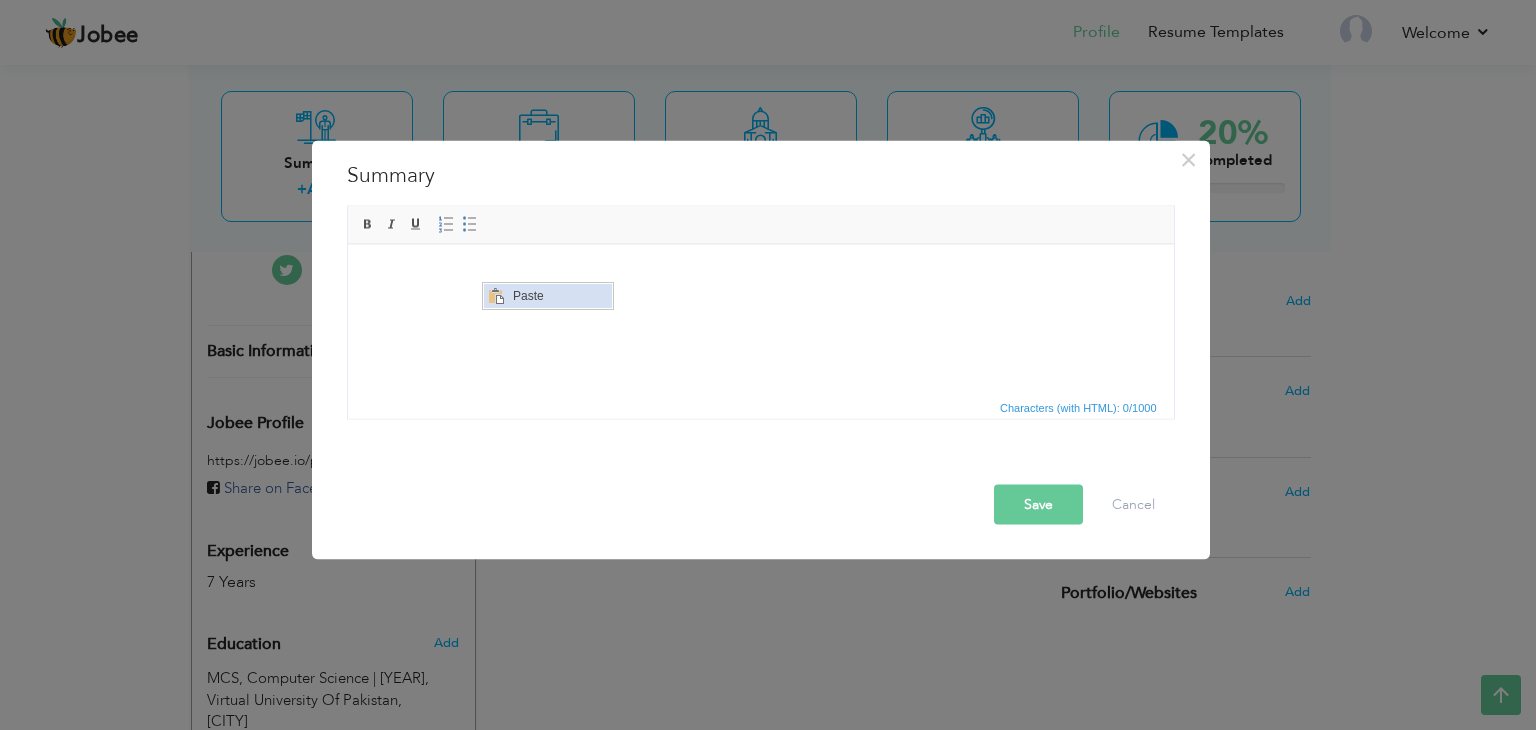 click on "Paste" at bounding box center (560, 296) 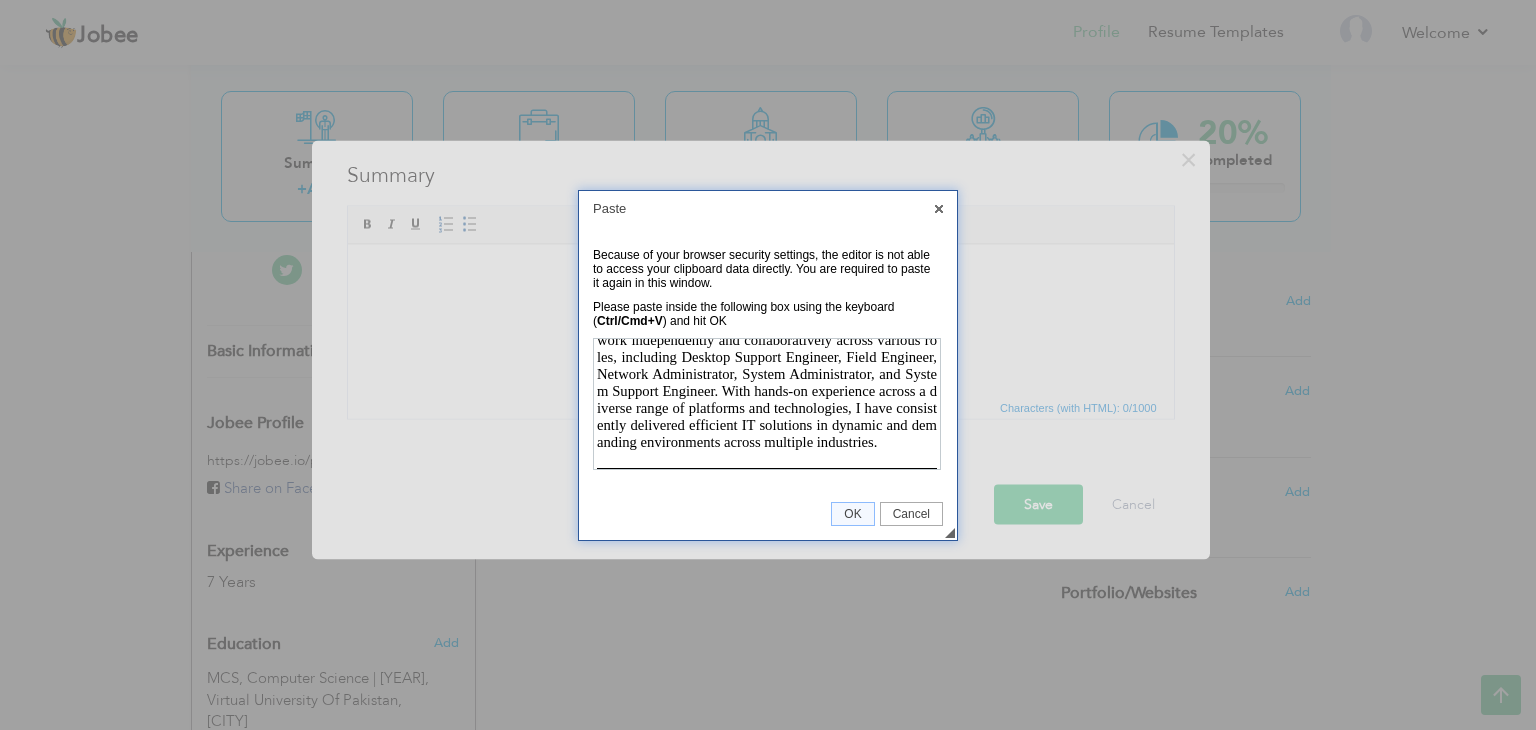 scroll, scrollTop: 58, scrollLeft: 0, axis: vertical 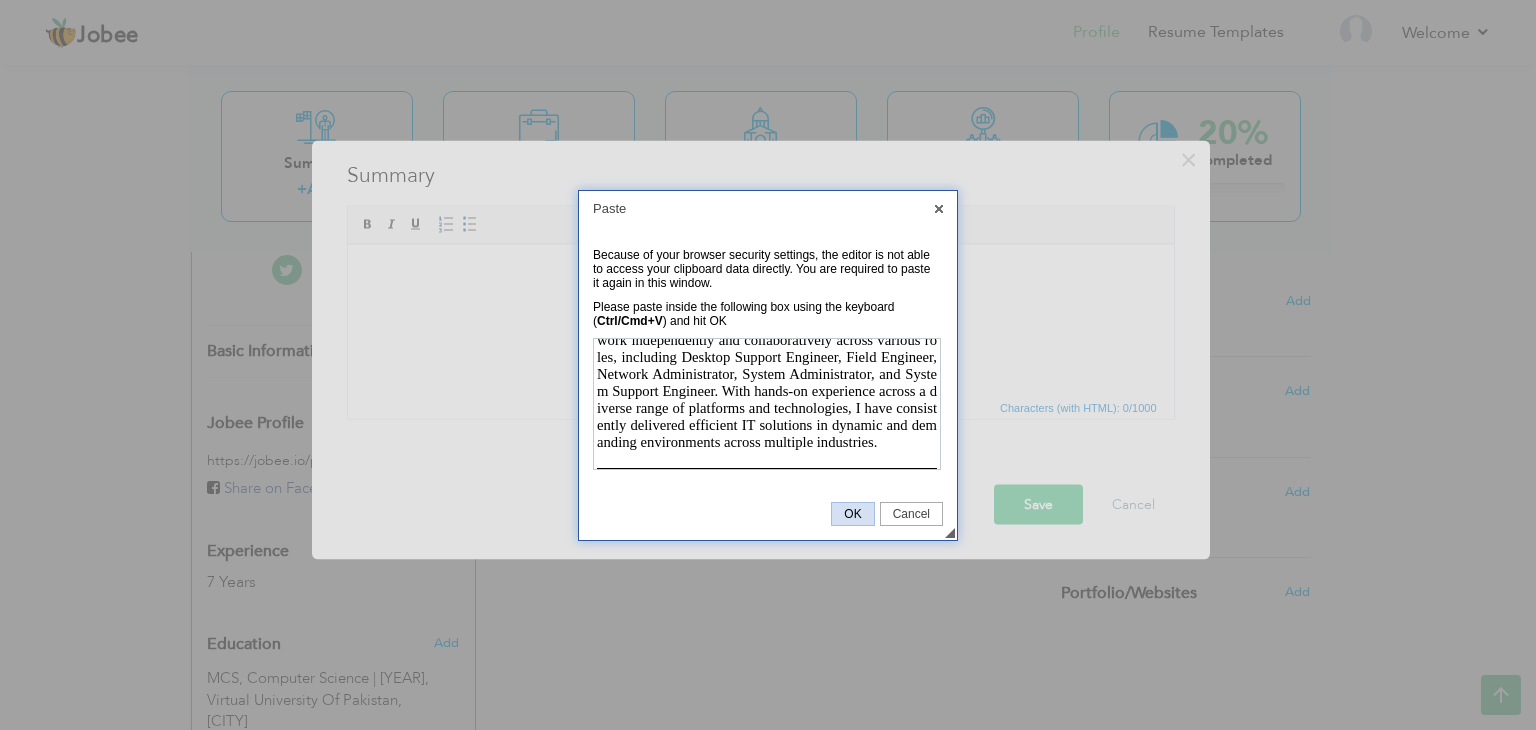 click on "OK" at bounding box center (852, 514) 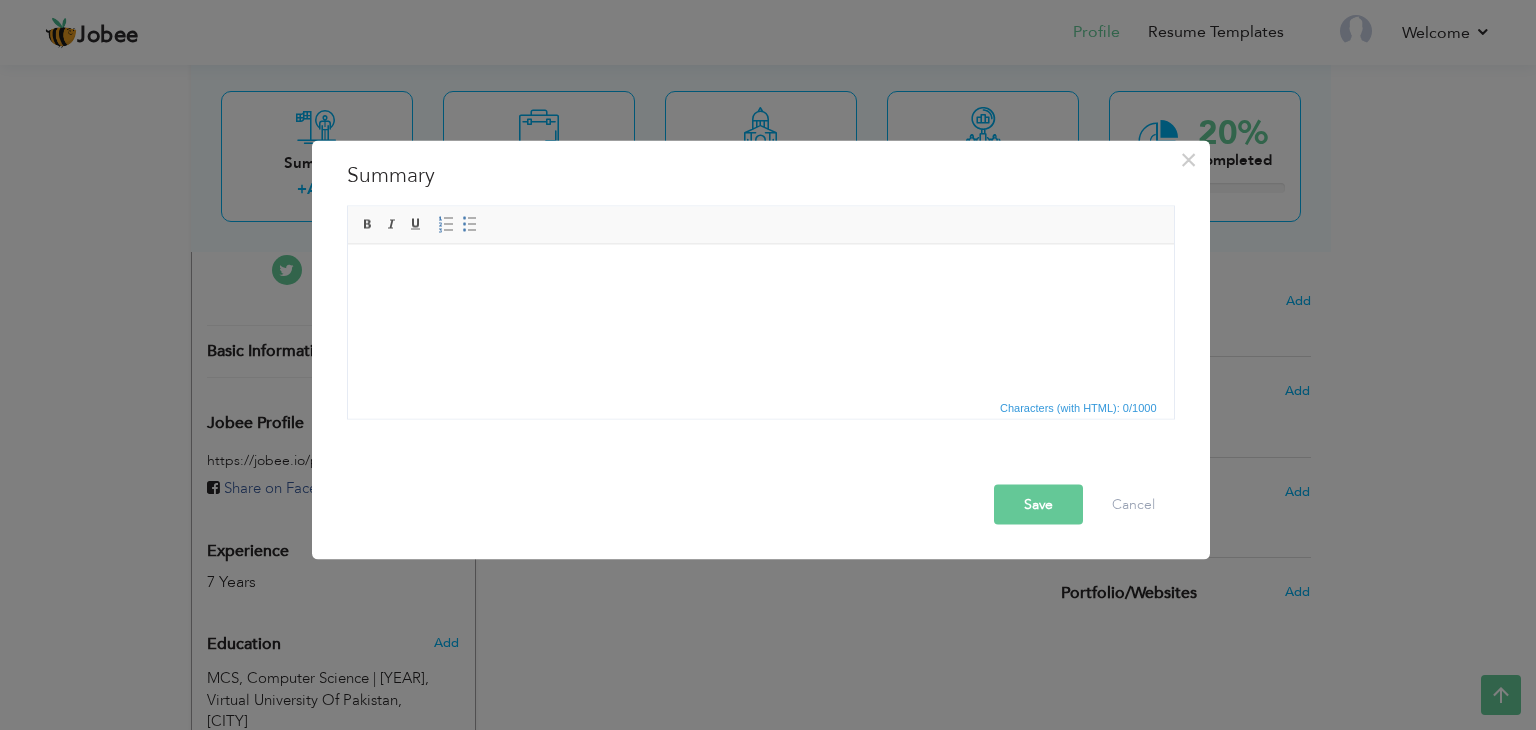 drag, startPoint x: 667, startPoint y: 262, endPoint x: 441, endPoint y: 297, distance: 228.69412 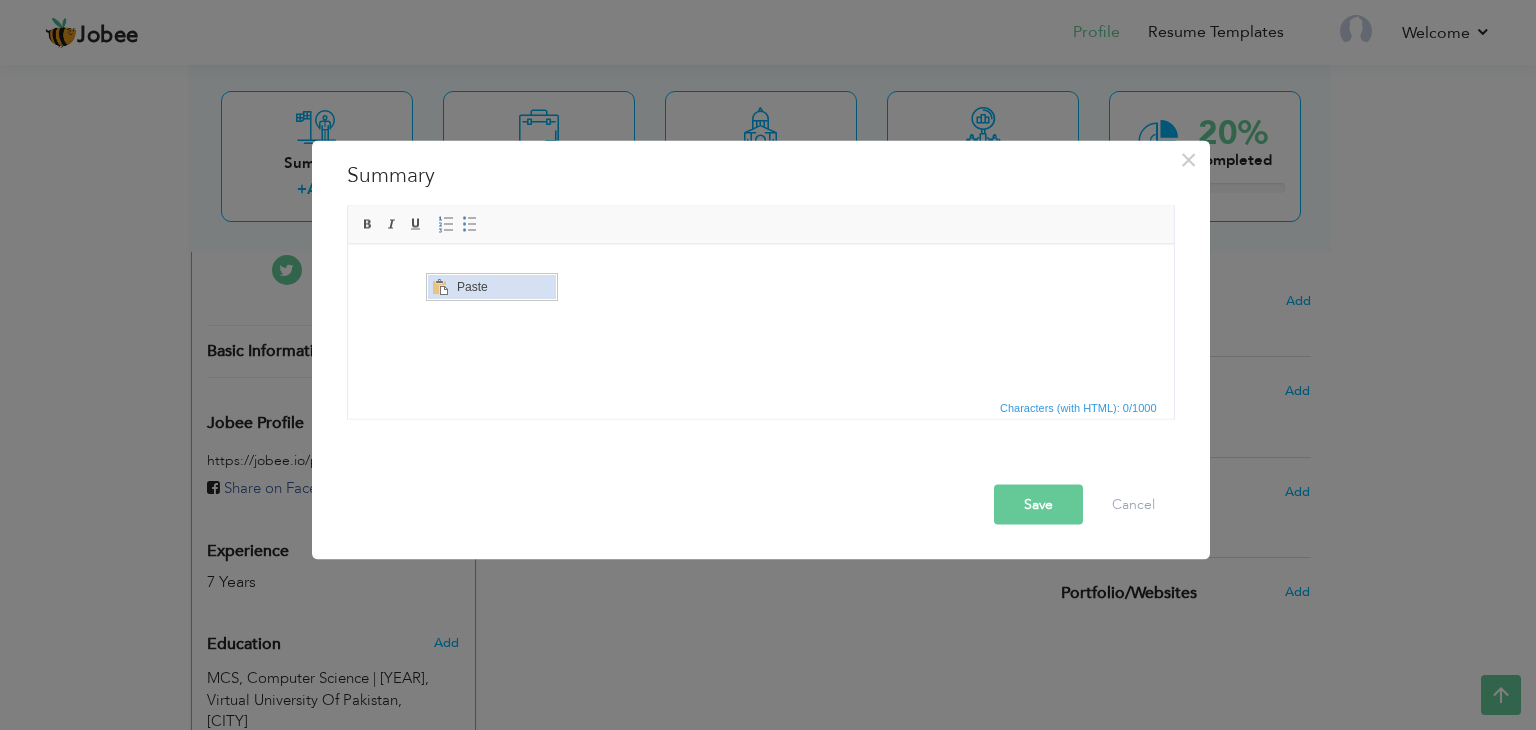 click on "Paste" at bounding box center (504, 287) 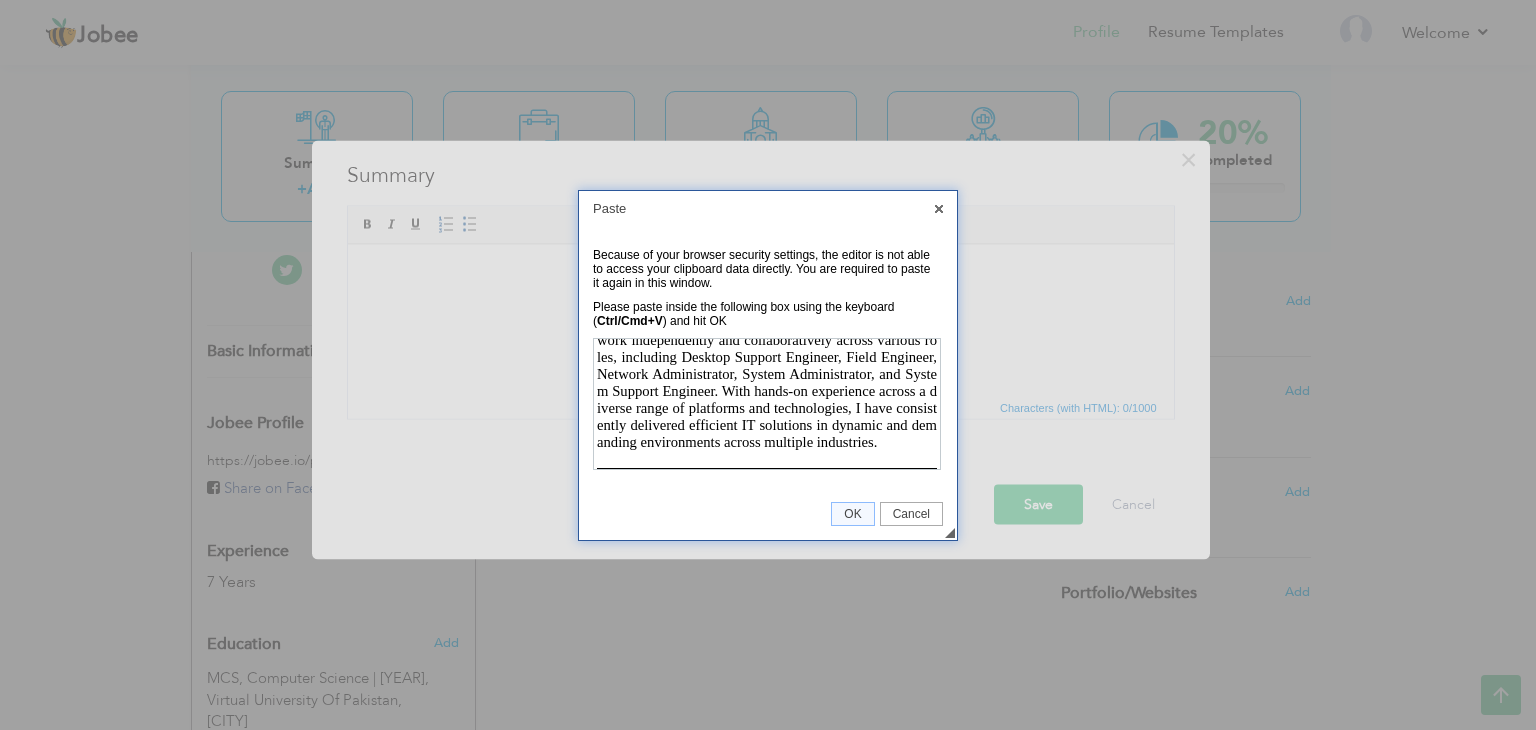 scroll, scrollTop: 58, scrollLeft: 0, axis: vertical 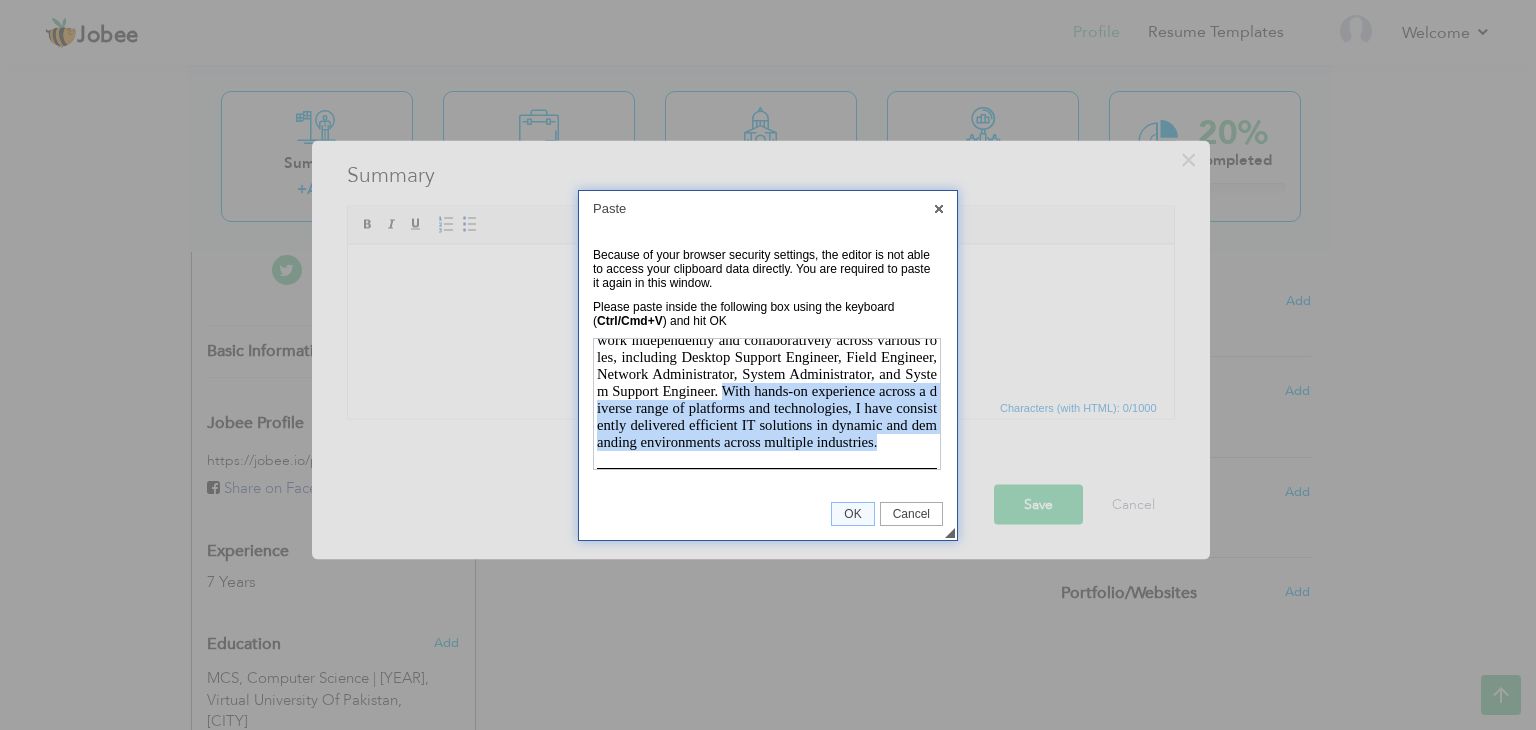 drag, startPoint x: 677, startPoint y: 451, endPoint x: 780, endPoint y: 381, distance: 124.53513 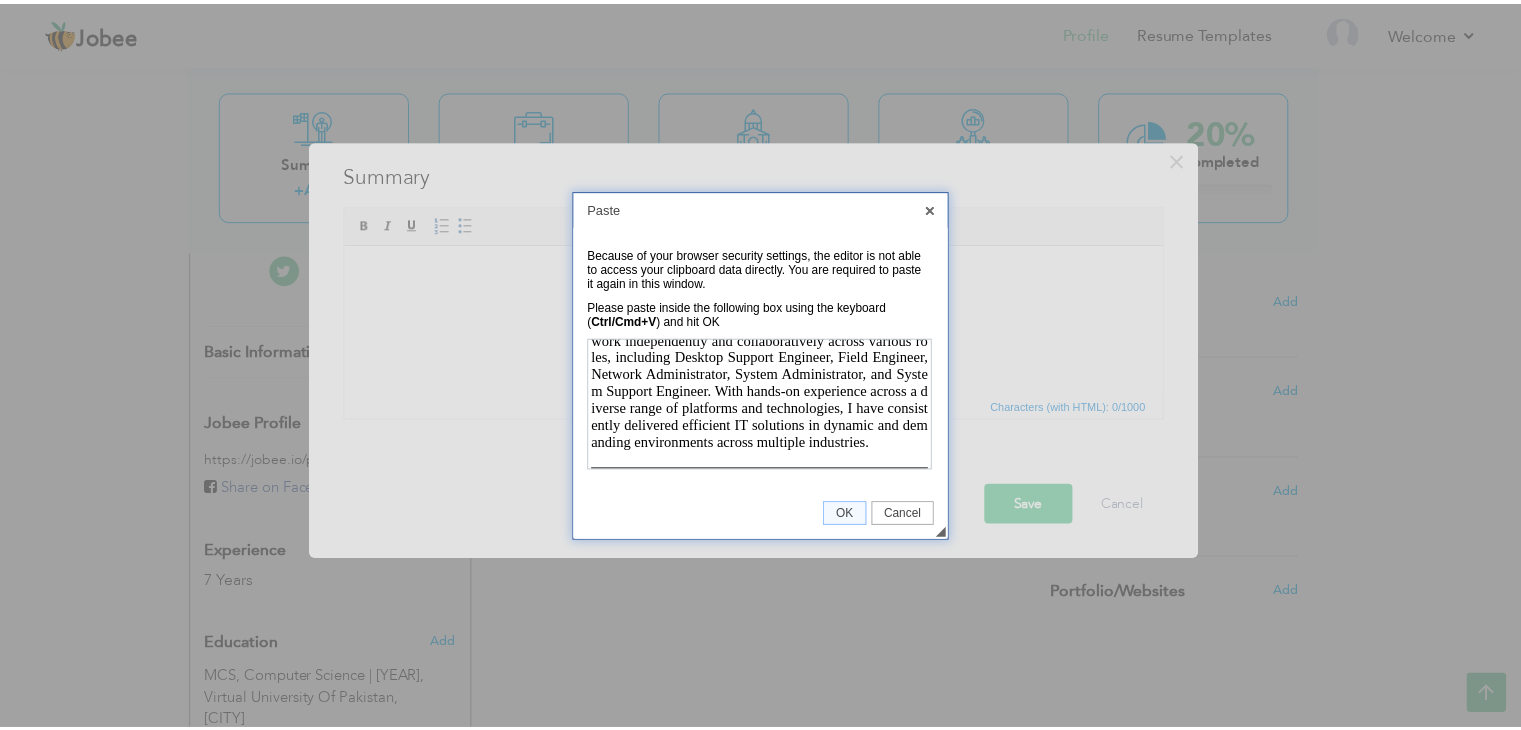 scroll, scrollTop: 0, scrollLeft: 0, axis: both 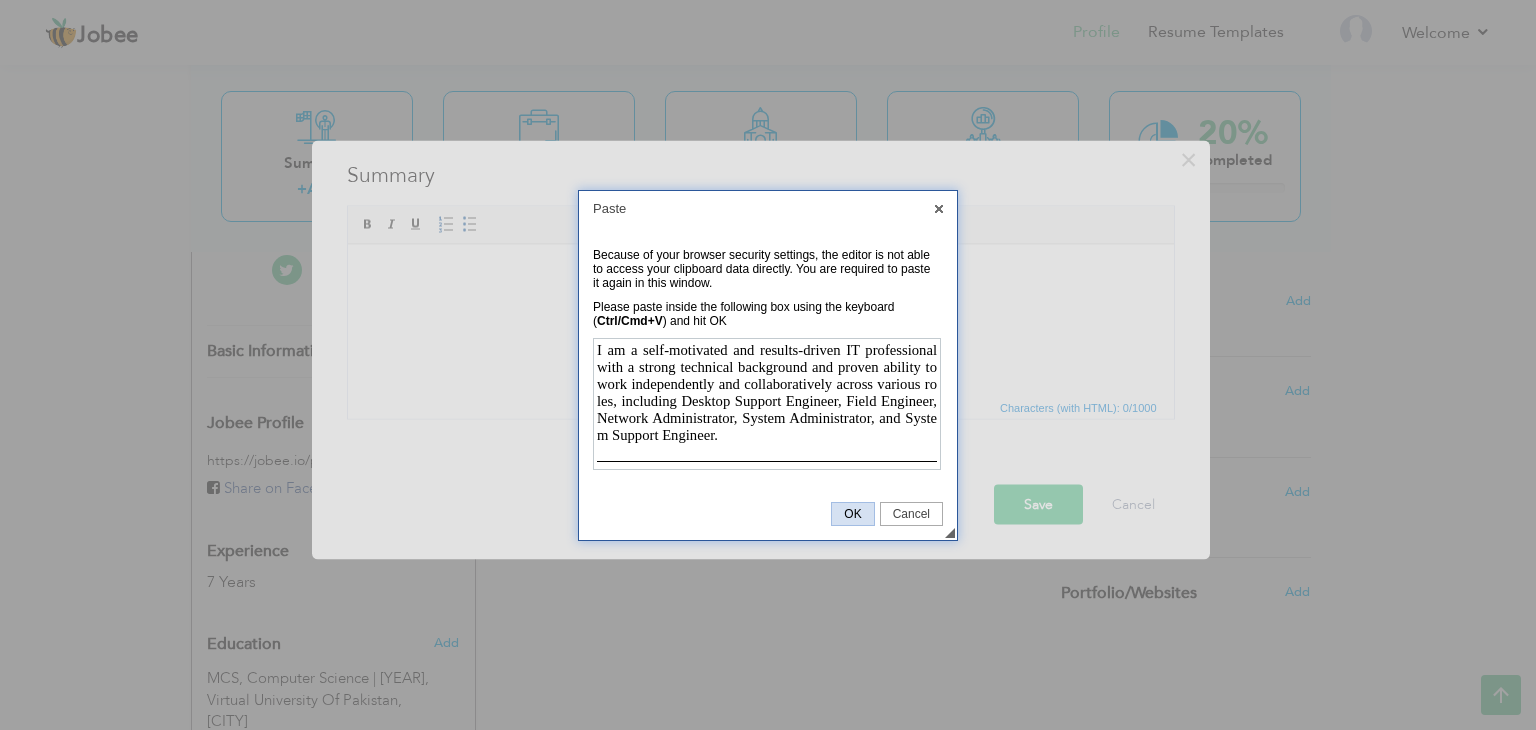 click on "OK" at bounding box center (852, 514) 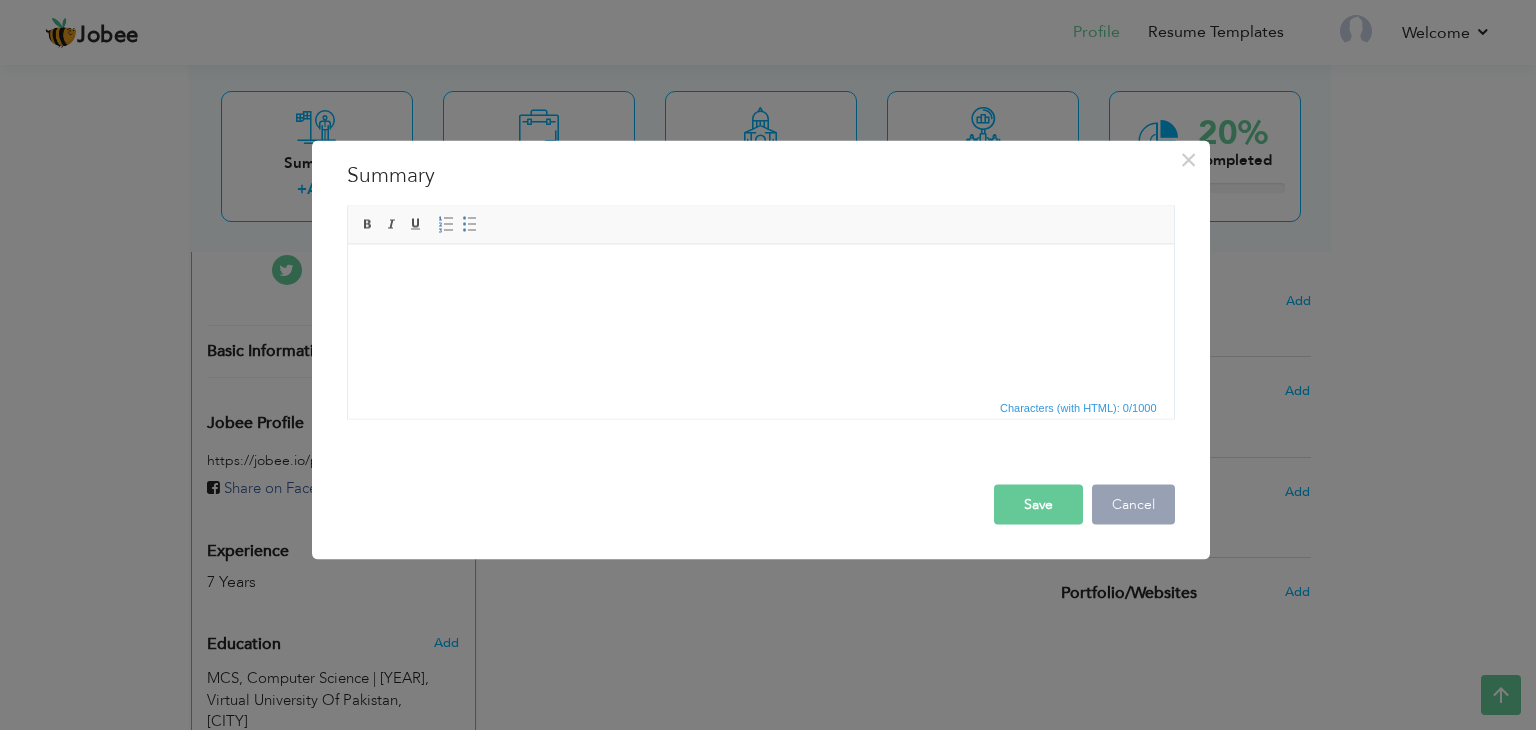 click on "Cancel" at bounding box center [1133, 505] 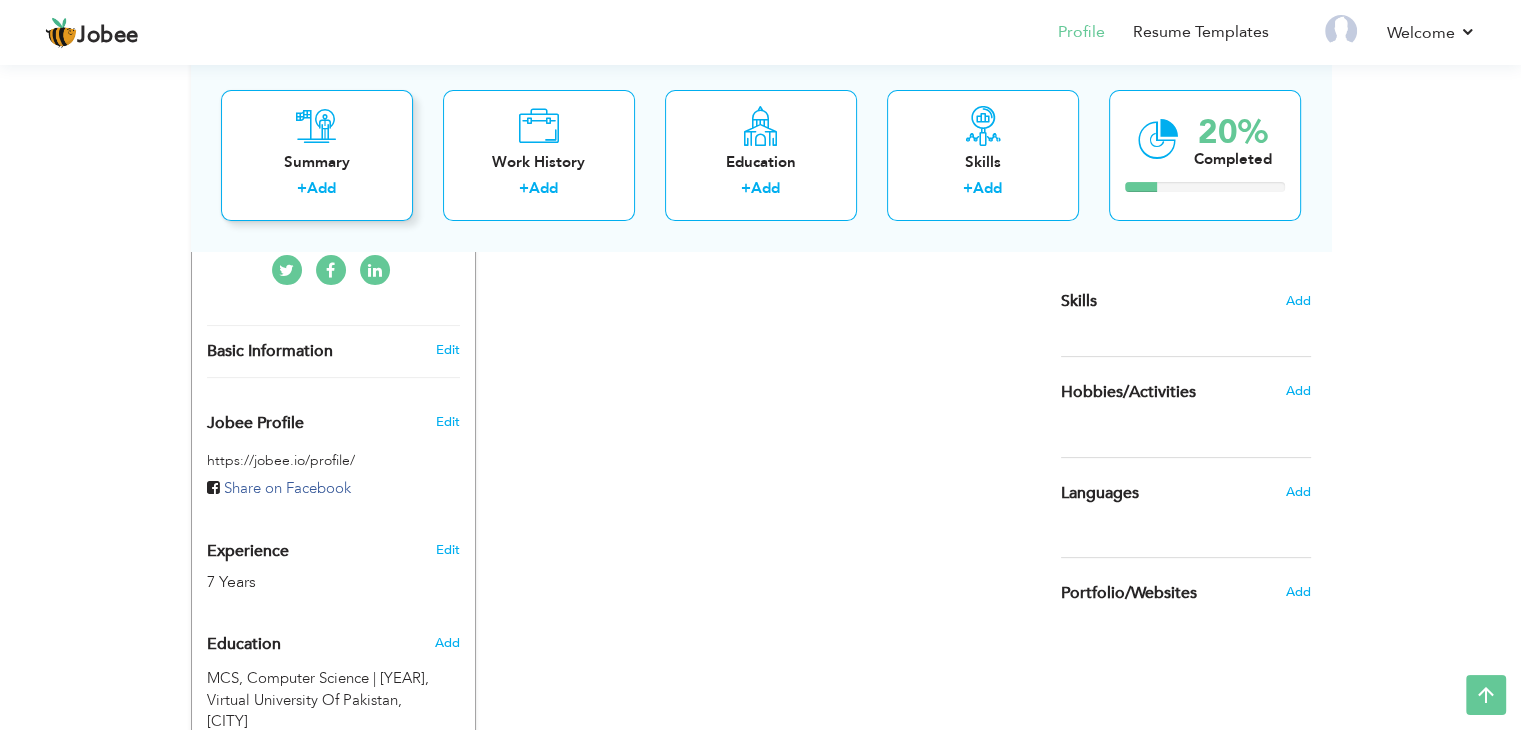 click on "+  Add" at bounding box center [317, 192] 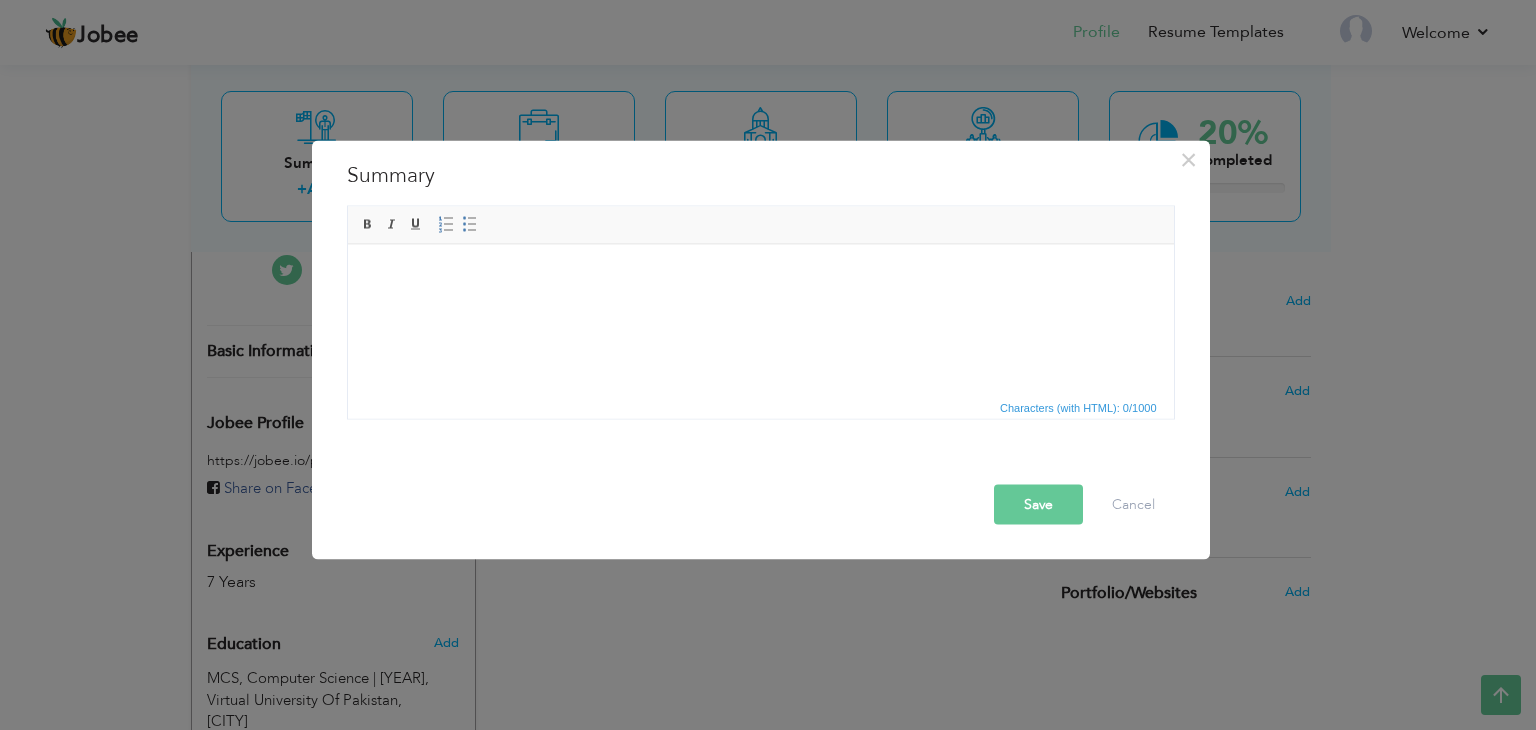 click at bounding box center (760, 274) 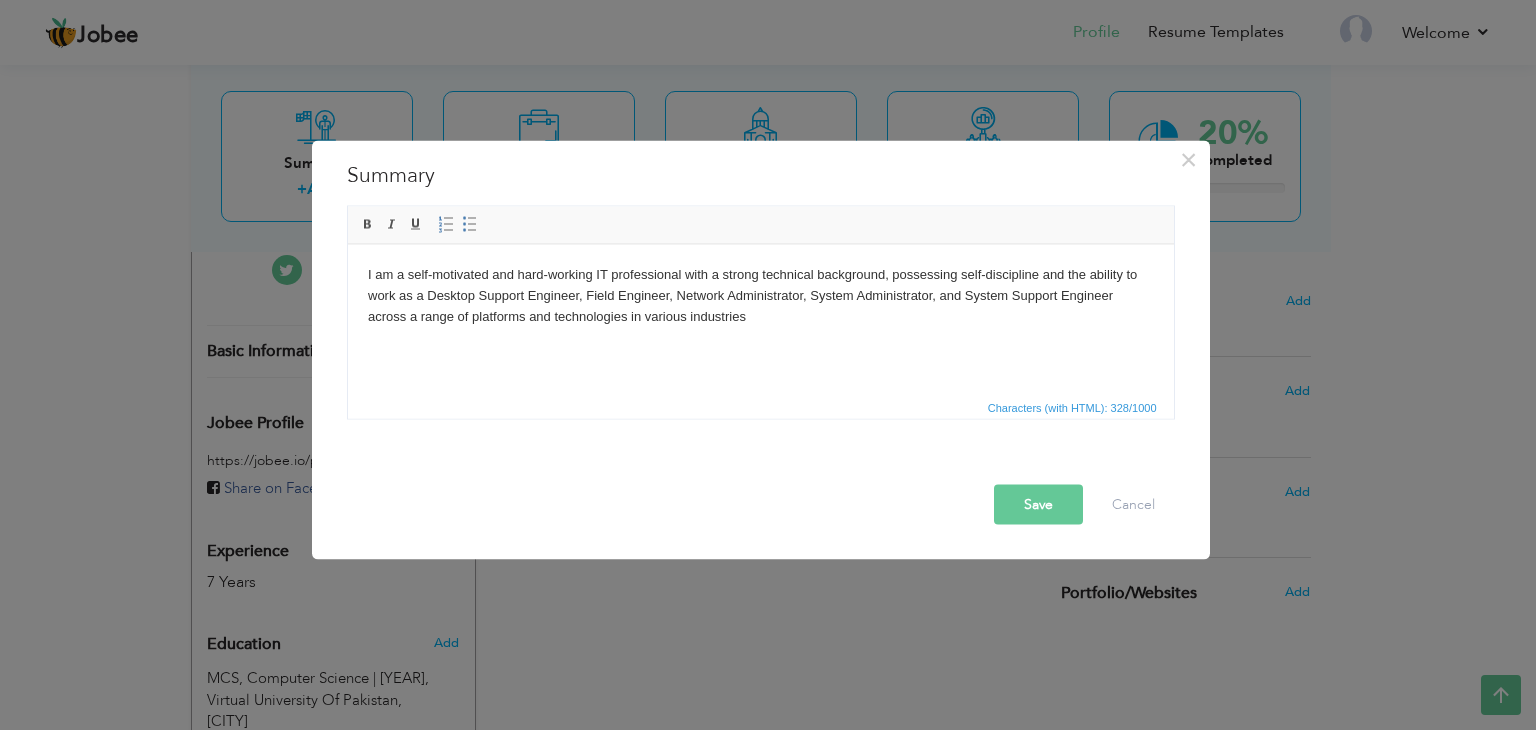type 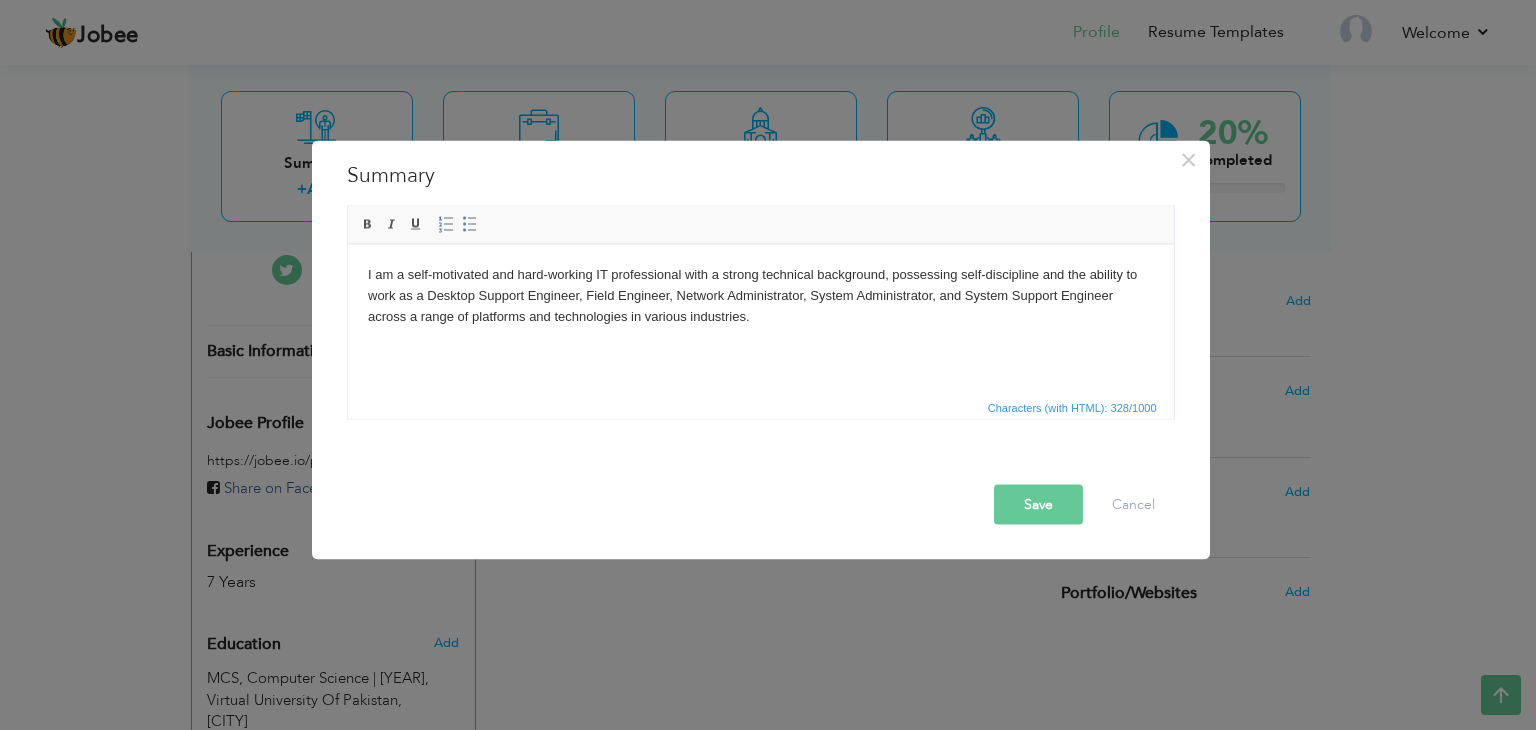 click on "Save" at bounding box center (1038, 505) 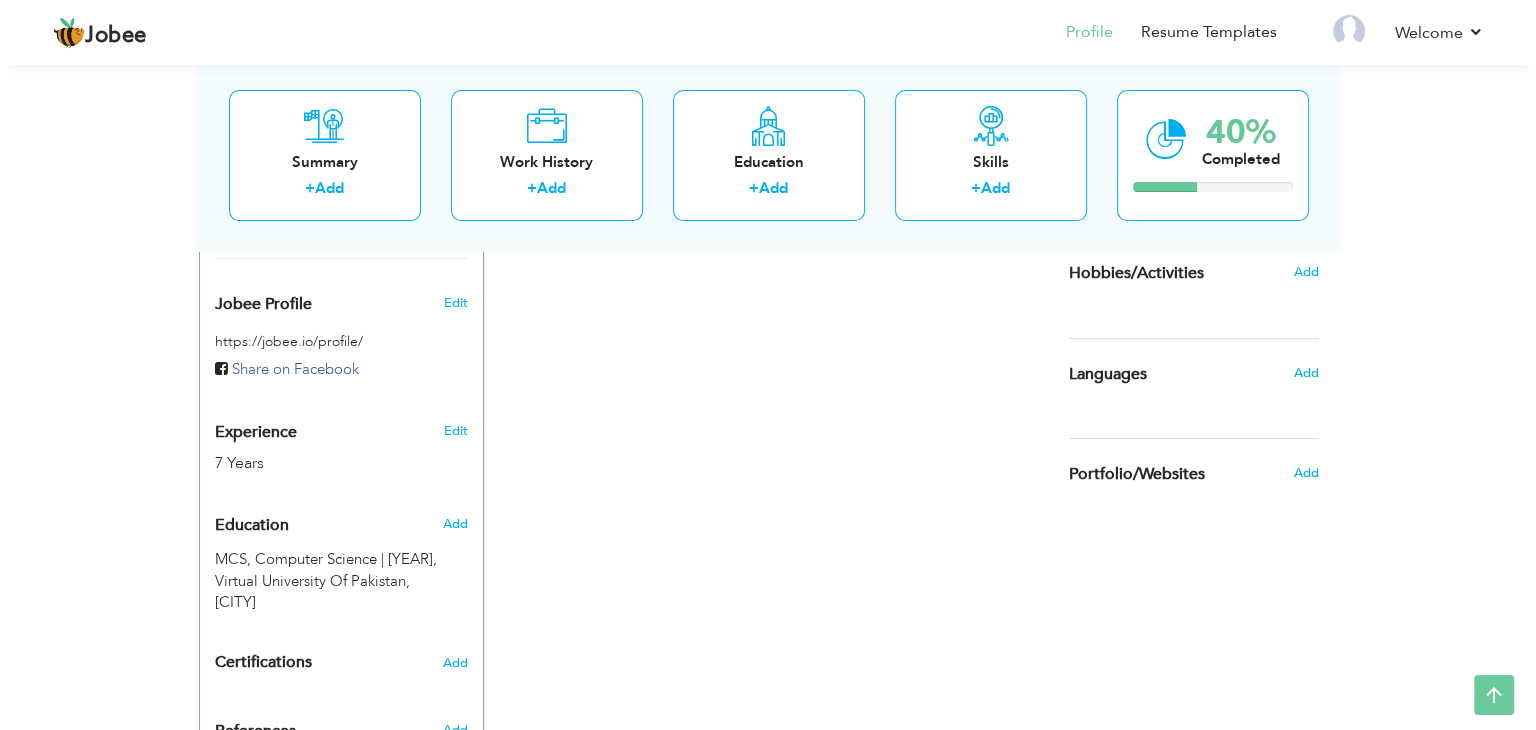scroll, scrollTop: 0, scrollLeft: 0, axis: both 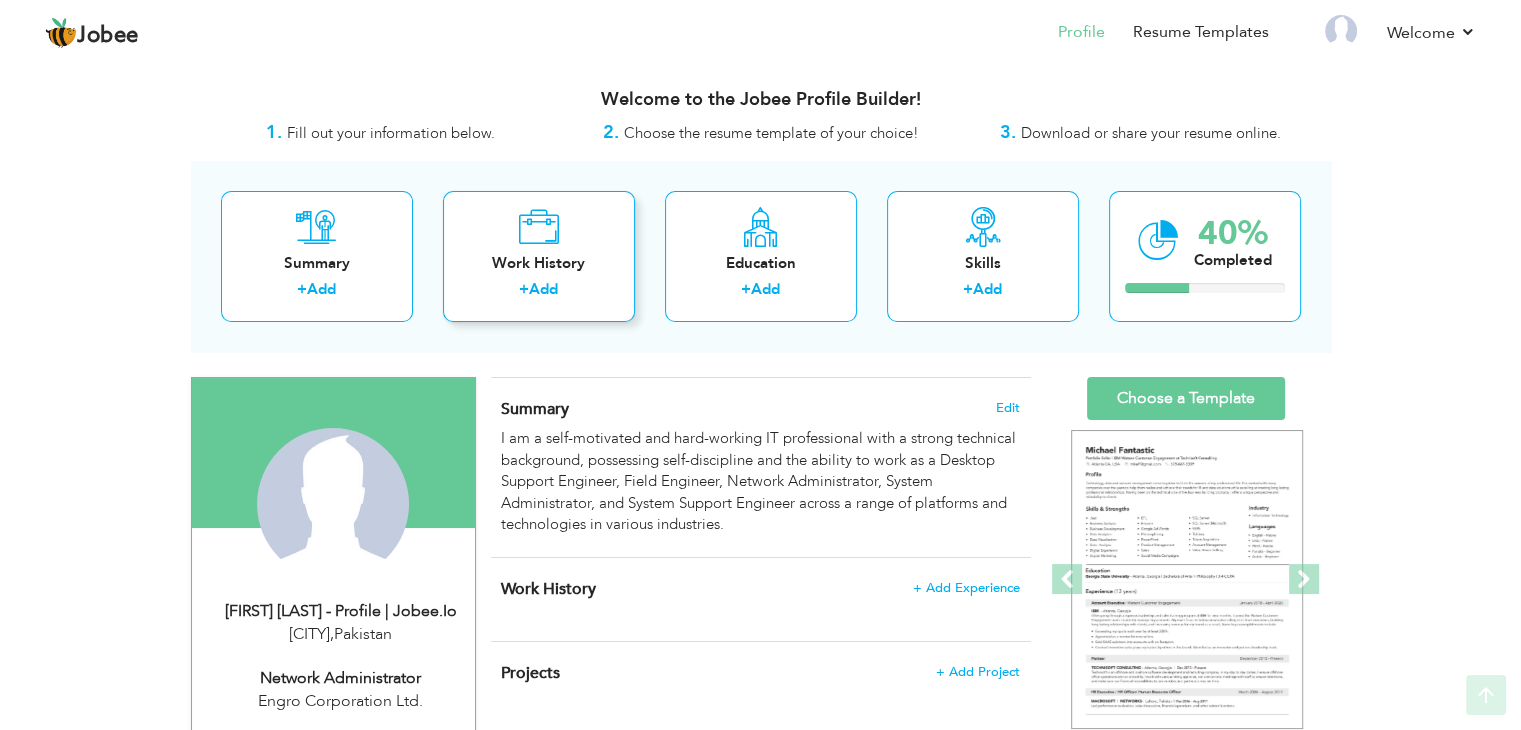 click at bounding box center [538, 227] 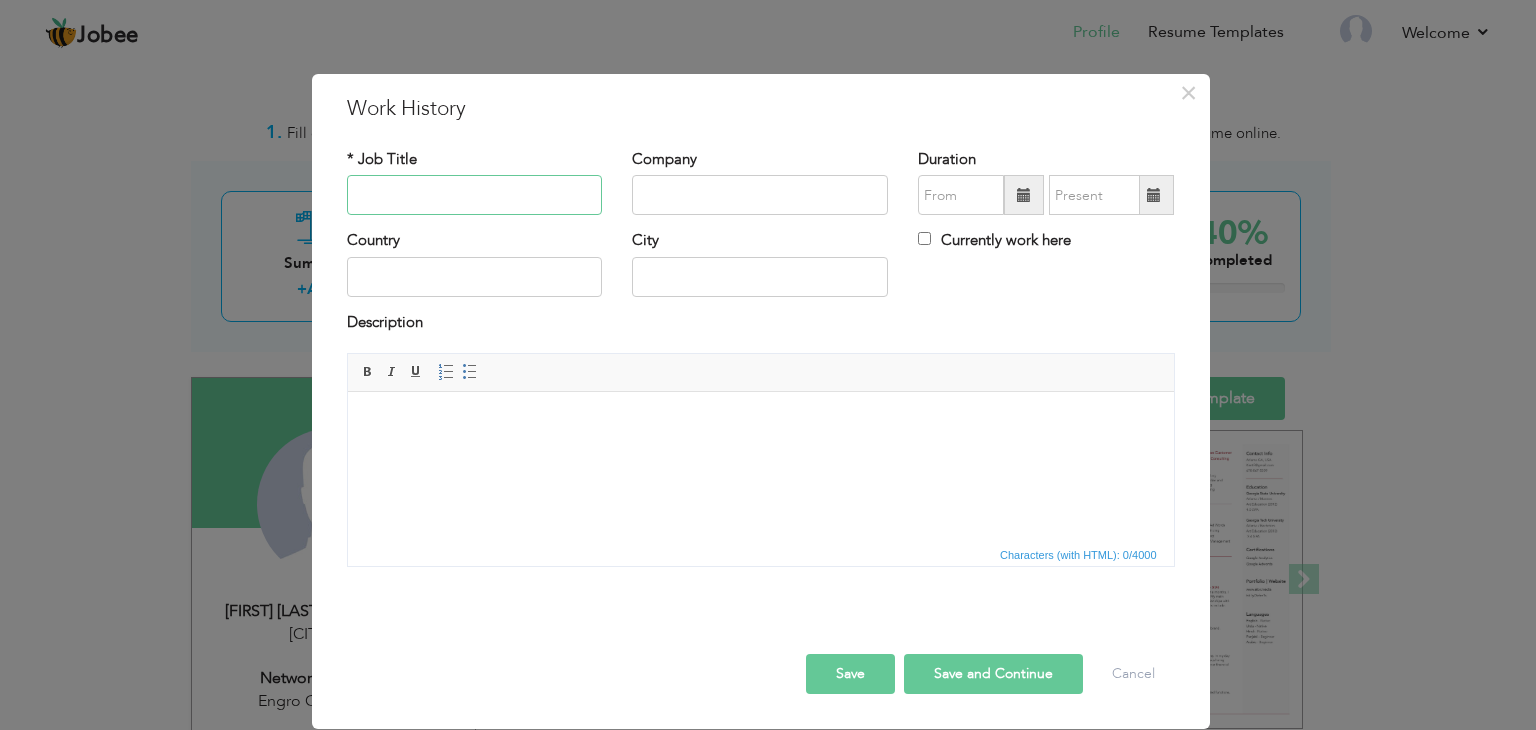 click at bounding box center [475, 195] 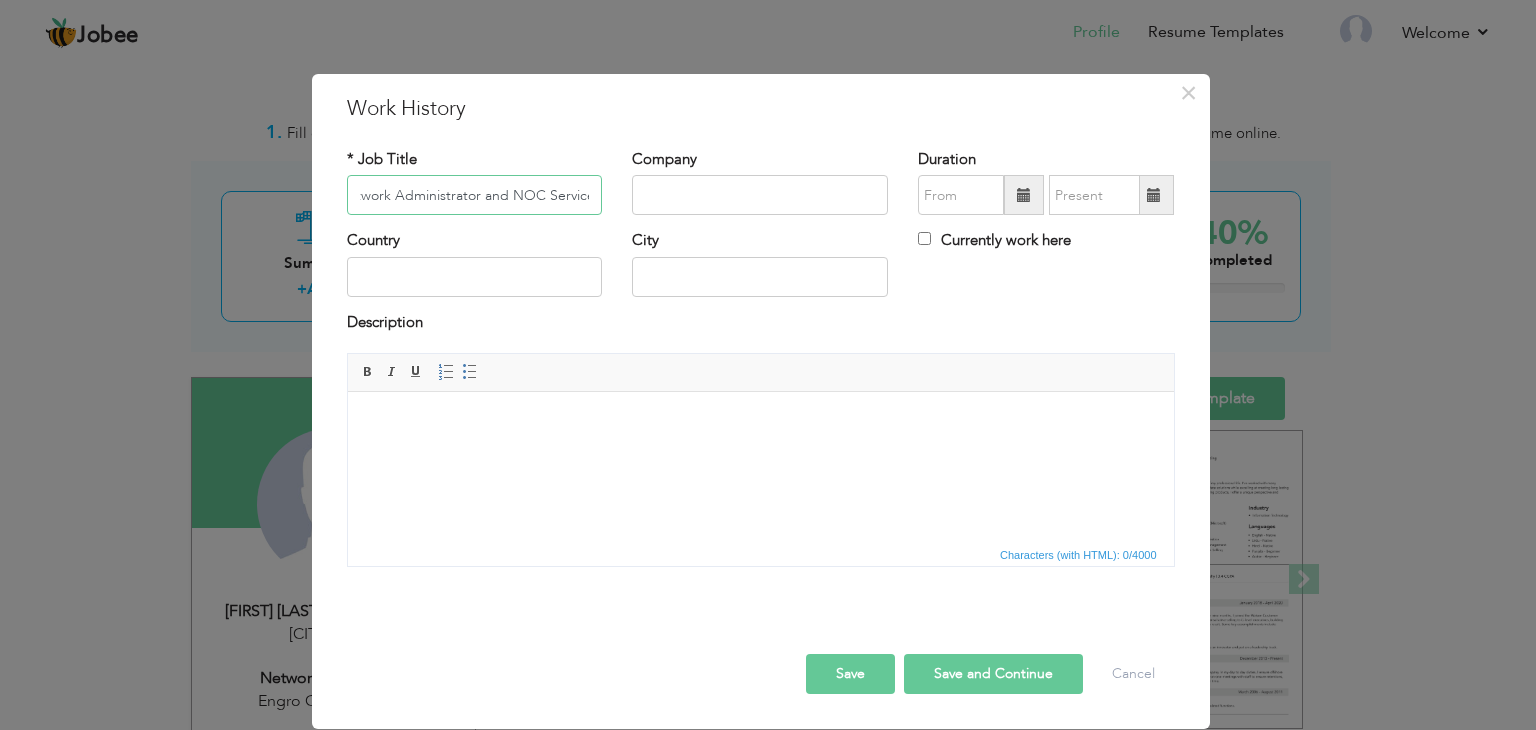 scroll, scrollTop: 0, scrollLeft: 57, axis: horizontal 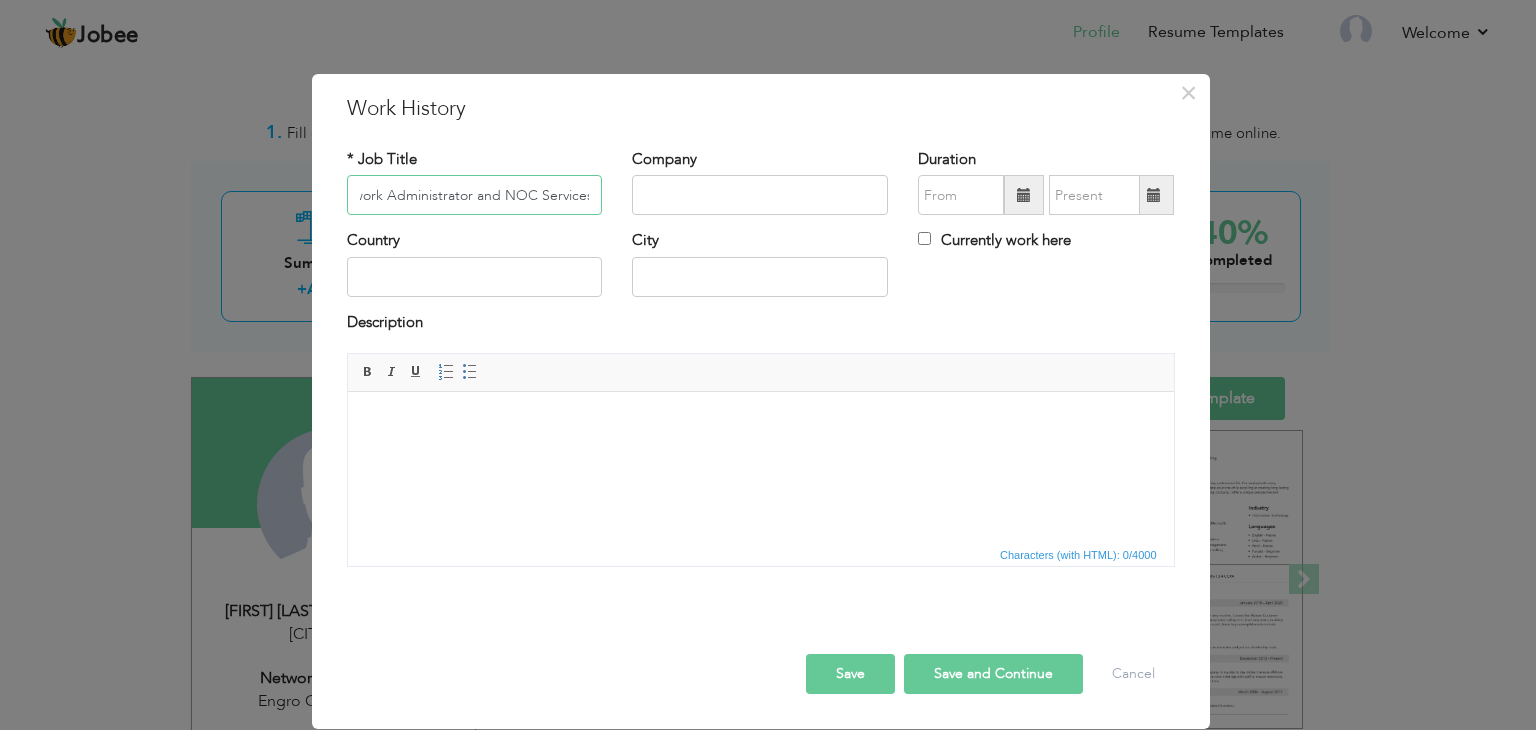 type on "AM Network Administrator and NOC Services" 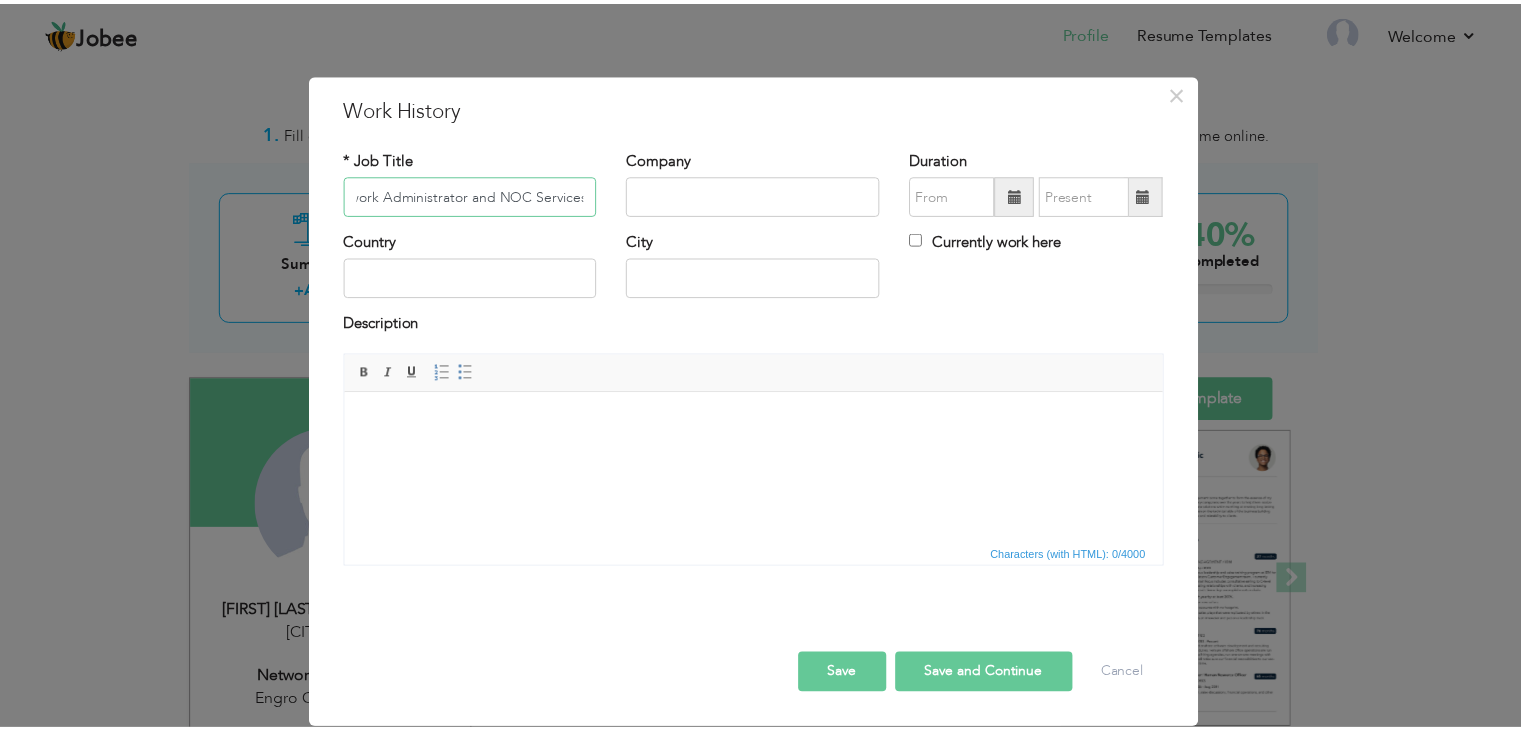 scroll, scrollTop: 0, scrollLeft: 0, axis: both 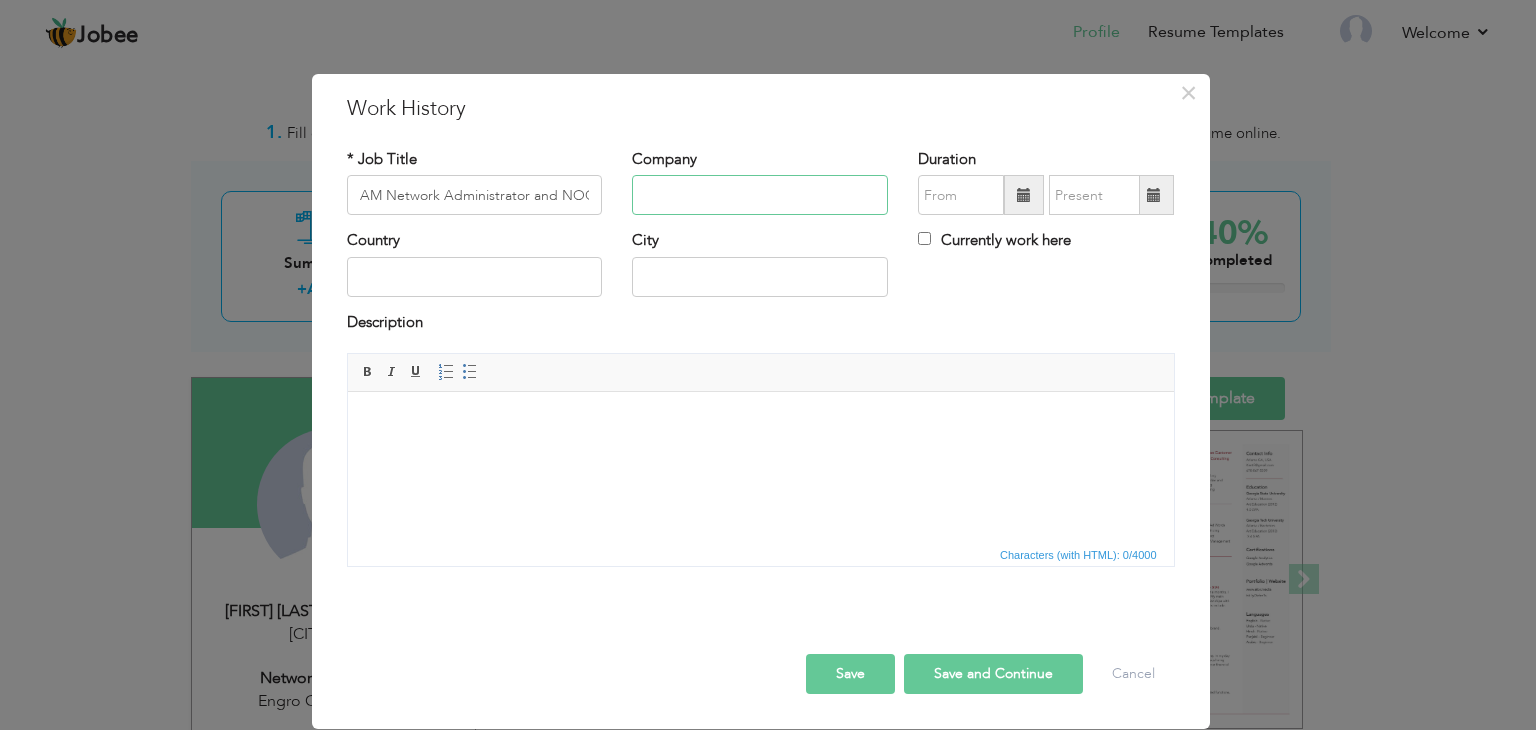 click at bounding box center (760, 195) 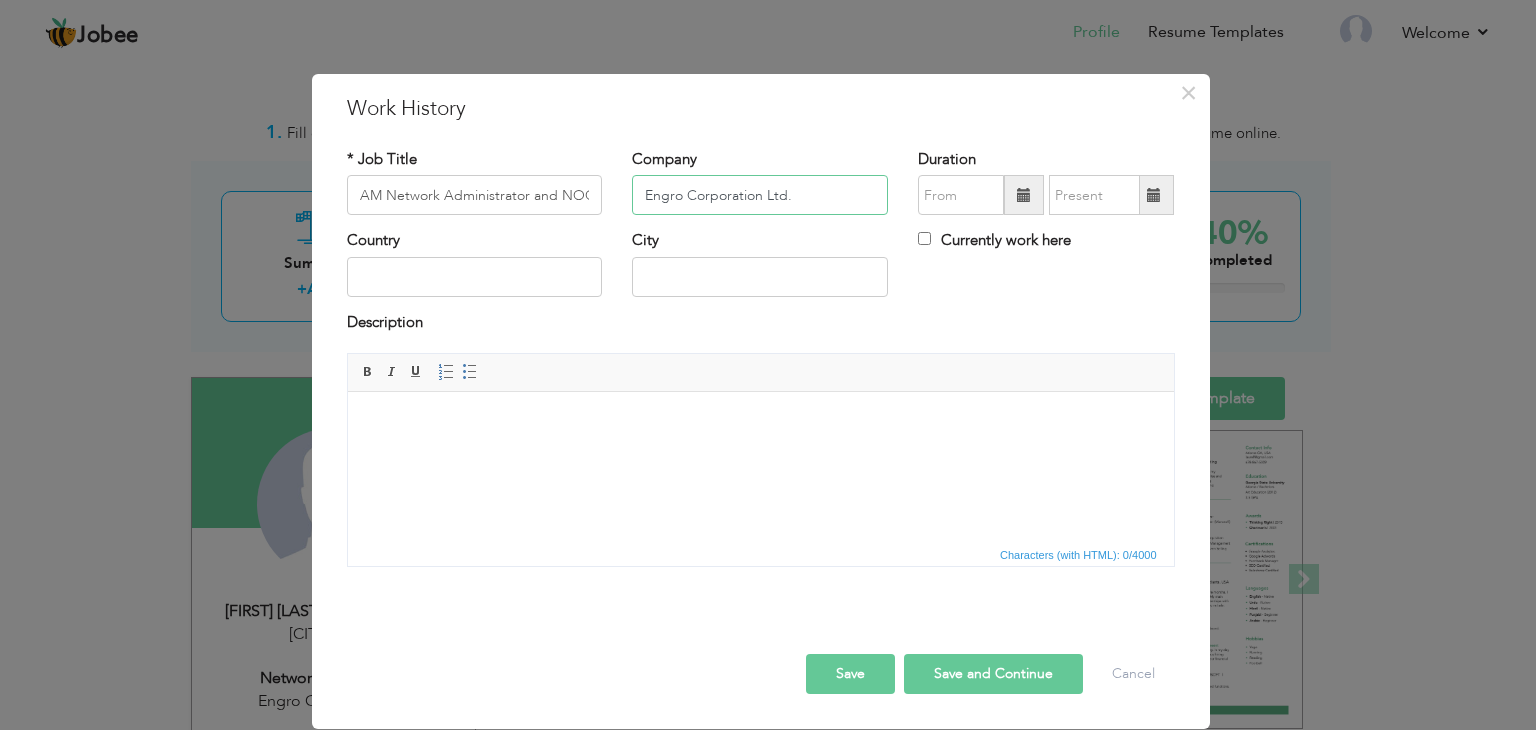 type on "Engro Corporation Ltd." 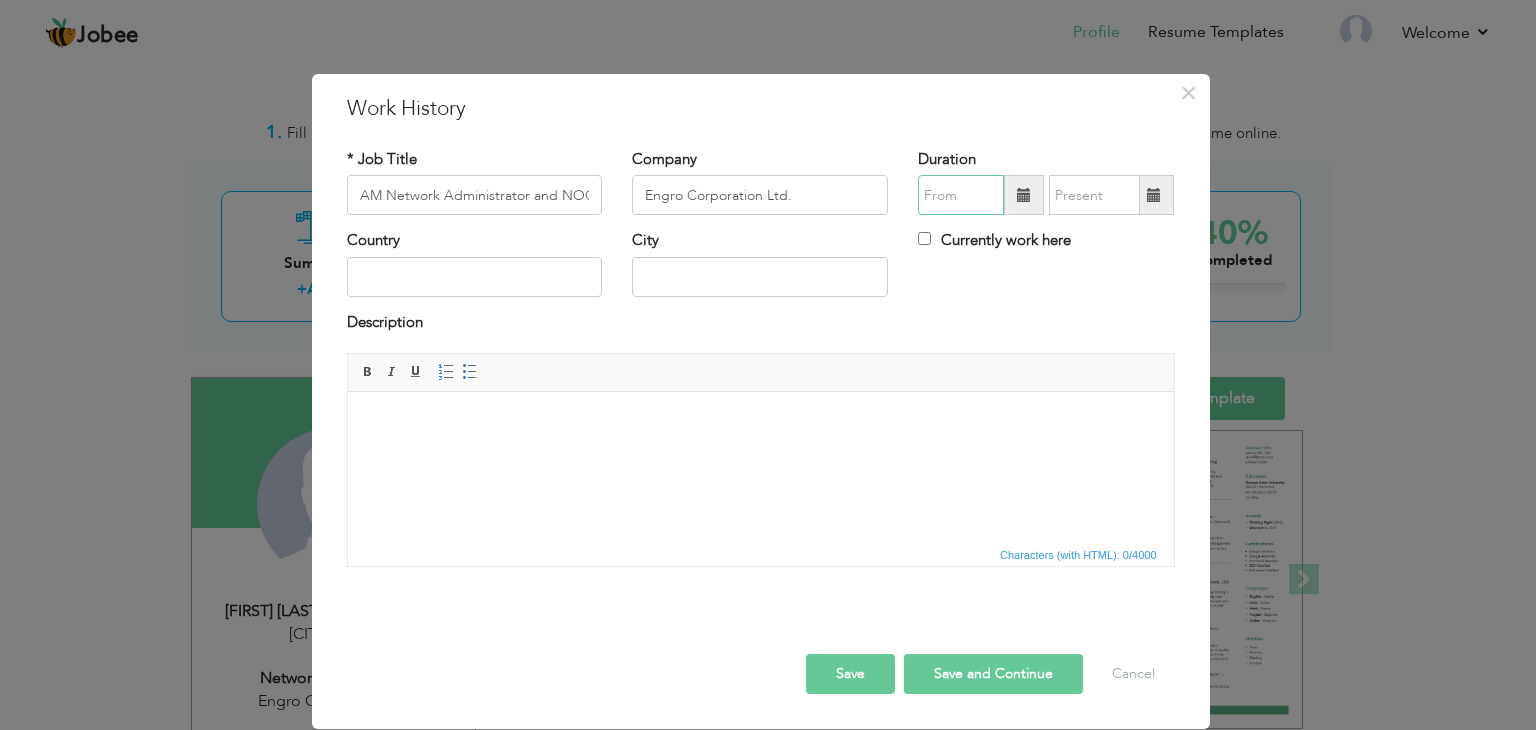 type on "08/2025" 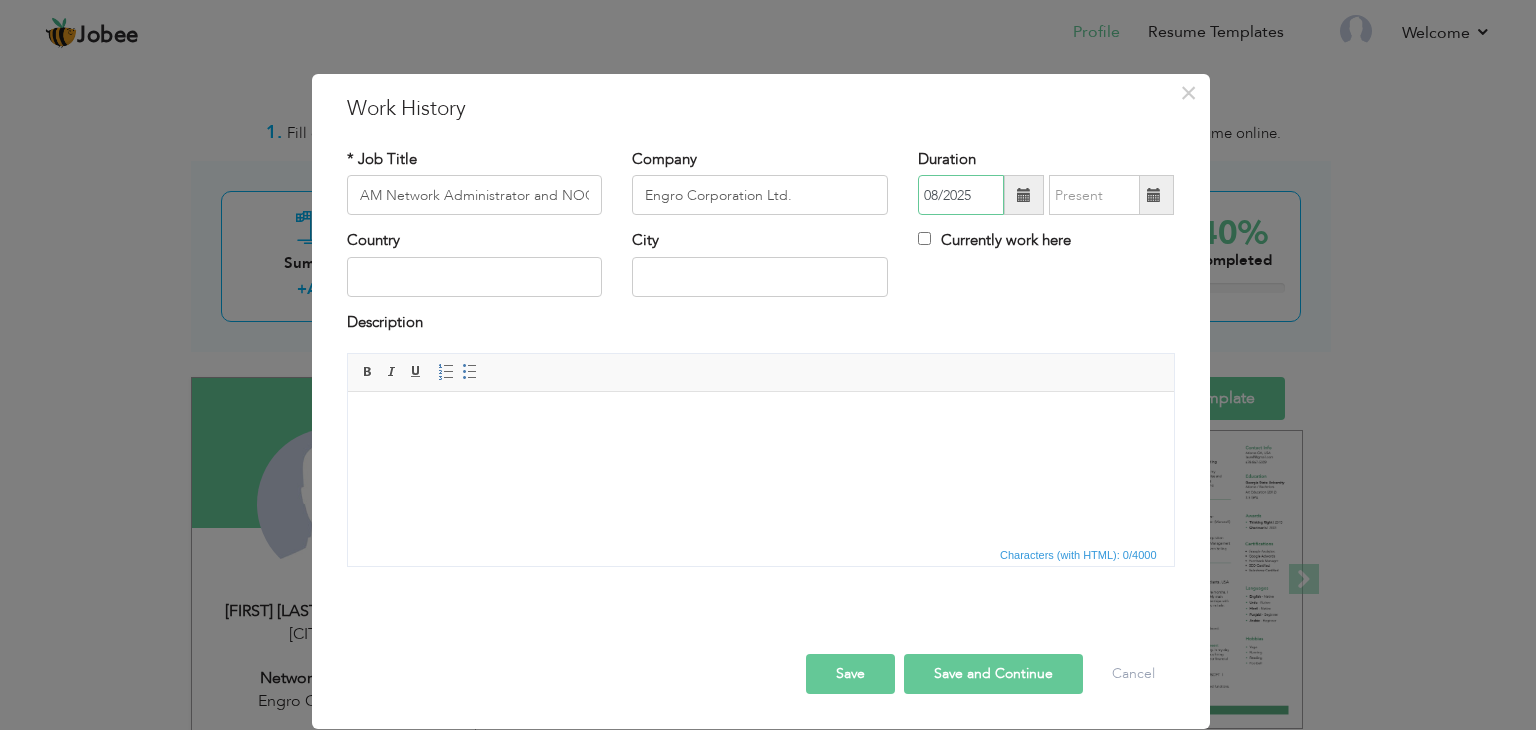 click on "08/2025" at bounding box center (961, 195) 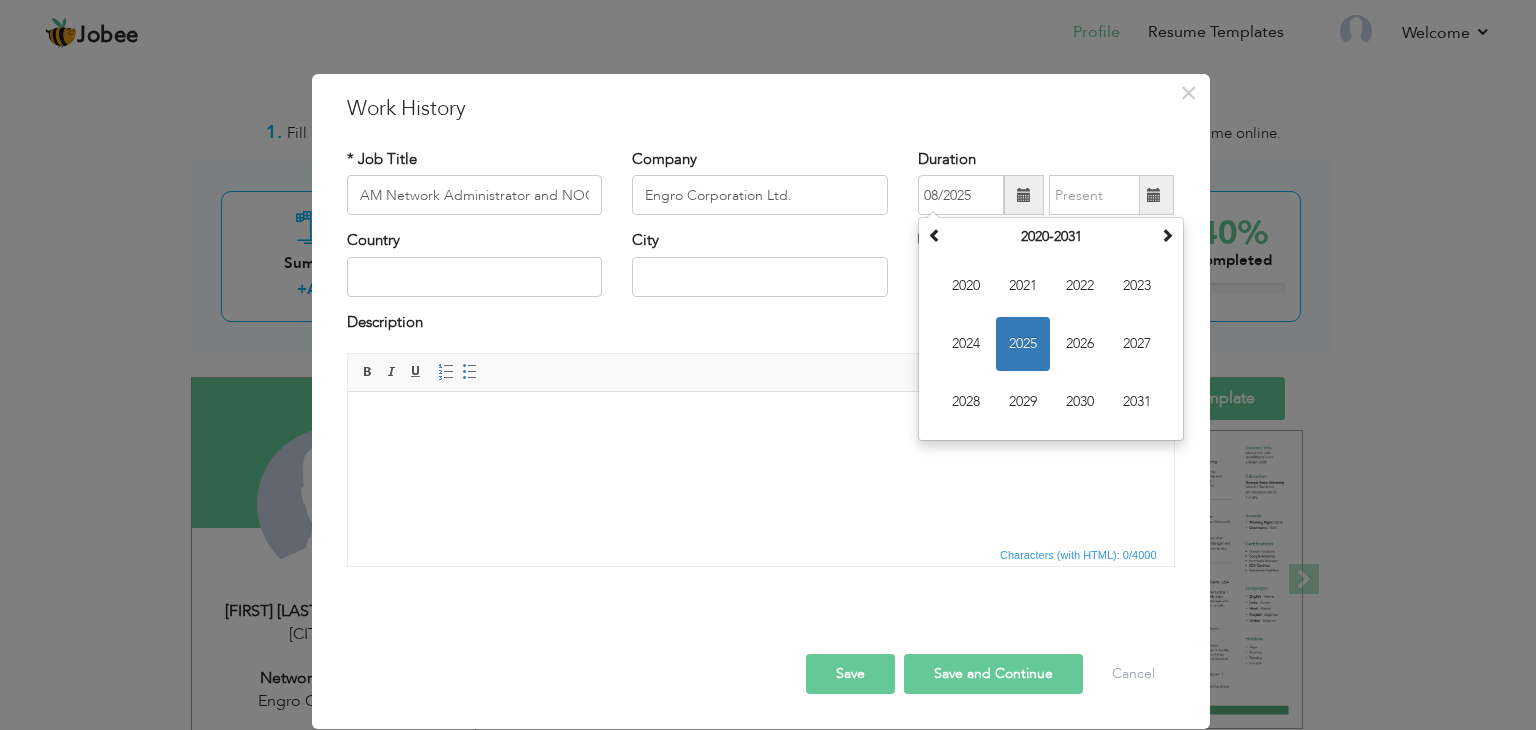 click at bounding box center (760, 422) 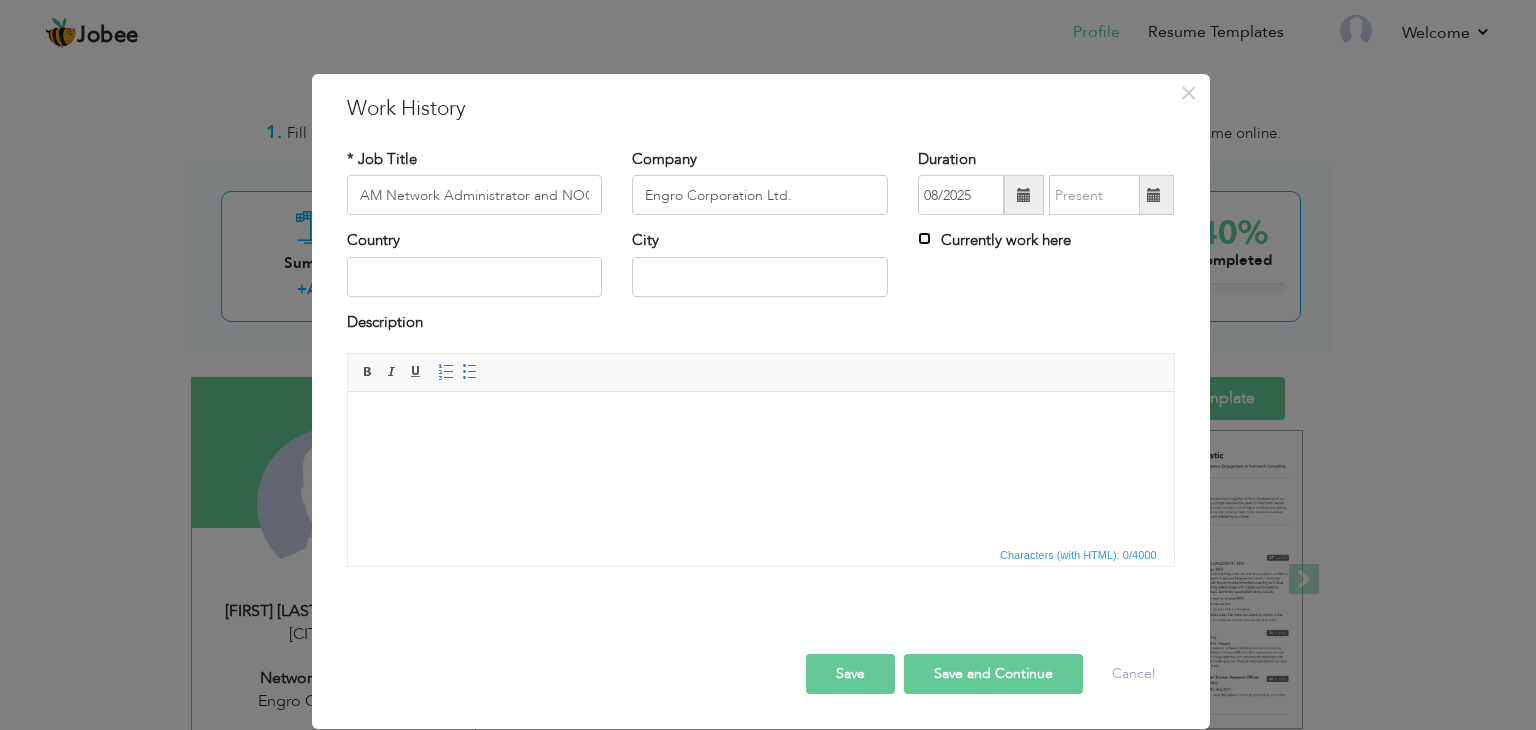 click on "Currently work here" at bounding box center (924, 238) 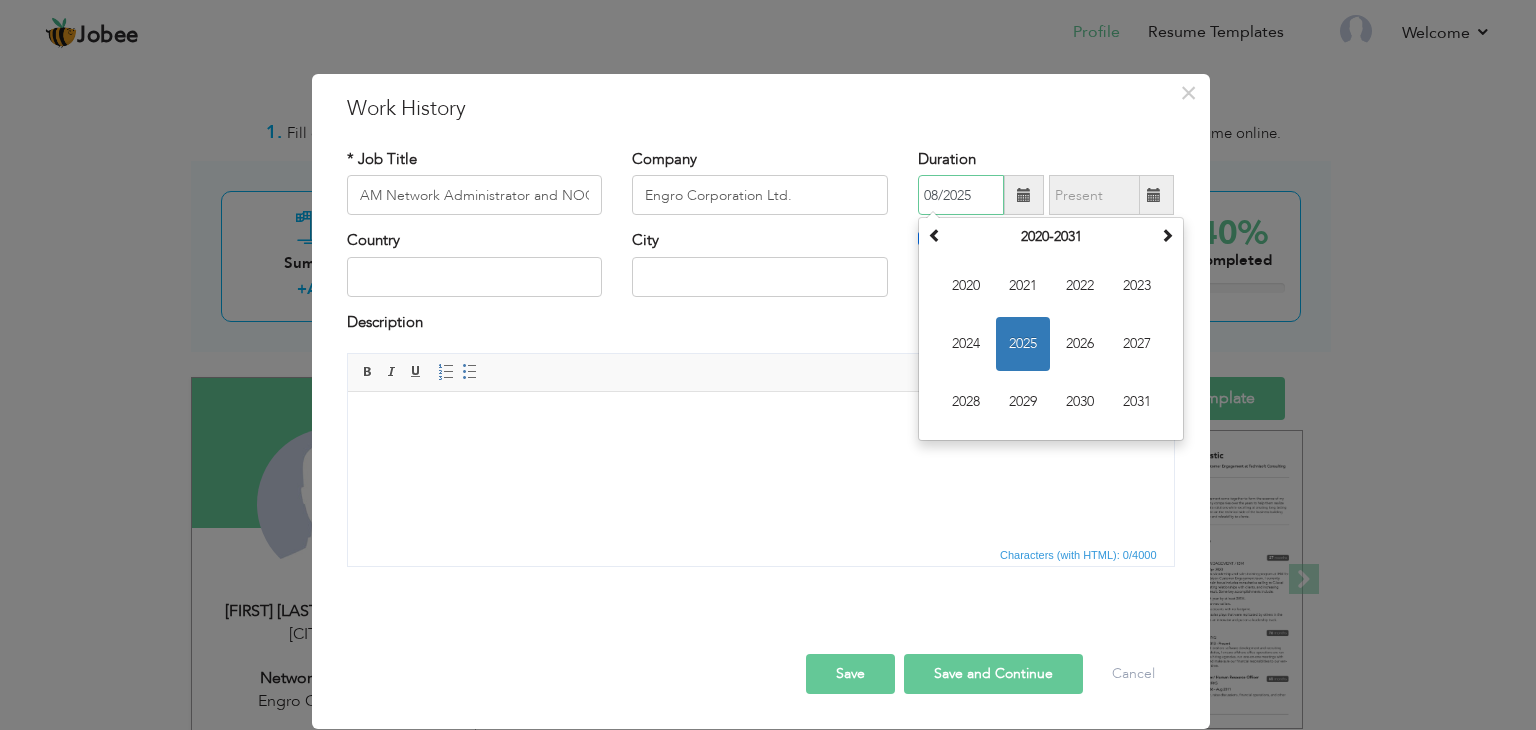 click on "08/2025" at bounding box center (961, 195) 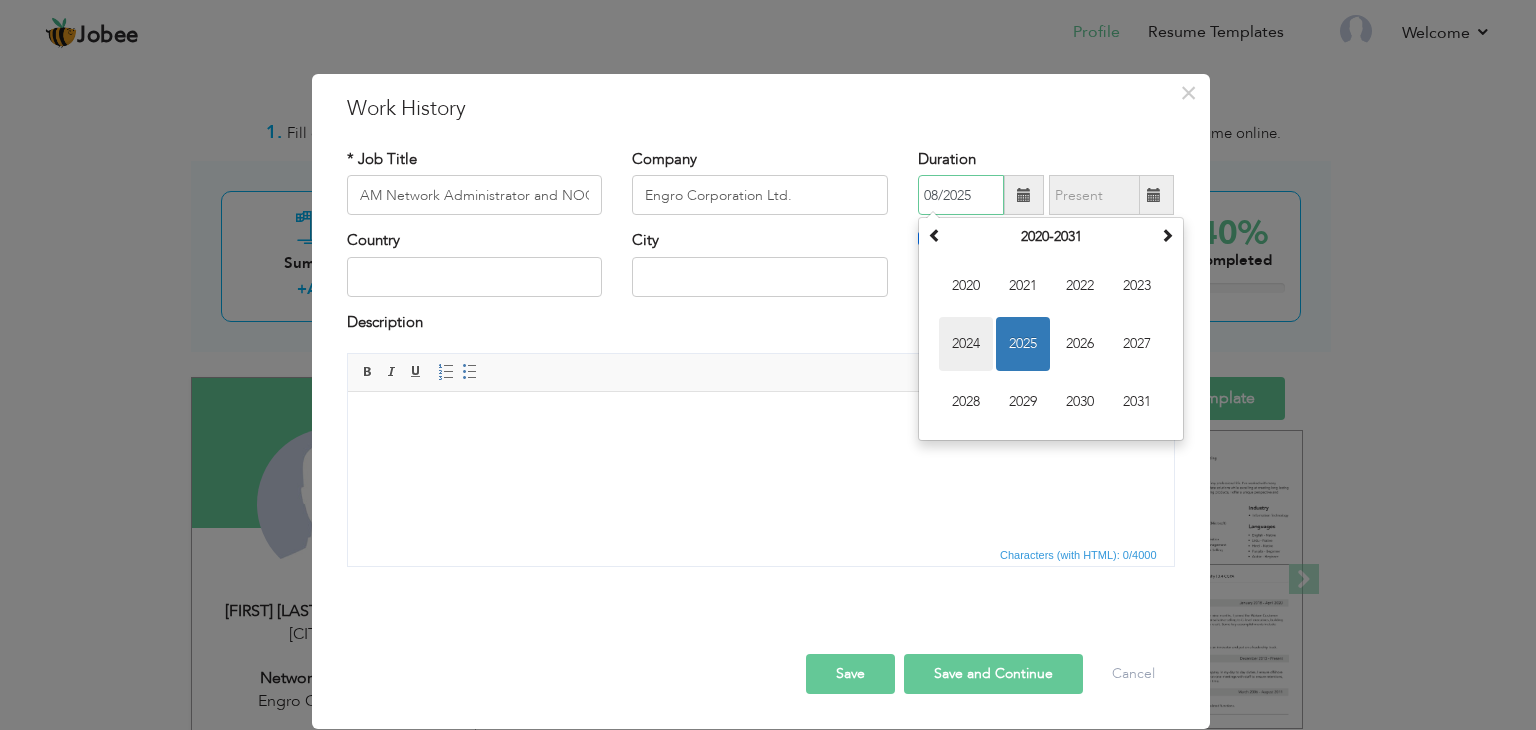 click on "2024" at bounding box center [966, 344] 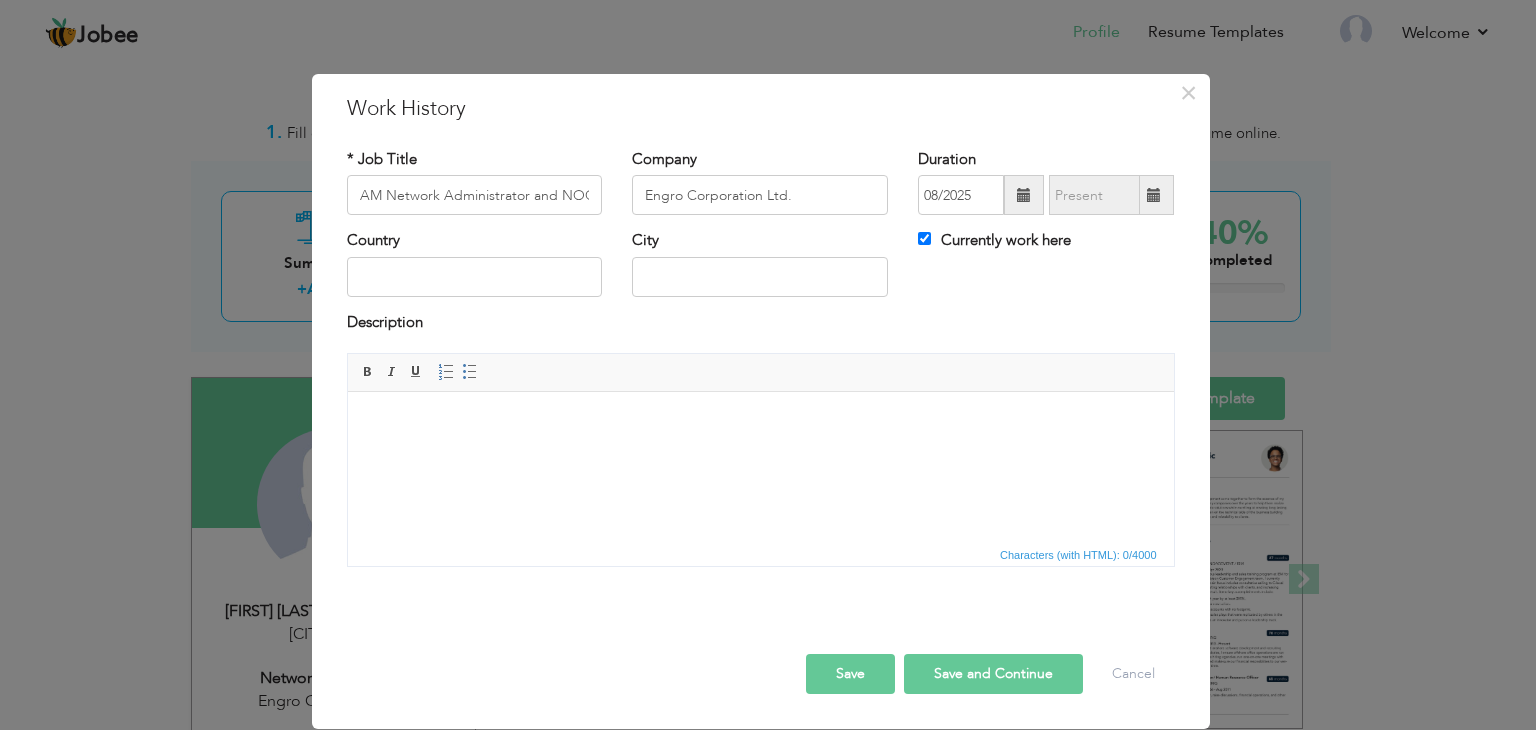 click at bounding box center [1024, 195] 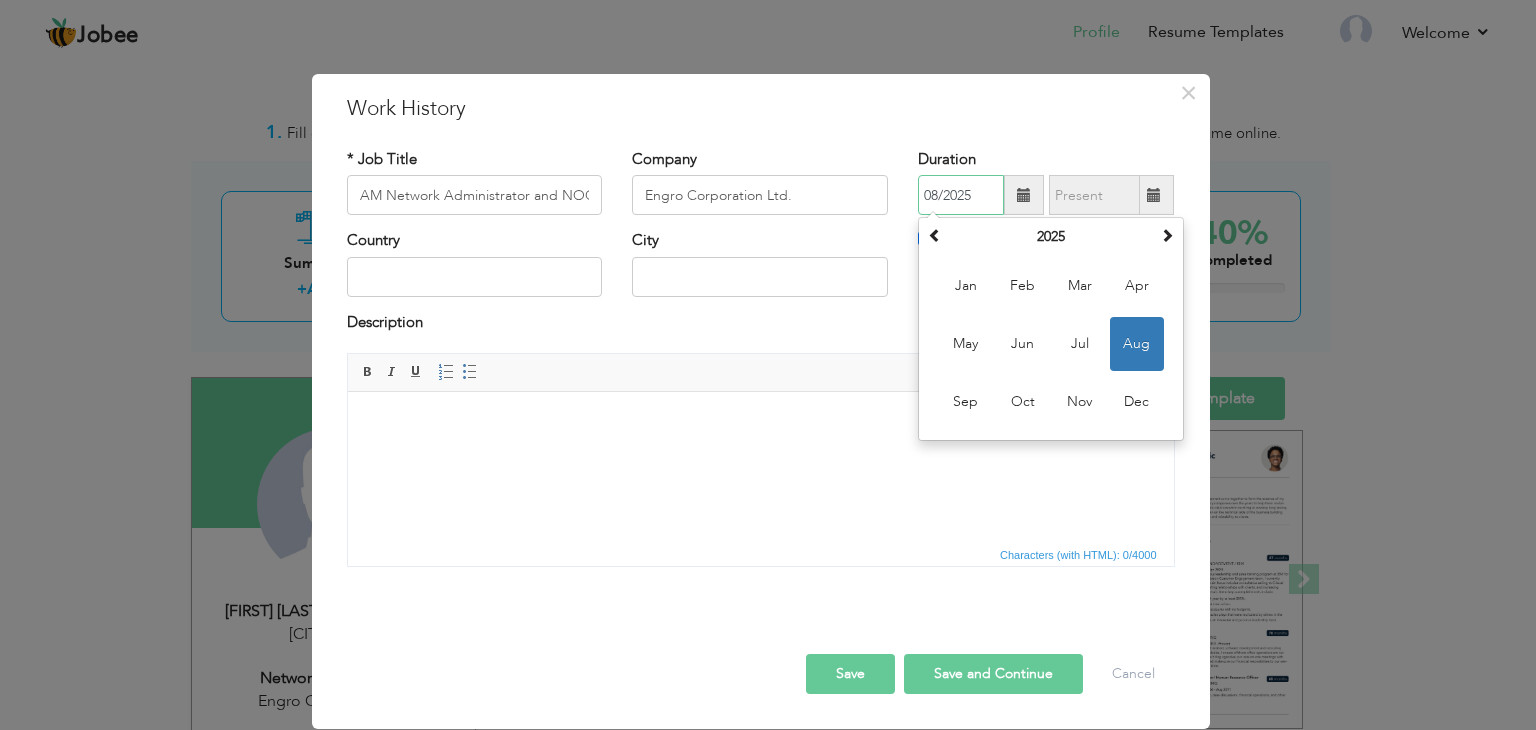 click on "Aug" at bounding box center (1137, 344) 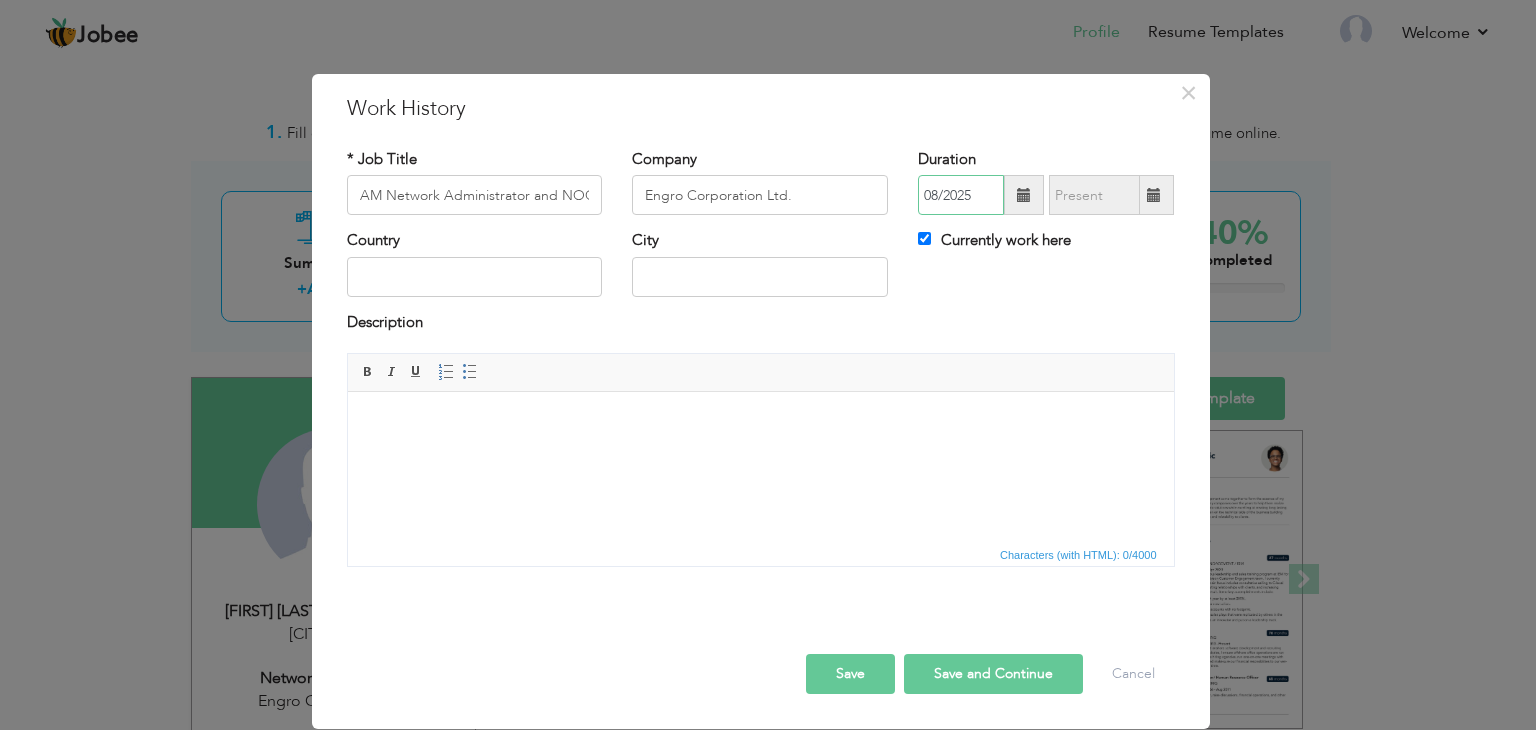 click on "08/2025" at bounding box center (961, 195) 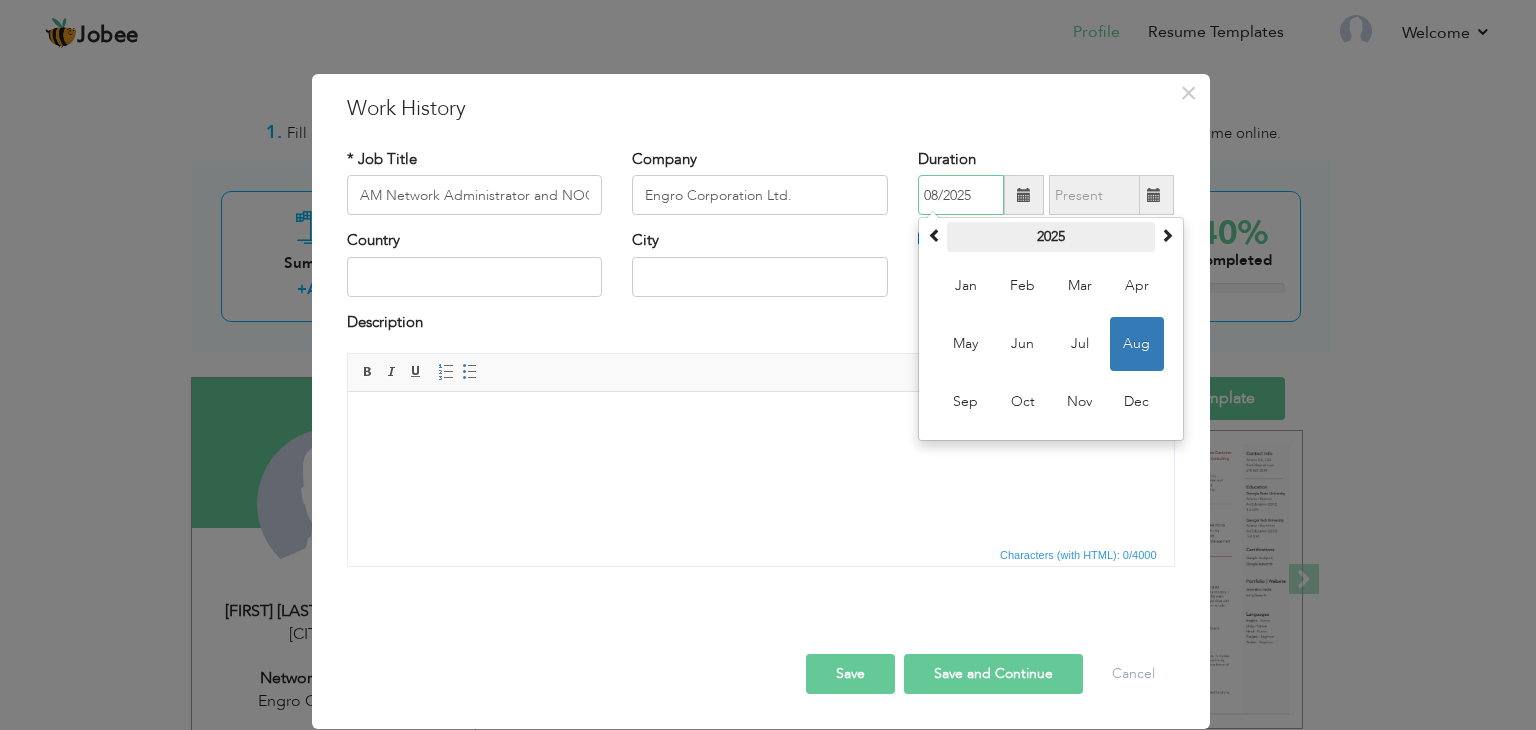 click on "2025" at bounding box center [1051, 237] 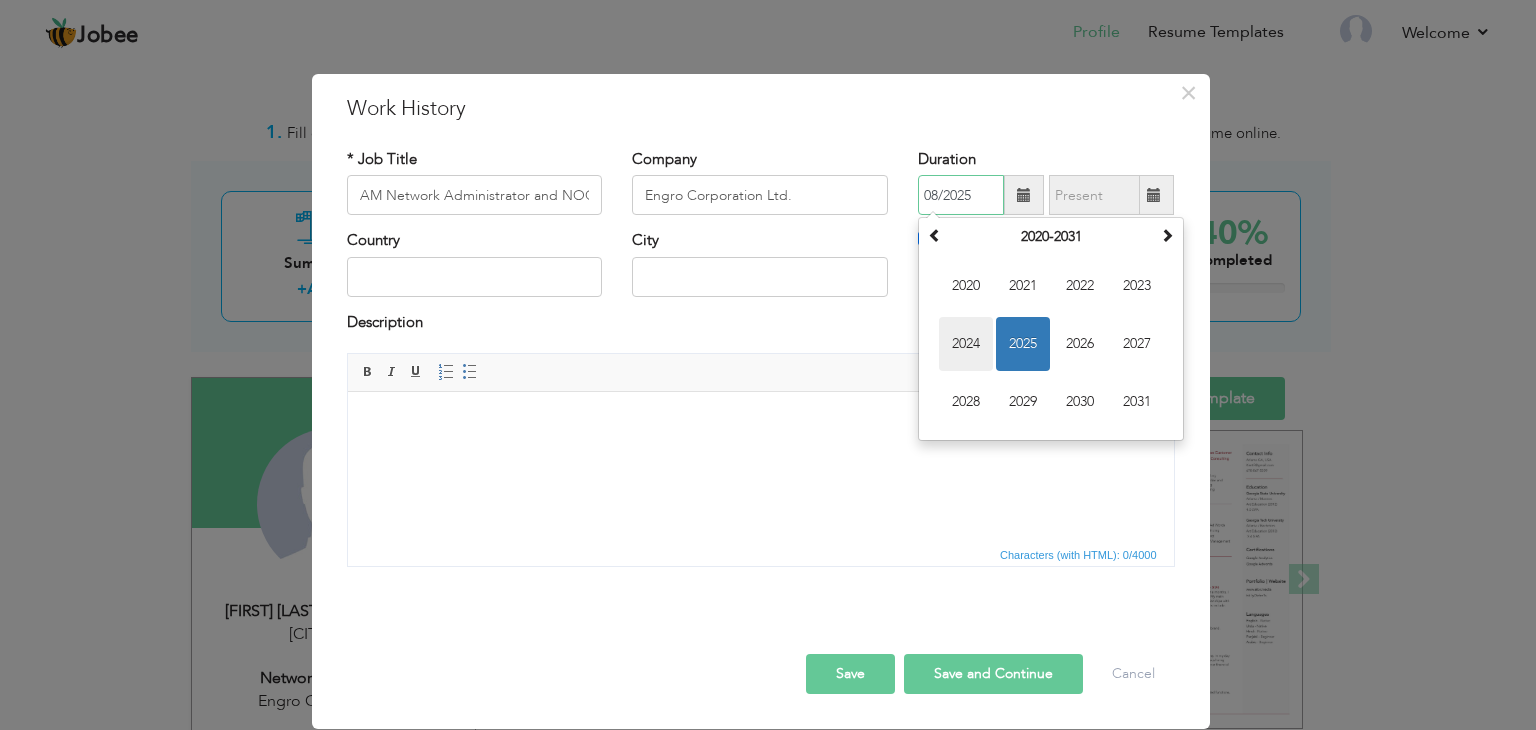 click on "2024" at bounding box center [966, 344] 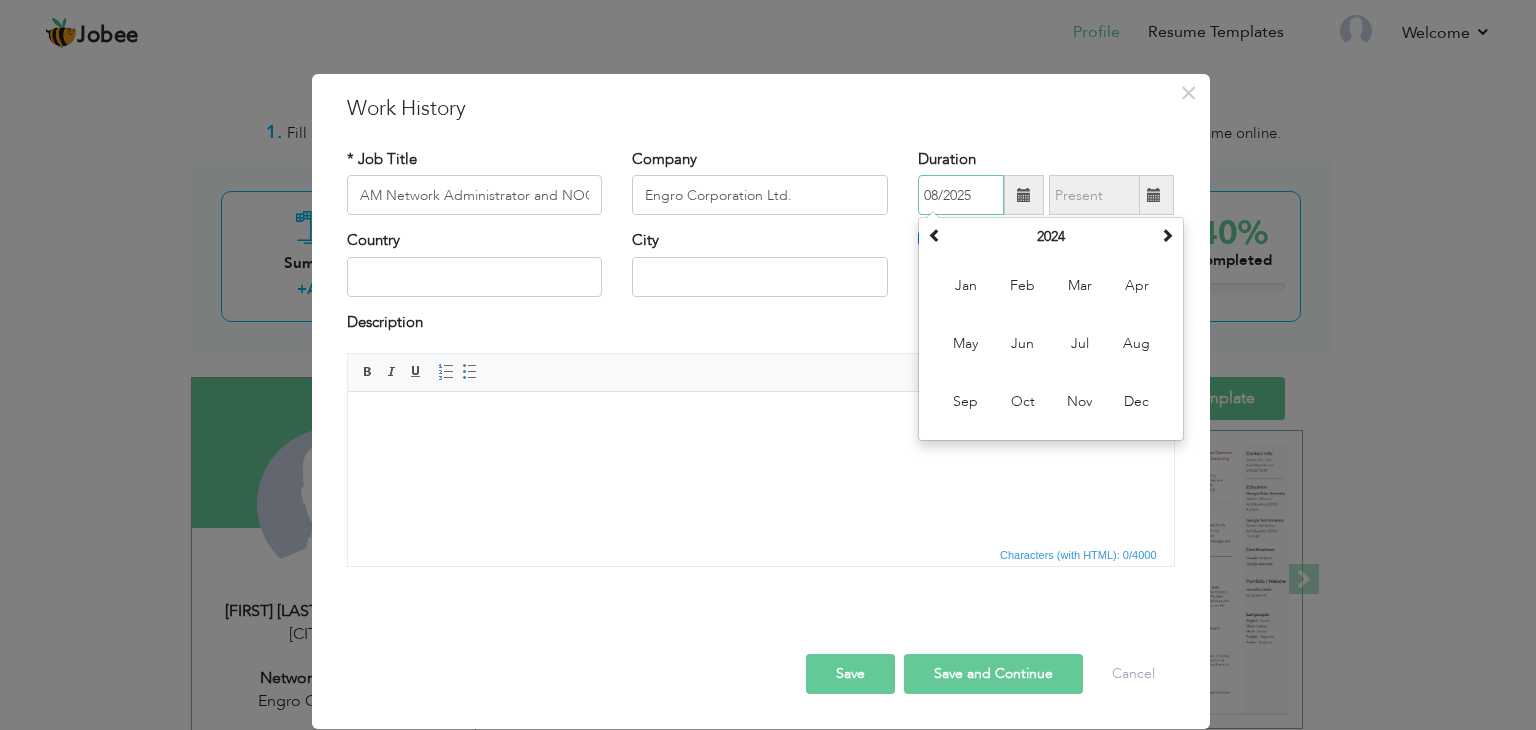 drag, startPoint x: 1128, startPoint y: 338, endPoint x: 1120, endPoint y: 345, distance: 10.630146 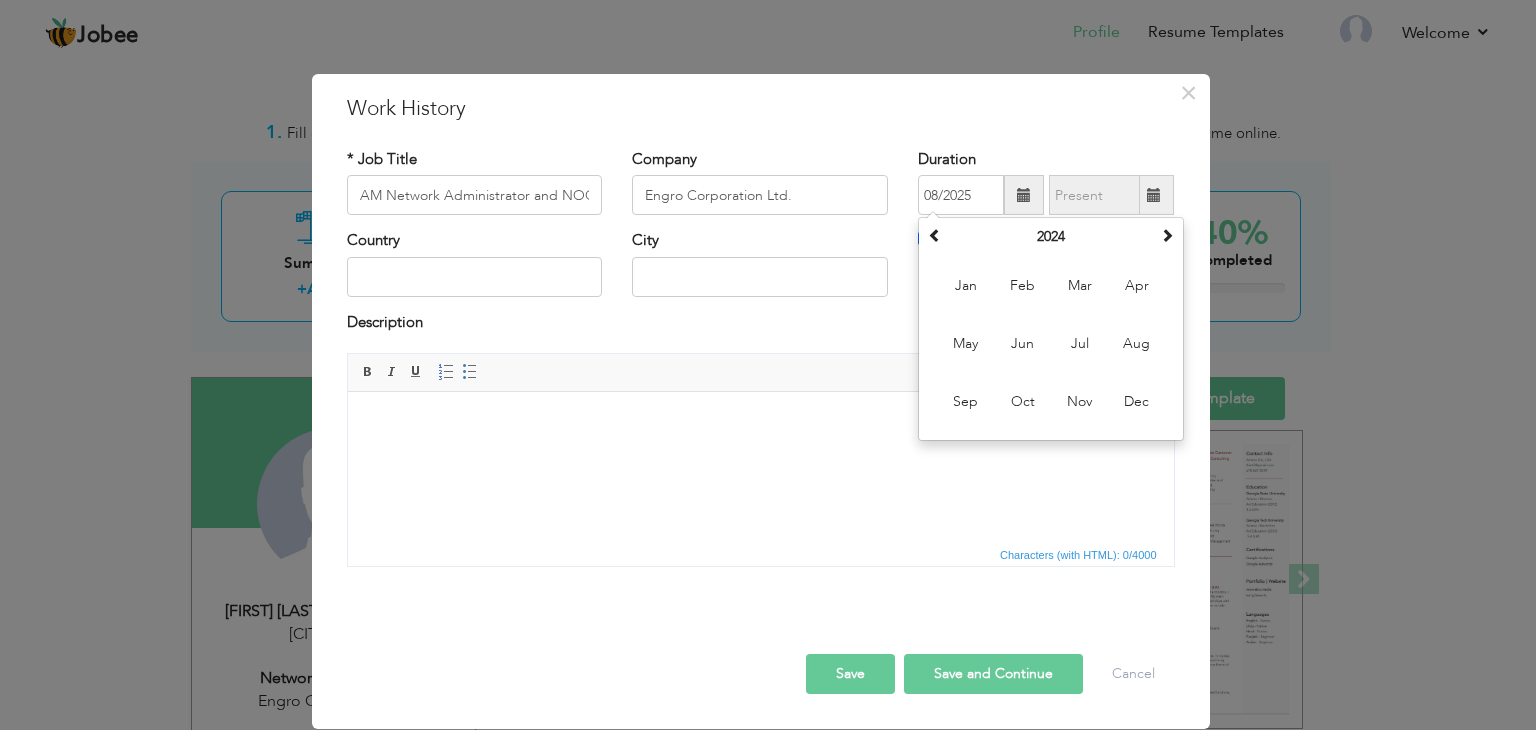 type on "08/2024" 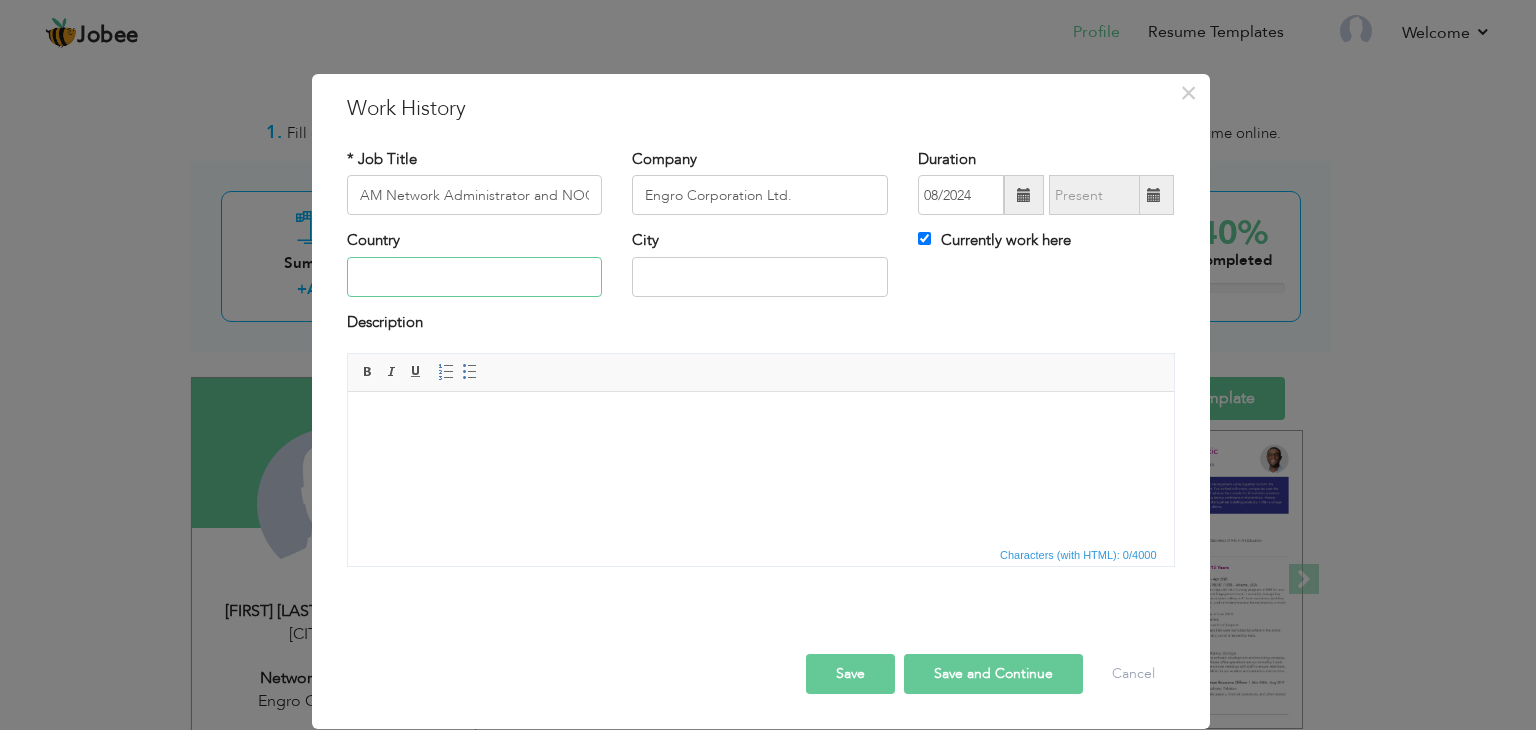 click at bounding box center (475, 277) 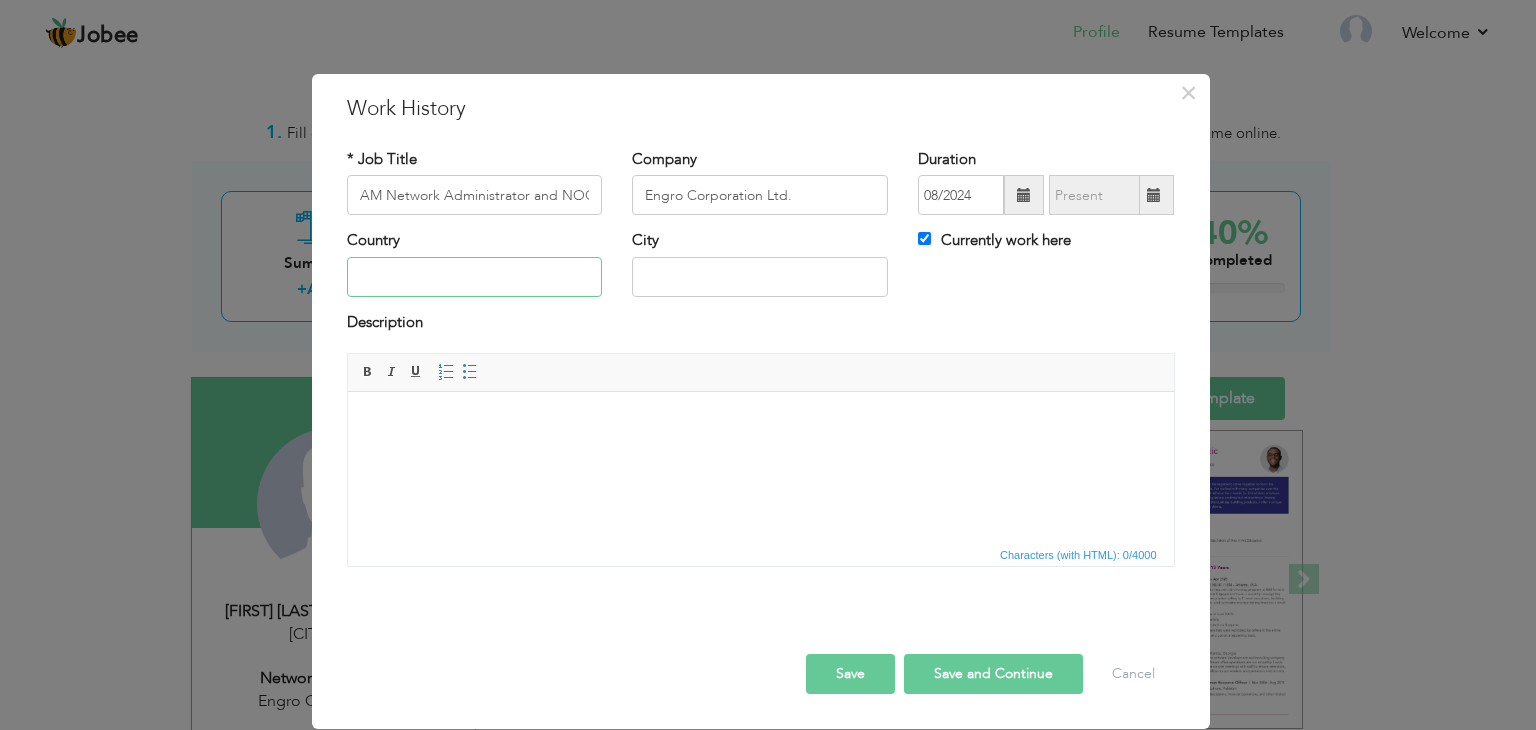 type on "Pakistan" 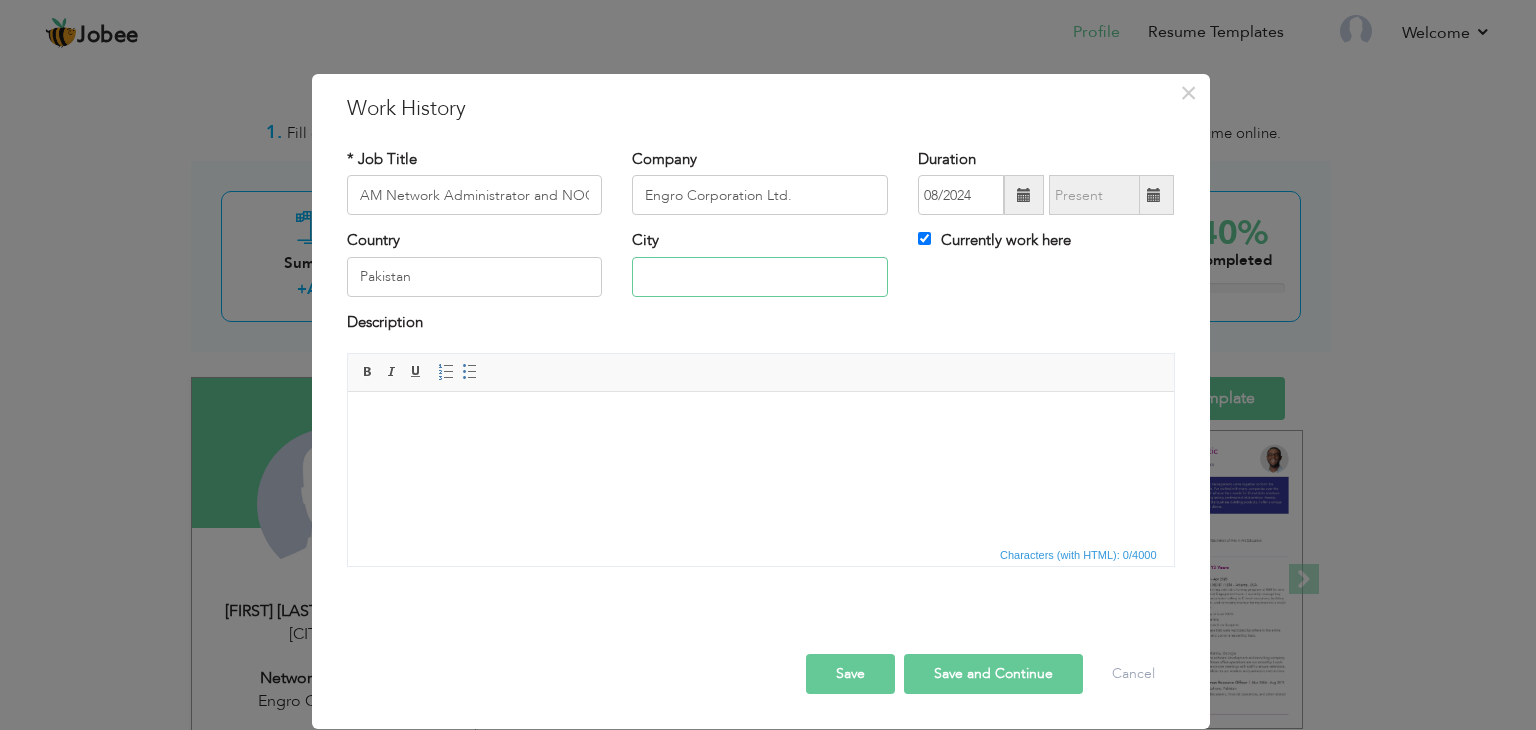 type on "[CITY]" 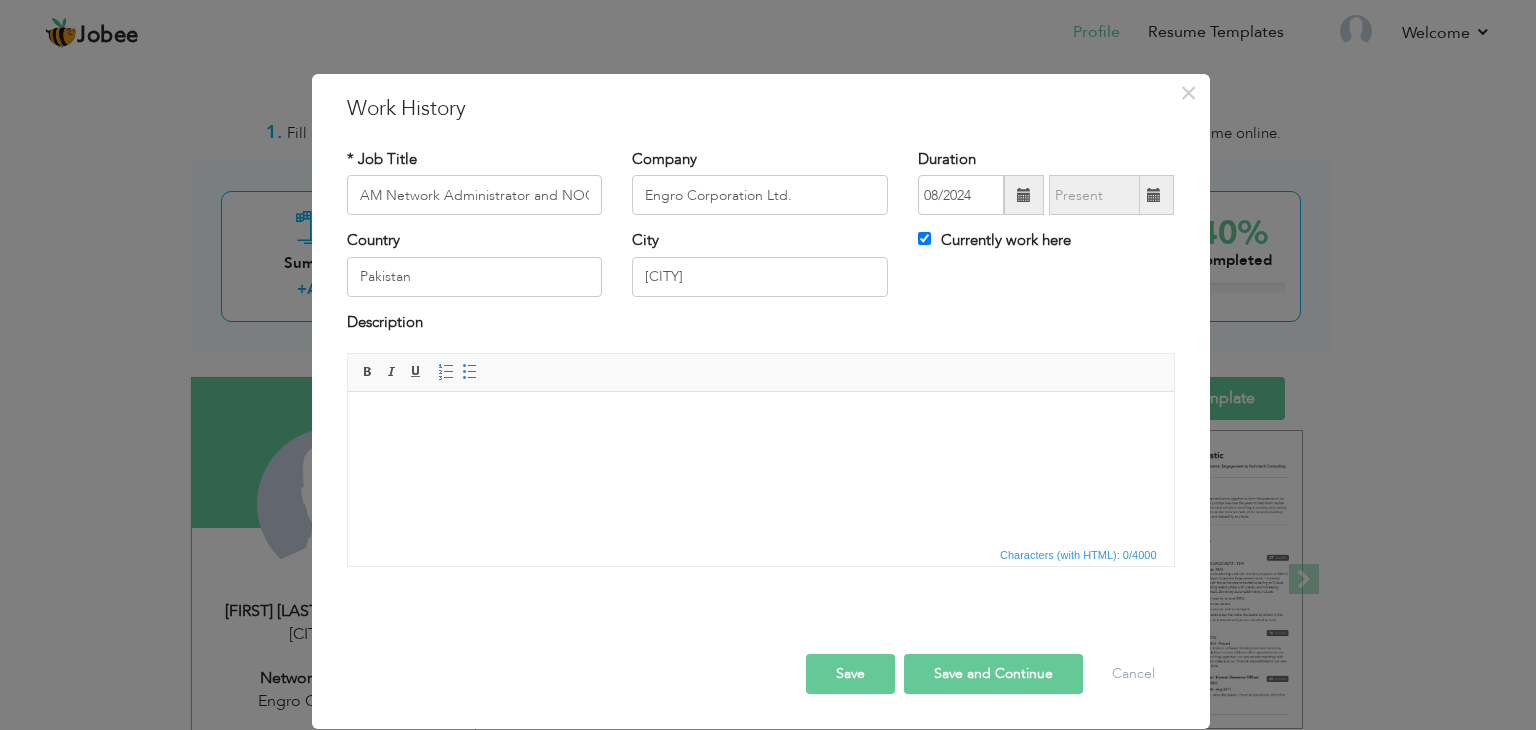 click on "Save and Continue" at bounding box center (993, 674) 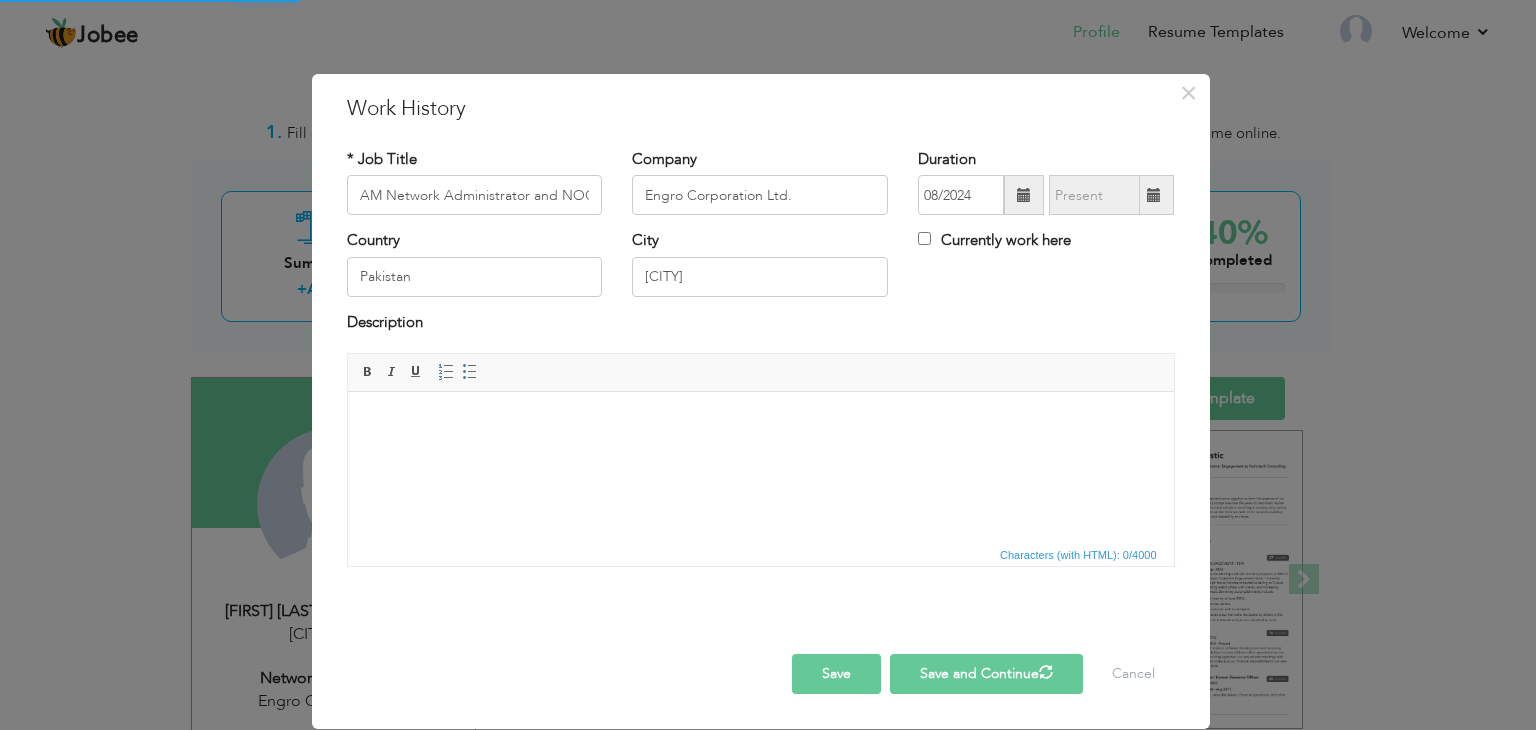 type 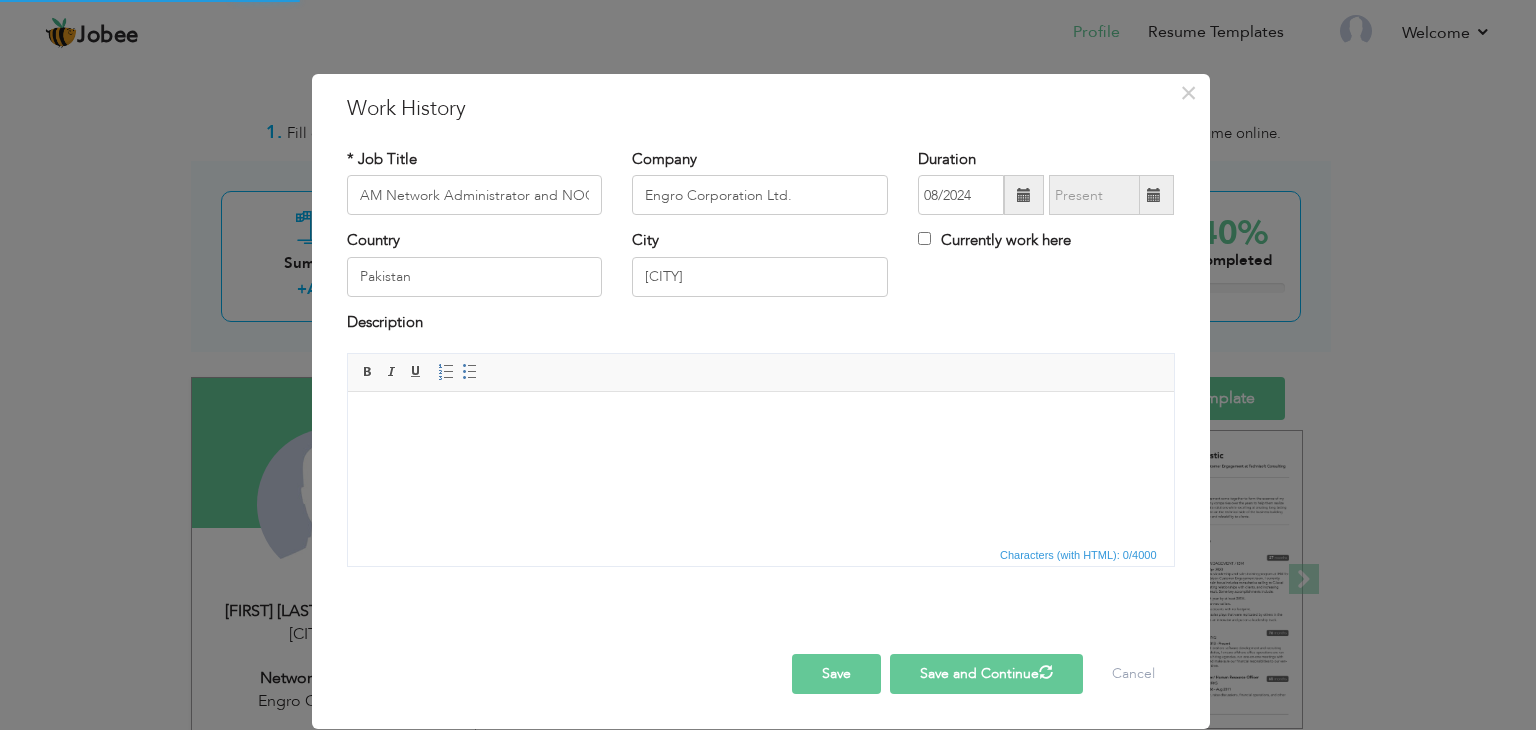 type 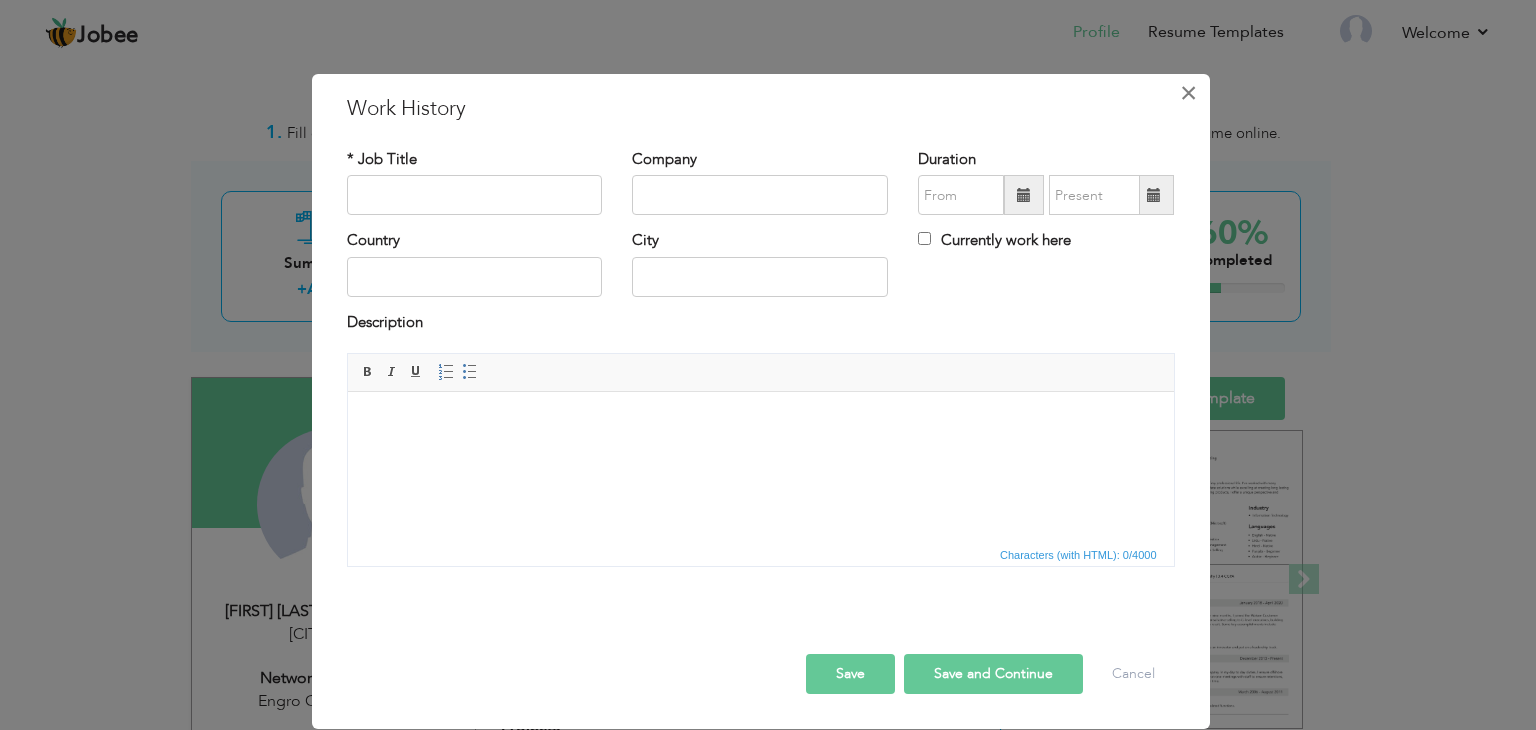 click on "×" at bounding box center (1188, 93) 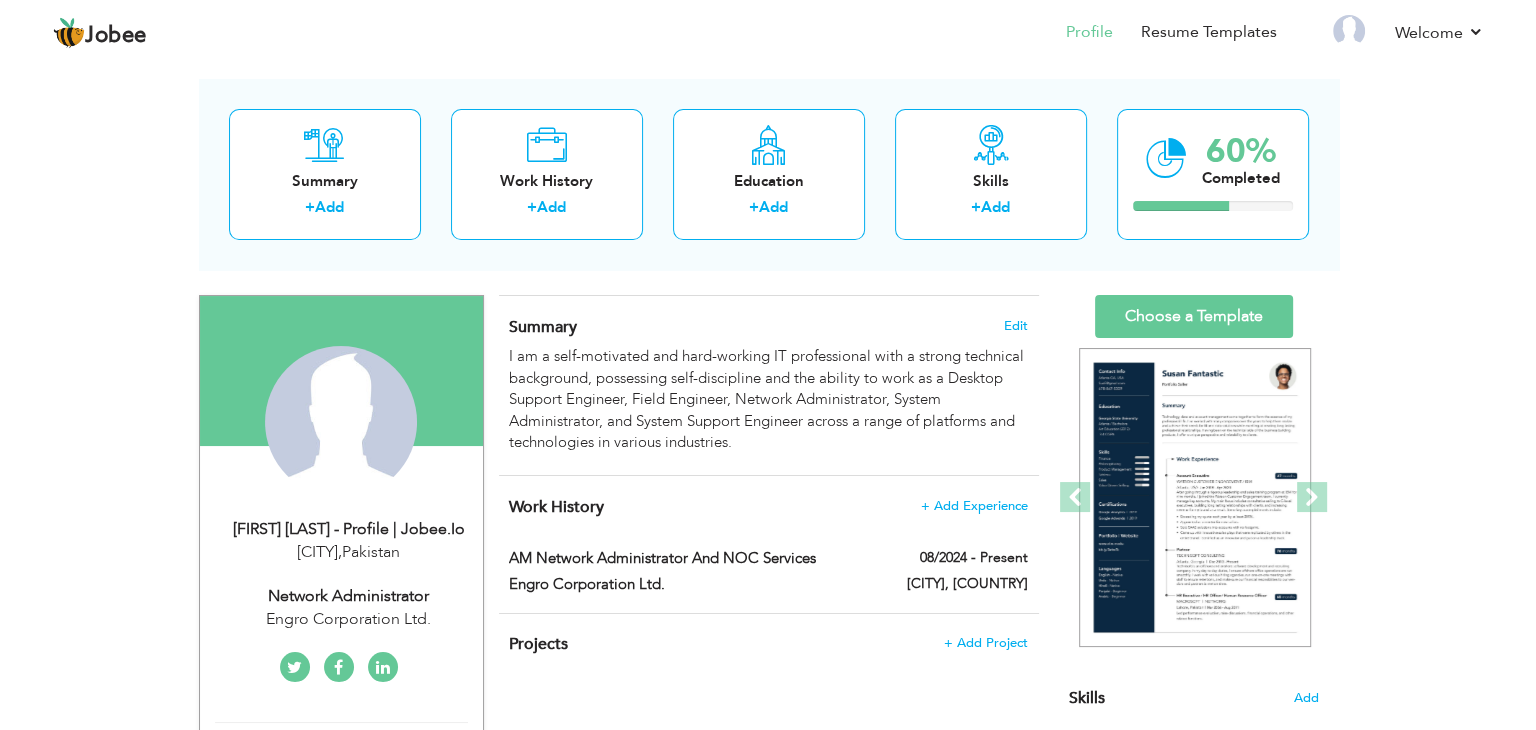 scroll, scrollTop: 200, scrollLeft: 0, axis: vertical 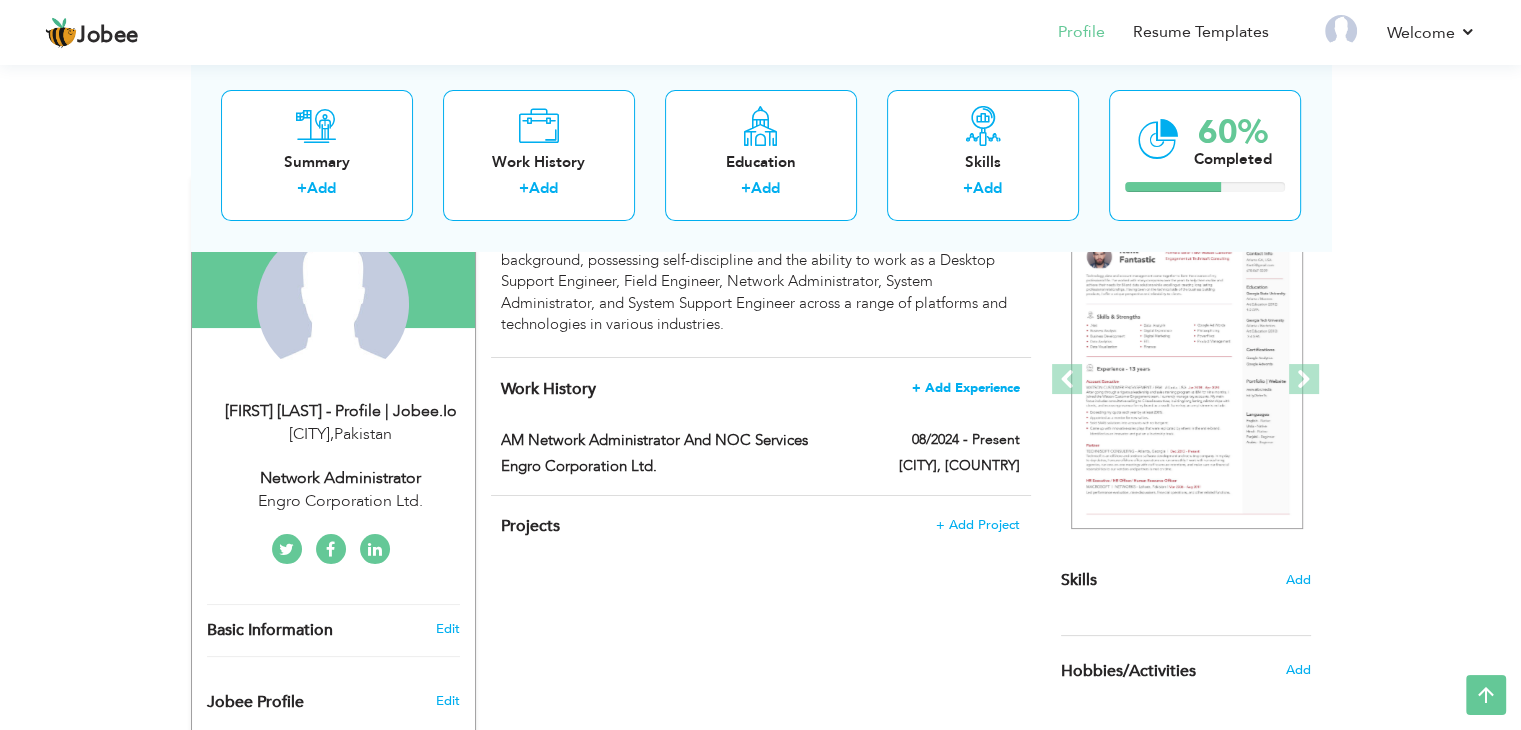 click on "+ Add Experience" at bounding box center (966, 388) 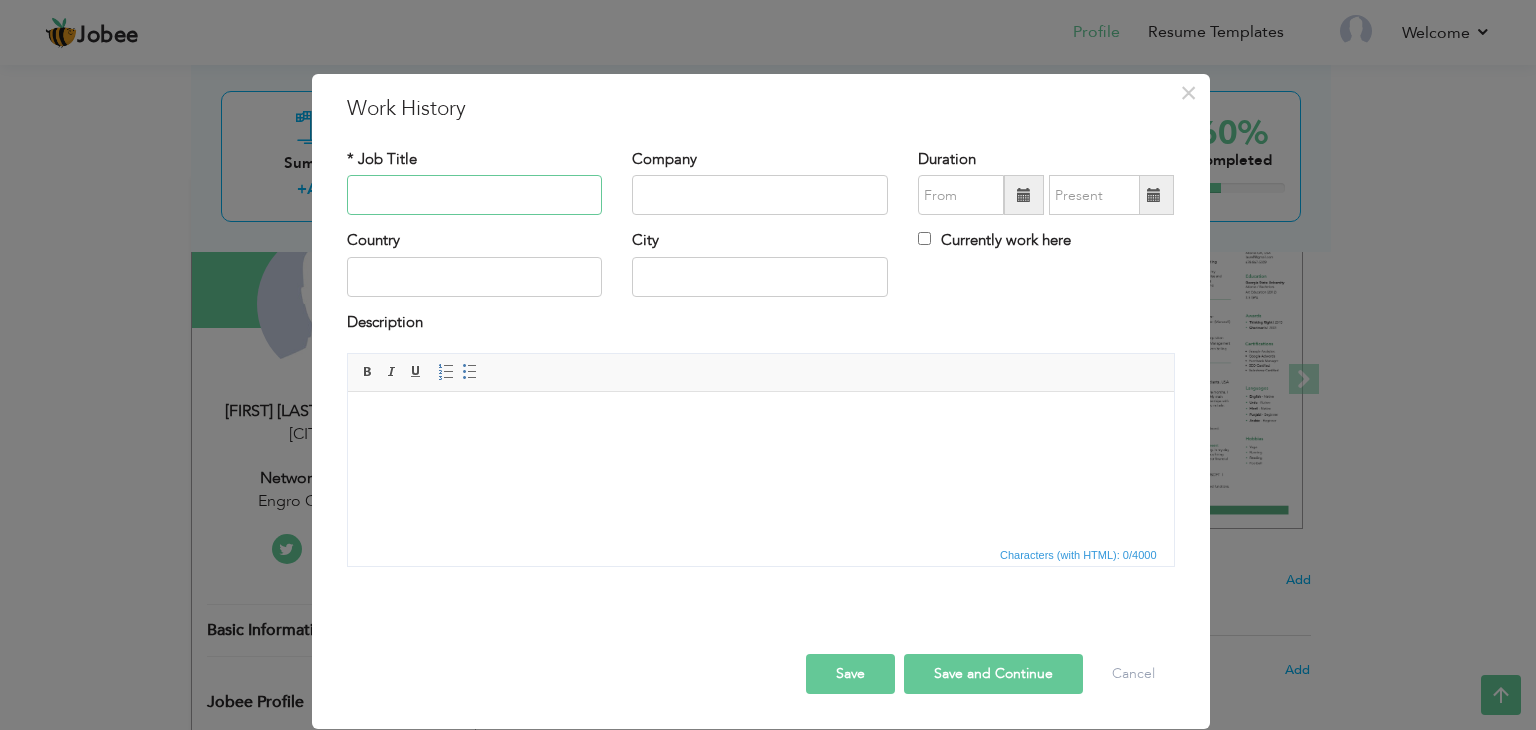 click at bounding box center [475, 195] 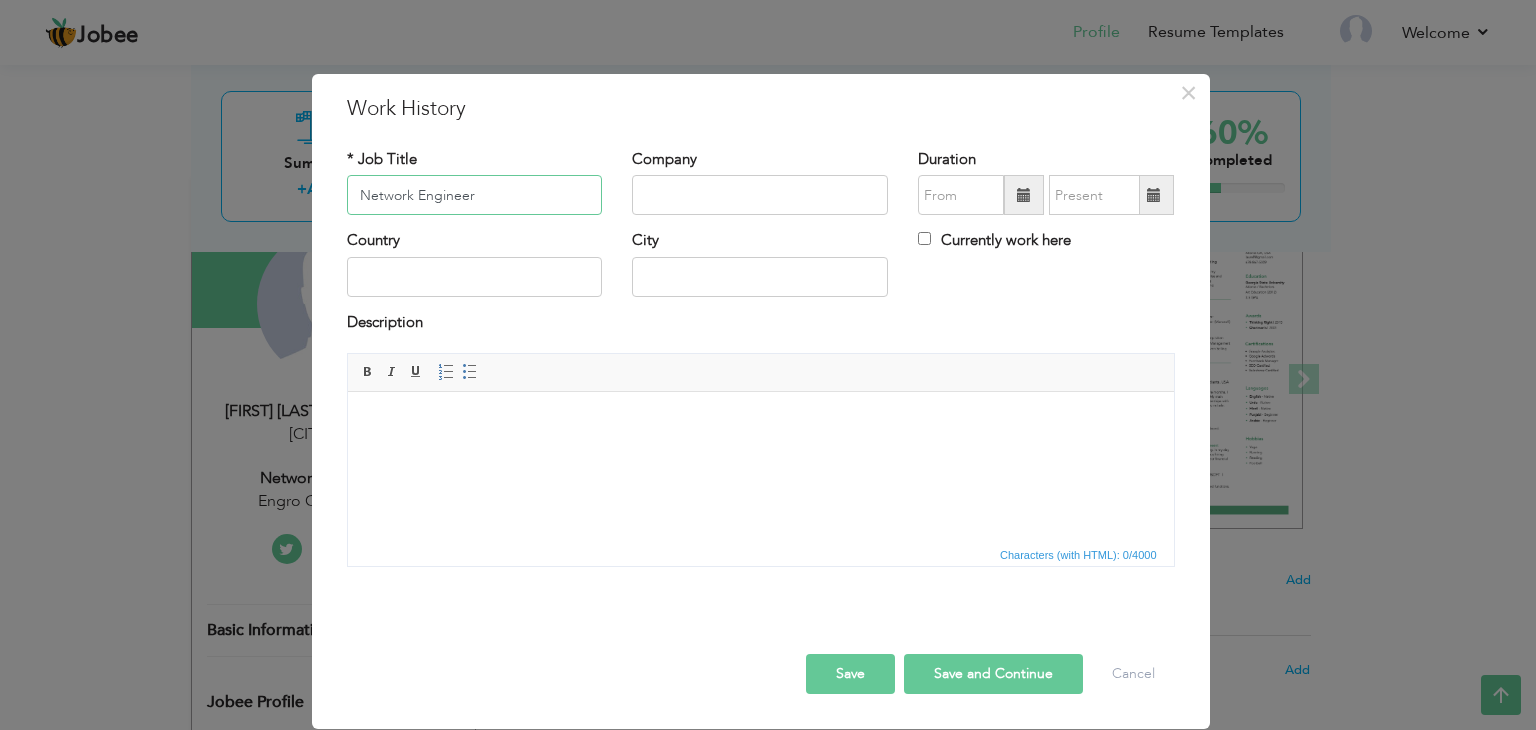 type on "Network Engineer" 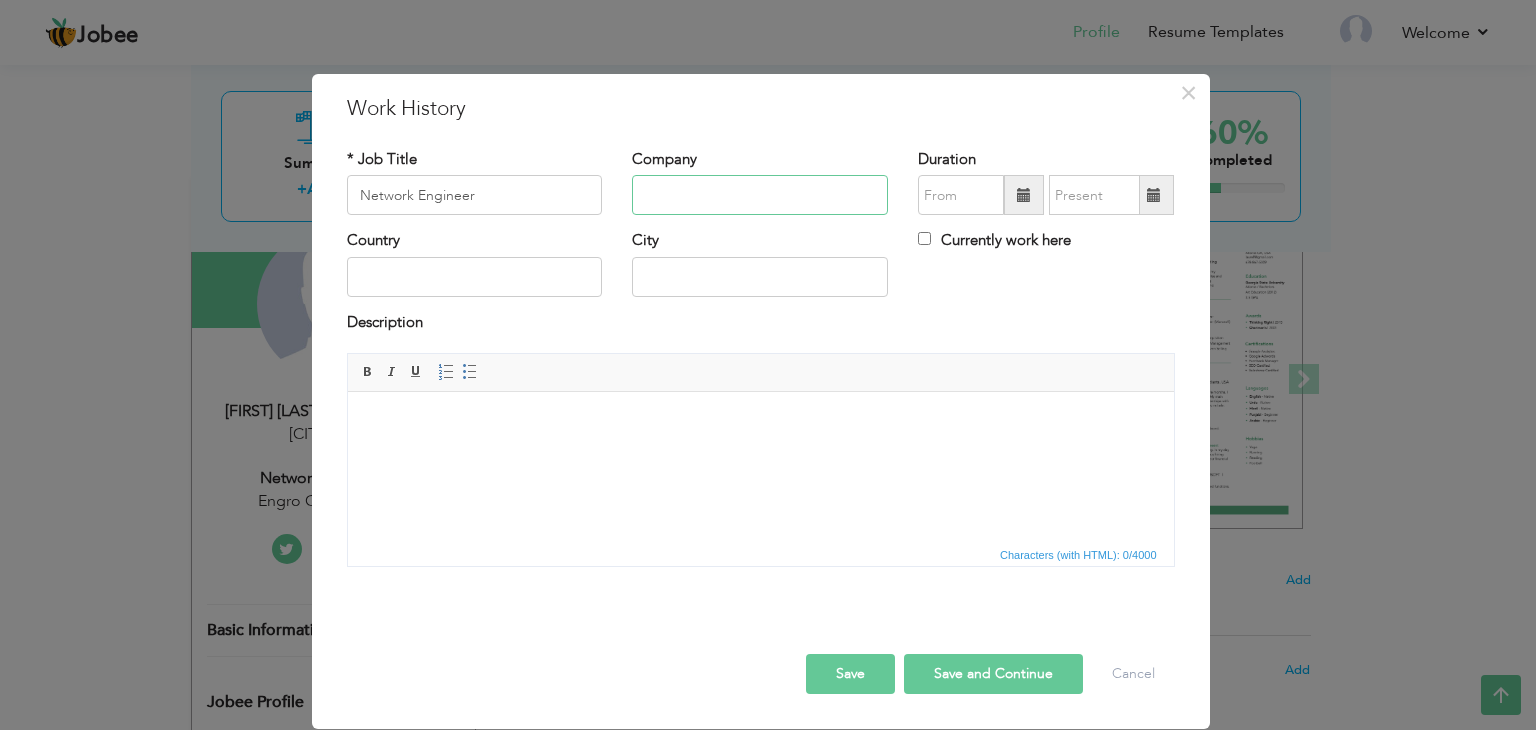 click at bounding box center [760, 195] 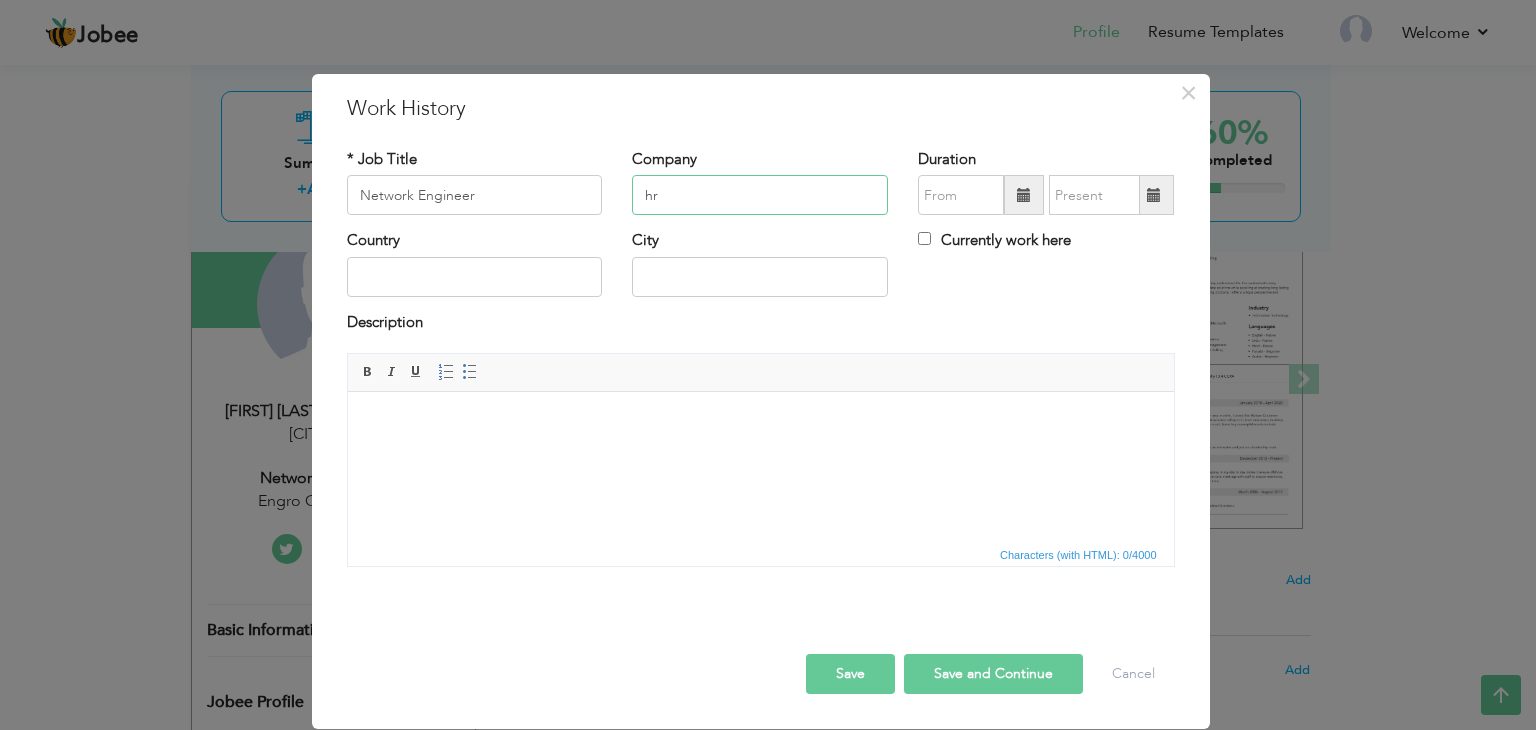 type on "h" 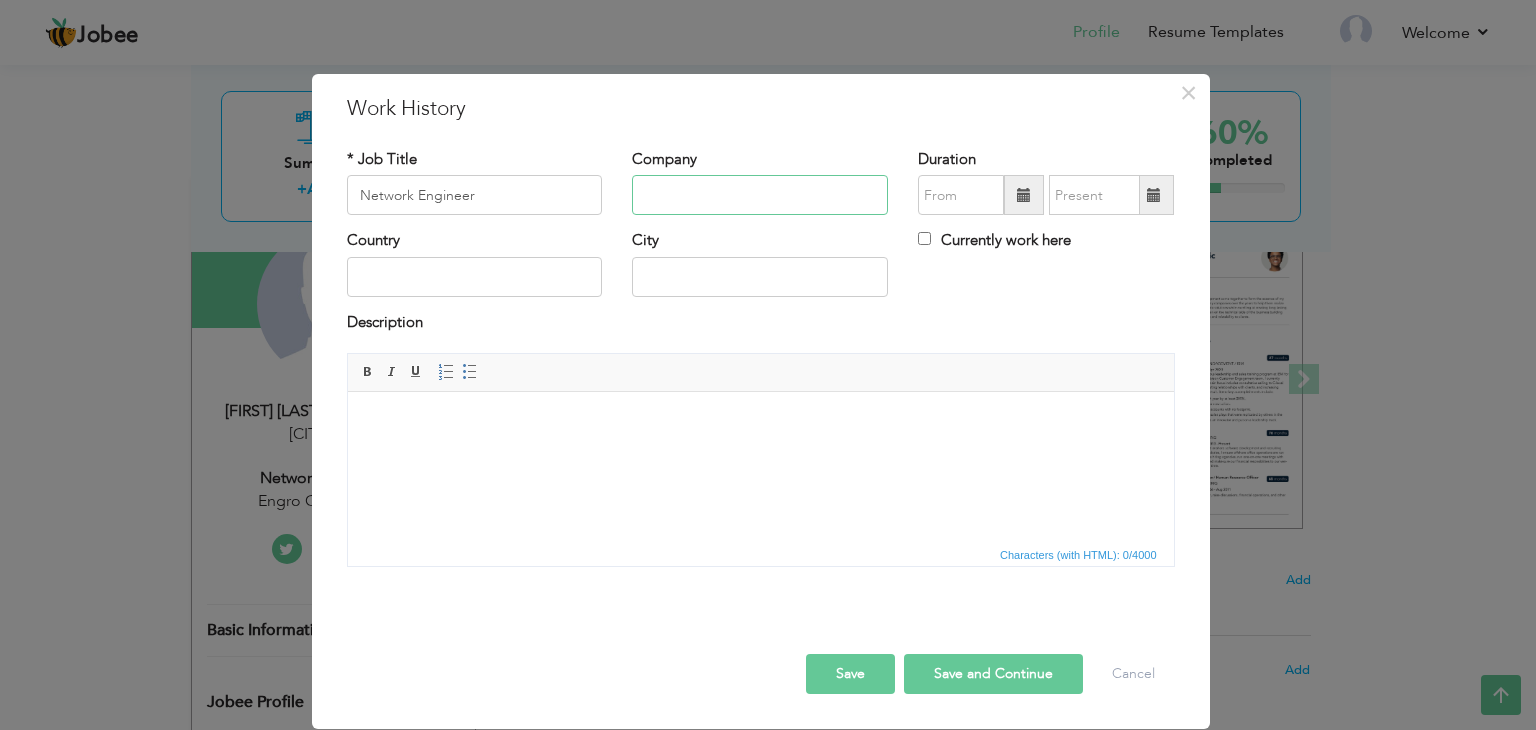 click at bounding box center [760, 195] 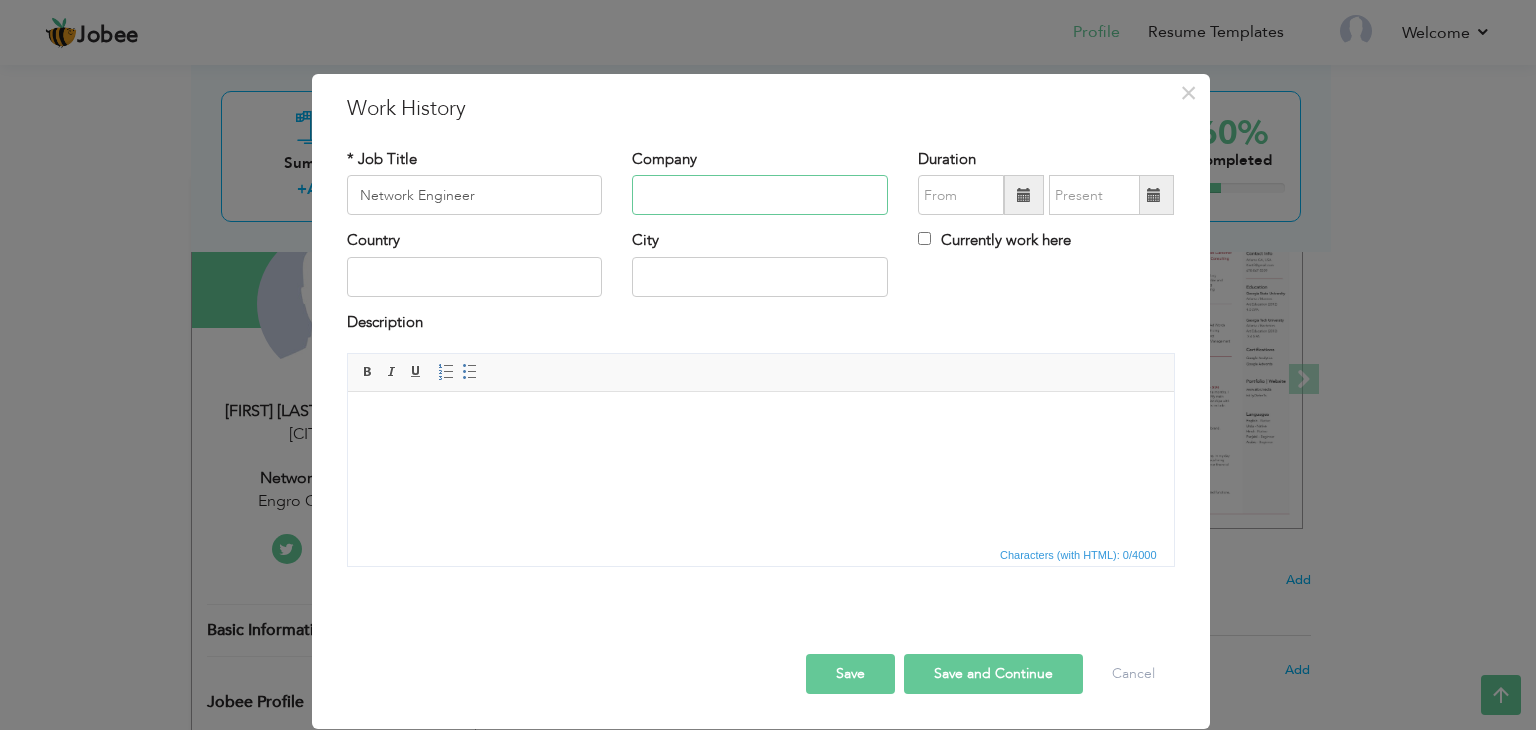 paste on "HRSG Outsourcing Pvt Ltd" 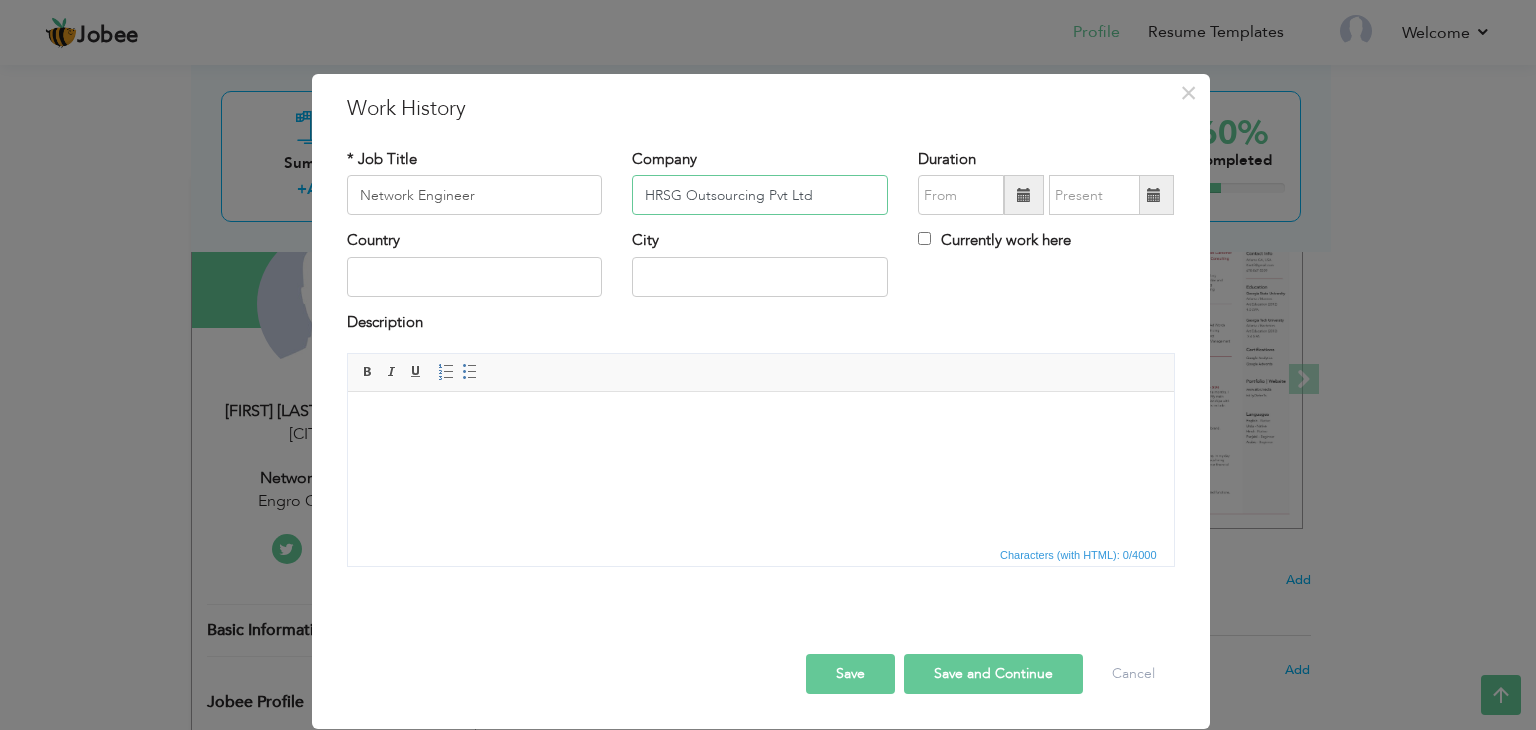 type on "HRSG Outsourcing Pvt Ltd" 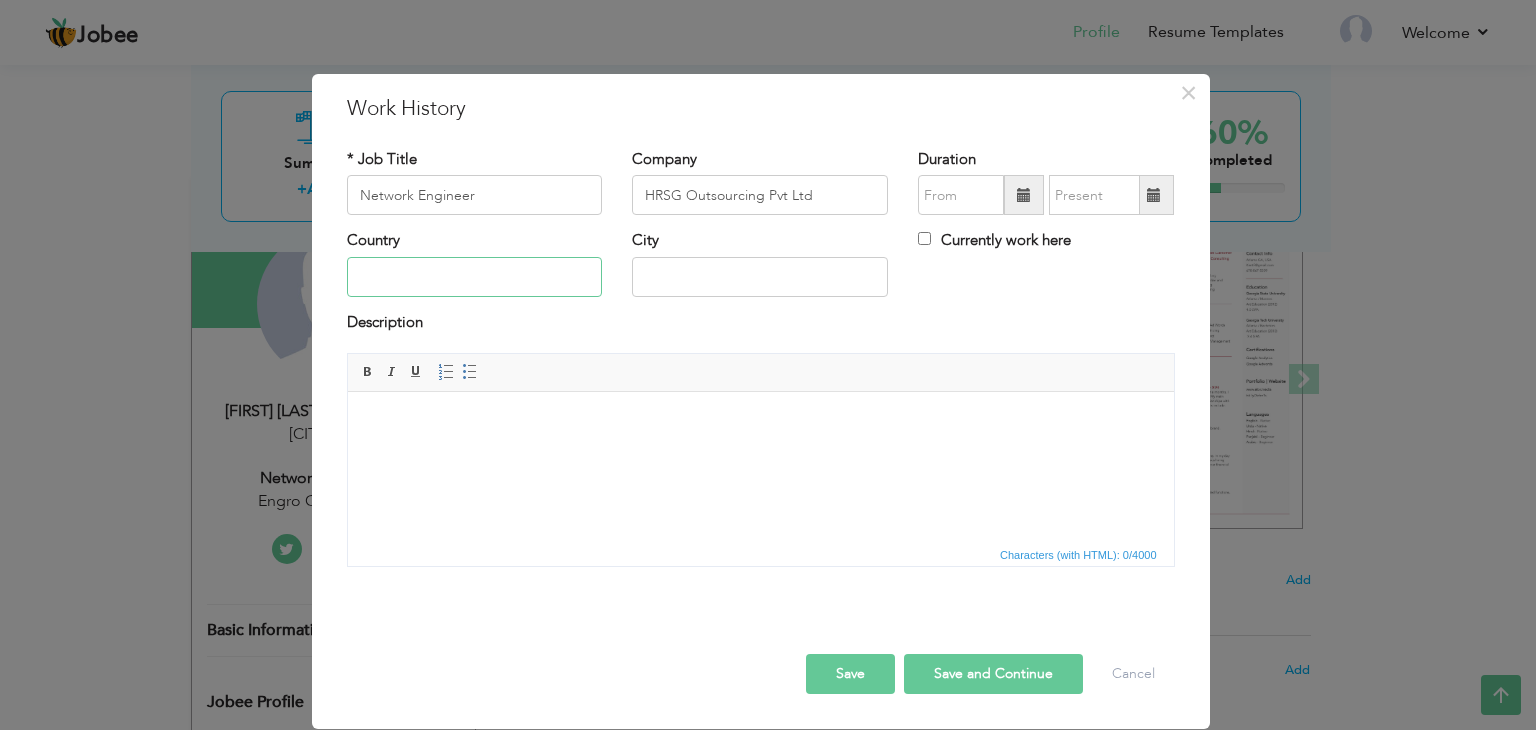 click at bounding box center (475, 277) 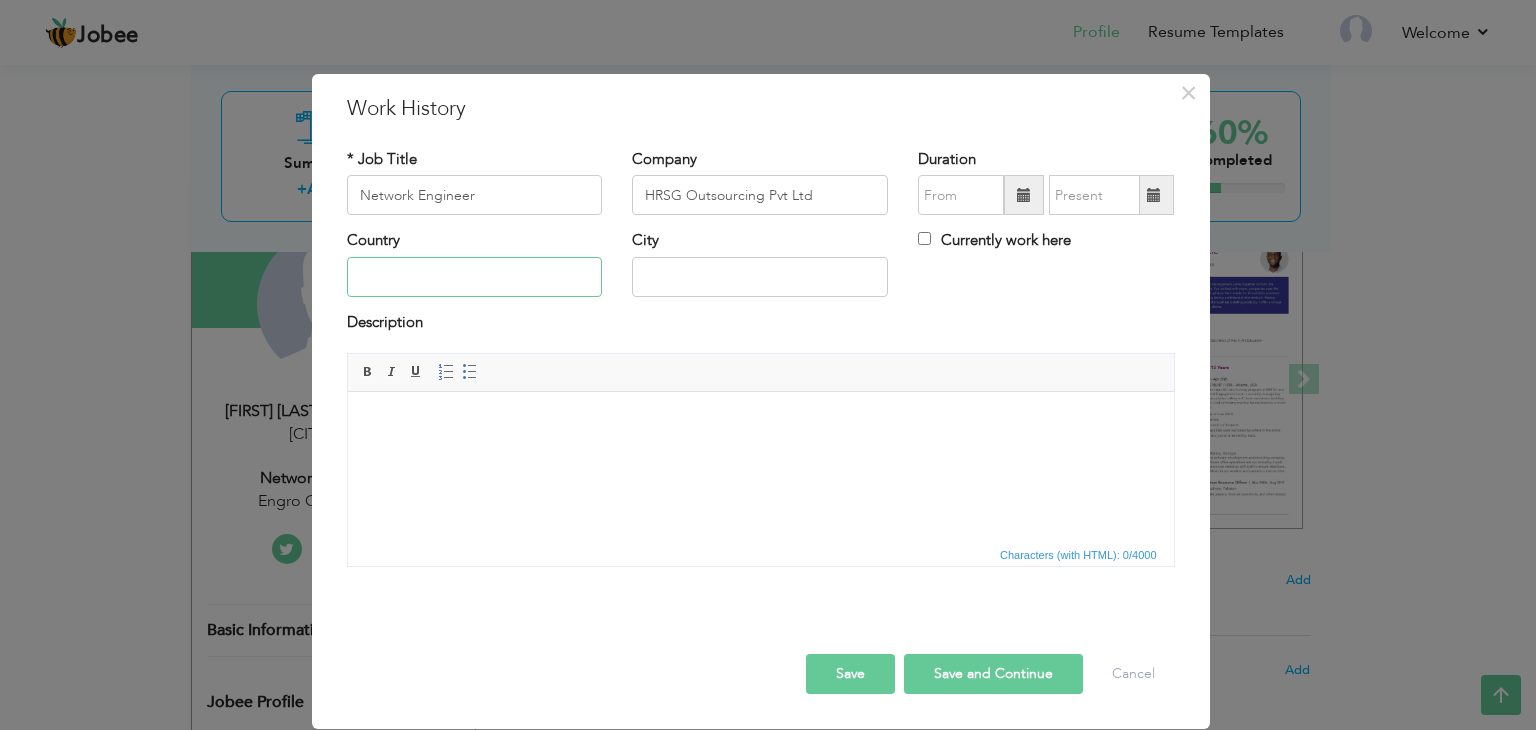 type on "Pakistan" 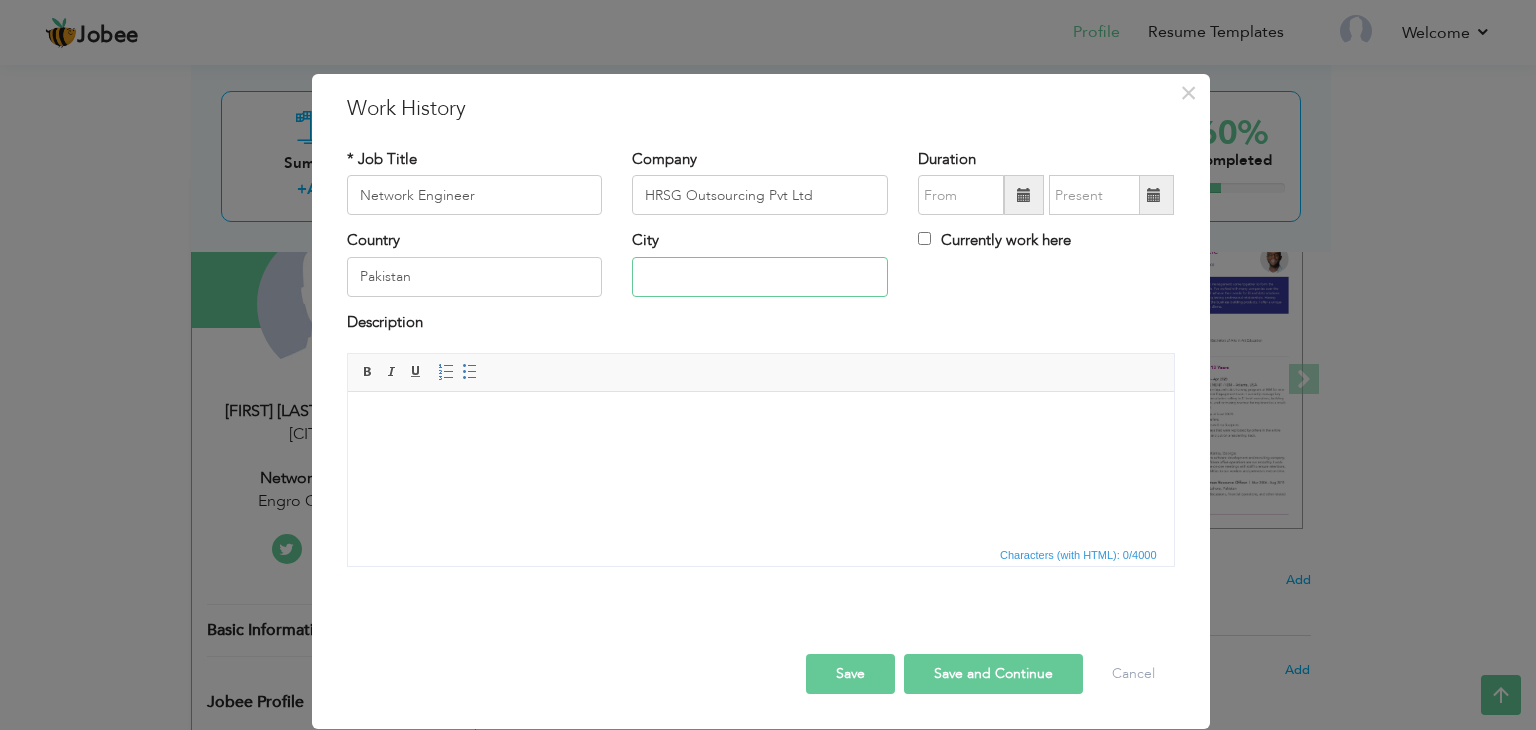 type on "[CITY]" 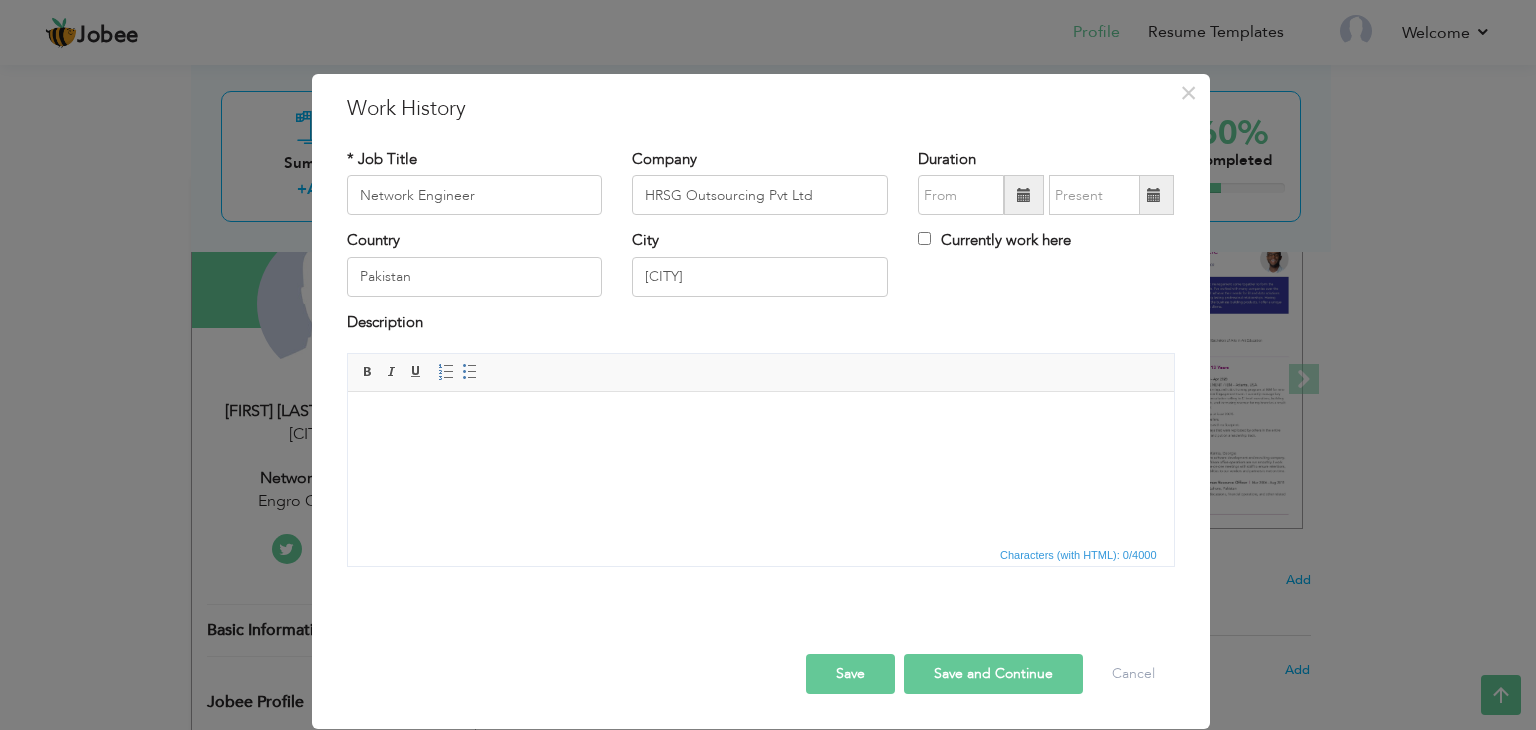 click at bounding box center (1024, 195) 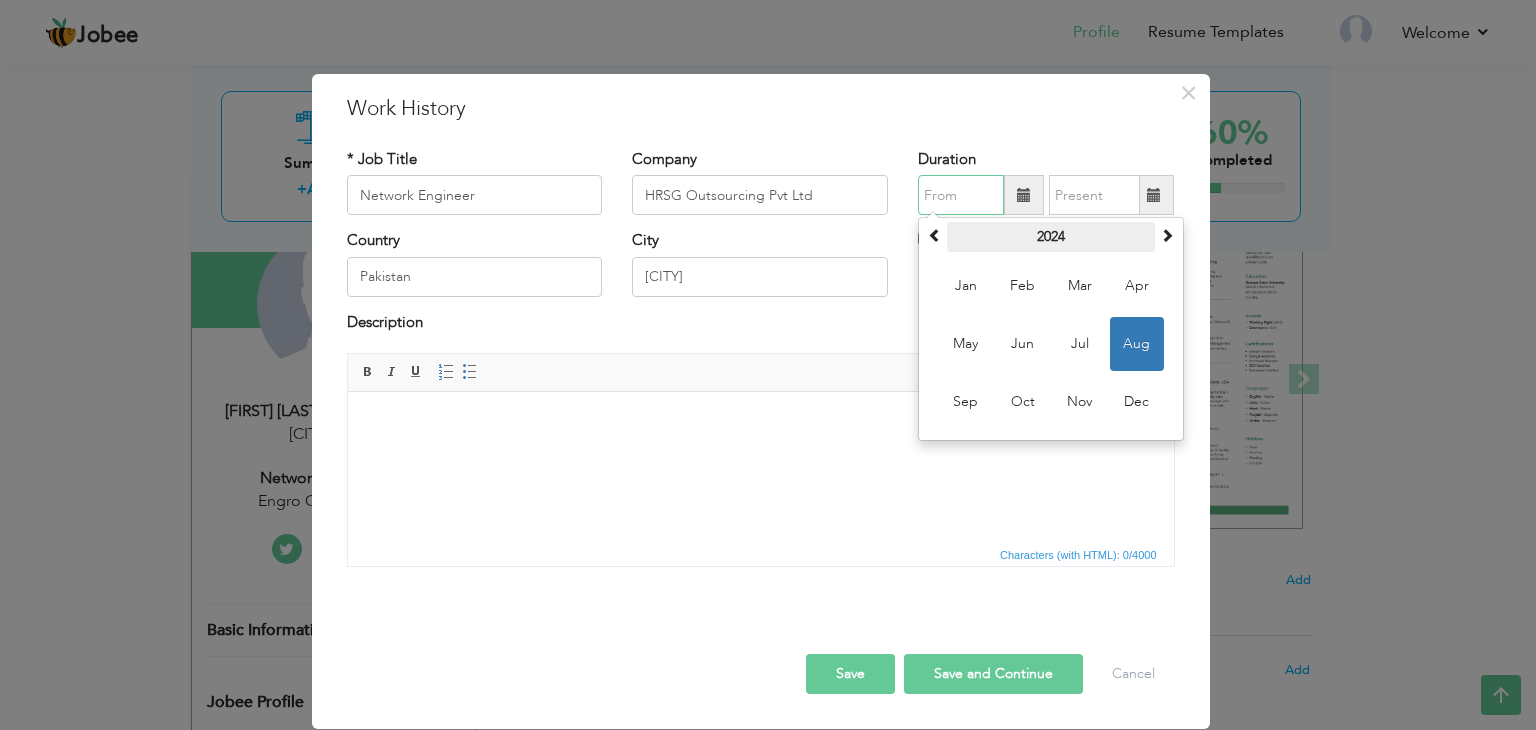 click on "2024" at bounding box center [1051, 237] 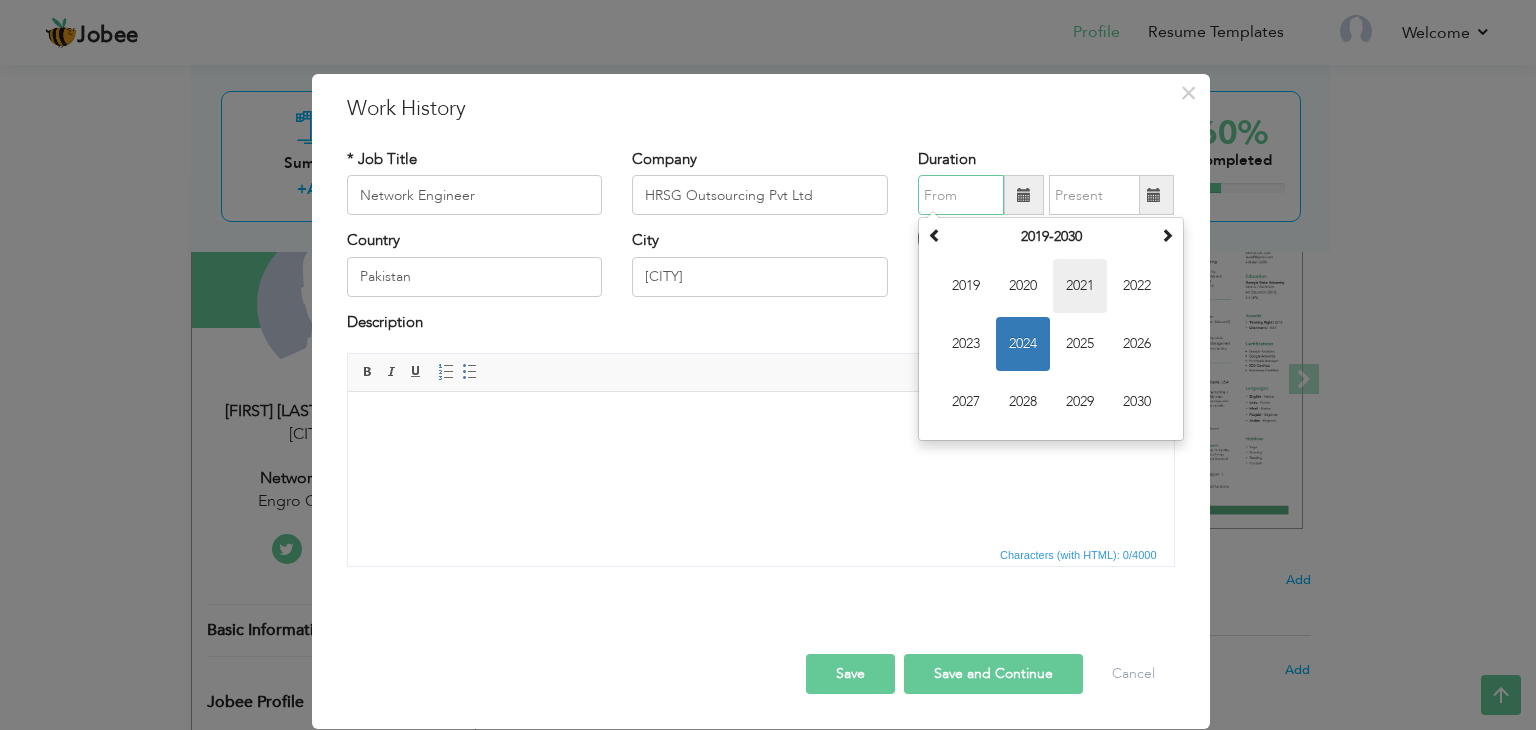 click on "2021" at bounding box center [1080, 286] 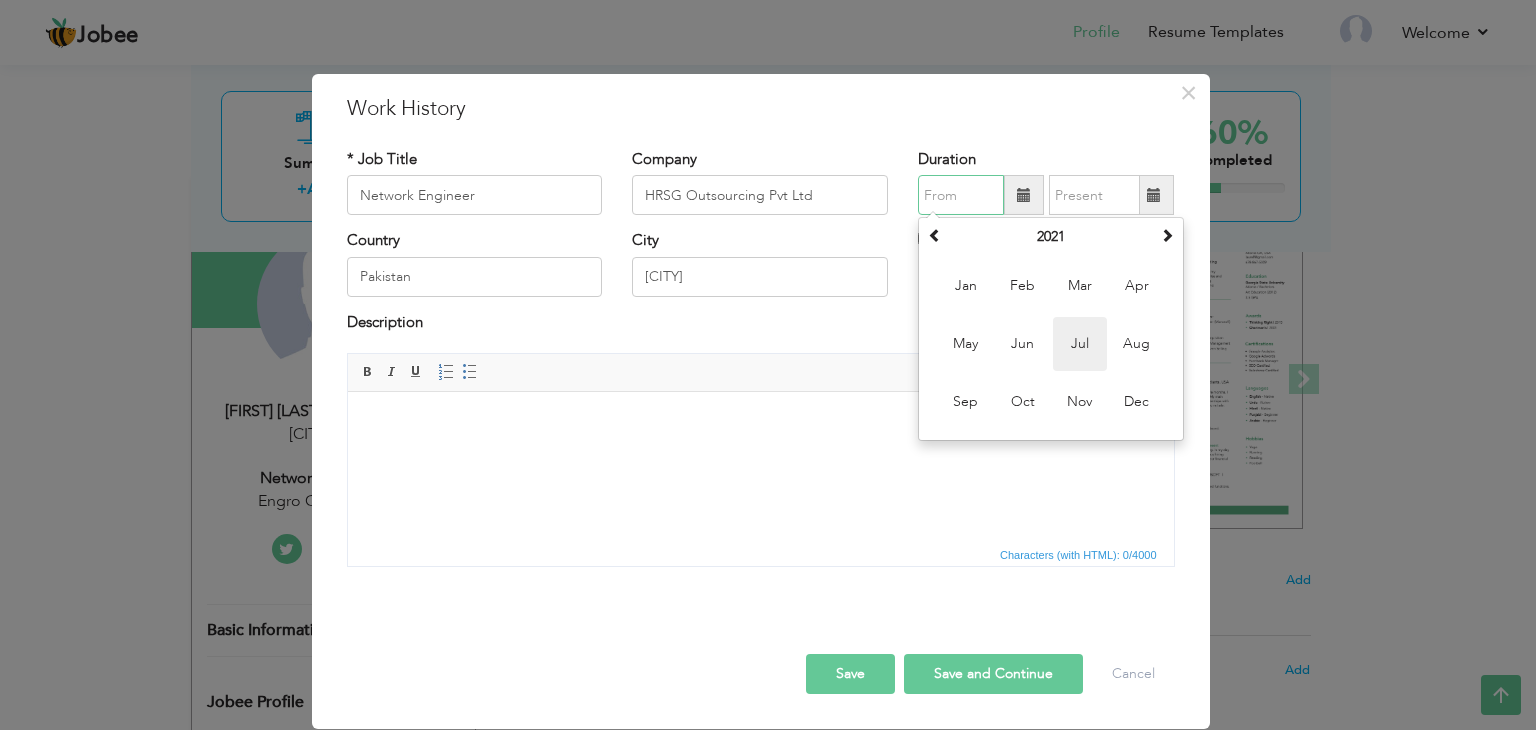 click on "Jul" at bounding box center (1080, 344) 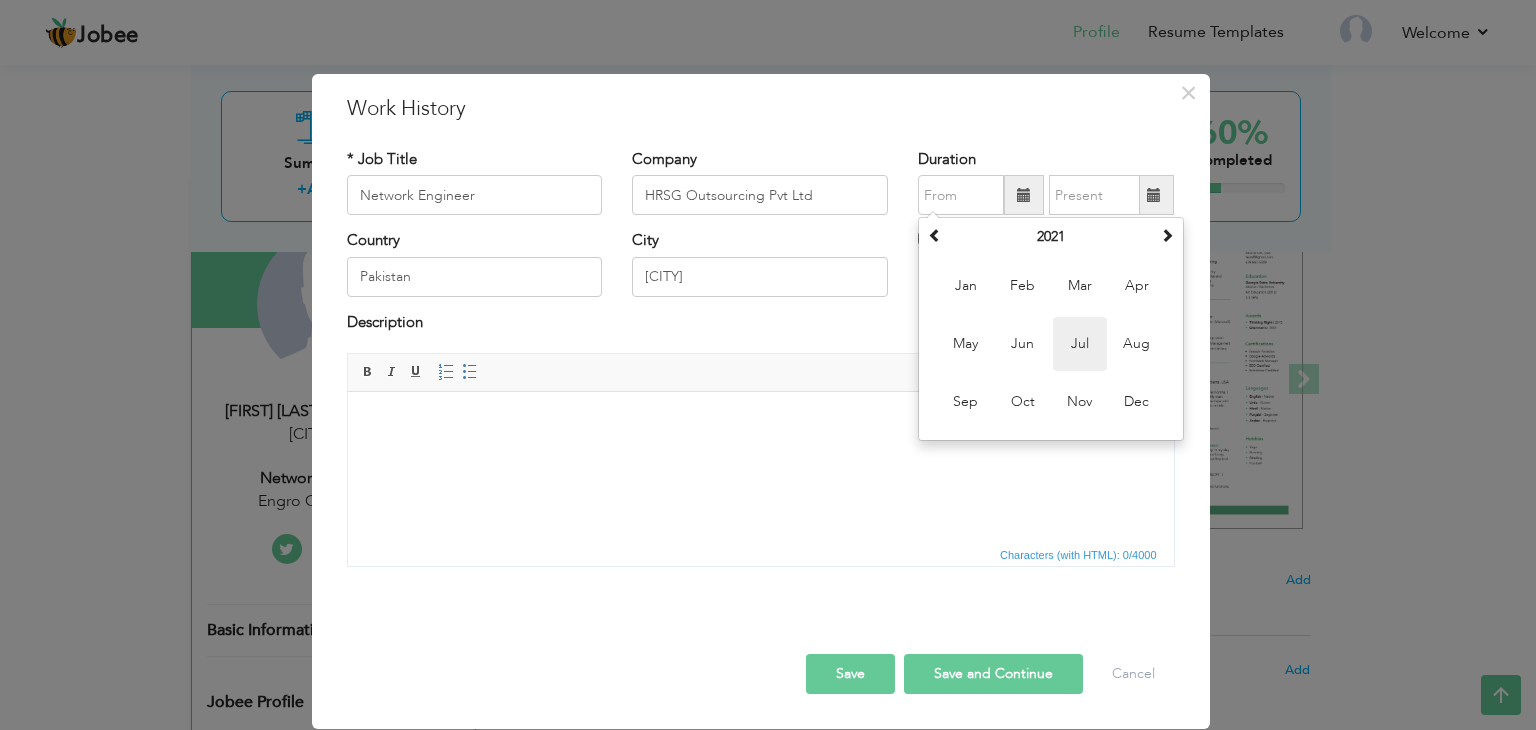 type on "07/2021" 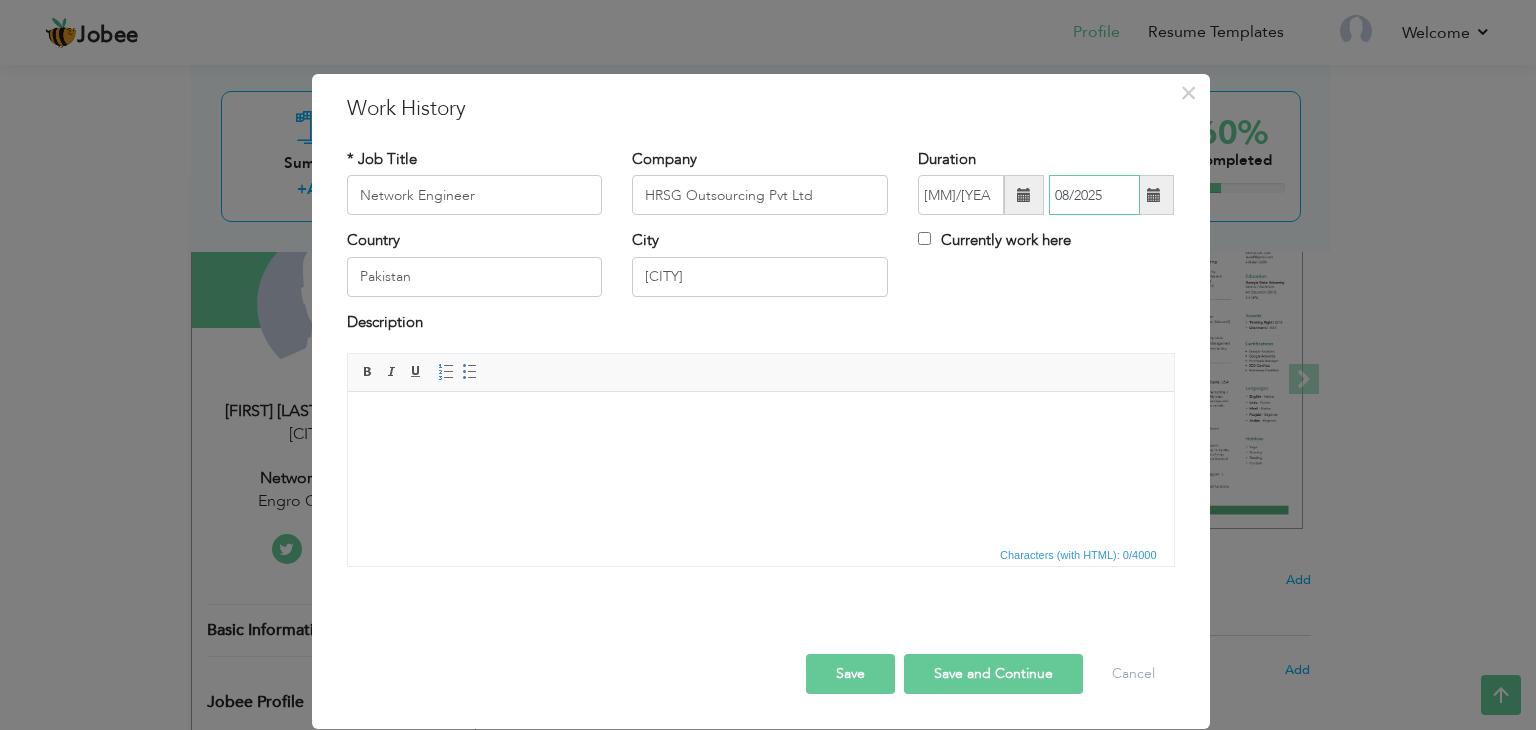 click on "08/2025" at bounding box center (1094, 195) 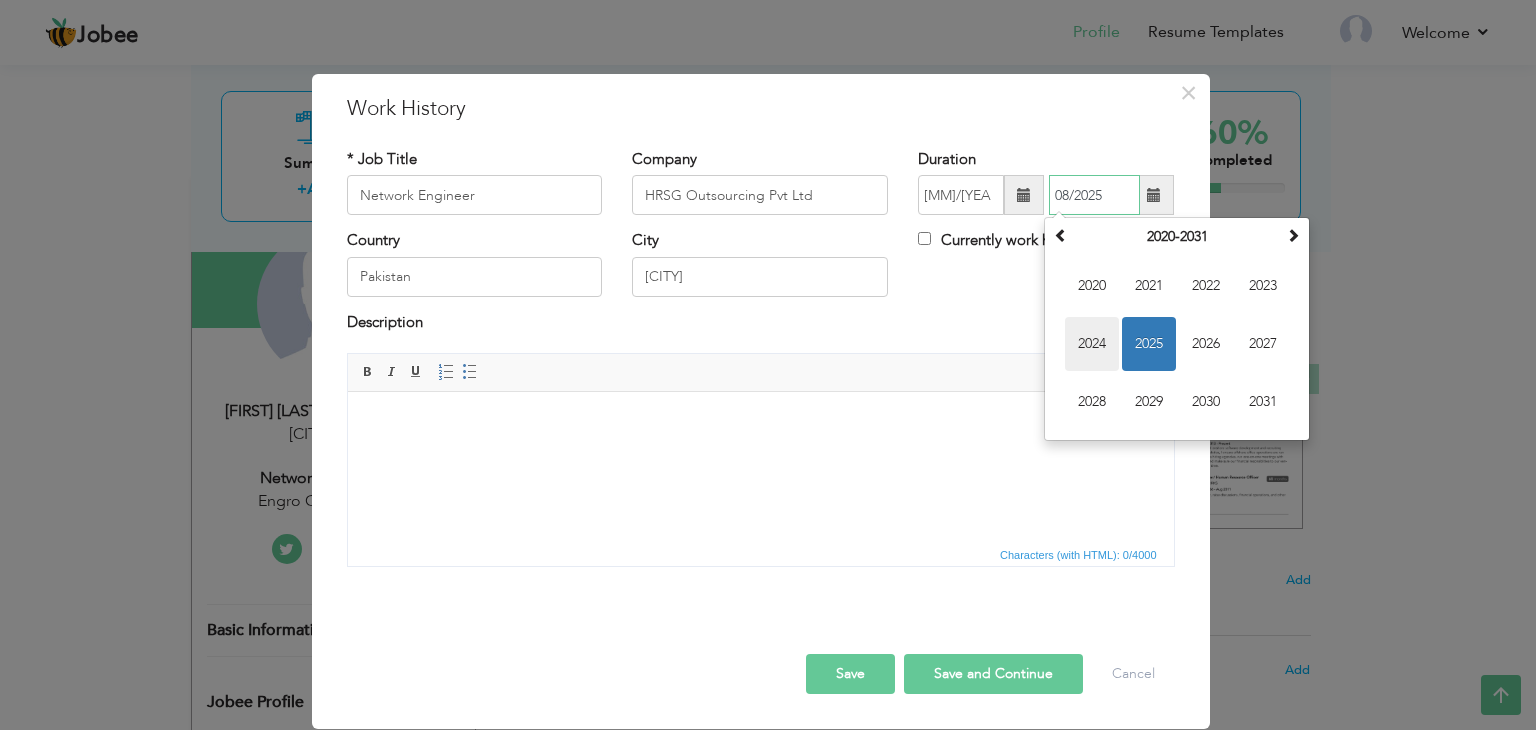 click on "2024" at bounding box center (1092, 344) 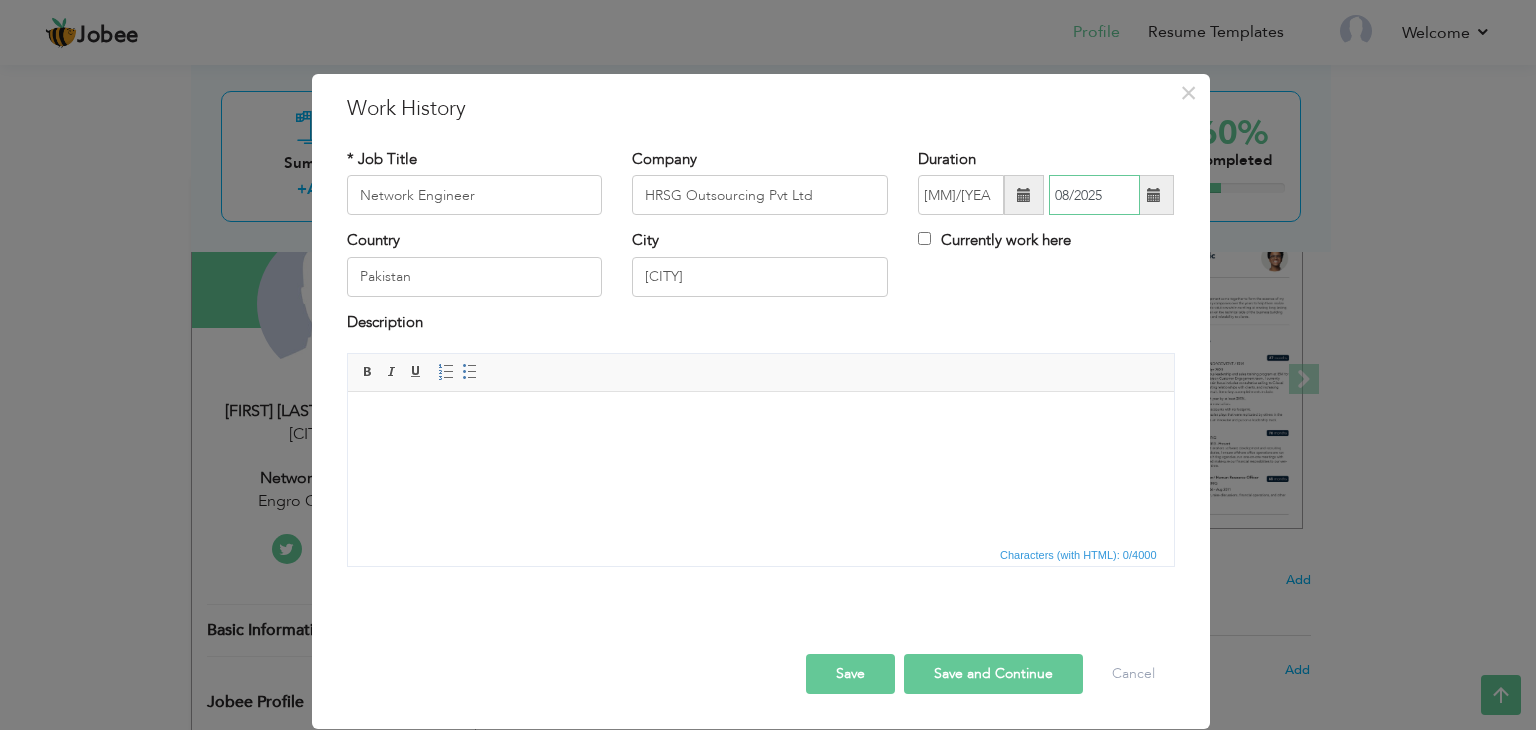 click on "08/2025" at bounding box center [1094, 195] 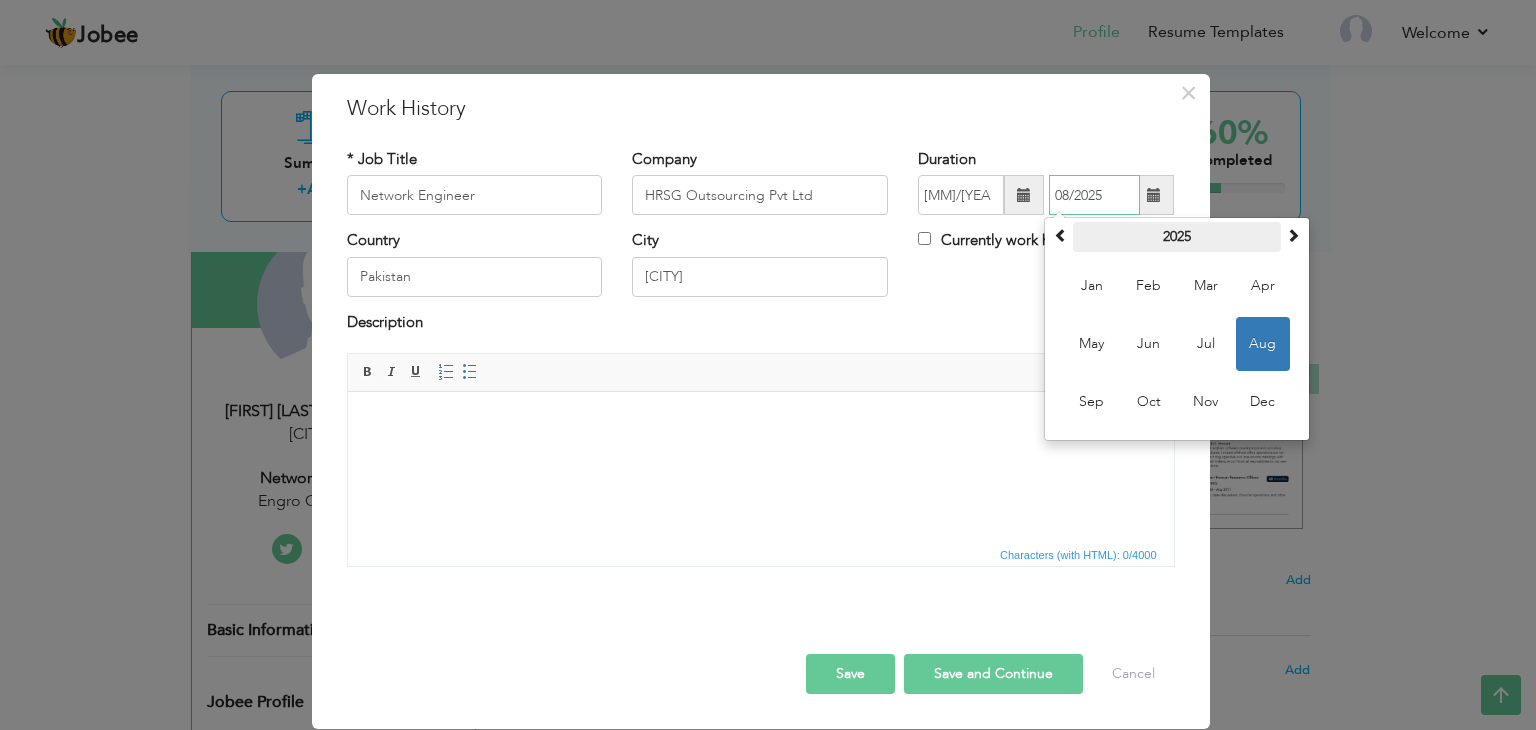 click on "2025" at bounding box center (1177, 237) 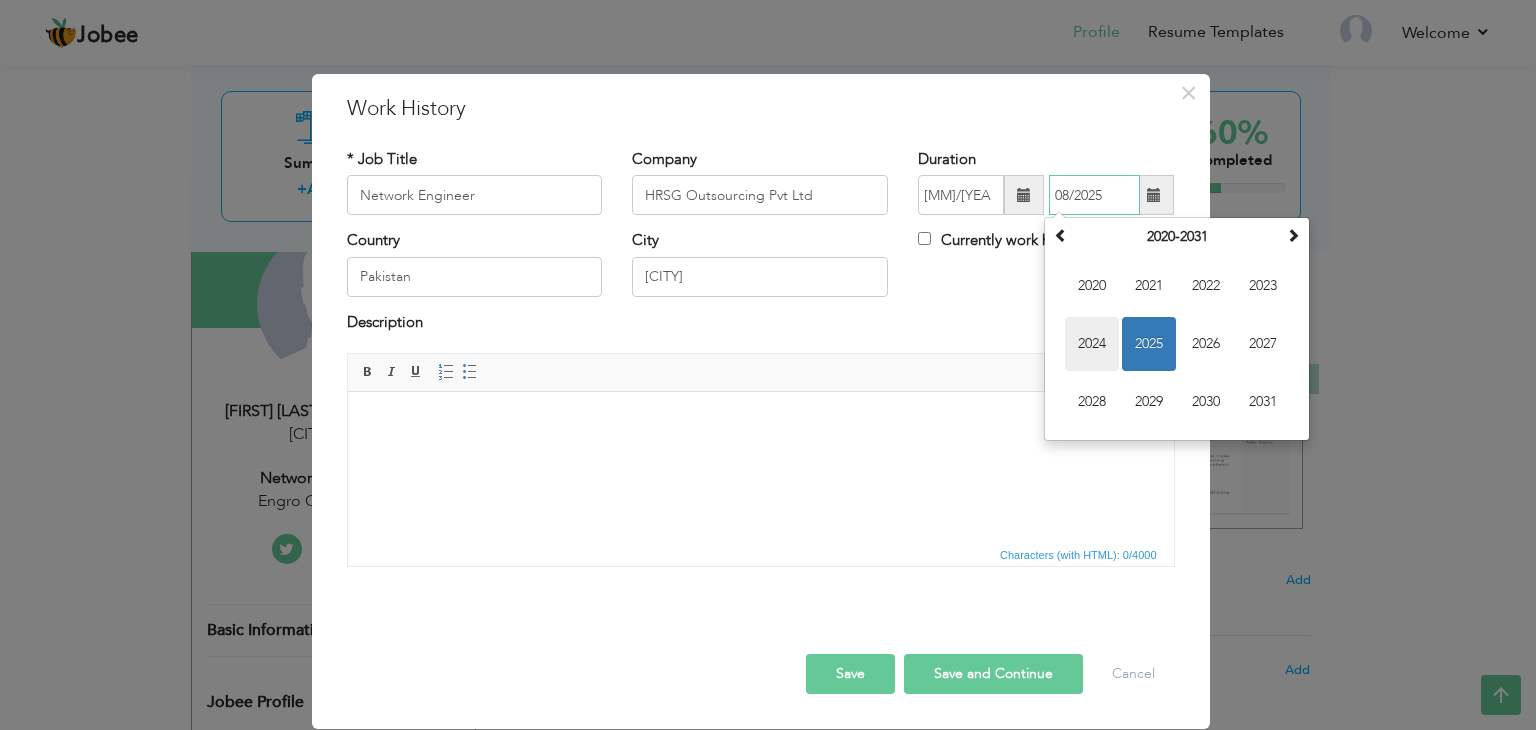 click on "2024" at bounding box center (1092, 344) 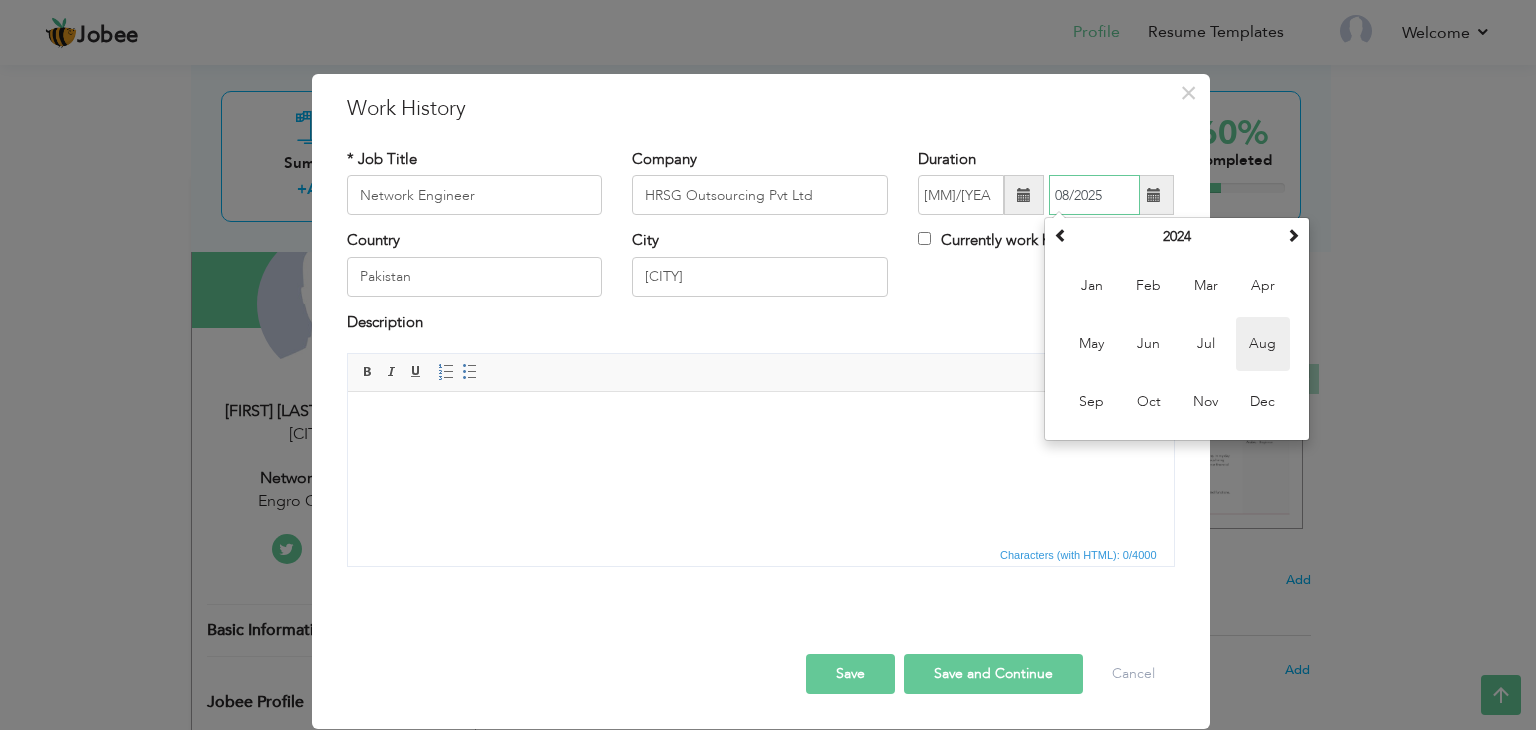 click on "Aug" at bounding box center [1263, 344] 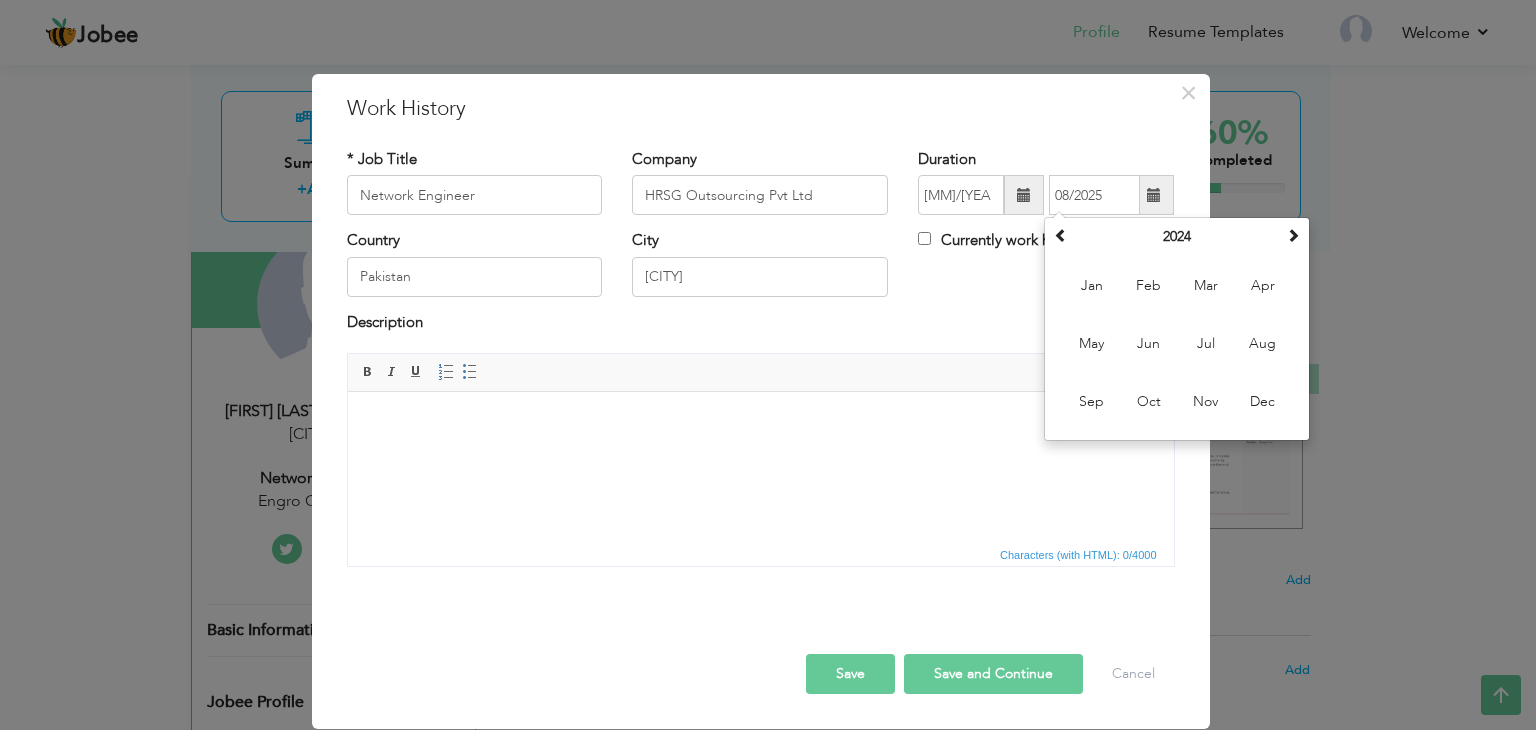 type on "08/2024" 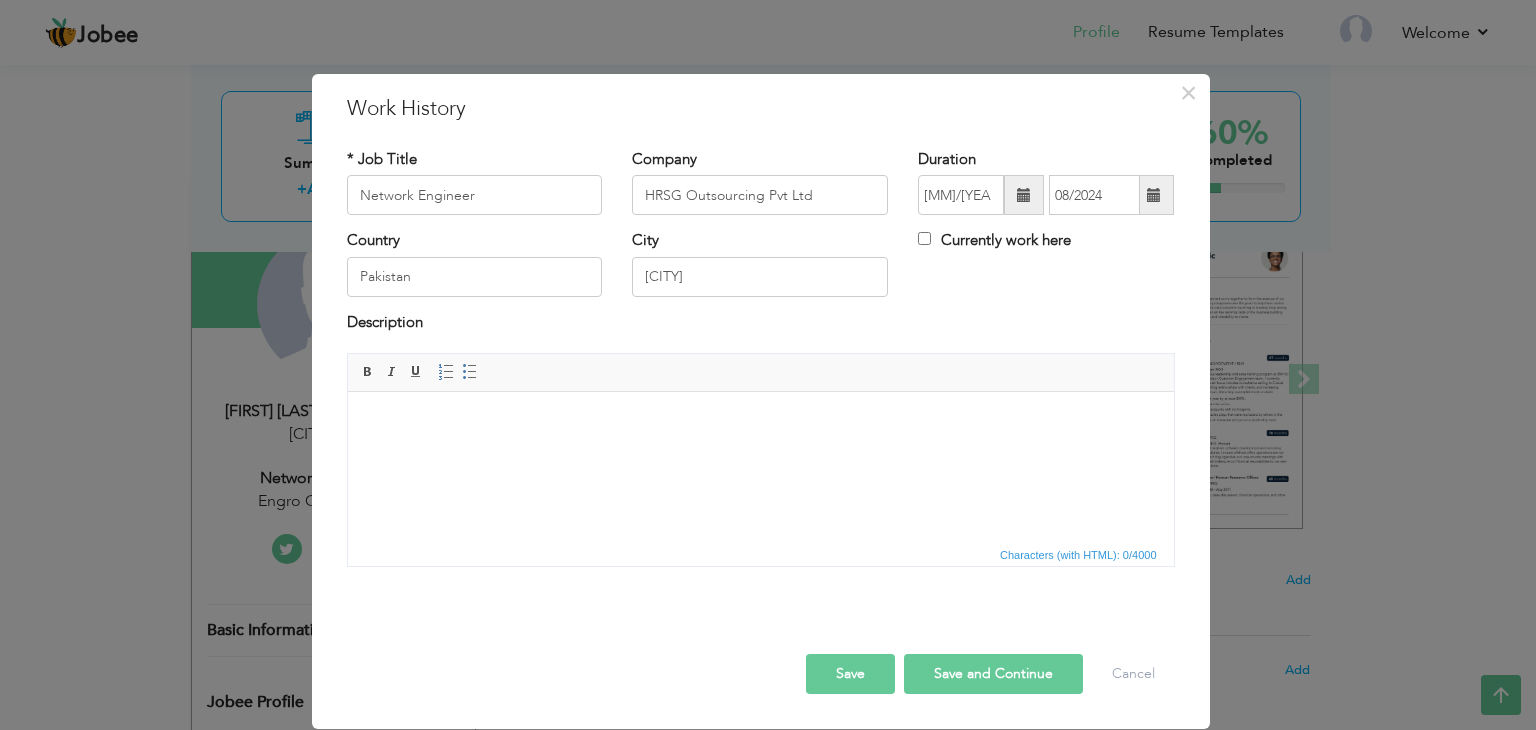 click on "Save and Continue" at bounding box center [993, 674] 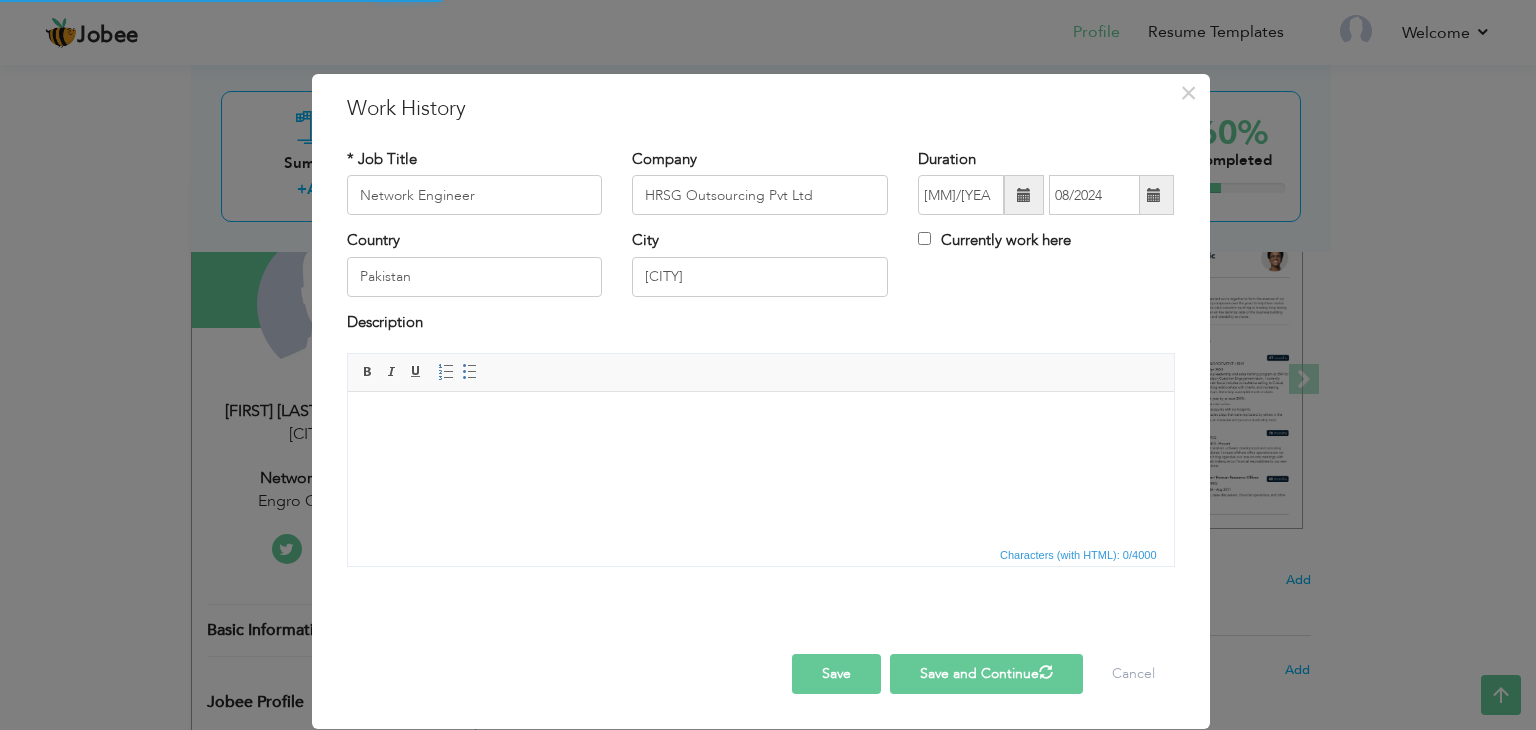 type 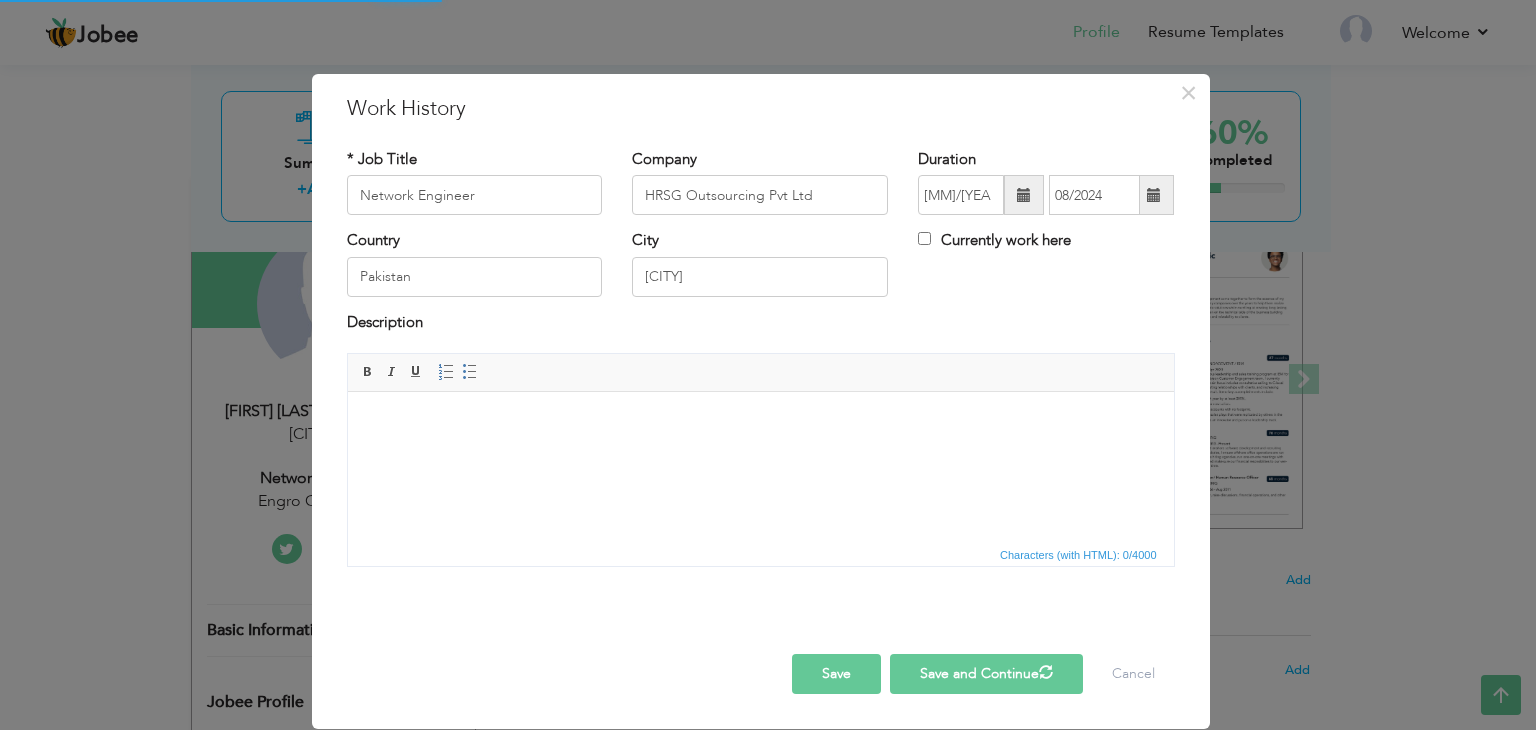 type 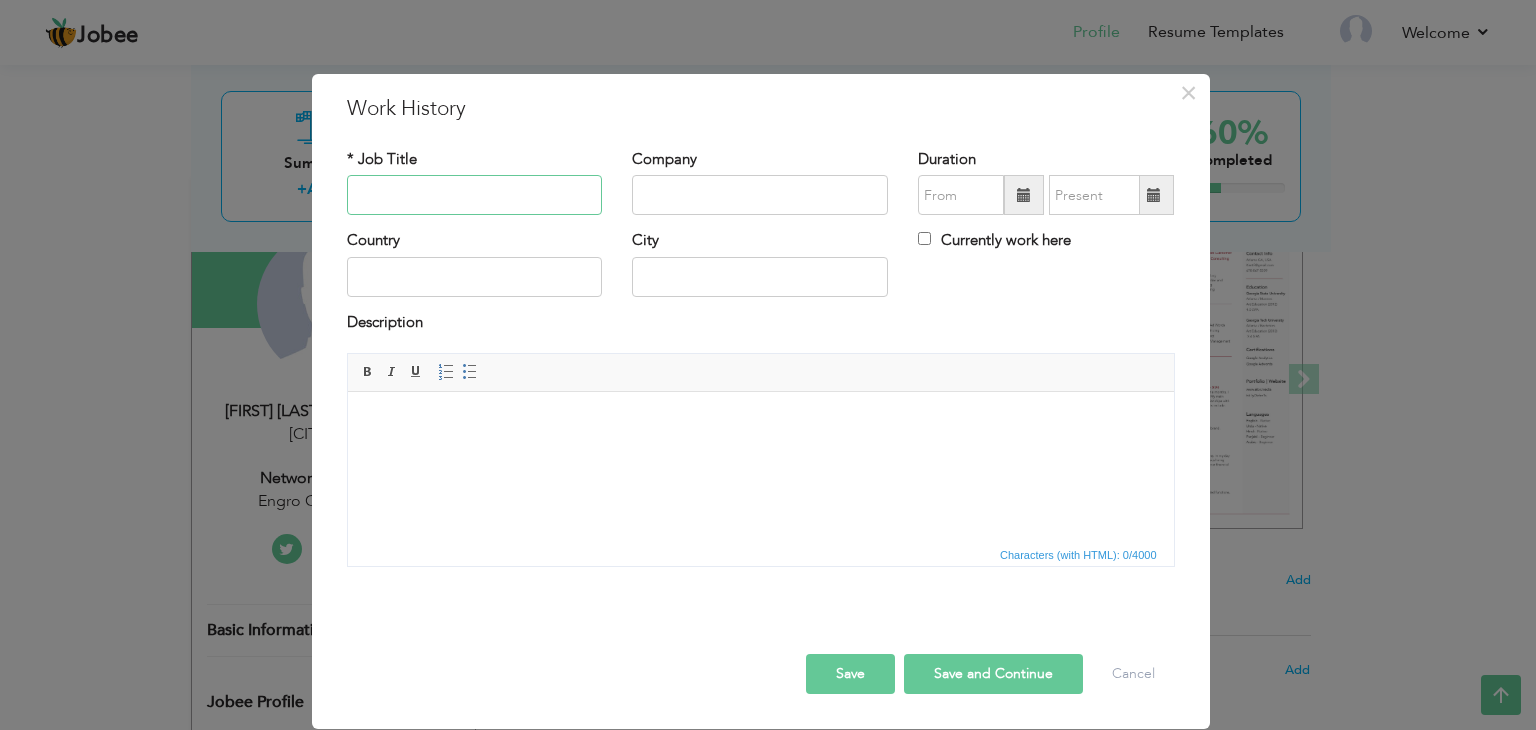 click at bounding box center (475, 195) 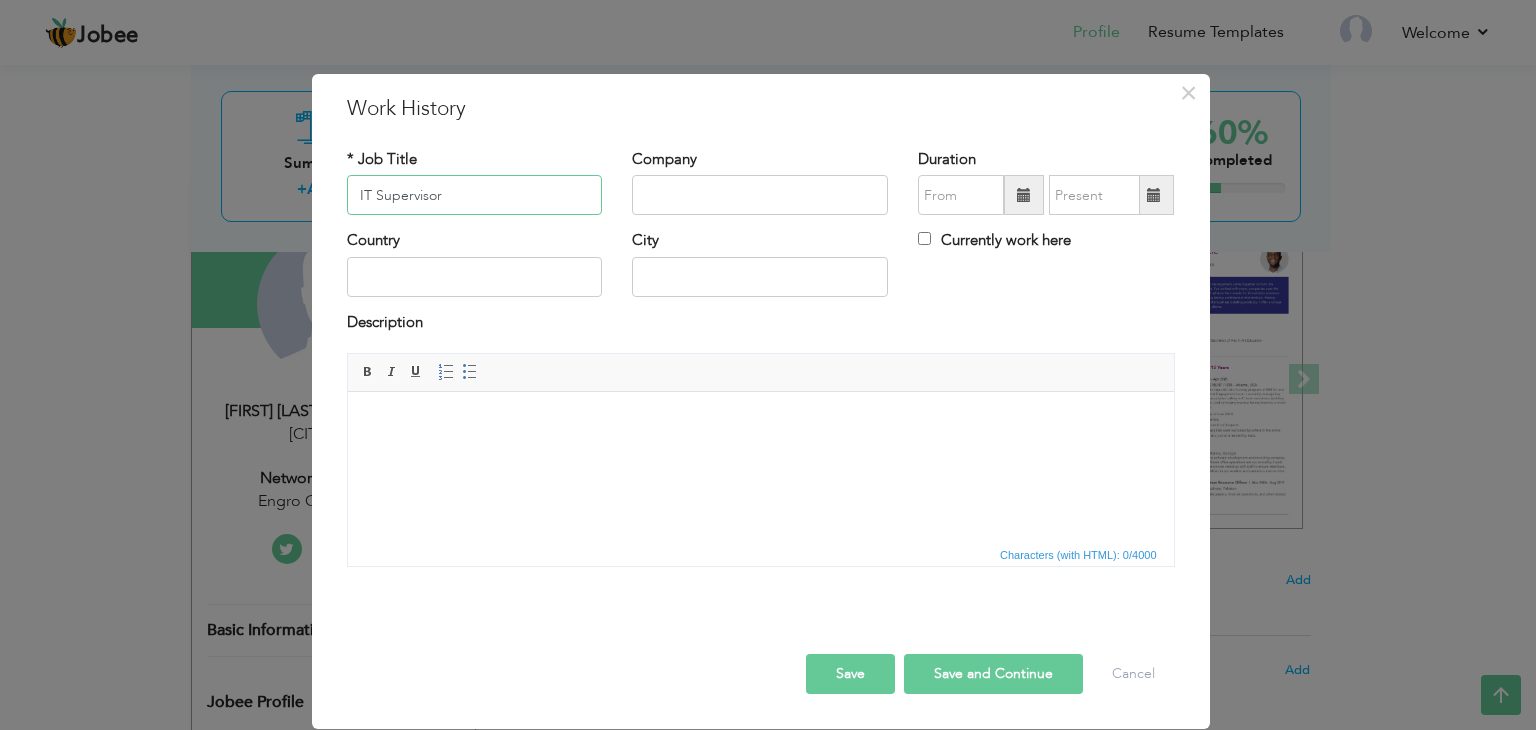 type on "IT Supervisor" 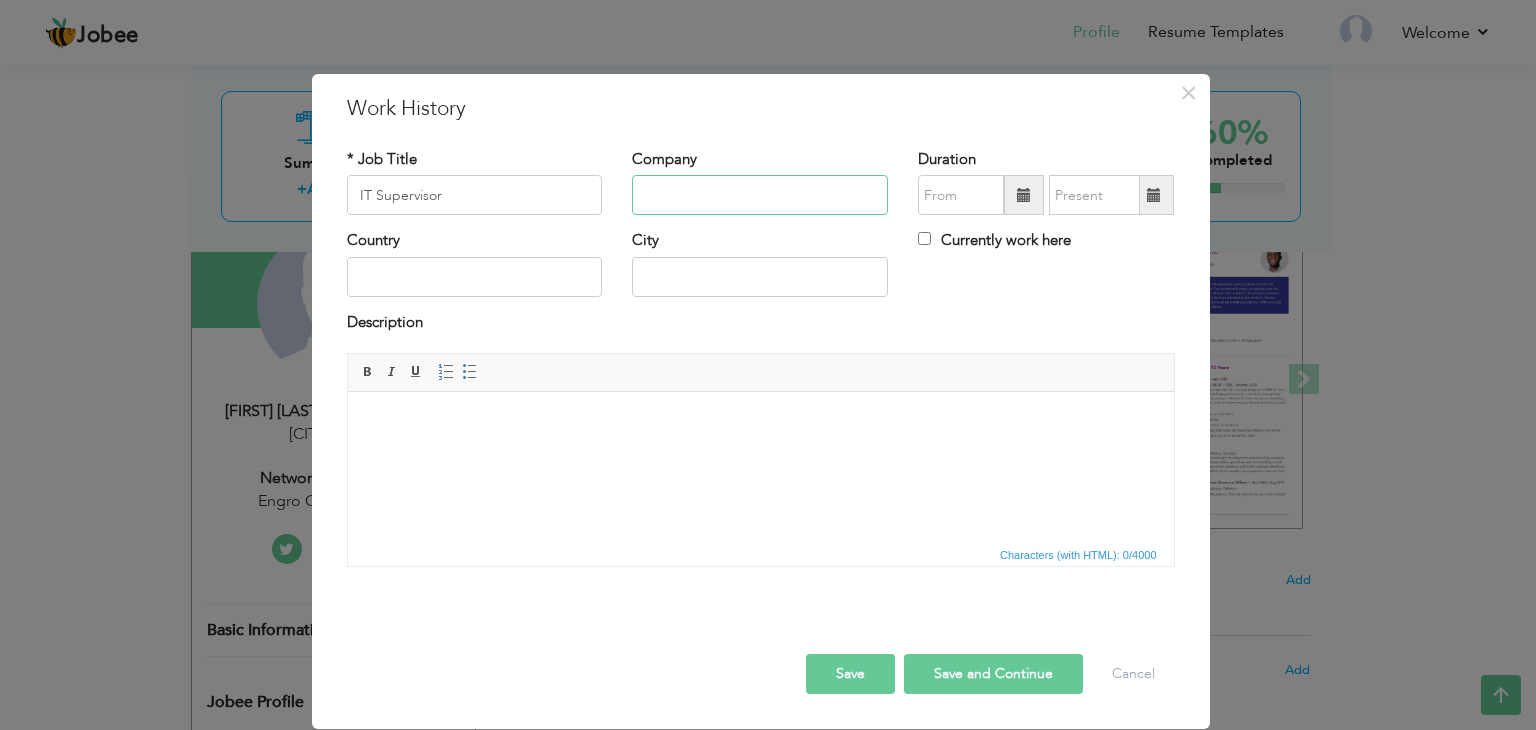 click at bounding box center [760, 195] 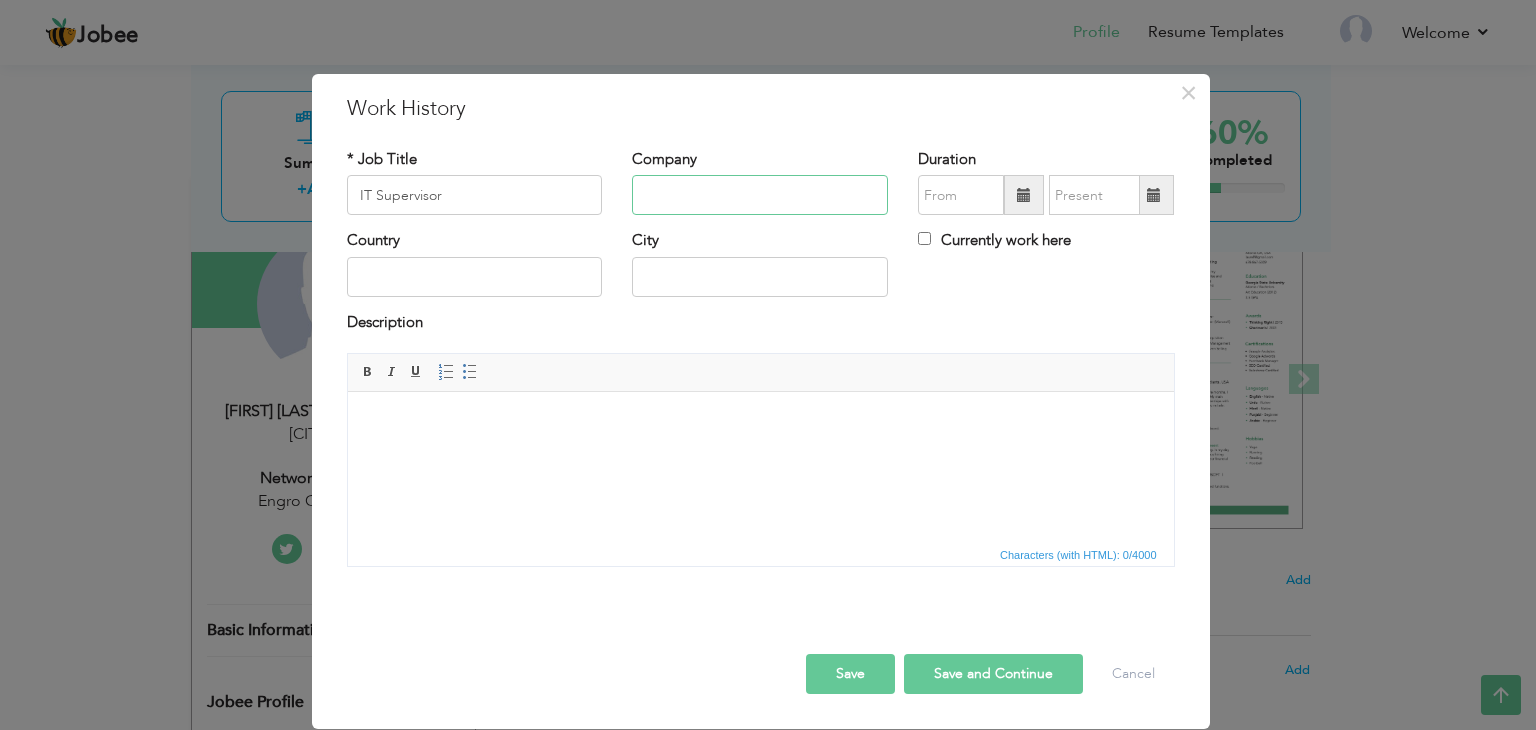 click at bounding box center (760, 195) 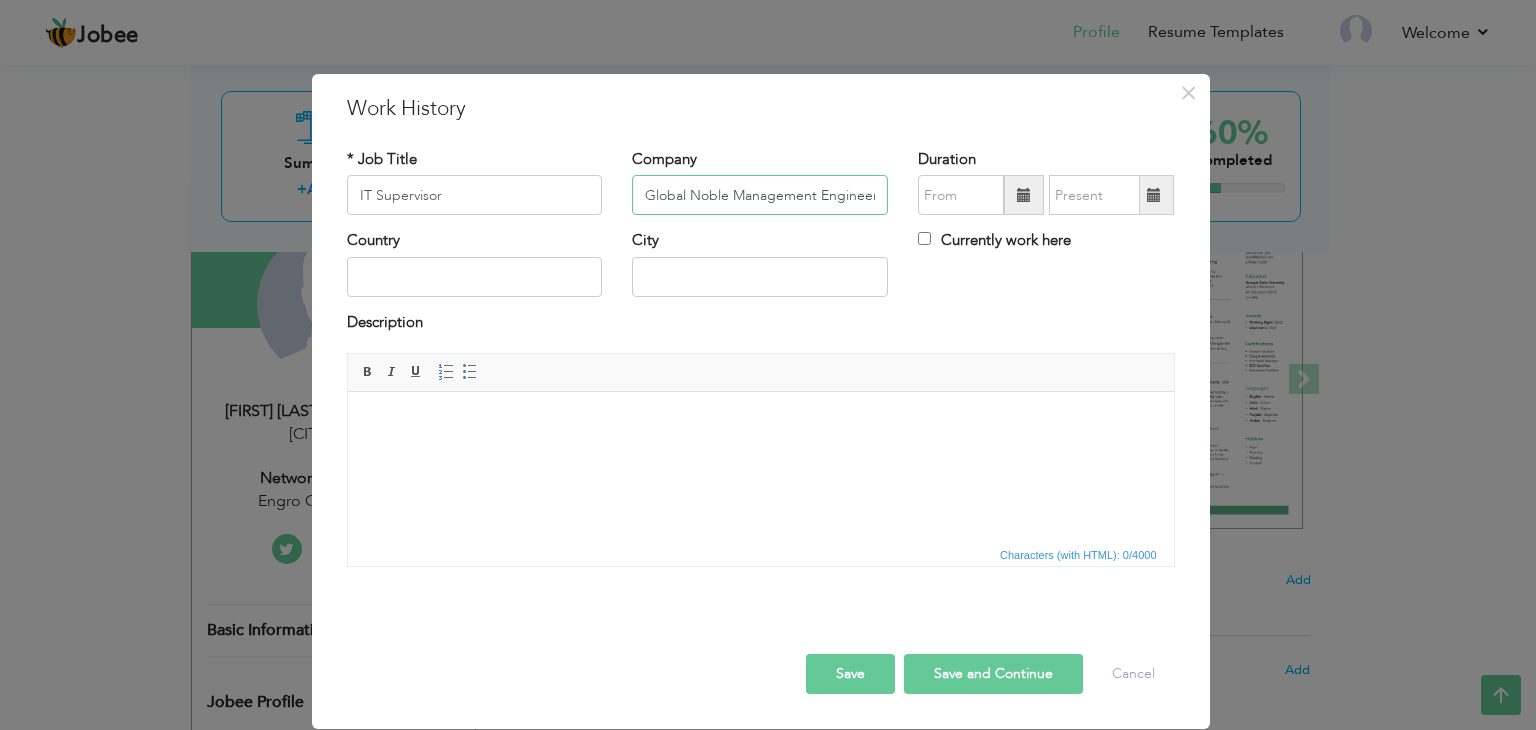 scroll, scrollTop: 0, scrollLeft: 113, axis: horizontal 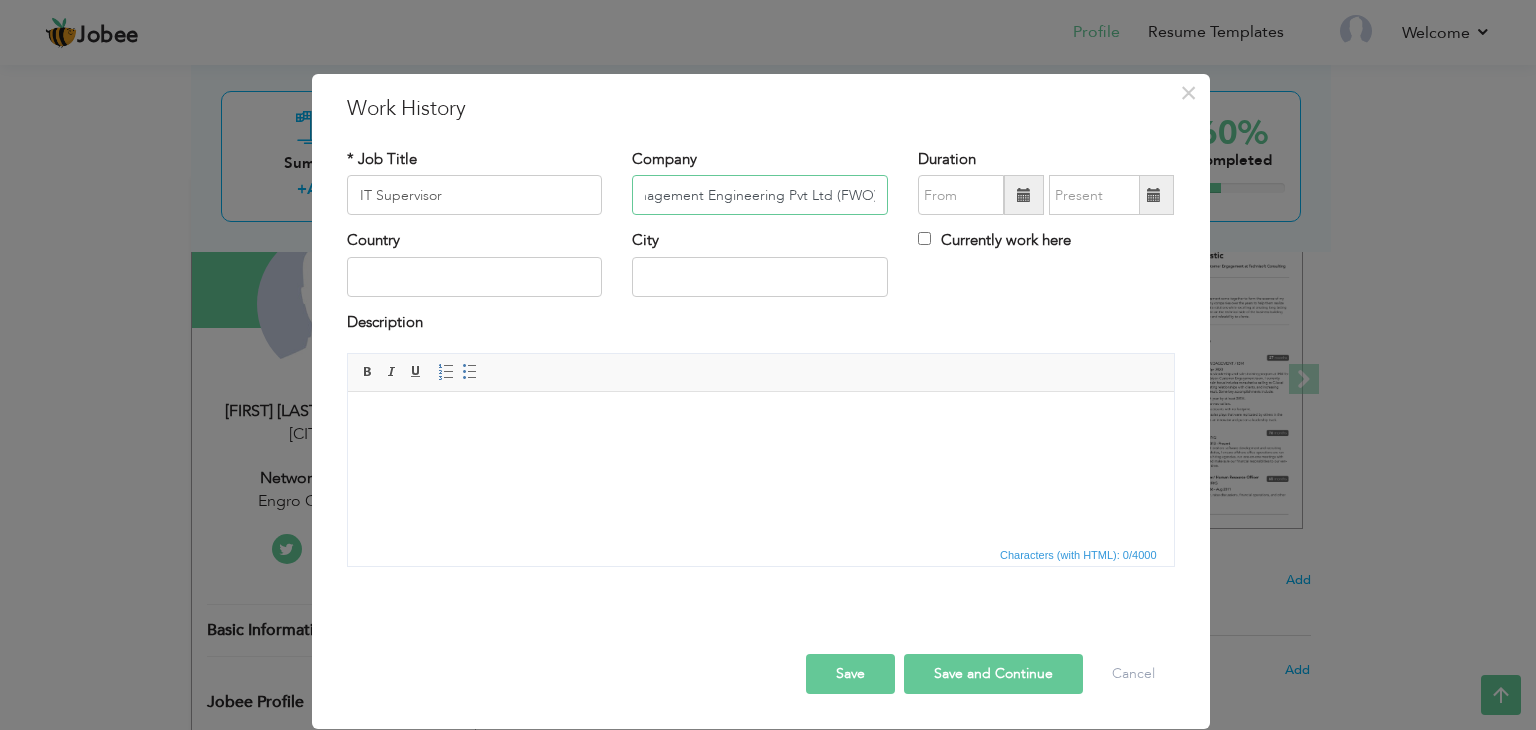 type on "Global Noble Management Engineering Pvt Ltd (FWO)" 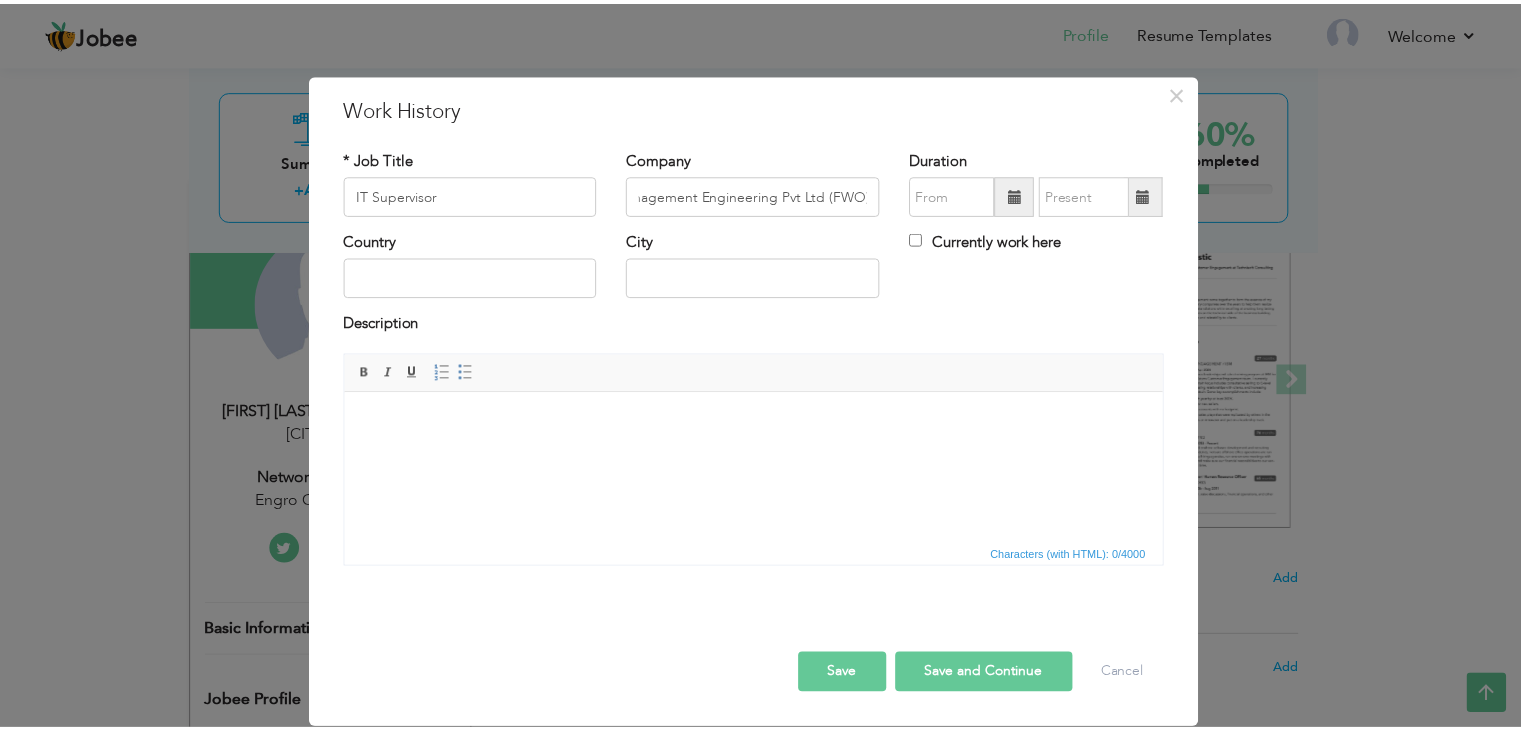 scroll, scrollTop: 0, scrollLeft: 0, axis: both 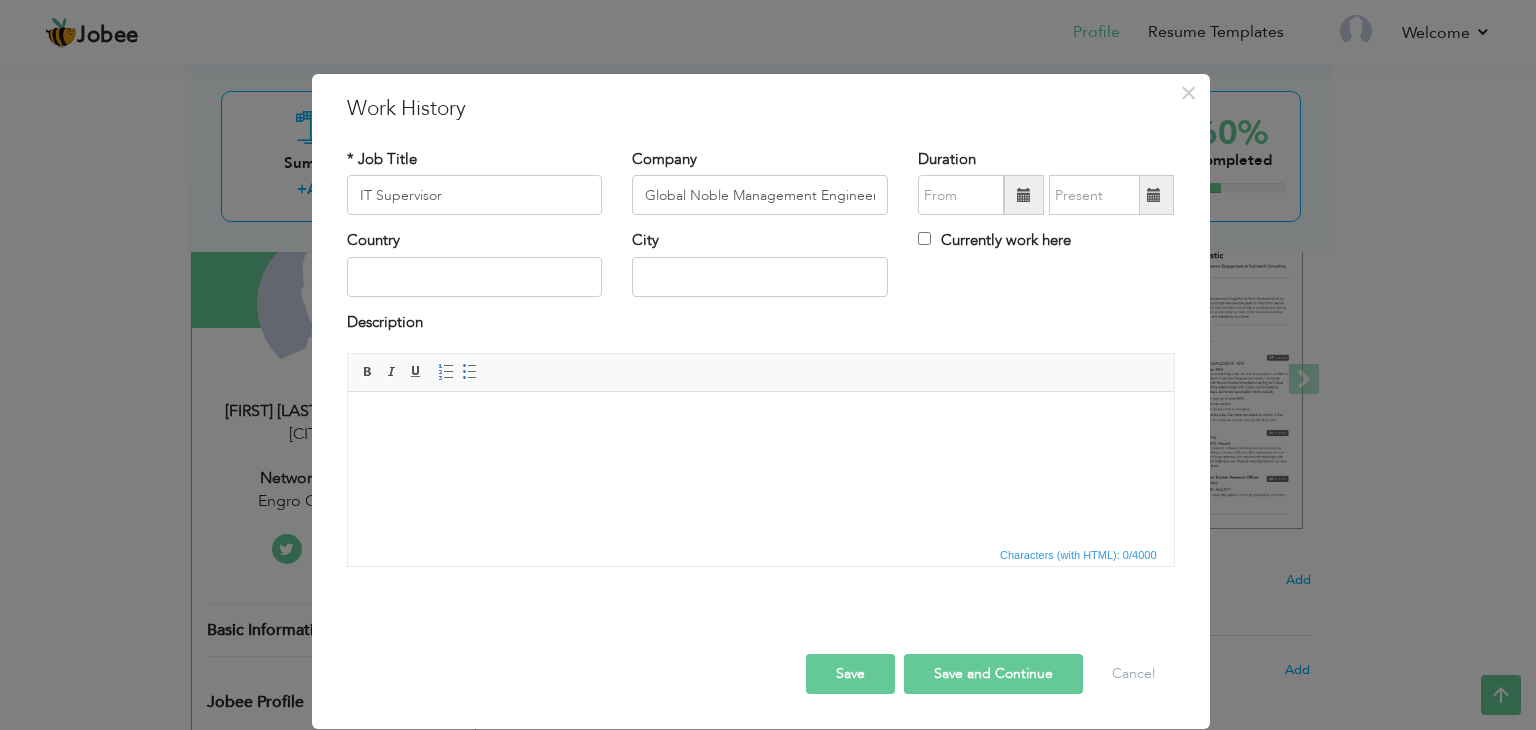 click at bounding box center (1024, 195) 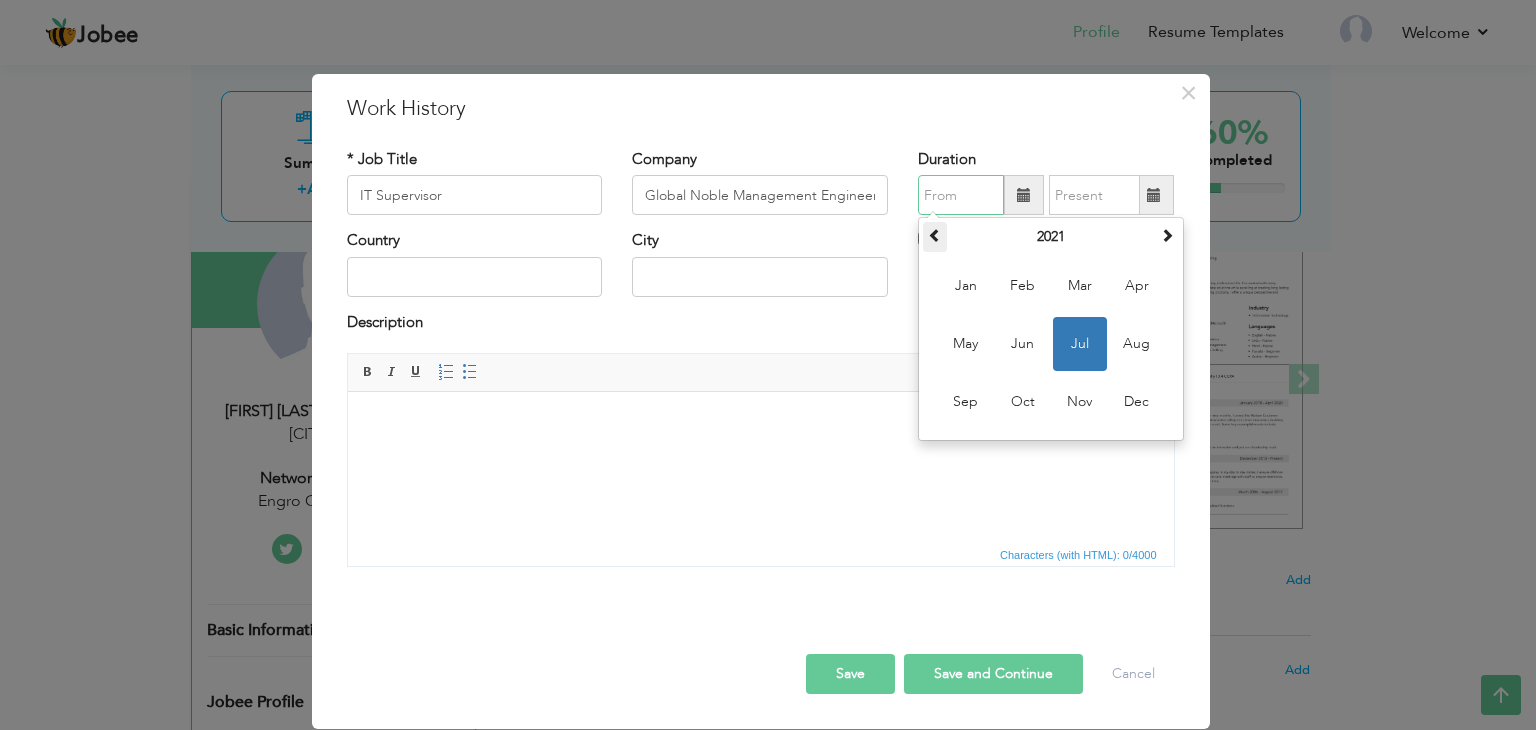 click at bounding box center [935, 235] 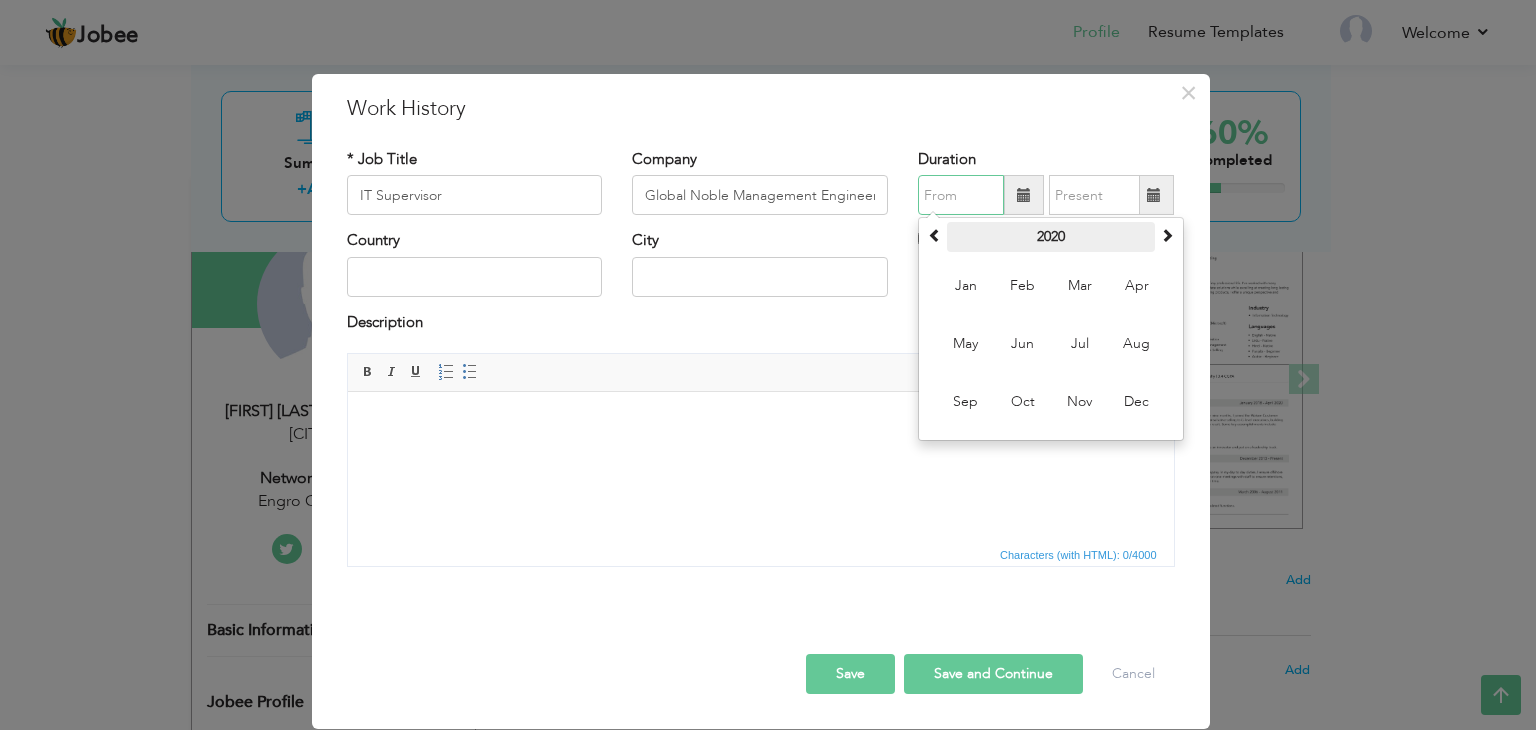 click on "2020" at bounding box center [1051, 237] 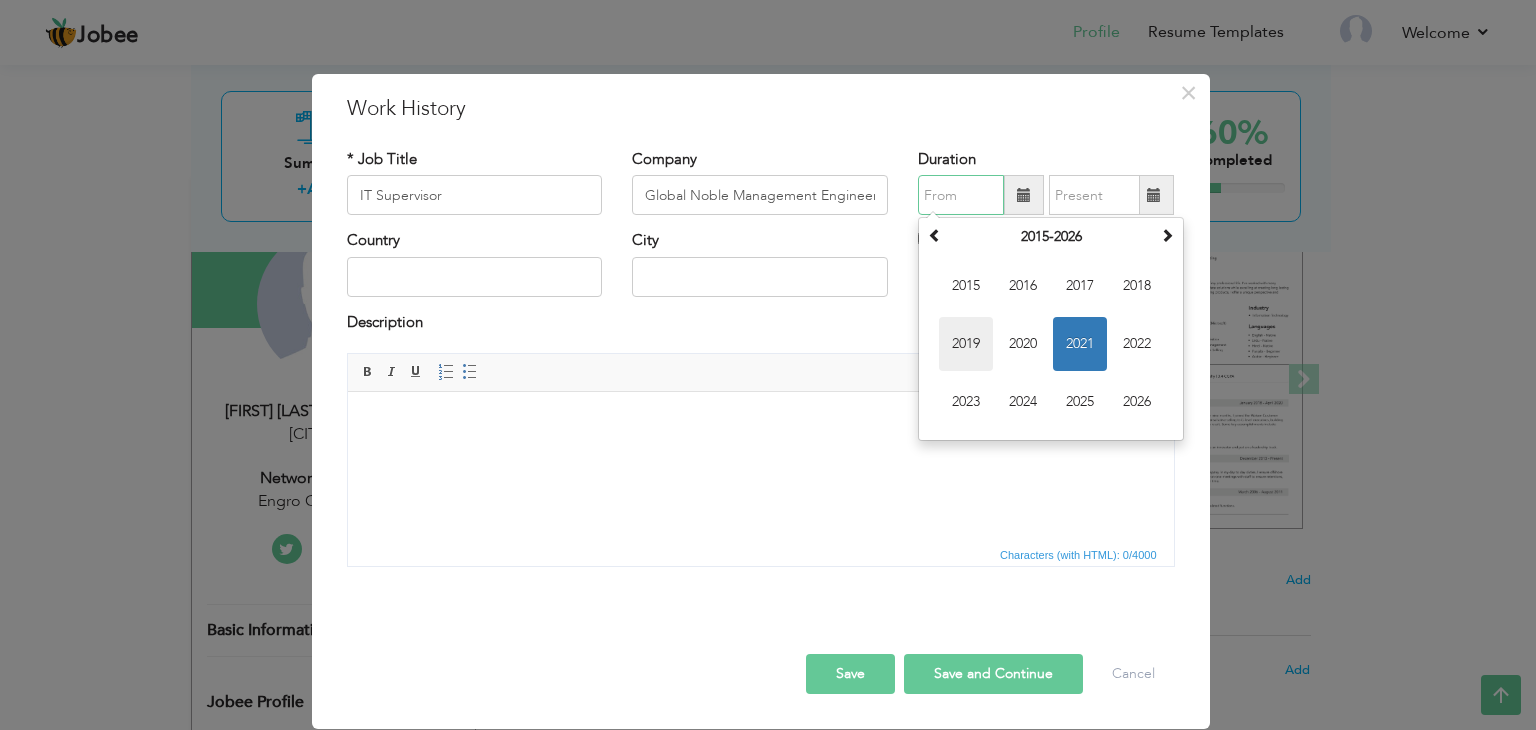 click on "2019" at bounding box center [966, 344] 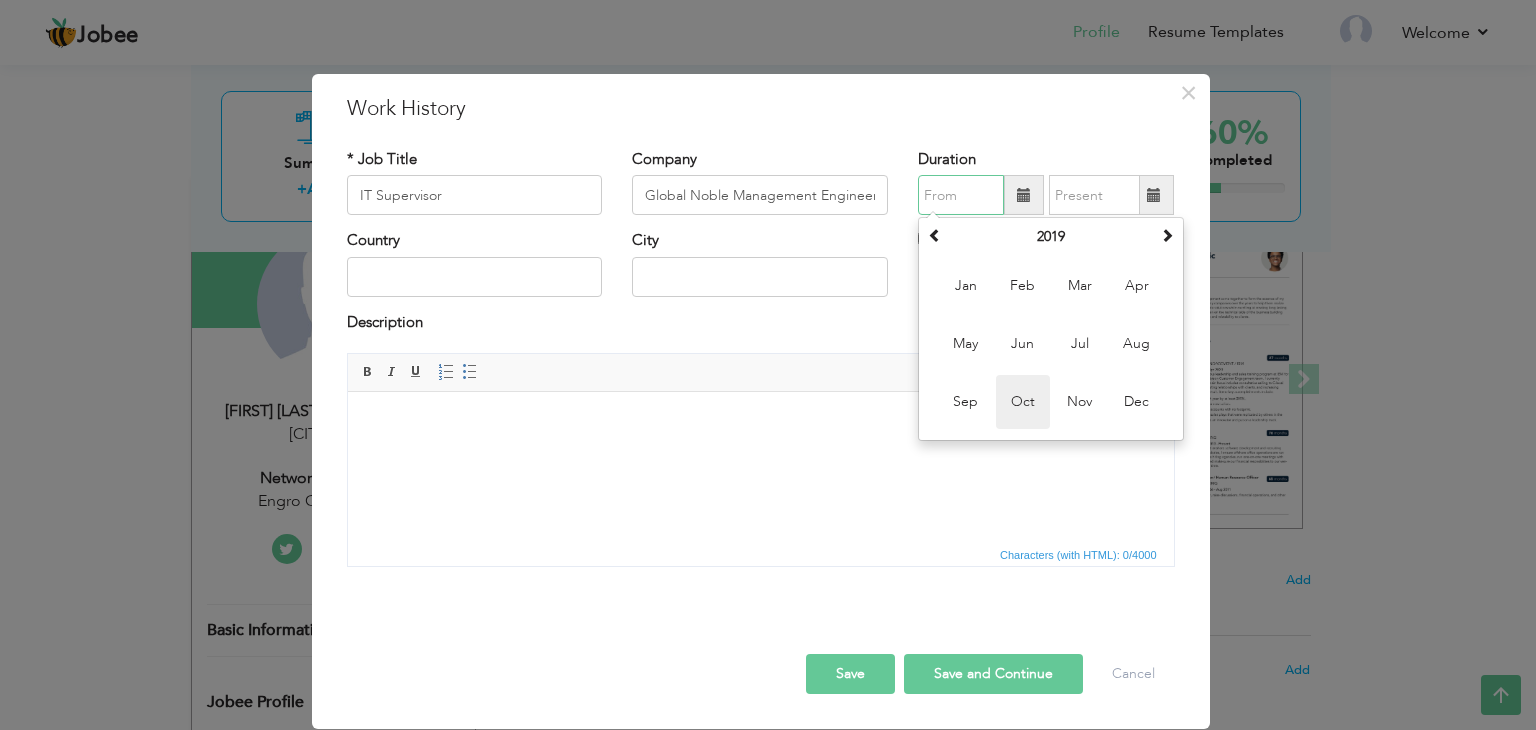 click on "Oct" at bounding box center [1023, 402] 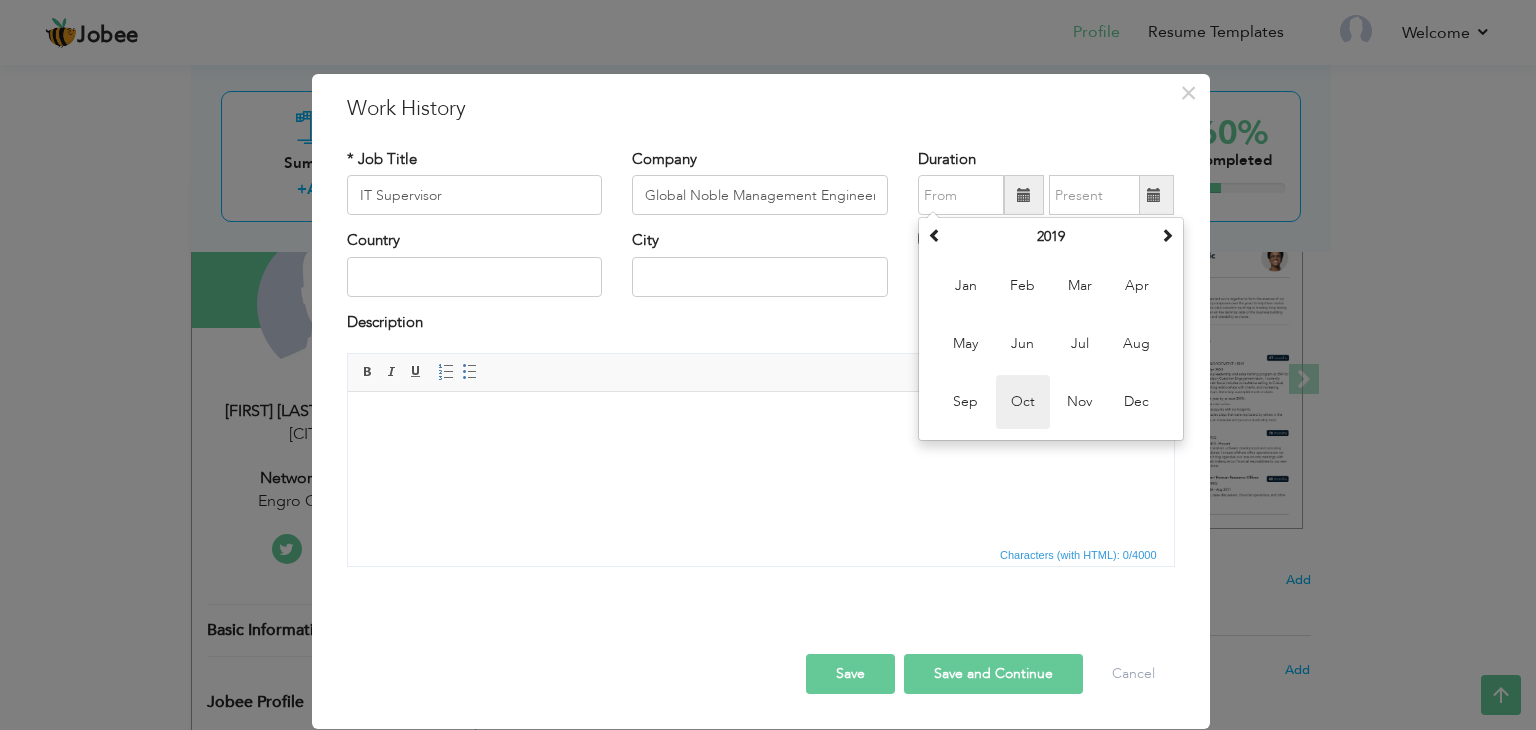 type on "10/2019" 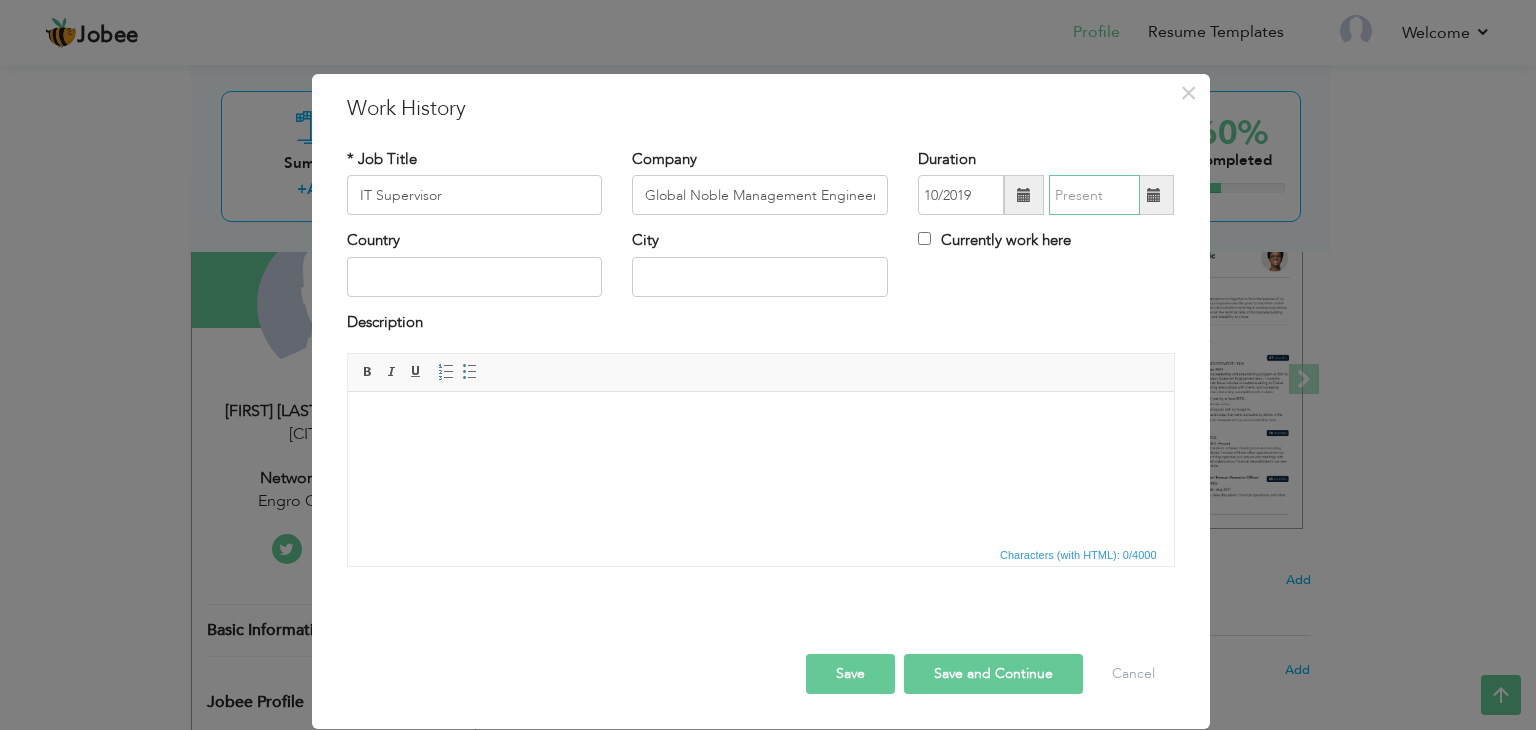 click at bounding box center [1094, 195] 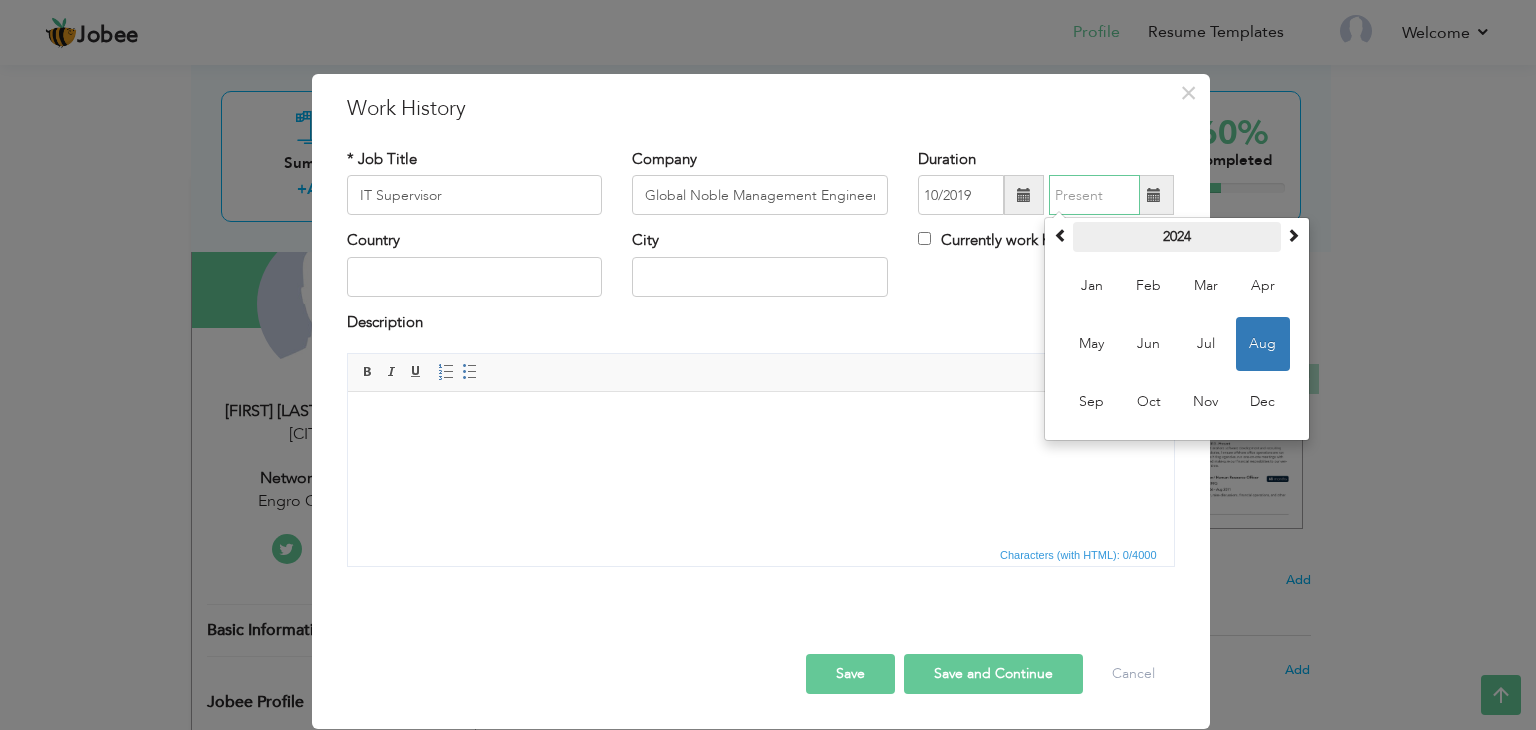 click on "2024" at bounding box center (1177, 237) 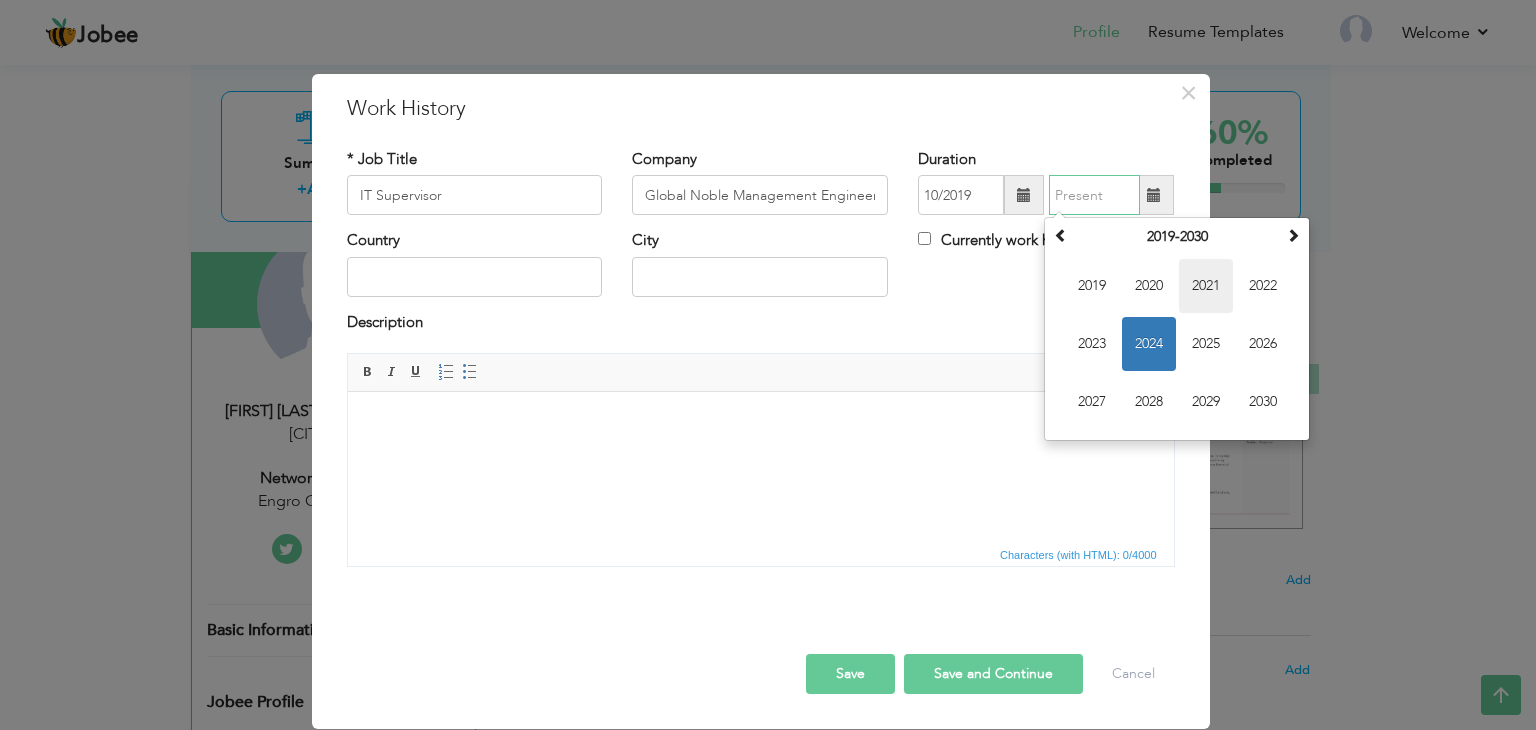 click on "2021" at bounding box center [1206, 286] 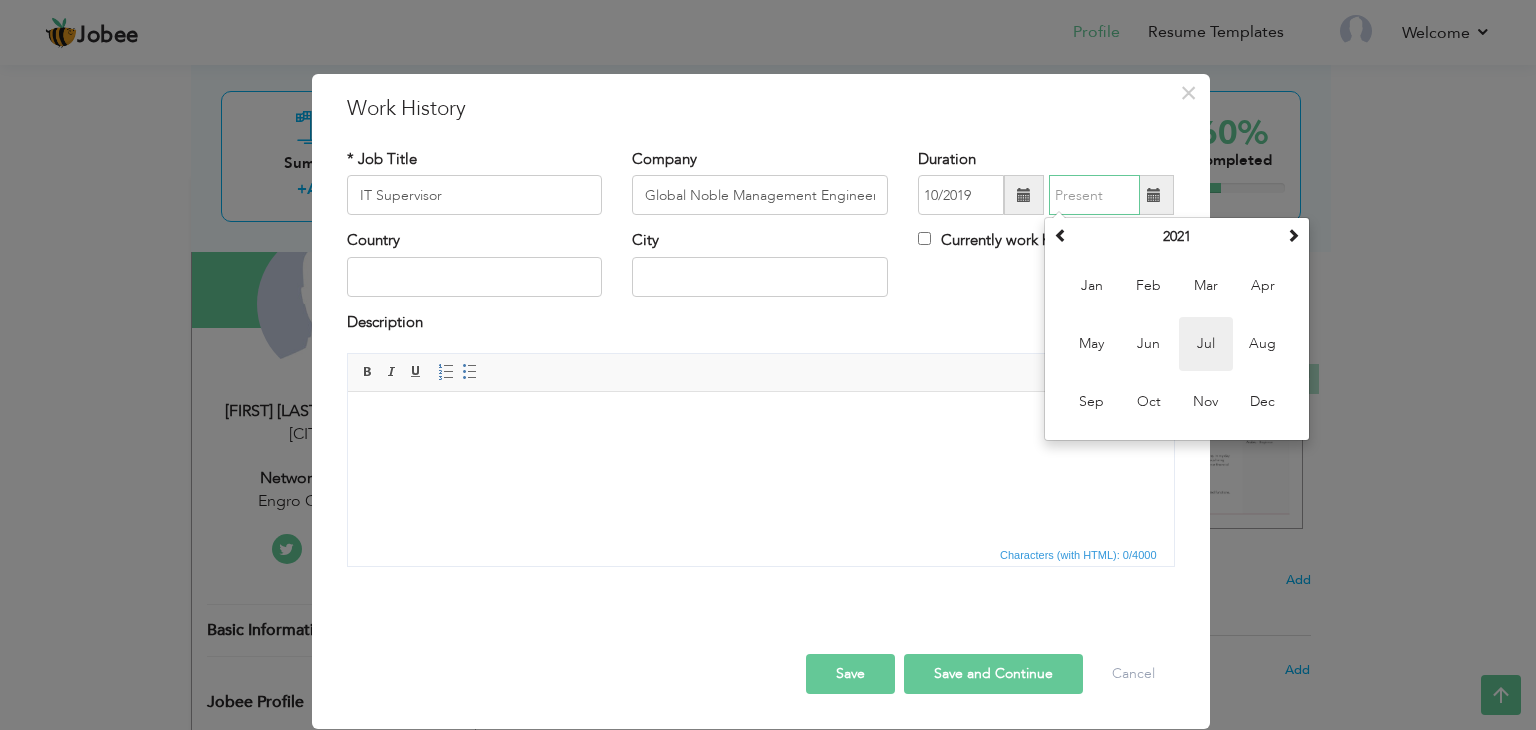 click on "Jul" at bounding box center [1206, 344] 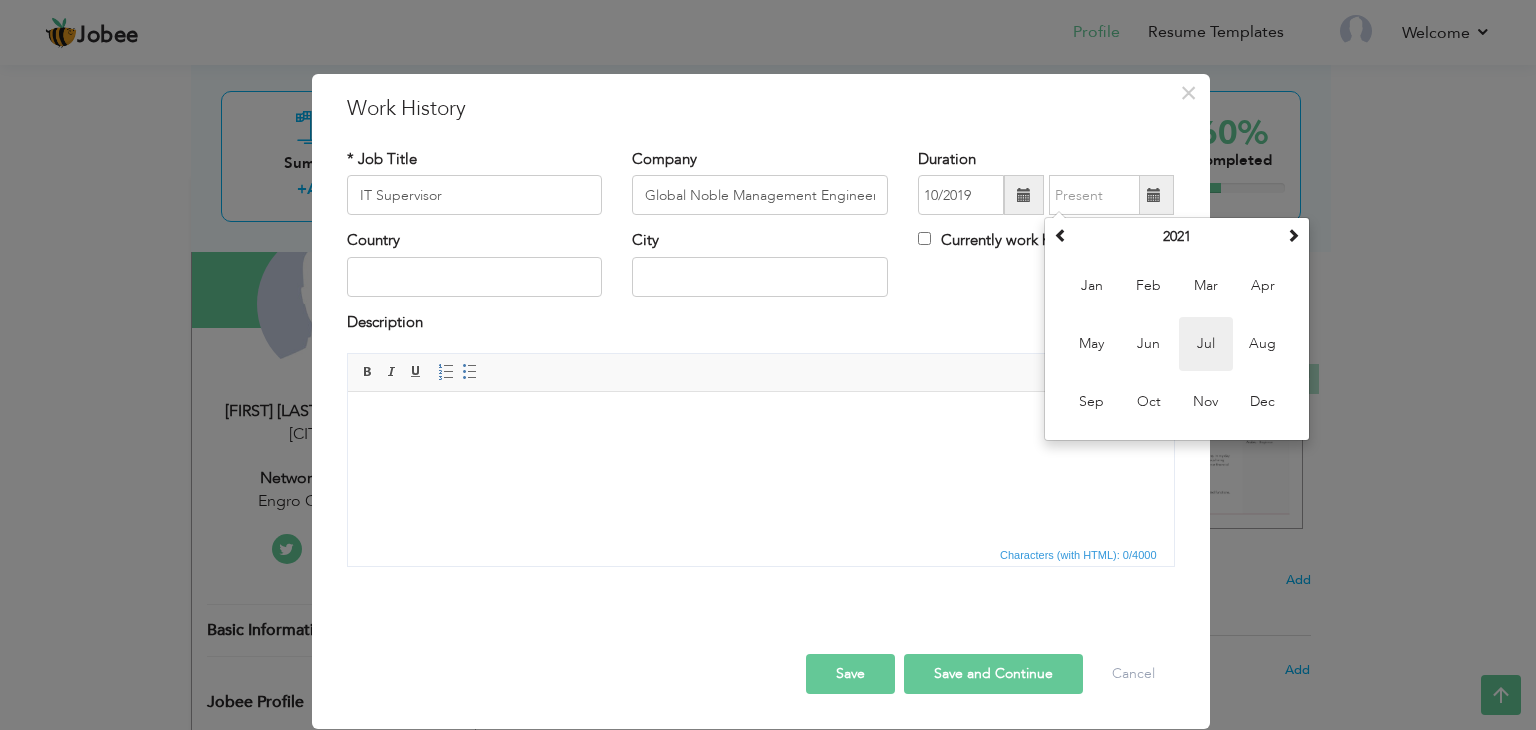 type on "07/2021" 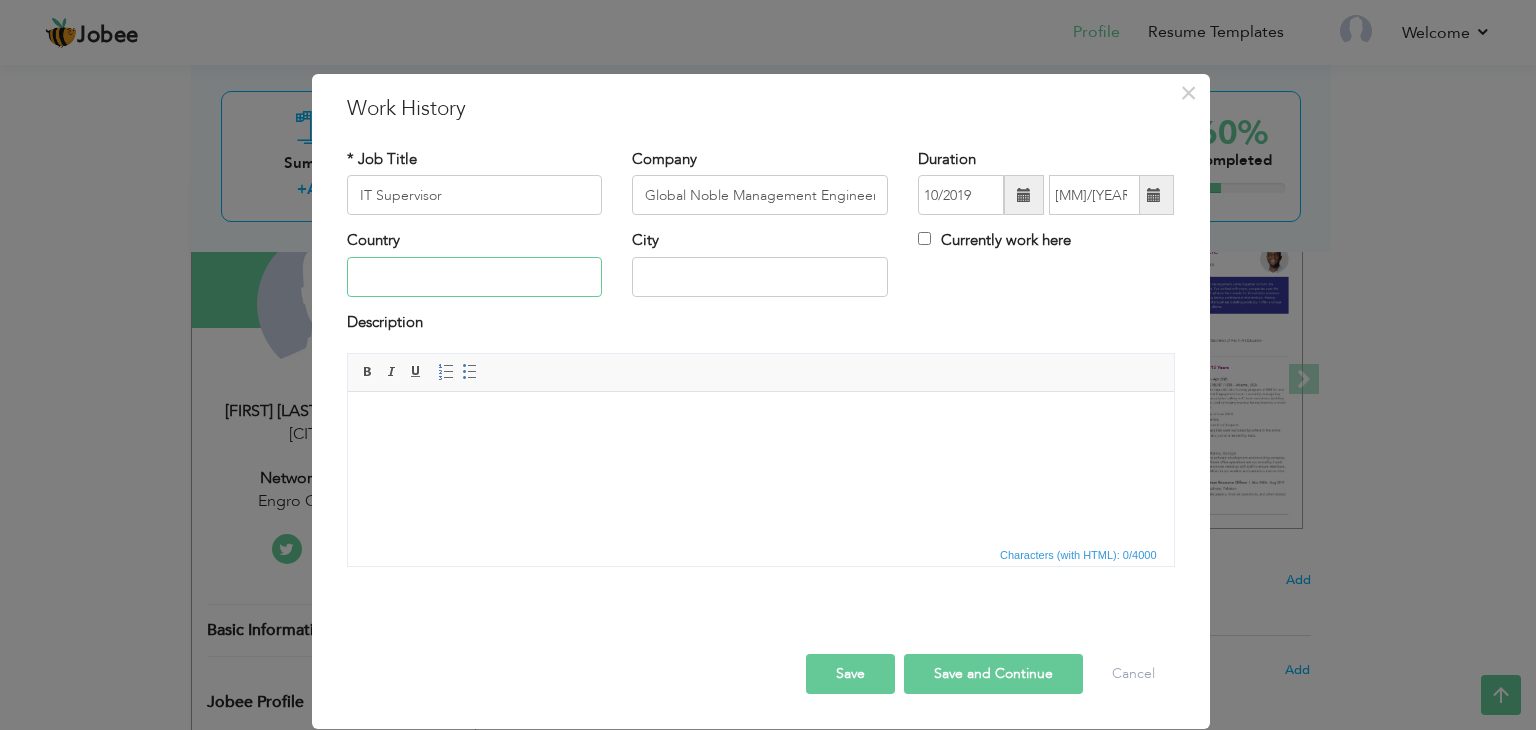click at bounding box center (475, 277) 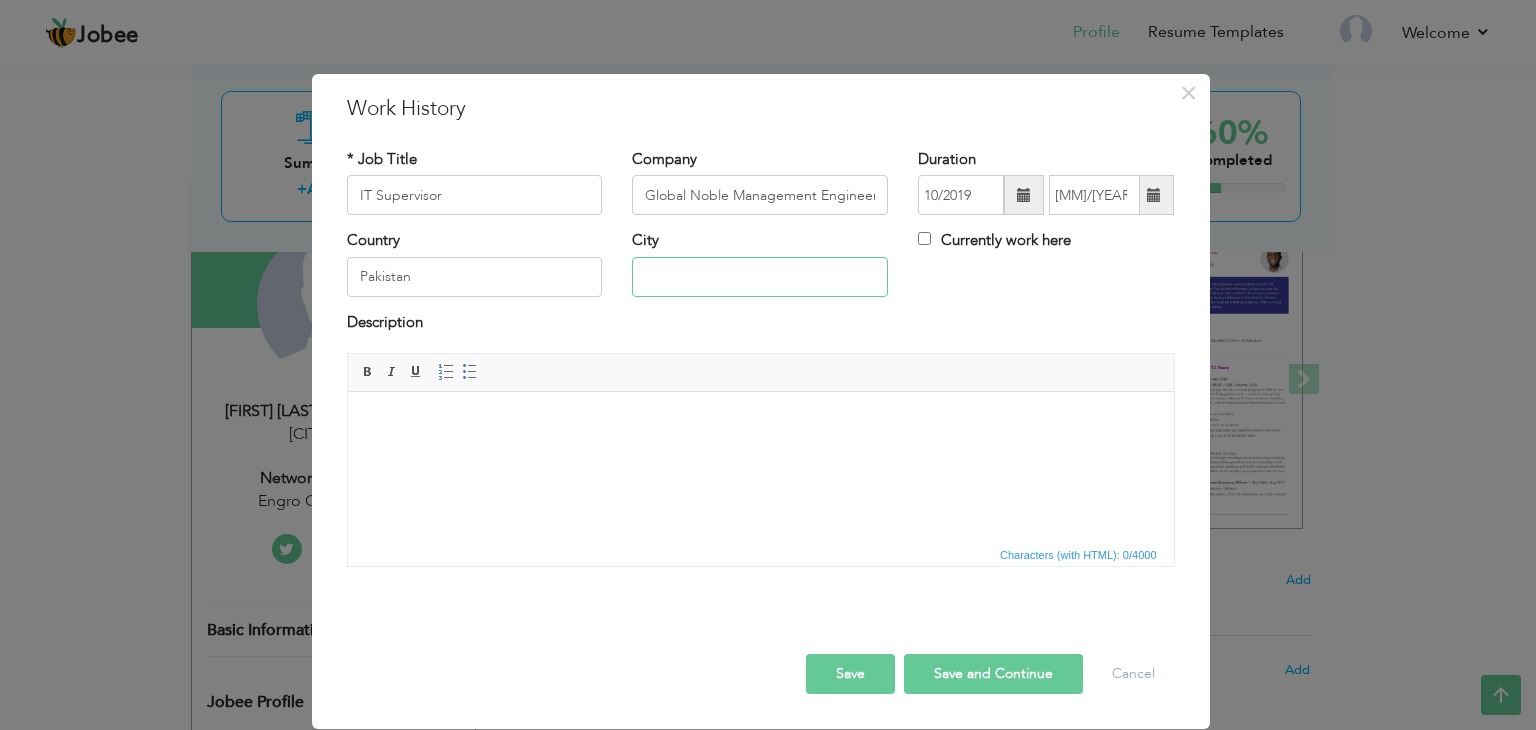 type on "[CITY]" 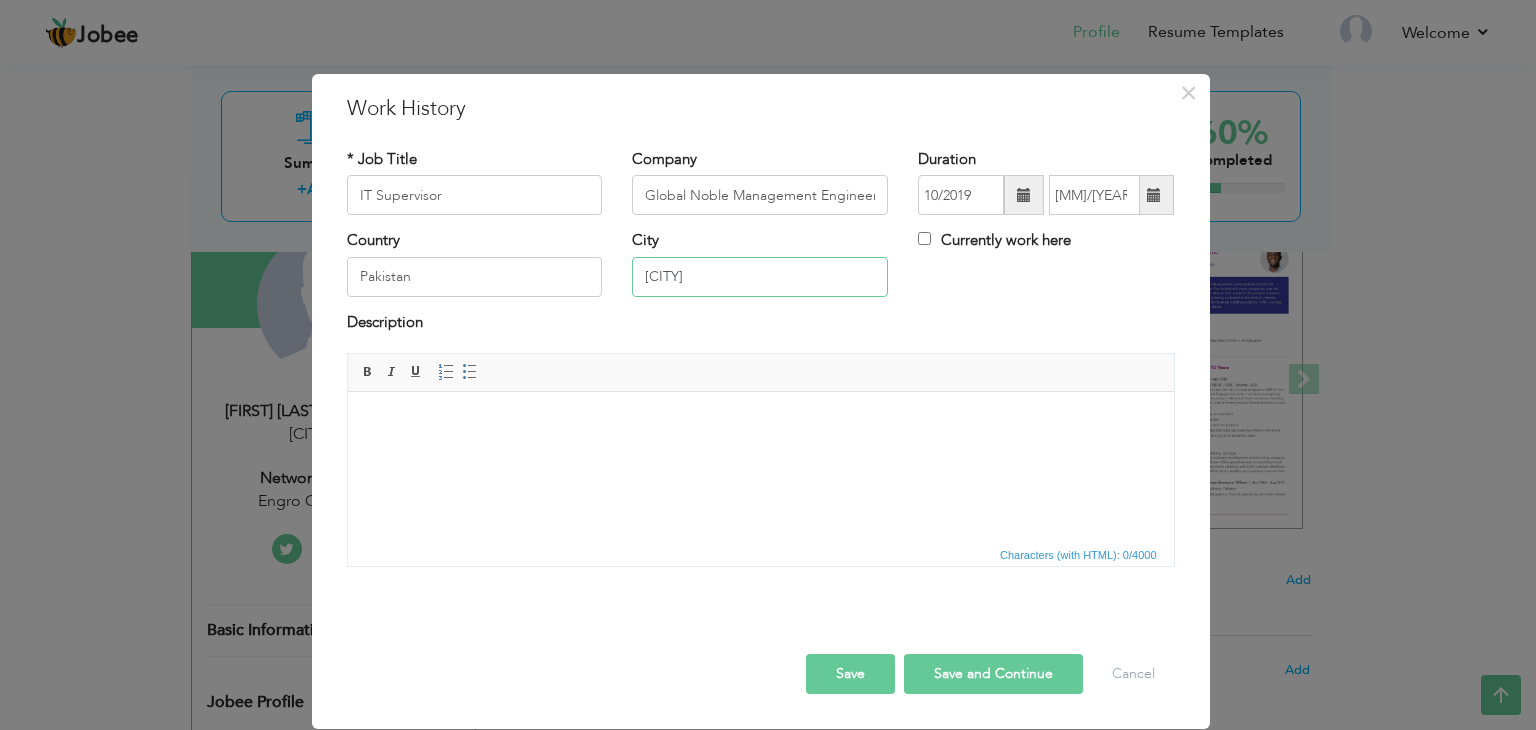 click on "[CITY]" at bounding box center [760, 277] 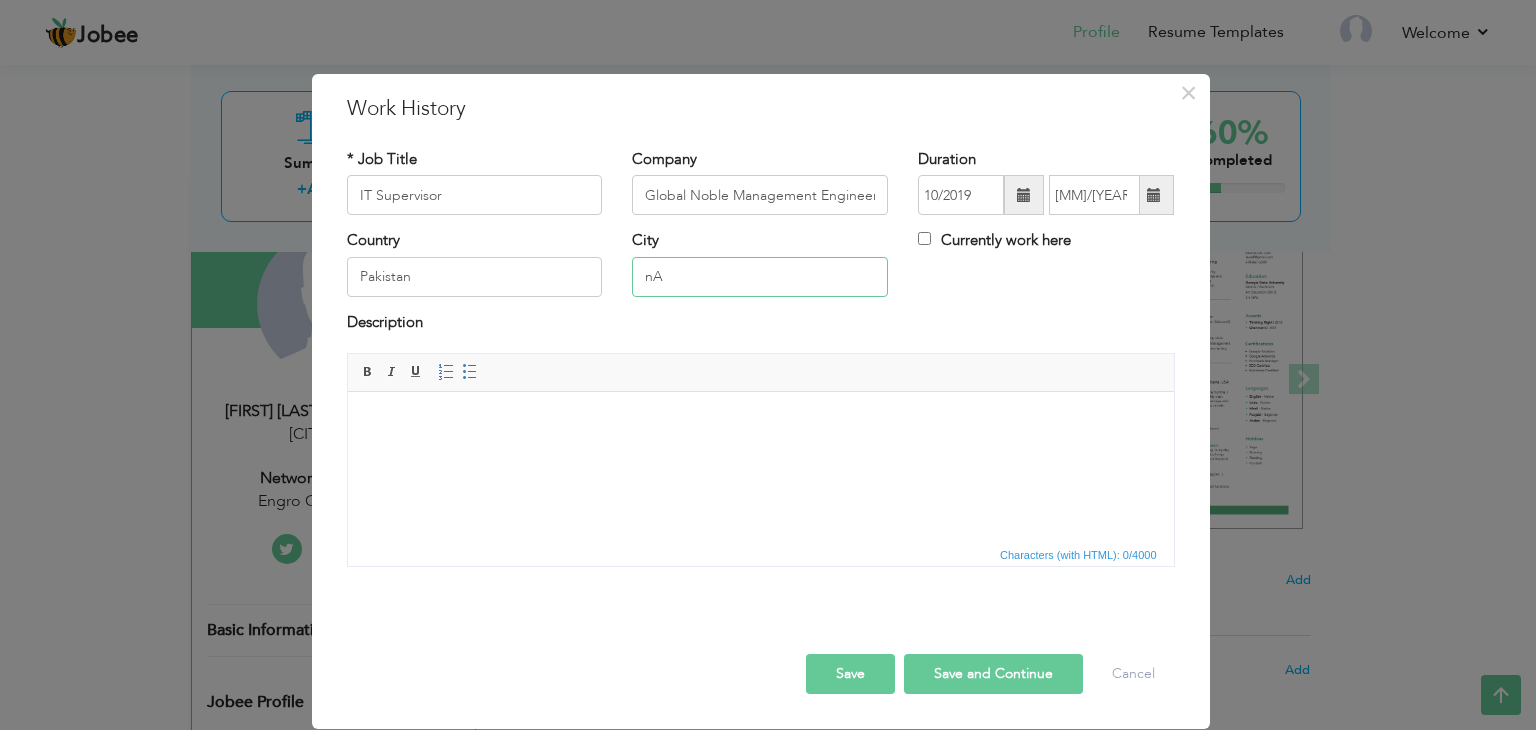 type on "n" 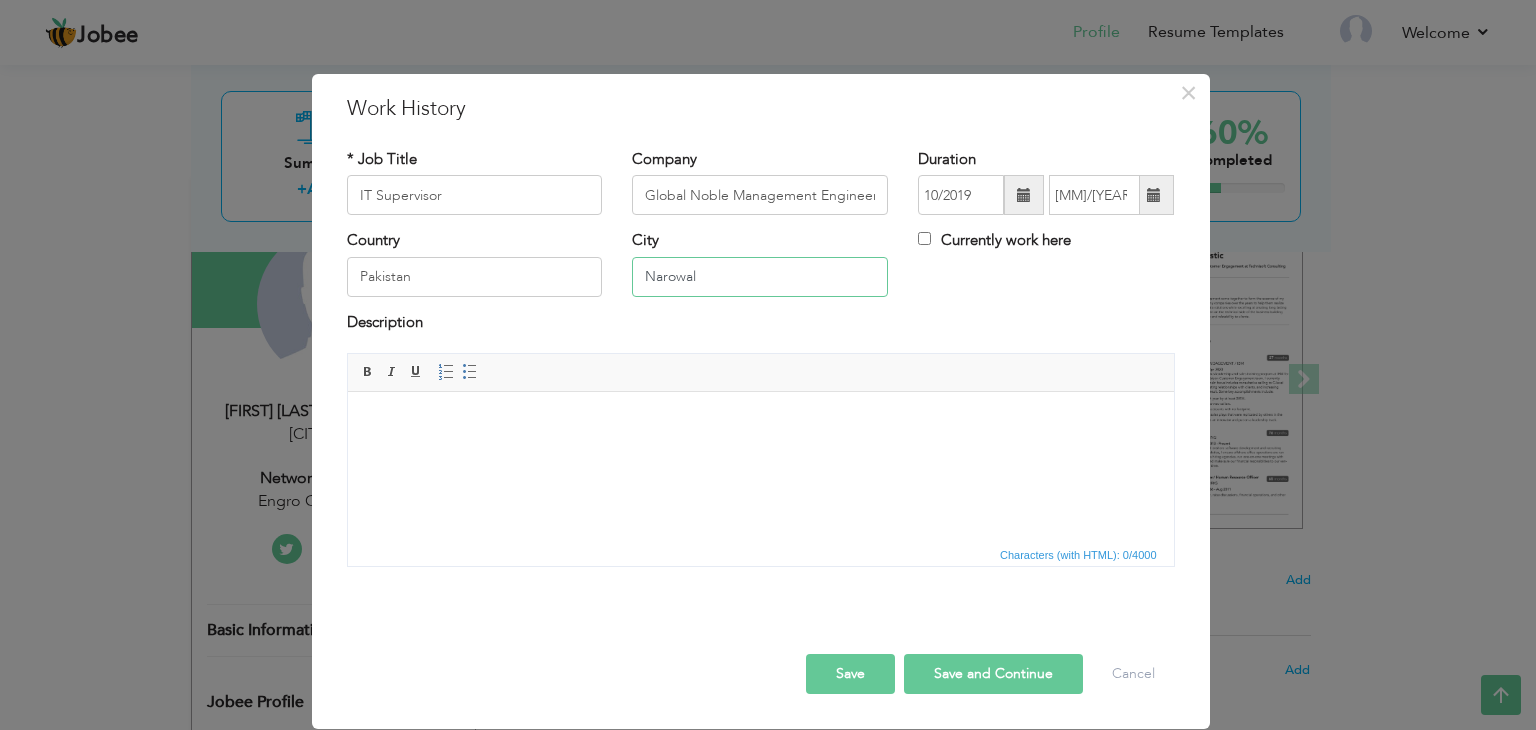type on "Narowal" 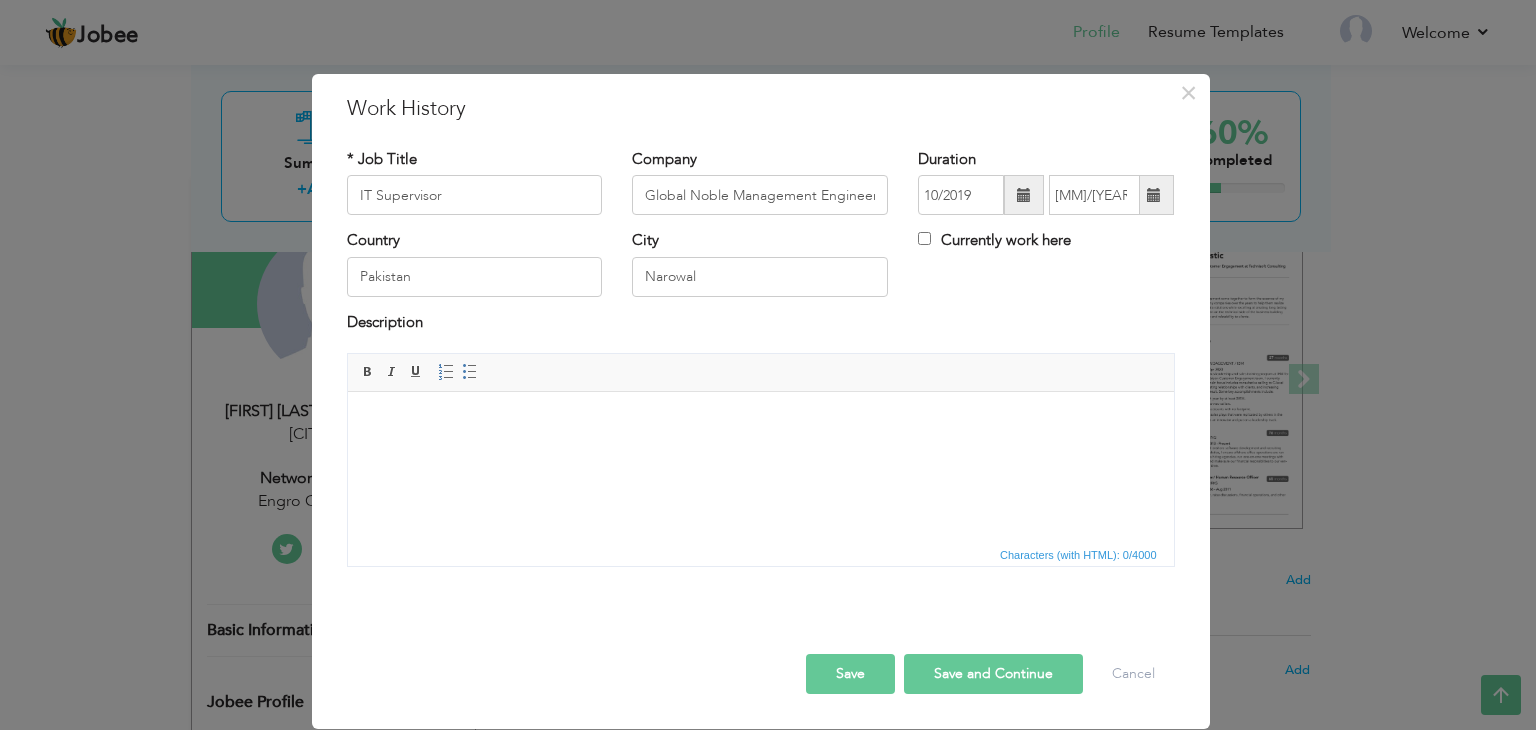 click at bounding box center (760, 422) 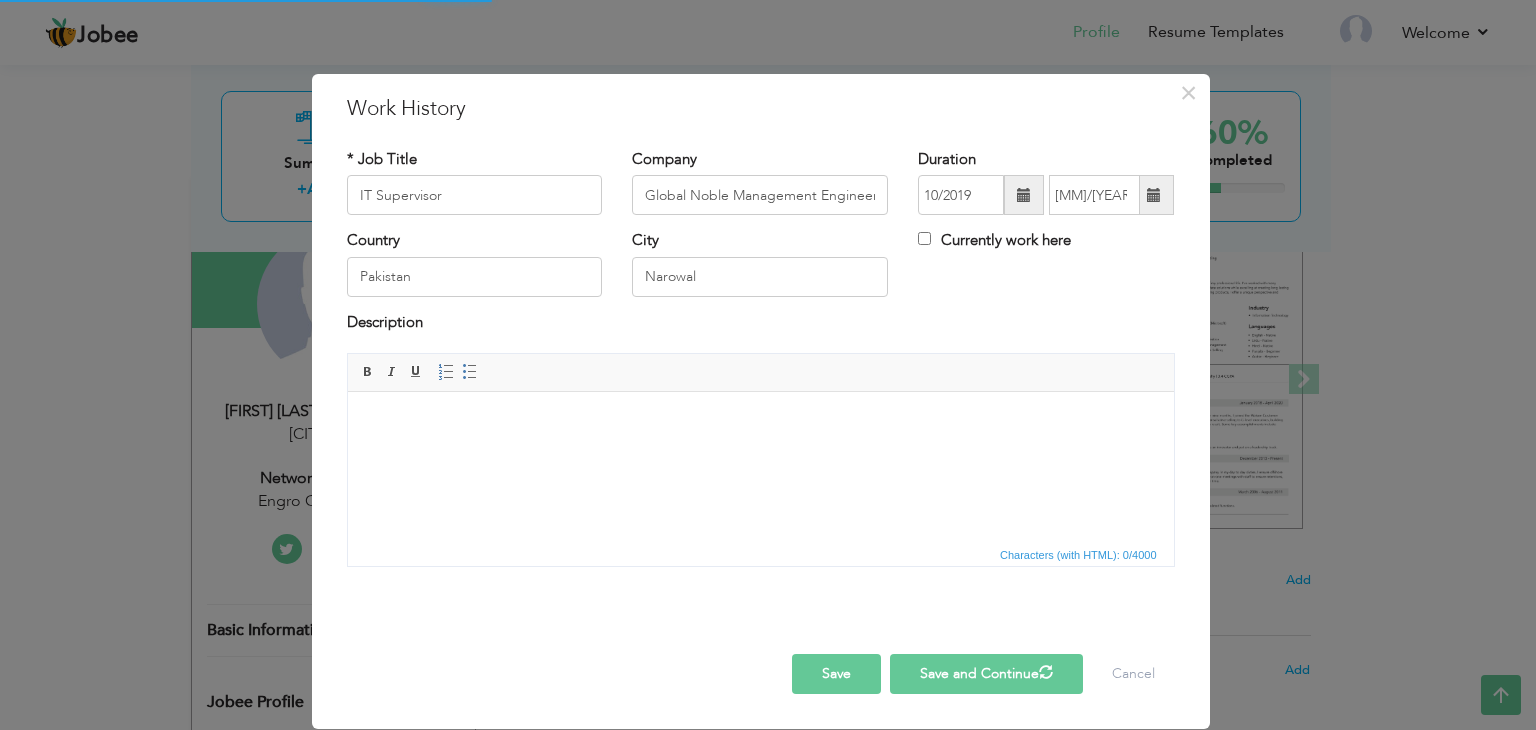 type 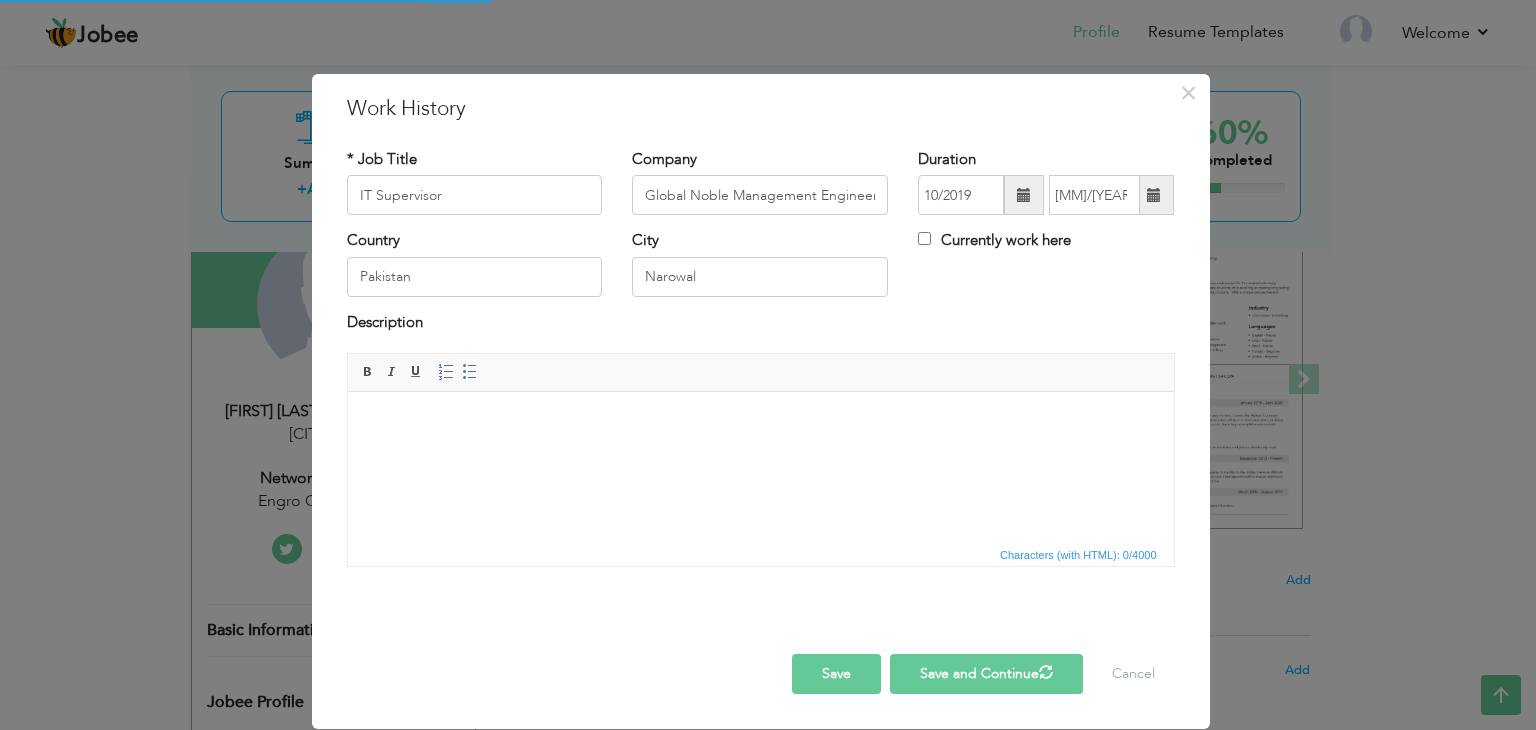 type 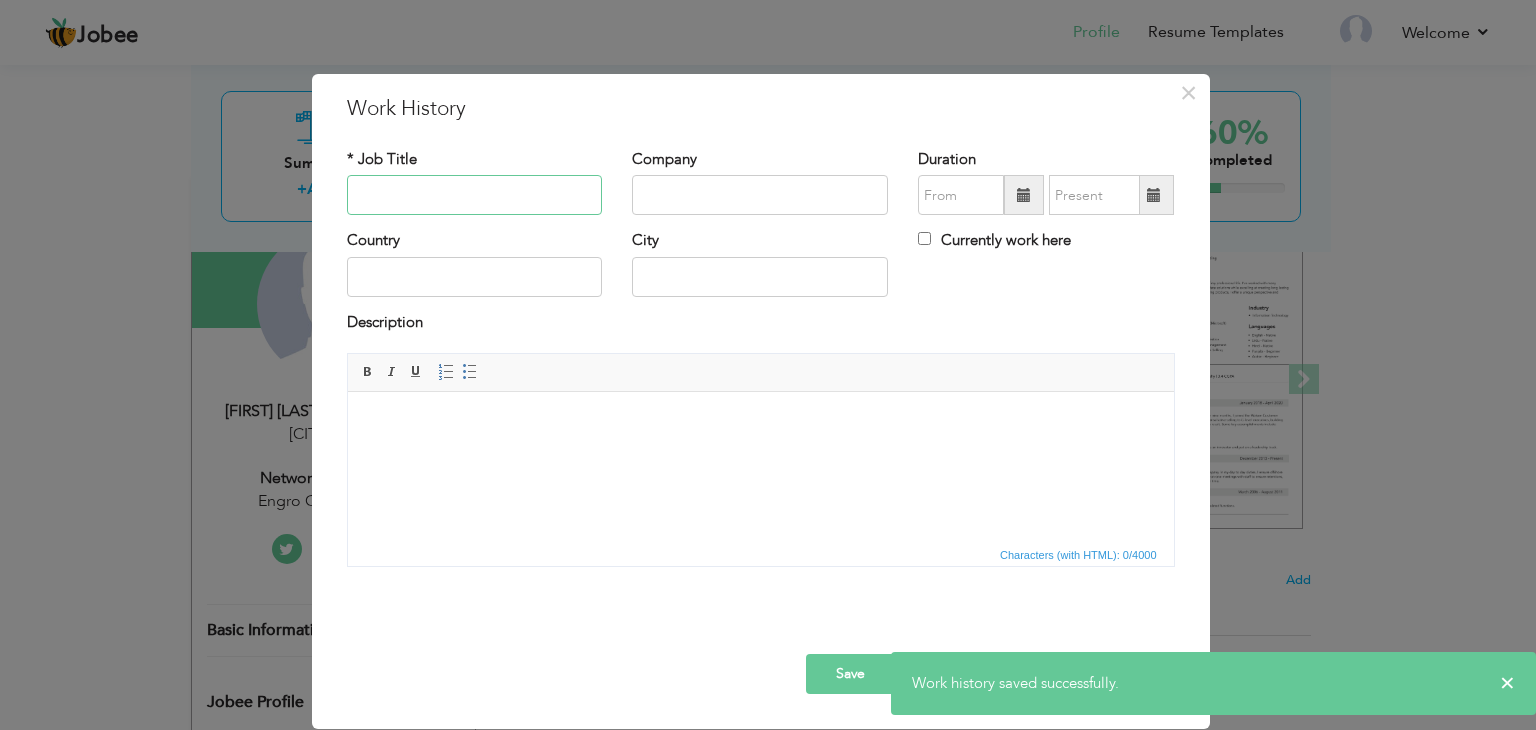 click at bounding box center (475, 195) 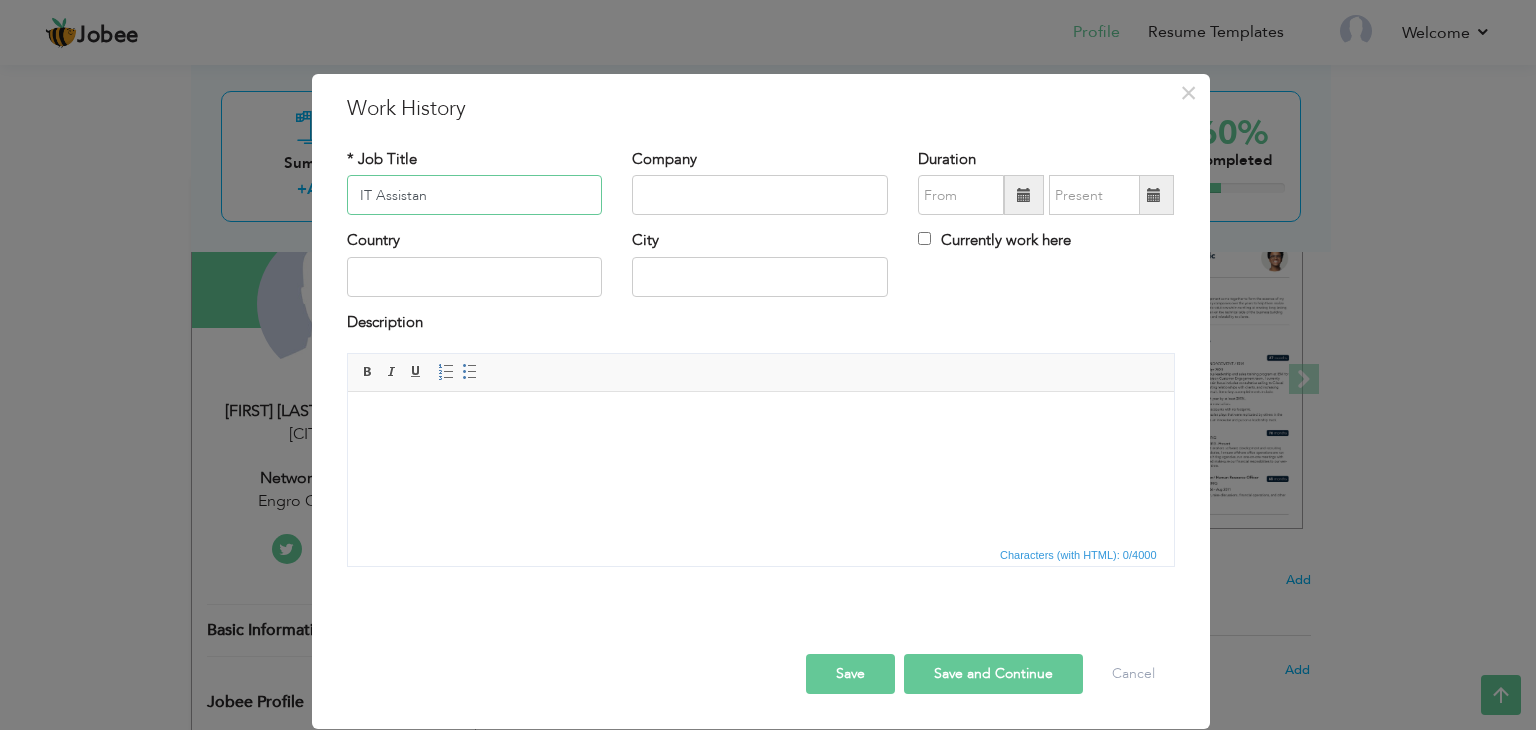 click on "IT Assistan" at bounding box center [475, 195] 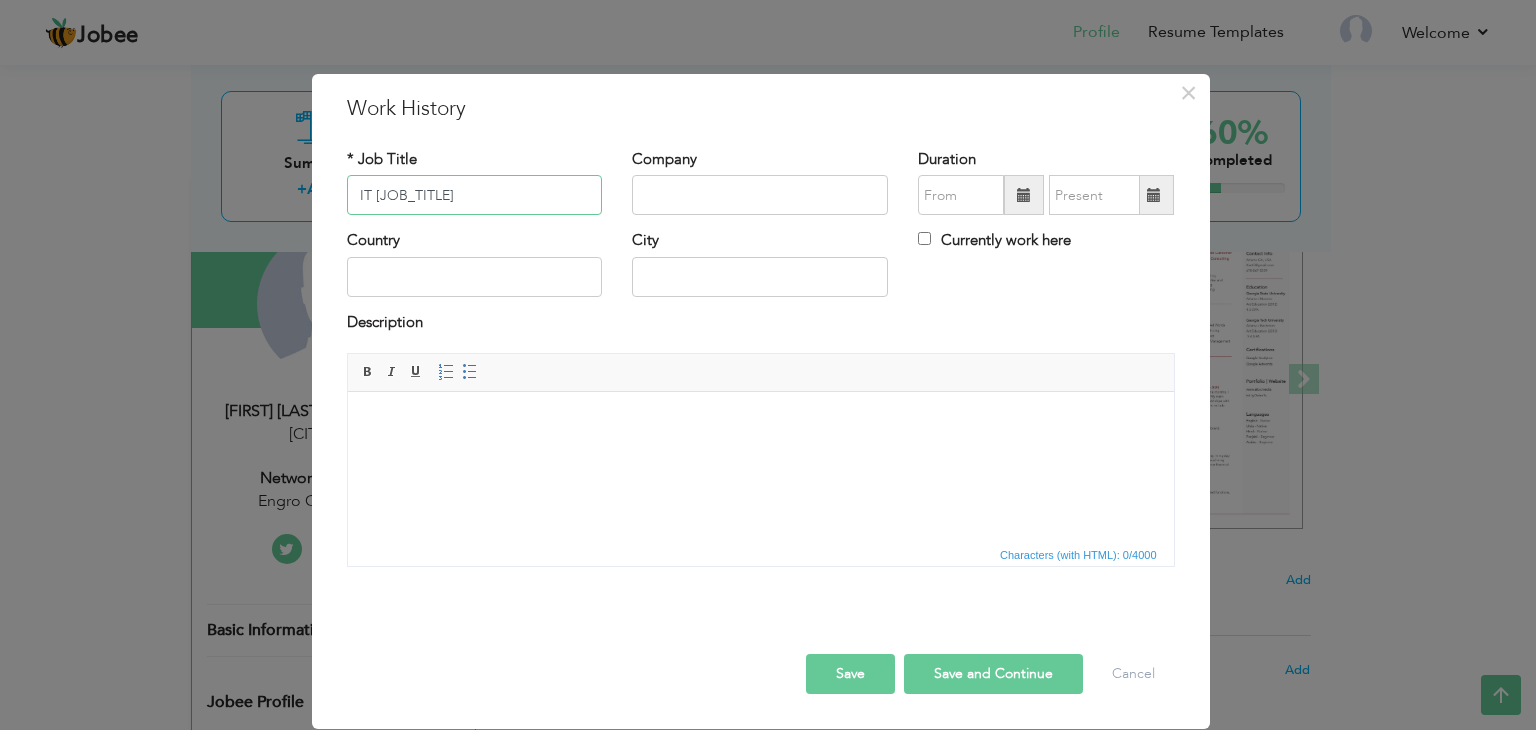 type on "IT Assistant" 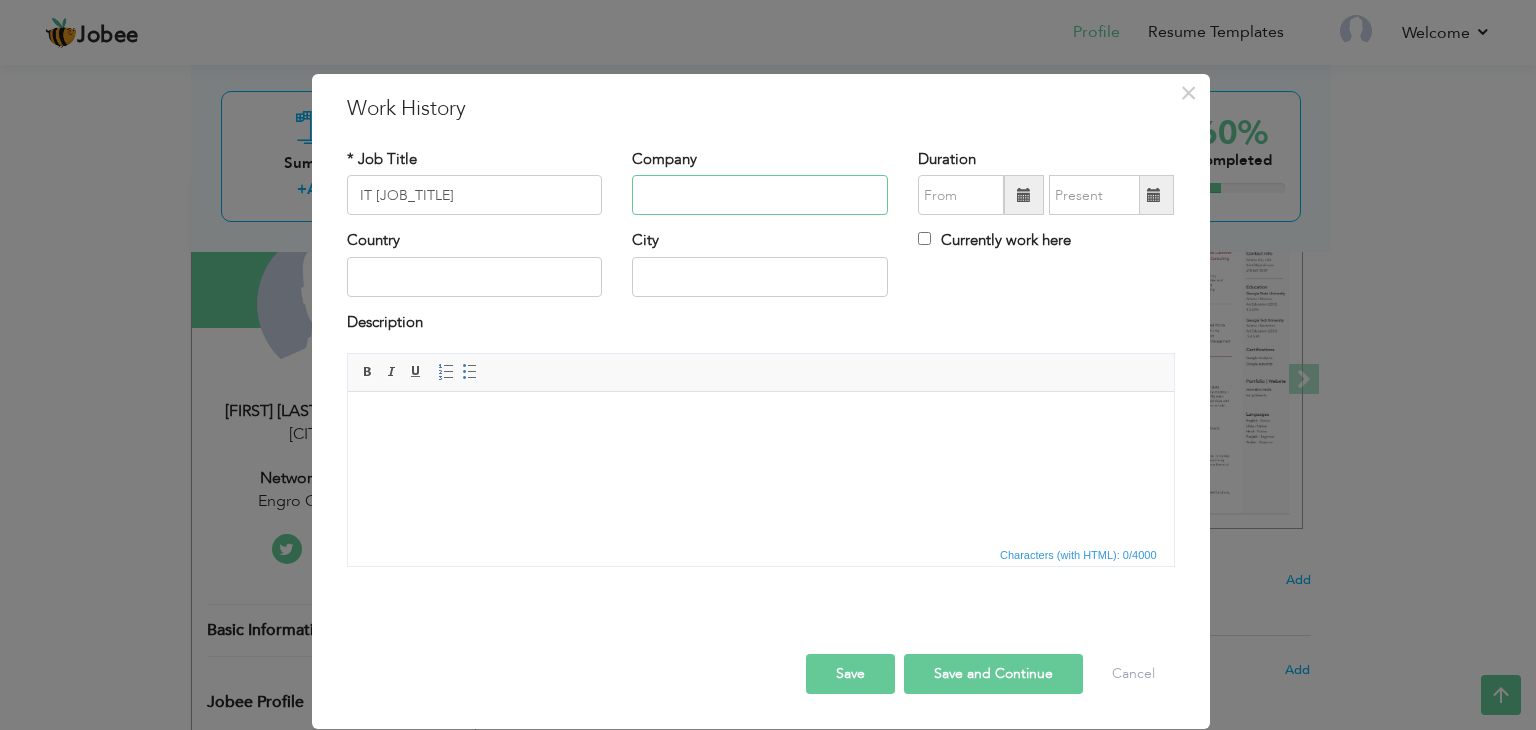 click at bounding box center [760, 195] 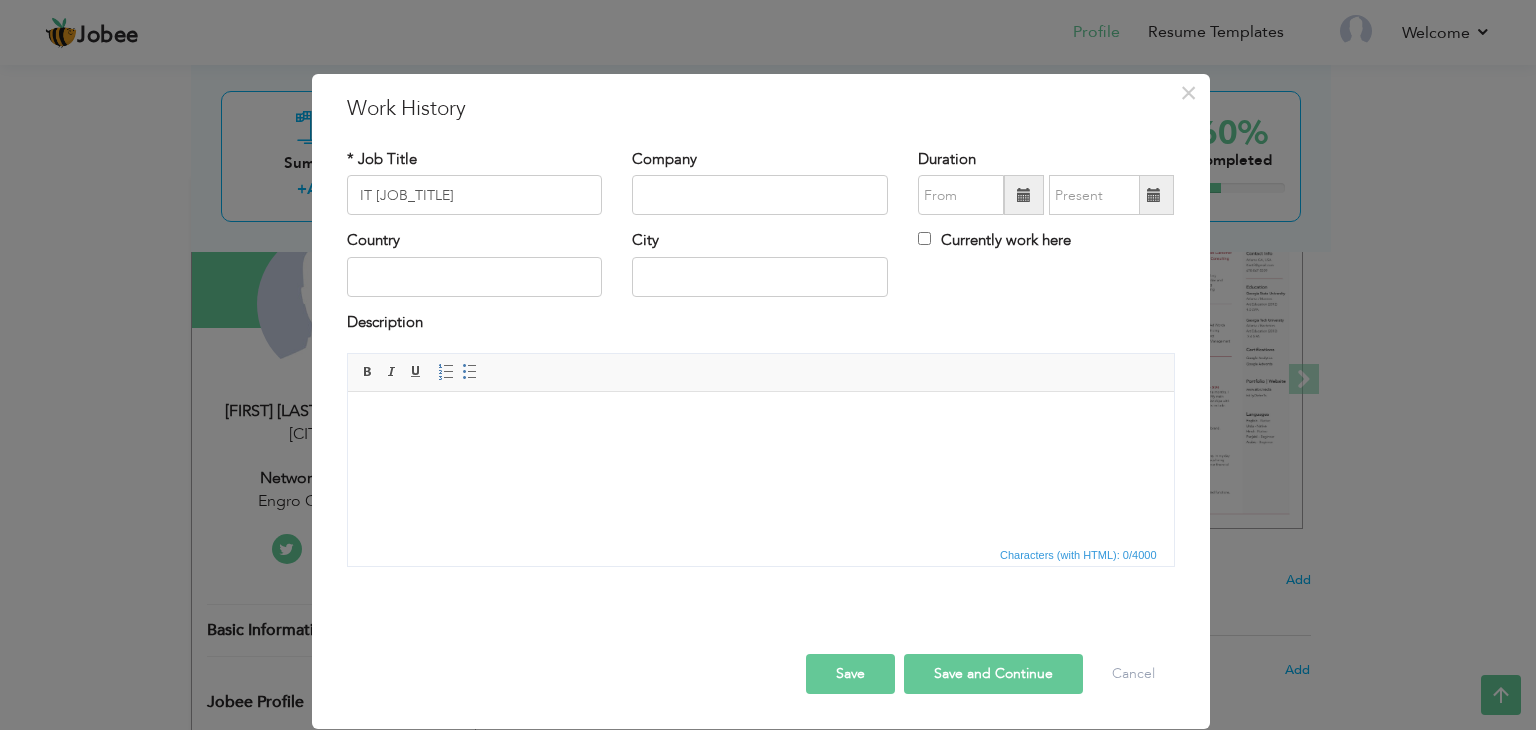 click on "Company" at bounding box center (760, 182) 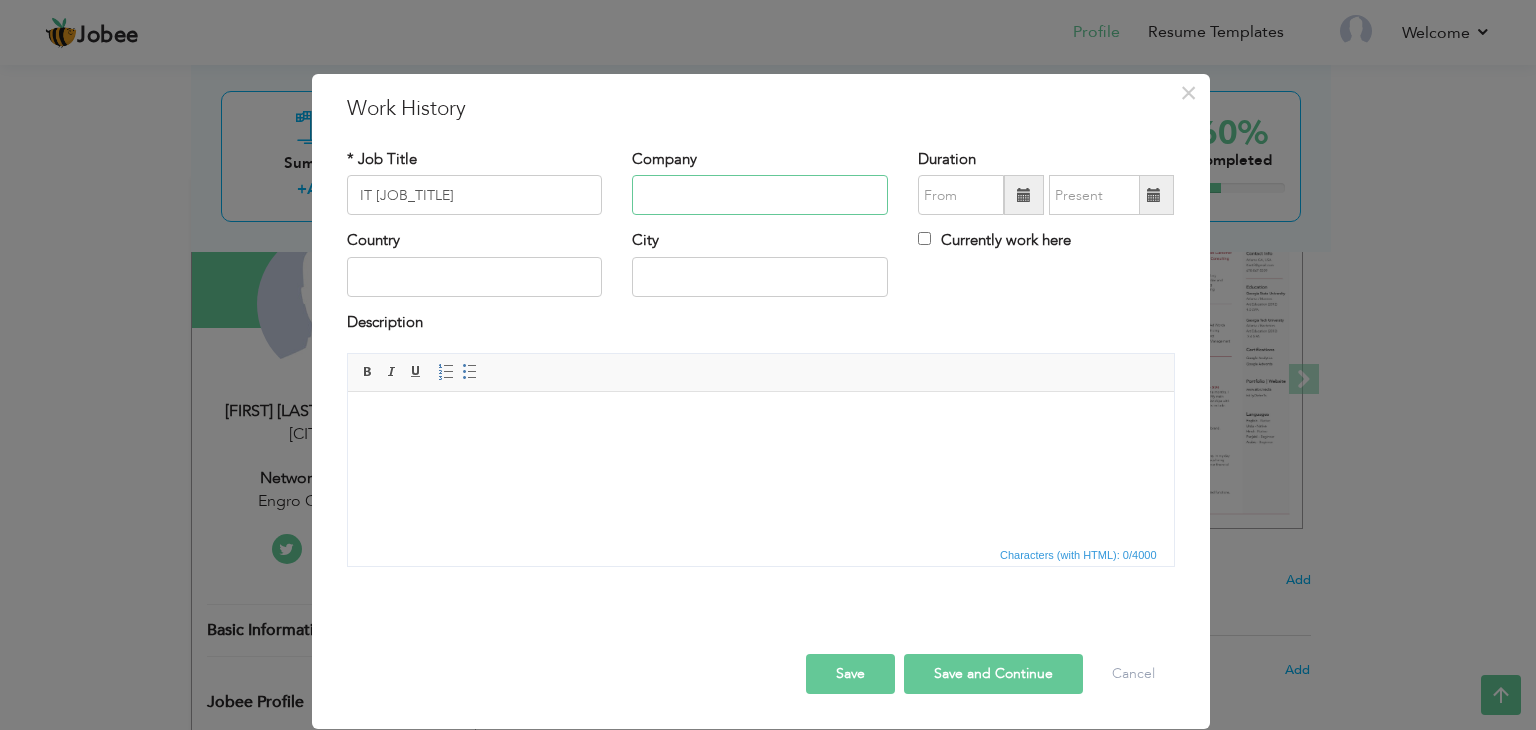 click at bounding box center [760, 195] 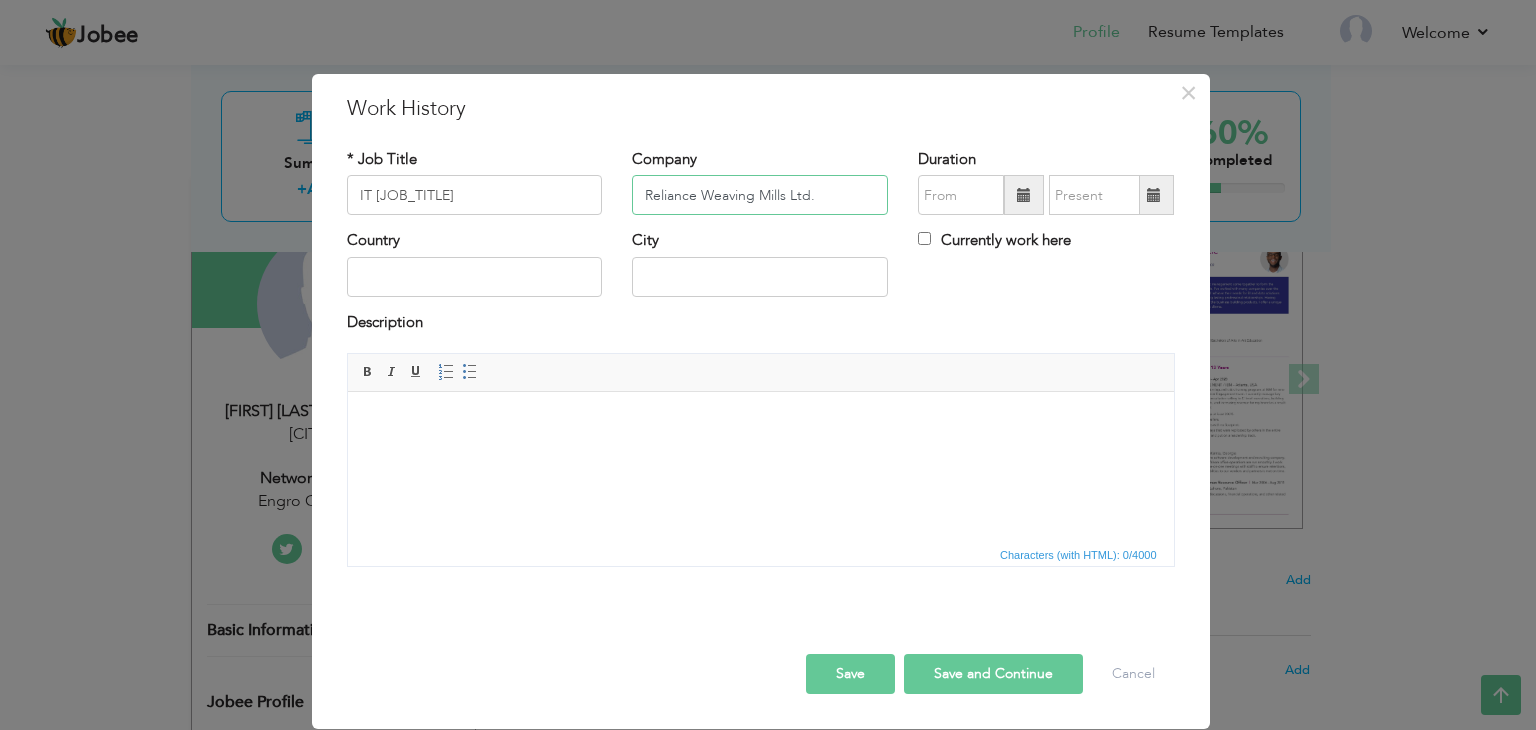 type on "Reliance Weaving Mills Ltd." 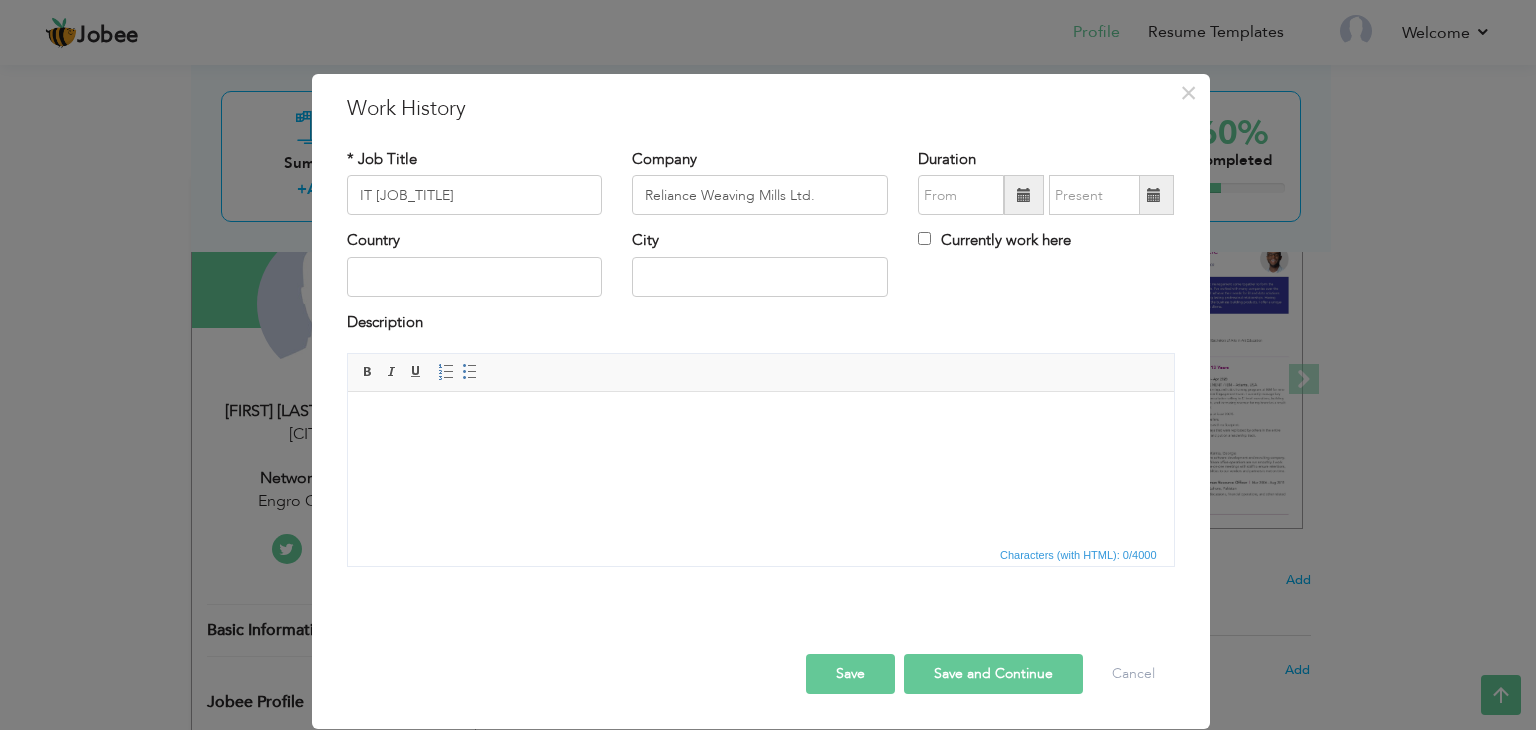 click at bounding box center (1024, 195) 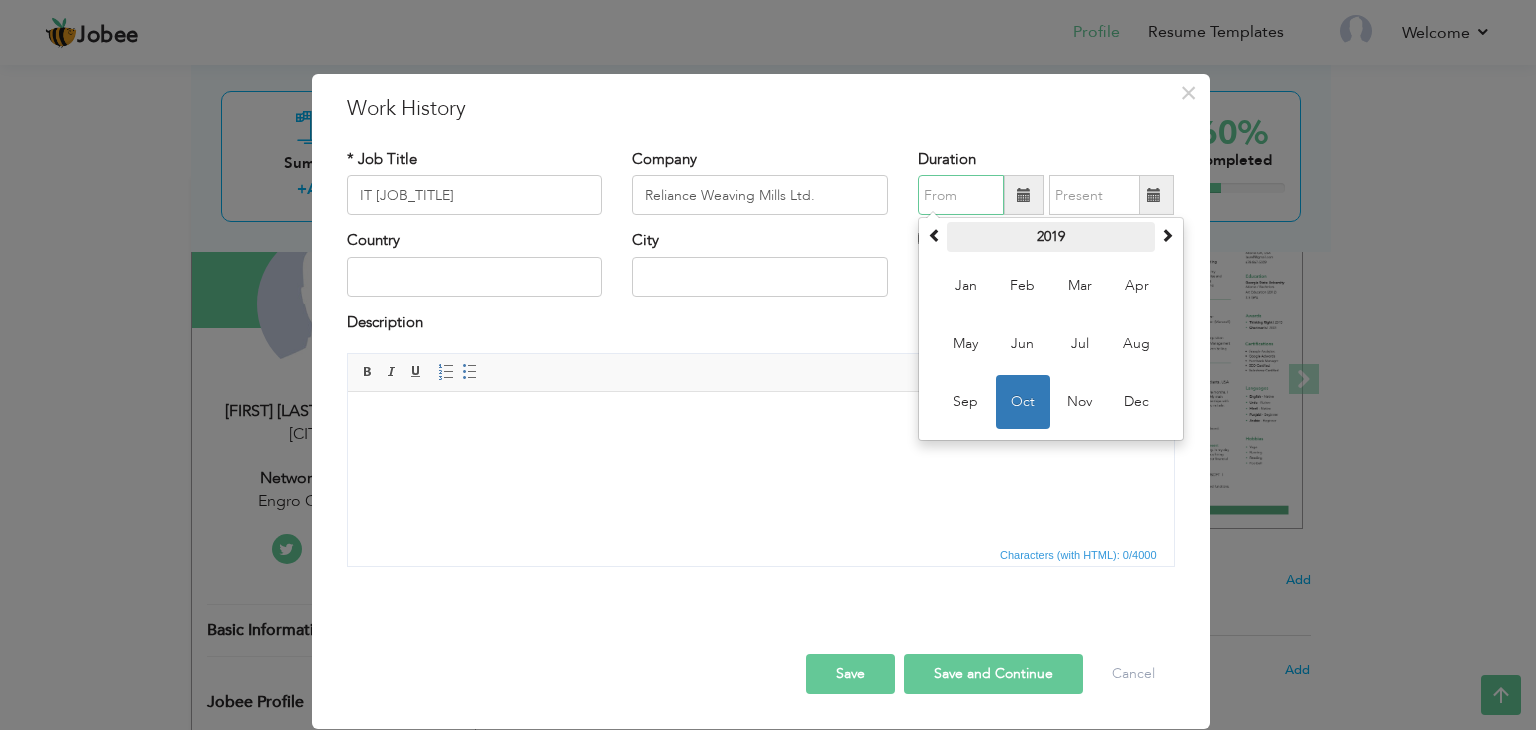 click on "2019" at bounding box center [1051, 237] 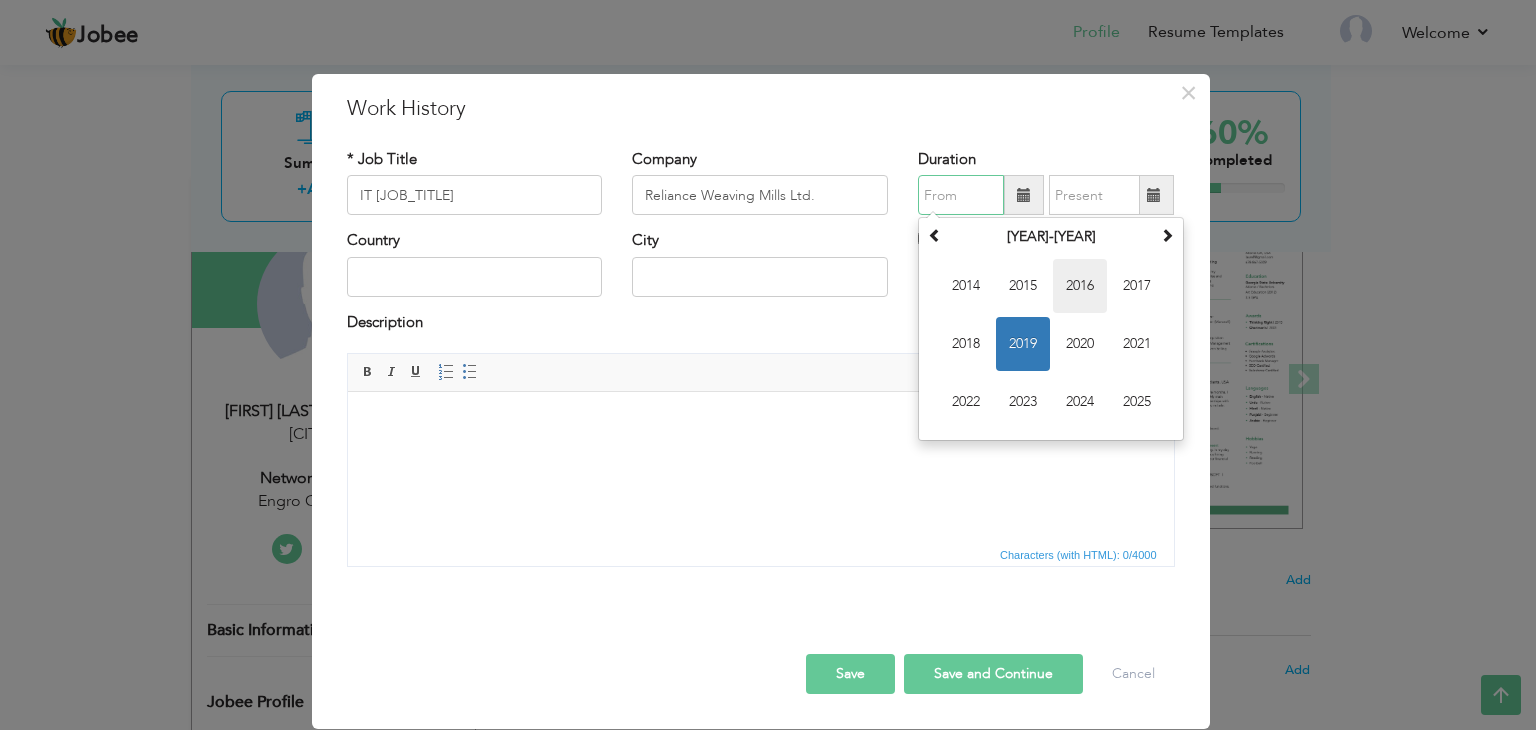 click on "2016" at bounding box center [1080, 286] 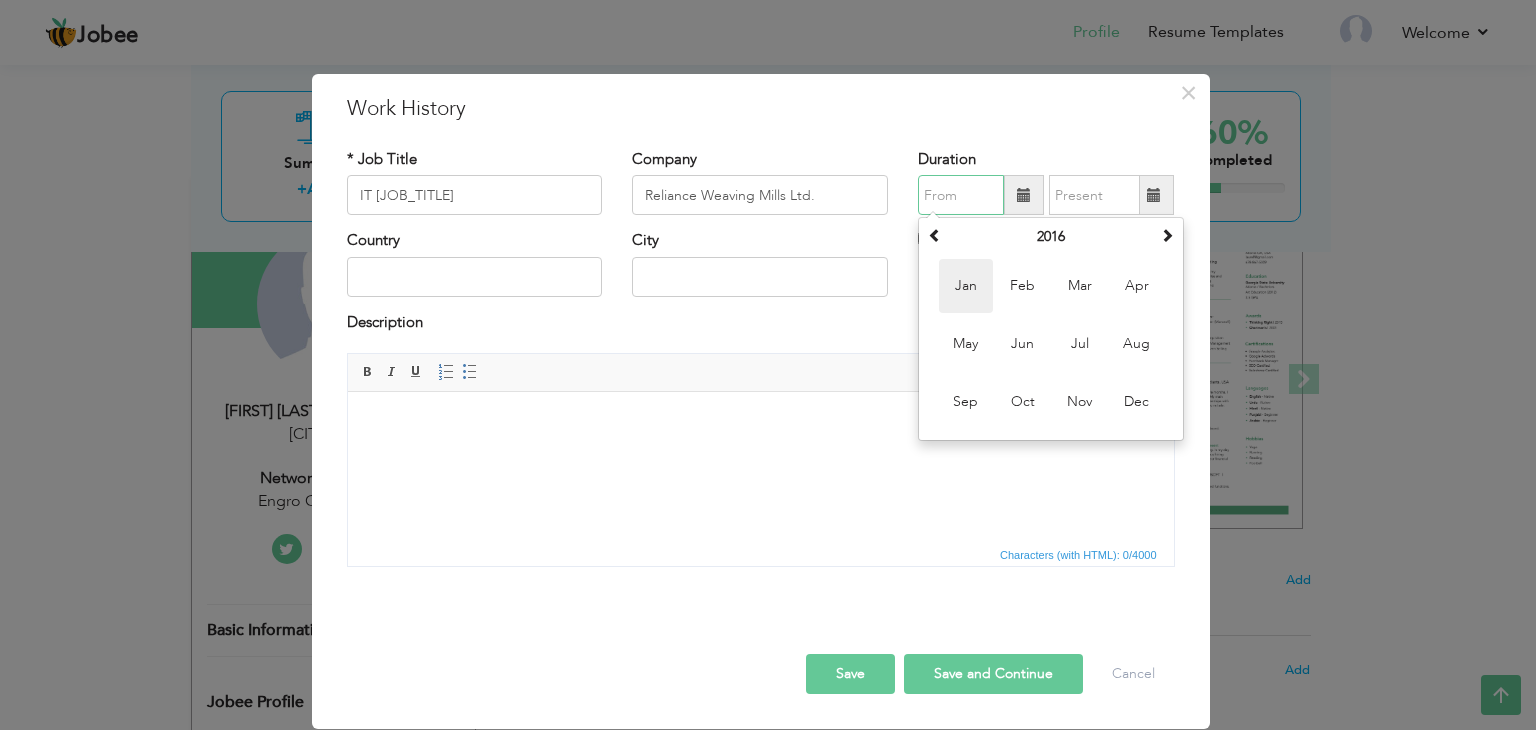 click on "Jan" at bounding box center [966, 286] 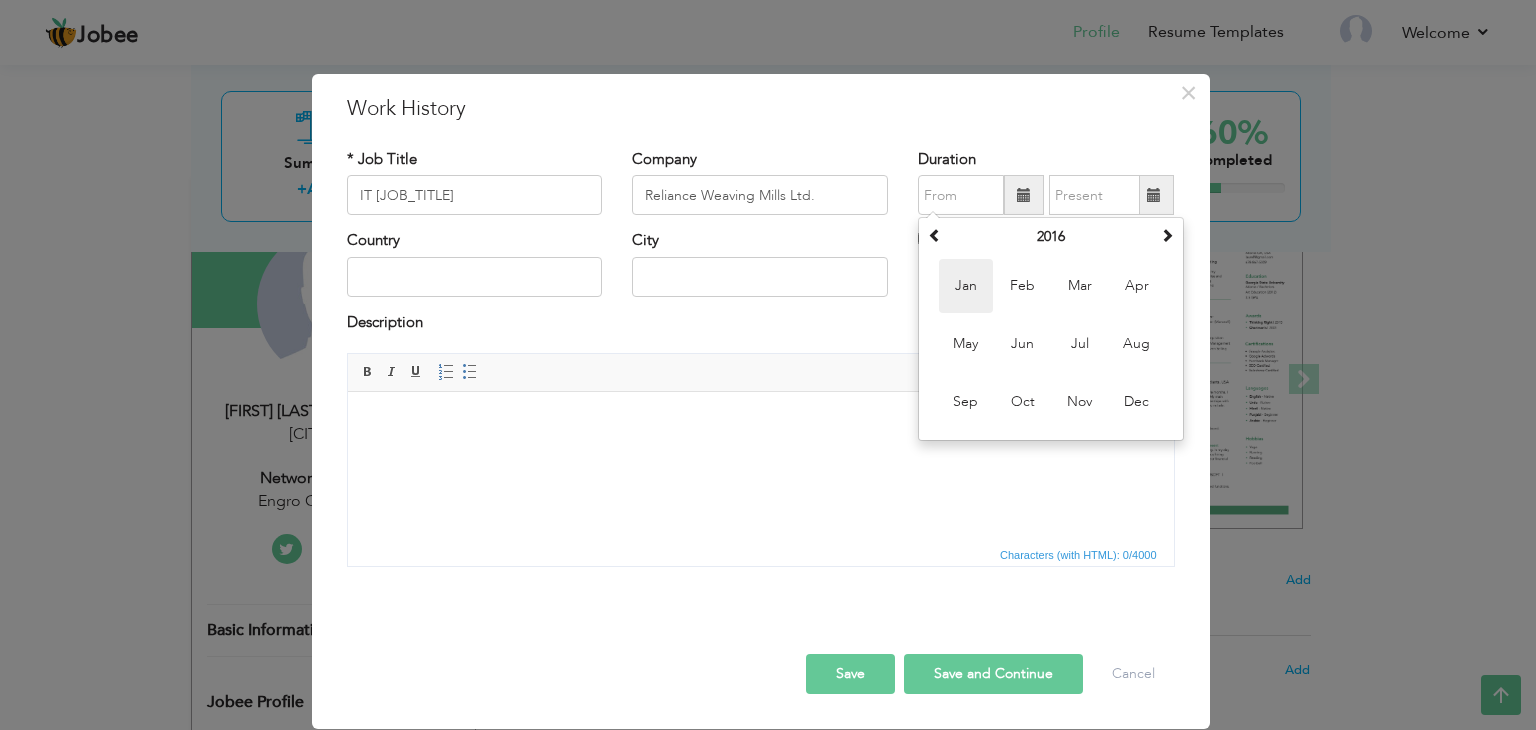 type on "01/2016" 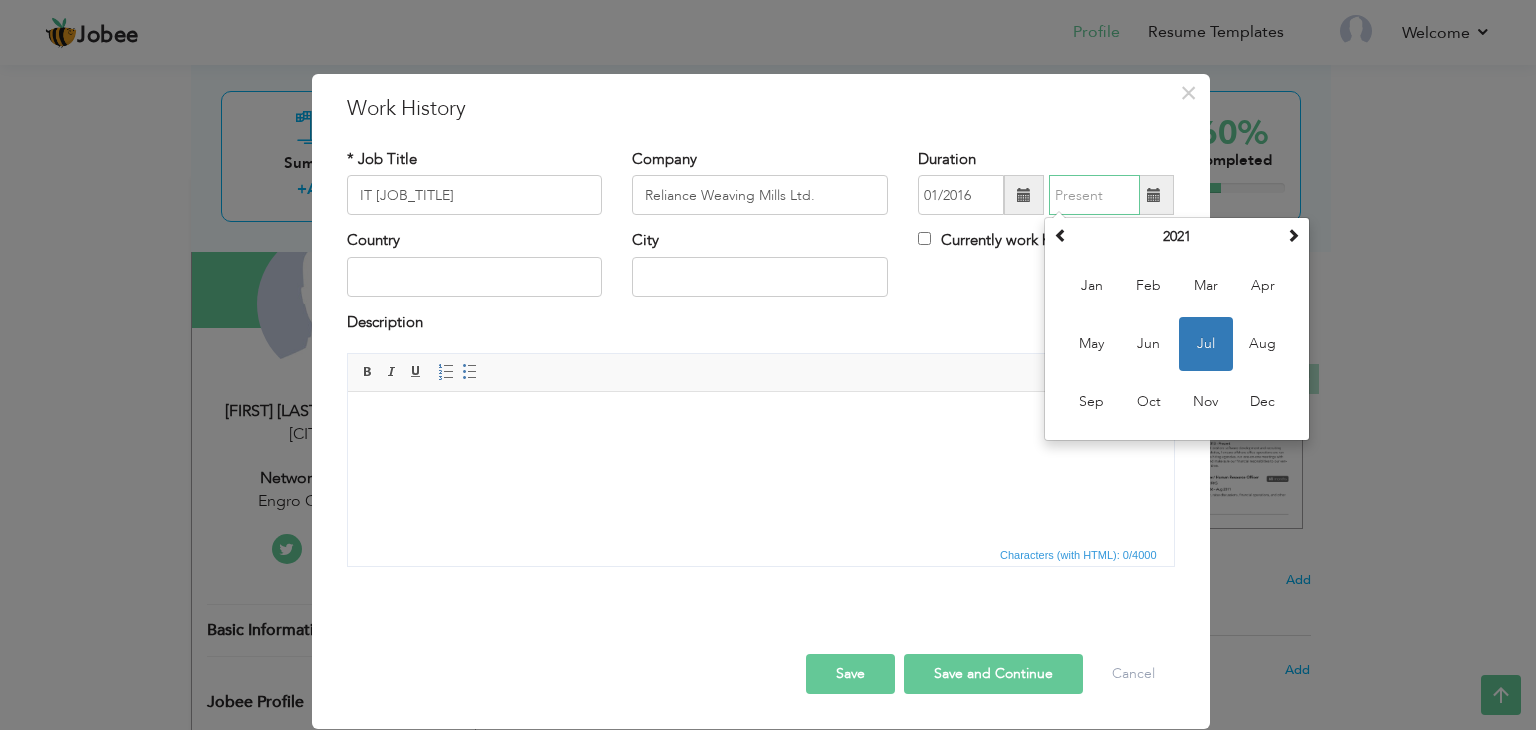 click at bounding box center [1094, 195] 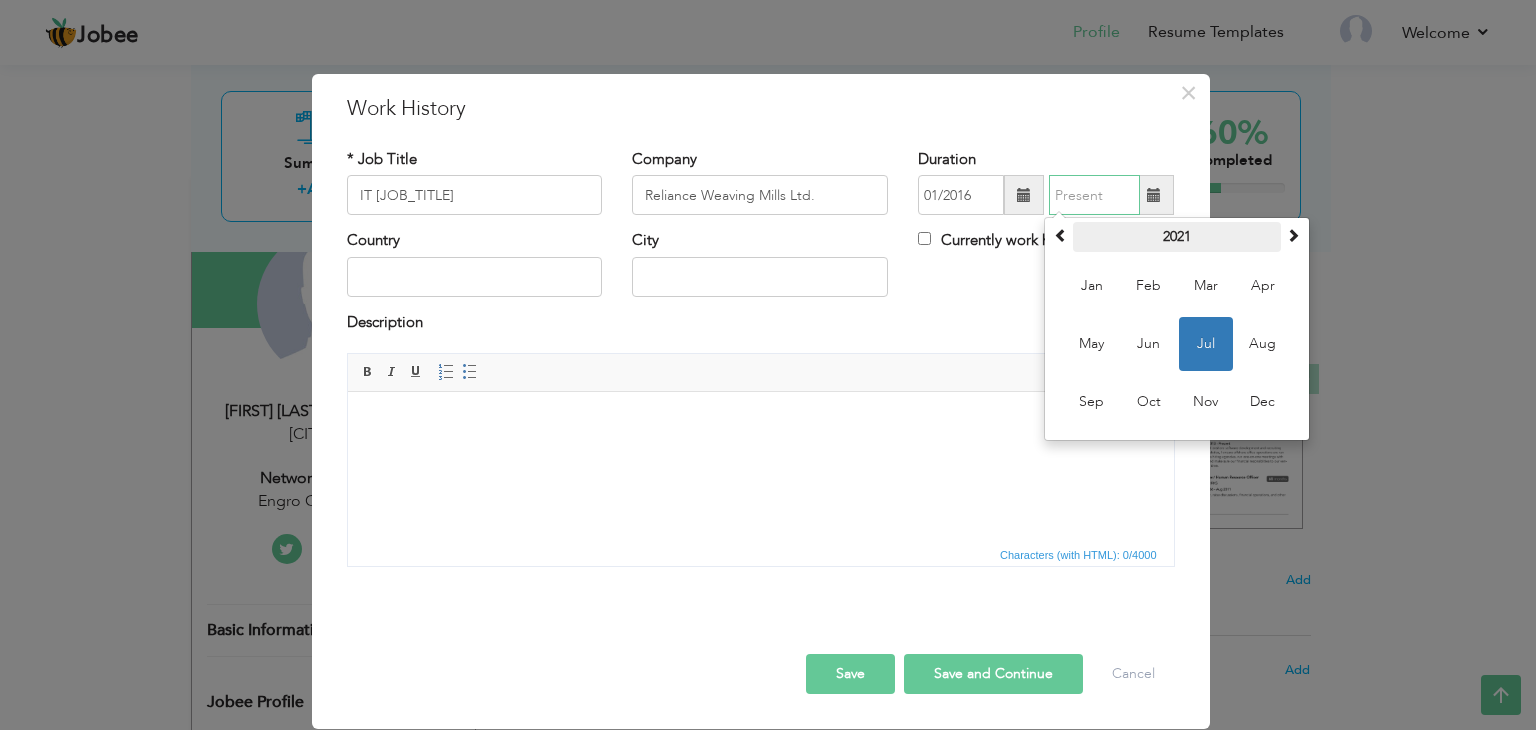 click on "2021" at bounding box center [1177, 237] 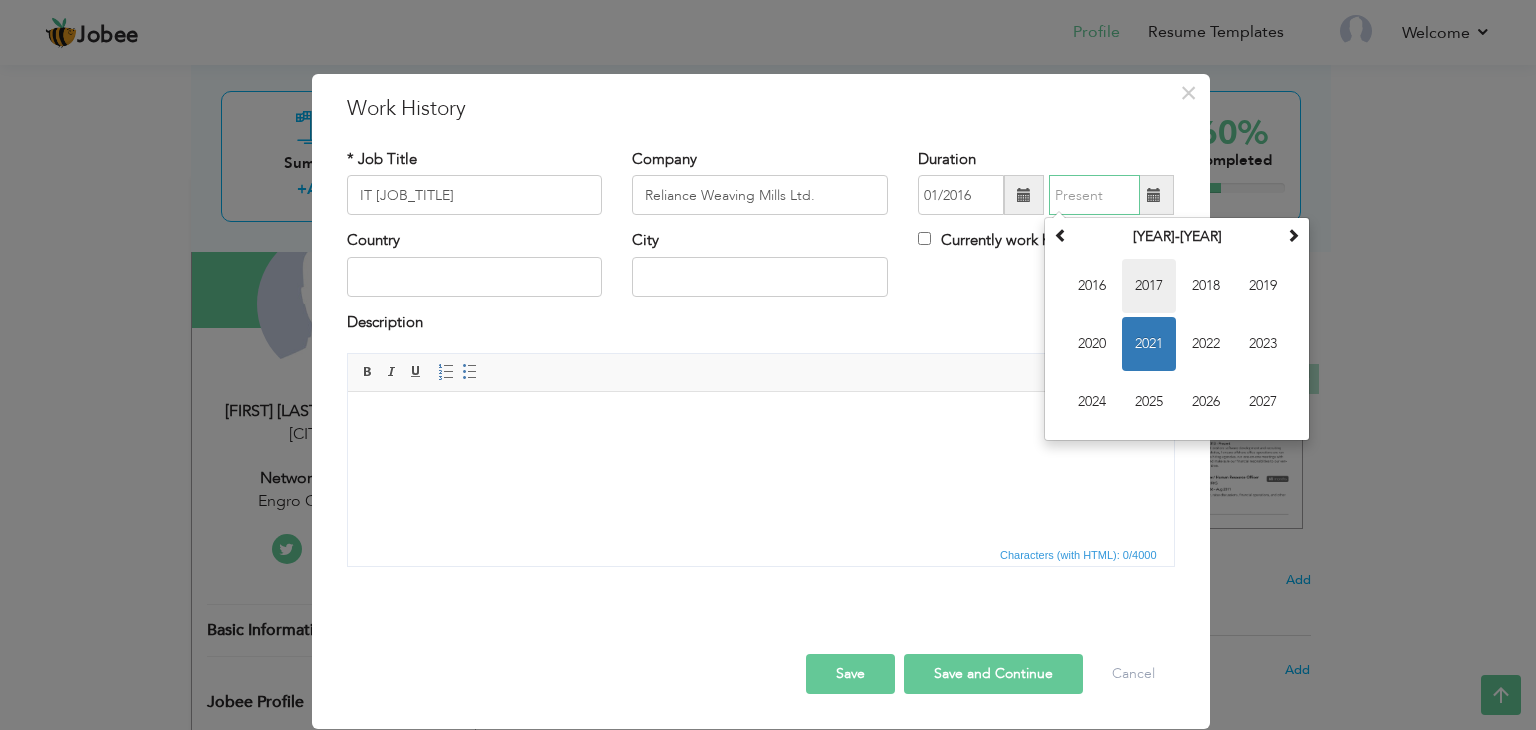 click on "2017" at bounding box center (1149, 286) 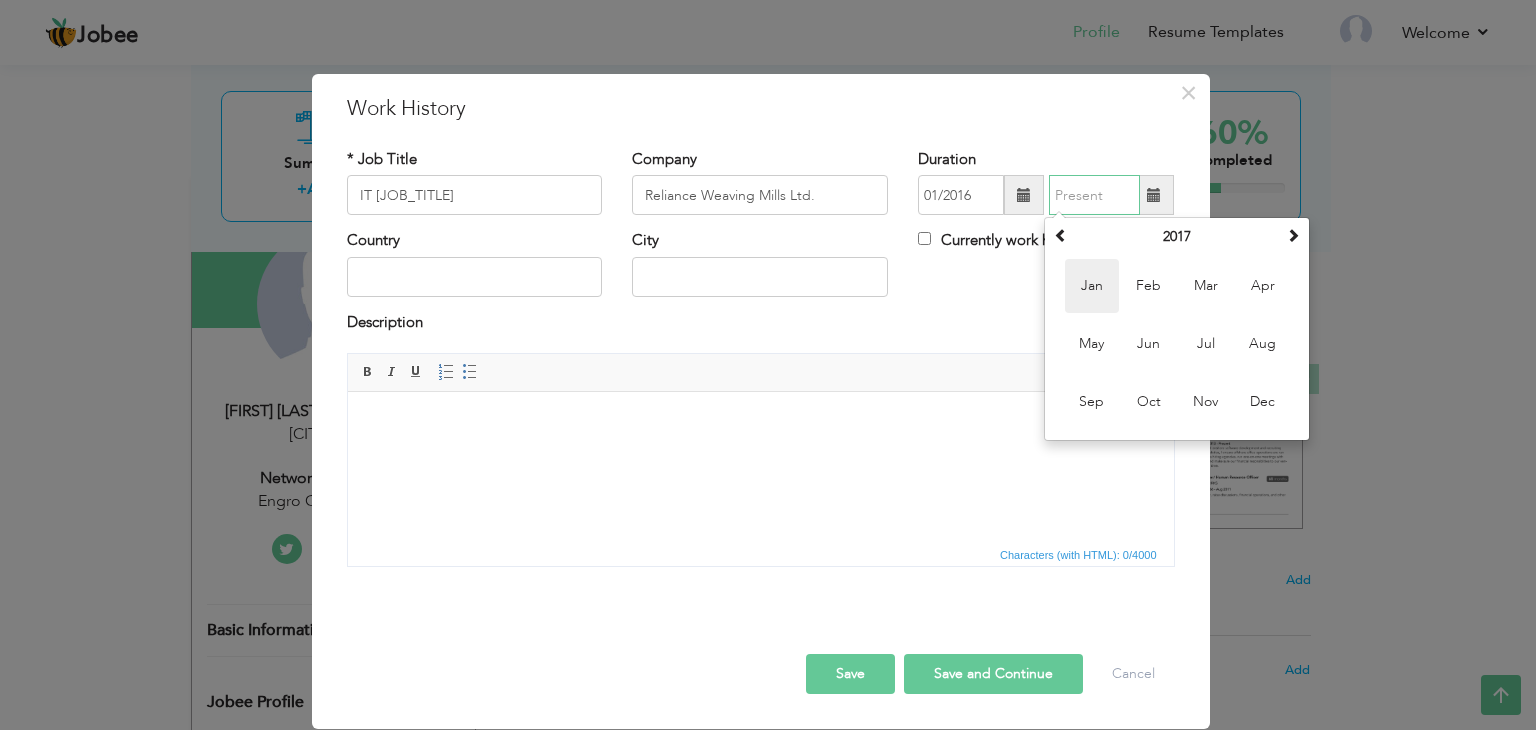 click on "Jan" at bounding box center [1092, 286] 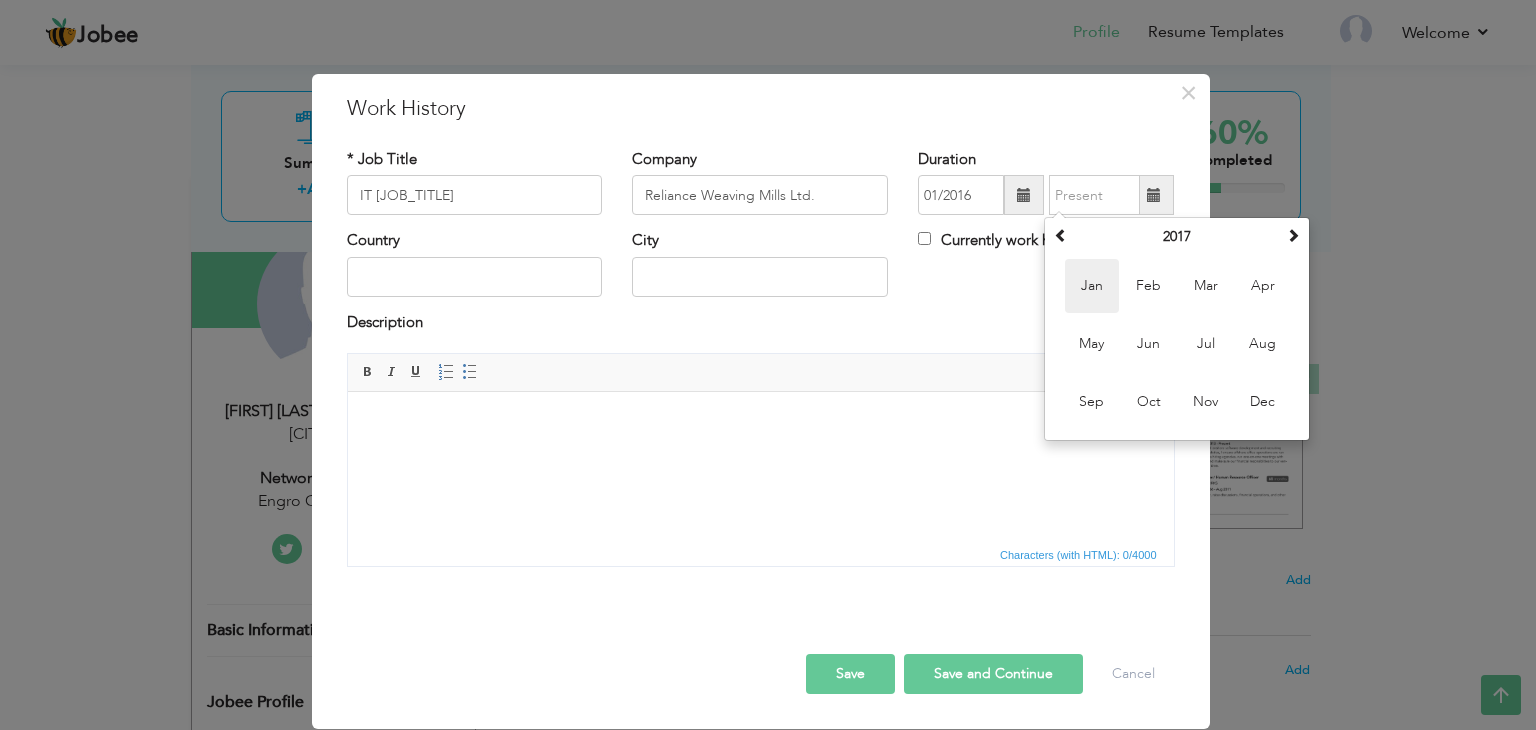 type on "01/2017" 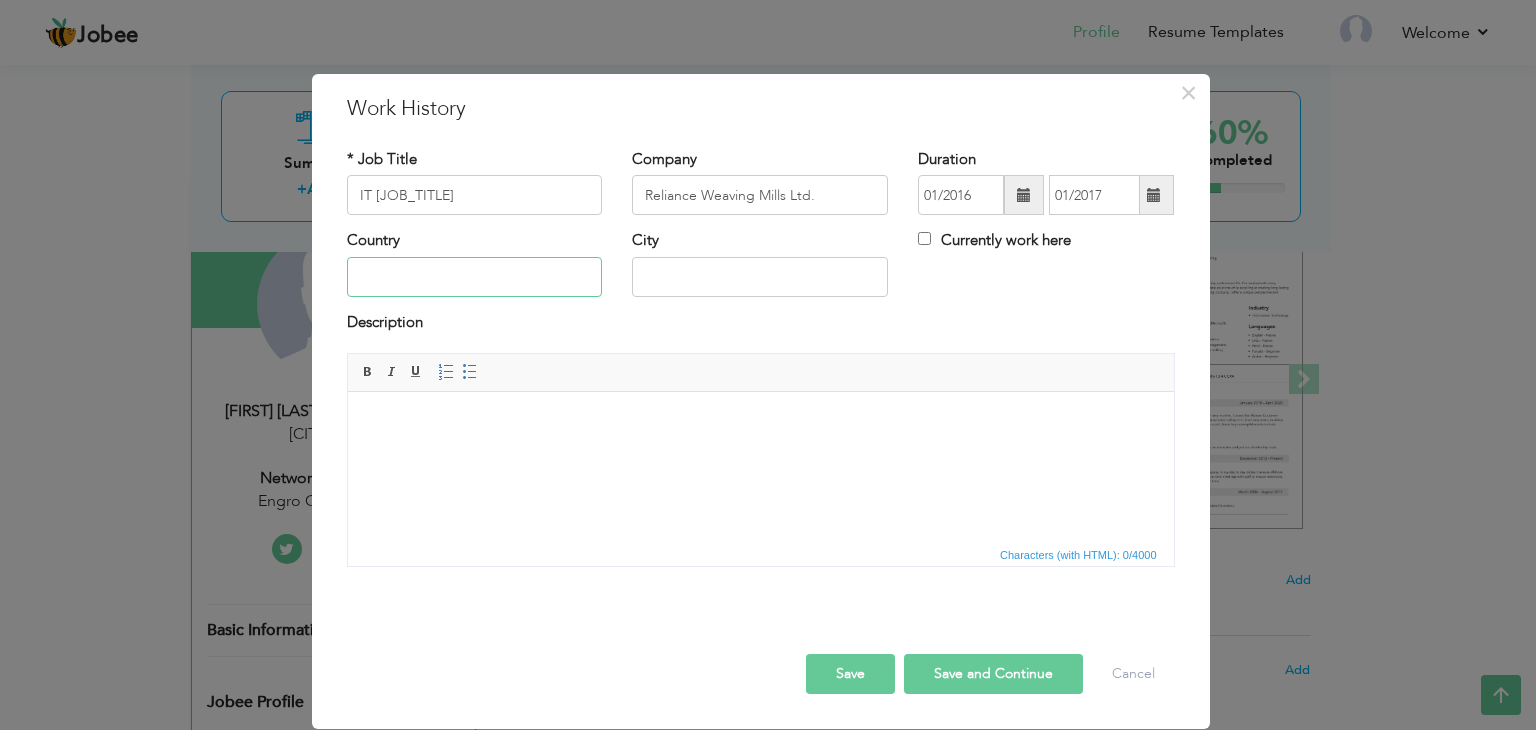 click at bounding box center [475, 277] 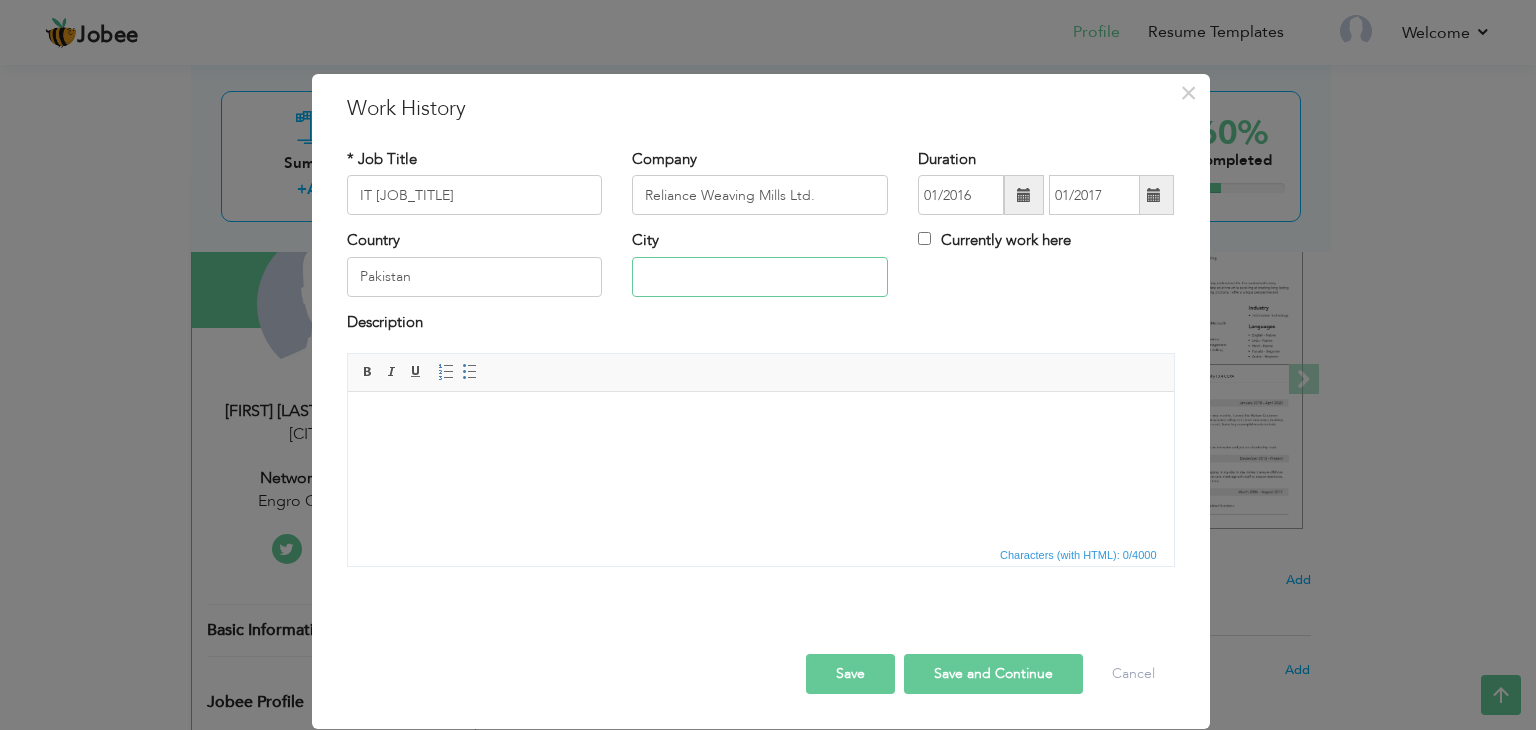 type on "[CITY]" 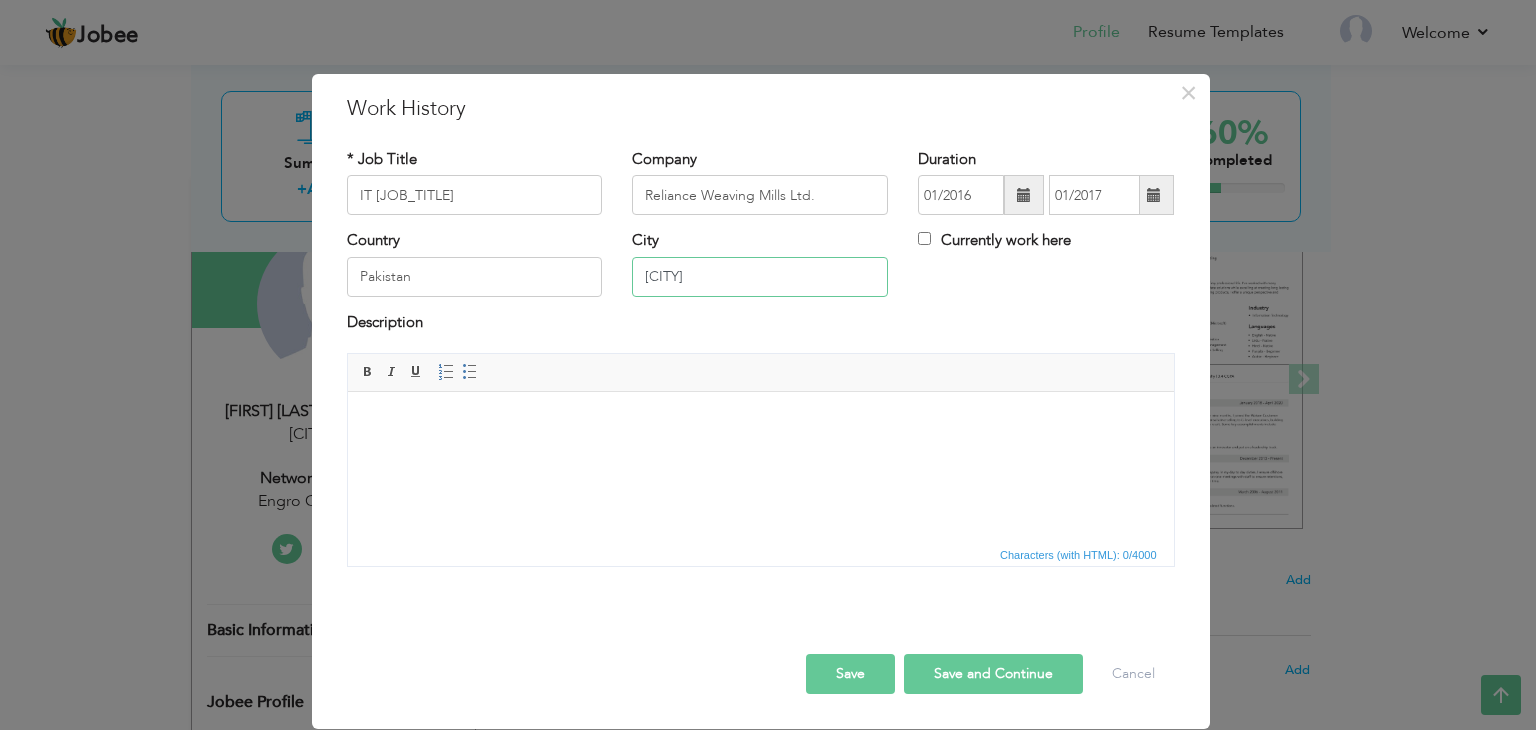 click on "[CITY]" at bounding box center [760, 277] 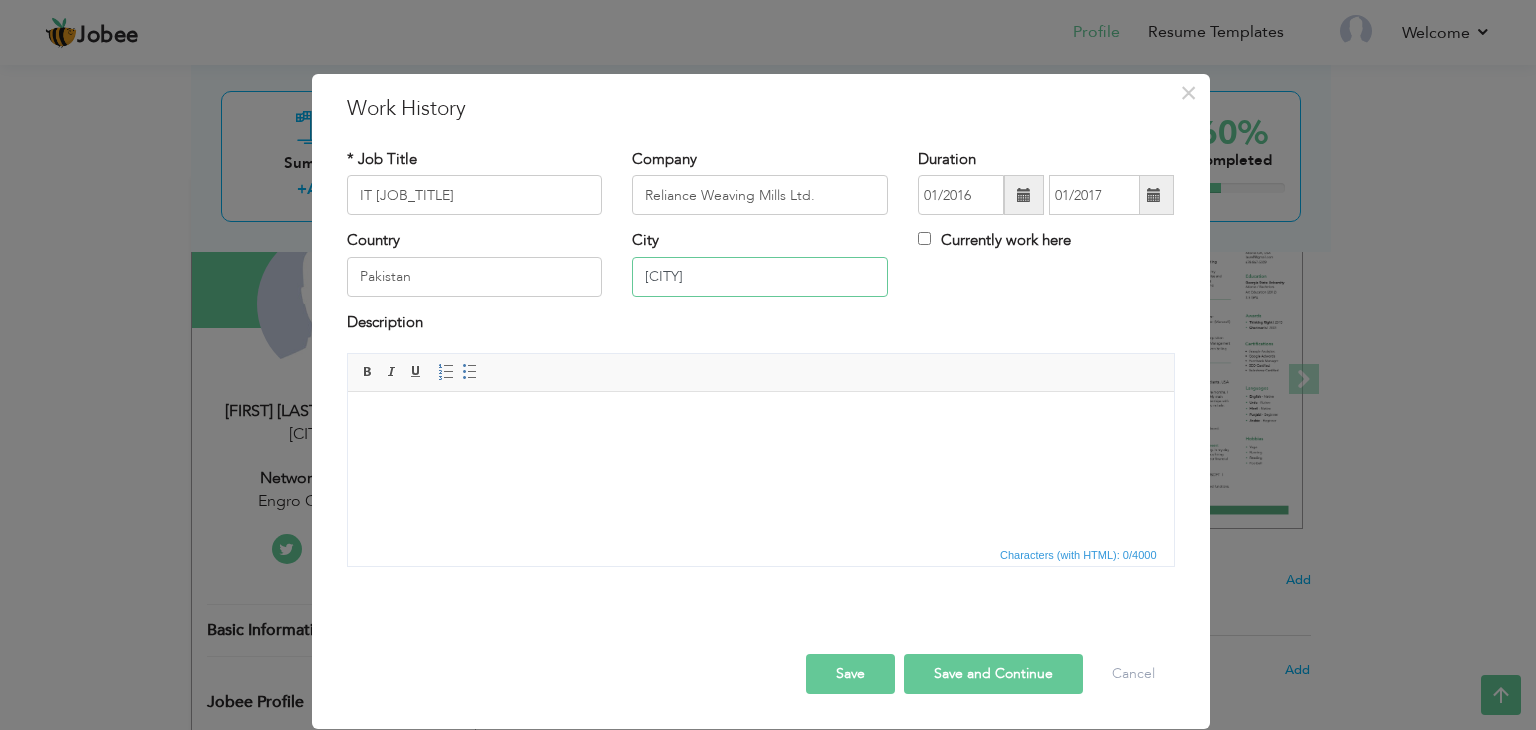 type on "Multan" 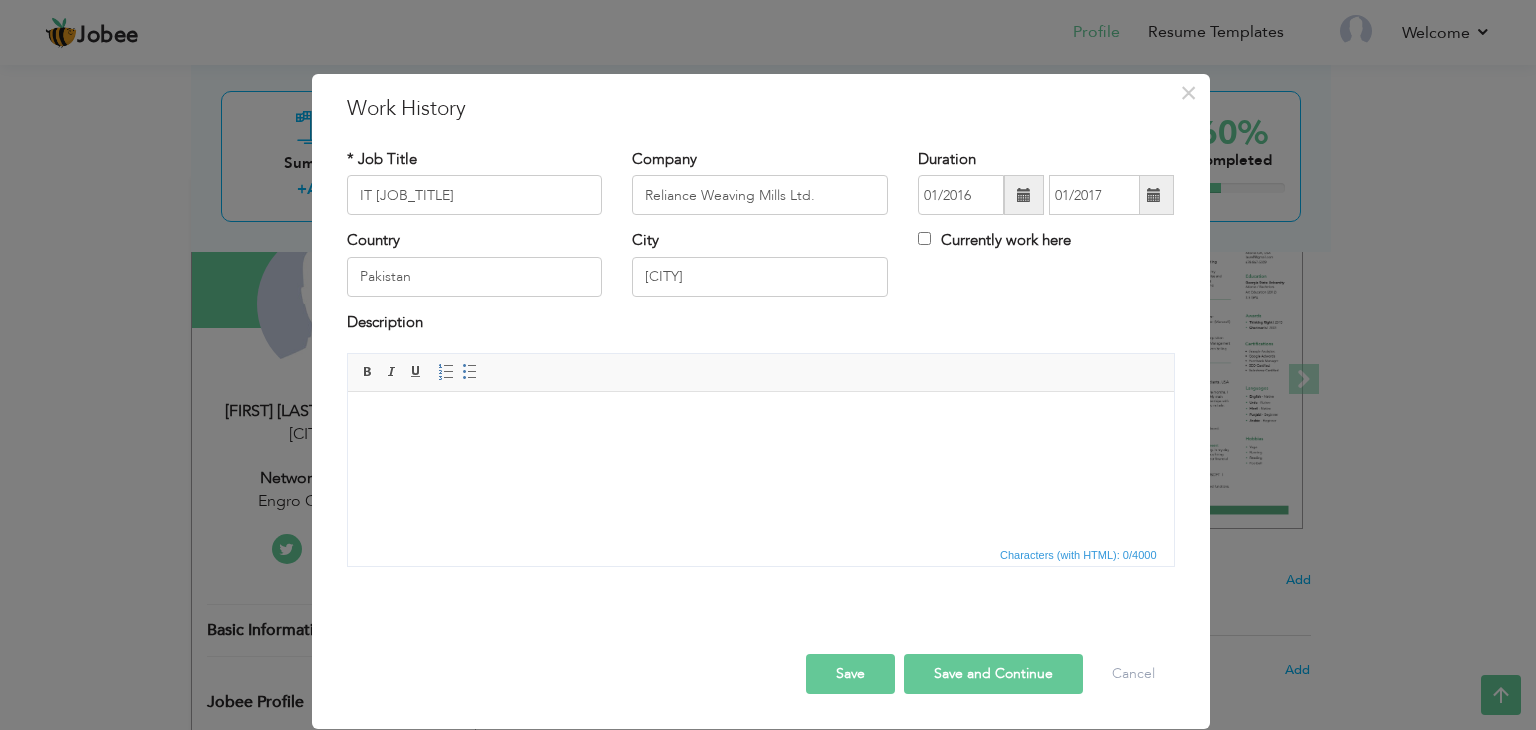 click on "Save" at bounding box center [850, 674] 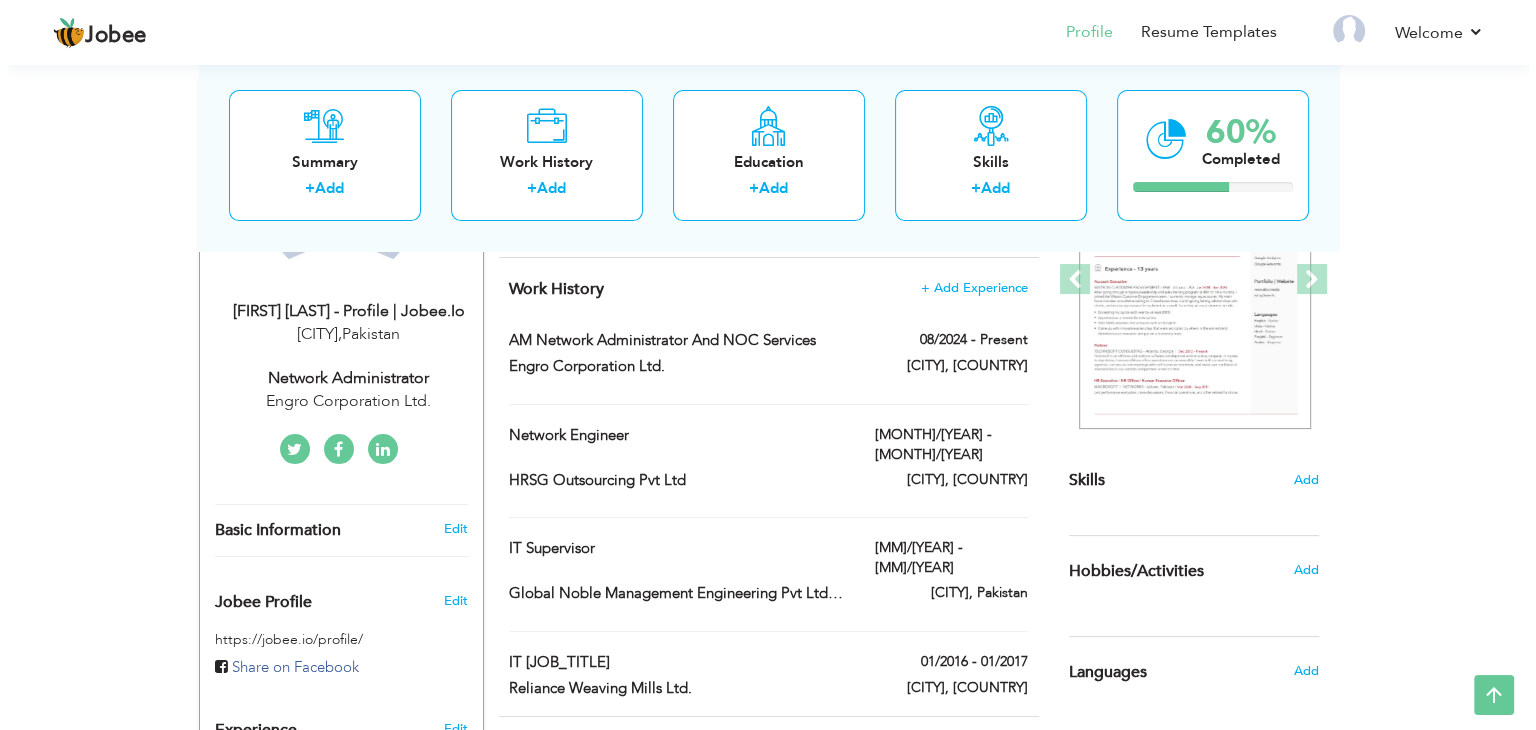 scroll, scrollTop: 400, scrollLeft: 0, axis: vertical 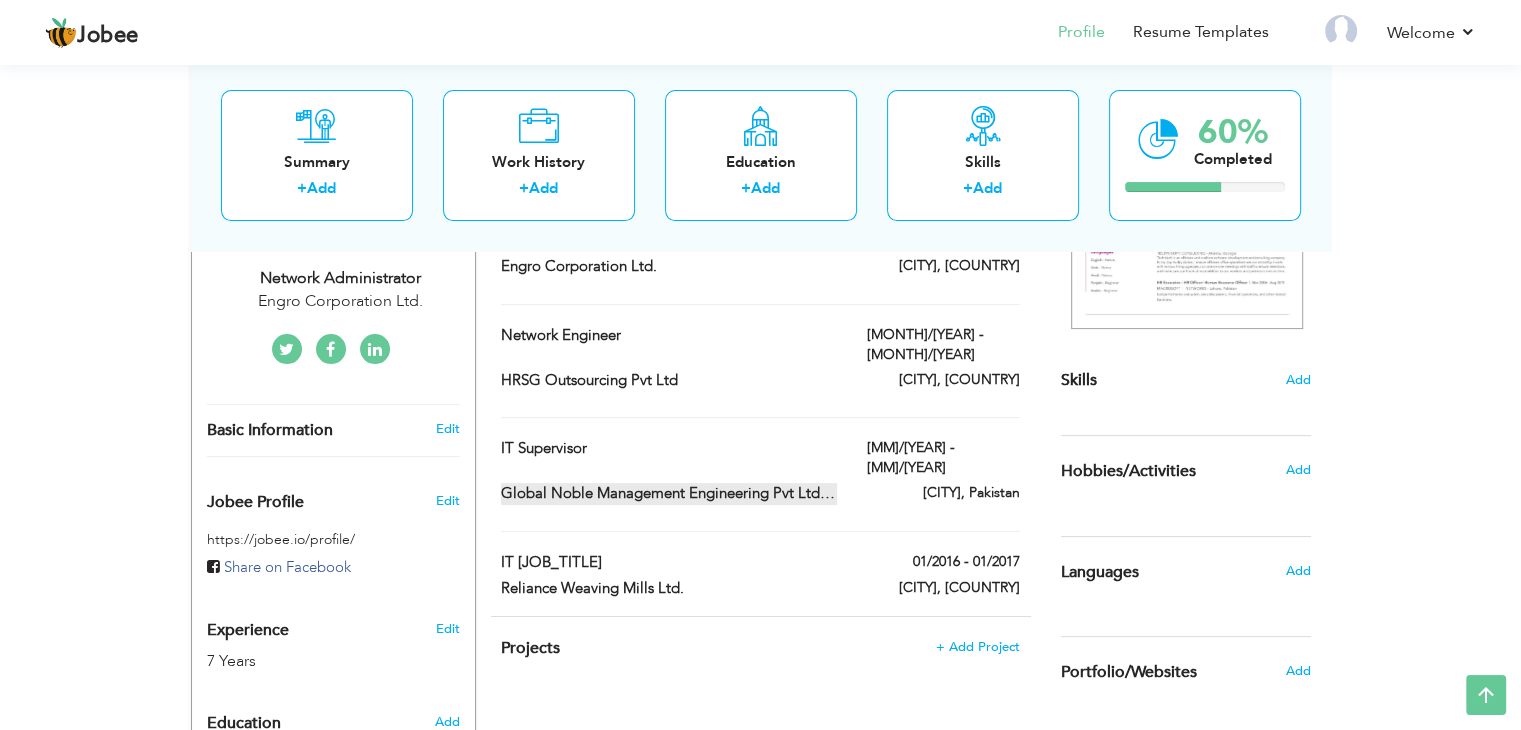click on "Global Noble Management Engineering Pvt Ltd (FWO)" at bounding box center [669, 493] 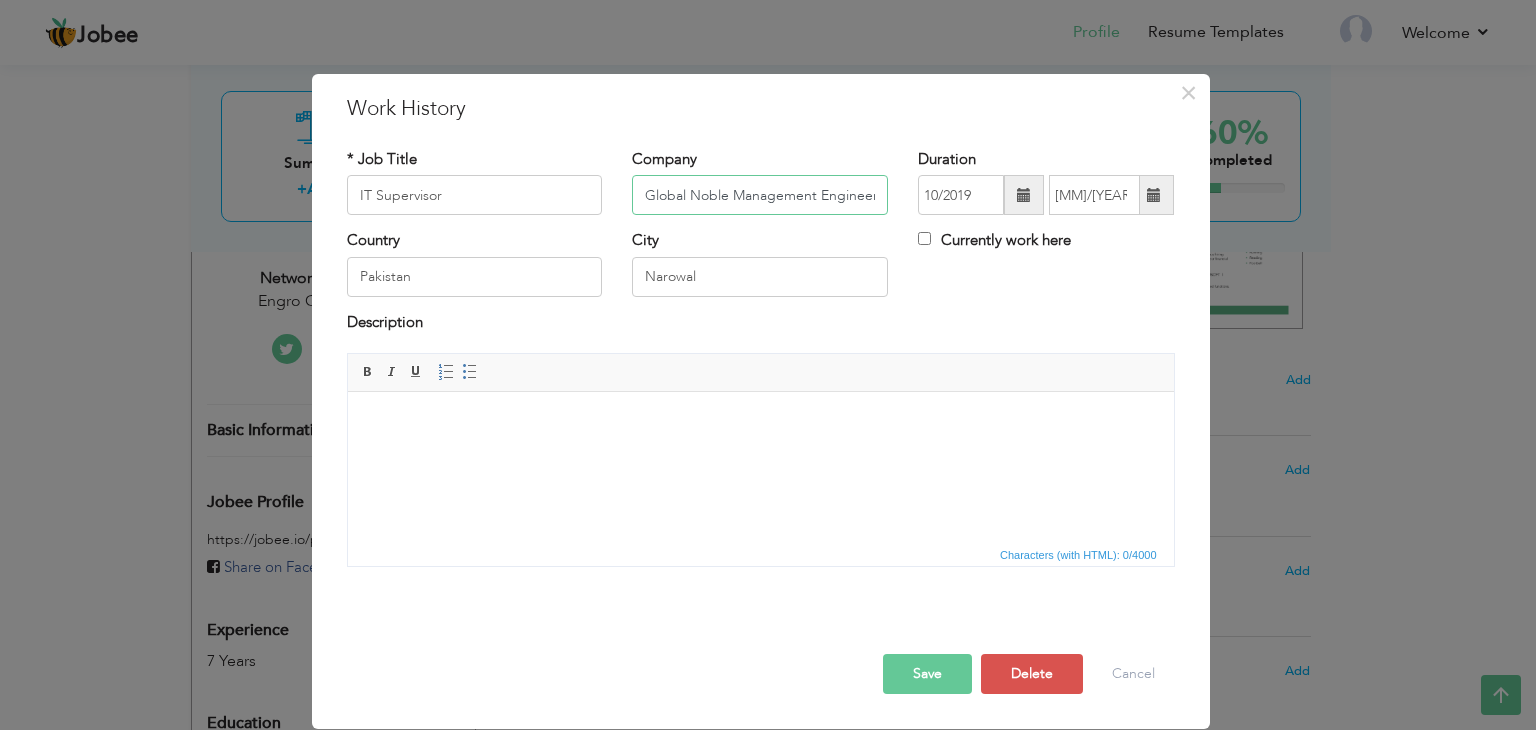 click on "Global Noble Management Engineering Pvt Ltd (FWO)" at bounding box center [760, 195] 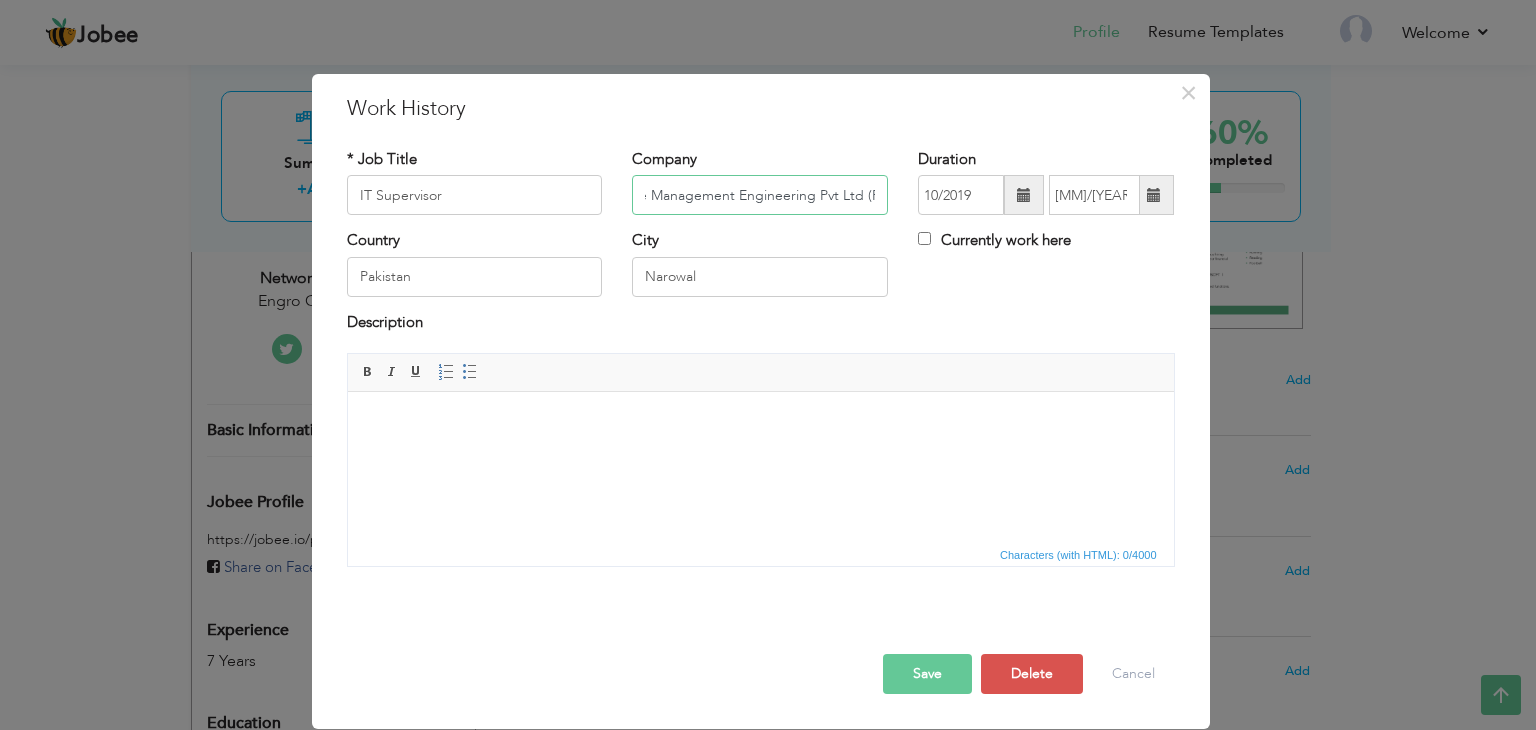 scroll, scrollTop: 0, scrollLeft: 109, axis: horizontal 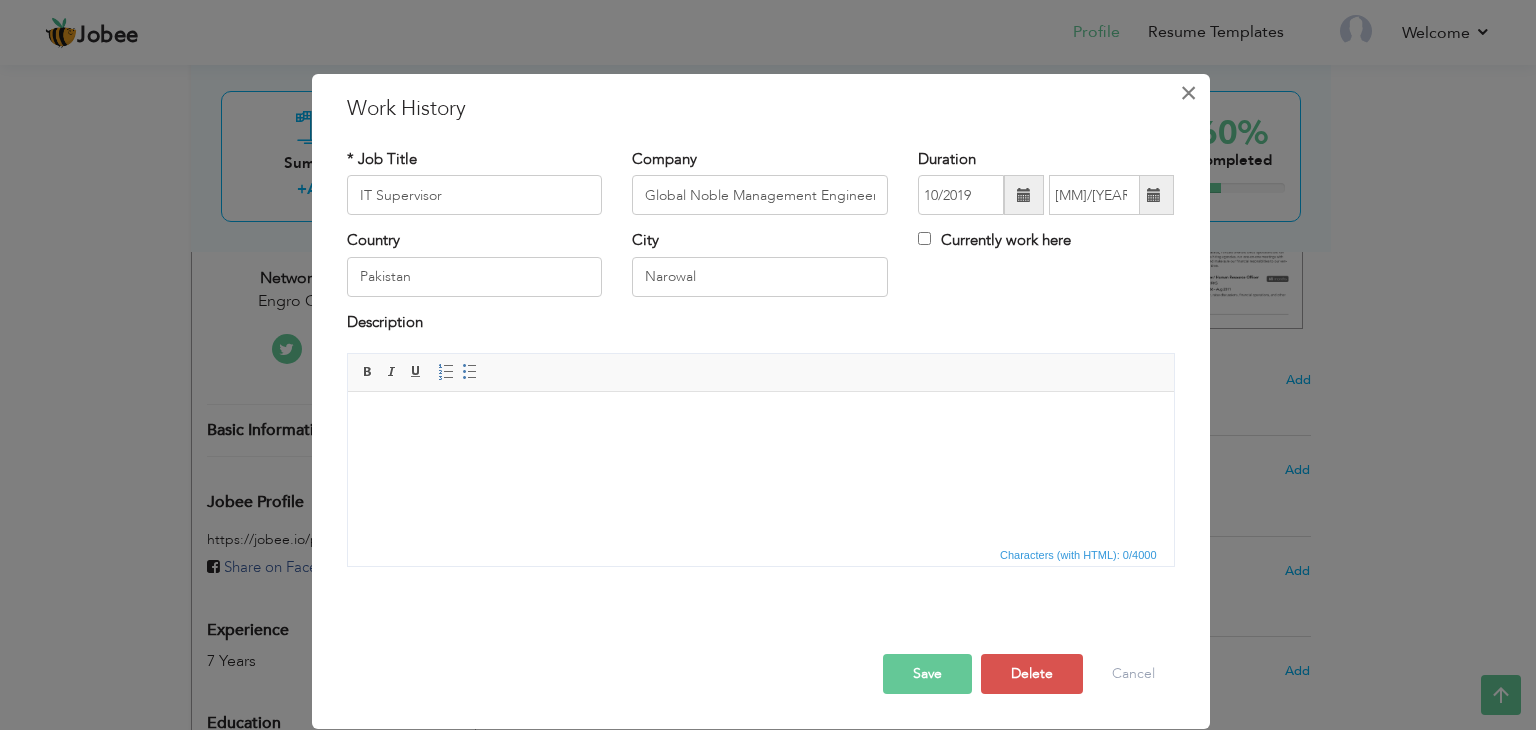 click on "×" at bounding box center [1189, 93] 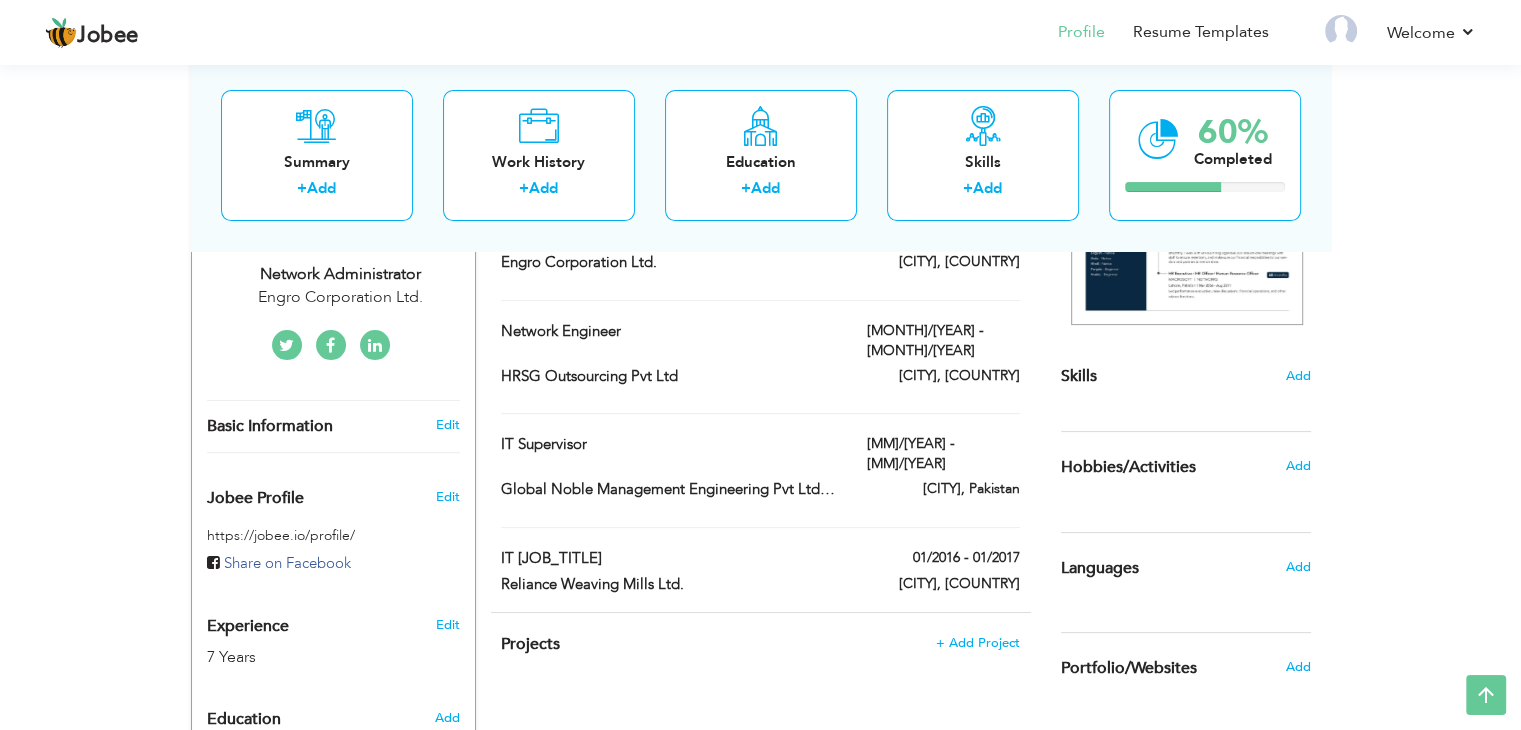 scroll, scrollTop: 400, scrollLeft: 0, axis: vertical 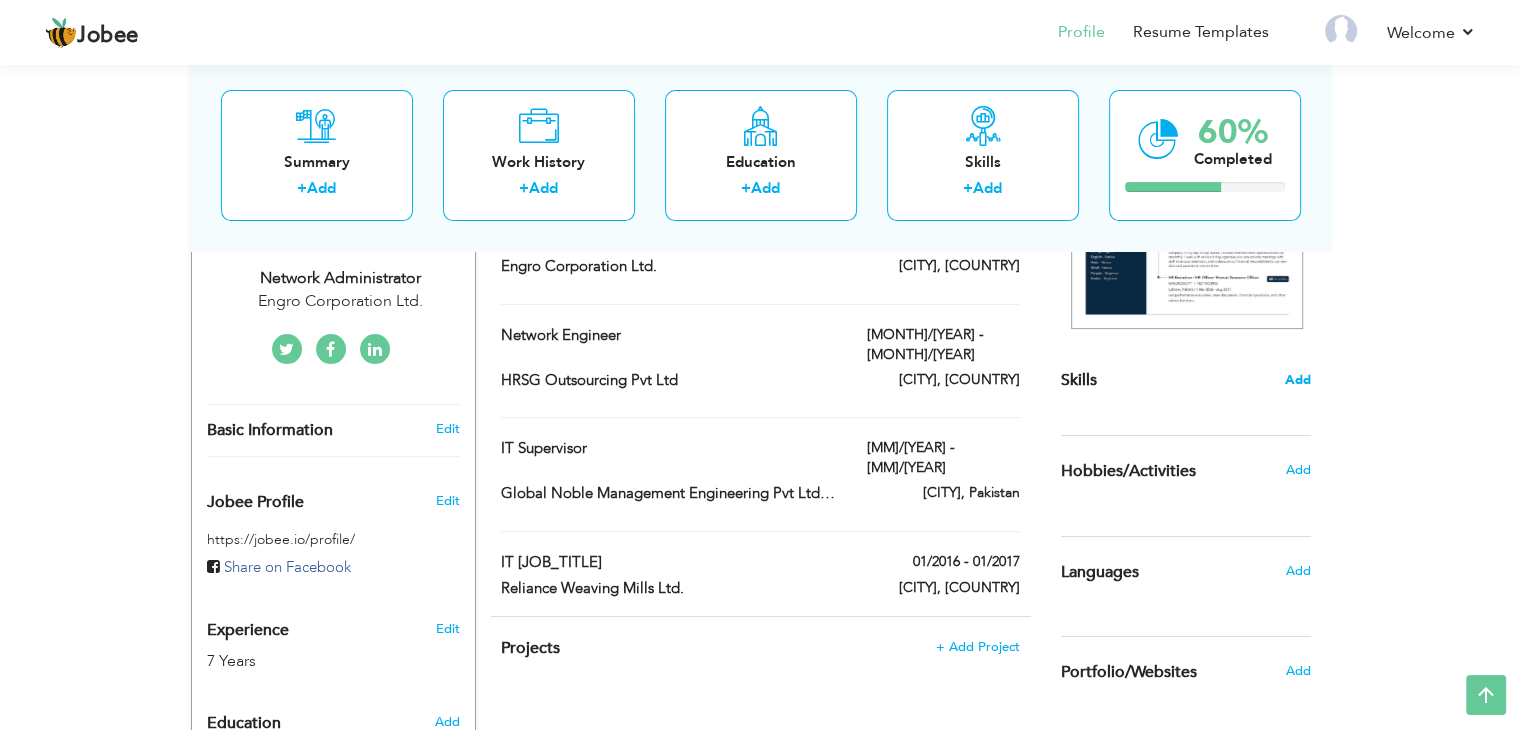click on "Add" at bounding box center [1298, 380] 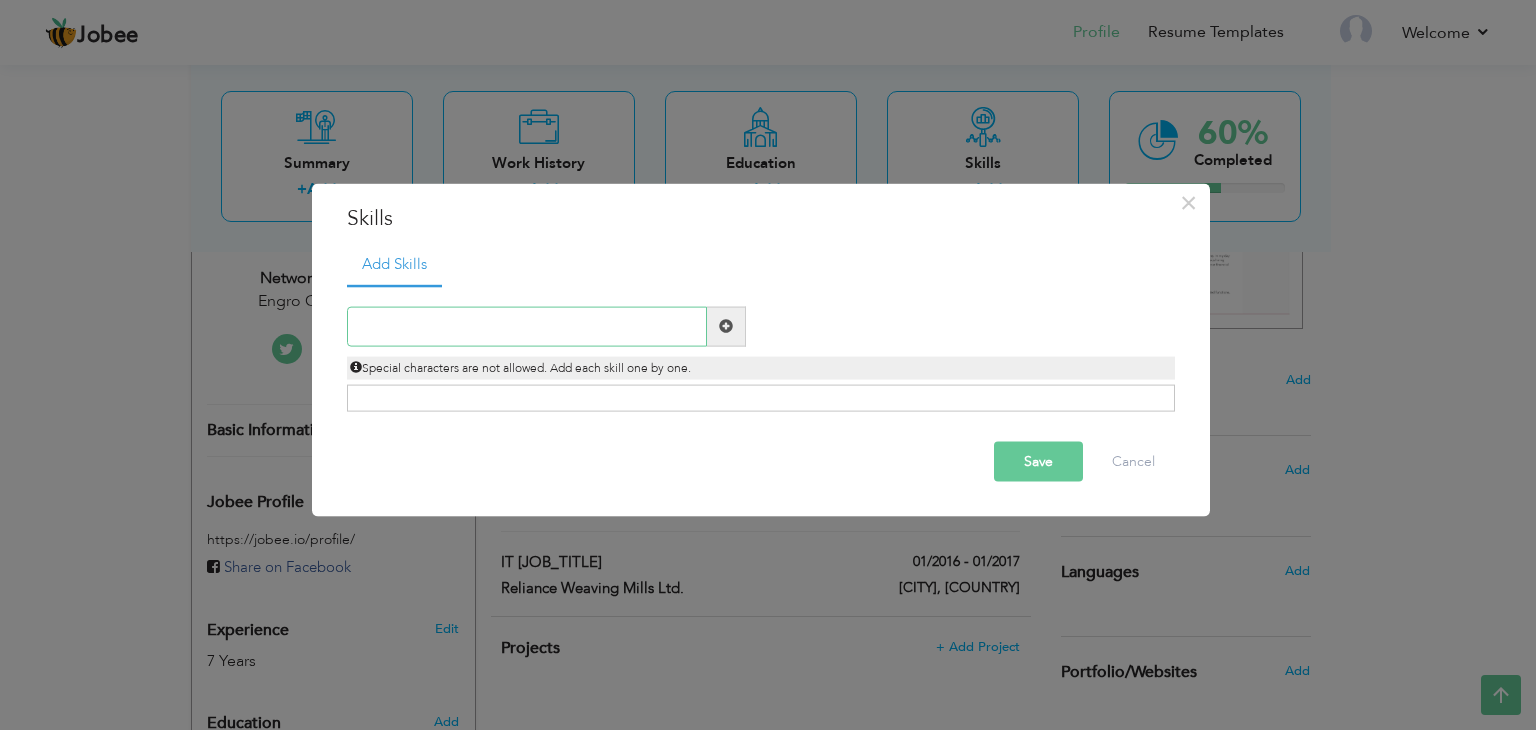 click at bounding box center (527, 326) 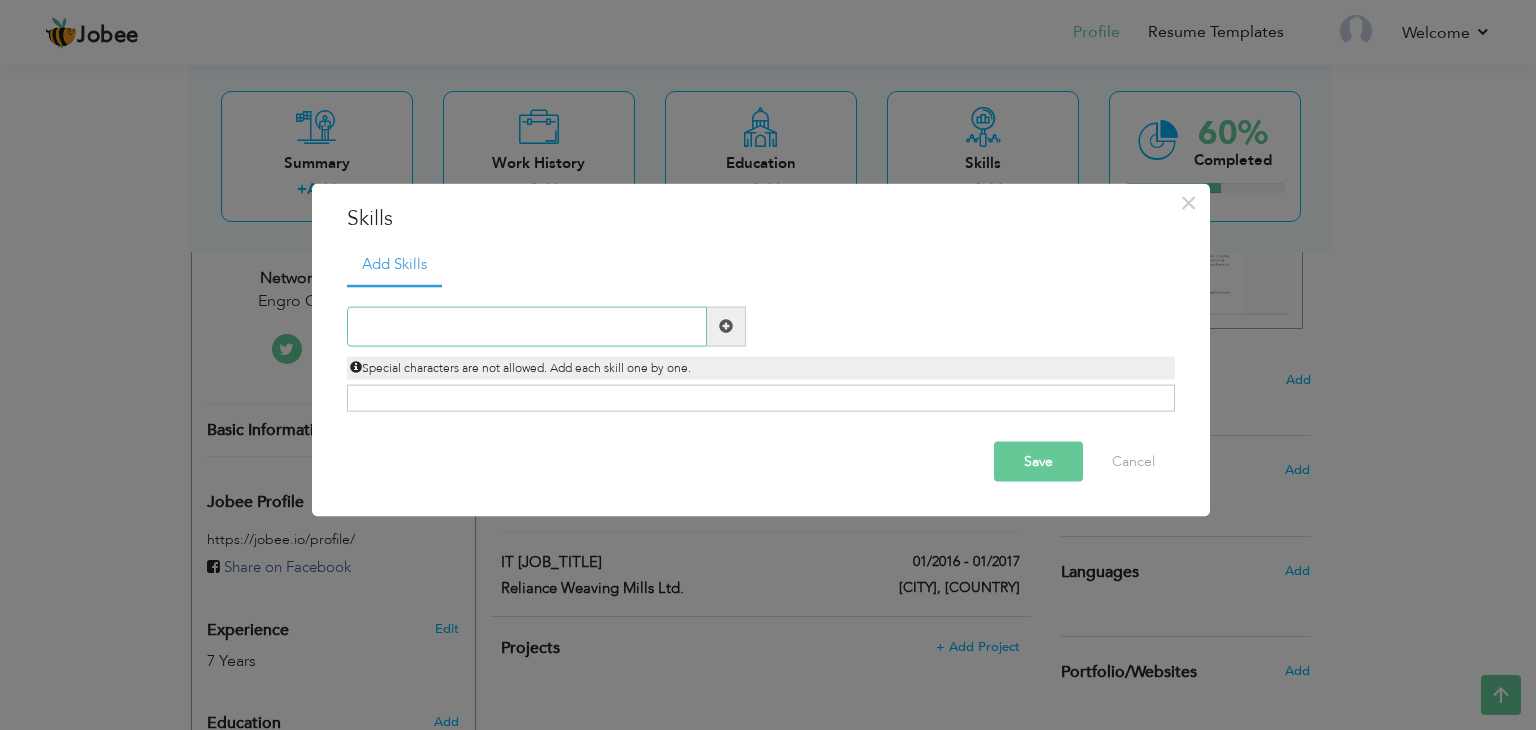 click at bounding box center [527, 326] 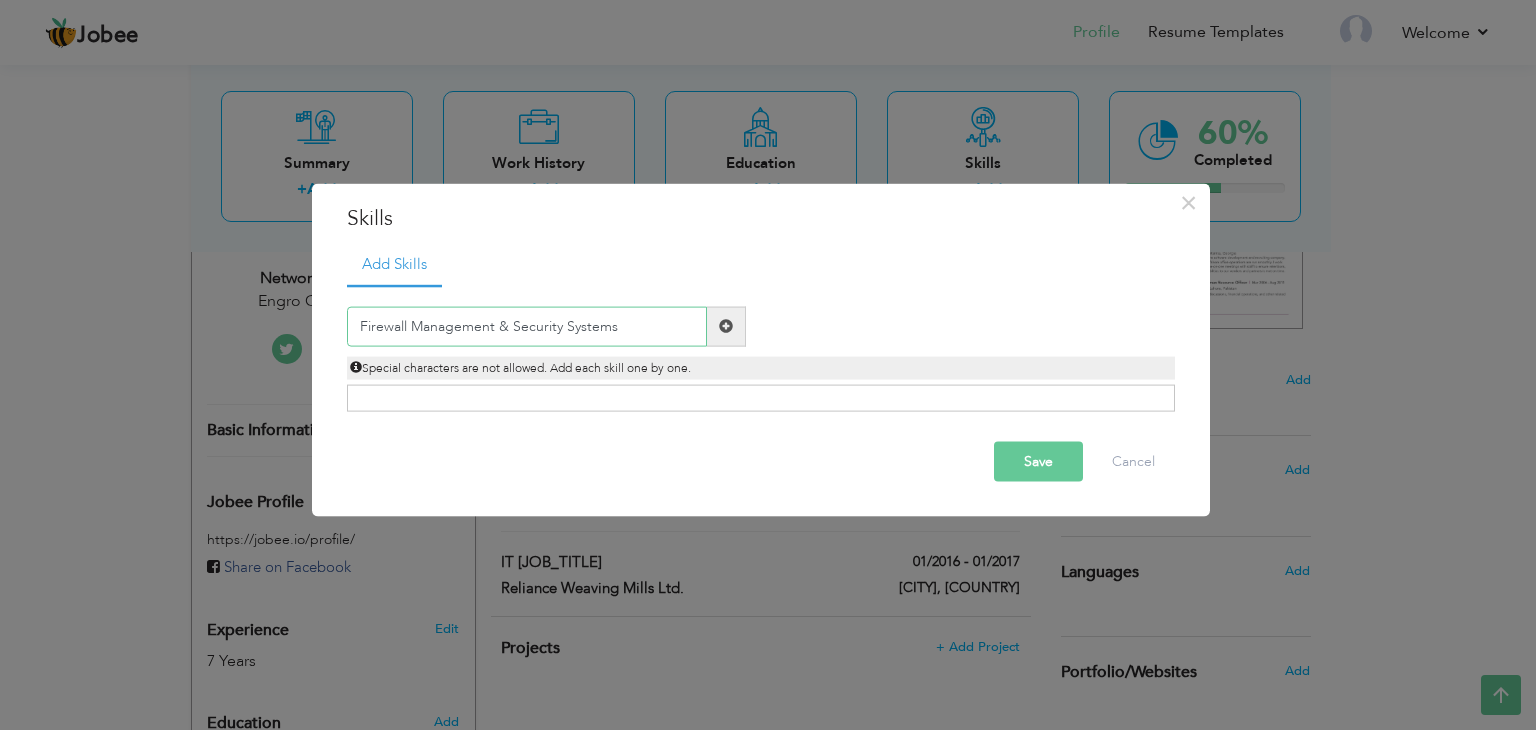 type on "Firewall Management & Security Systems" 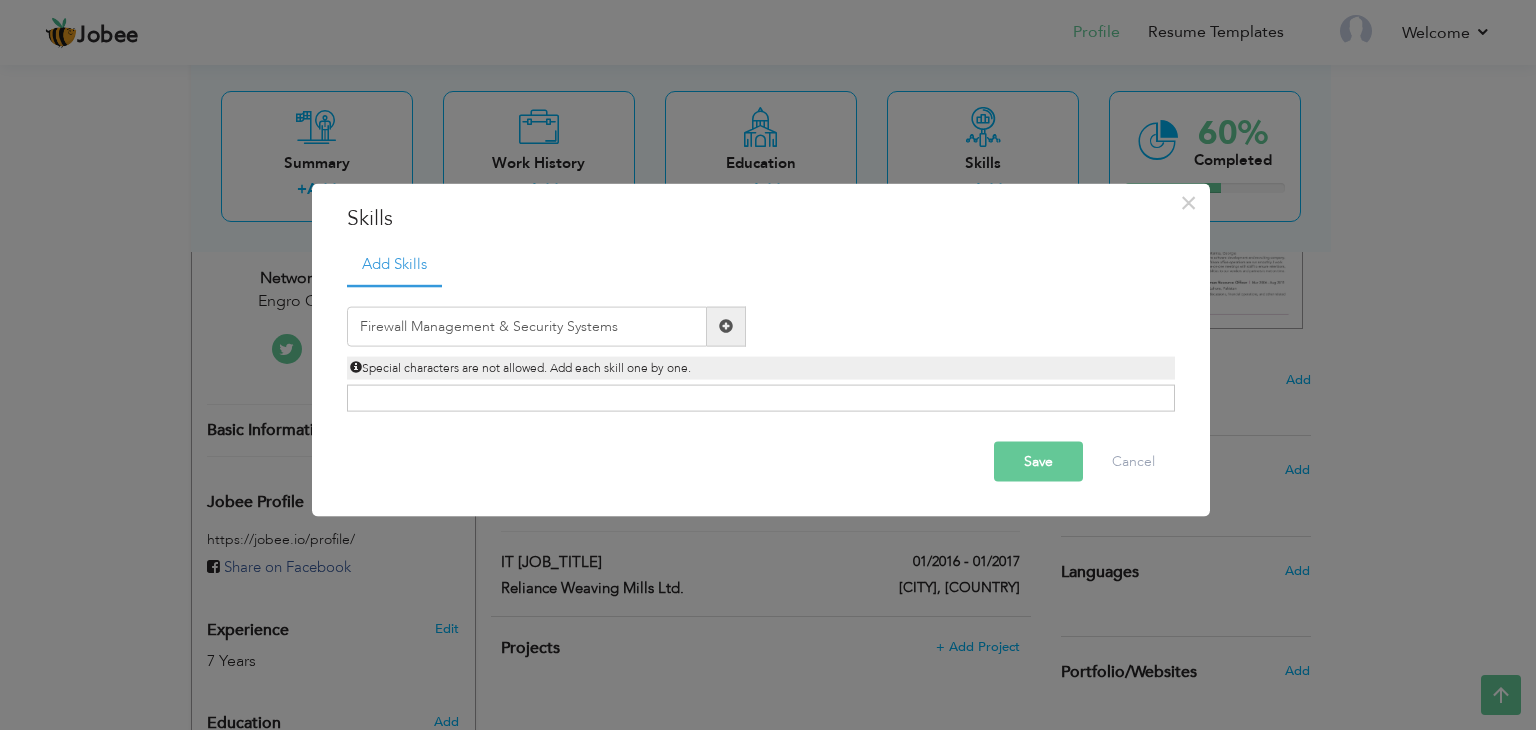 click at bounding box center (726, 326) 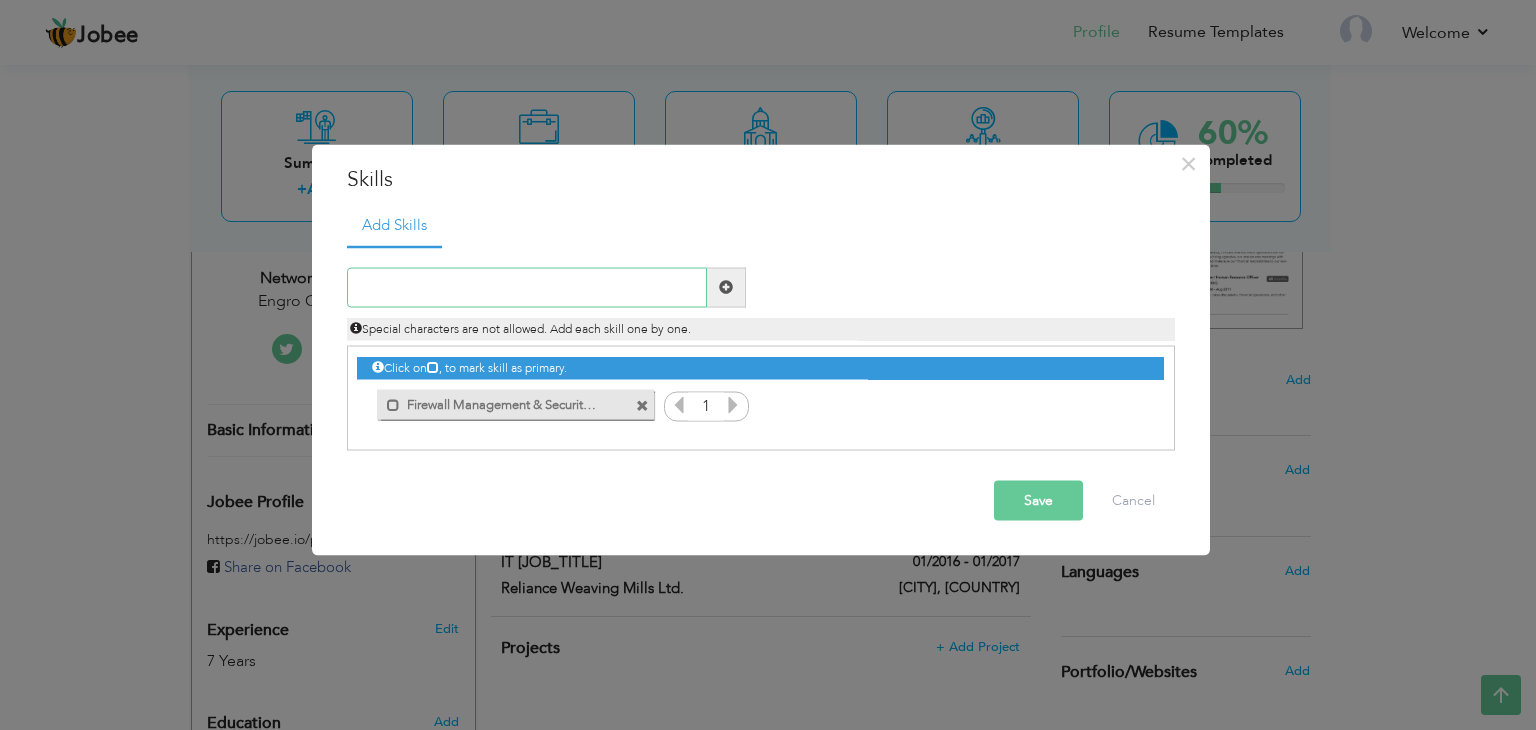 click at bounding box center [527, 287] 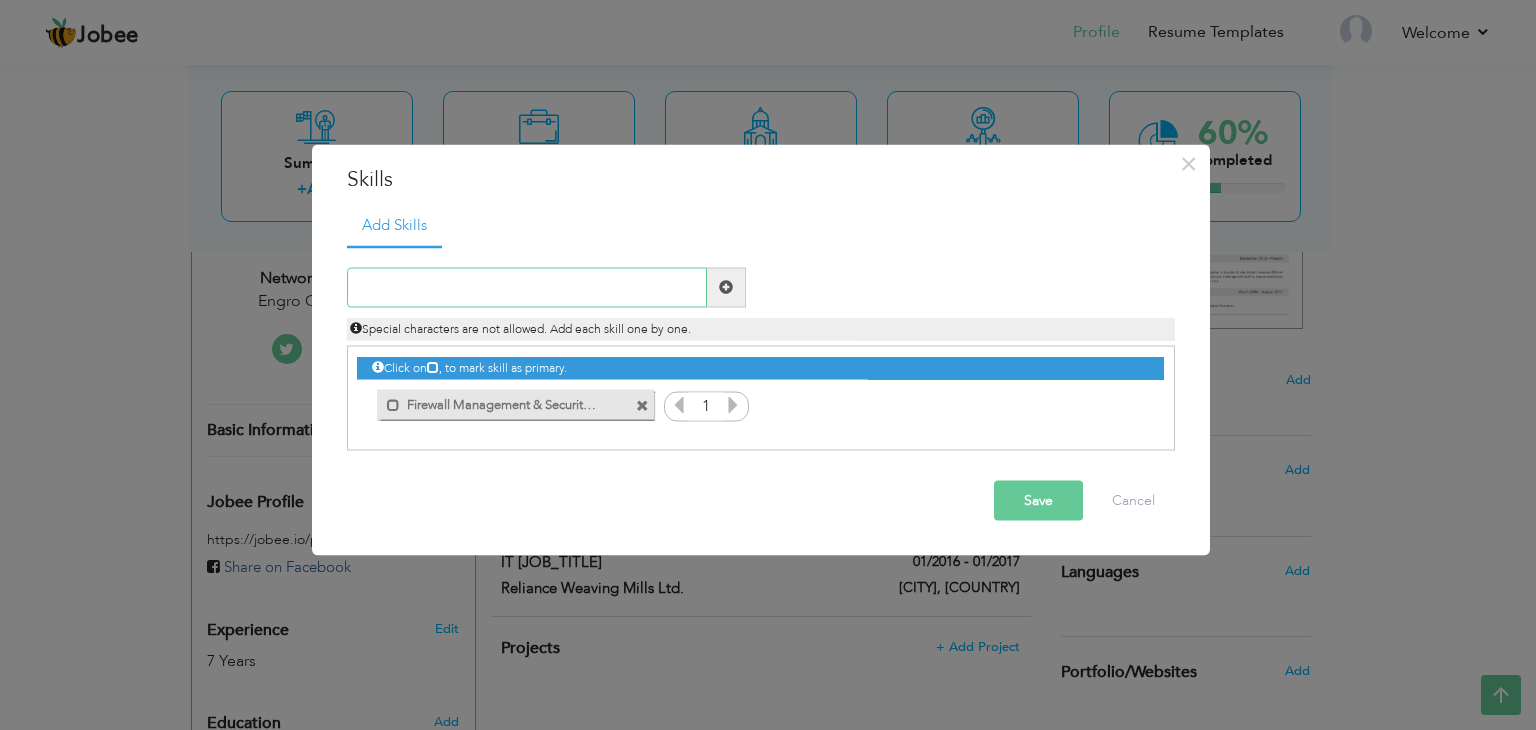 paste on "Routing & Switching" 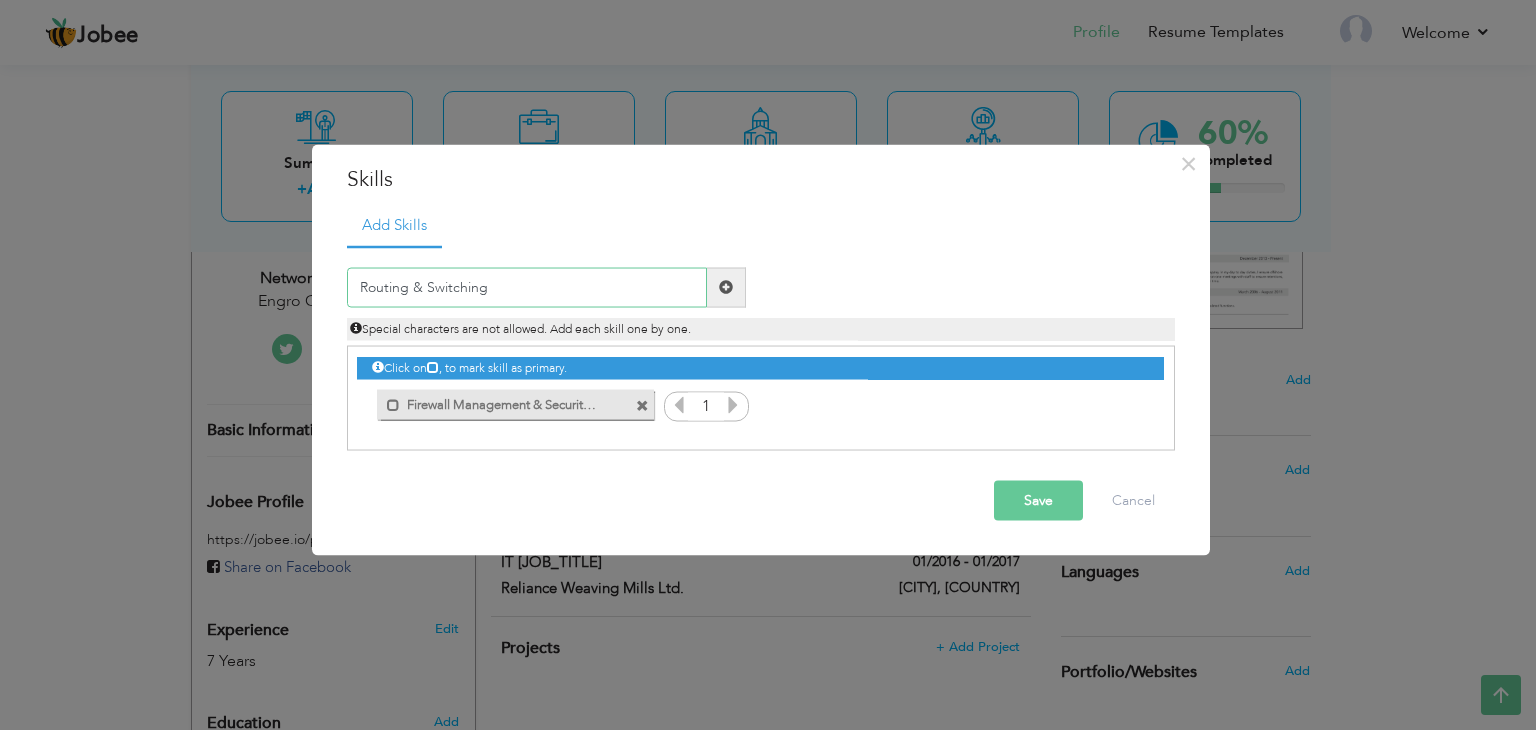 type on "Routing & Switching" 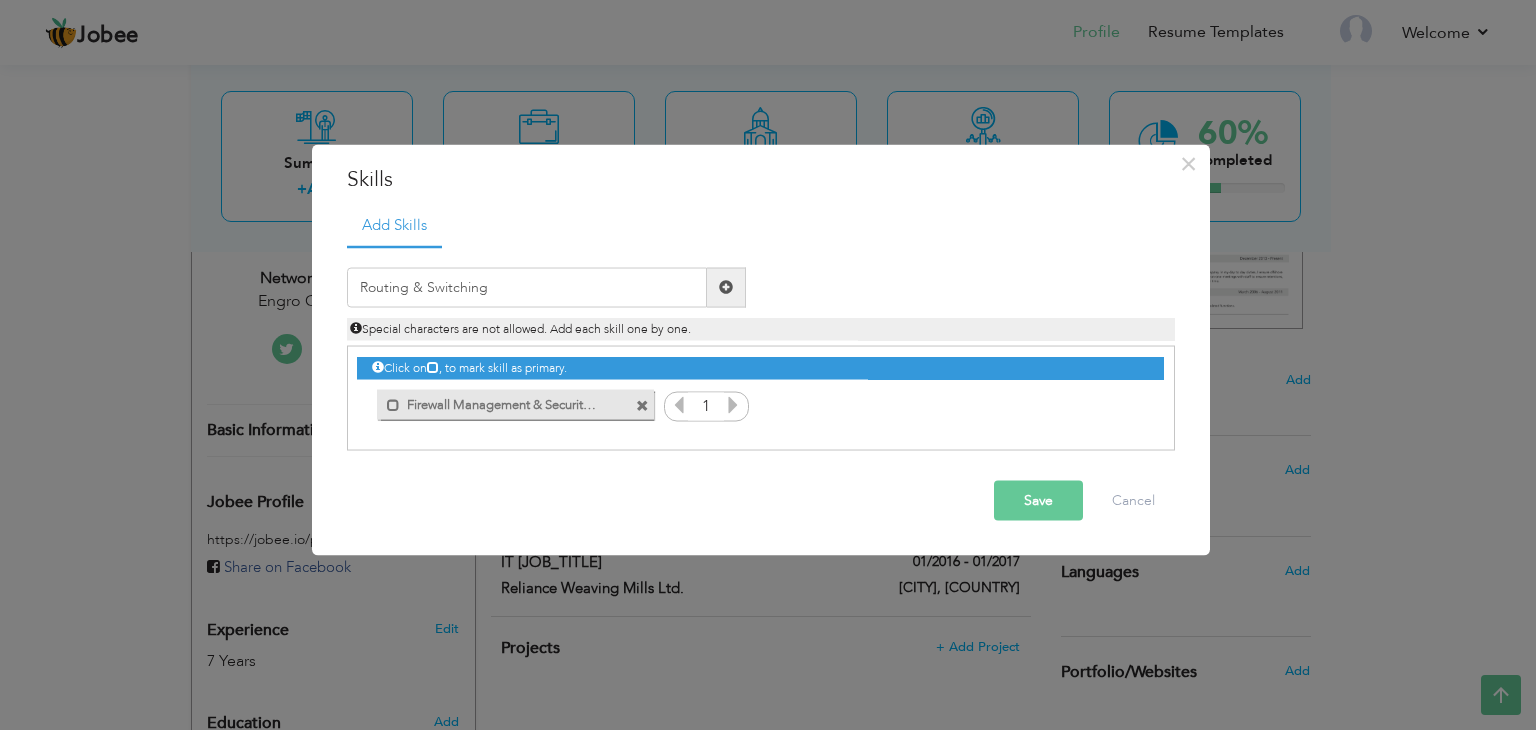 click at bounding box center [726, 287] 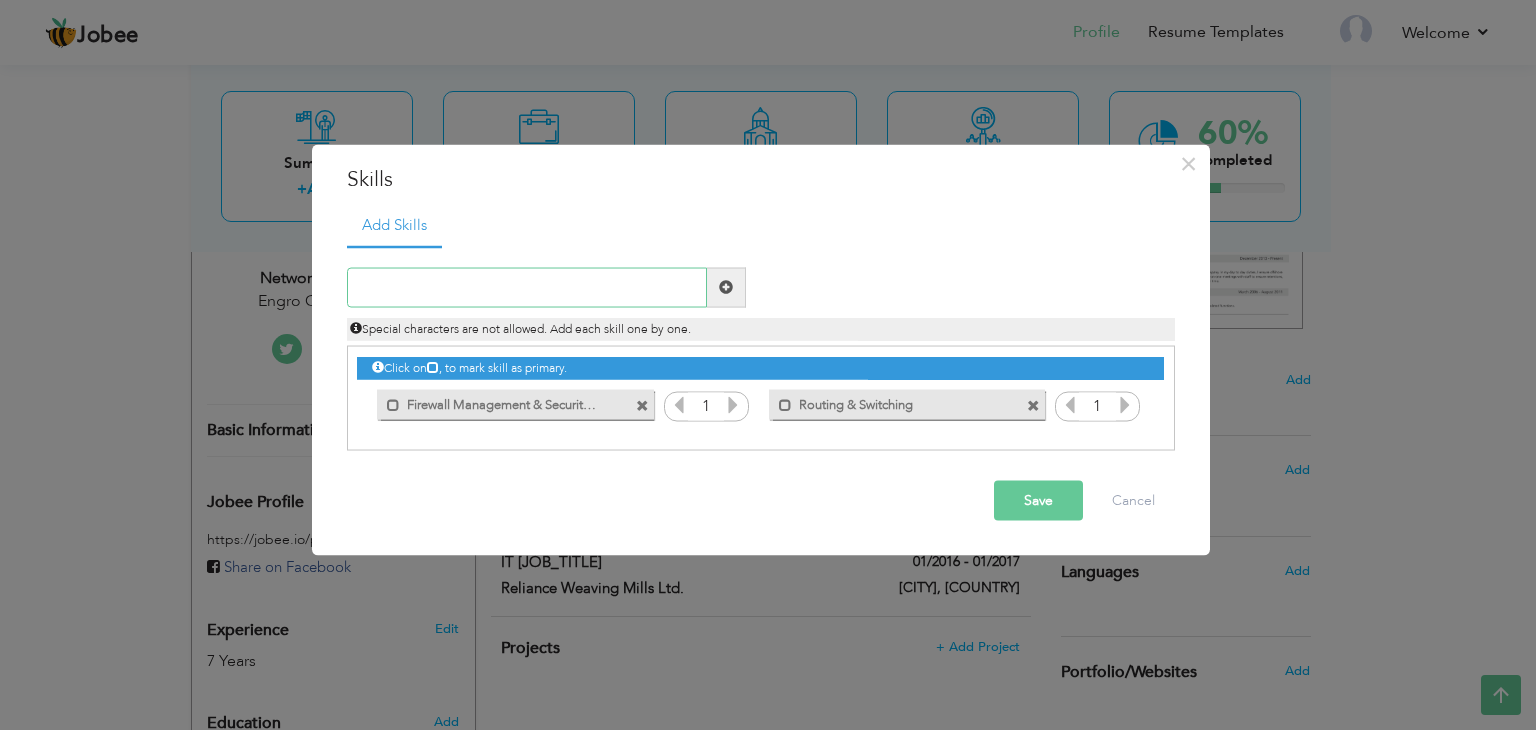click at bounding box center (527, 287) 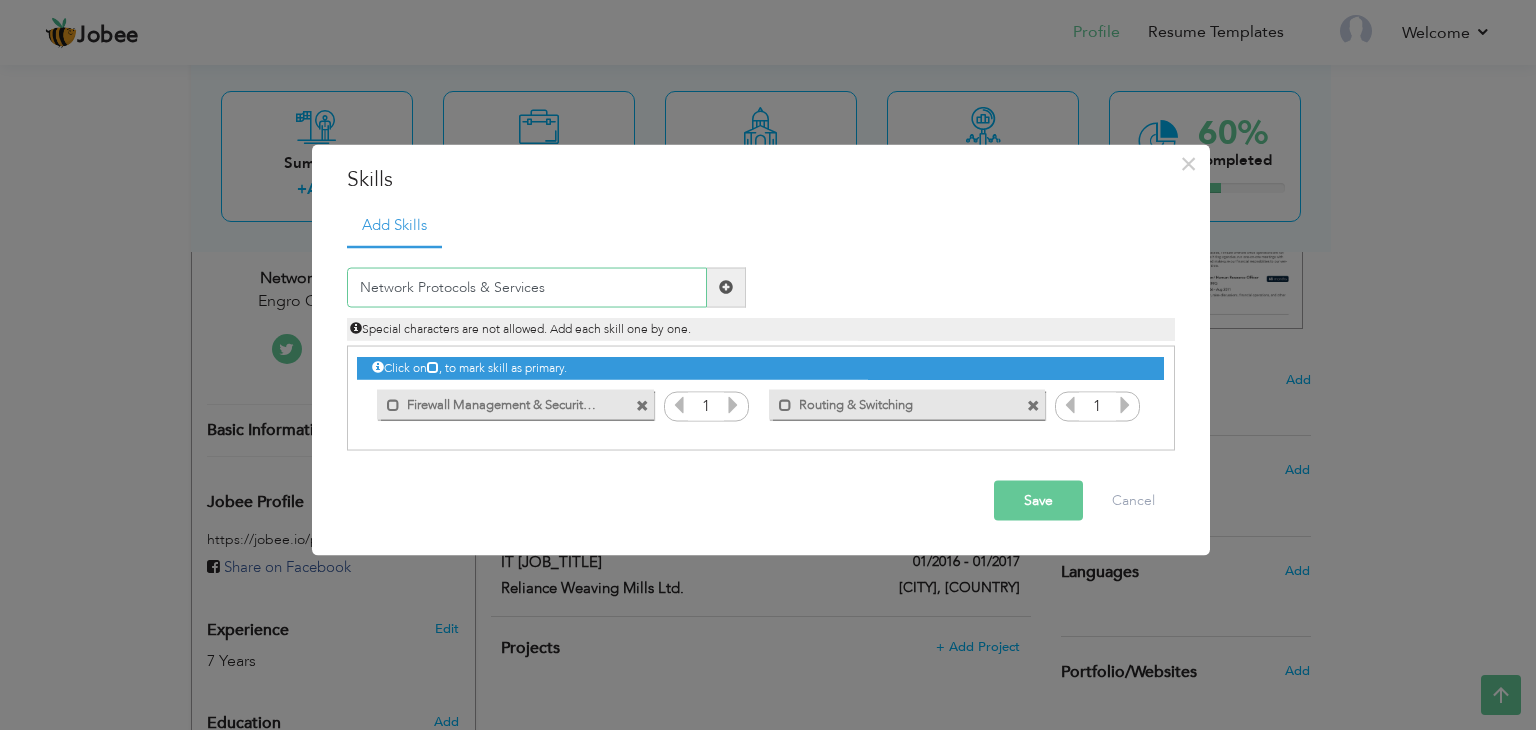 type on "Network Protocols & Services" 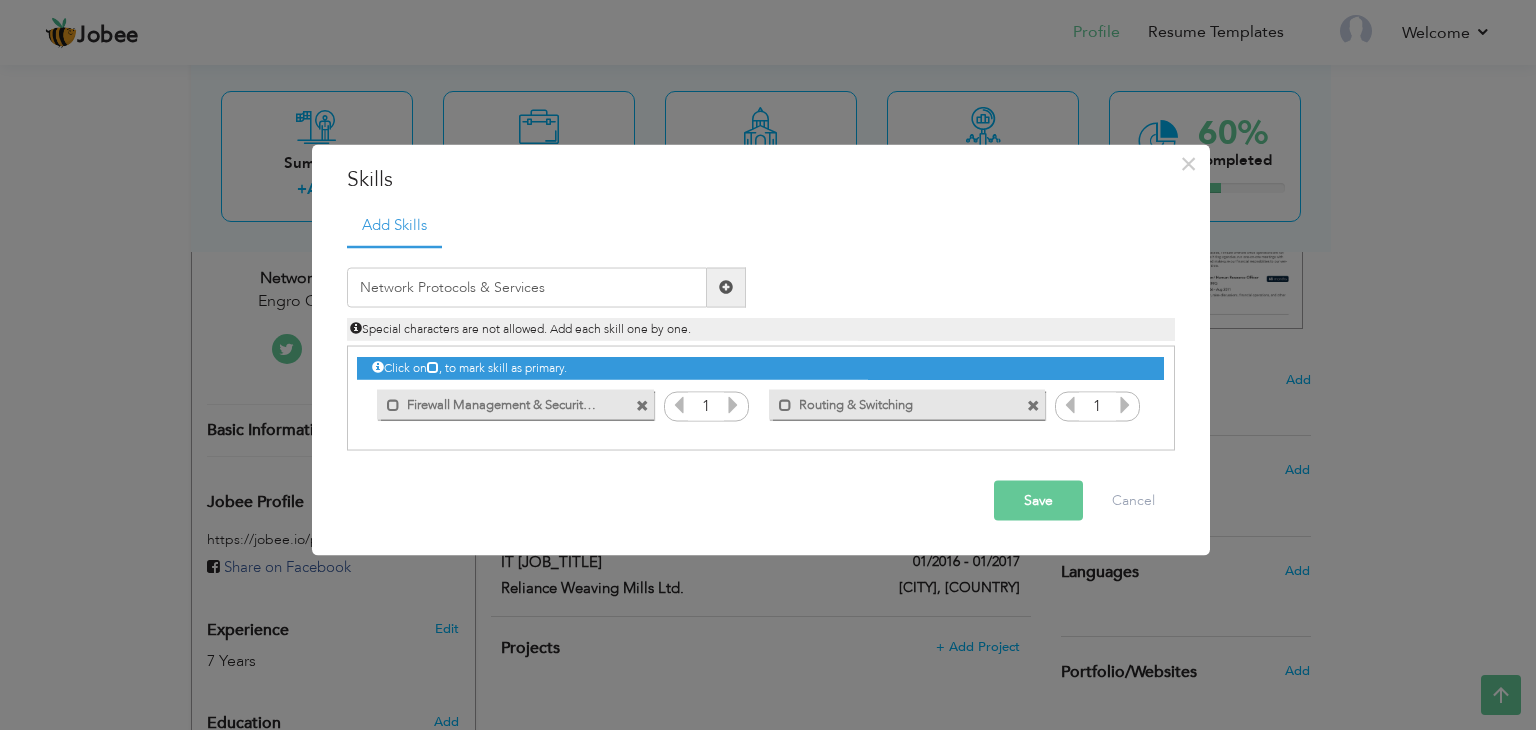 click at bounding box center (726, 287) 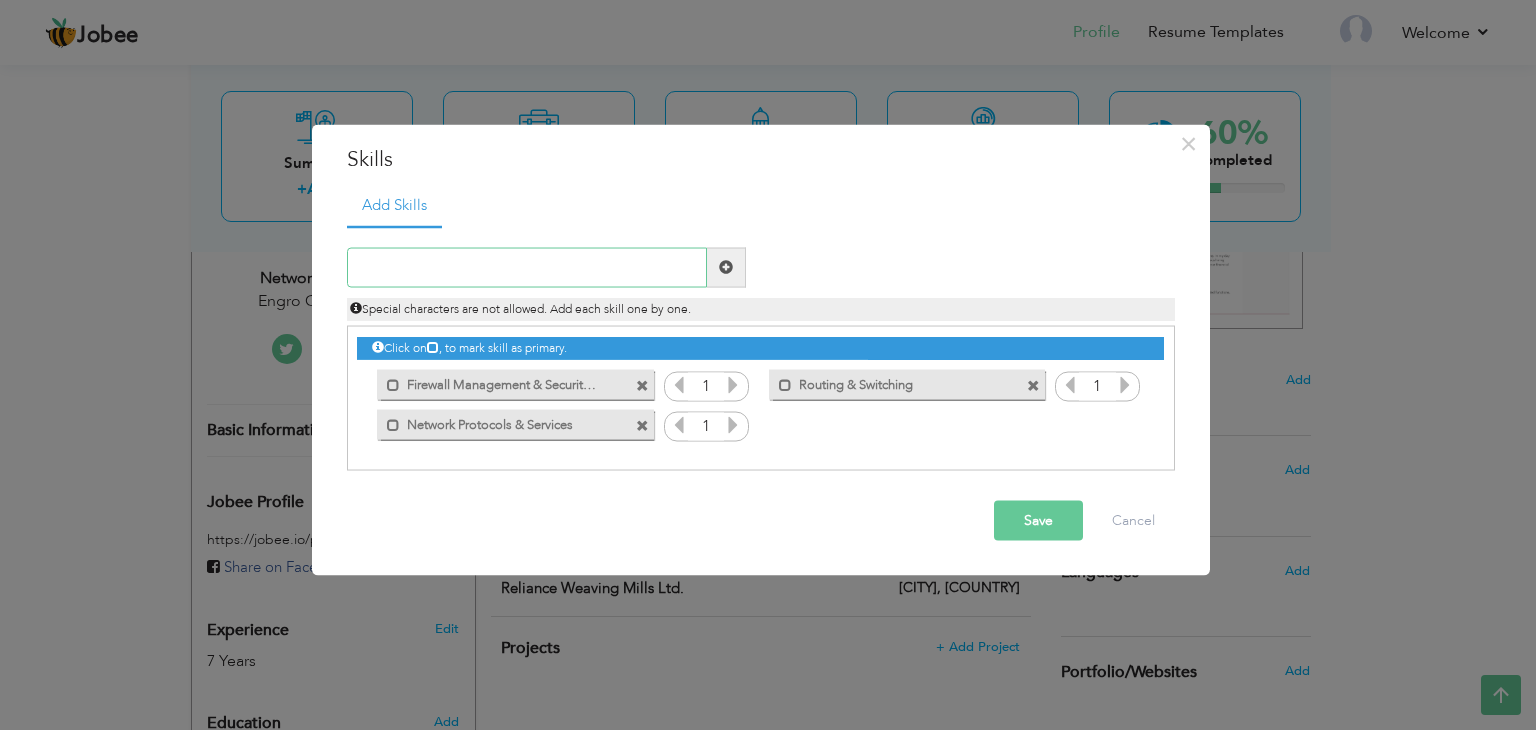 click at bounding box center (527, 267) 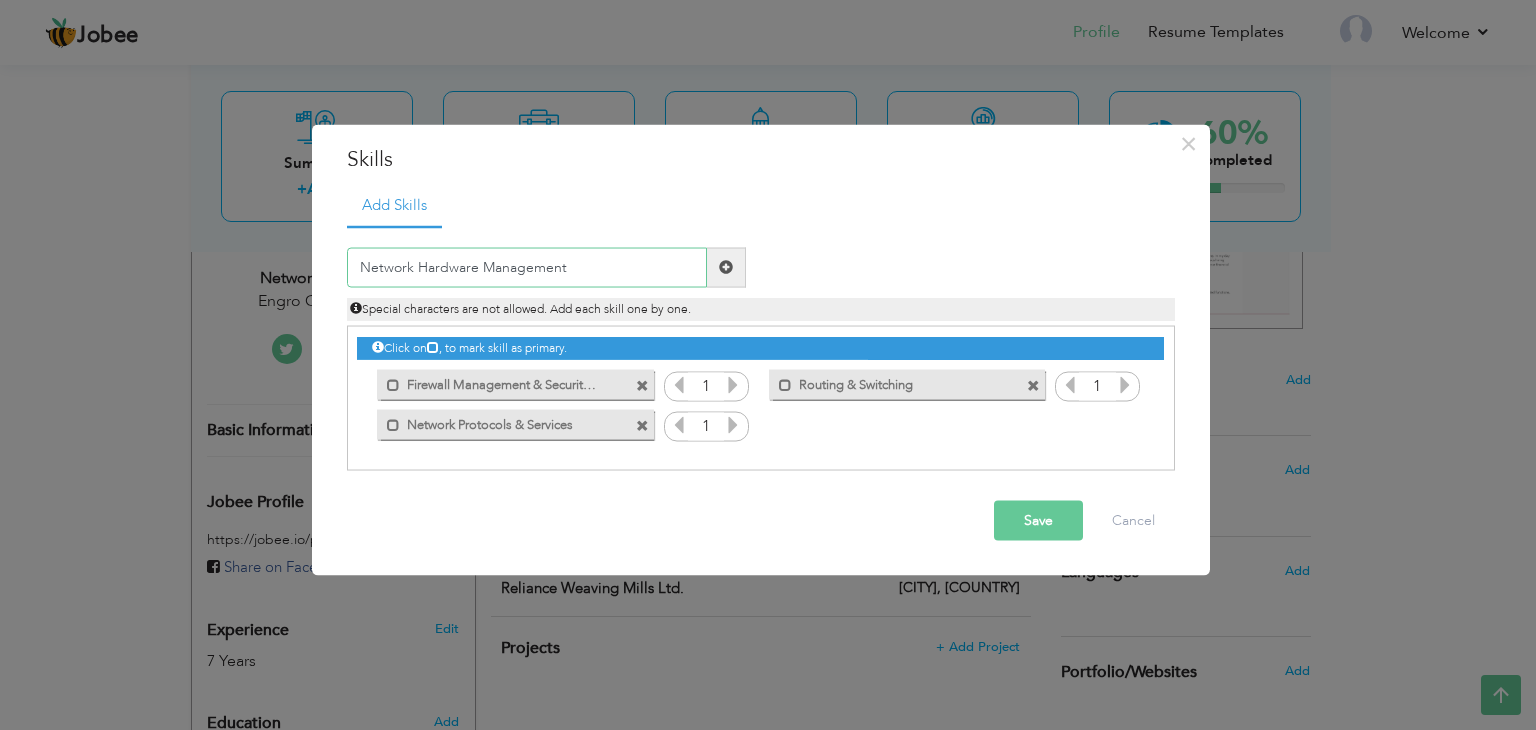 type on "Network Hardware Management" 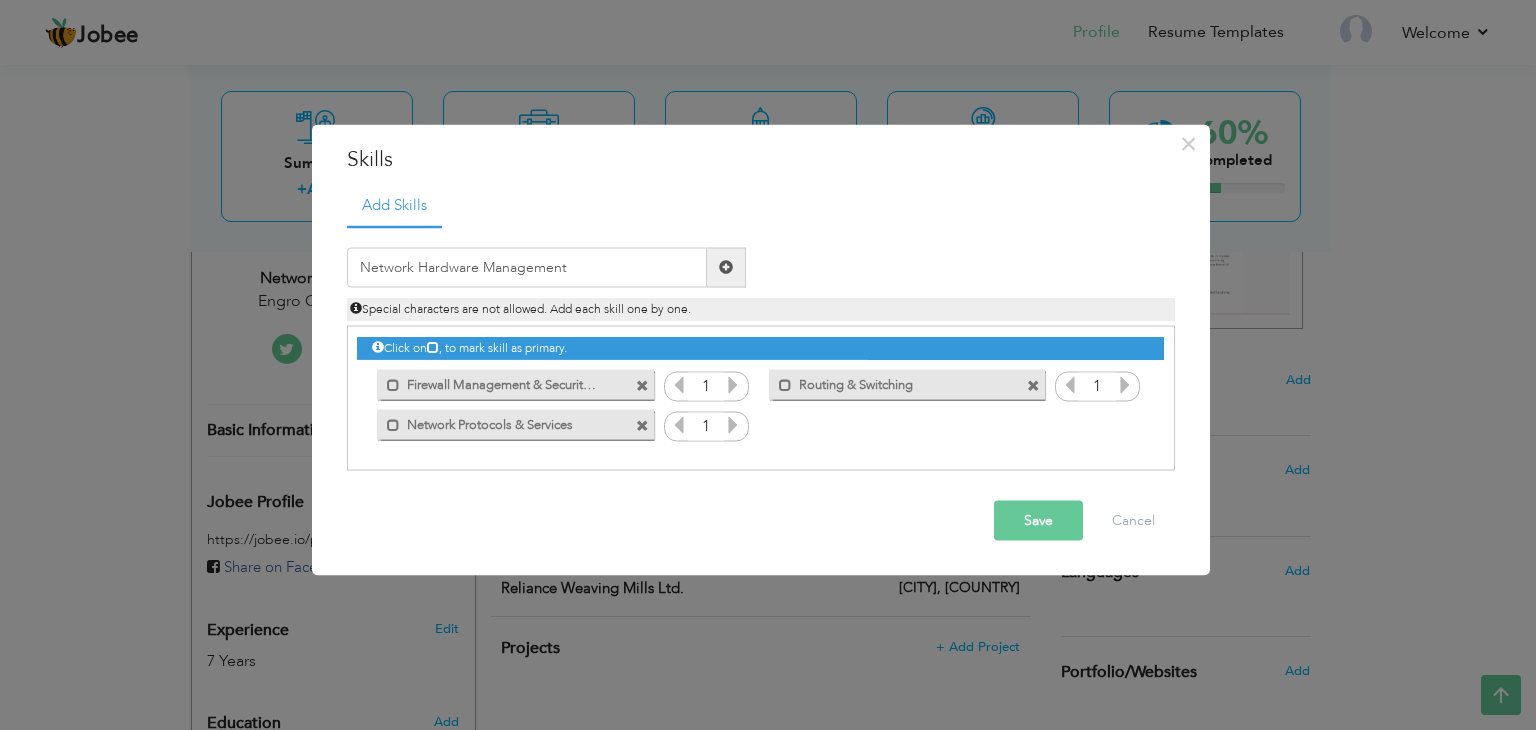 click at bounding box center (726, 267) 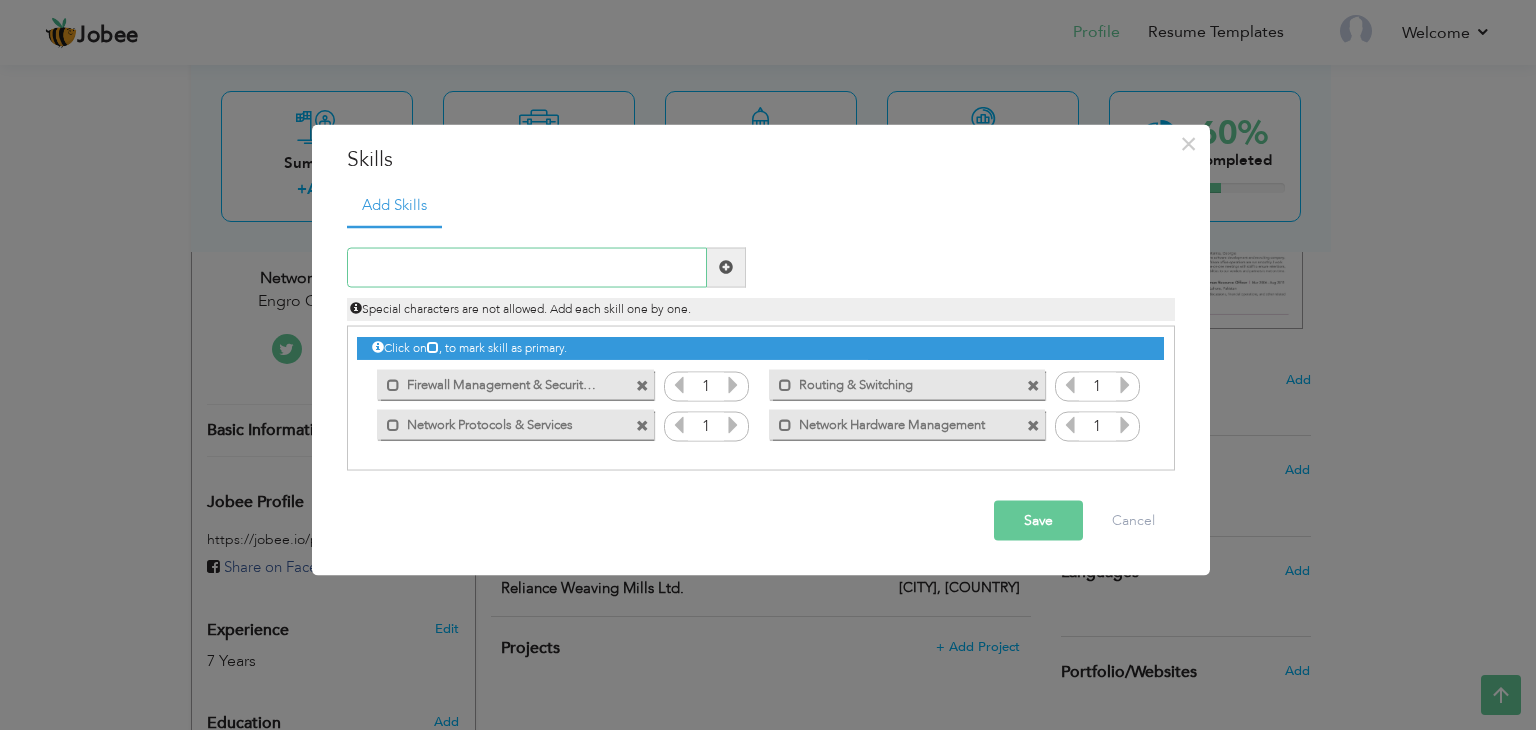 click at bounding box center (527, 267) 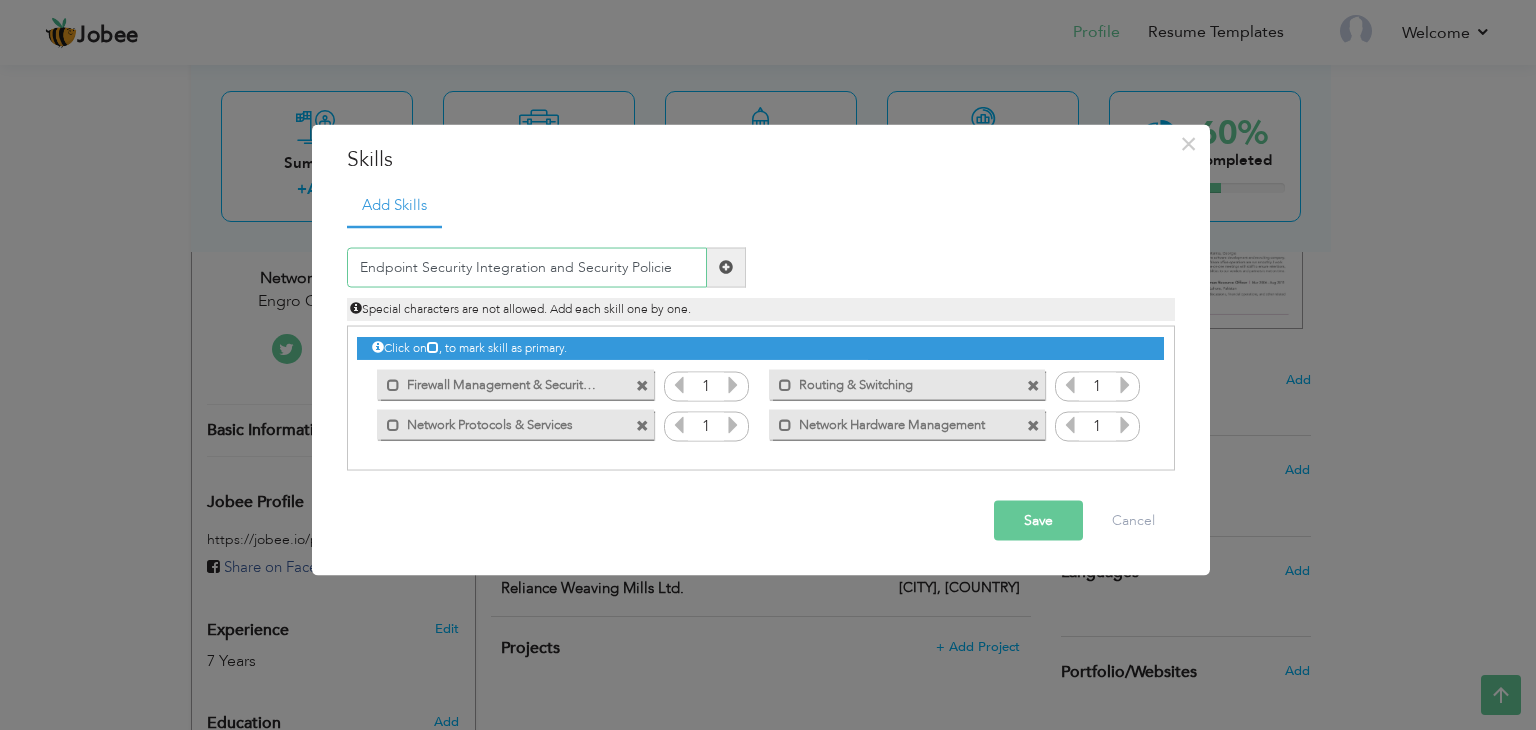 type on "Endpoint Security Integration and Security Policie" 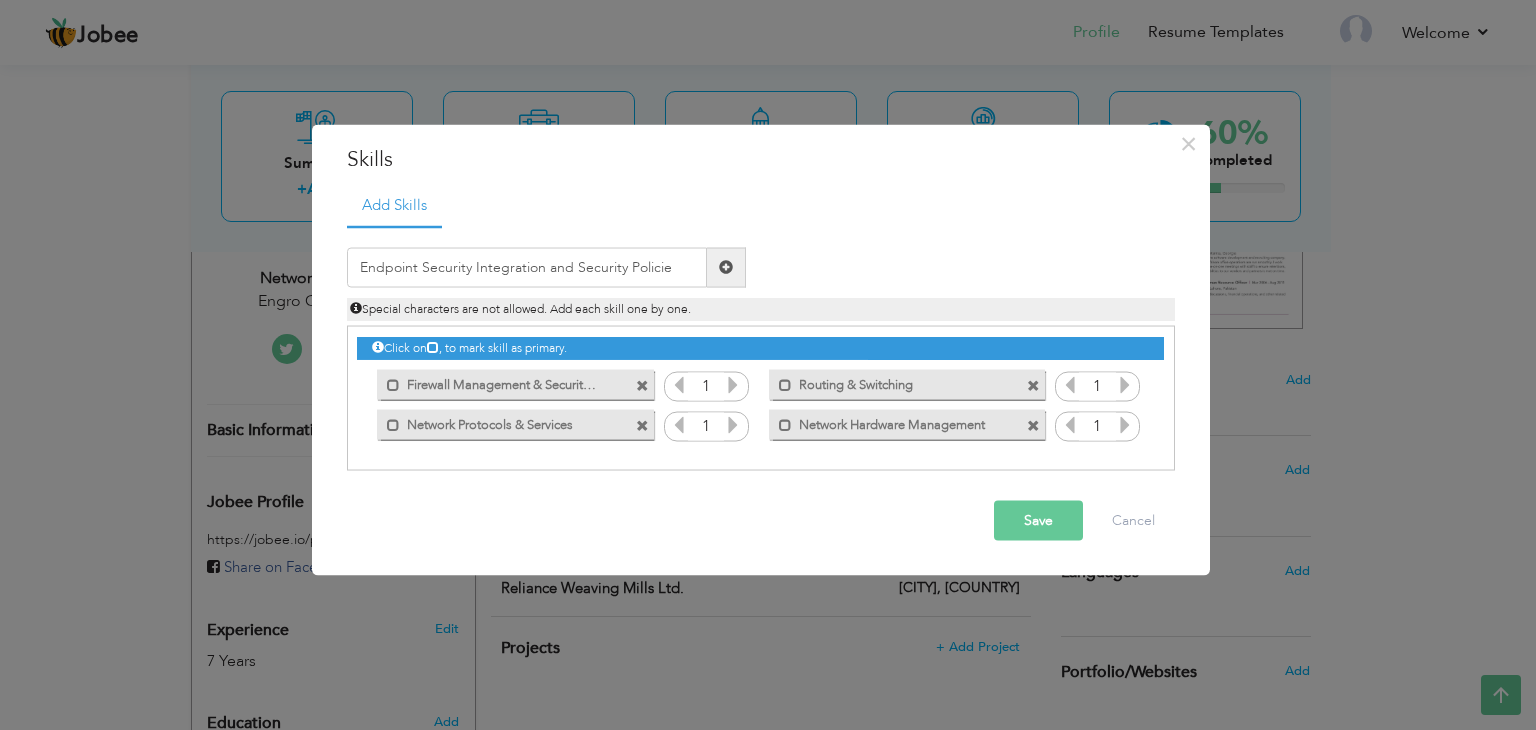 click at bounding box center (726, 267) 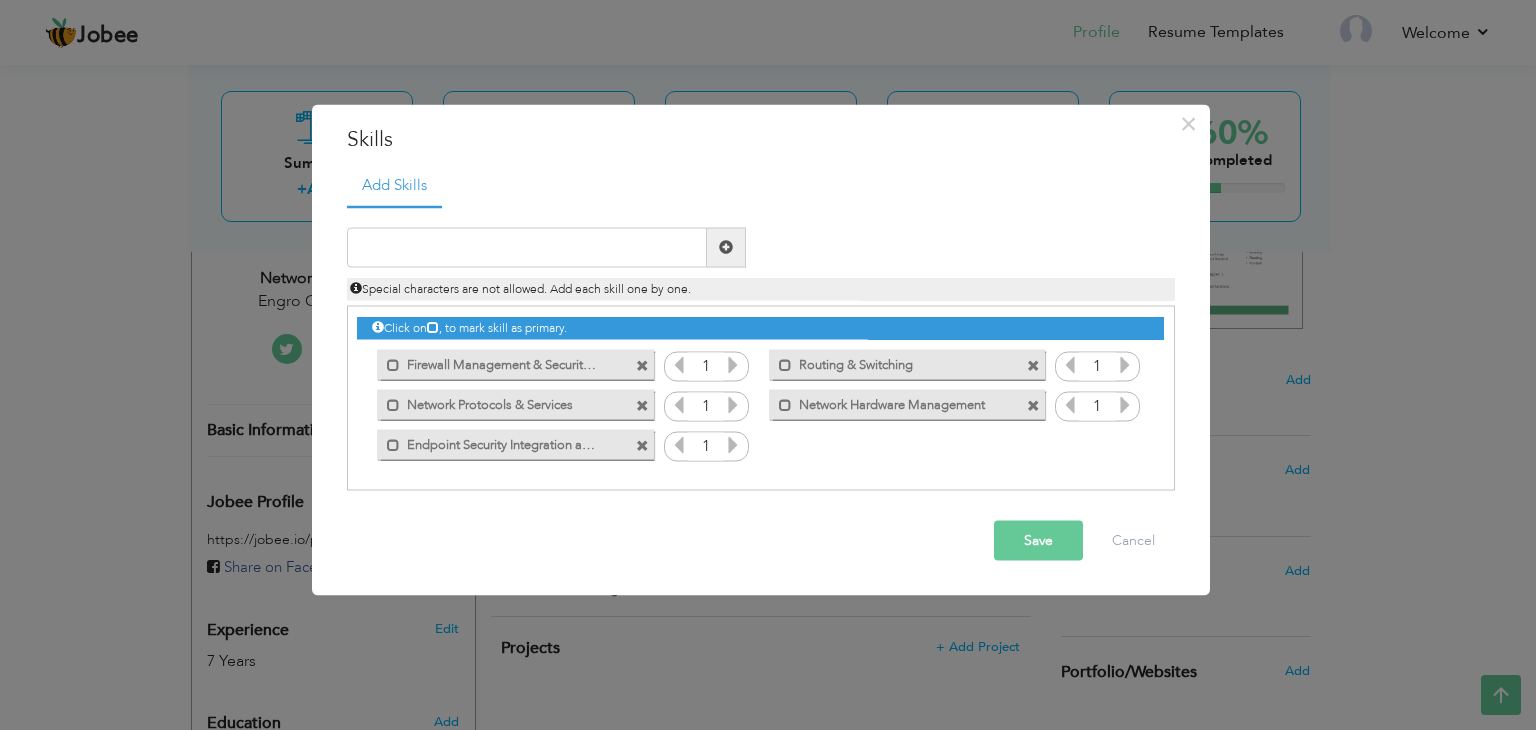 click on "Endpoint Security Integration and Security Policie" at bounding box center (501, 442) 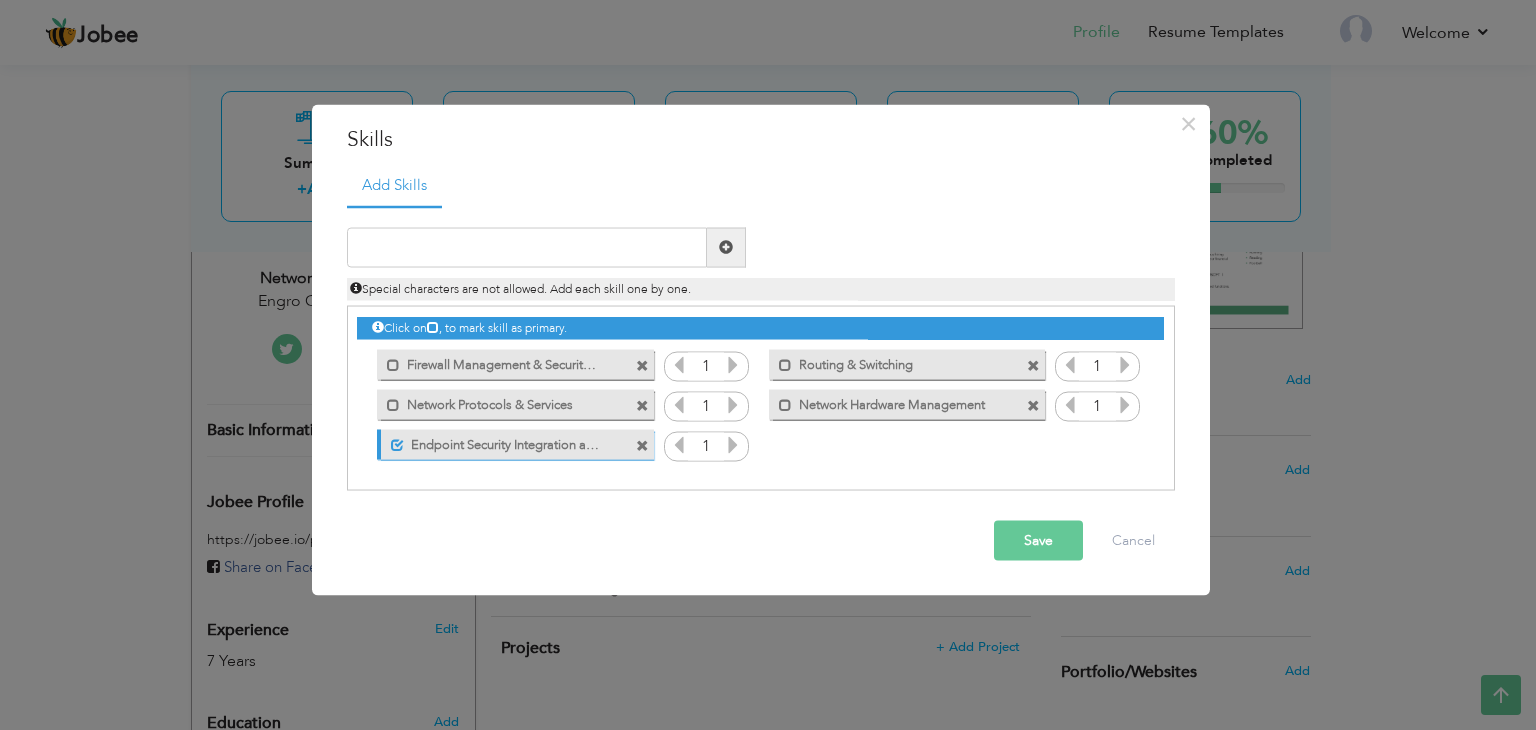 click on "Endpoint Security Integration and Security Policie" at bounding box center [503, 442] 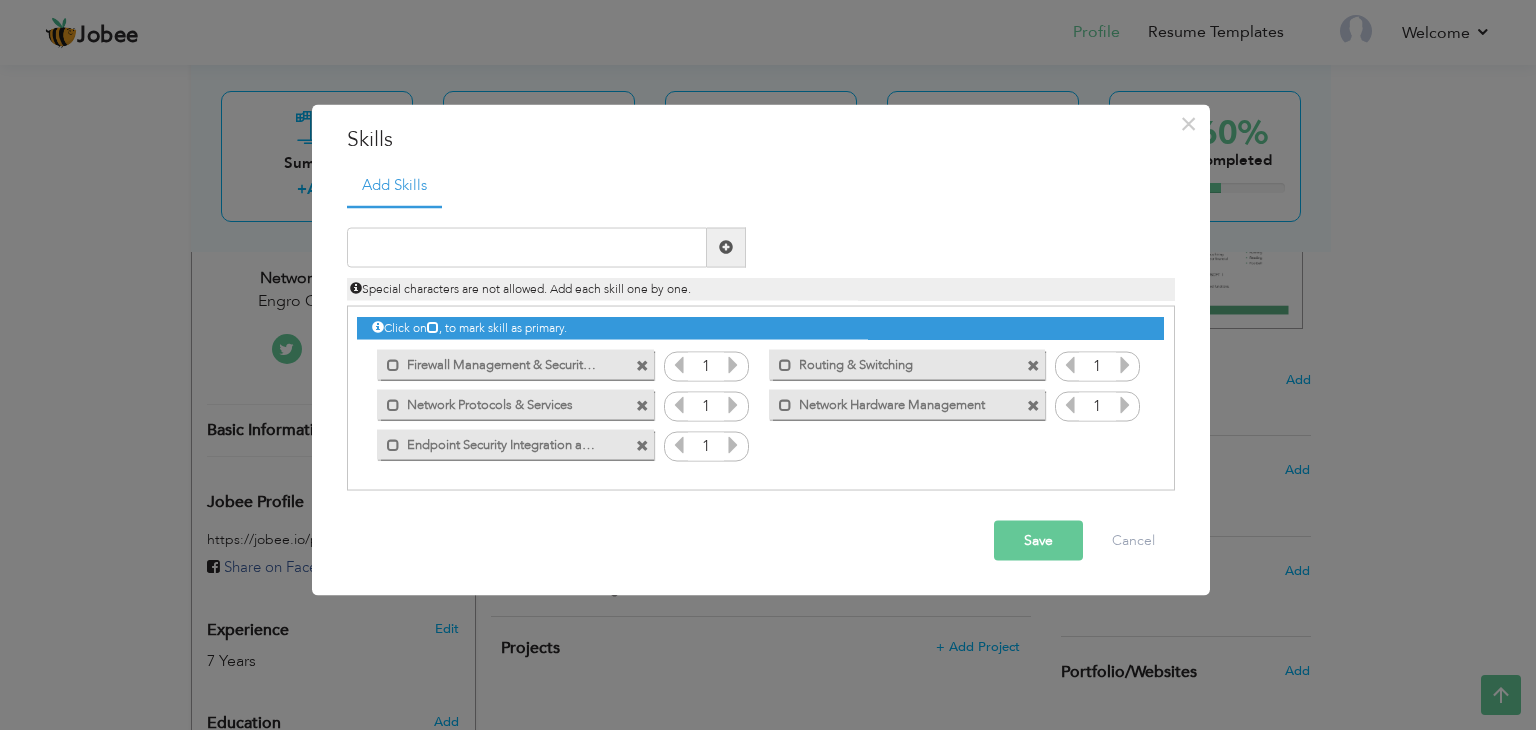 click on "Endpoint Security Integration and Security Policie" at bounding box center [501, 442] 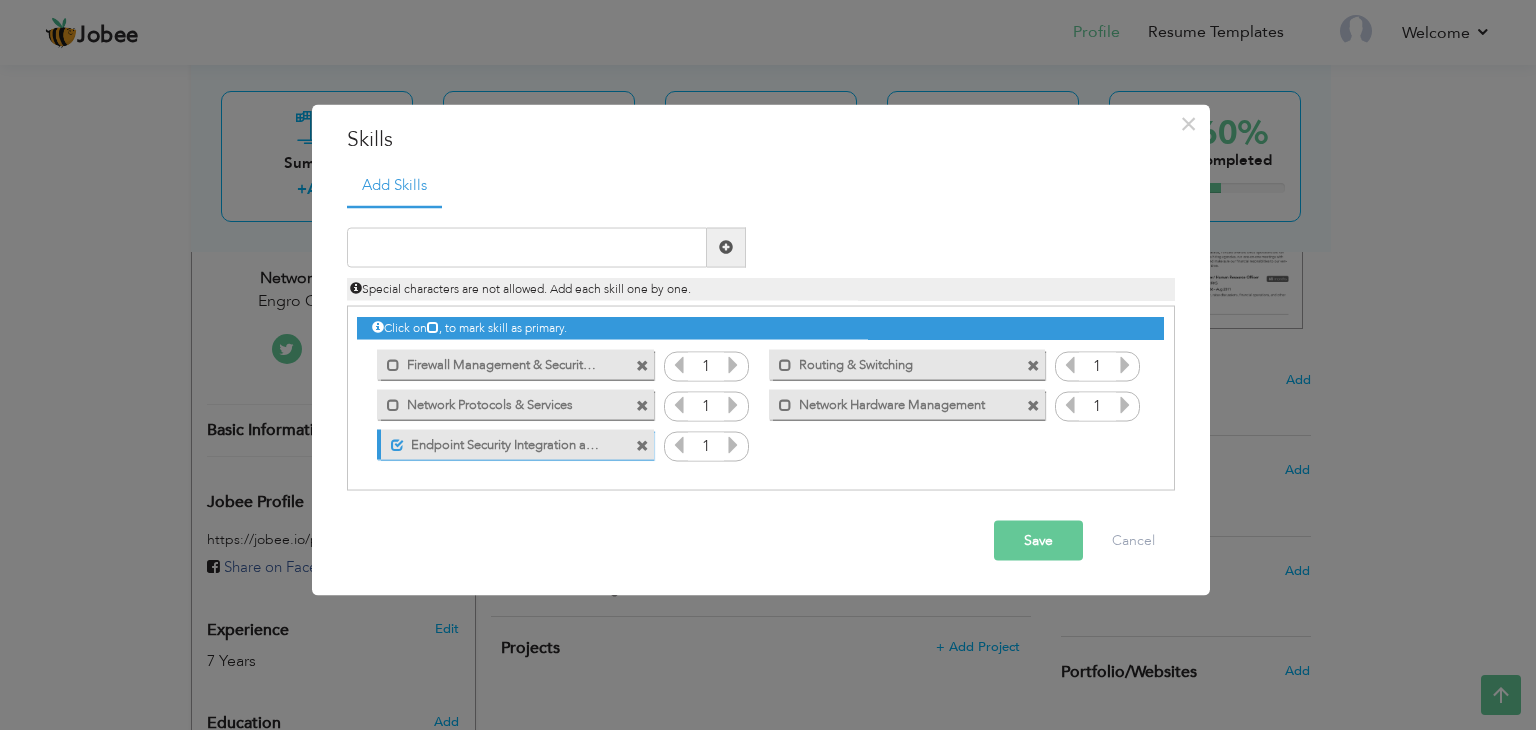 click on "Click on  , to mark skill as primary.
Mark as primary skill. 1 Mark as primary skill. 1" at bounding box center (760, 386) 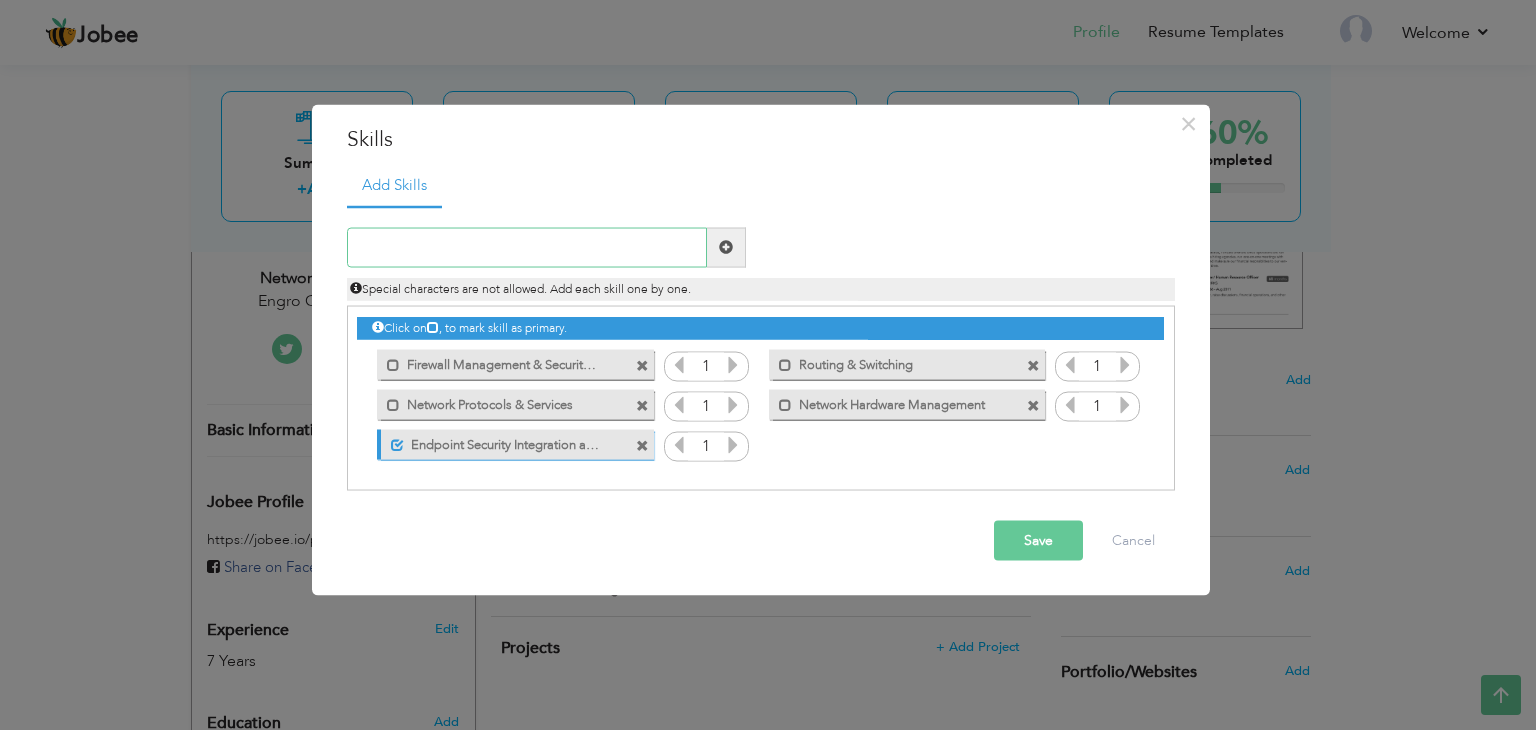 click at bounding box center [527, 247] 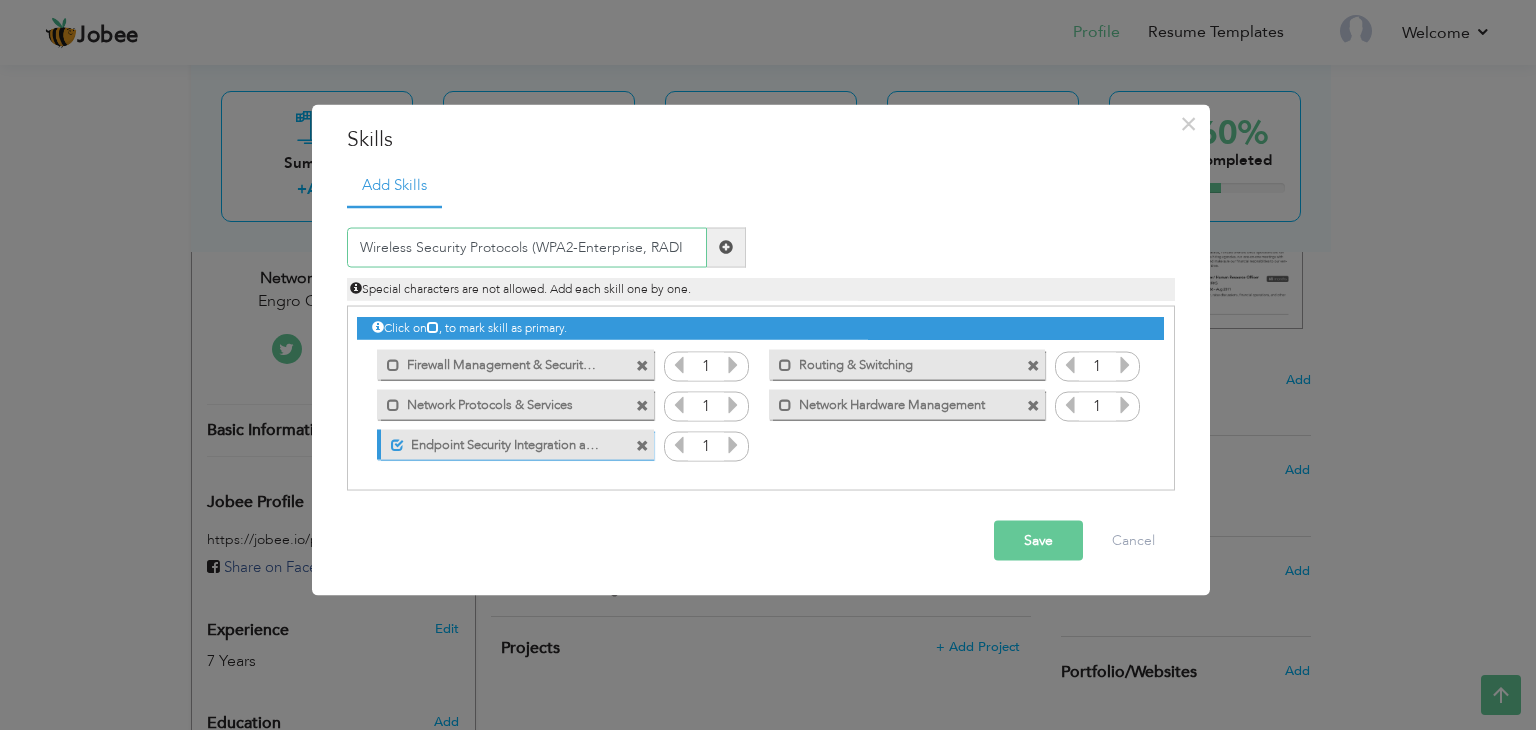 type on "Wireless Security Protocols (WPA2-Enterprise, RADI" 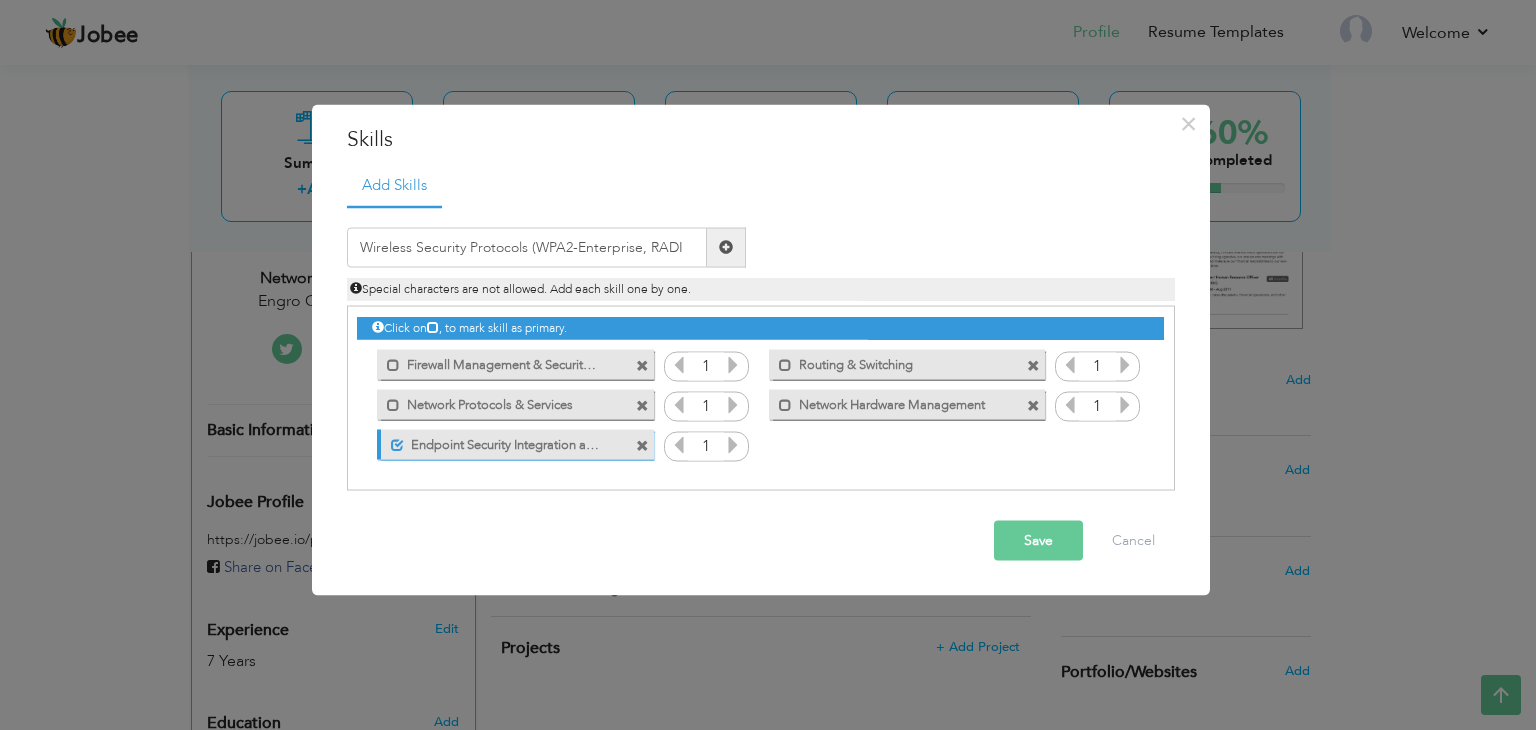 click at bounding box center (726, 247) 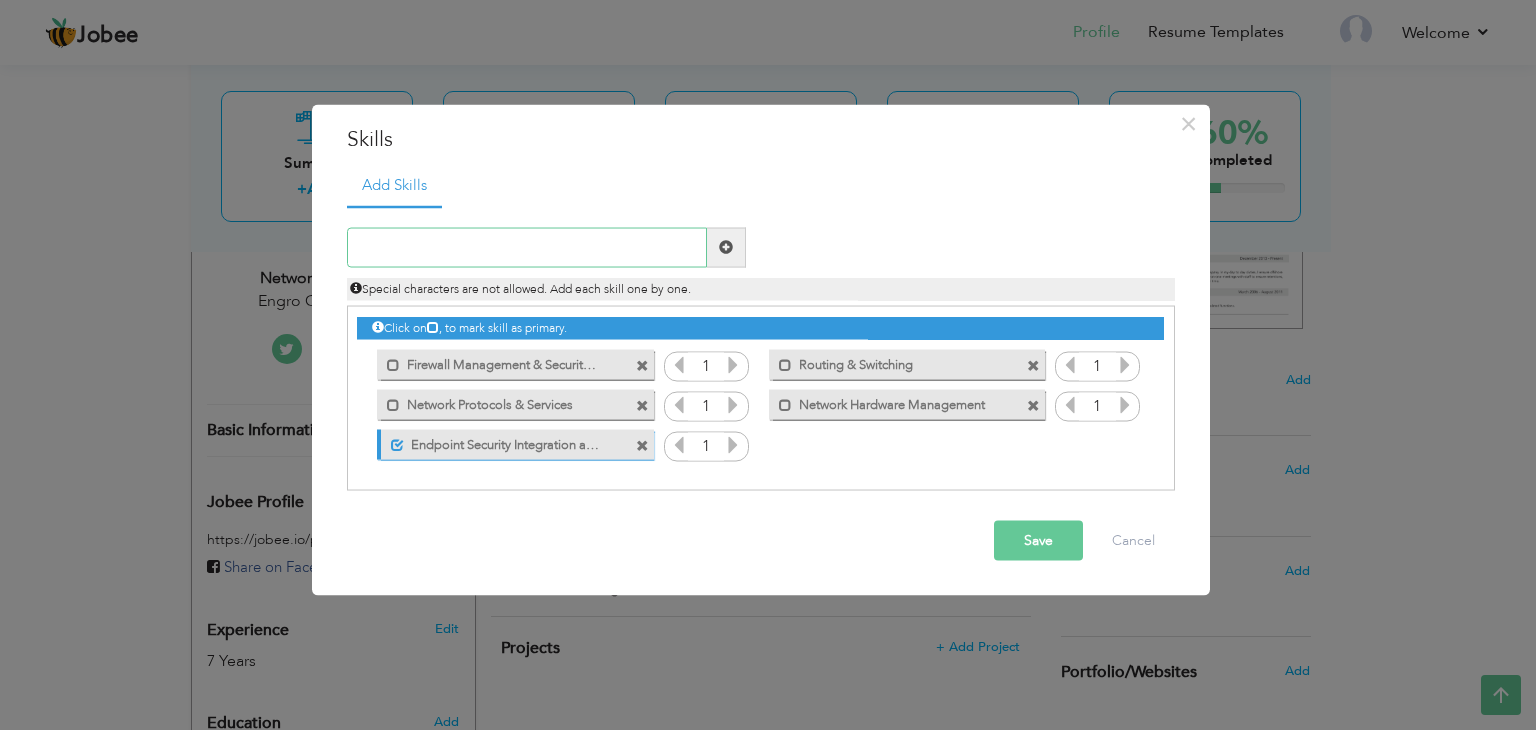 click at bounding box center [527, 247] 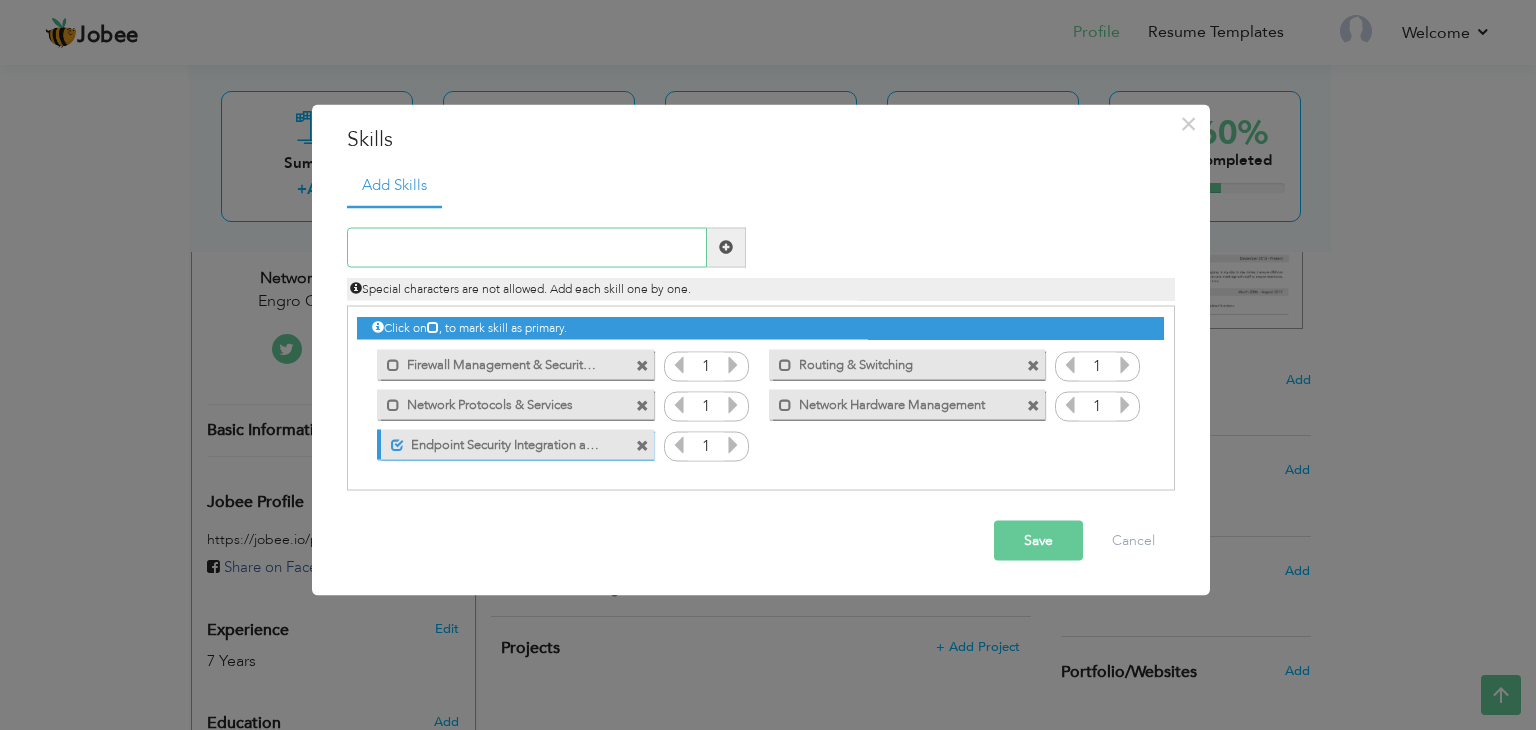 paste on "Wireless Security Protocols (WPA2-Enterprise, RADI" 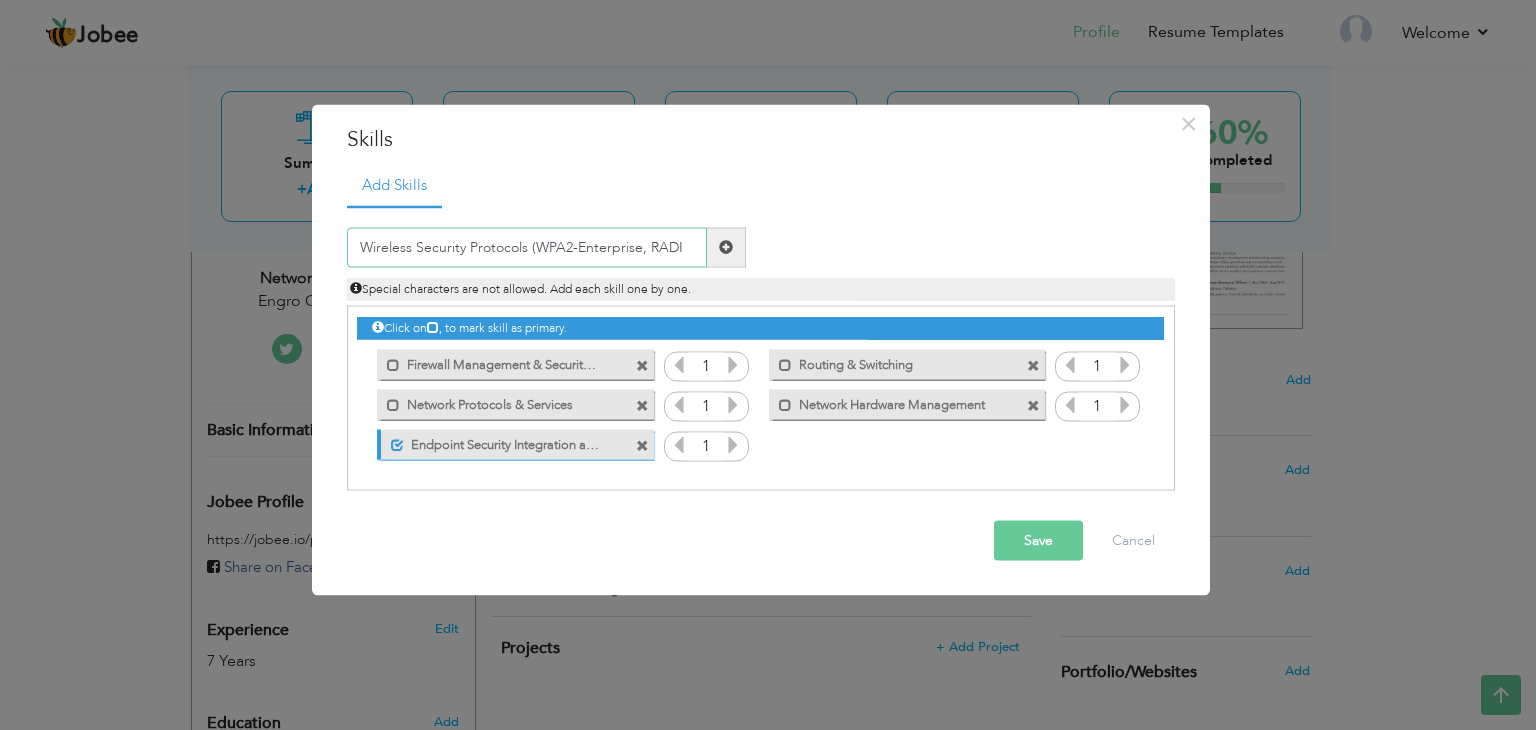 type on "Wireless Security Protocols (WPA2-Enterprise, RADI" 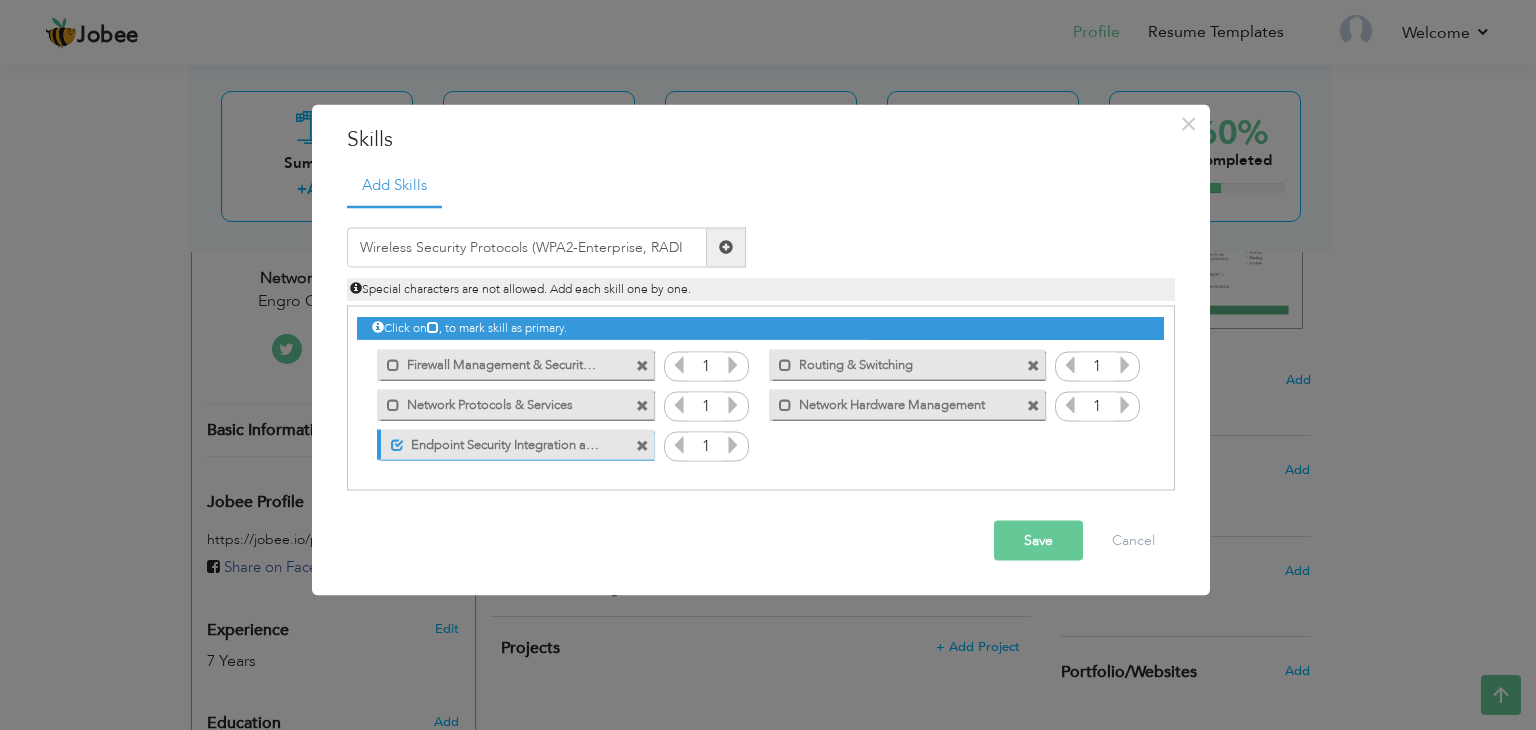 click on "Endpoint Security Integration and Security Policie" at bounding box center [503, 442] 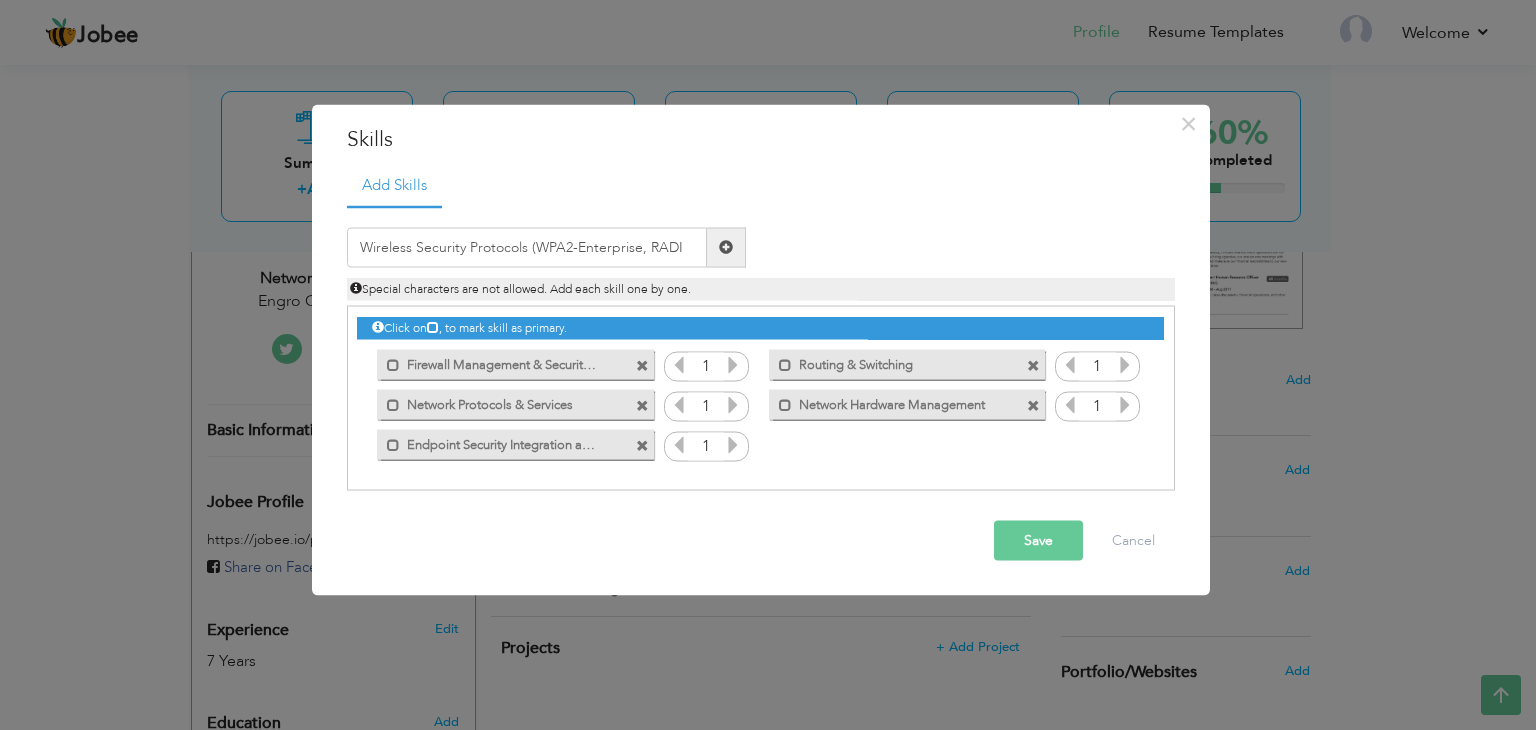 click on "Endpoint Security Integration and Security Policie" at bounding box center [501, 442] 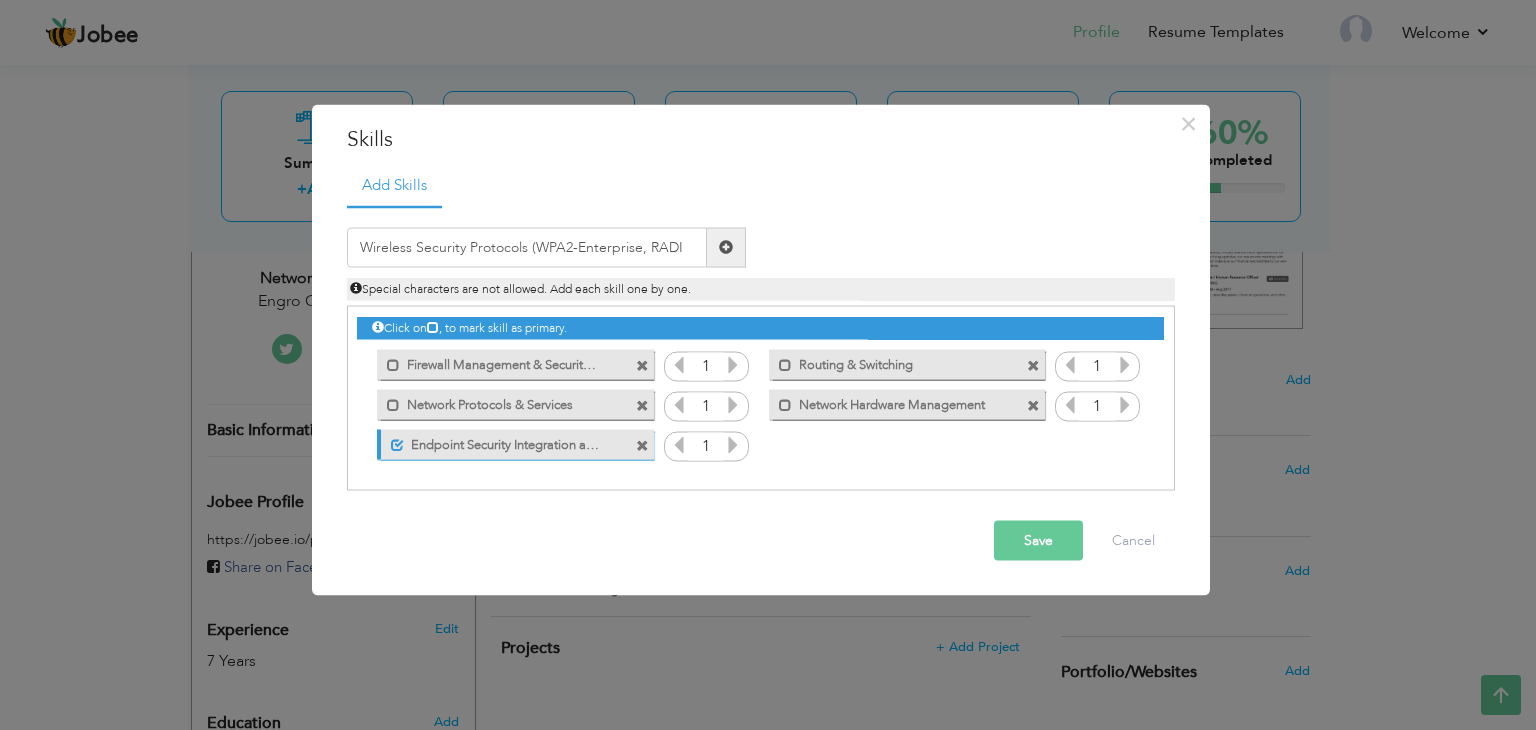click on "Endpoint Security Integration and Security Policie" at bounding box center (503, 442) 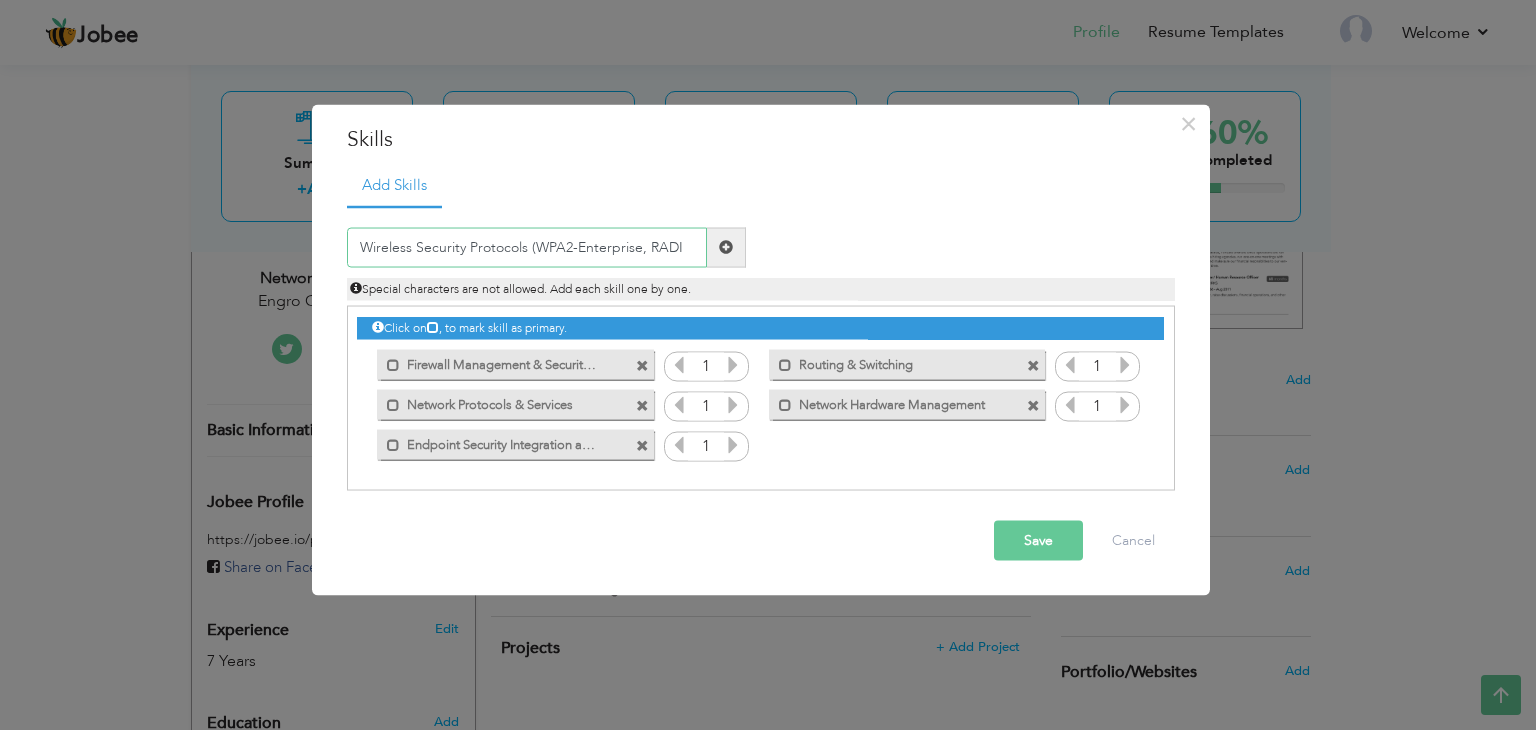 click on "Wireless Security Protocols (WPA2-Enterprise, RADI" at bounding box center (527, 247) 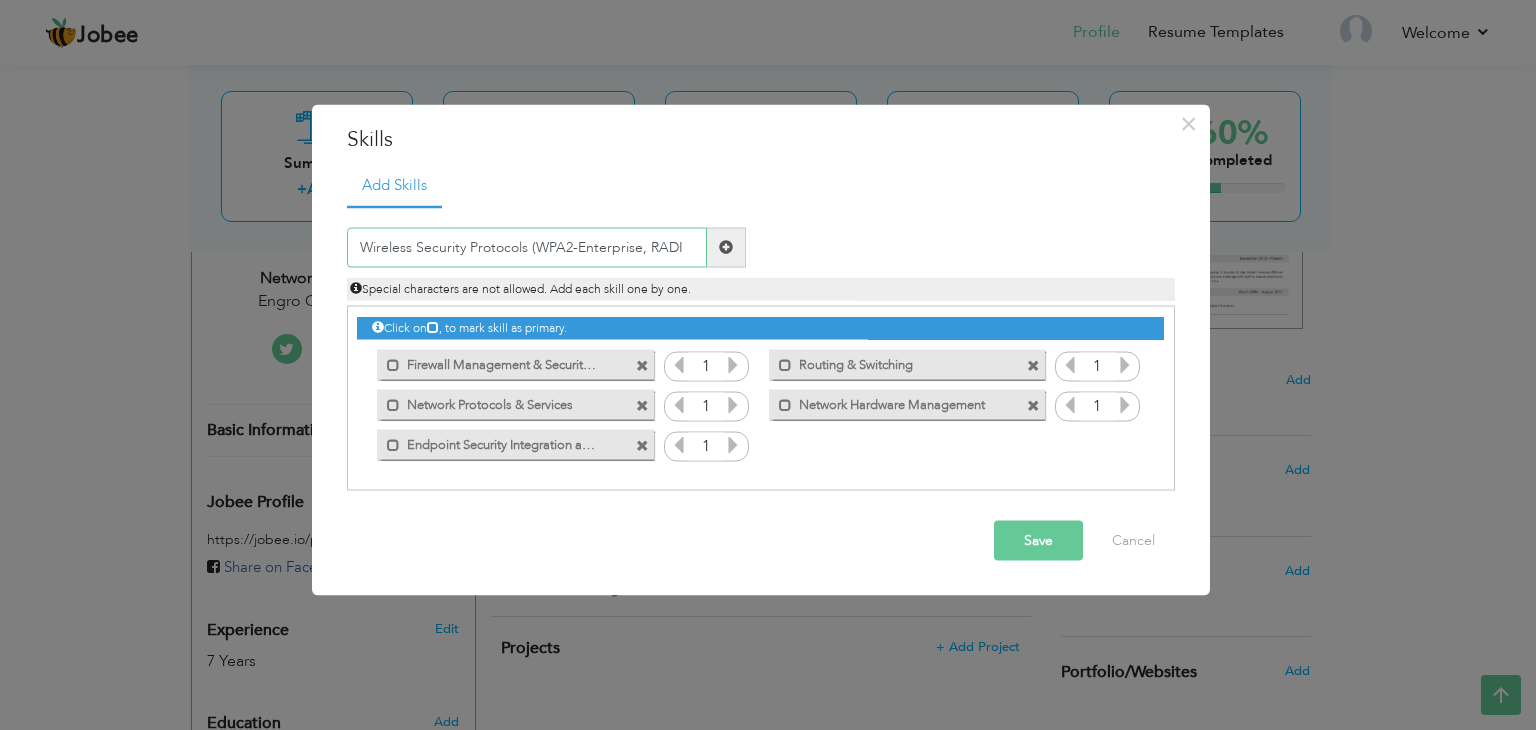 click on "Wireless Security Protocols (WPA2-Enterprise, RADI" at bounding box center (527, 247) 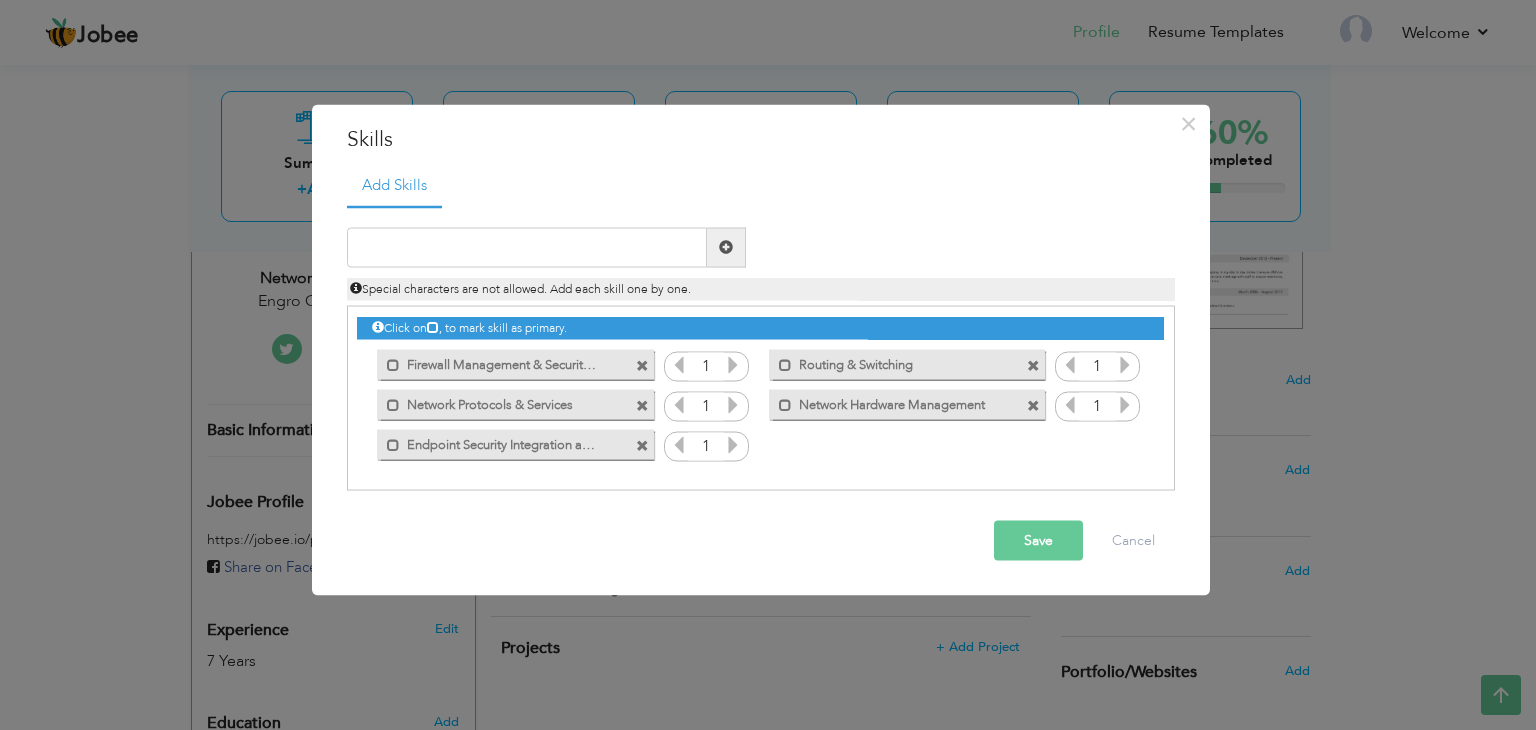 click on "Save" at bounding box center (1038, 540) 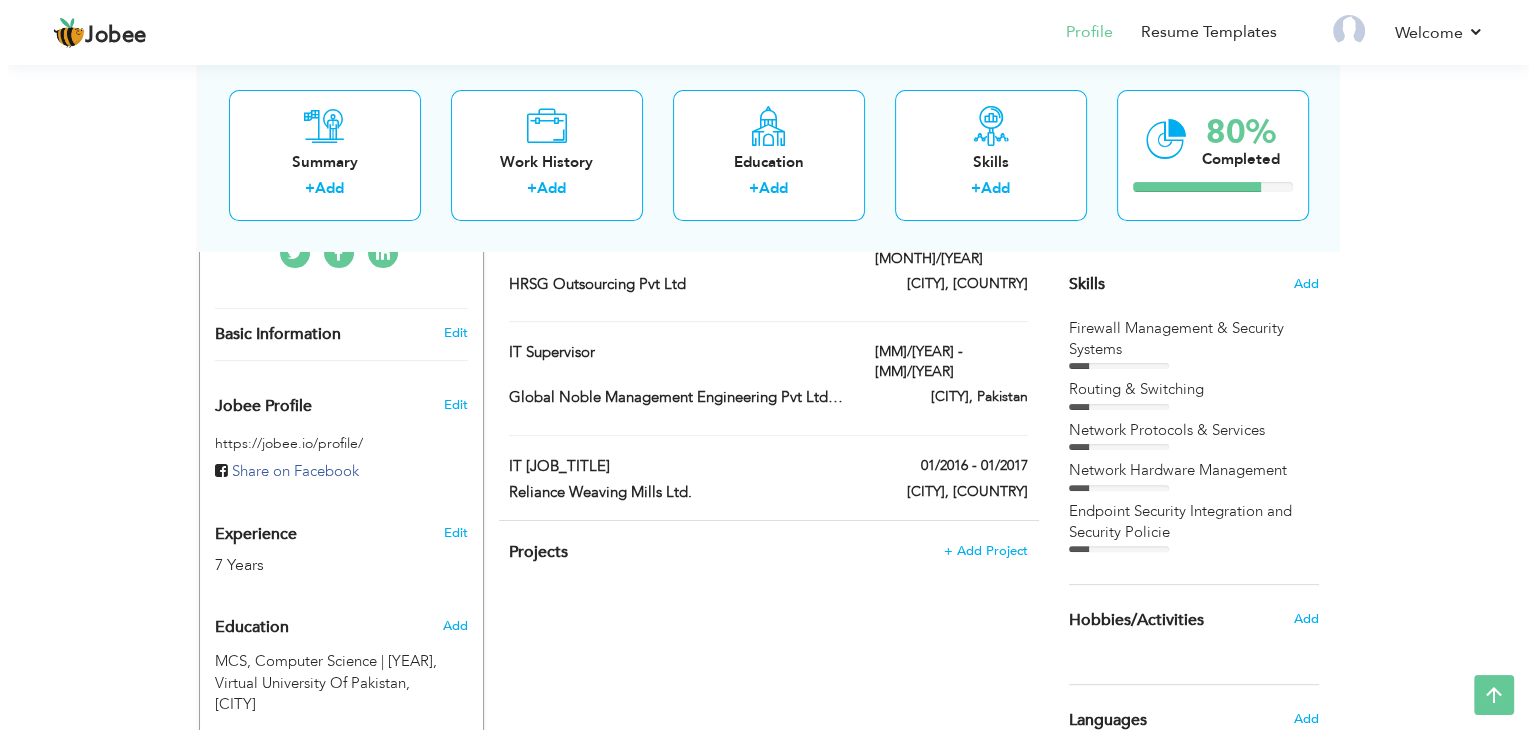 scroll, scrollTop: 500, scrollLeft: 0, axis: vertical 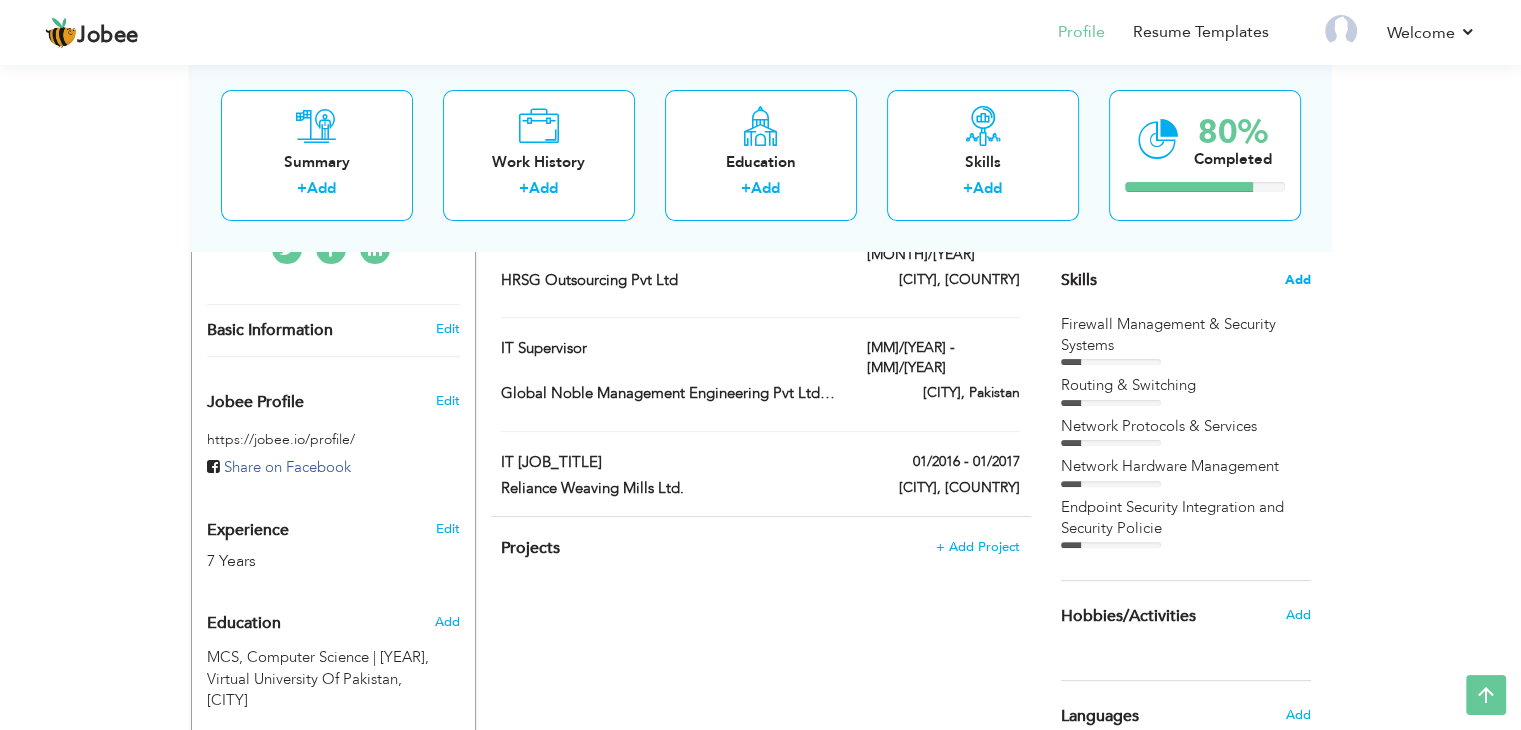click on "Add" at bounding box center (1298, 280) 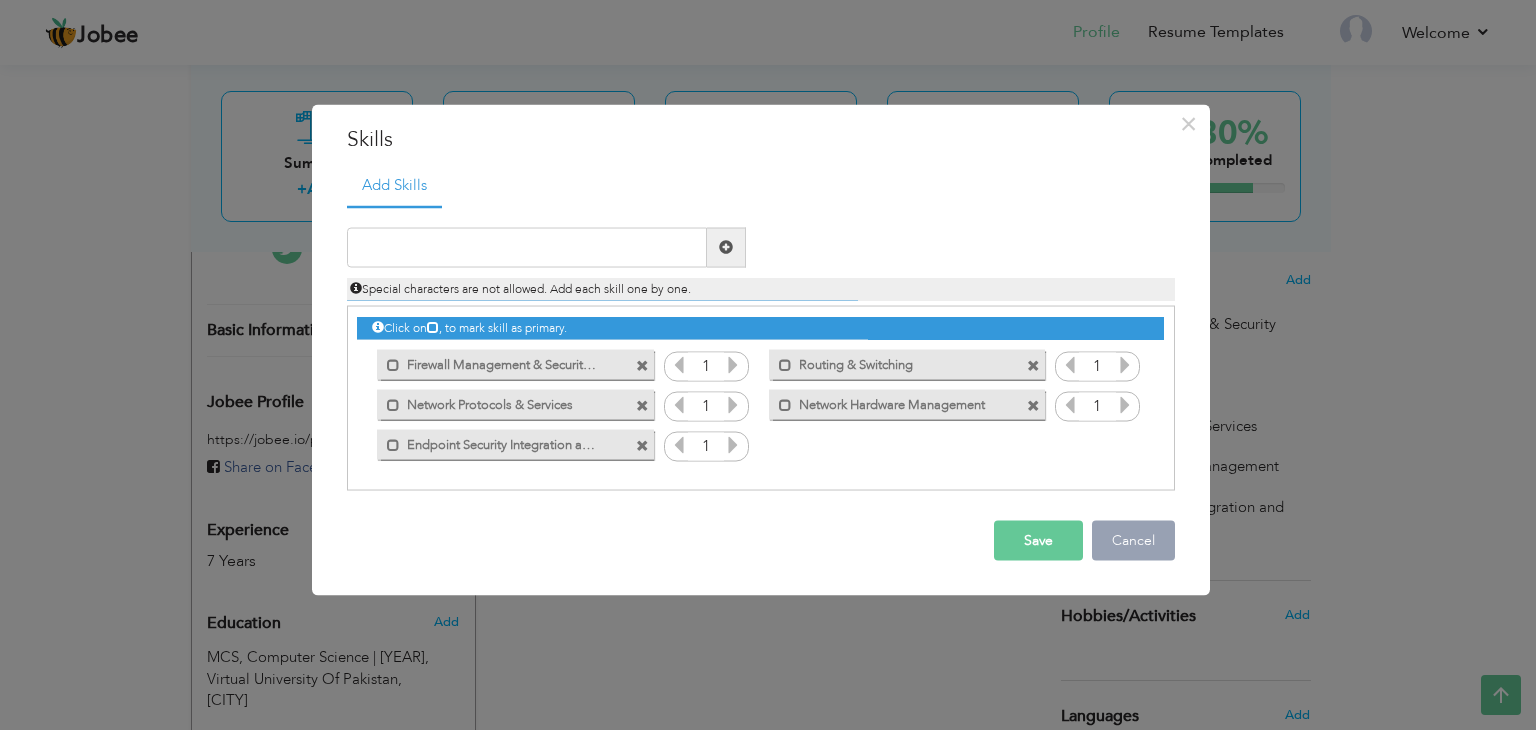 click on "Cancel" at bounding box center [1133, 540] 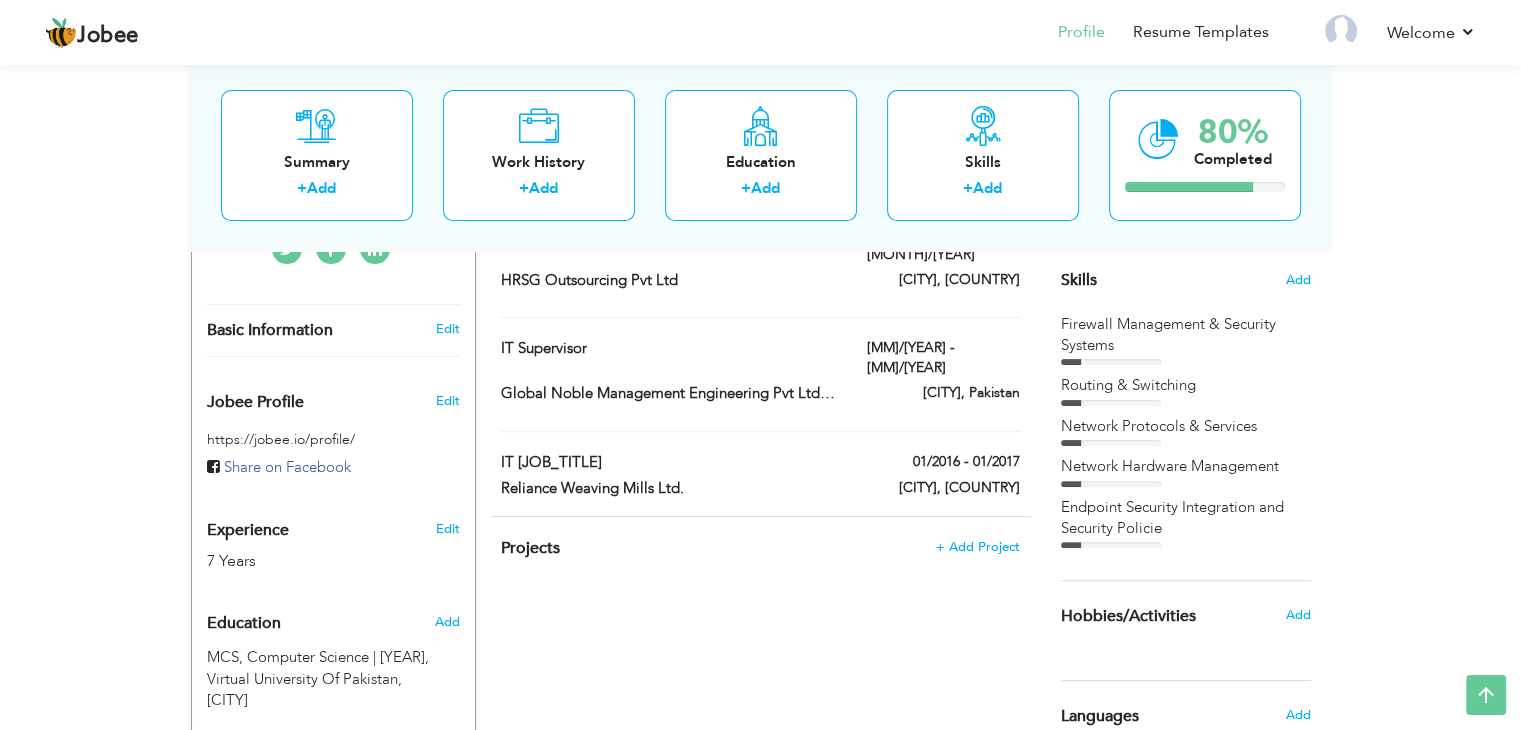 click on "Skills
Add" at bounding box center [1186, 84] 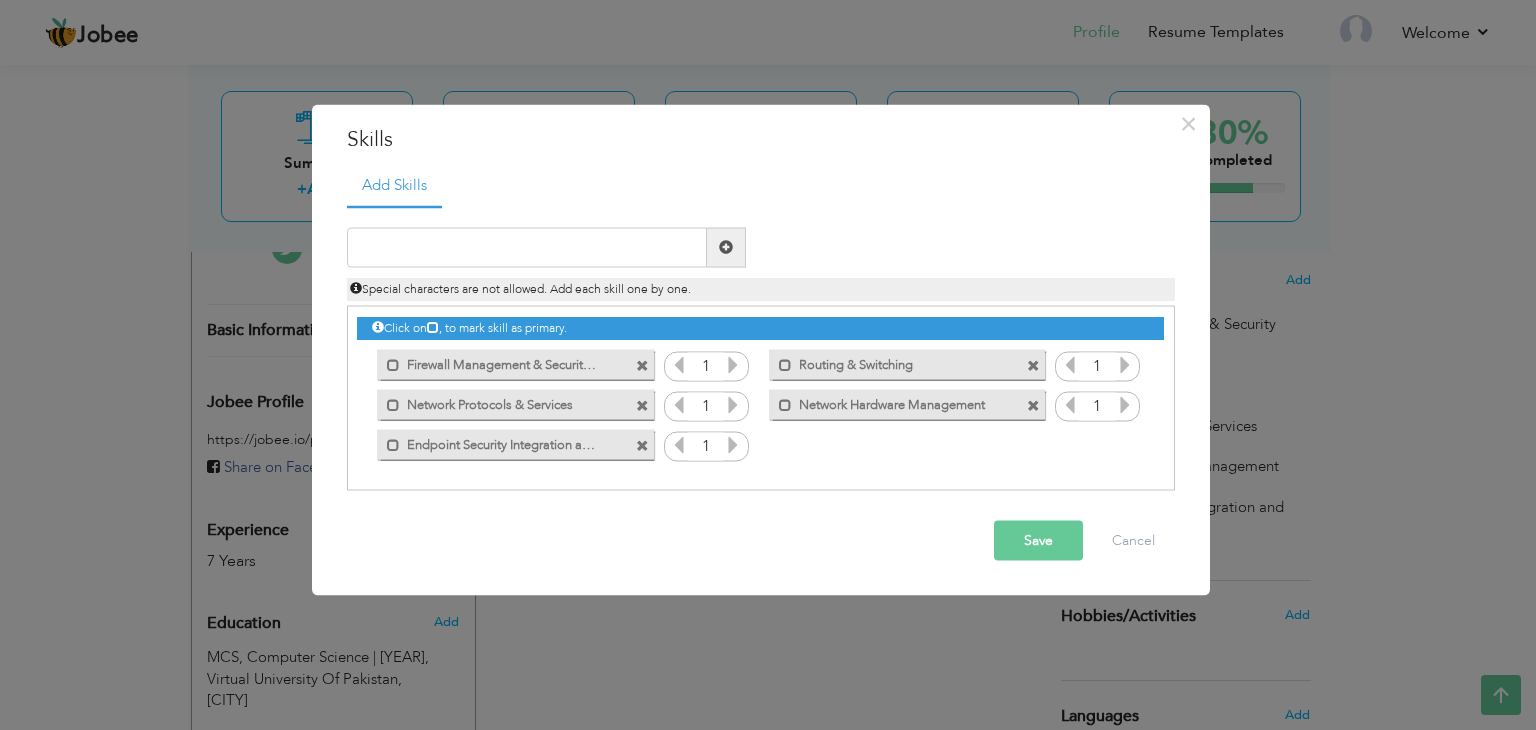 click on "Mark as primary skill." at bounding box center (515, 445) 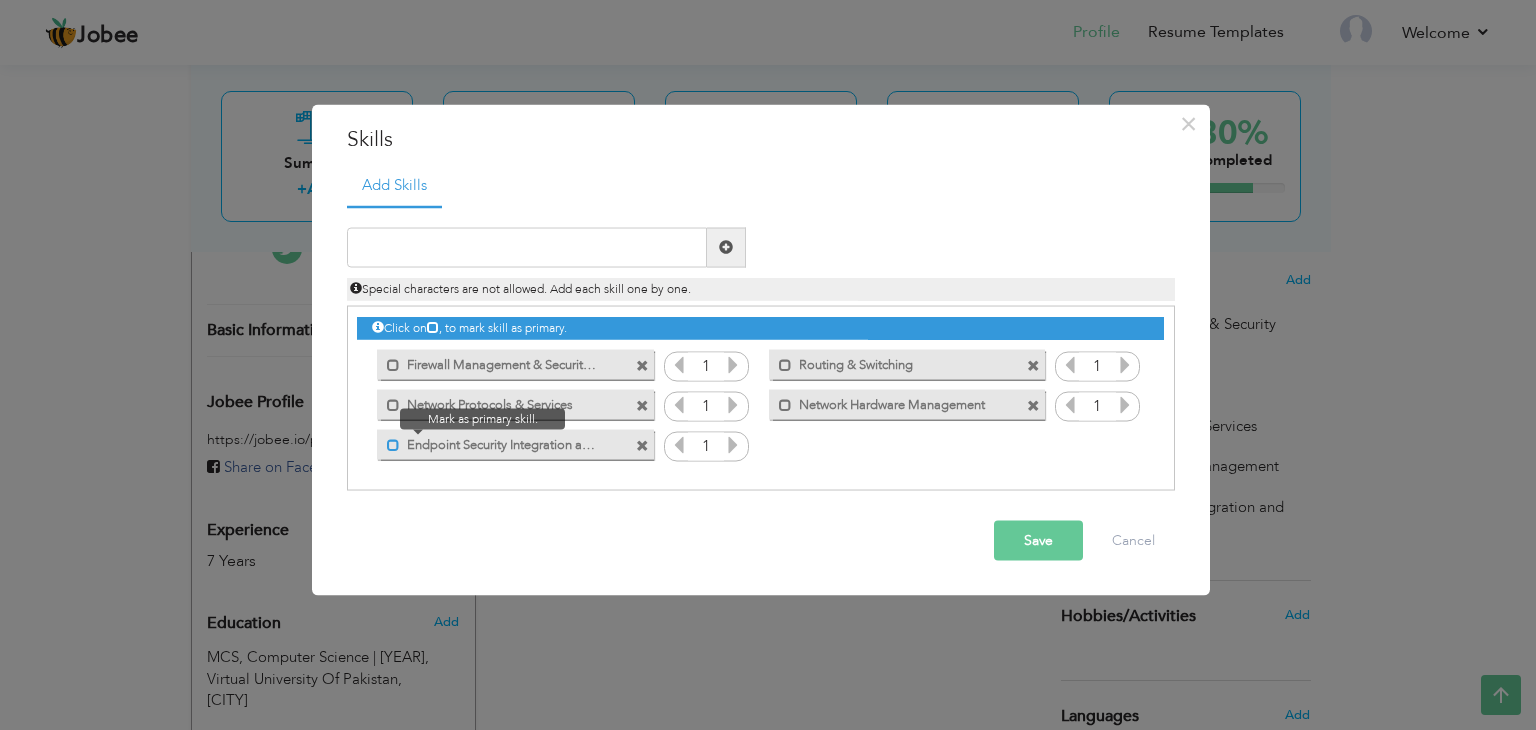 click at bounding box center [393, 445] 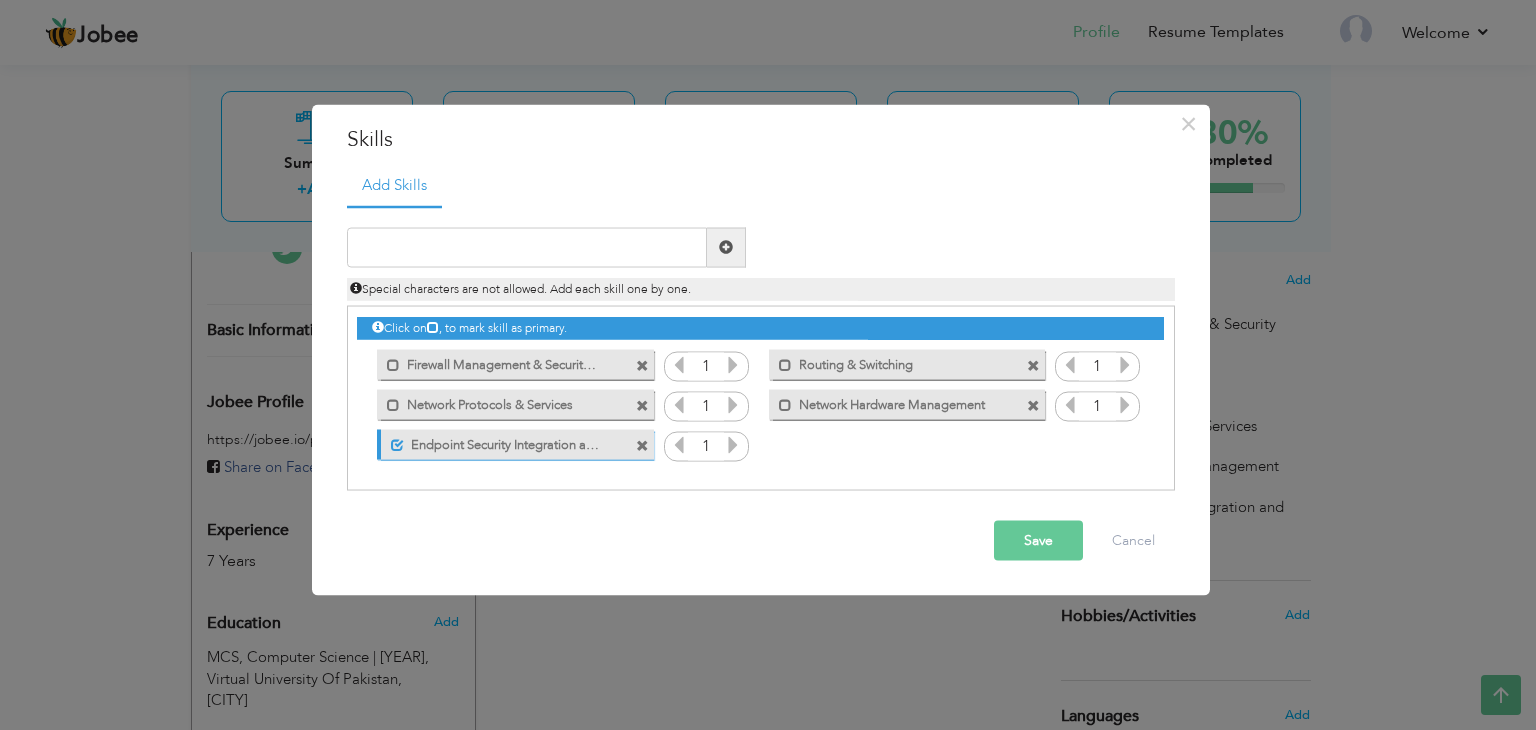 click on "Endpoint Security Integration and Security Policie" at bounding box center [503, 442] 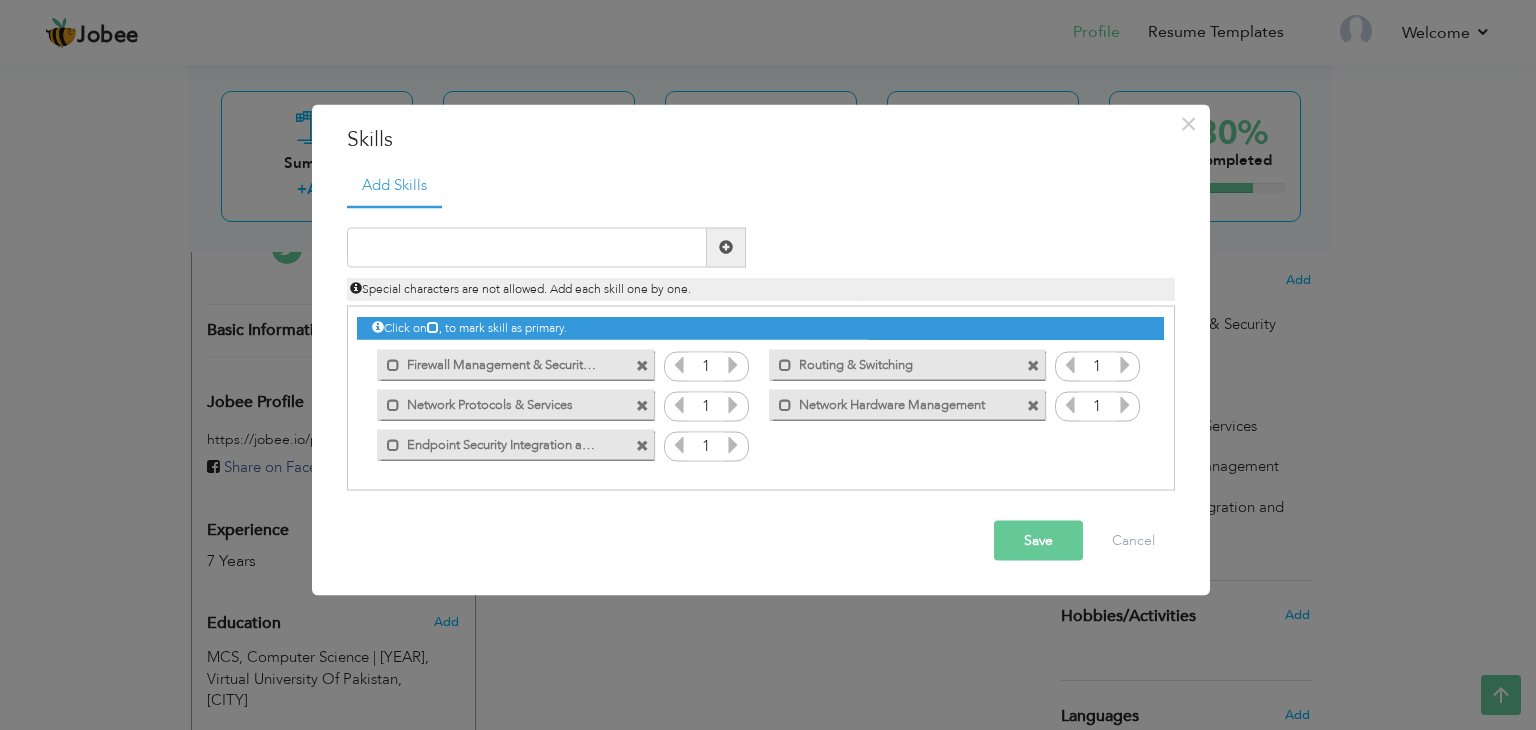 click on "Endpoint Security Integration and Security Policie" at bounding box center (501, 442) 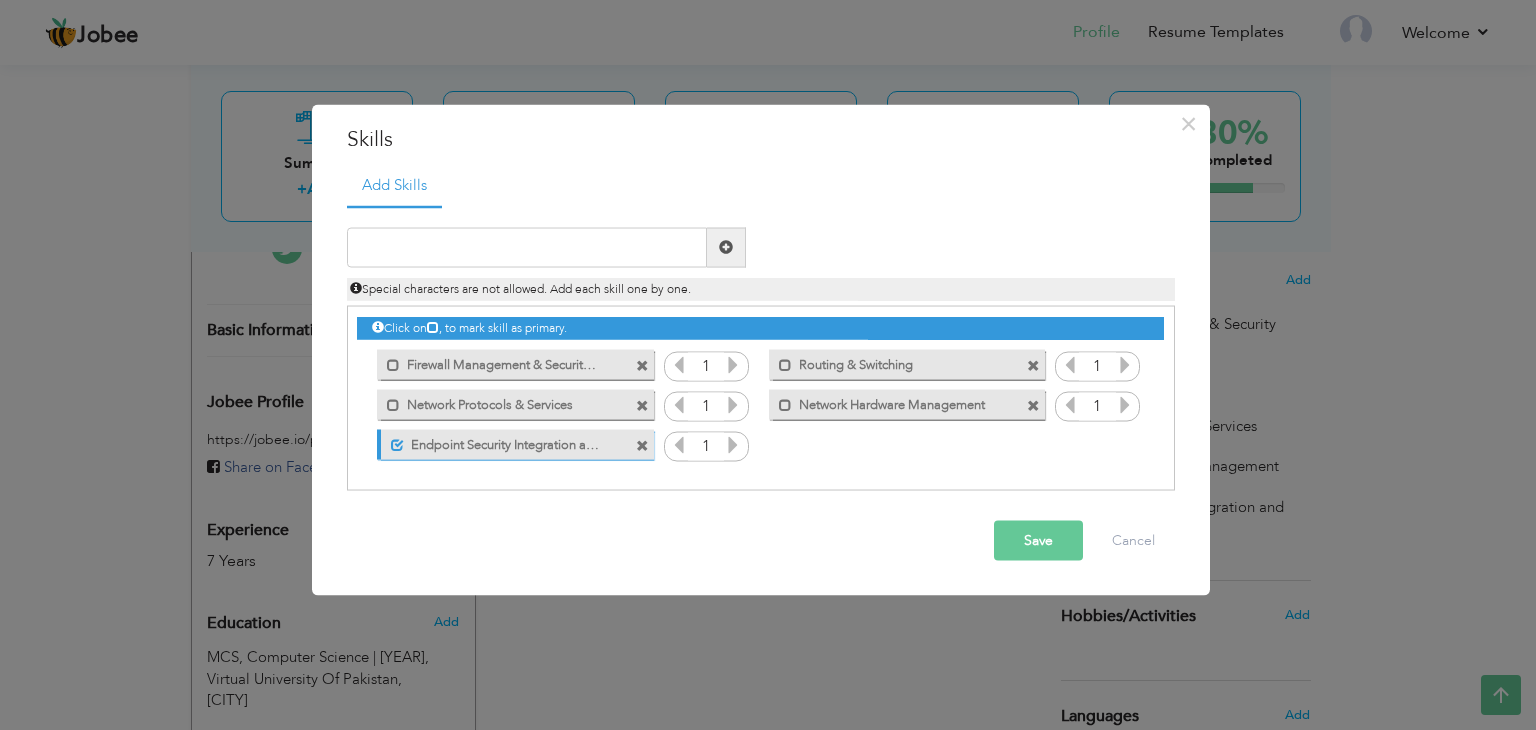 click on "Endpoint Security Integration and Security Policie" at bounding box center [503, 442] 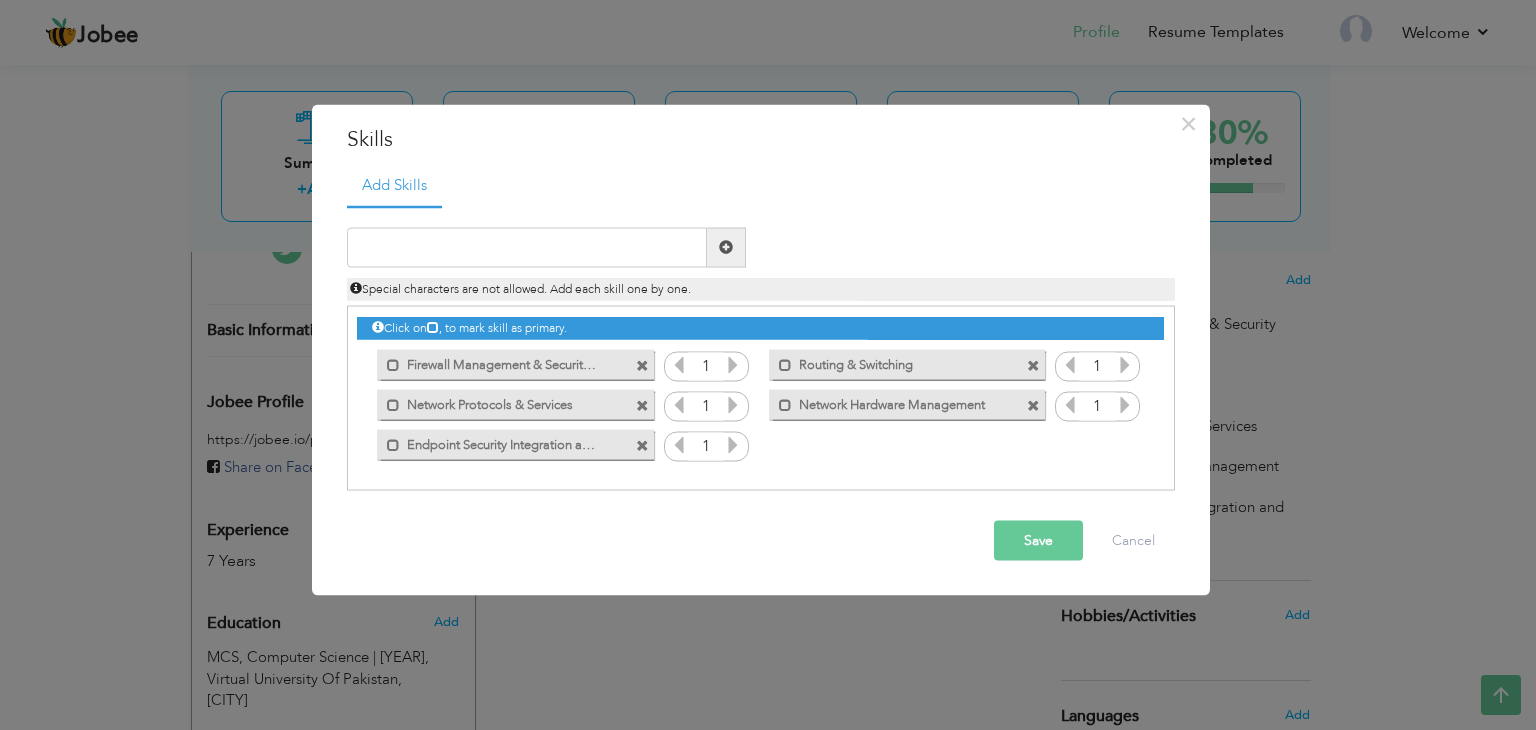 click on "Endpoint Security Integration and Security Policie" at bounding box center (501, 442) 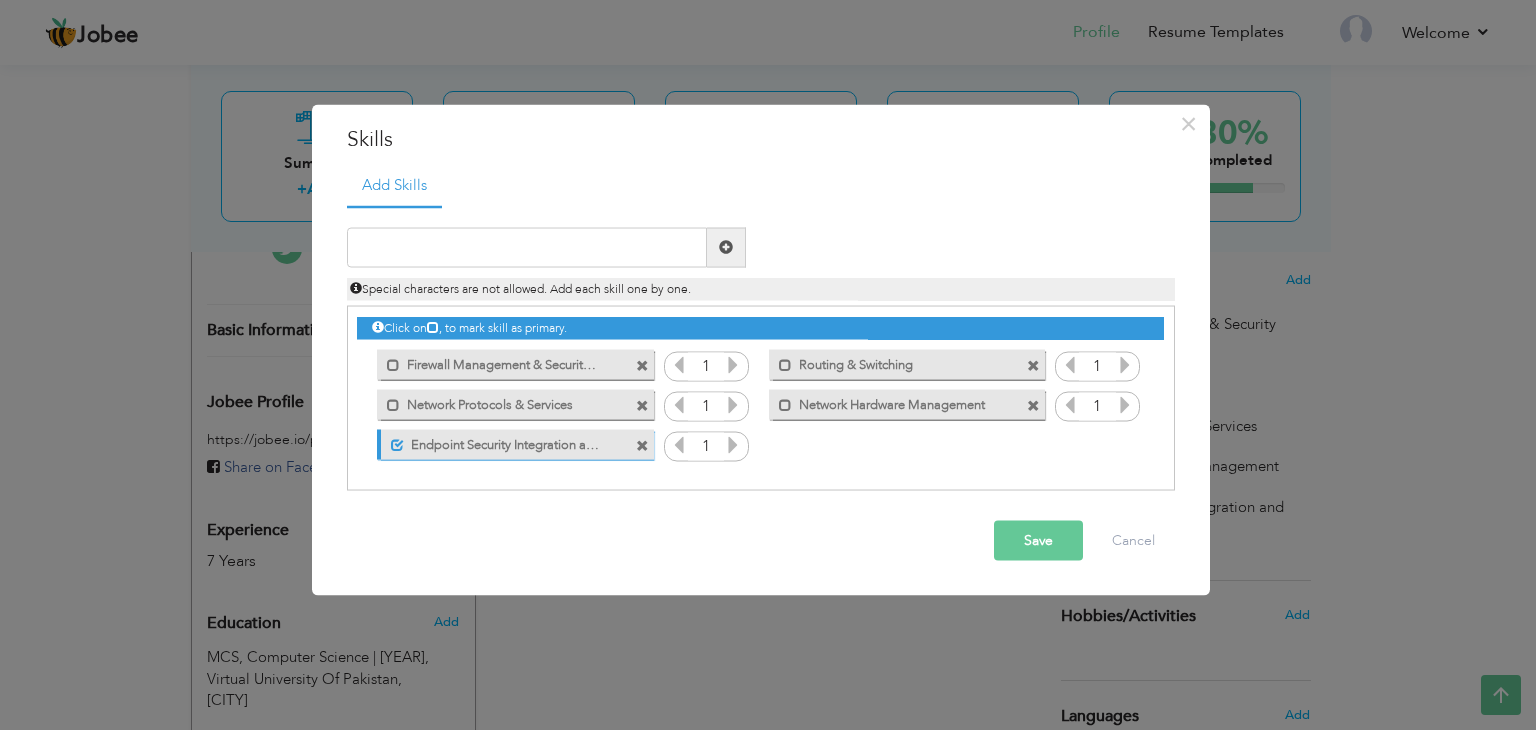 drag, startPoint x: 431, startPoint y: 441, endPoint x: 539, endPoint y: 483, distance: 115.87925 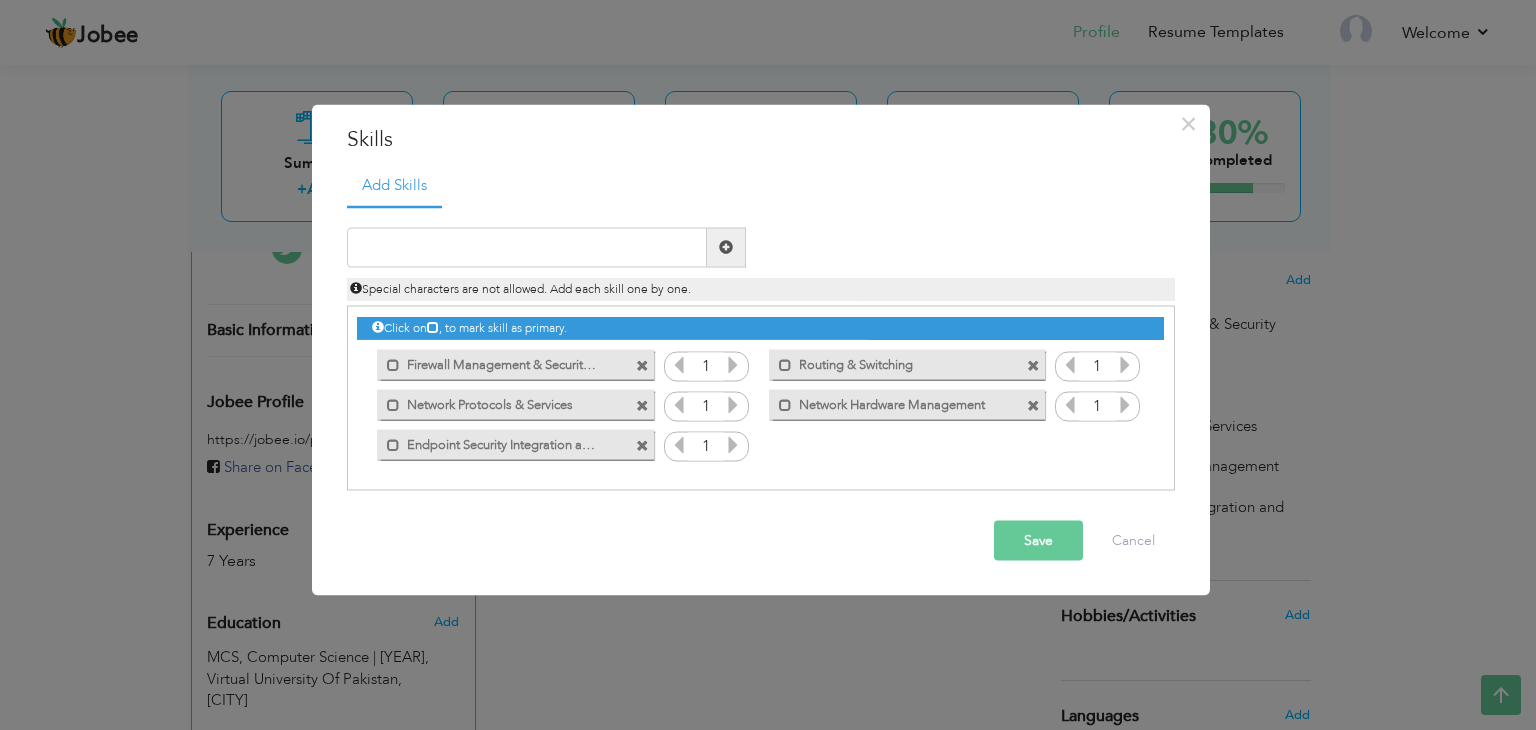 click at bounding box center (733, 444) 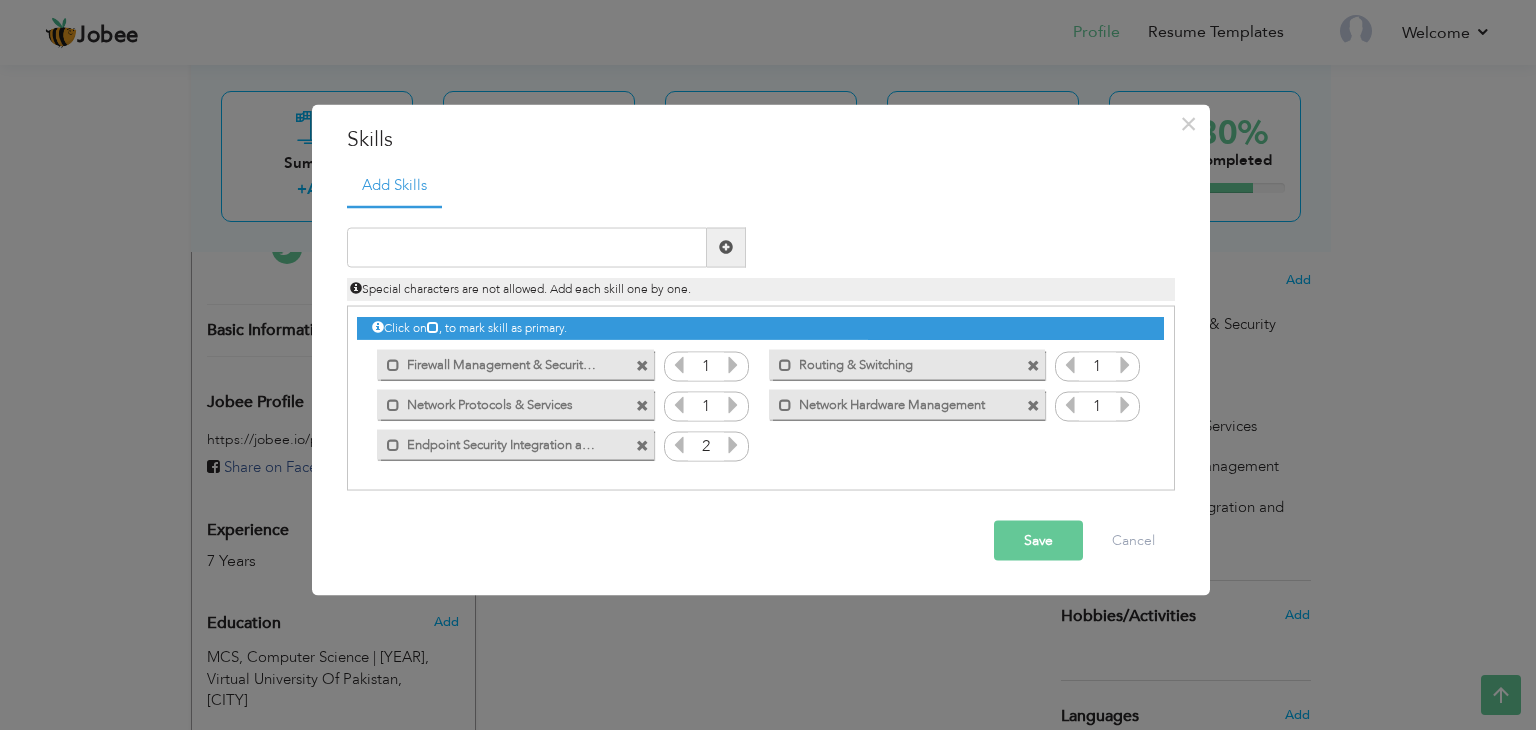click at bounding box center (679, 444) 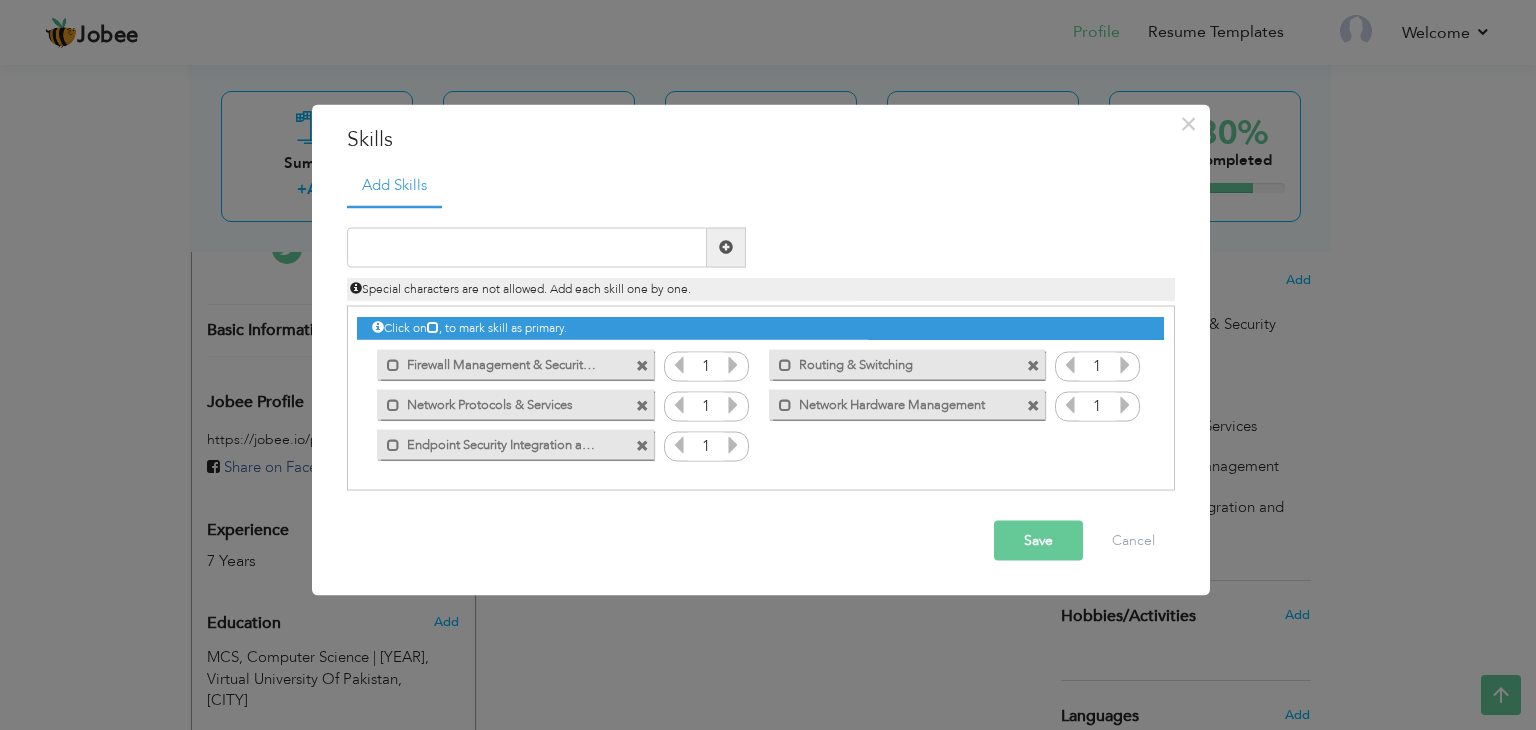 click on "Endpoint Security Integration and Security Policie" at bounding box center [501, 442] 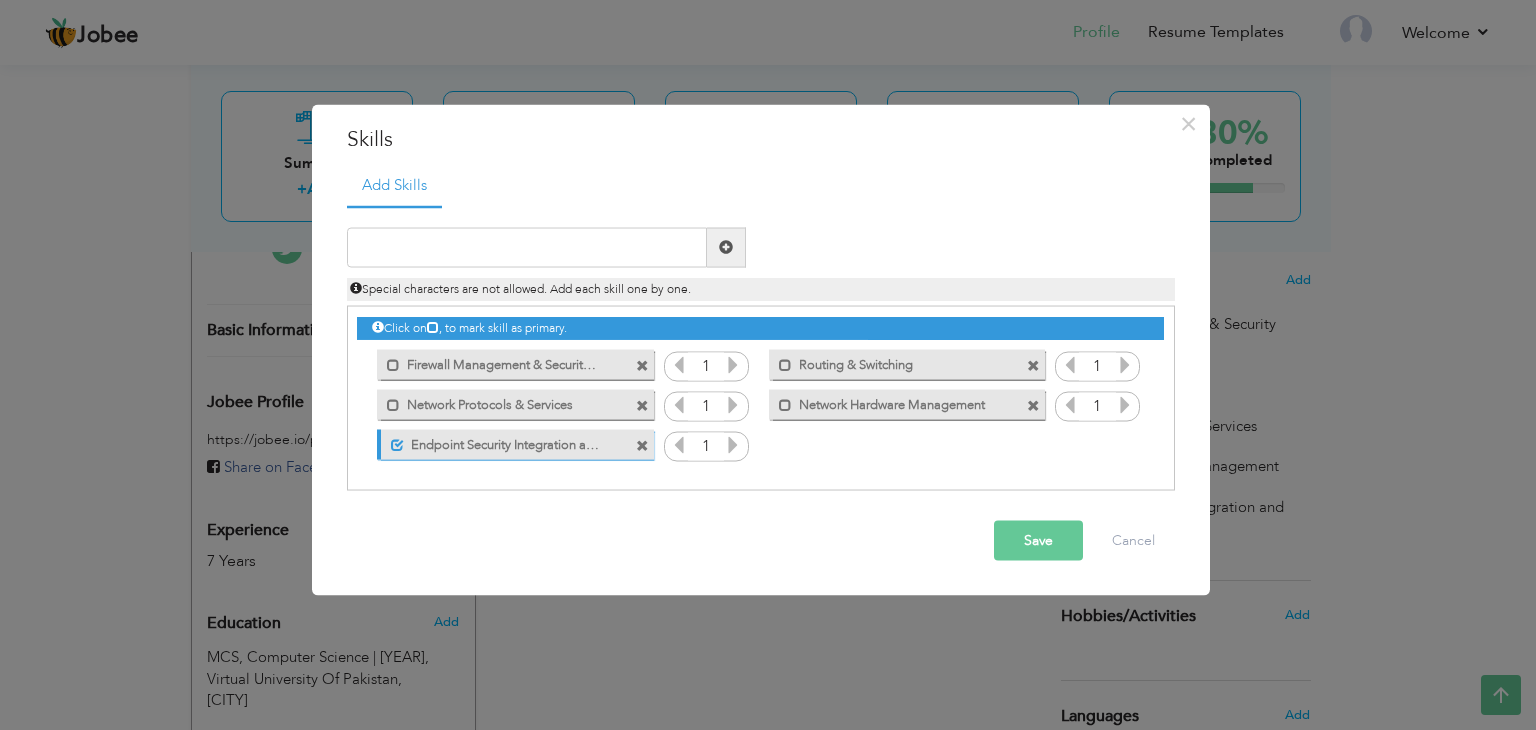 click at bounding box center (642, 446) 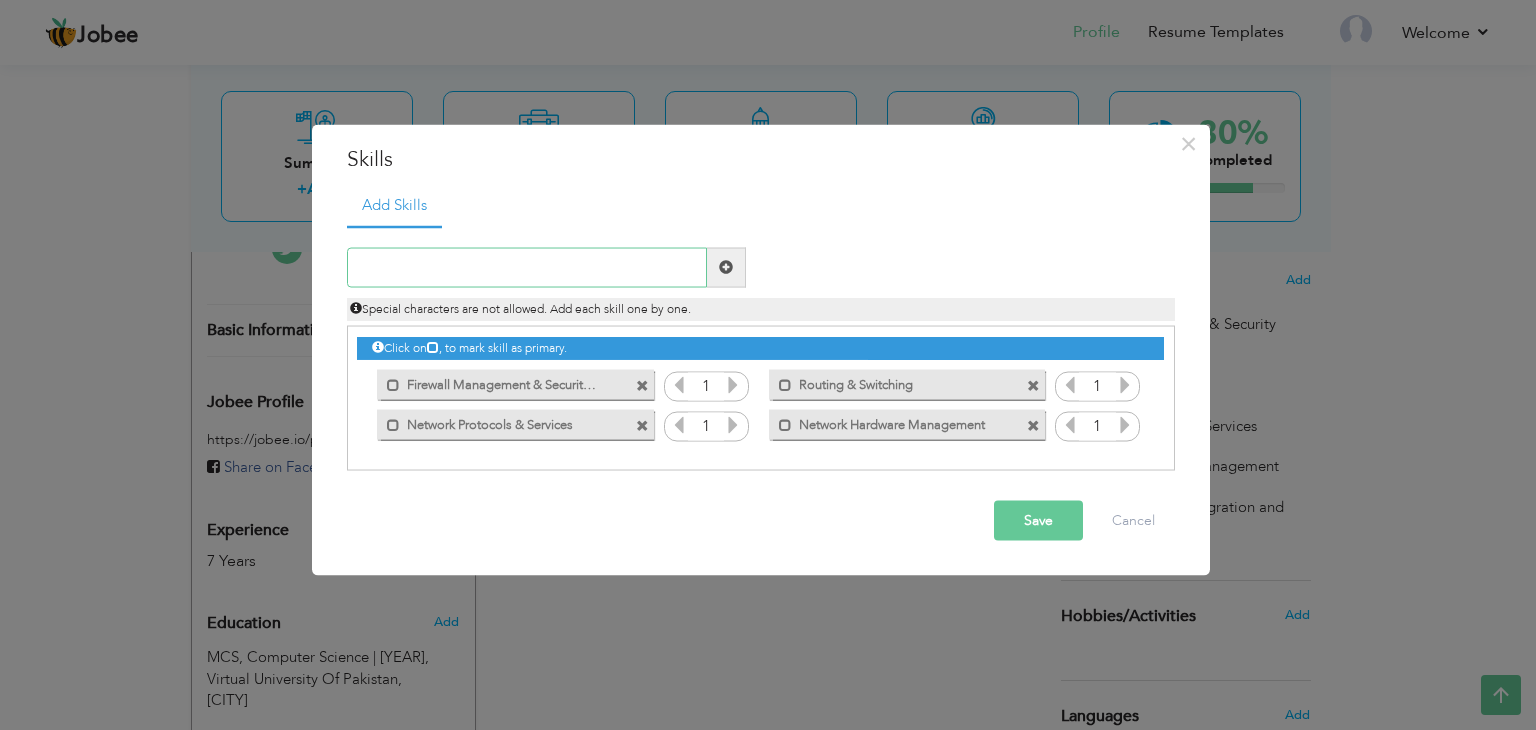 click at bounding box center (527, 267) 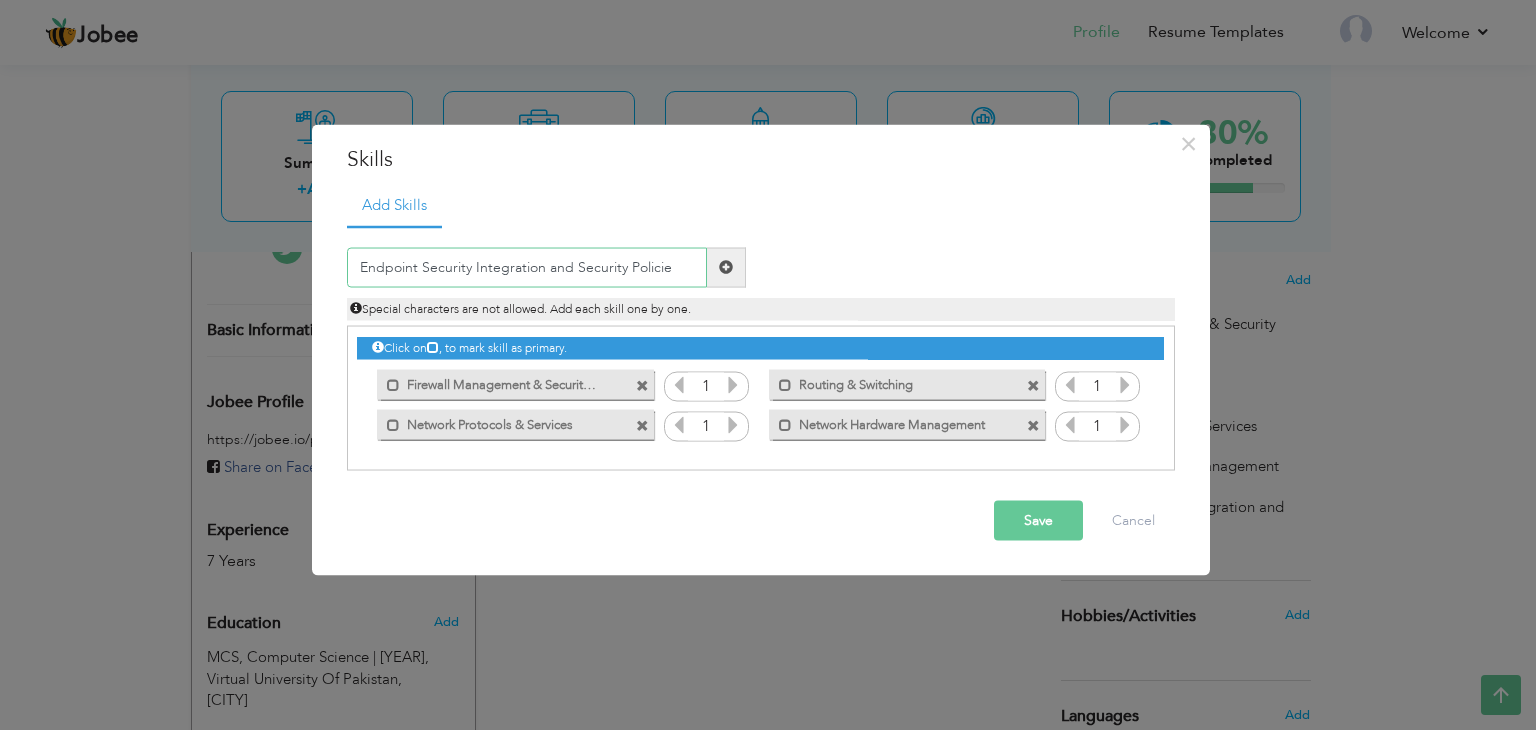 click on "Endpoint Security Integration and Security Policie" at bounding box center [527, 267] 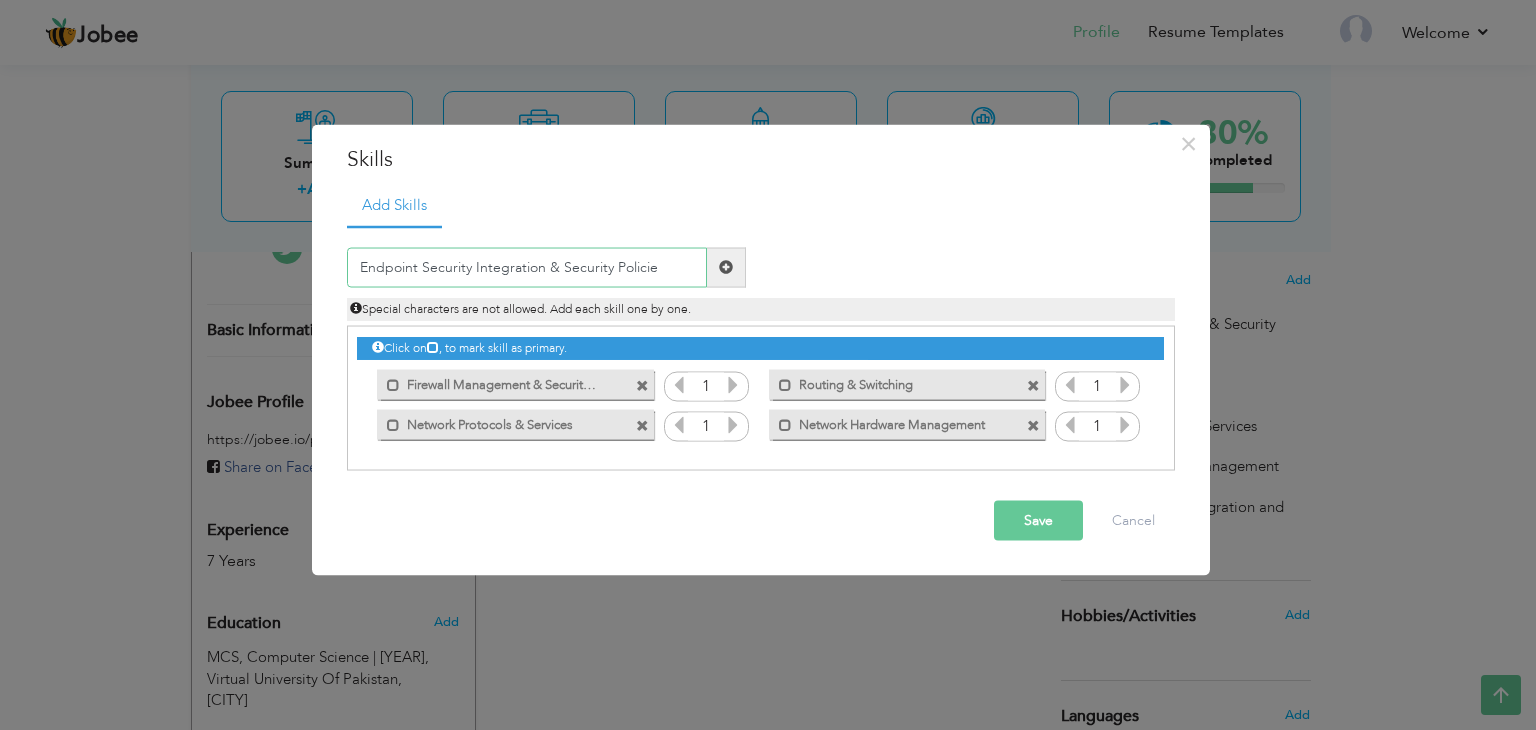 click on "Endpoint Security Integration & Security Policie" at bounding box center (527, 267) 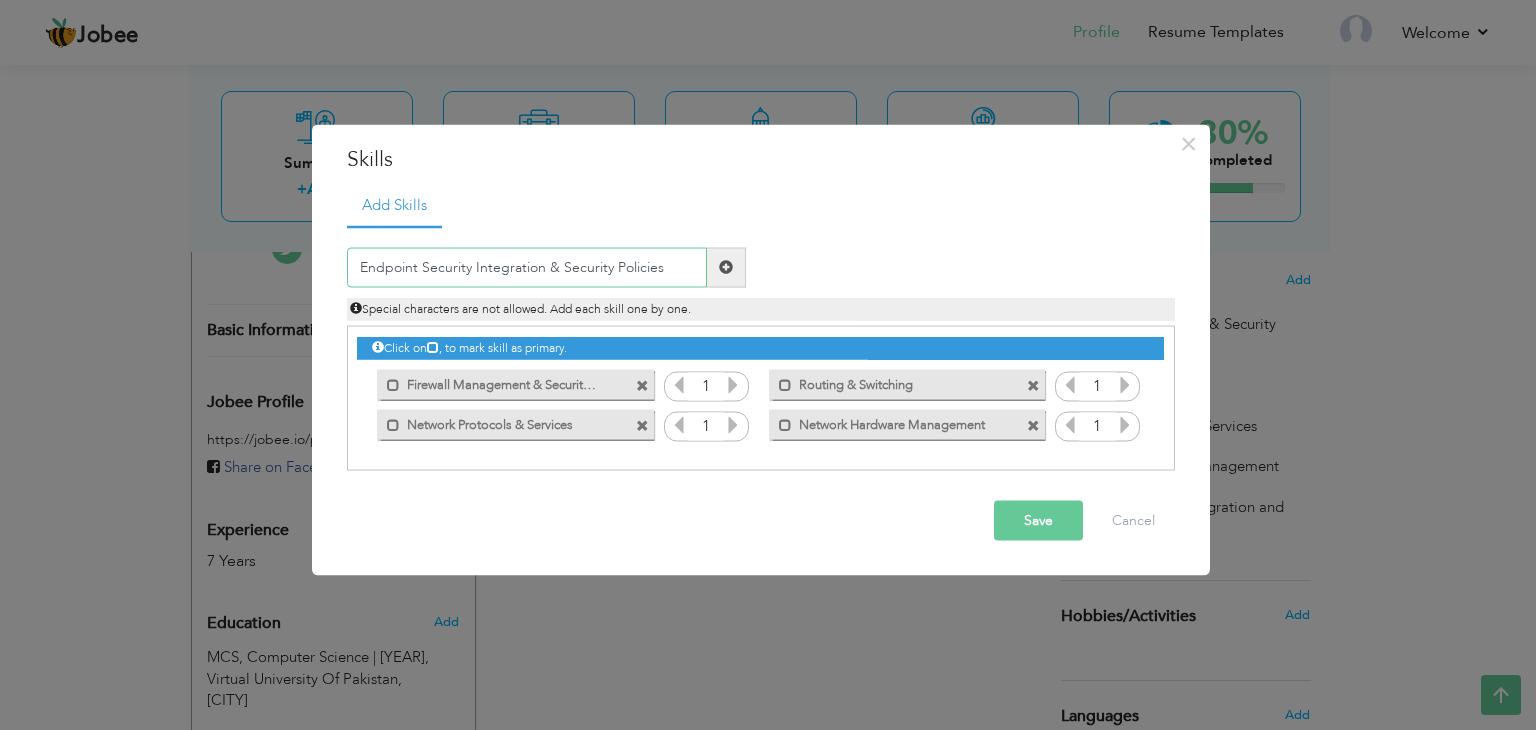 type on "Endpoint Security Integration & Security Policies" 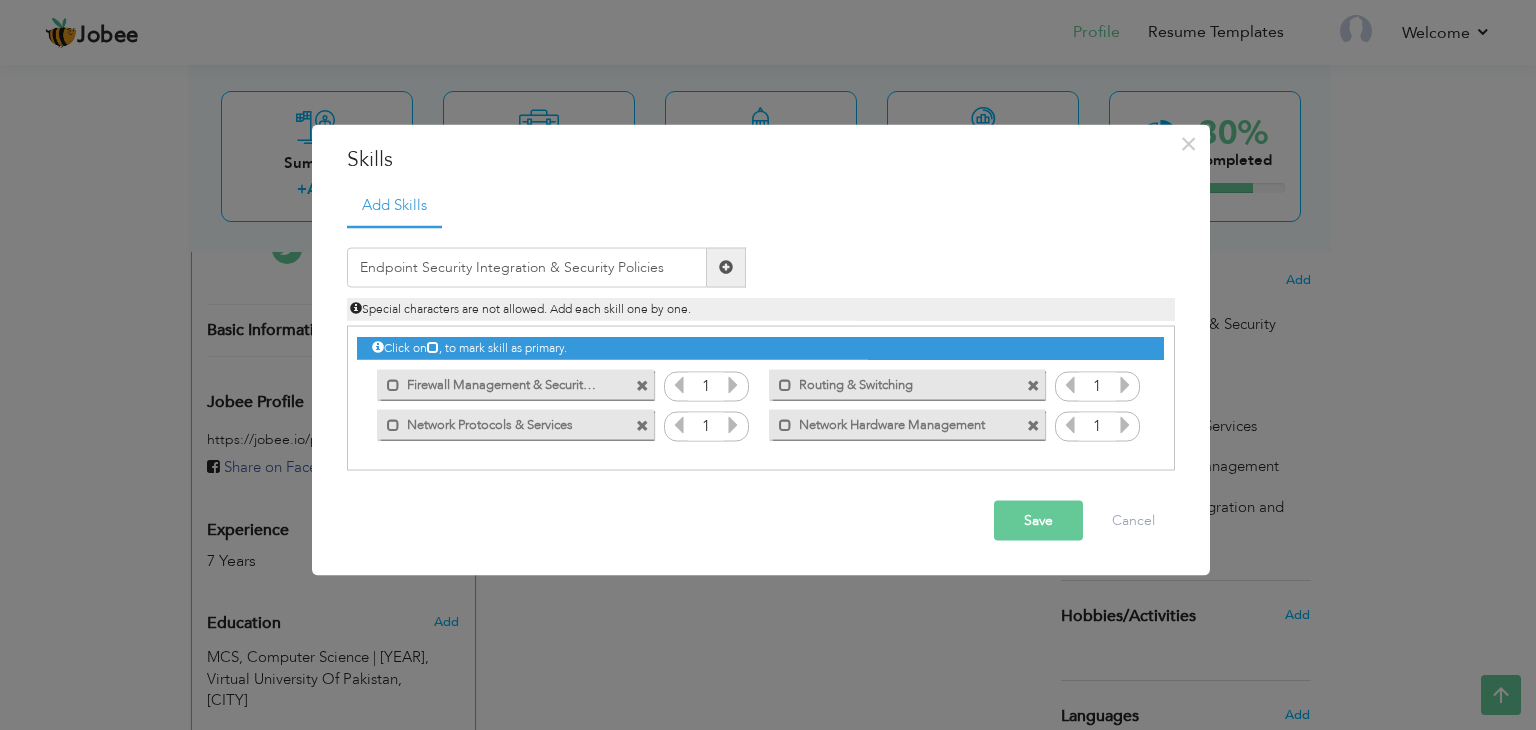 click on "Save" at bounding box center [1038, 520] 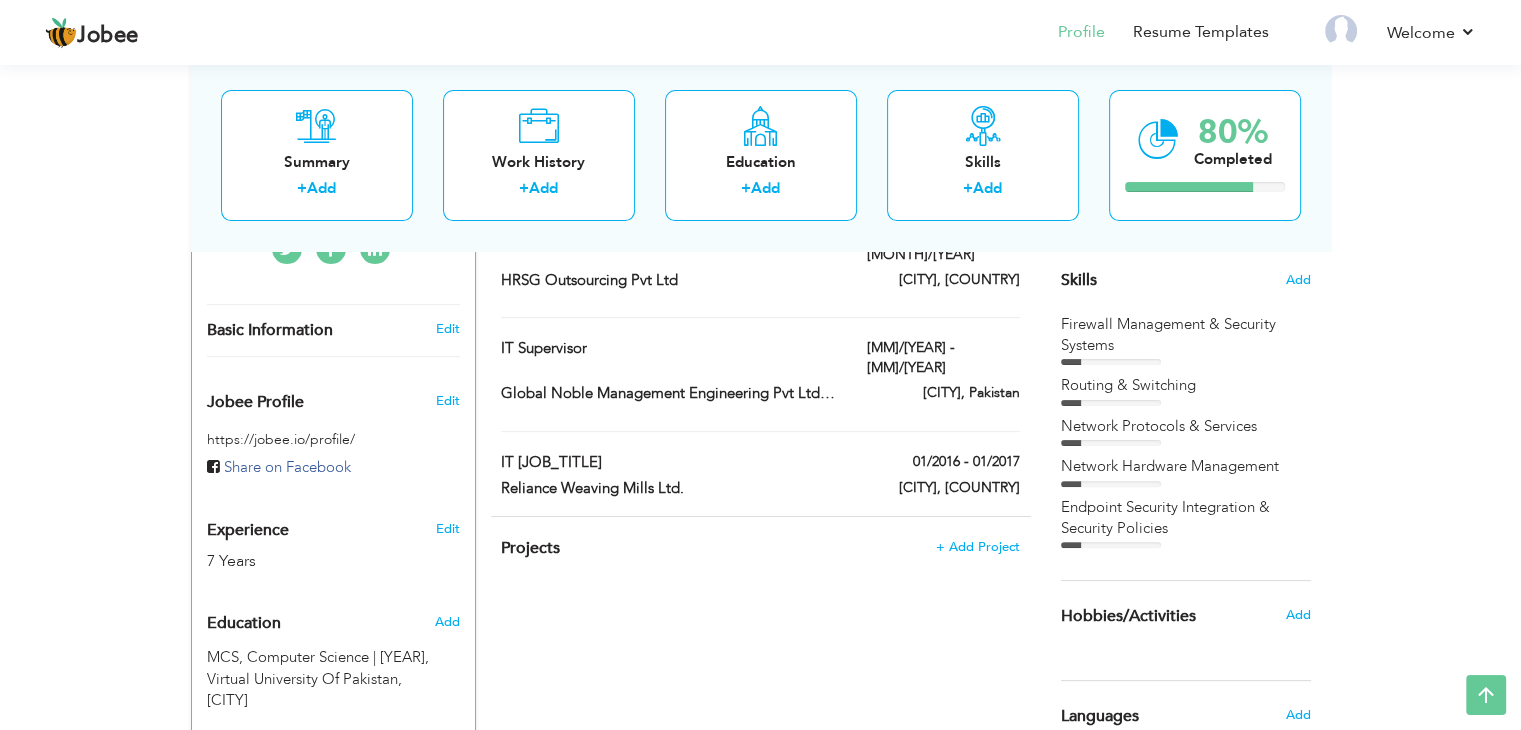 click on "Choose a Template
‹" at bounding box center [1188, 402] 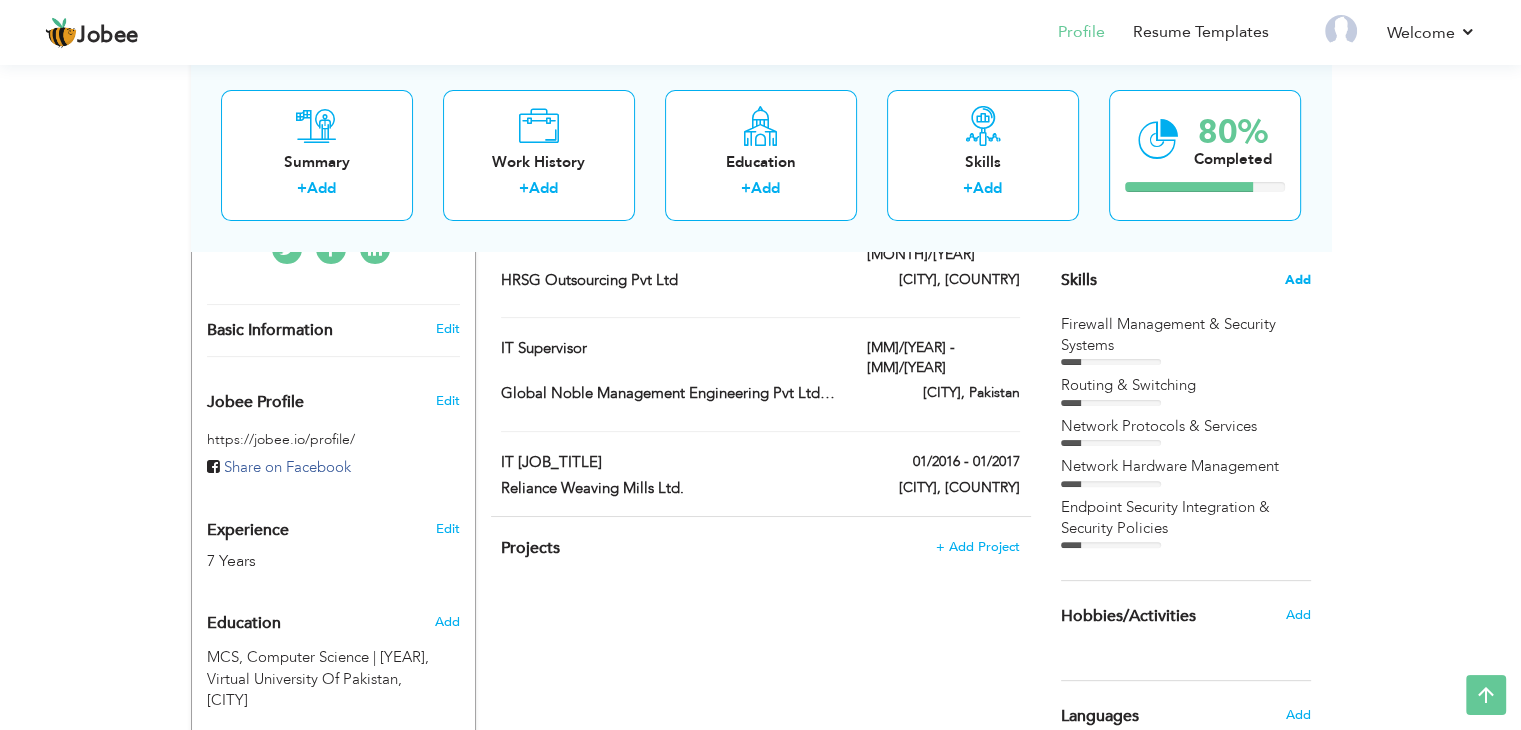click on "Add" at bounding box center [1298, 280] 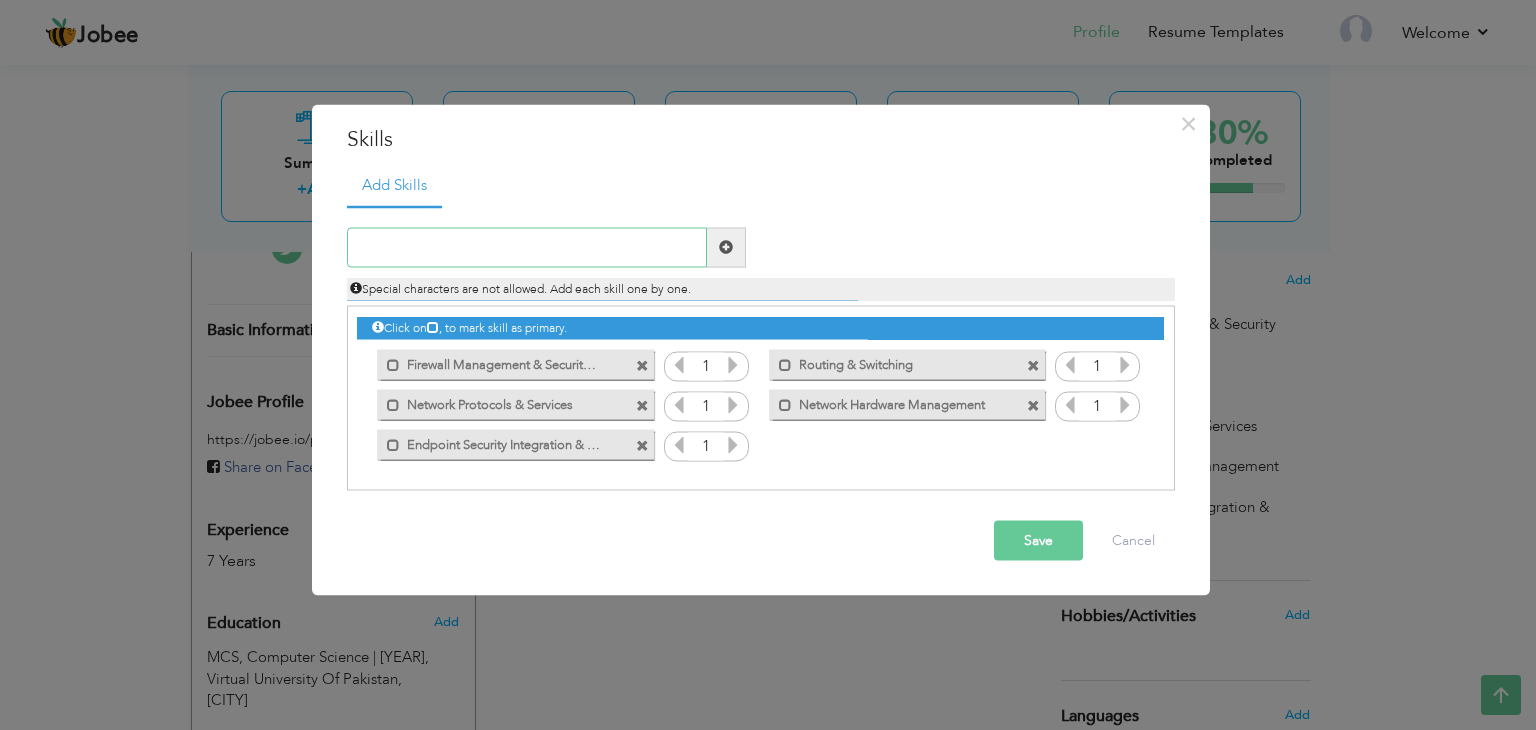 click at bounding box center [527, 247] 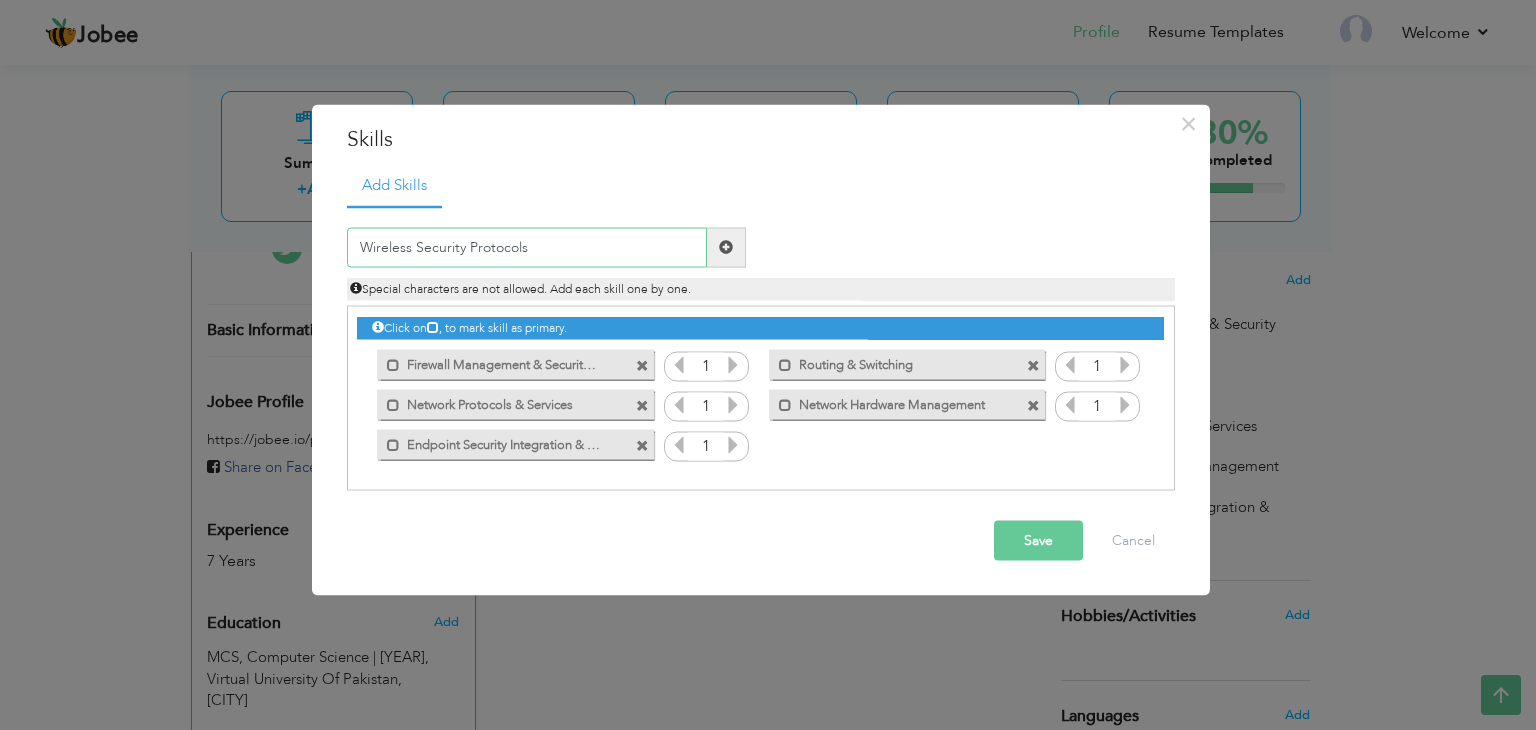 type on "Wireless Security Protocols" 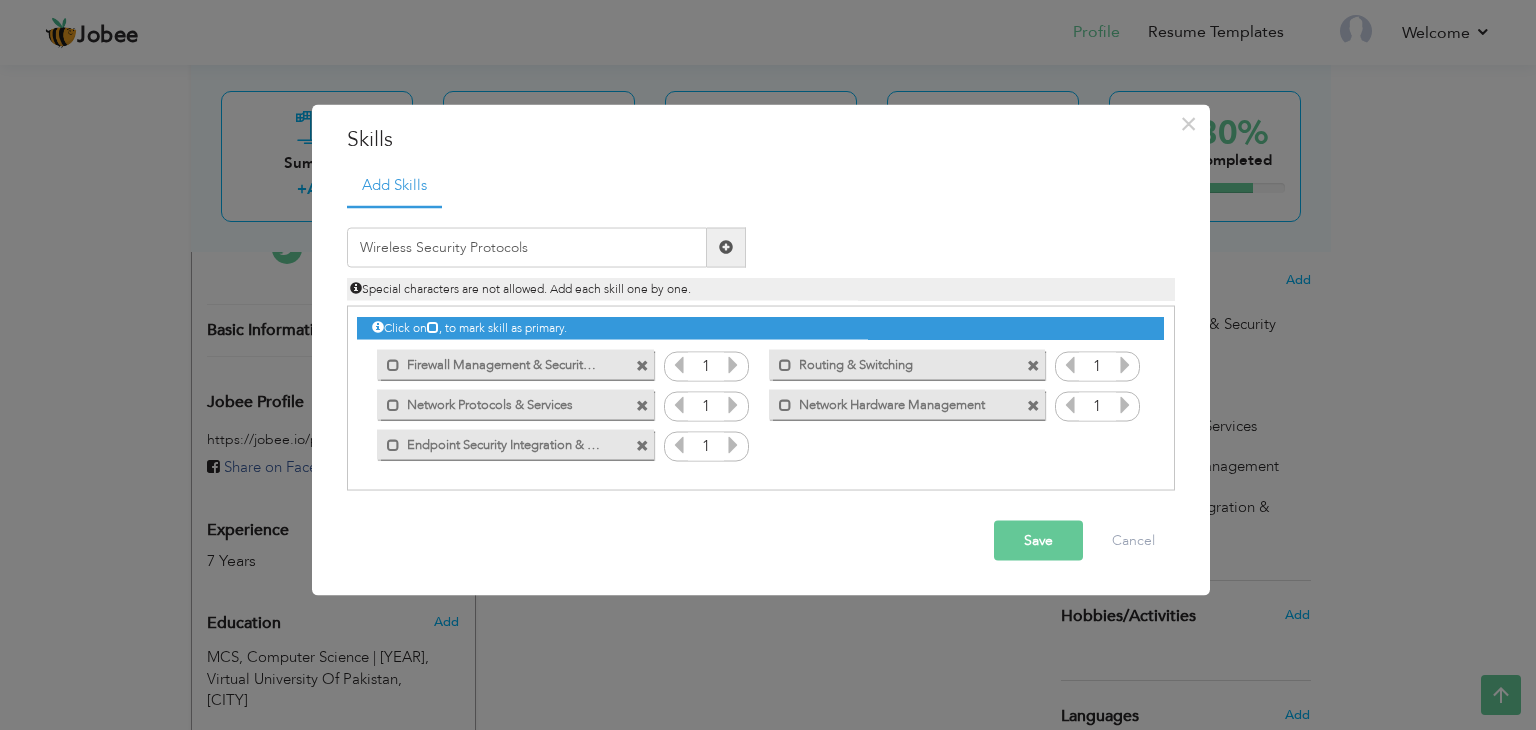 click at bounding box center (726, 247) 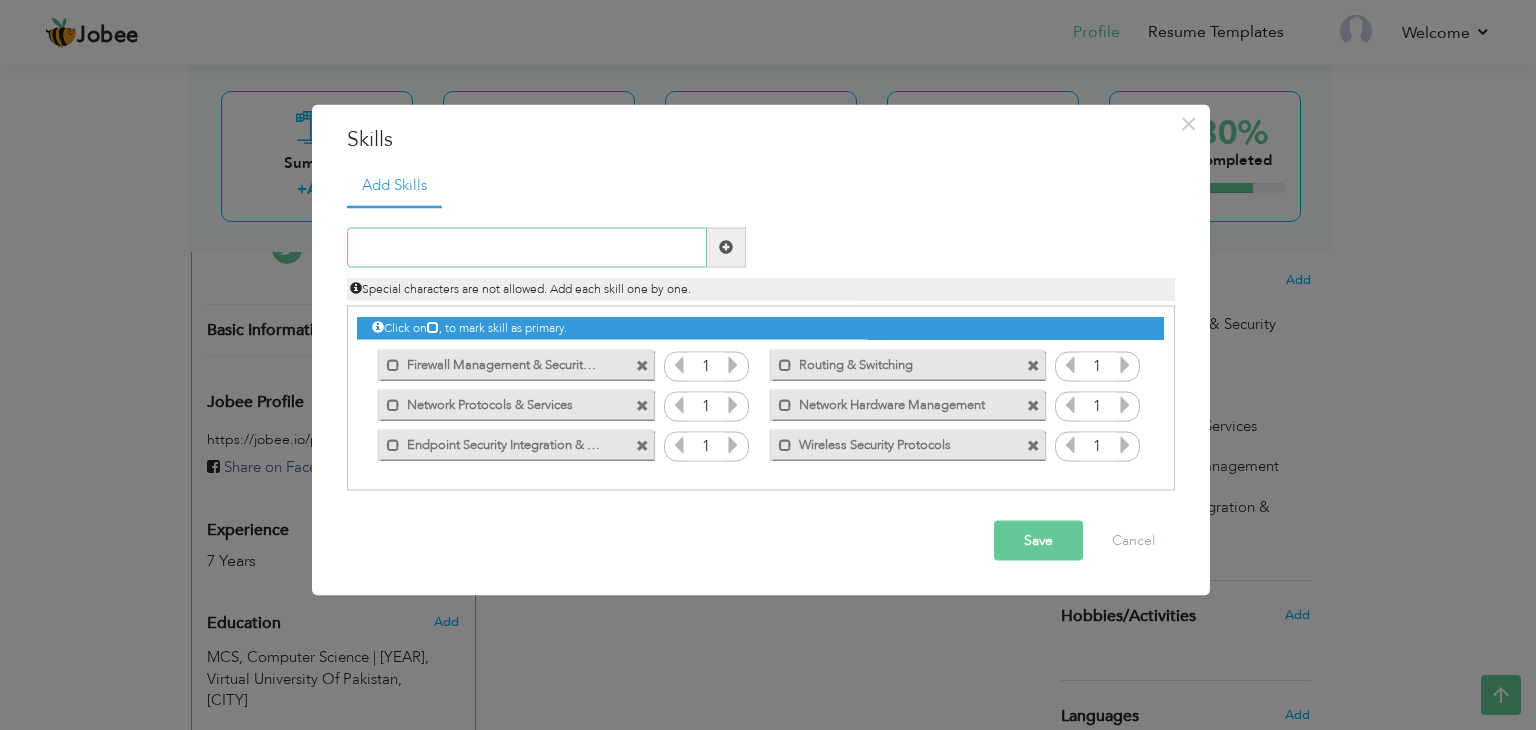 click at bounding box center [527, 247] 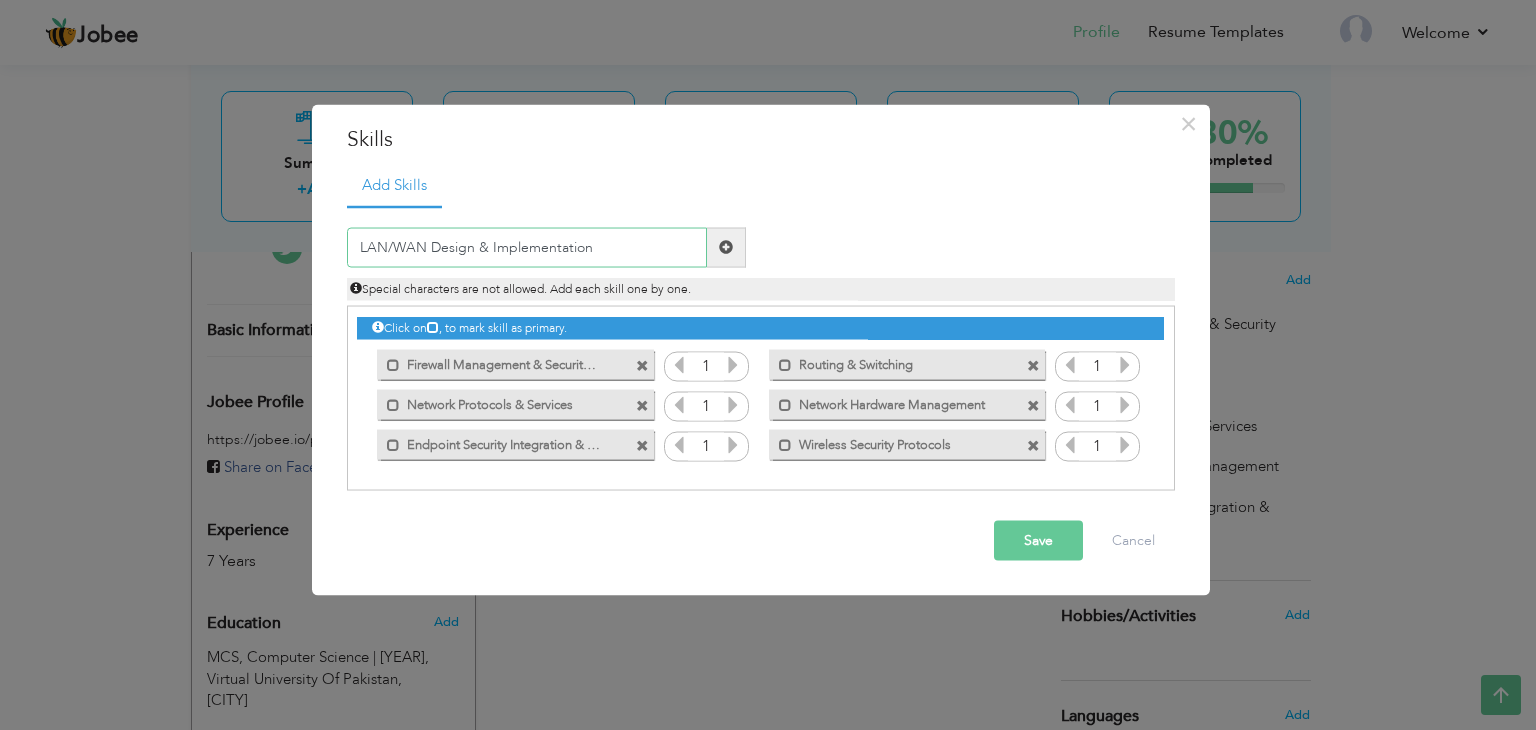 type on "LAN/WAN Design & Implementation" 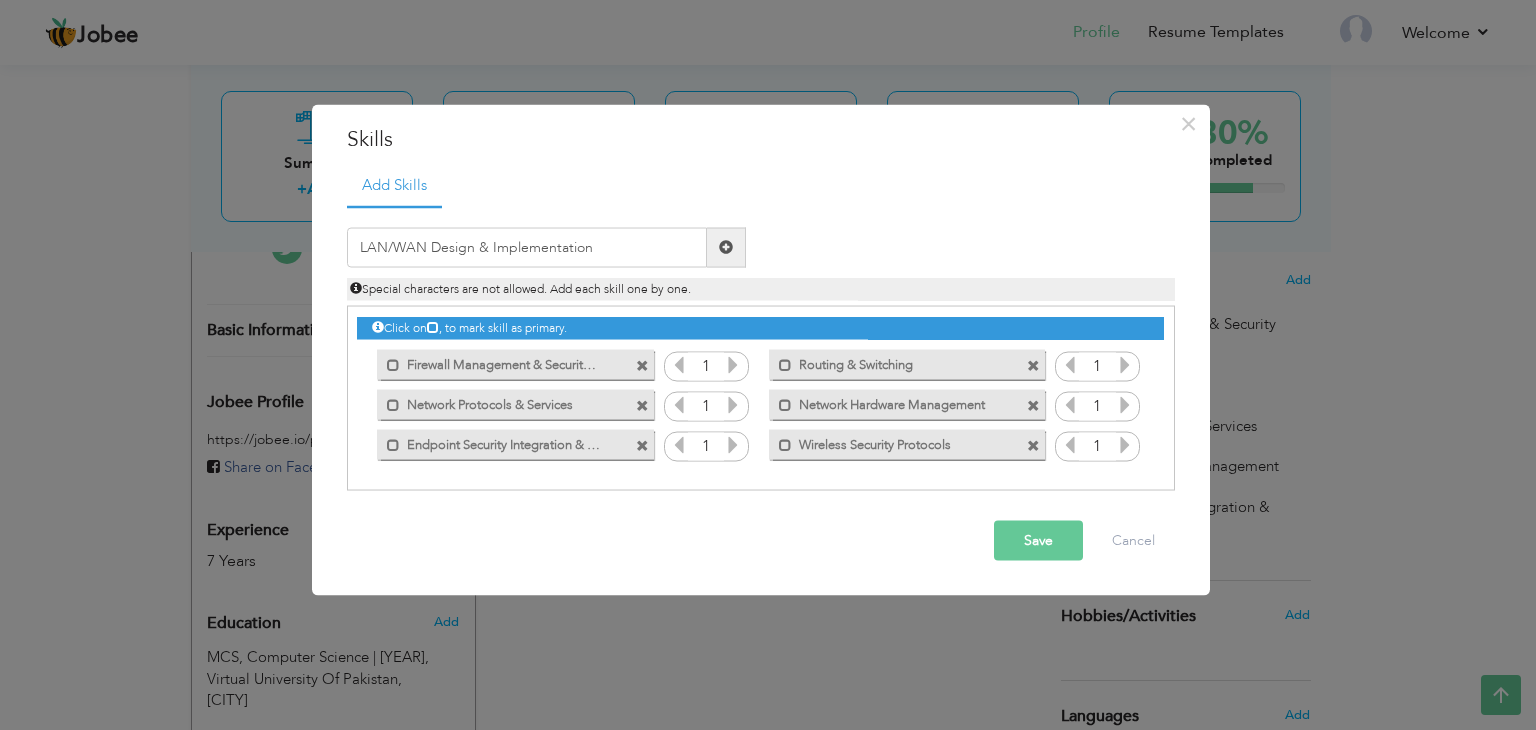 click at bounding box center [726, 247] 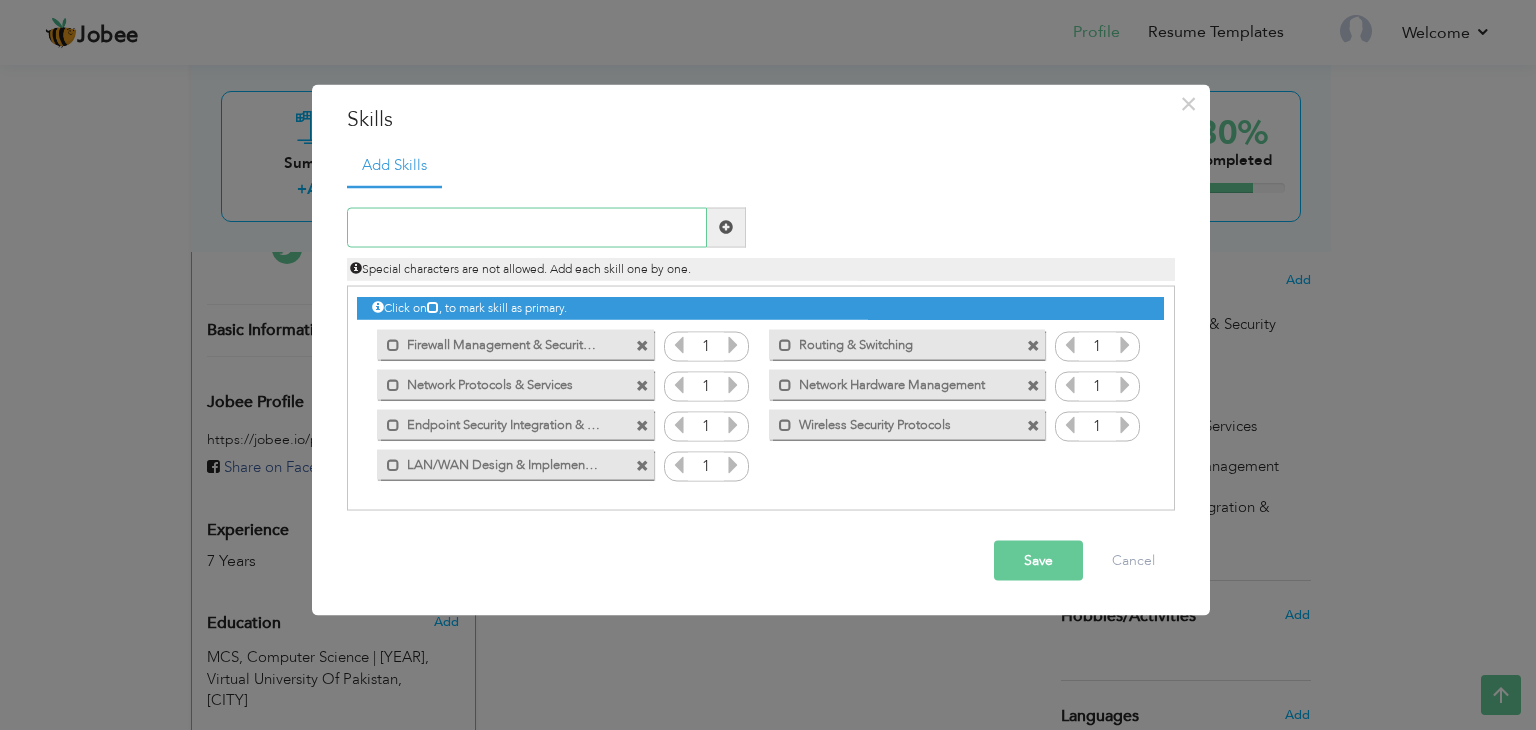 click at bounding box center (527, 227) 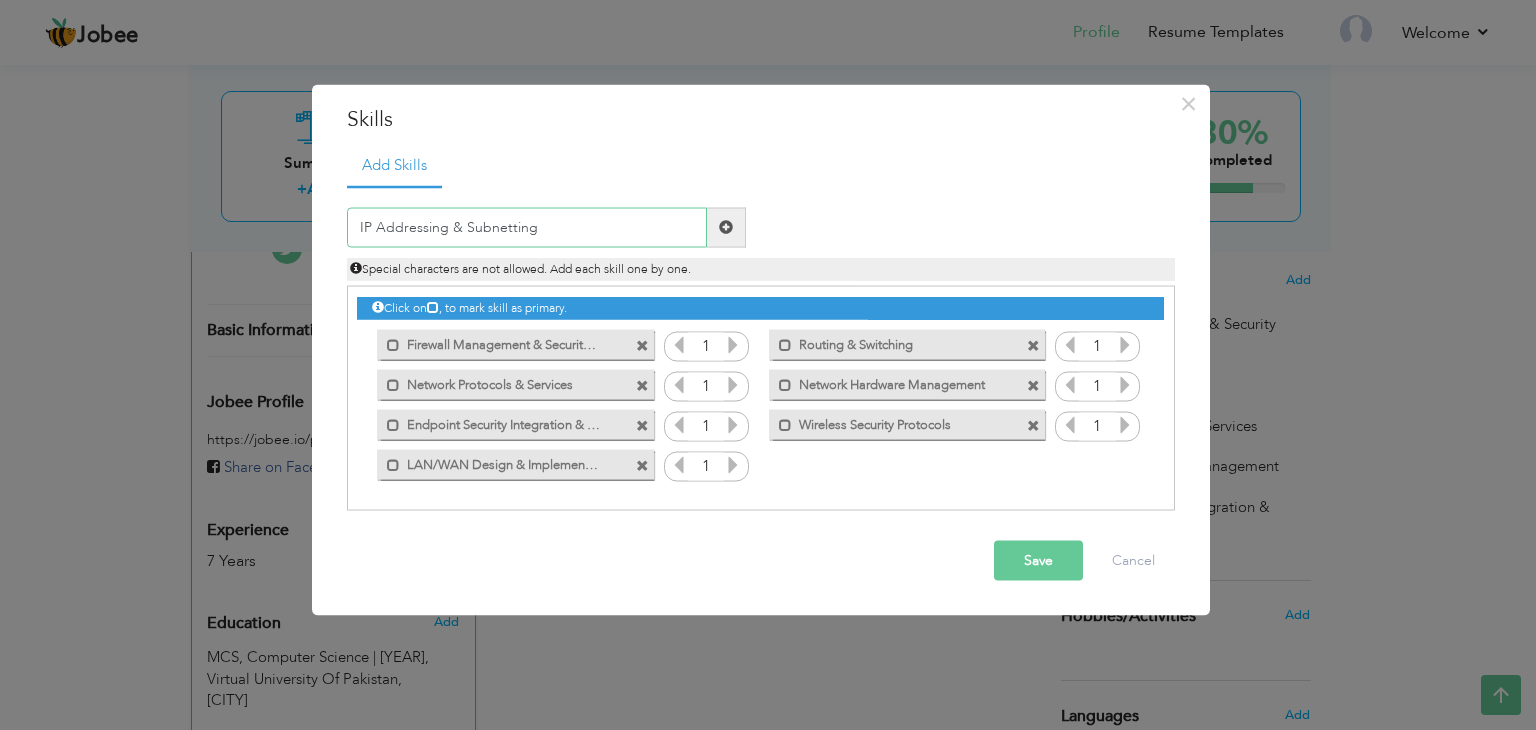 type on "IP Addressing & Subnetting" 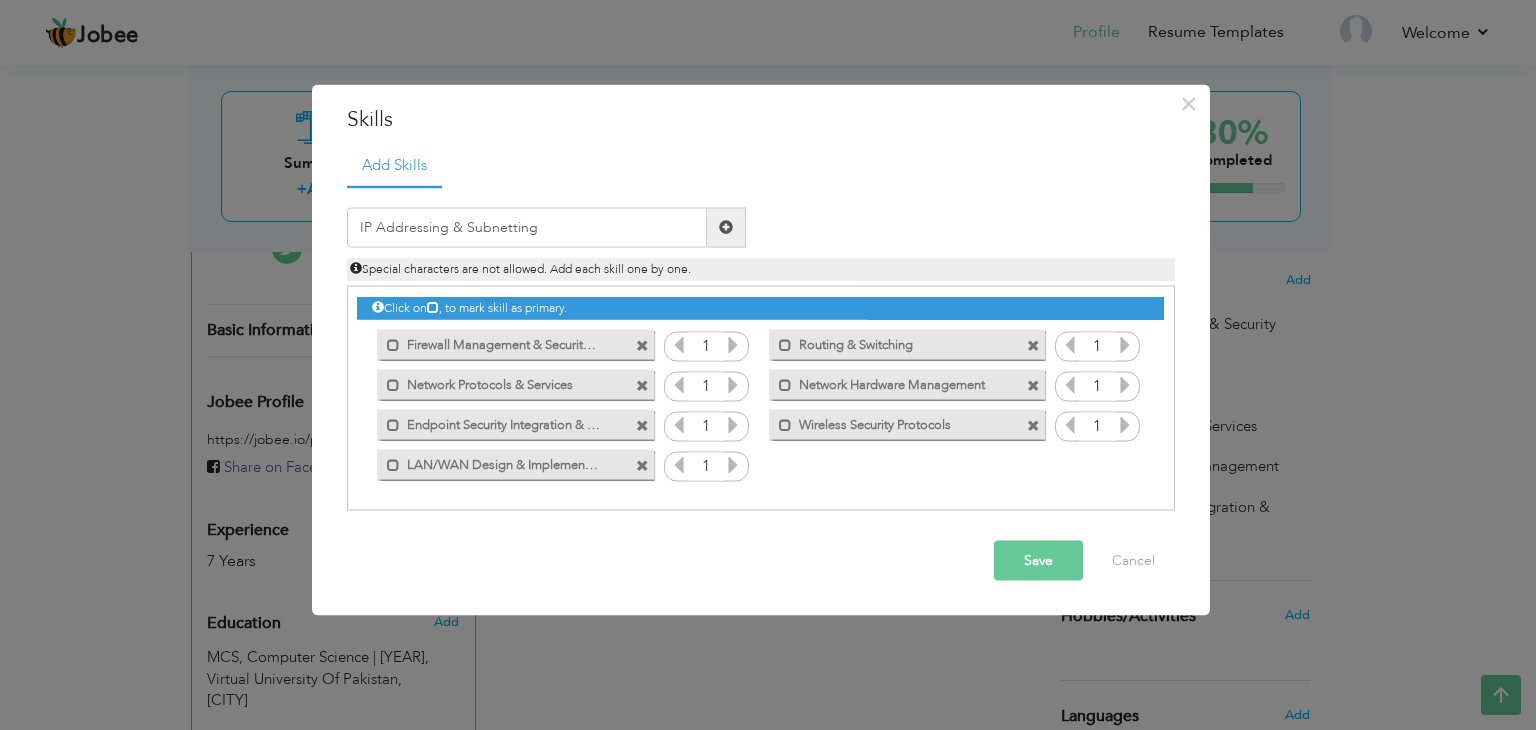 click at bounding box center (726, 227) 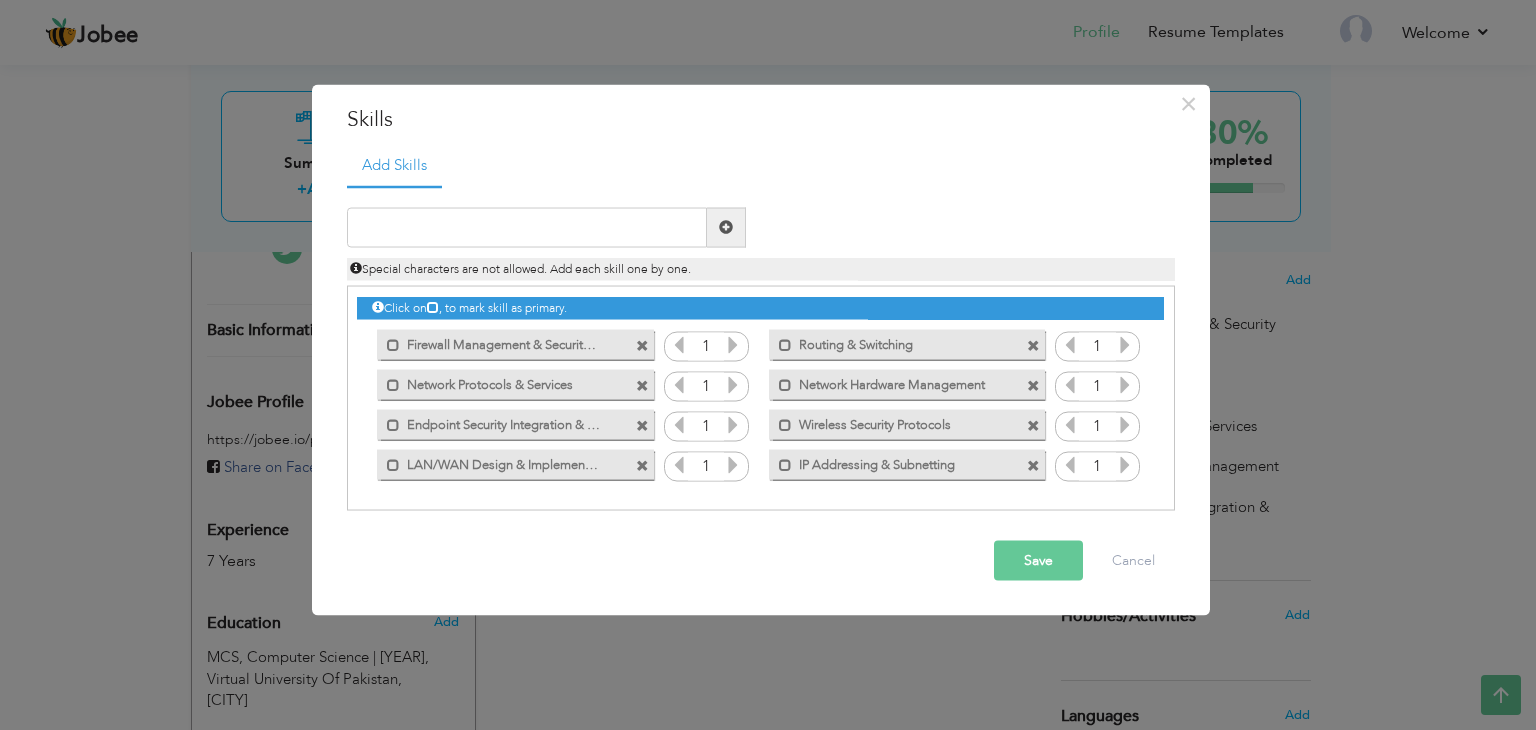 click on "Special characters are not allowed. Add each skill one by one." at bounding box center (761, 263) 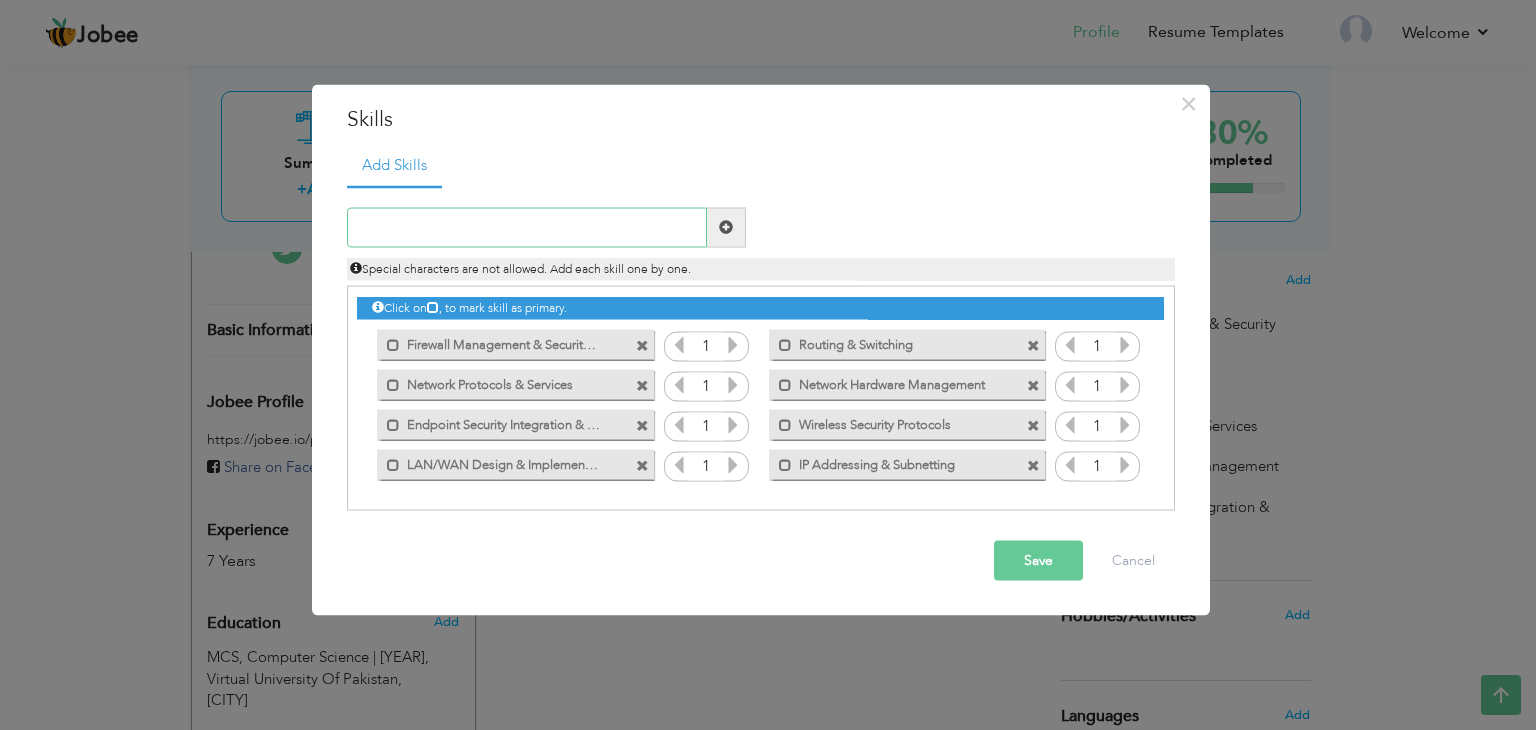 click at bounding box center [527, 227] 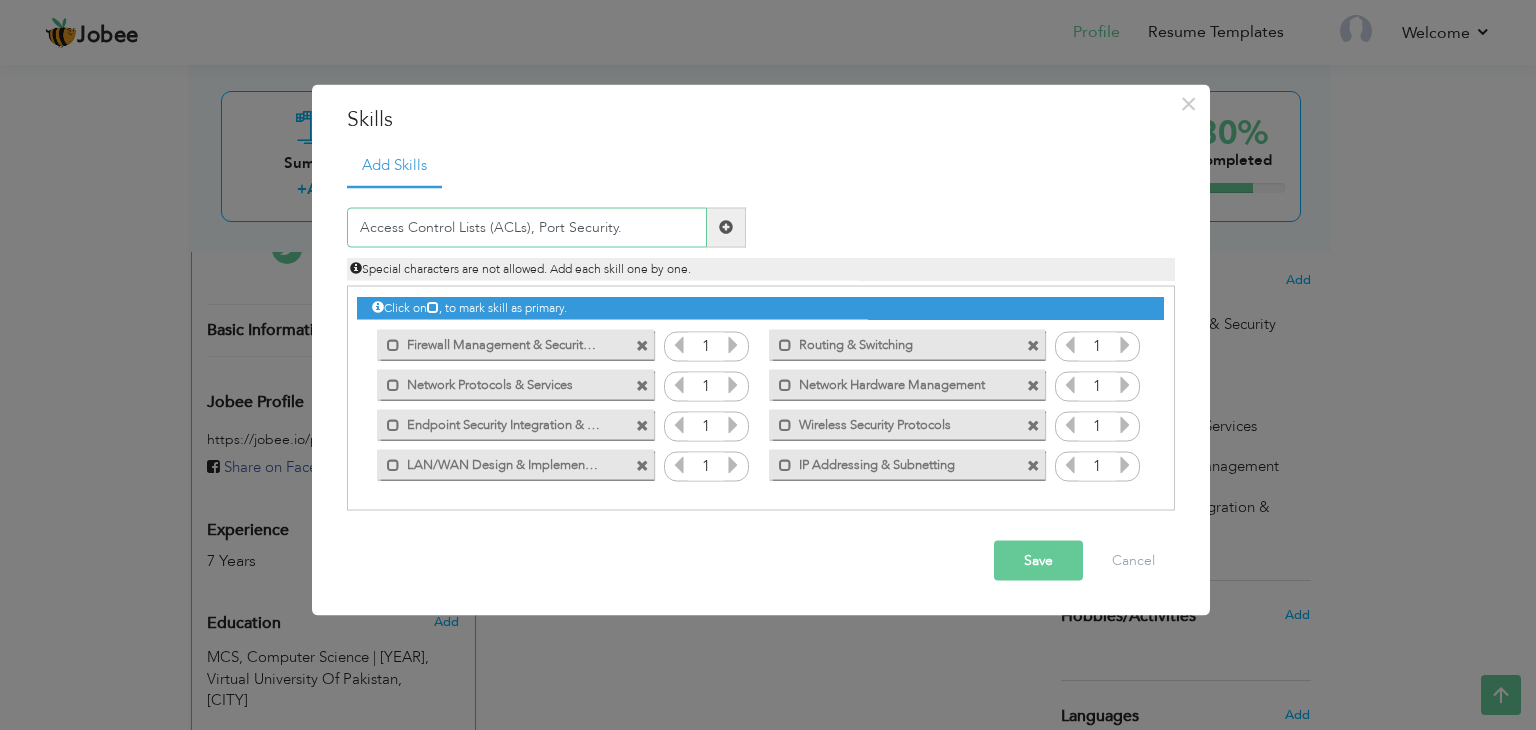 type on "Access Control Lists (ACLs), Port Security." 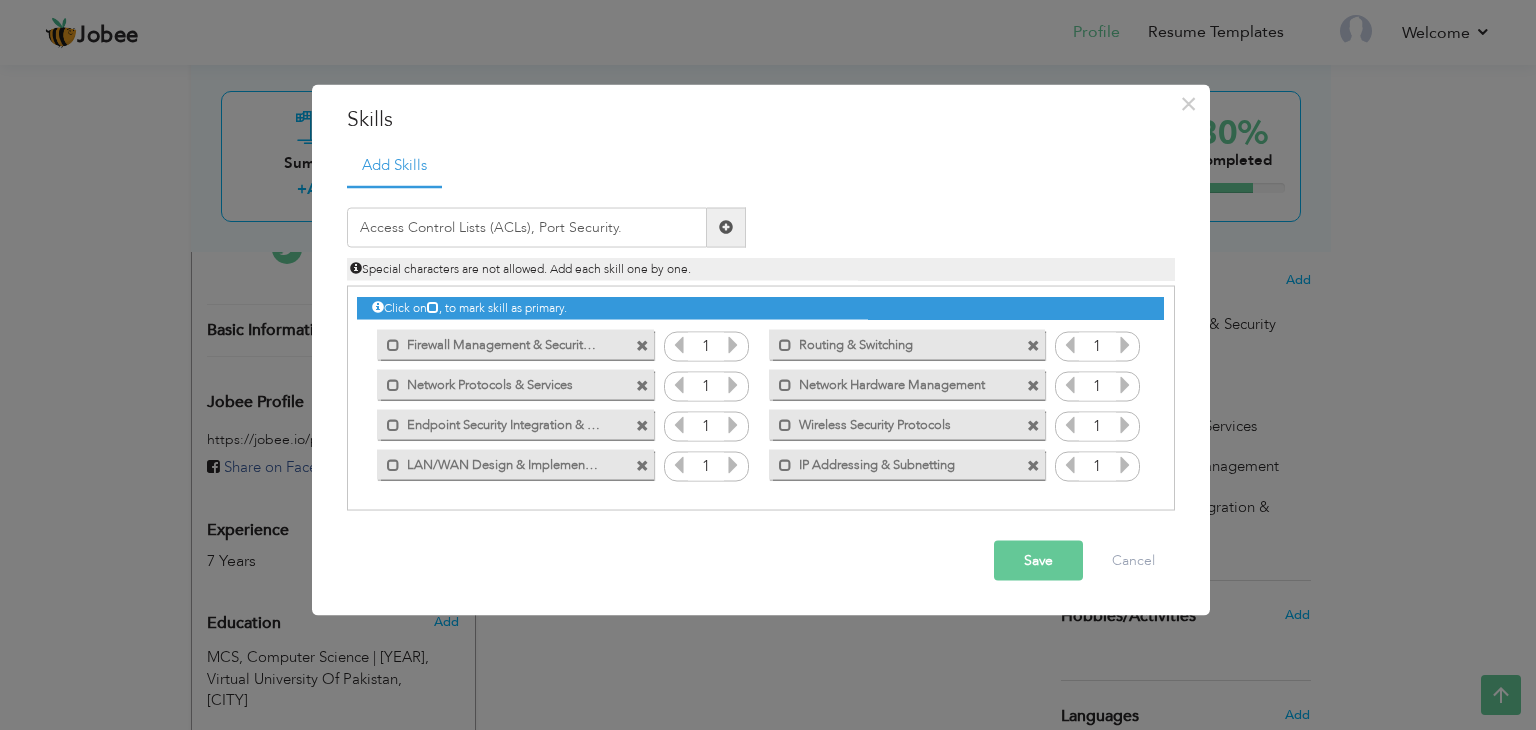click at bounding box center [726, 227] 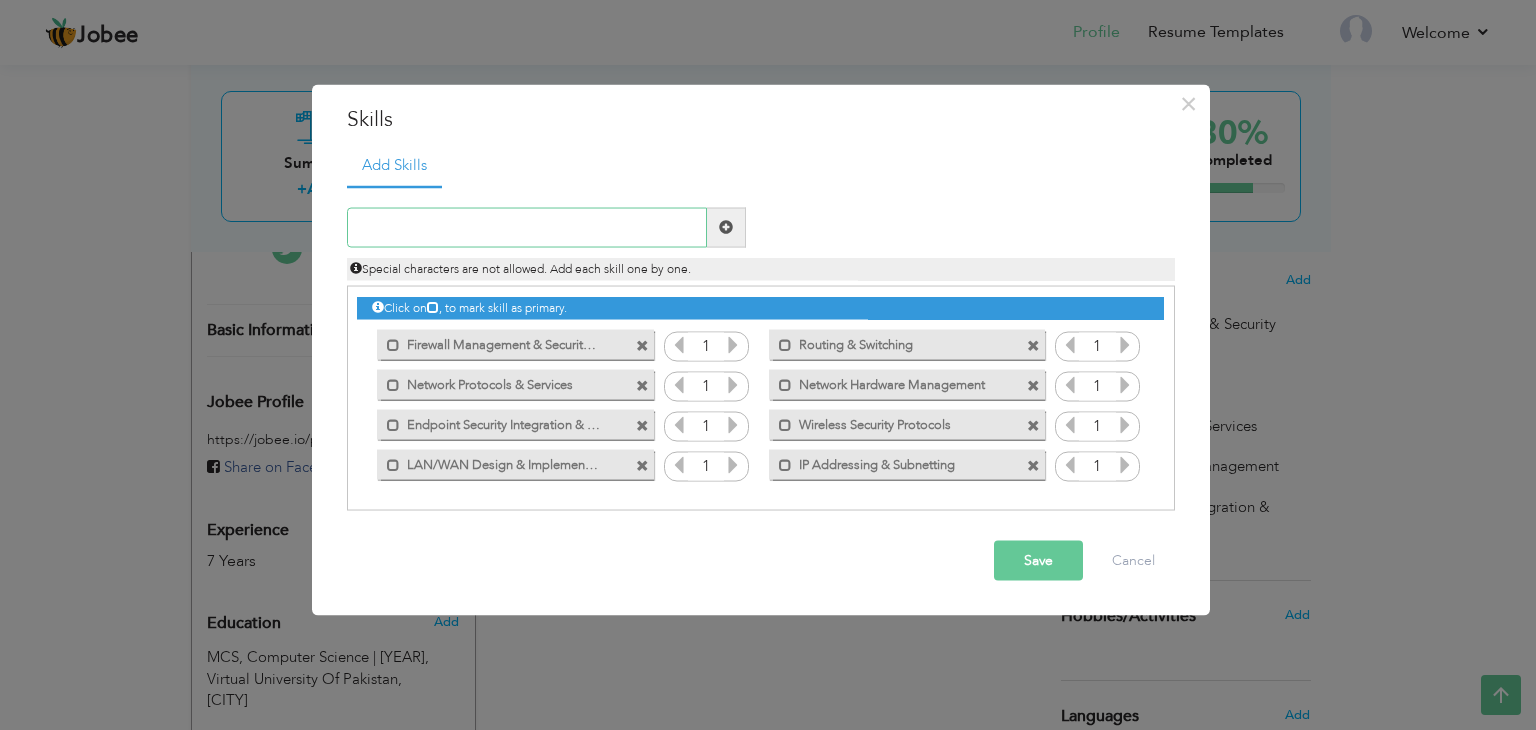 click at bounding box center (527, 227) 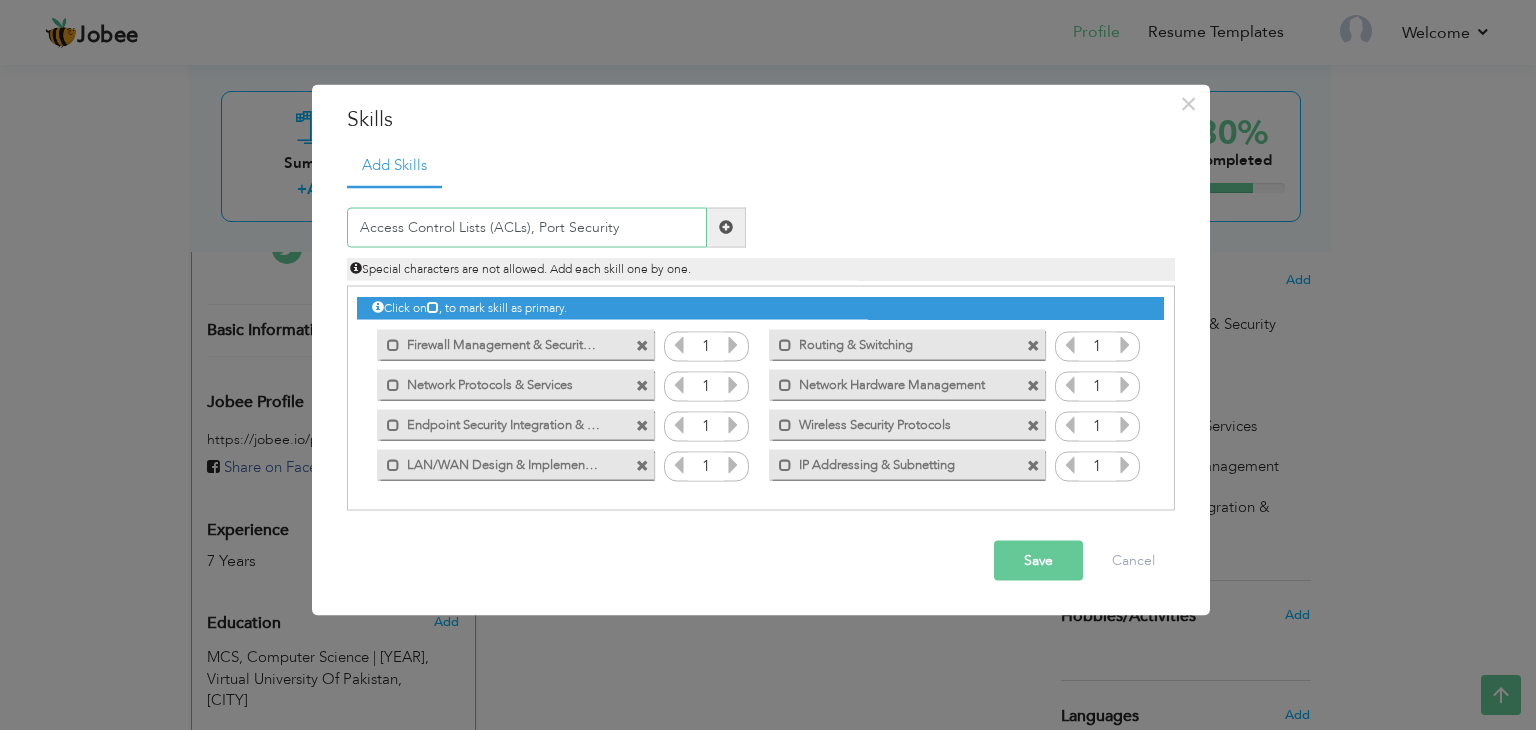click on "Access Control Lists (ACLs), Port Security" at bounding box center [527, 227] 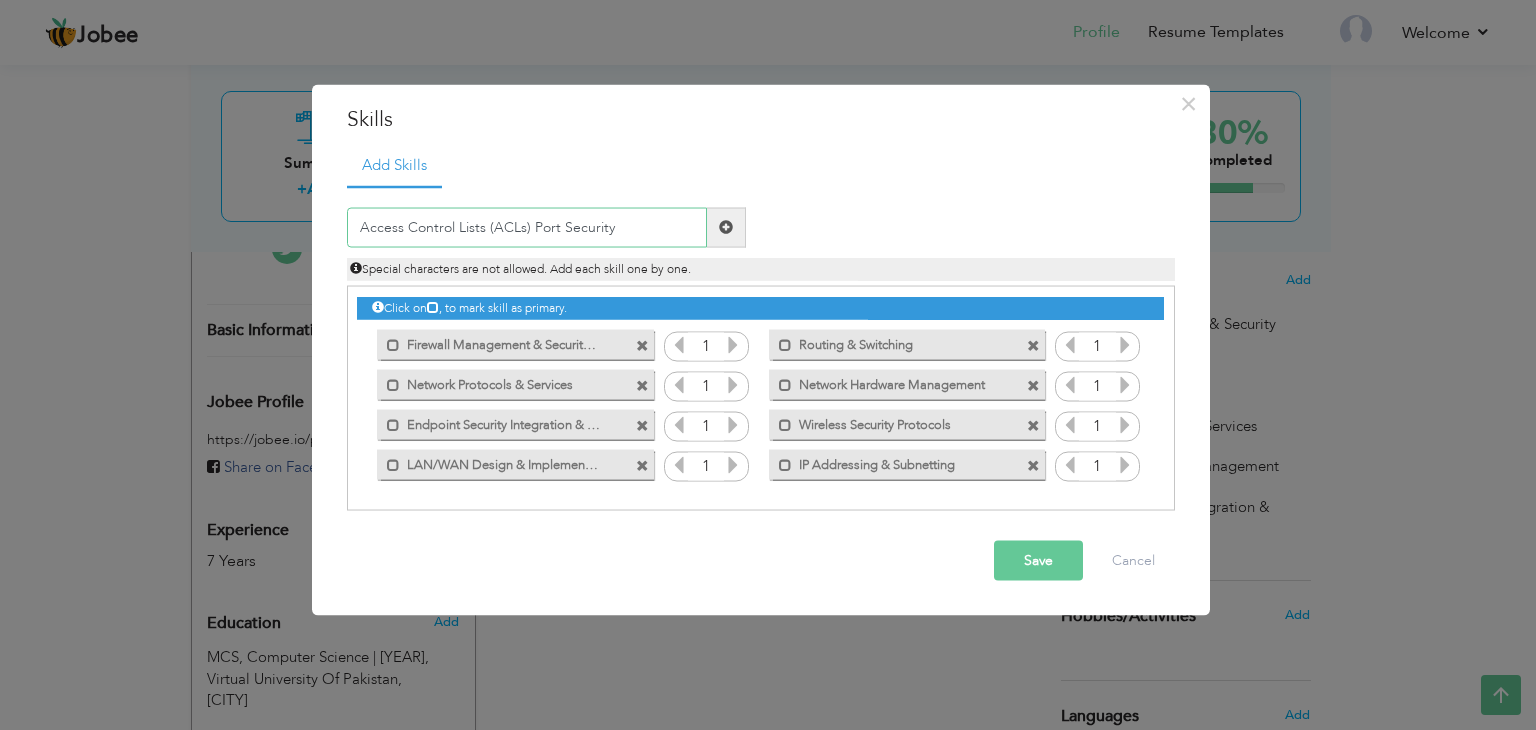 type on "Access Control Lists (ACLs) Port Security" 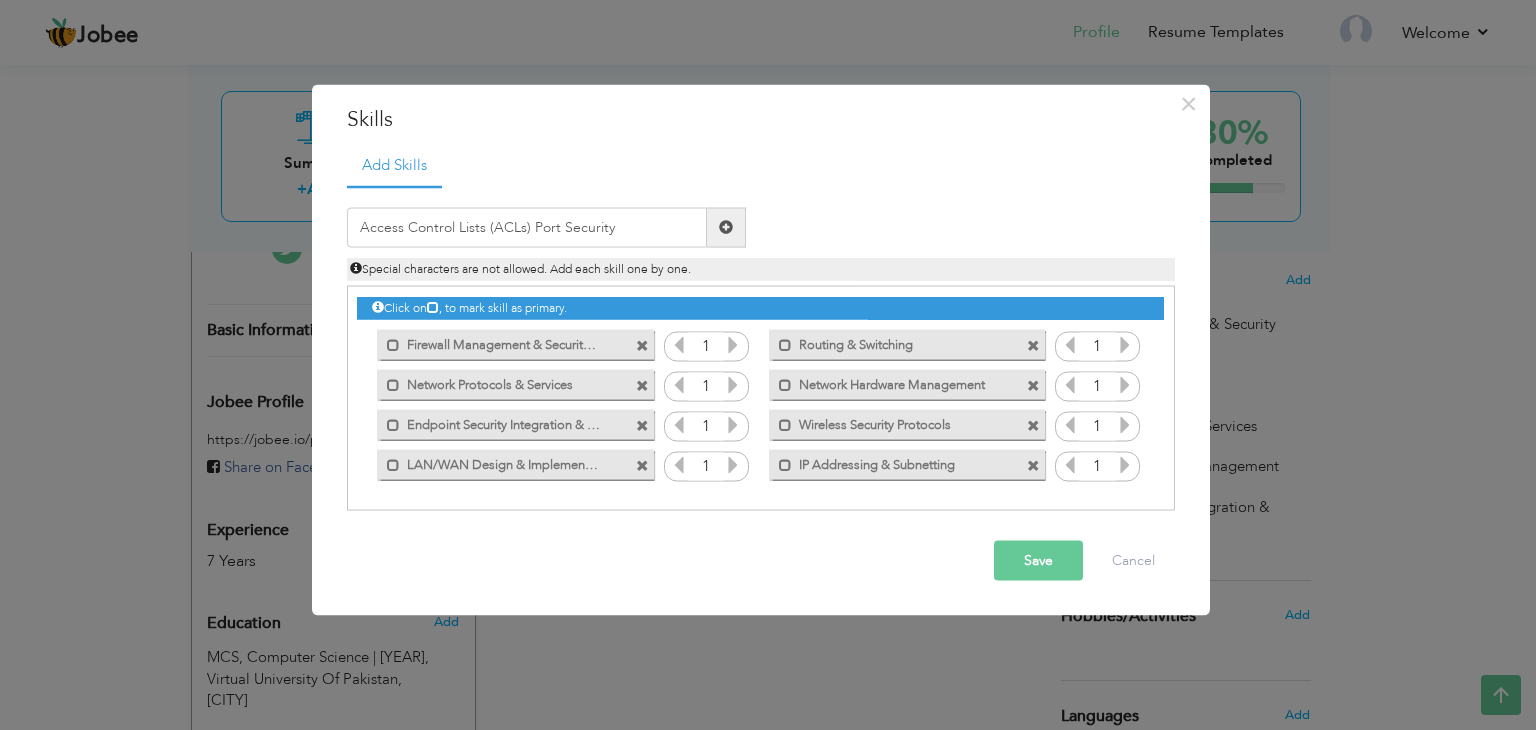 click at bounding box center (726, 227) 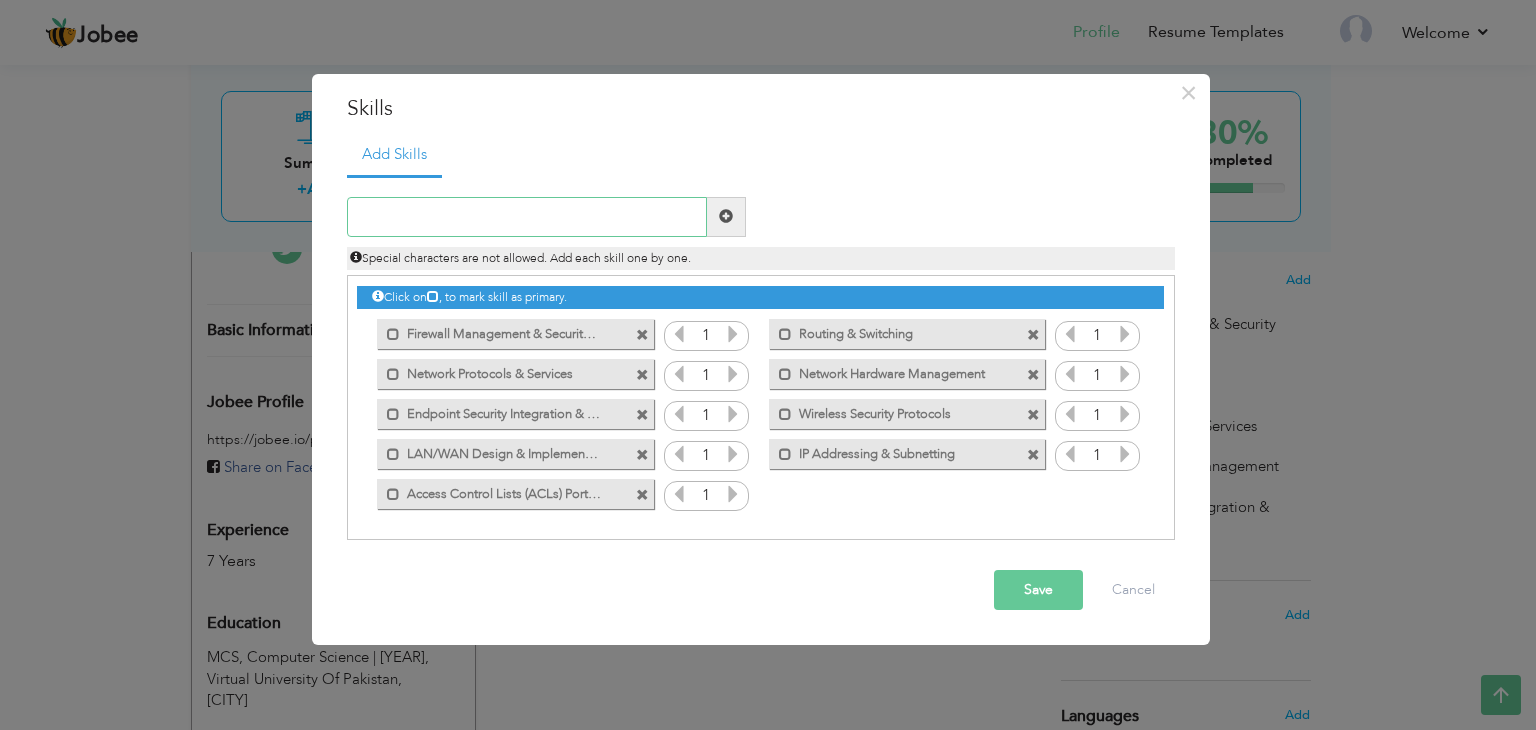 click at bounding box center (527, 217) 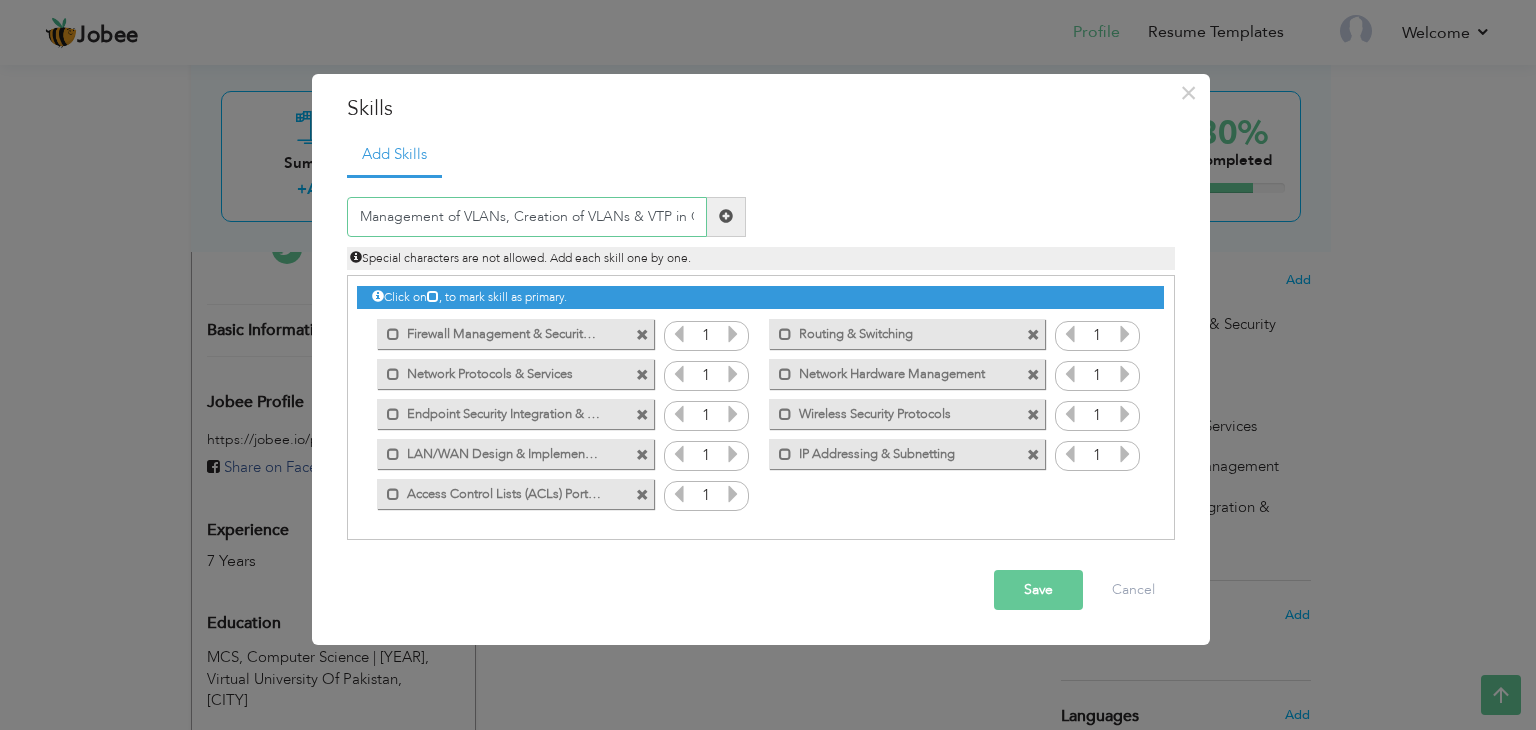 scroll, scrollTop: 0, scrollLeft: 5, axis: horizontal 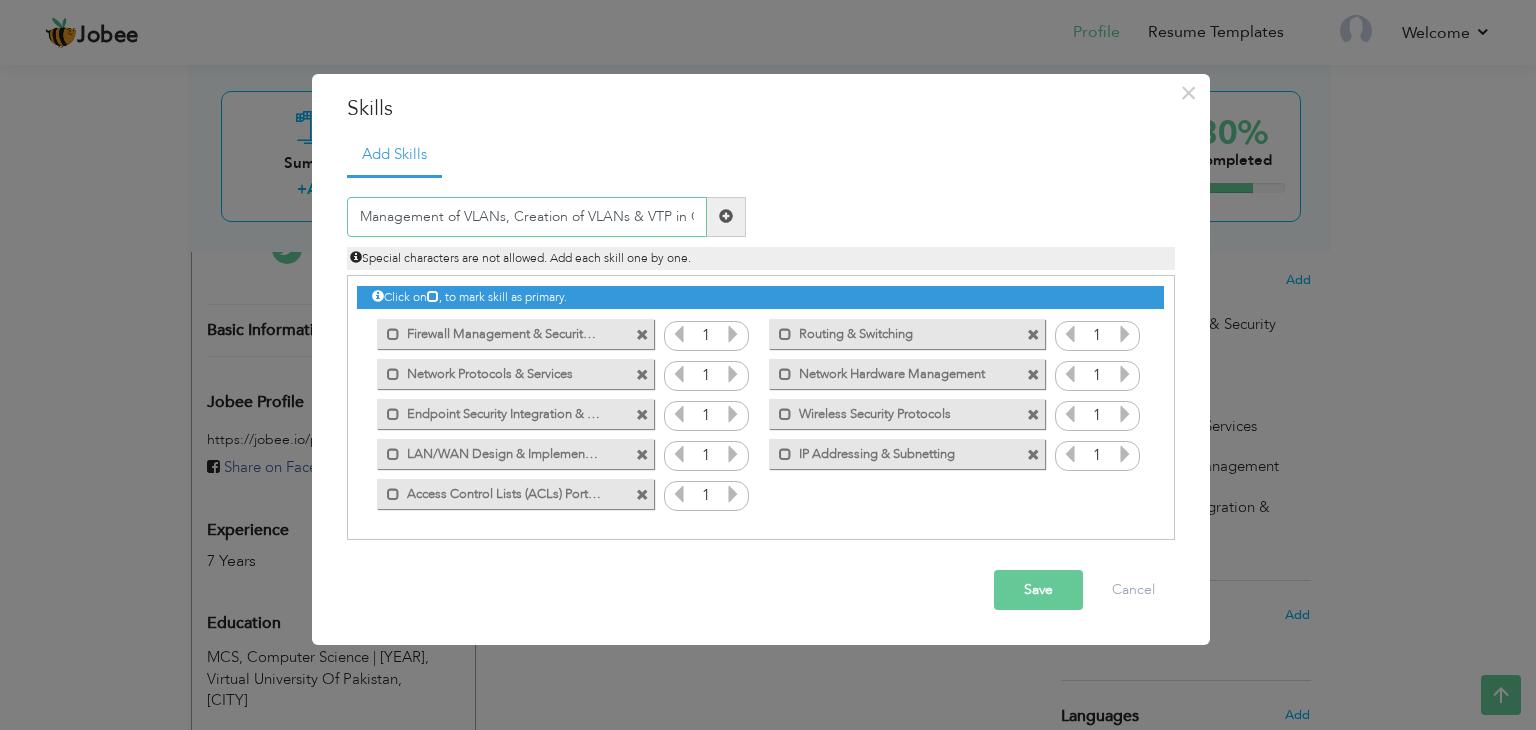 click on "Management of VLANs, Creation of VLANs & VTP in CI" at bounding box center (527, 217) 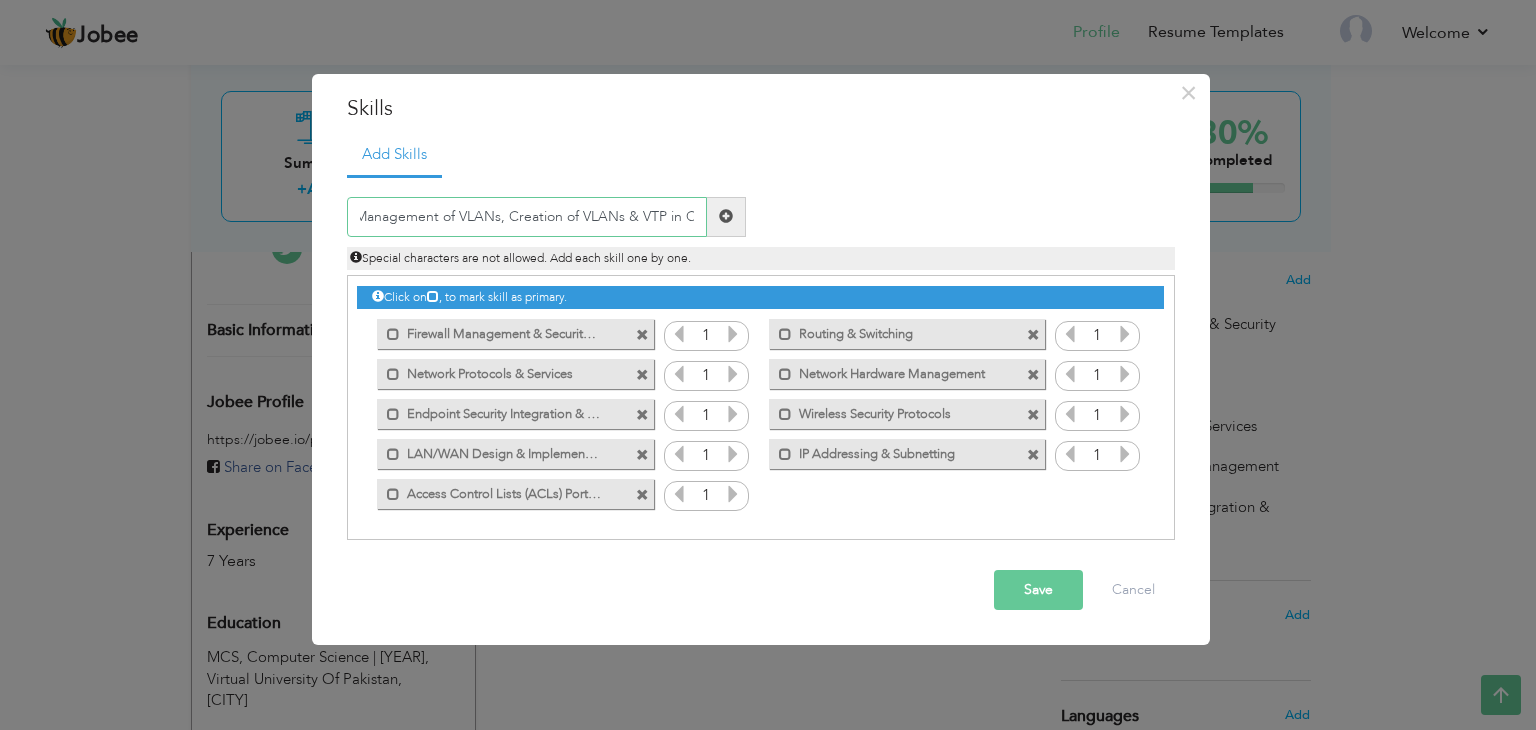 scroll, scrollTop: 0, scrollLeft: 0, axis: both 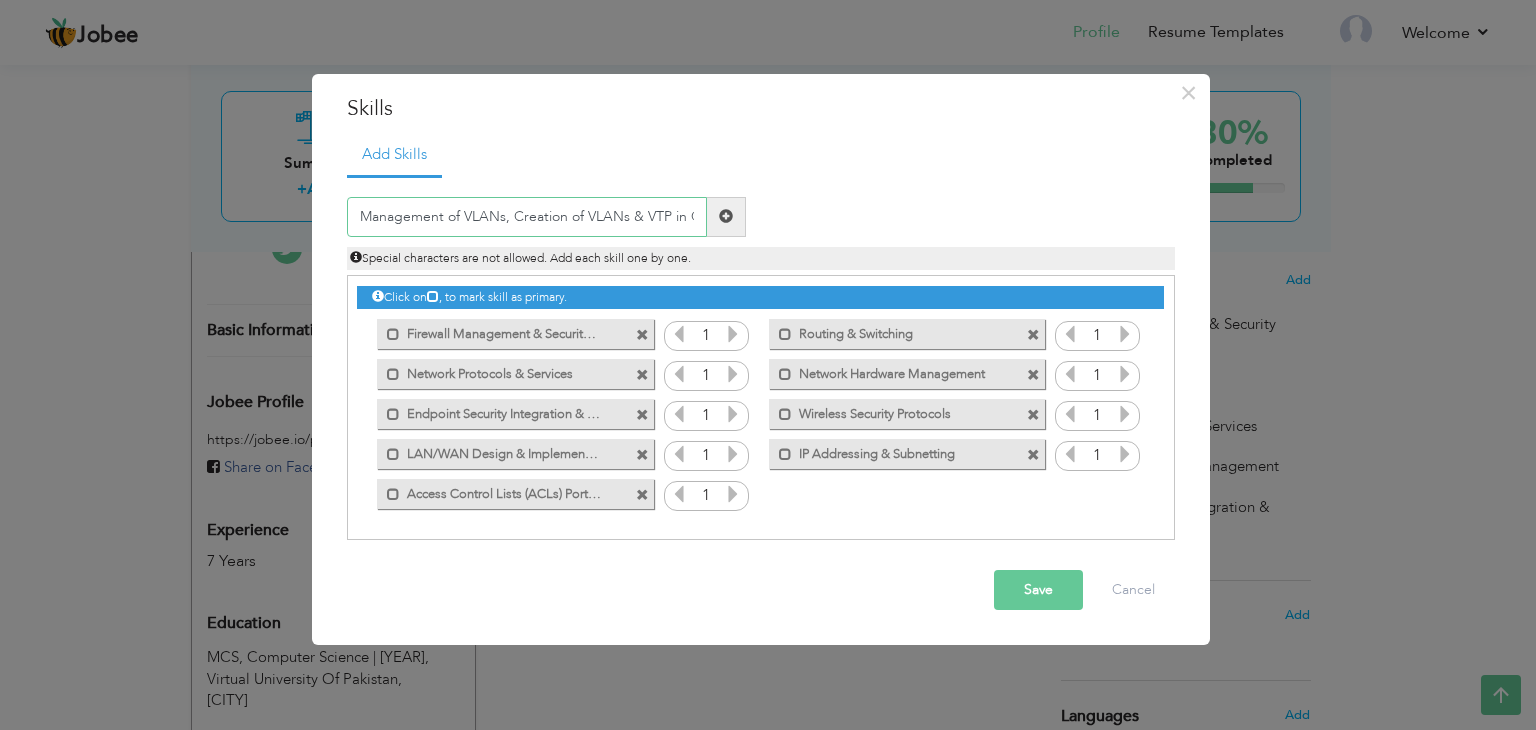 click on "Management of VLANs, Creation of VLANs & VTP in CI" at bounding box center (527, 217) 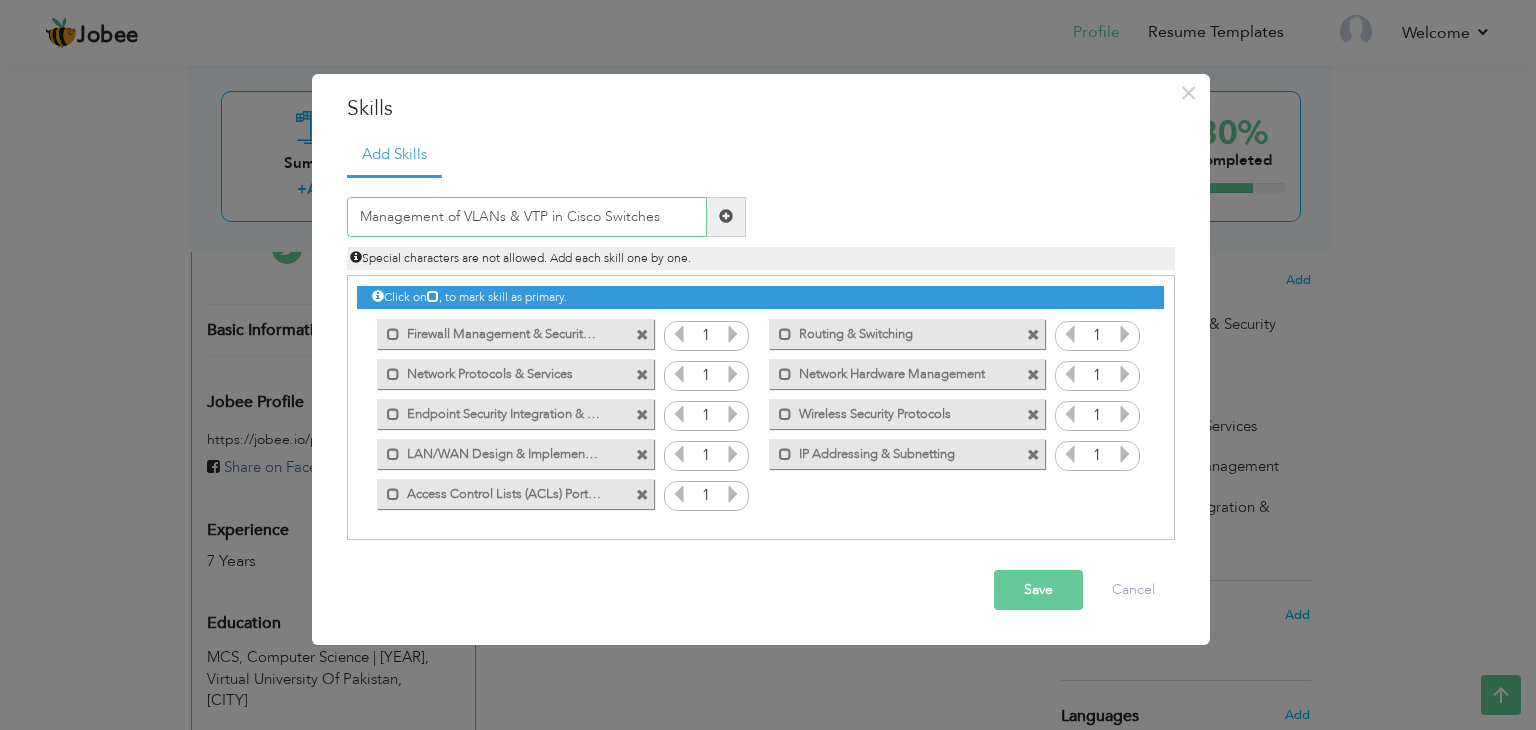 type on "Management of VLANs & VTP in Cisco Switches" 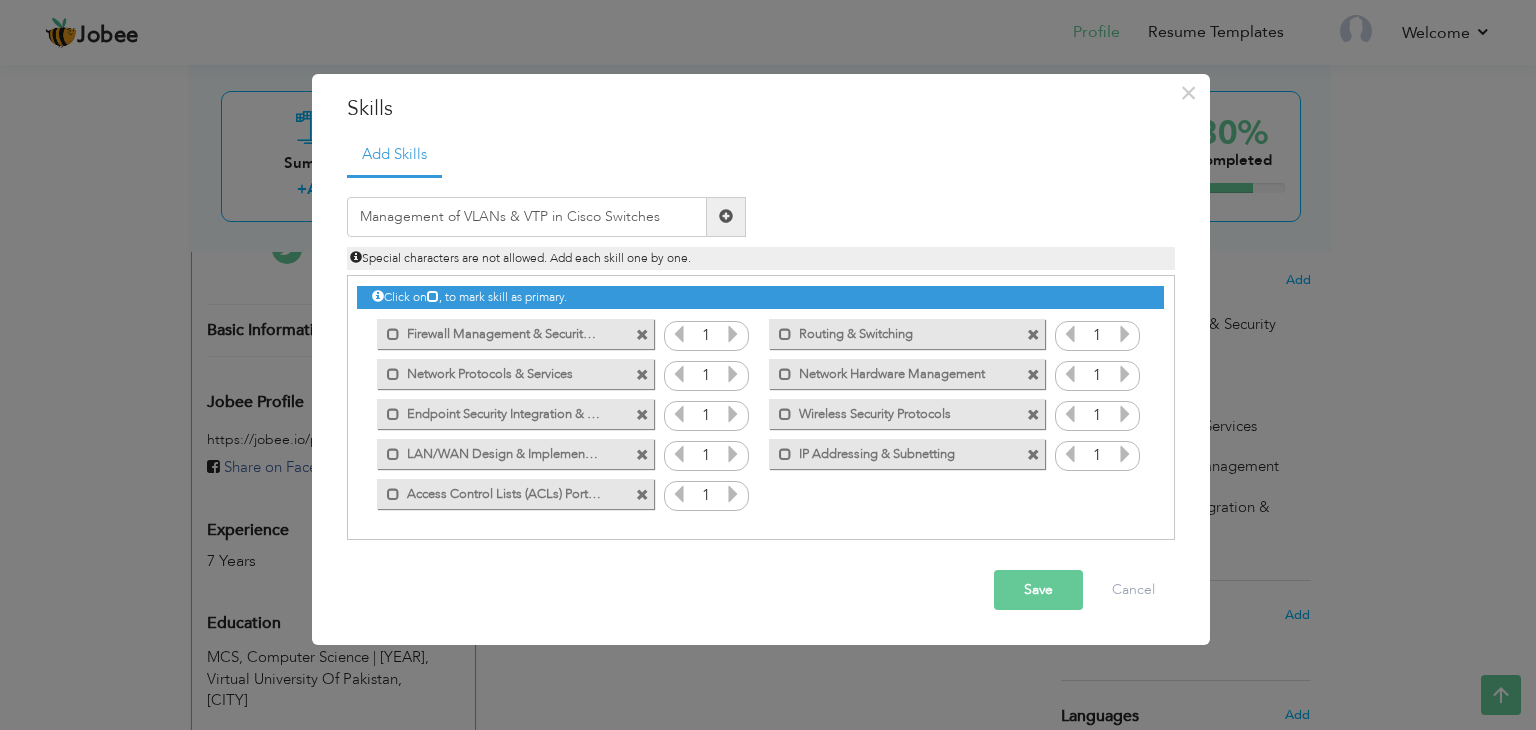 click at bounding box center (726, 216) 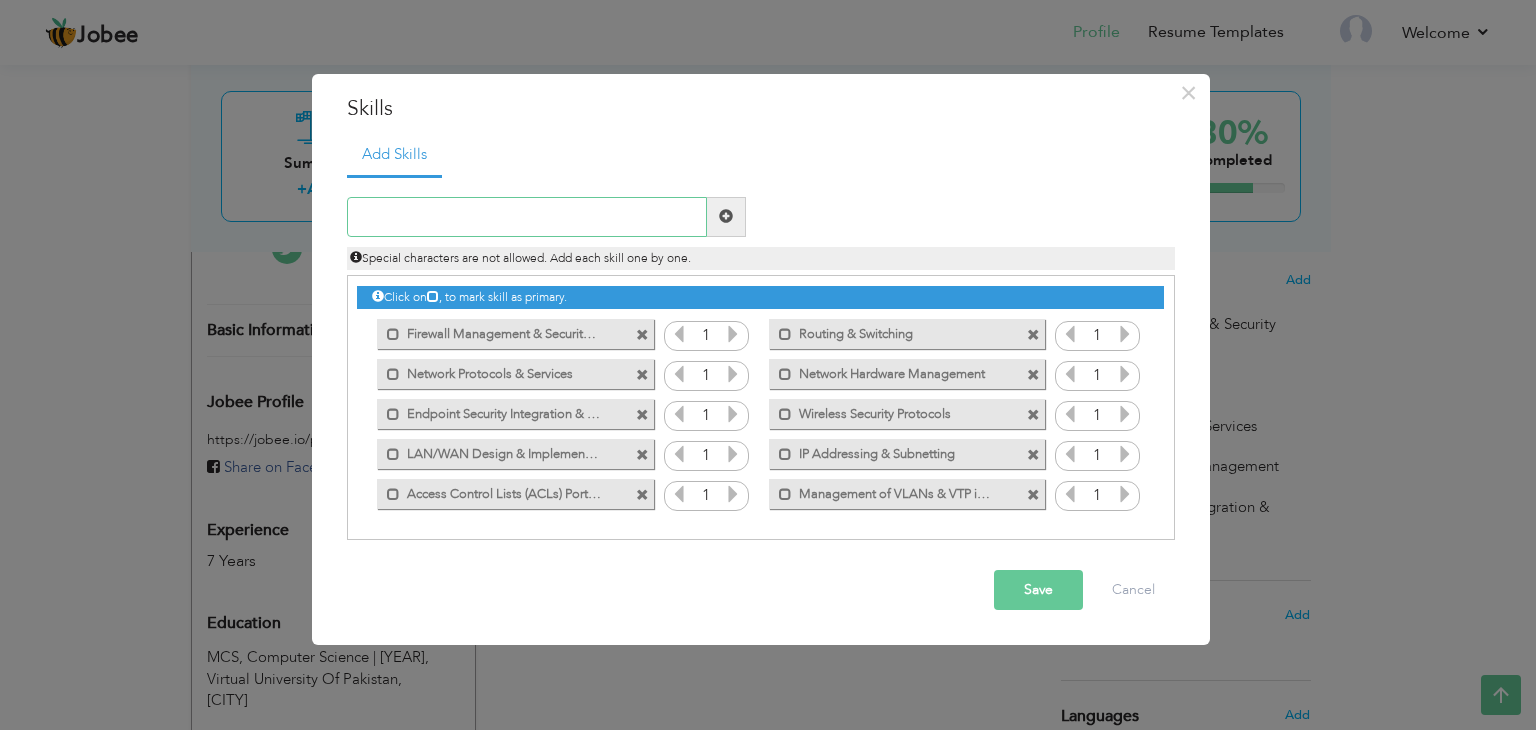 click at bounding box center (527, 217) 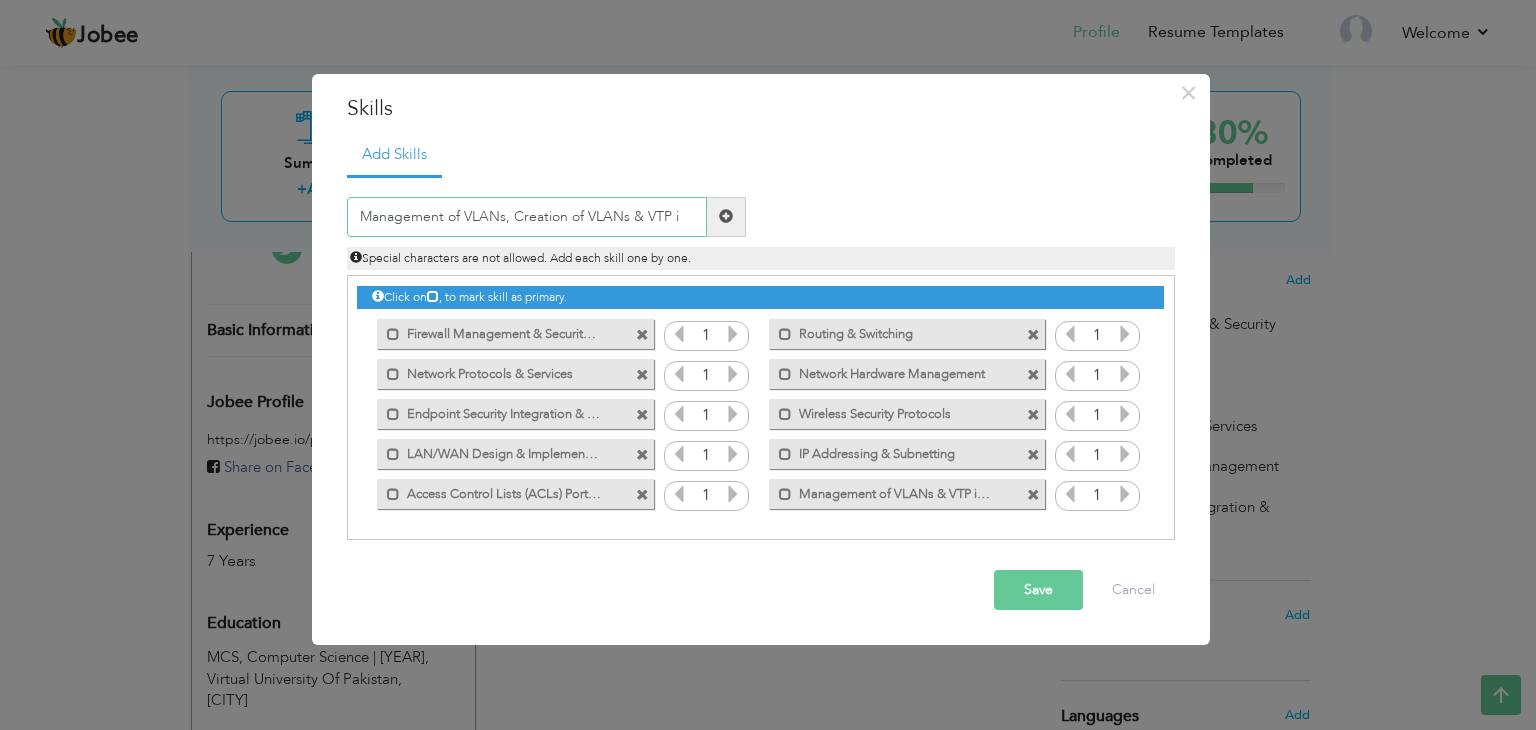 scroll, scrollTop: 0, scrollLeft: 0, axis: both 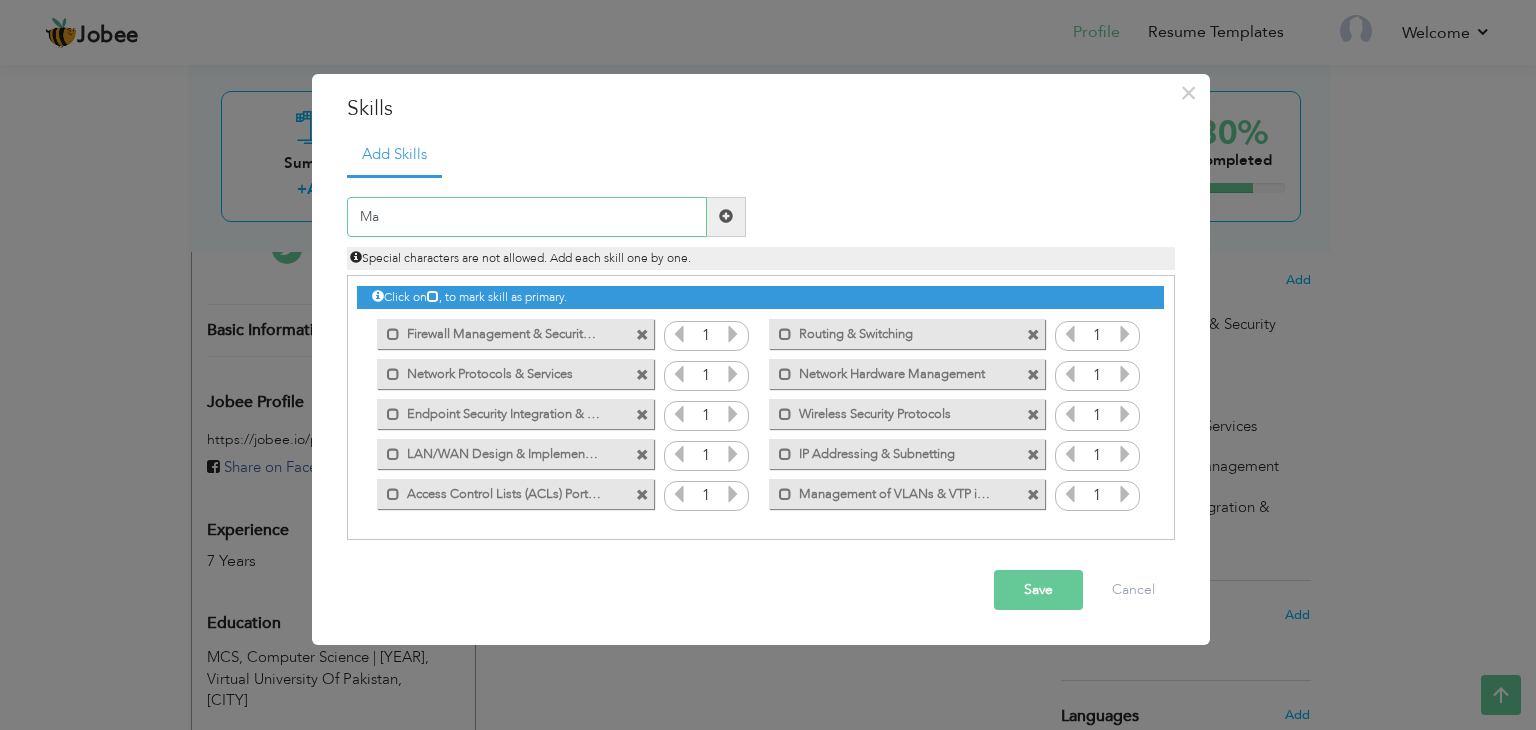 type on "M" 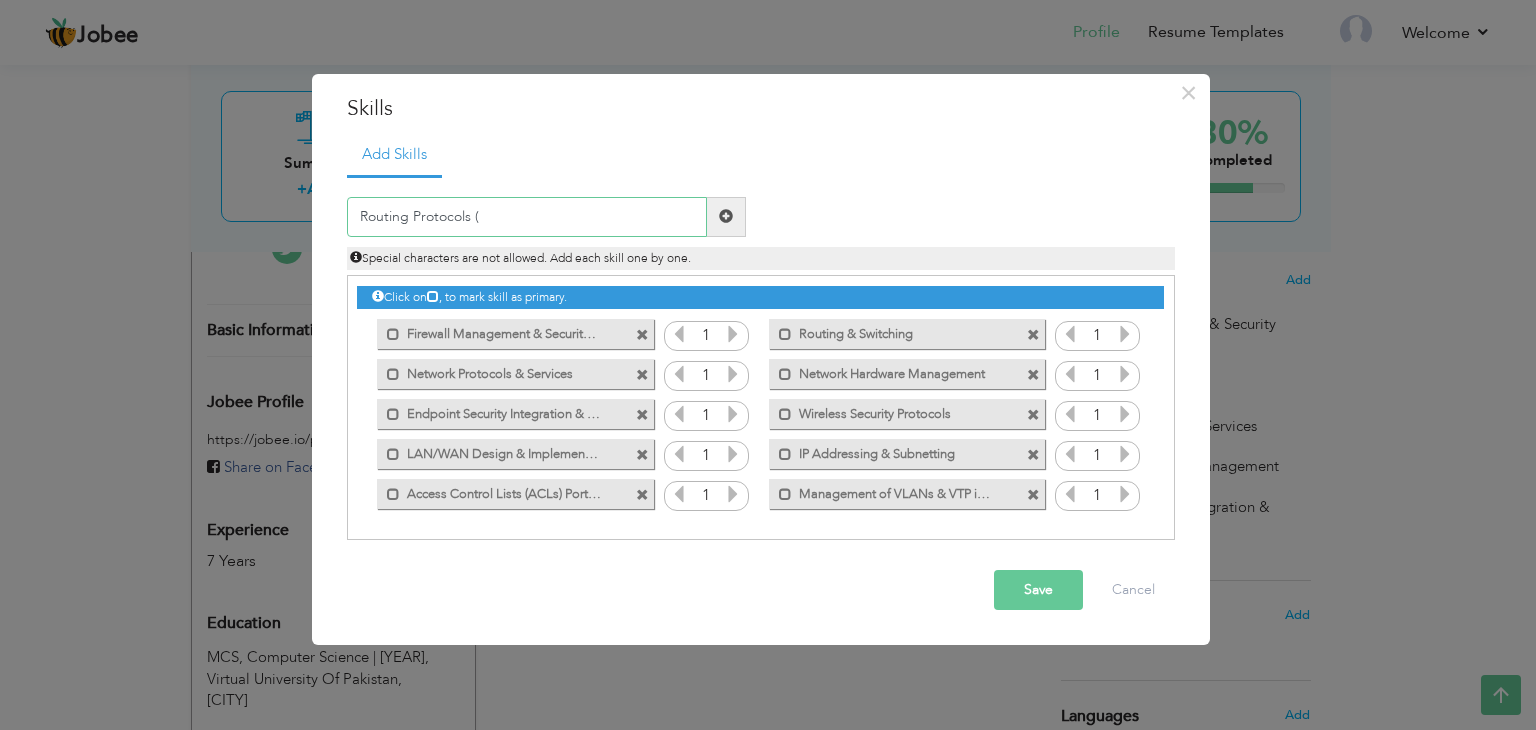 paste on "Routing and switching, IP4, IPv" 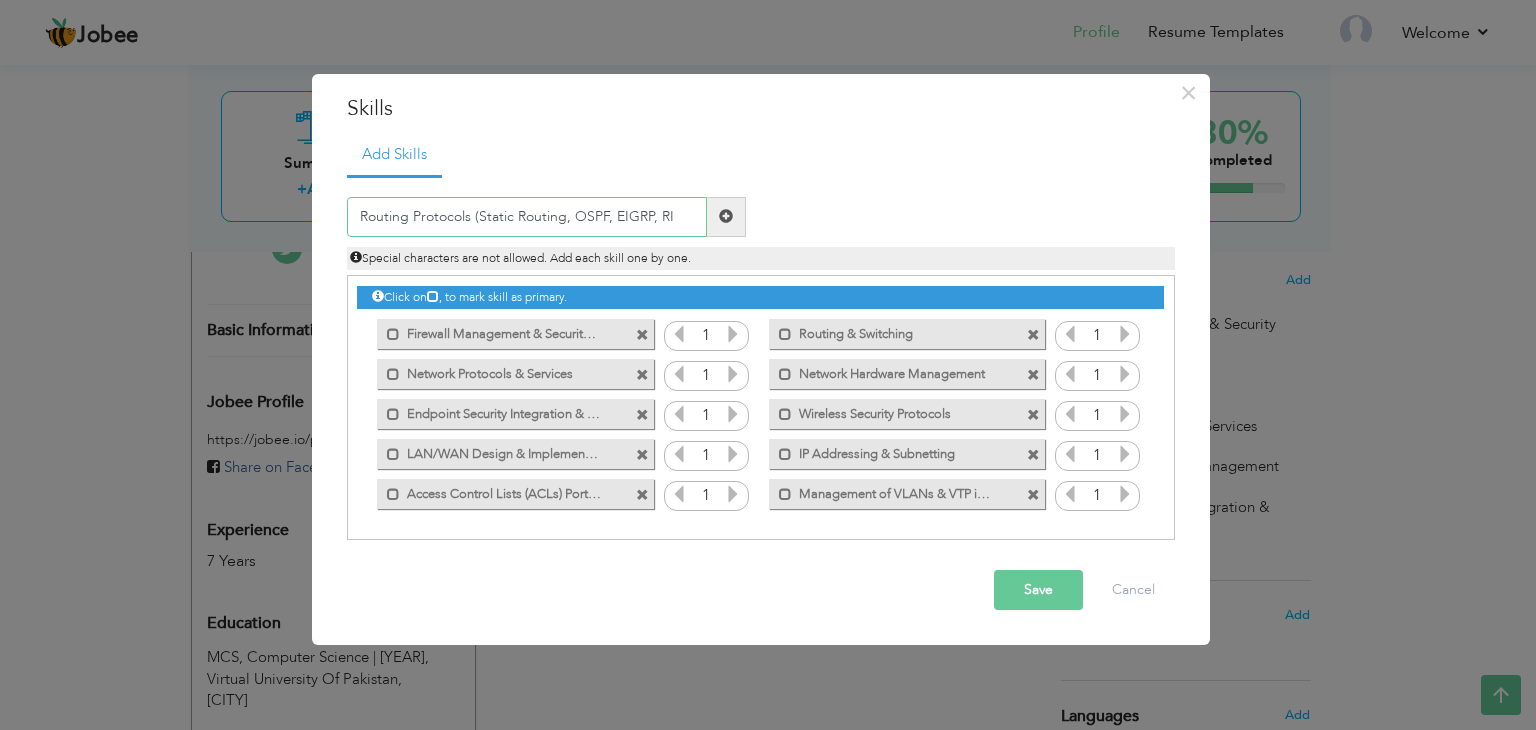 click on "Routing Protocols (Static Routing, OSPF, EIGRP, RI" at bounding box center (527, 217) 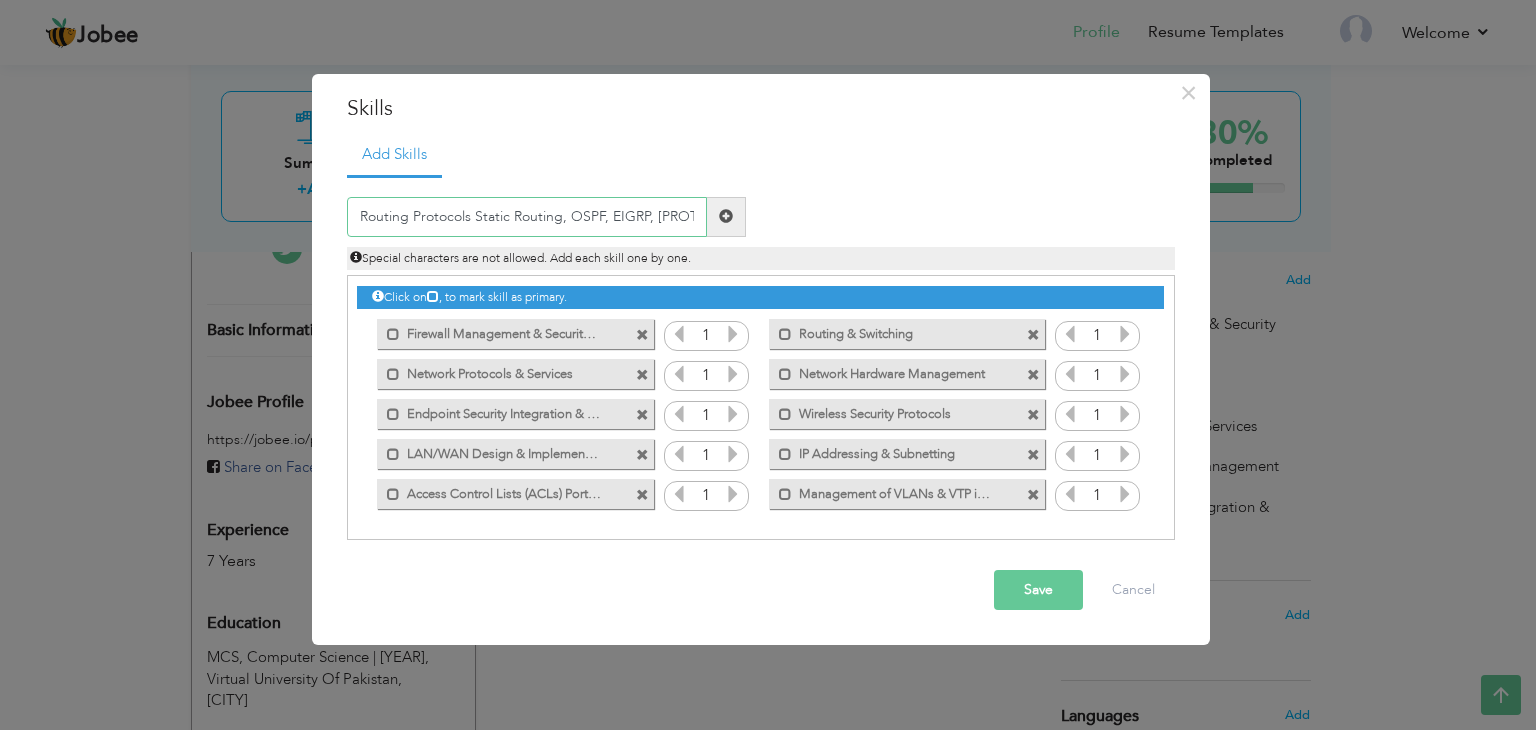 click on "Routing Protocols Static Routing, OSPF, EIGRP, RI" at bounding box center (527, 217) 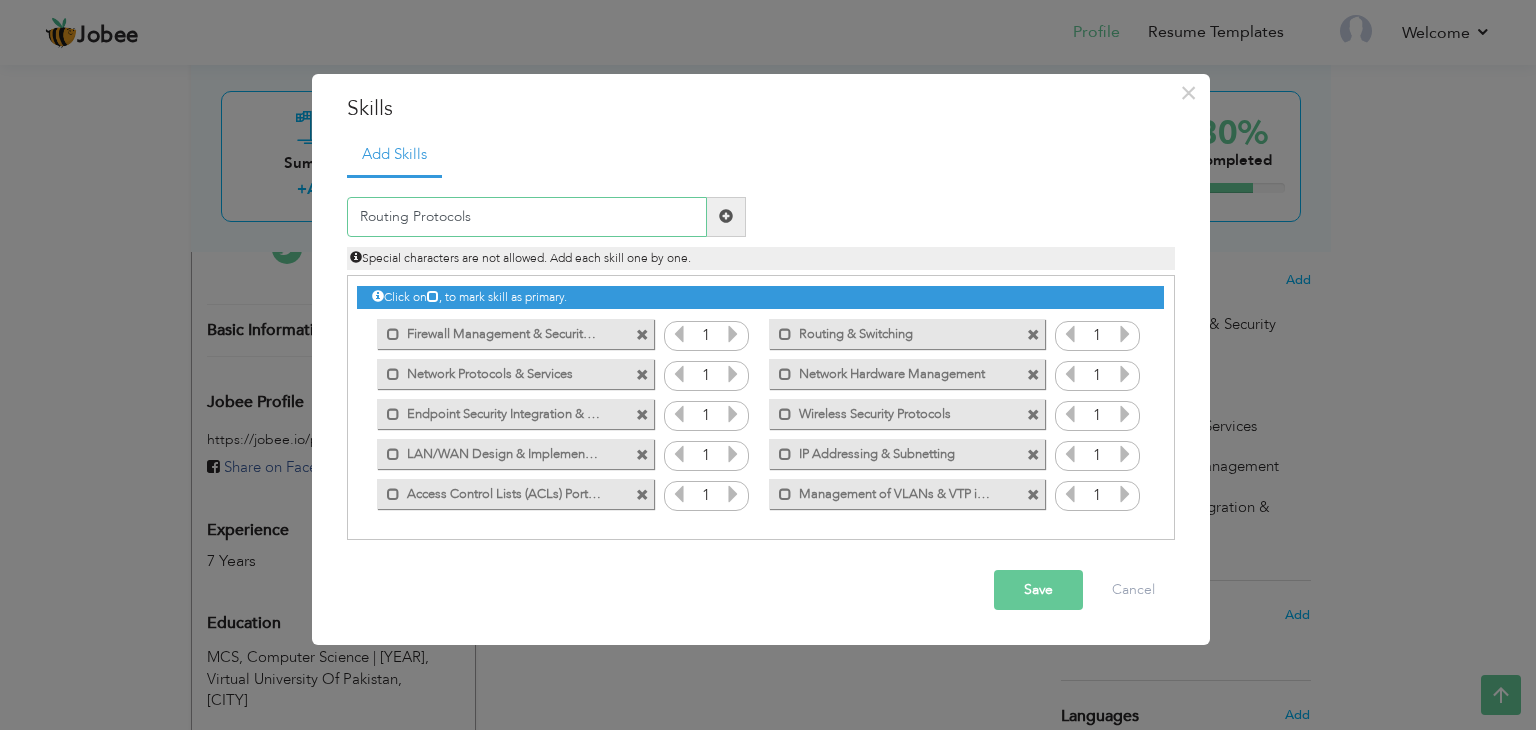 type on "Routing Protocols" 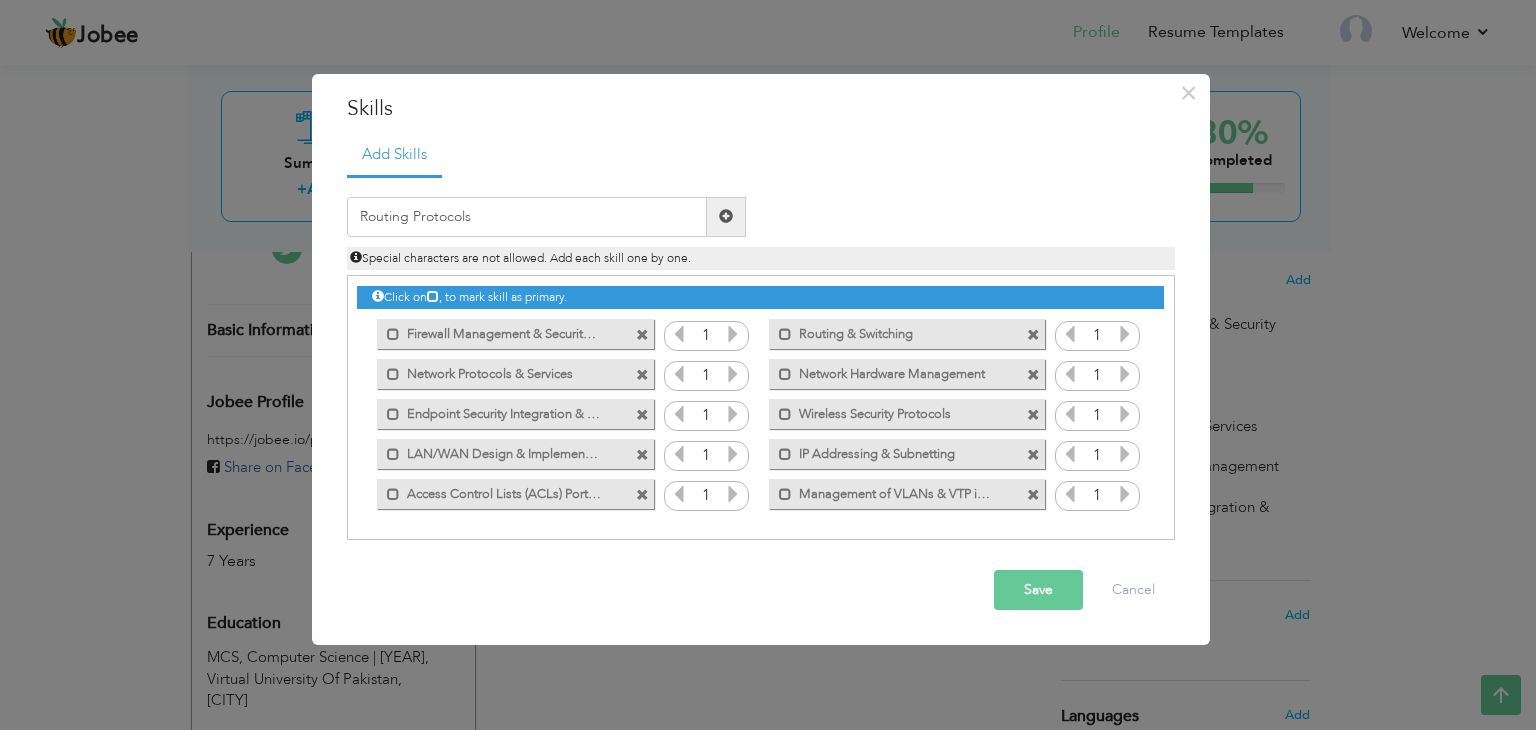 click at bounding box center [726, 217] 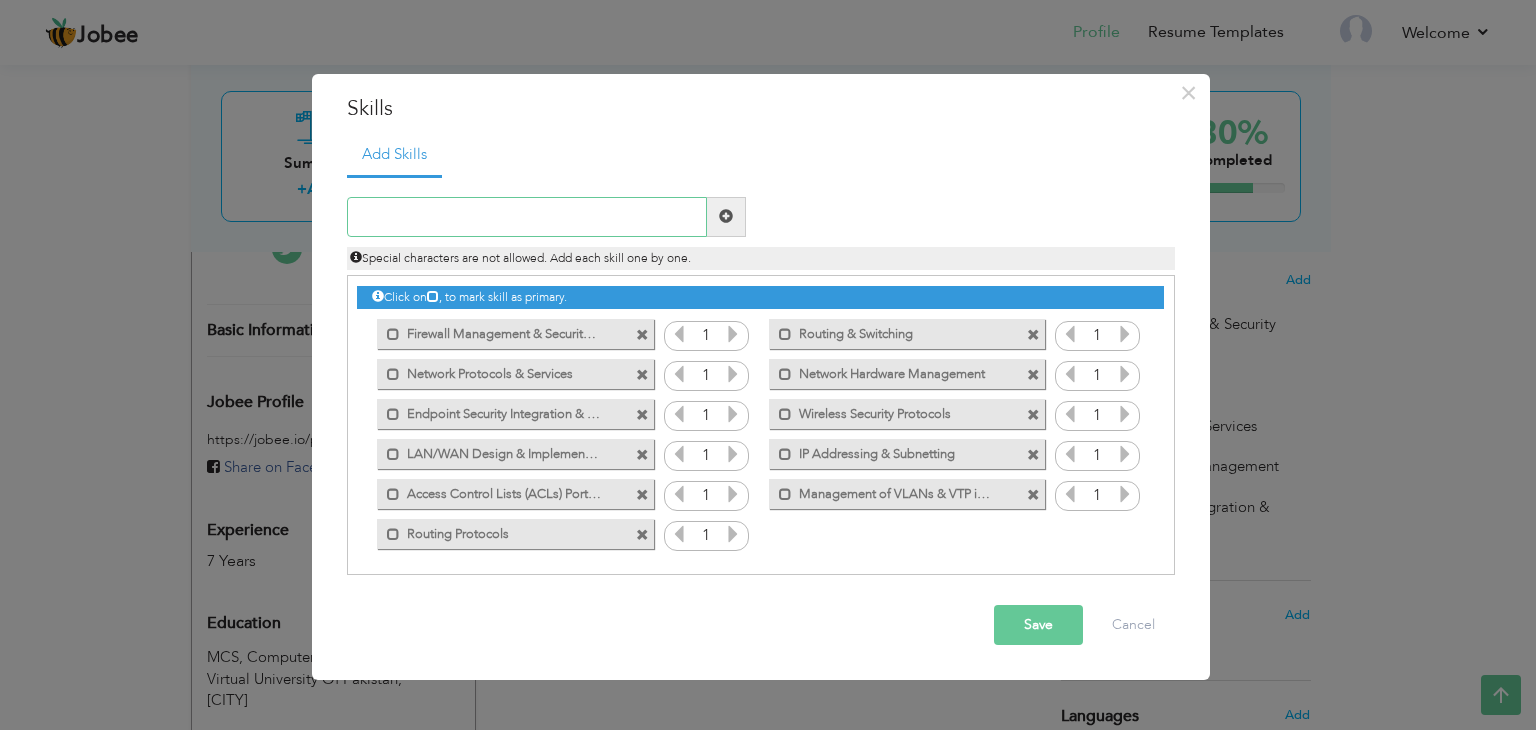 click at bounding box center [527, 217] 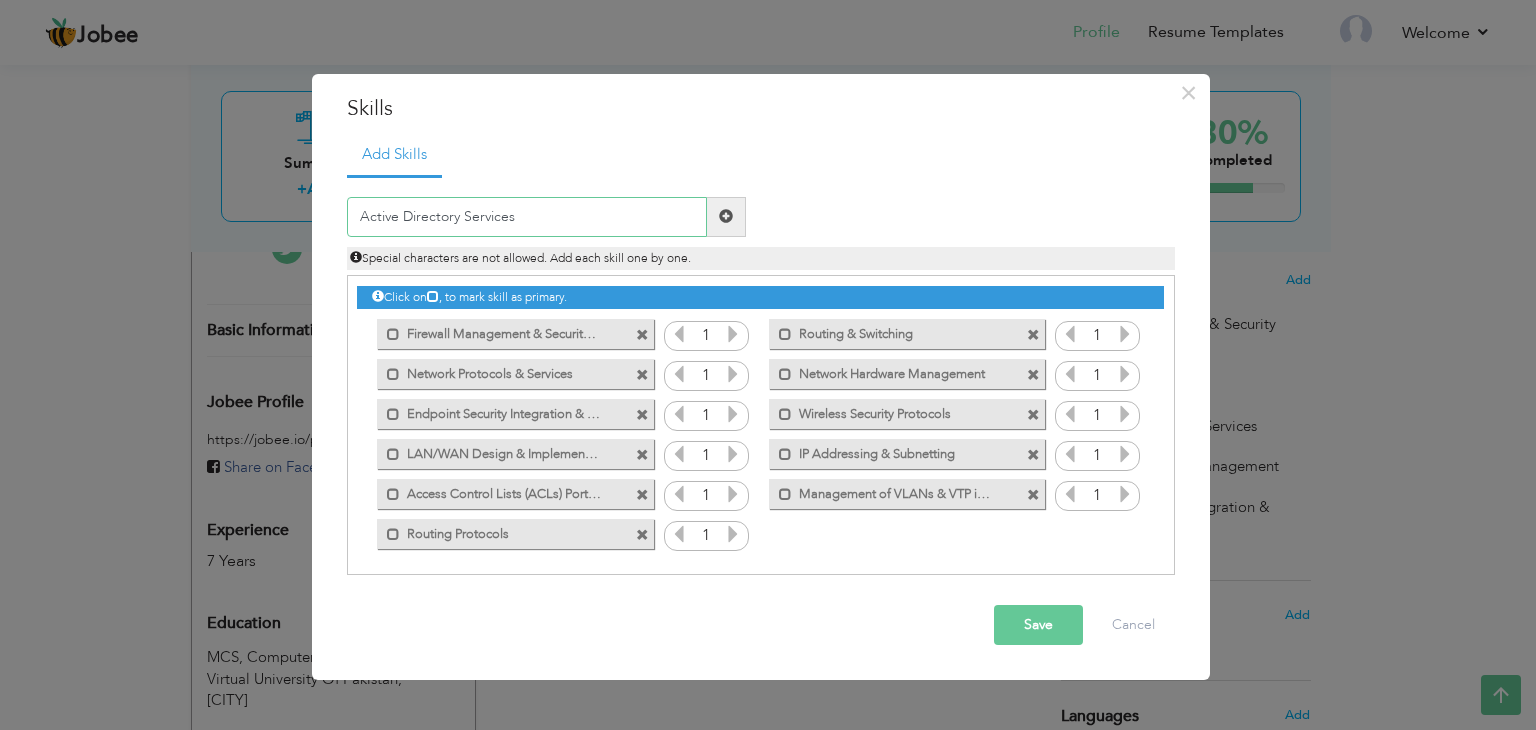 type on "Active Directory Services" 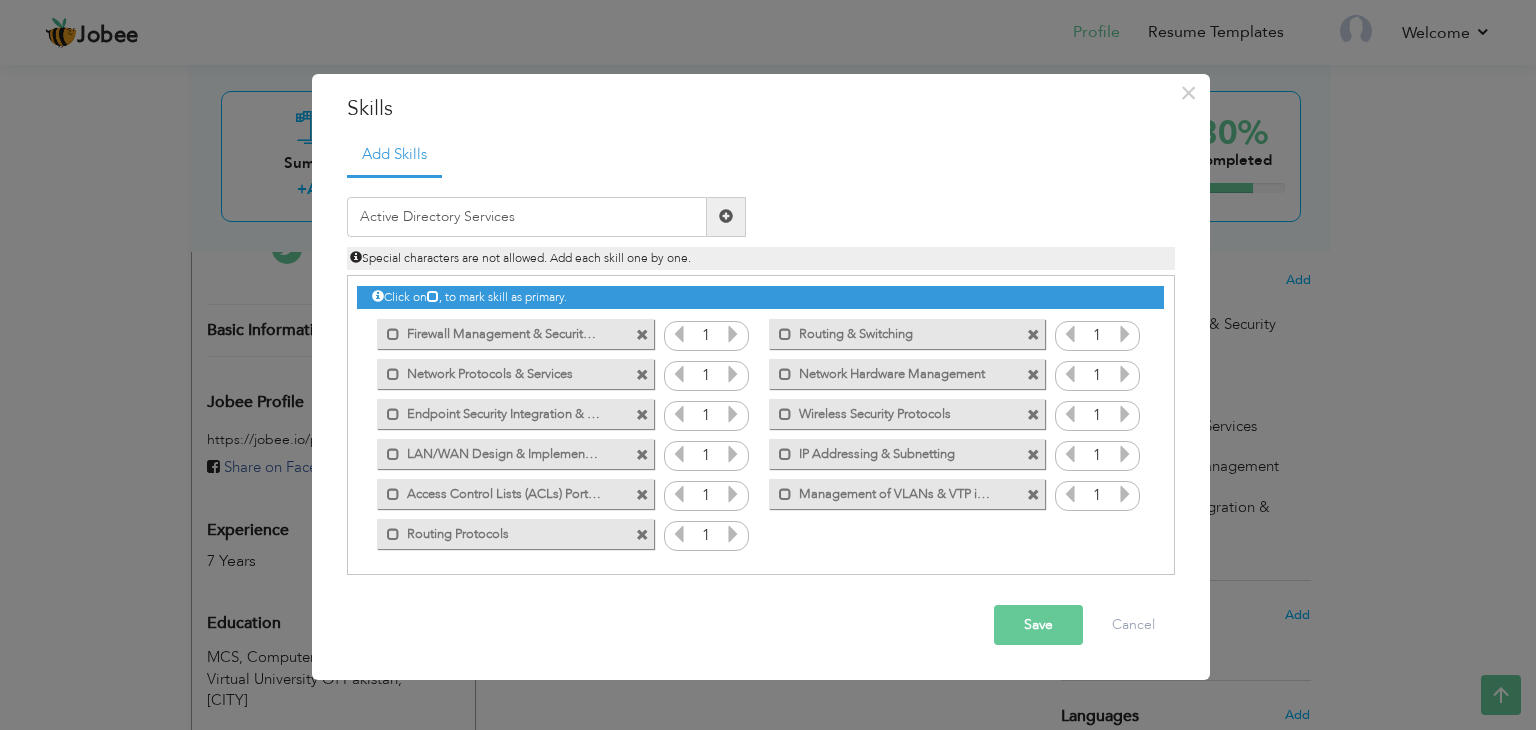 click at bounding box center (726, 216) 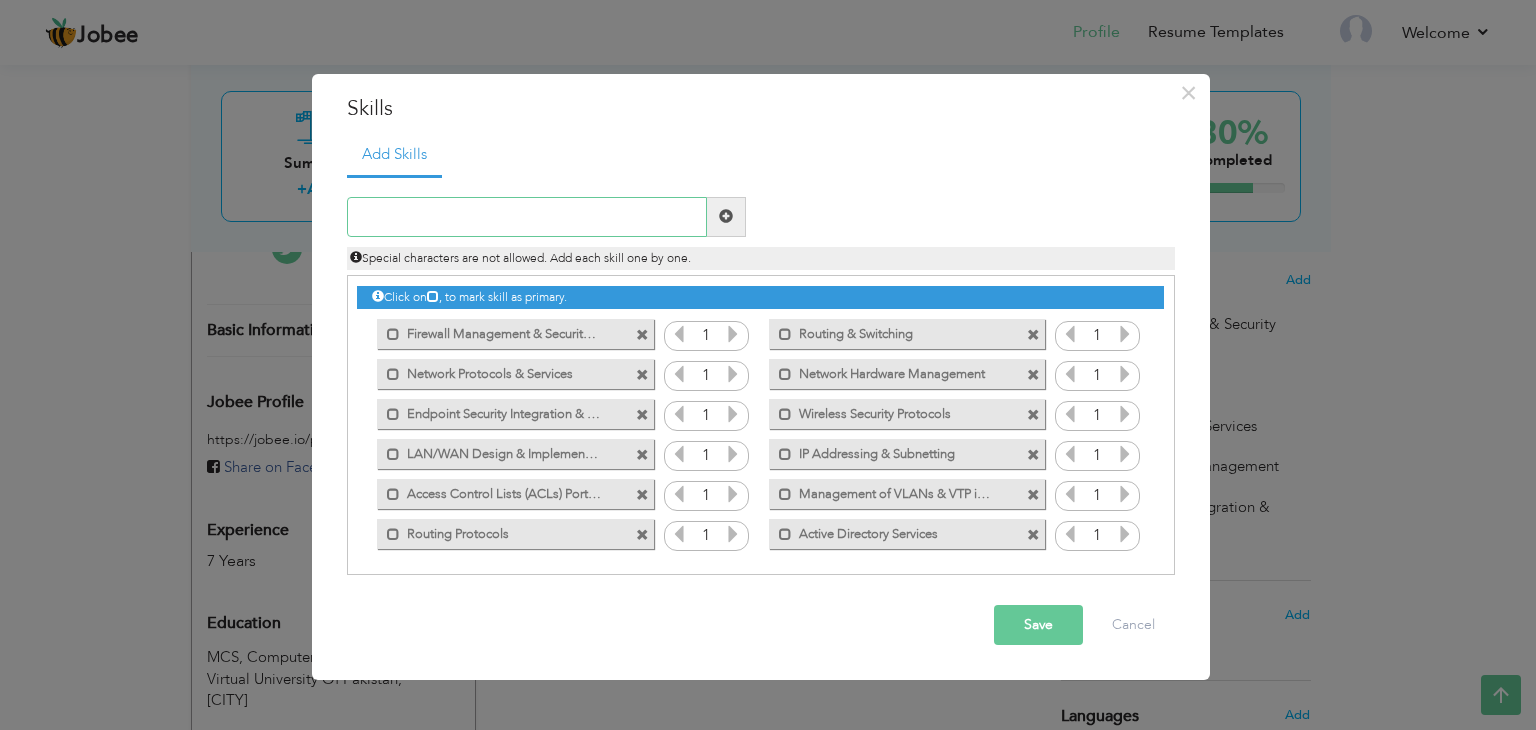 click at bounding box center (527, 217) 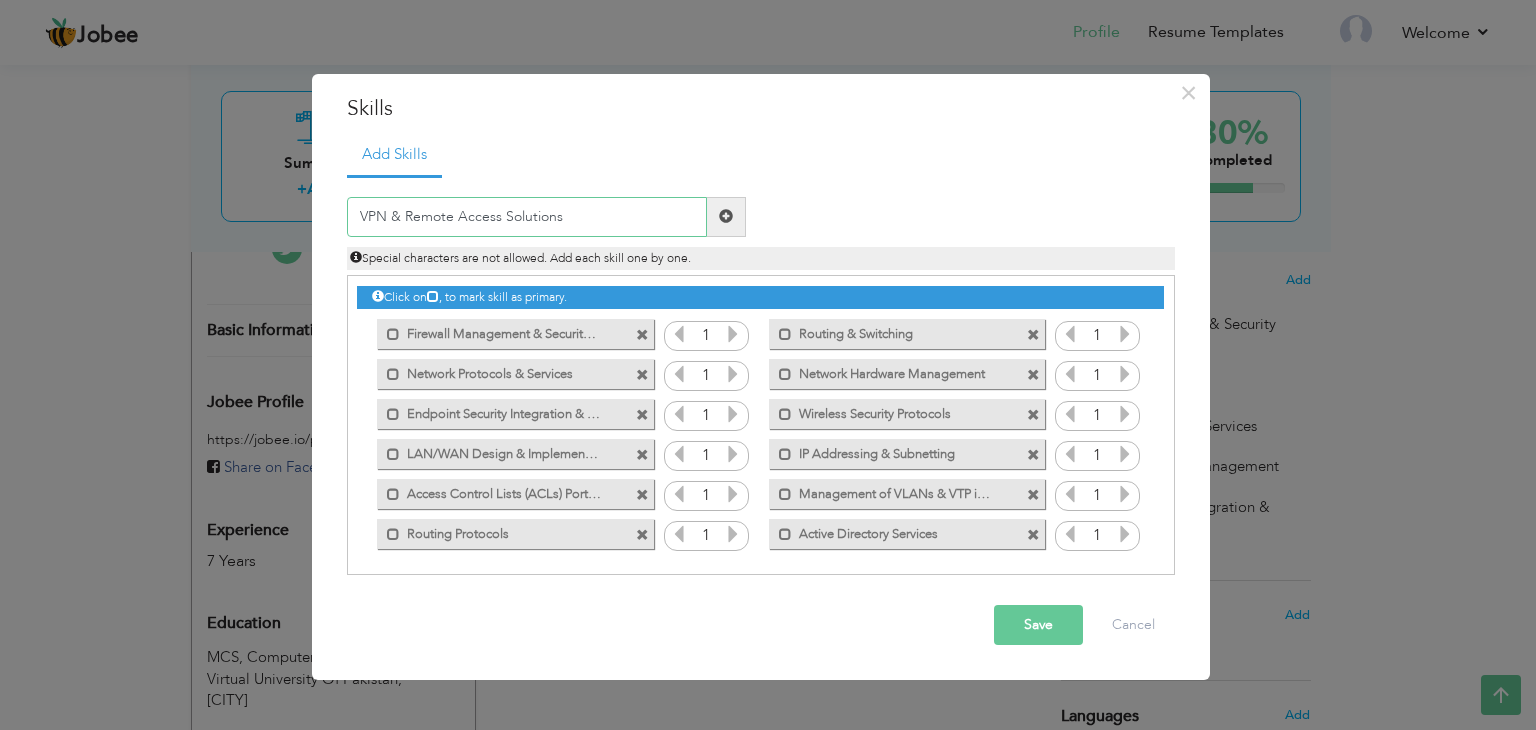 type on "VPN & Remote Access Solutions" 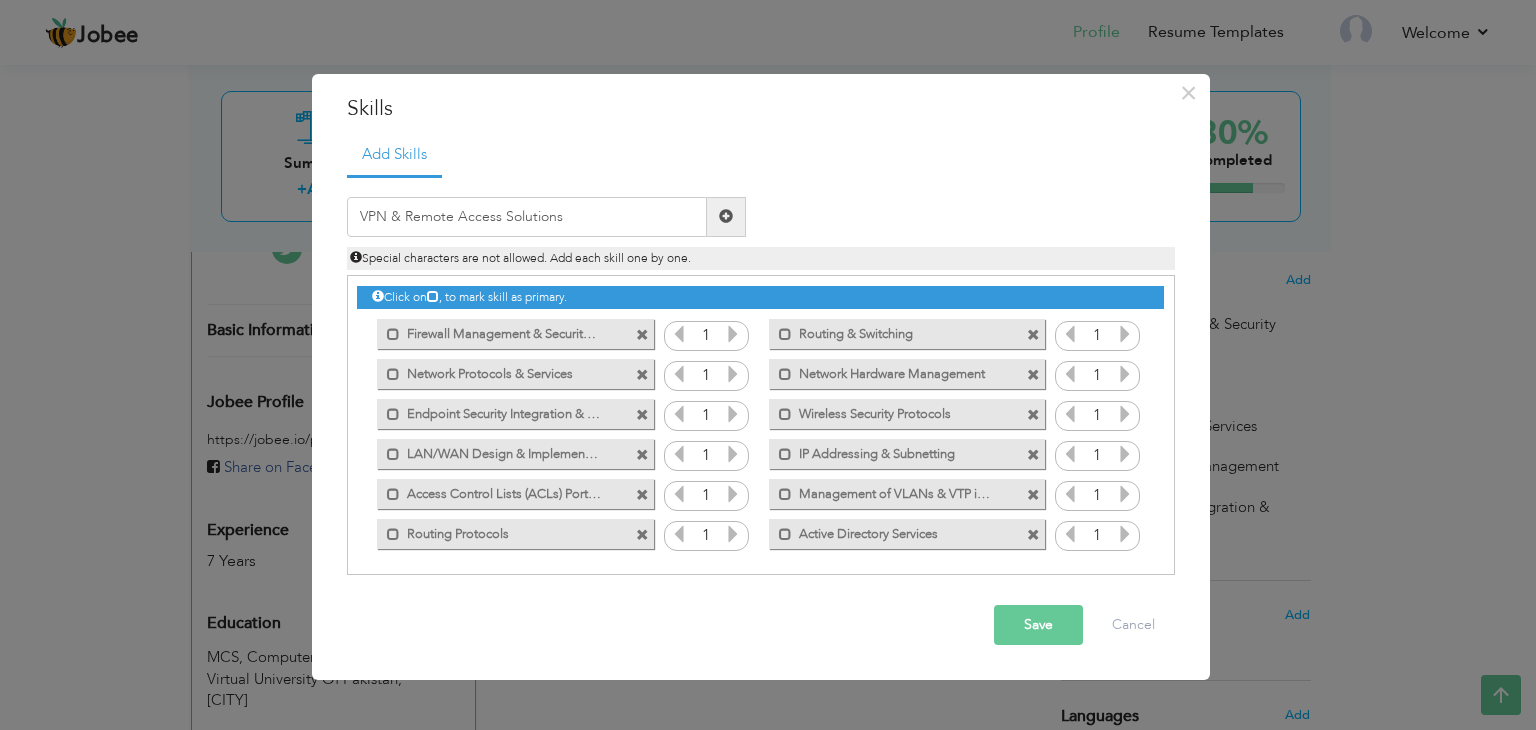 click at bounding box center [726, 217] 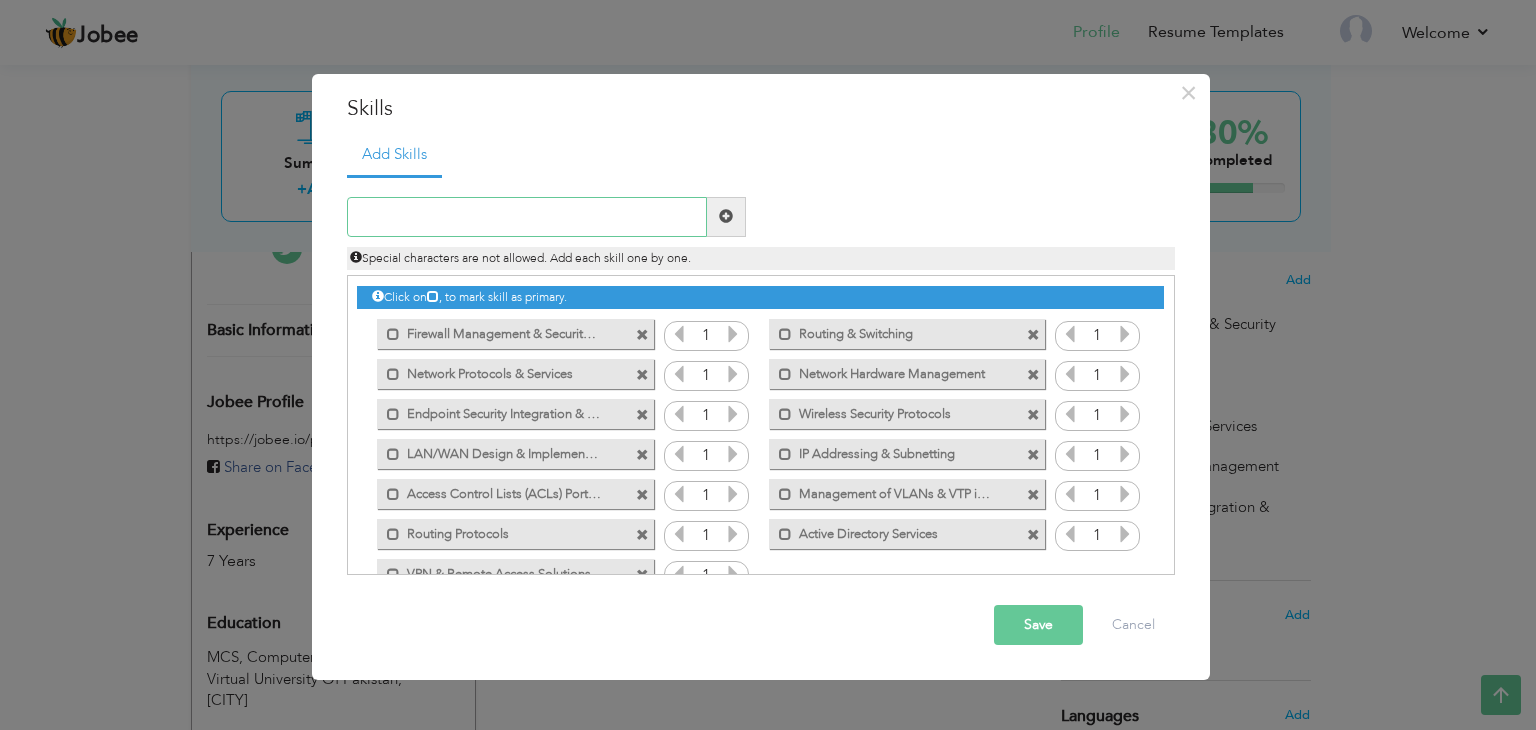 click at bounding box center (527, 217) 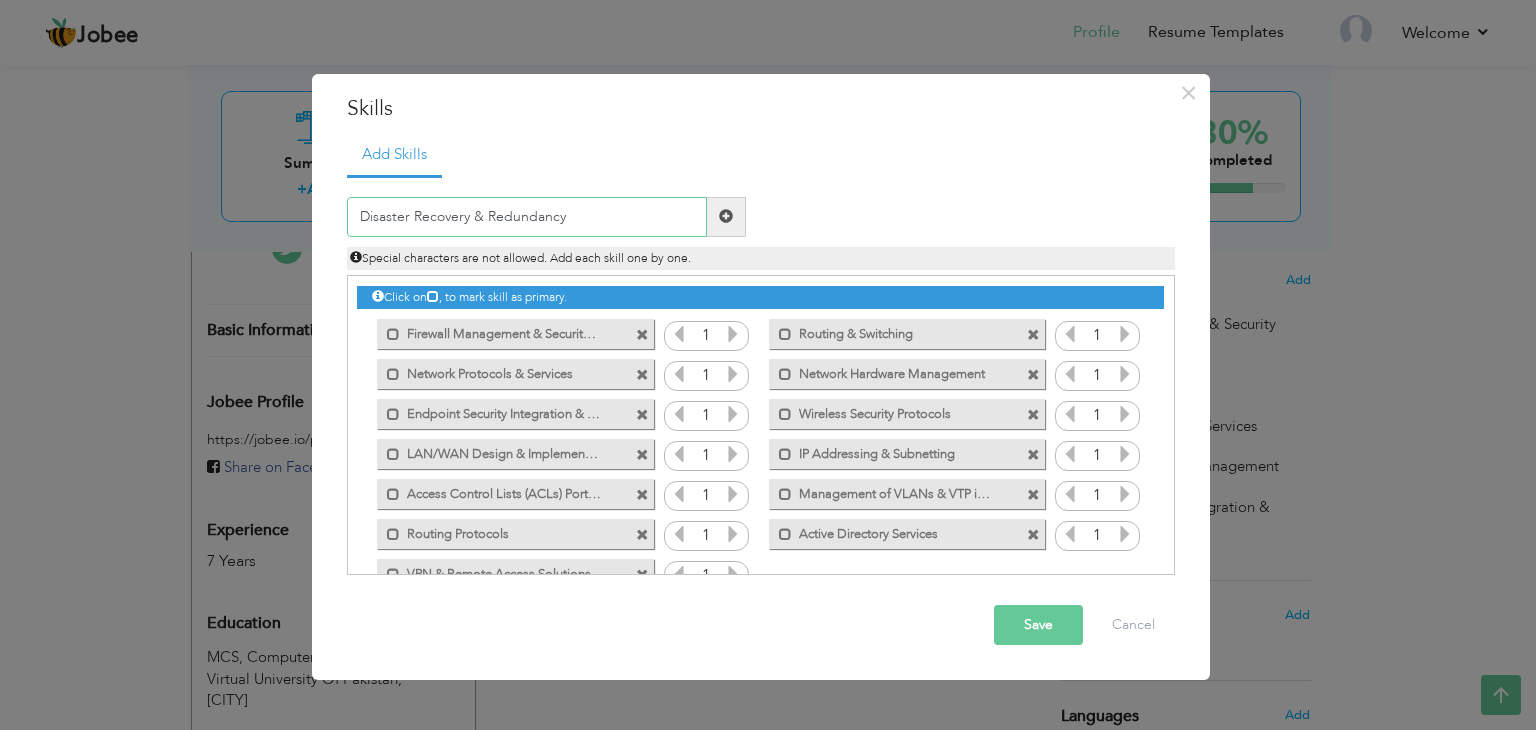type on "Disaster Recovery & Redundancy" 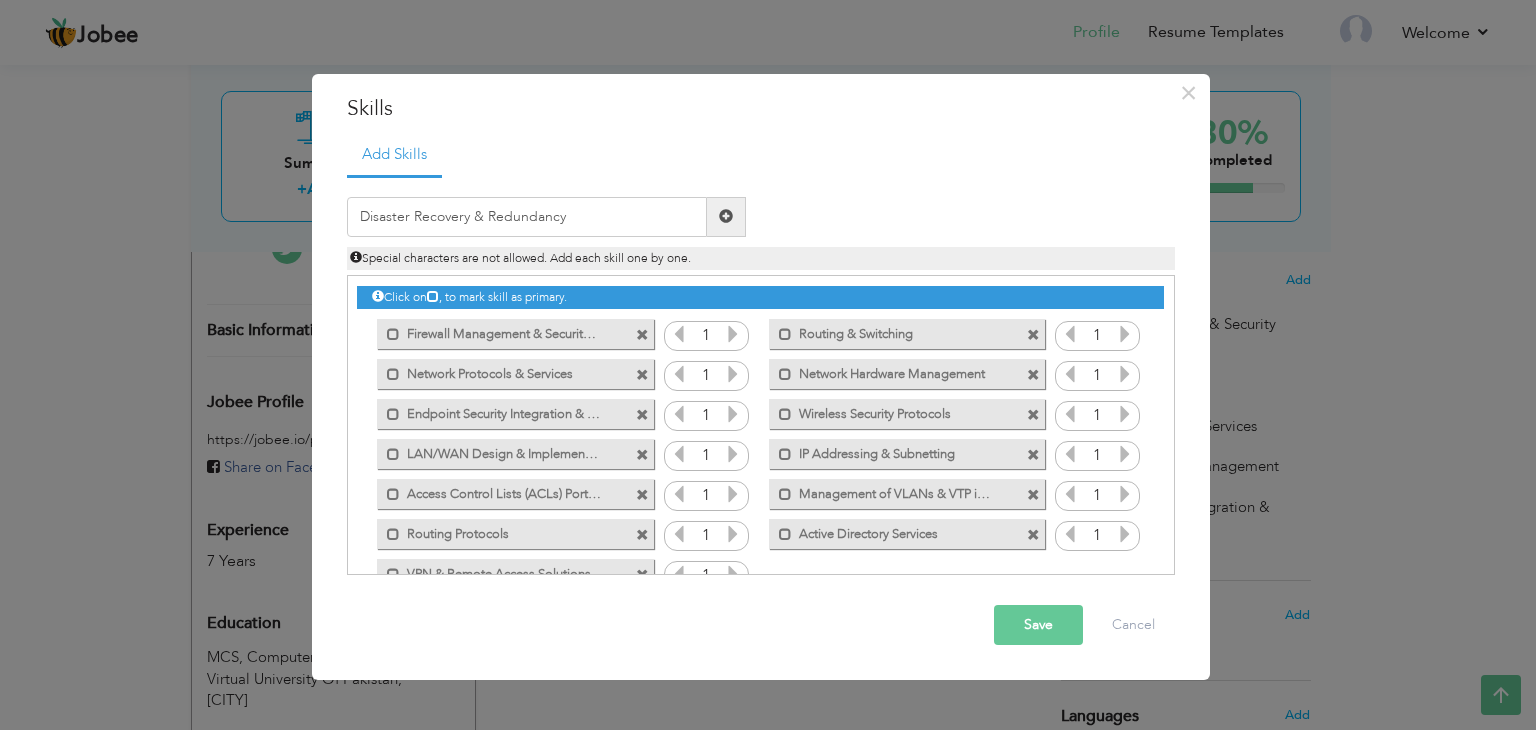 click at bounding box center (726, 216) 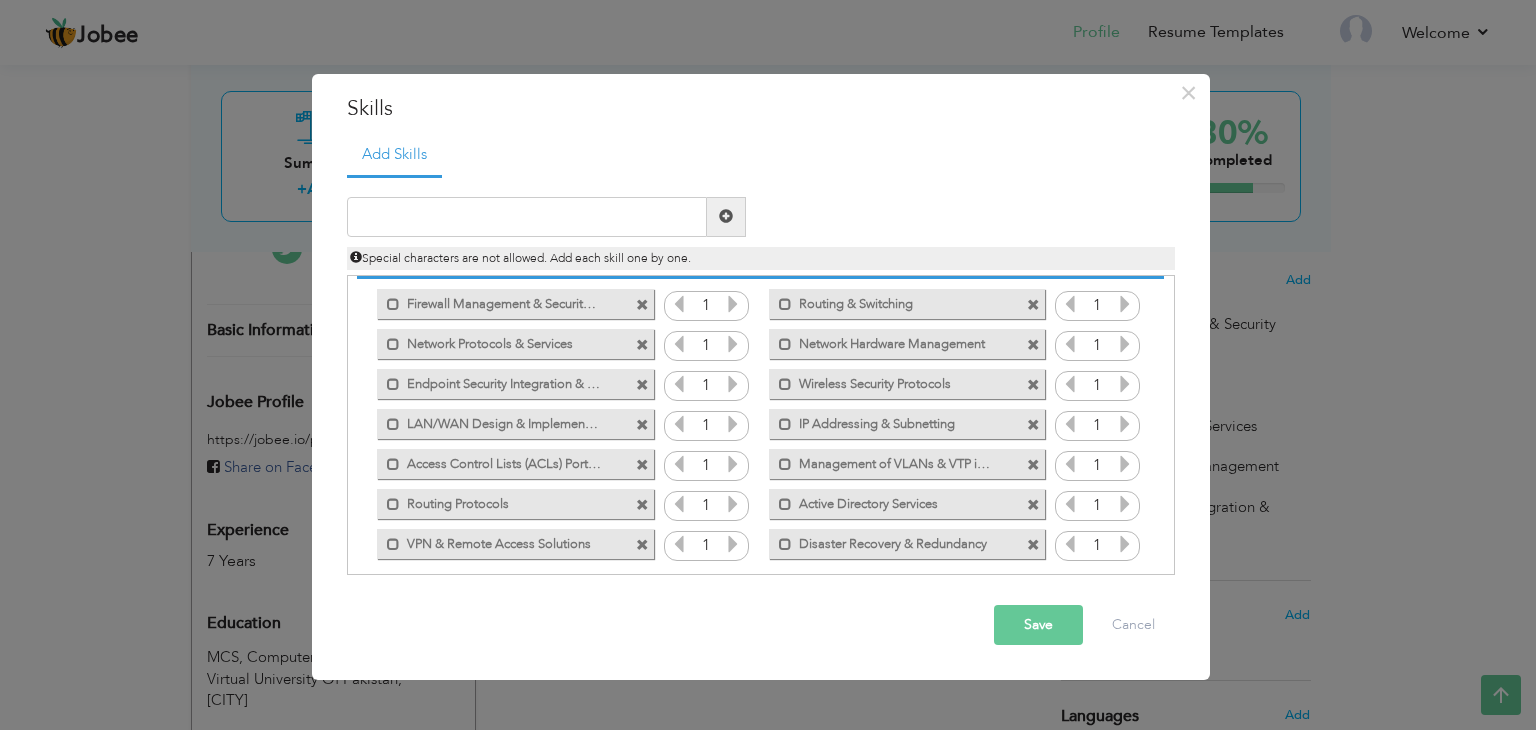 scroll, scrollTop: 44, scrollLeft: 0, axis: vertical 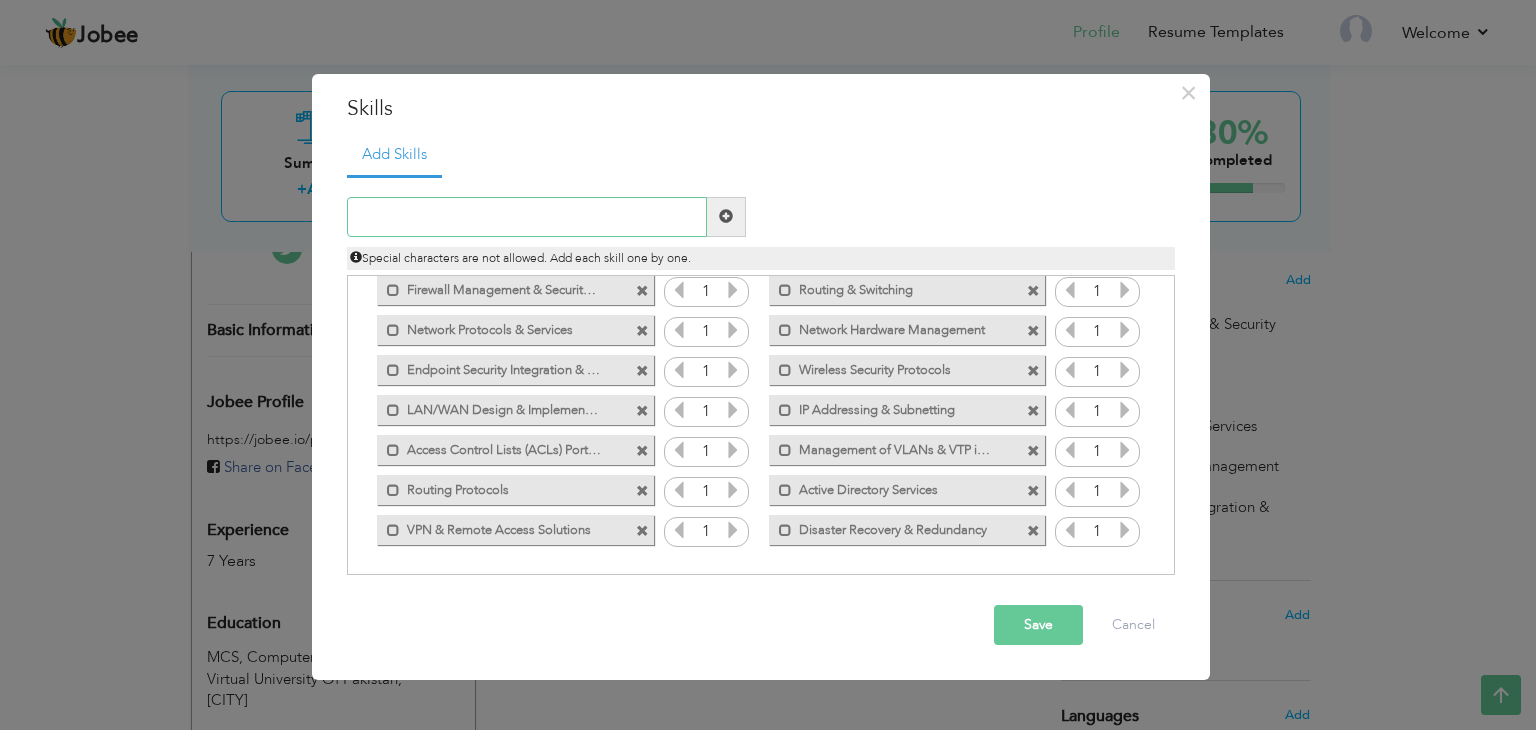 click at bounding box center [527, 217] 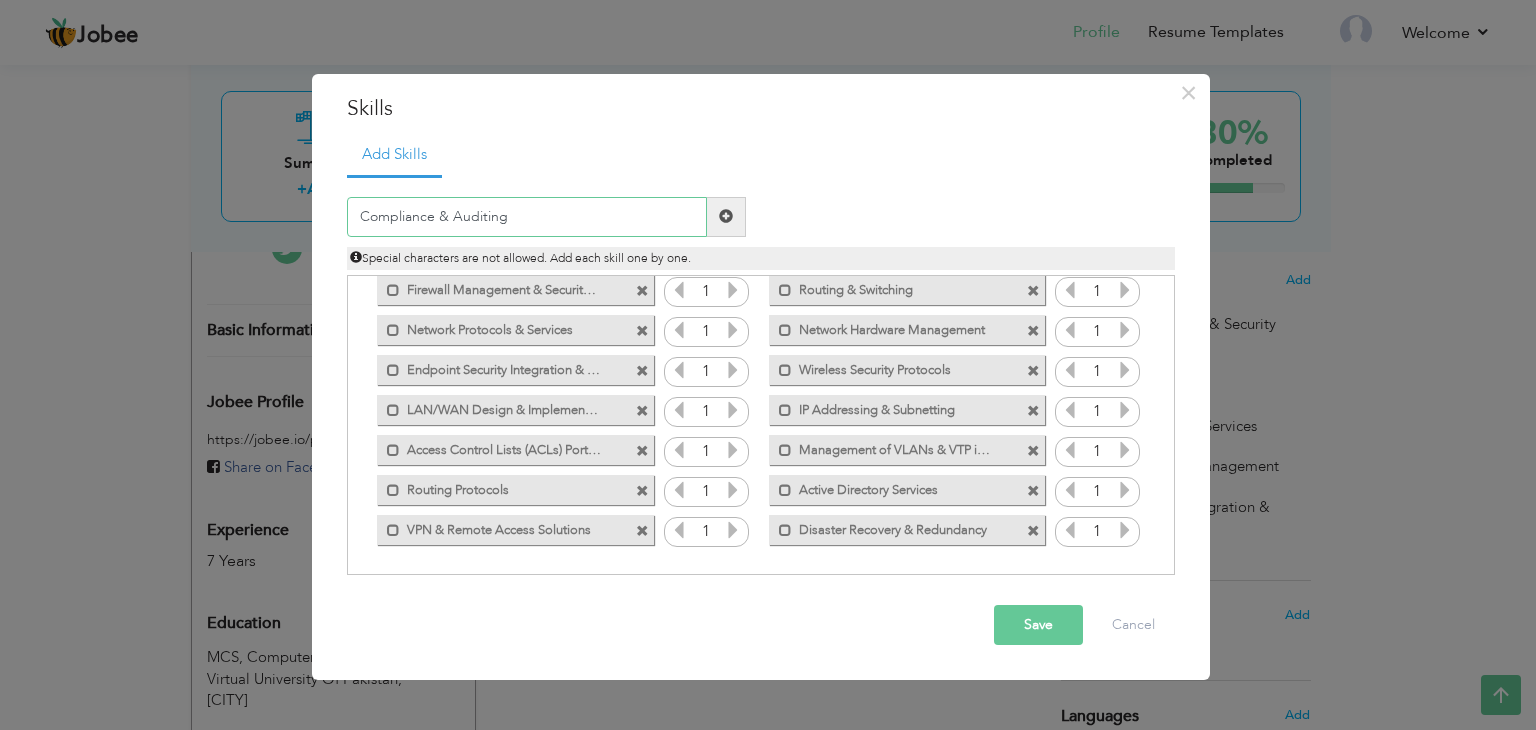 type on "Compliance & Auditing" 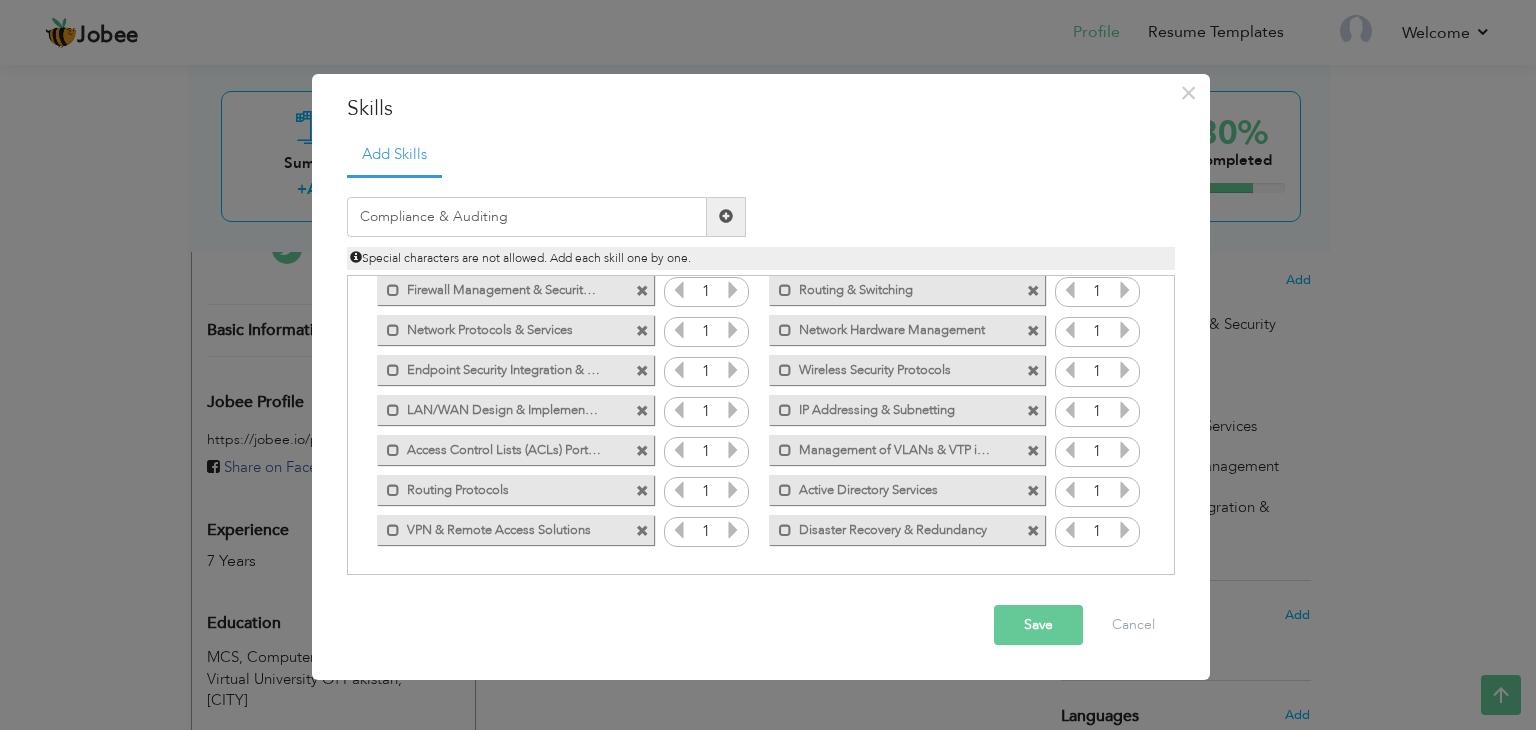 click at bounding box center (726, 216) 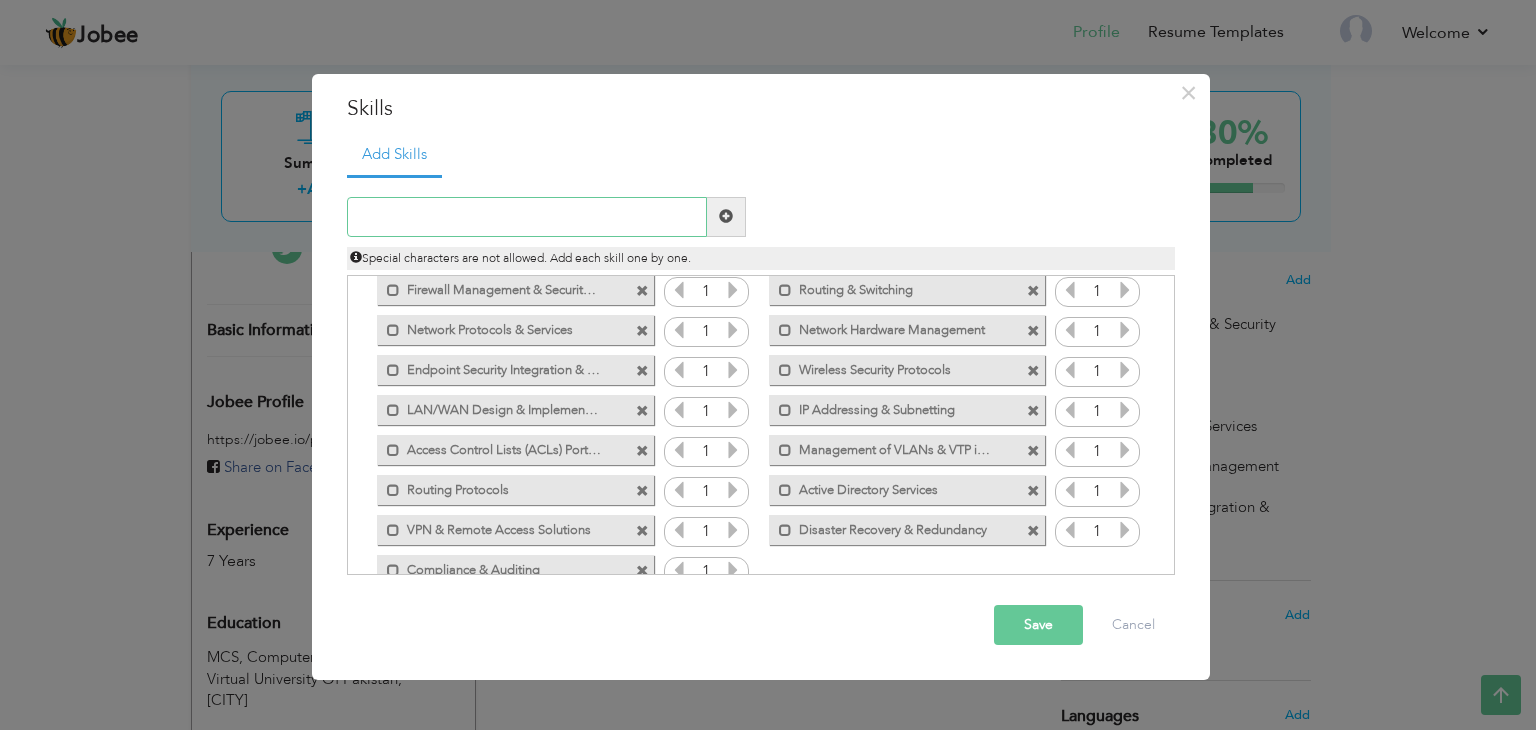 click at bounding box center [527, 217] 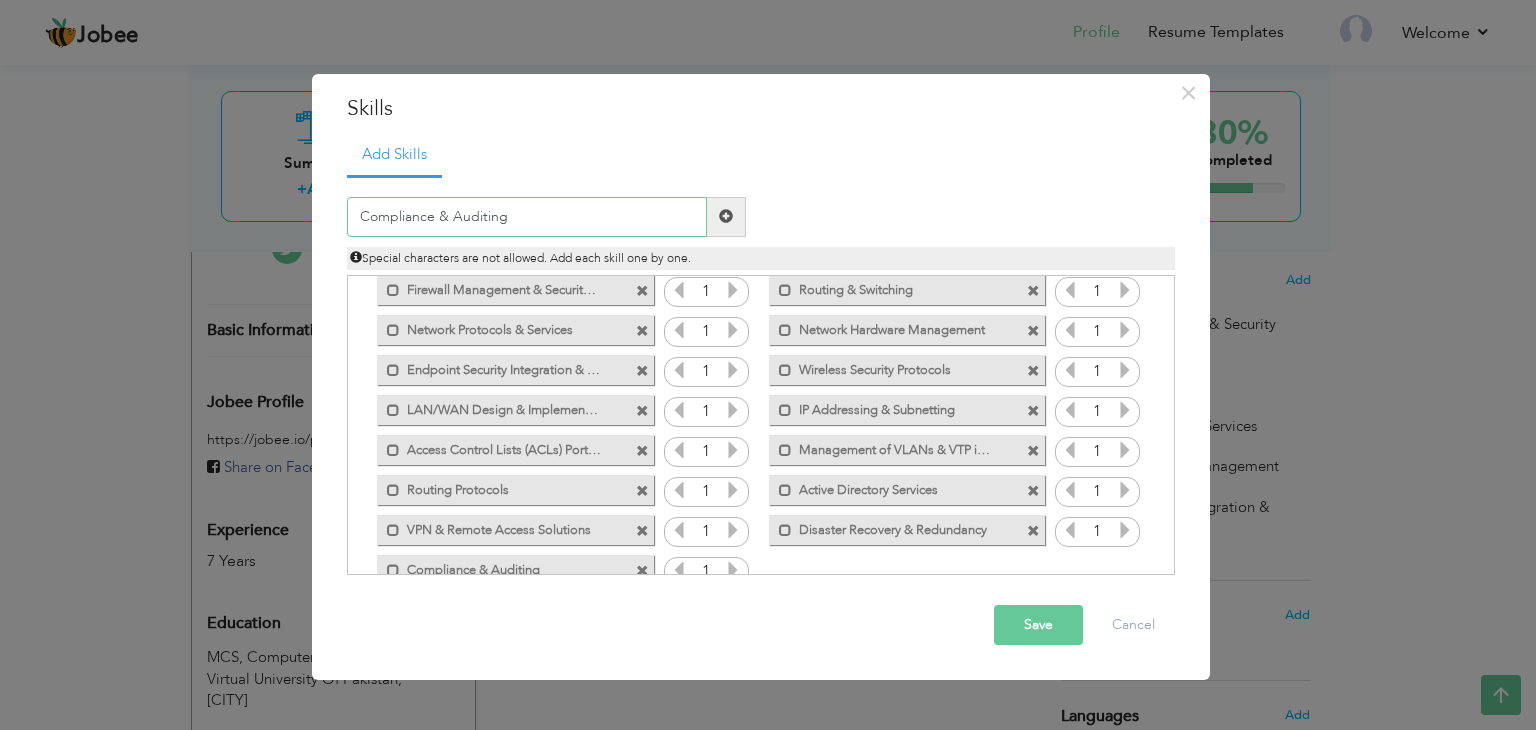 click on "Compliance & Auditing" at bounding box center [527, 217] 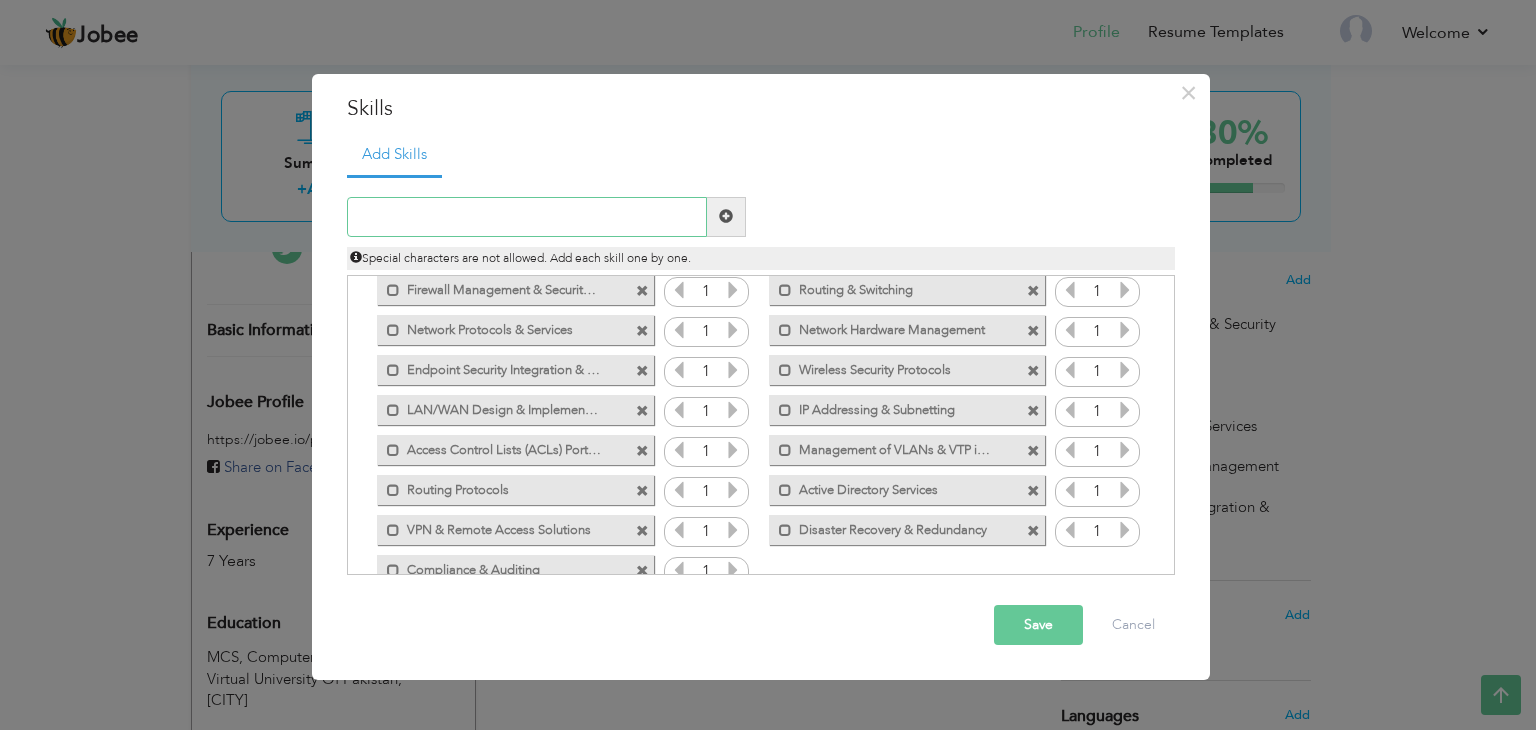 scroll, scrollTop: 84, scrollLeft: 0, axis: vertical 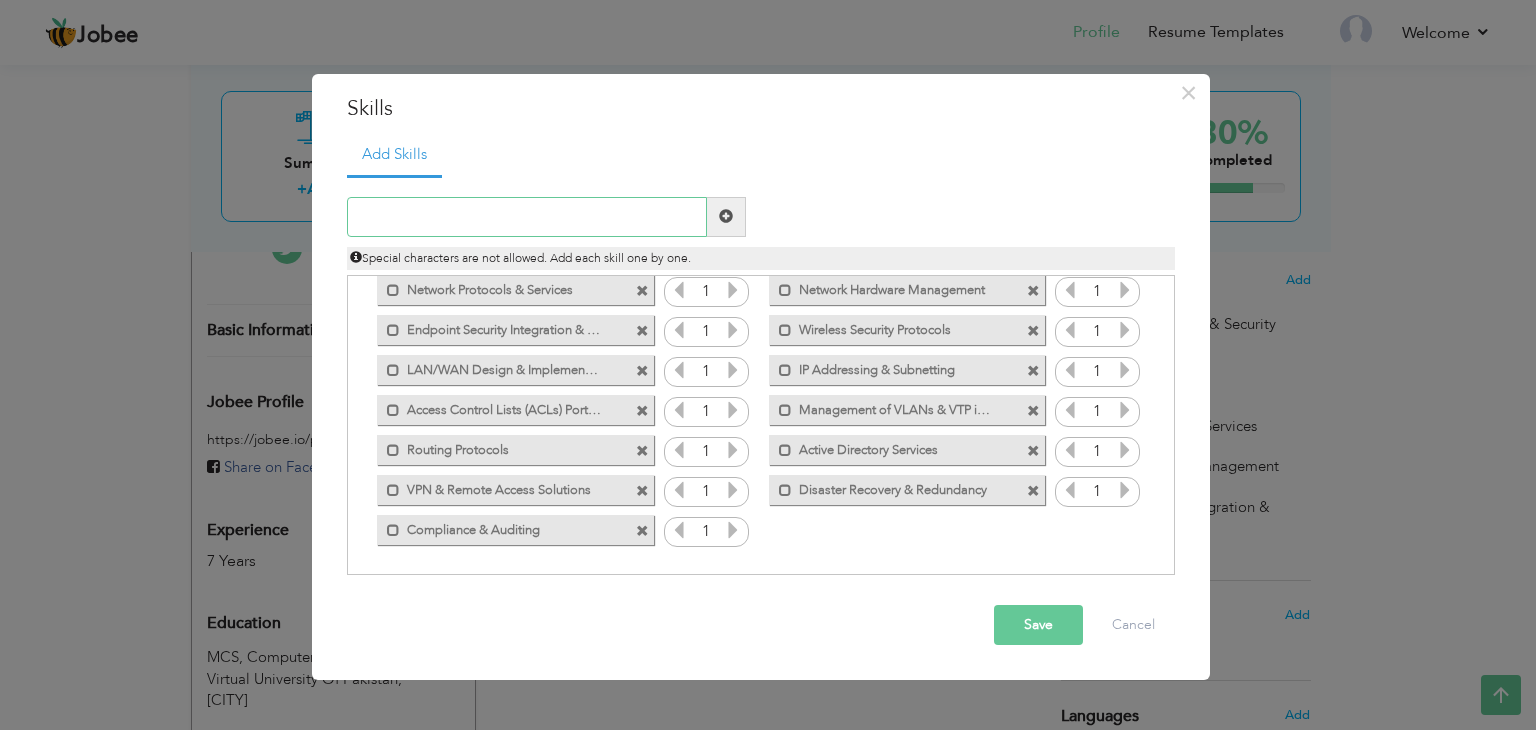 click at bounding box center [527, 217] 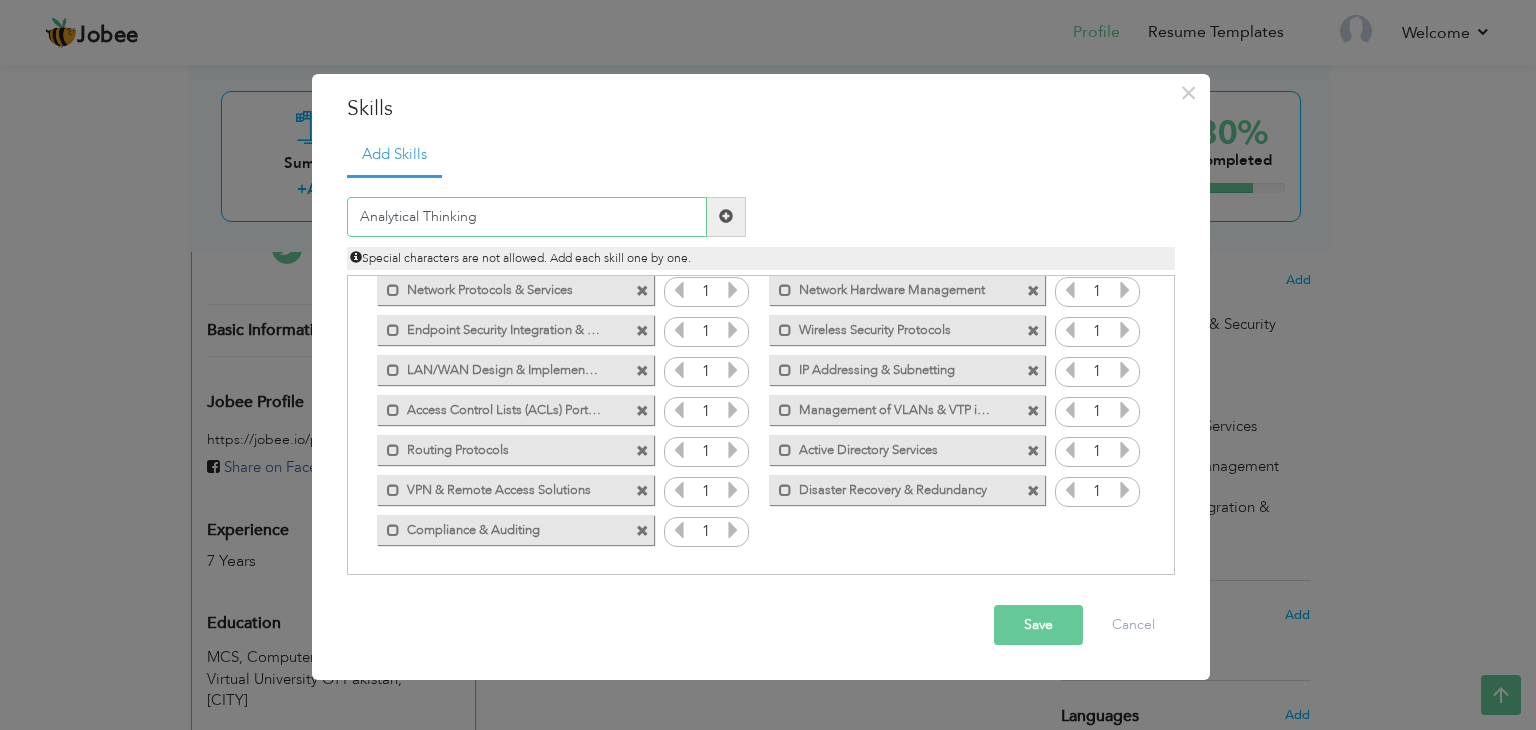 click on "Analytical Thinking" at bounding box center [527, 217] 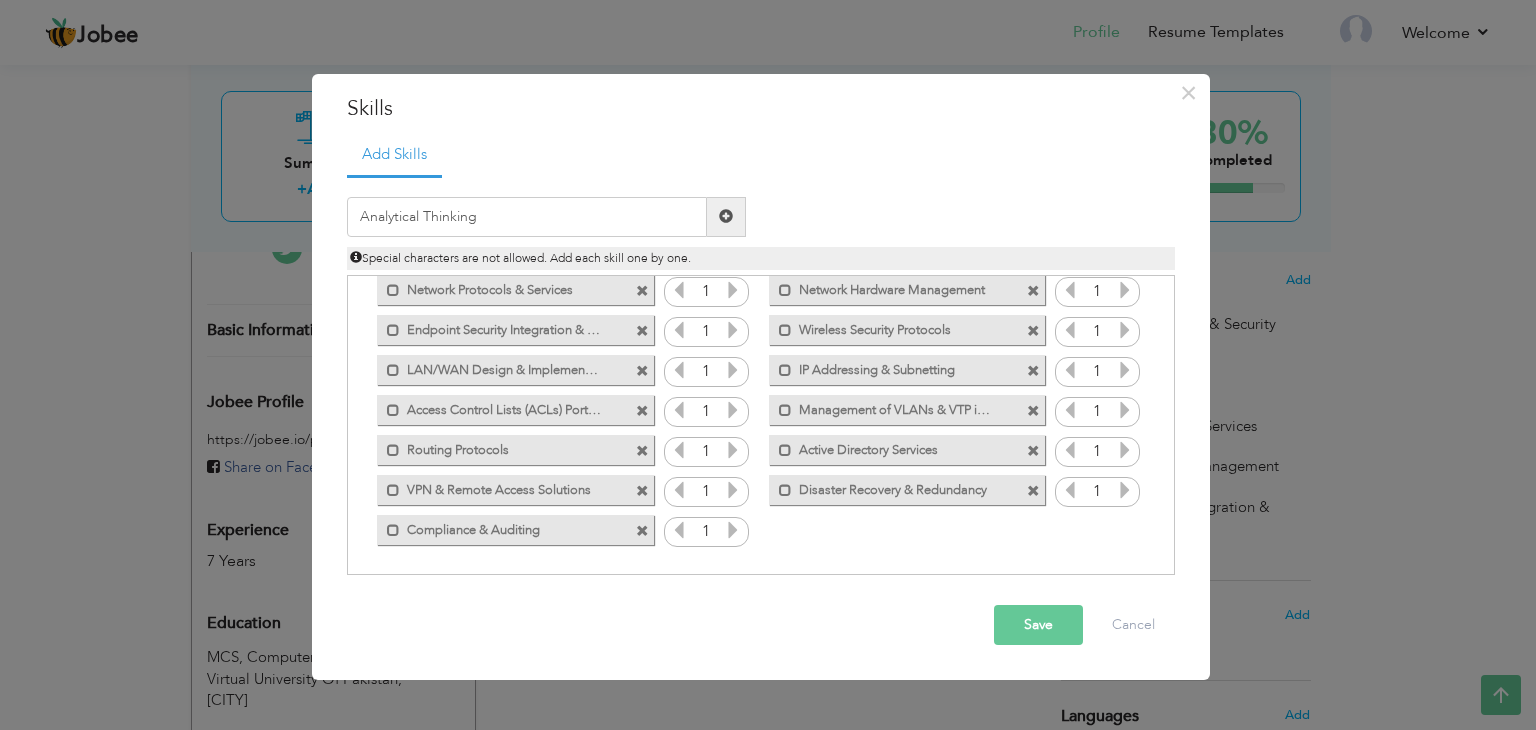 click at bounding box center (726, 217) 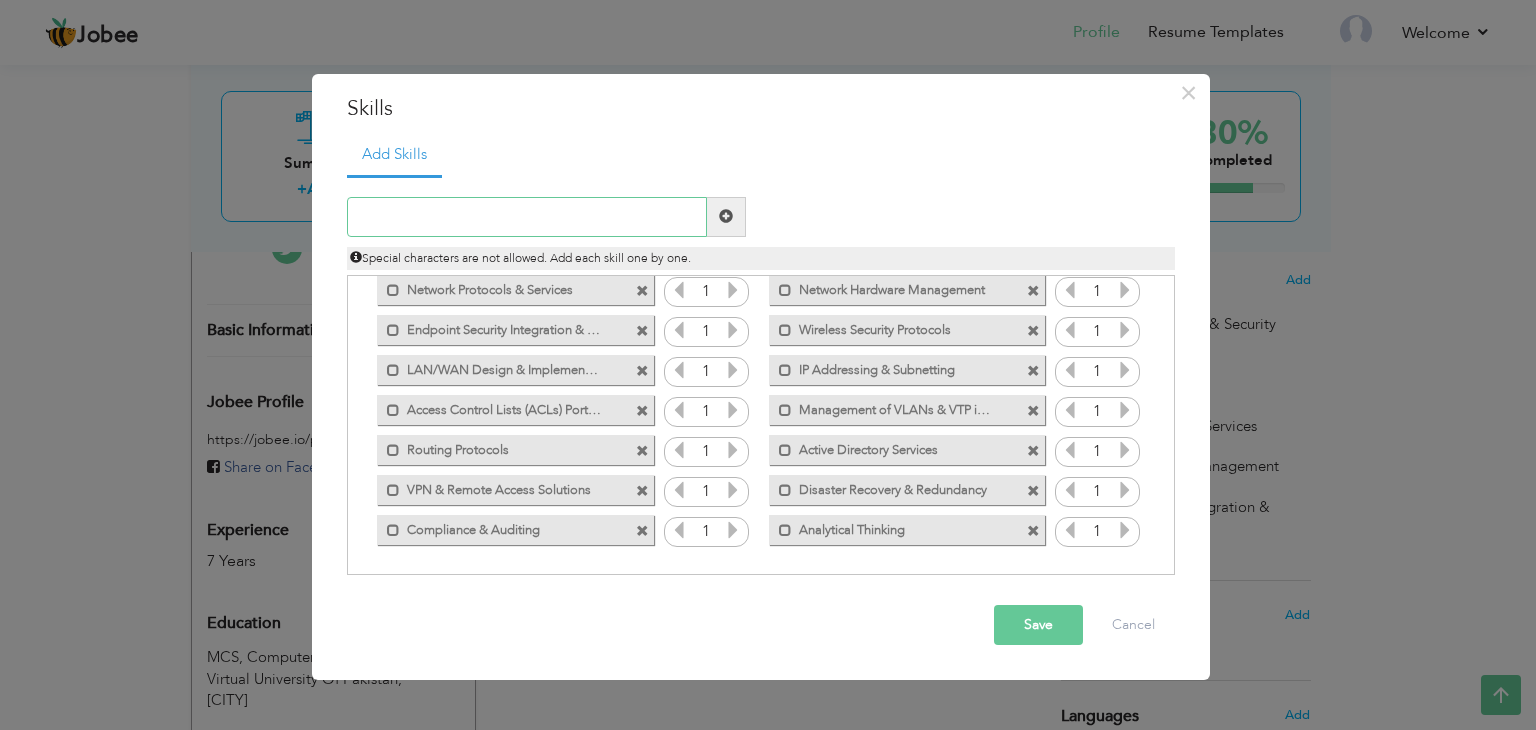 click at bounding box center (527, 217) 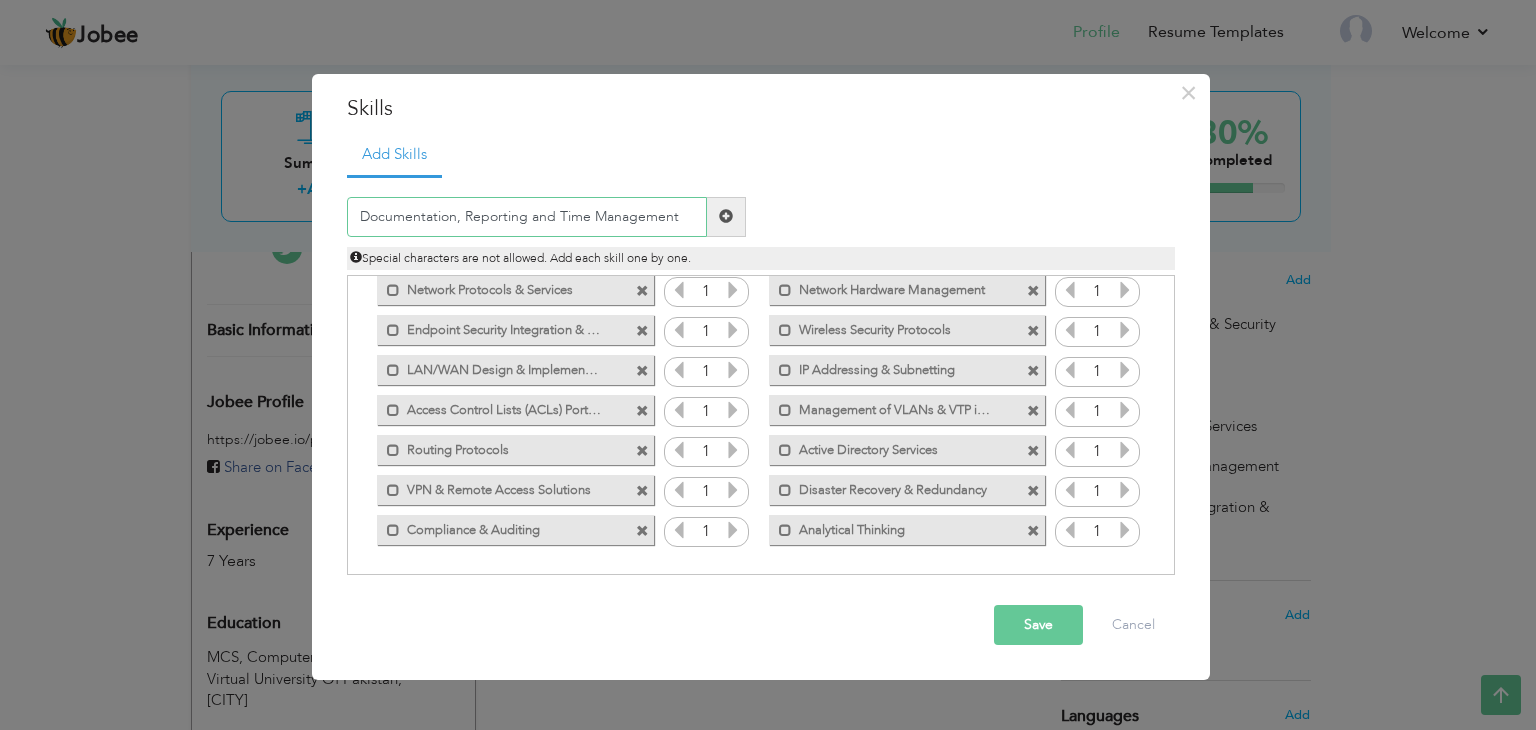 drag, startPoint x: 498, startPoint y: 214, endPoint x: 694, endPoint y: 237, distance: 197.34488 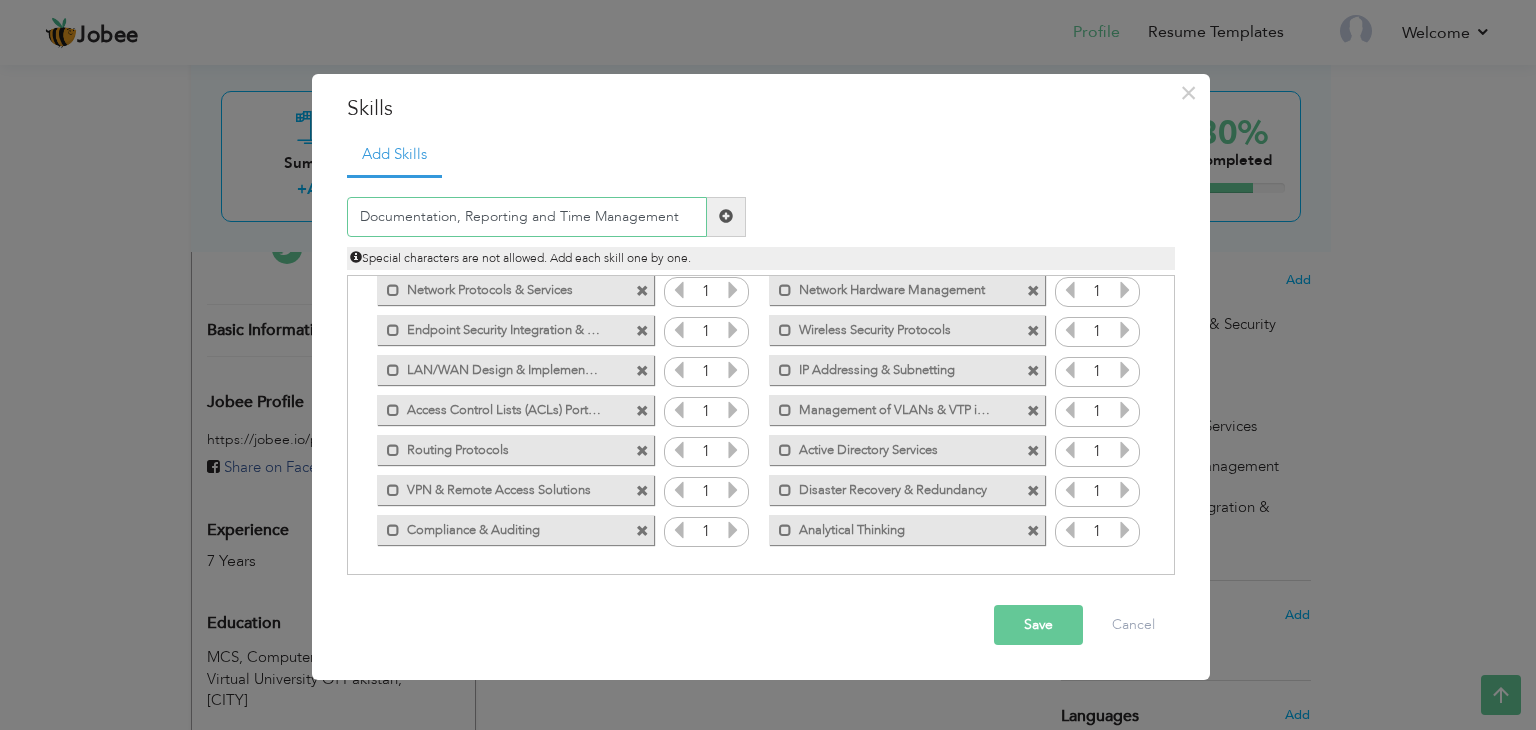 type on "Documentation, Reporting and Time Management" 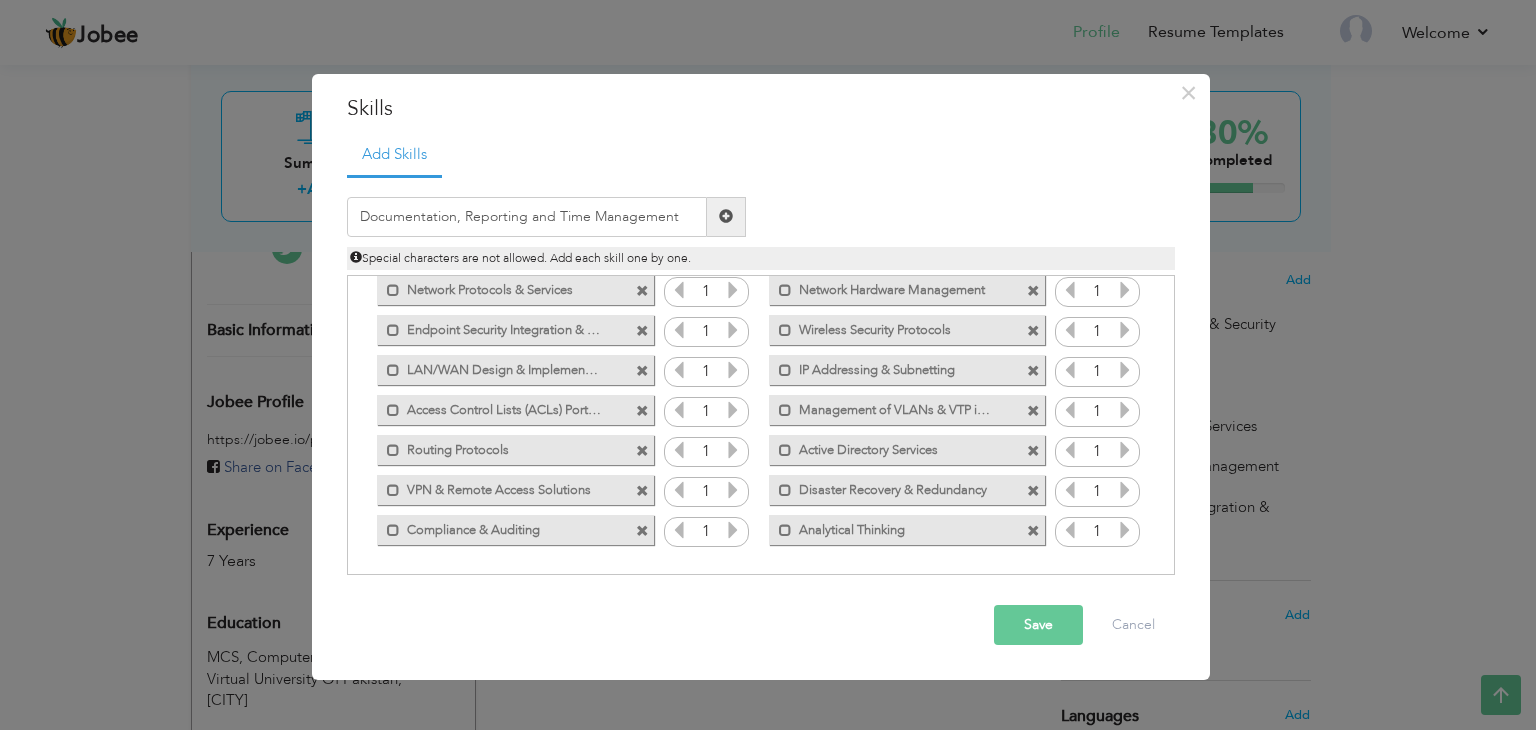 click at bounding box center [726, 216] 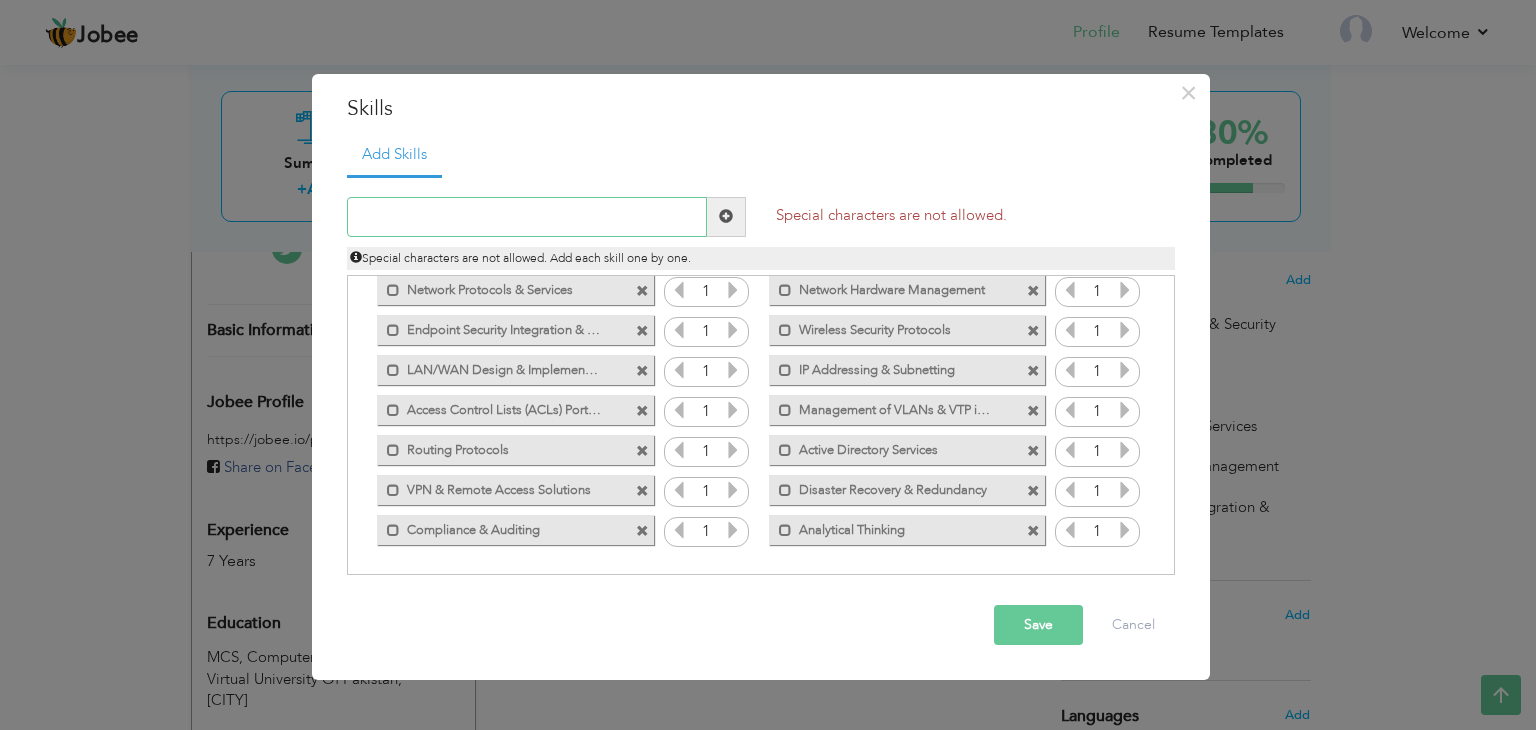 click at bounding box center [527, 217] 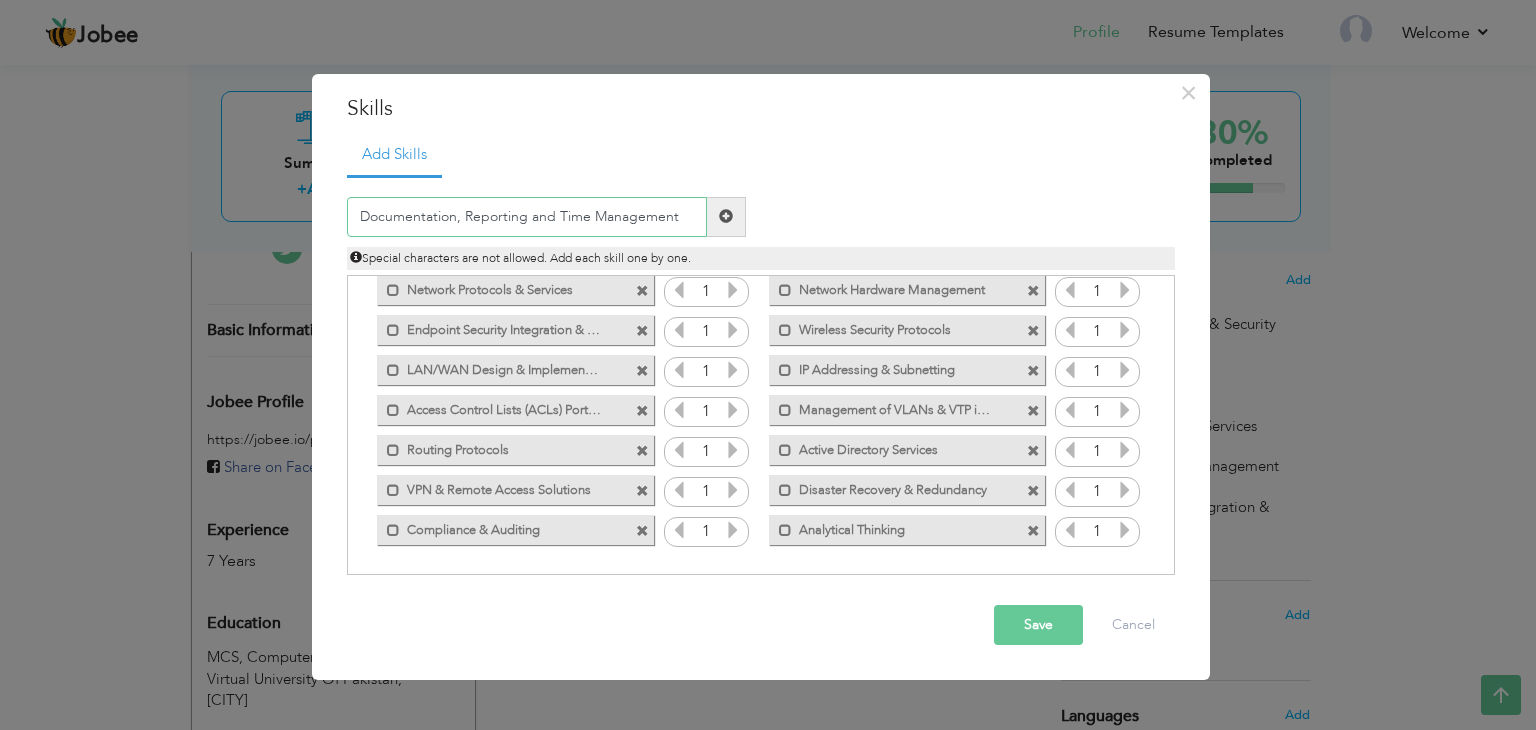 click on "Documentation, Reporting and Time Management" at bounding box center [527, 217] 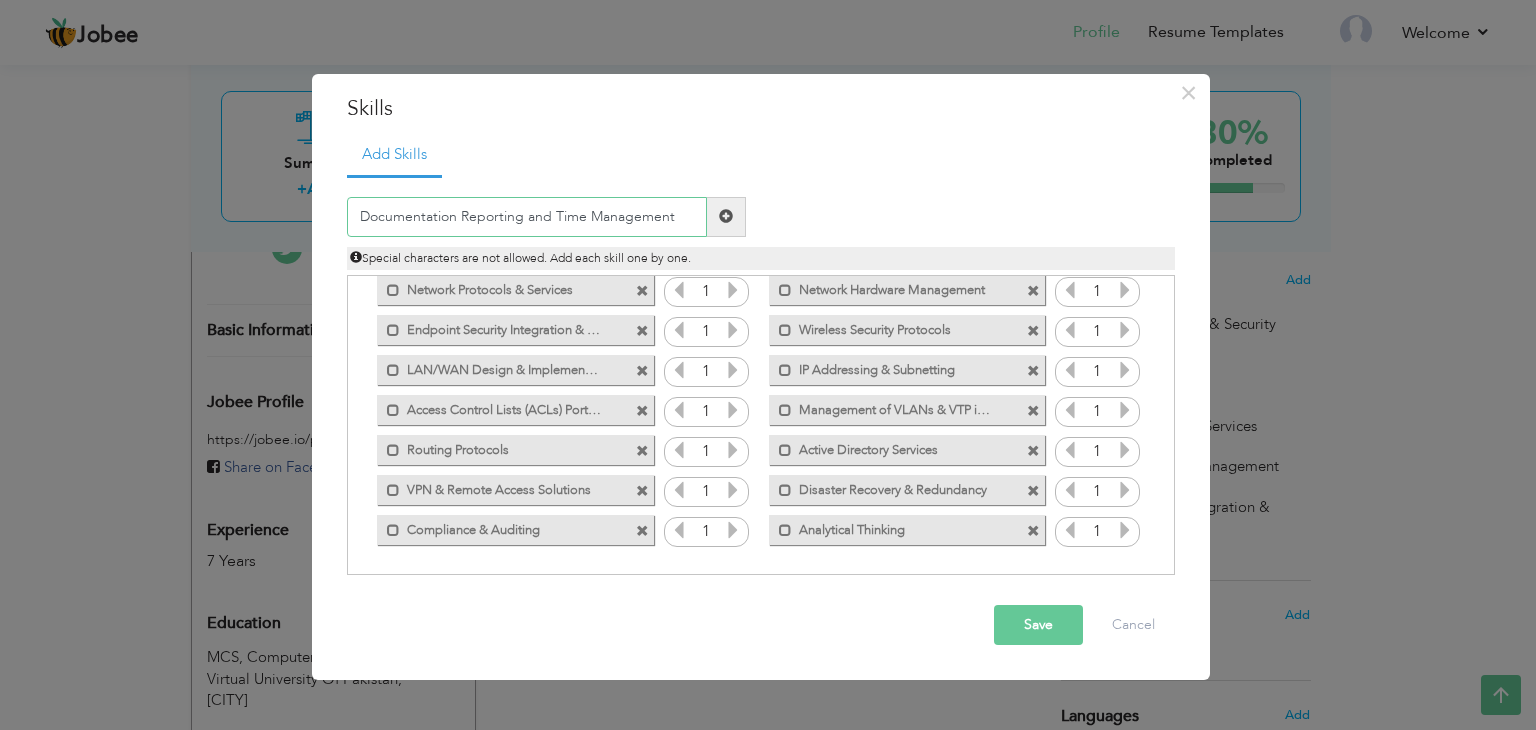 type on "Documentation Reporting and Time Management" 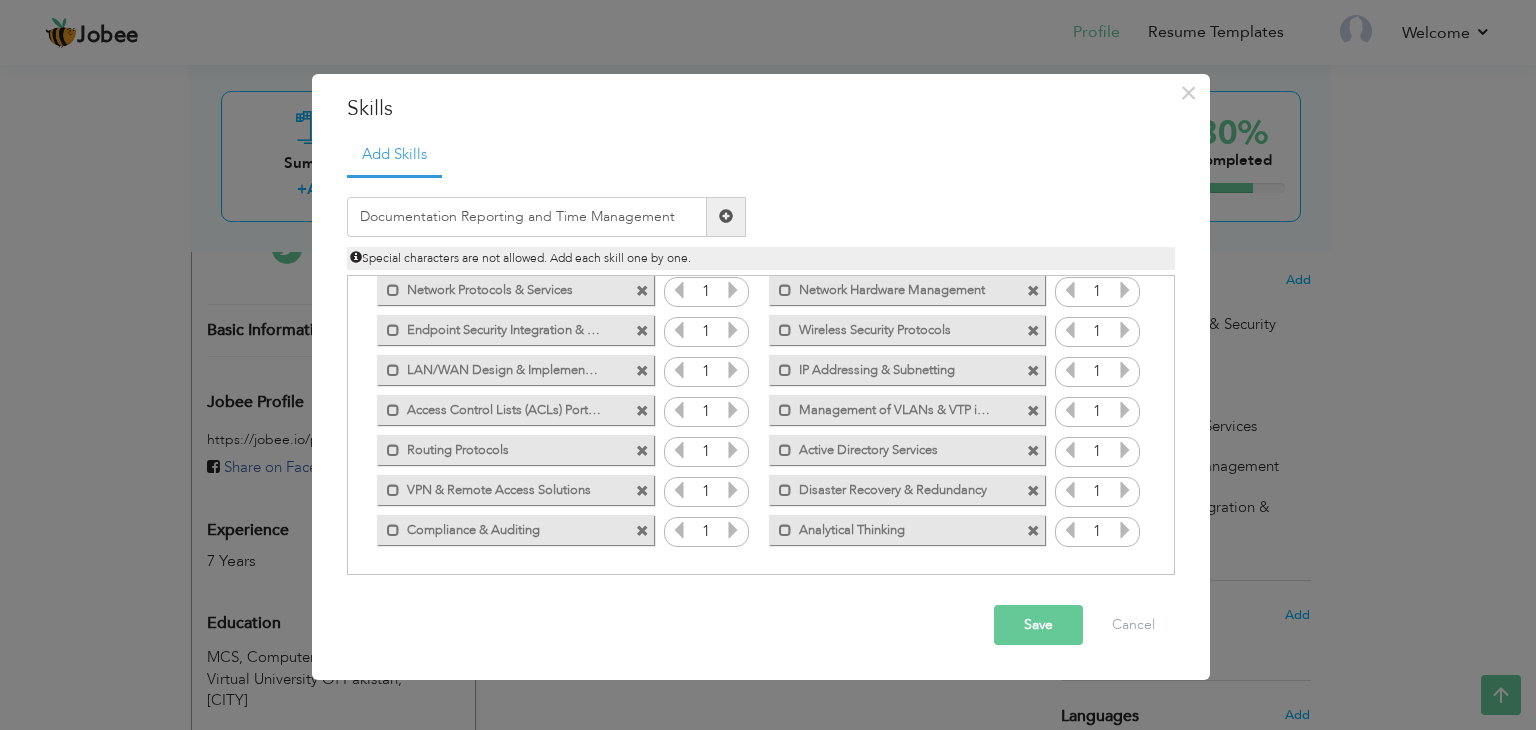 click at bounding box center [726, 216] 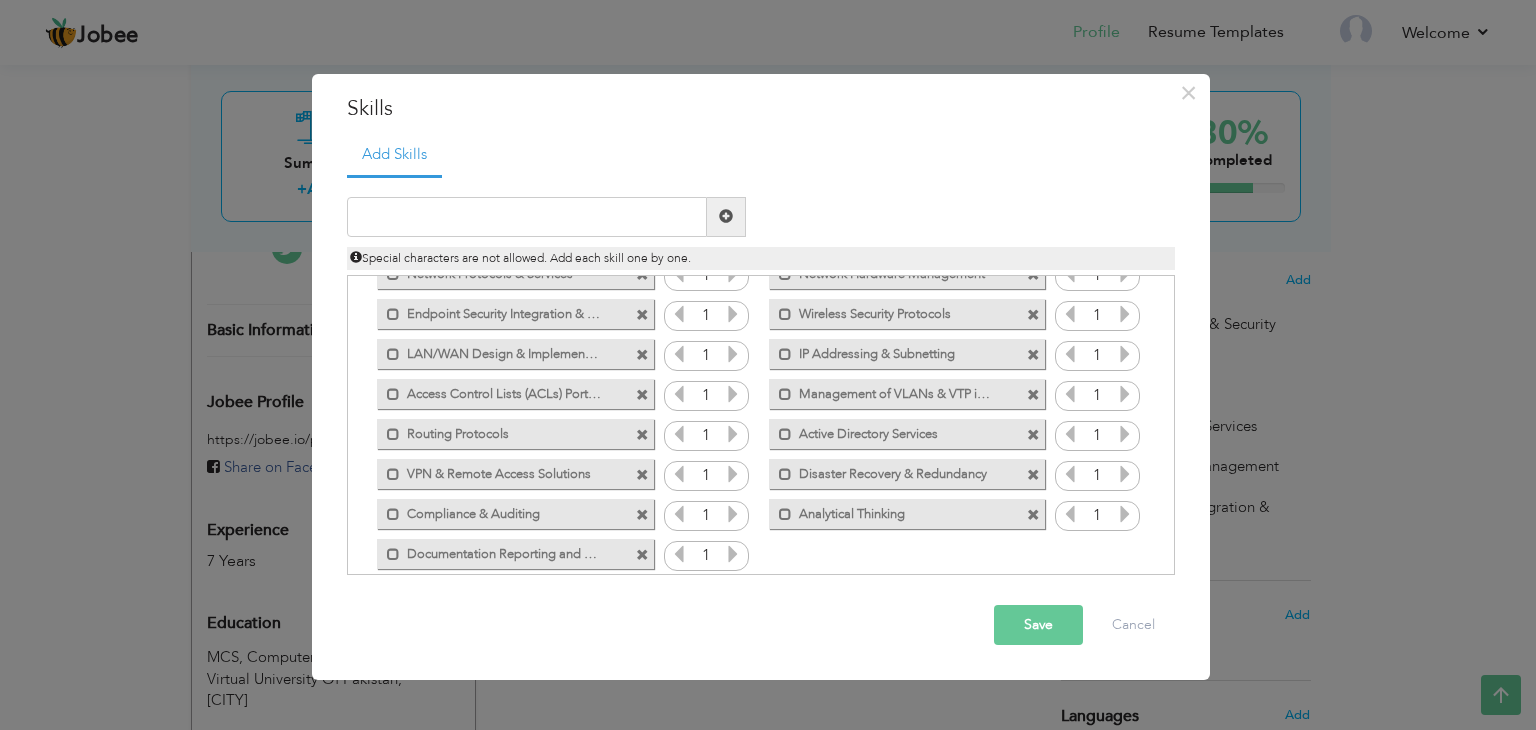 scroll, scrollTop: 124, scrollLeft: 0, axis: vertical 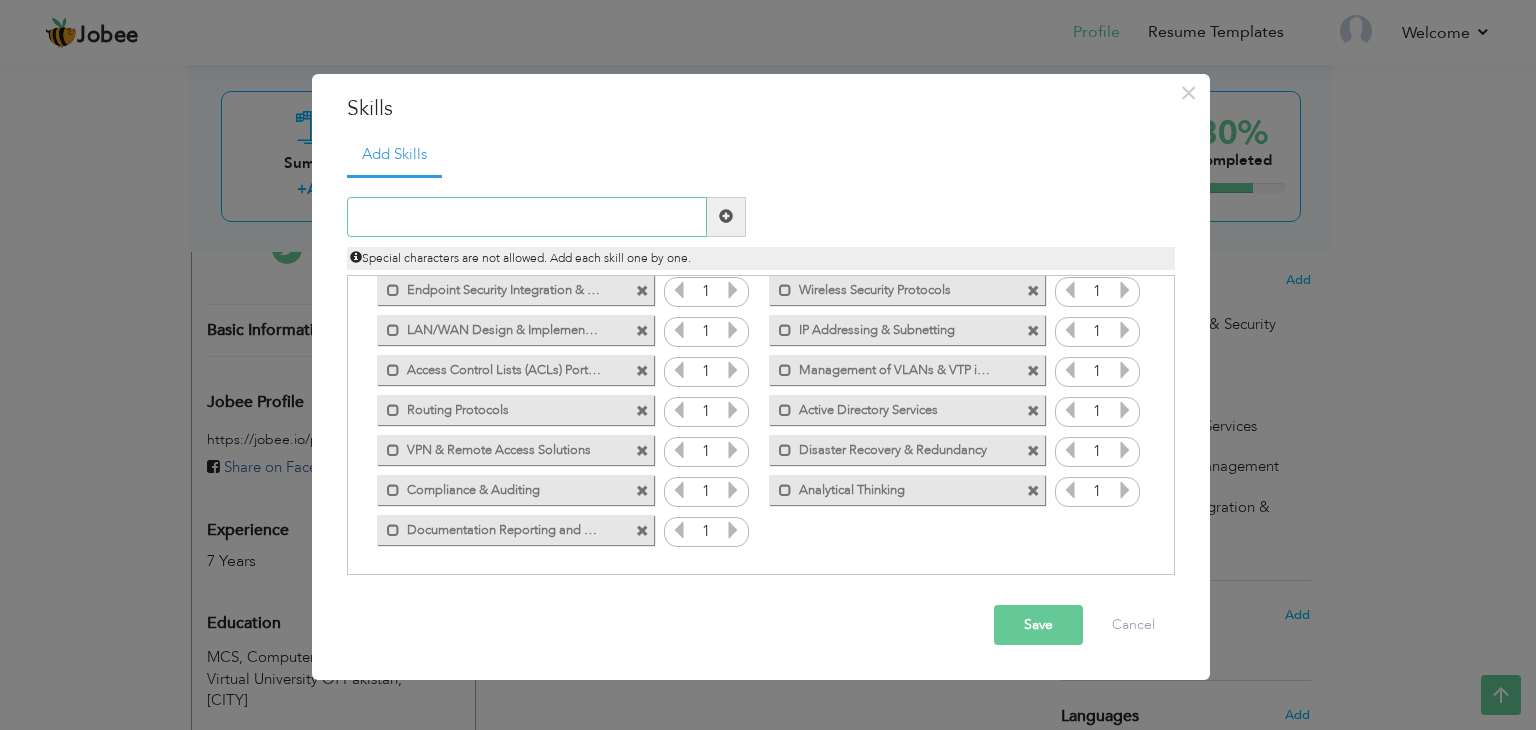 click at bounding box center [527, 217] 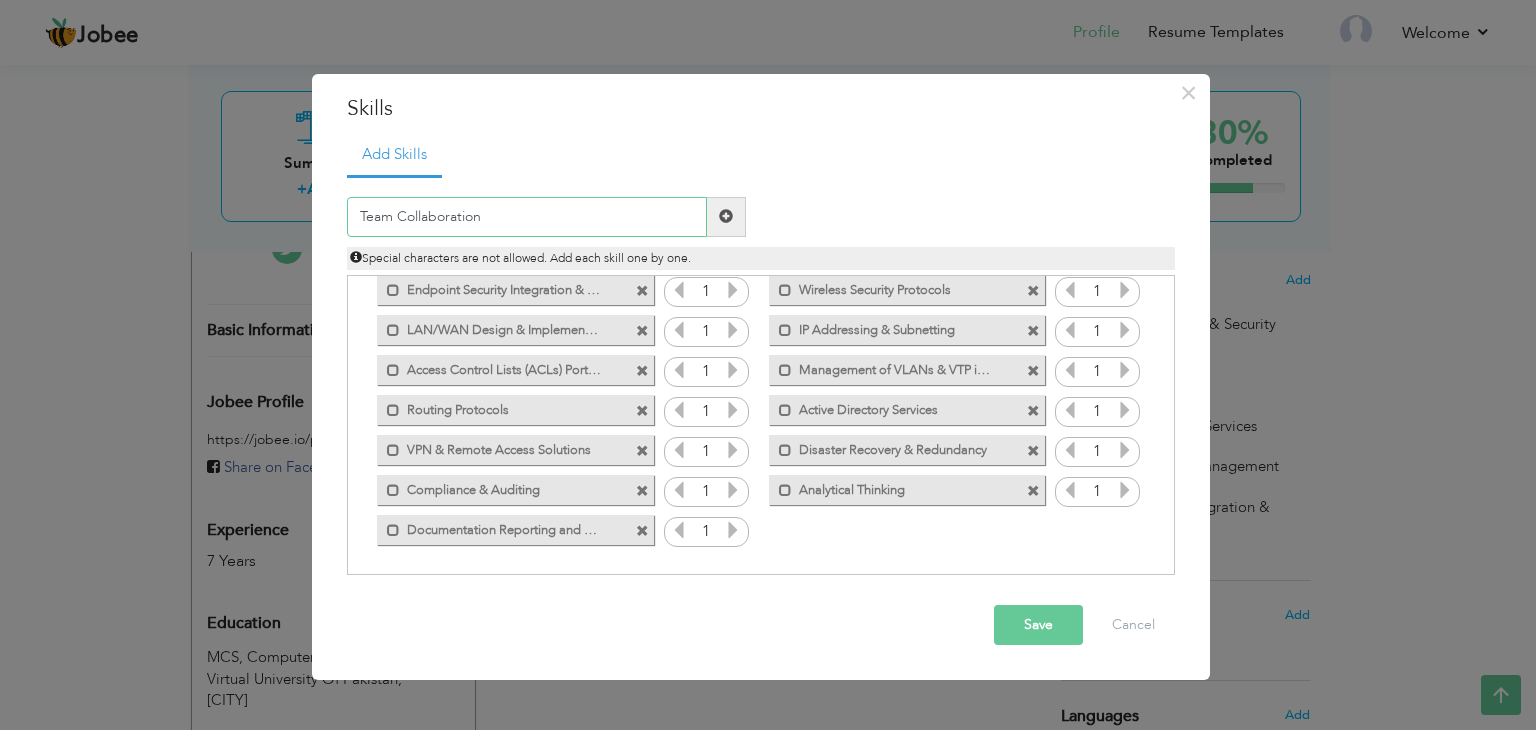 type on "Team Collaboration" 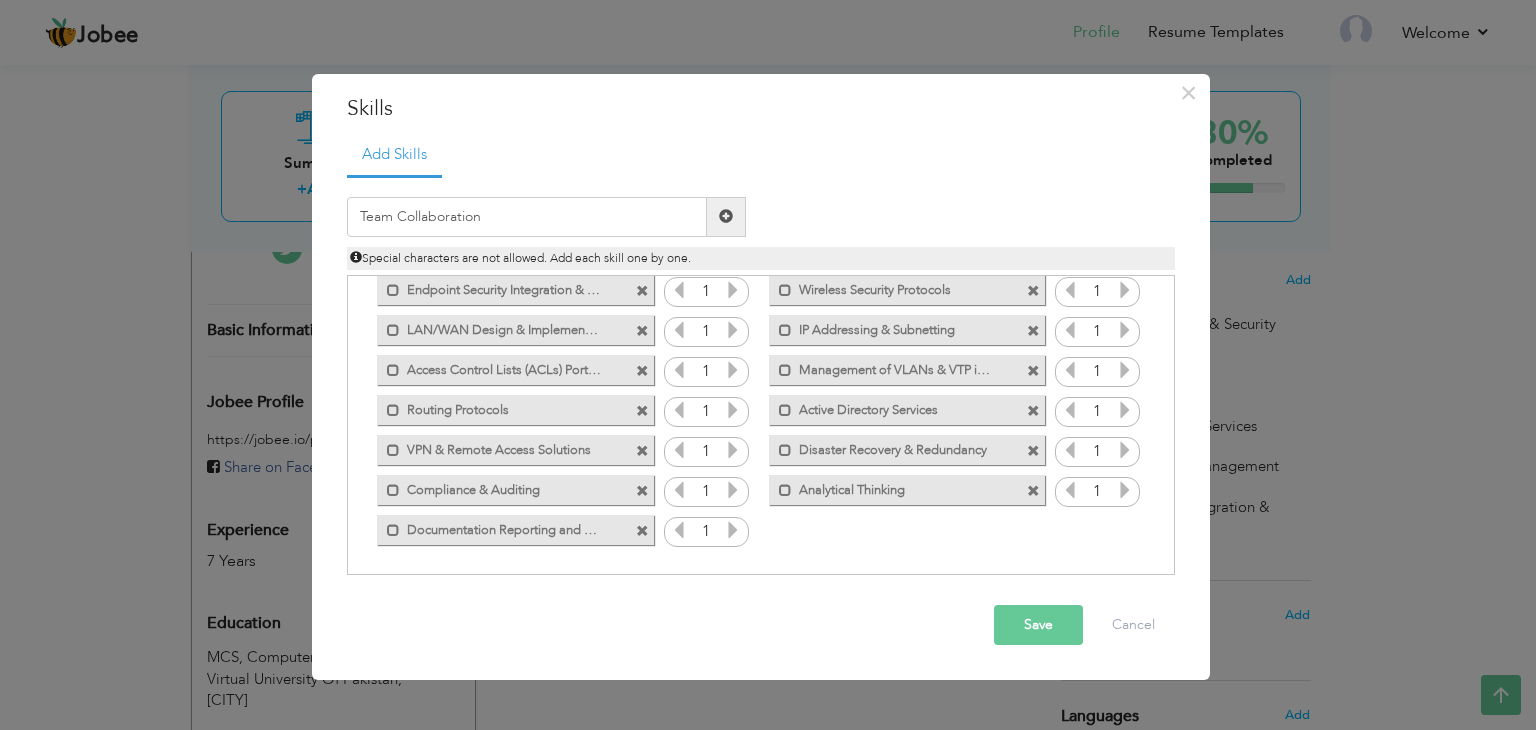 click at bounding box center (726, 216) 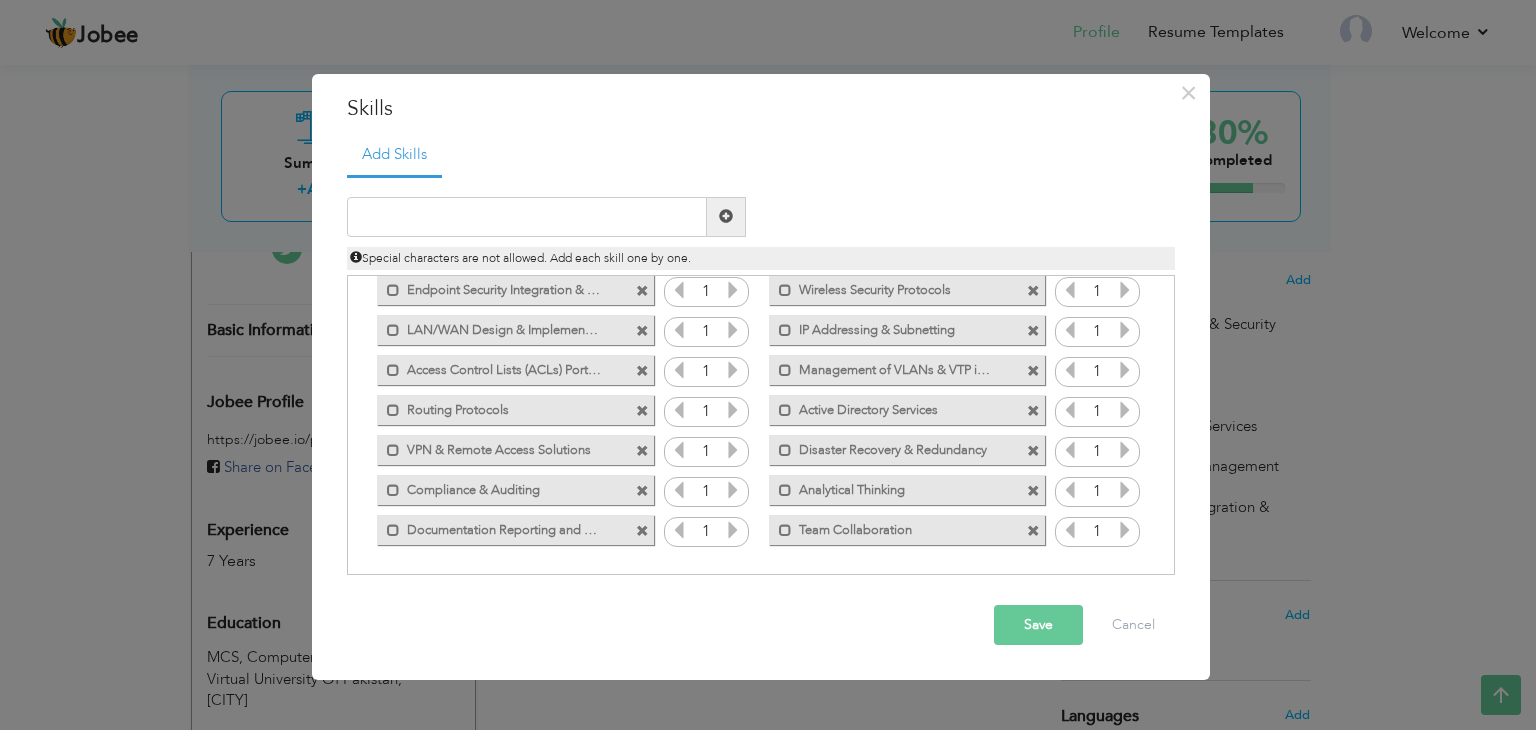 click on "Save" at bounding box center (1038, 625) 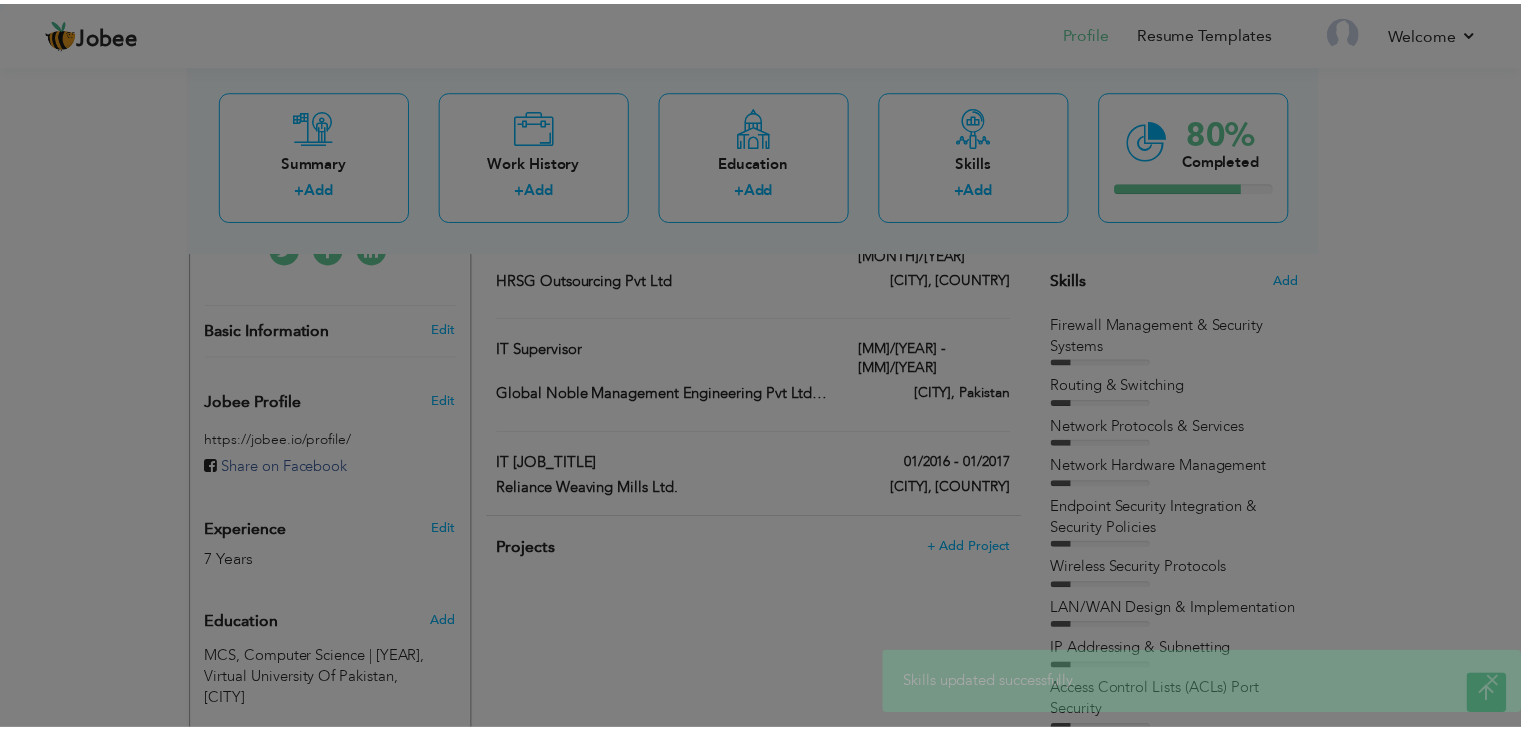 scroll, scrollTop: 0, scrollLeft: 0, axis: both 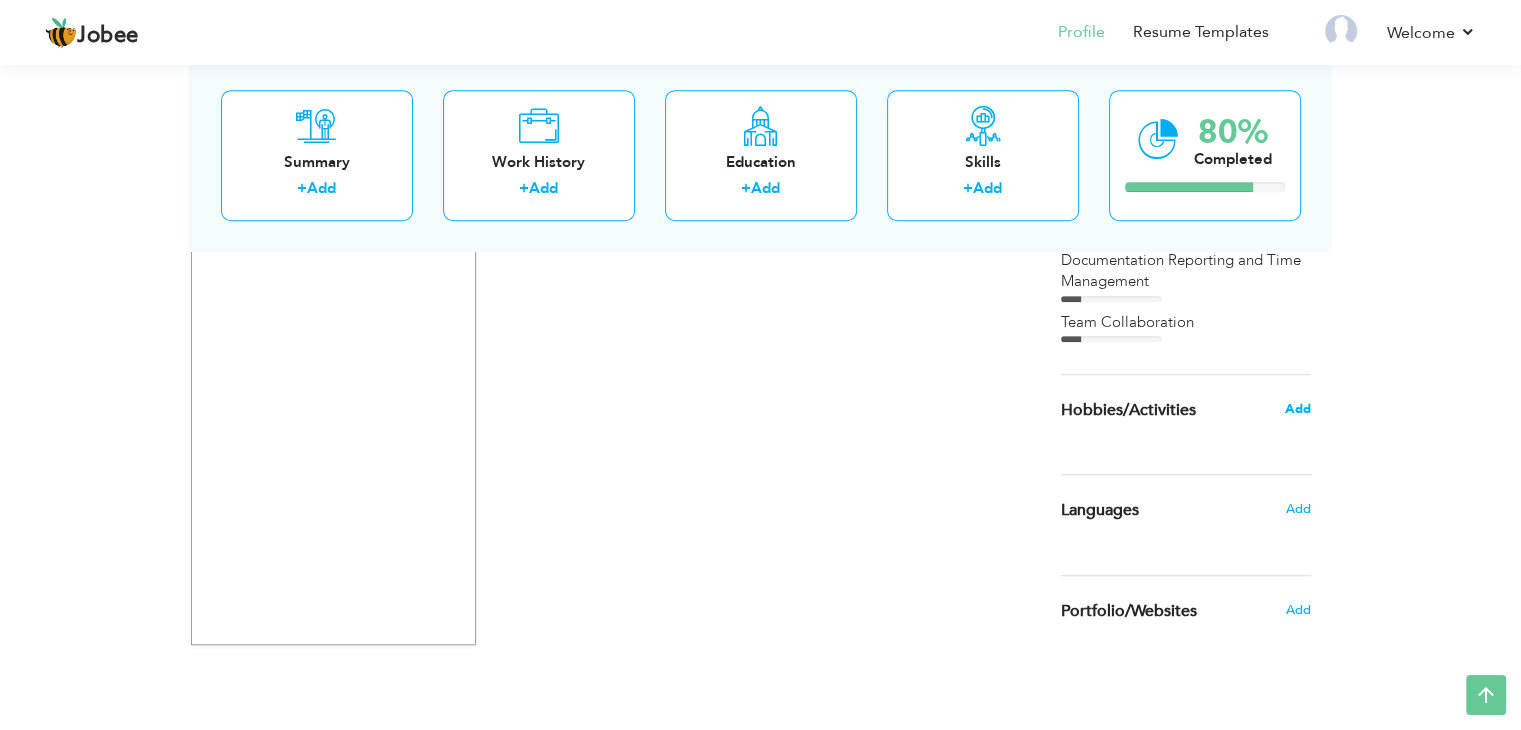 click on "Add" at bounding box center [1297, 409] 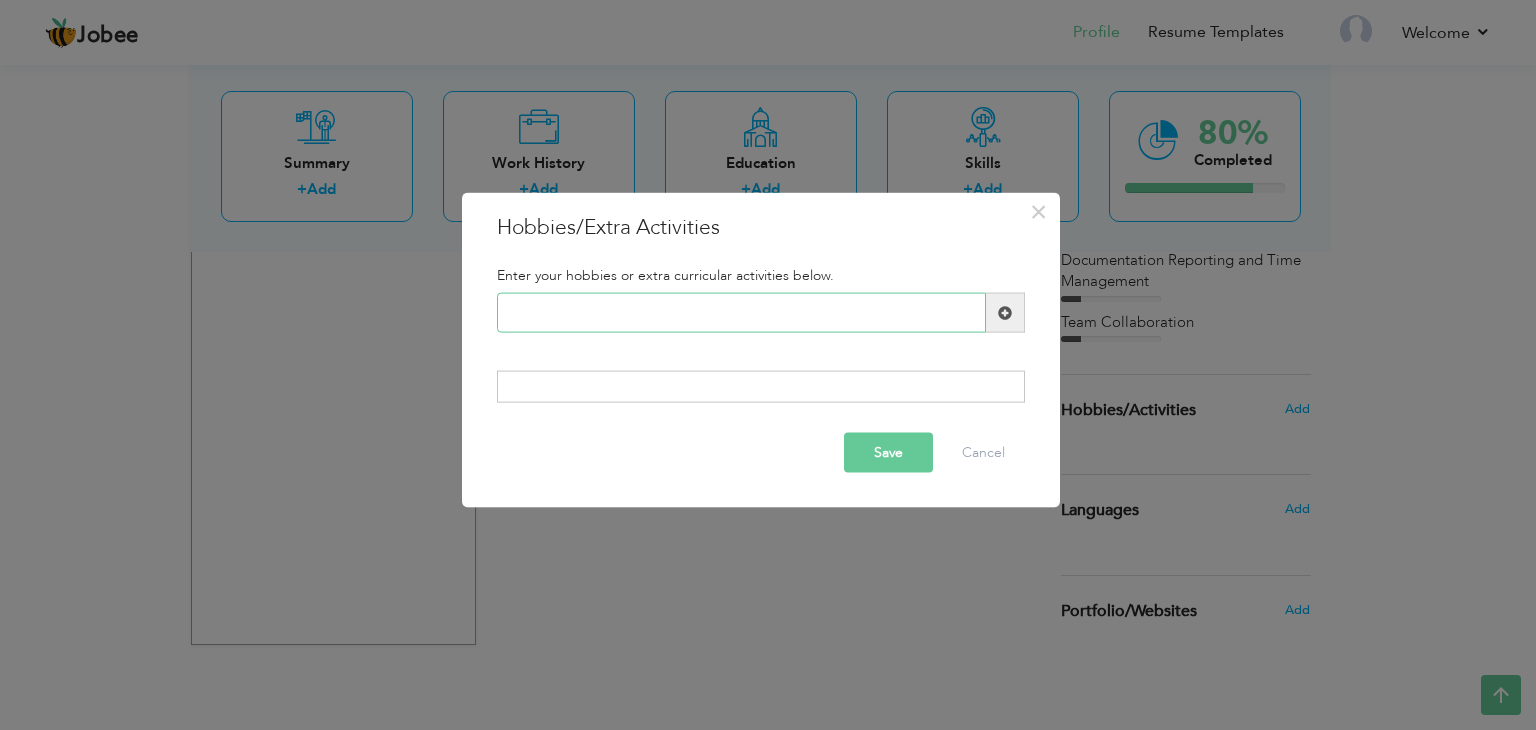 click at bounding box center (741, 313) 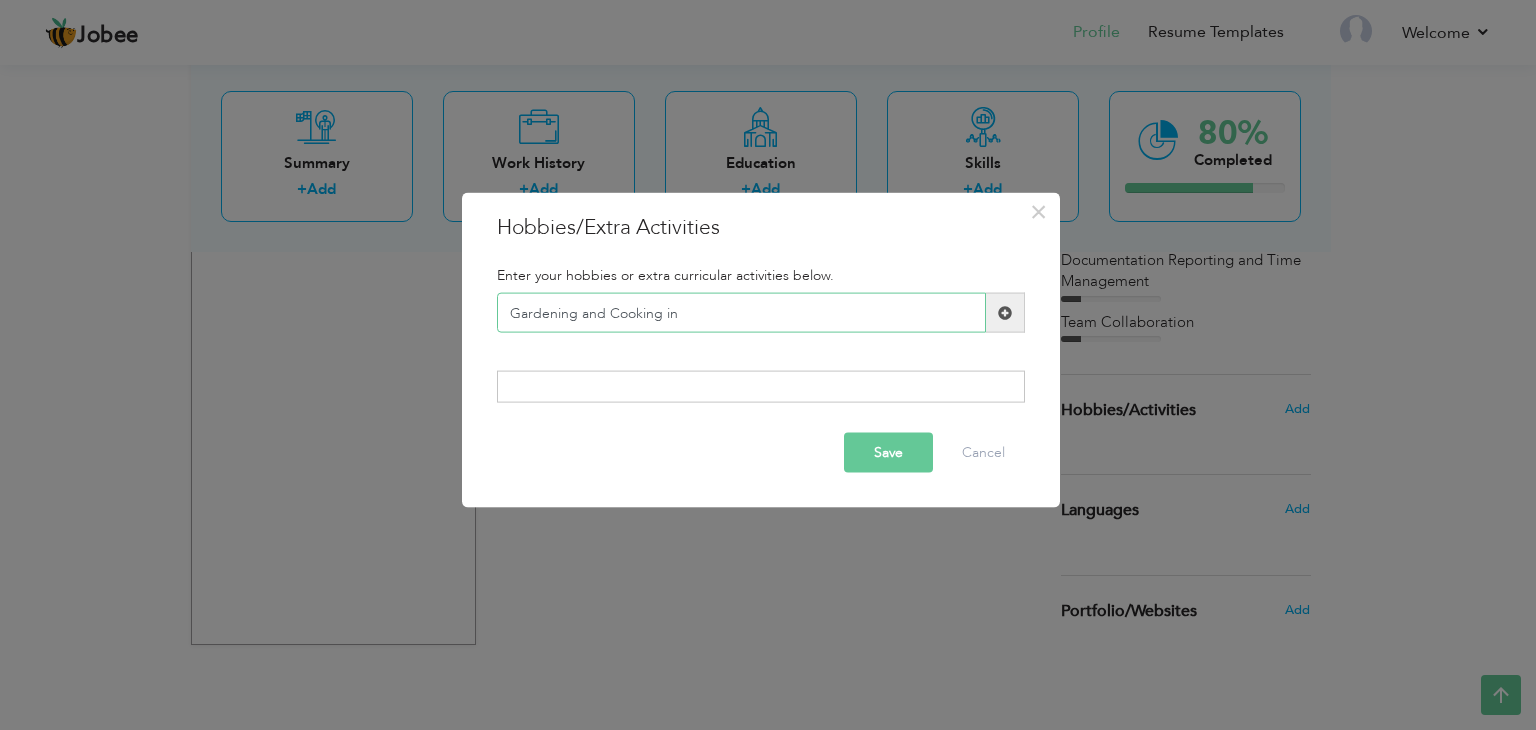 drag, startPoint x: 717, startPoint y: 315, endPoint x: 581, endPoint y: 312, distance: 136.03308 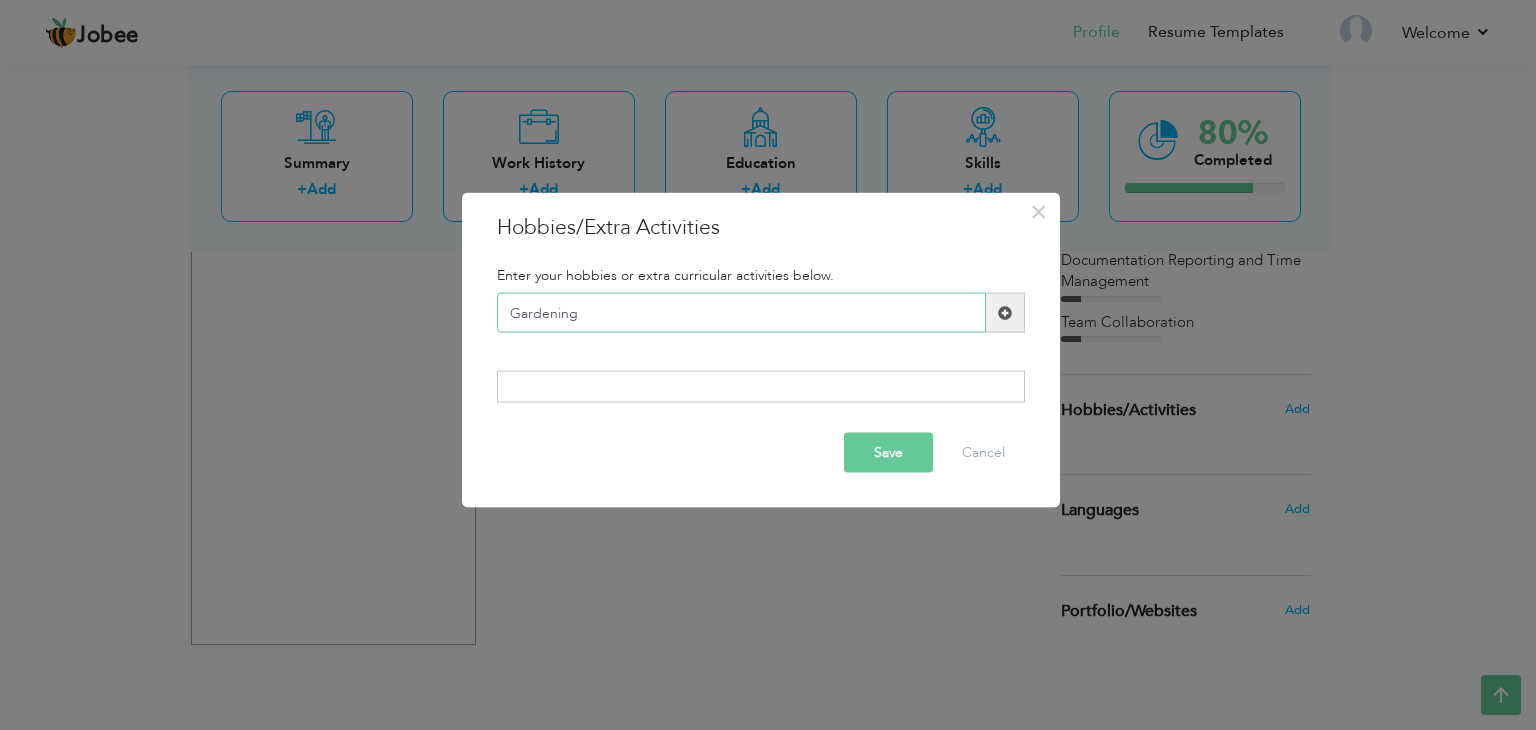 type on "Gardening" 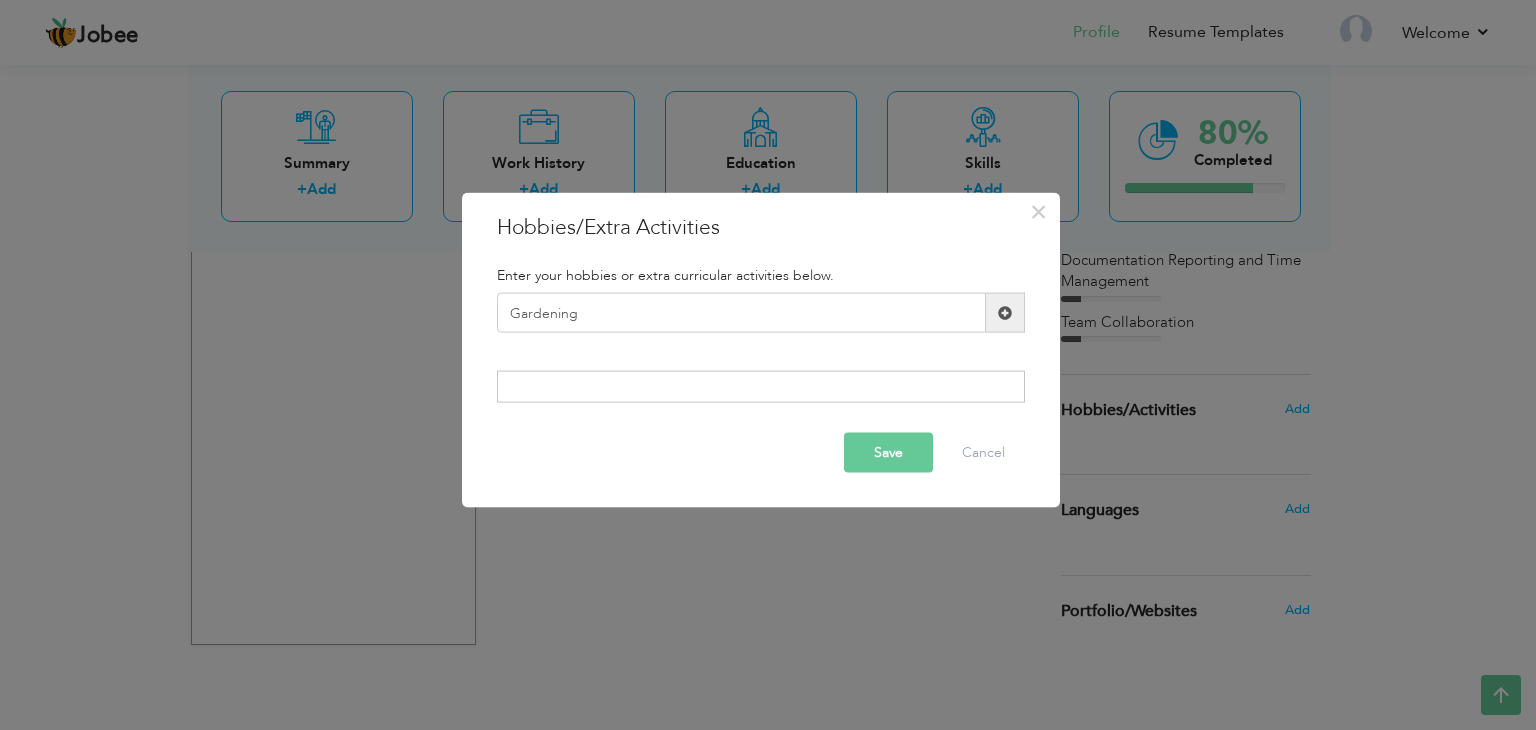click at bounding box center [761, 386] 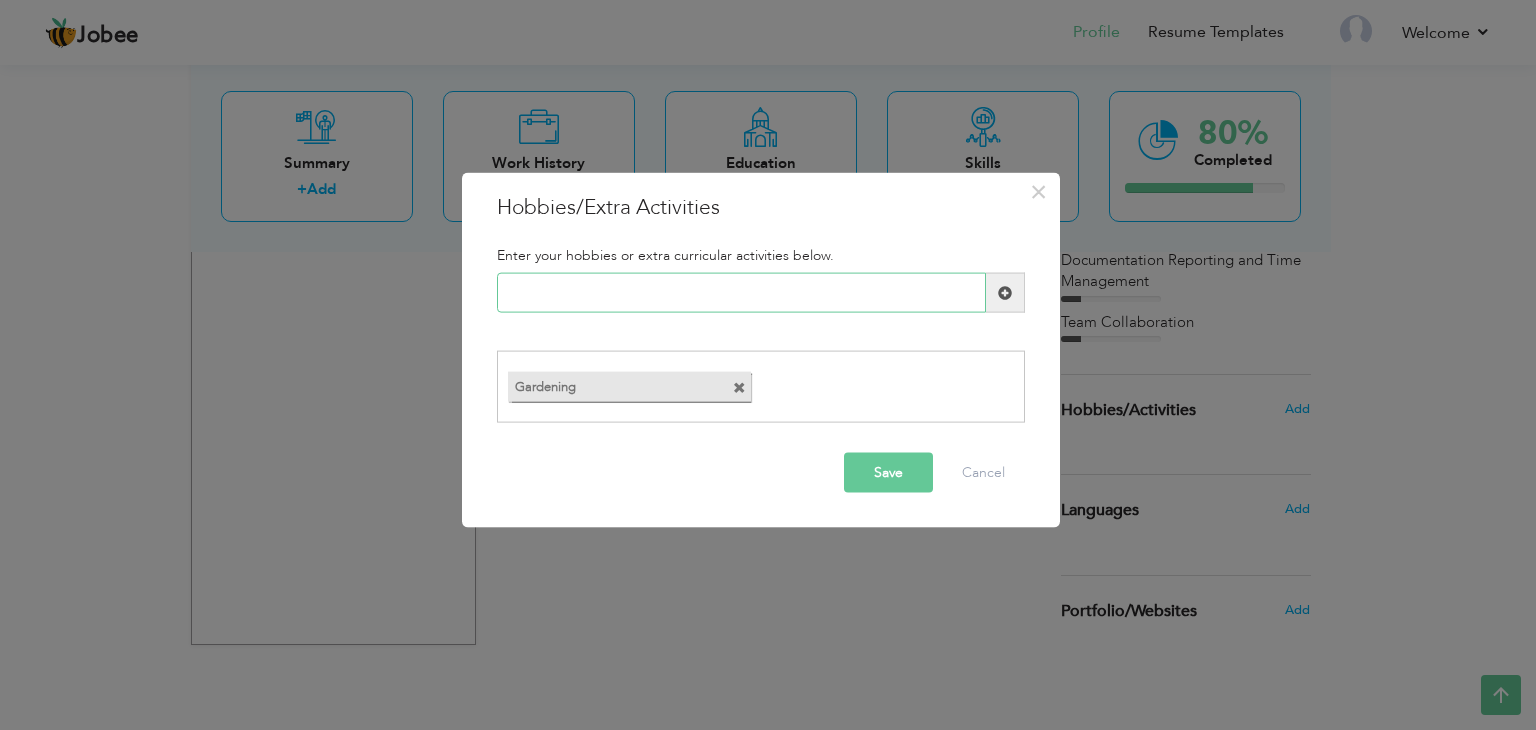 click at bounding box center (741, 293) 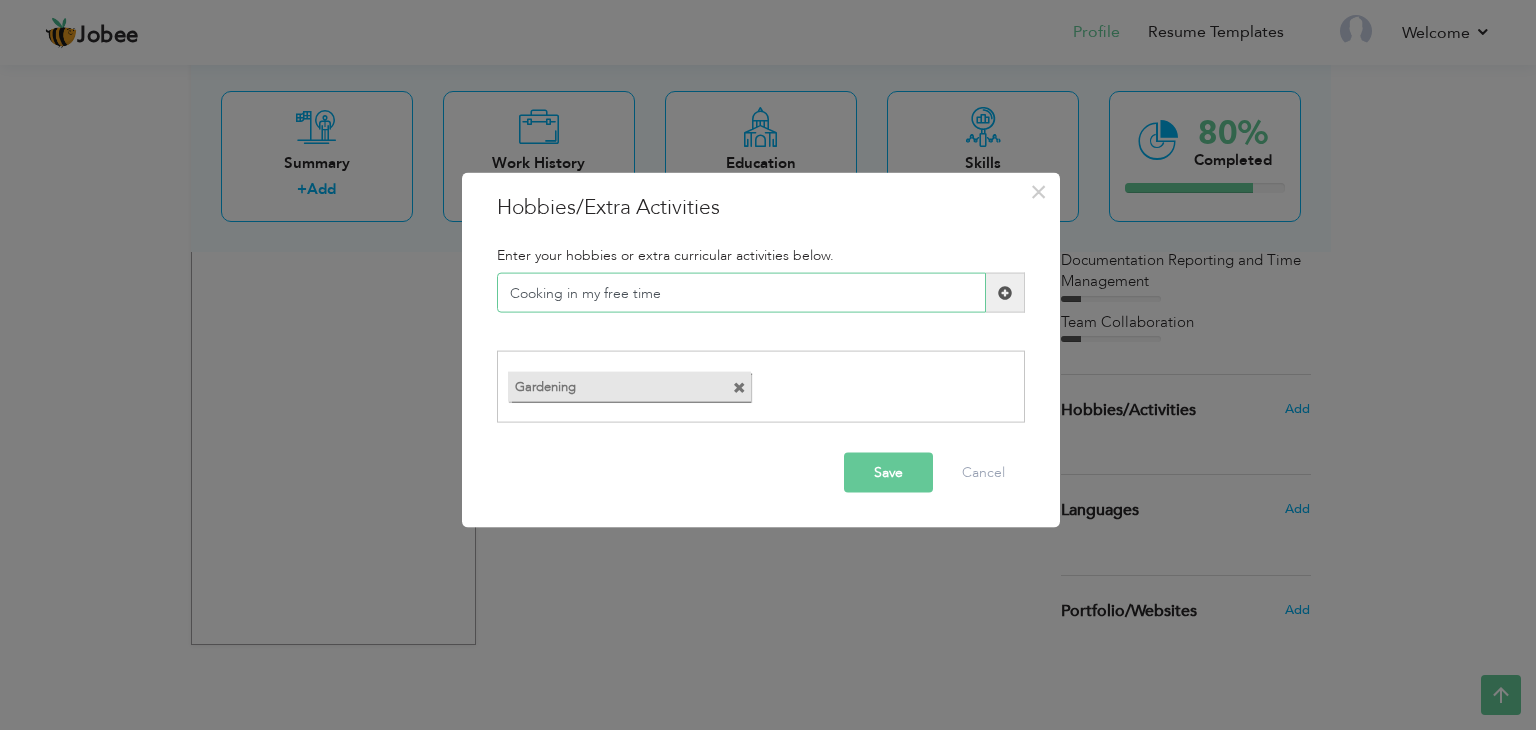type on "Cooking in my free time" 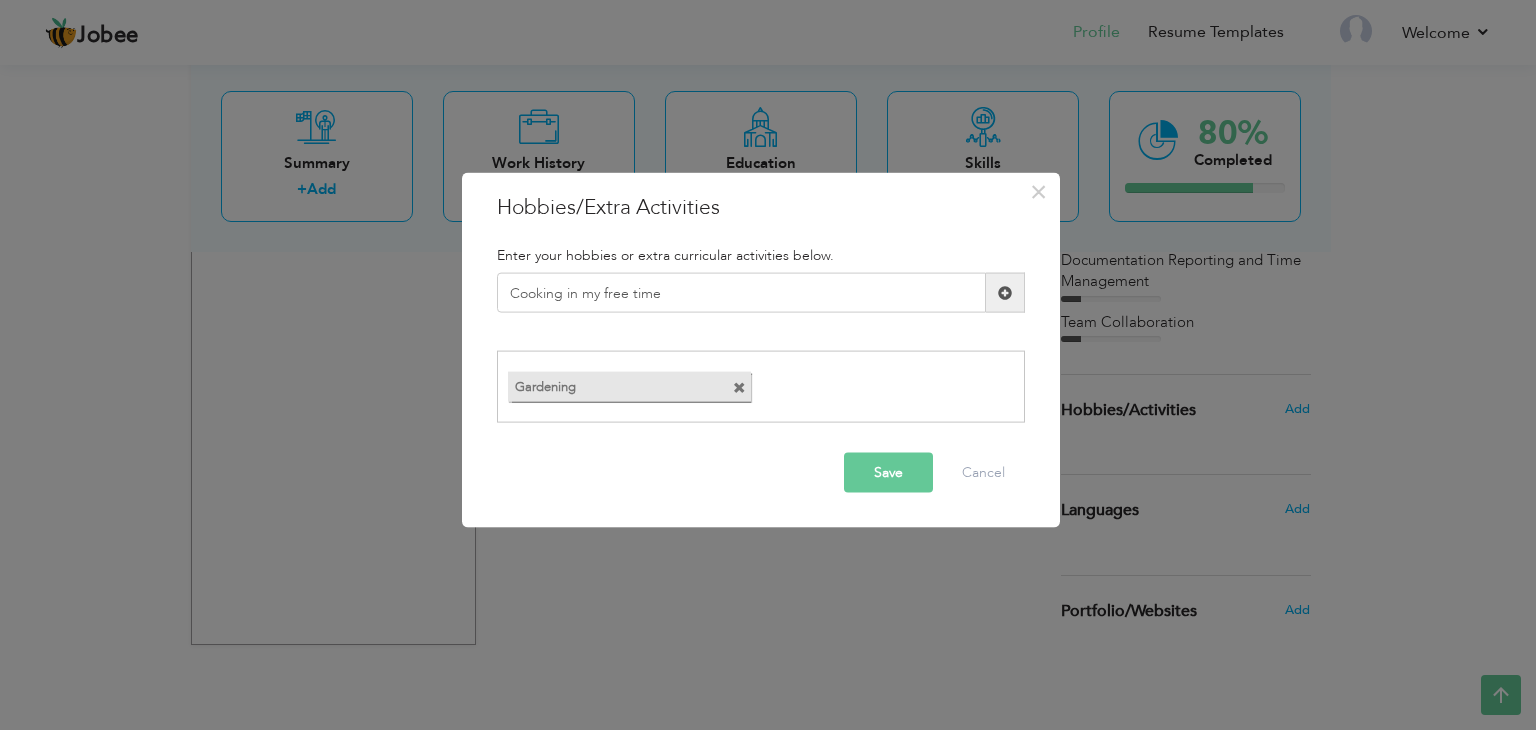 click at bounding box center (1005, 292) 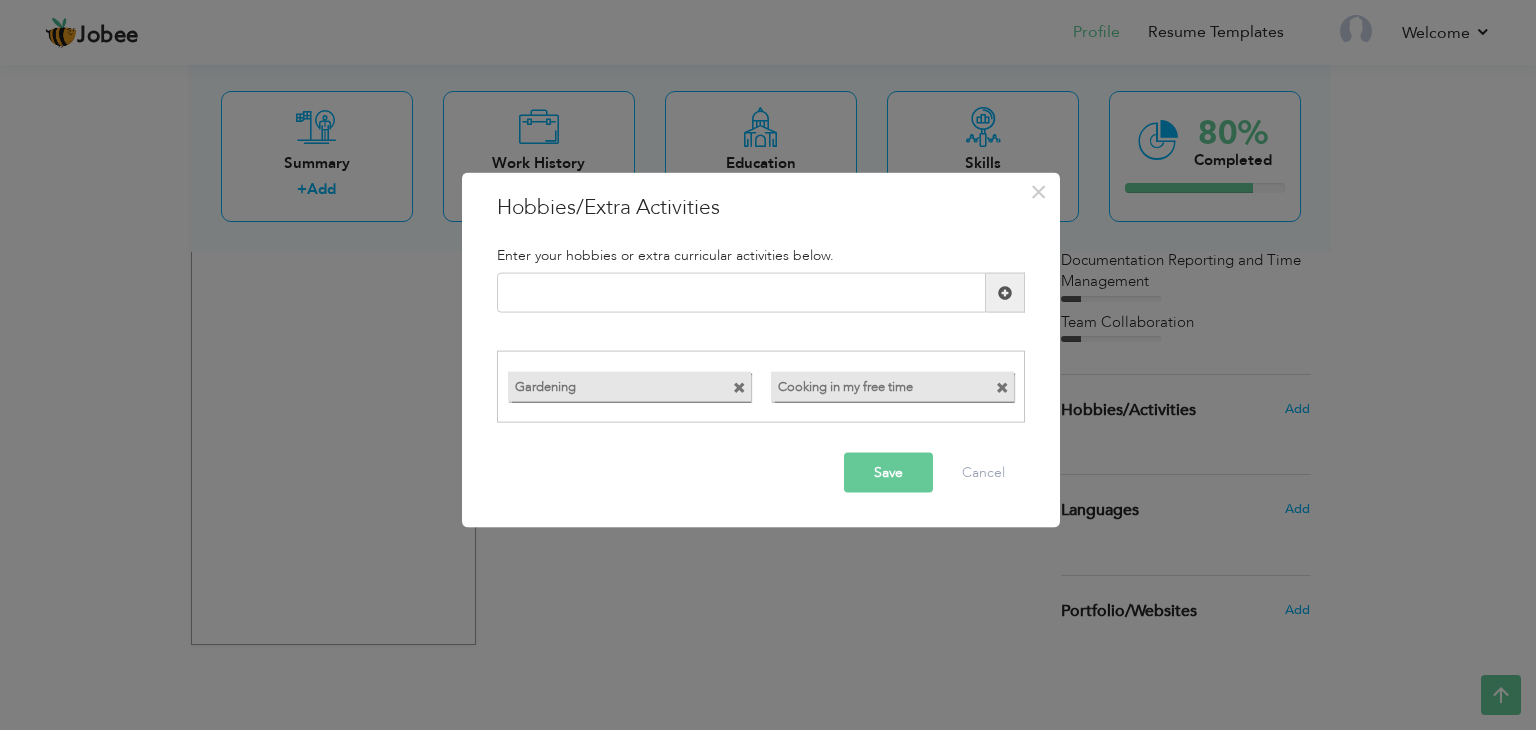 click on "Save" at bounding box center (888, 472) 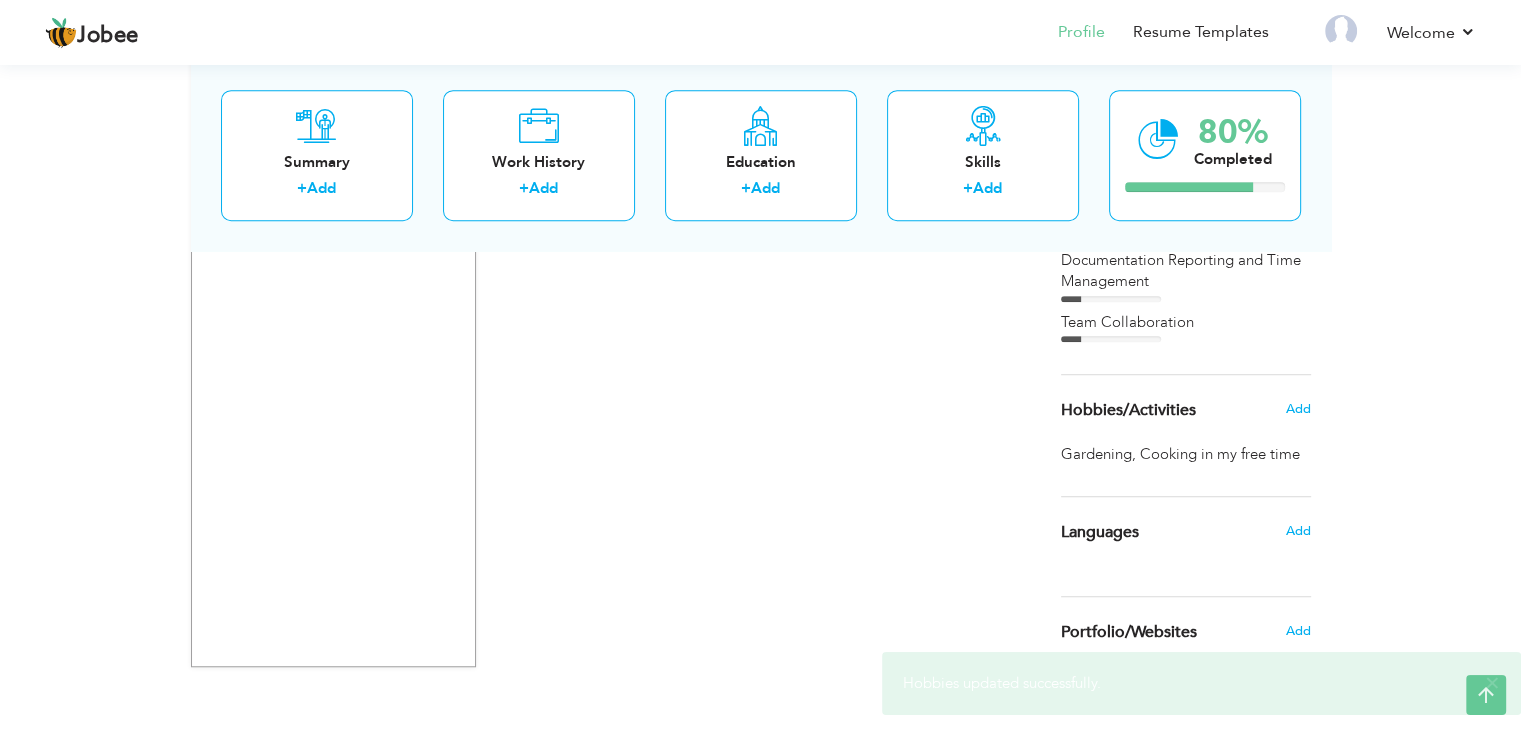 scroll, scrollTop: 1317, scrollLeft: 0, axis: vertical 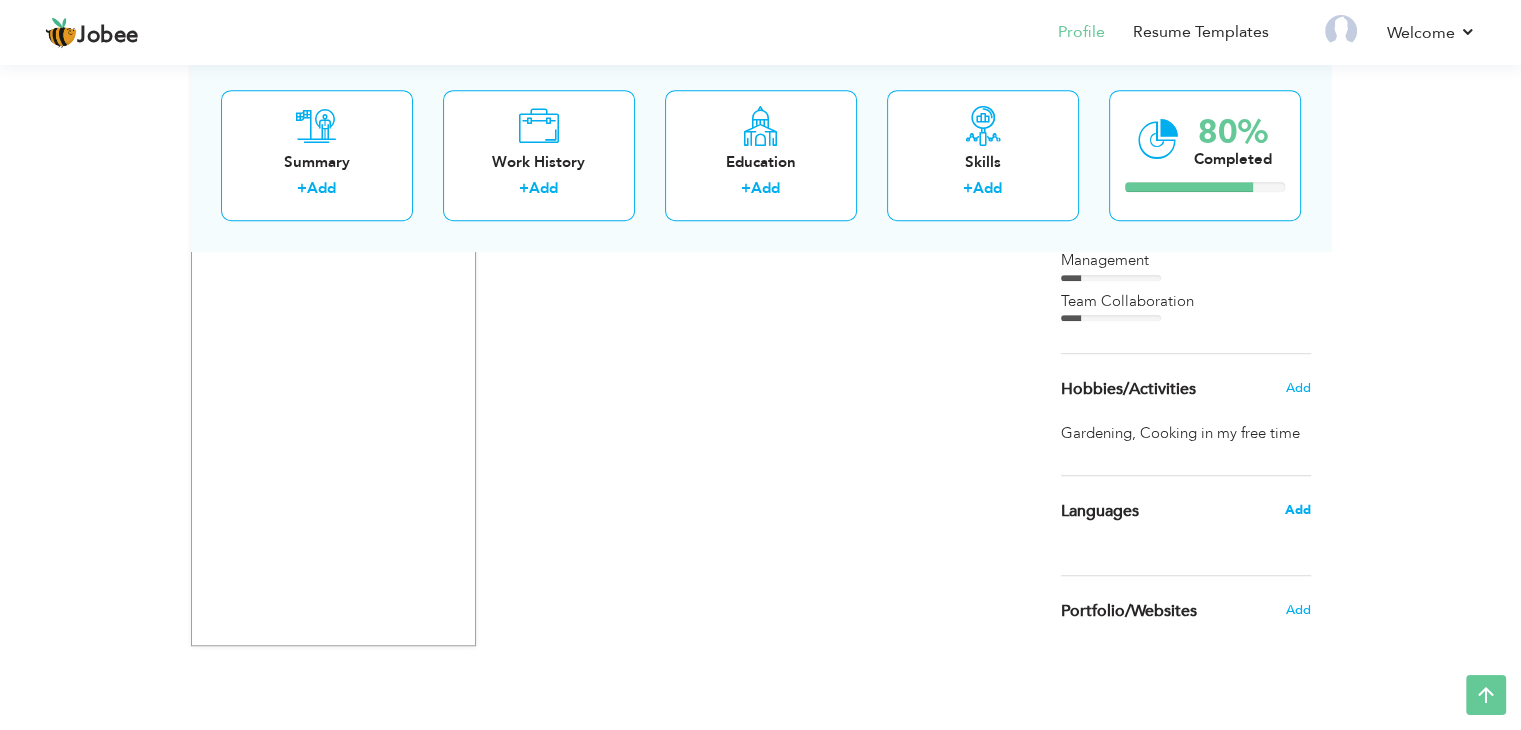 click on "Add" at bounding box center (1297, 510) 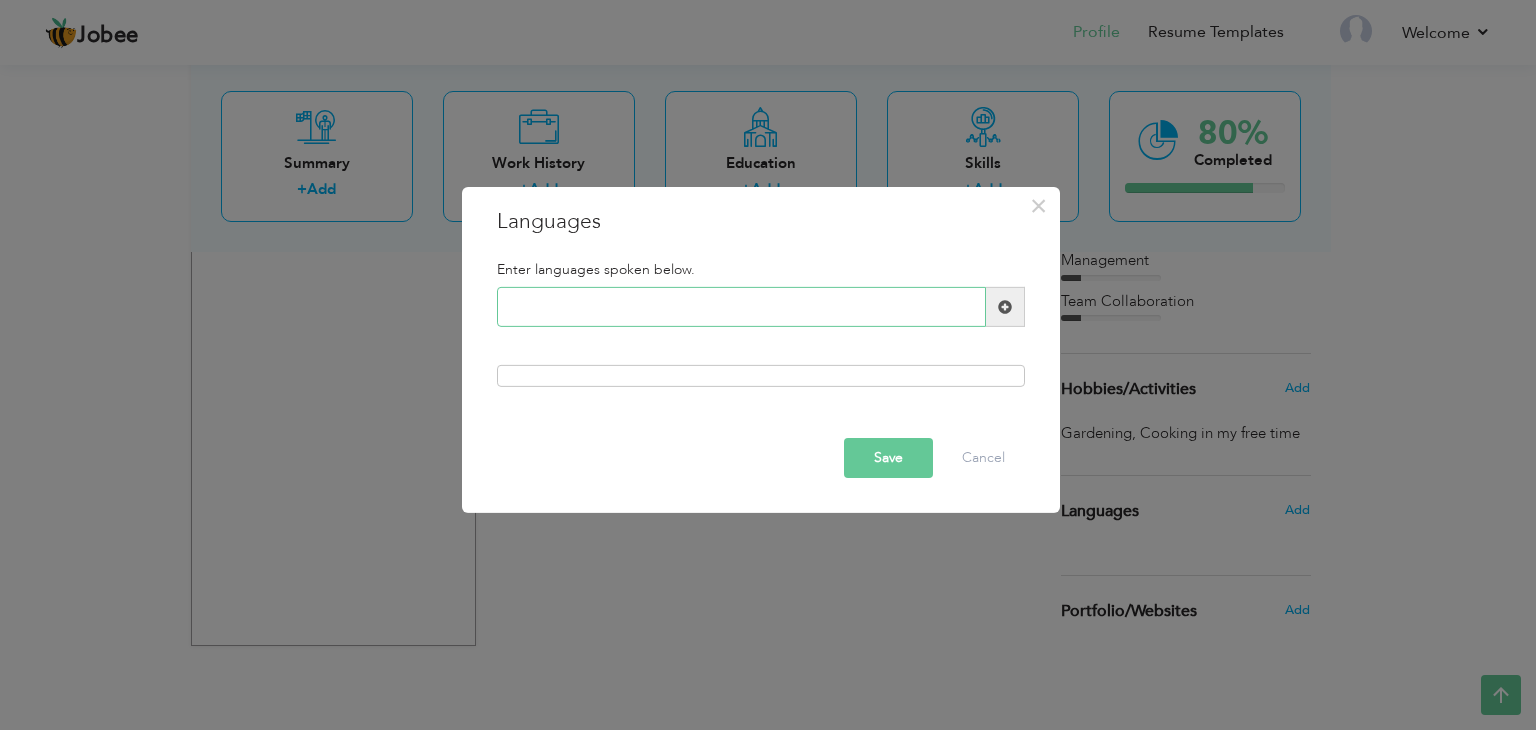 click at bounding box center [741, 307] 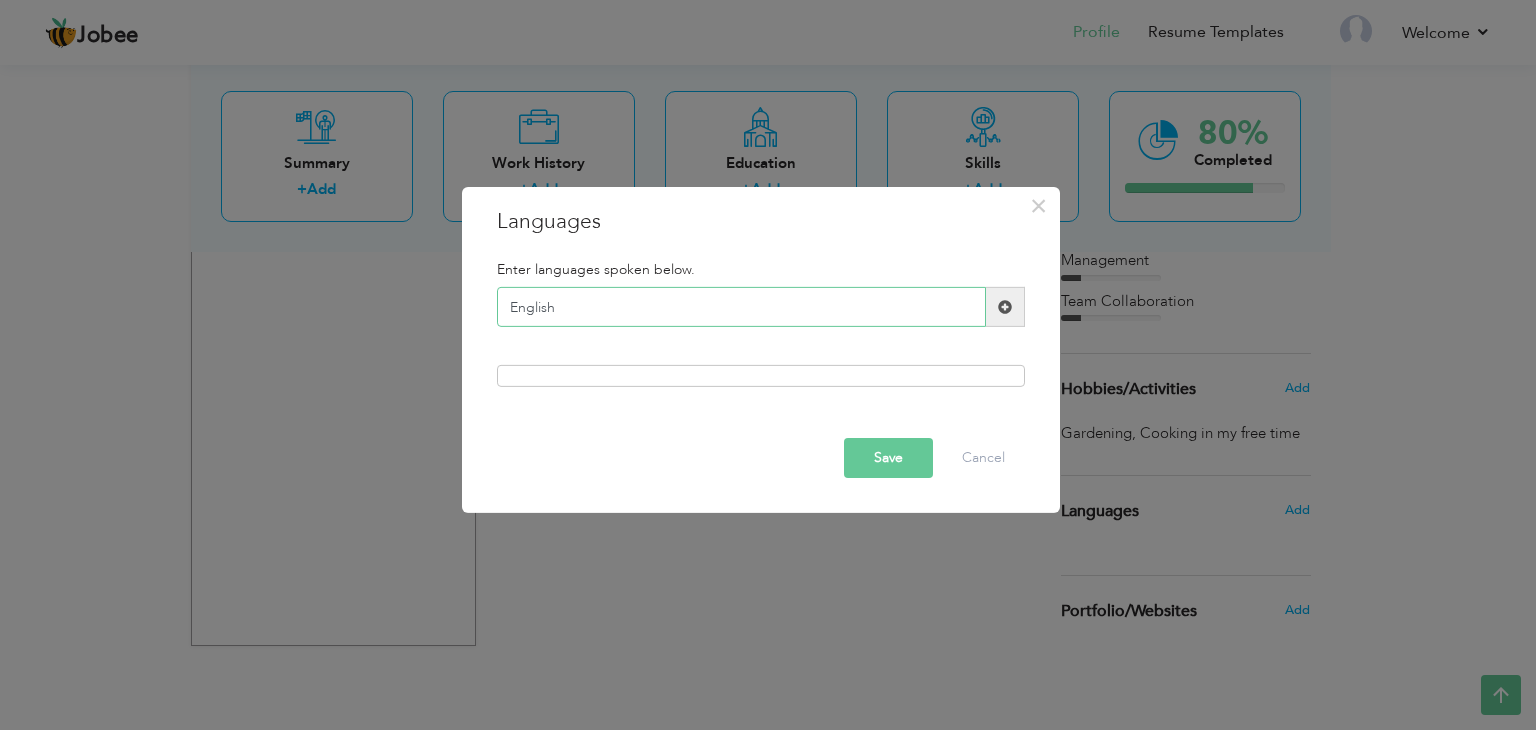 type on "English" 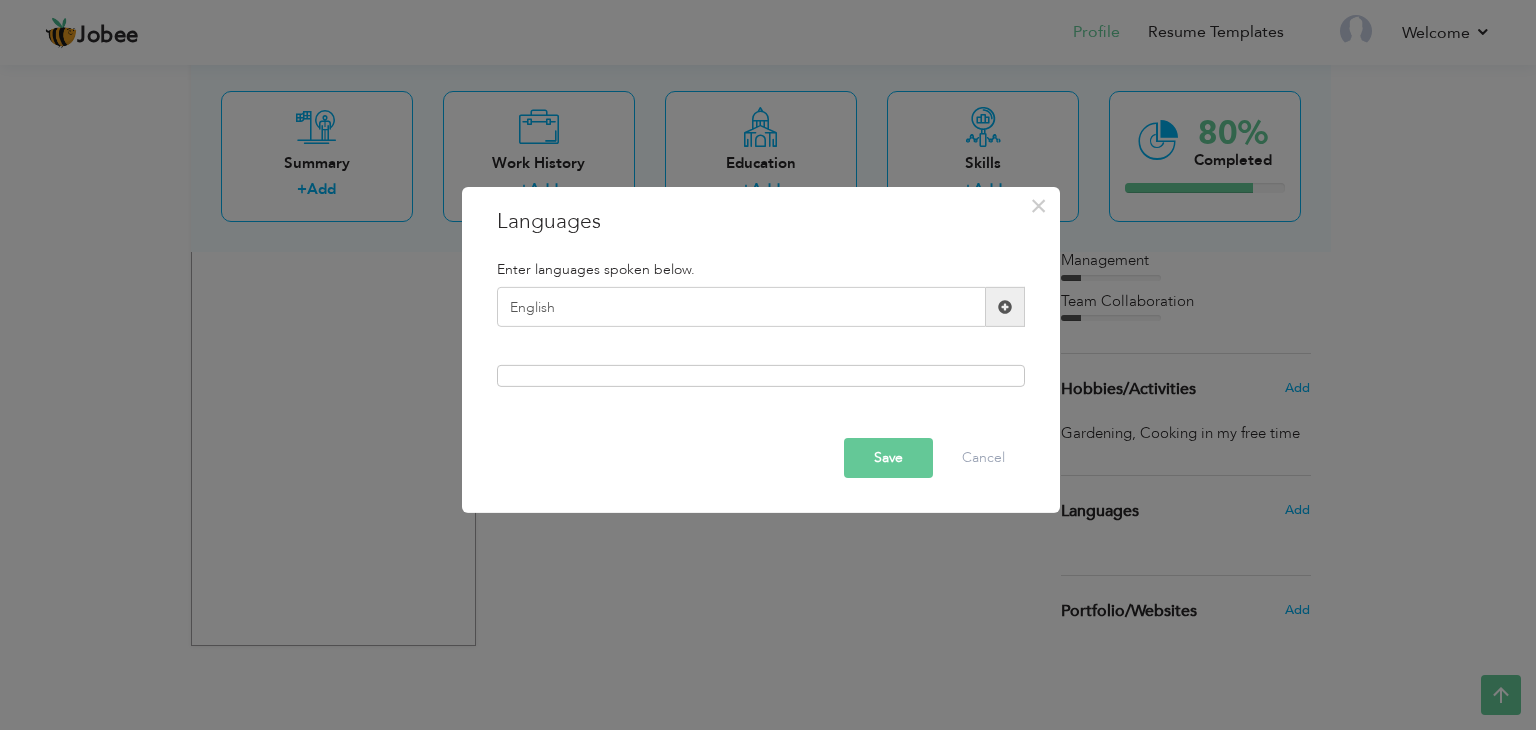 click at bounding box center (1005, 307) 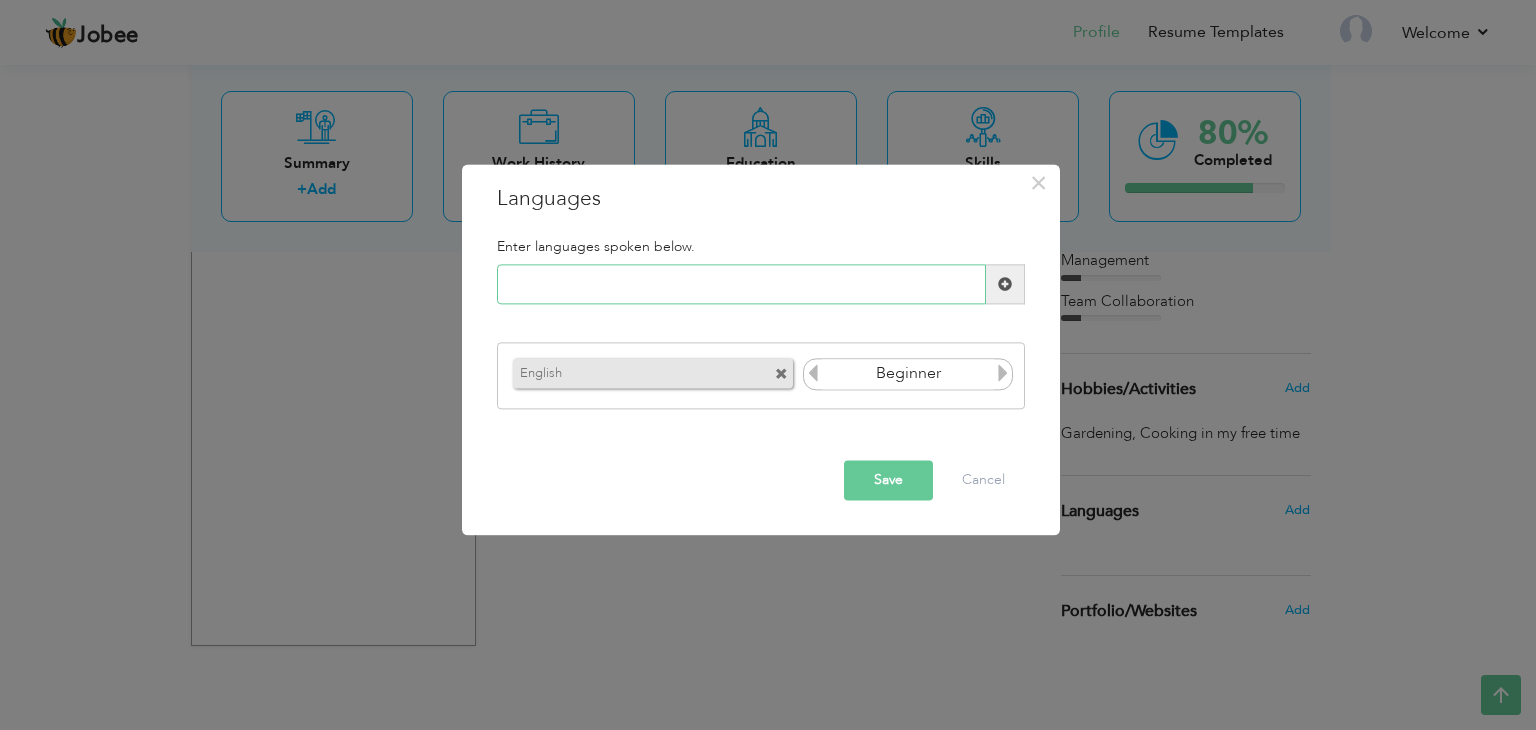click at bounding box center [741, 285] 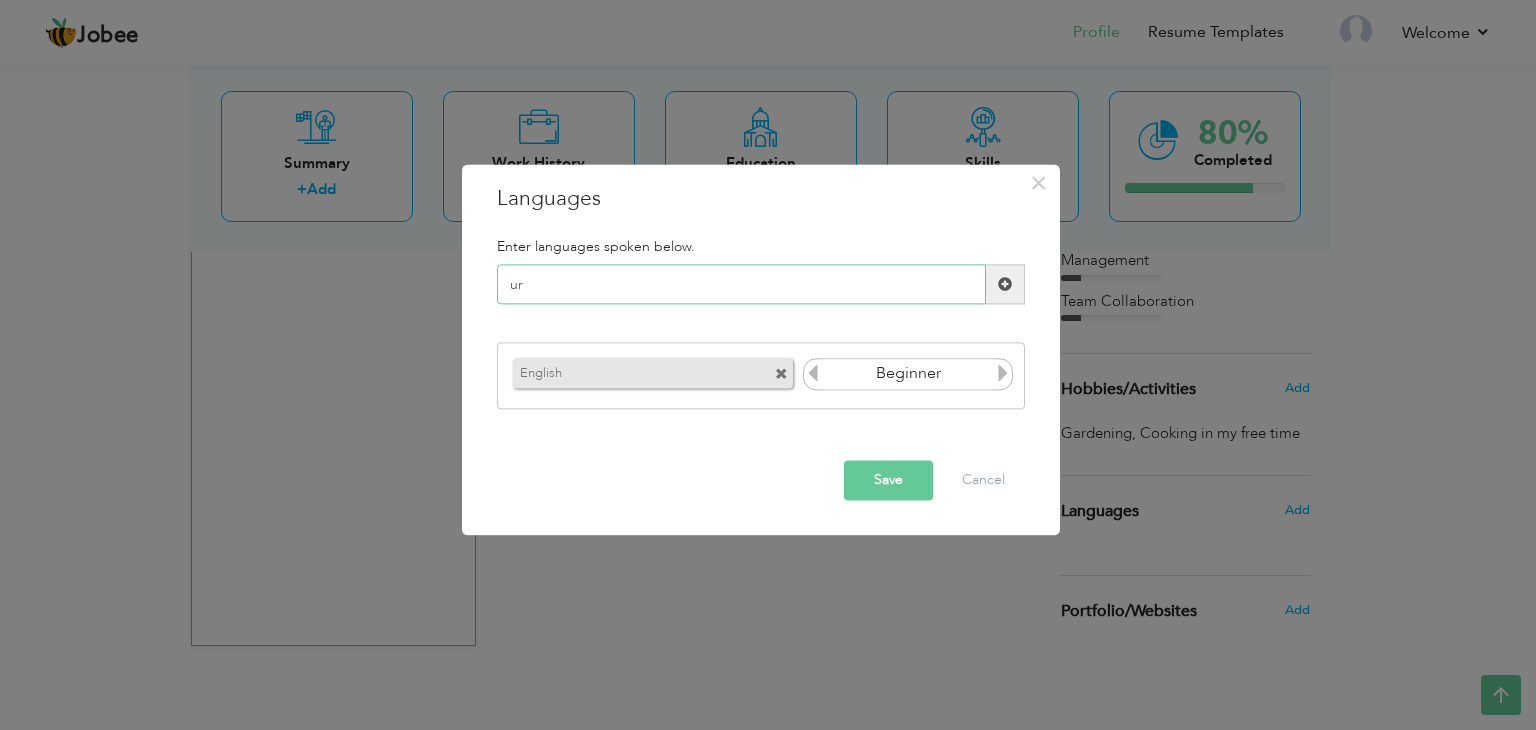type on "u" 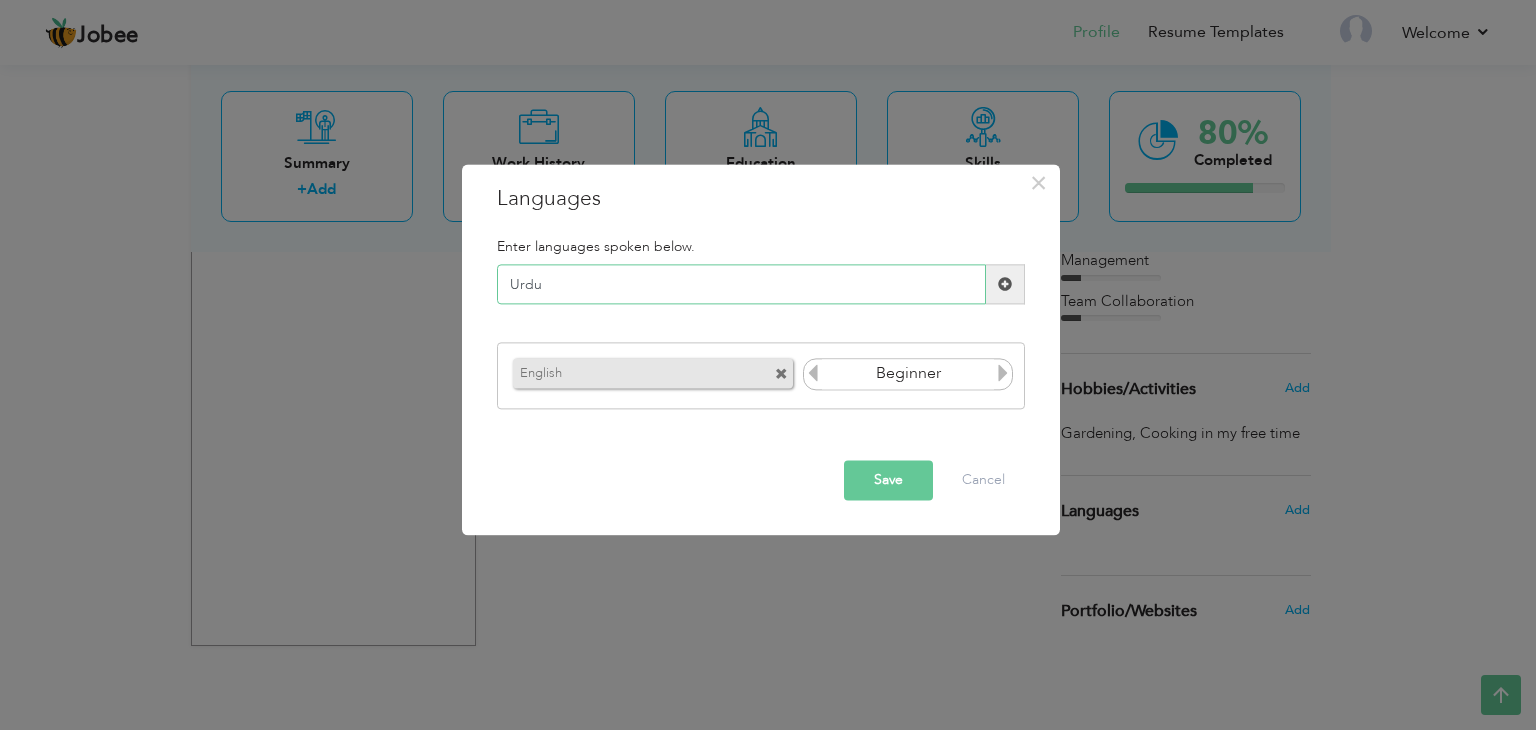 type on "Urdu" 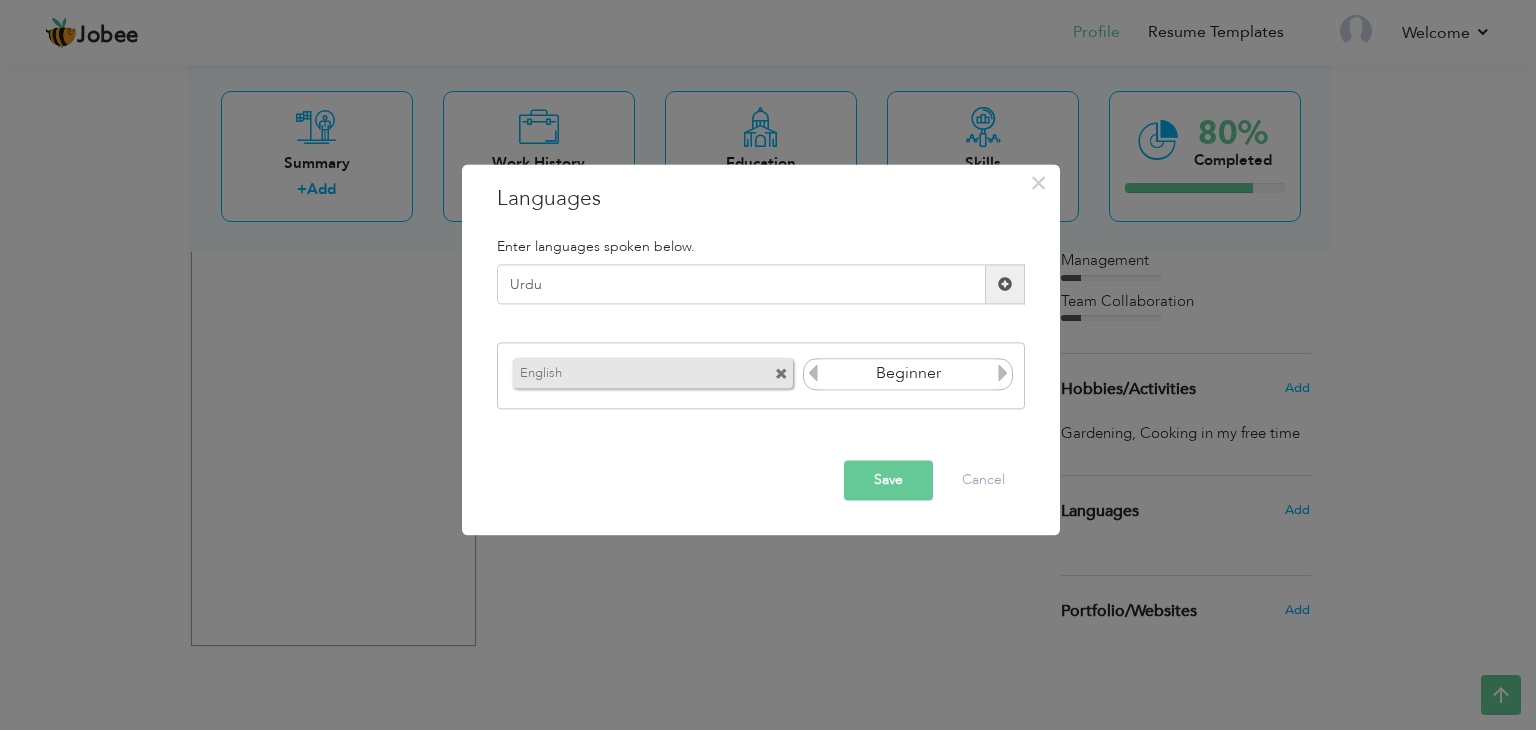 click at bounding box center (1003, 373) 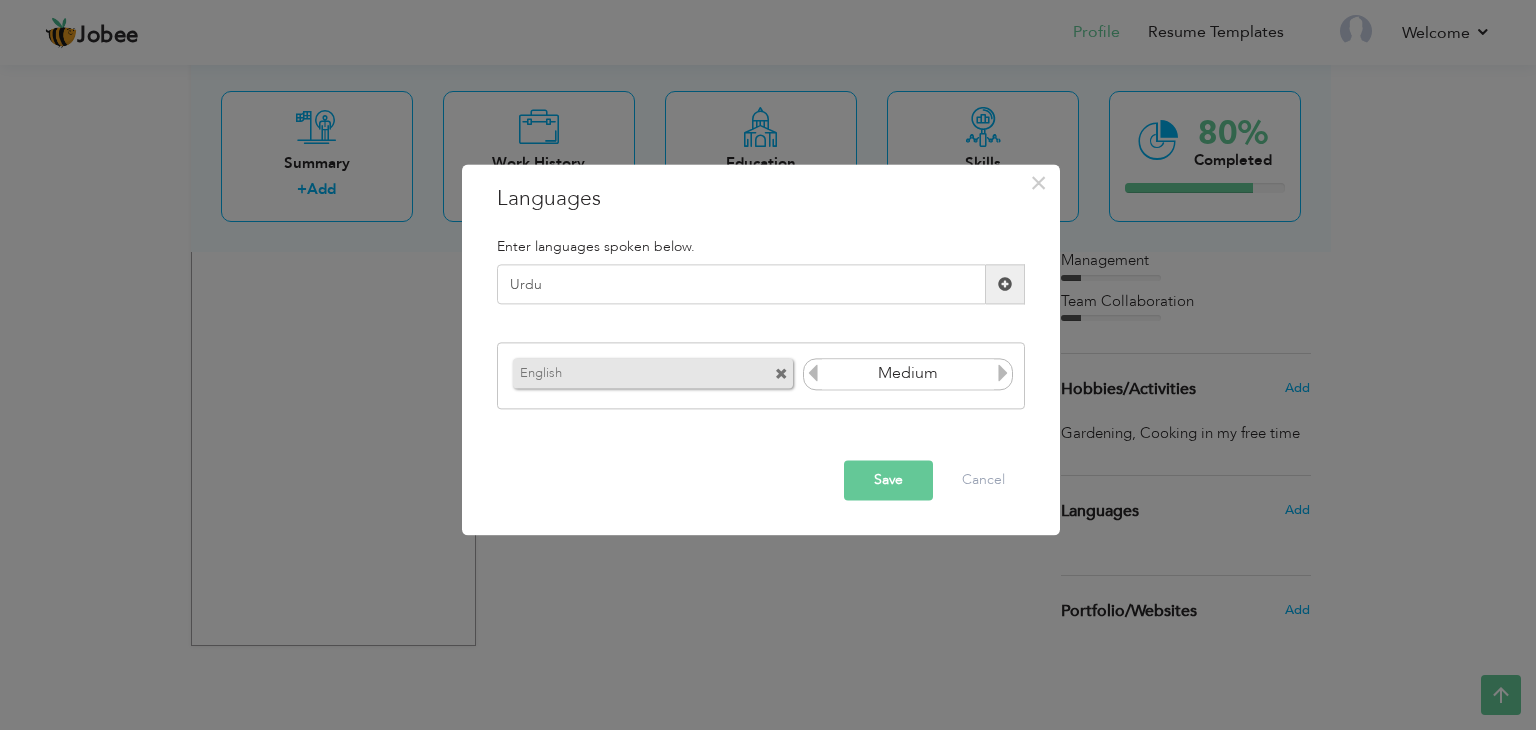 click at bounding box center [1003, 373] 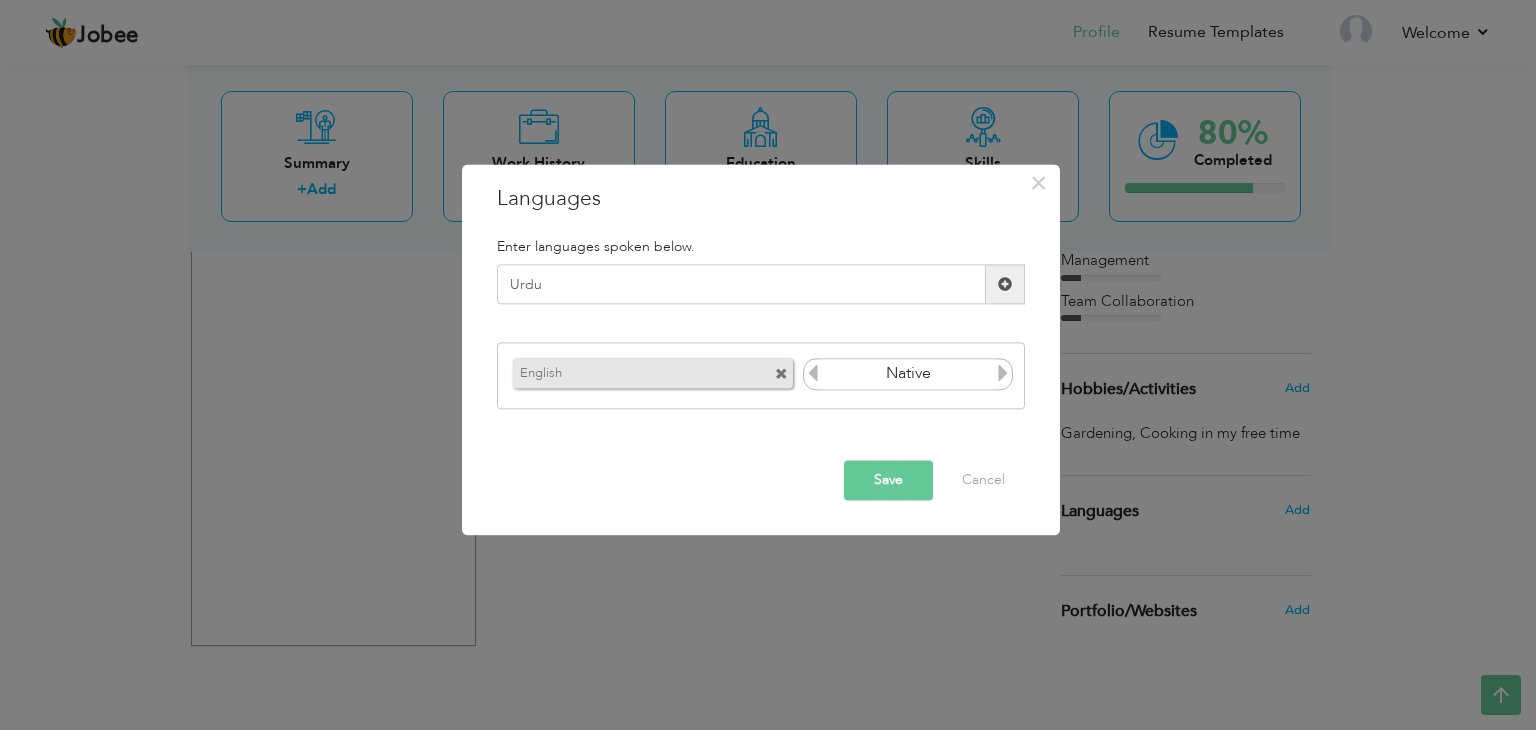 click at bounding box center [1003, 373] 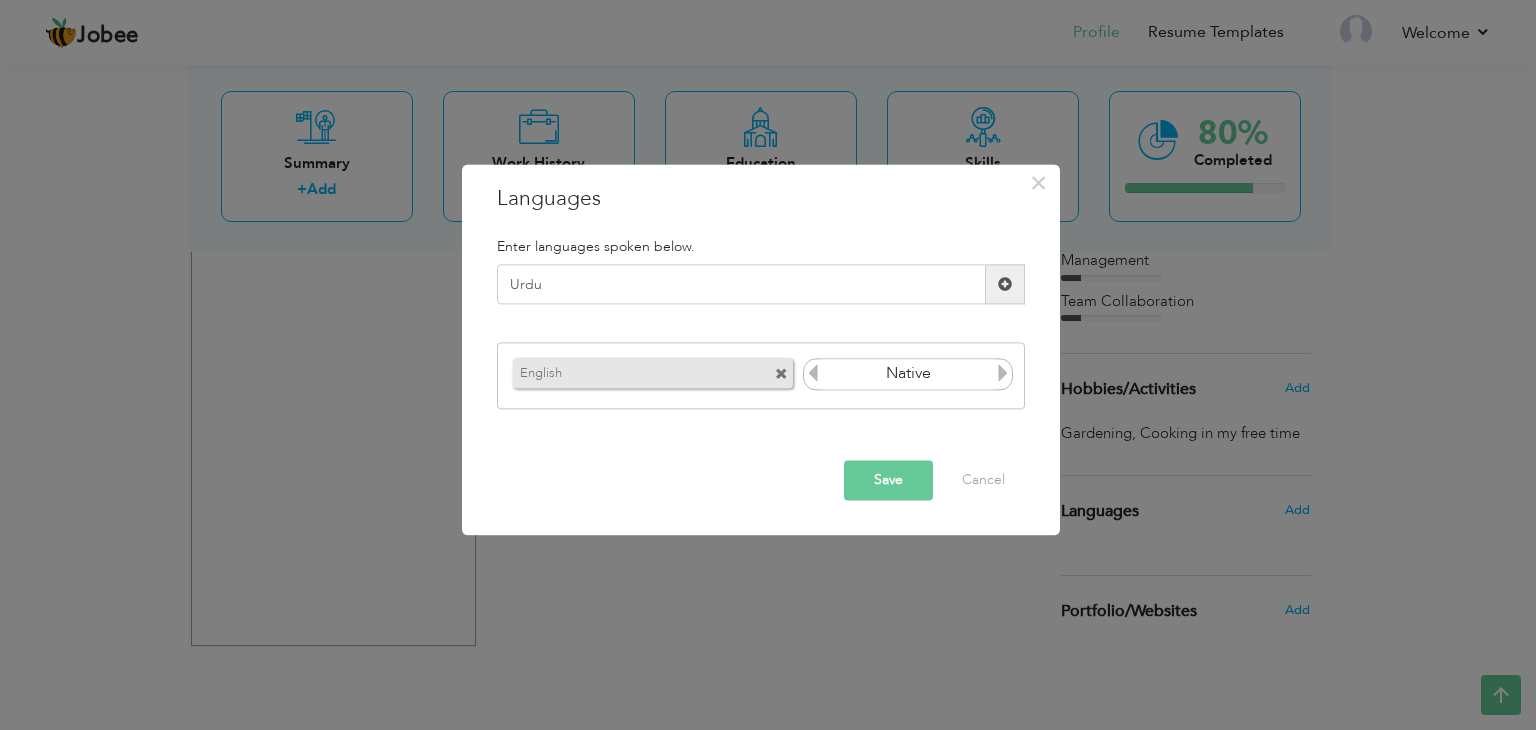 click at bounding box center (813, 373) 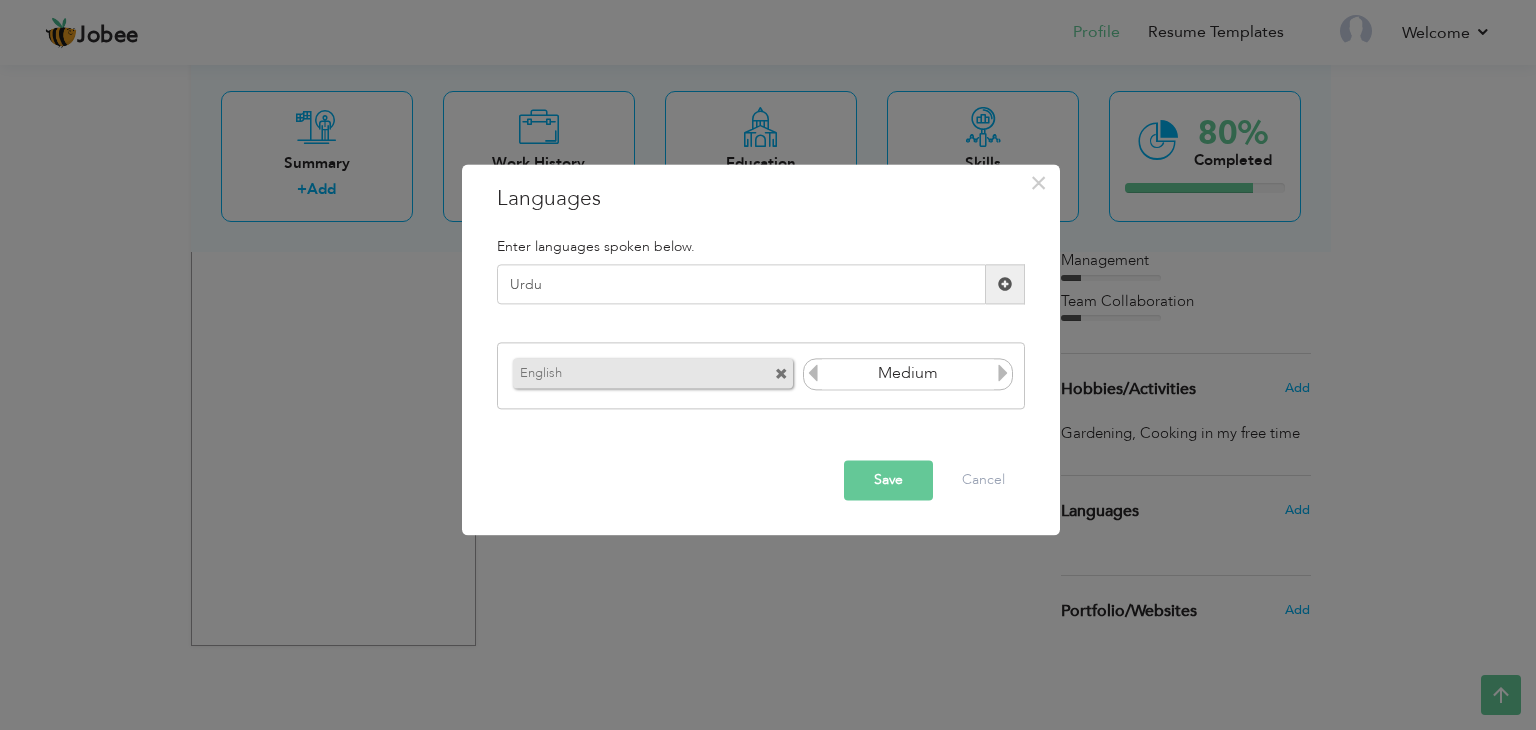 click at bounding box center [1003, 373] 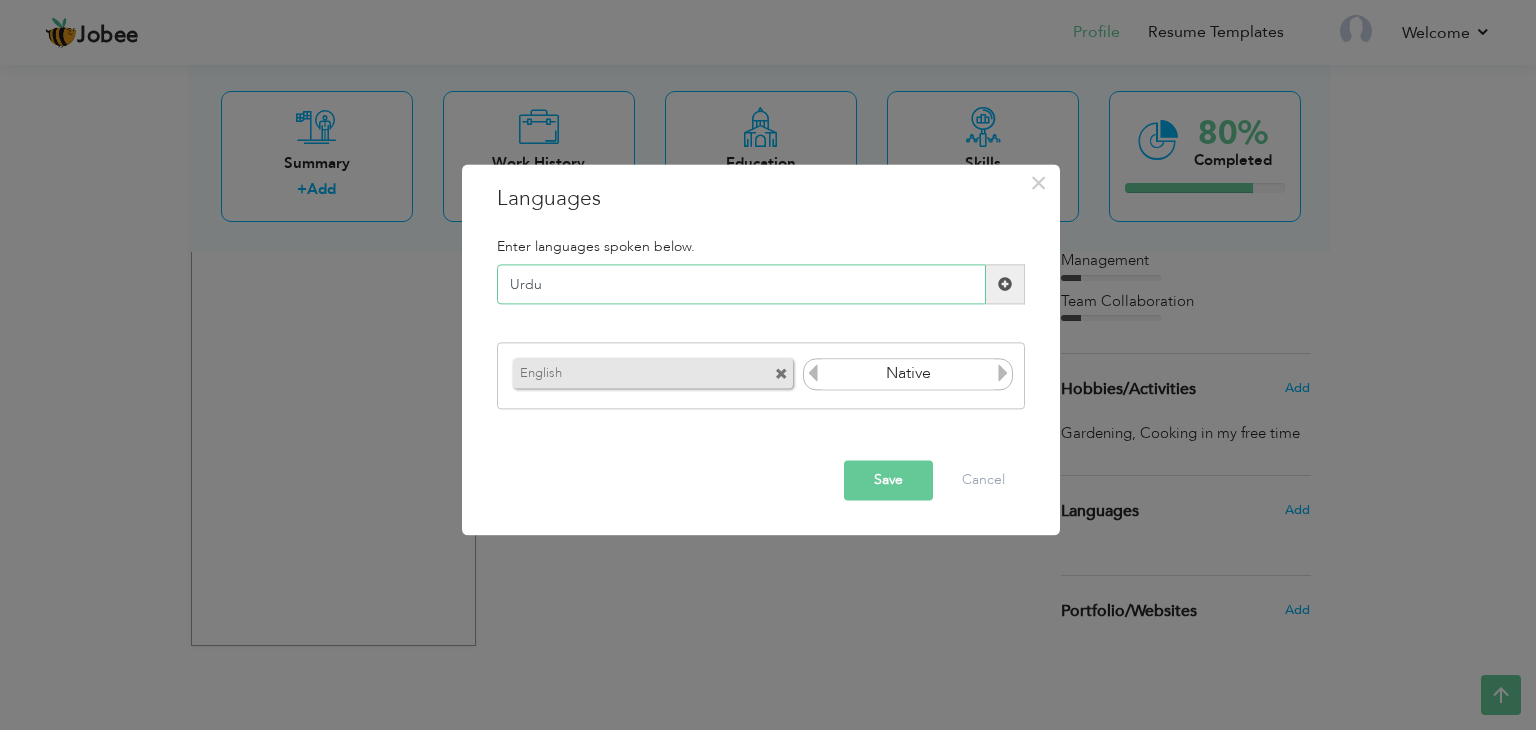 click on "Urdu" at bounding box center [741, 285] 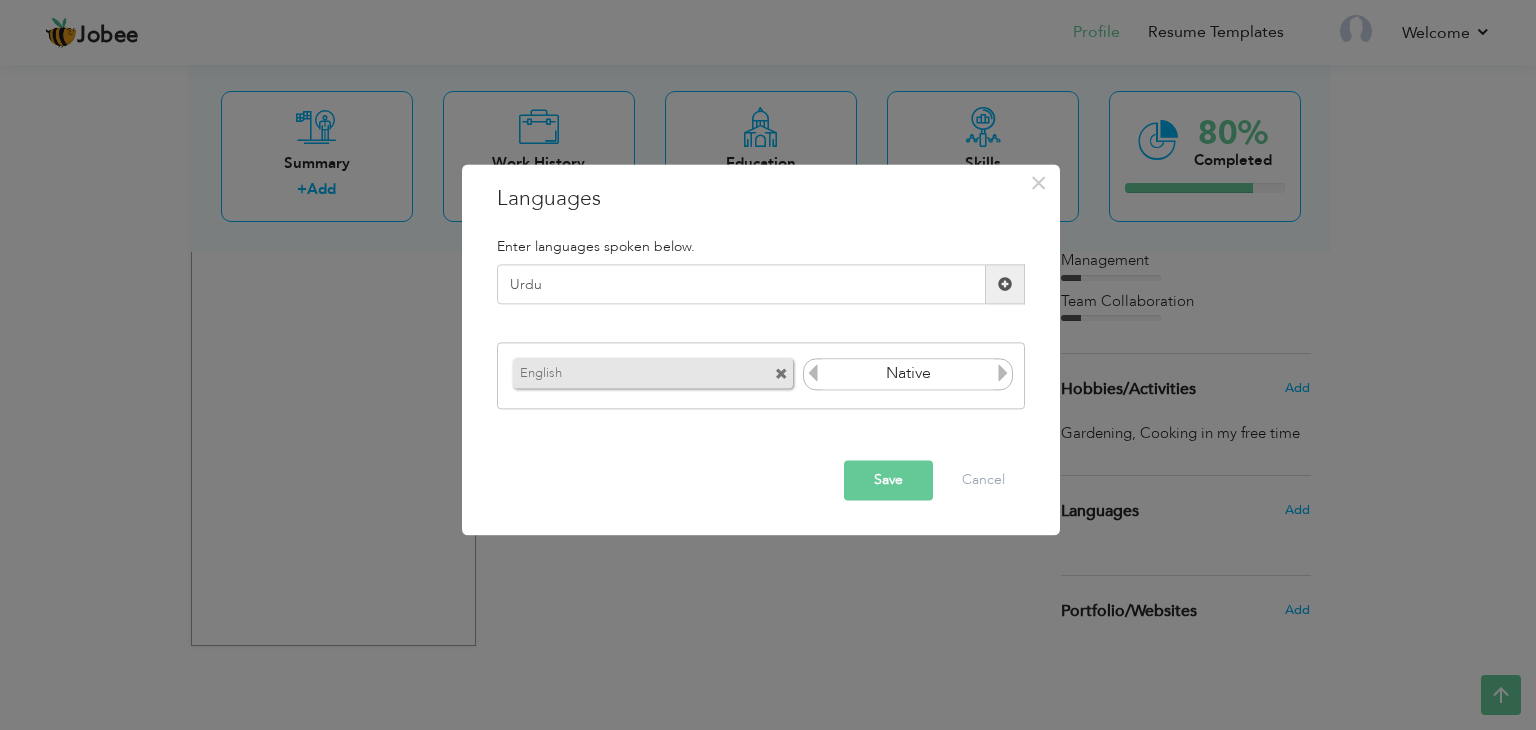 click at bounding box center (1005, 285) 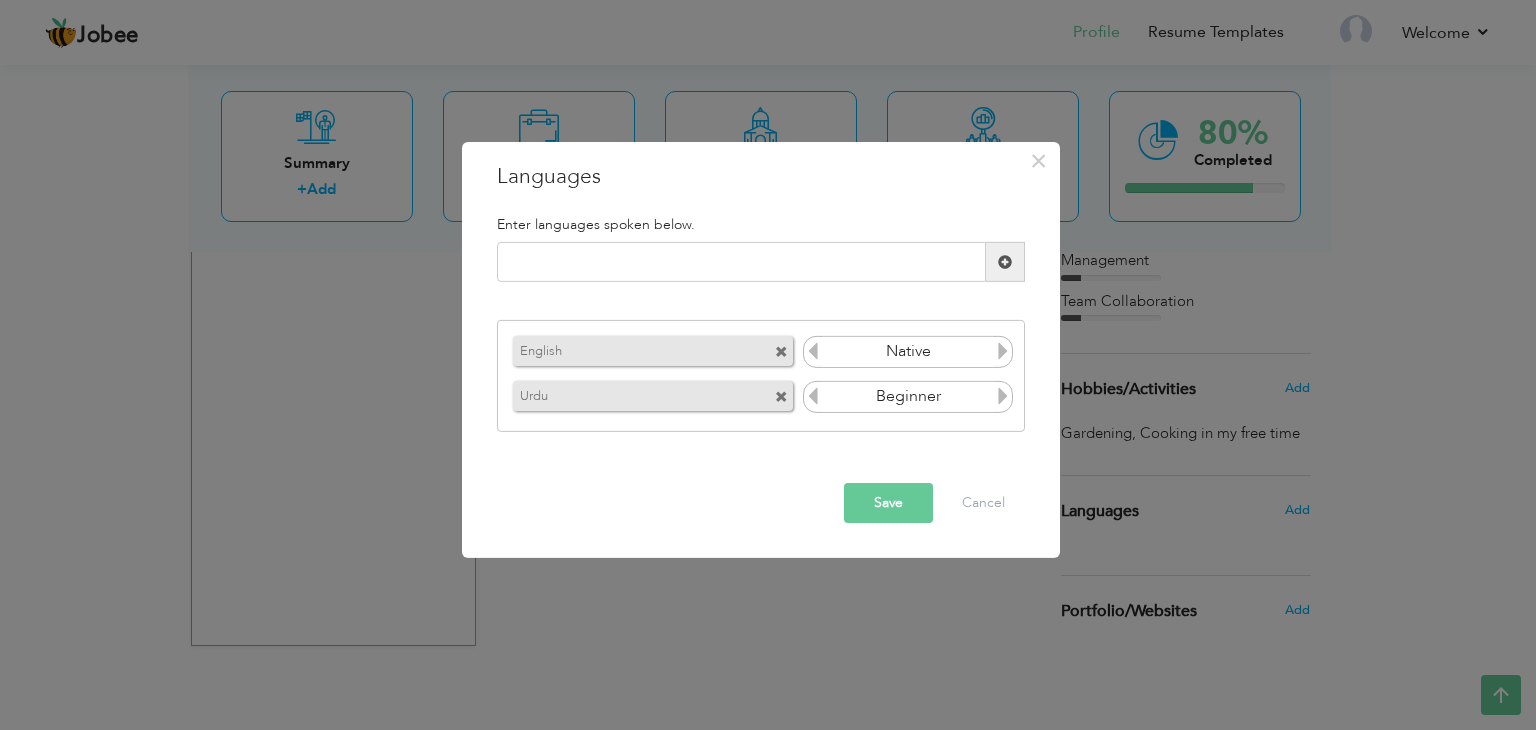click at bounding box center [1003, 396] 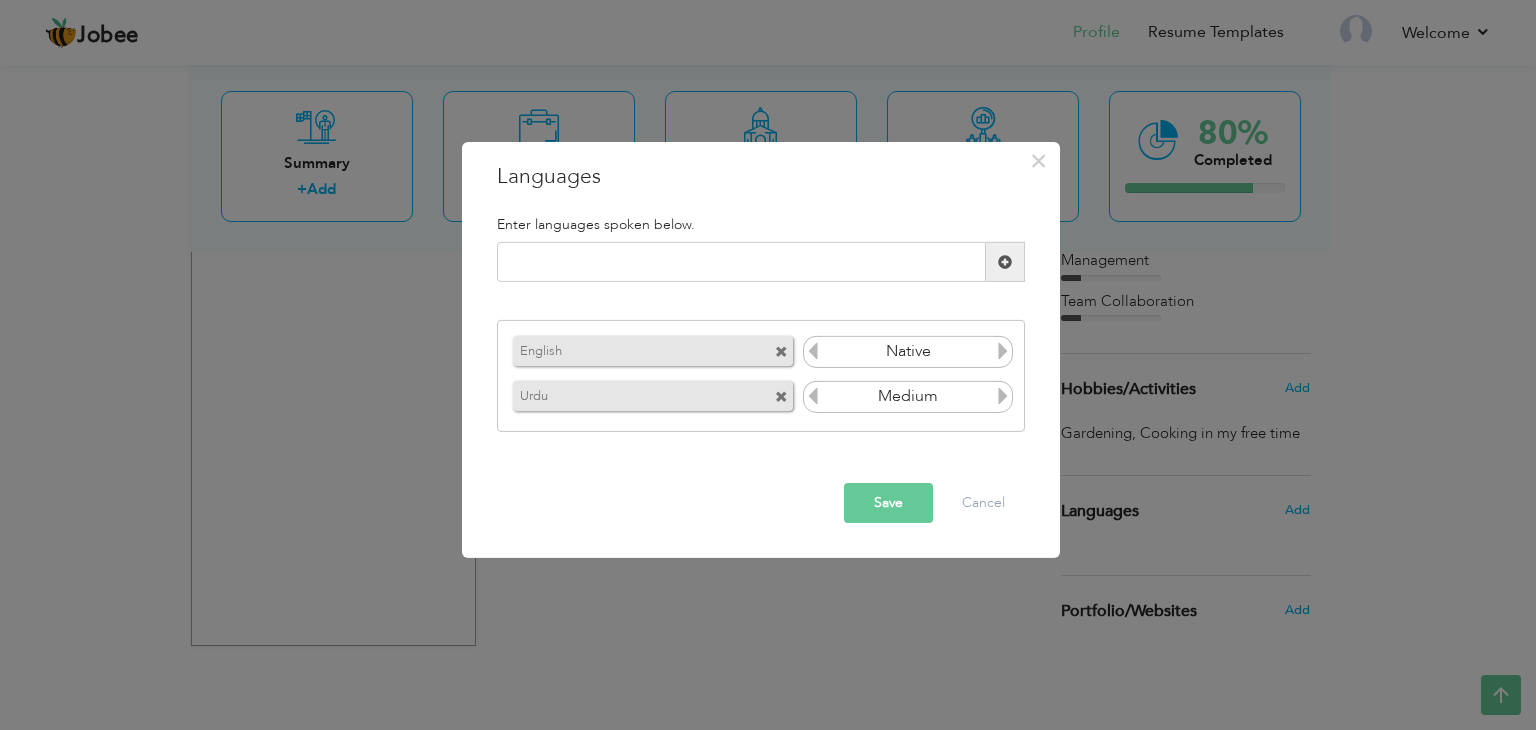 click at bounding box center [1003, 396] 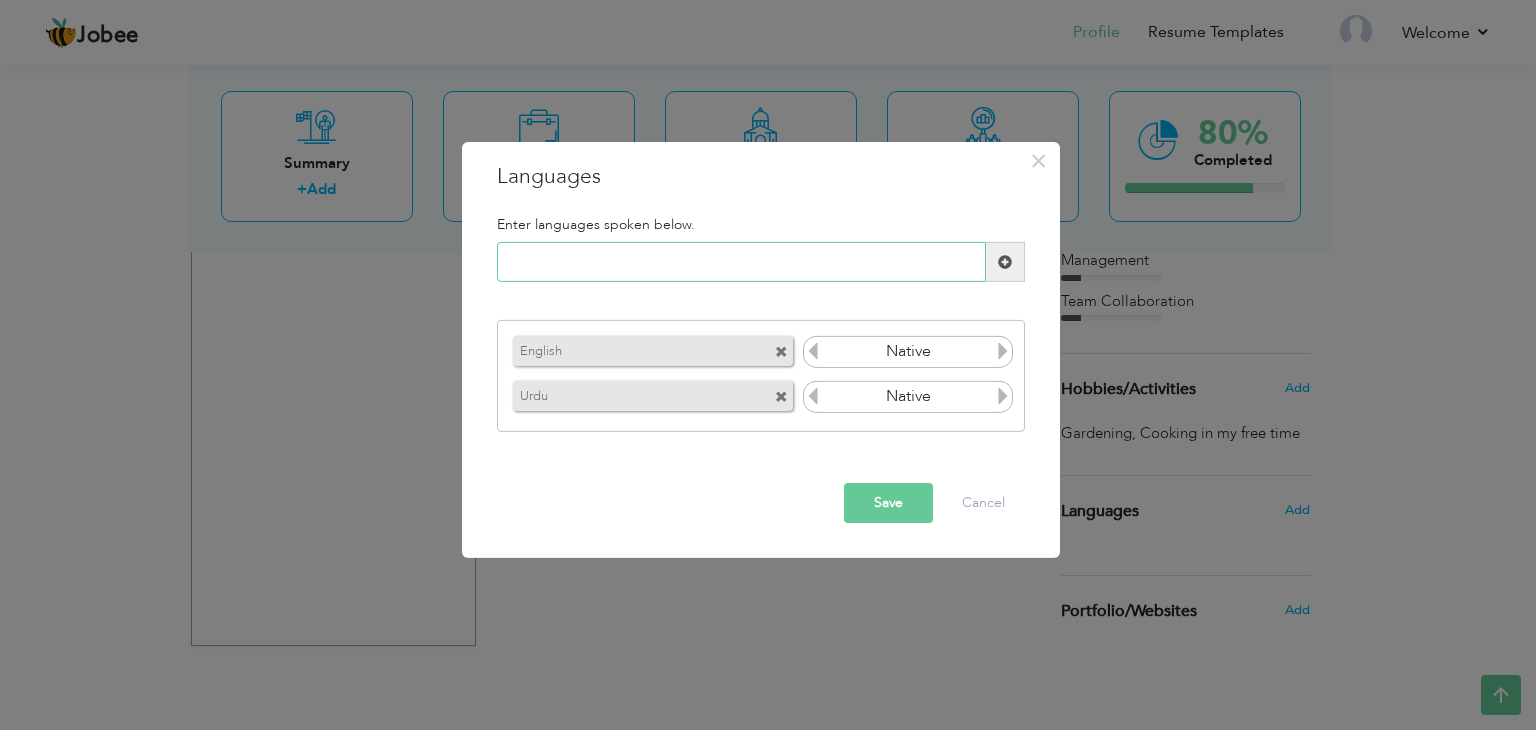 click at bounding box center [741, 262] 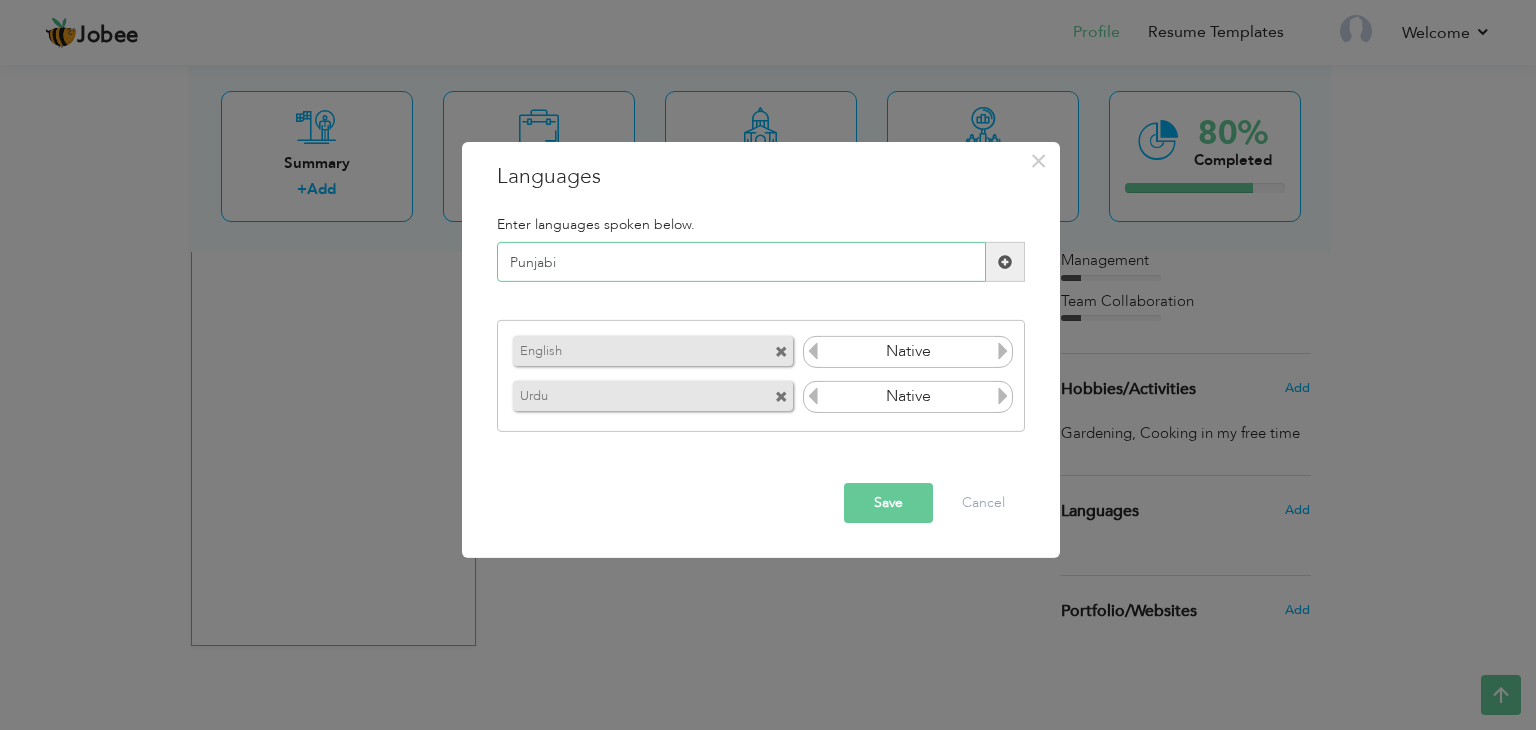 type on "Punjabi" 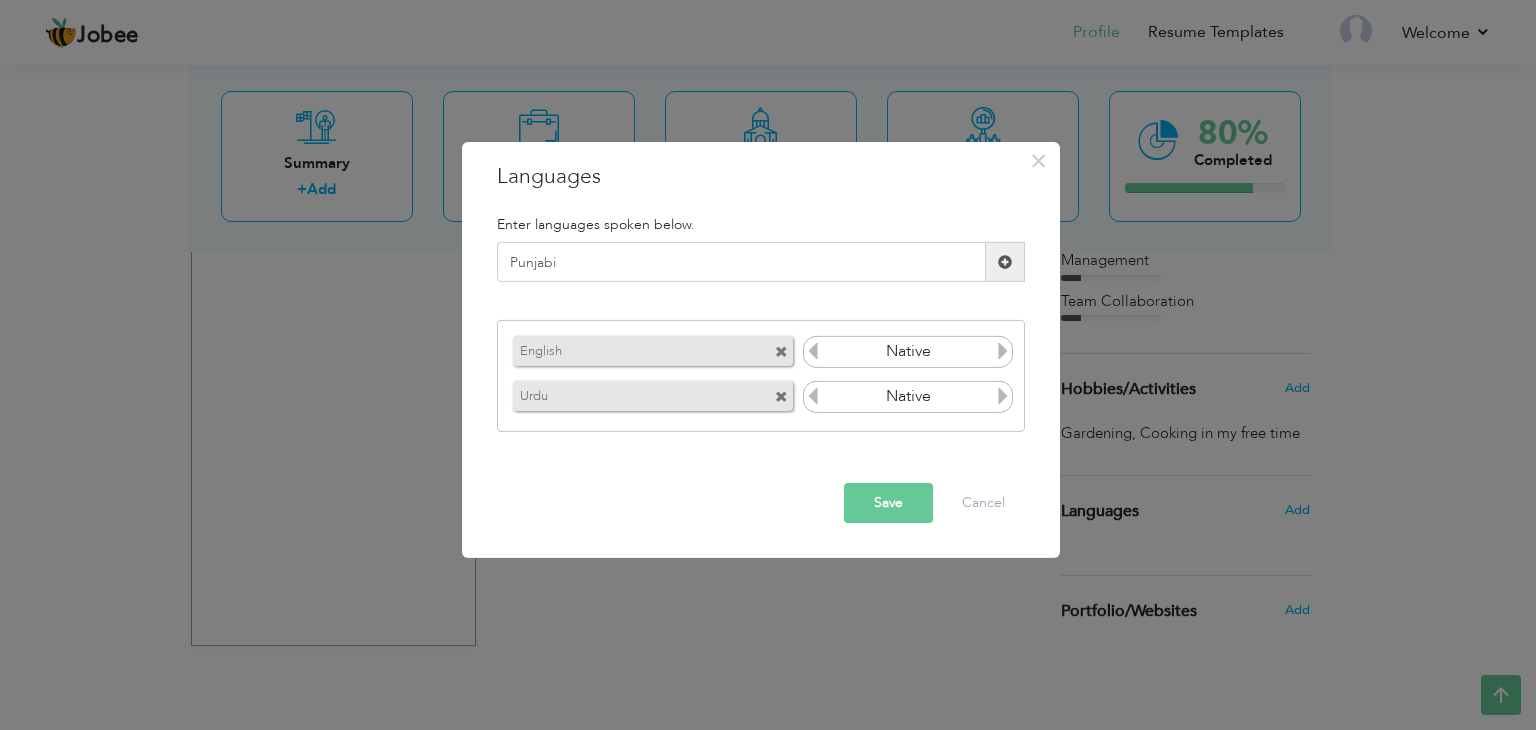 click at bounding box center [1005, 262] 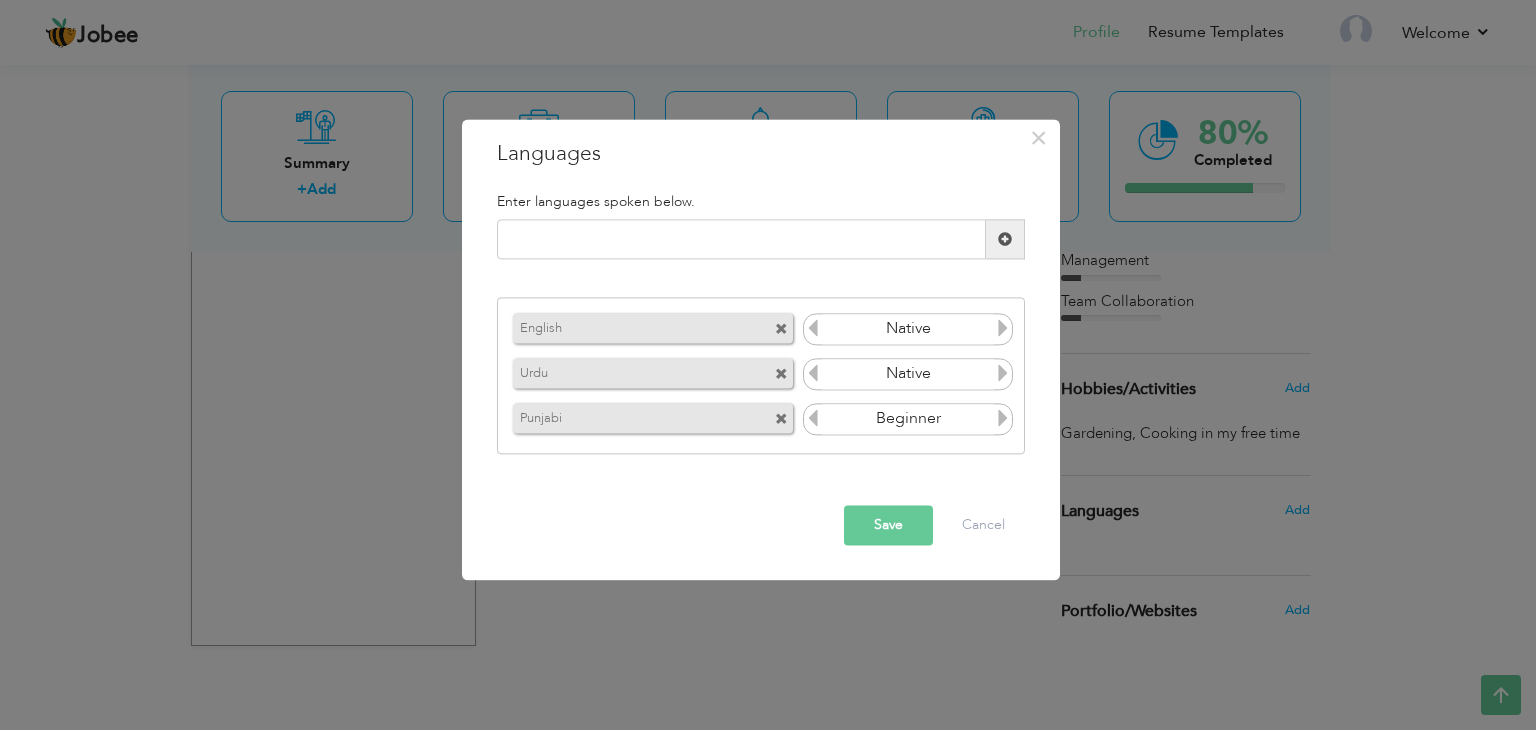 click at bounding box center (1003, 418) 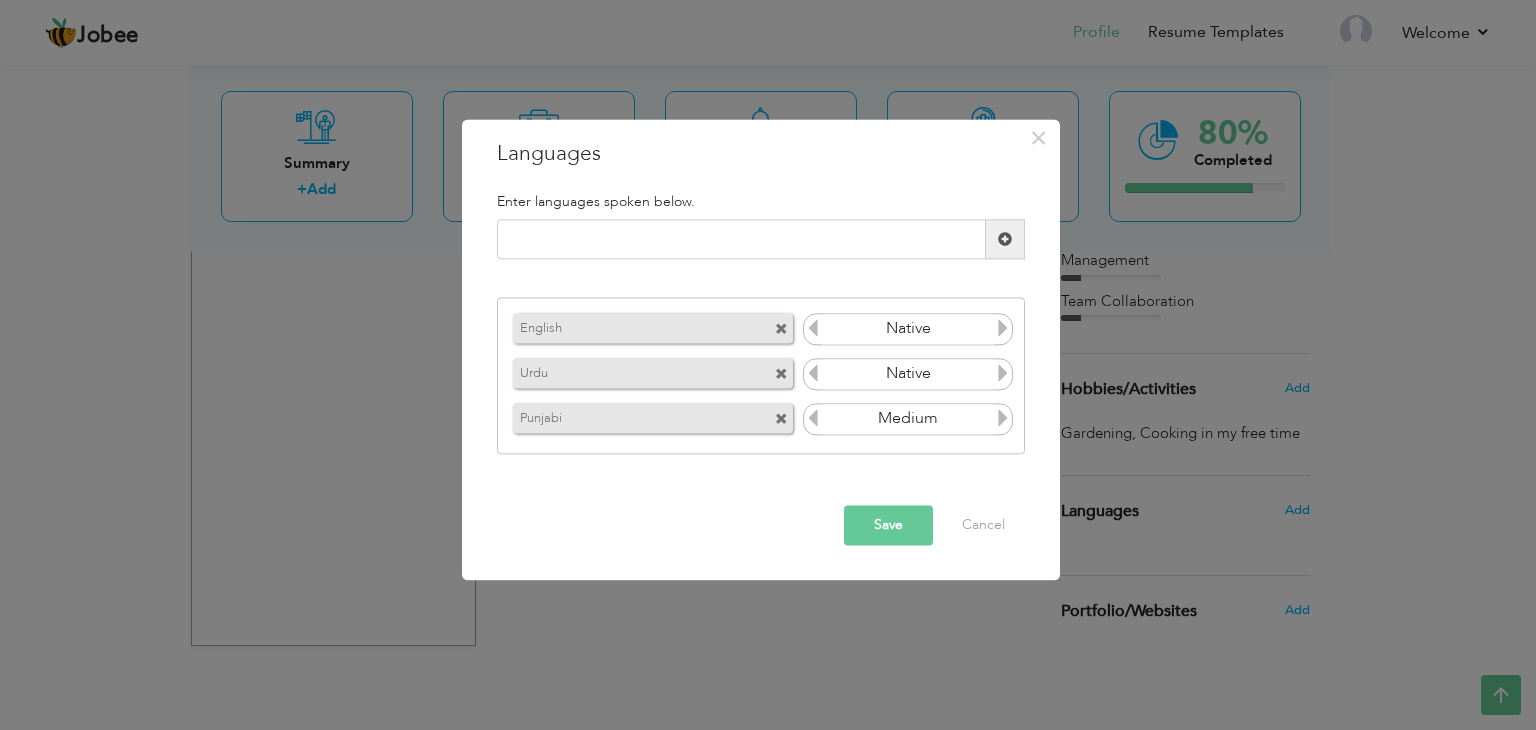 click at bounding box center [1003, 418] 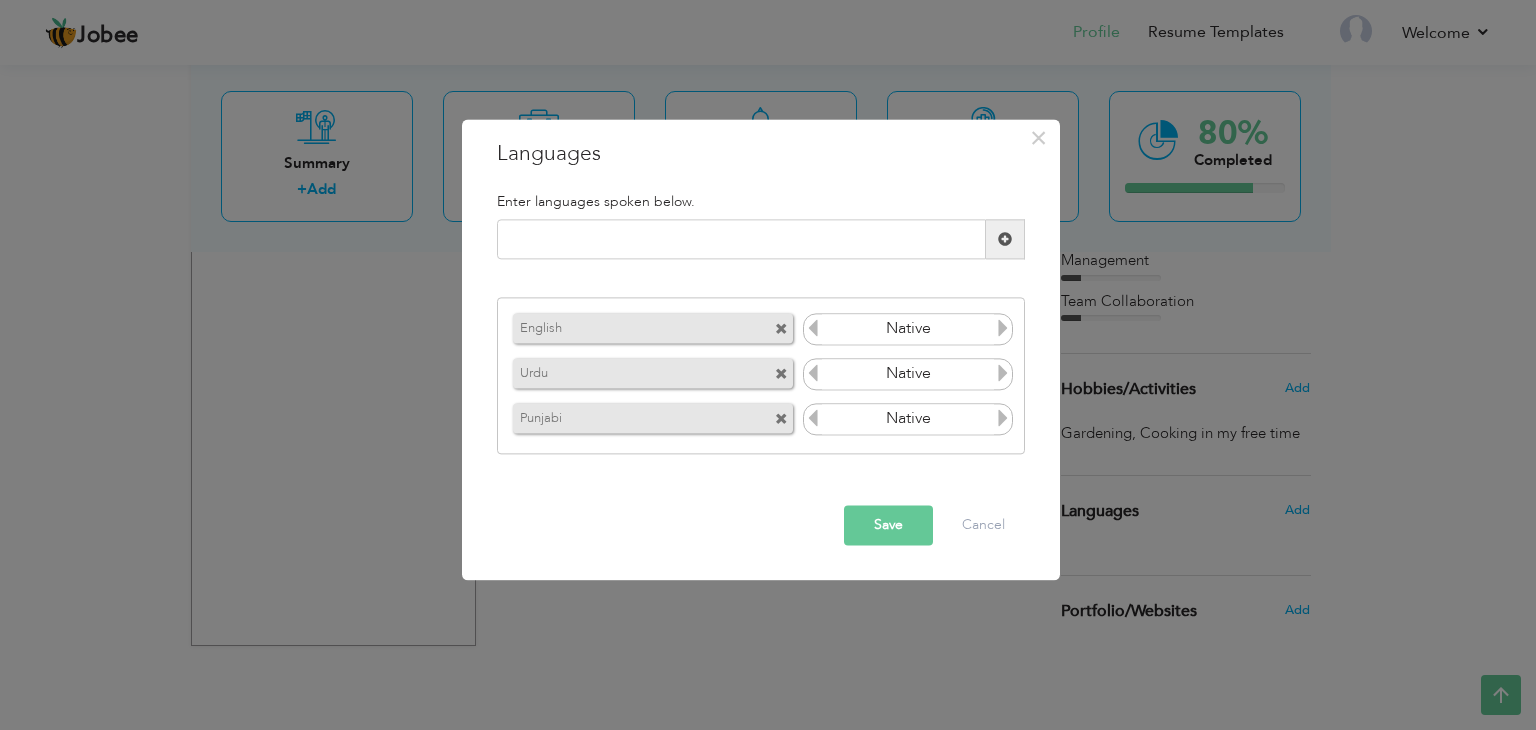 click at bounding box center (813, 328) 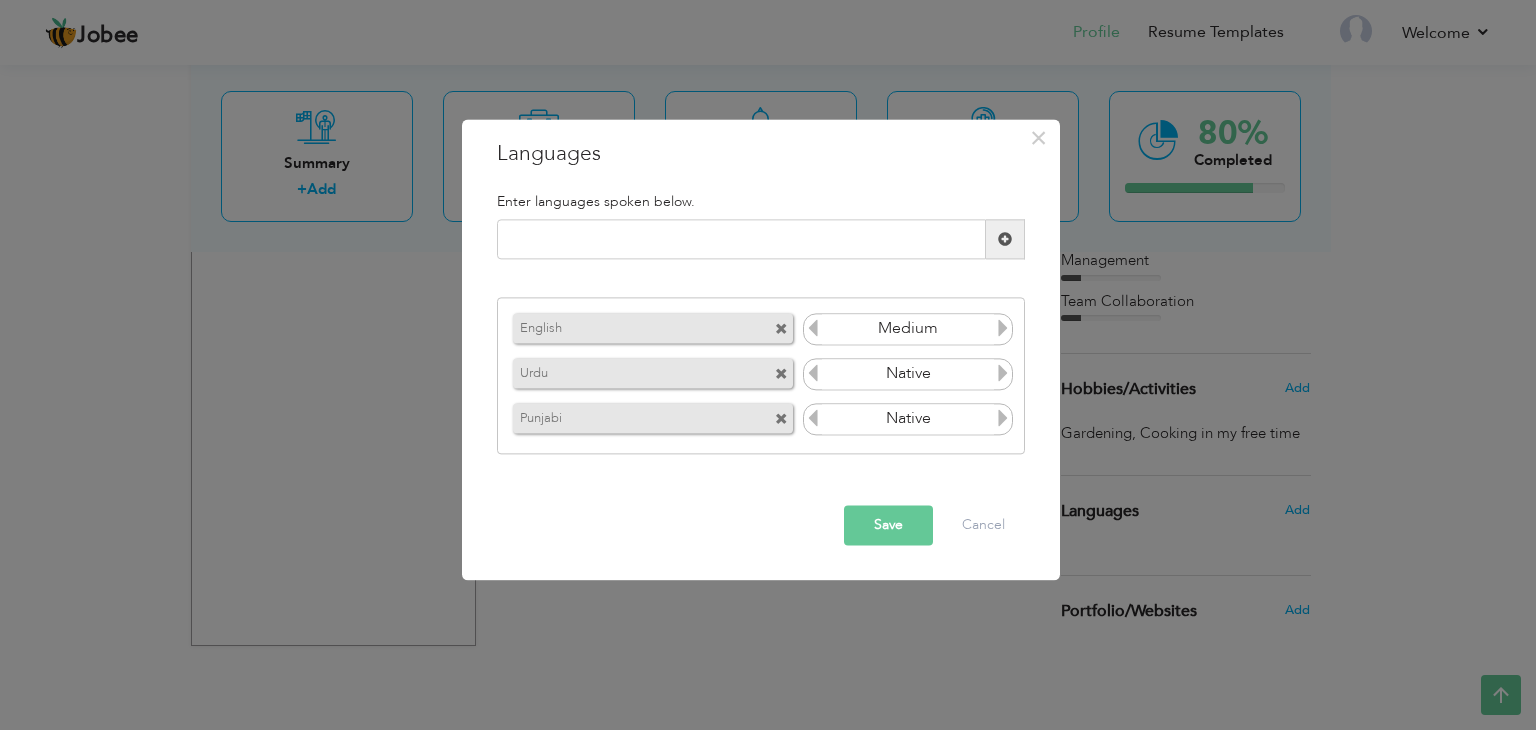 click on "Save" at bounding box center (888, 526) 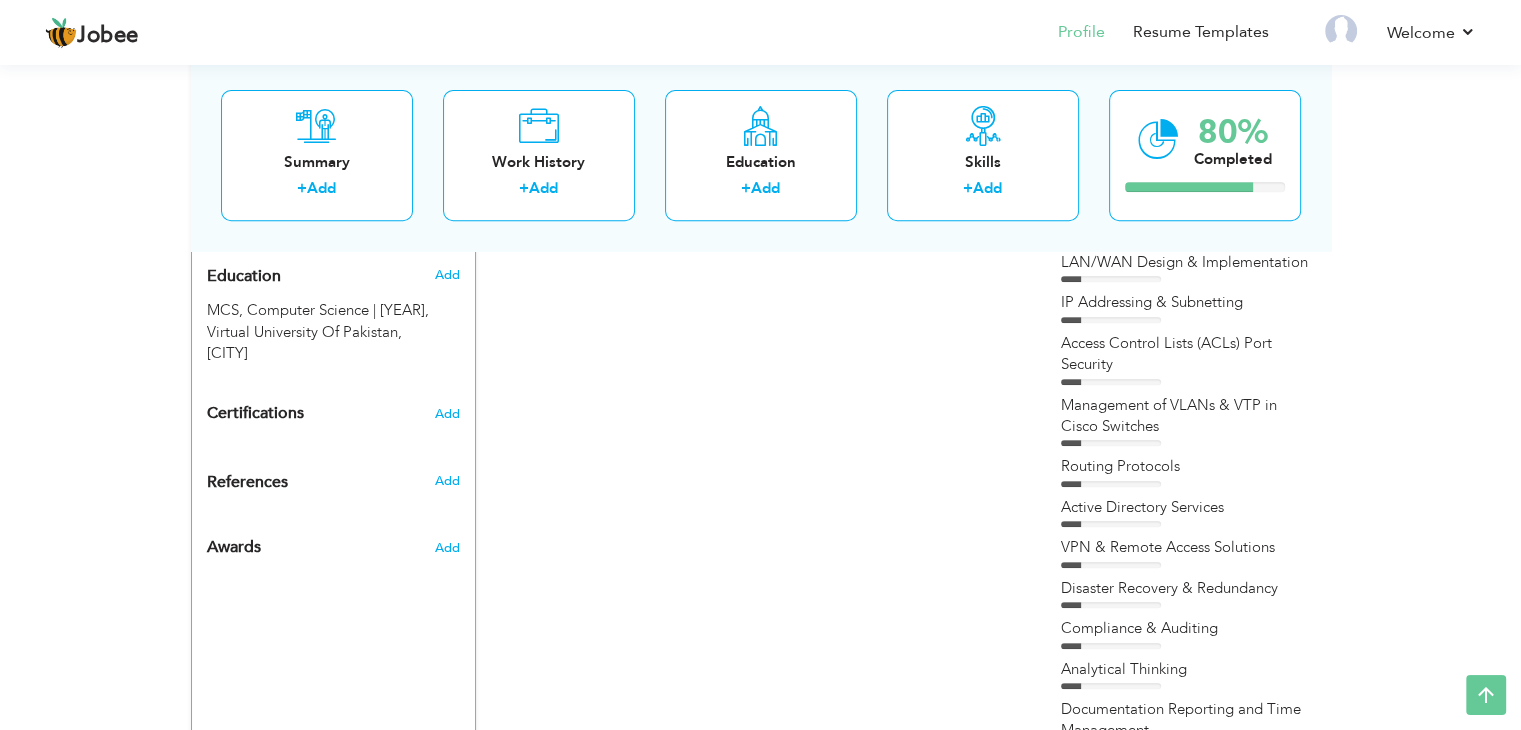 scroll, scrollTop: 881, scrollLeft: 0, axis: vertical 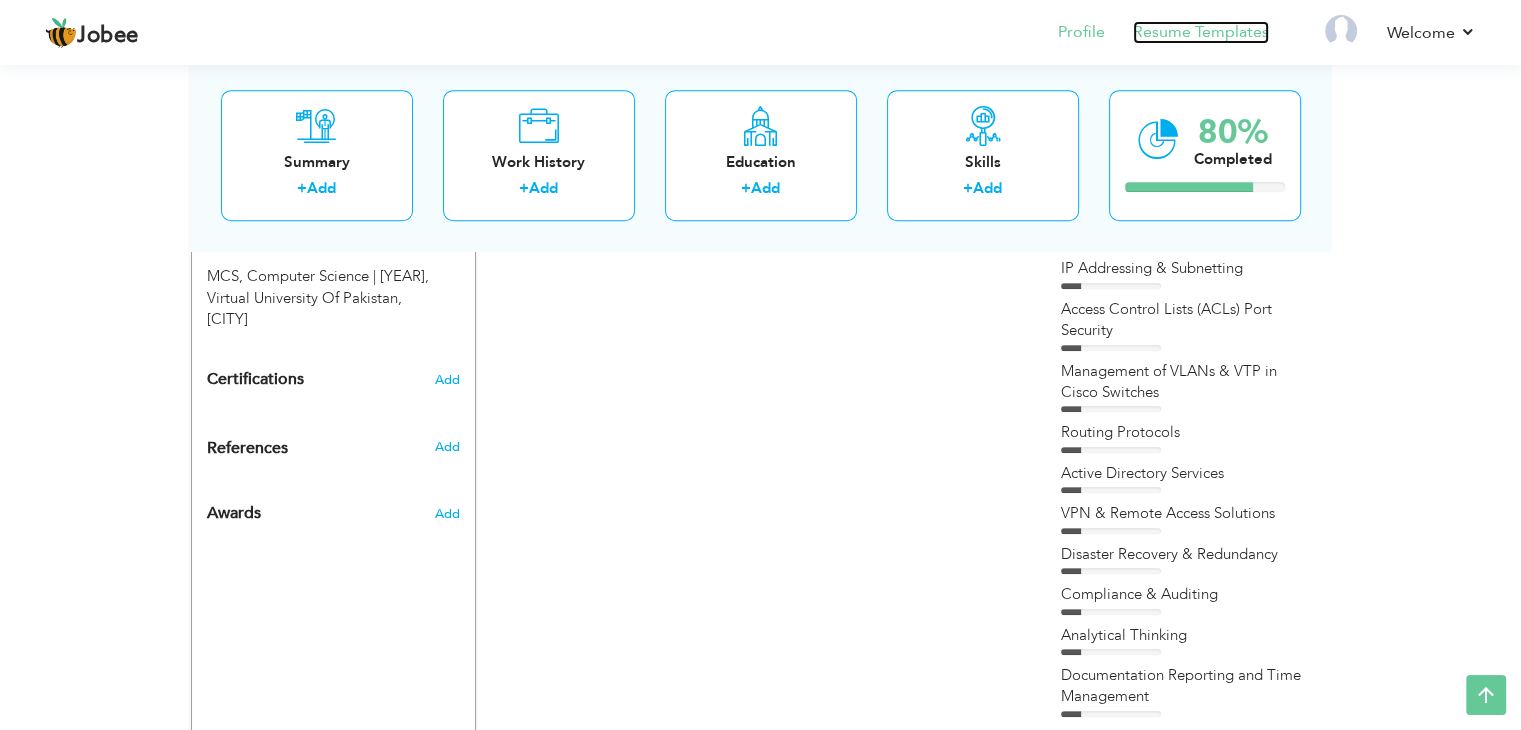 click on "Resume Templates" at bounding box center [1201, 32] 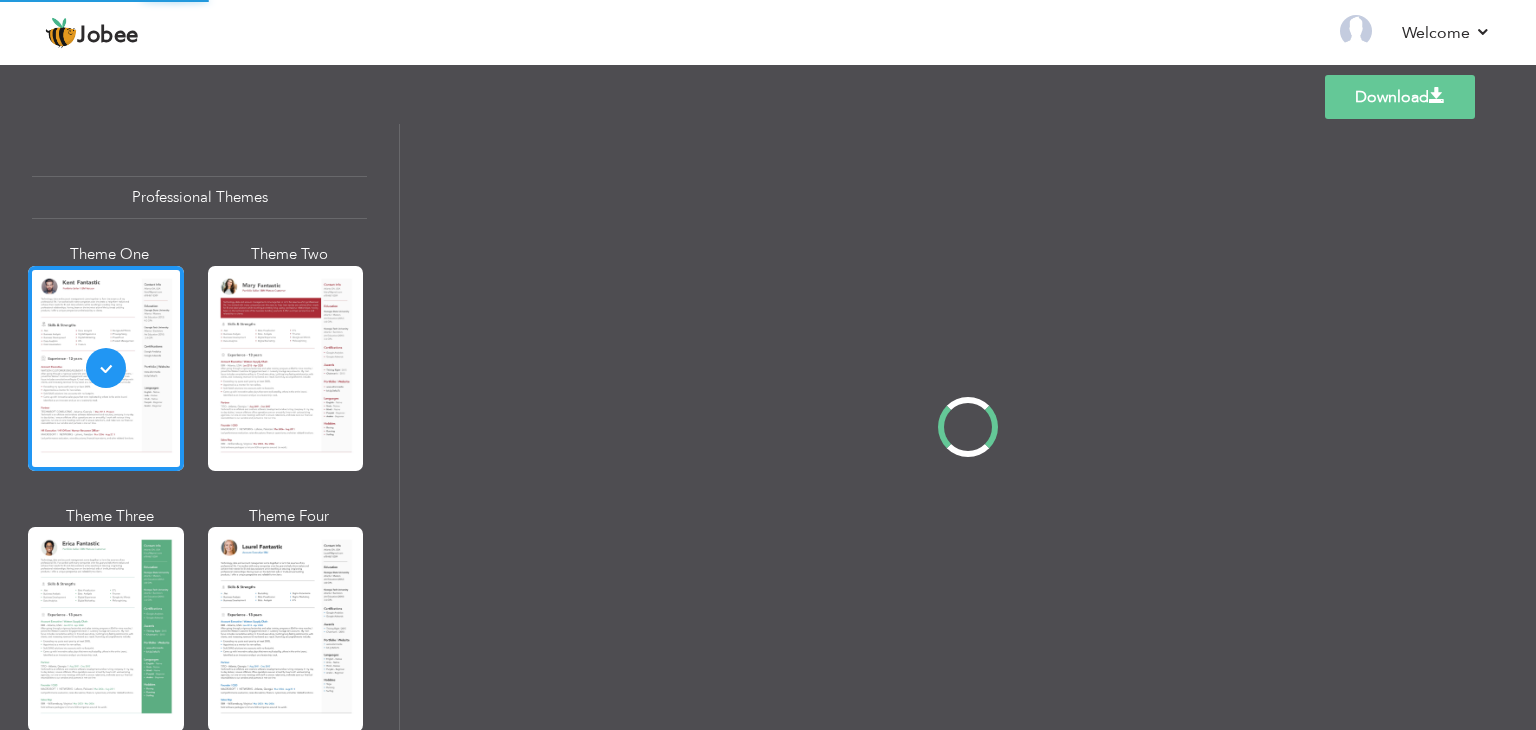 scroll, scrollTop: 0, scrollLeft: 0, axis: both 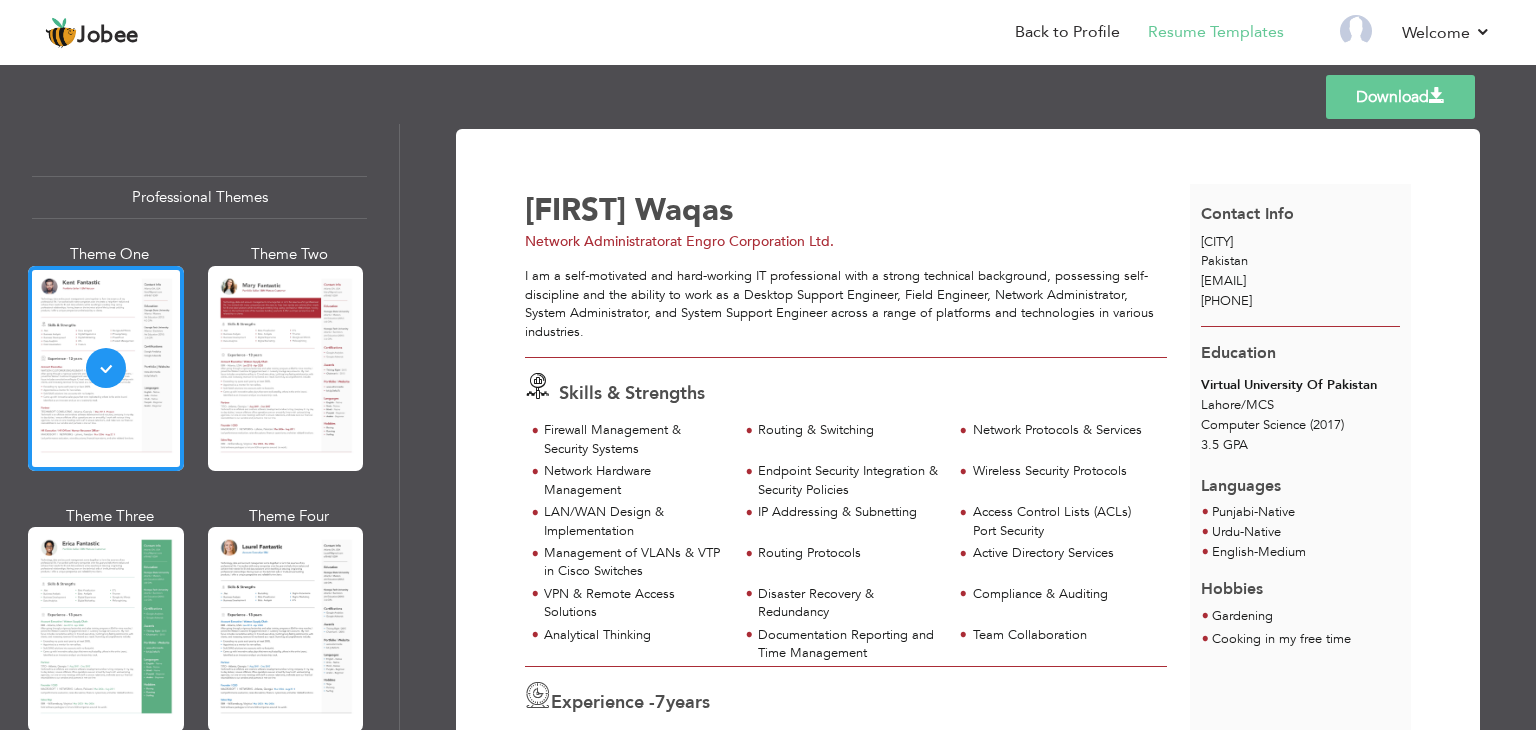 click on "Download" at bounding box center [1400, 97] 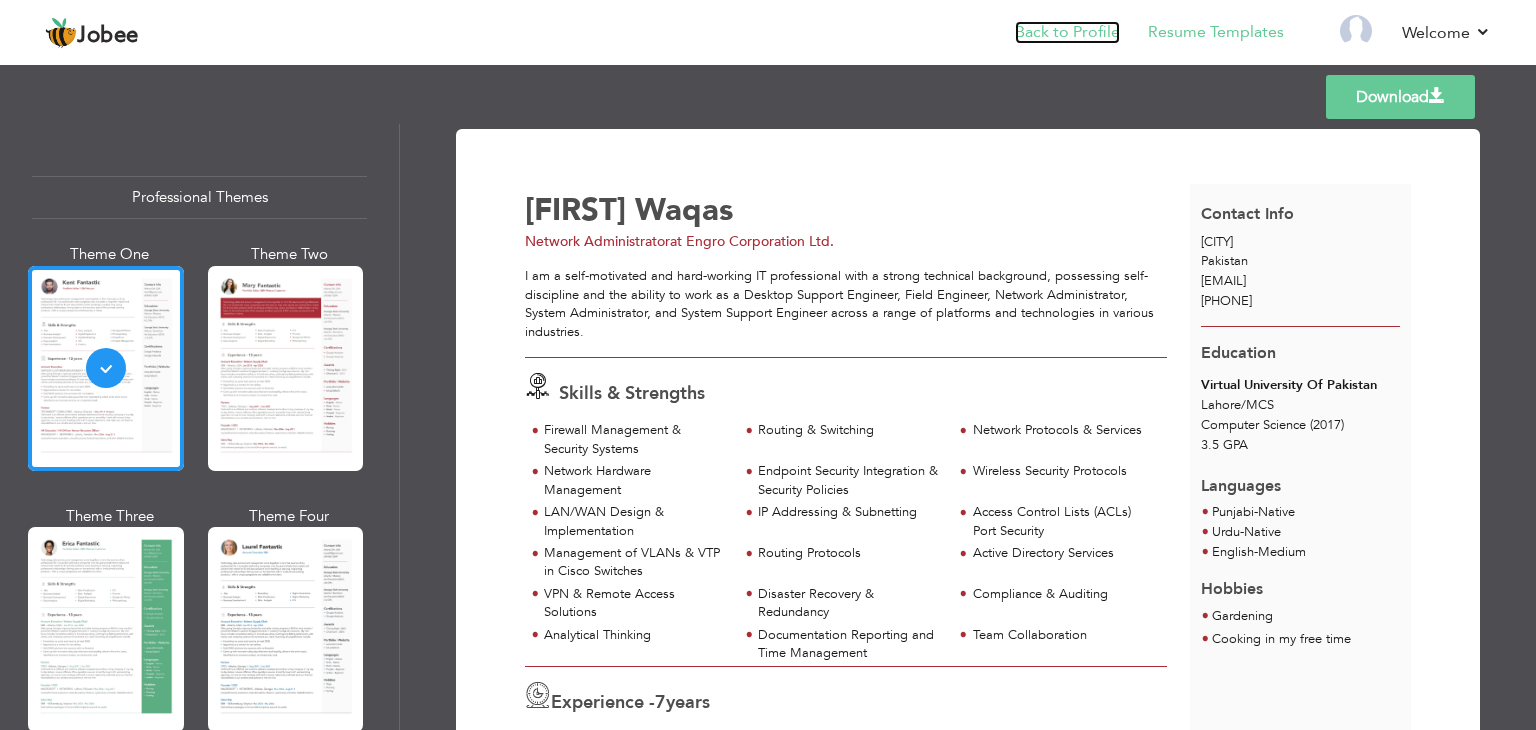 click on "Back to Profile" at bounding box center [1067, 32] 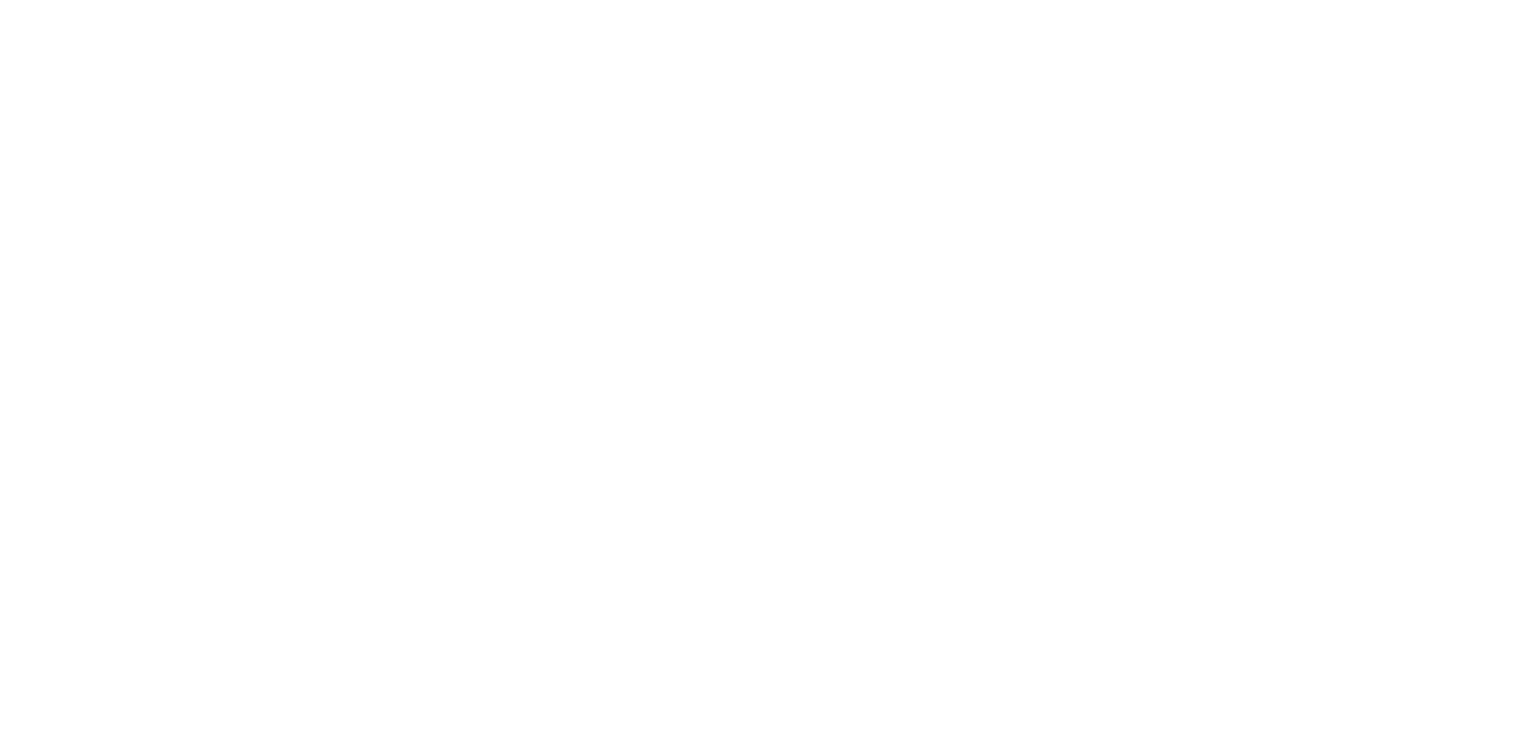 scroll, scrollTop: 0, scrollLeft: 0, axis: both 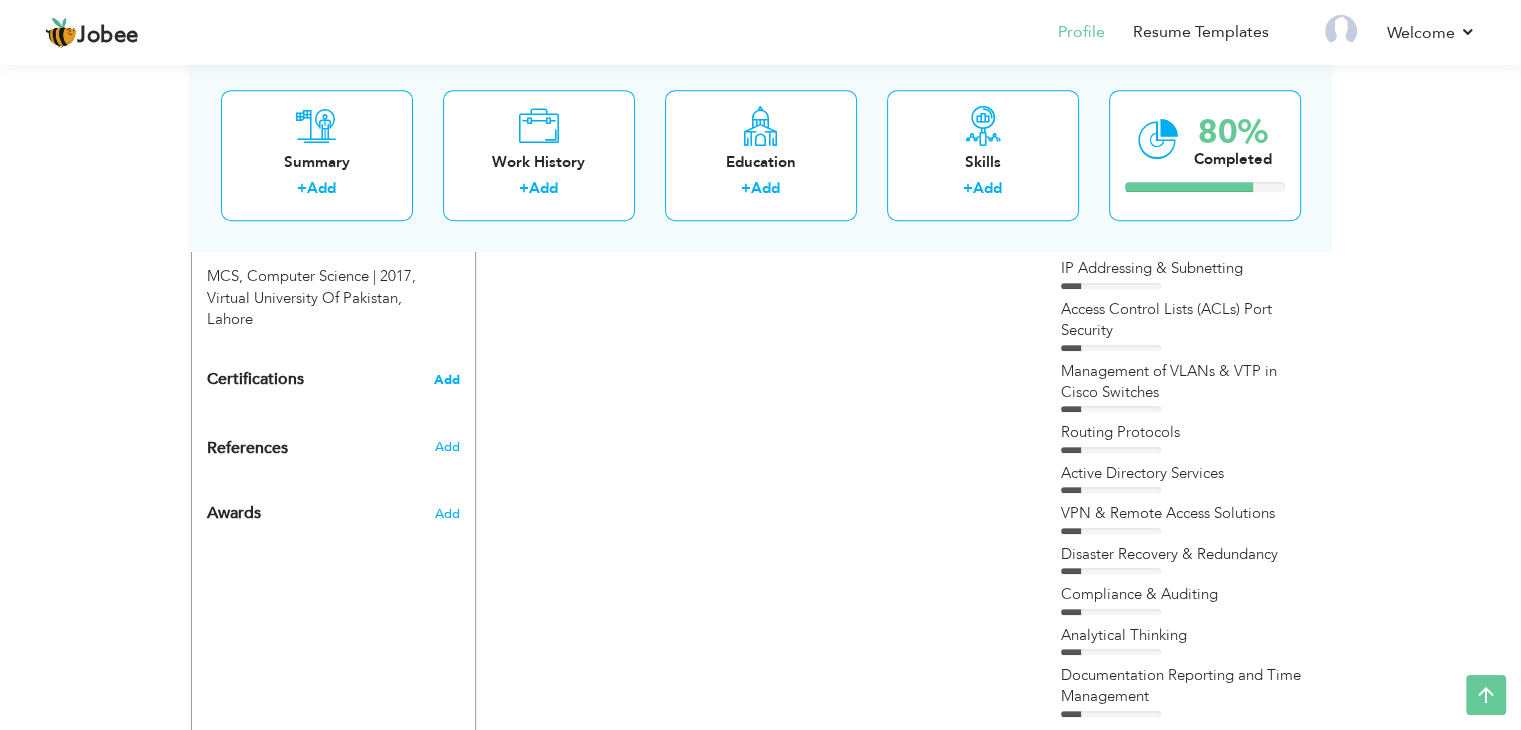 click on "Add" at bounding box center [447, 380] 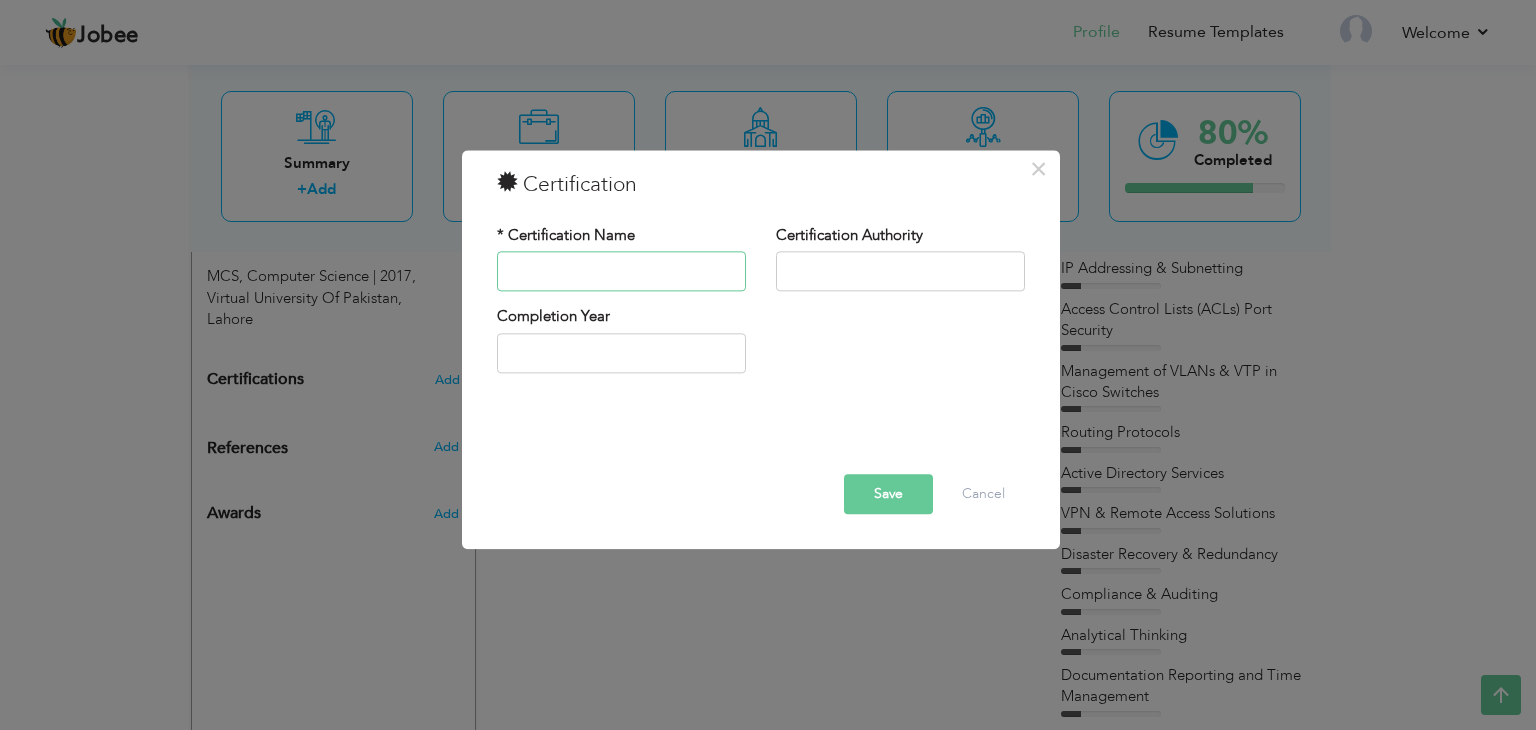 click at bounding box center [621, 272] 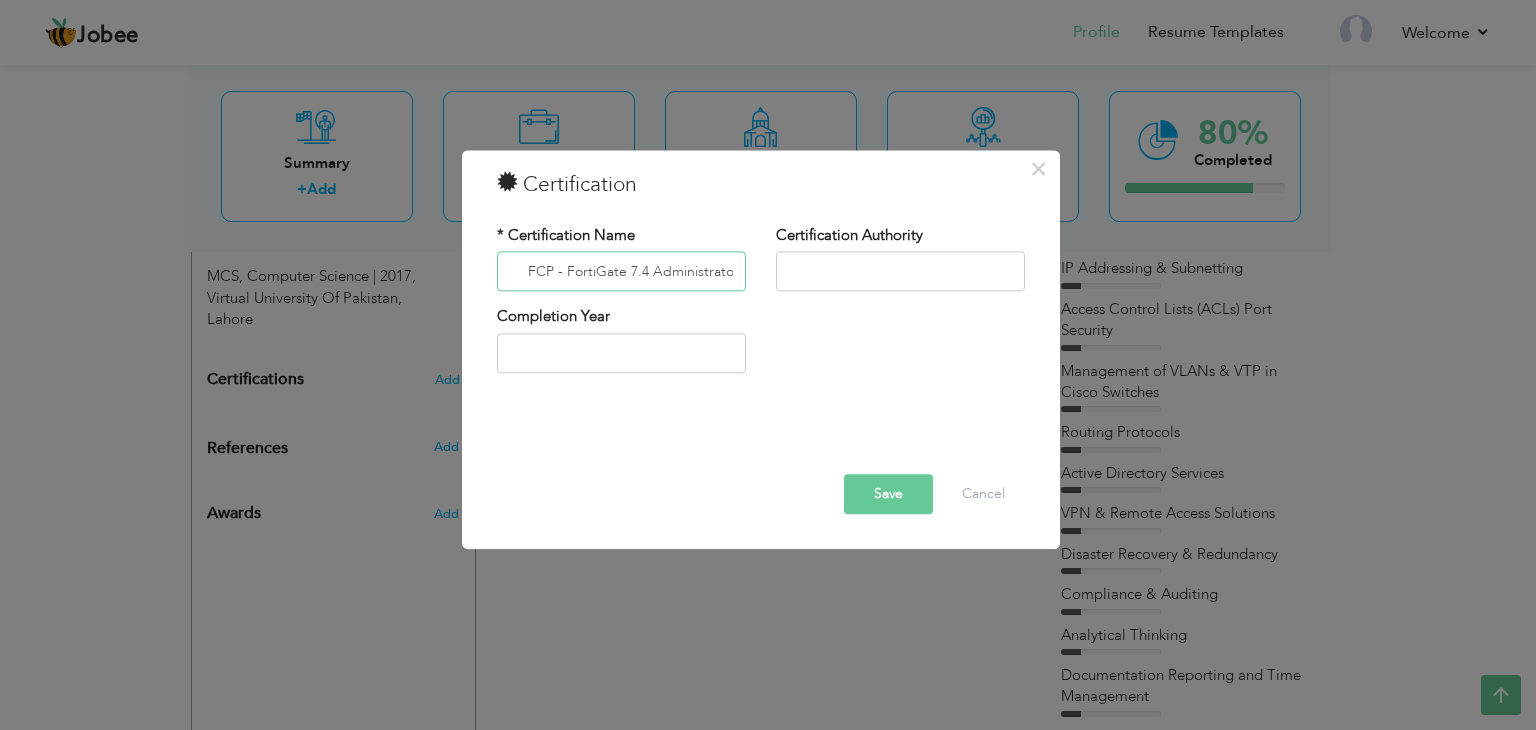 scroll, scrollTop: 0, scrollLeft: 12, axis: horizontal 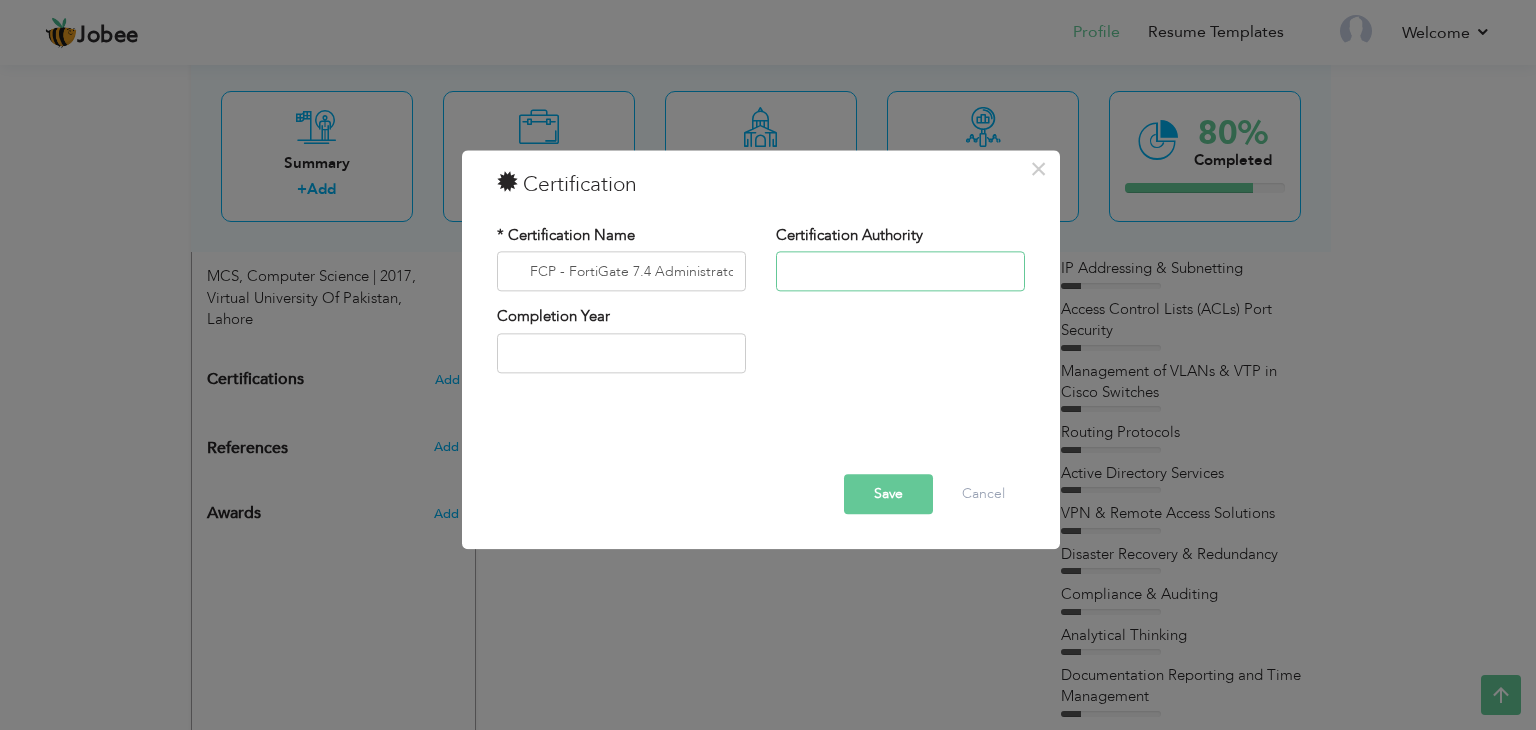 click at bounding box center [900, 272] 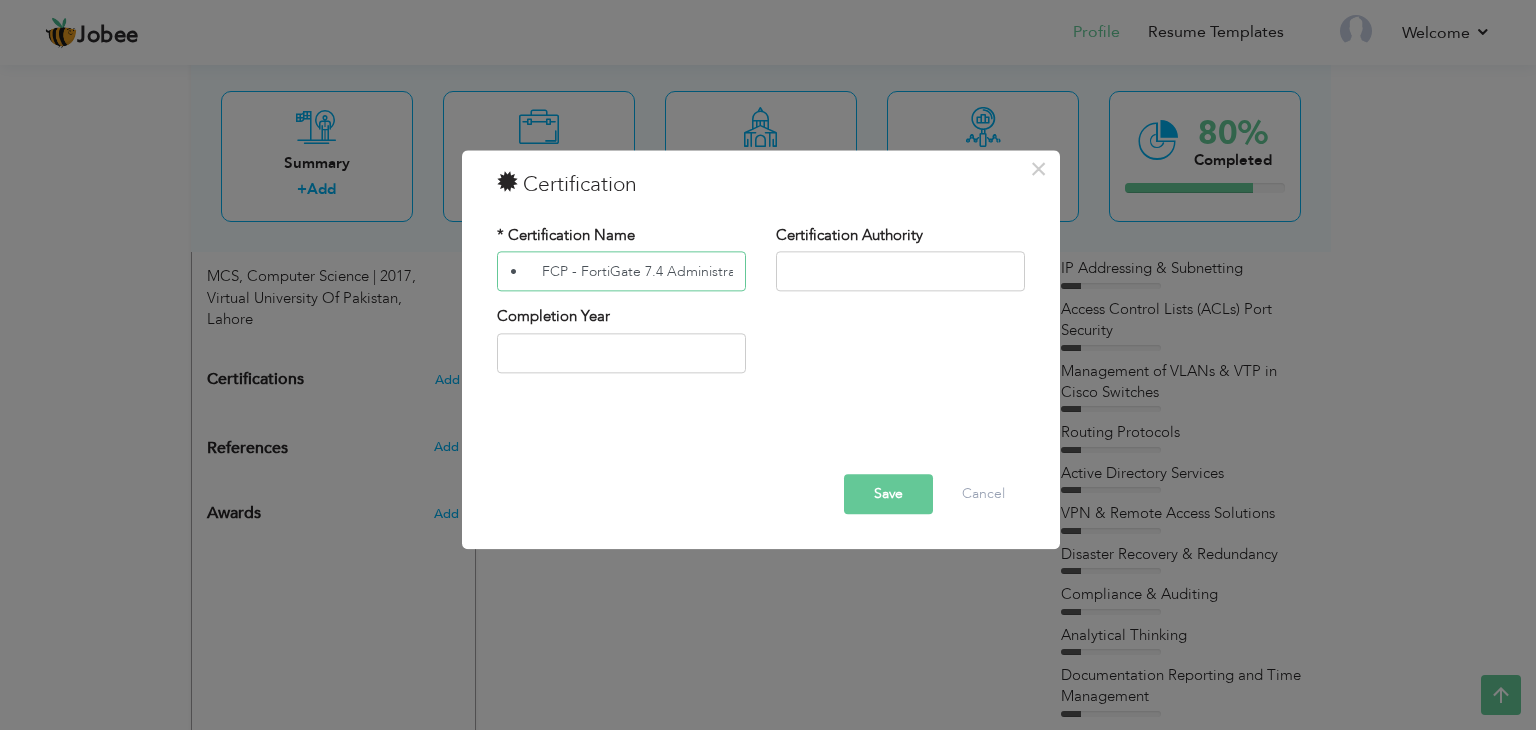 click on "•	FCP - FortiGate 7.4 Administrator" at bounding box center [621, 272] 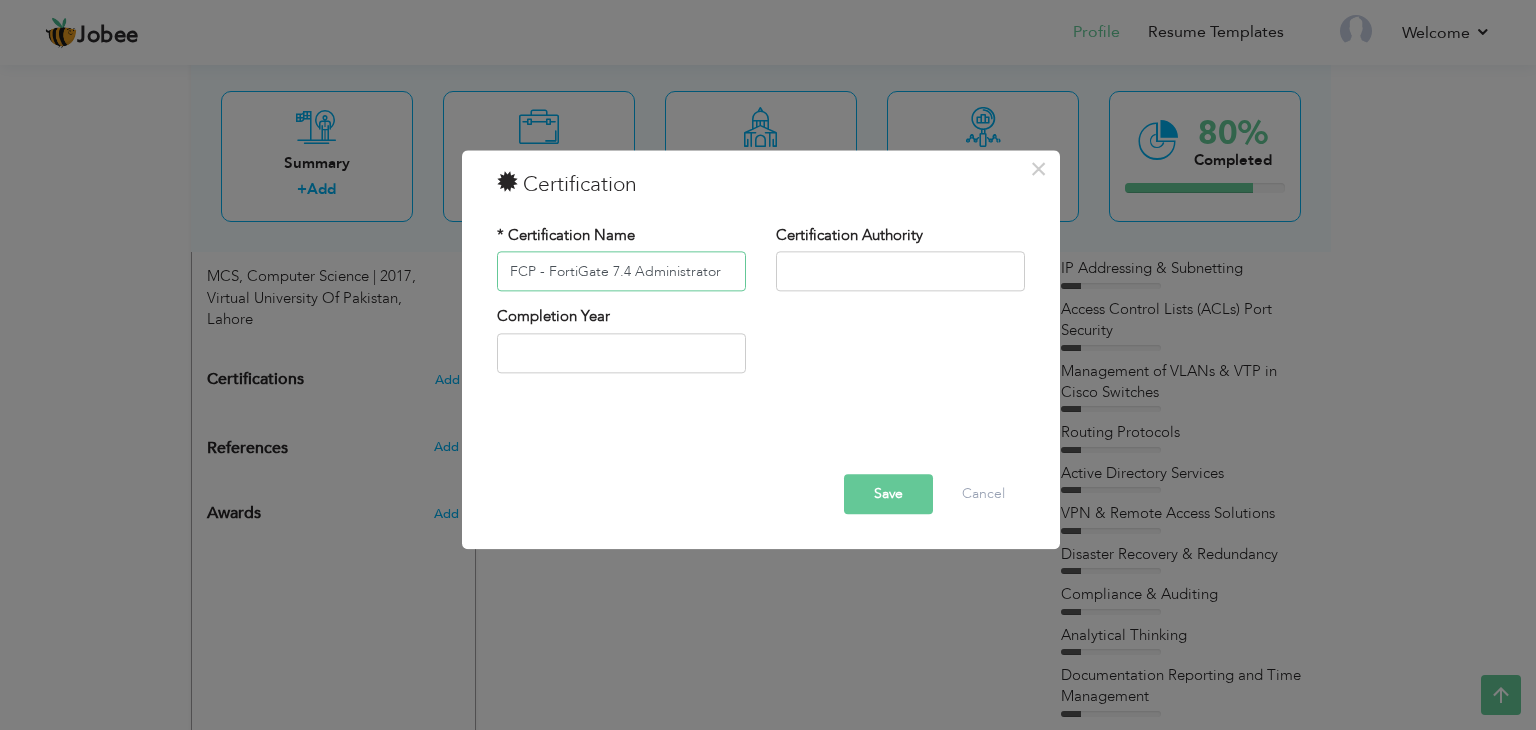 type on "FCP - FortiGate 7.4 Administrator" 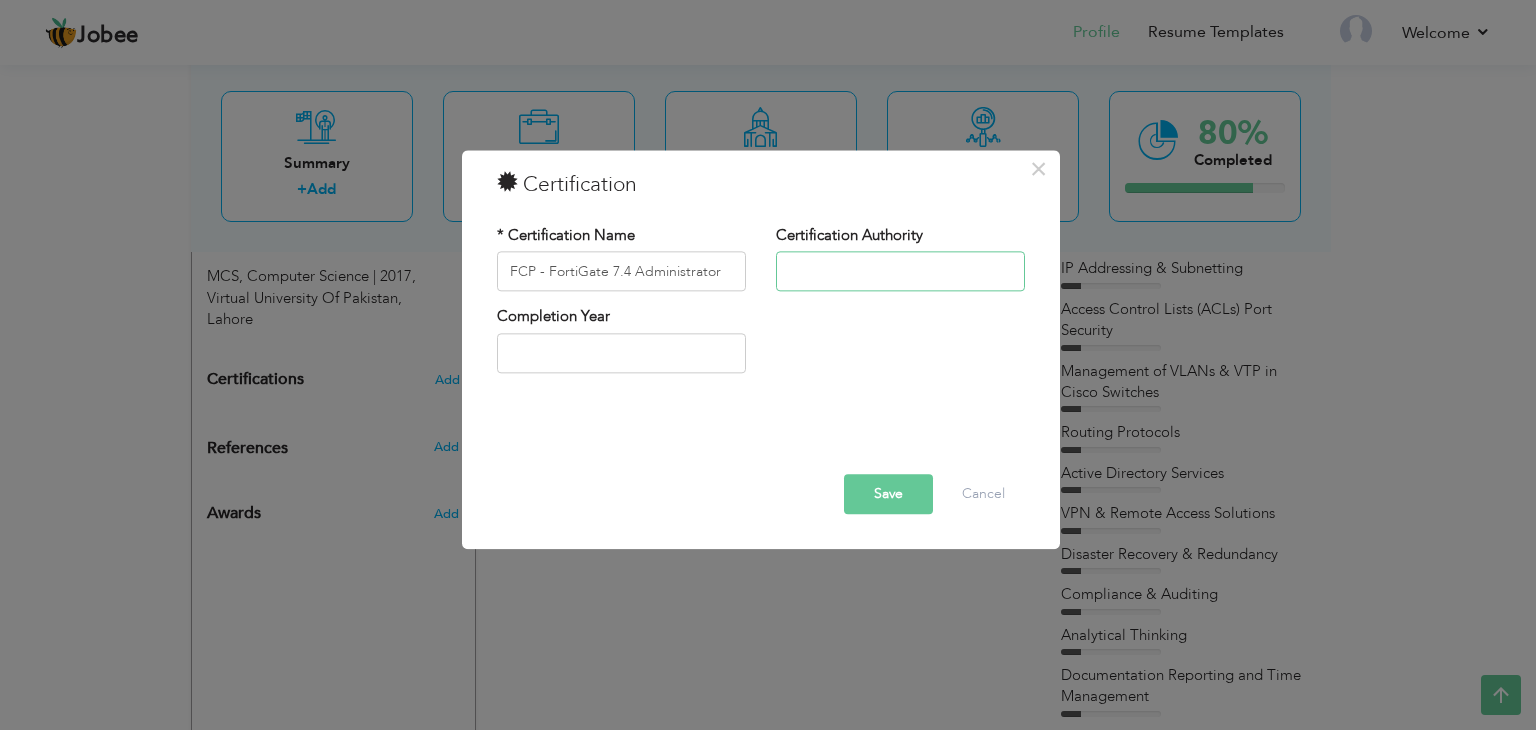 click at bounding box center [900, 272] 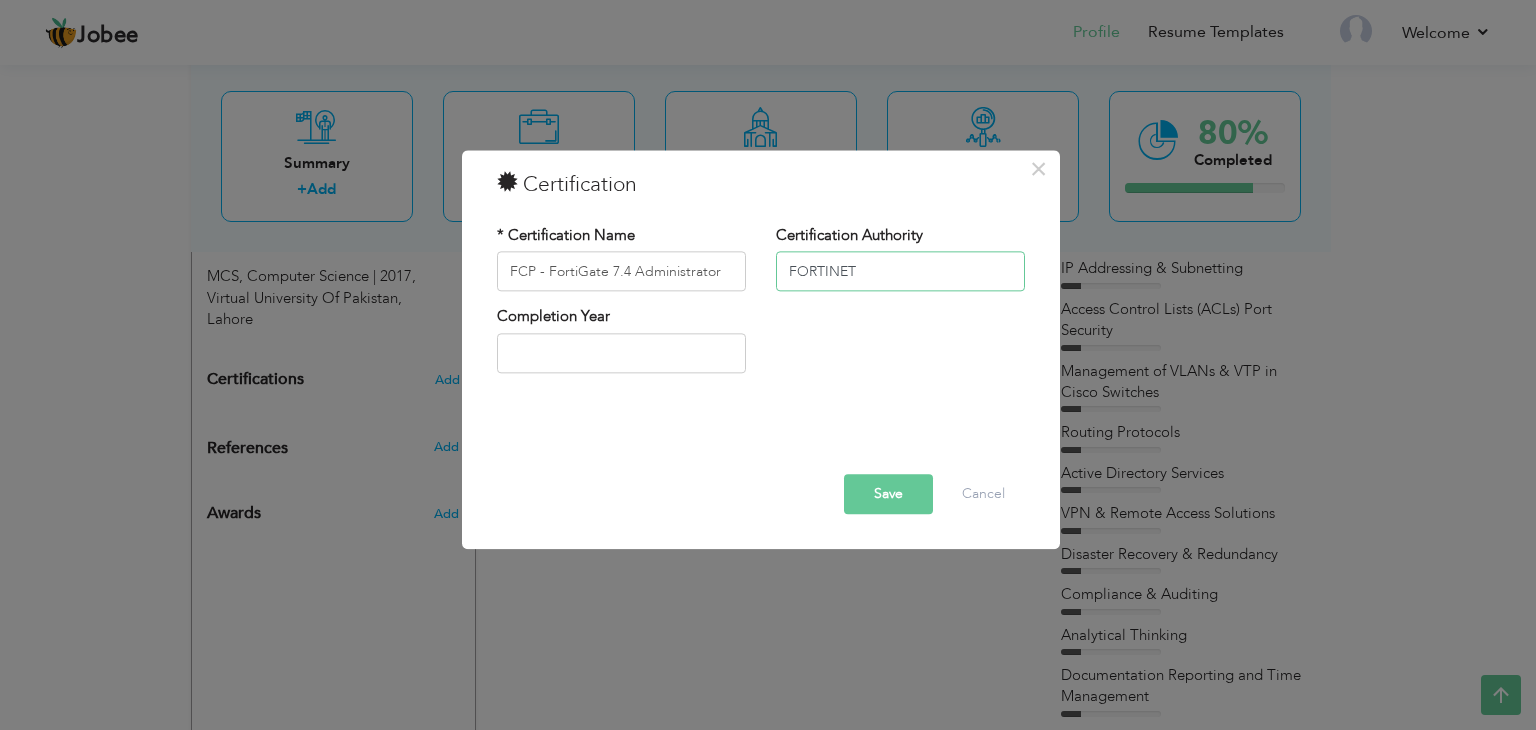 type on "FORTINET" 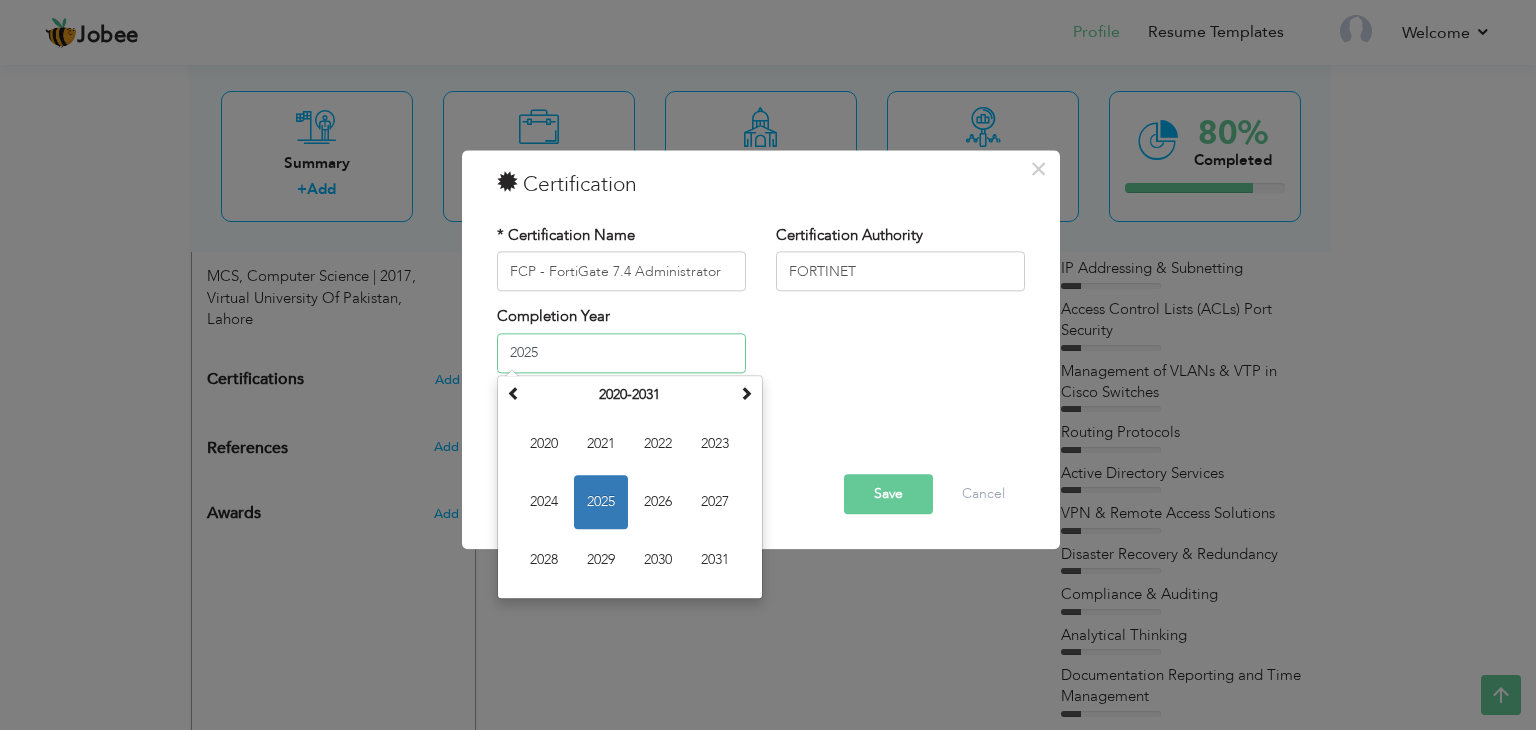 click on "2025" at bounding box center [621, 353] 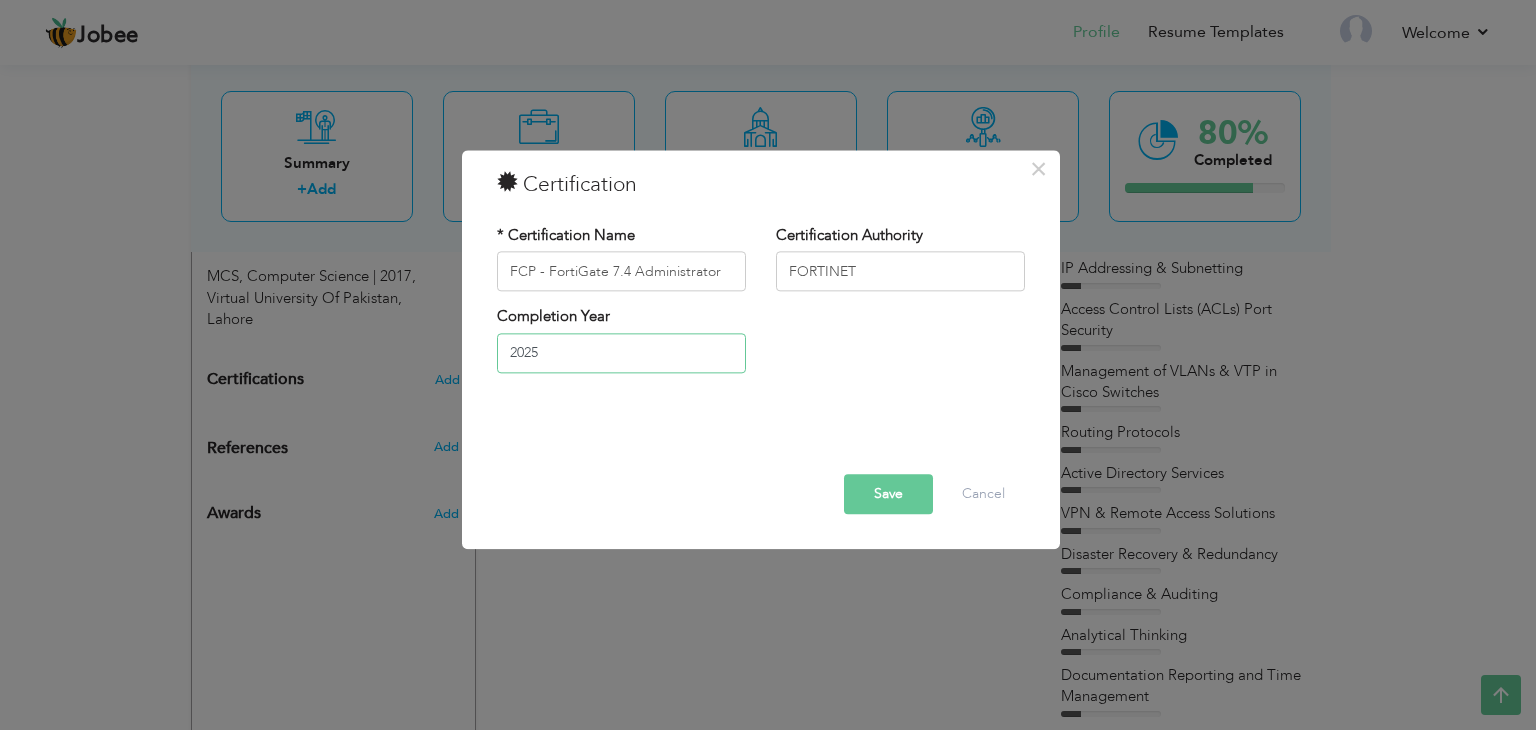 click on "2025" at bounding box center (621, 353) 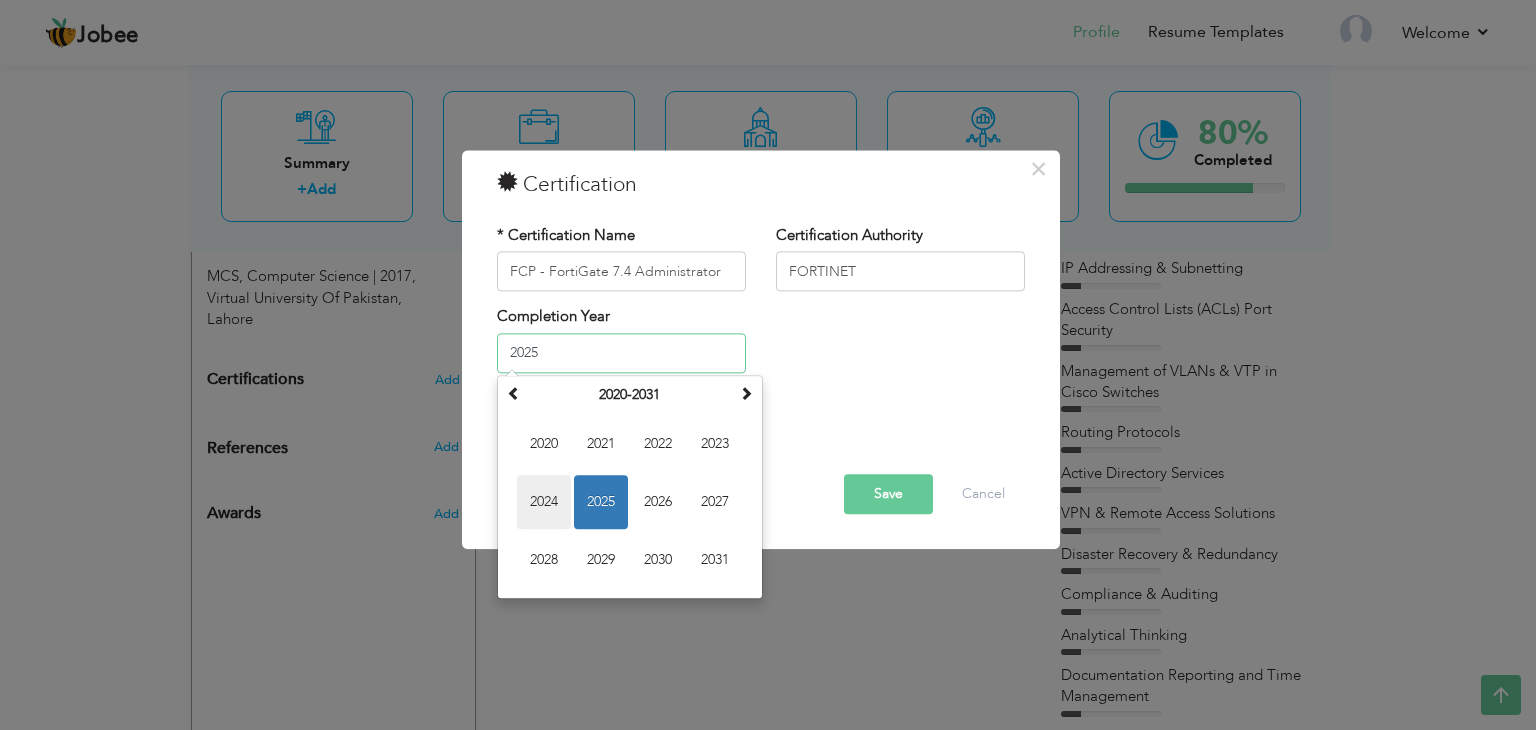 click on "2024" at bounding box center (544, 502) 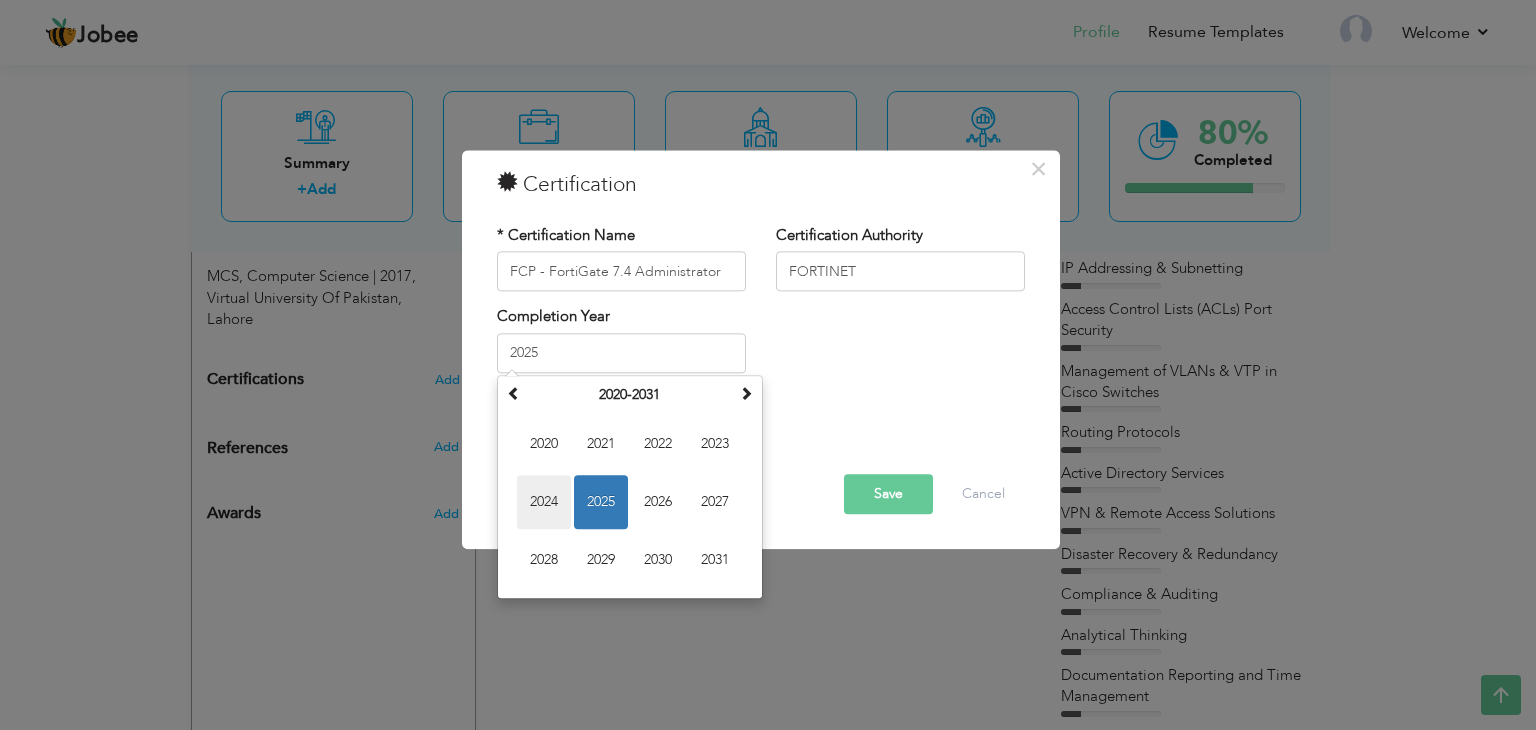 type on "2024" 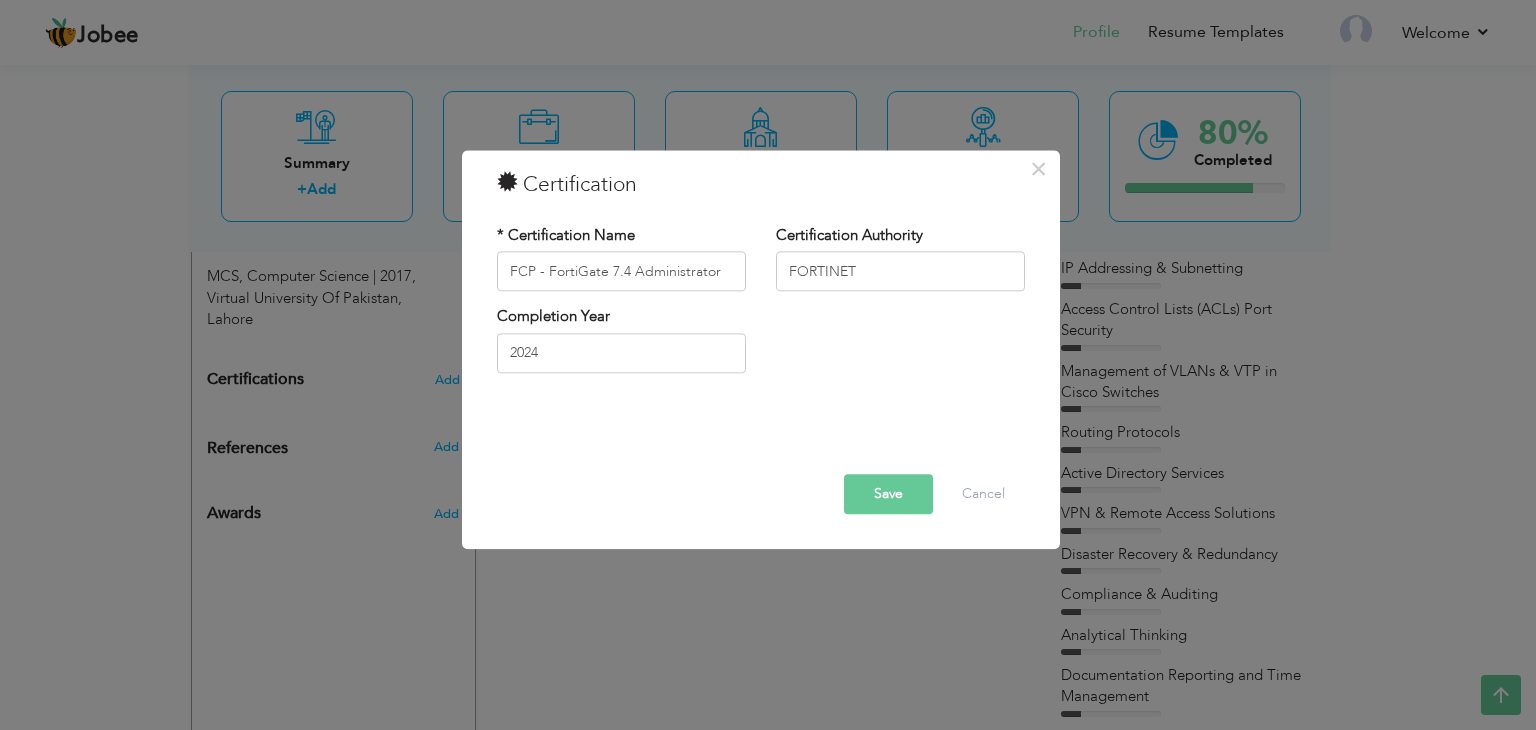 click on "Save" at bounding box center (888, 495) 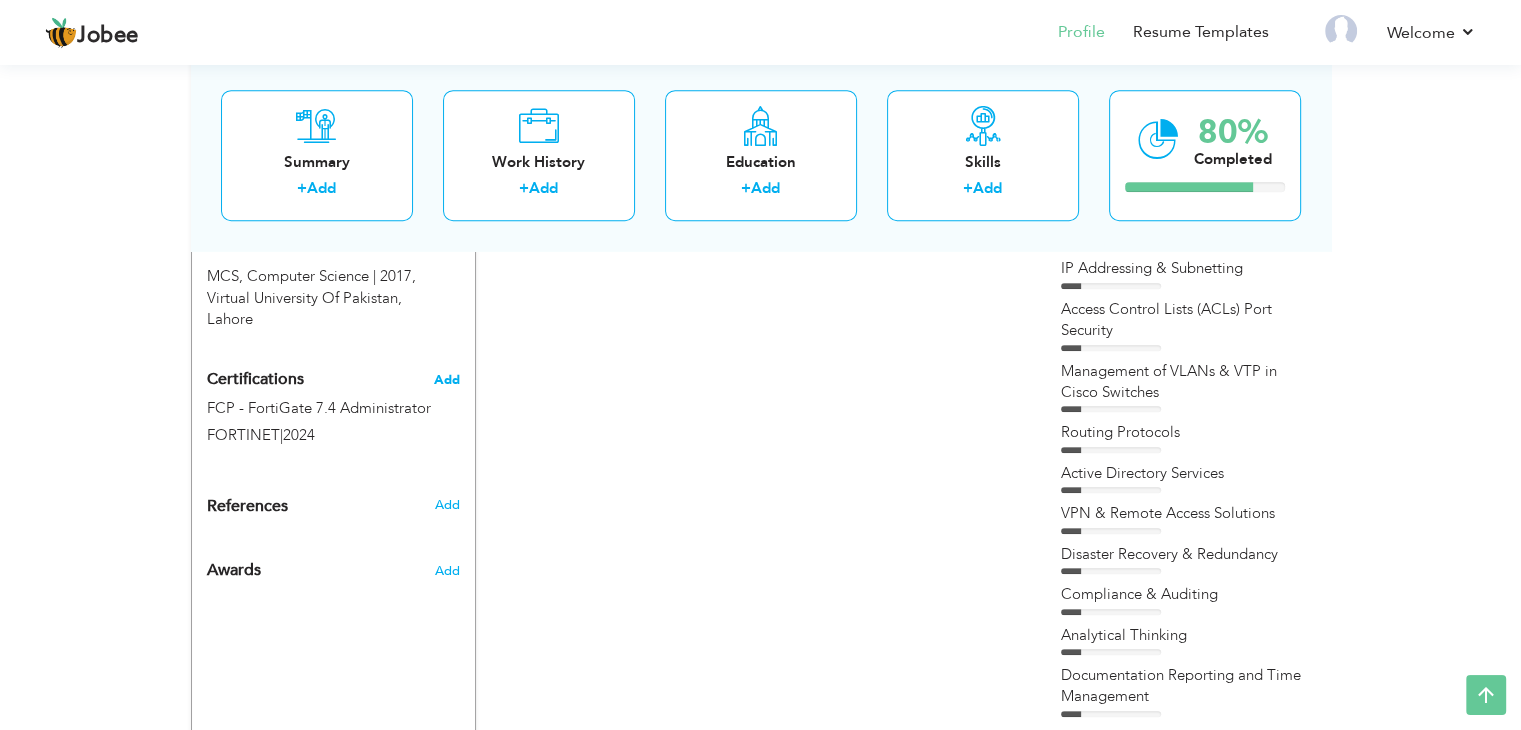 click on "Add" at bounding box center [447, 380] 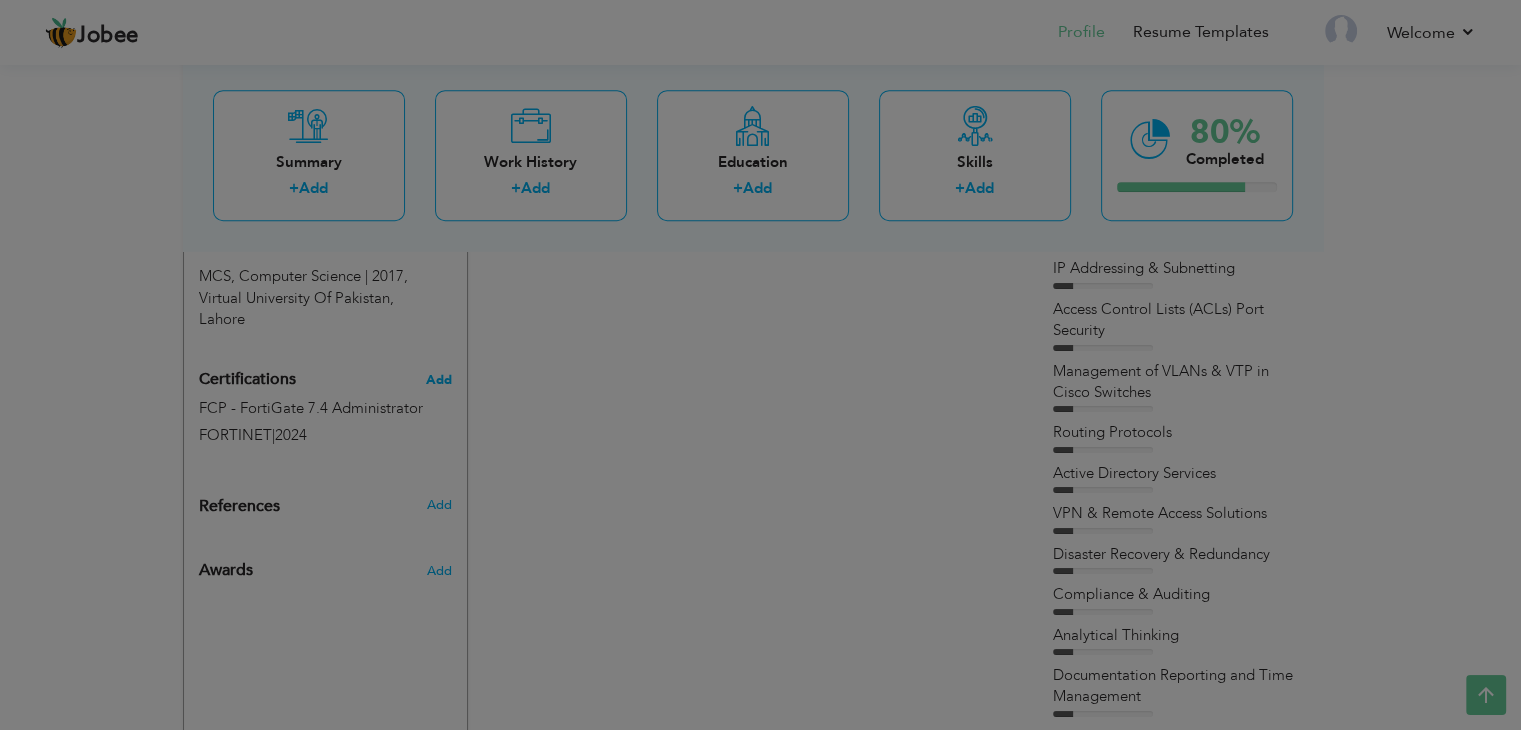 type 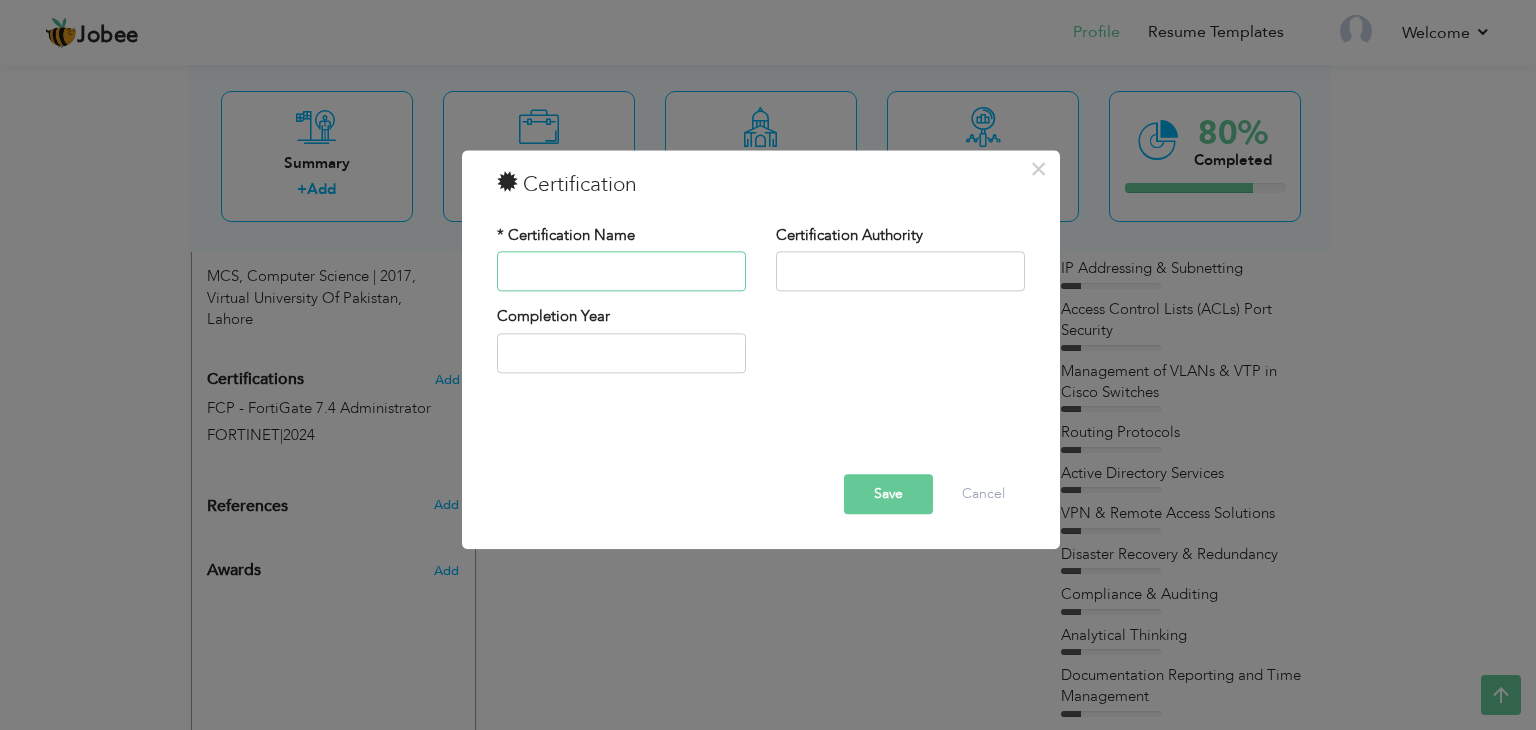 click at bounding box center [621, 272] 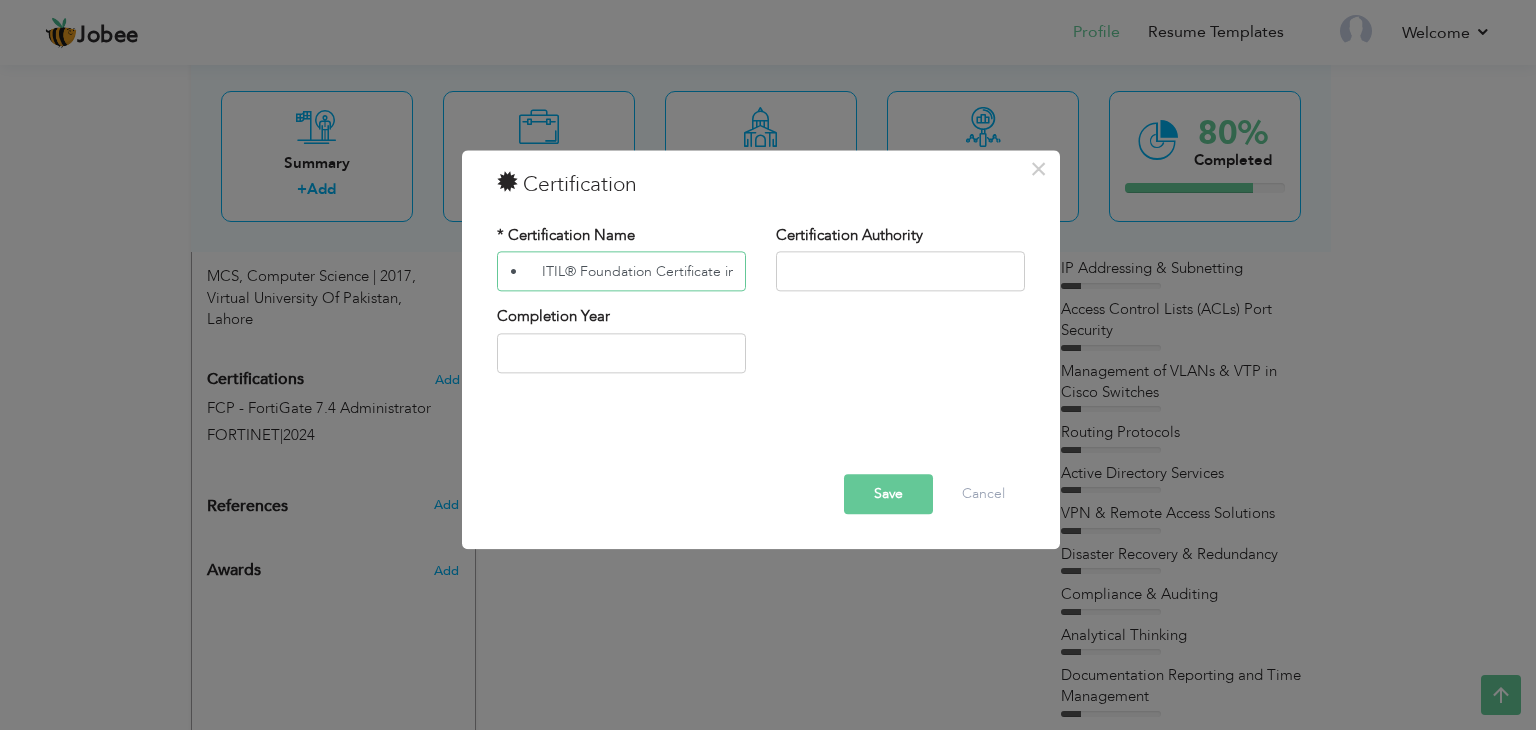 scroll, scrollTop: 0, scrollLeft: 147, axis: horizontal 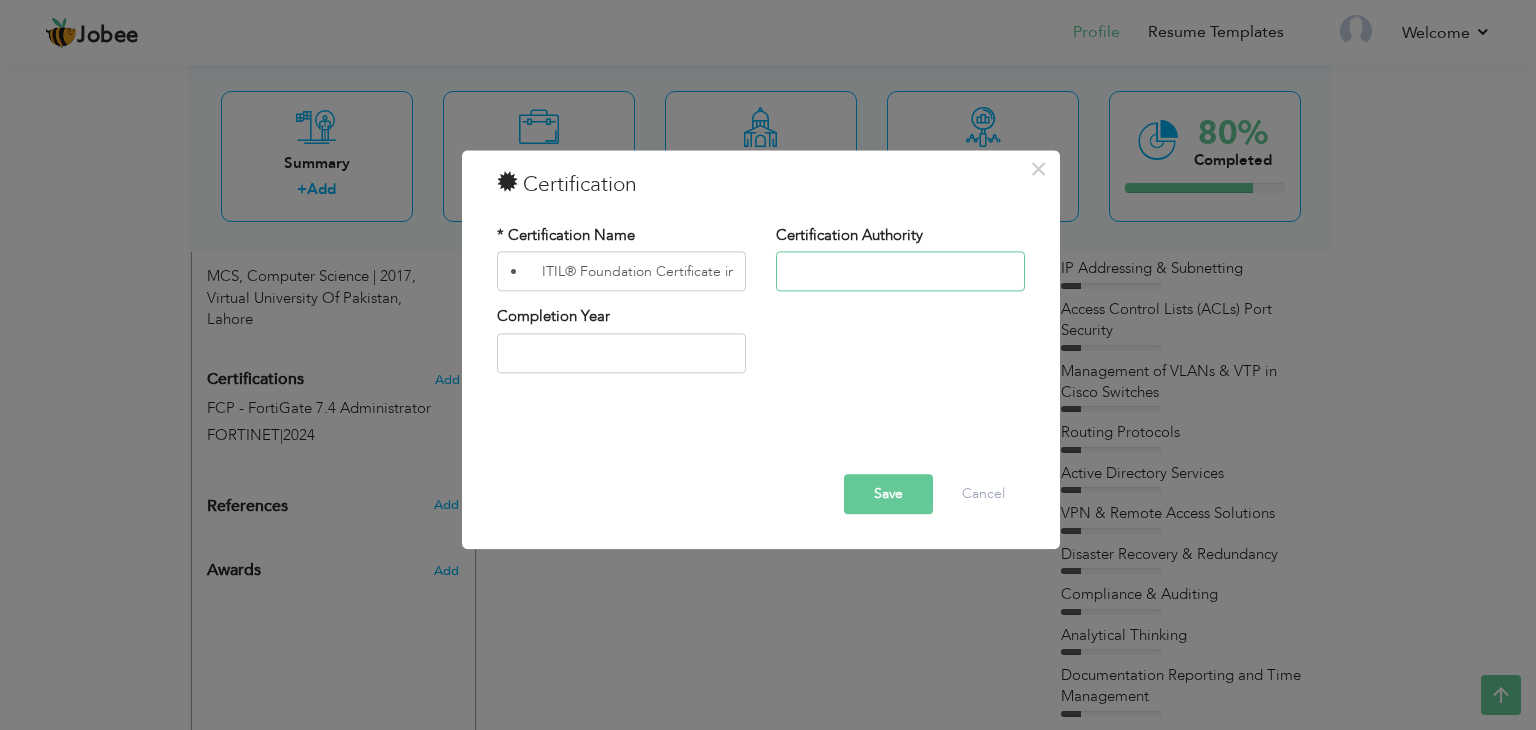click at bounding box center [900, 272] 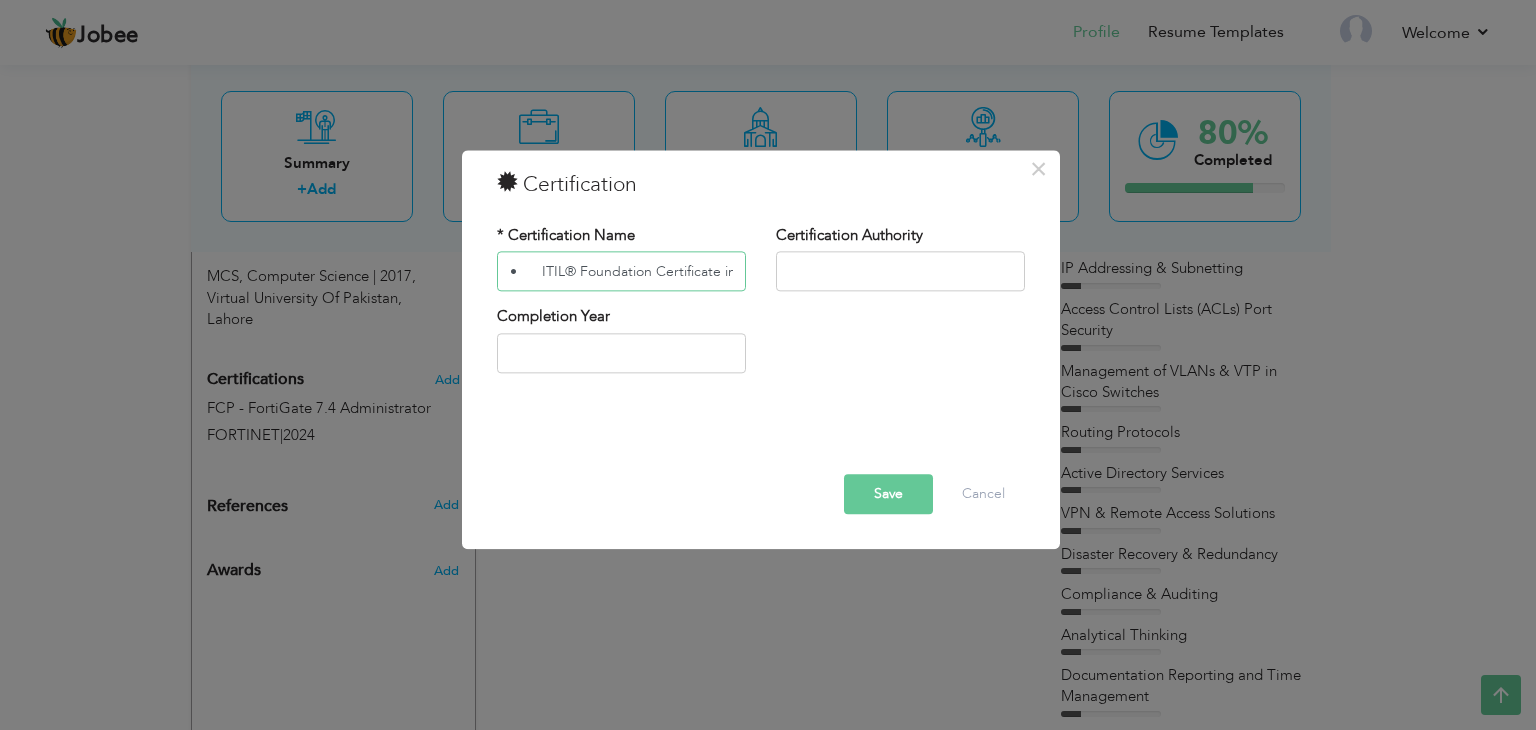 drag, startPoint x: 531, startPoint y: 272, endPoint x: 571, endPoint y: 325, distance: 66.4003 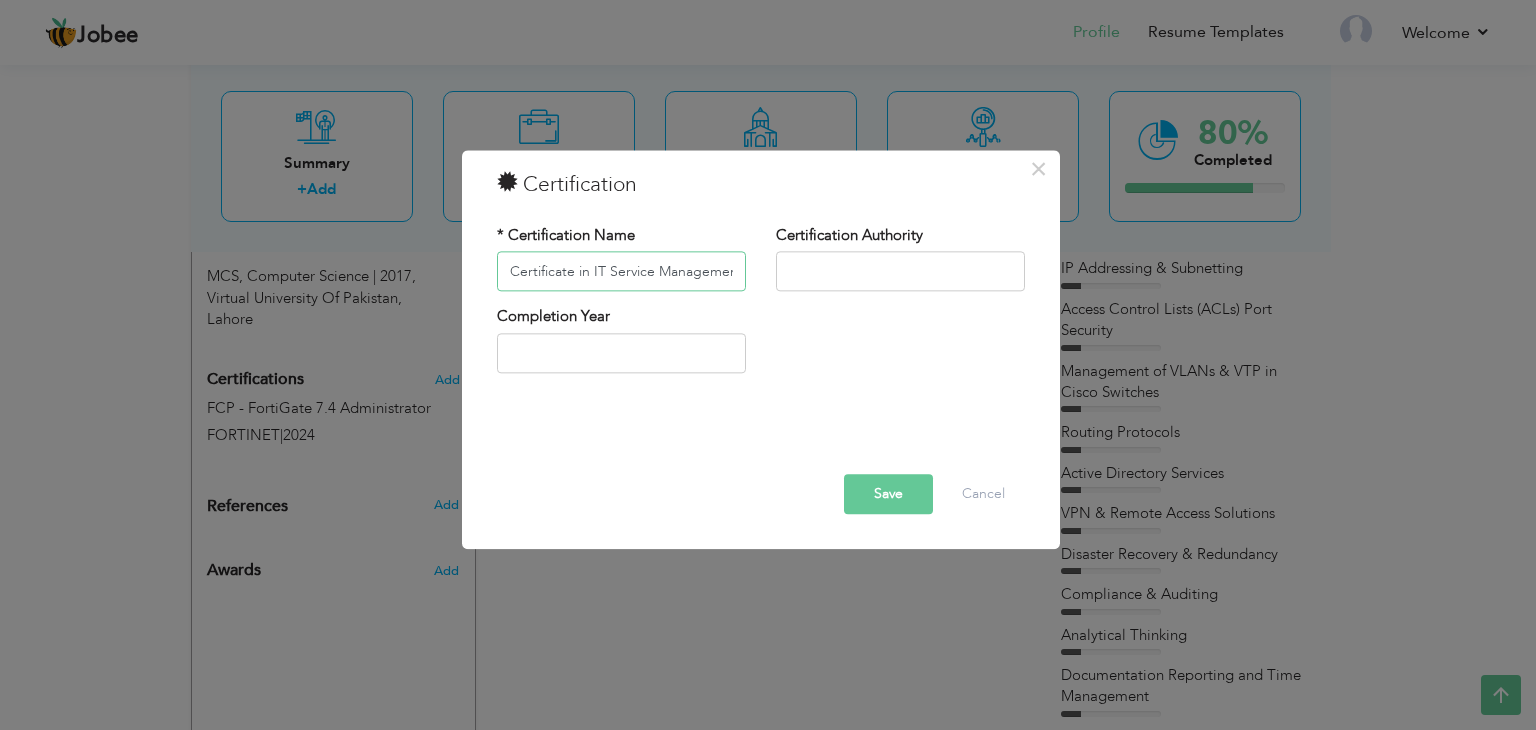 scroll, scrollTop: 0, scrollLeft: 117, axis: horizontal 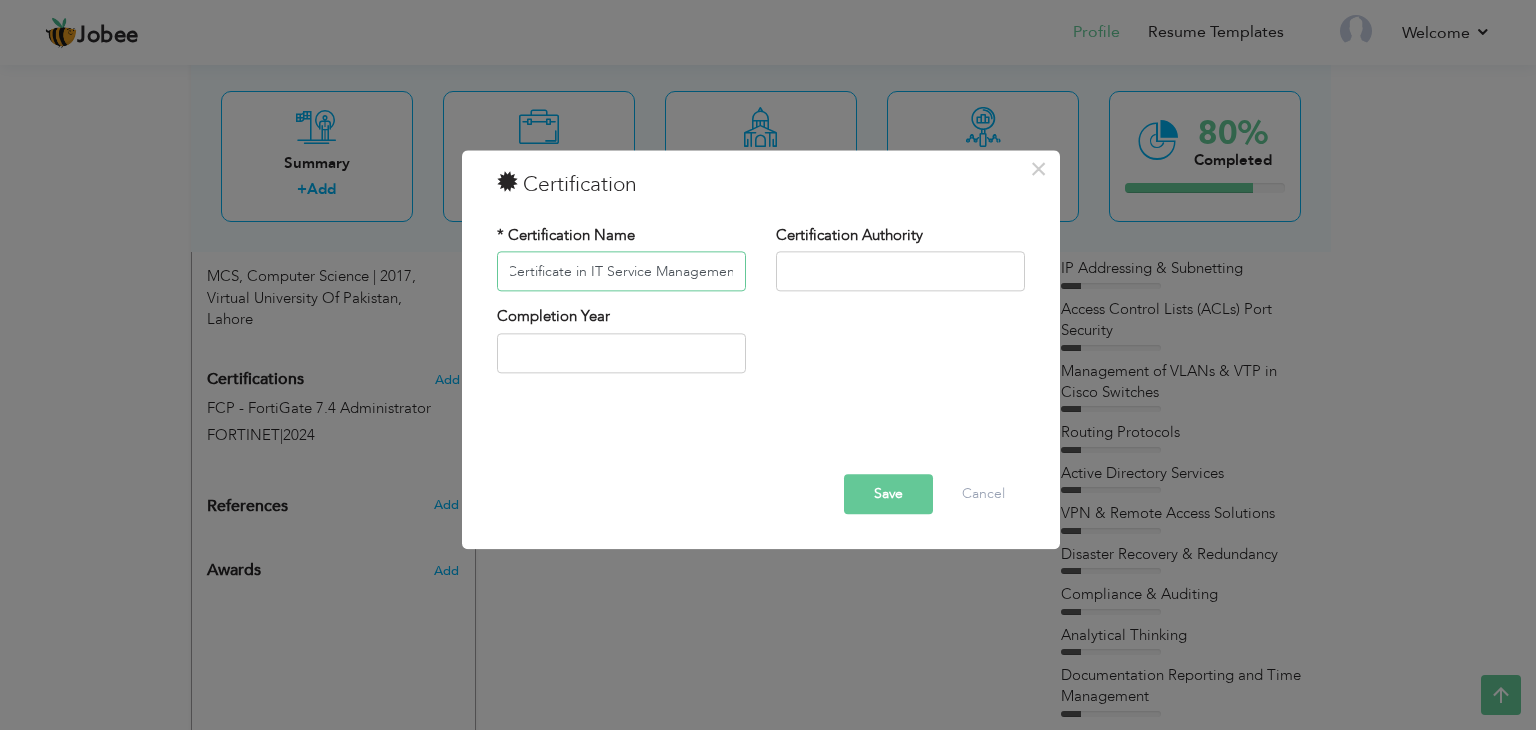 type on "ITIL® Foundation Certificate in IT Service Management" 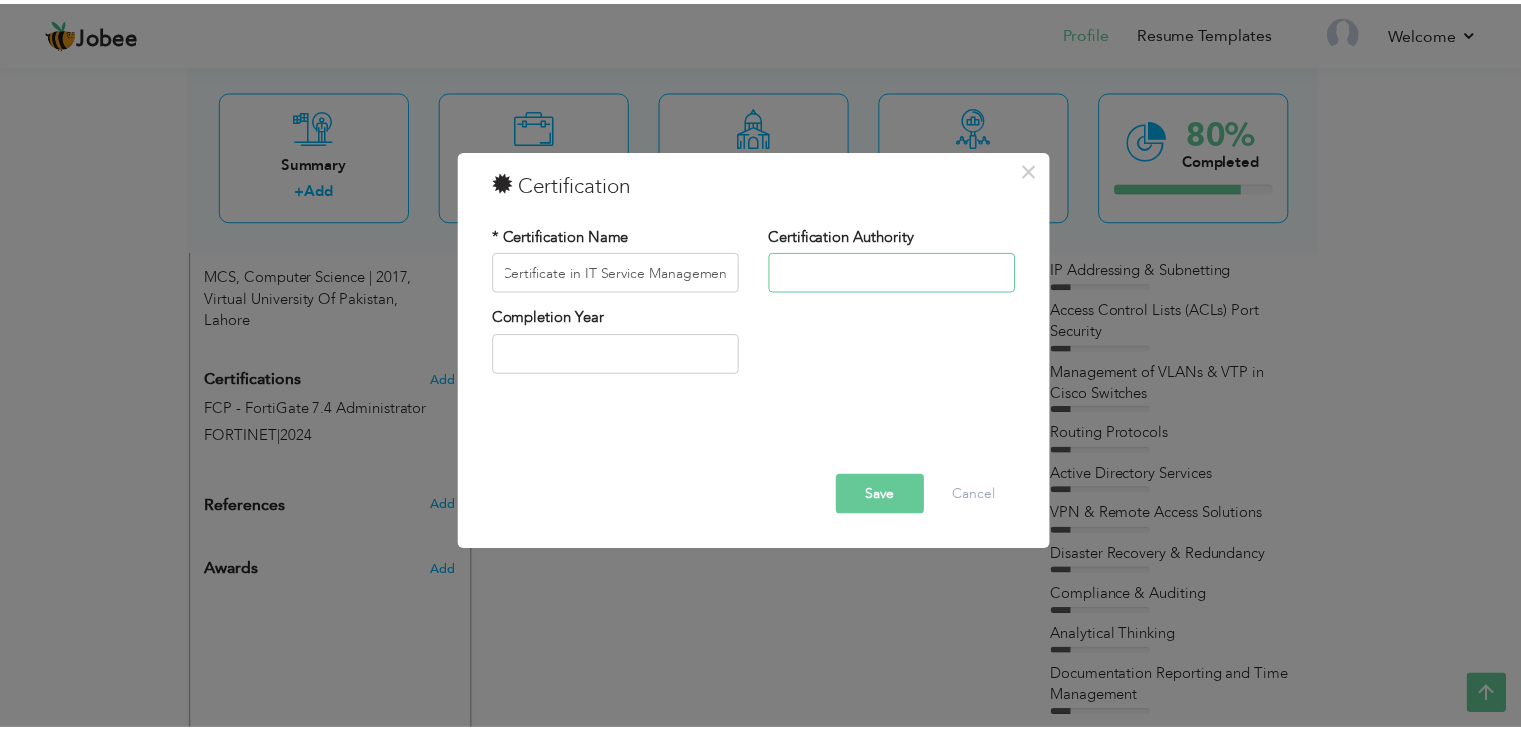 scroll, scrollTop: 0, scrollLeft: 0, axis: both 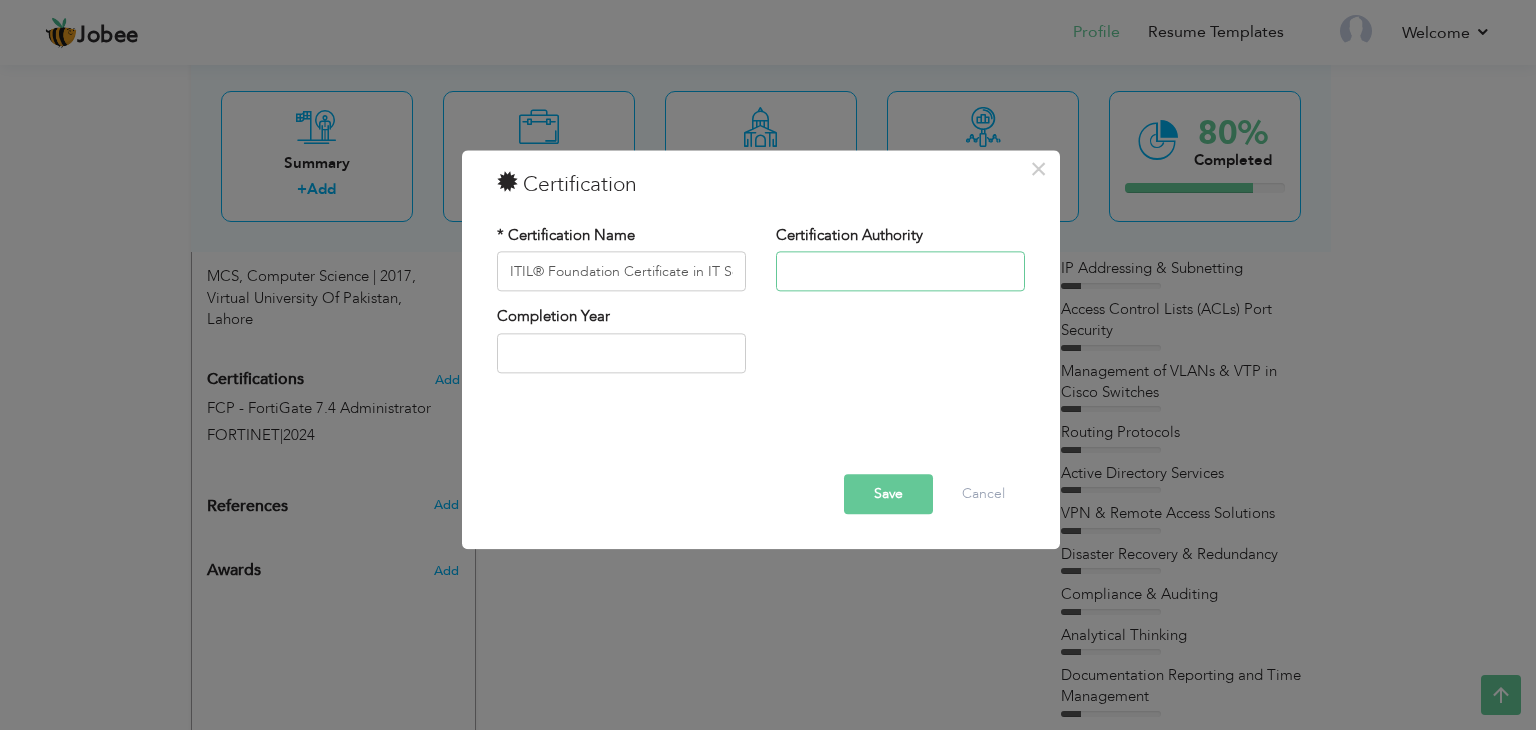 click at bounding box center [900, 272] 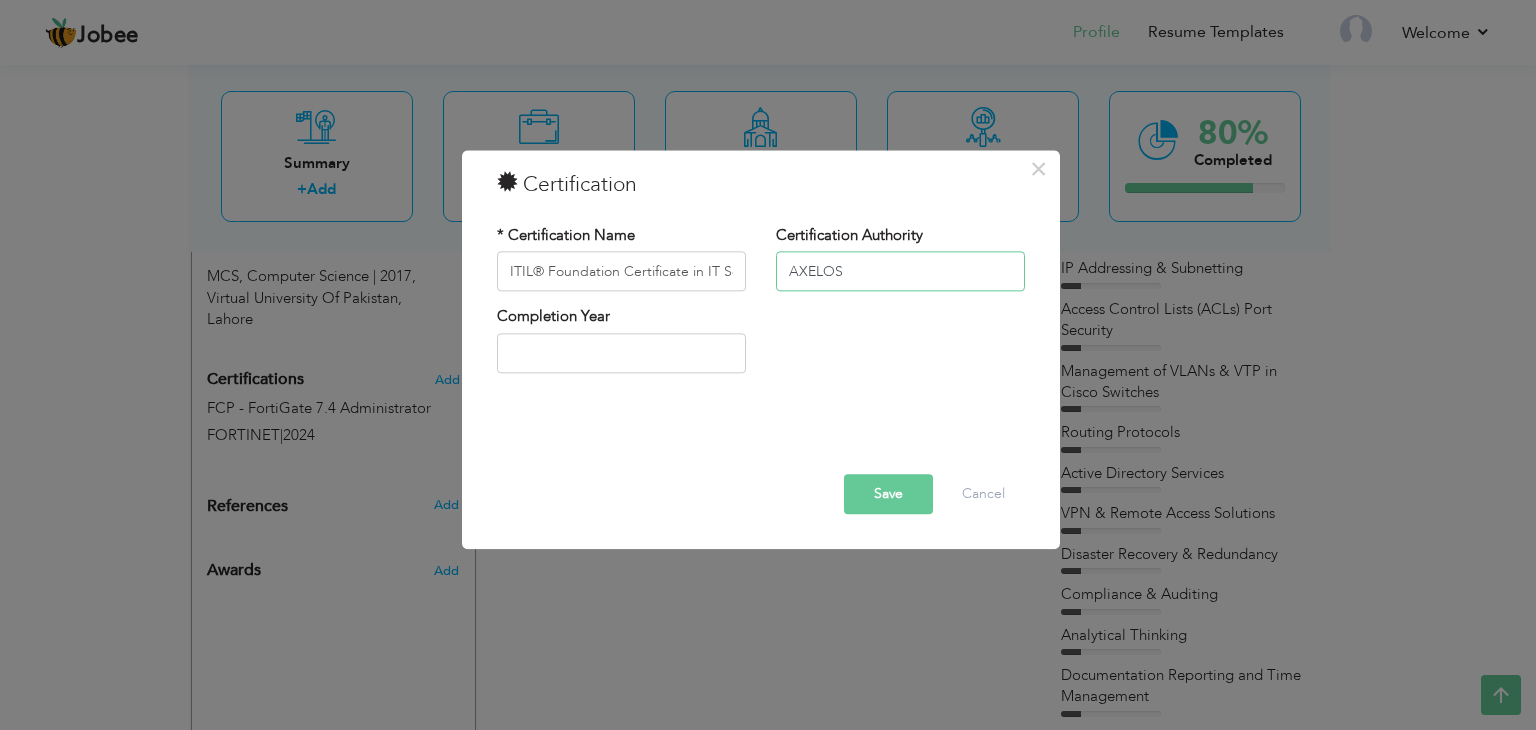 type on "AXELOS" 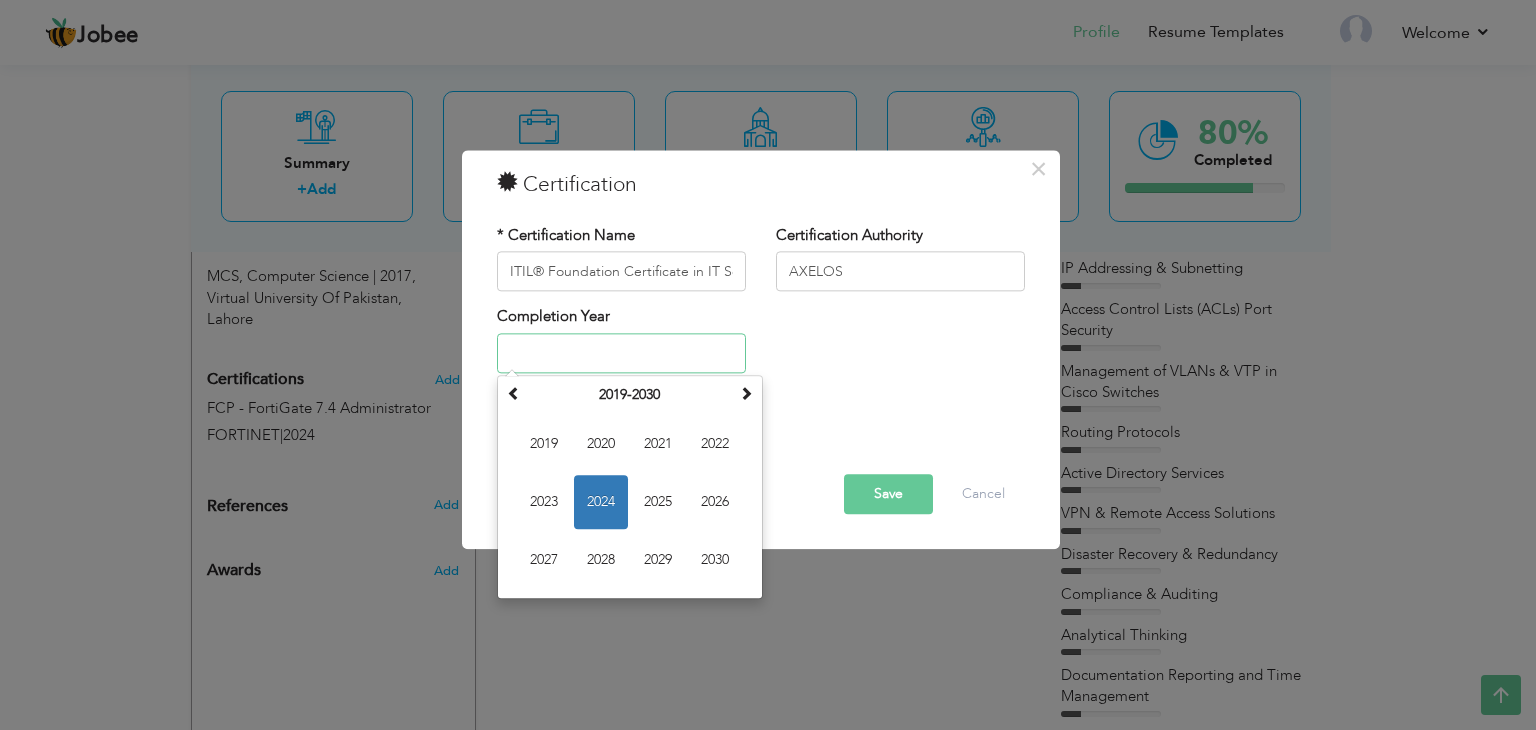 click at bounding box center [621, 353] 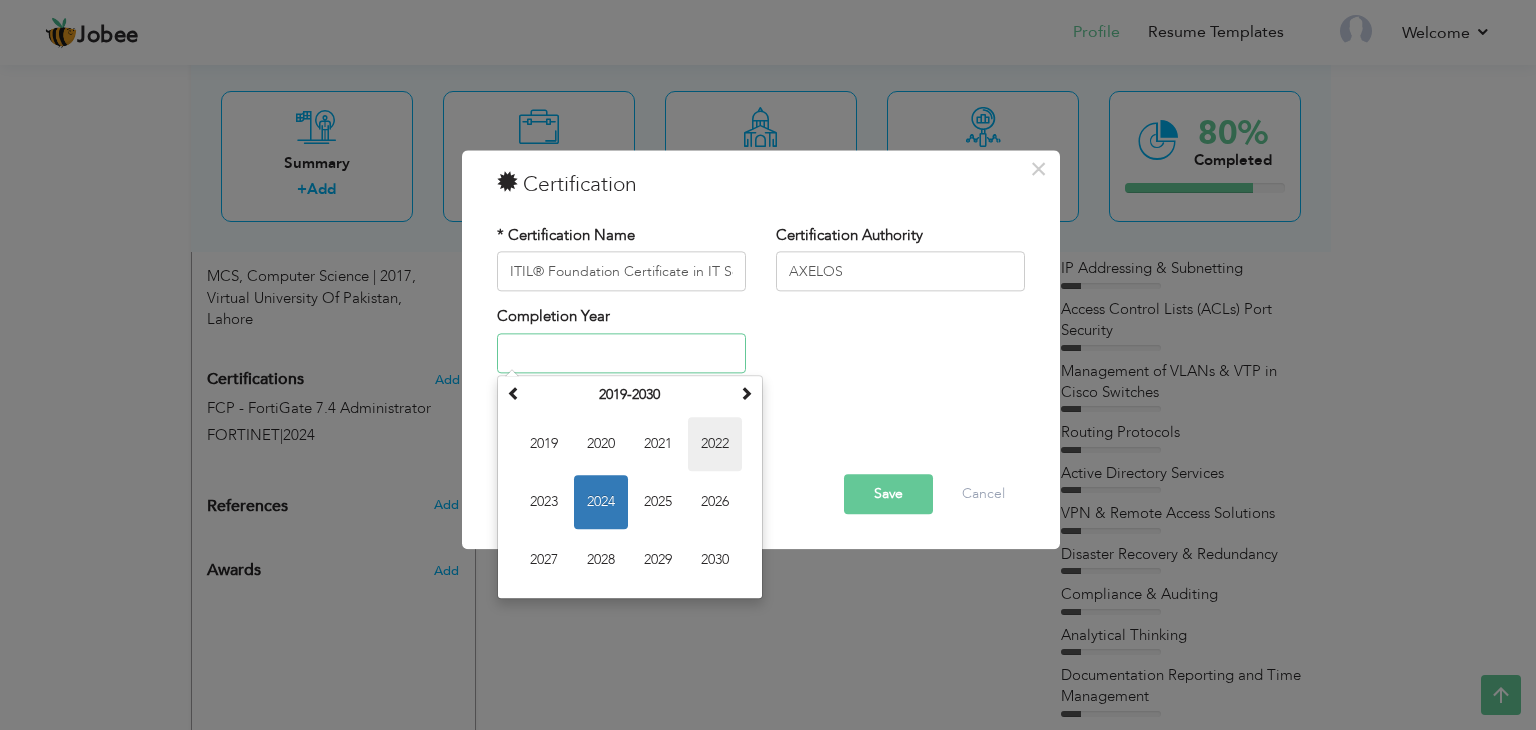 click on "2022" at bounding box center [715, 444] 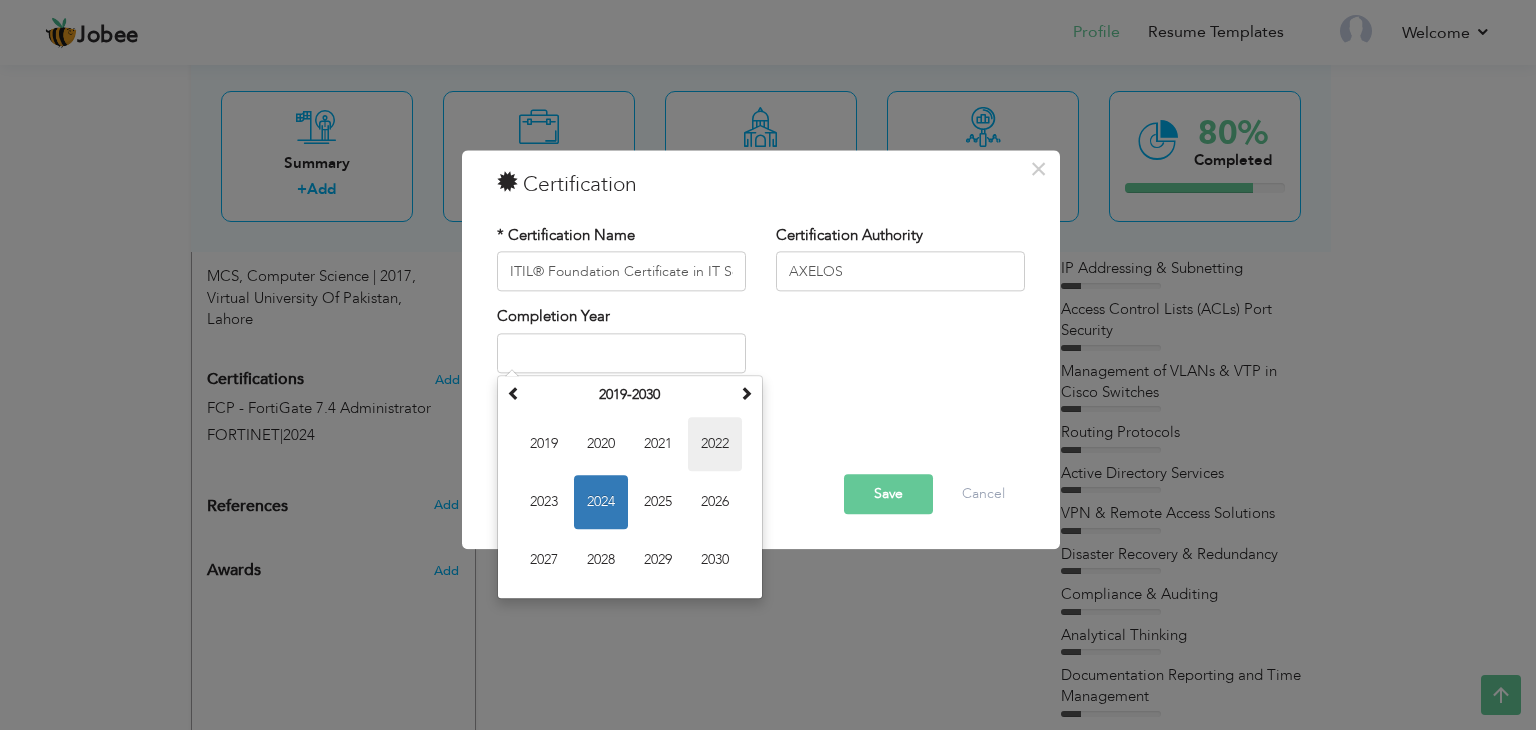 type on "2022" 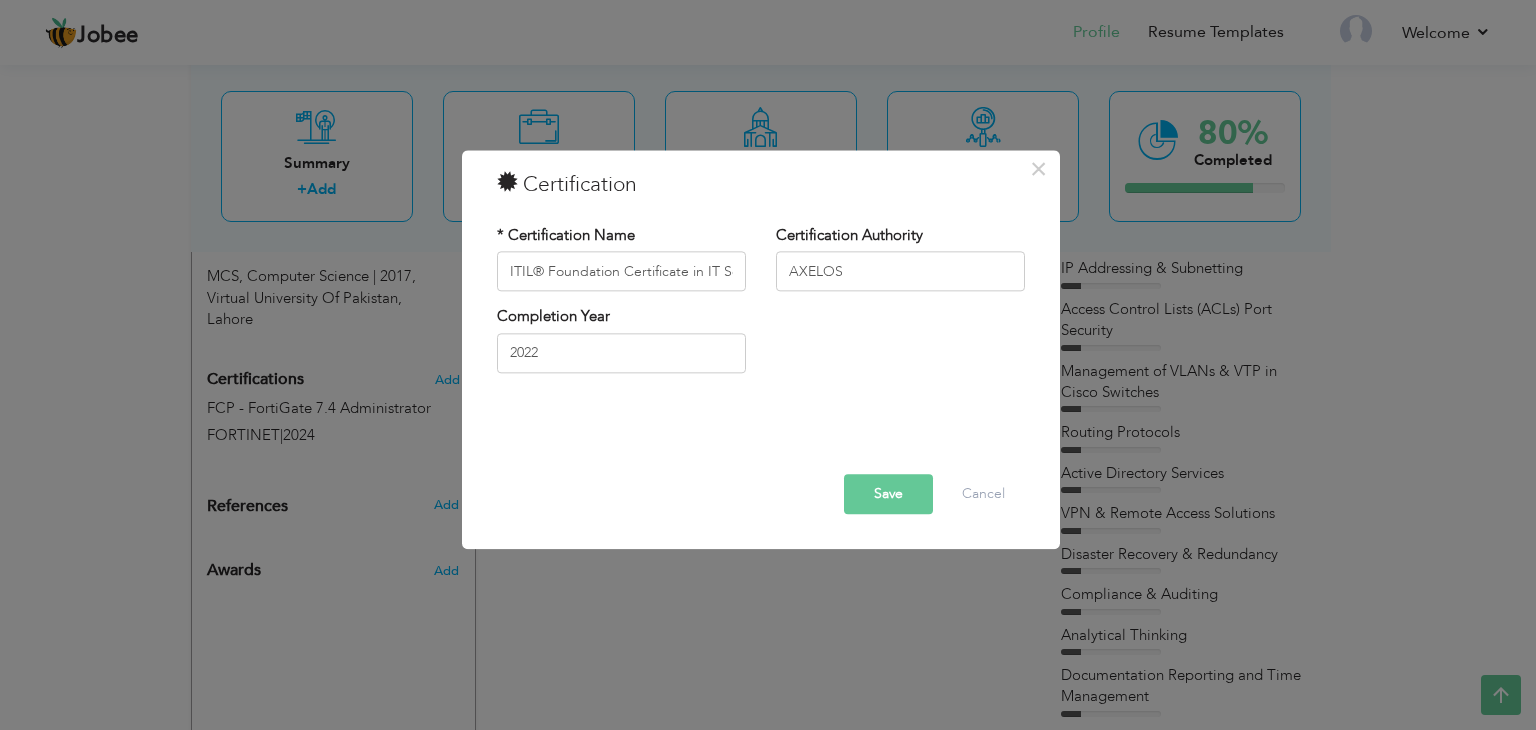 click on "Save" at bounding box center (888, 495) 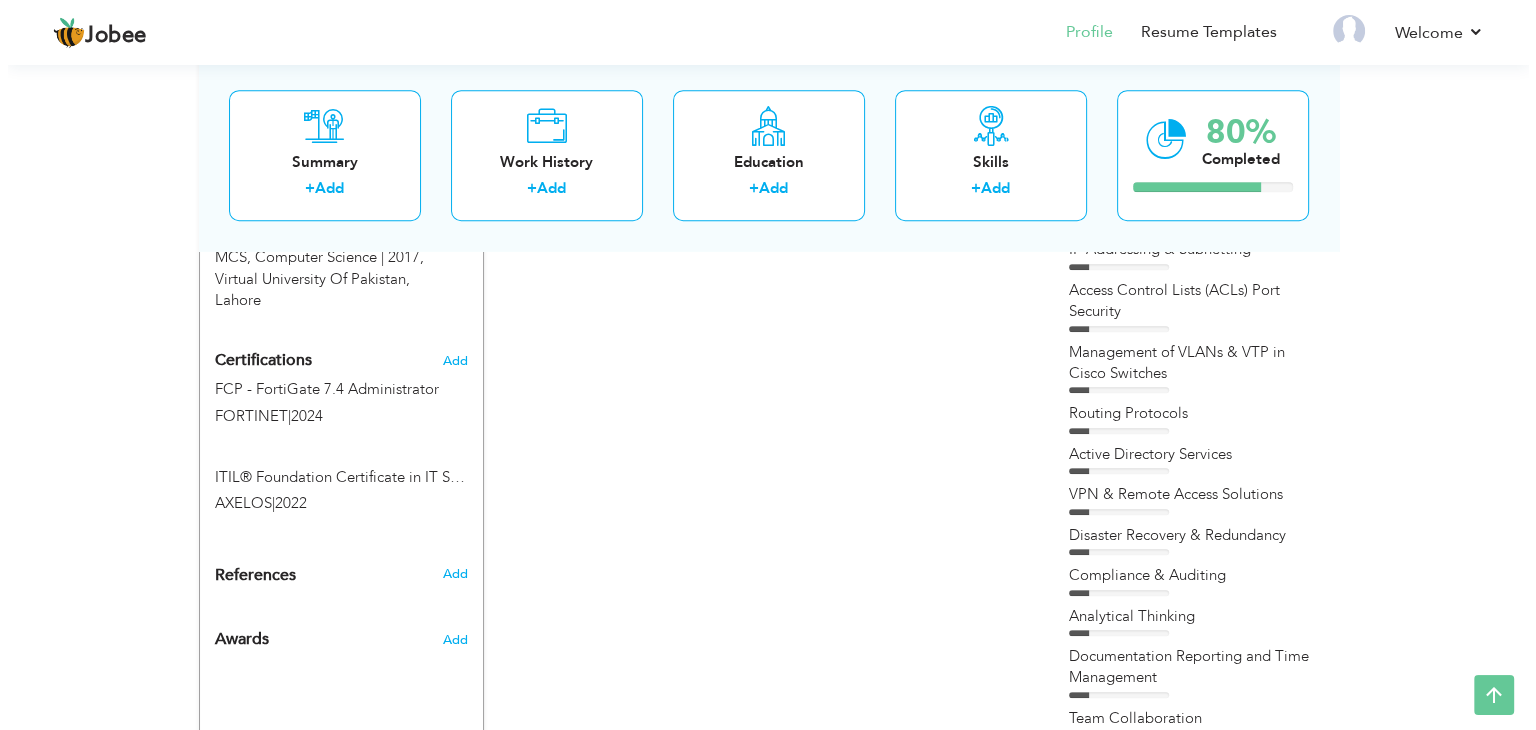 scroll, scrollTop: 781, scrollLeft: 0, axis: vertical 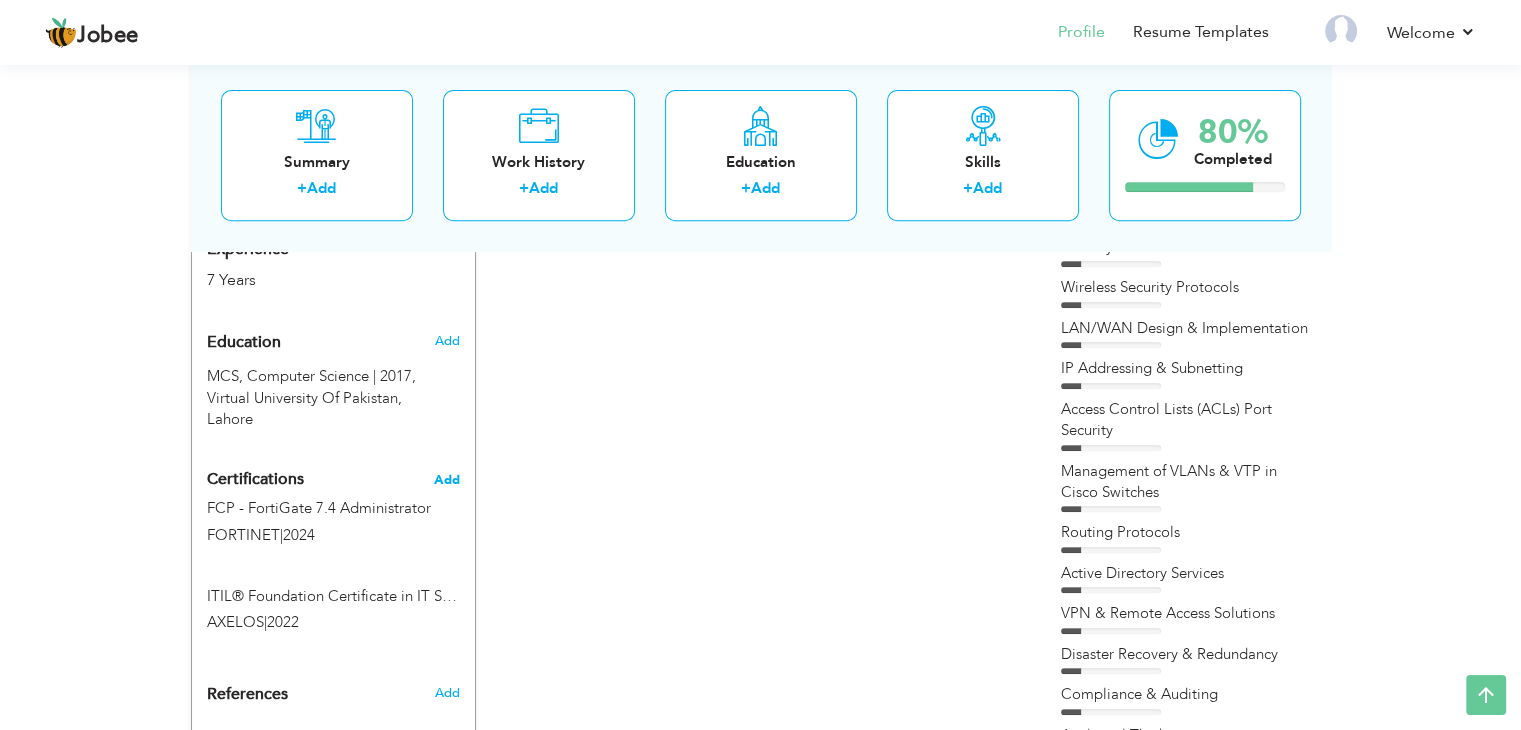 click on "Add" at bounding box center (447, 480) 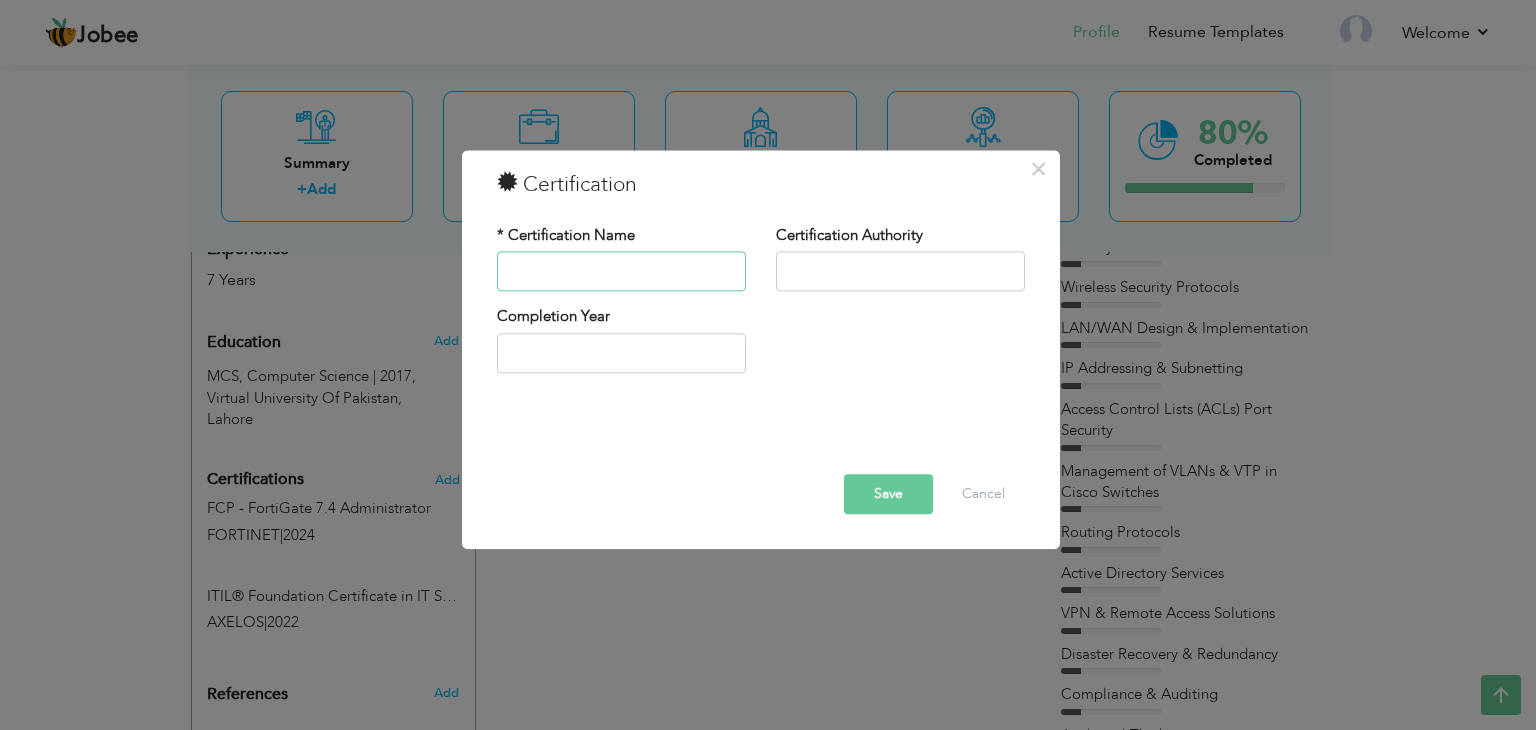 click at bounding box center (621, 272) 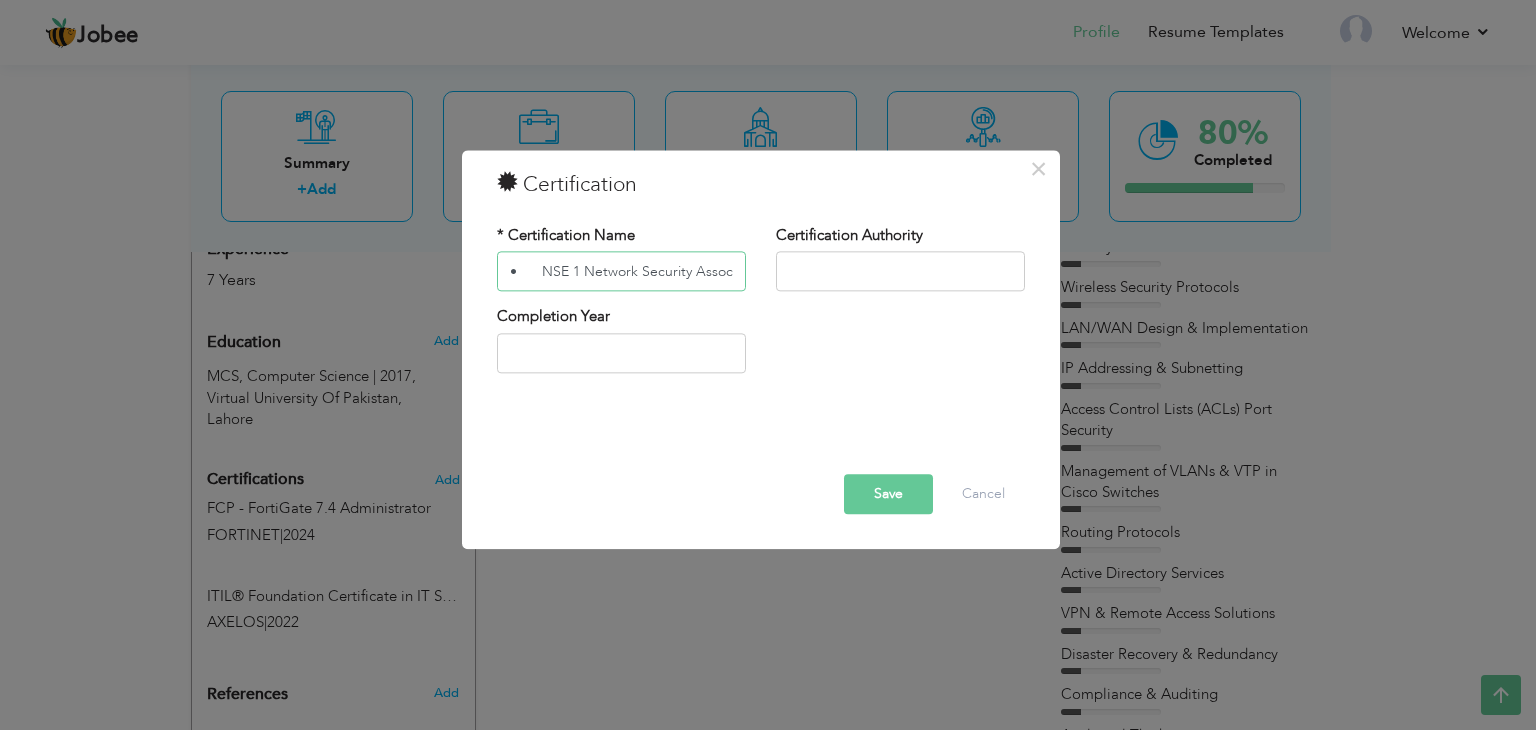scroll, scrollTop: 0, scrollLeft: 19, axis: horizontal 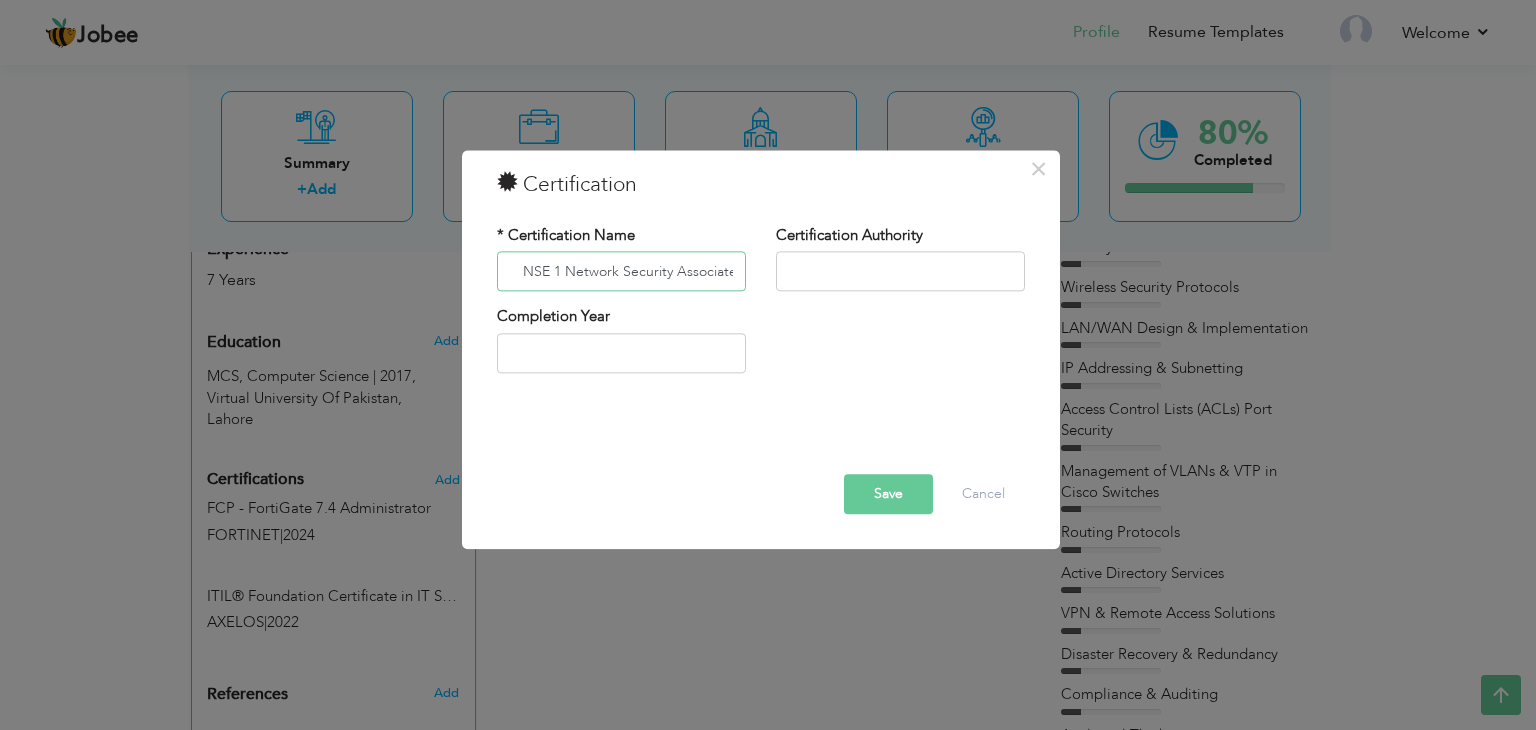 click on "•	NSE 1 Network Security Associate." at bounding box center (621, 272) 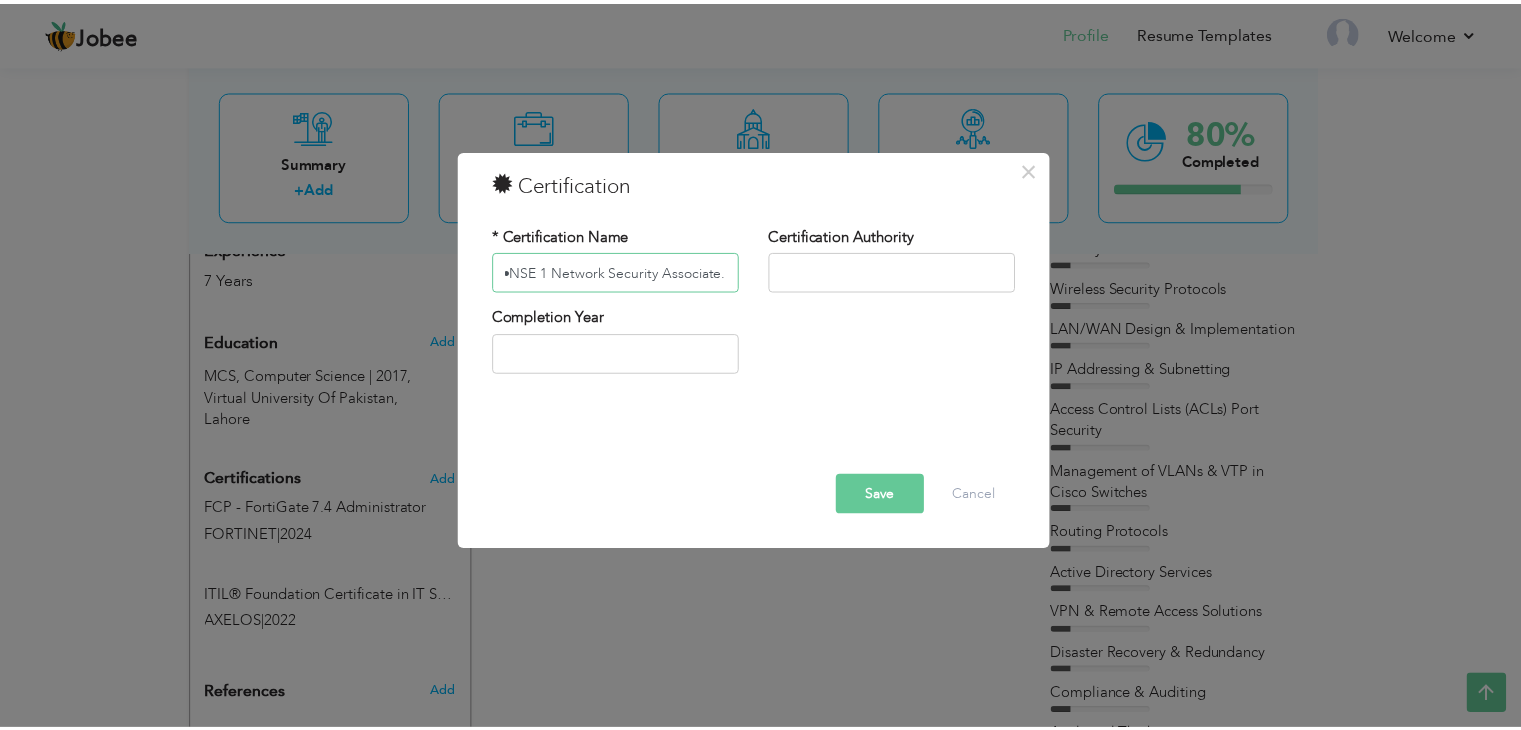 scroll, scrollTop: 0, scrollLeft: 0, axis: both 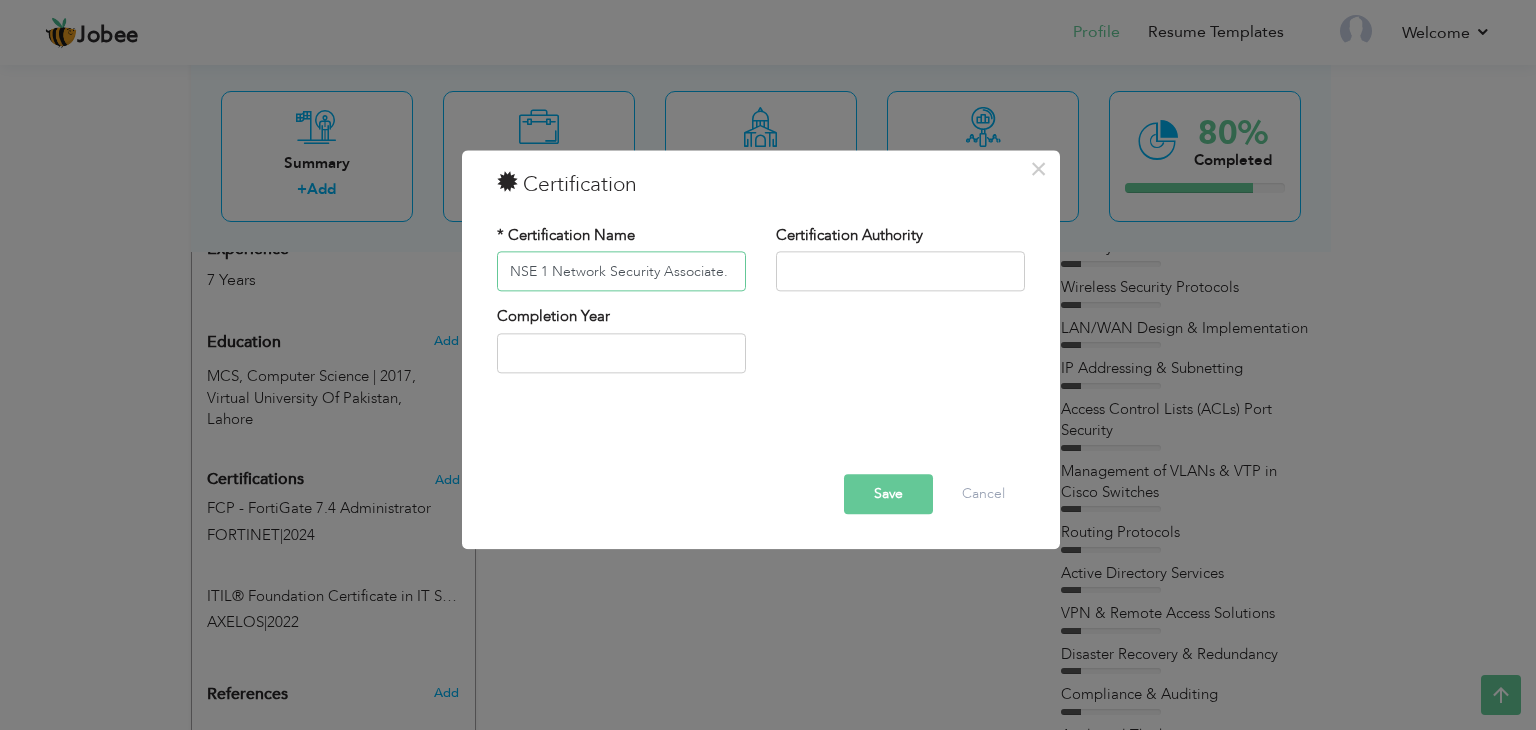 type on "NSE 1 Network Security Associate." 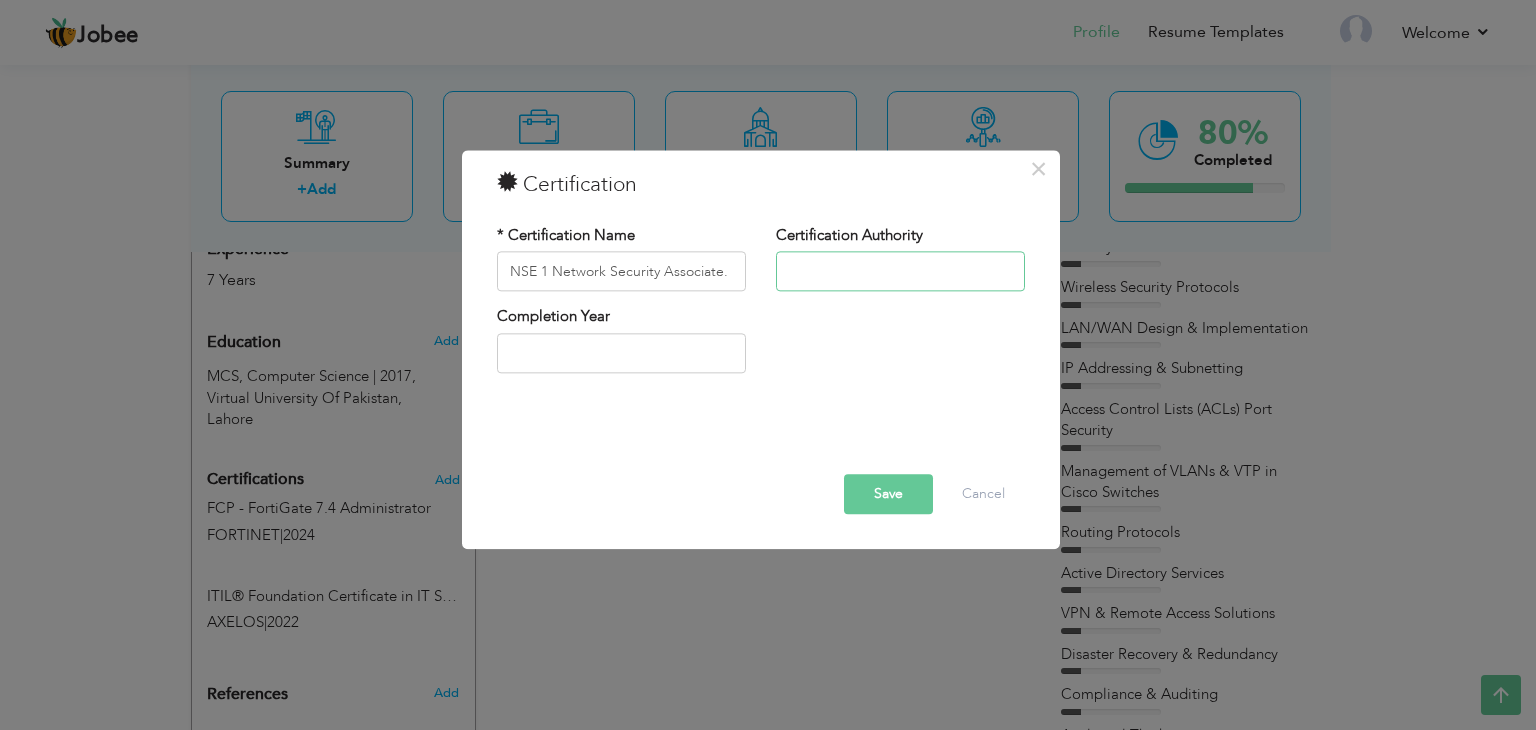 click at bounding box center (900, 272) 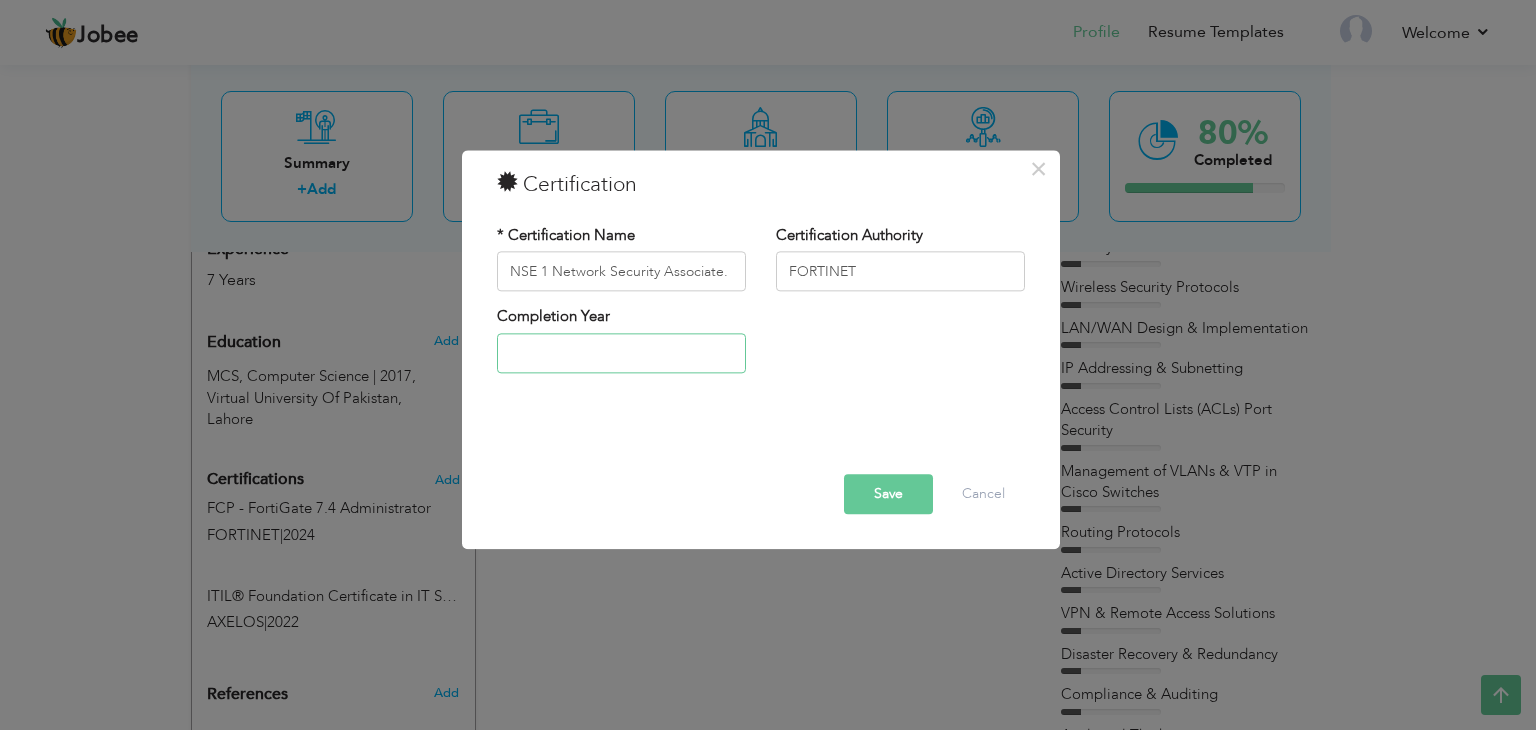 click at bounding box center (621, 353) 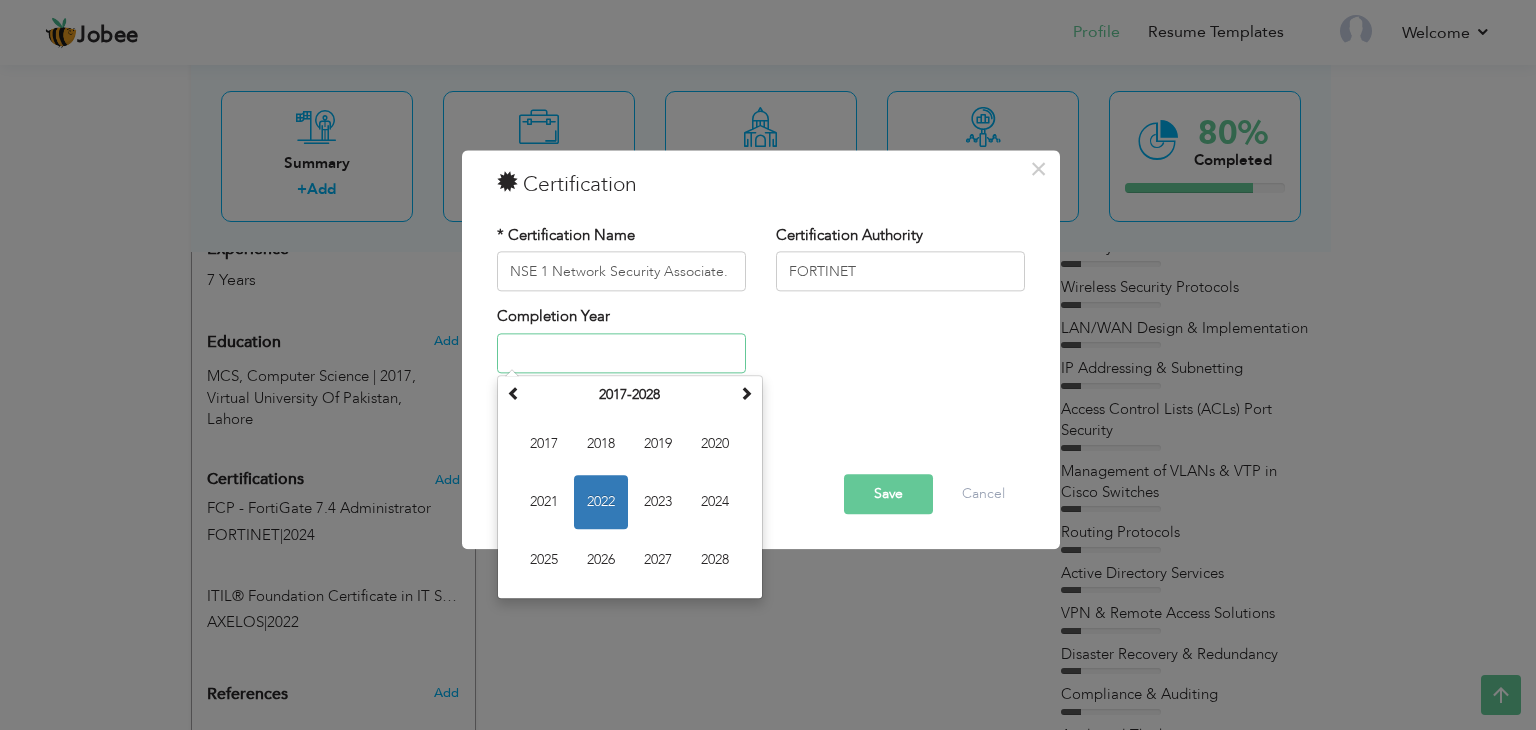 click on "2022" at bounding box center (601, 502) 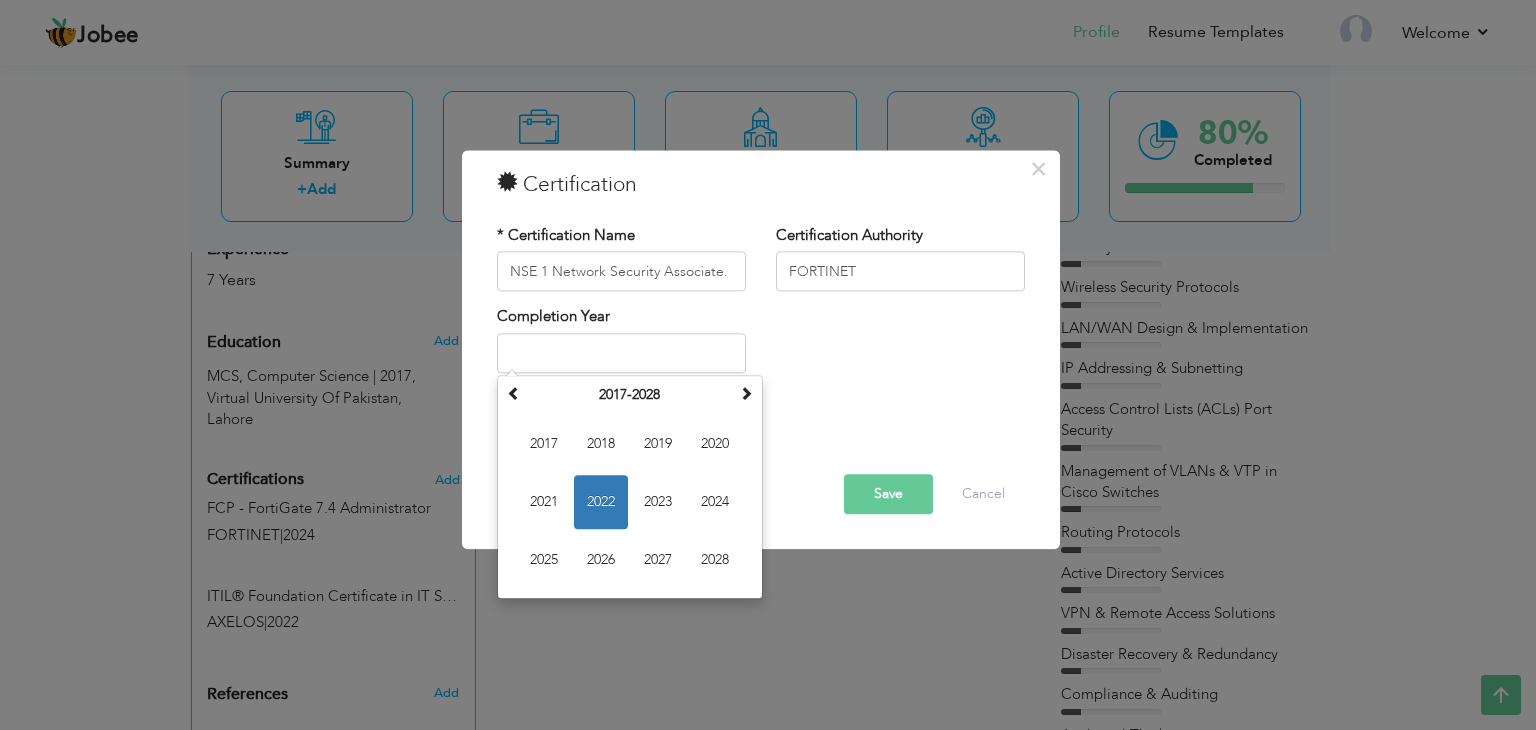 type on "2022" 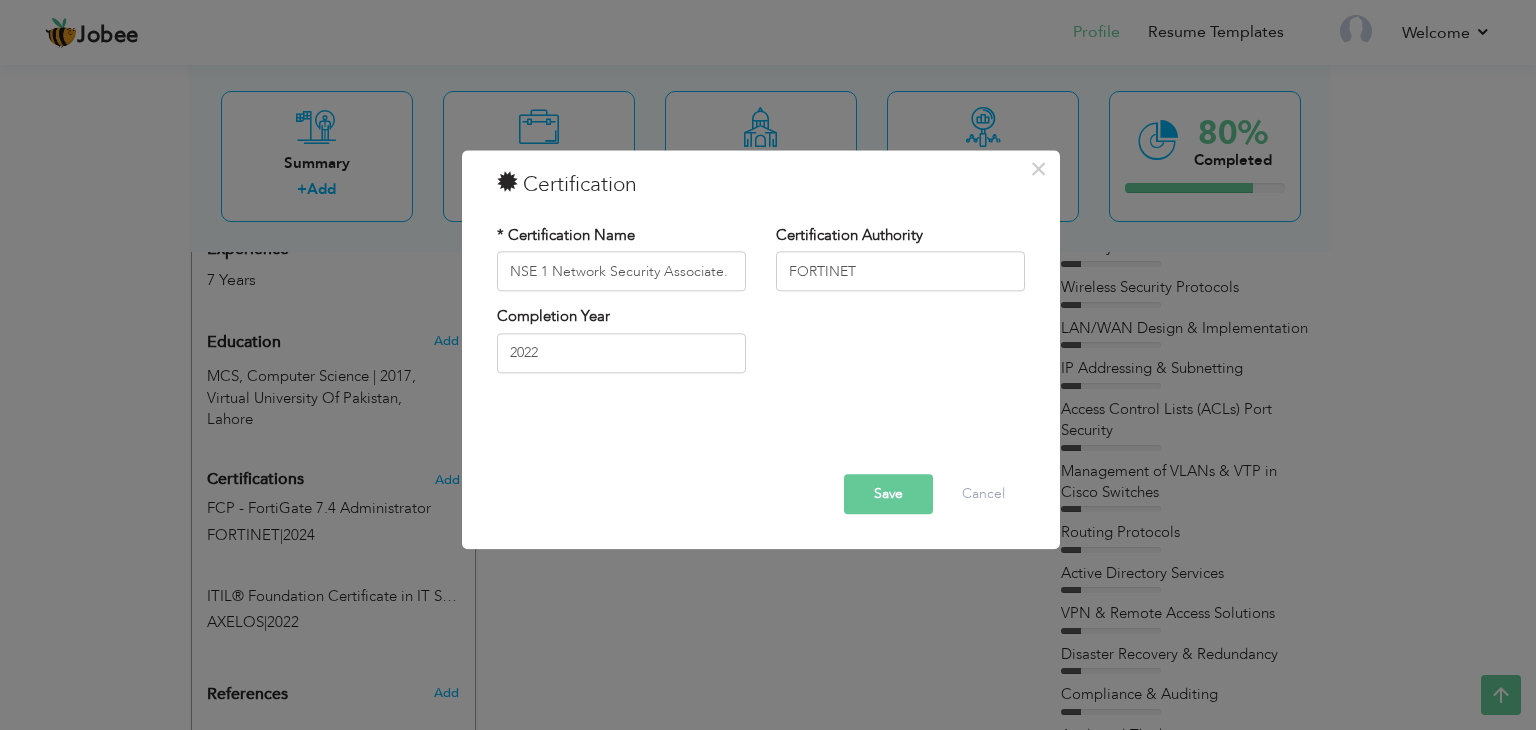 click on "Save" at bounding box center [888, 495] 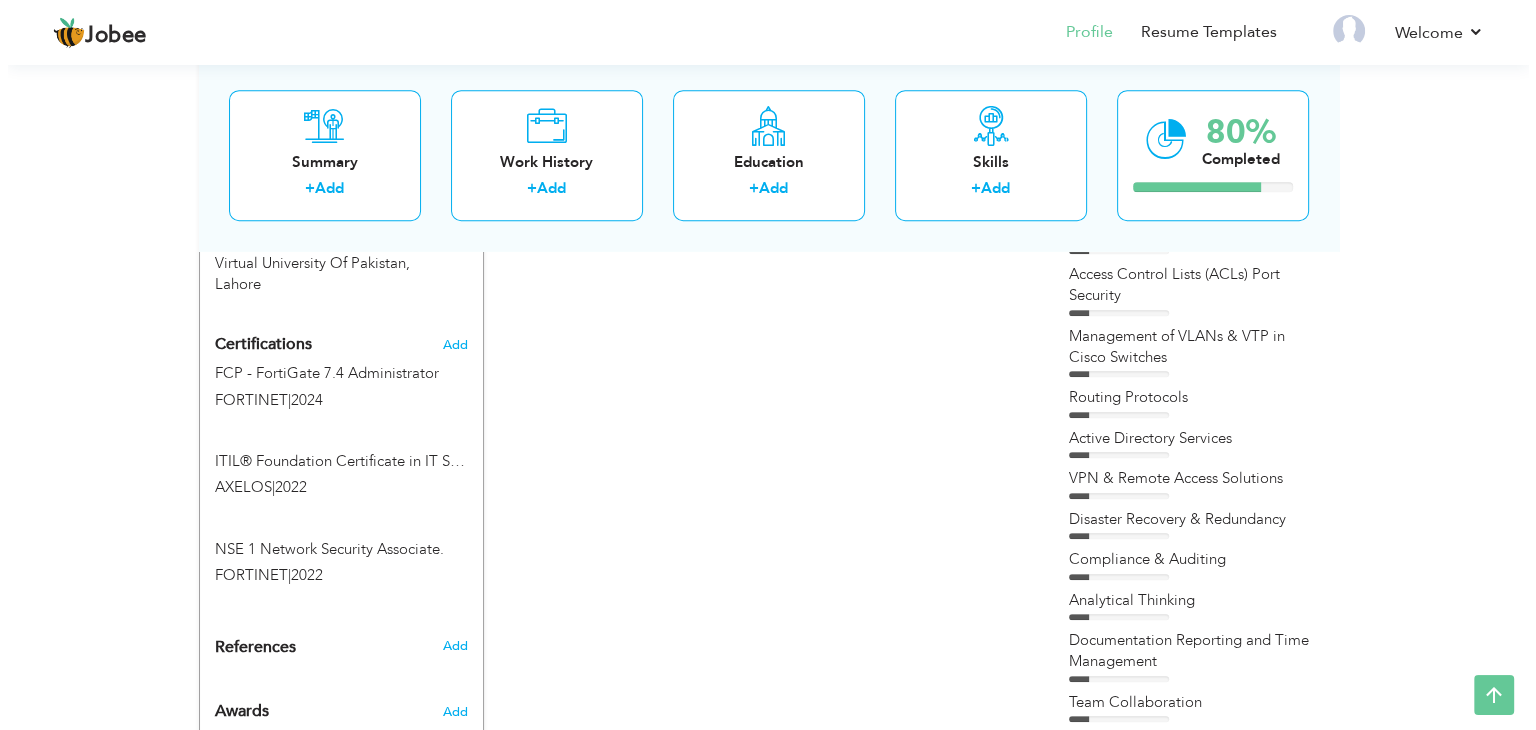 scroll, scrollTop: 881, scrollLeft: 0, axis: vertical 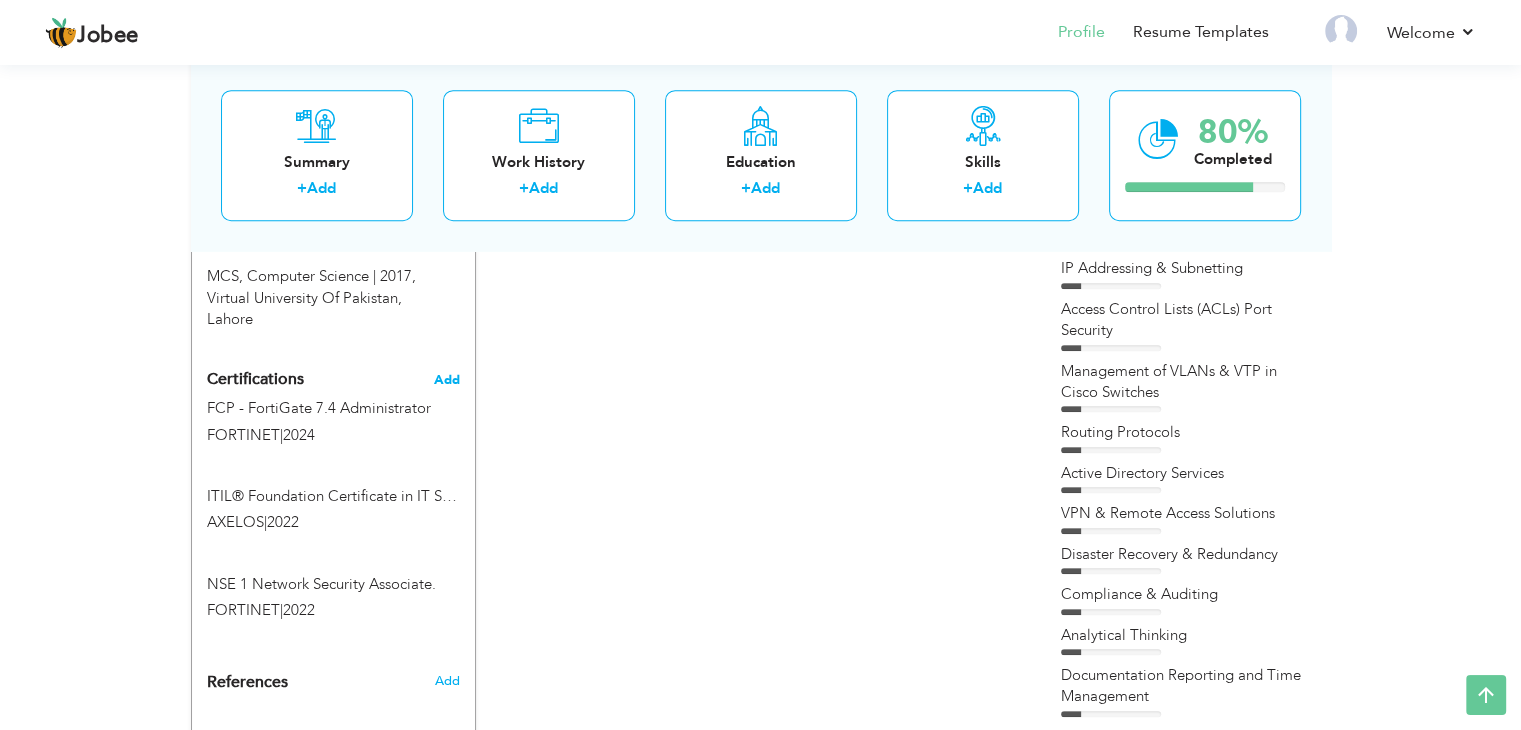 click on "Add" at bounding box center [447, 380] 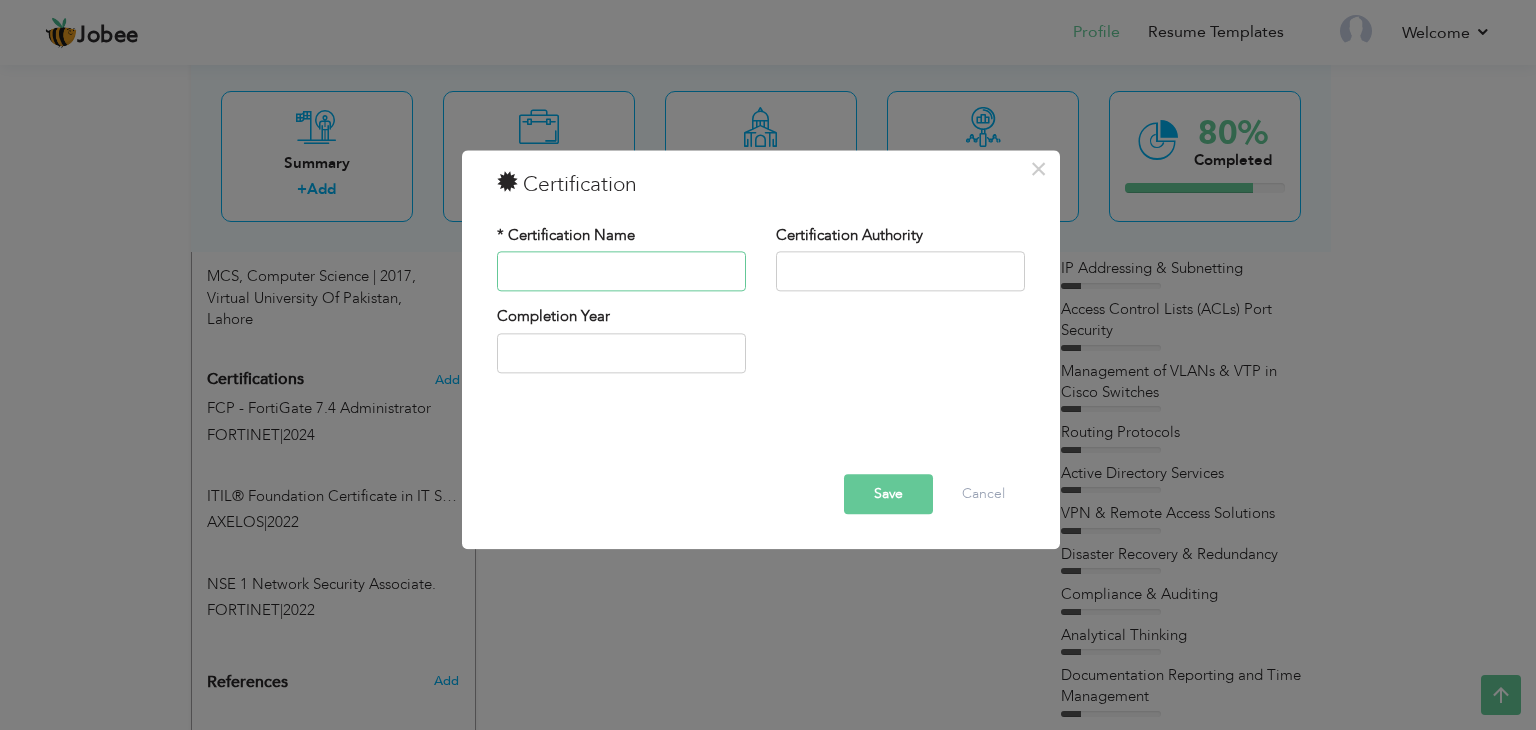 click at bounding box center [621, 272] 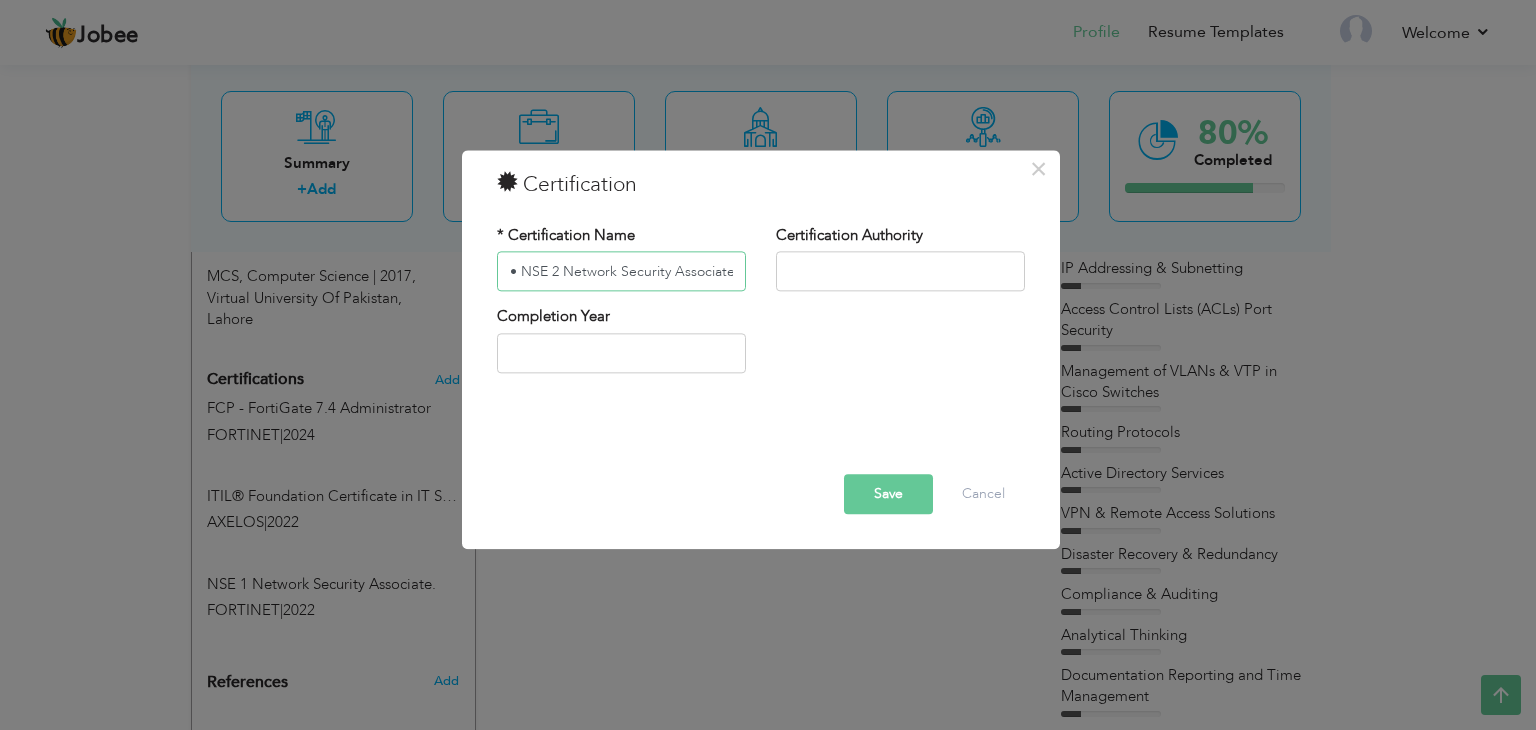 scroll, scrollTop: 0, scrollLeft: 19, axis: horizontal 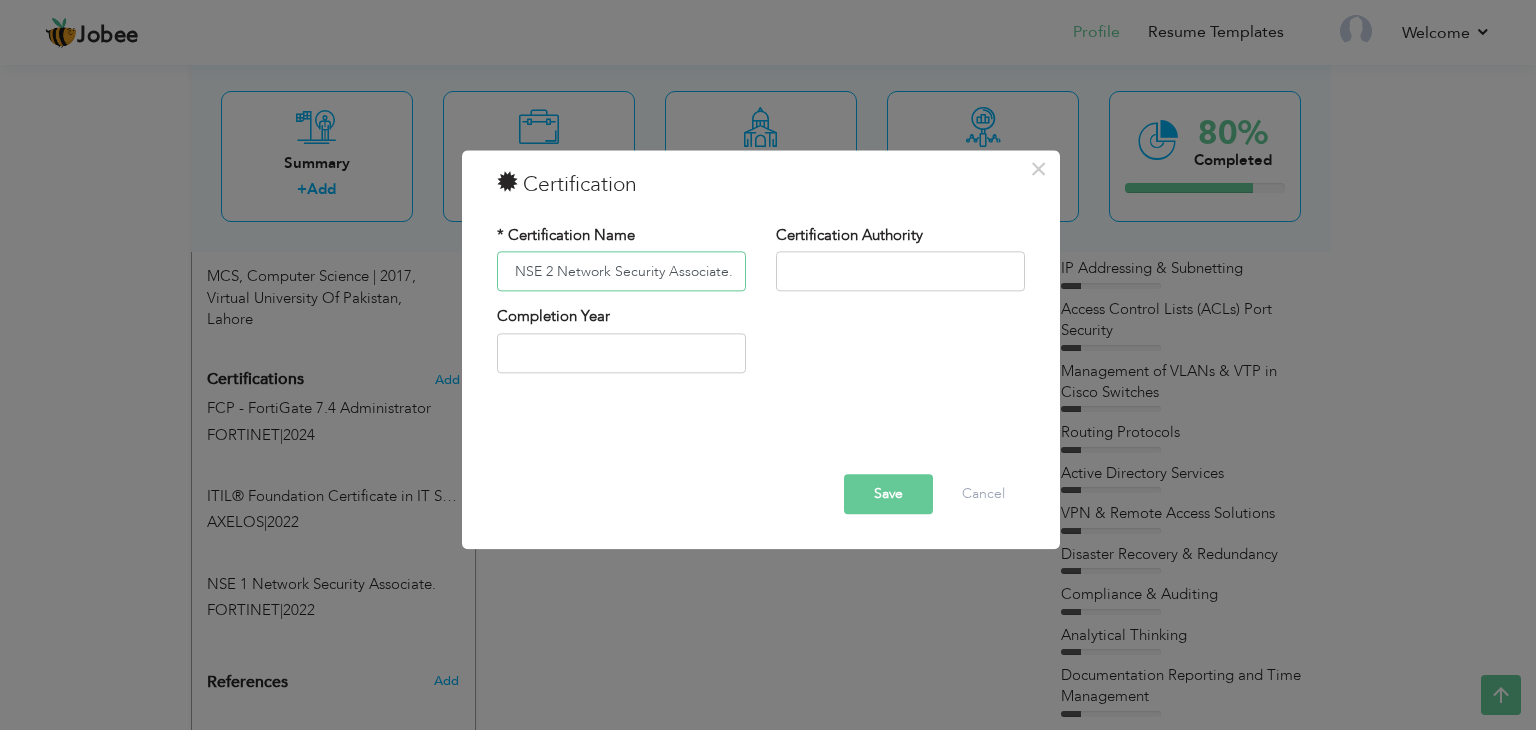 click on "•	NSE 2 Network Security Associate." at bounding box center (621, 272) 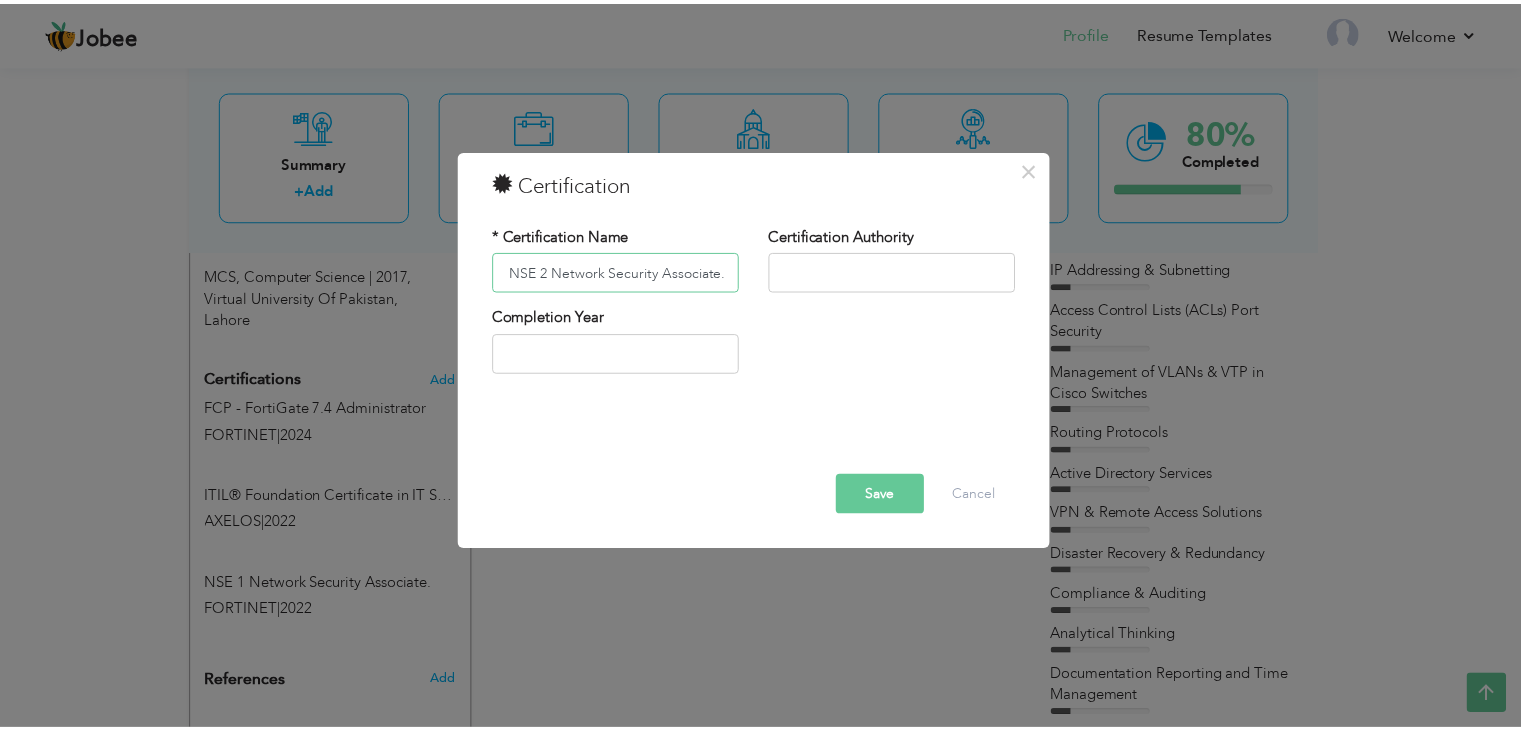scroll, scrollTop: 0, scrollLeft: 0, axis: both 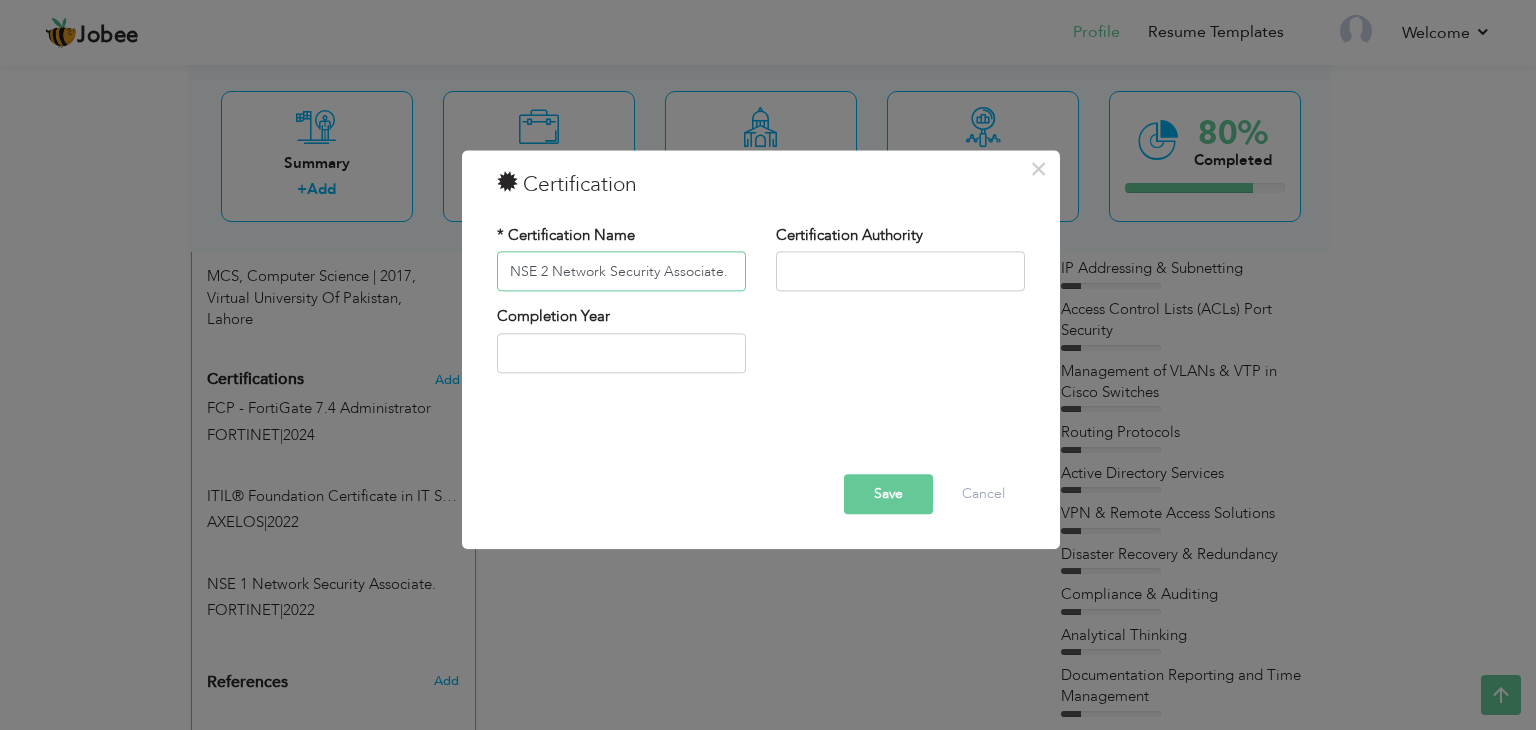 type on "NSE 2 Network Security Associate." 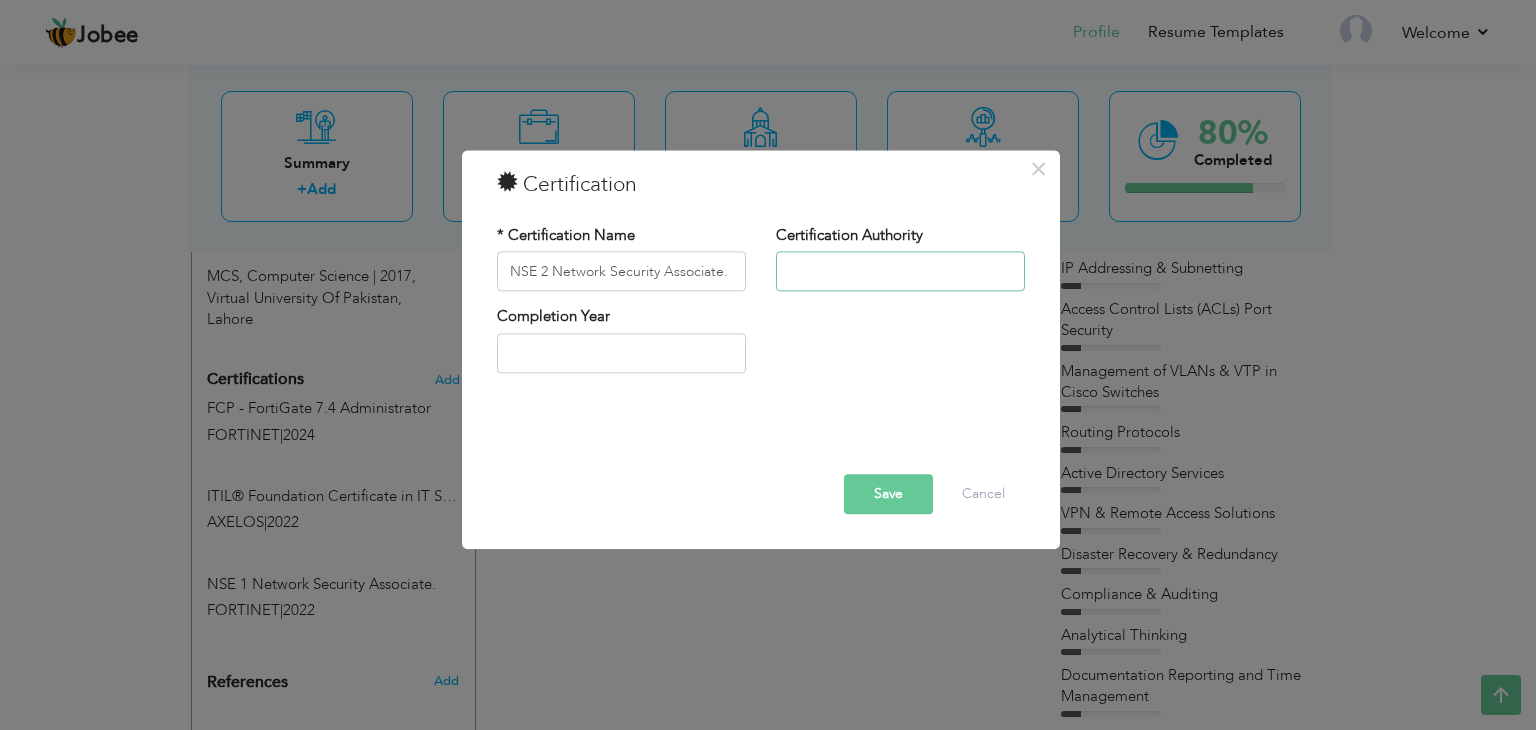 click at bounding box center [900, 272] 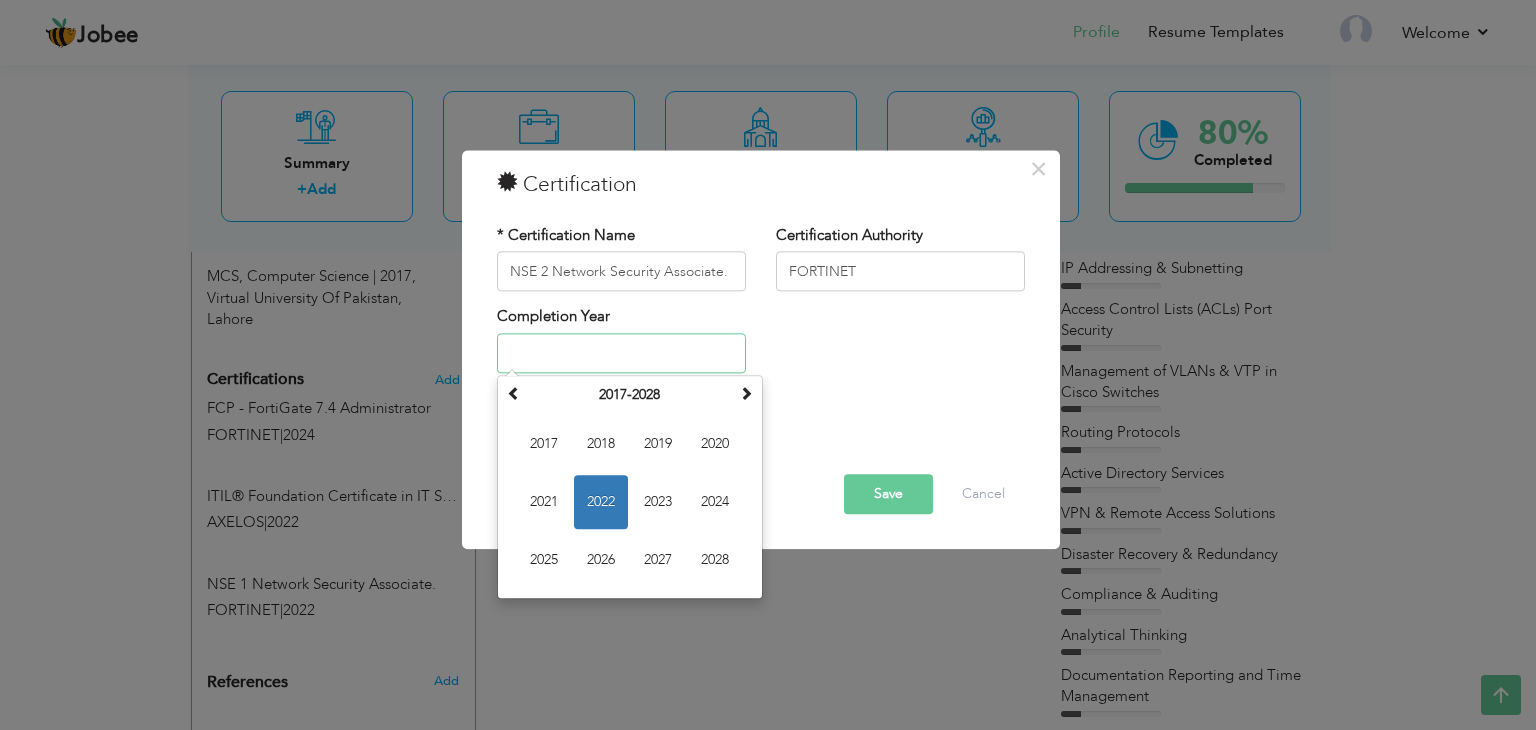 click at bounding box center [621, 353] 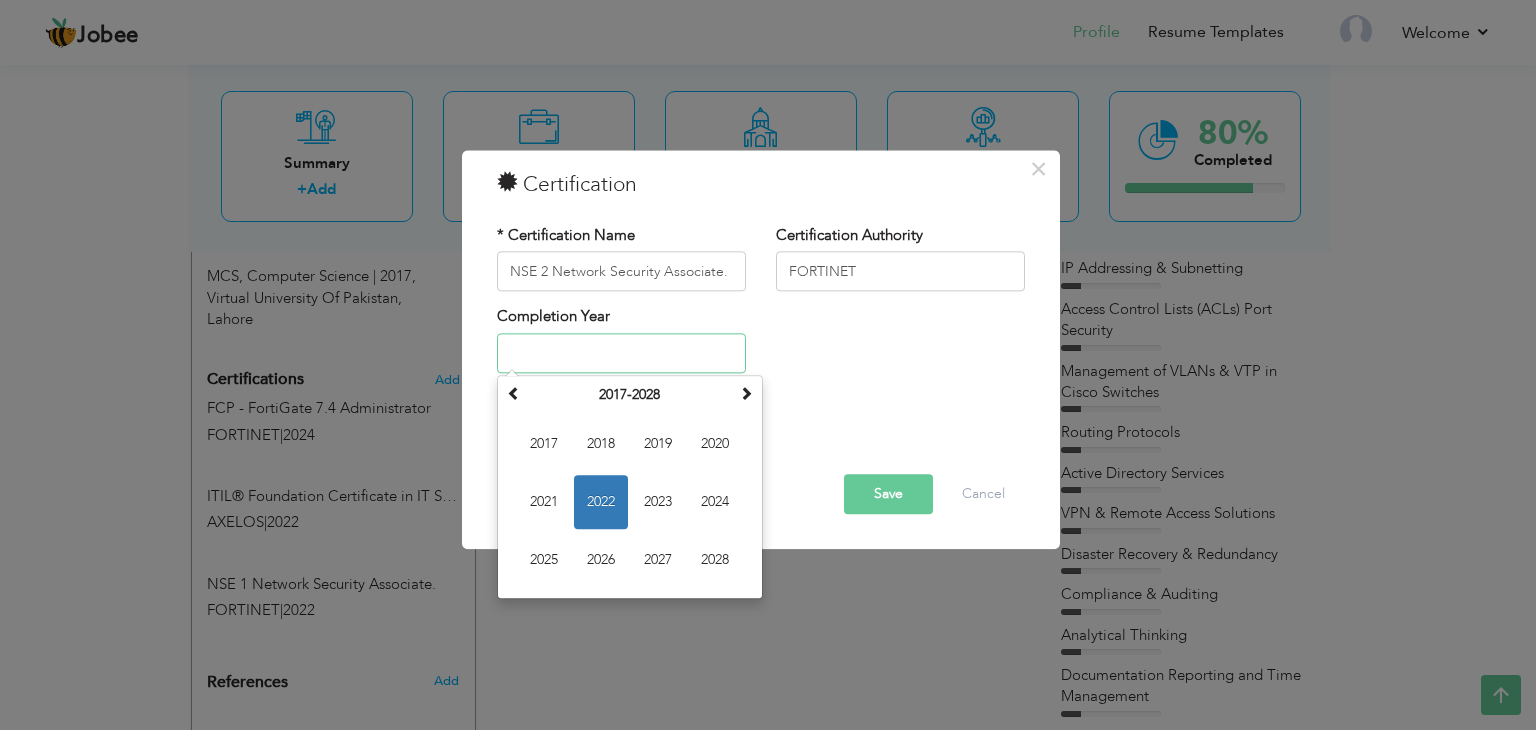 click on "2022" at bounding box center [601, 502] 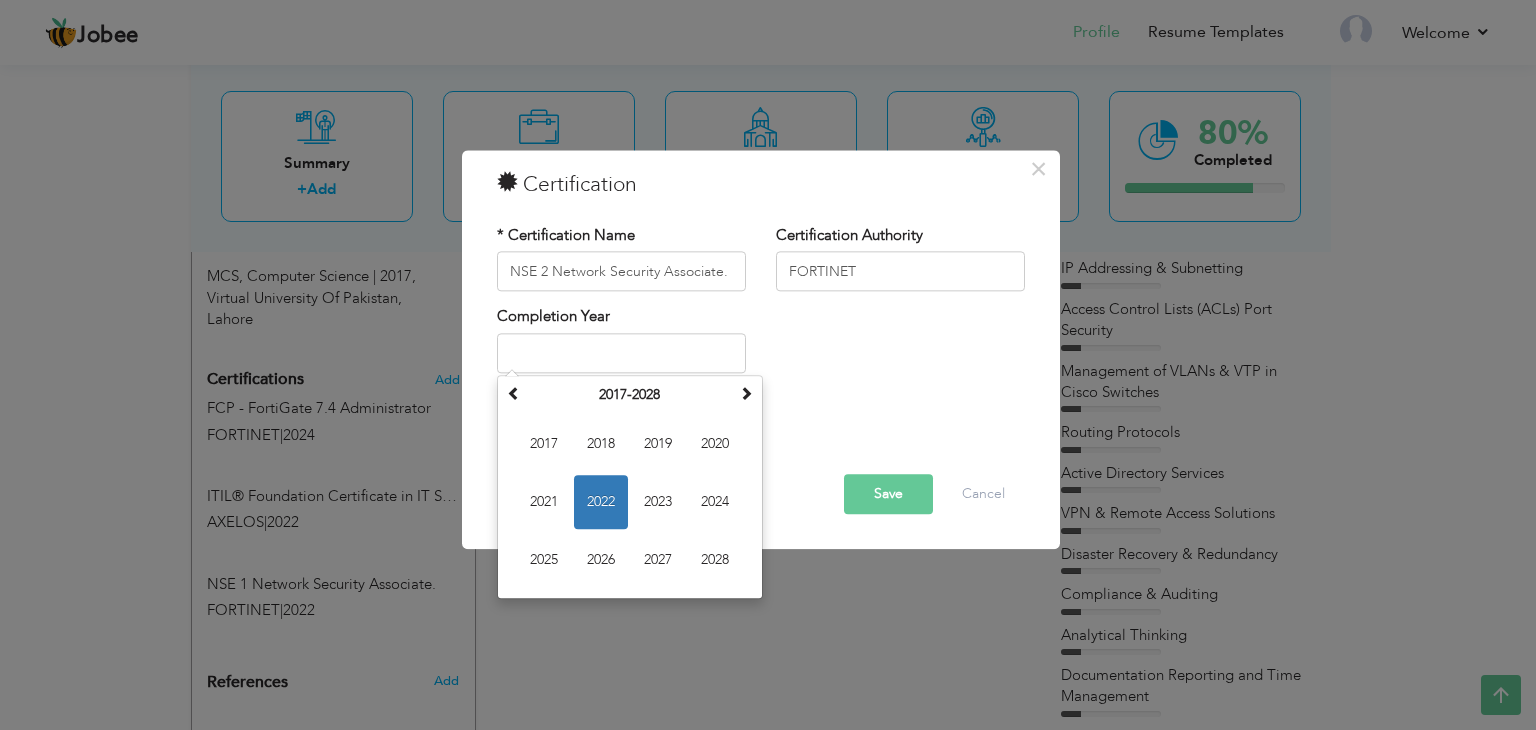type on "2022" 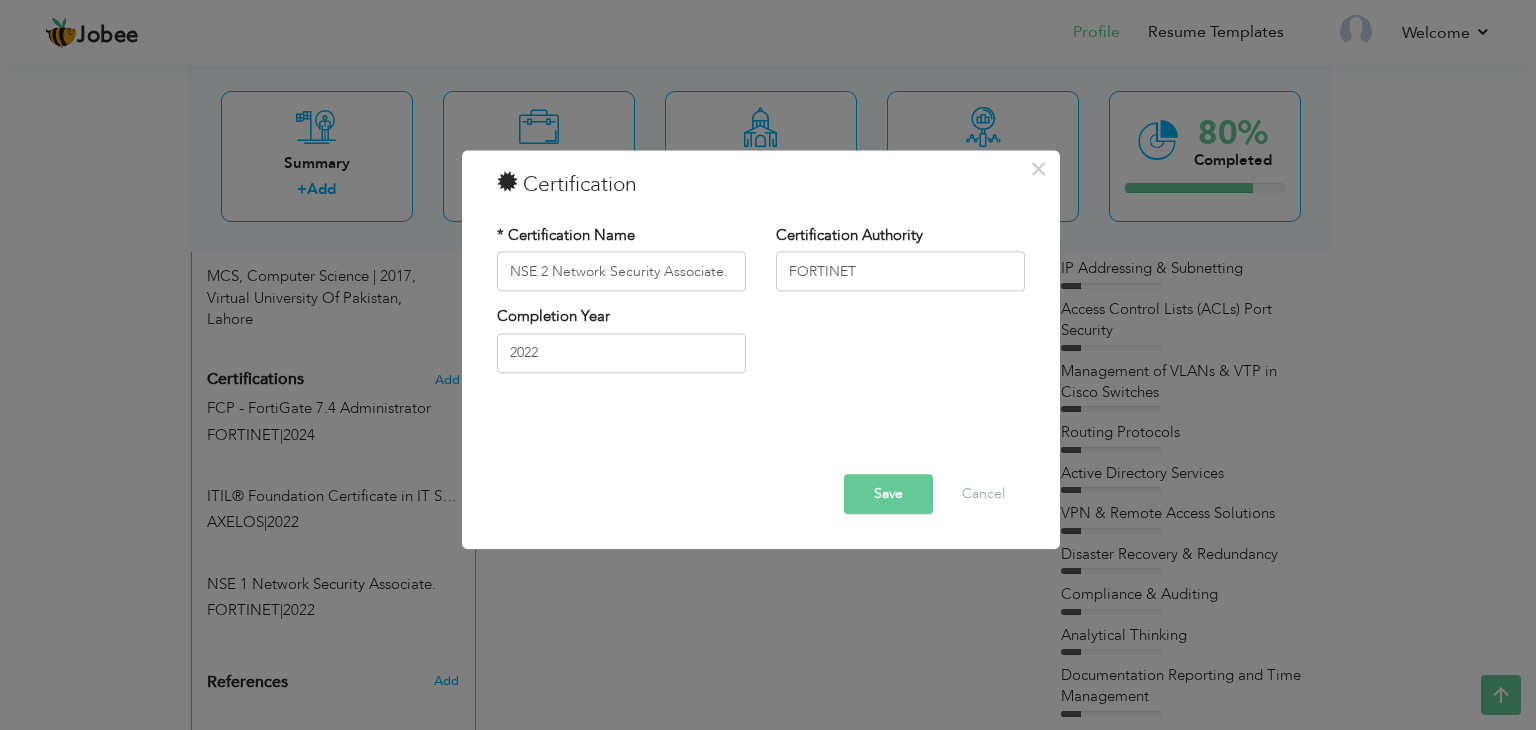 click on "Save" at bounding box center [888, 495] 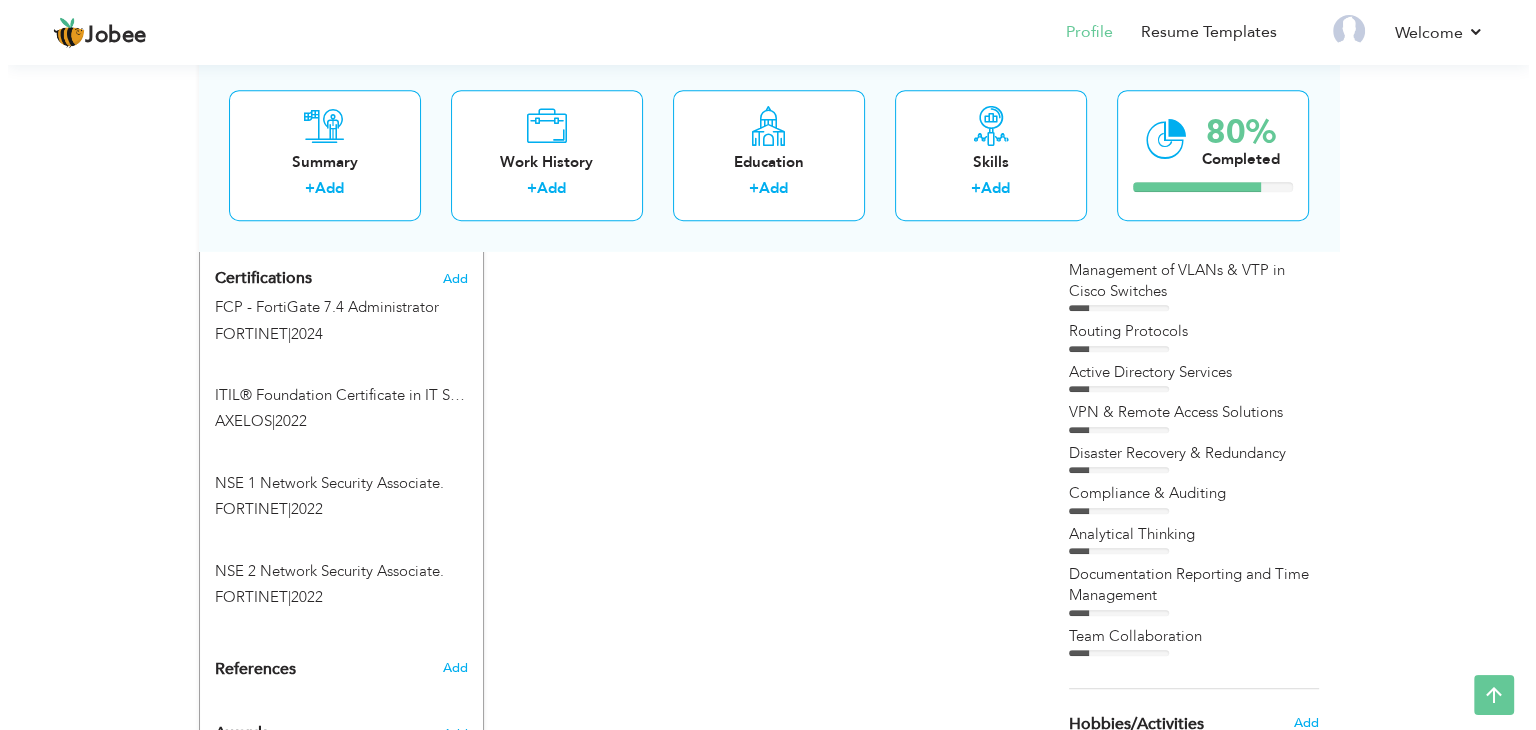 scroll, scrollTop: 981, scrollLeft: 0, axis: vertical 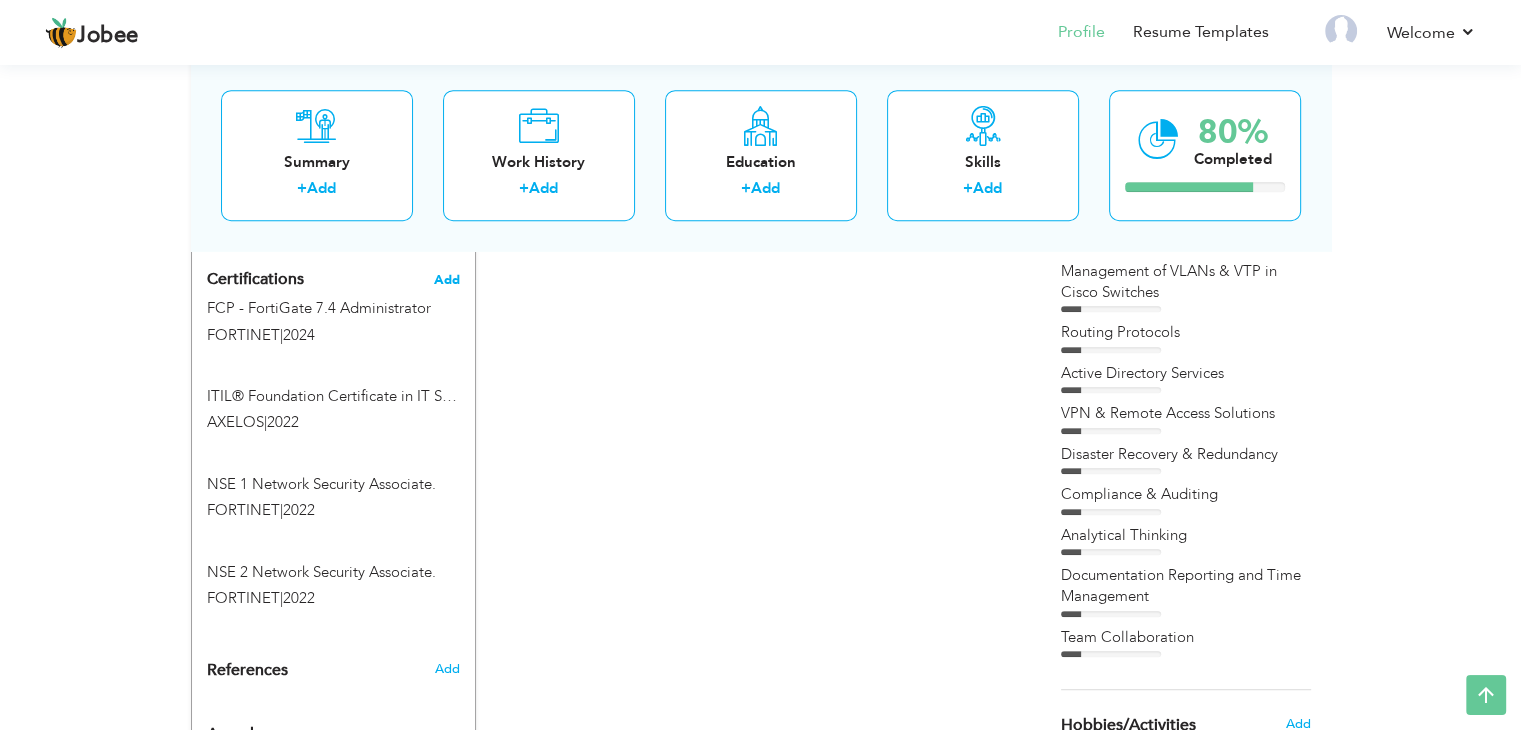 click on "Add" at bounding box center [447, 280] 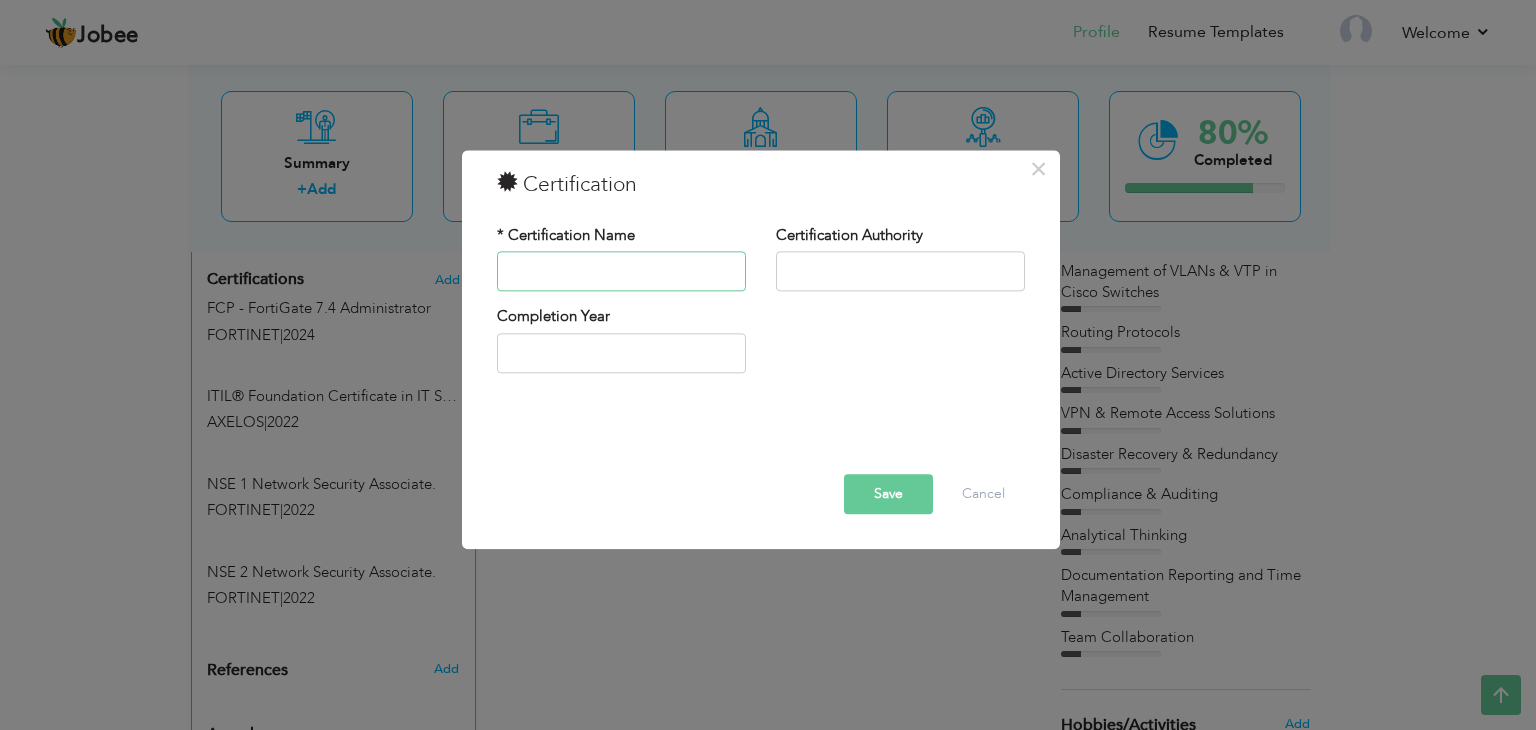 click at bounding box center (621, 272) 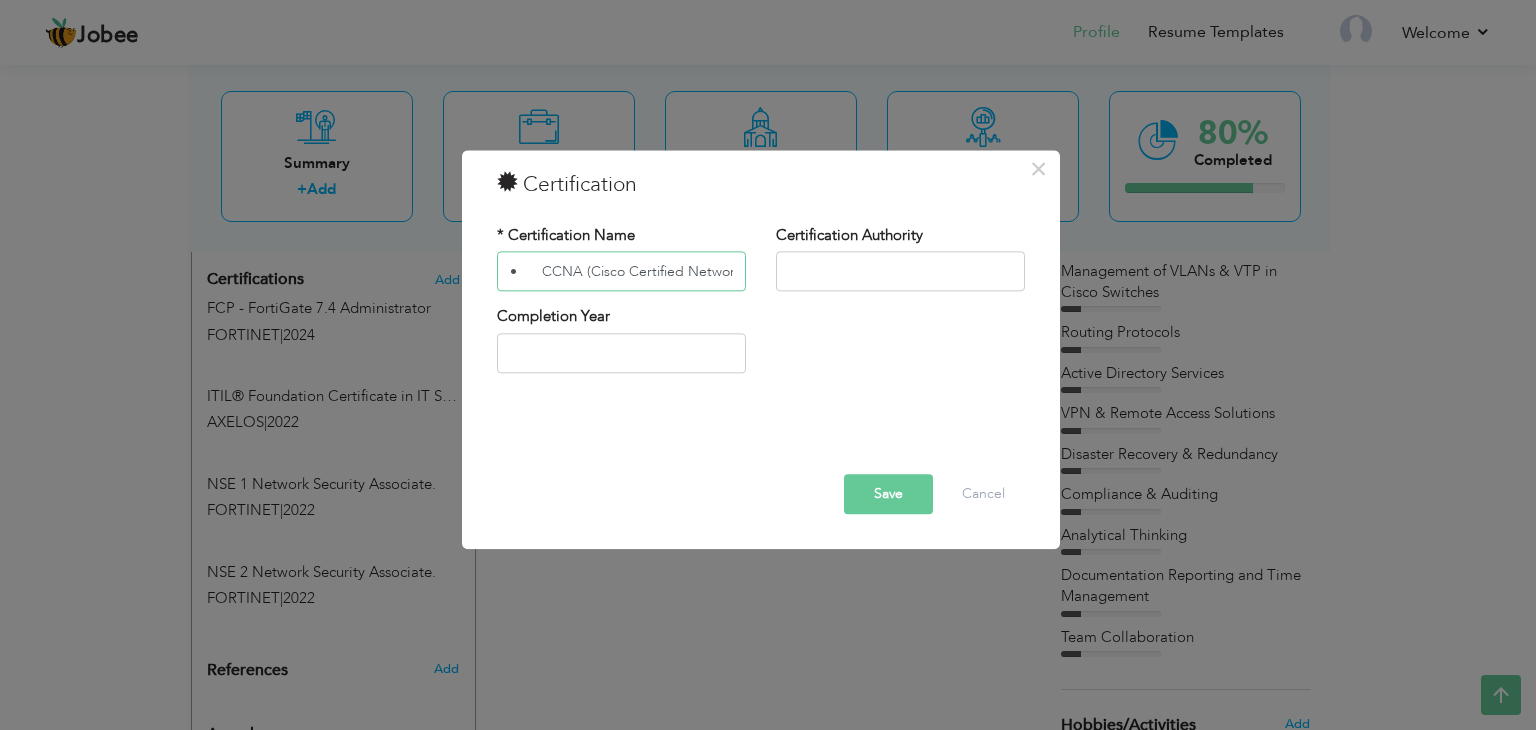 scroll, scrollTop: 0, scrollLeft: 68, axis: horizontal 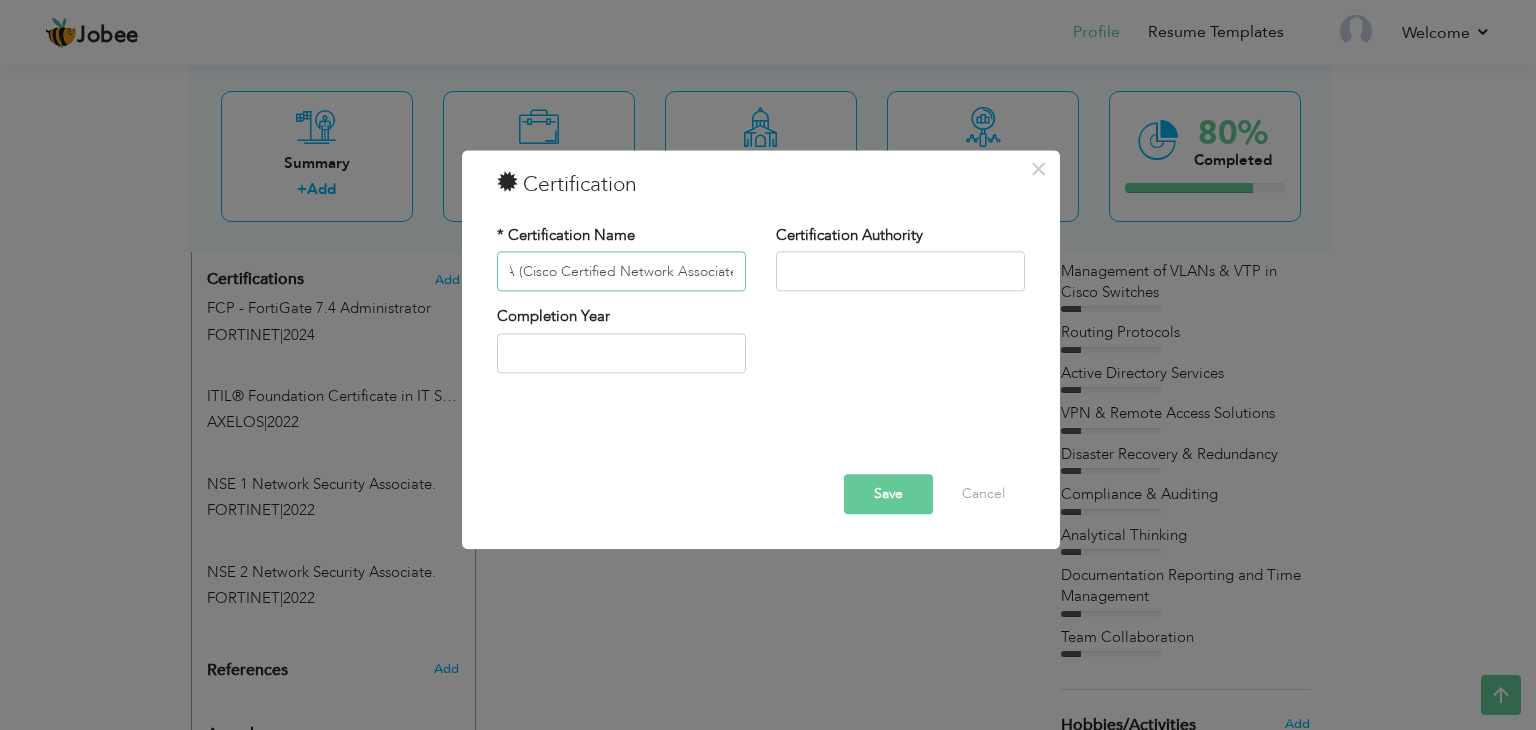 click on "•	CCNA (Cisco Certified Network Associate)" at bounding box center [621, 272] 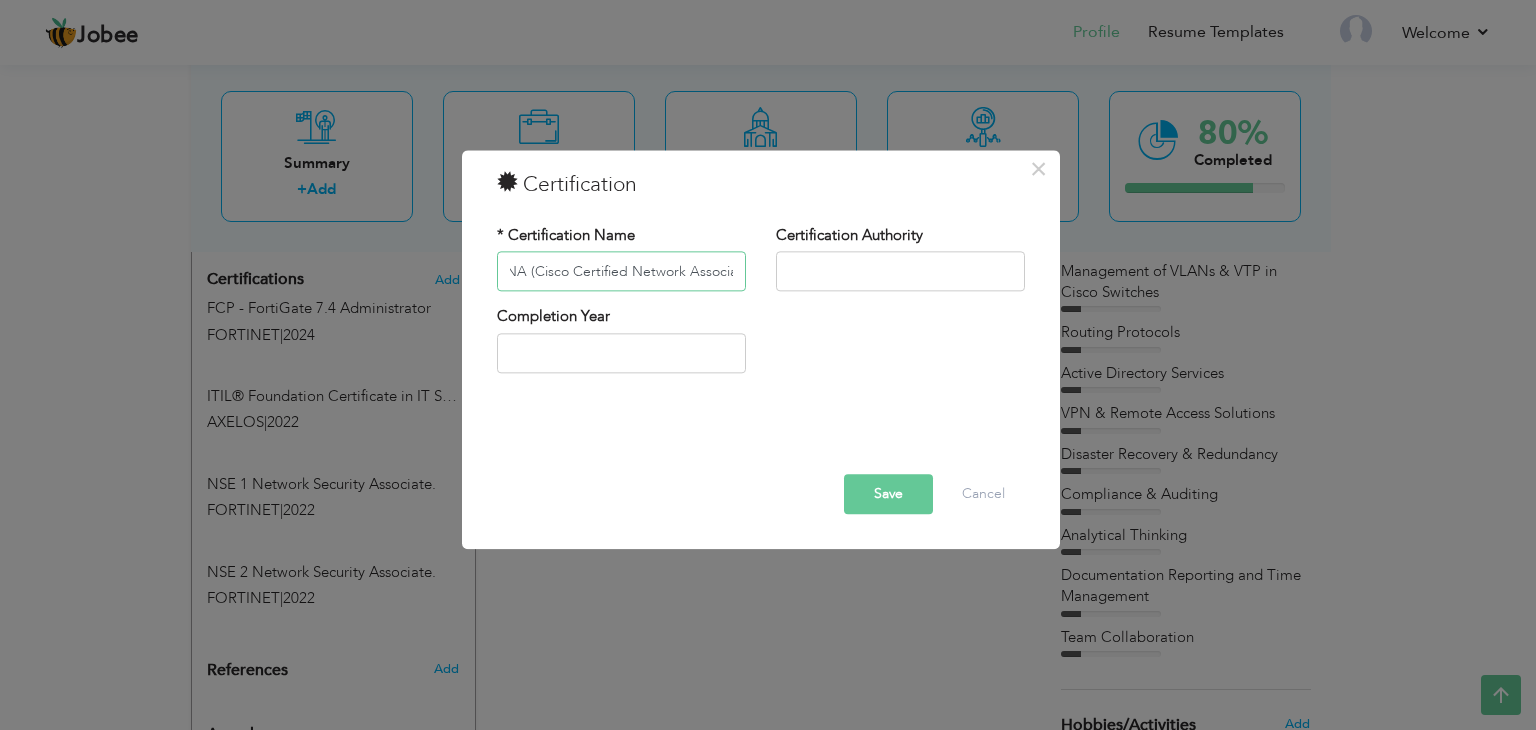 scroll, scrollTop: 0, scrollLeft: 39, axis: horizontal 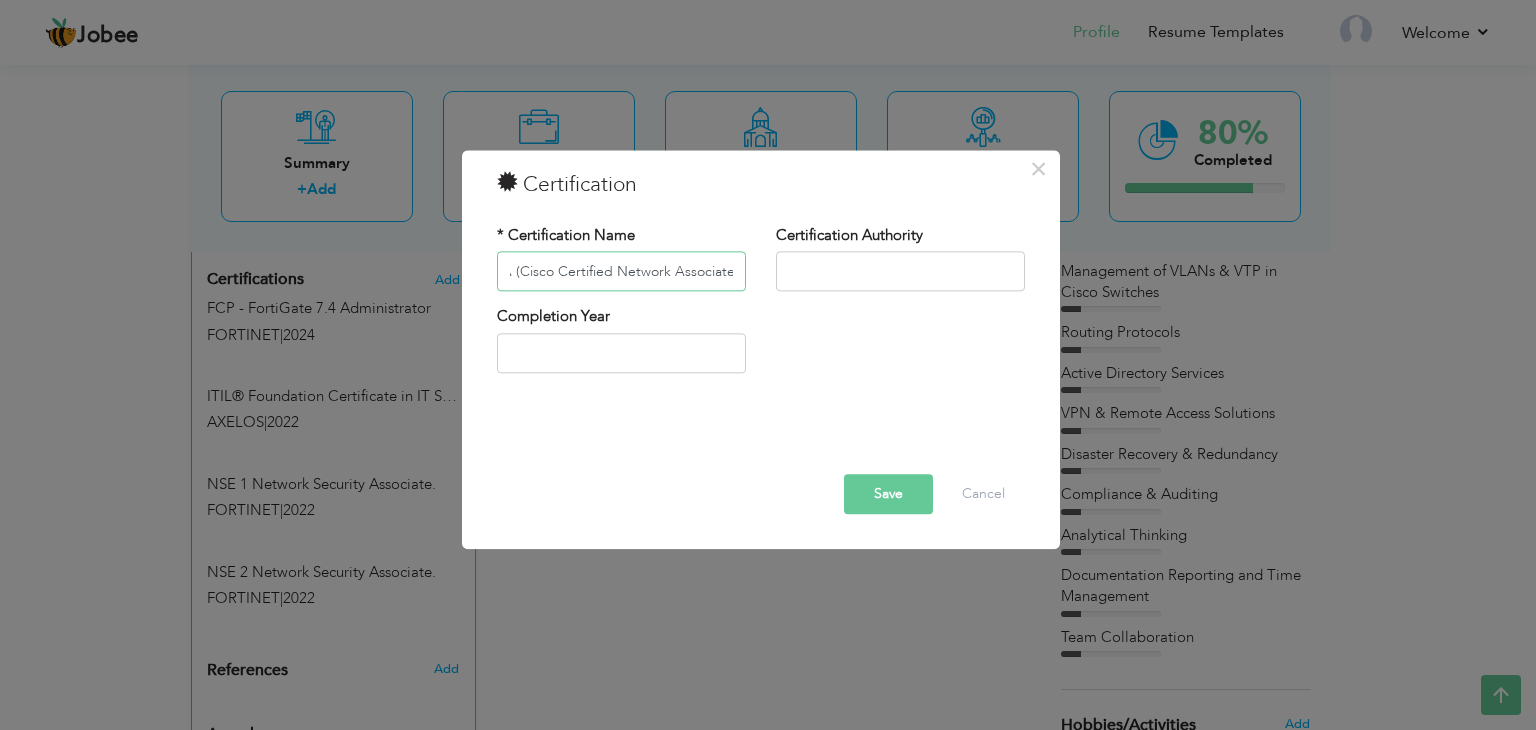 type on "CCNA (Cisco Certified Network Associate)" 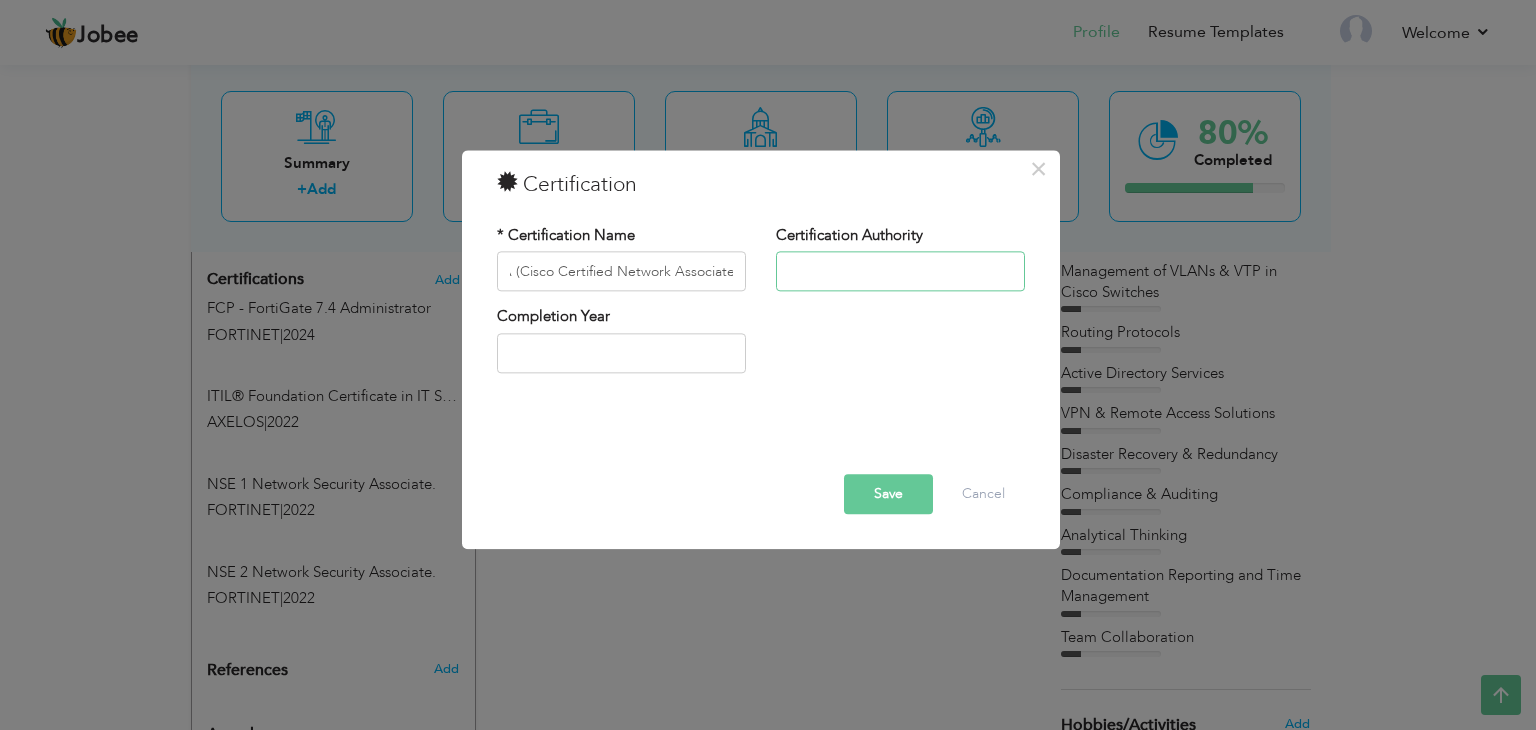 click at bounding box center [900, 272] 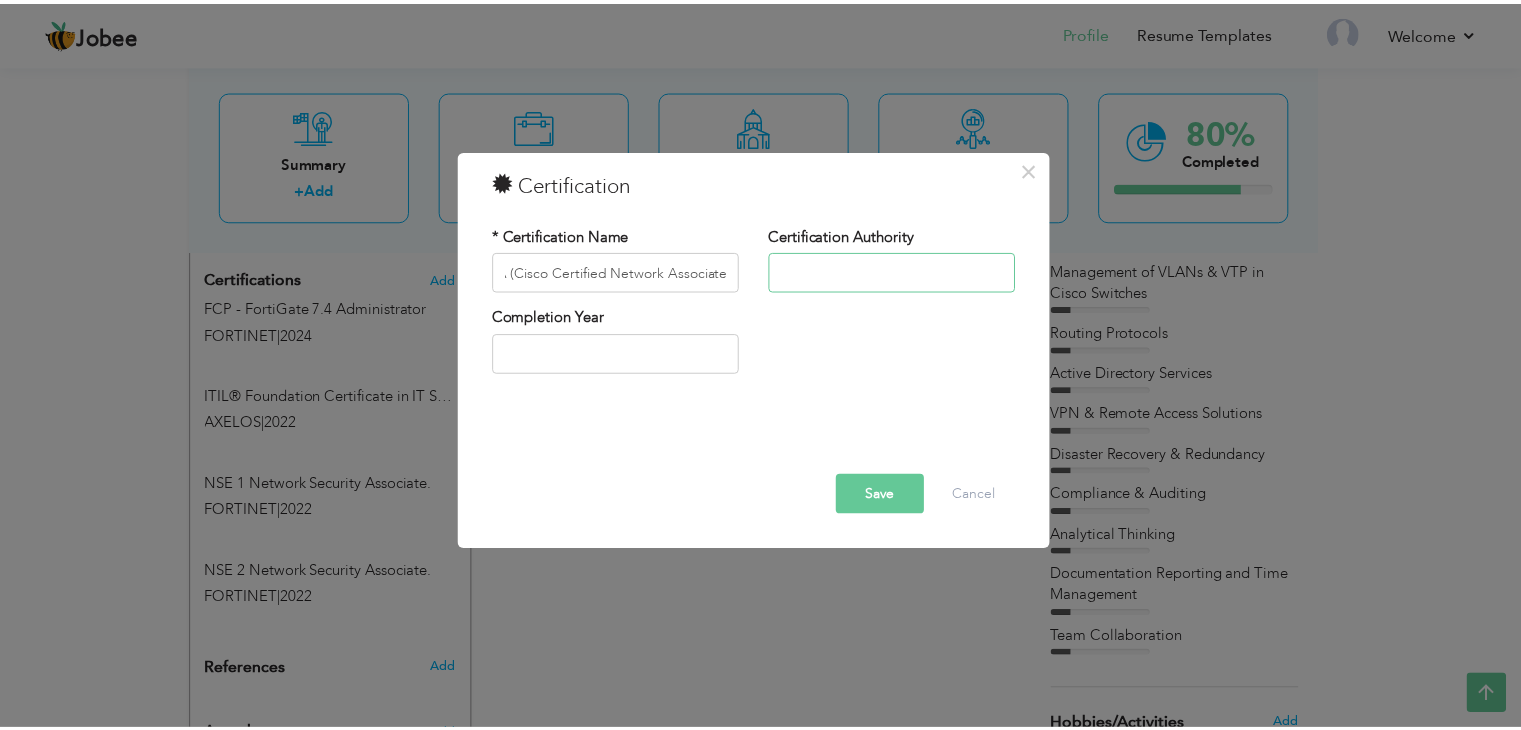 scroll, scrollTop: 0, scrollLeft: 0, axis: both 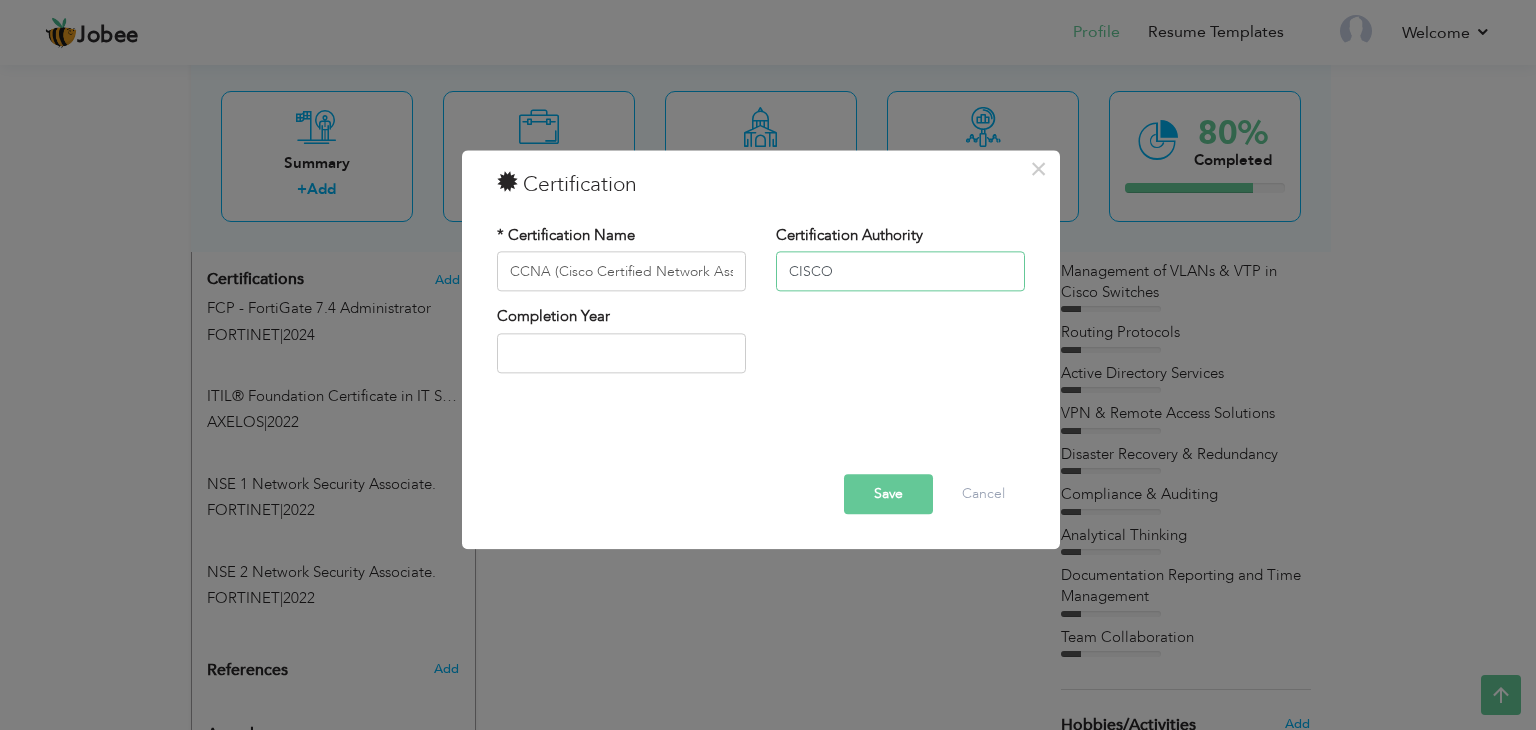 type on "CISCO" 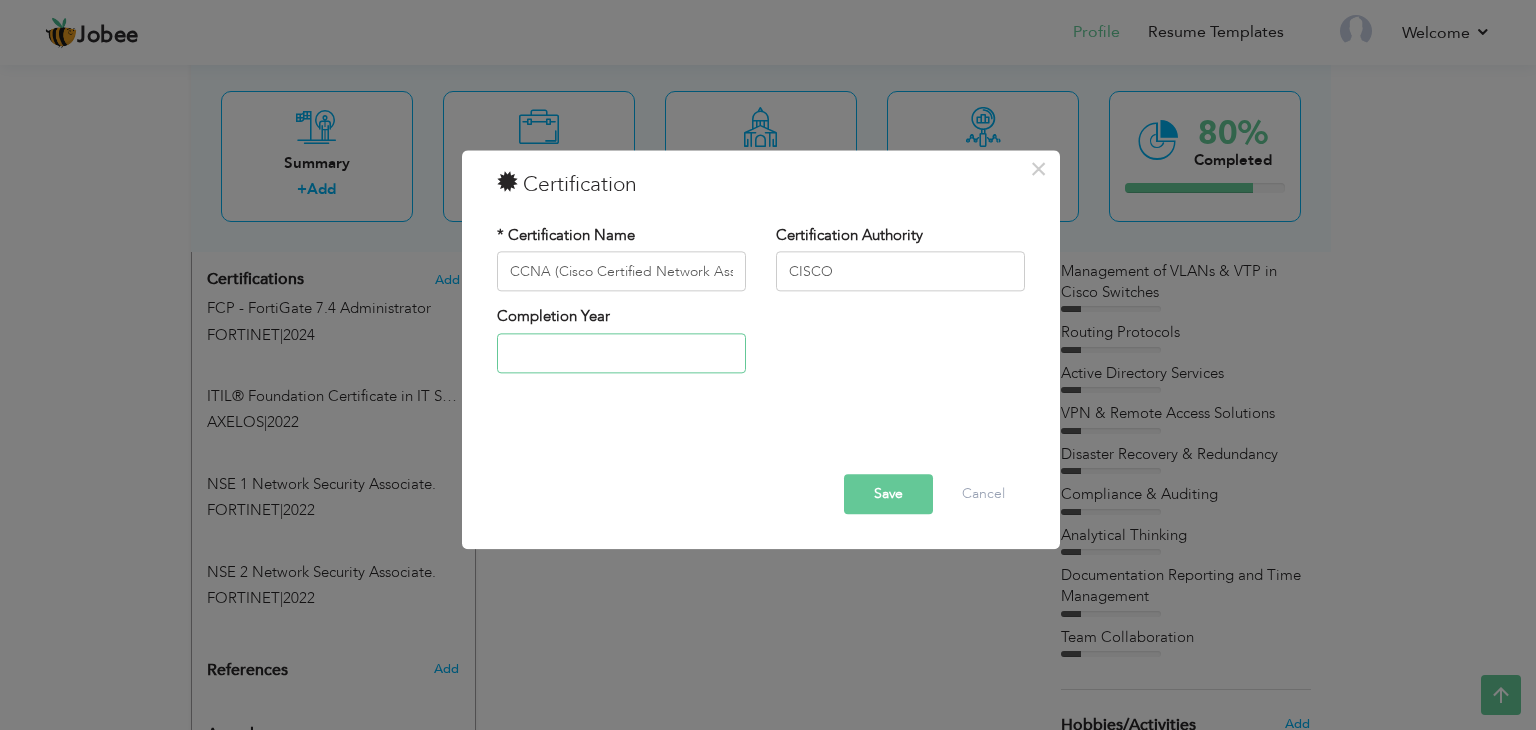 click at bounding box center (621, 353) 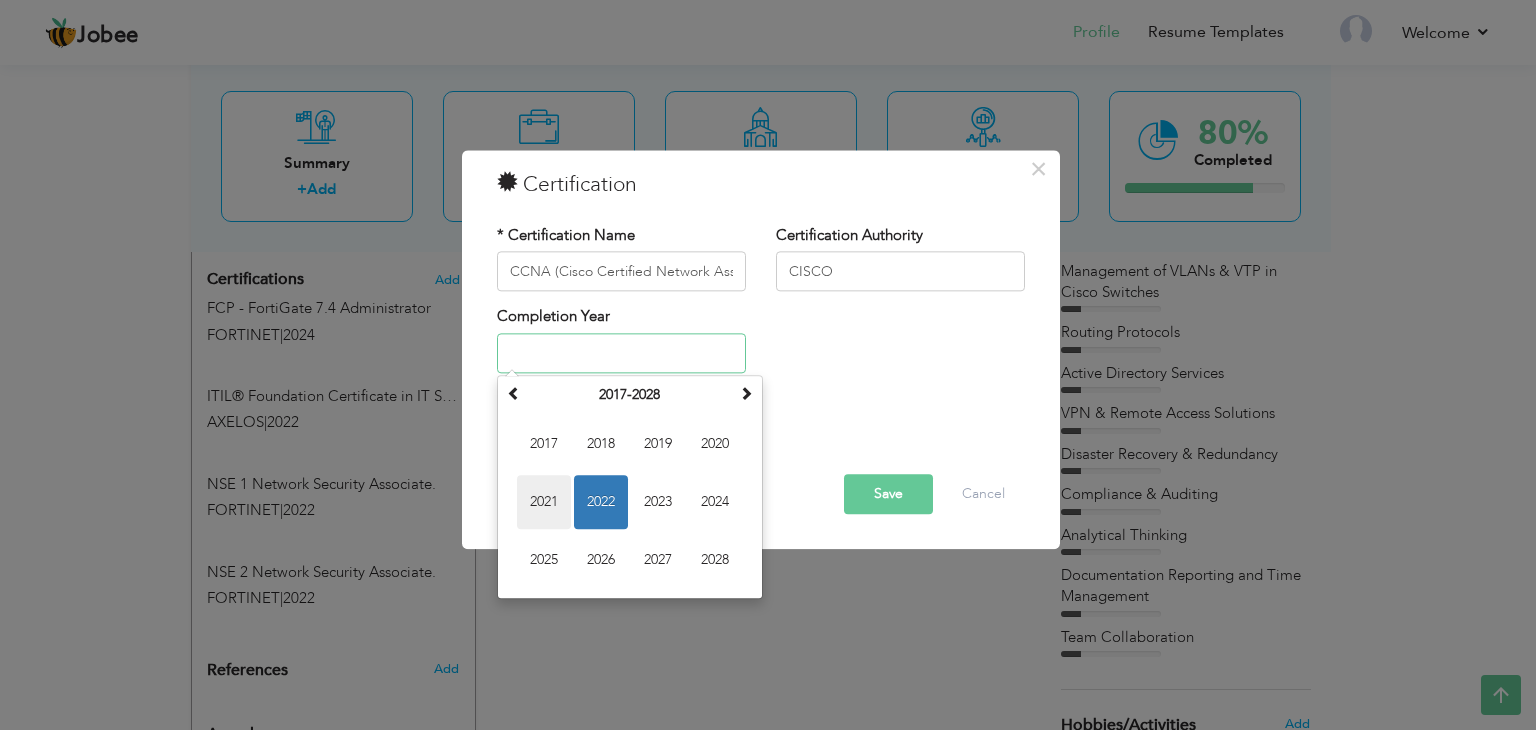 click on "2021" at bounding box center (544, 502) 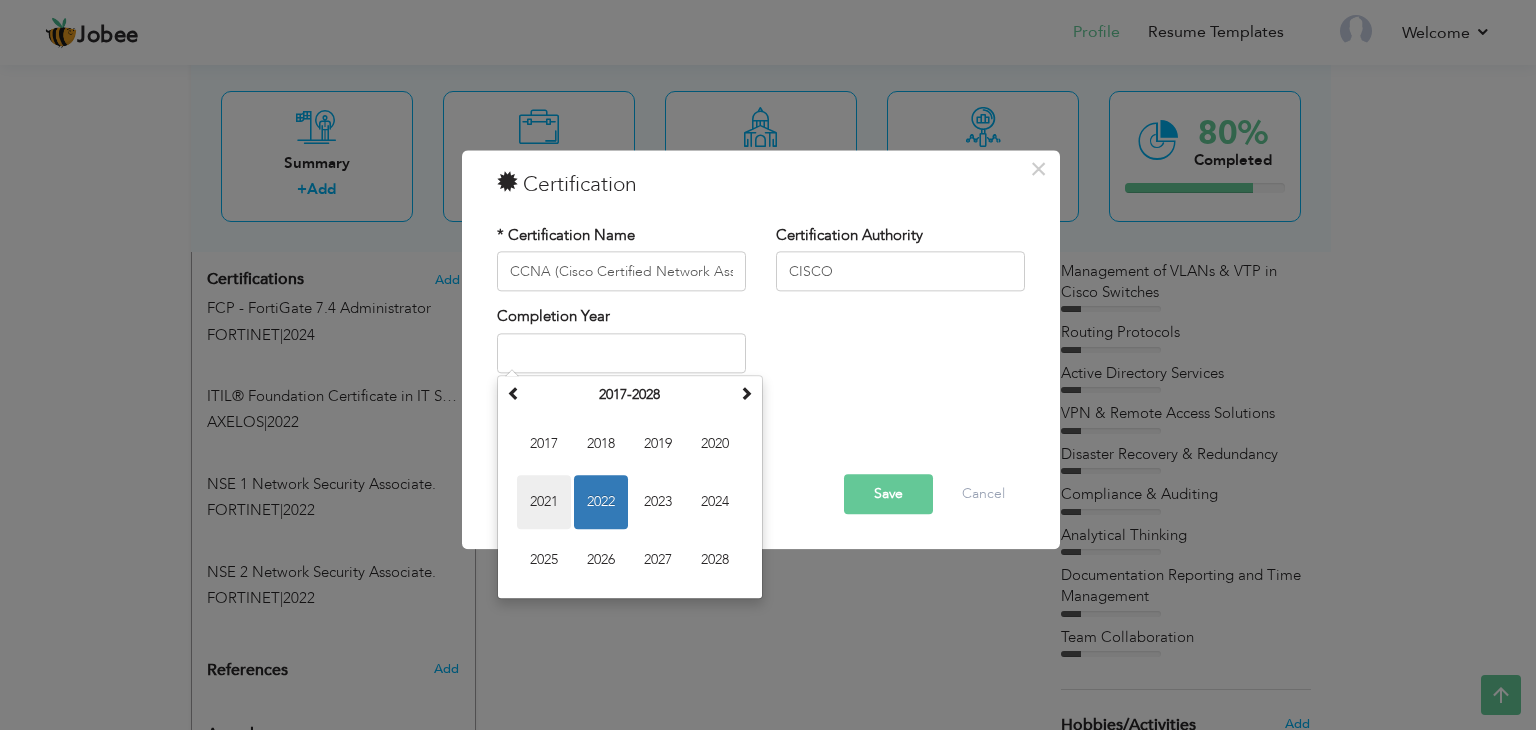 type on "2021" 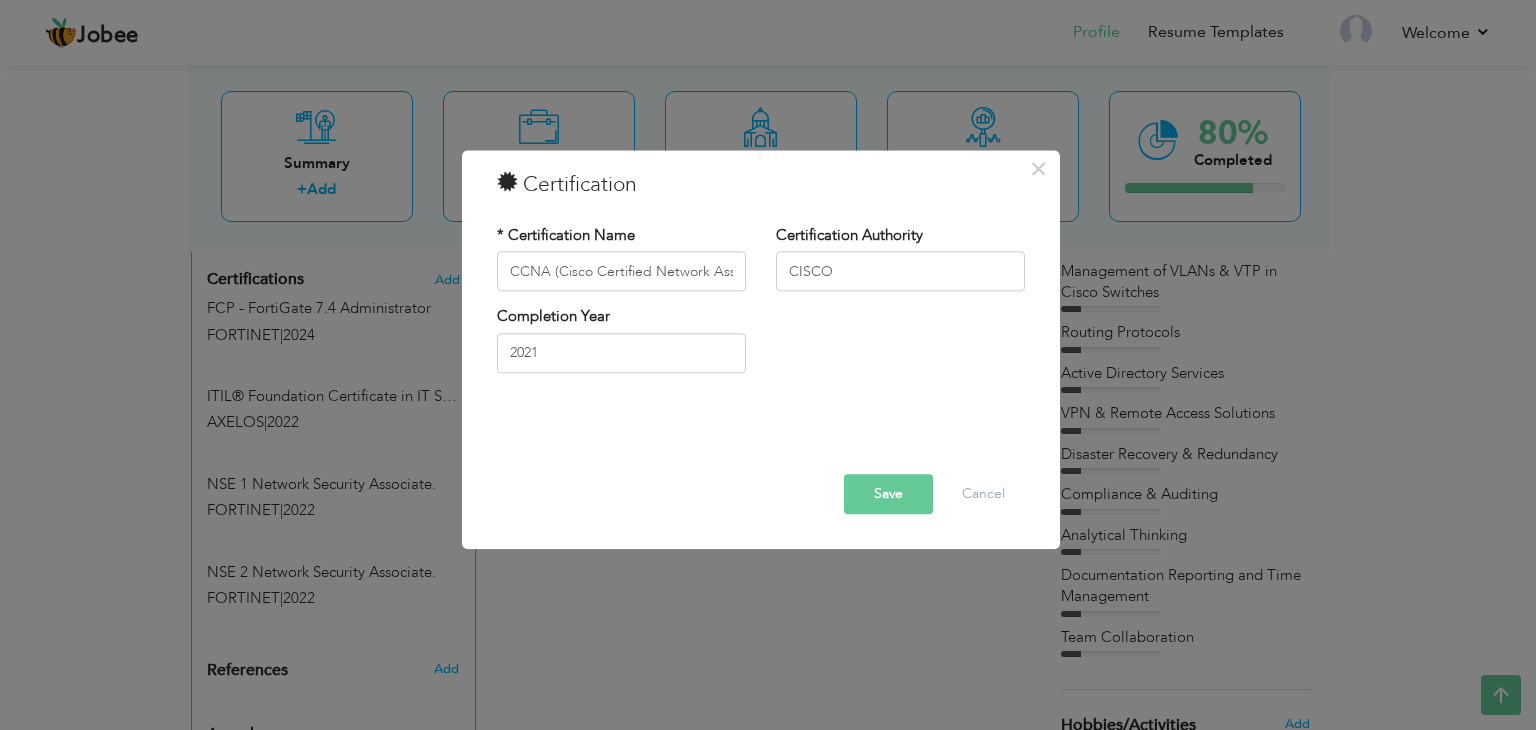 click on "Save" at bounding box center [888, 495] 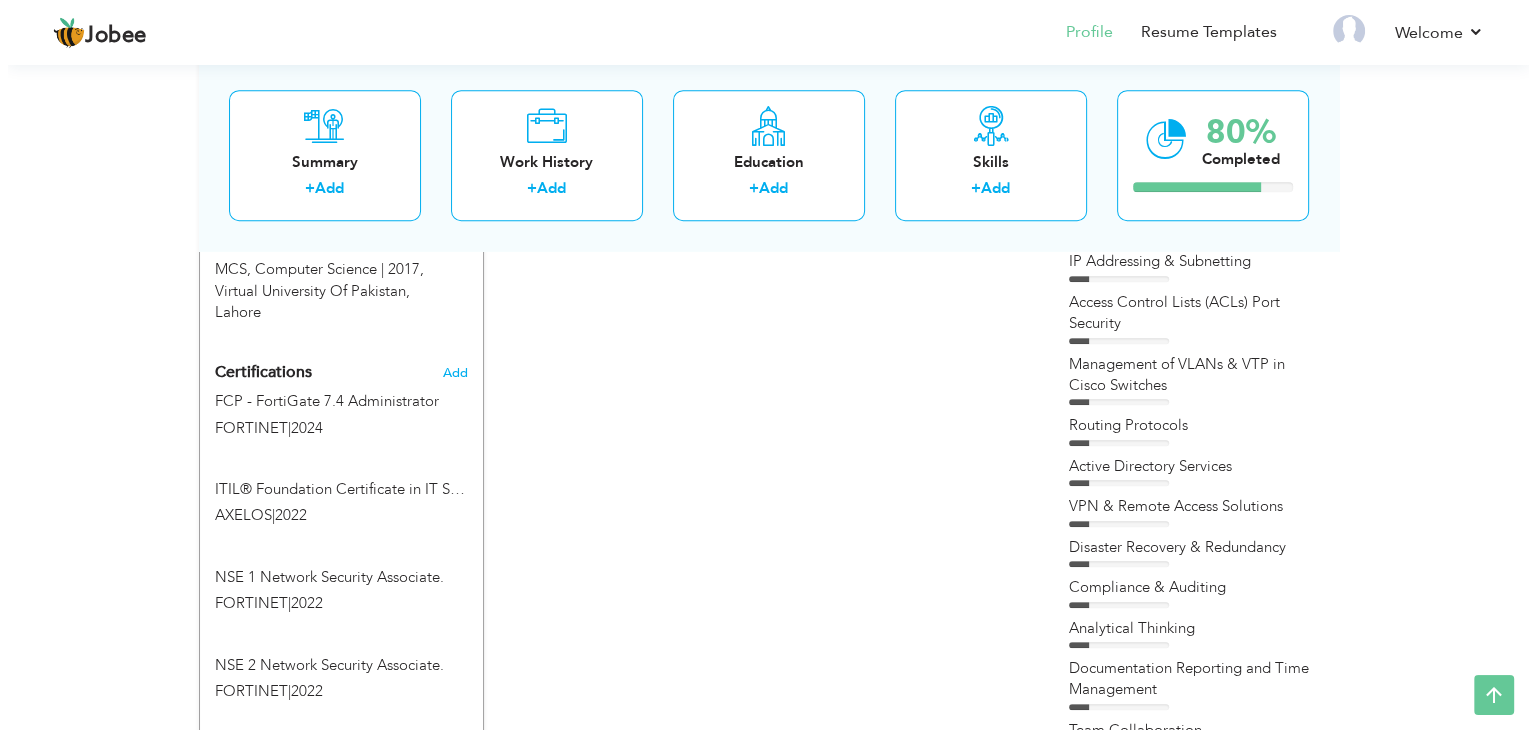 scroll, scrollTop: 881, scrollLeft: 0, axis: vertical 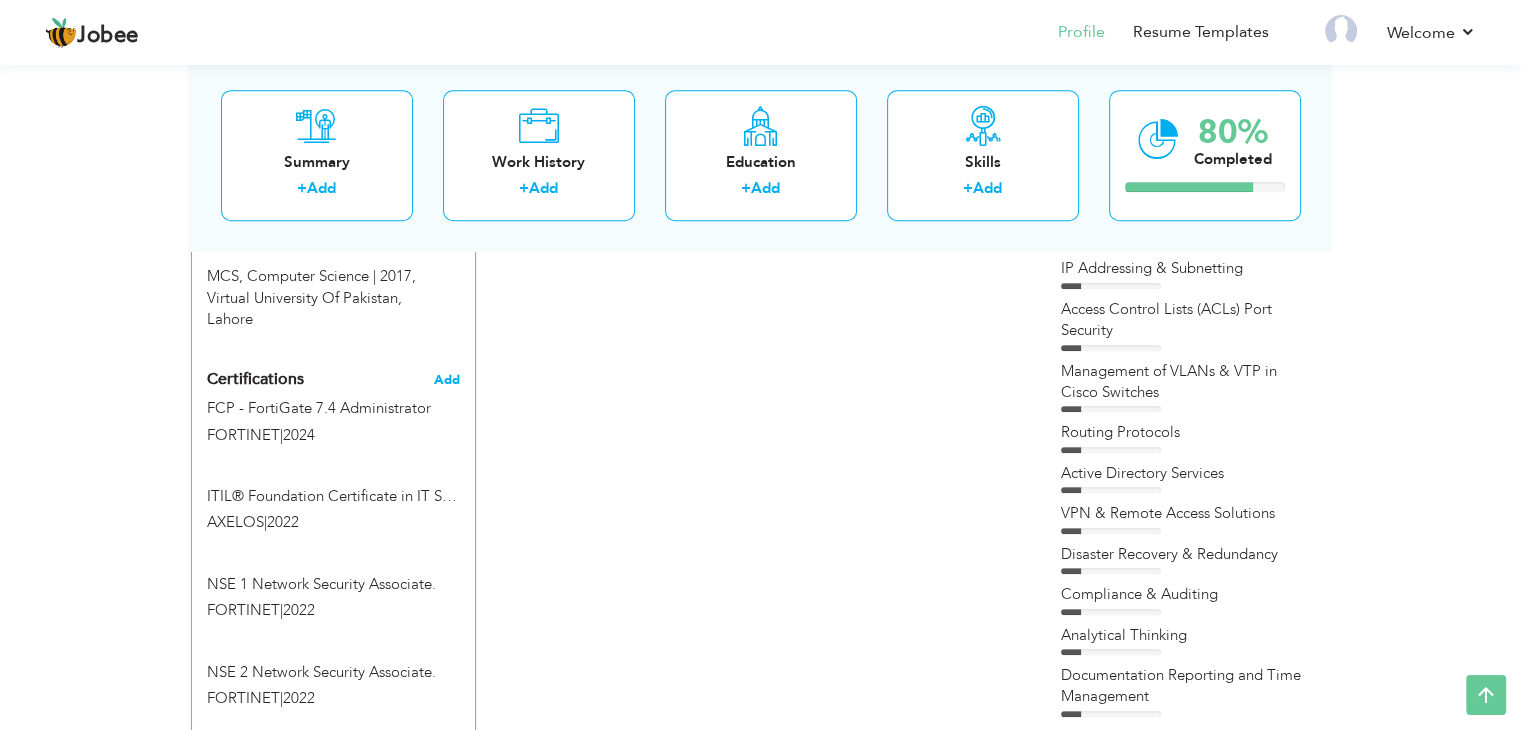 click on "Add" at bounding box center (447, 380) 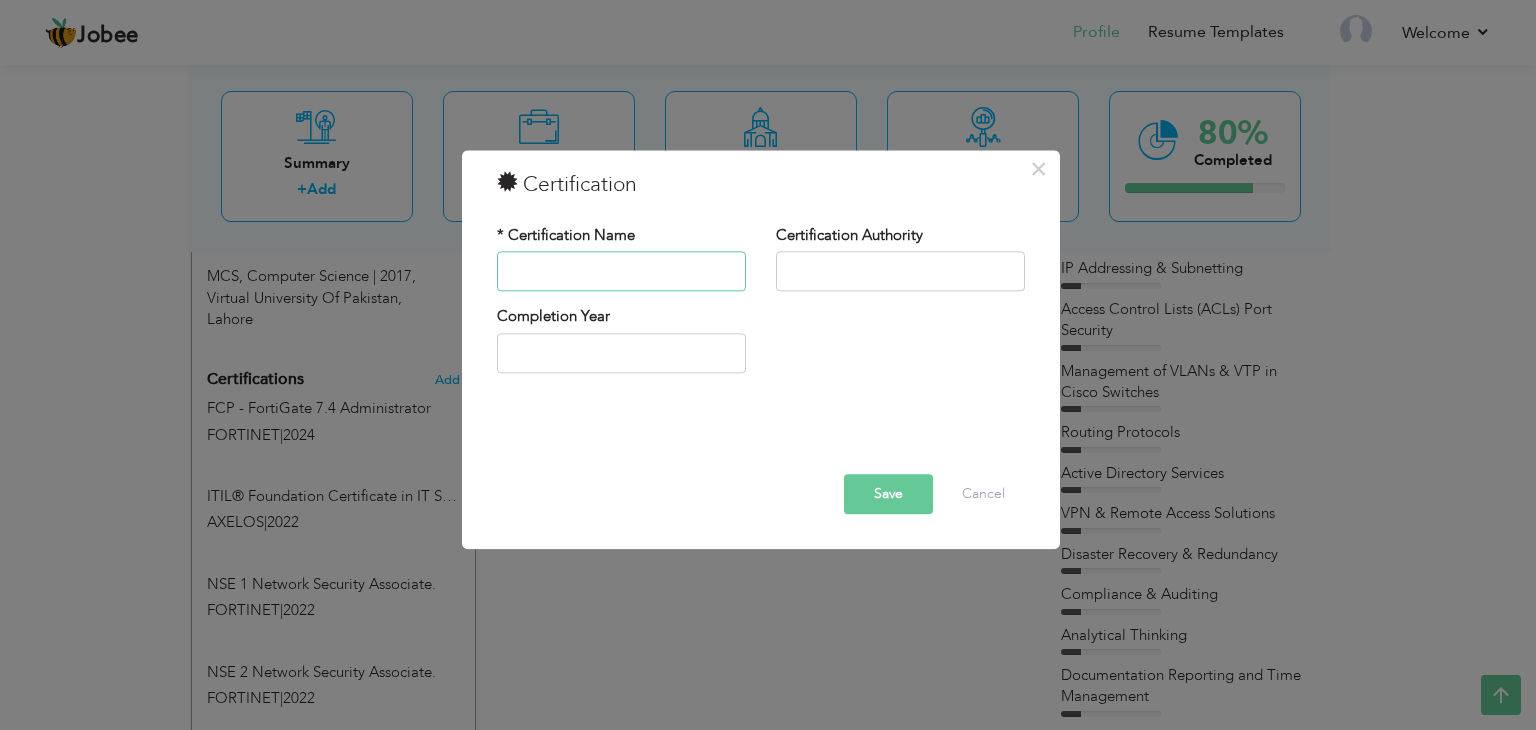 click at bounding box center [621, 272] 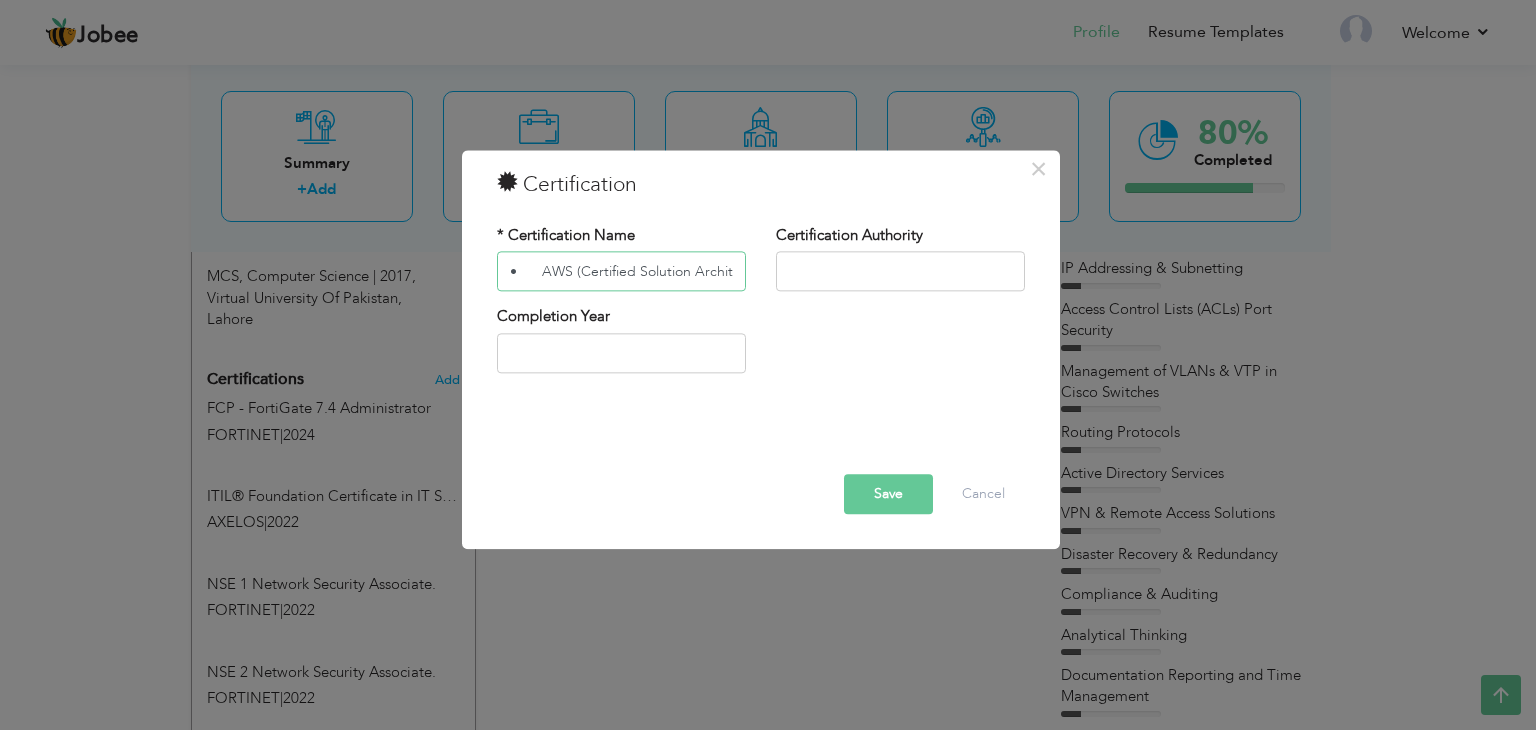 scroll, scrollTop: 0, scrollLeft: 78, axis: horizontal 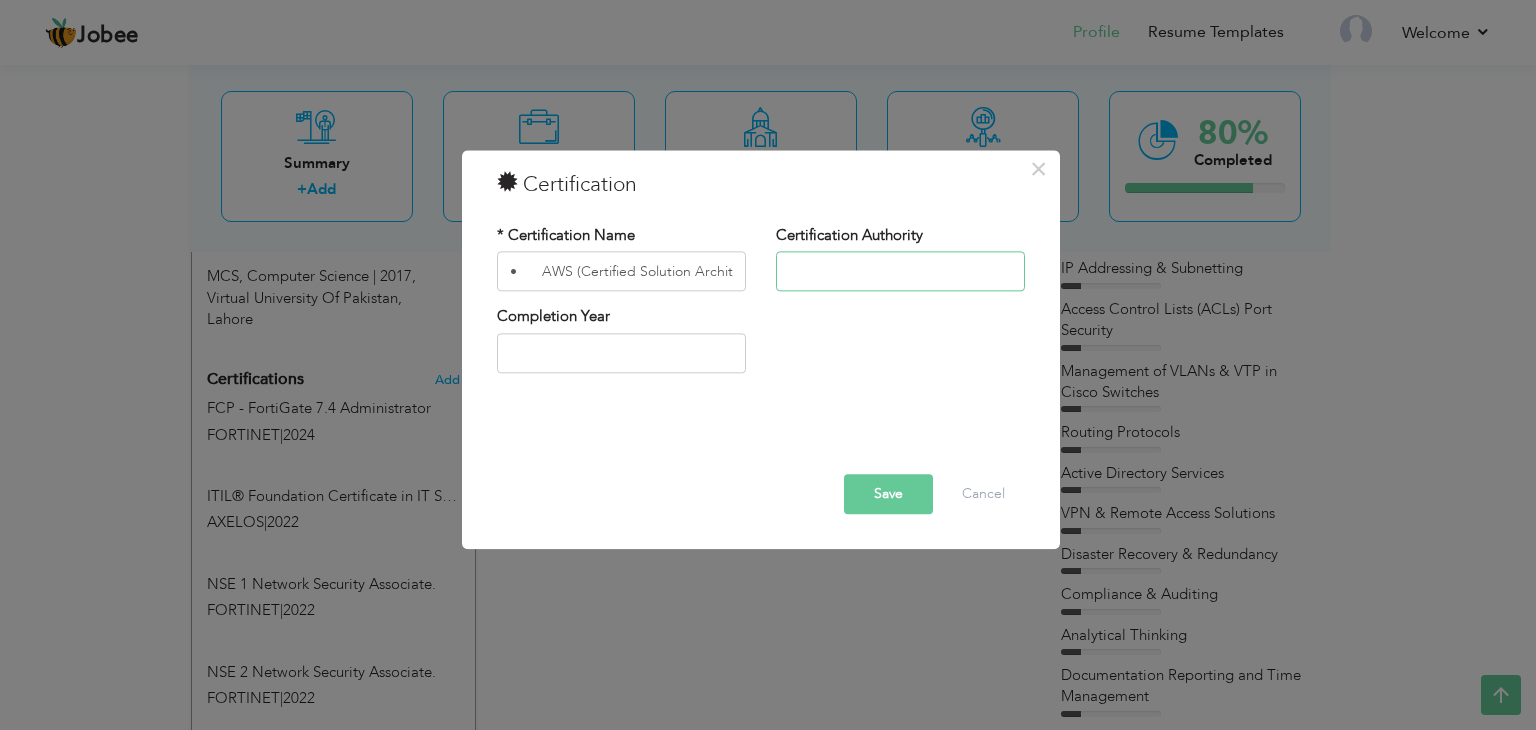 click at bounding box center [900, 272] 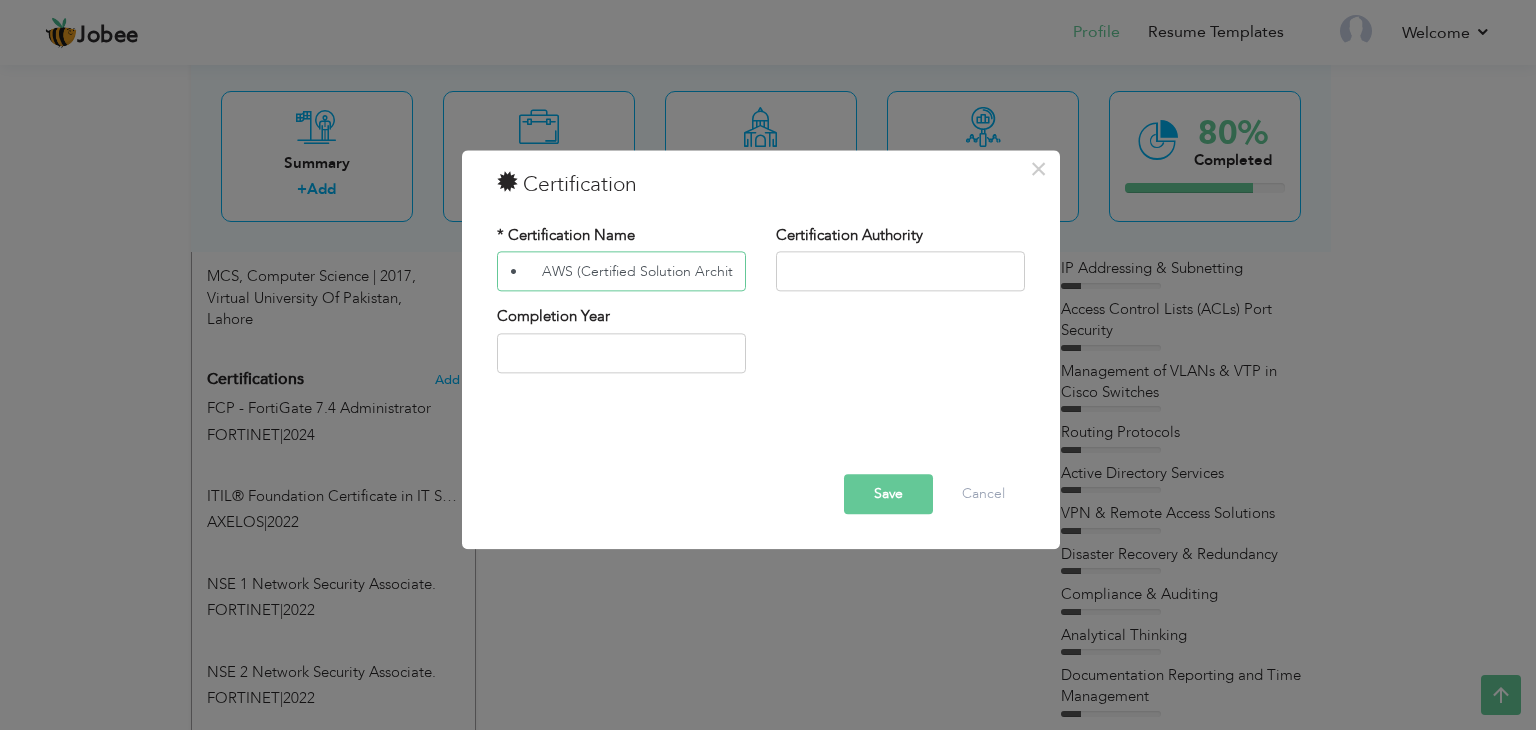 click on "•	AWS (Certified Solution Architect Associate)" at bounding box center (621, 272) 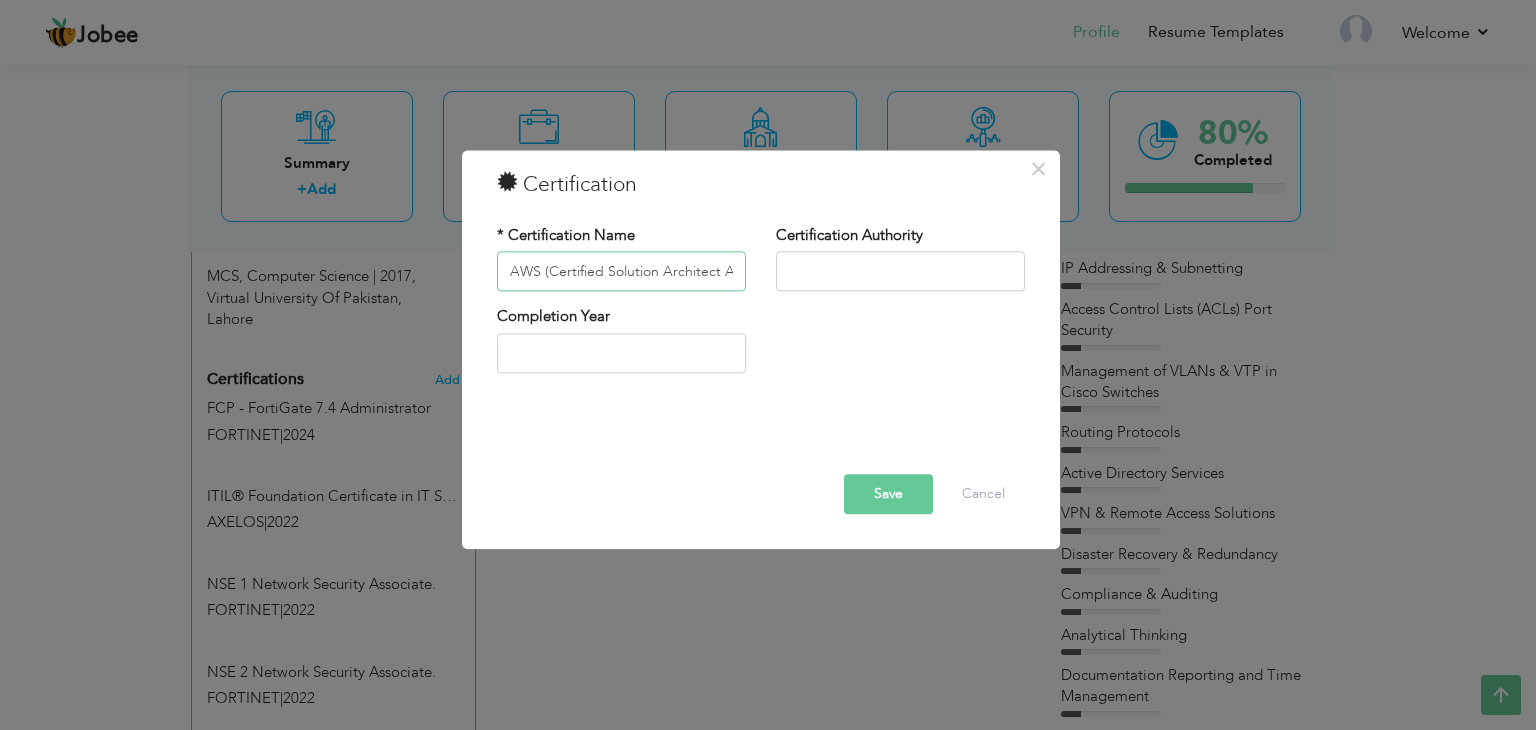 type on "AWS (Certified Solution Architect Associate)" 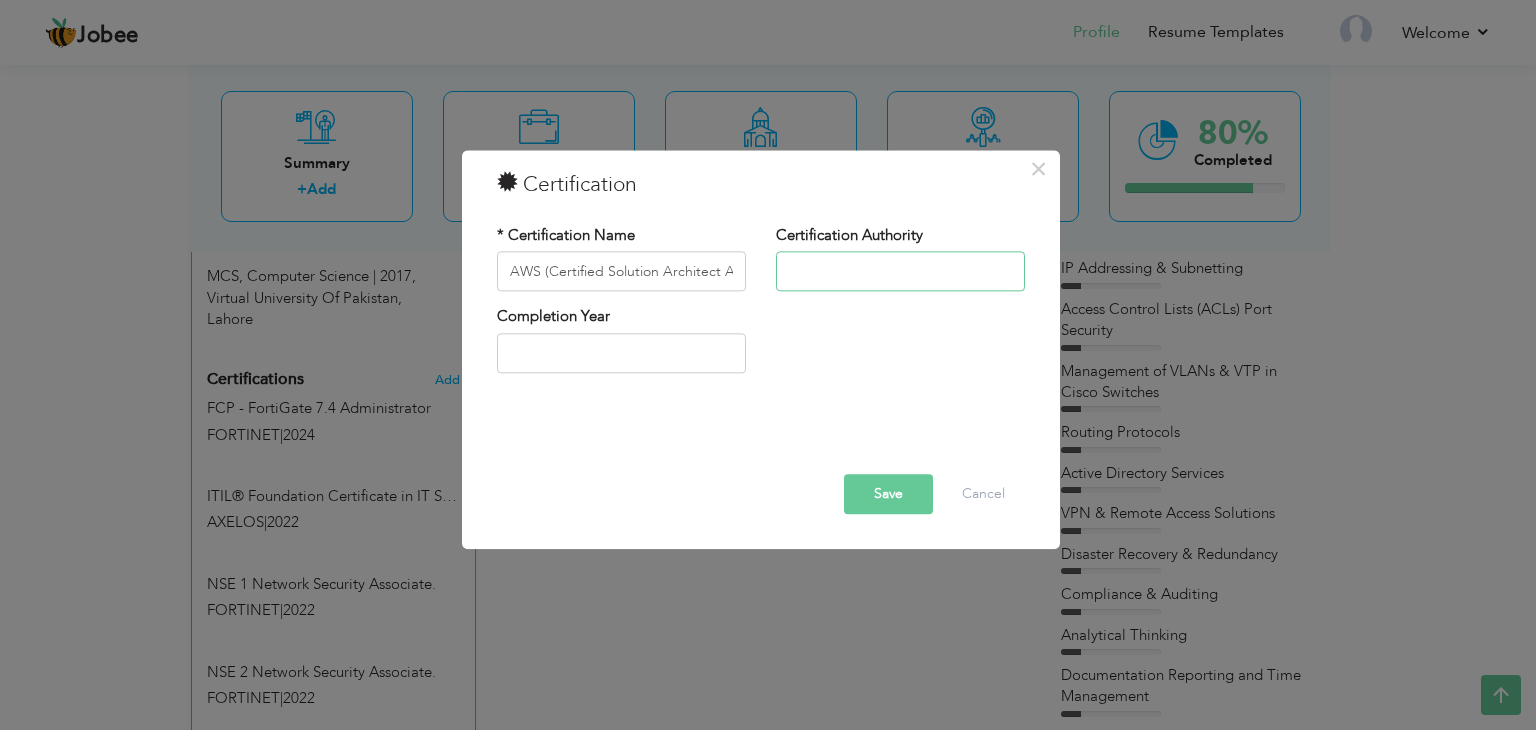 click at bounding box center (900, 272) 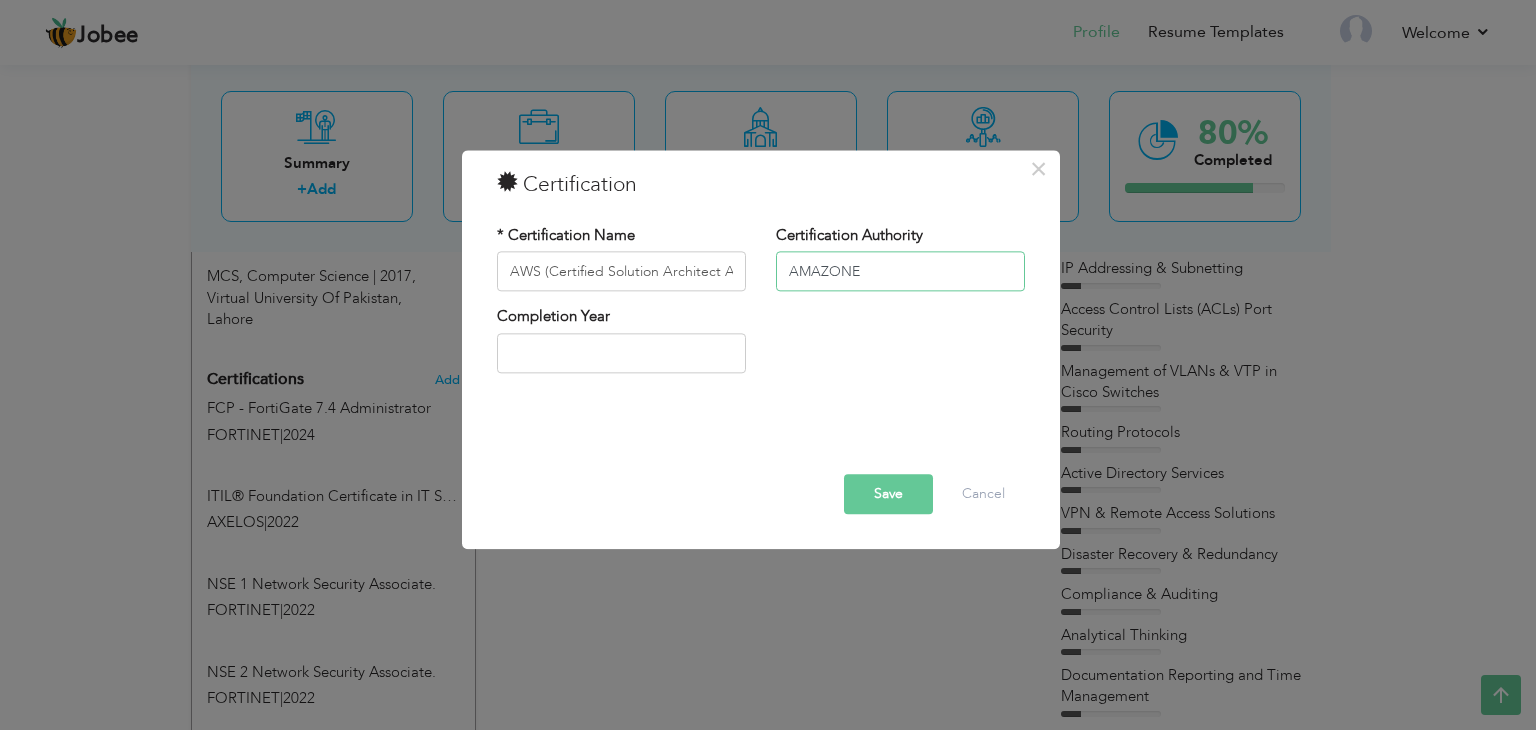 type on "AMAZONE" 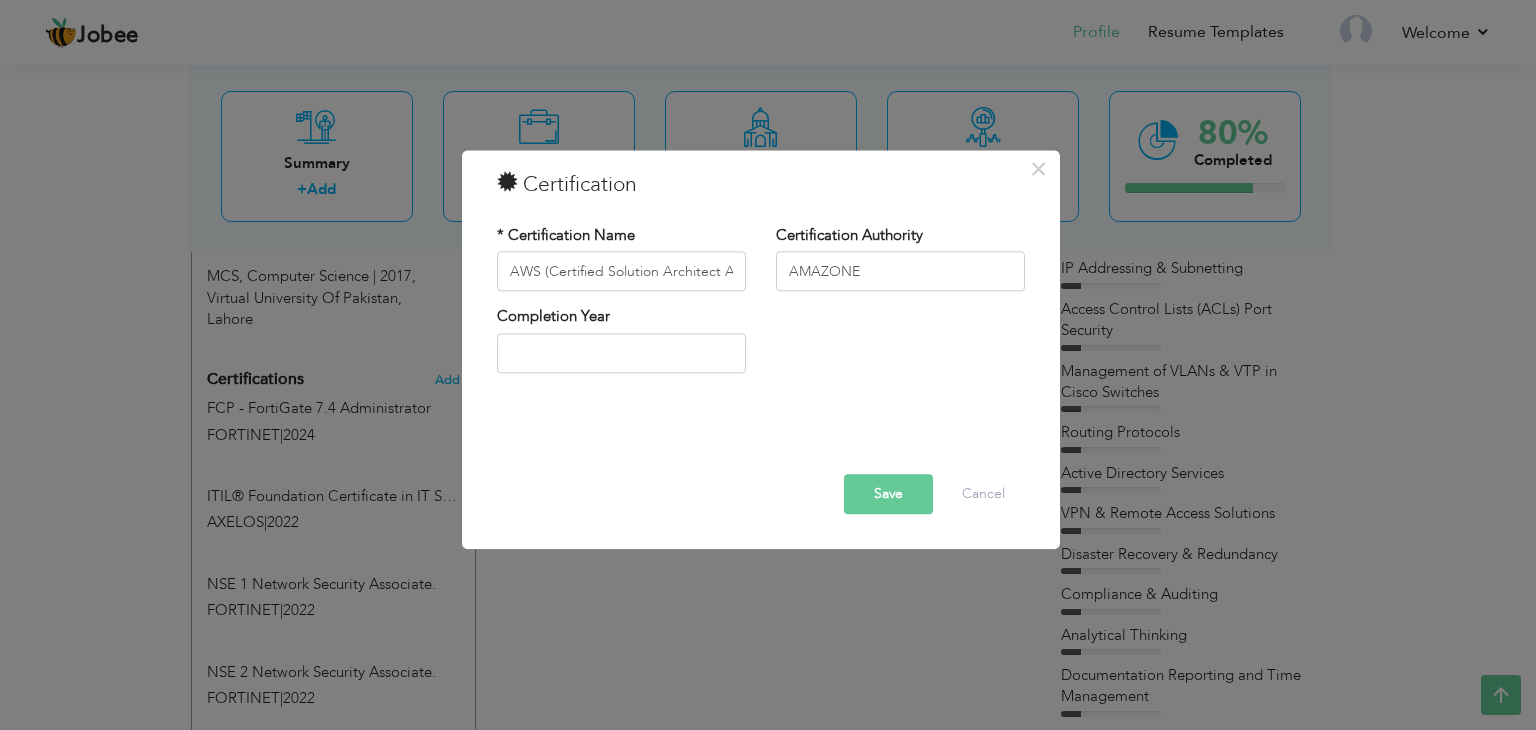 click on "Completion Year" at bounding box center [761, 347] 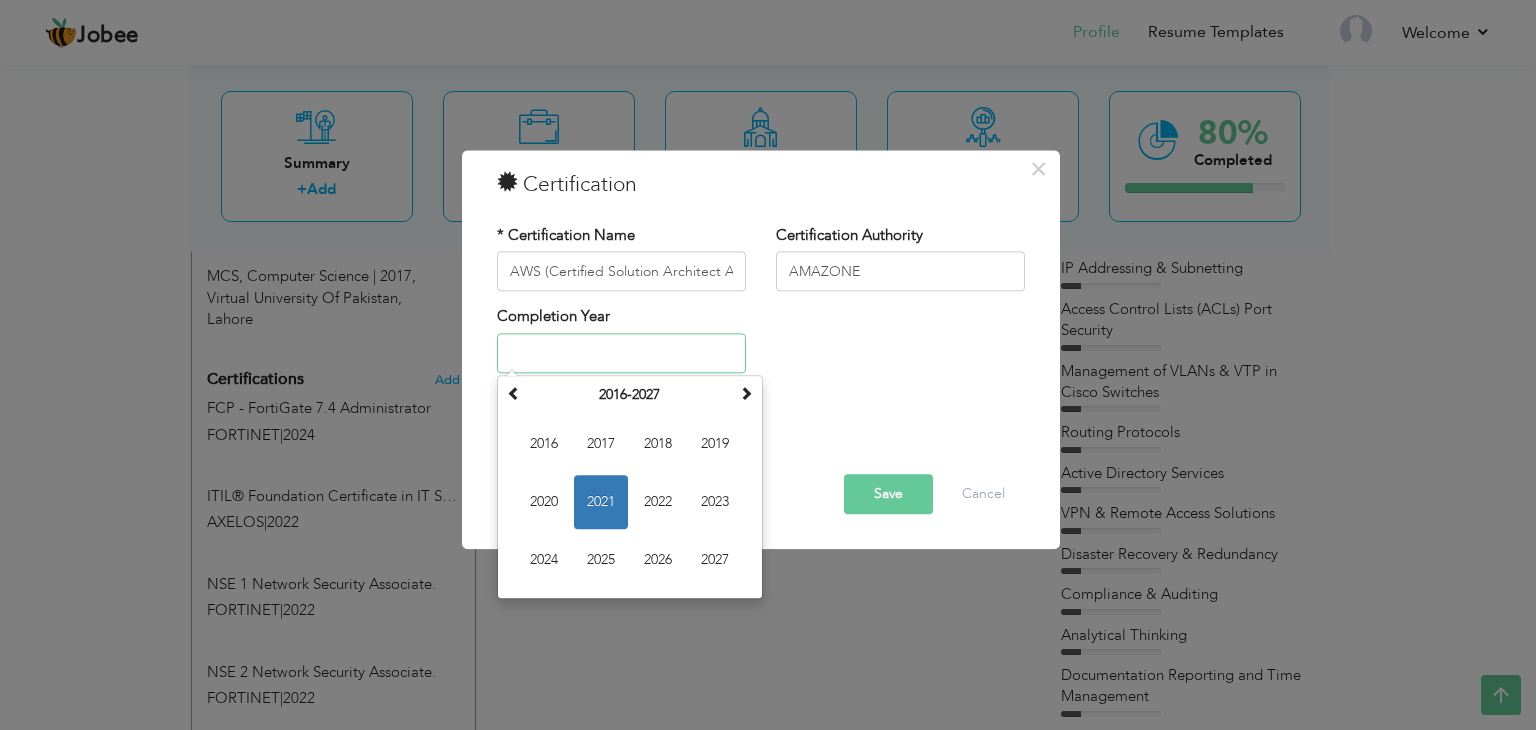 click at bounding box center [621, 353] 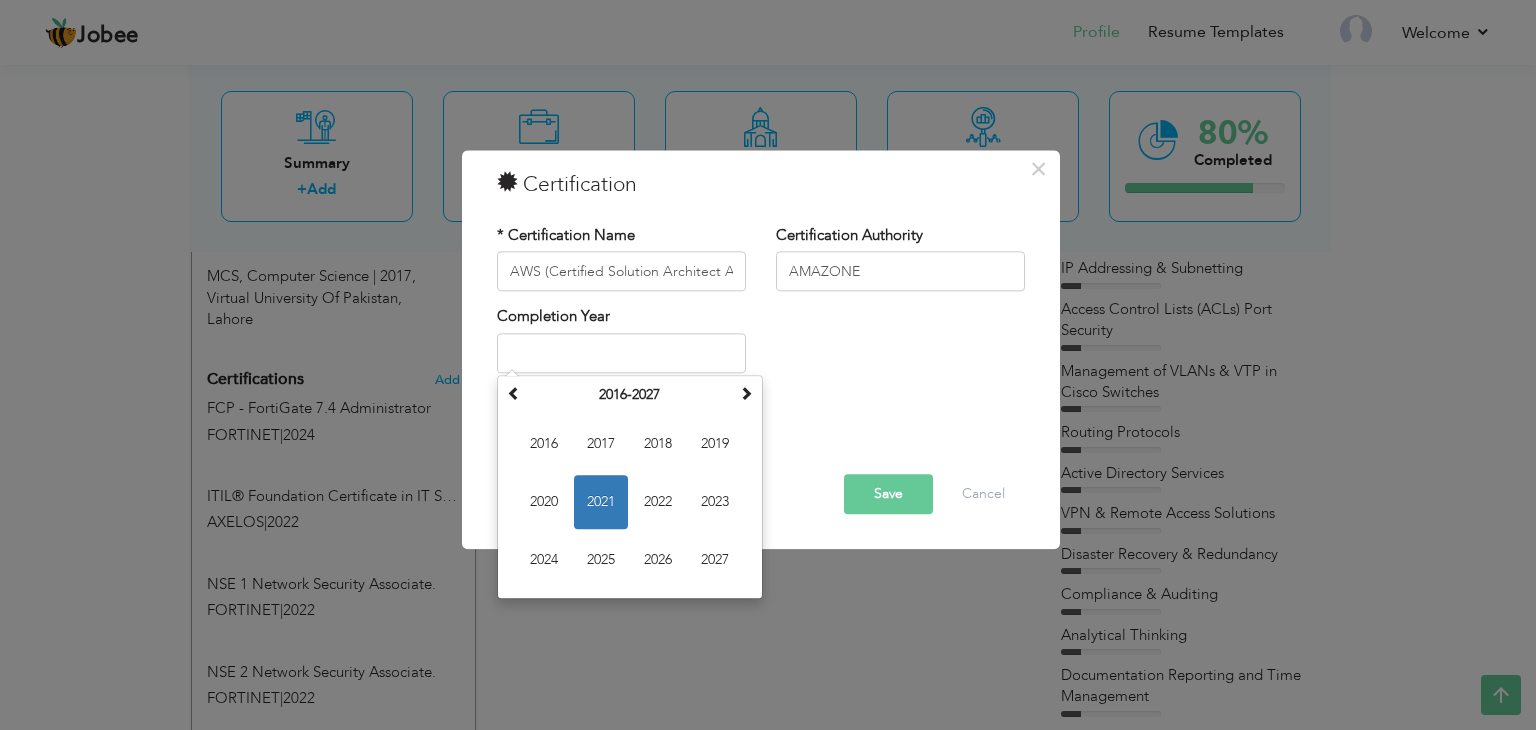 type on "2021" 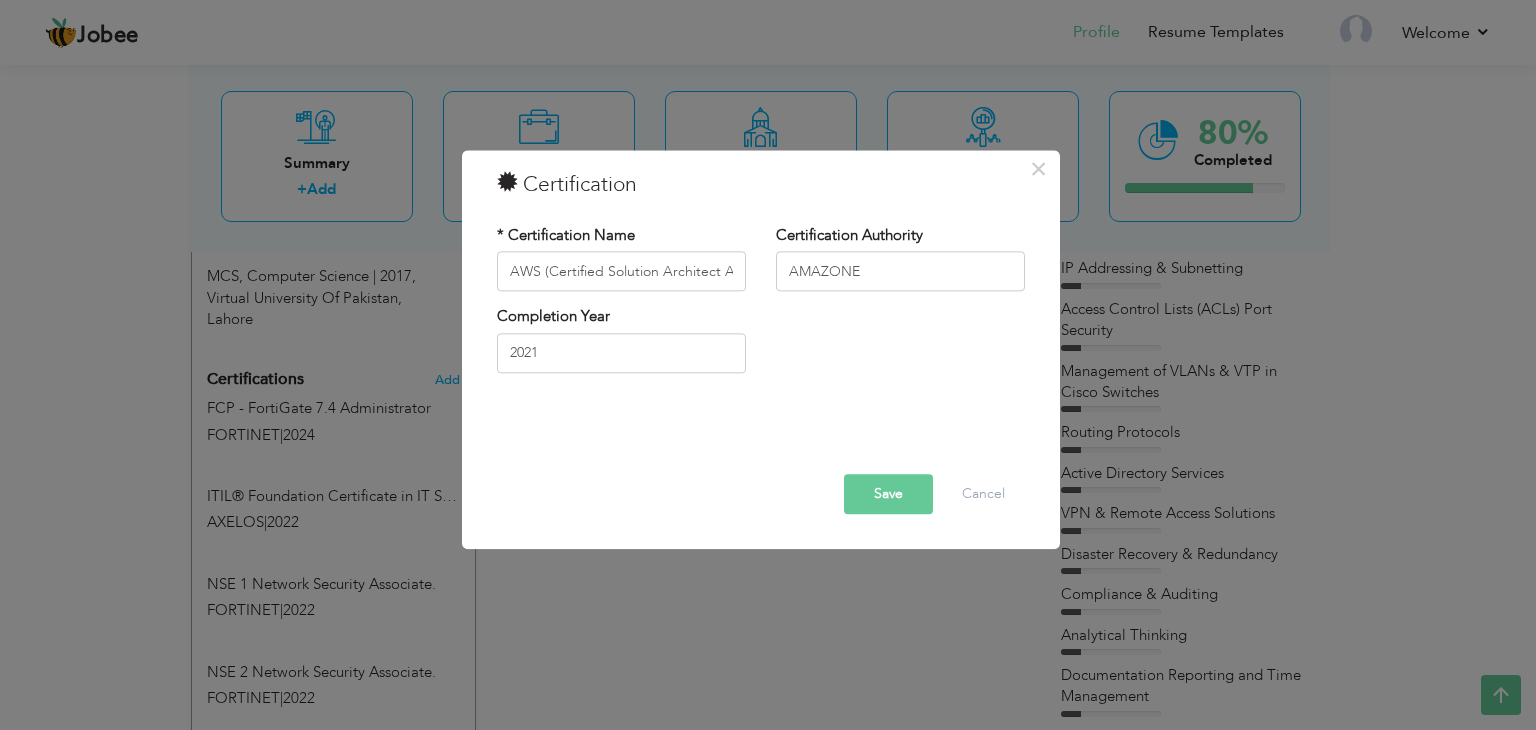 click on "Save" at bounding box center [888, 495] 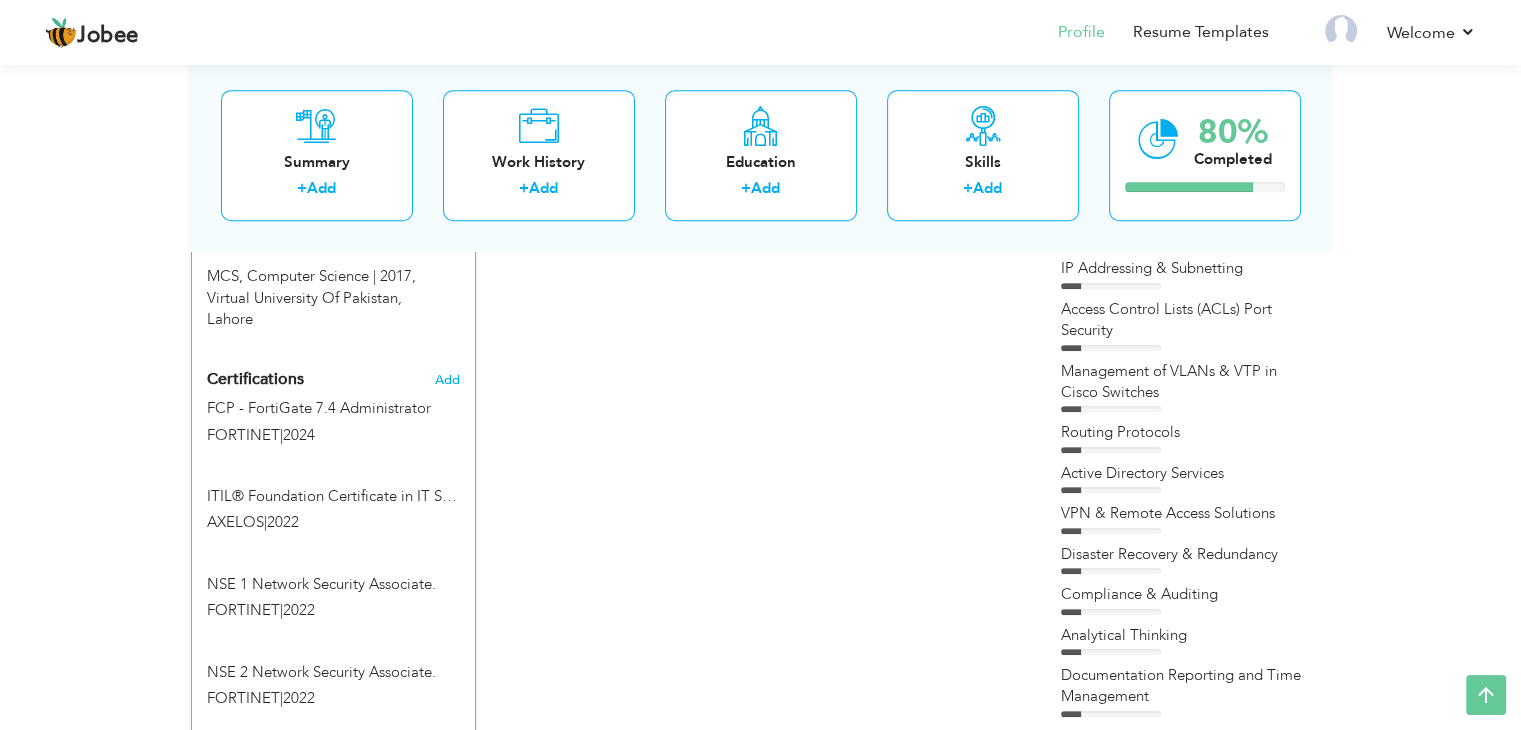 click on "CV Import
Profile Strength
0%
Select an Item from right menu
Work History
* Job Title Tools" at bounding box center [761, 321] 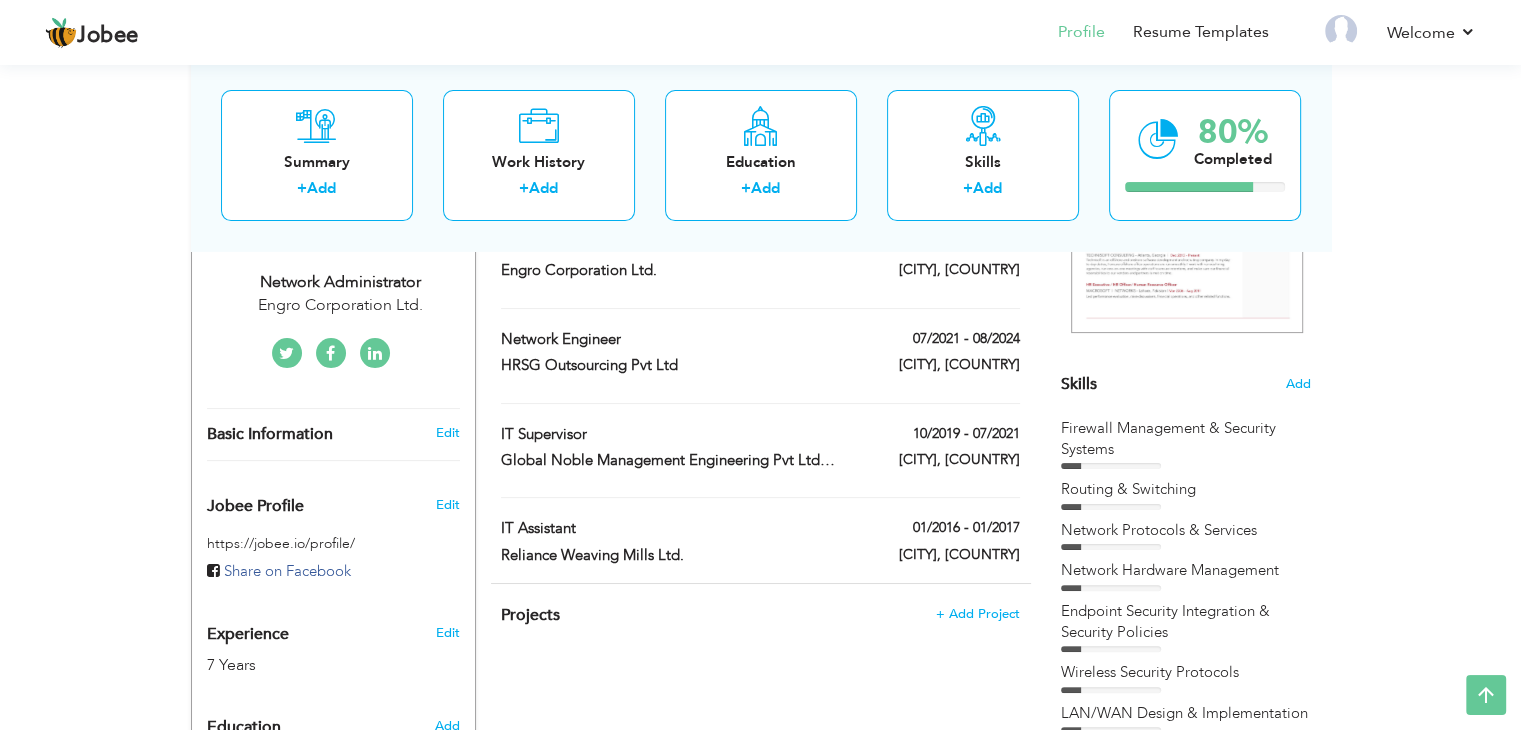 scroll, scrollTop: 400, scrollLeft: 0, axis: vertical 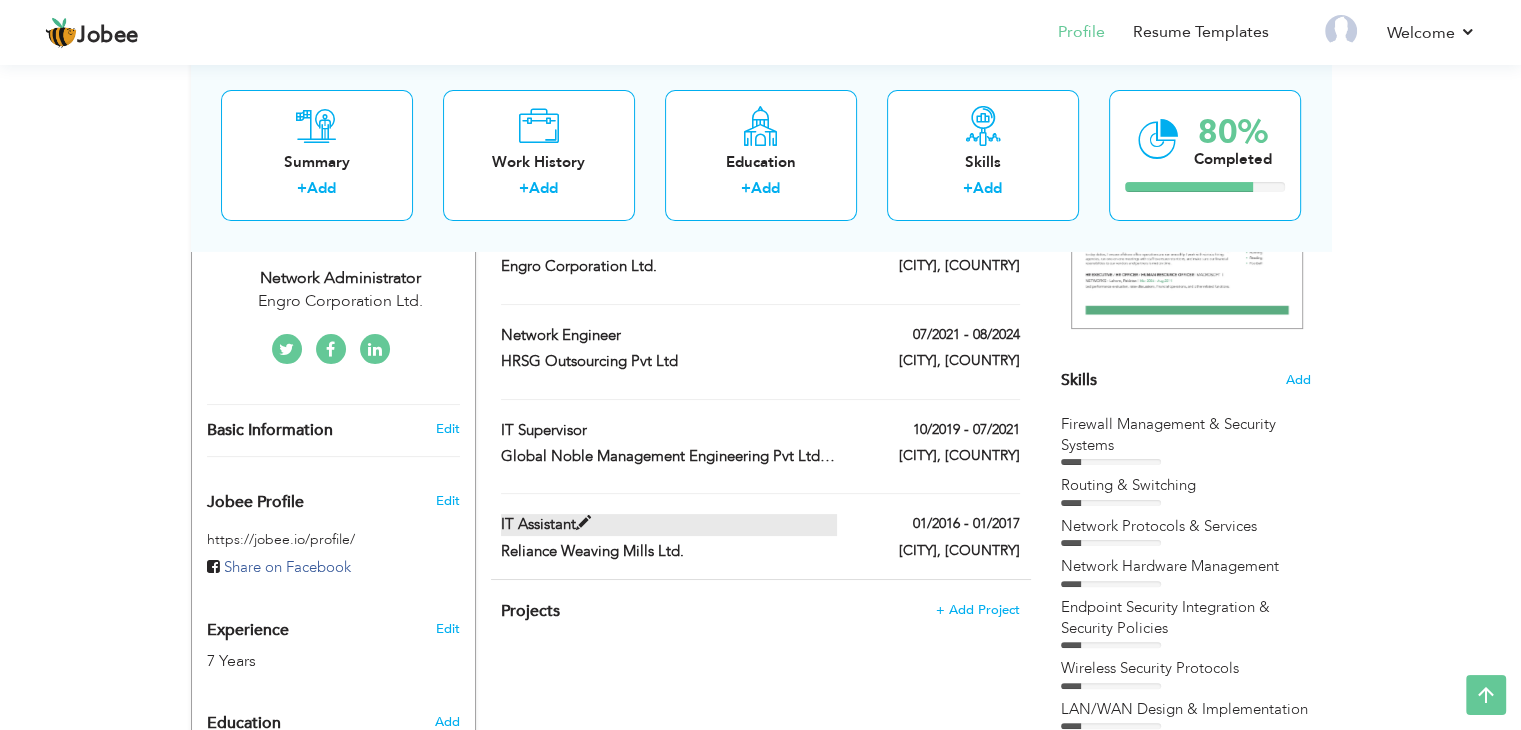 click at bounding box center (583, 523) 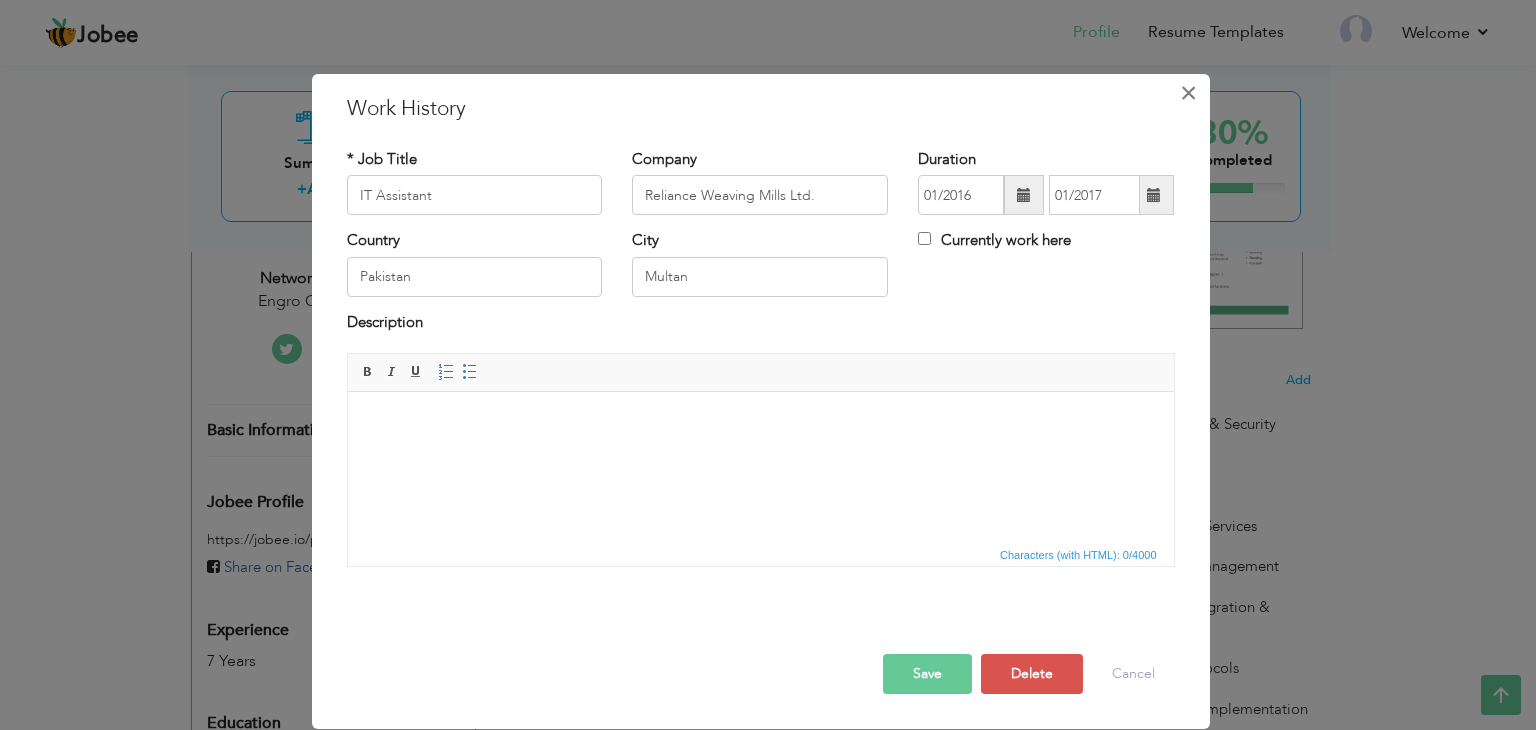 click on "×" at bounding box center [1188, 93] 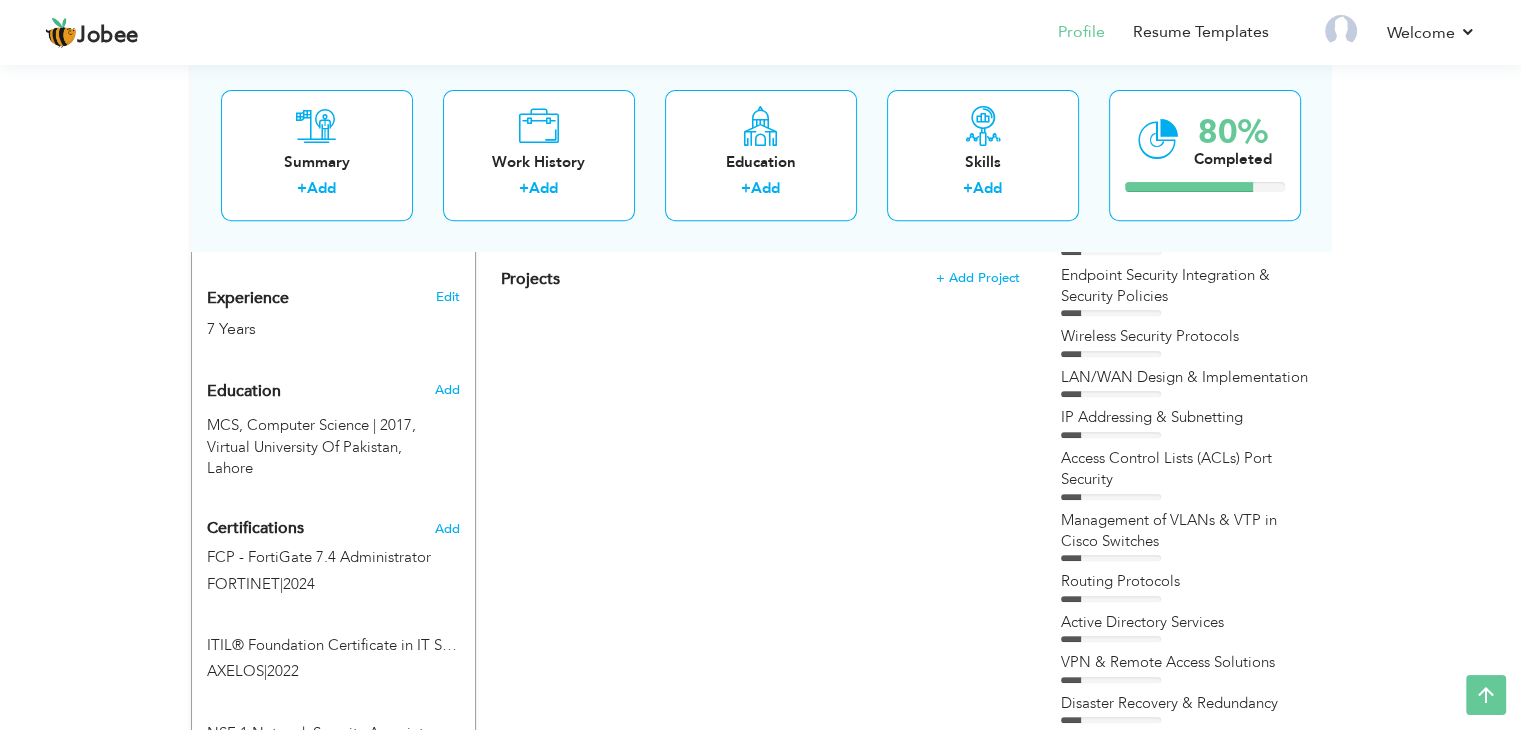 scroll, scrollTop: 681, scrollLeft: 0, axis: vertical 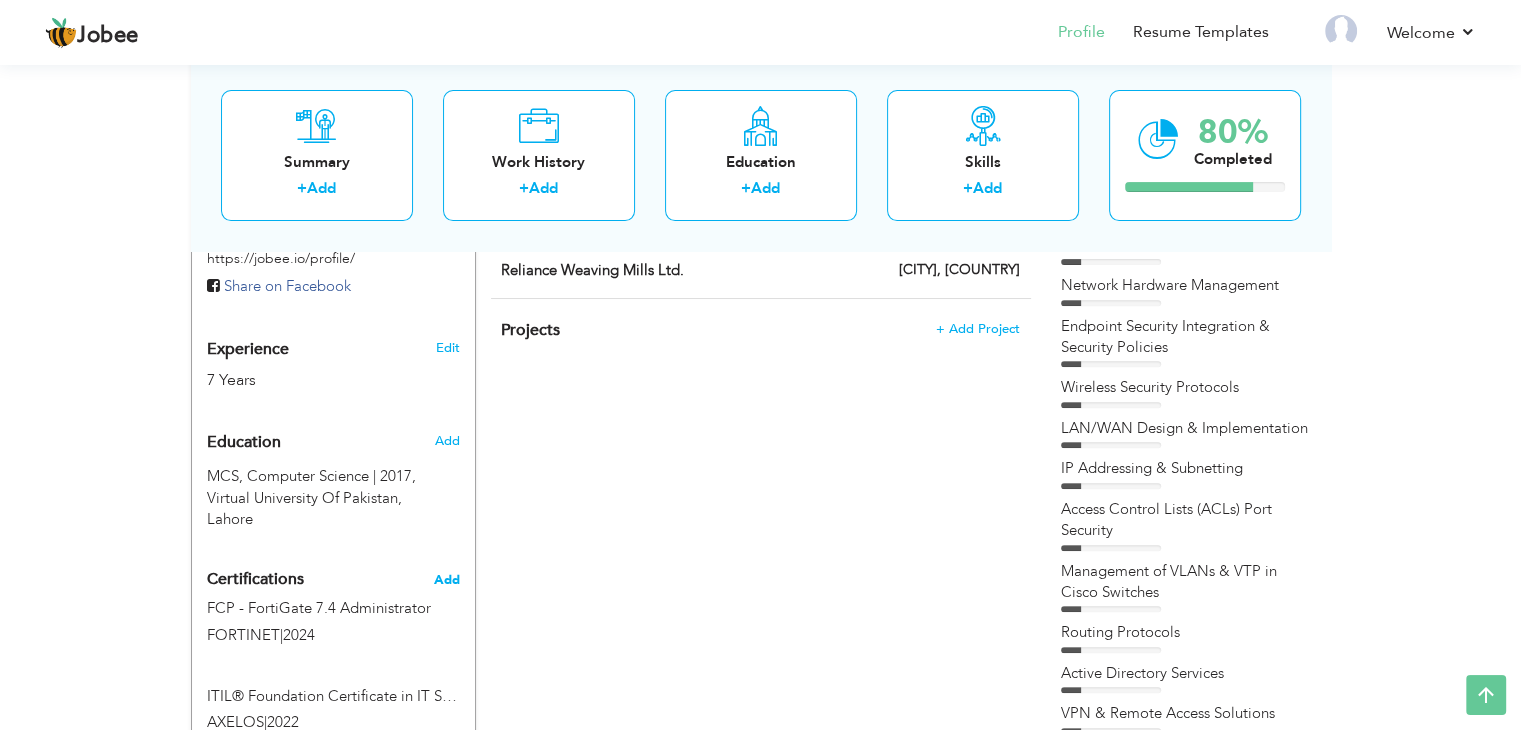 click on "Add" at bounding box center [447, 580] 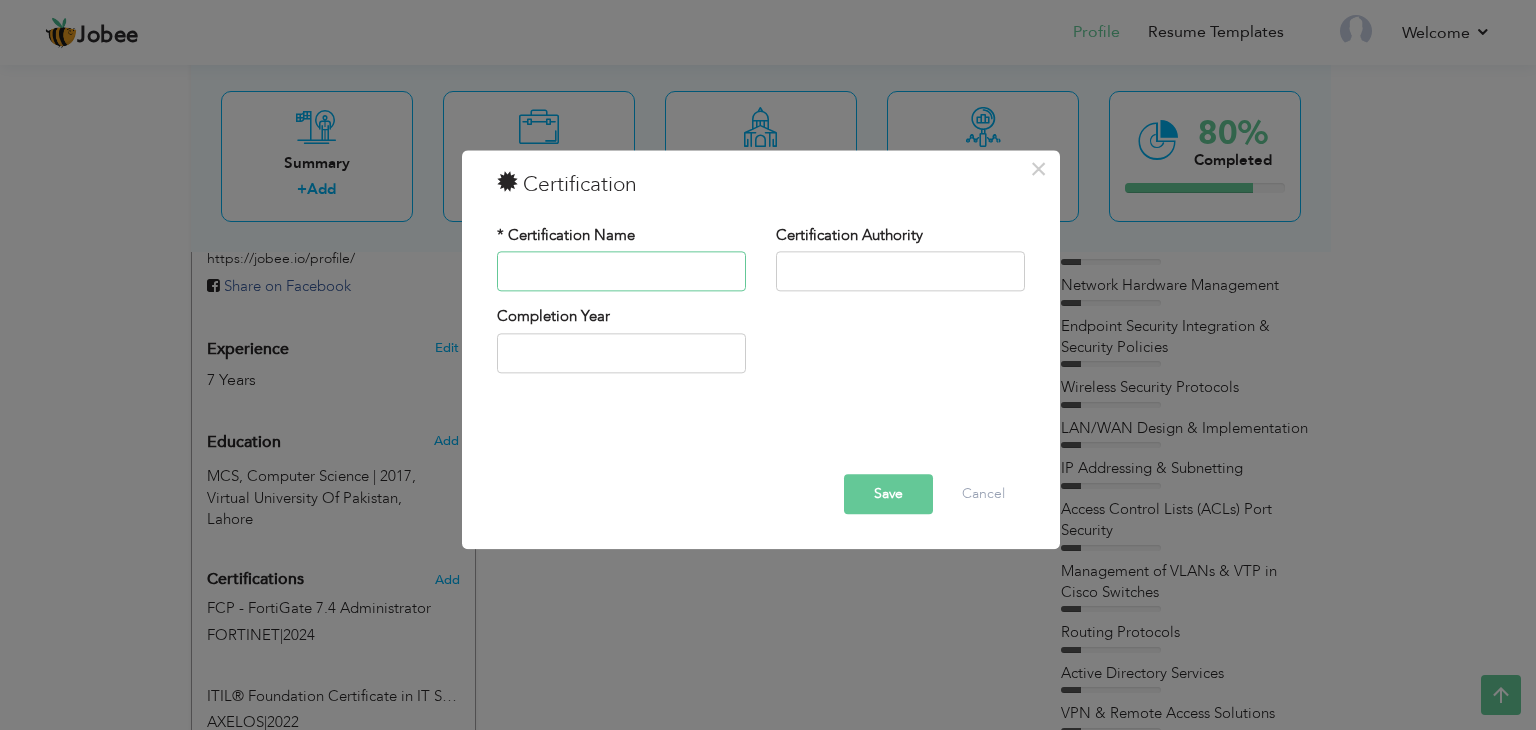 click at bounding box center (621, 272) 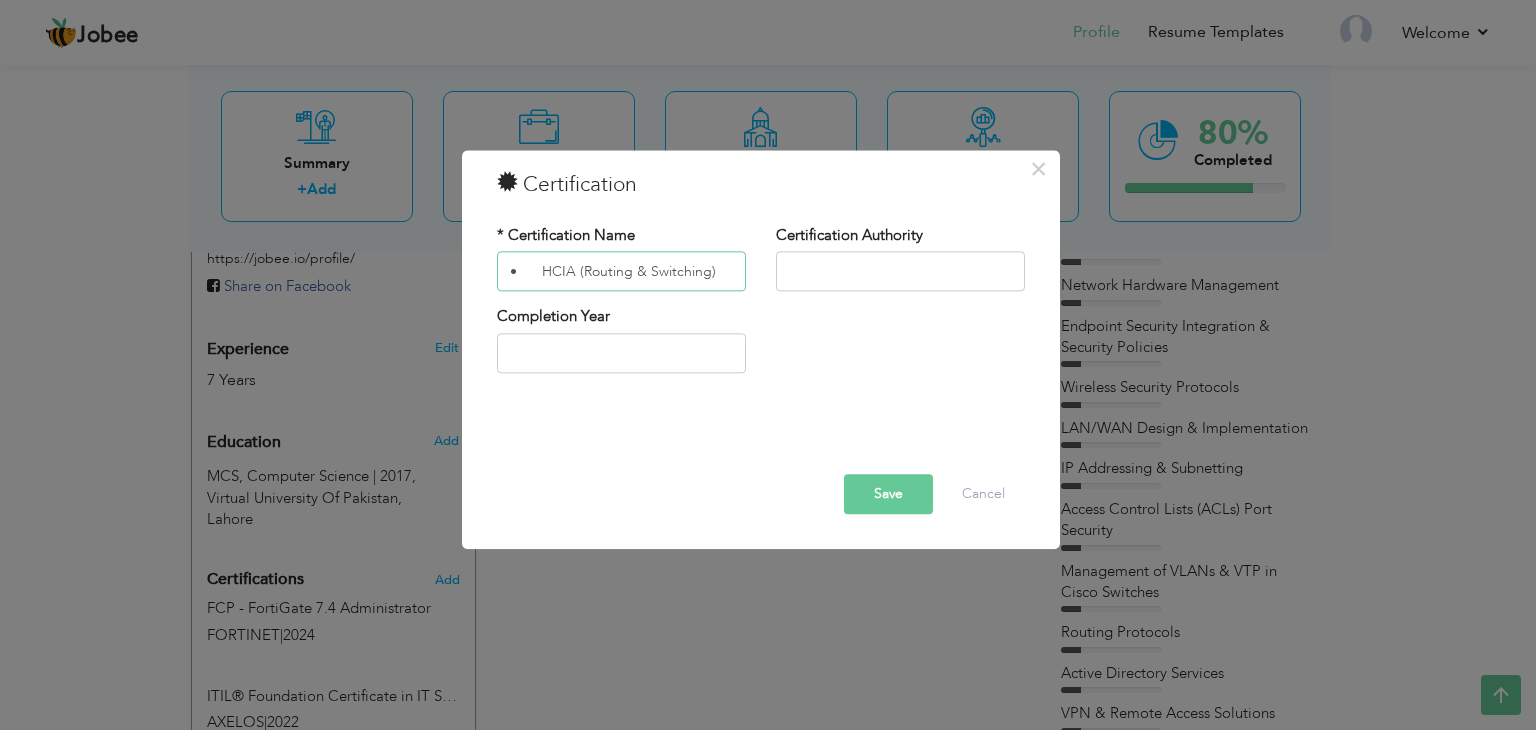 type on "•	HCIA (Routing & Switching)" 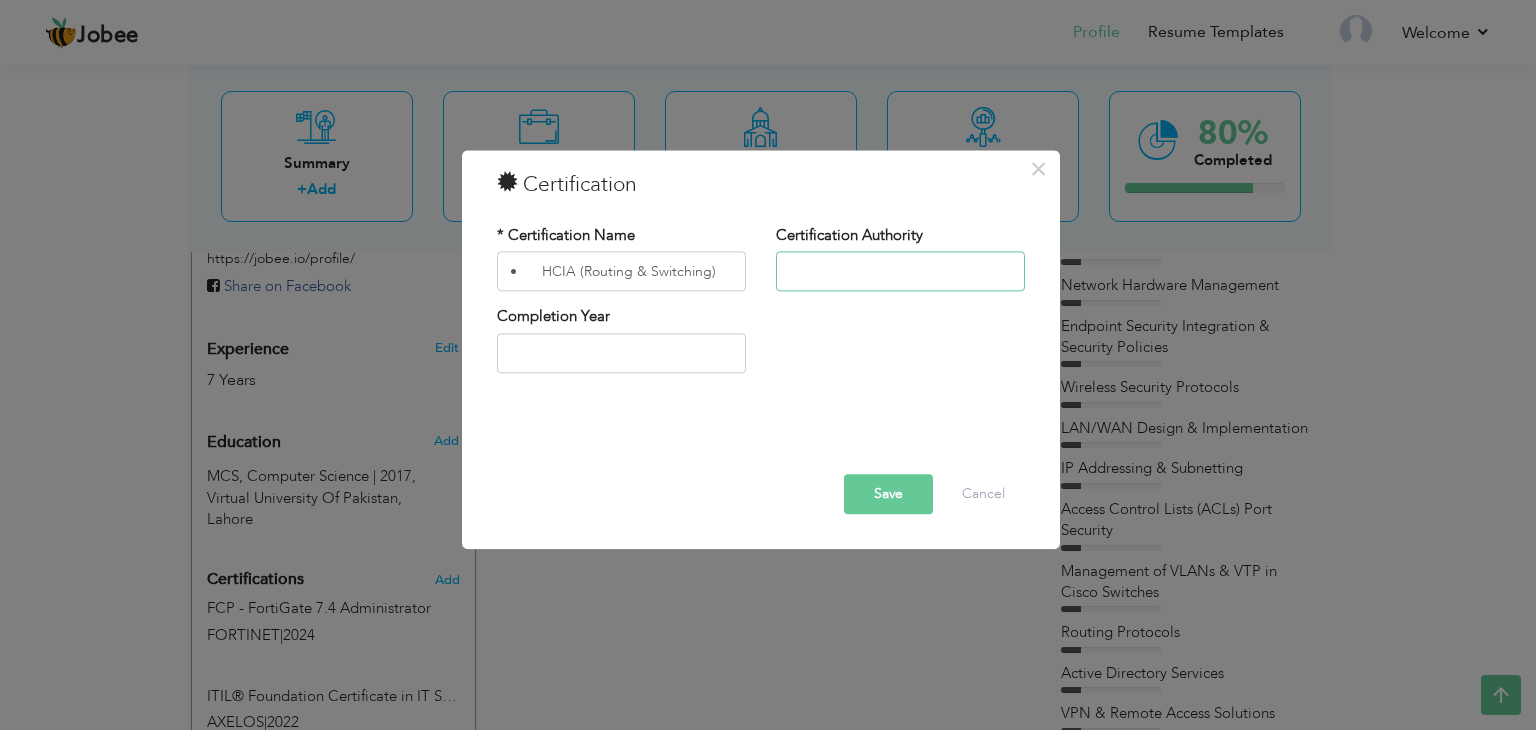 click at bounding box center (900, 272) 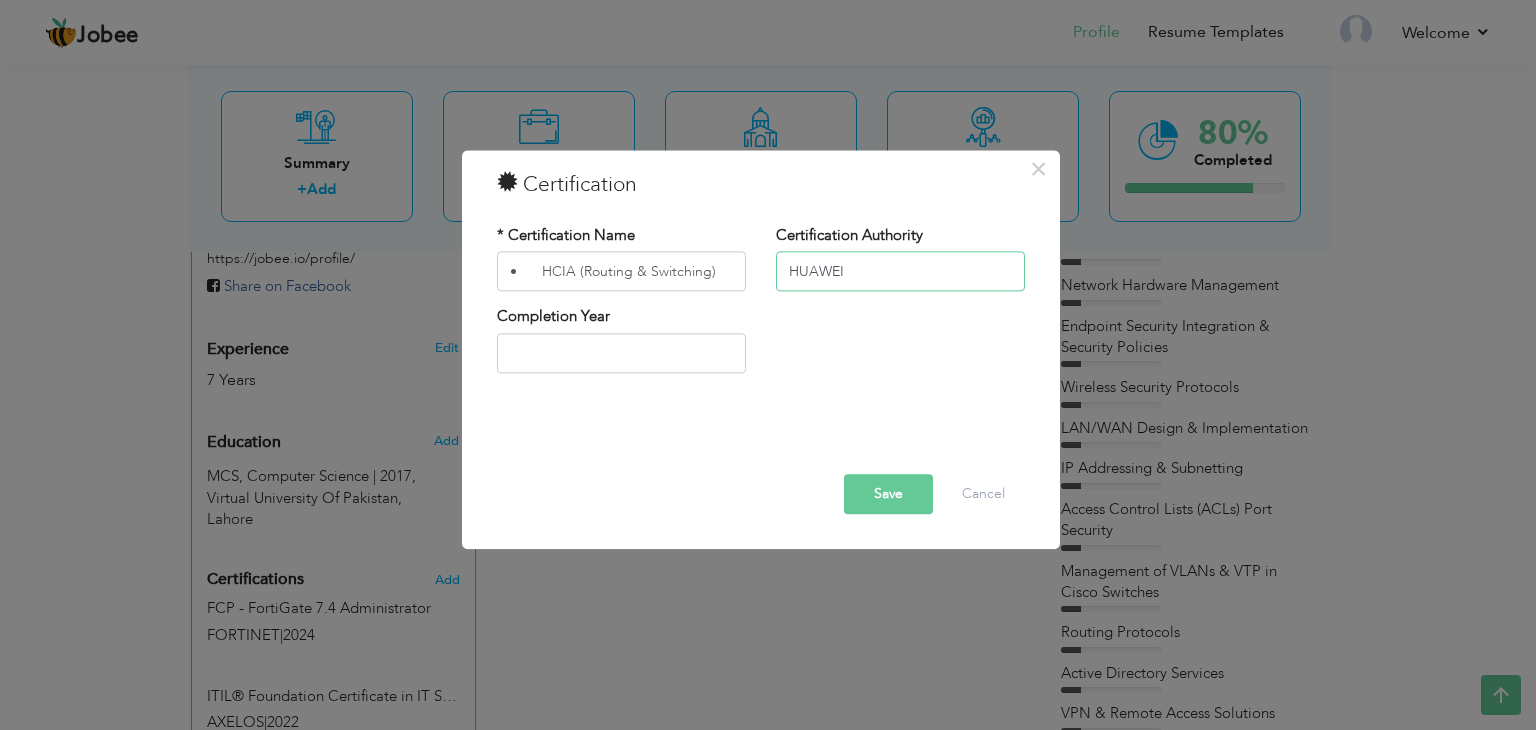 type on "HUAWEI" 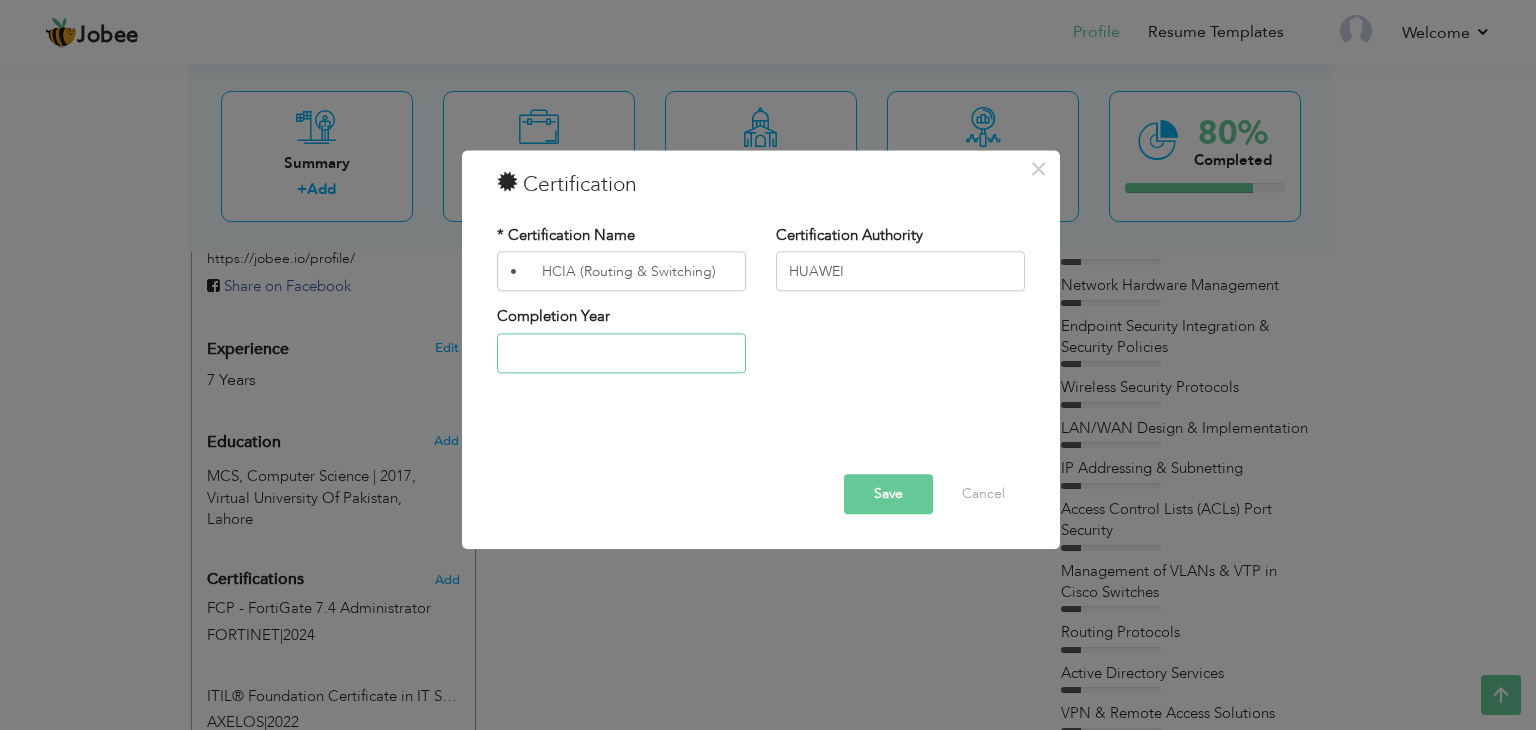 click at bounding box center (621, 353) 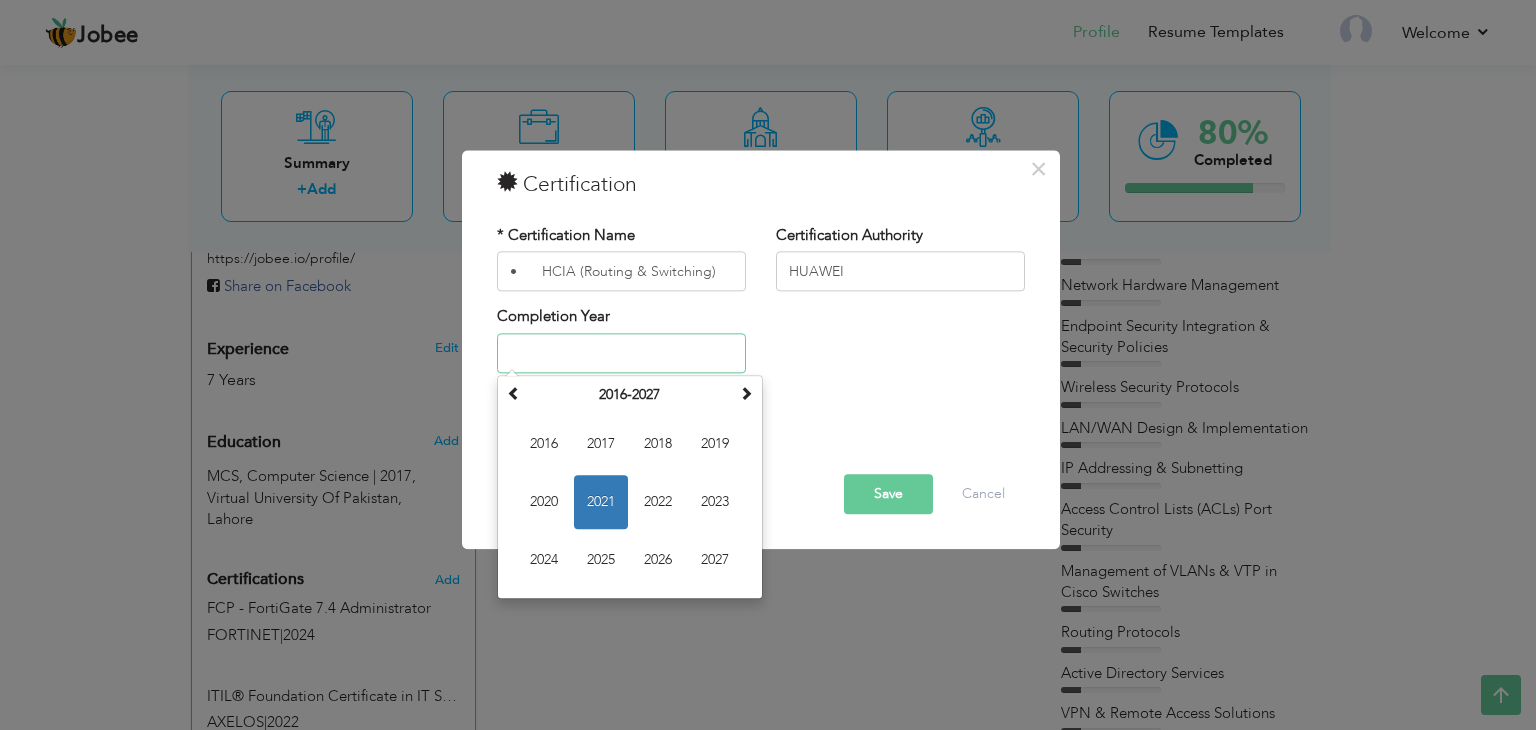 click on "2021" at bounding box center [601, 502] 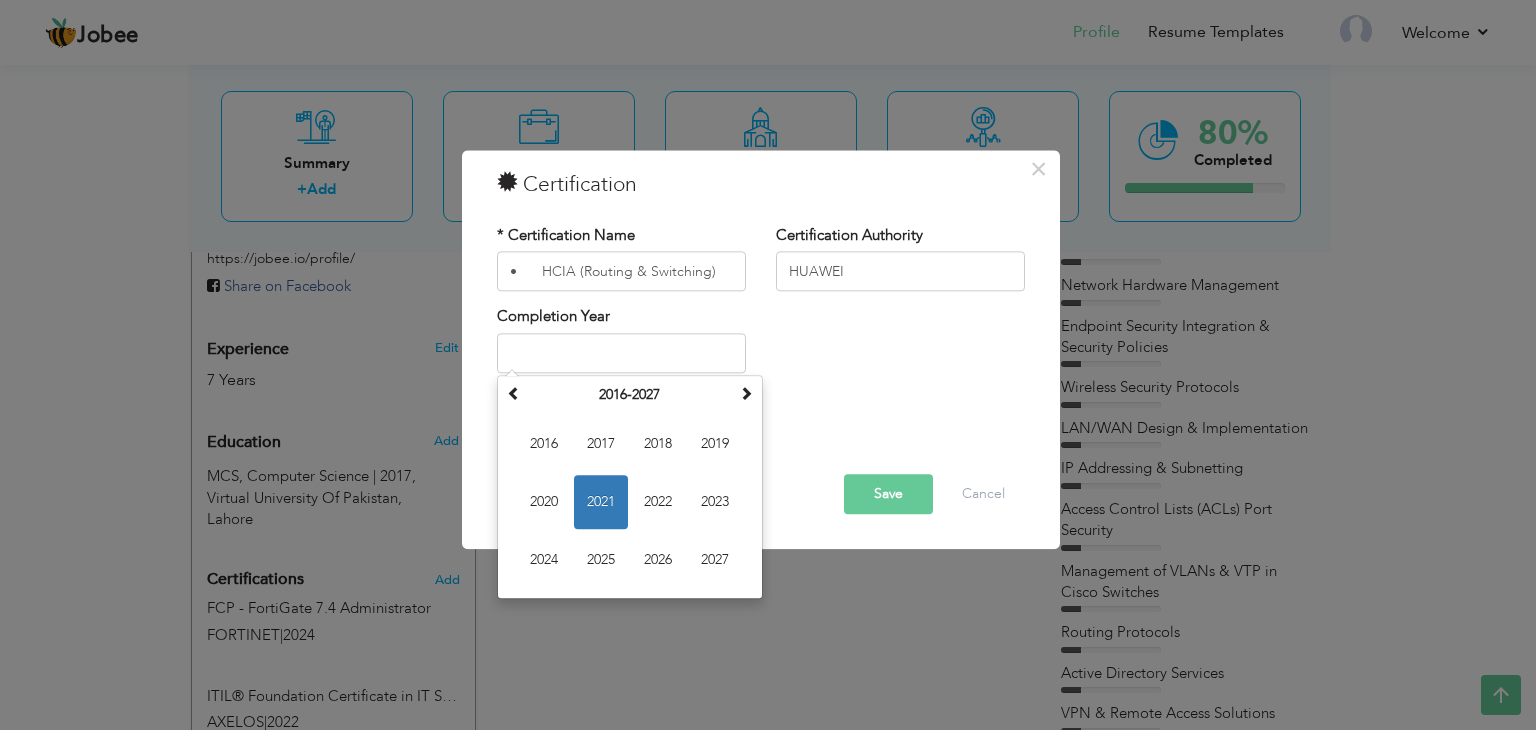 type on "2021" 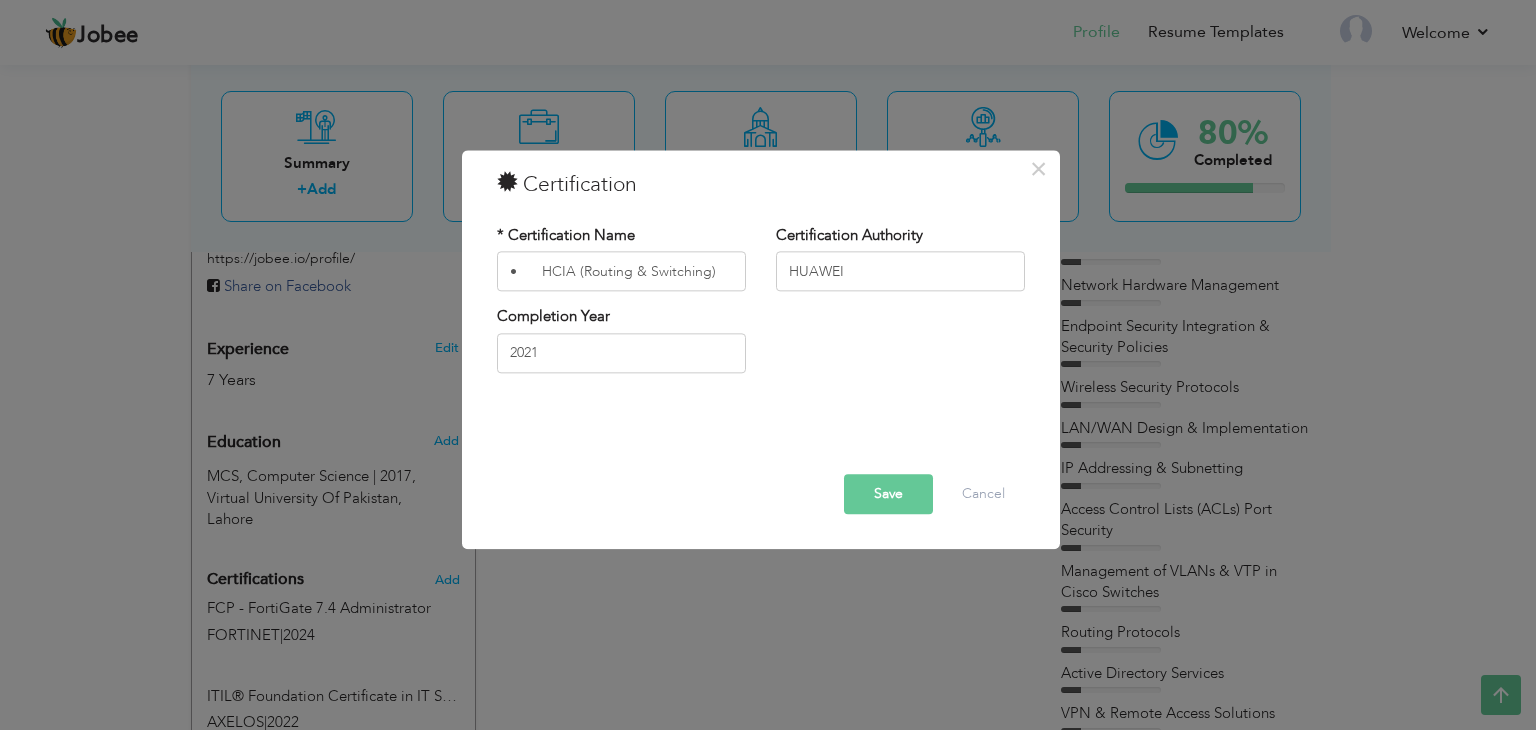 click on "Save" at bounding box center (888, 495) 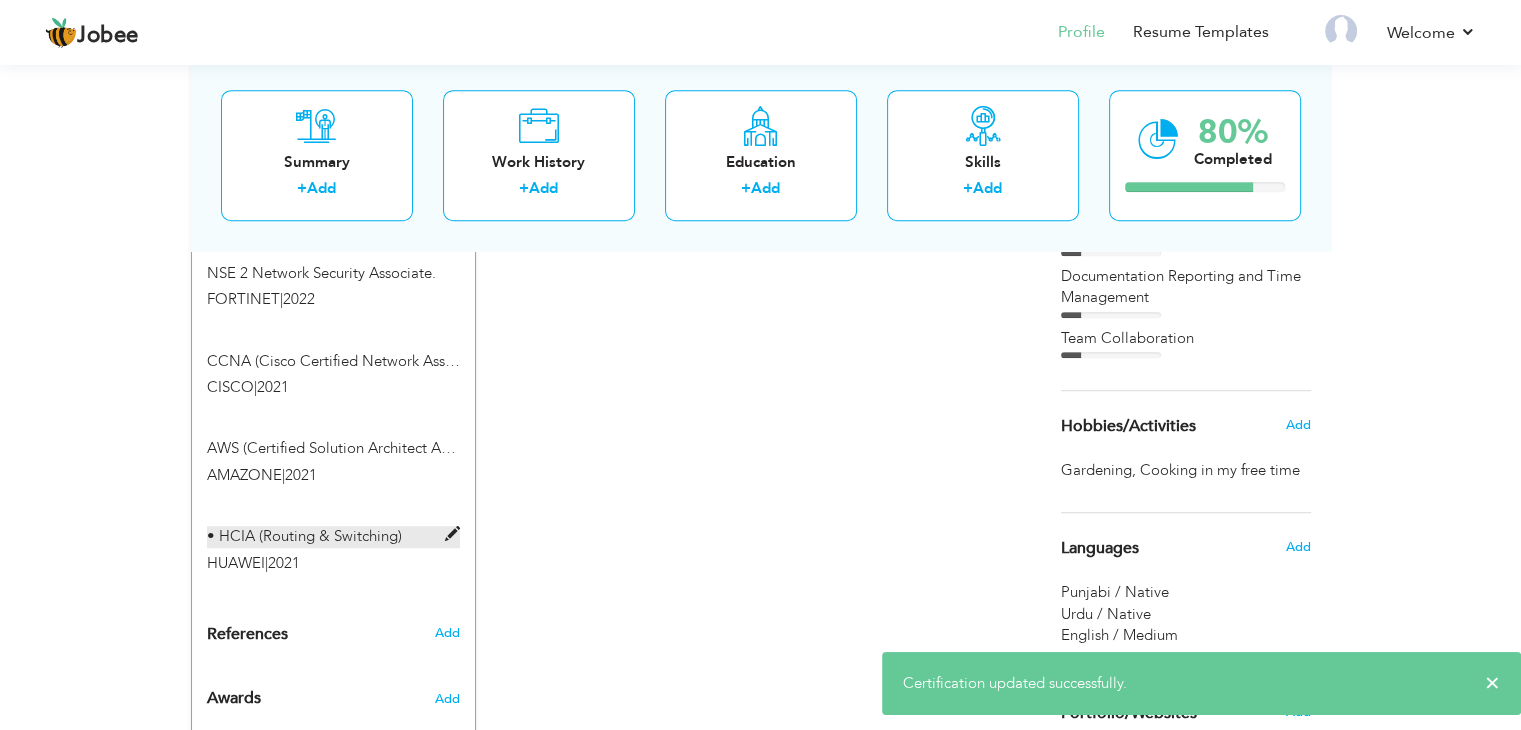 scroll, scrollTop: 1281, scrollLeft: 0, axis: vertical 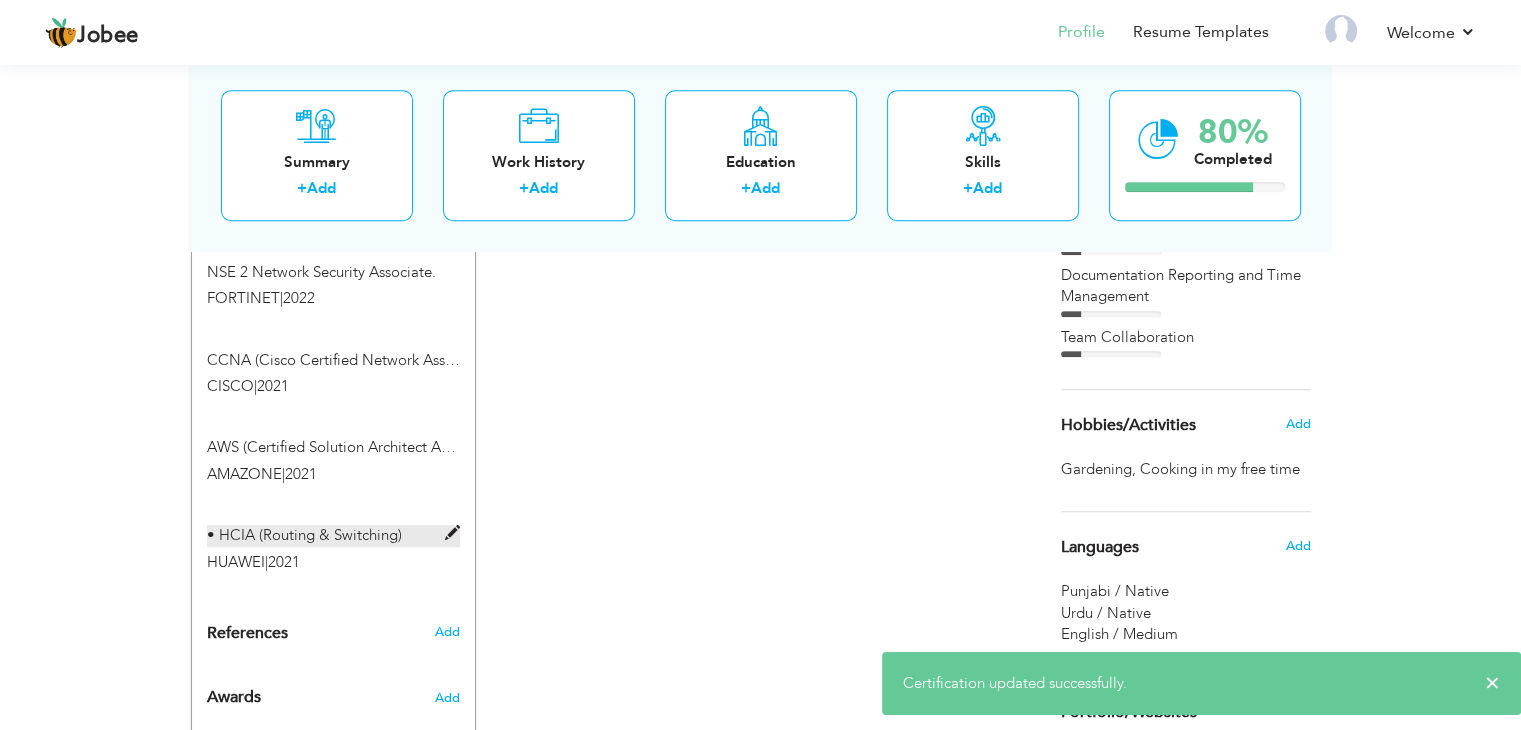 click at bounding box center [452, 533] 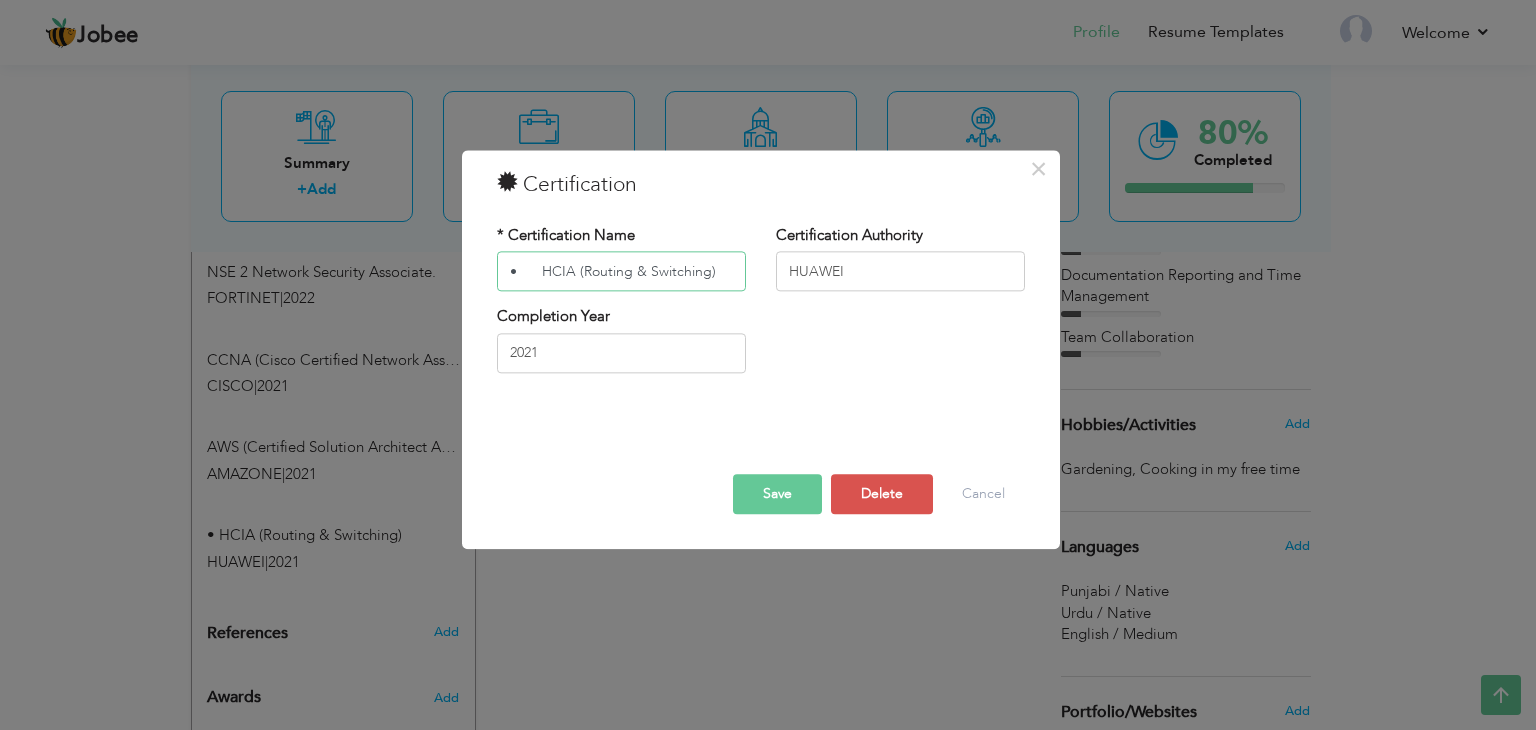 click on "•	HCIA (Routing & Switching)" at bounding box center [621, 272] 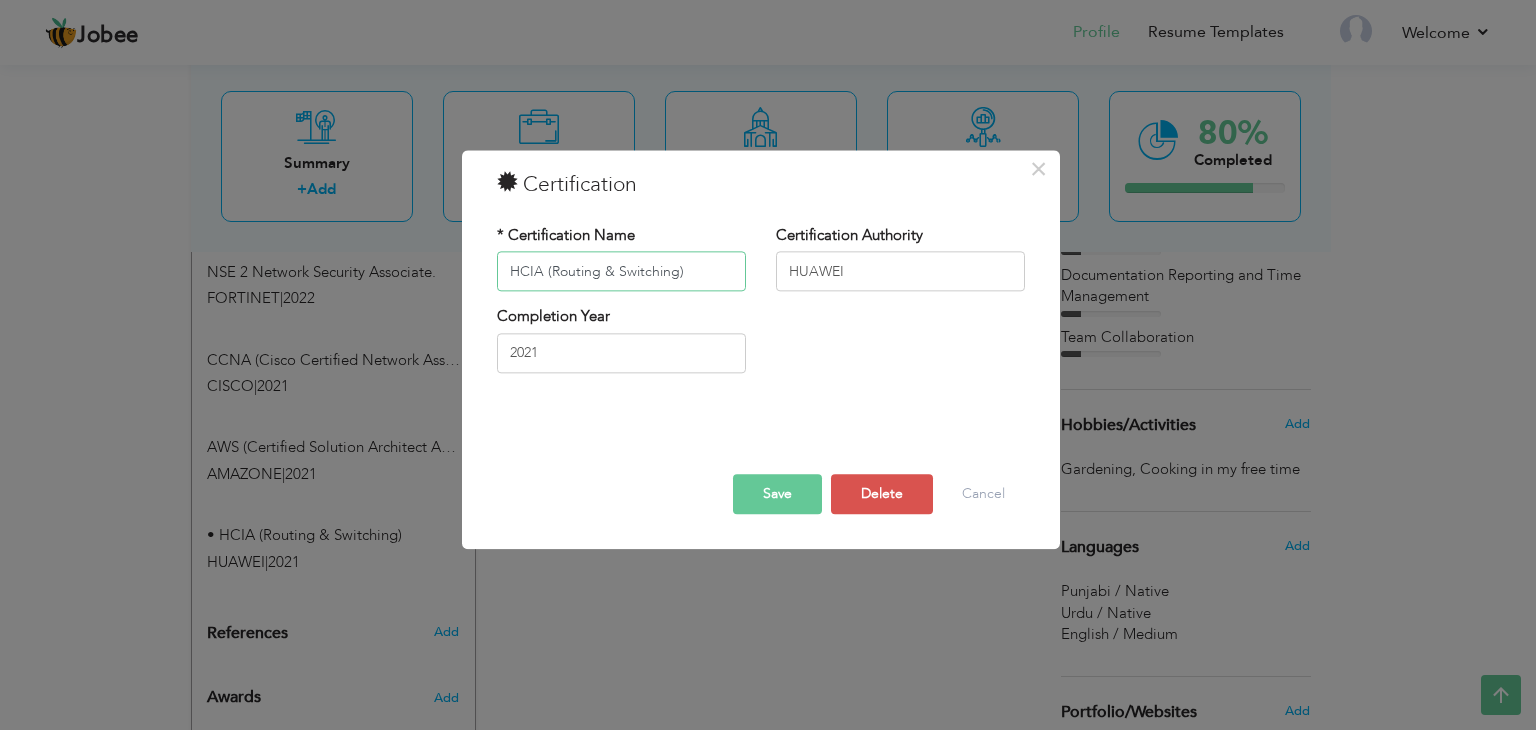 type on "HCIA (Routing & Switching)" 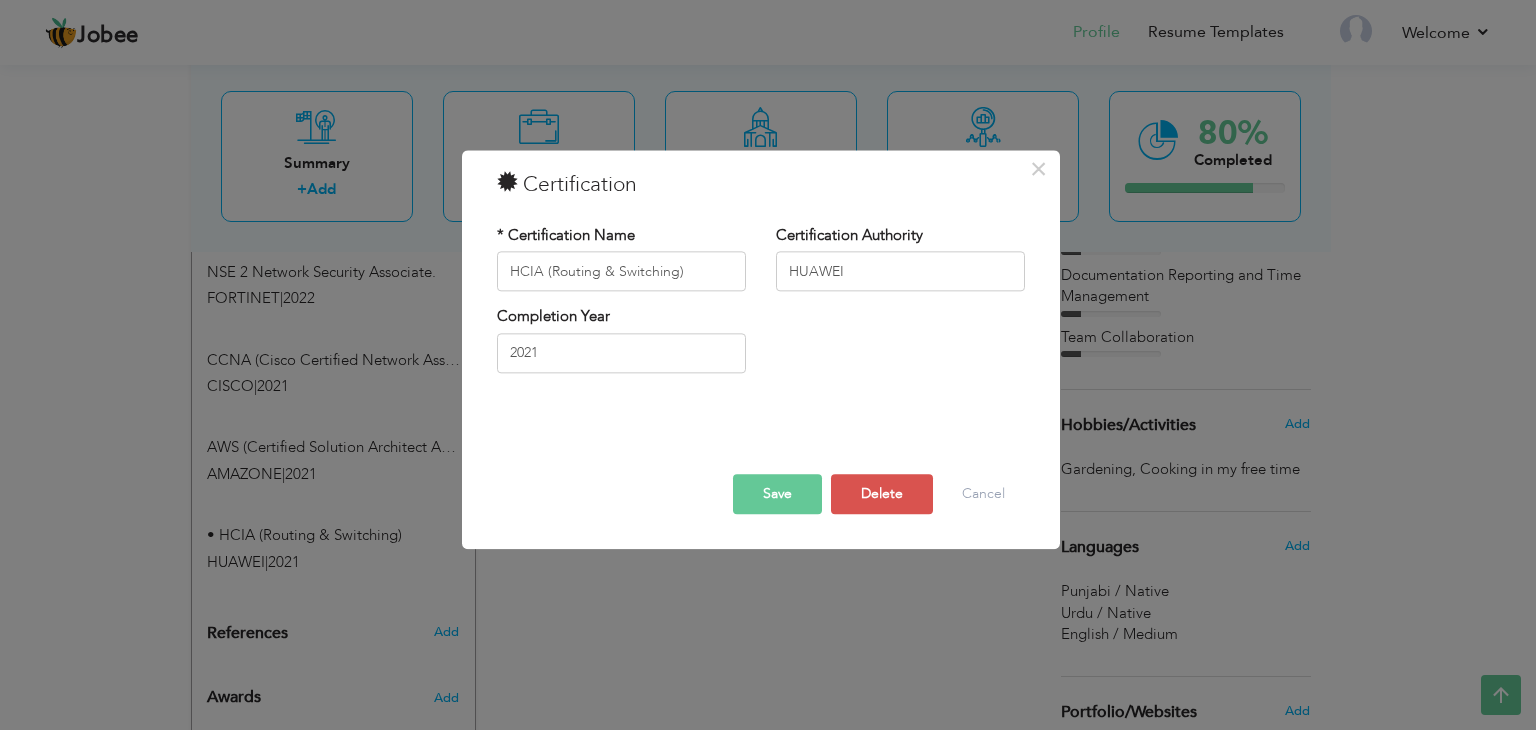 click on "Save" at bounding box center (777, 495) 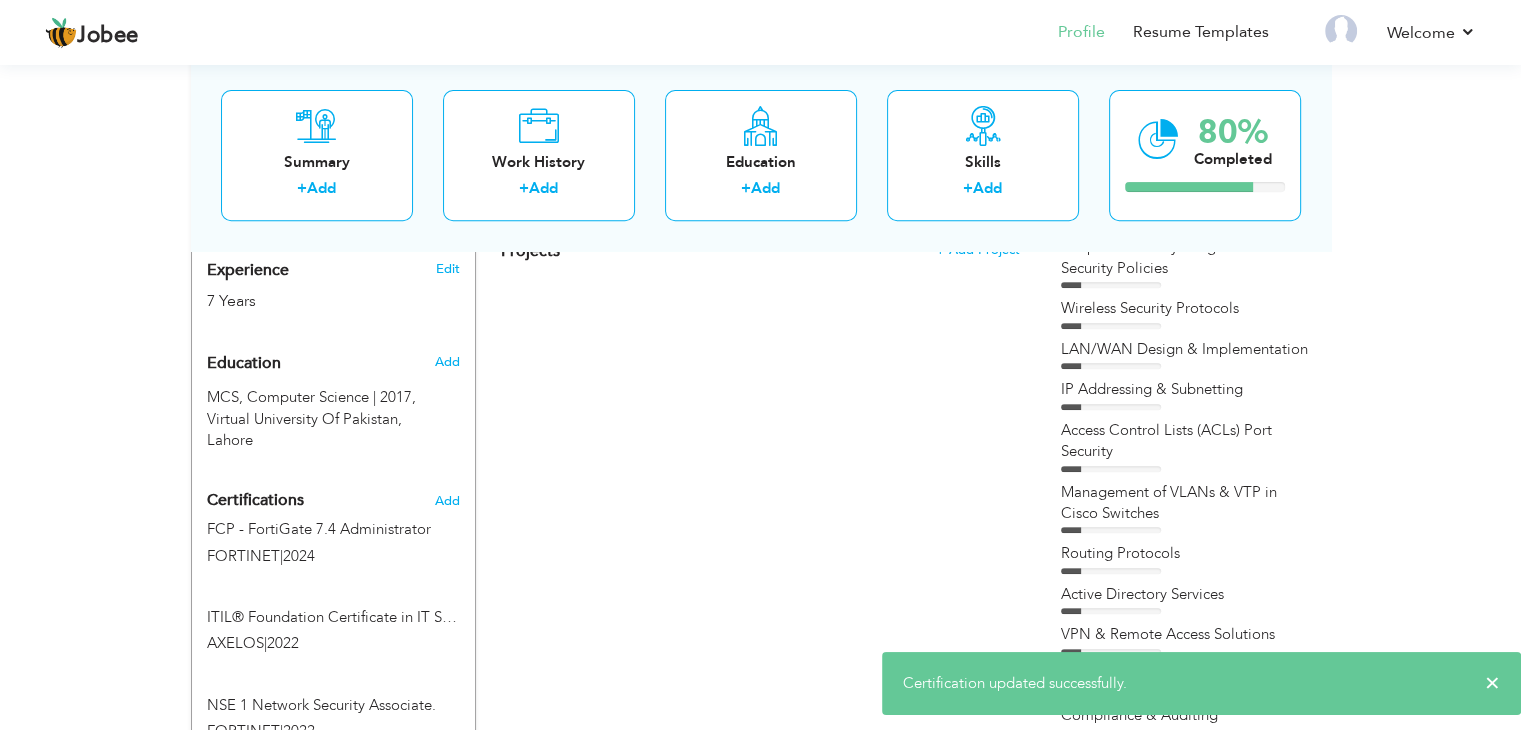 scroll, scrollTop: 881, scrollLeft: 0, axis: vertical 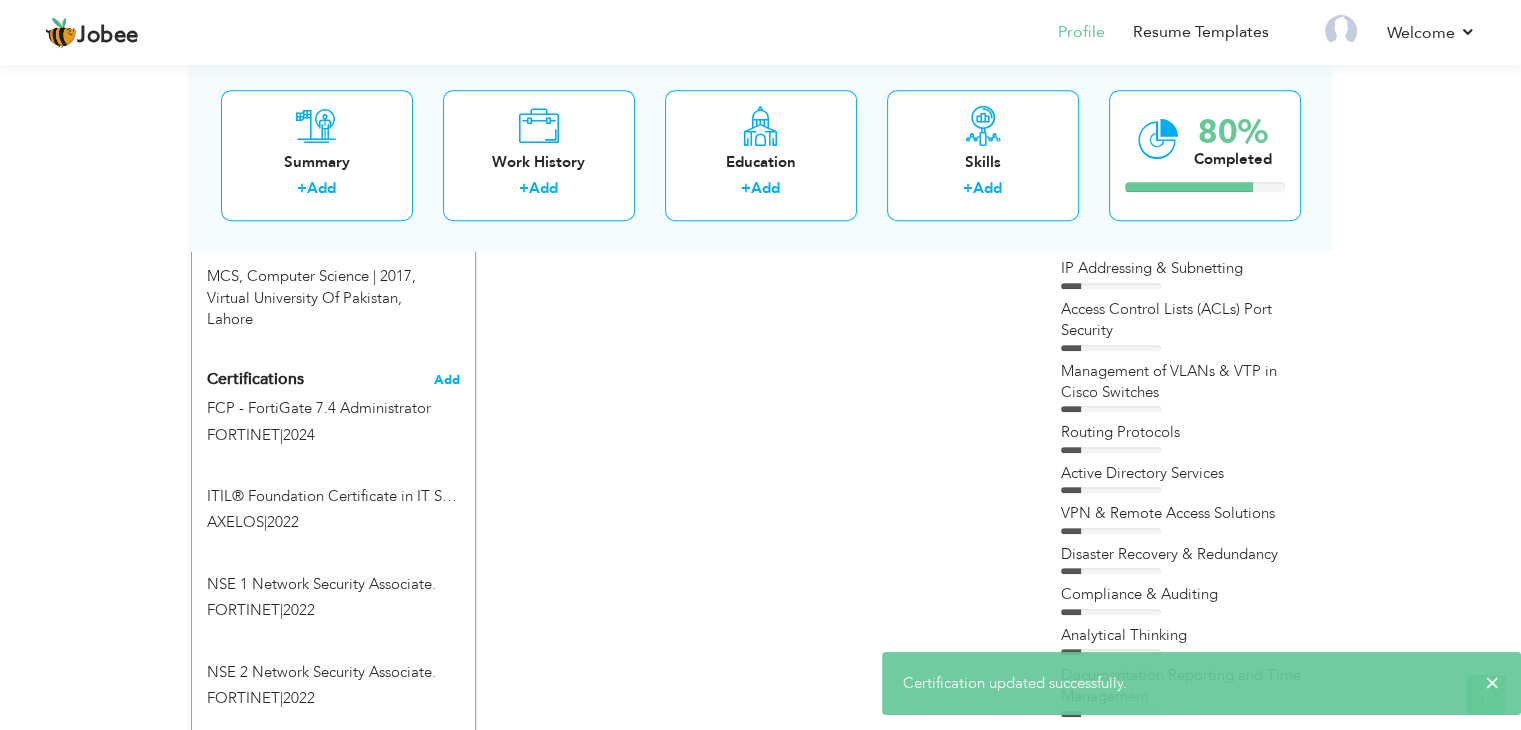 click on "Add" at bounding box center [447, 380] 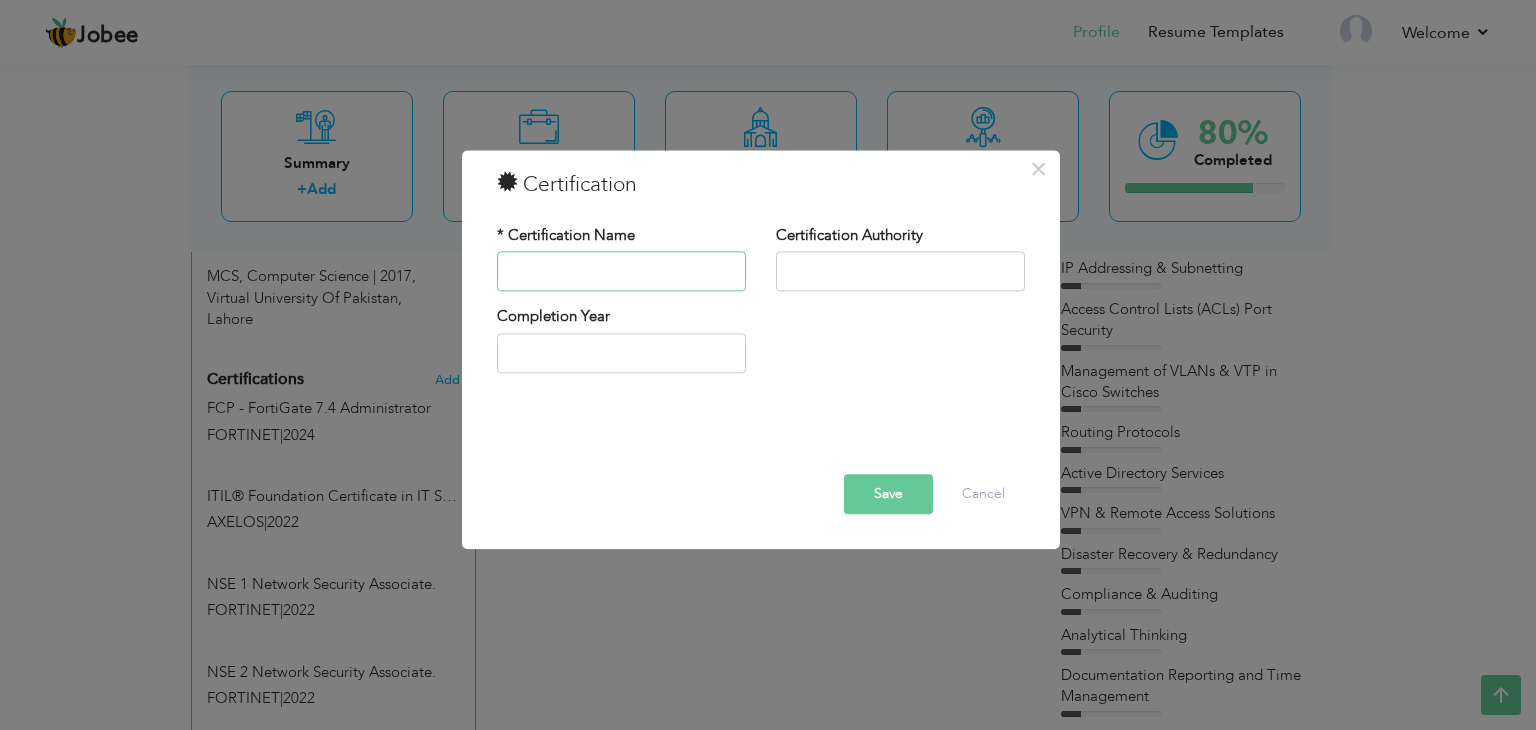 click at bounding box center (621, 272) 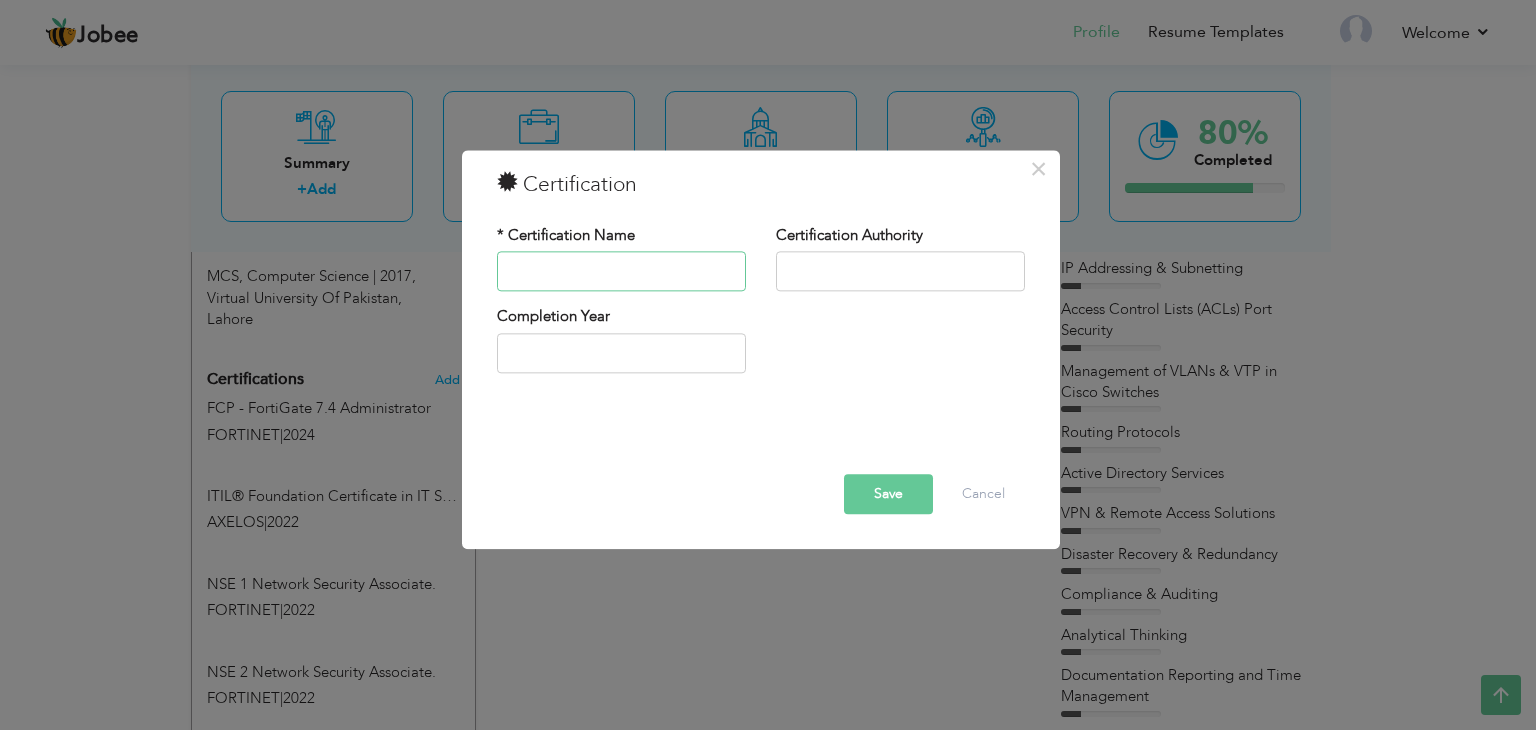 paste on "•	HCIP (Routing & Switching)" 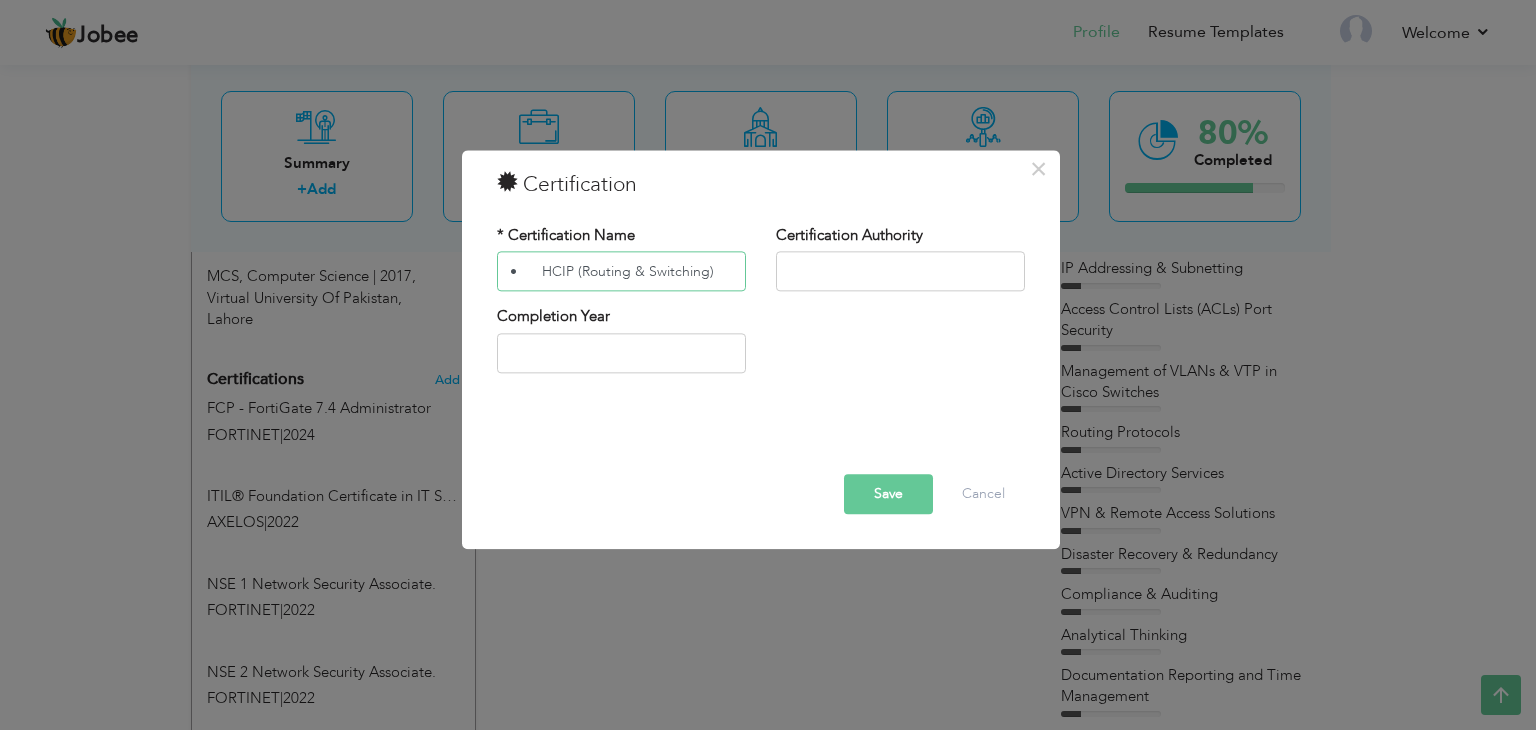 click on "•	HCIP (Routing & Switching)" at bounding box center [621, 272] 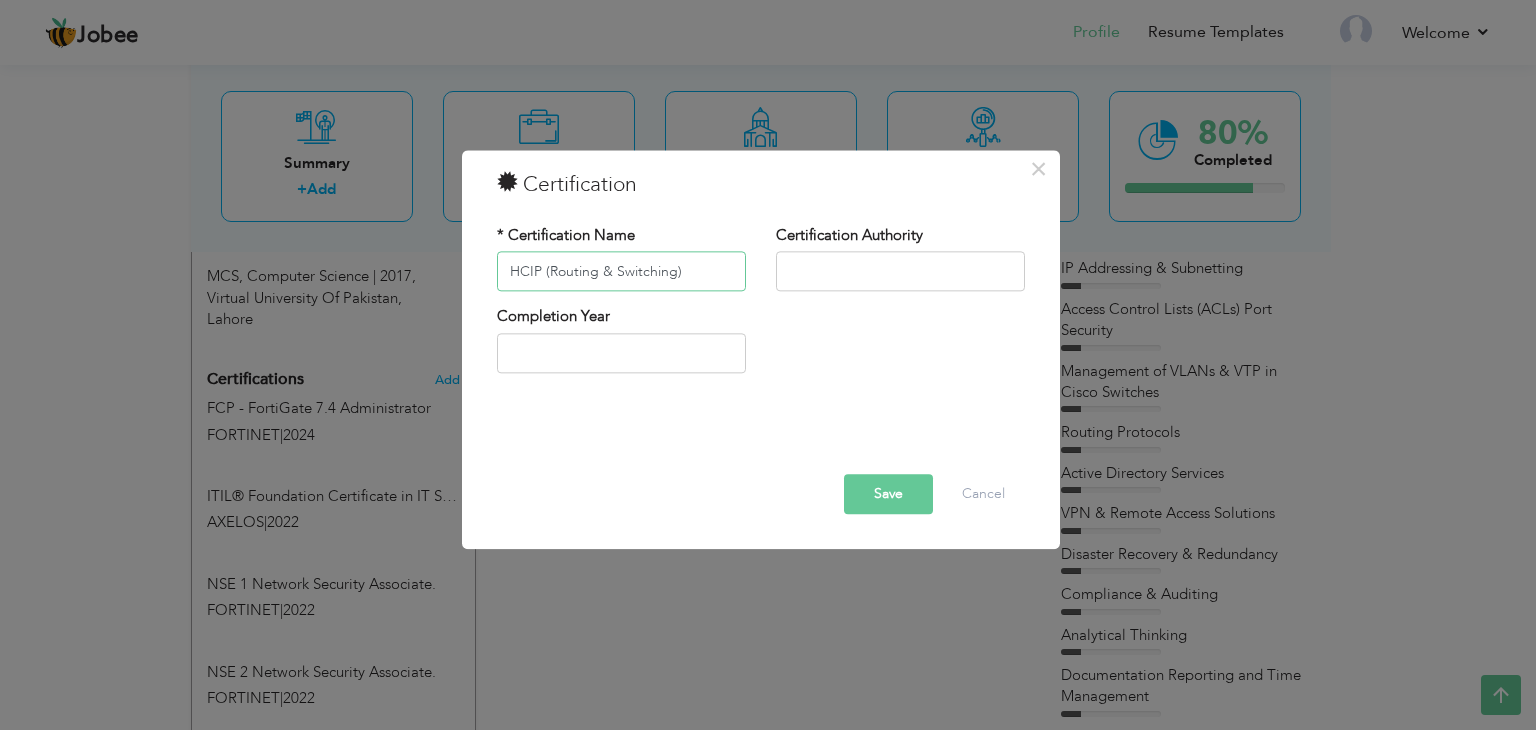 type on "HCIP (Routing & Switching)" 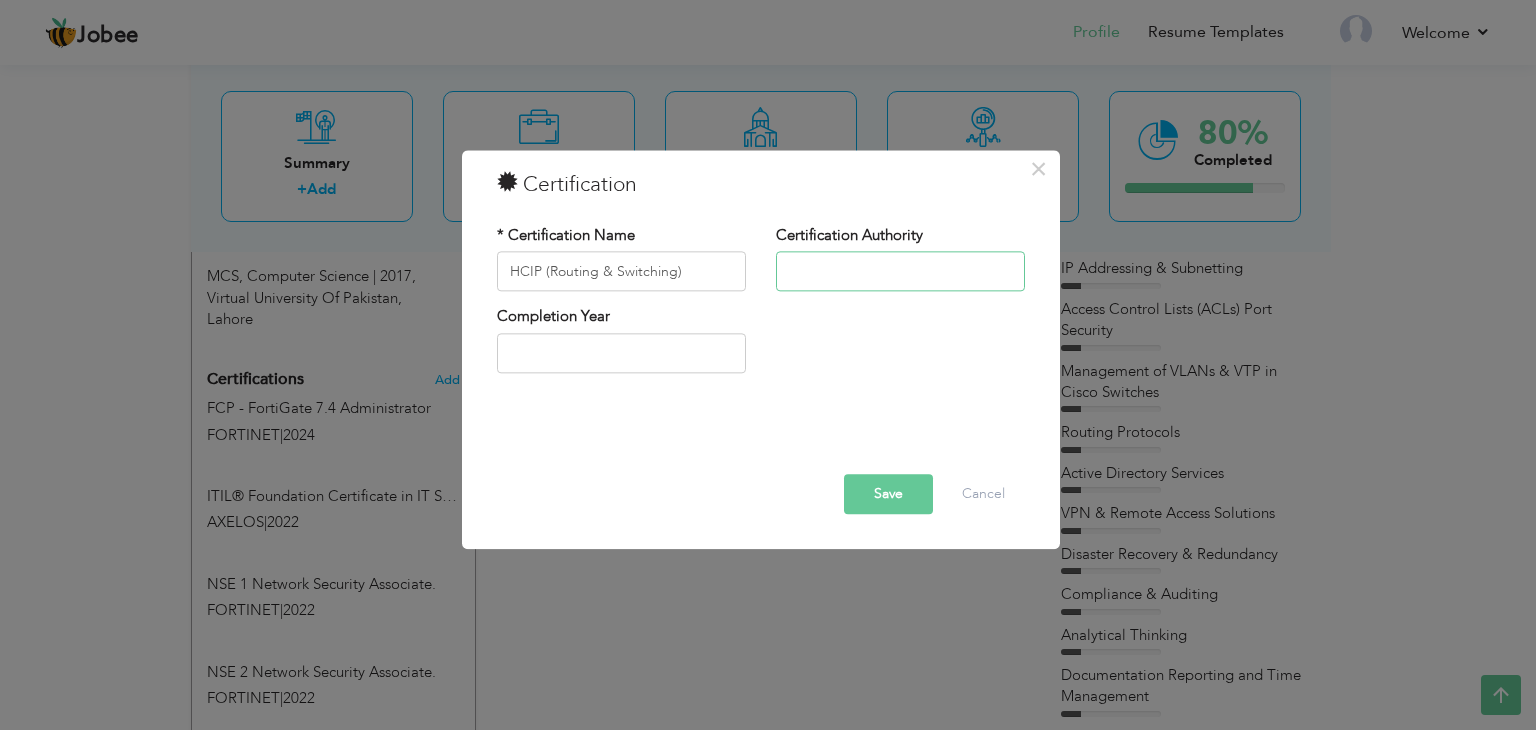 click at bounding box center (900, 272) 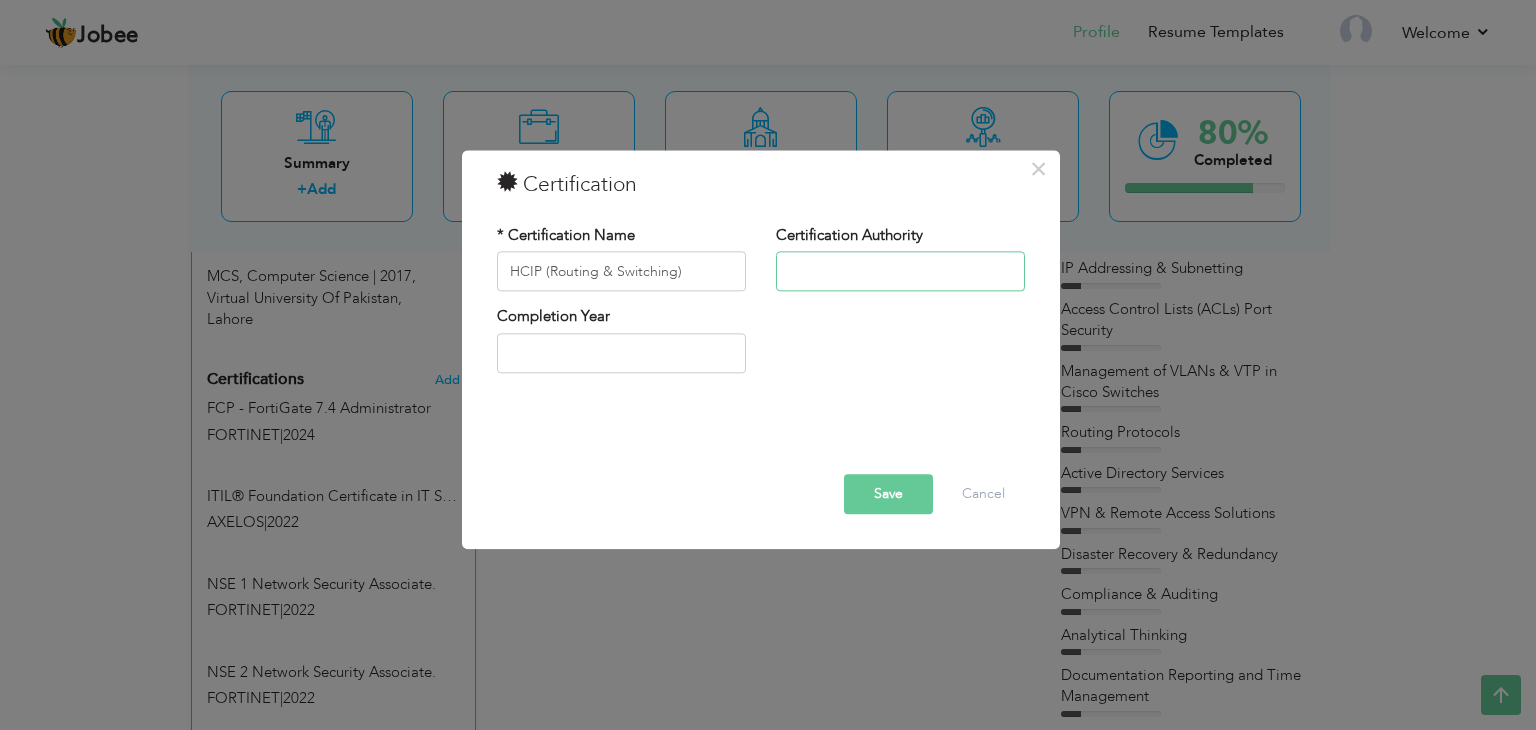 type on "HUAWEI" 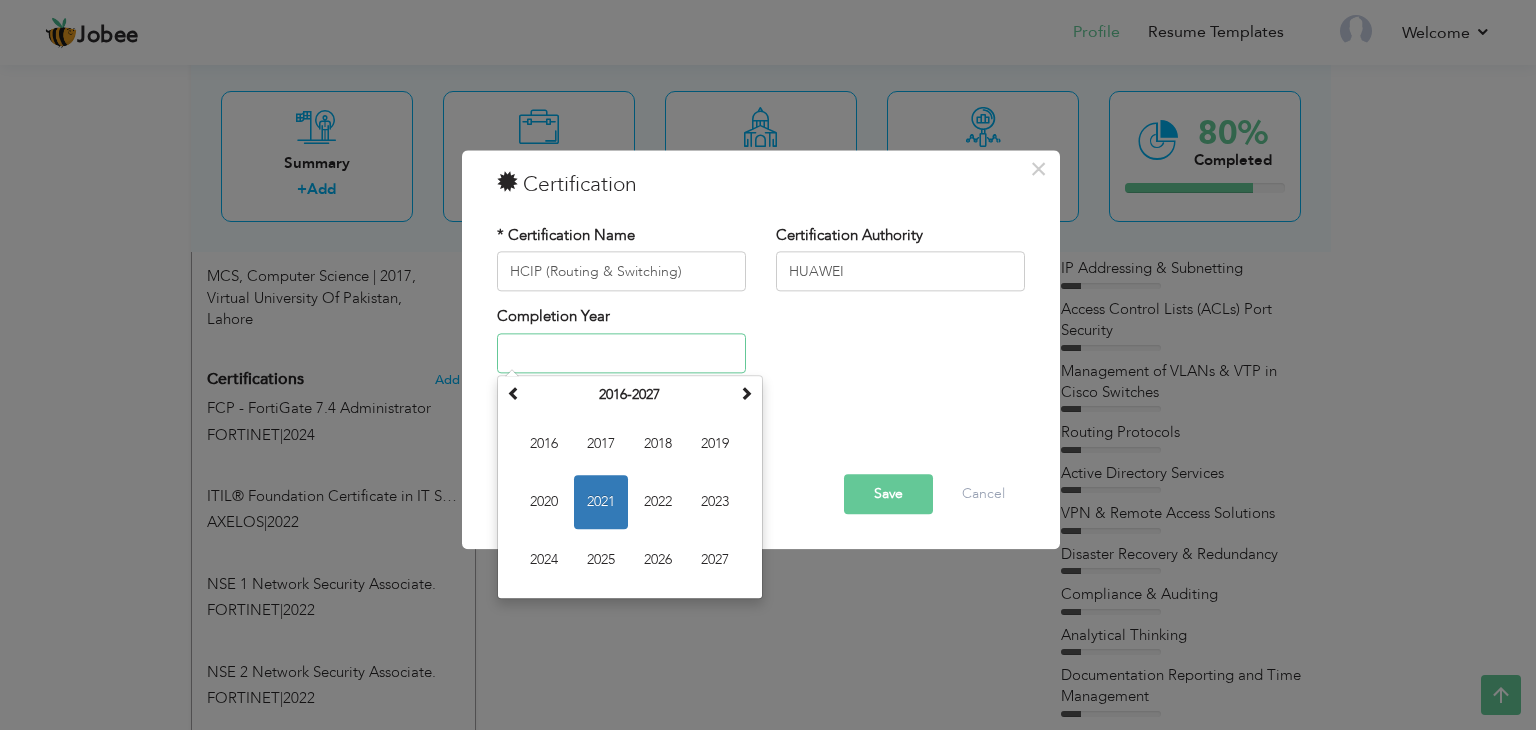 click at bounding box center (621, 353) 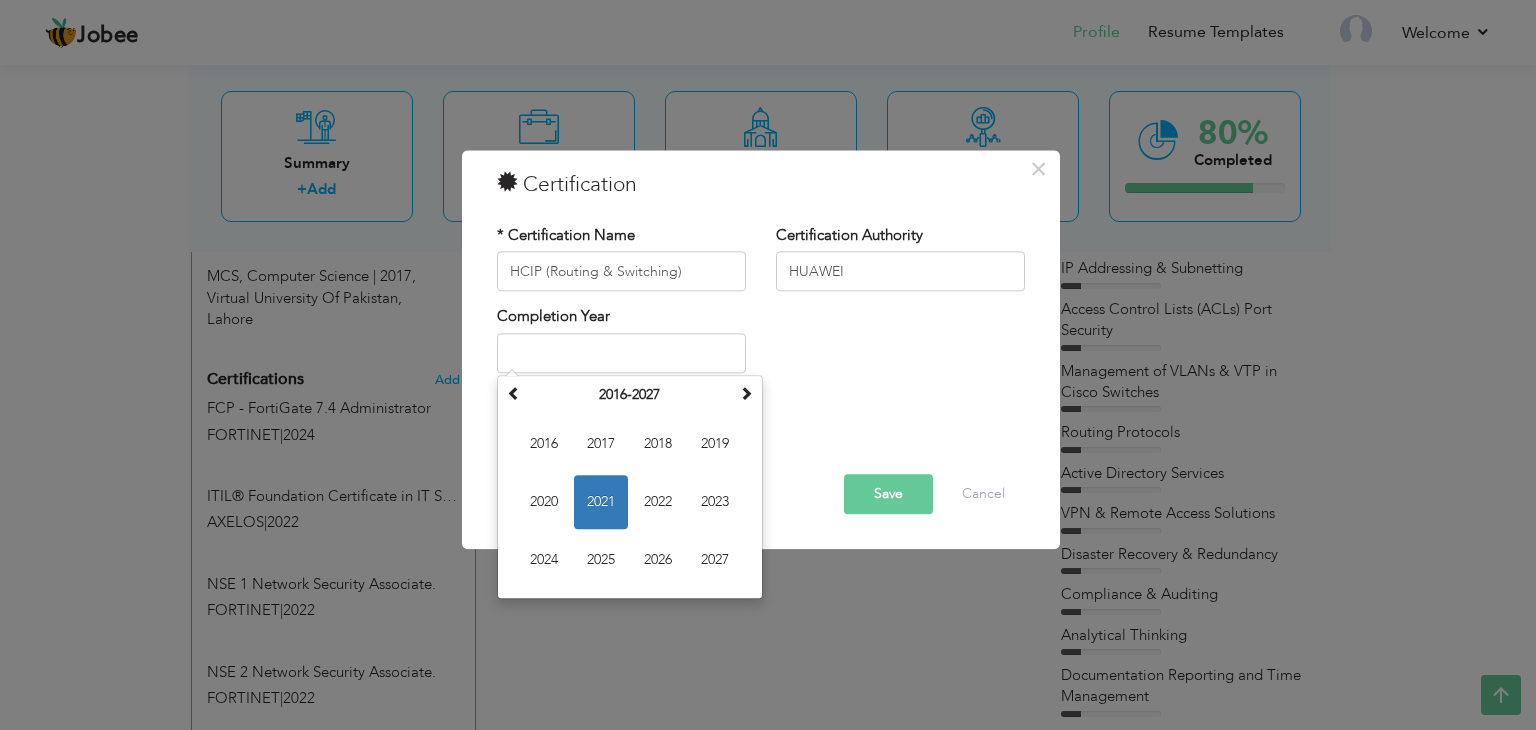 type on "2021" 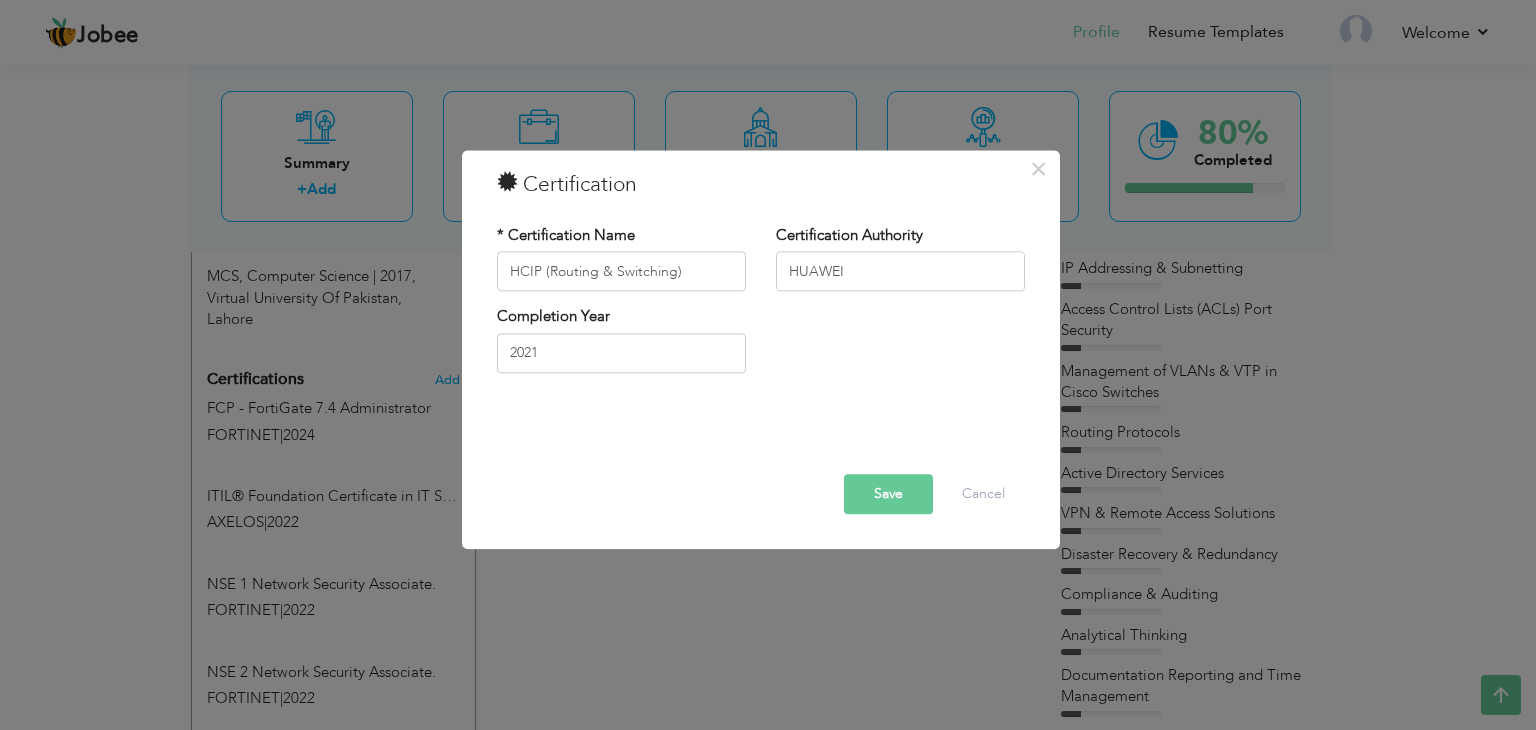 click on "Save" at bounding box center [888, 495] 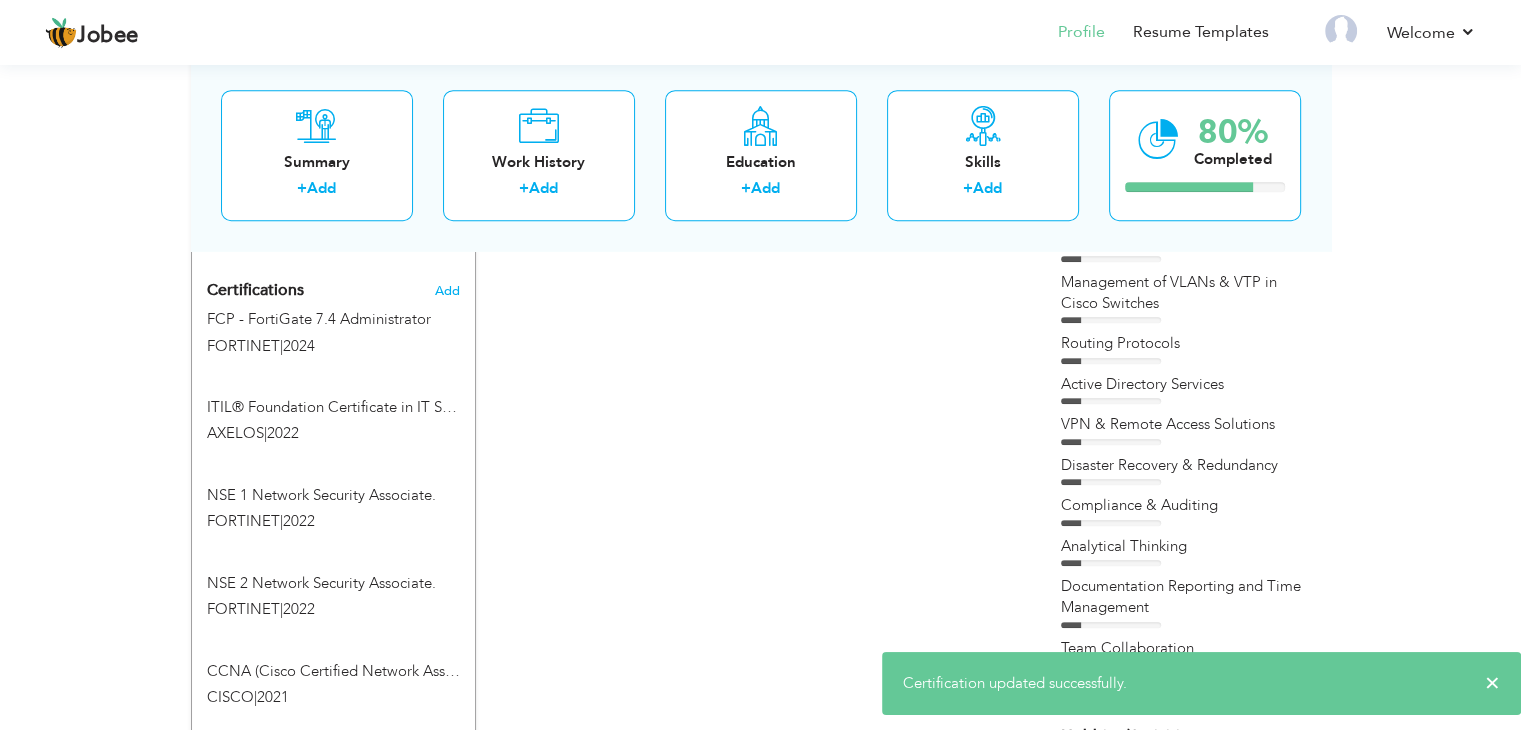 scroll, scrollTop: 824, scrollLeft: 0, axis: vertical 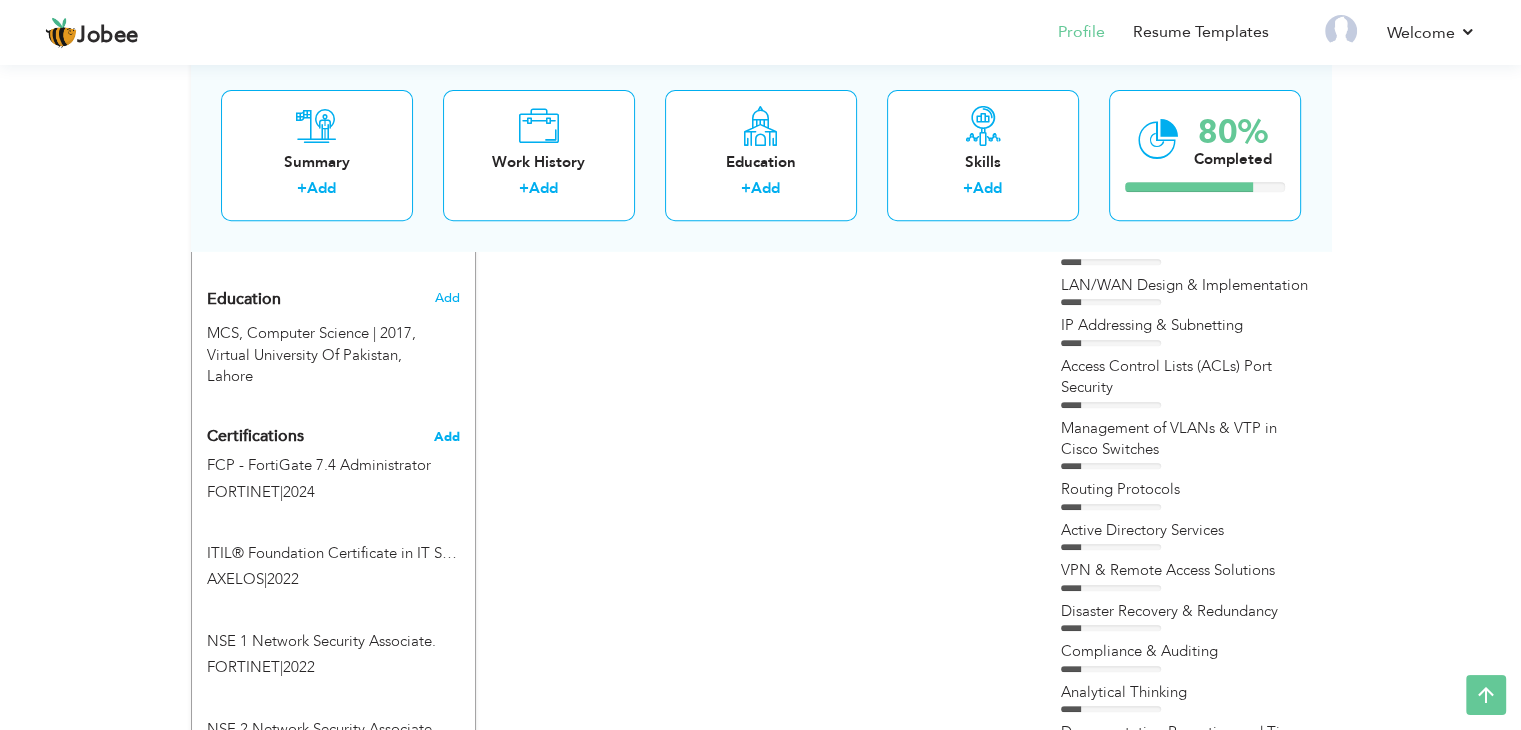 click on "Add" at bounding box center (447, 437) 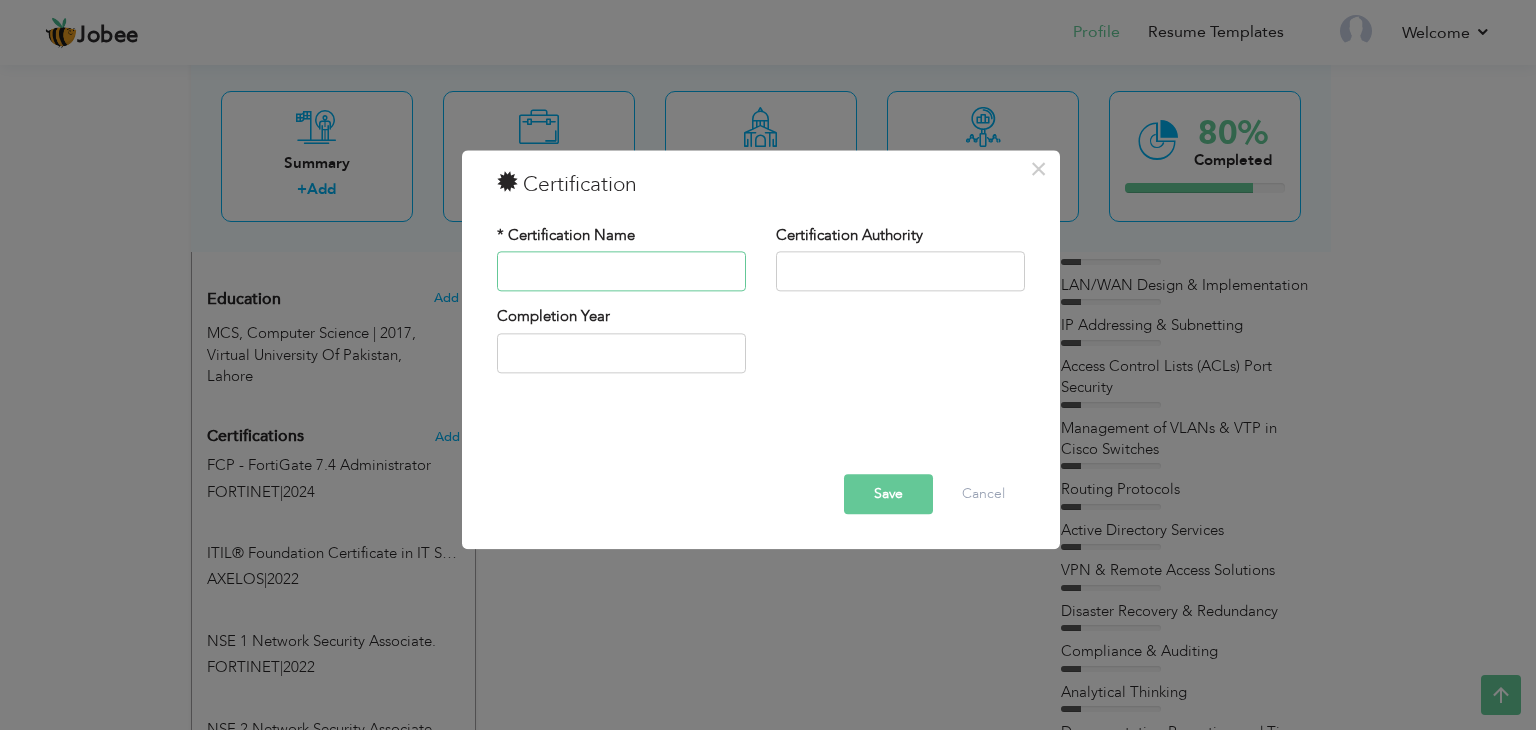 click at bounding box center [621, 272] 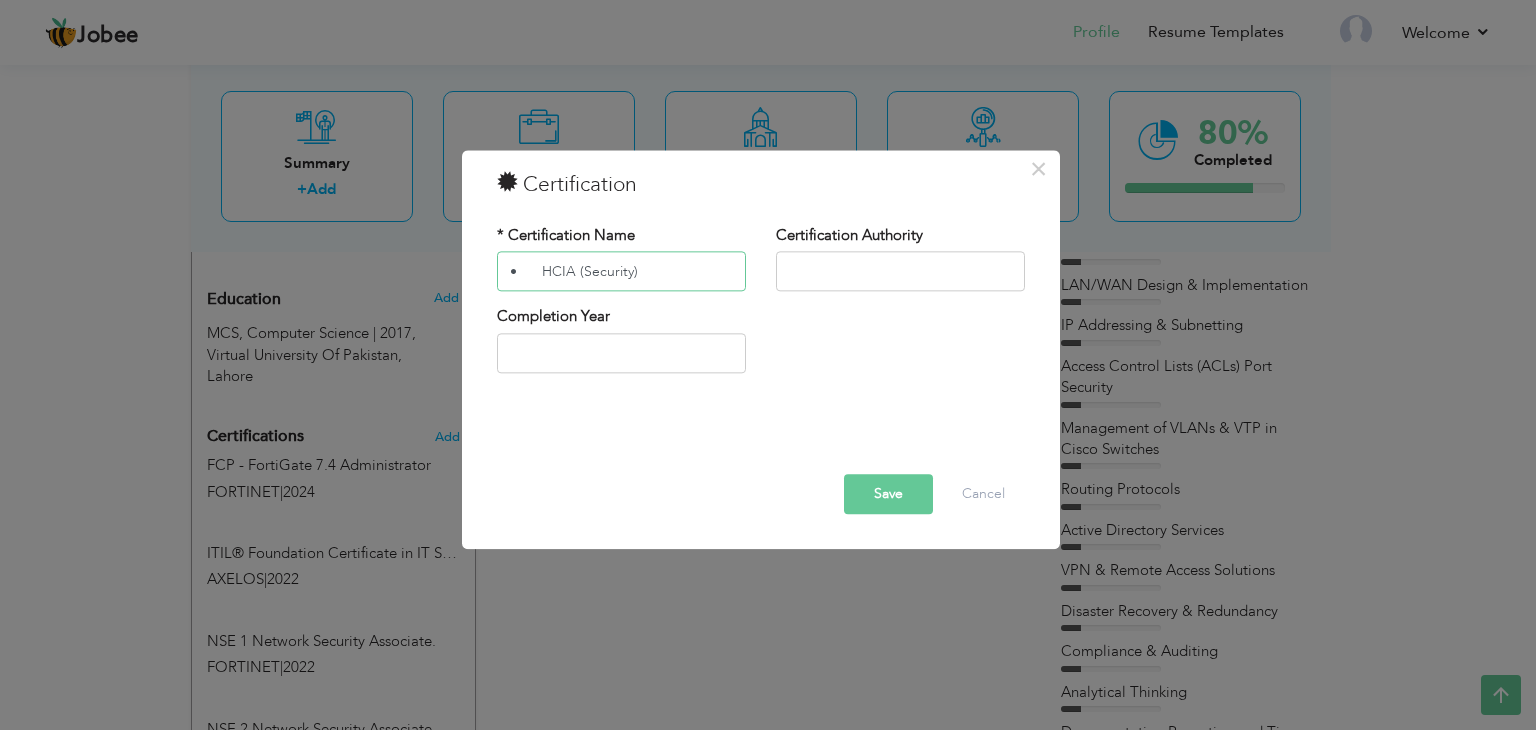 click on "•	HCIA (Security)" at bounding box center (621, 272) 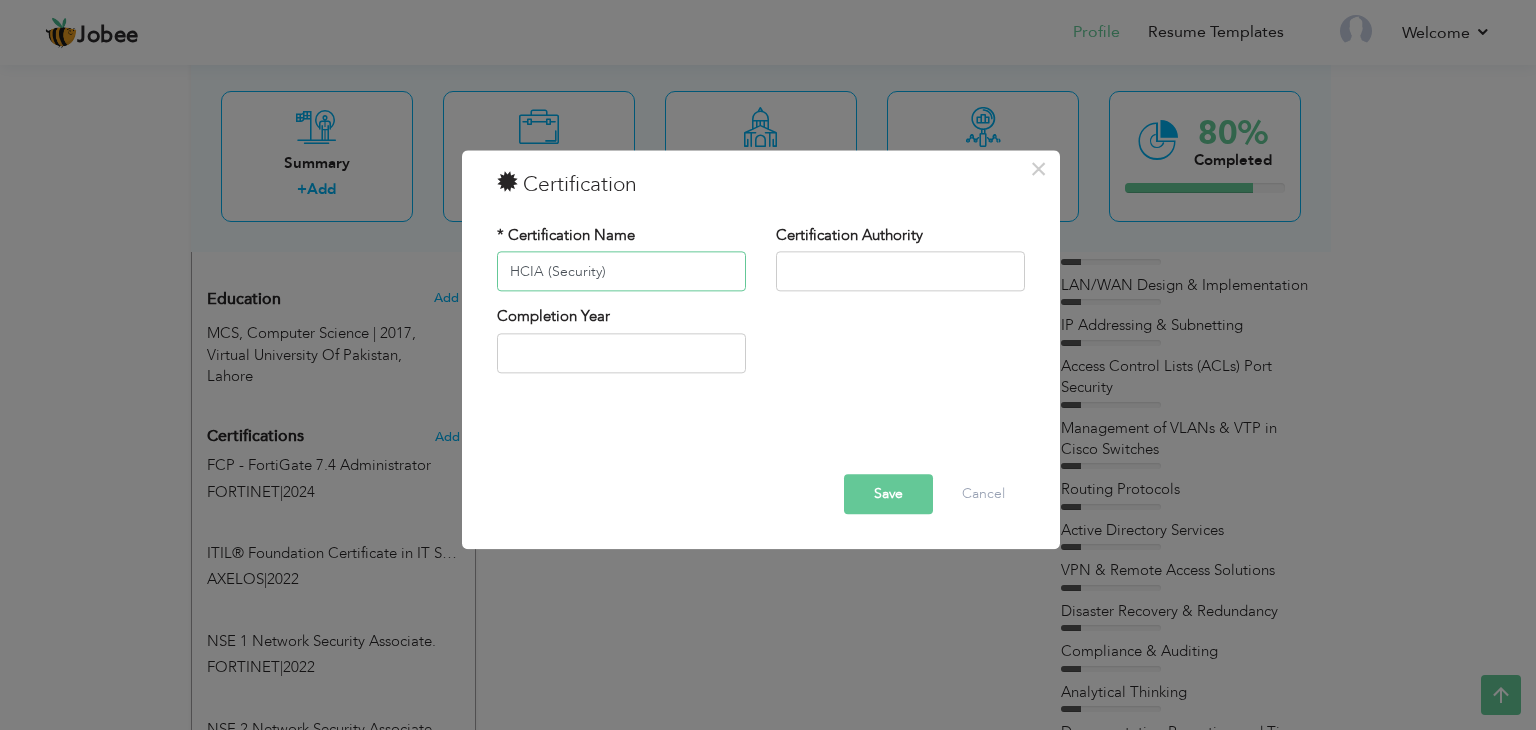 type on "HCIA (Security)" 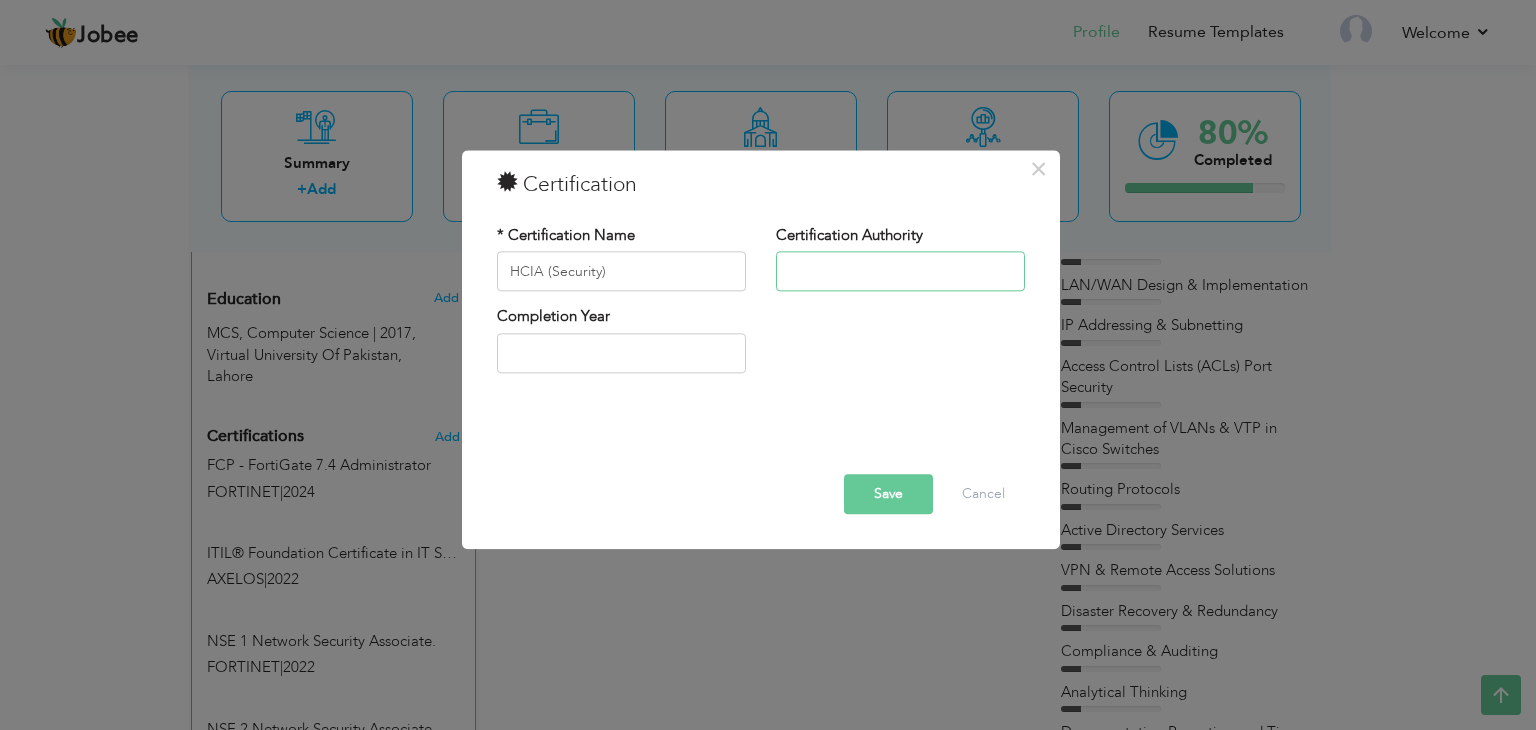 click at bounding box center [900, 272] 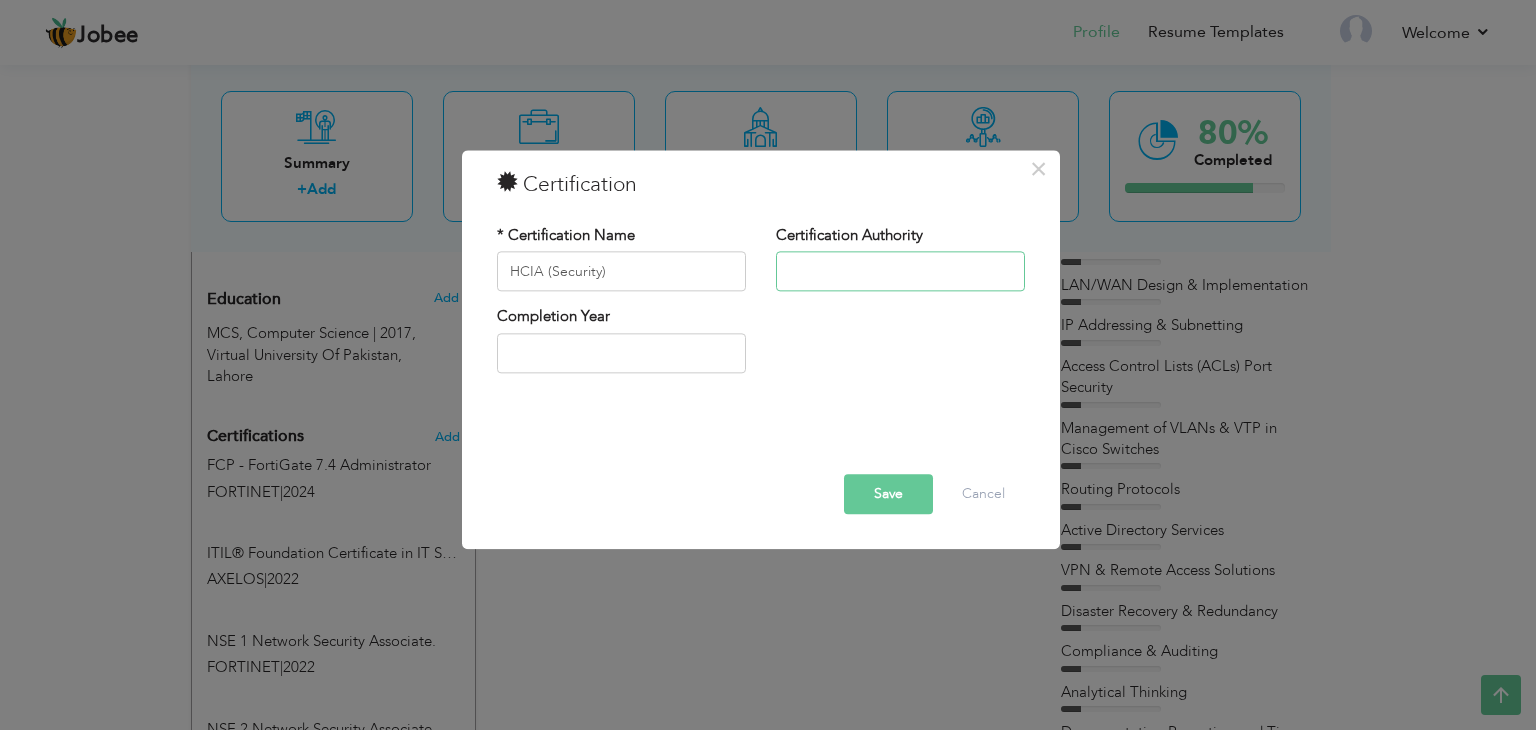 type on "HUAWEI" 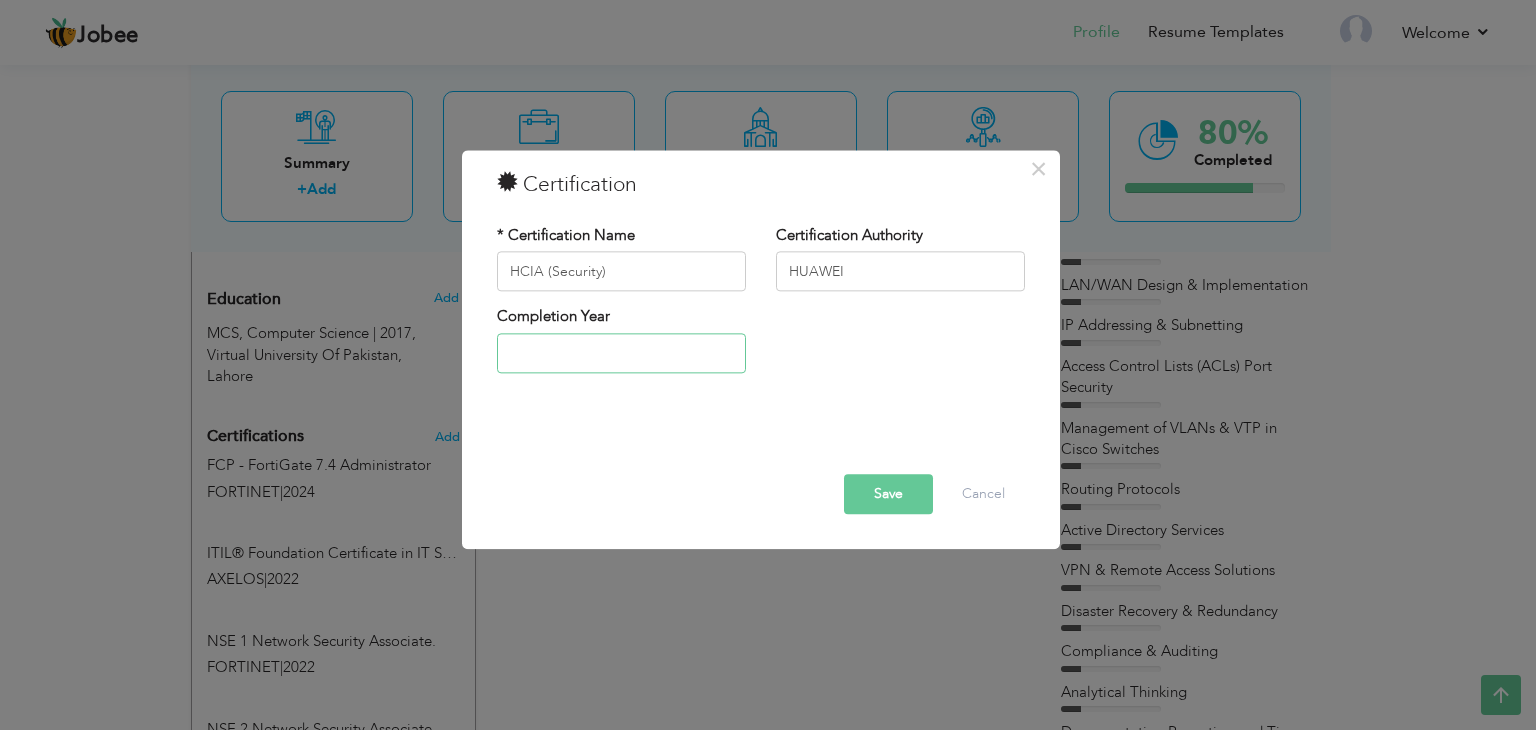 click at bounding box center (621, 353) 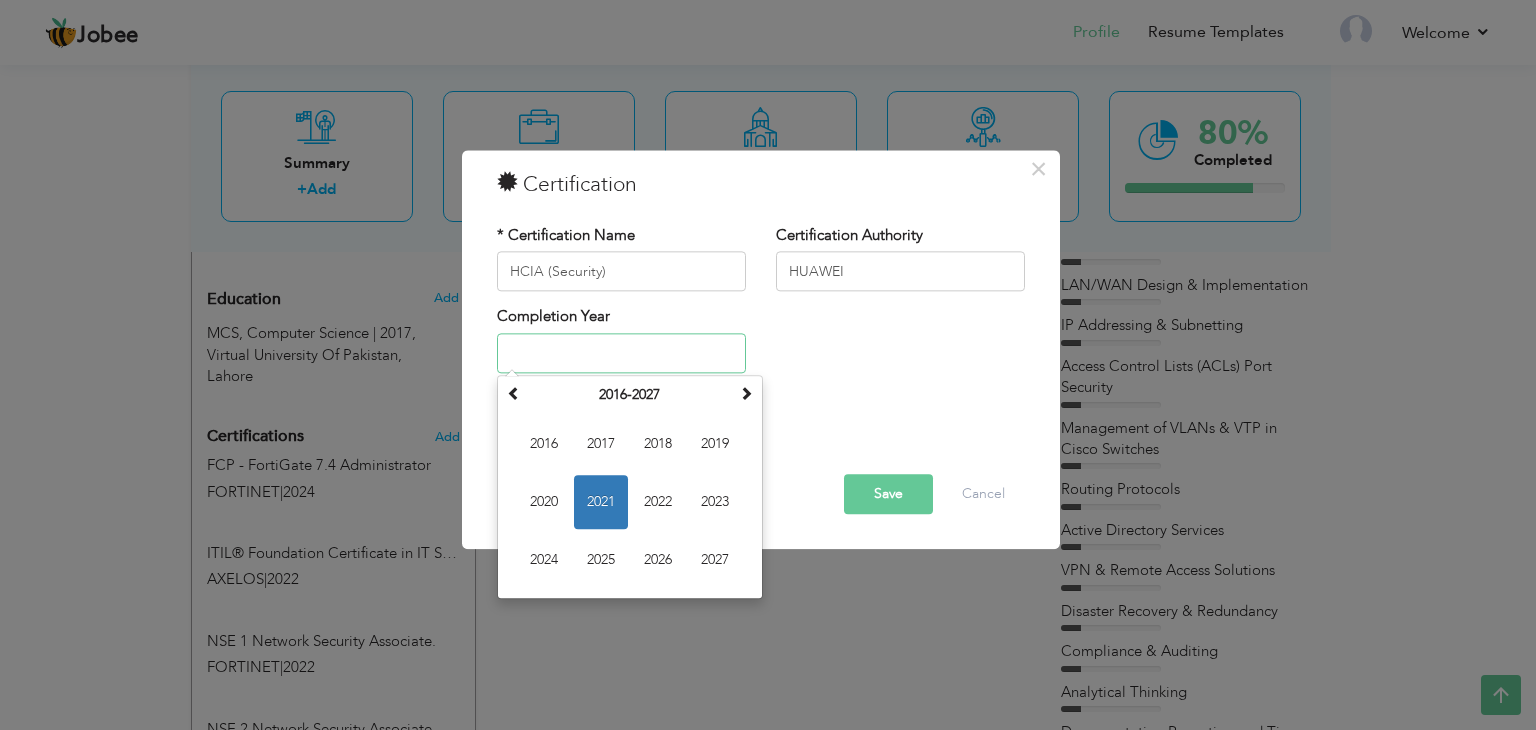 click on "2021" at bounding box center (601, 502) 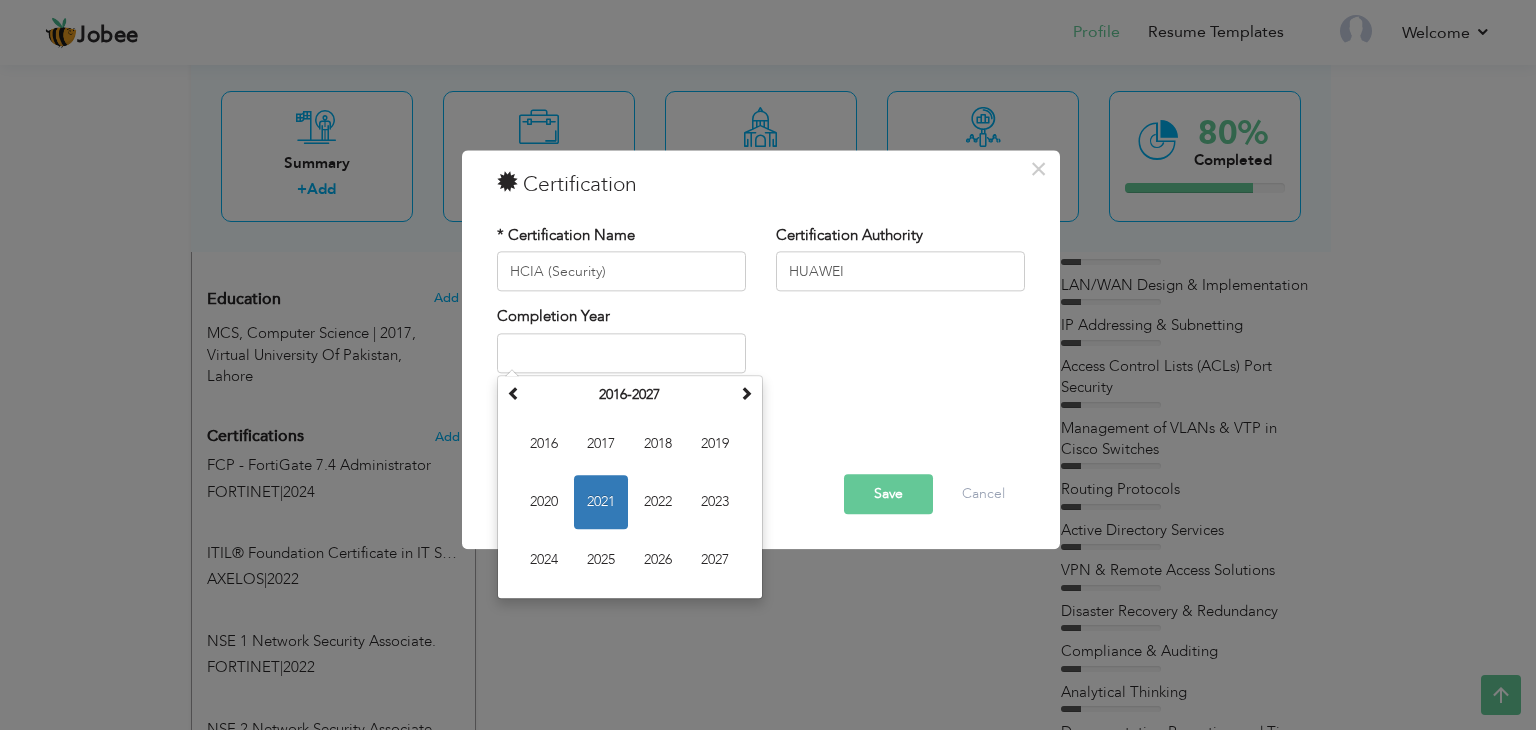 type on "2021" 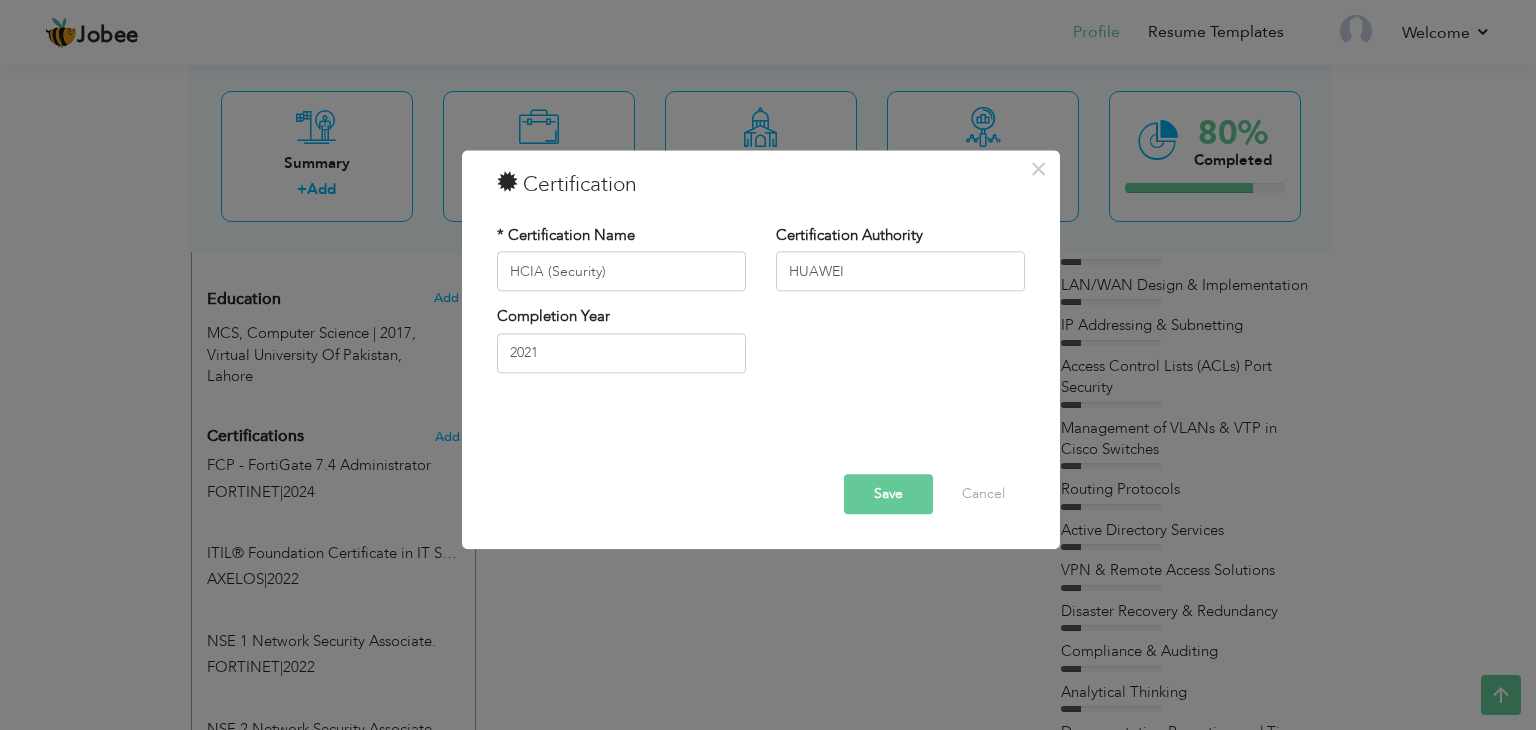 click on "Save" at bounding box center [888, 495] 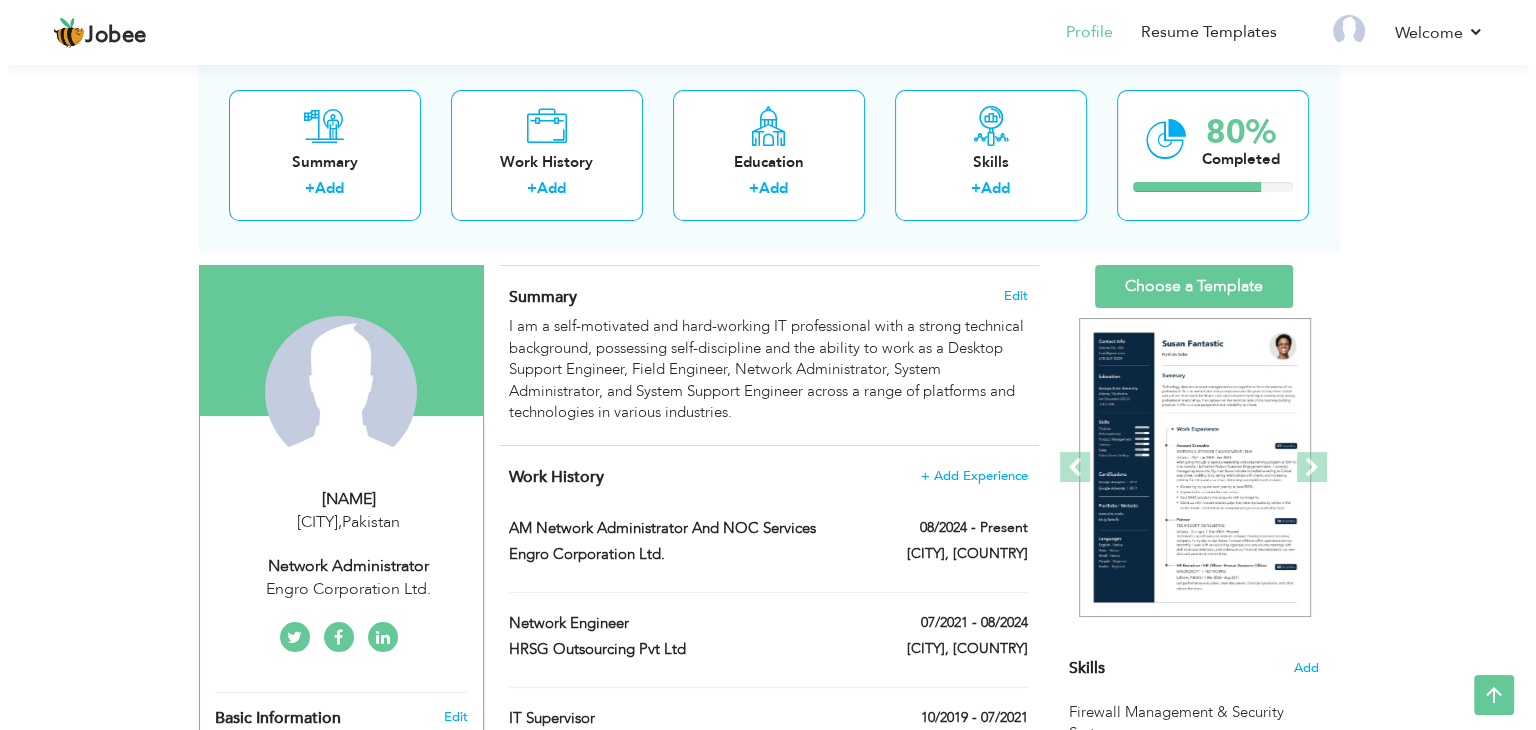 scroll, scrollTop: 112, scrollLeft: 0, axis: vertical 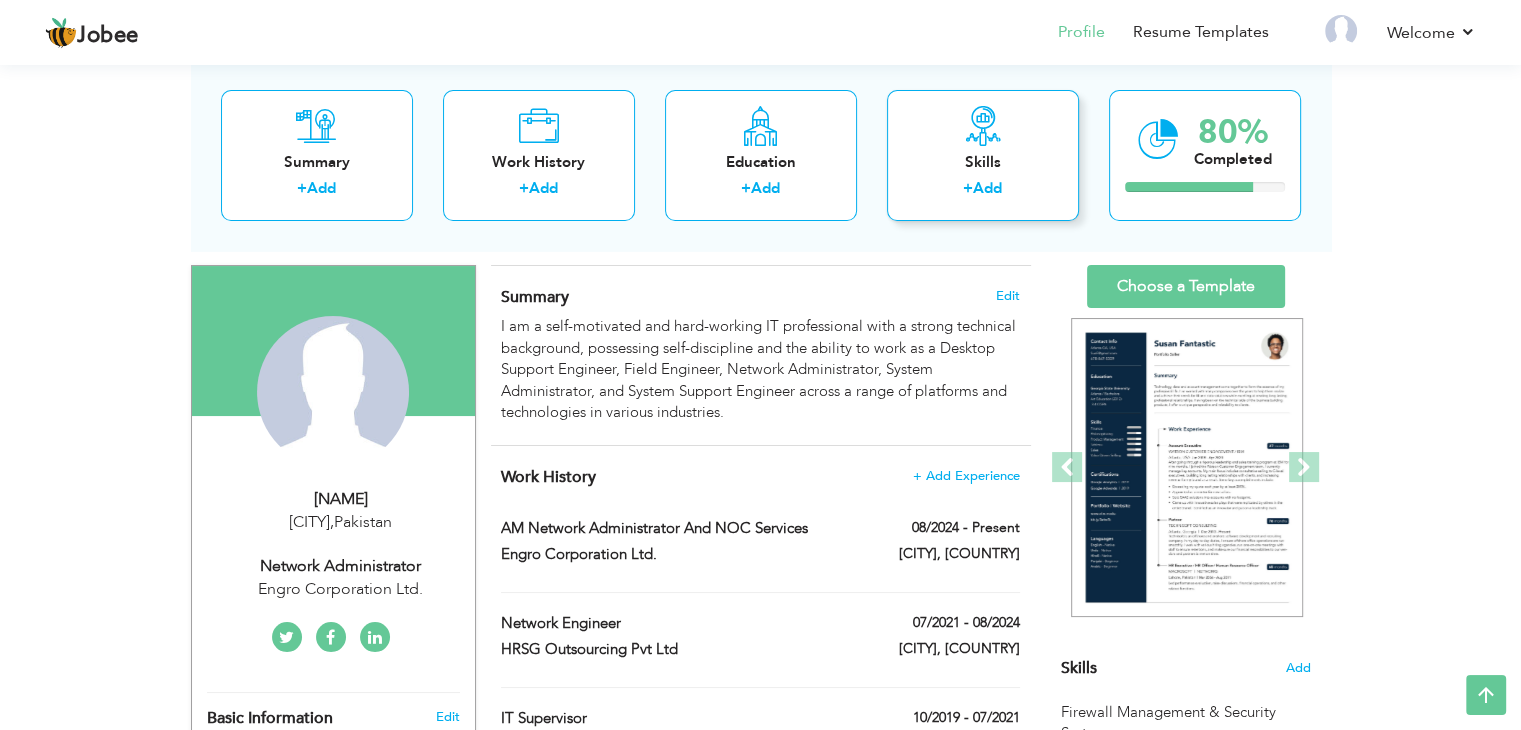 click on "Skills
+  Add" at bounding box center [983, 155] 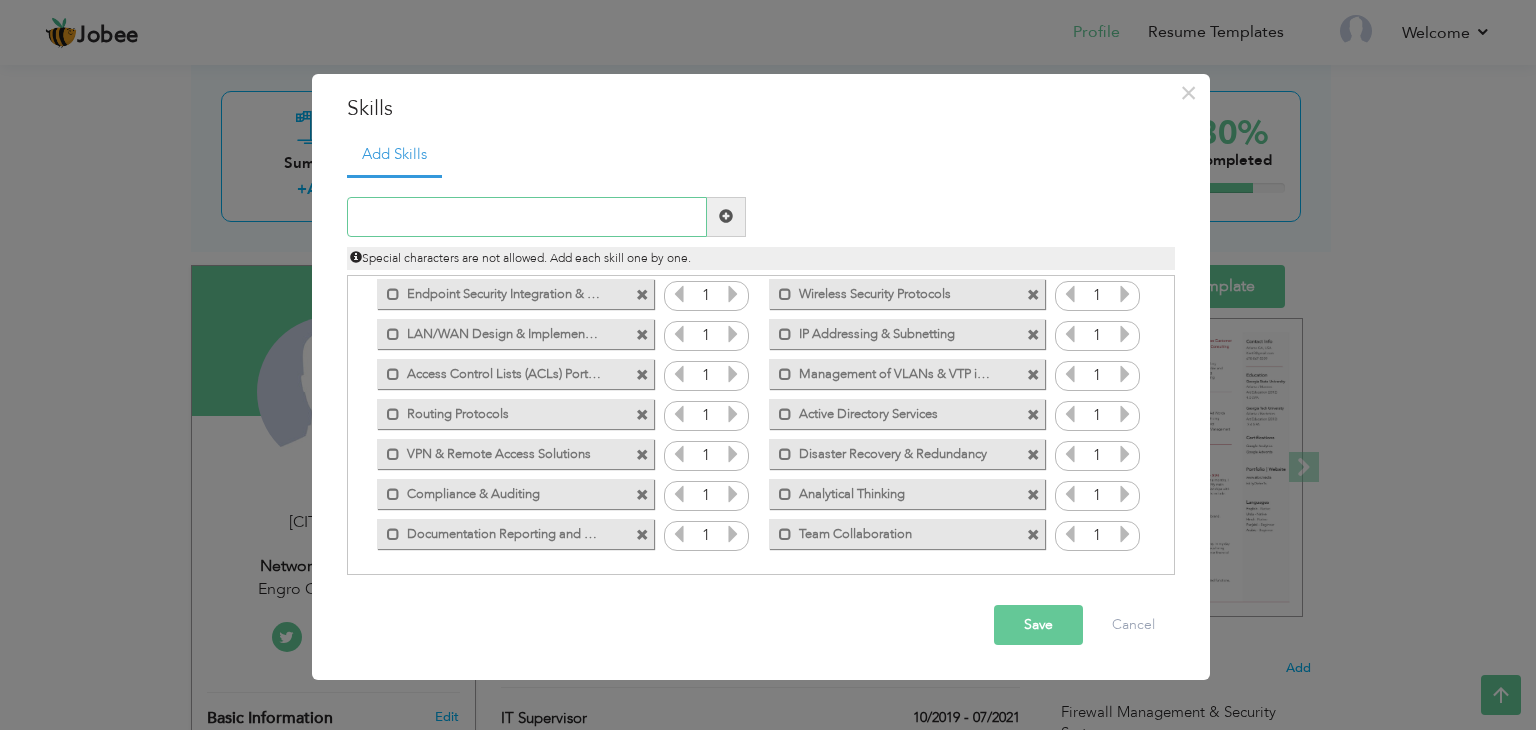 scroll, scrollTop: 124, scrollLeft: 0, axis: vertical 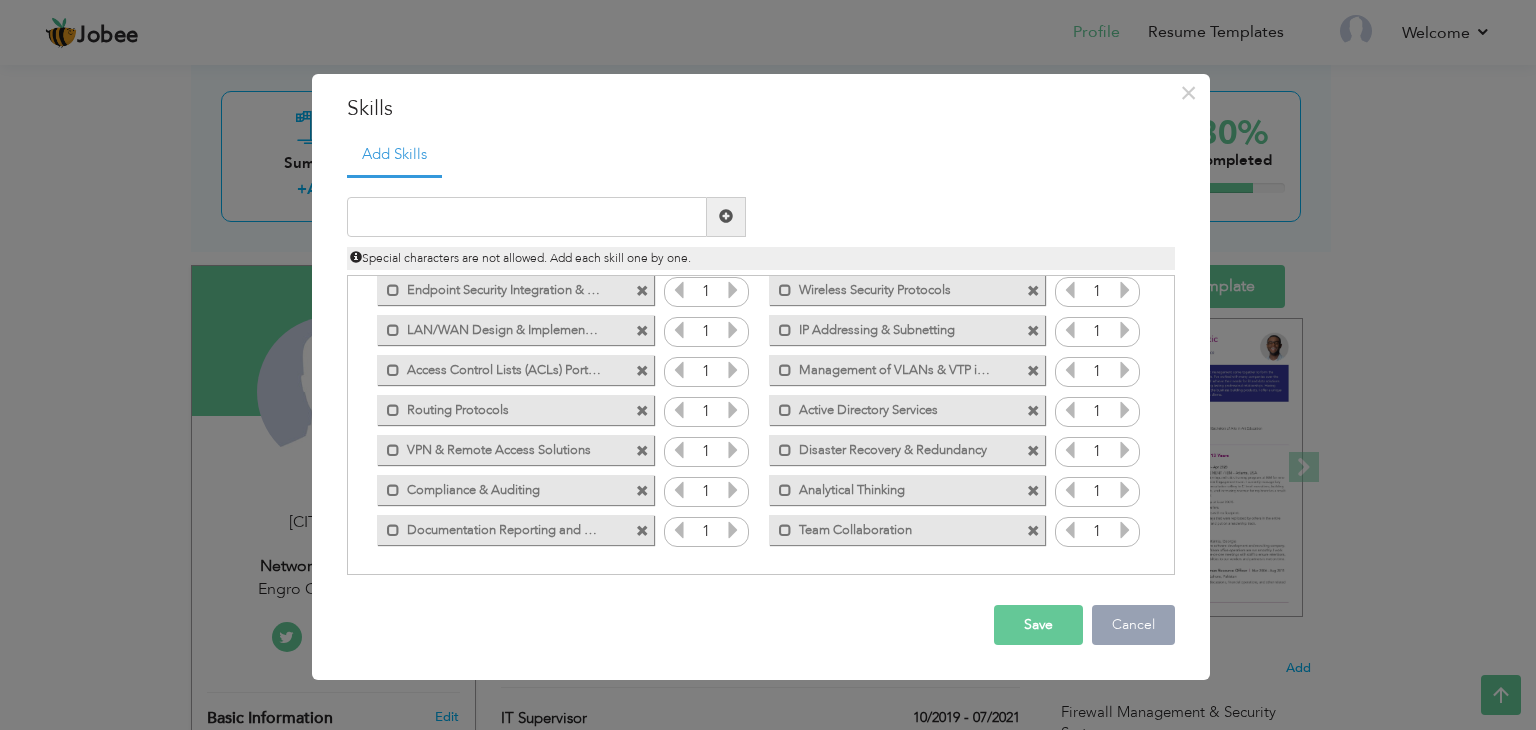click on "Cancel" at bounding box center [1133, 625] 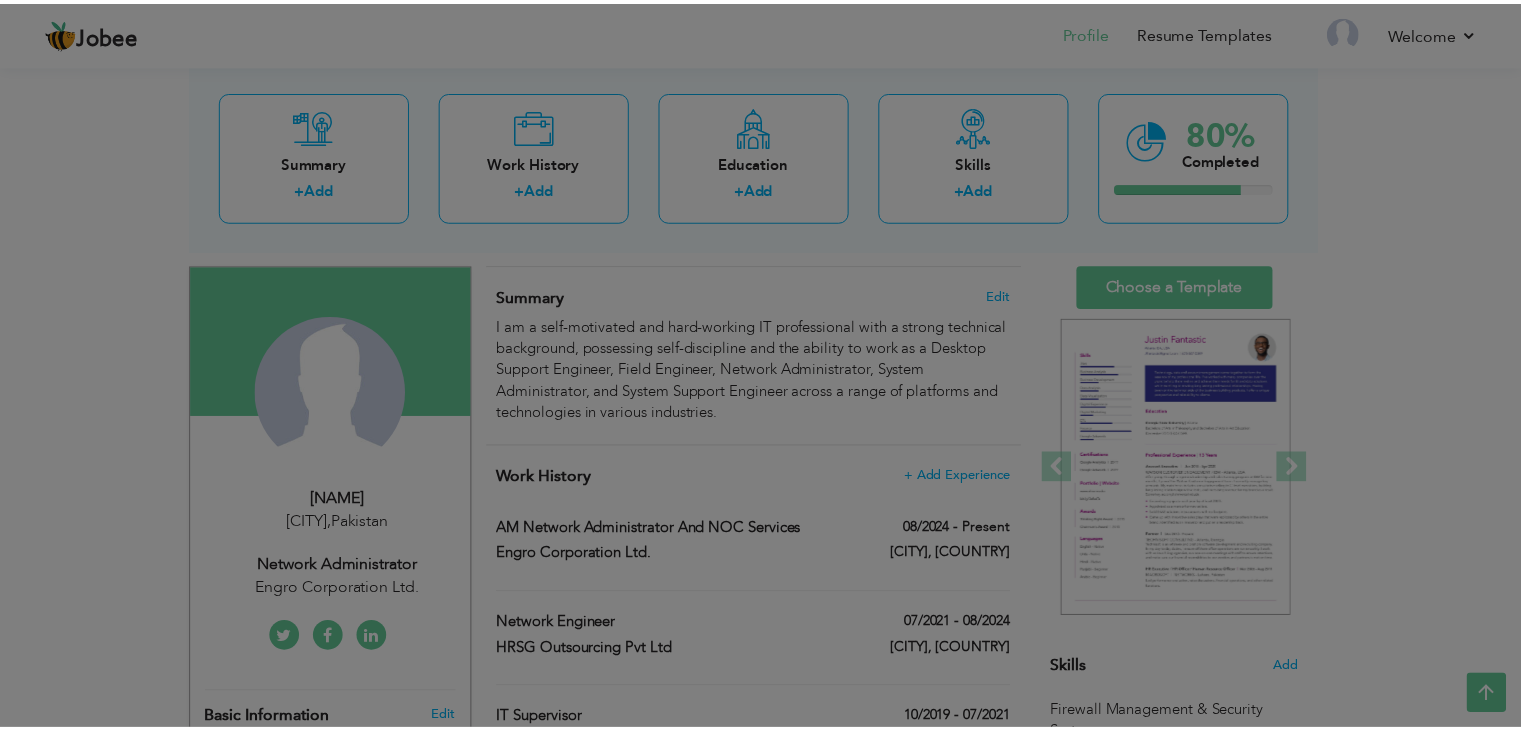scroll, scrollTop: 0, scrollLeft: 0, axis: both 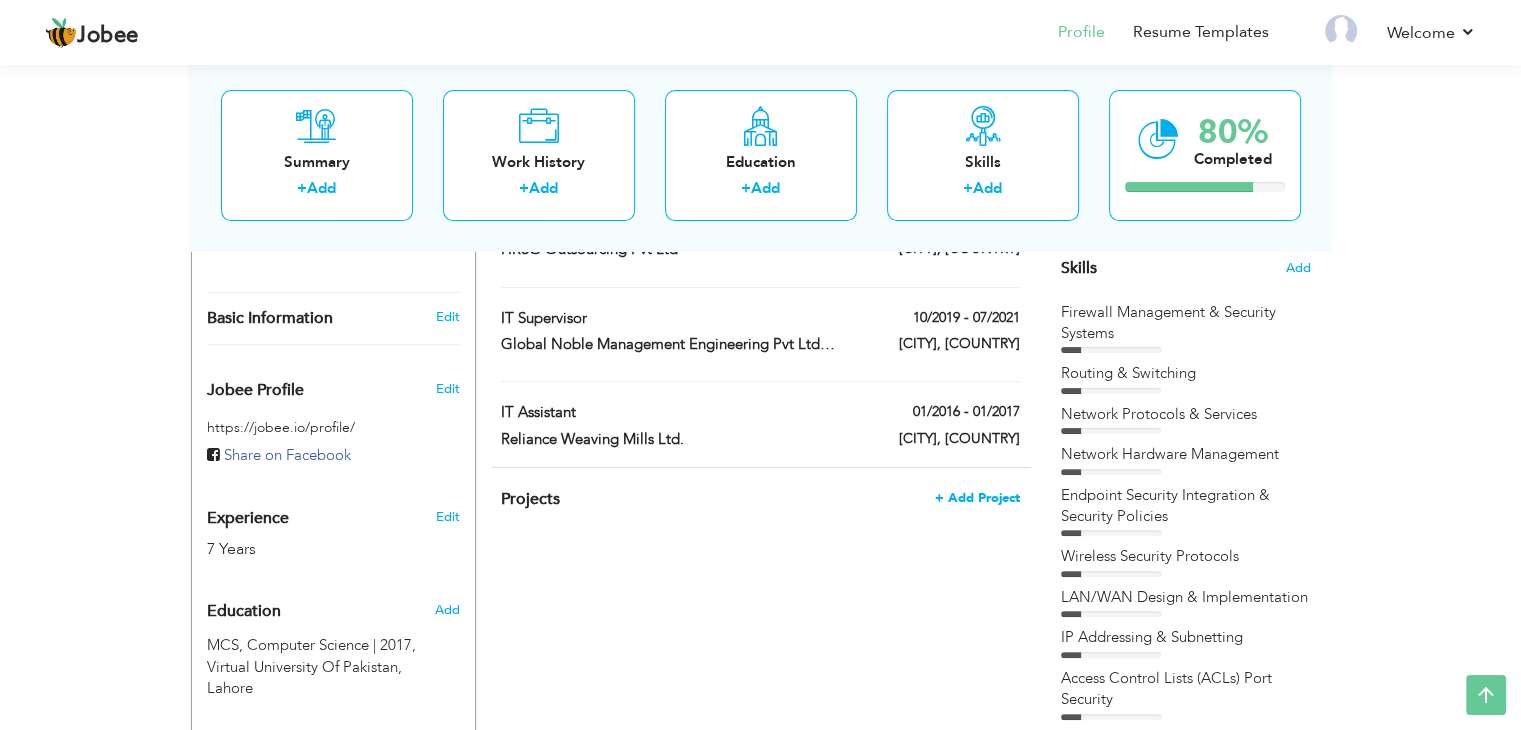 click on "+ Add Project" at bounding box center [977, 498] 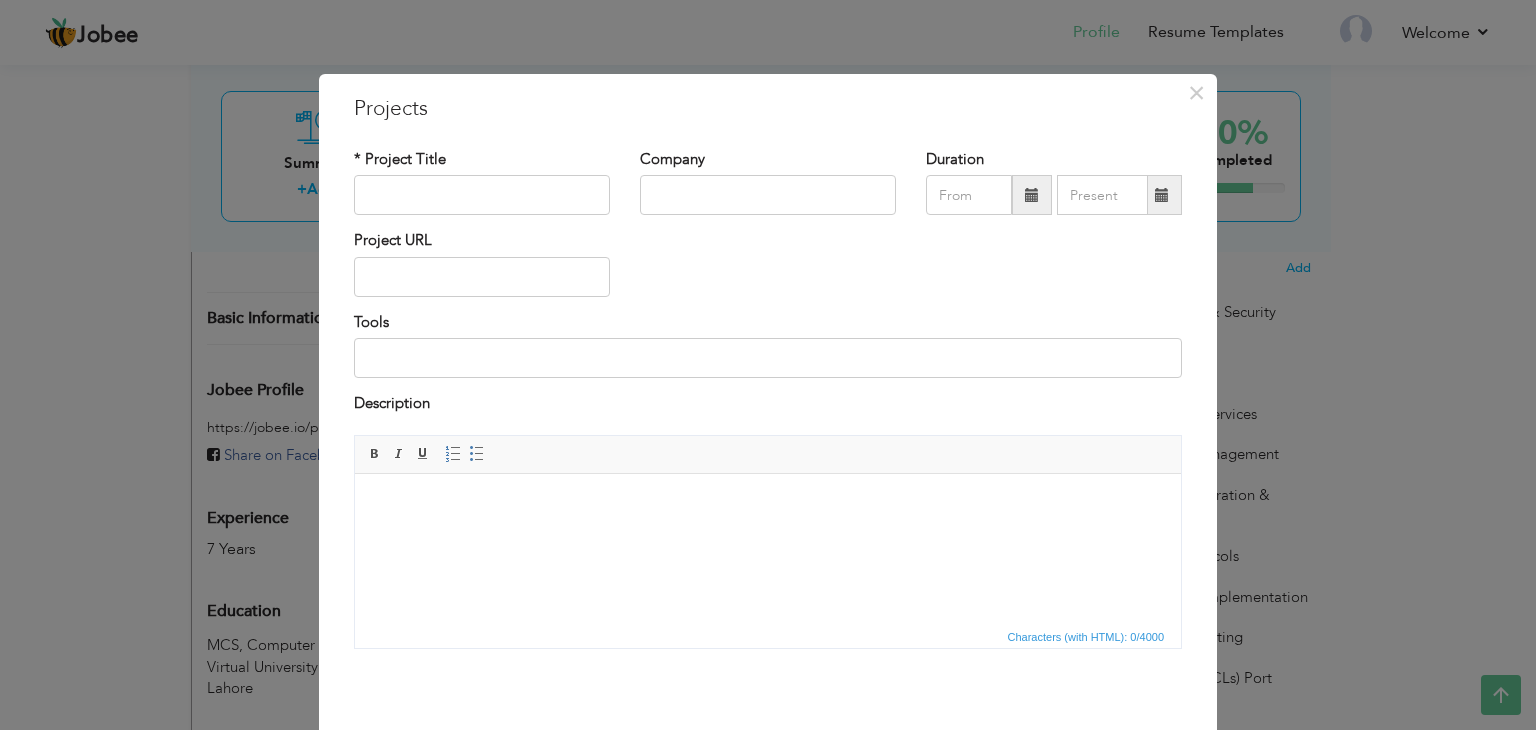 drag, startPoint x: 769, startPoint y: 330, endPoint x: 329, endPoint y: 52, distance: 520.46515 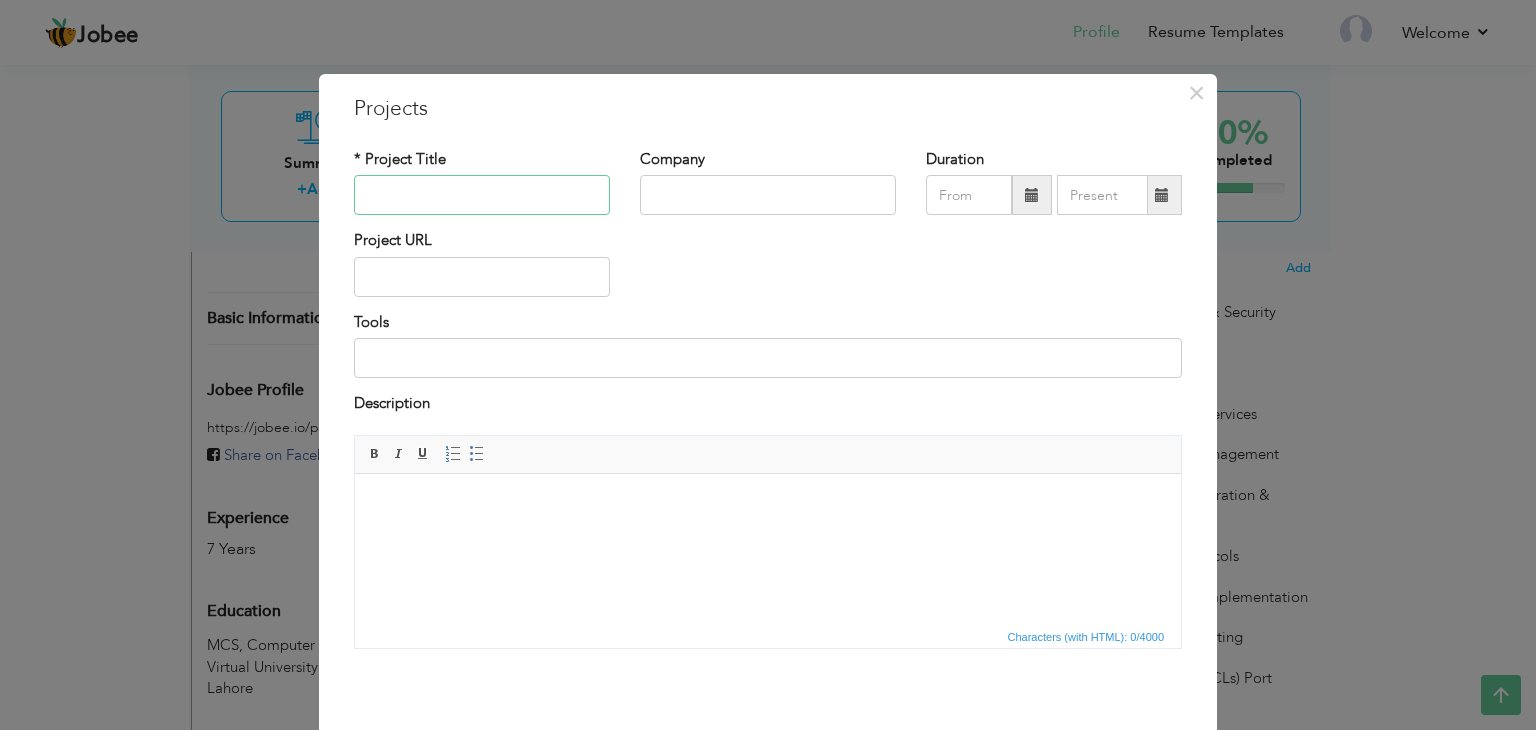 click at bounding box center [482, 195] 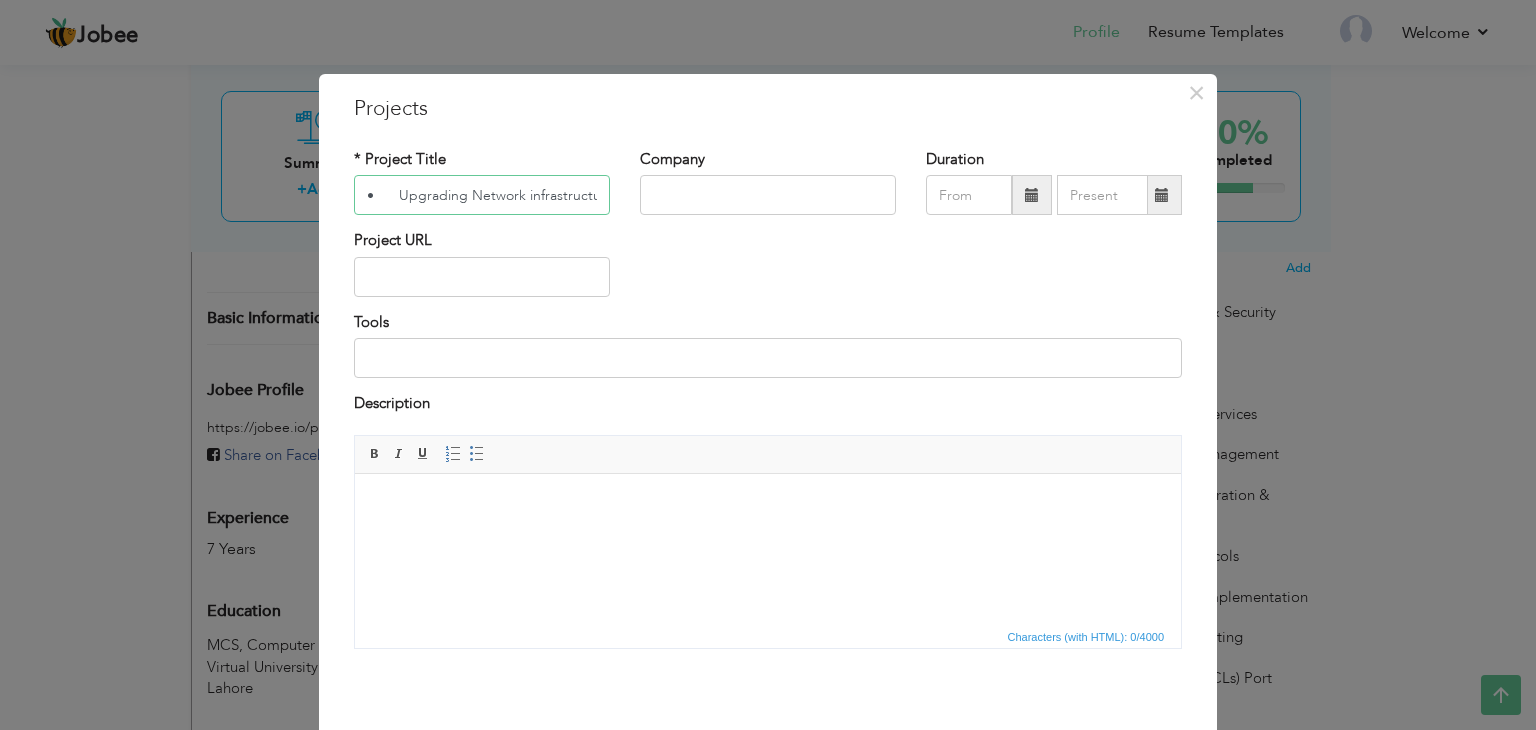 scroll, scrollTop: 0, scrollLeft: 10, axis: horizontal 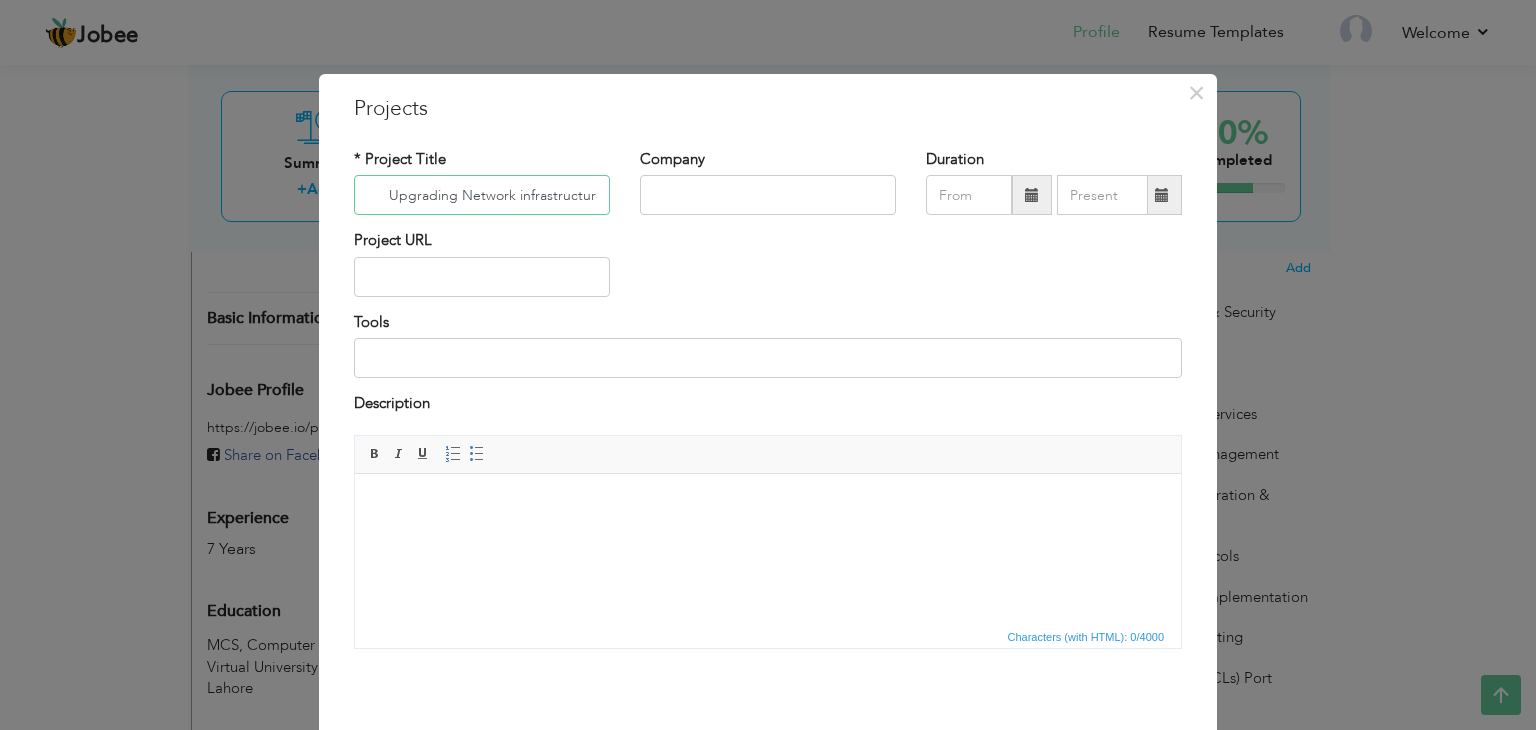 click on "•	Upgrading Network infrastructure." at bounding box center (482, 195) 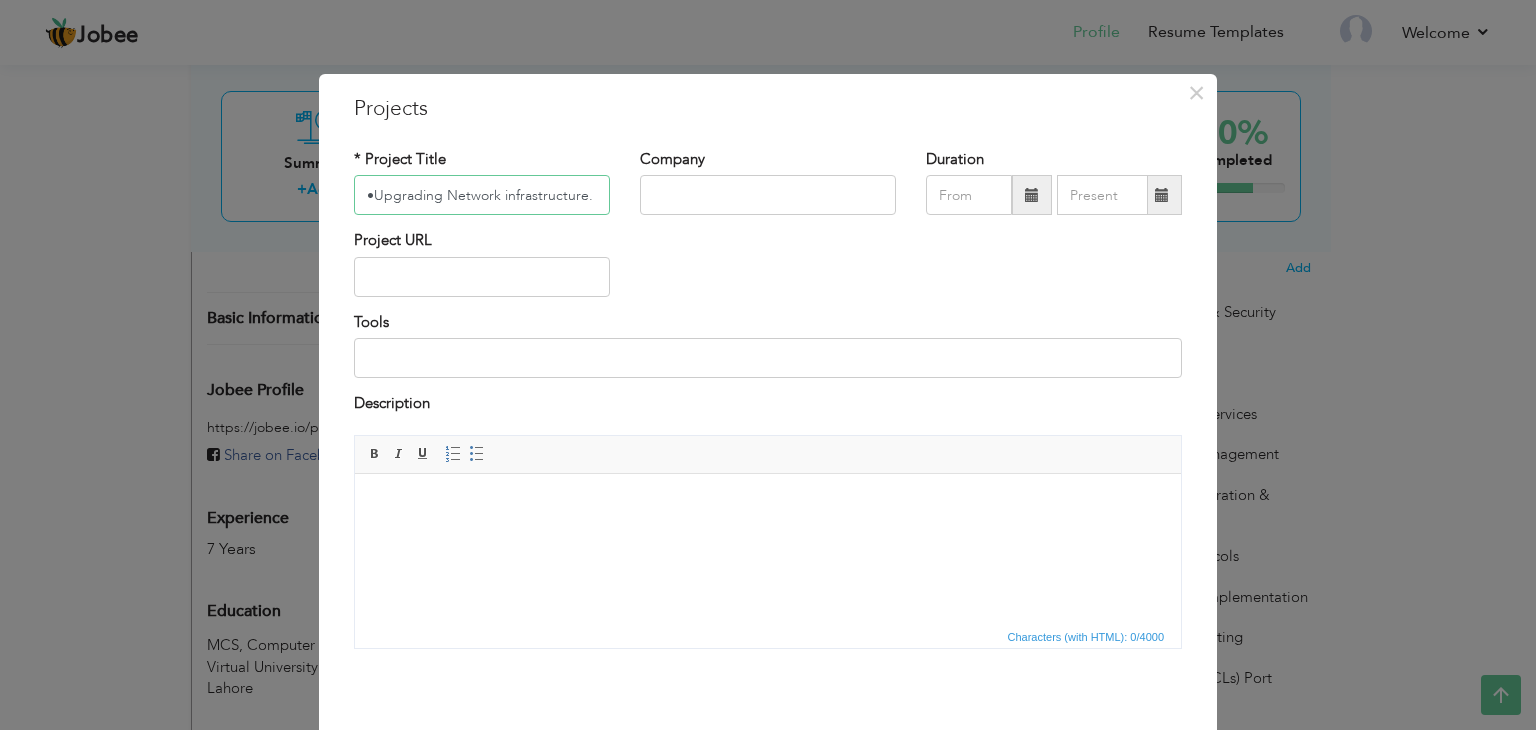 scroll, scrollTop: 0, scrollLeft: 0, axis: both 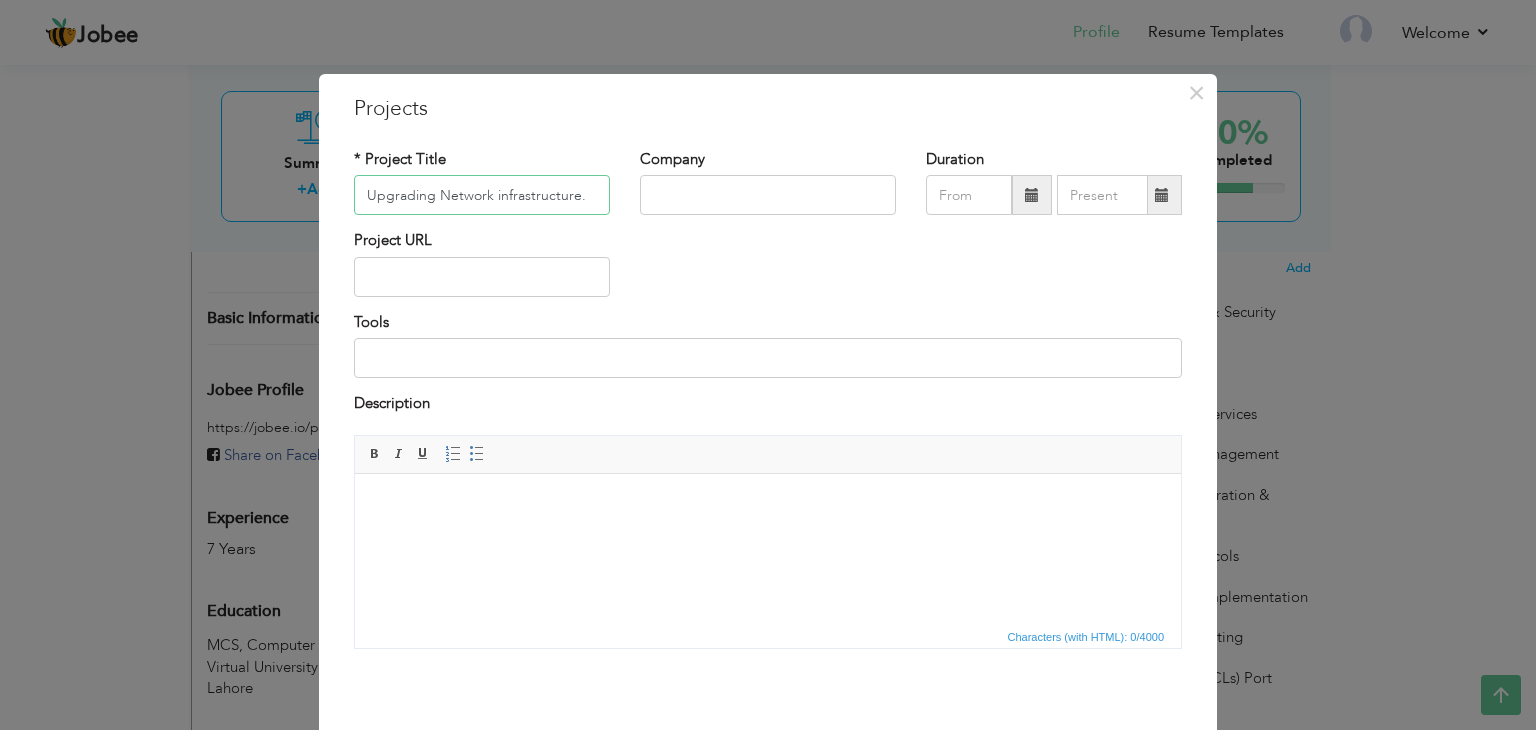 click on "Upgrading Network infrastructure." at bounding box center (482, 195) 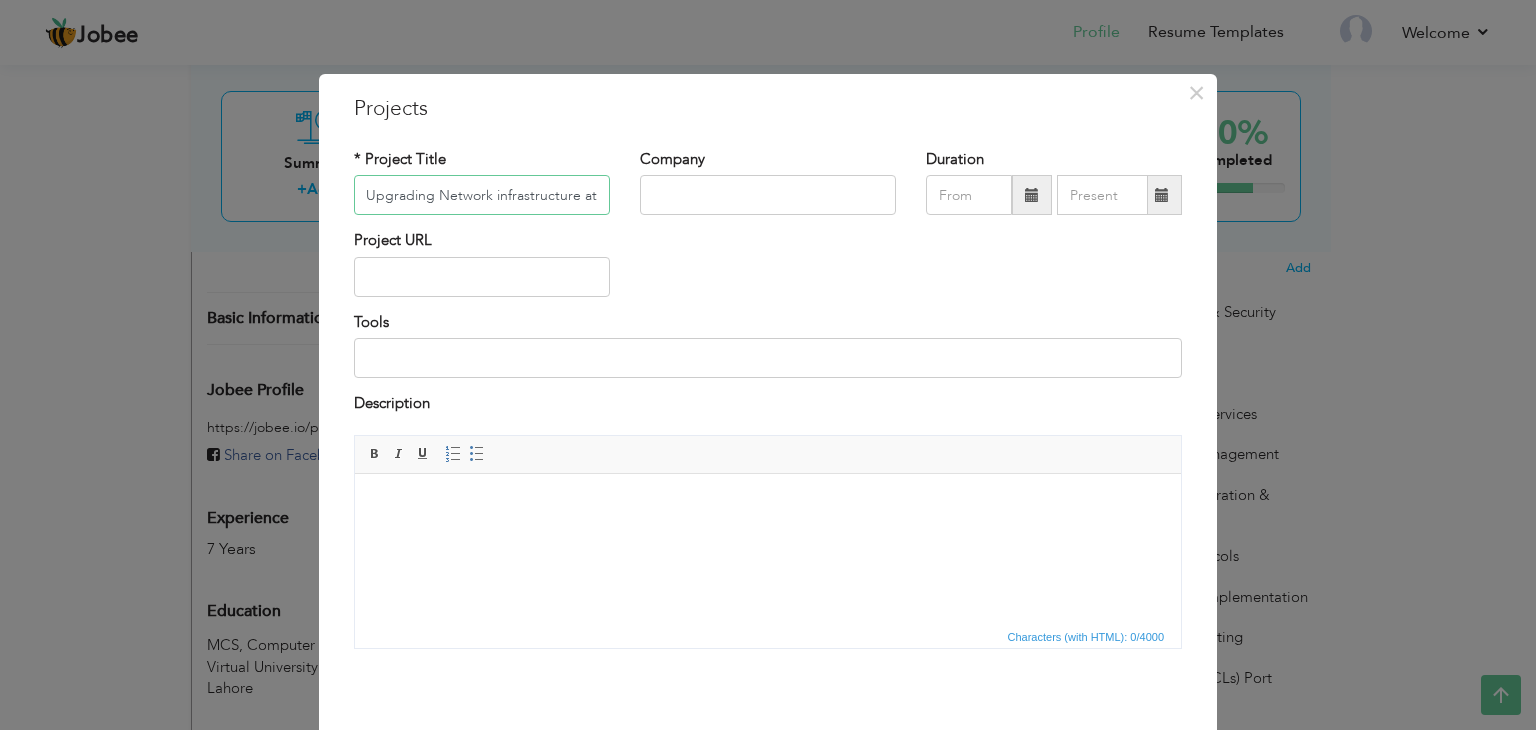 scroll, scrollTop: 0, scrollLeft: 0, axis: both 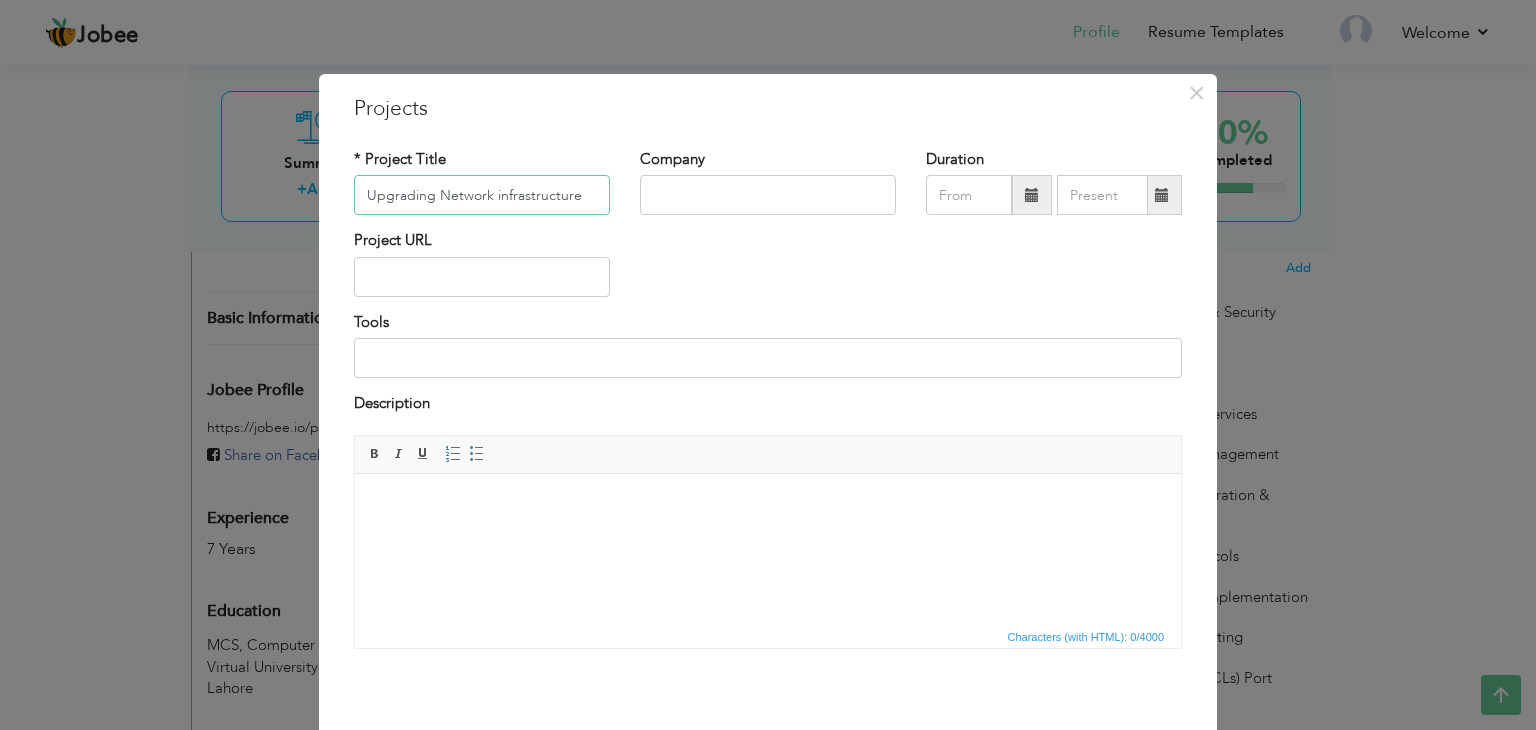 type on "Upgrading Network infrastructure" 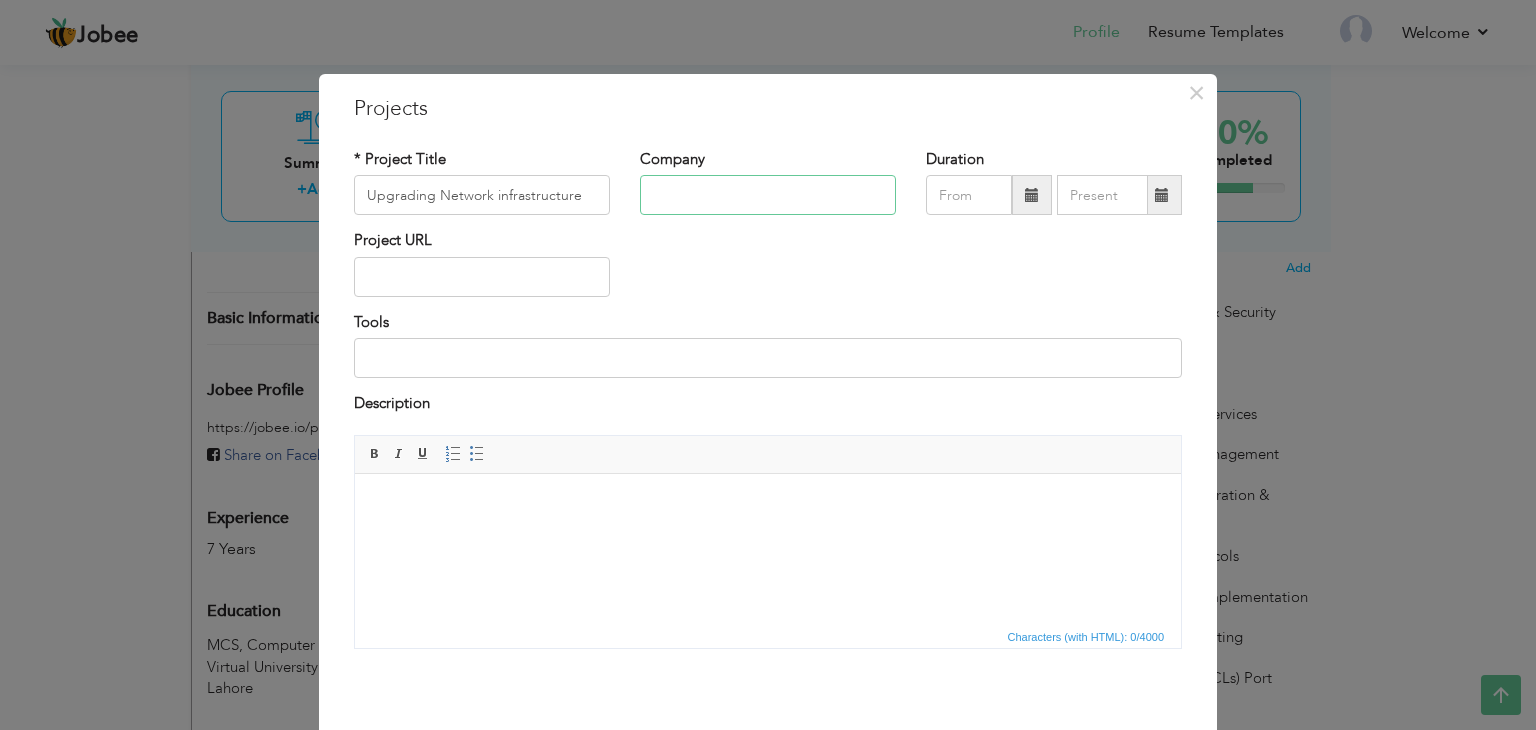 click at bounding box center [768, 195] 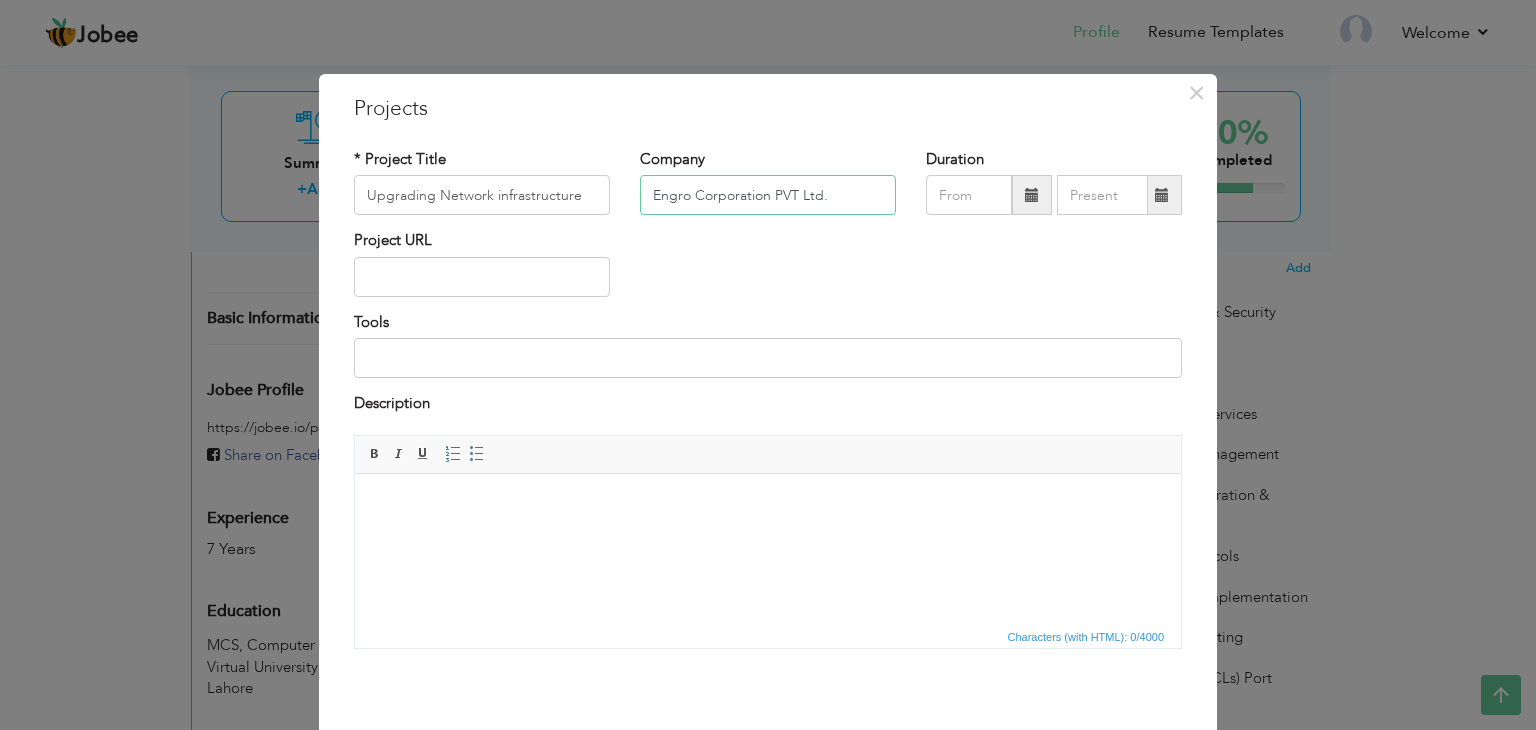 type on "Engro Corporation PVT Ltd." 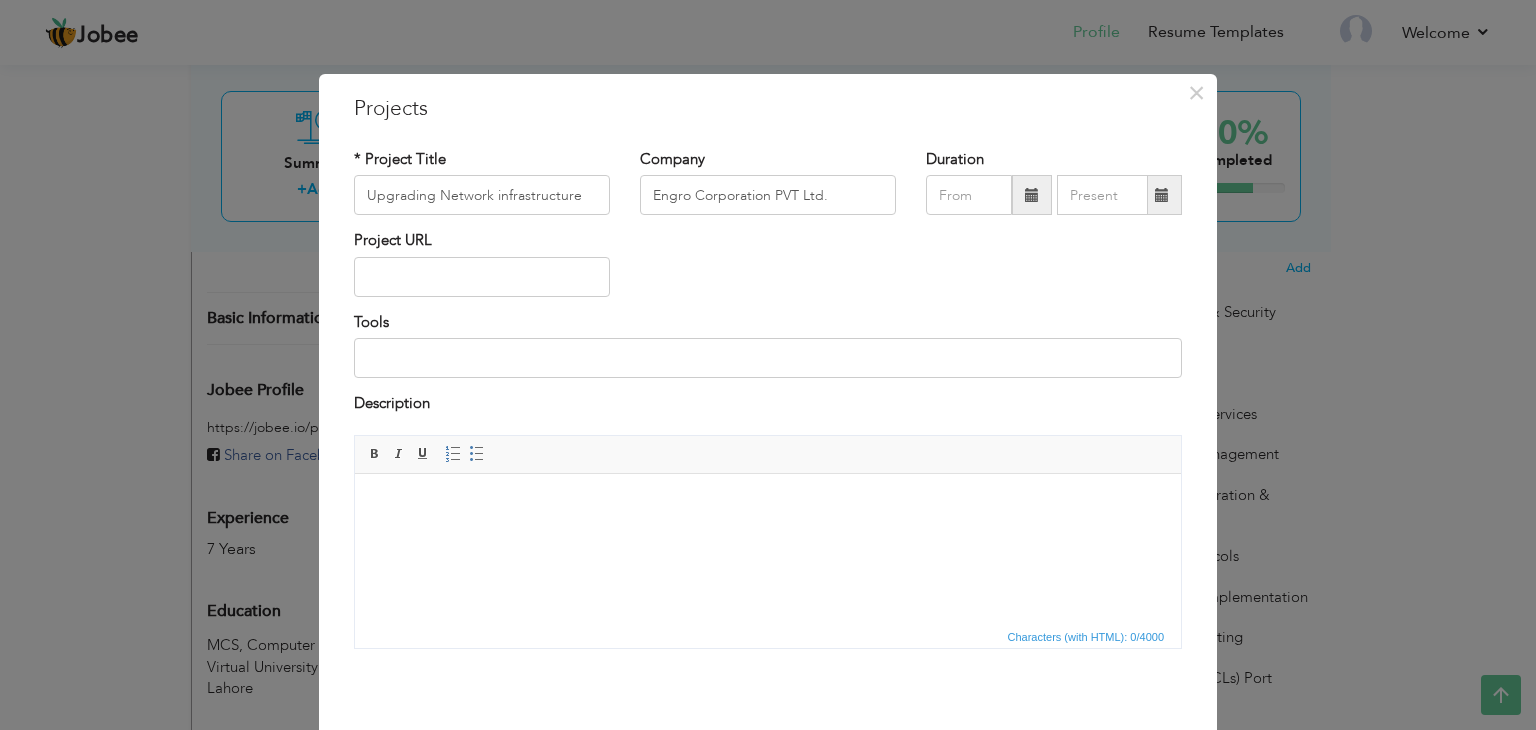 click on "Project URL" at bounding box center [768, 270] 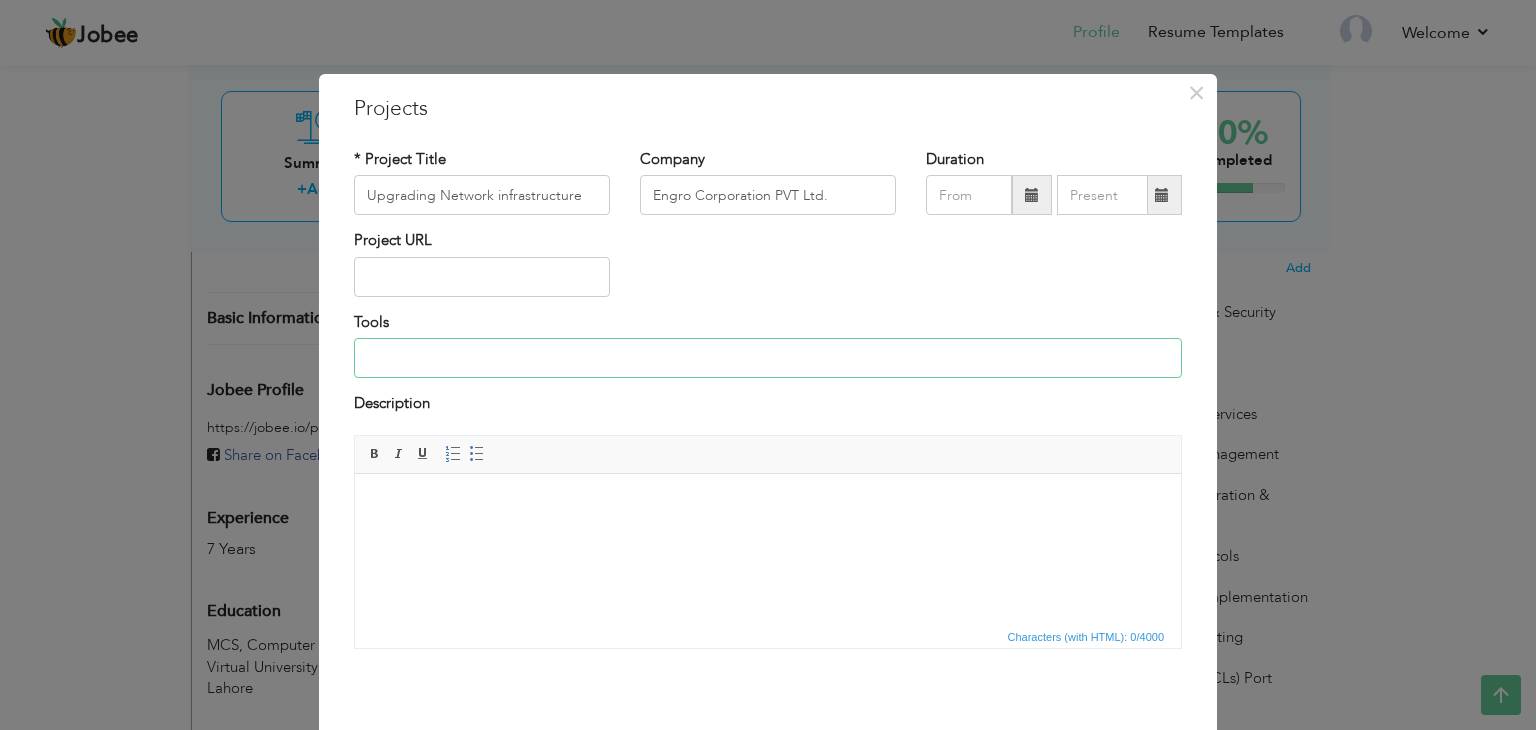 click at bounding box center (768, 358) 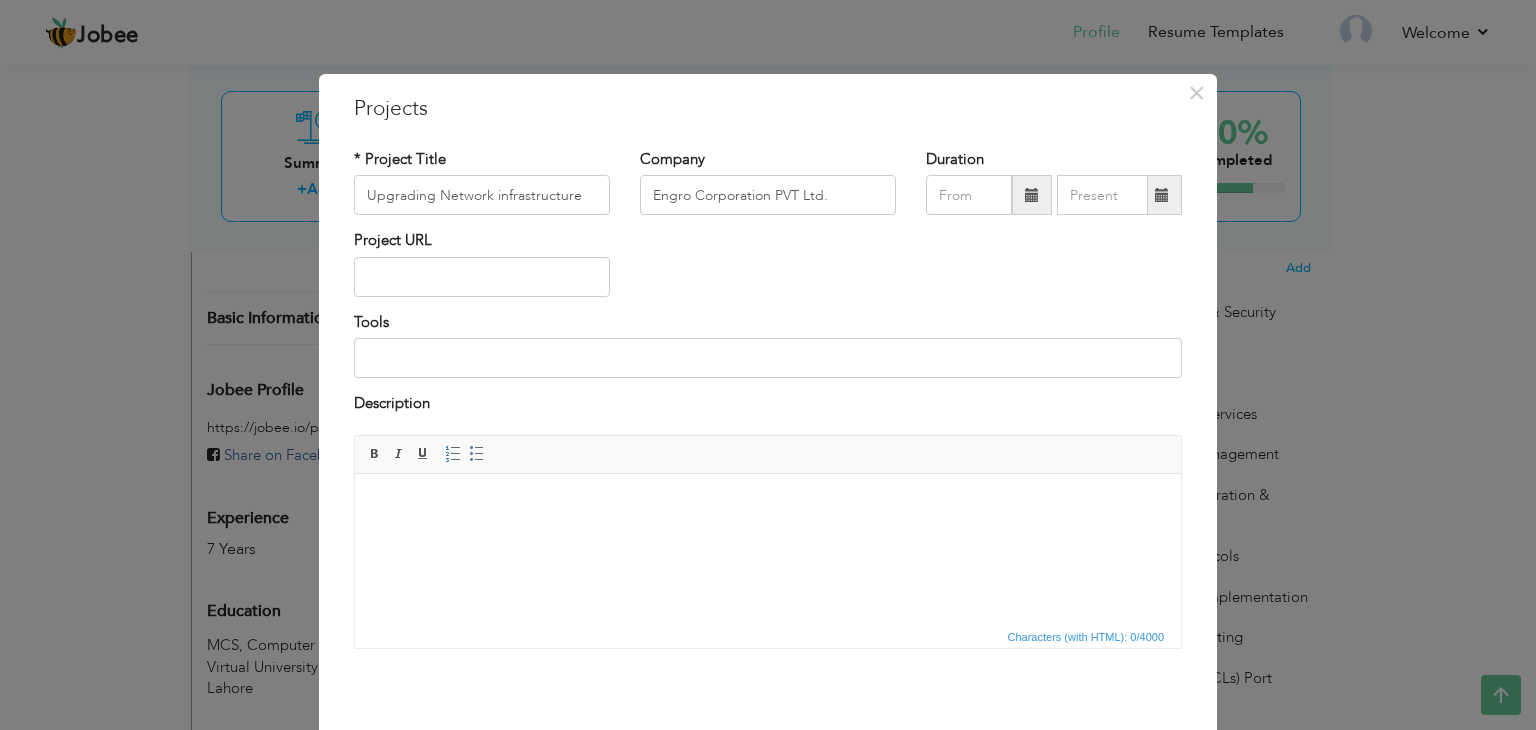 click at bounding box center (768, 503) 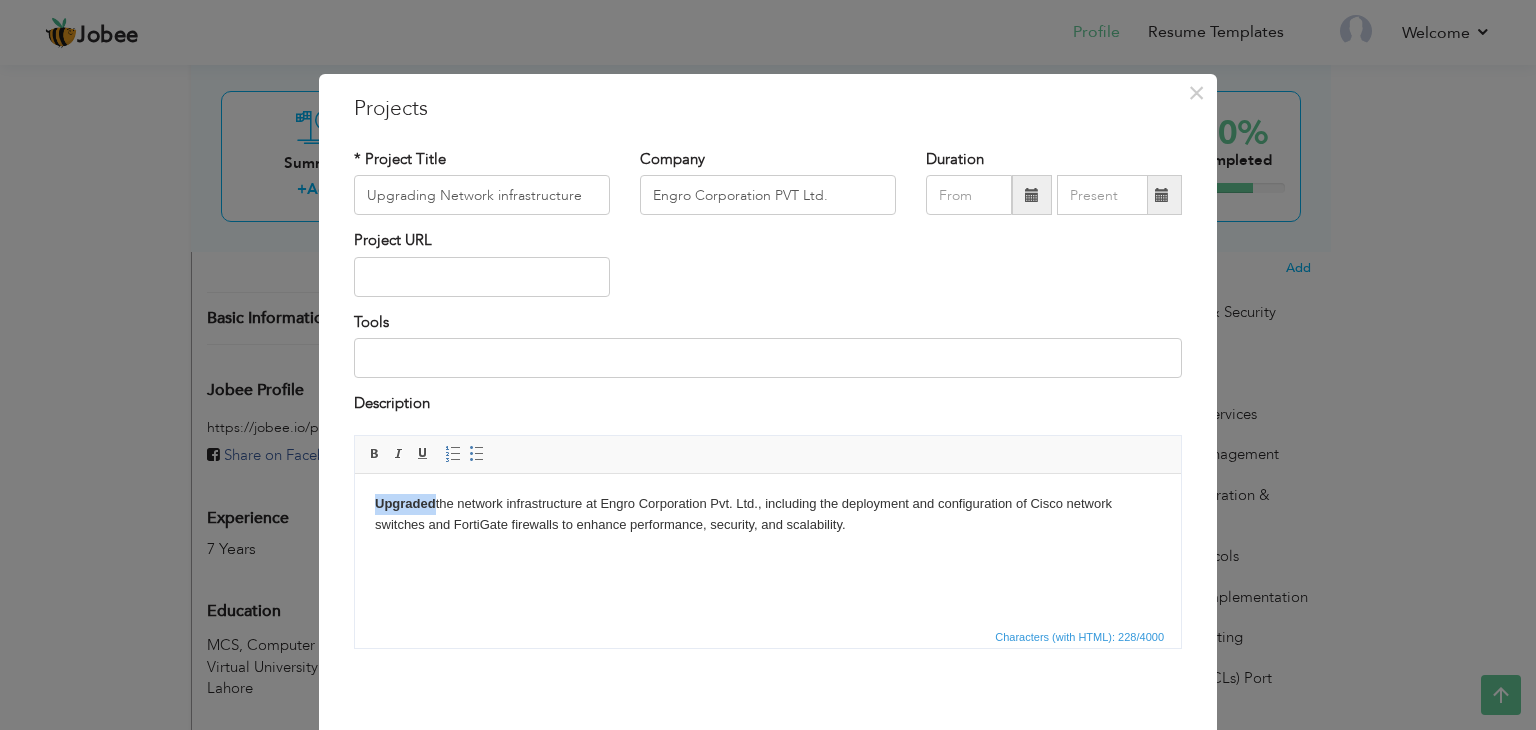 drag, startPoint x: 436, startPoint y: 503, endPoint x: 375, endPoint y: 502, distance: 61.008198 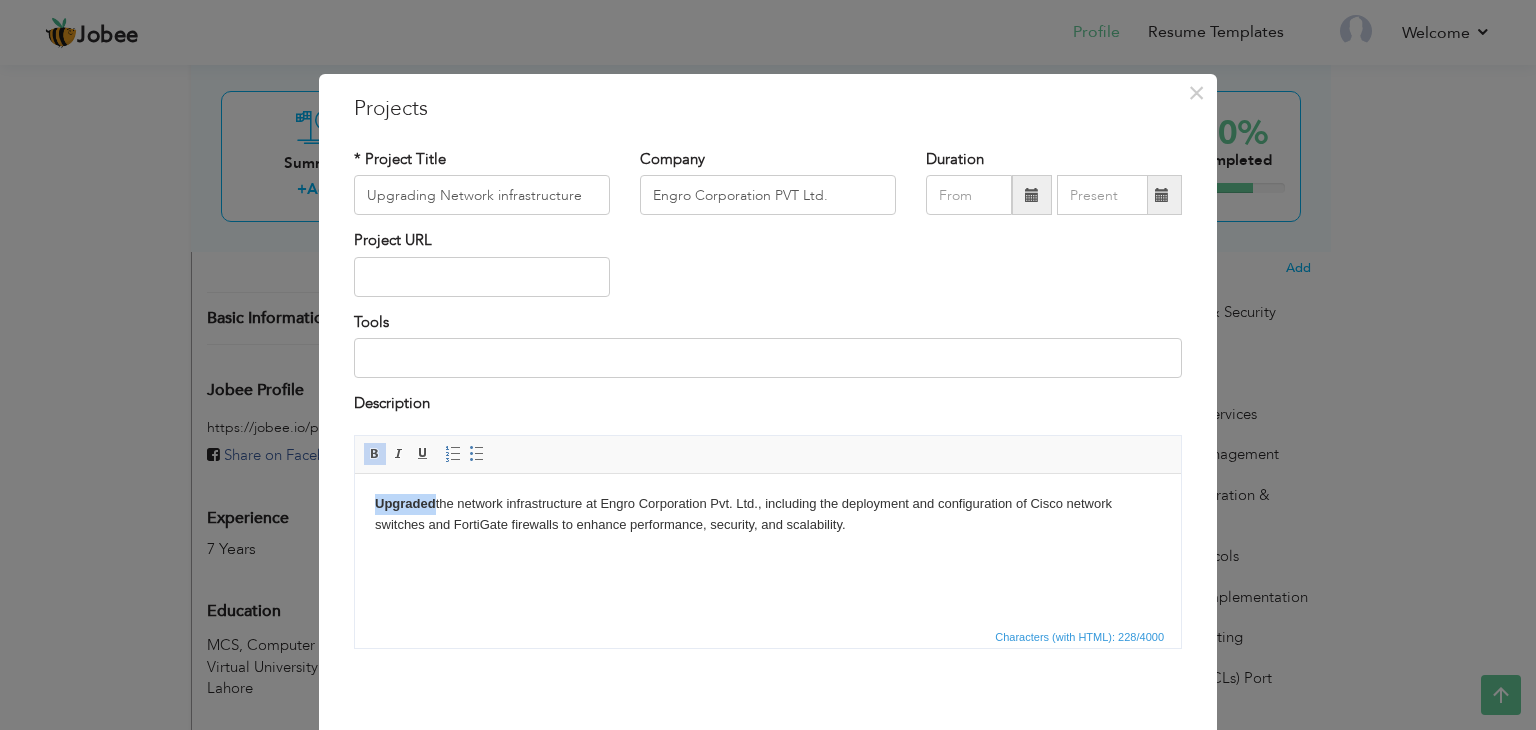 click at bounding box center (375, 454) 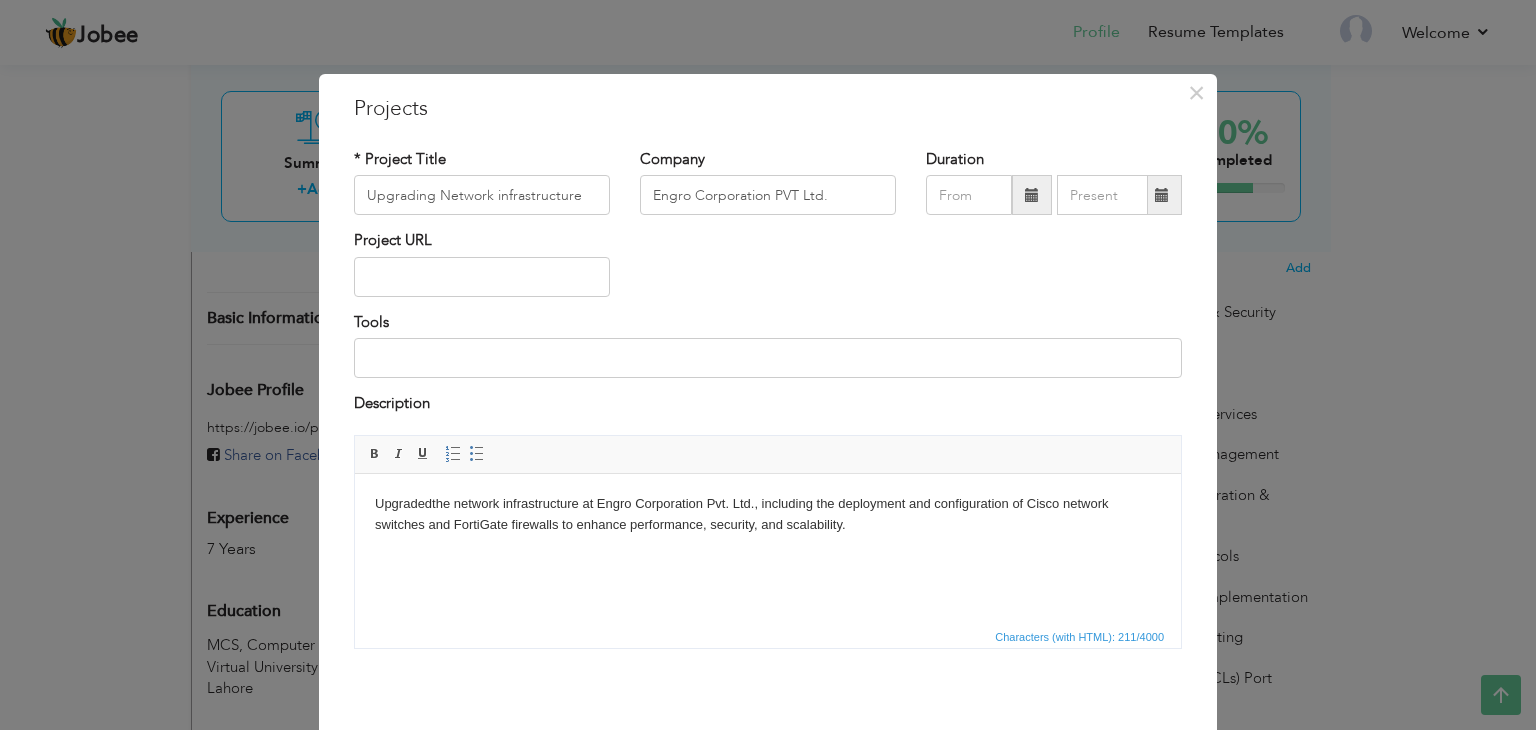 click on "Upgraded  the network infrastructure at Engro Corporation Pvt. Ltd., including the deployment and configuration of Cisco network switches and FortiGate firewalls to enhance performance, security, and scalability." at bounding box center [768, 514] 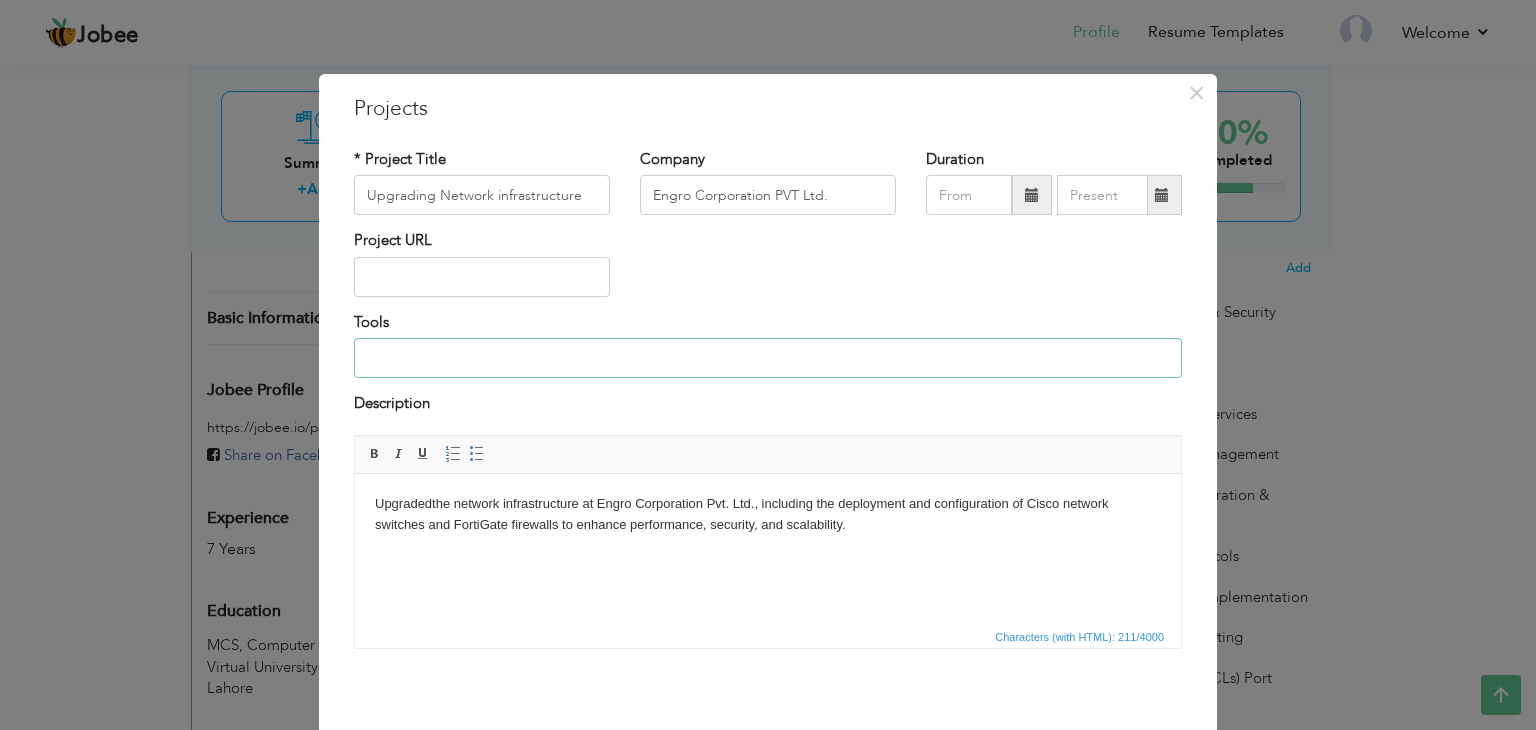 click at bounding box center [768, 358] 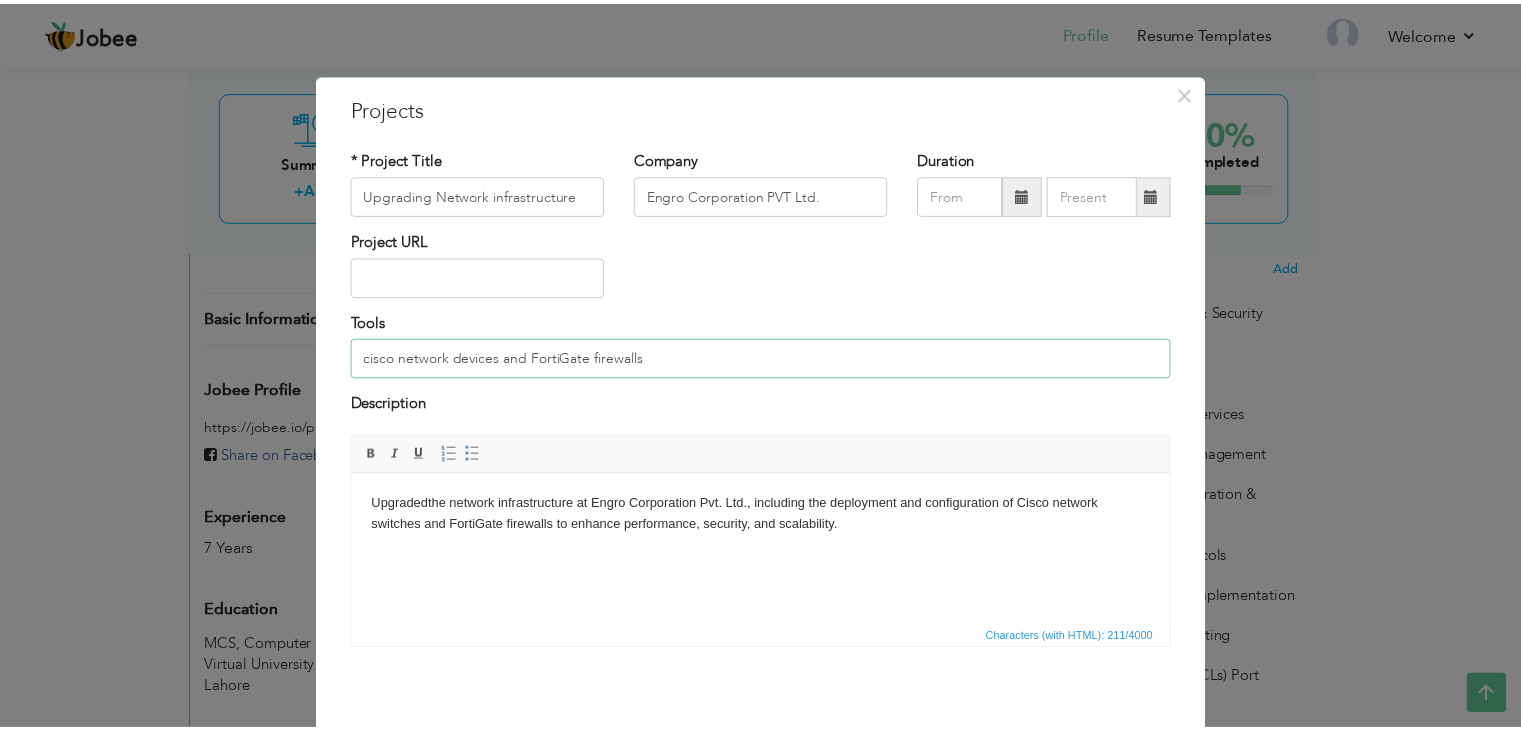 scroll, scrollTop: 80, scrollLeft: 0, axis: vertical 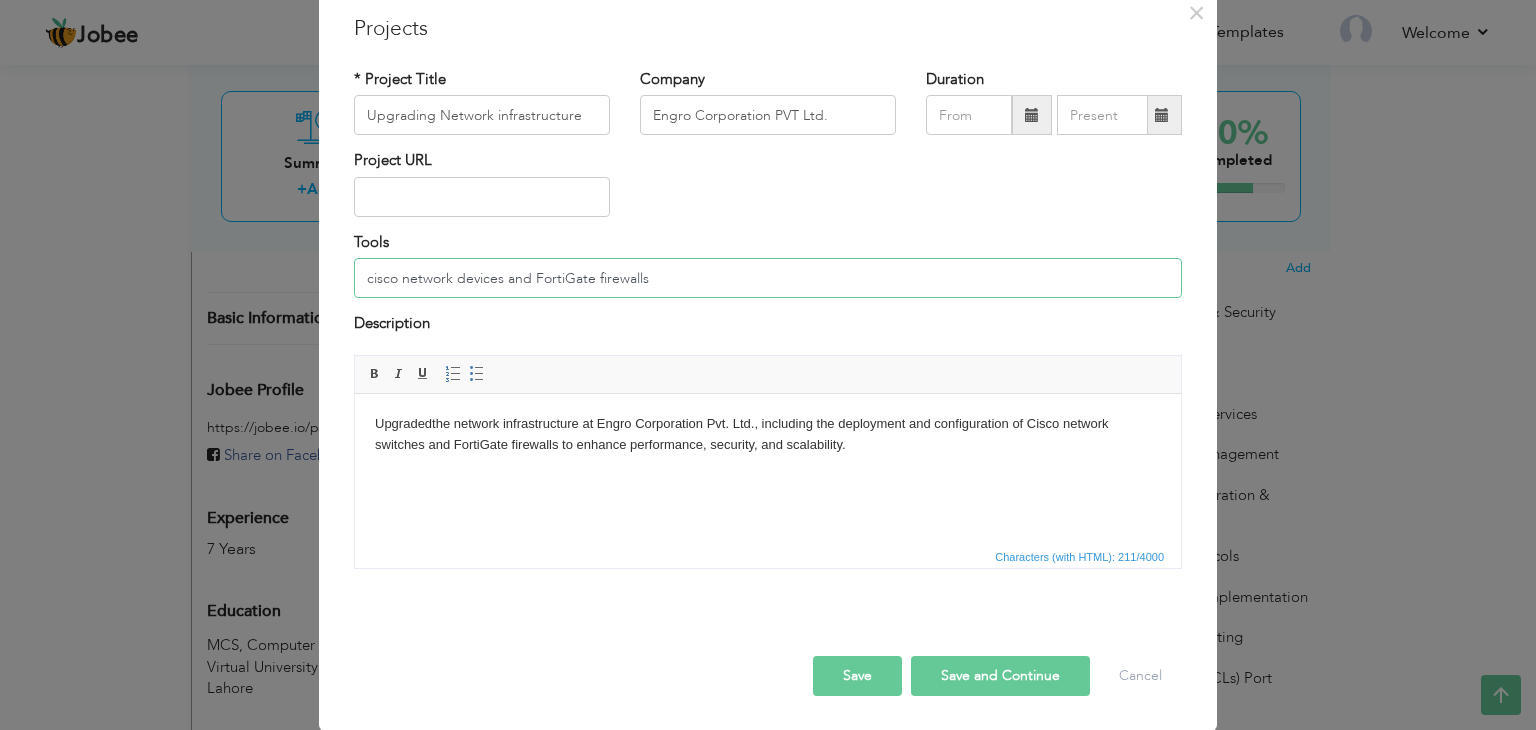 type on "cisco network devices and FortiGate firewalls" 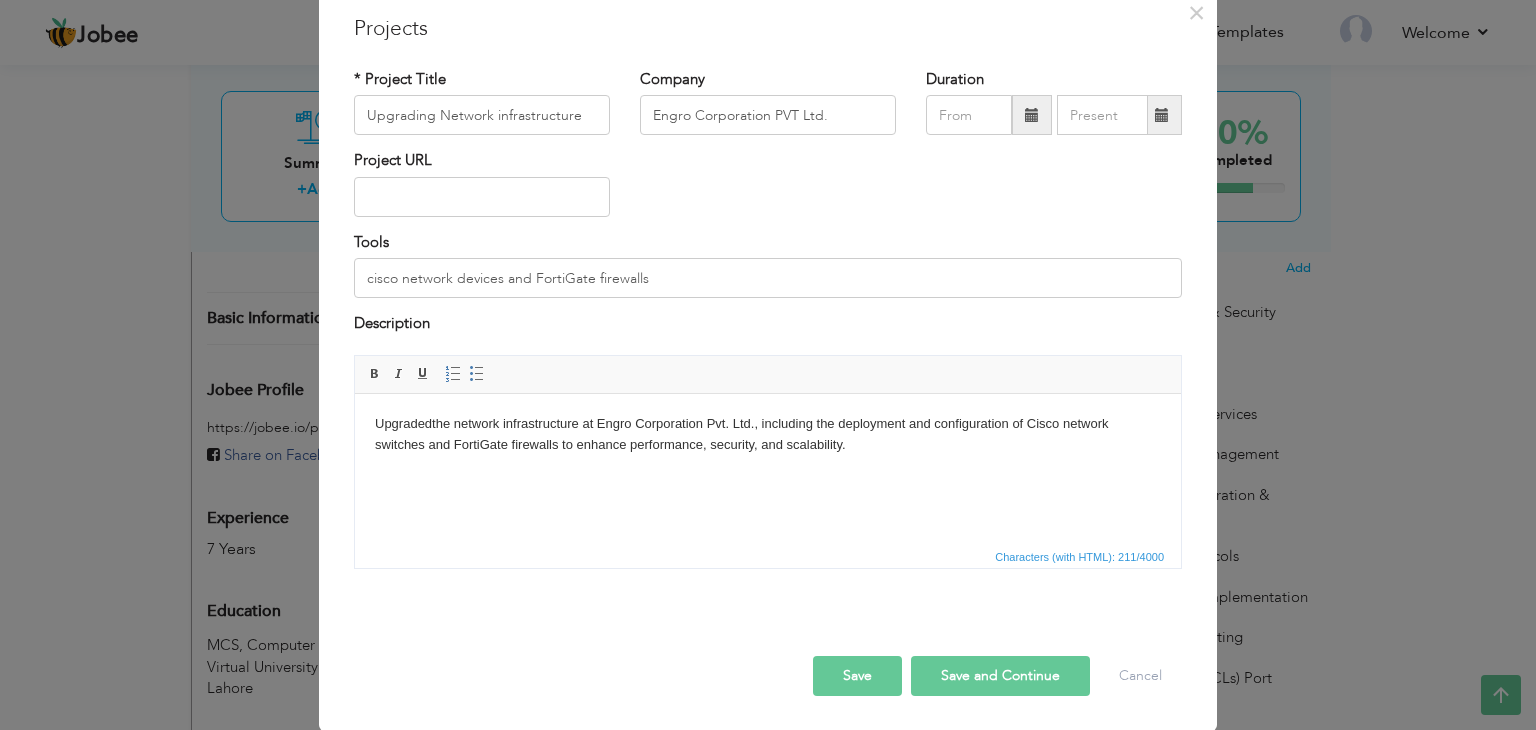 click on "Save" at bounding box center (857, 676) 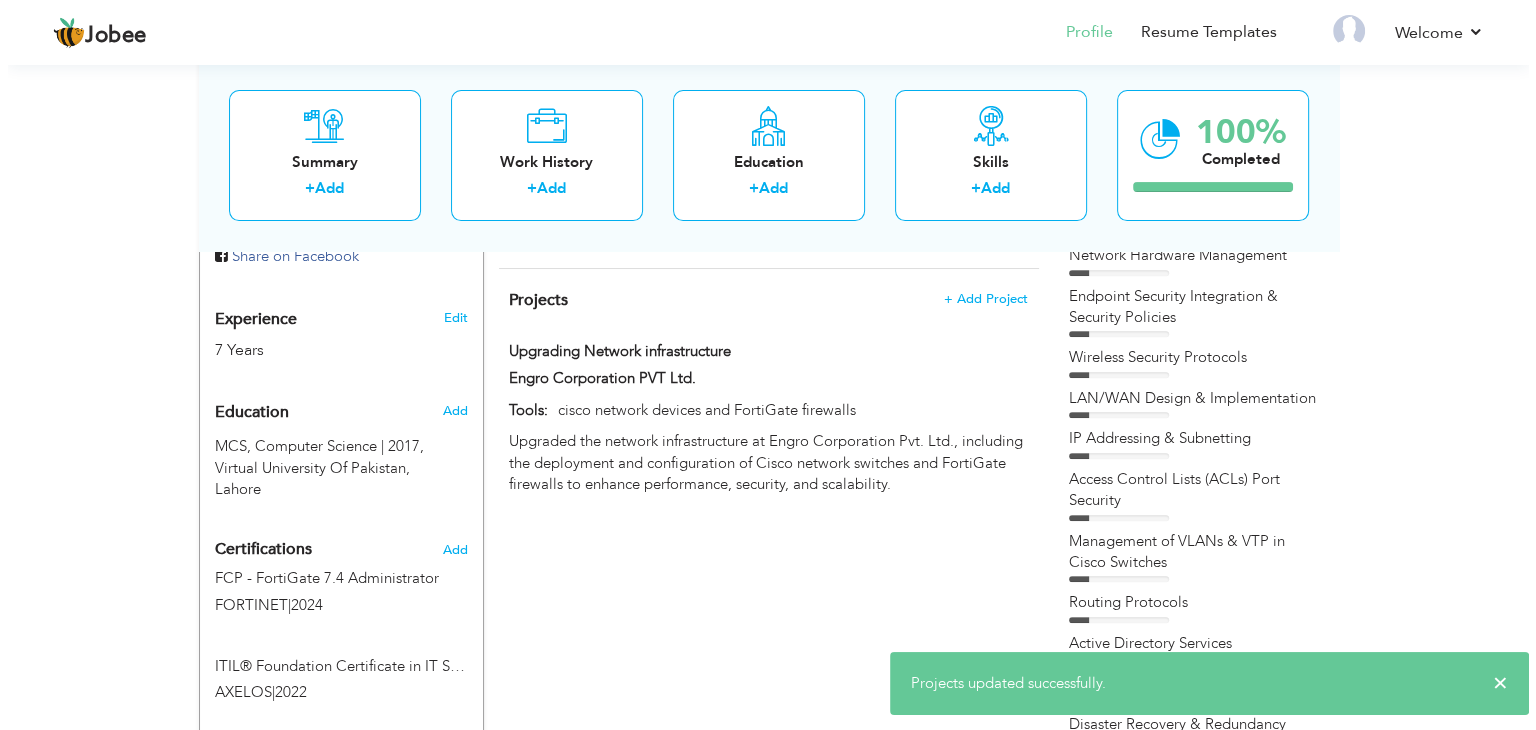 scroll, scrollTop: 712, scrollLeft: 0, axis: vertical 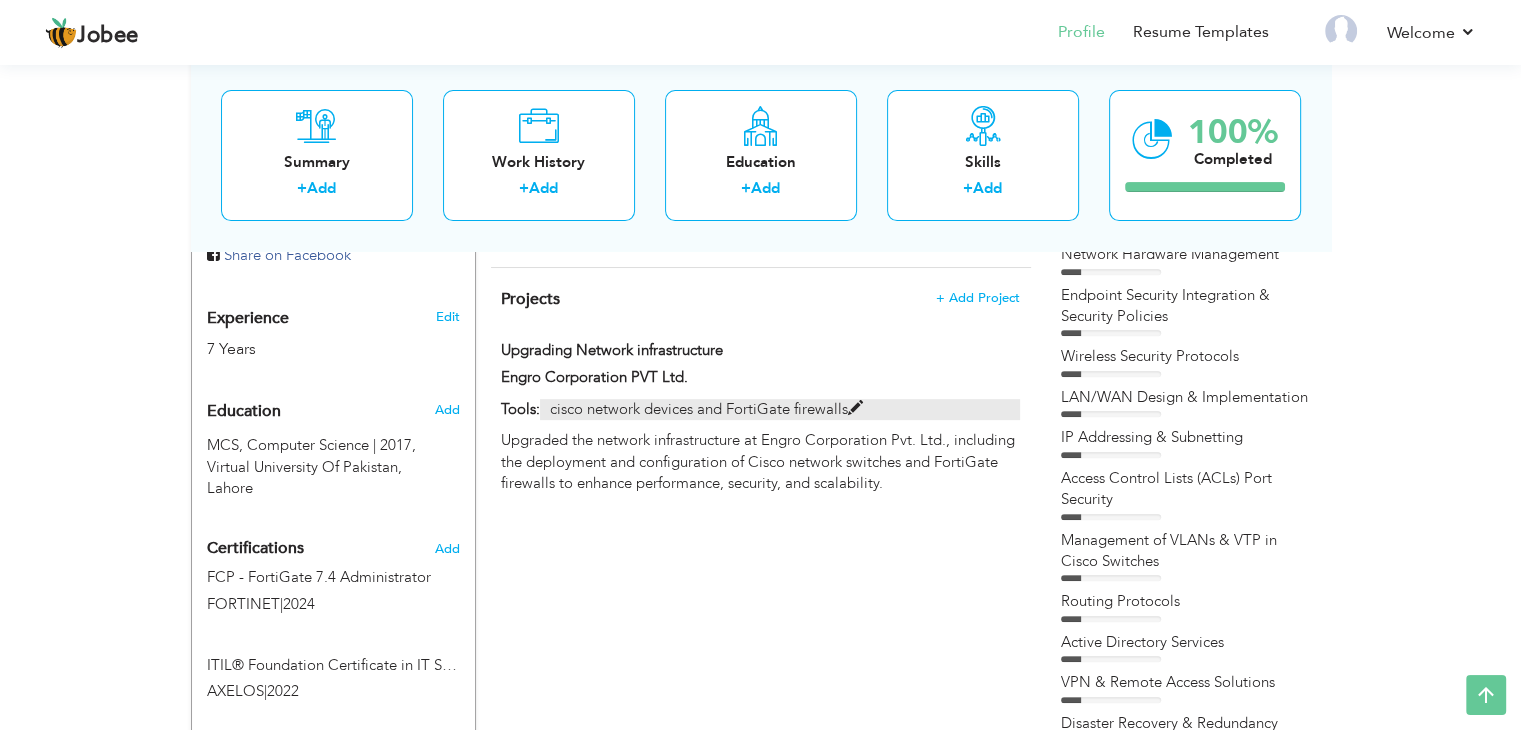 click at bounding box center [855, 408] 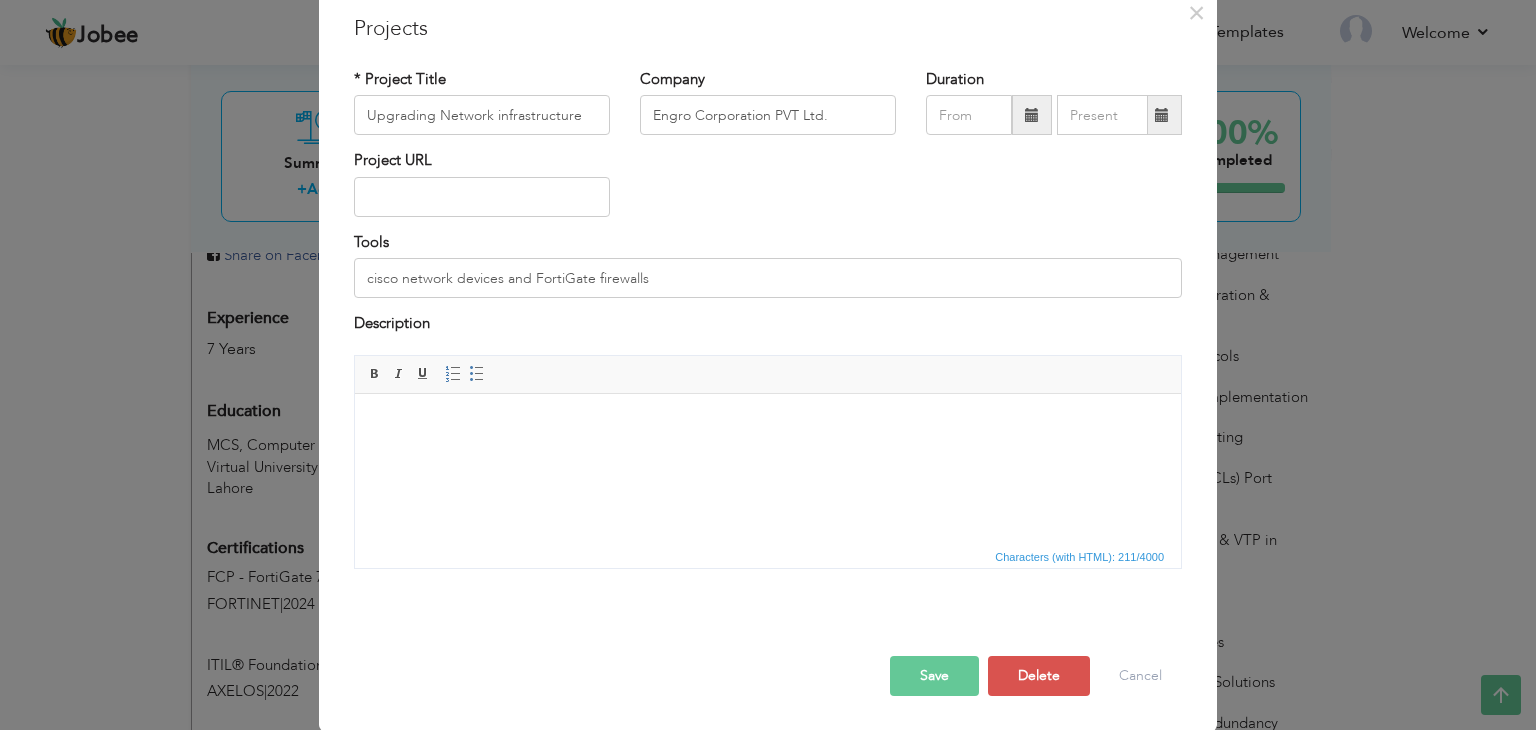 scroll, scrollTop: 0, scrollLeft: 0, axis: both 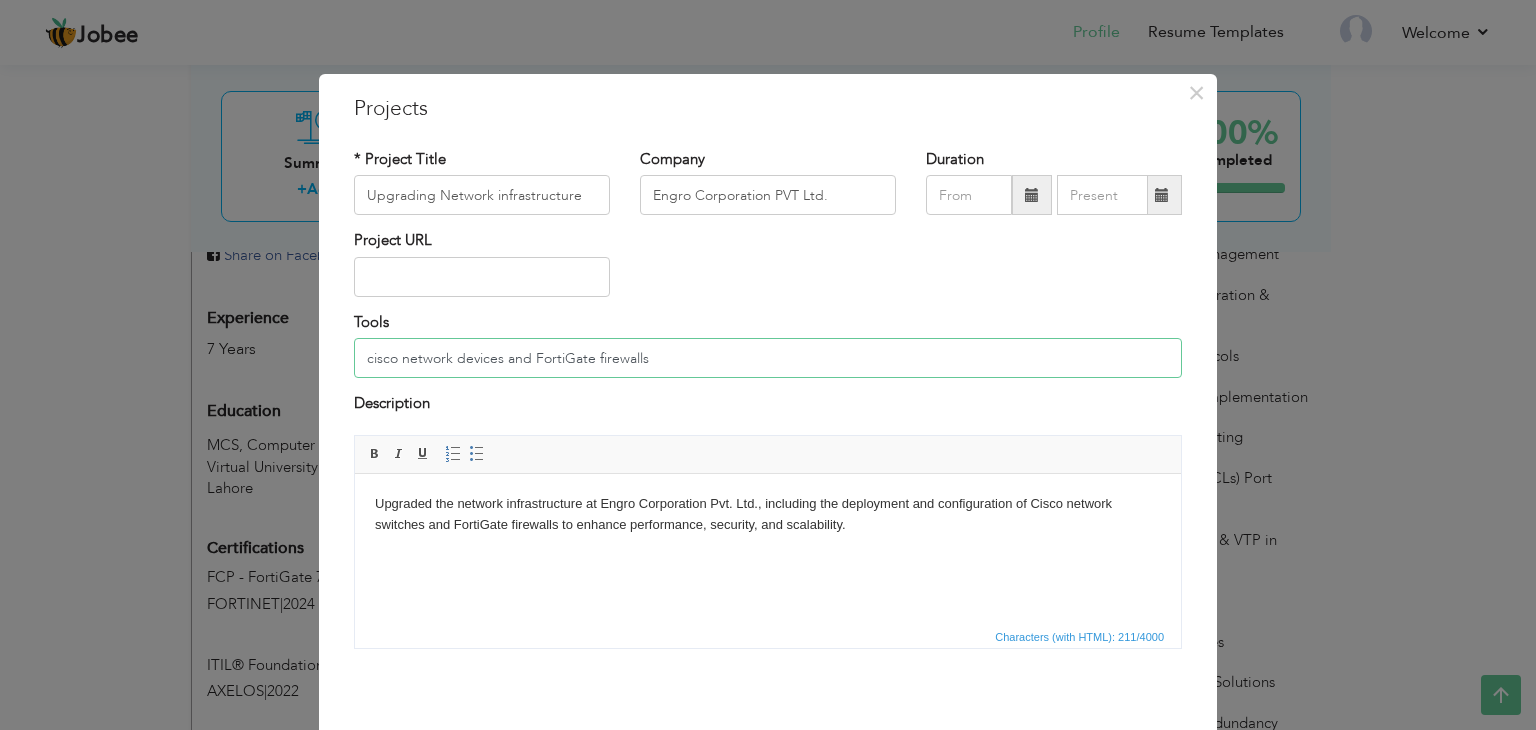 click on "cisco network devices and FortiGate firewalls" at bounding box center [768, 358] 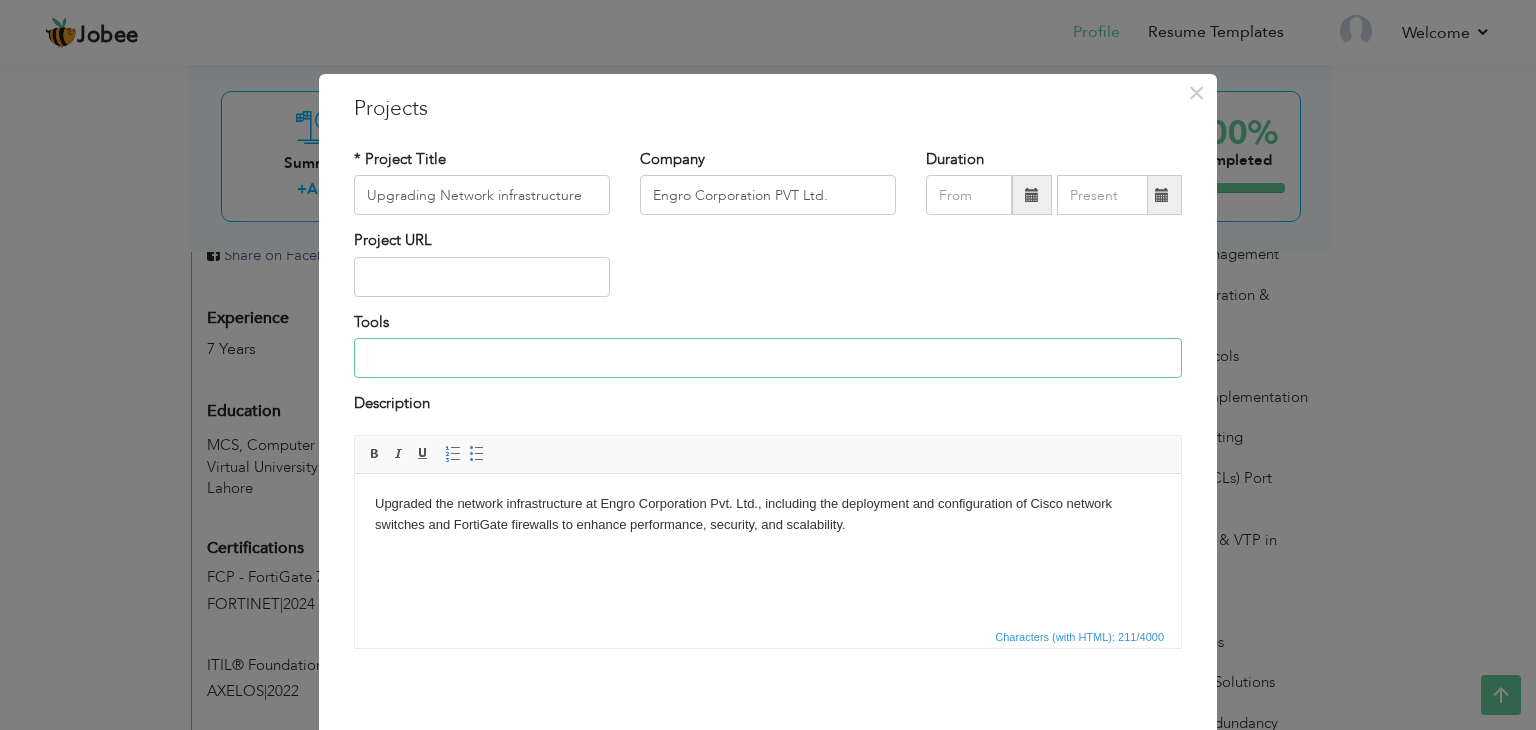 scroll, scrollTop: 80, scrollLeft: 0, axis: vertical 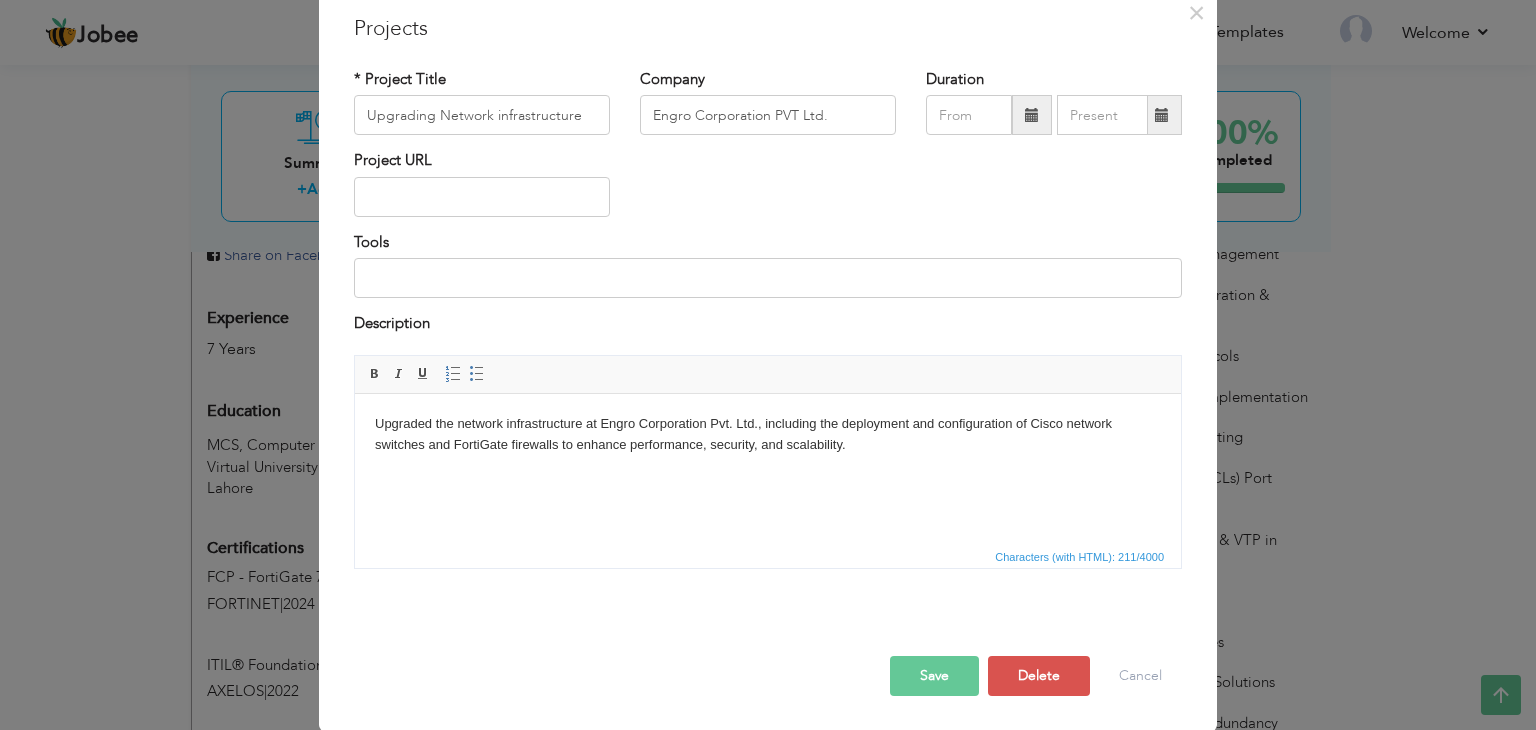 click on "Save" at bounding box center (934, 676) 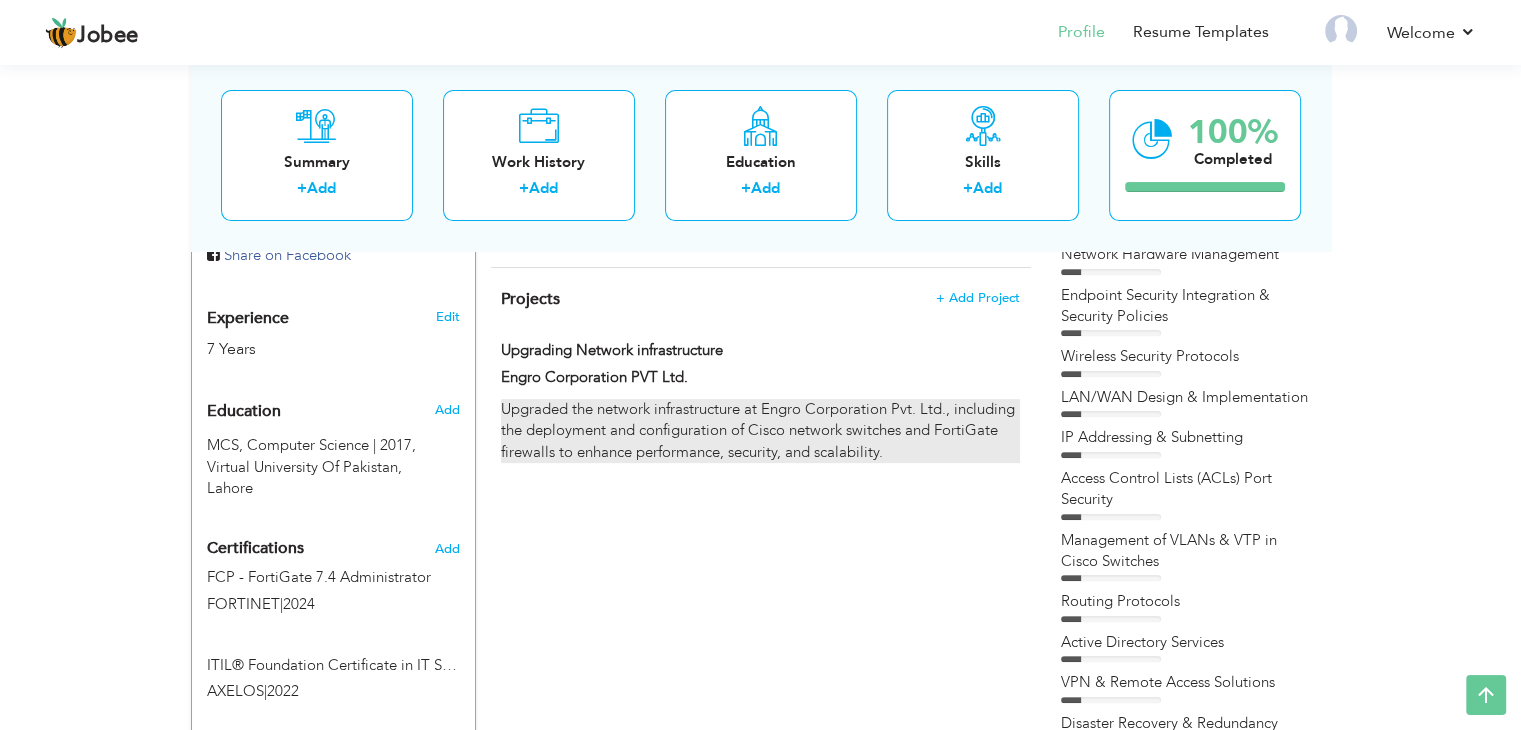 click on "Upgraded the network infrastructure at Engro Corporation Pvt. Ltd., including the deployment and configuration of Cisco network switches and FortiGate firewalls to enhance performance, security, and scalability." at bounding box center (760, 431) 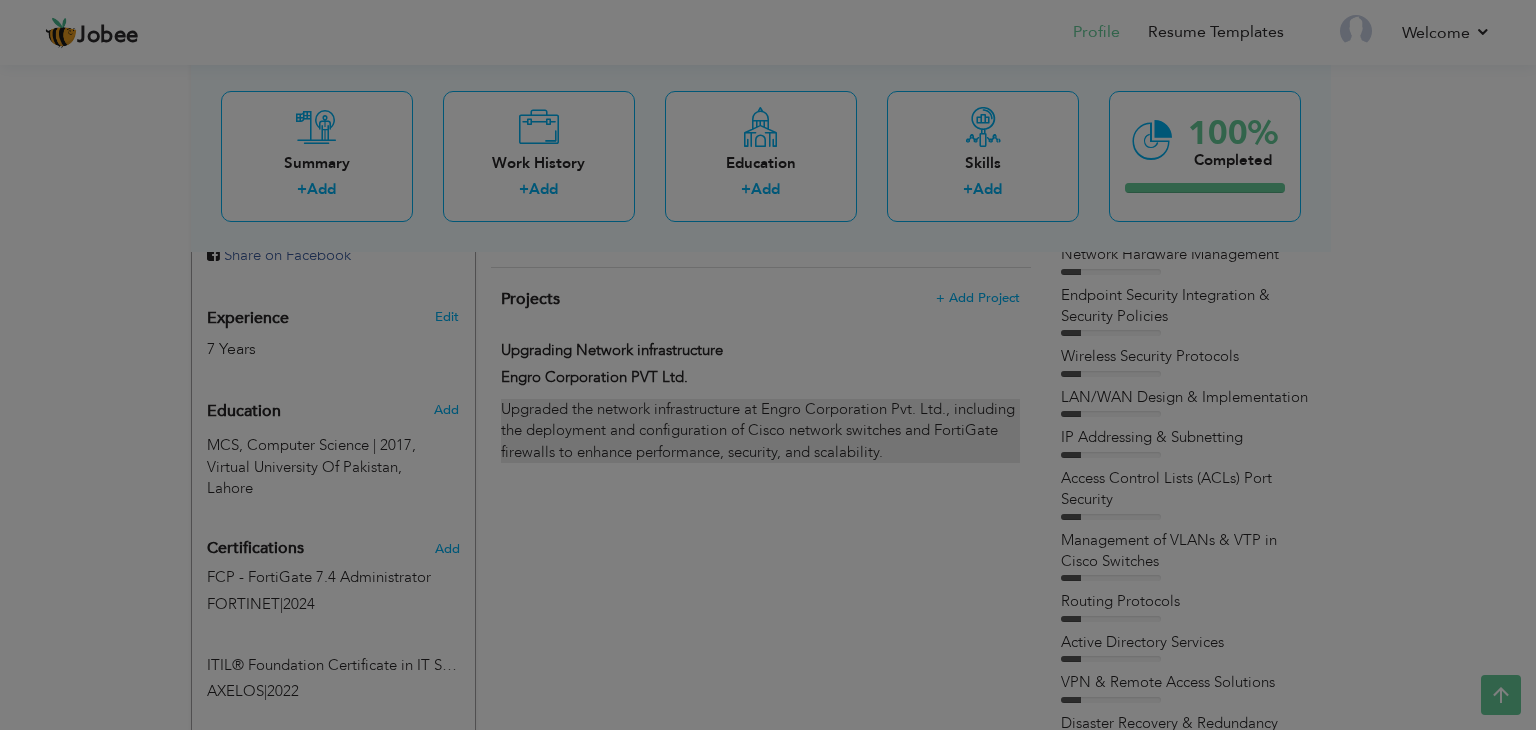 scroll, scrollTop: 0, scrollLeft: 0, axis: both 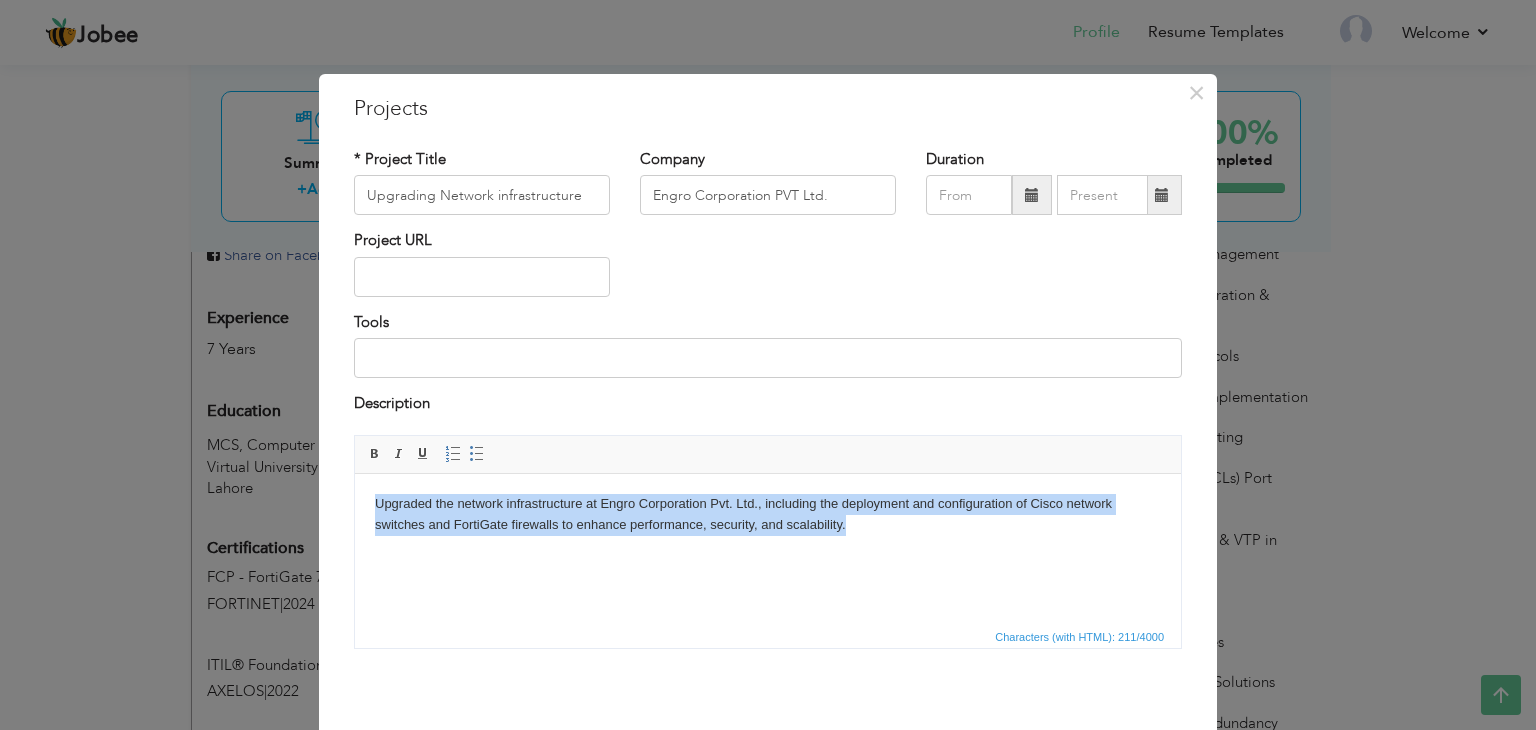 drag, startPoint x: 849, startPoint y: 532, endPoint x: 376, endPoint y: 506, distance: 473.71405 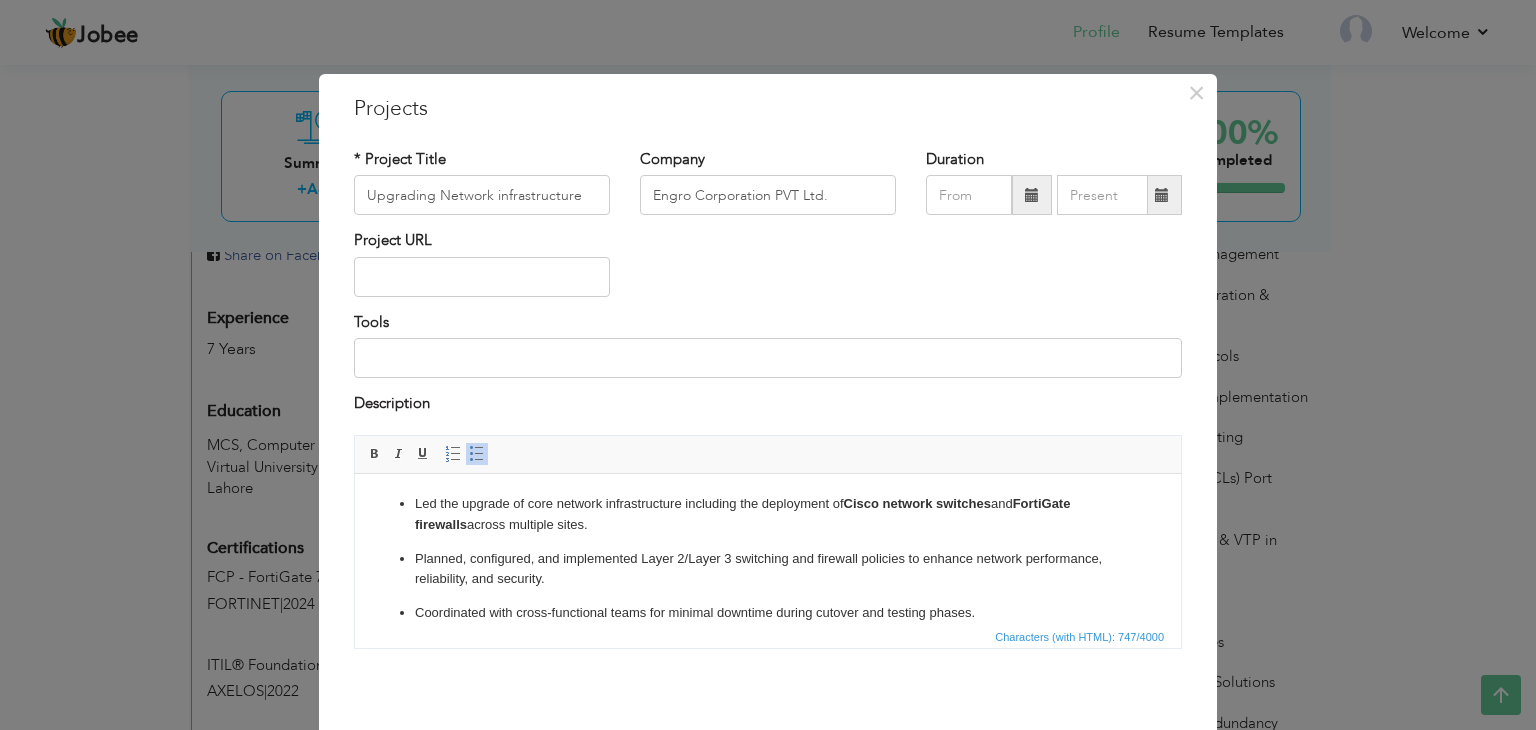 scroll, scrollTop: 0, scrollLeft: 0, axis: both 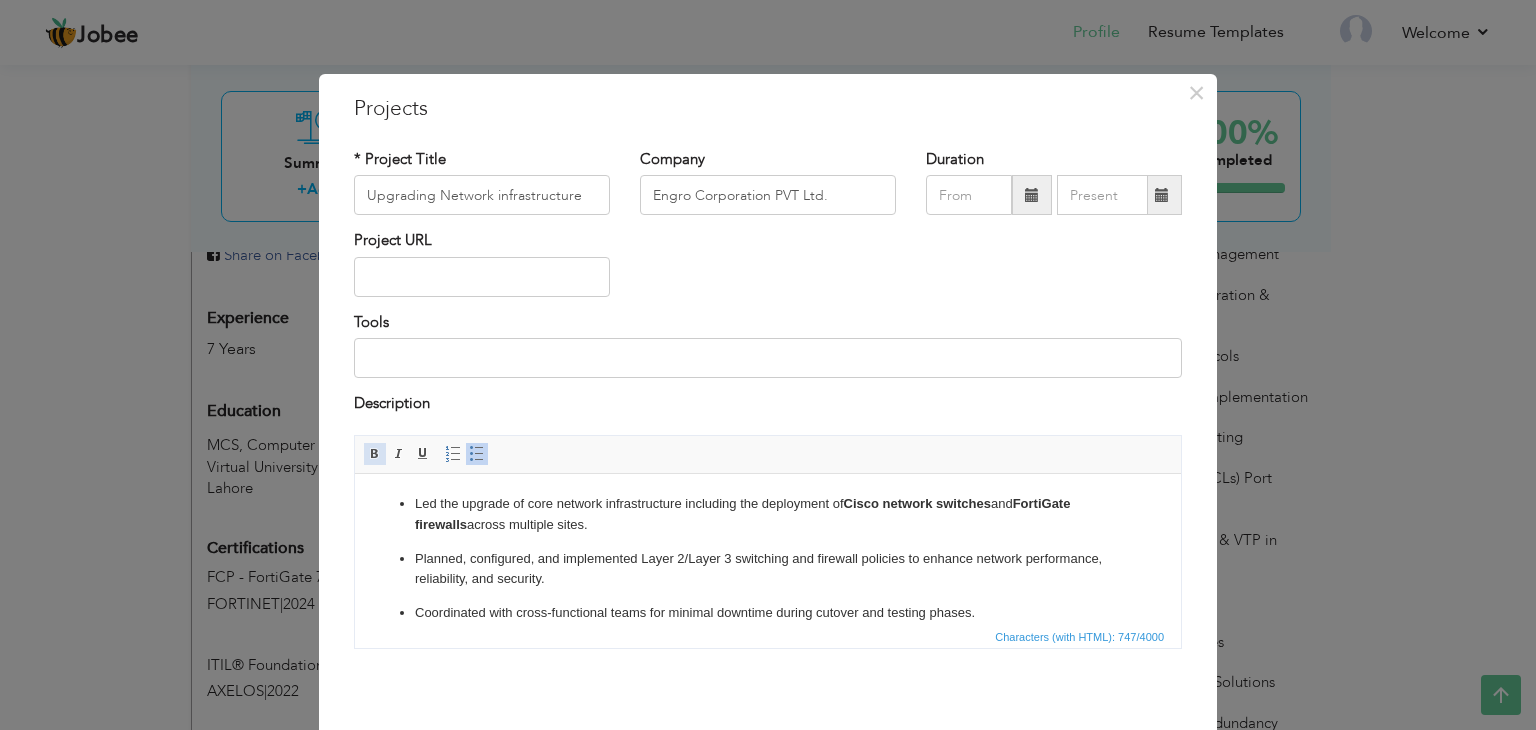 click on "Bold" at bounding box center (375, 454) 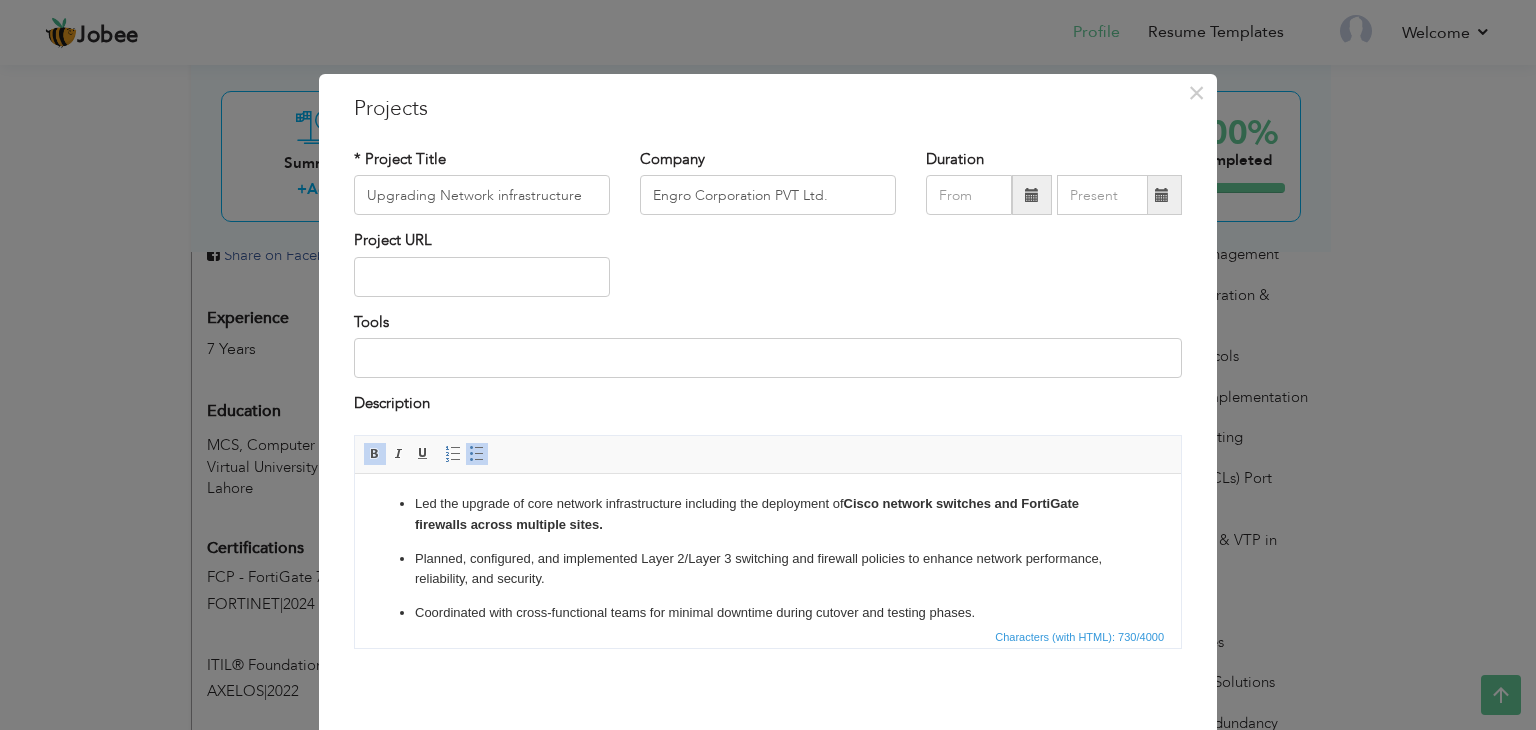 click on "Bold" at bounding box center [375, 454] 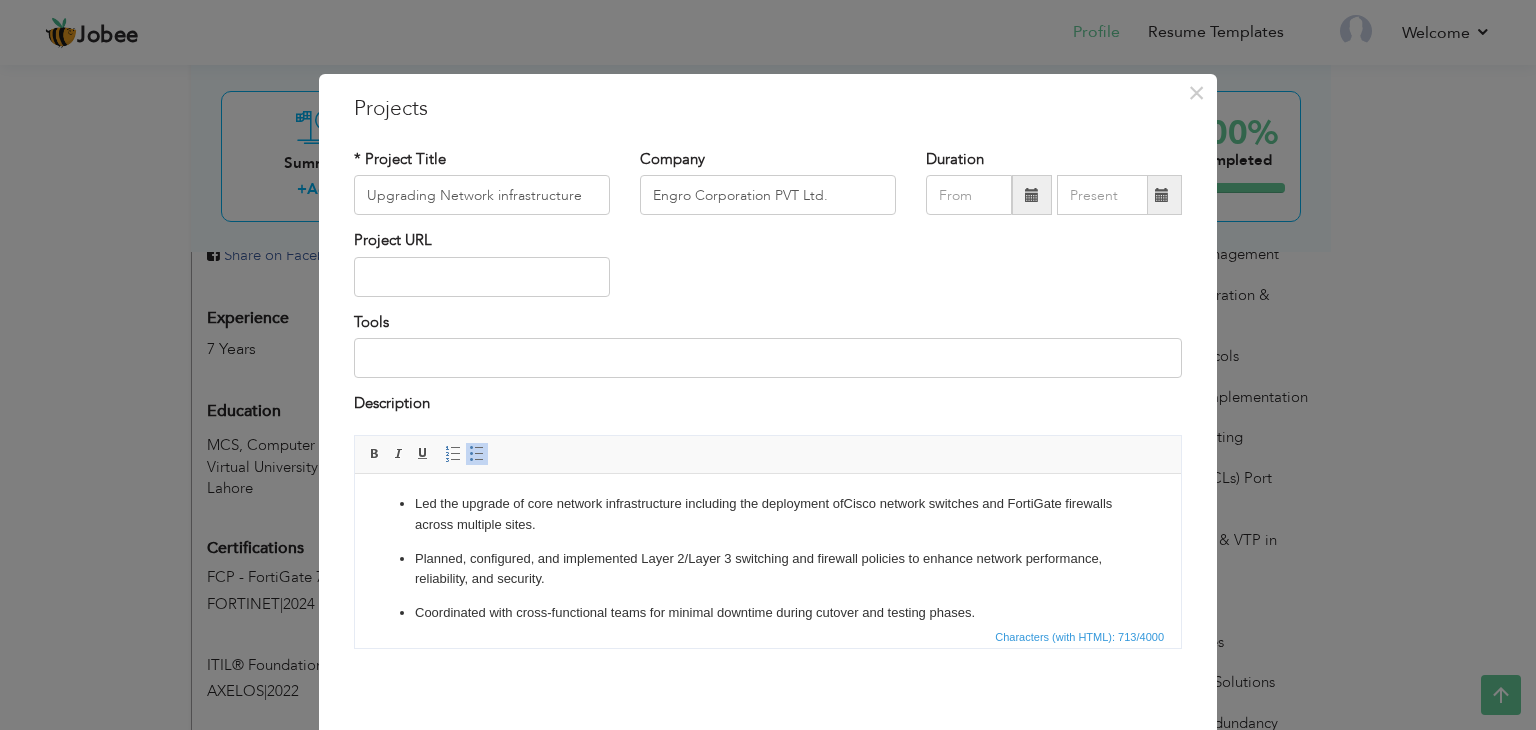 click on "Led the upgrade of core network infrastructure including the deployment of  Cisco network switches and FortiGate firewalls across multiple sites." at bounding box center [768, 514] 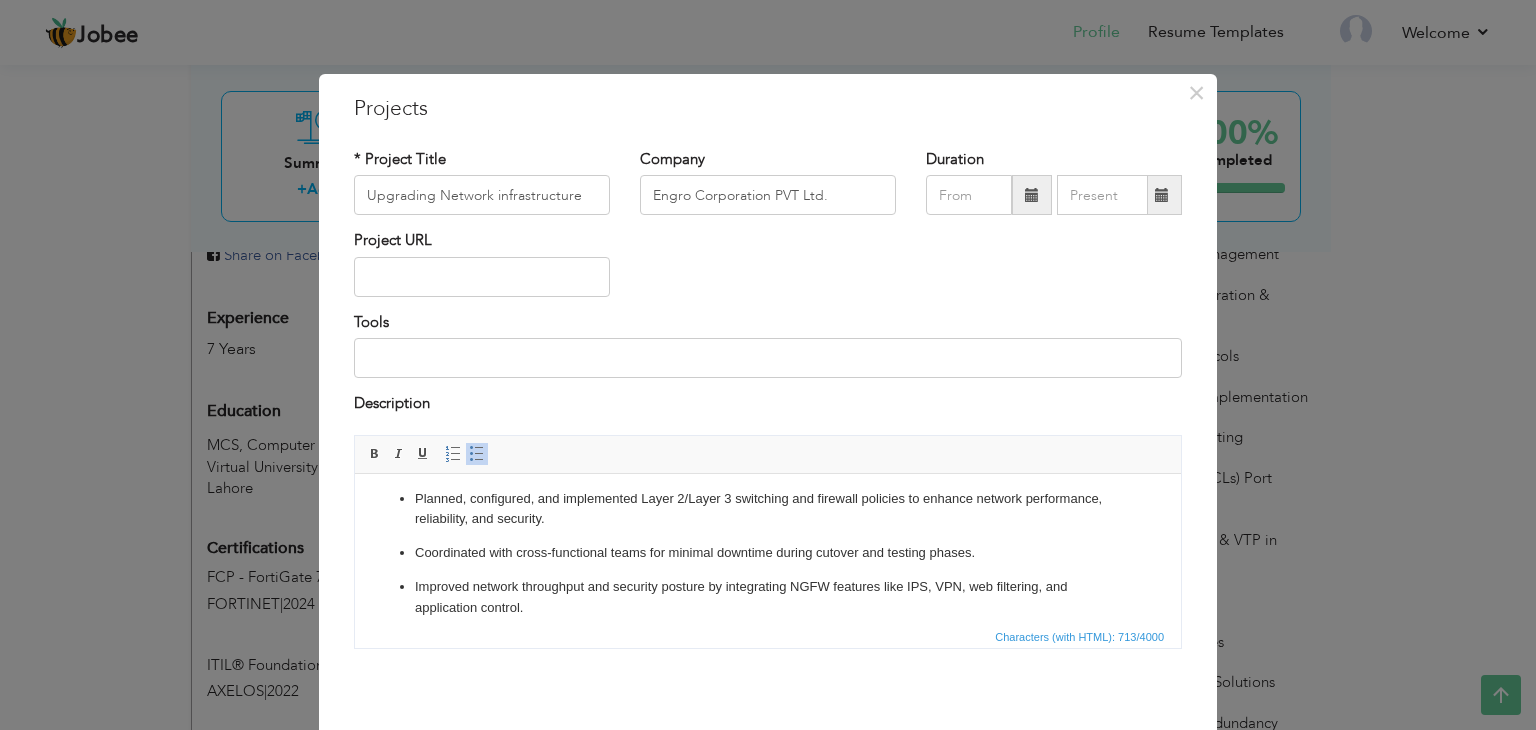scroll, scrollTop: 108, scrollLeft: 0, axis: vertical 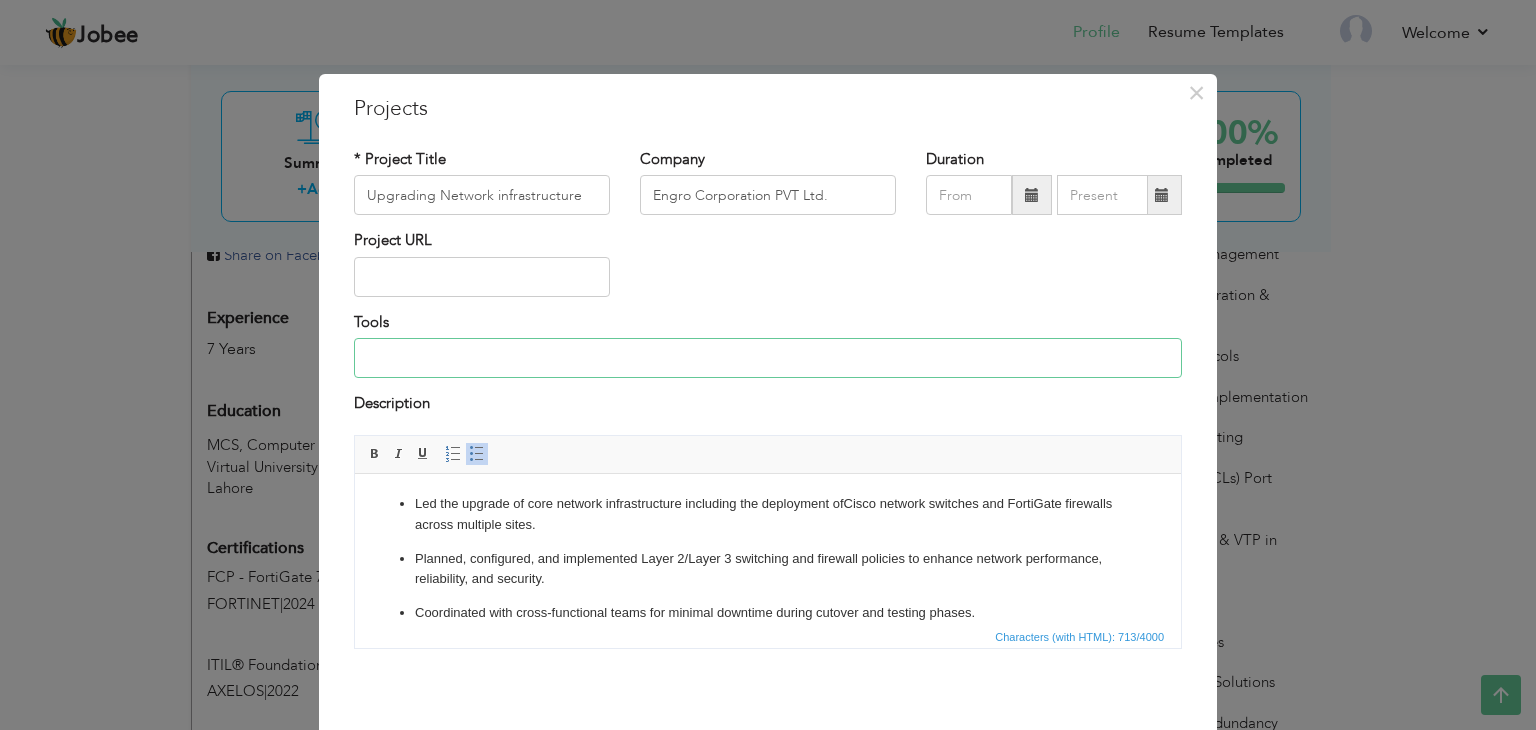 click at bounding box center (768, 358) 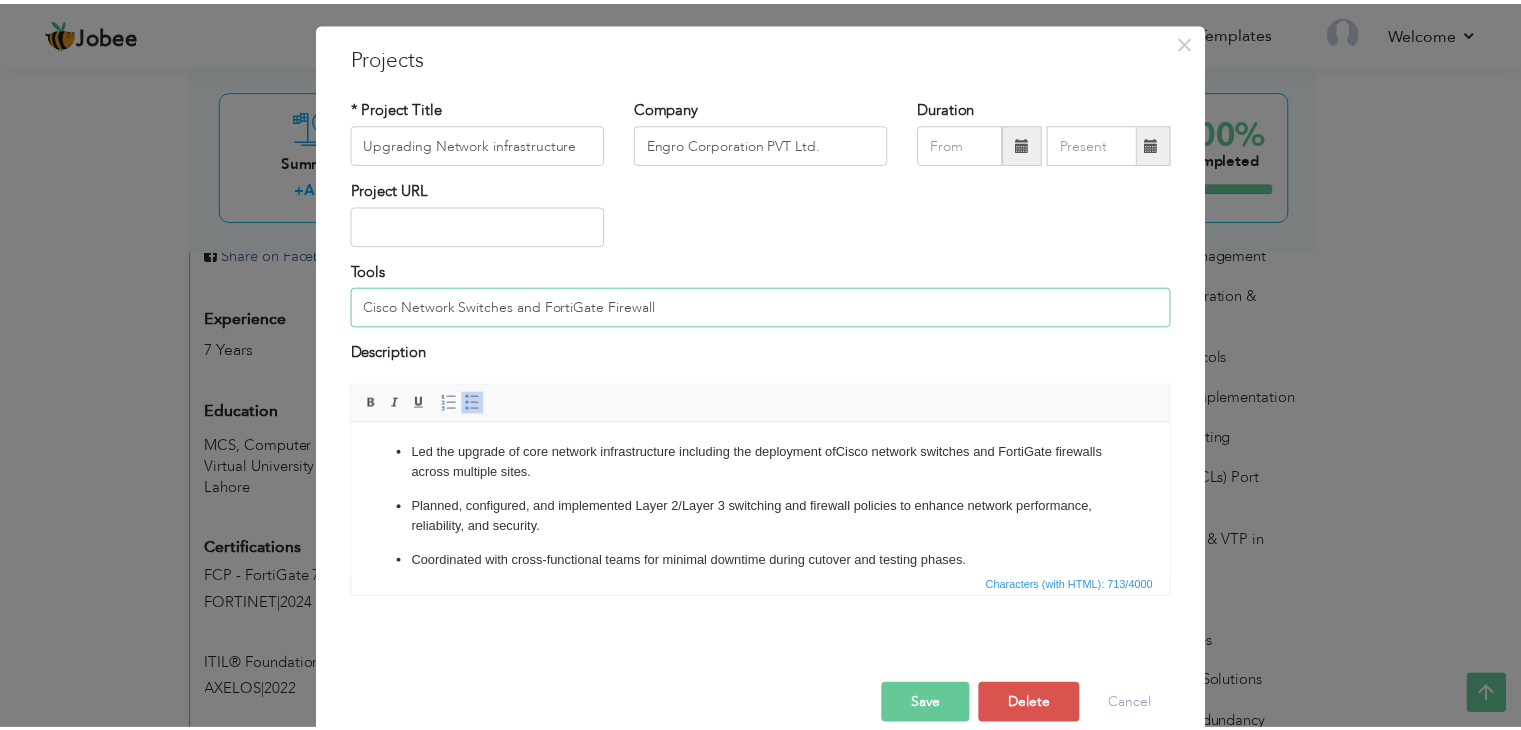 scroll, scrollTop: 80, scrollLeft: 0, axis: vertical 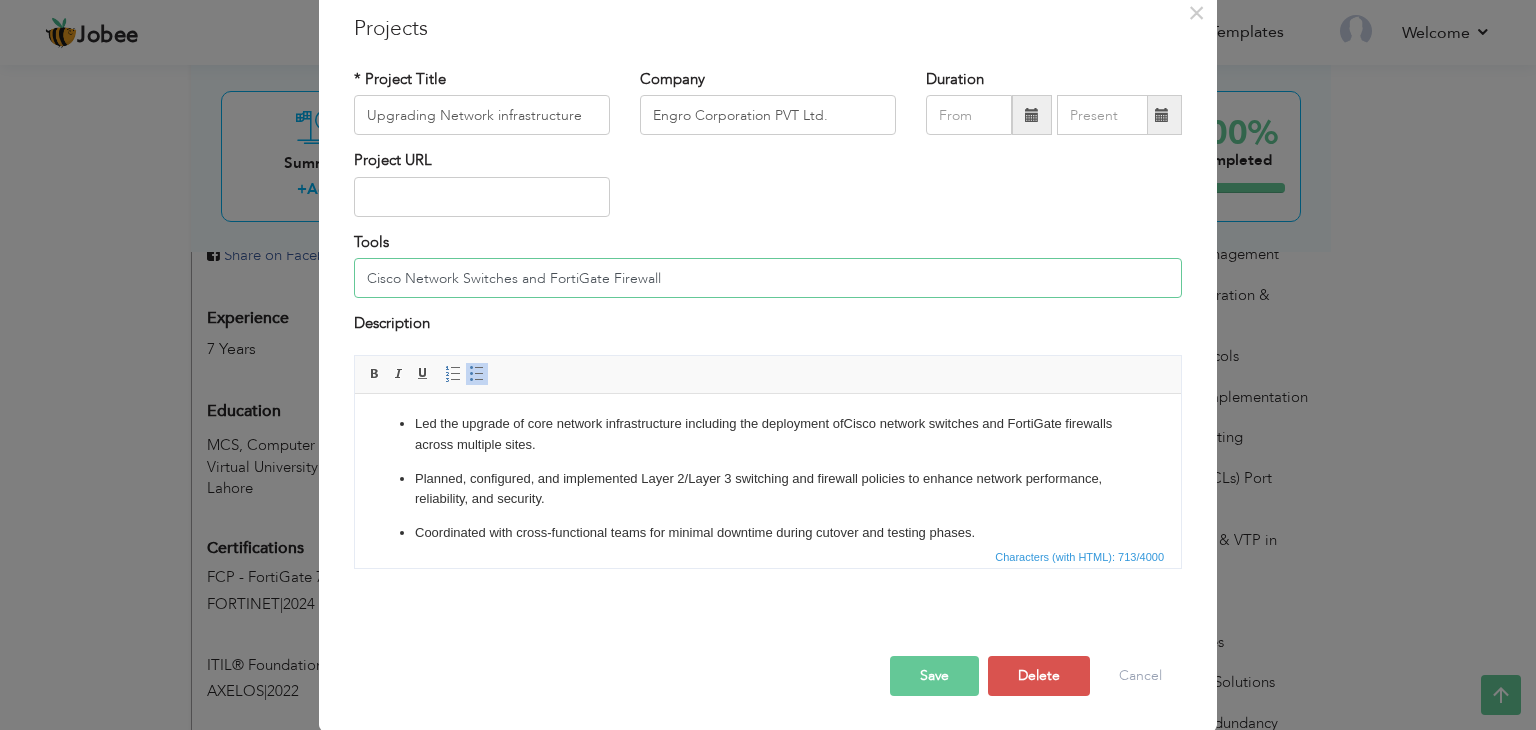 type on "Cisco Network Switches and FortiGate Firewall" 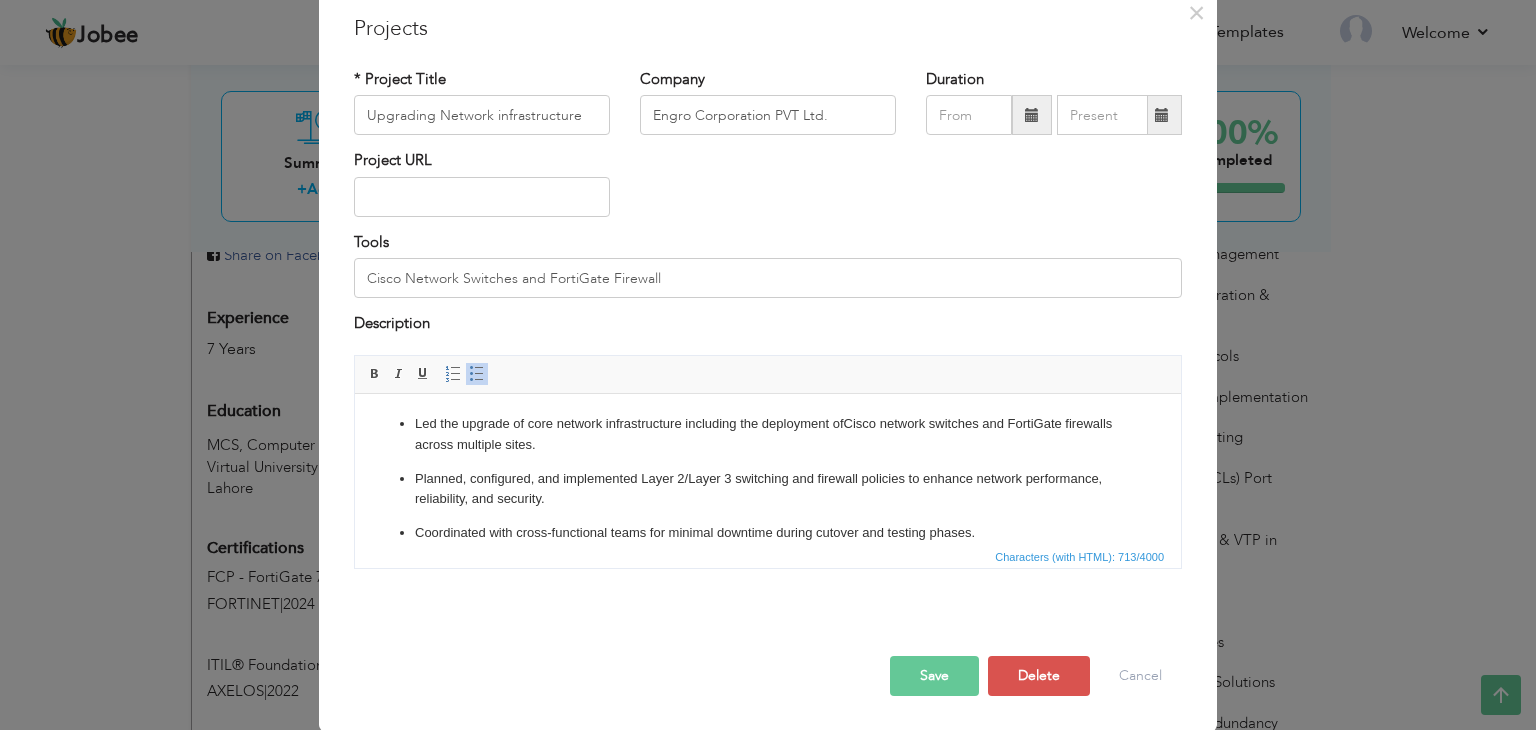 click on "Save" at bounding box center [934, 676] 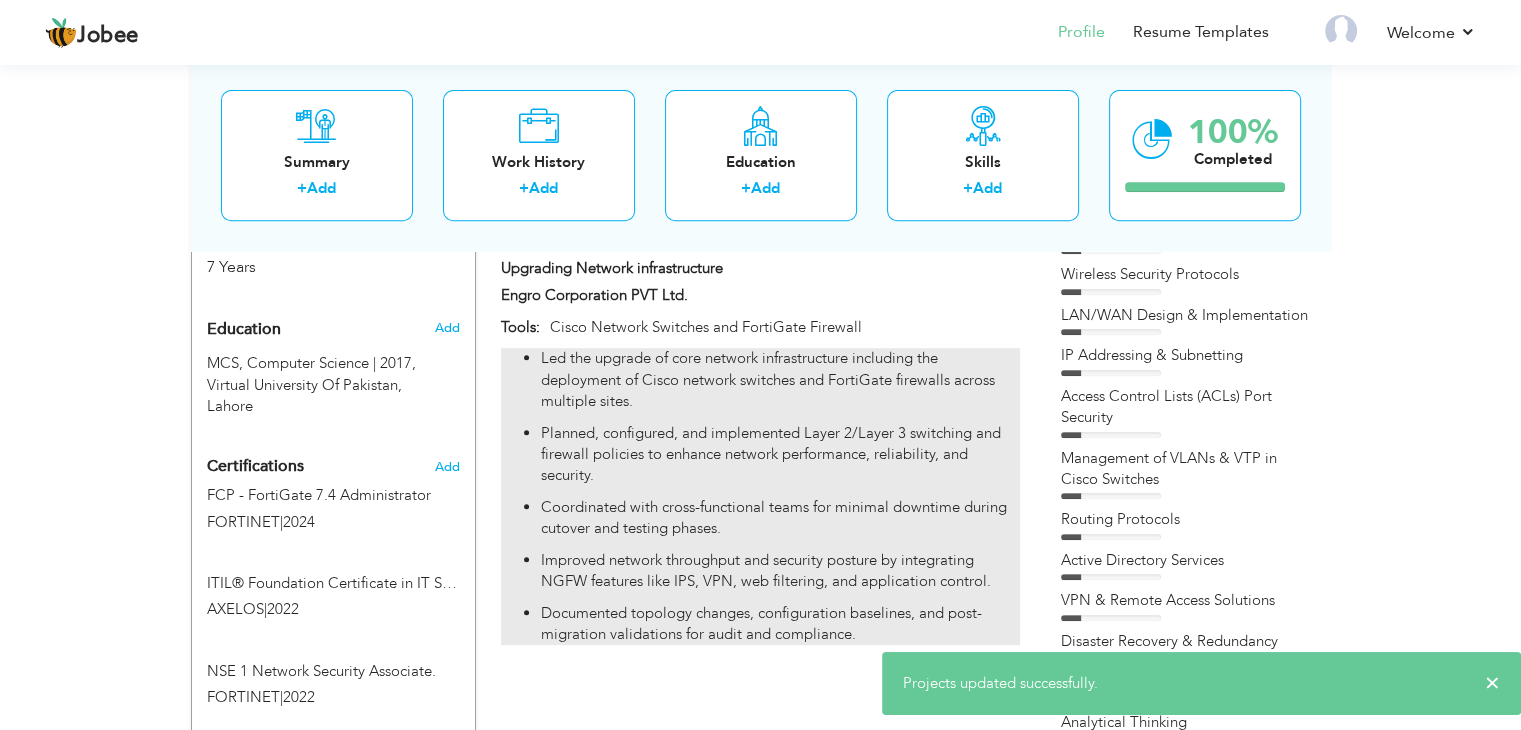 scroll, scrollTop: 912, scrollLeft: 0, axis: vertical 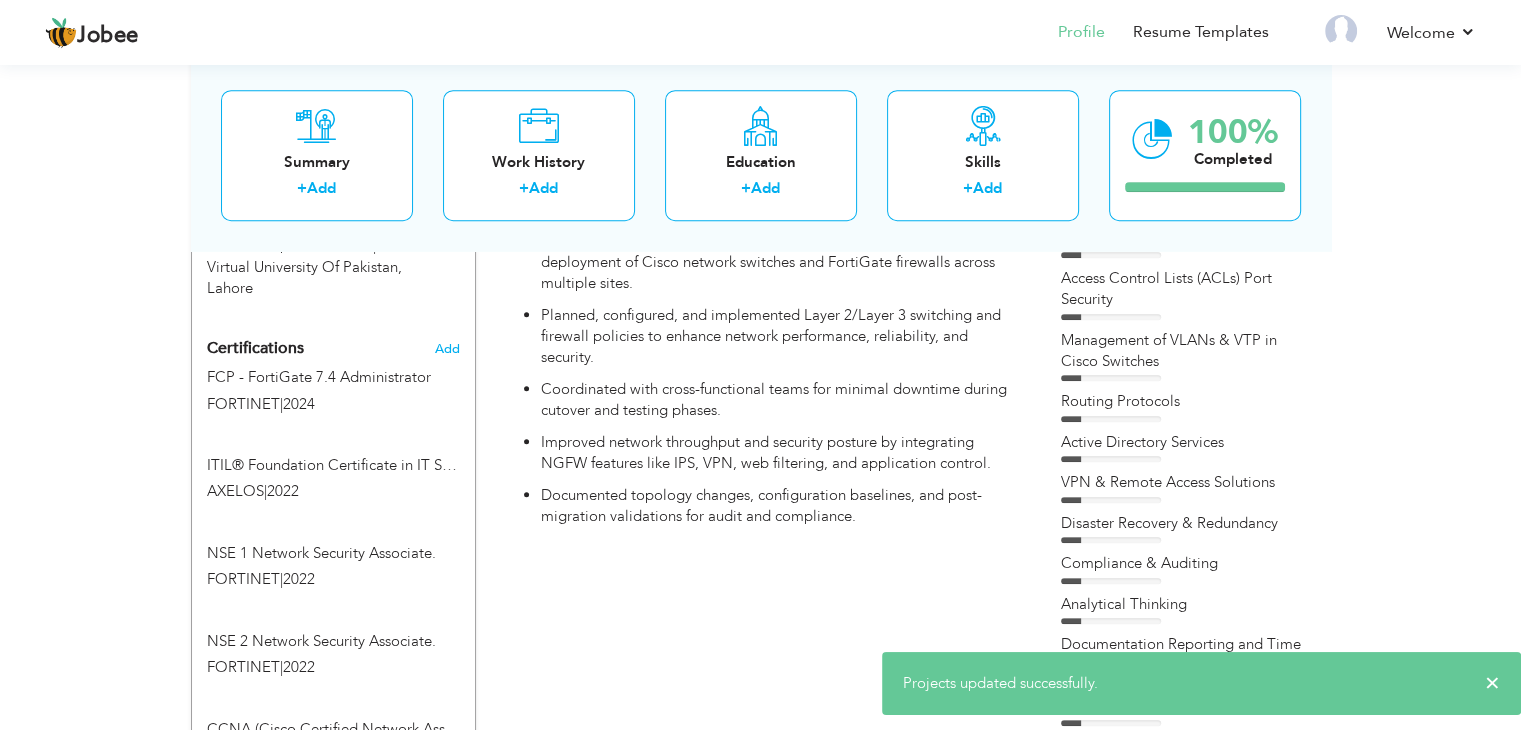 click on "CV Import
Profile Strength
0%
Select an Item from right menu
Work History
* Job Title Tools" at bounding box center (761, 370) 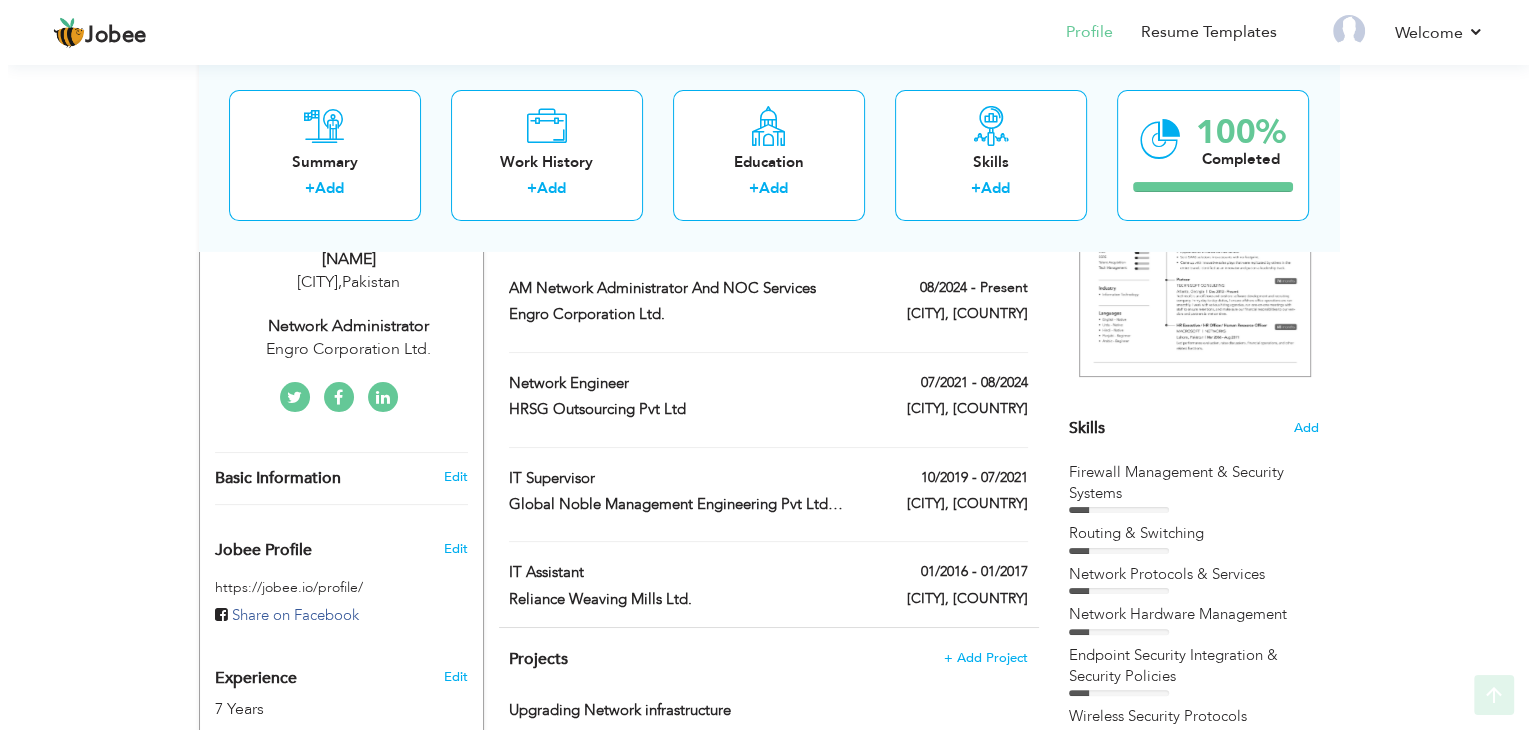 scroll, scrollTop: 412, scrollLeft: 0, axis: vertical 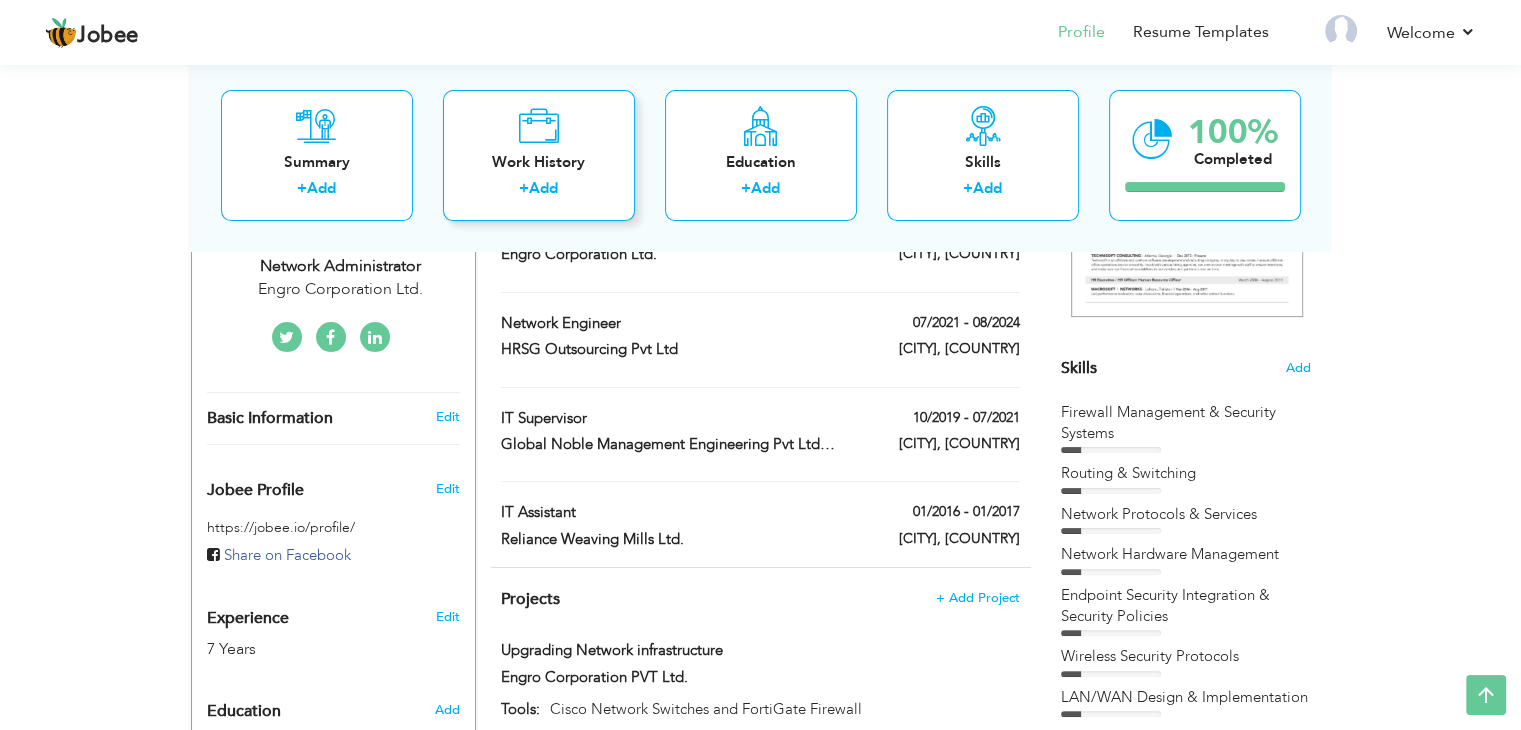 click on "Work History" at bounding box center [539, 162] 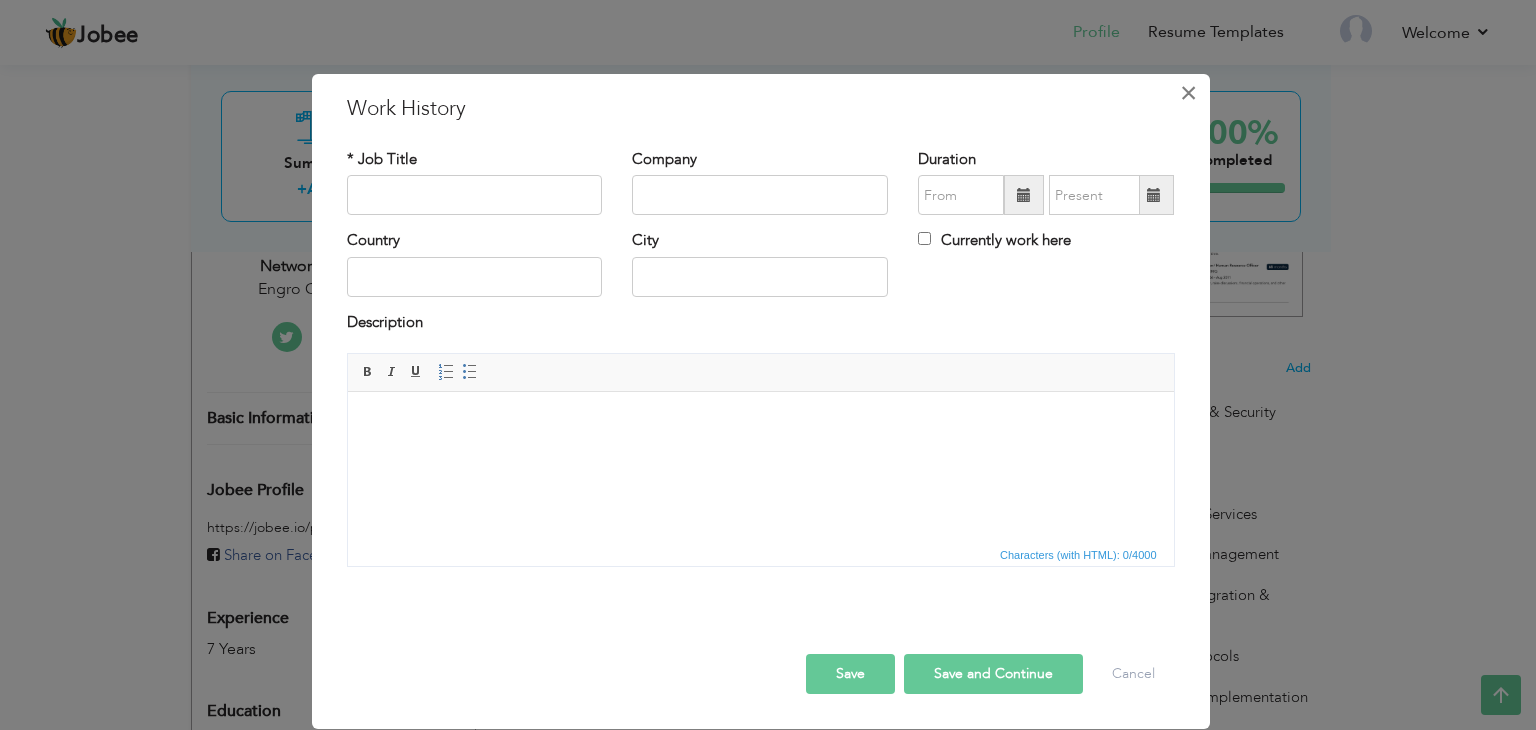 click on "×" at bounding box center (1188, 93) 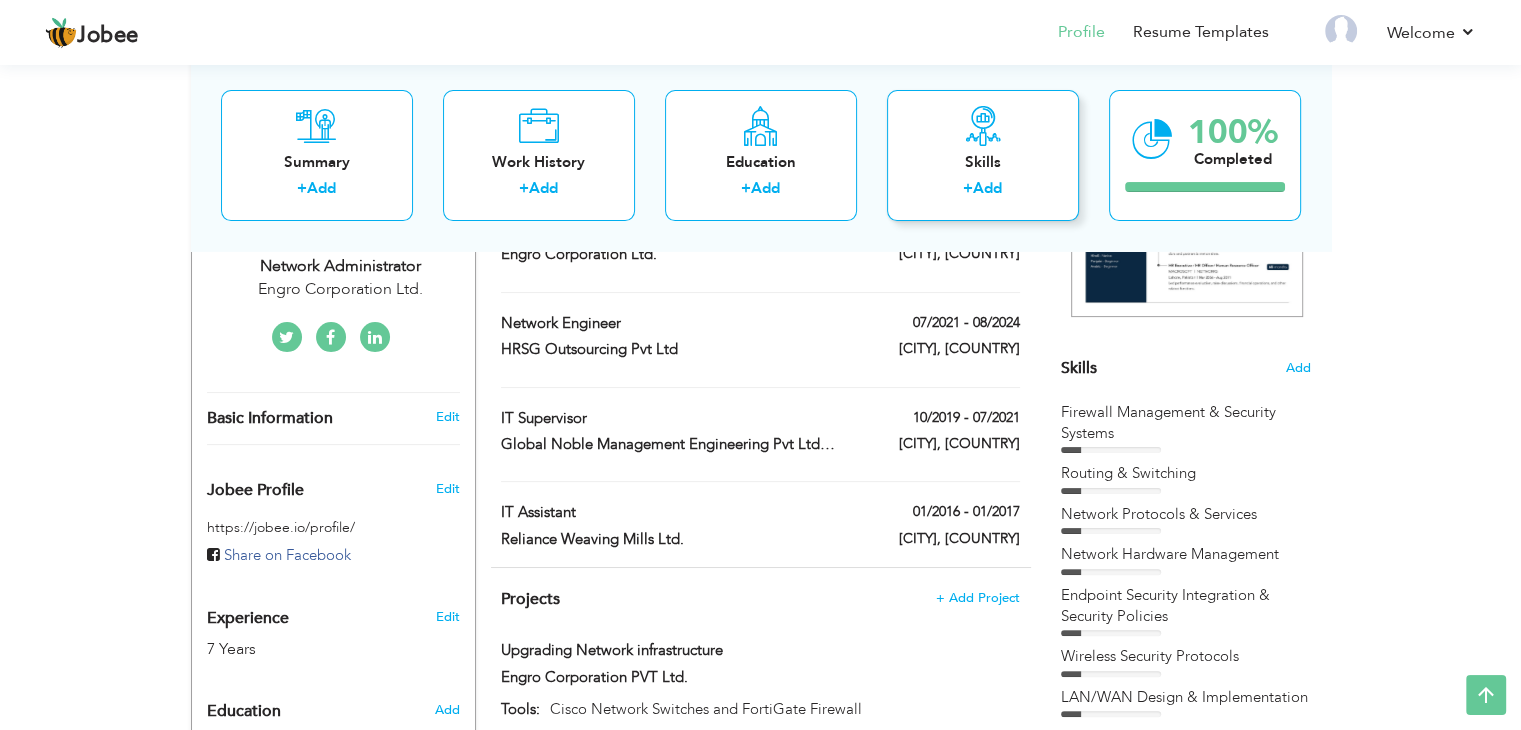 click on "Add" at bounding box center [987, 189] 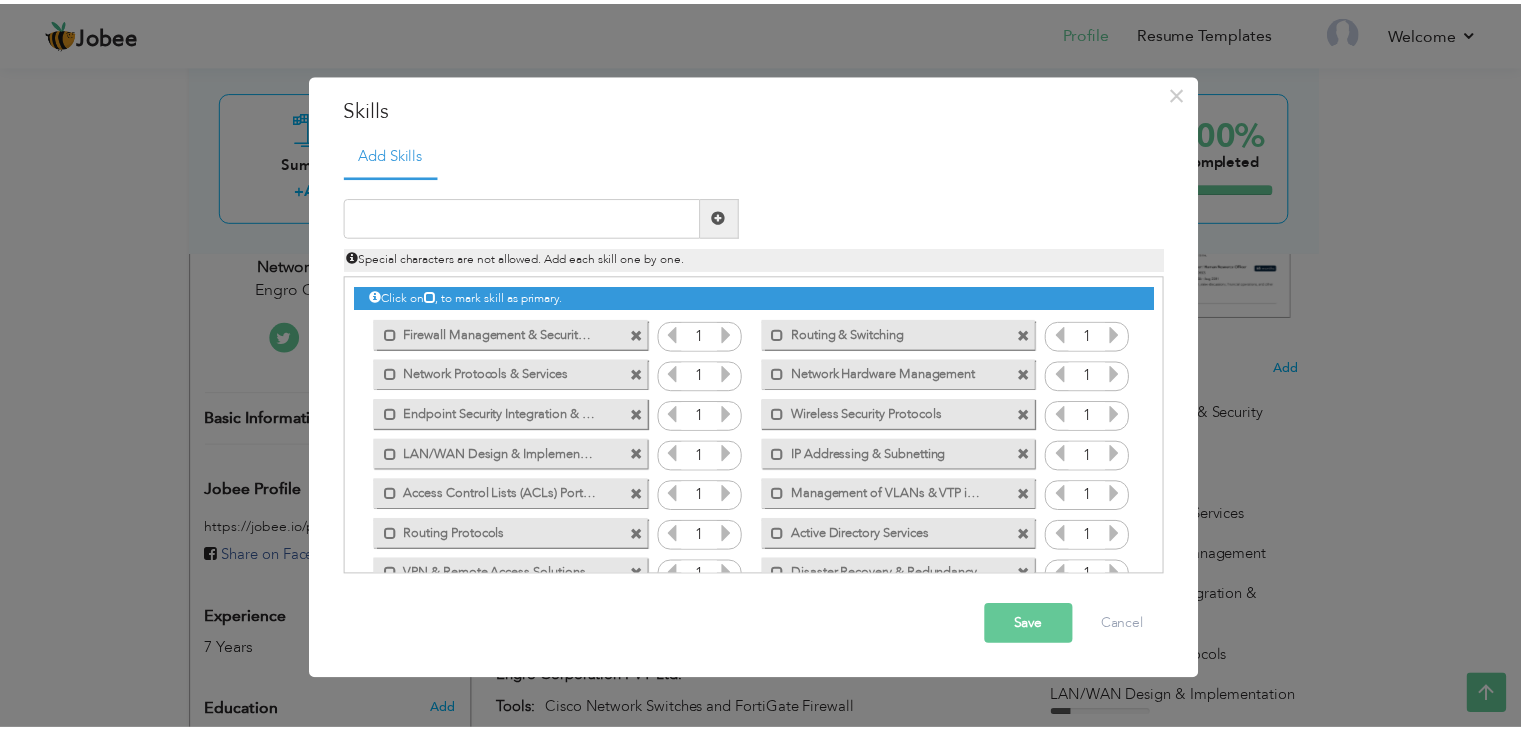 scroll, scrollTop: 0, scrollLeft: 0, axis: both 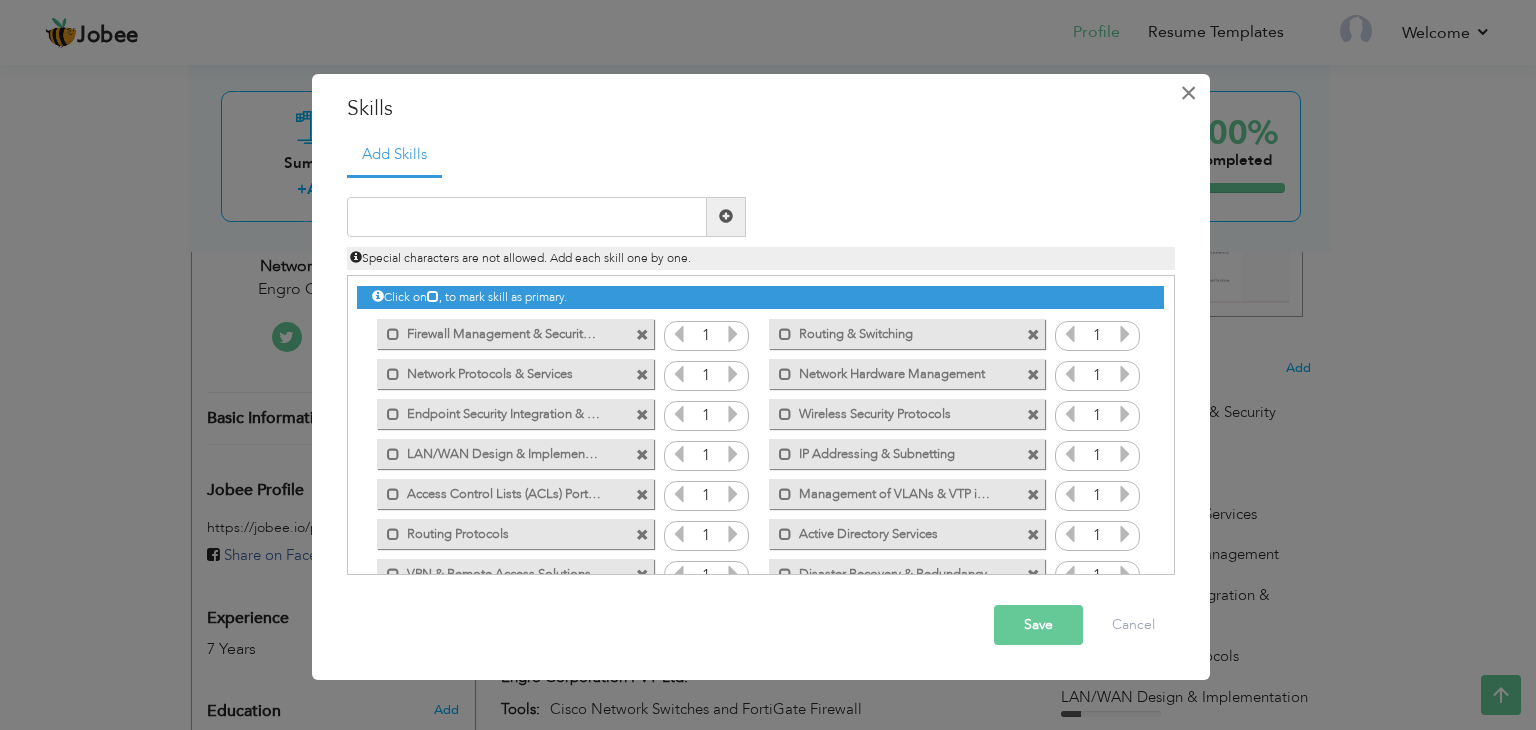 click on "×" at bounding box center [1188, 93] 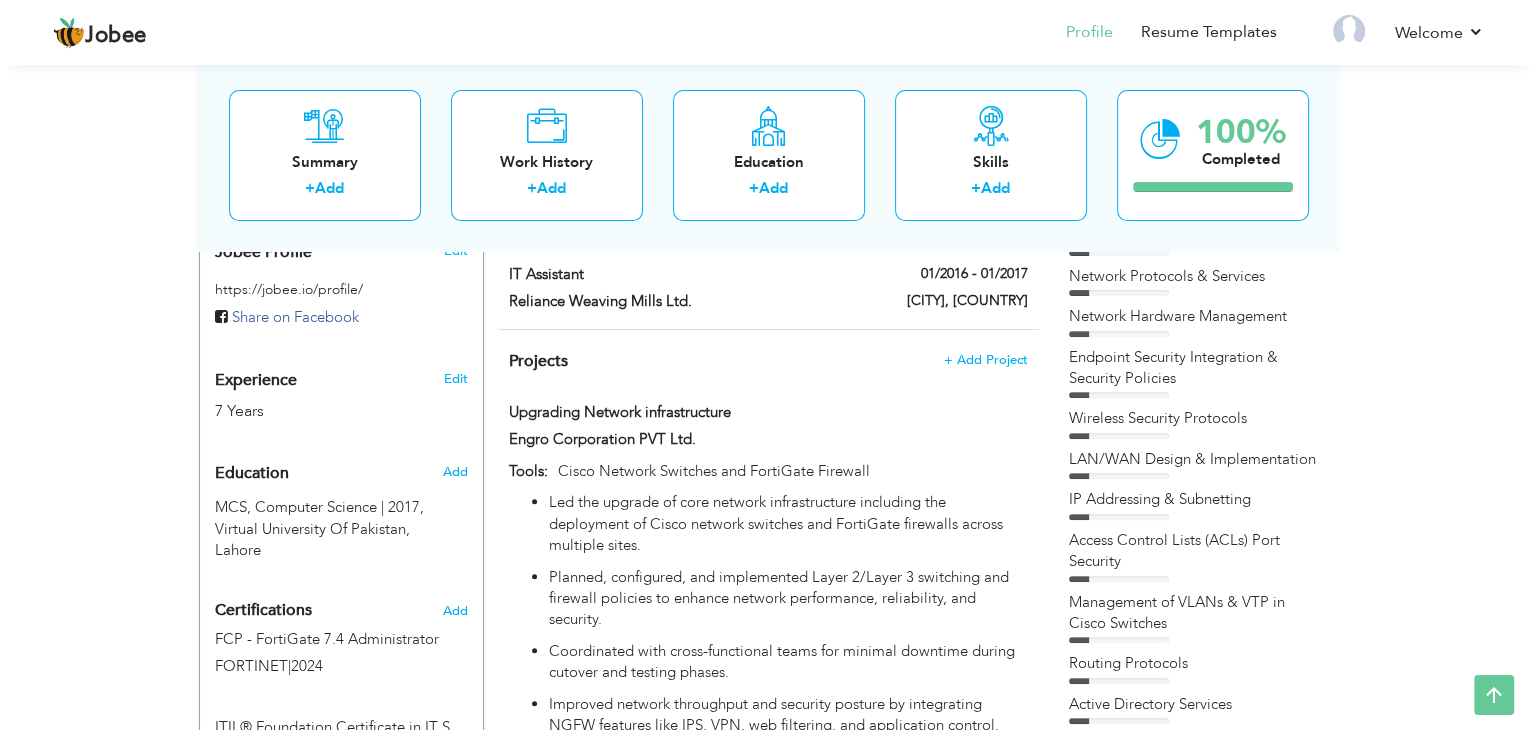 scroll, scrollTop: 612, scrollLeft: 0, axis: vertical 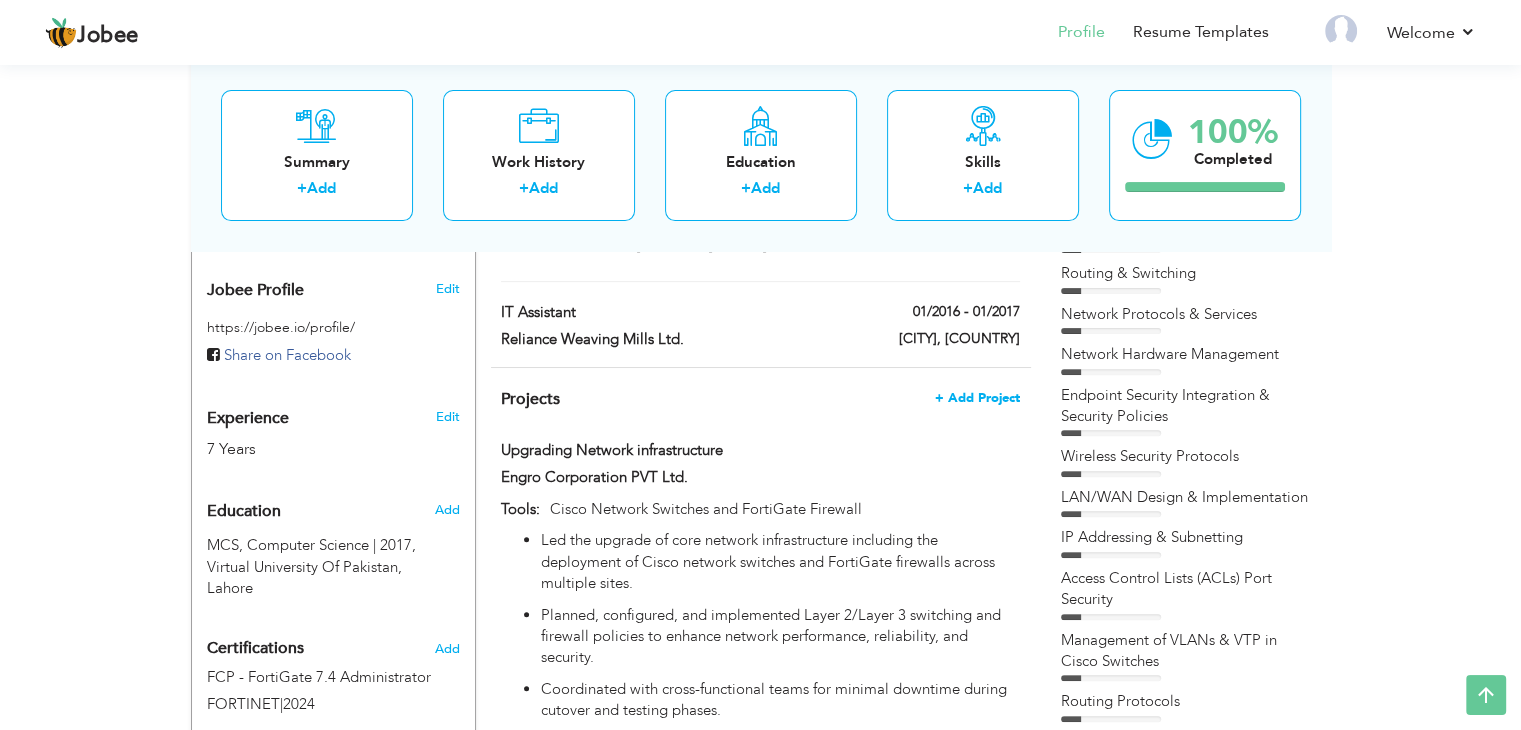 click on "+ Add Project" at bounding box center [977, 398] 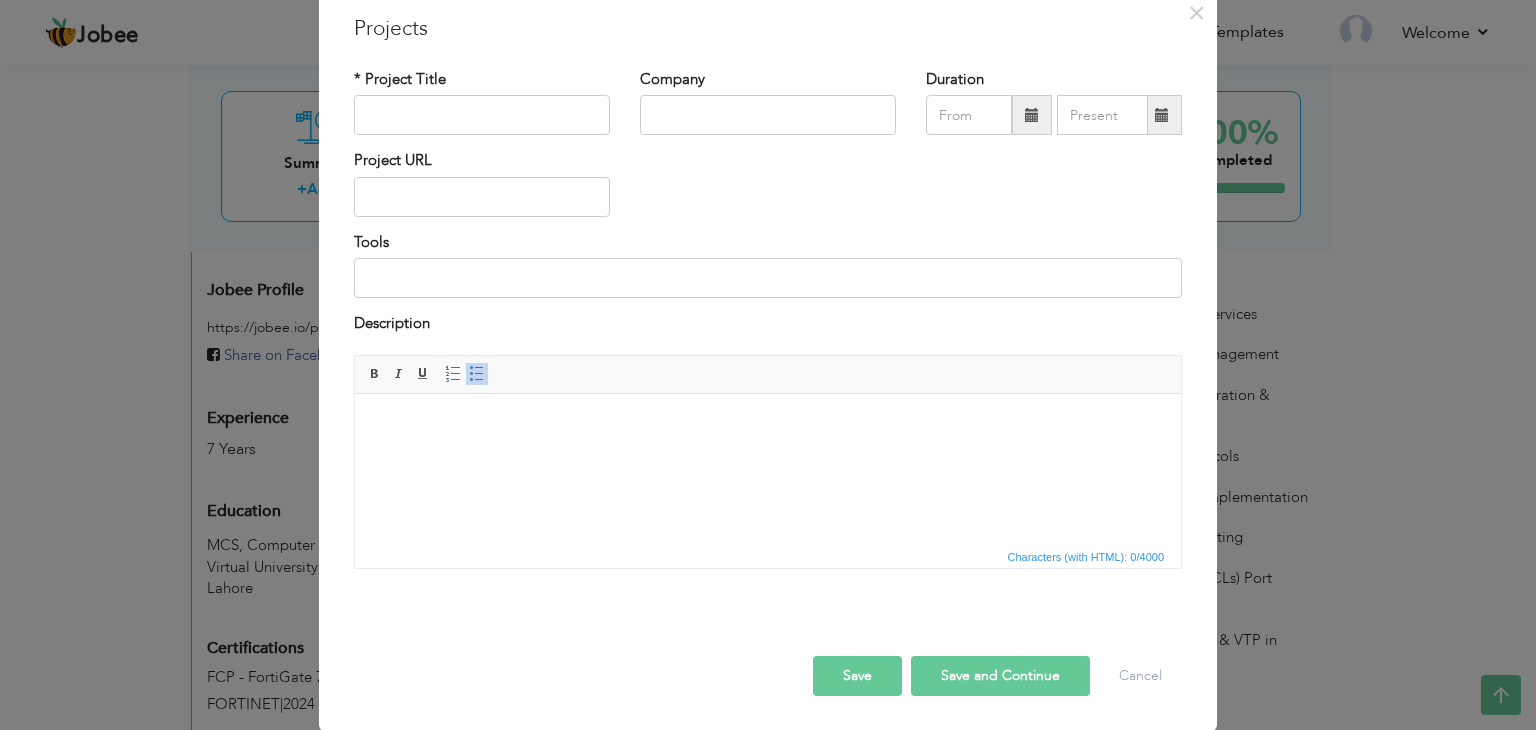 scroll, scrollTop: 0, scrollLeft: 0, axis: both 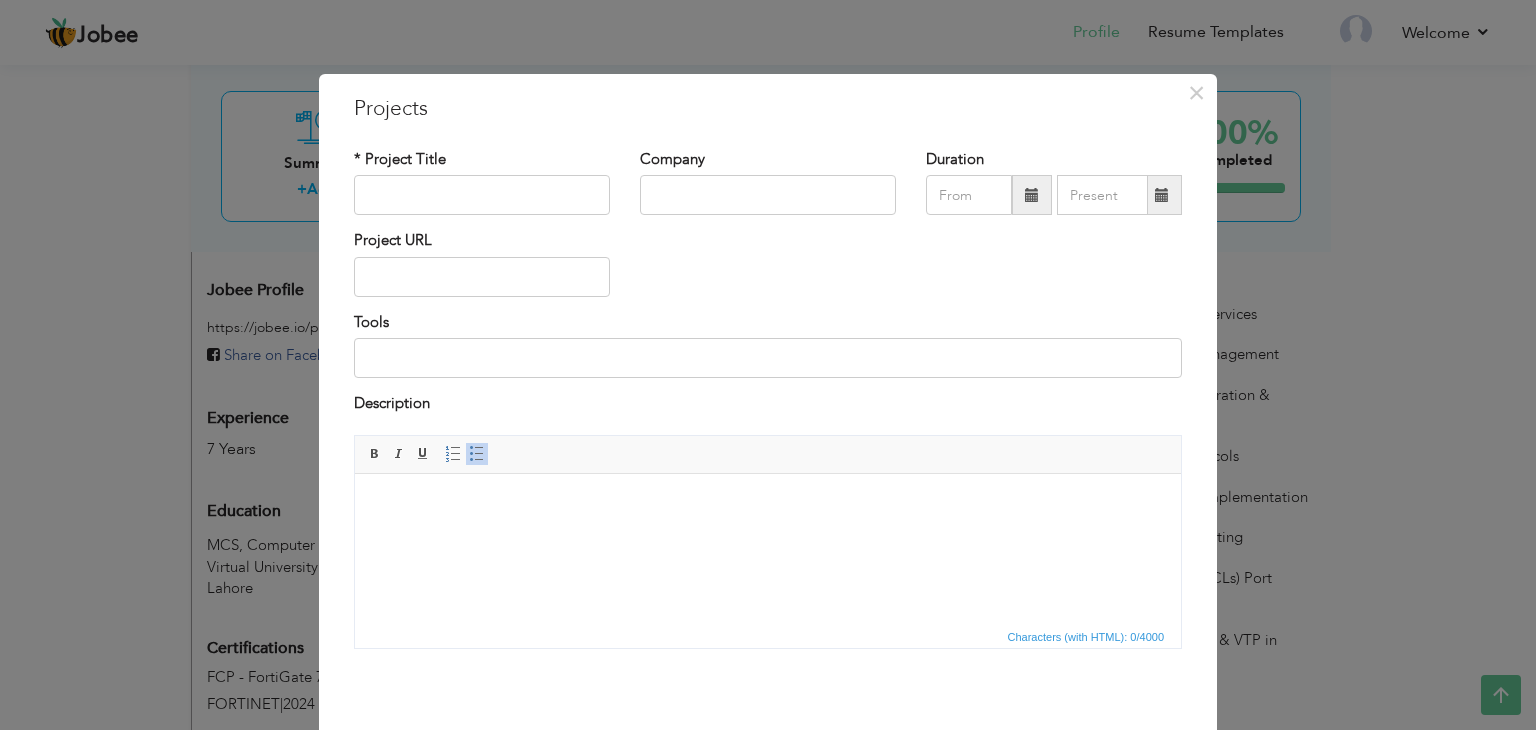 click at bounding box center [768, 503] 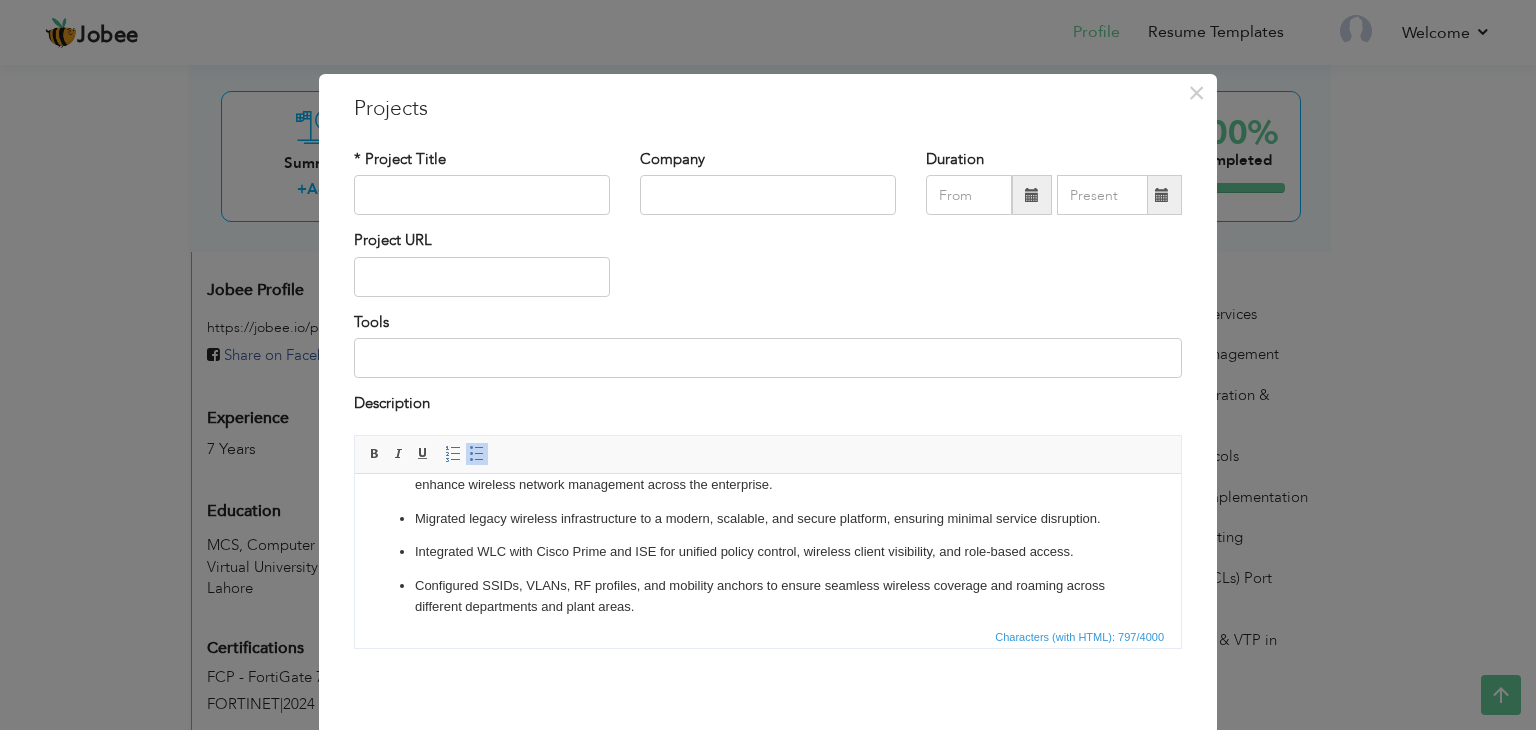 scroll, scrollTop: 0, scrollLeft: 0, axis: both 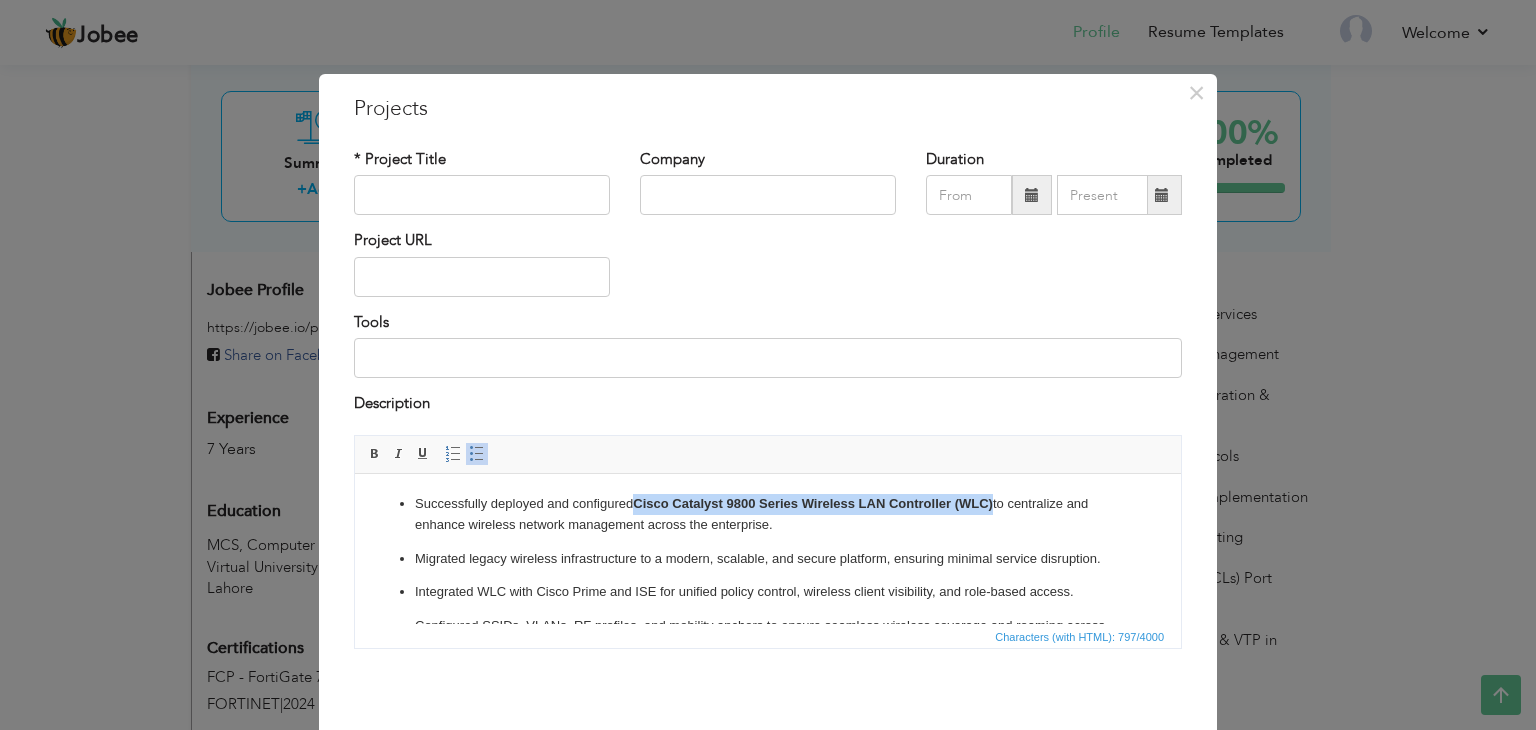 drag, startPoint x: 998, startPoint y: 501, endPoint x: 639, endPoint y: 500, distance: 359.0014 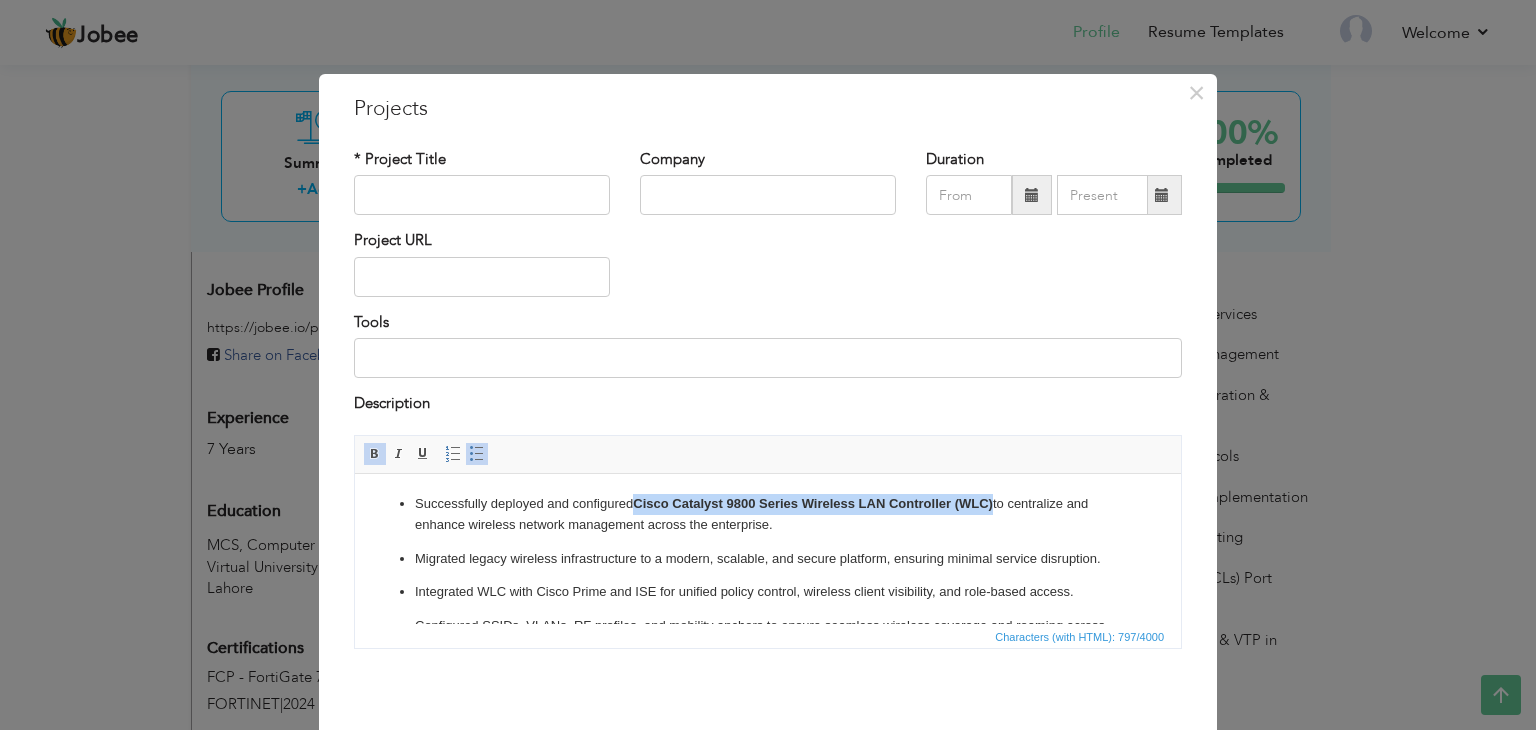 click at bounding box center [375, 454] 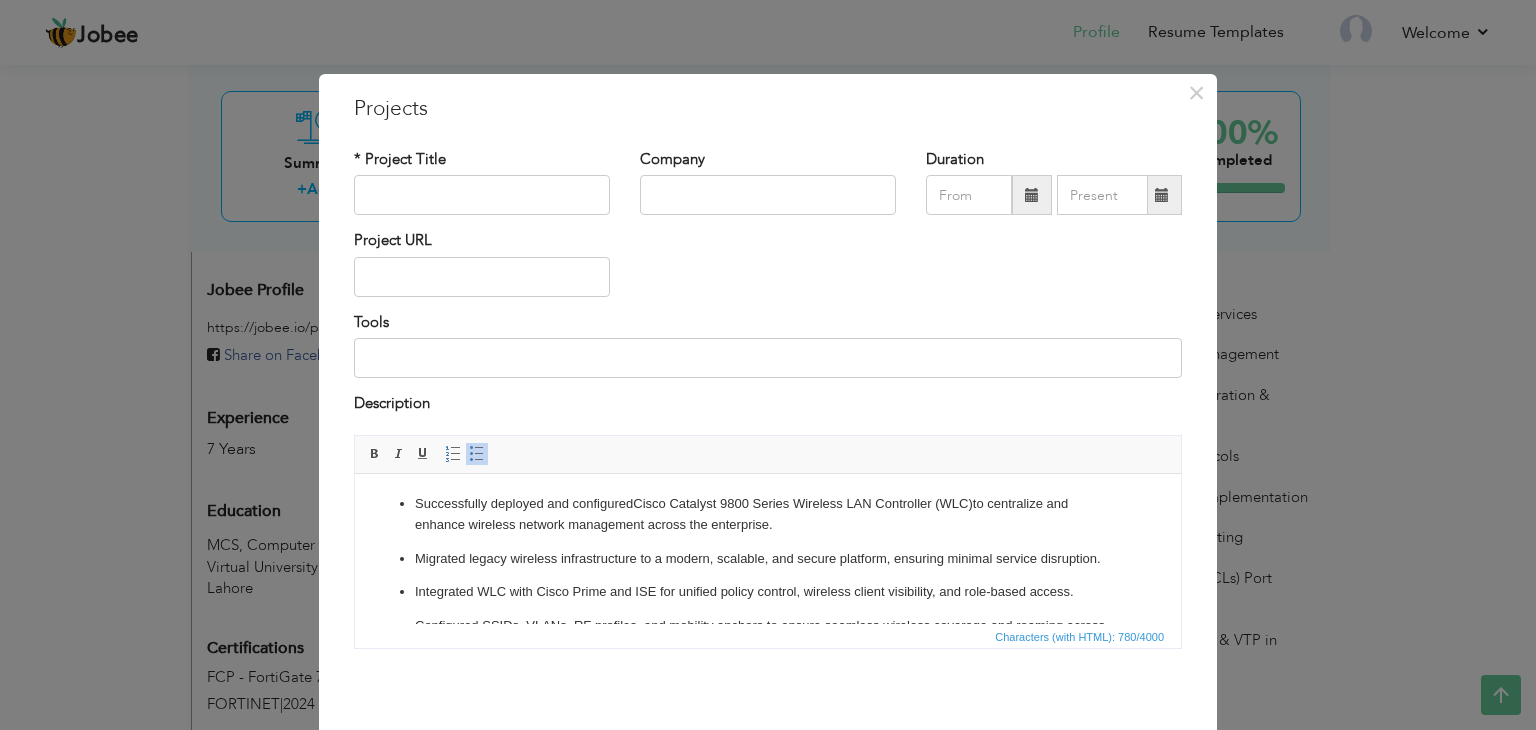 click on "Description" at bounding box center (768, 406) 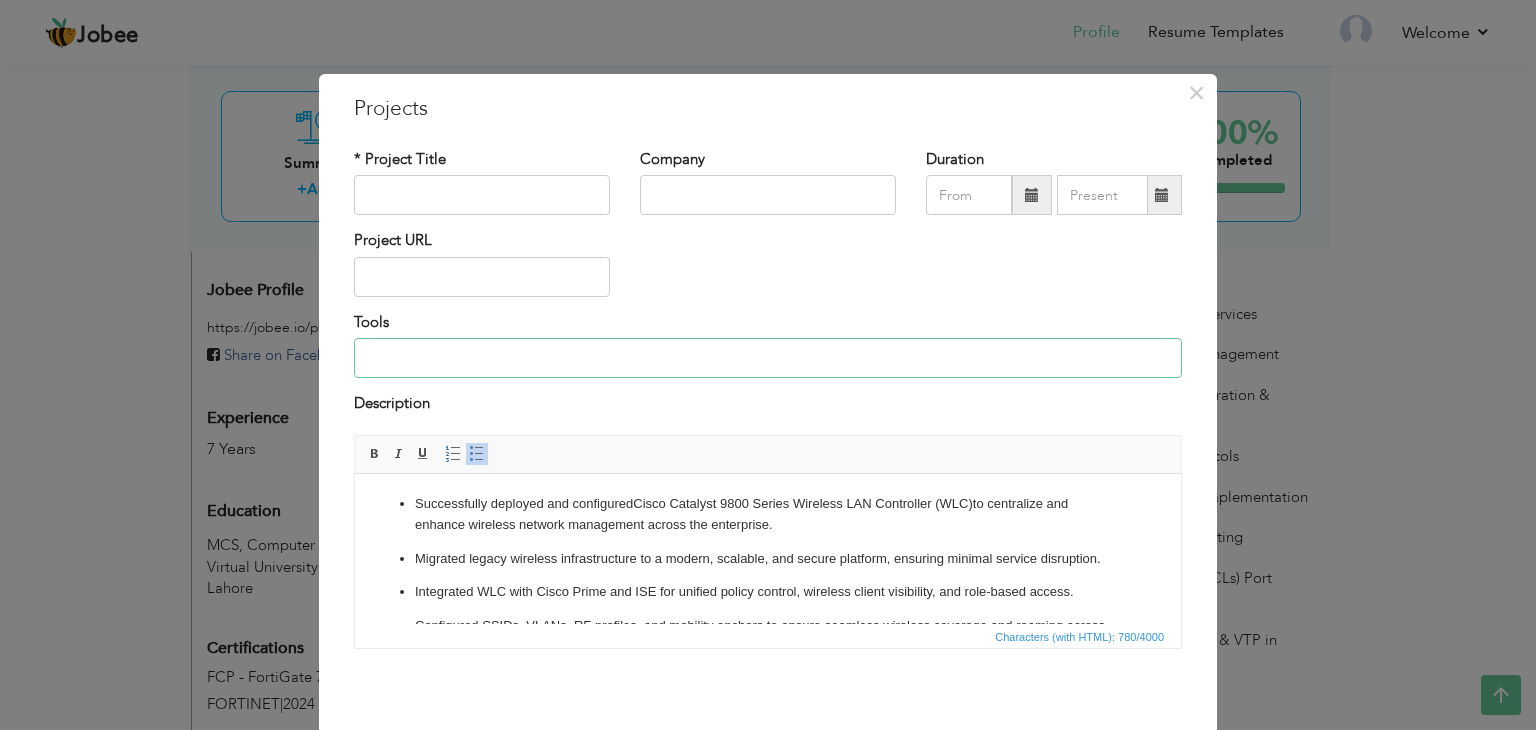 click at bounding box center (768, 358) 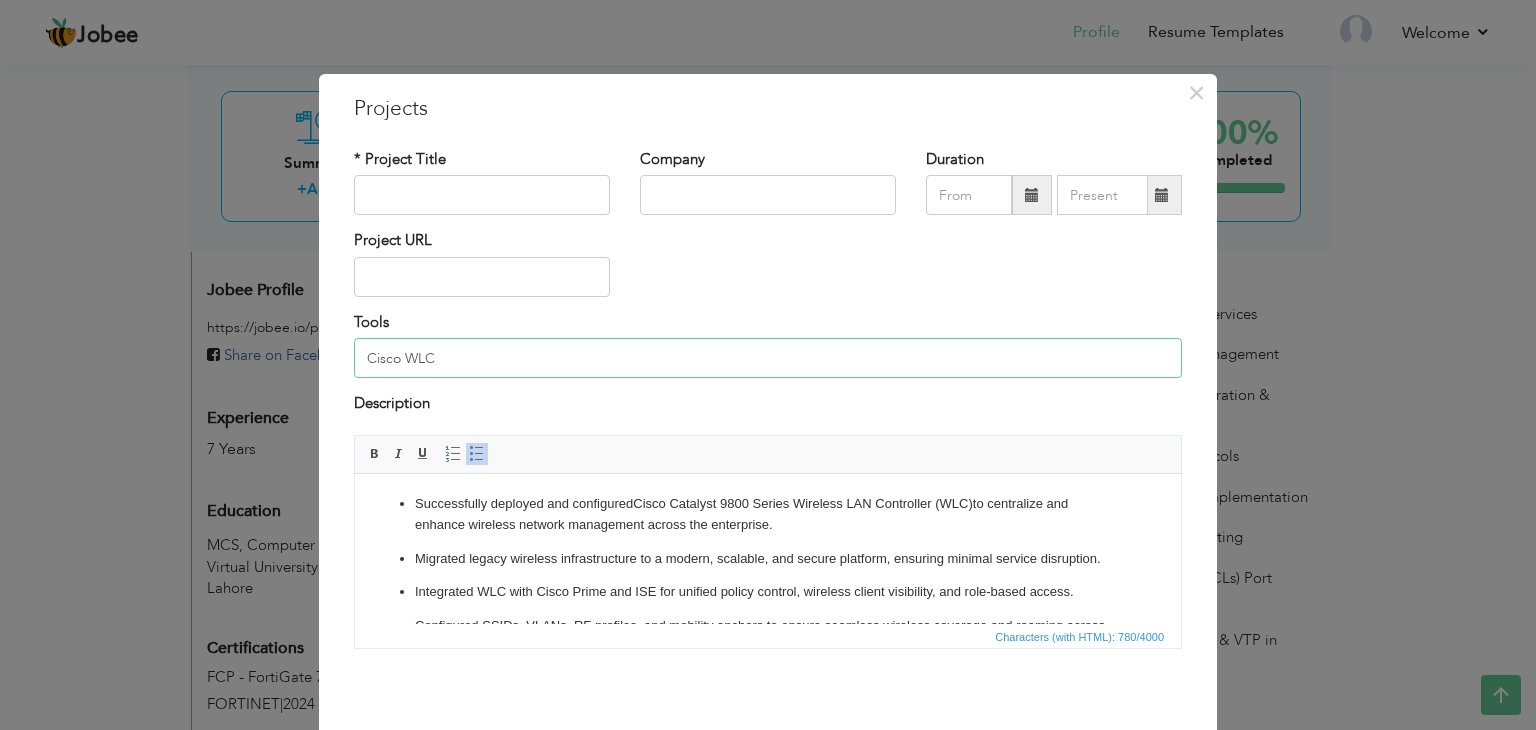 type on "Cisco WLC" 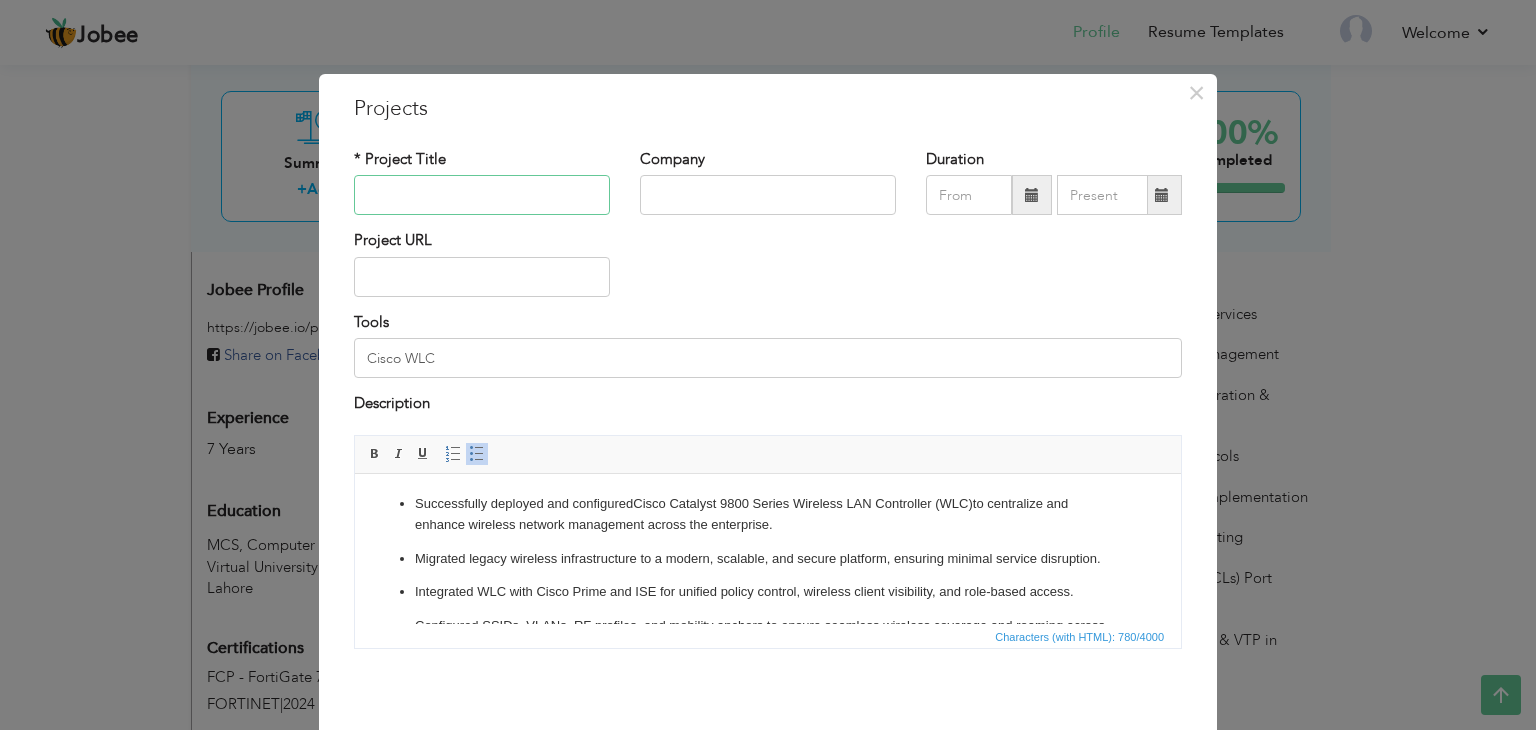 click at bounding box center (482, 195) 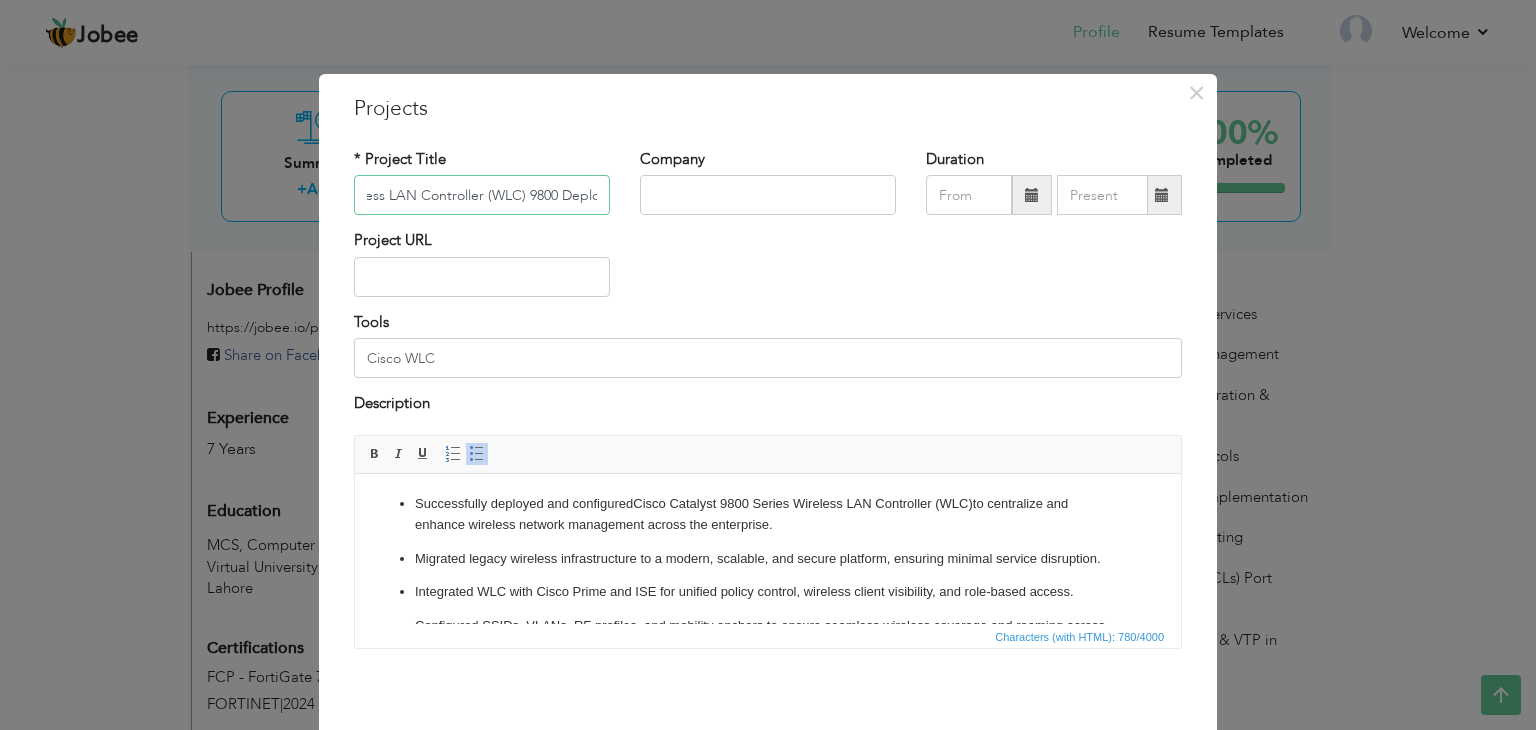 scroll, scrollTop: 0, scrollLeft: 110, axis: horizontal 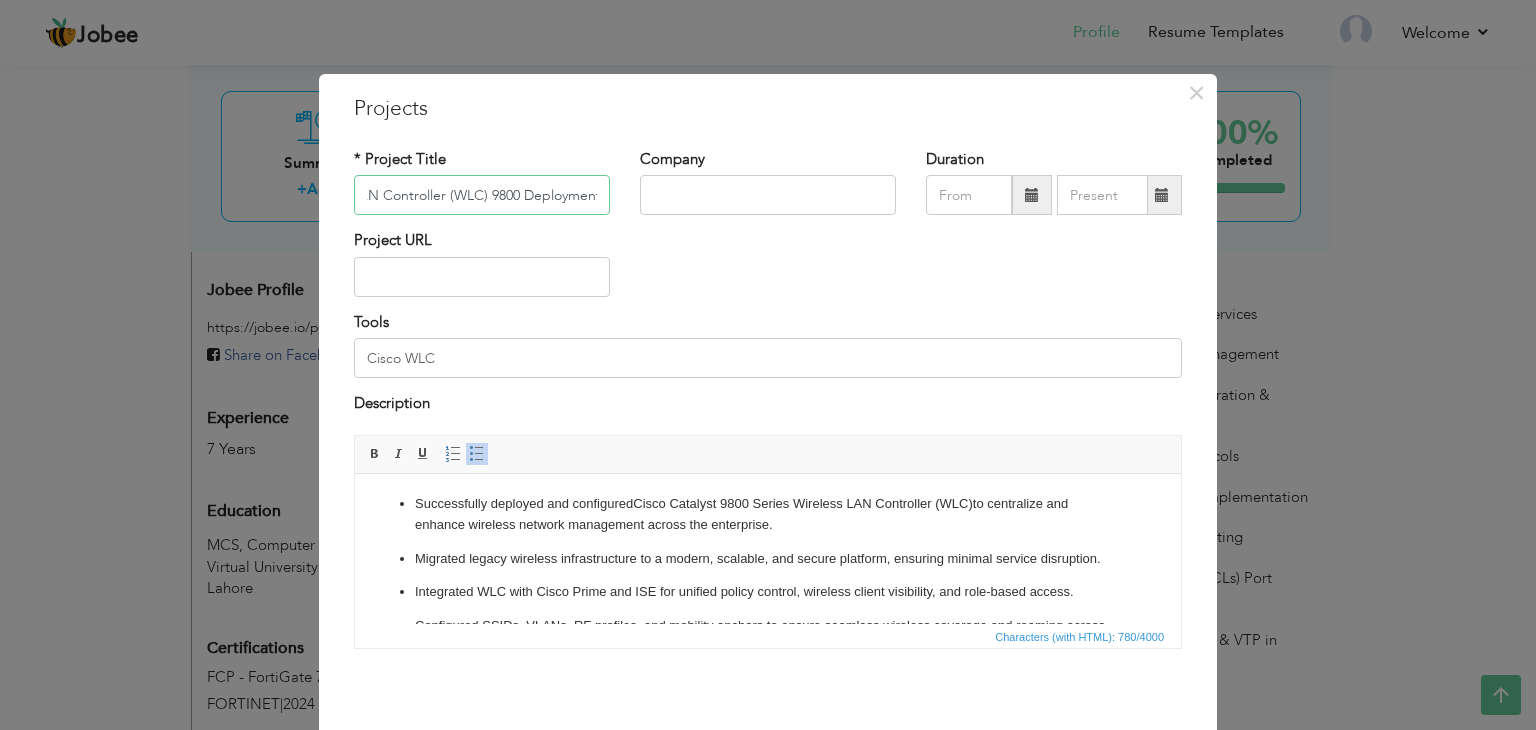 type on "Cisco Wireless LAN Controller (WLC) 9800 Deployment" 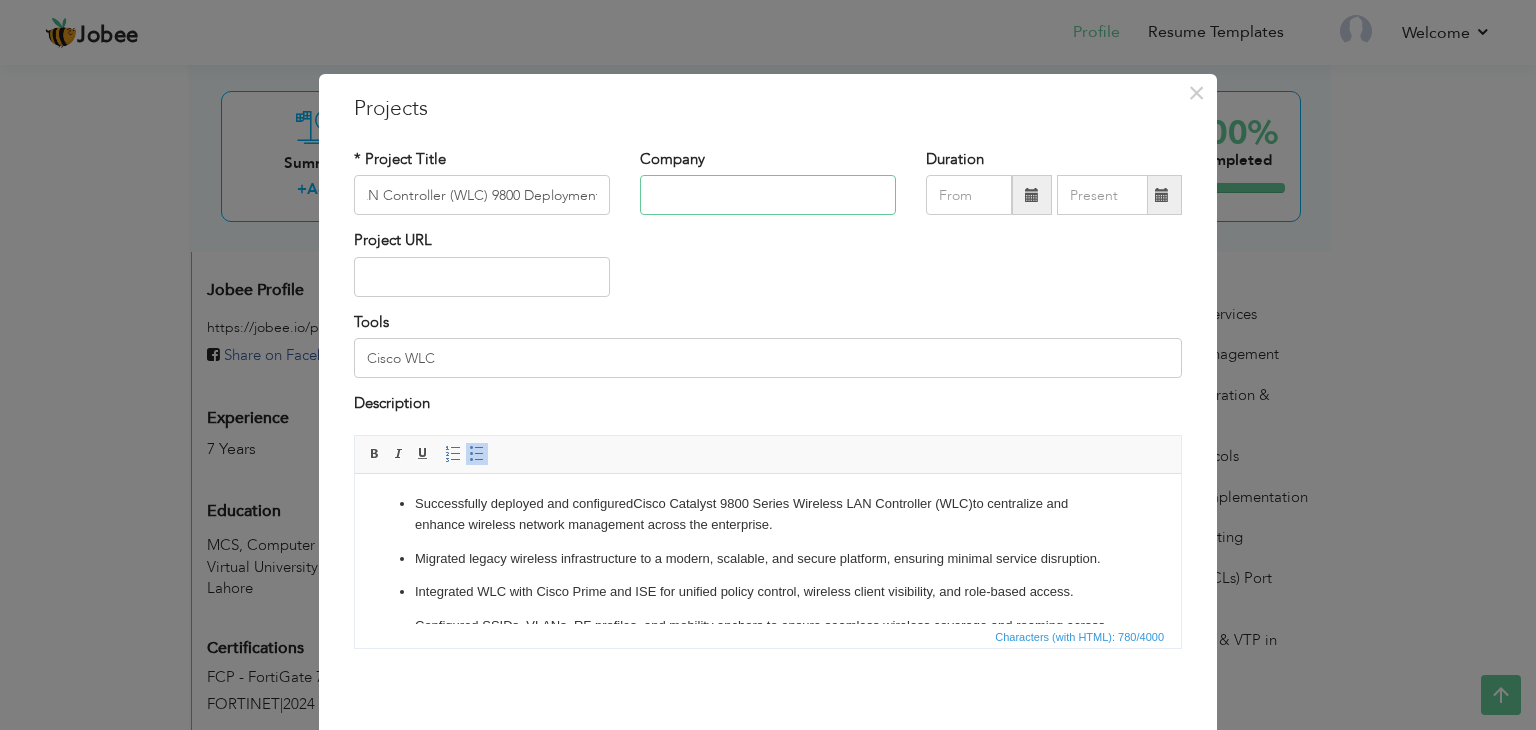 scroll, scrollTop: 0, scrollLeft: 0, axis: both 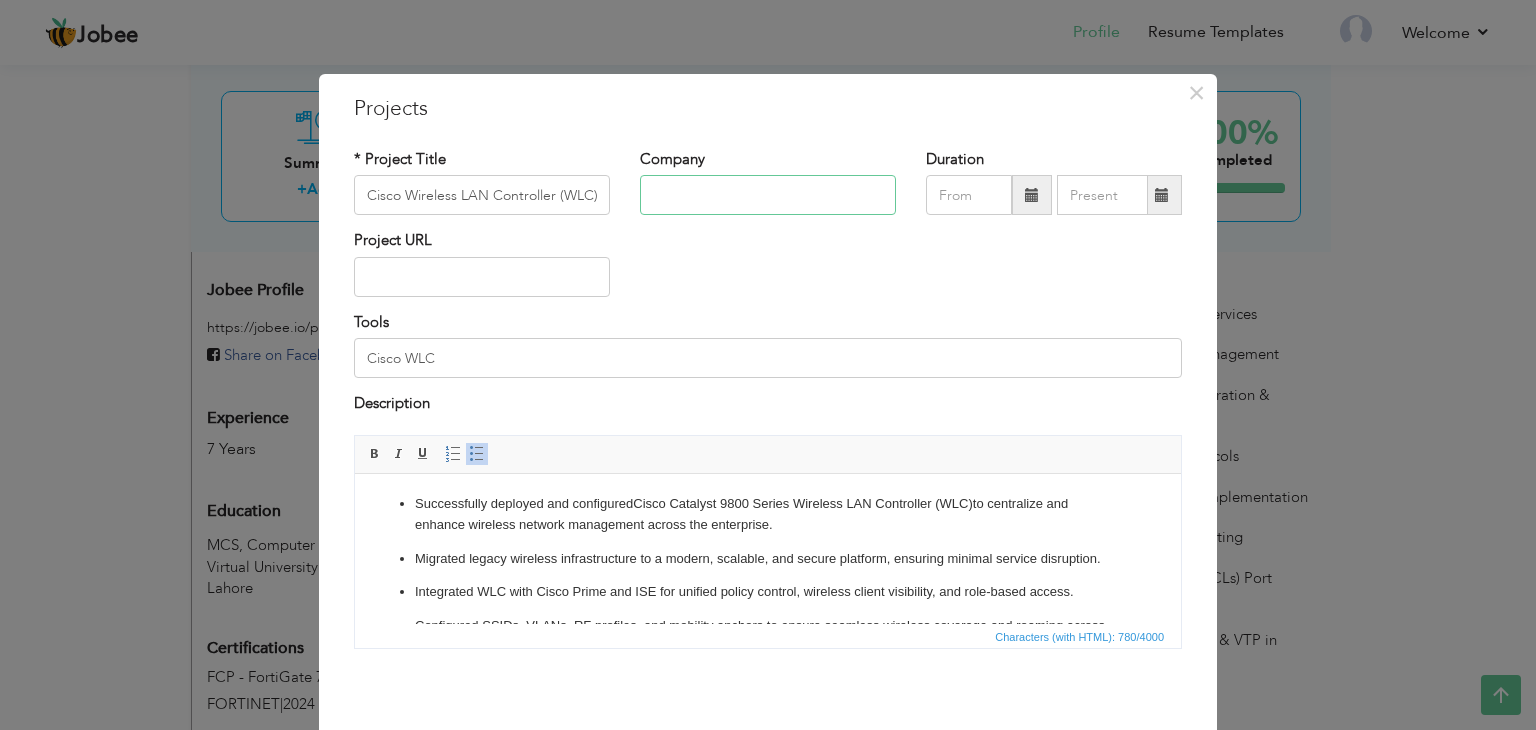 click at bounding box center [768, 195] 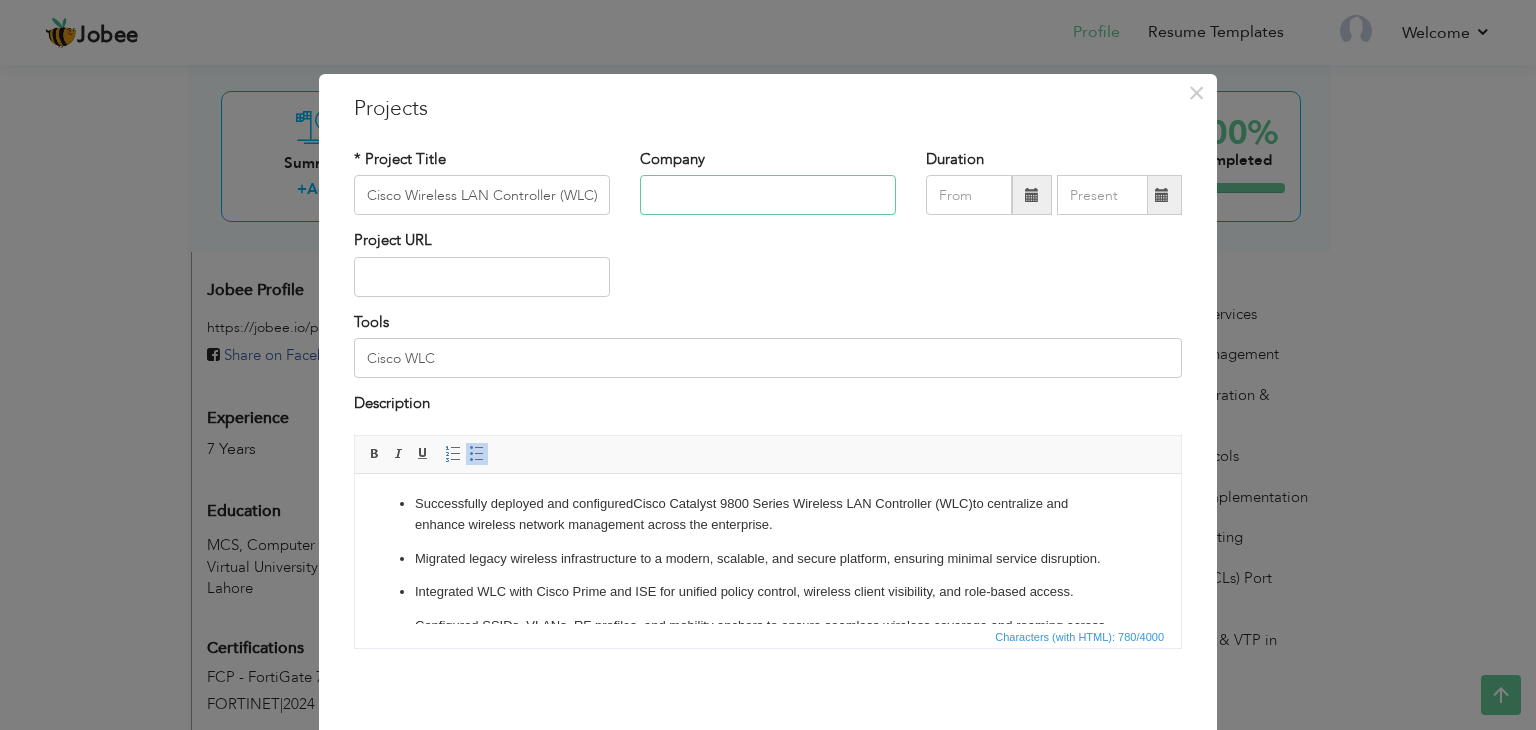 click at bounding box center [768, 195] 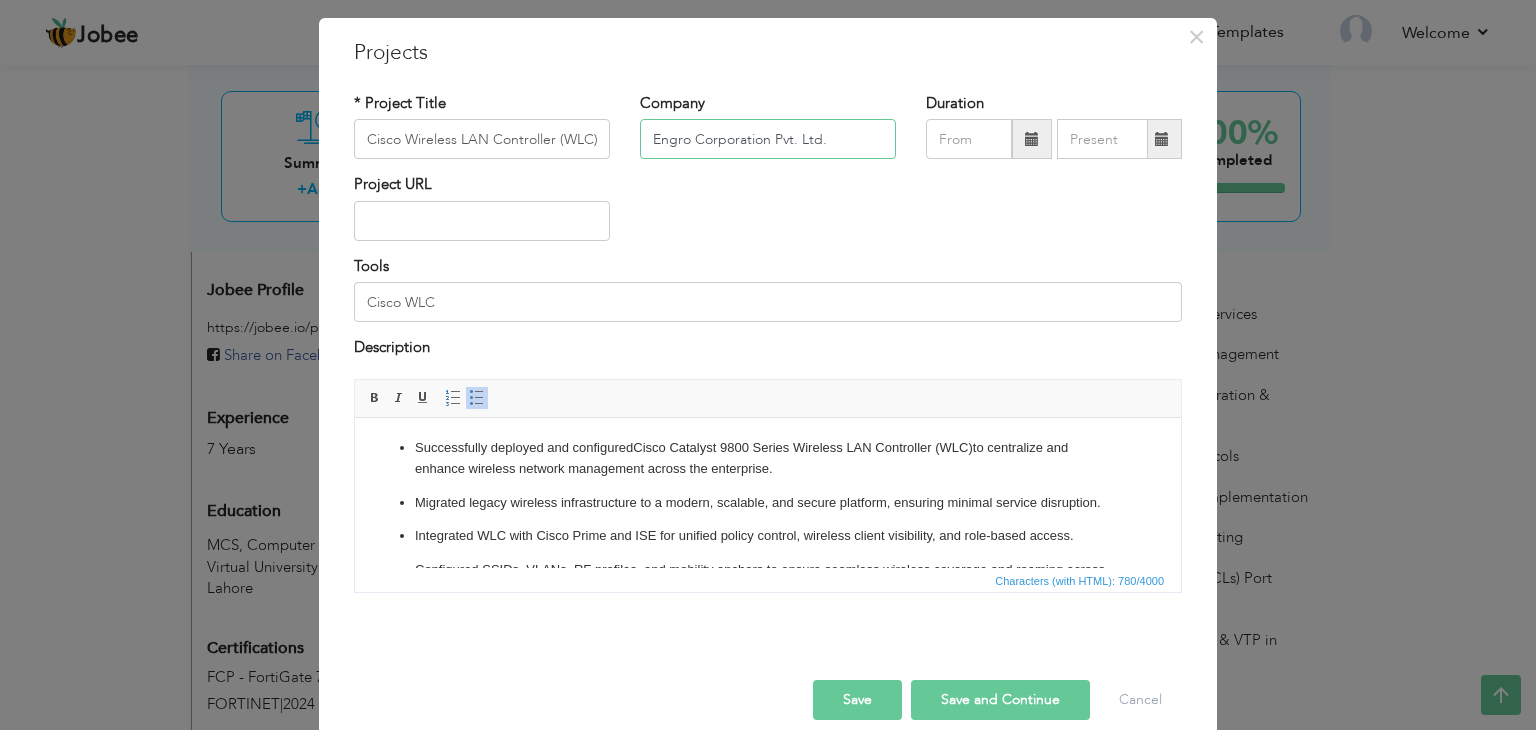 scroll, scrollTop: 80, scrollLeft: 0, axis: vertical 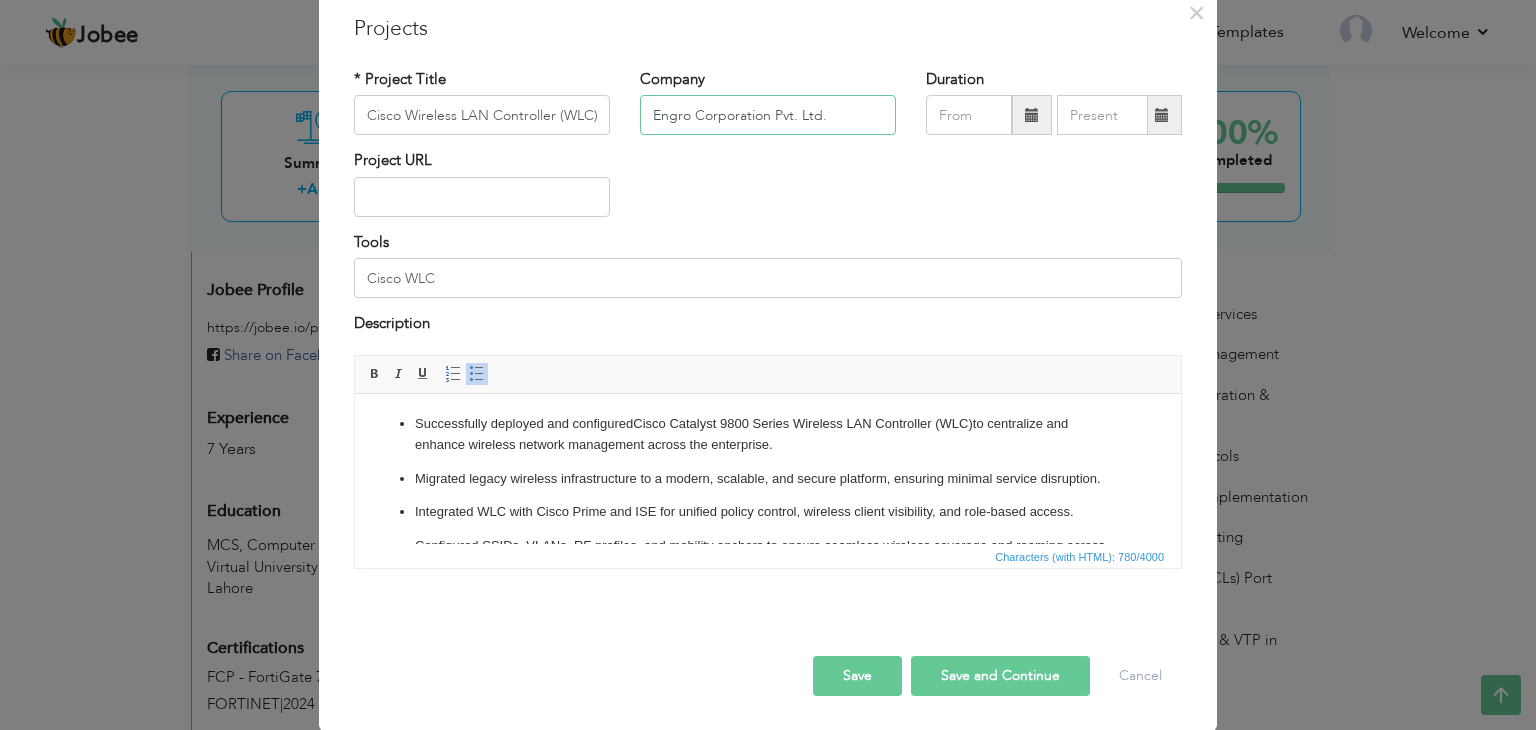 type on "Engro Corporation Pvt. Ltd." 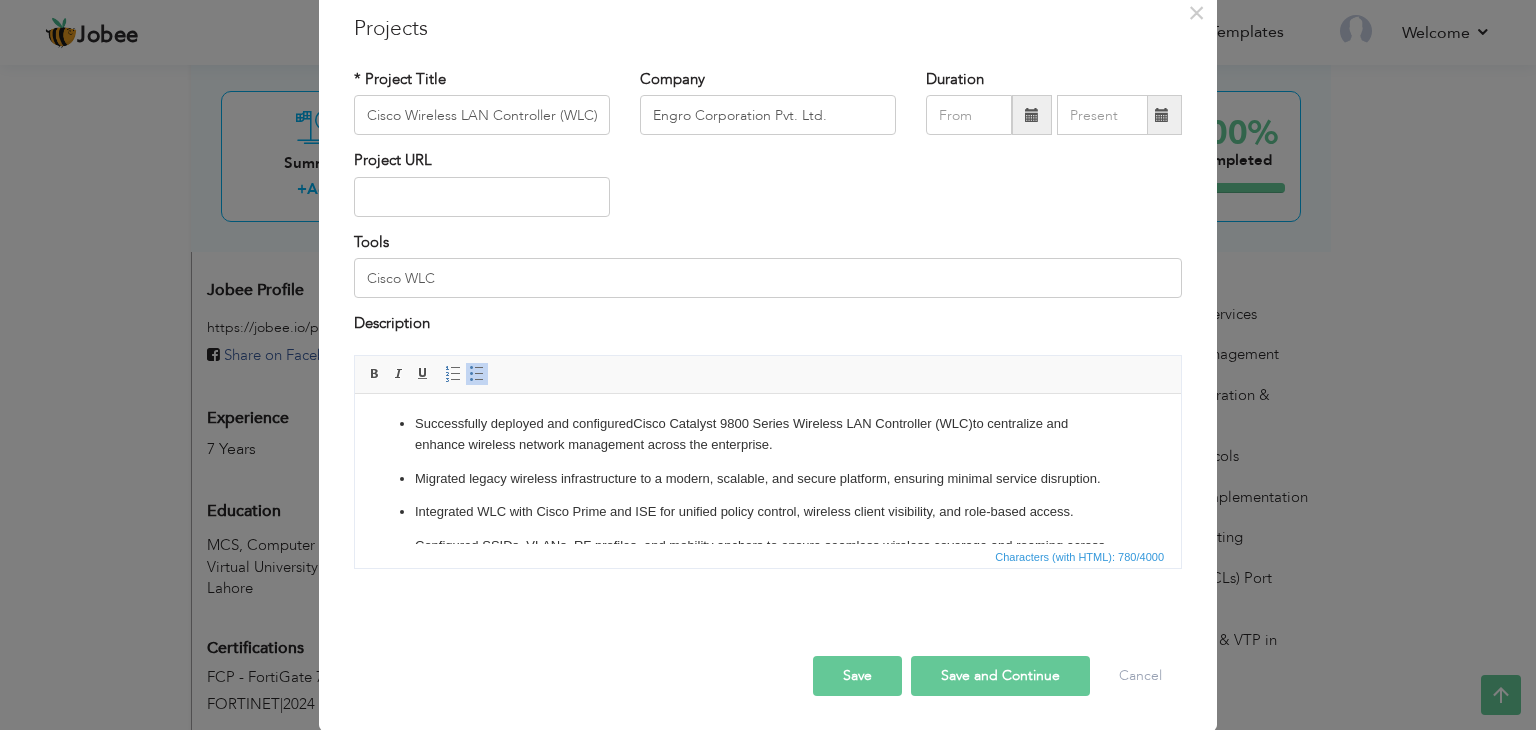 click on "Successfully deployed and configured  Cisco Catalyst 9800 Series Wireless LAN Controller (WLC)  to centralize and enhance wireless network management across the enterprise." at bounding box center [768, 434] 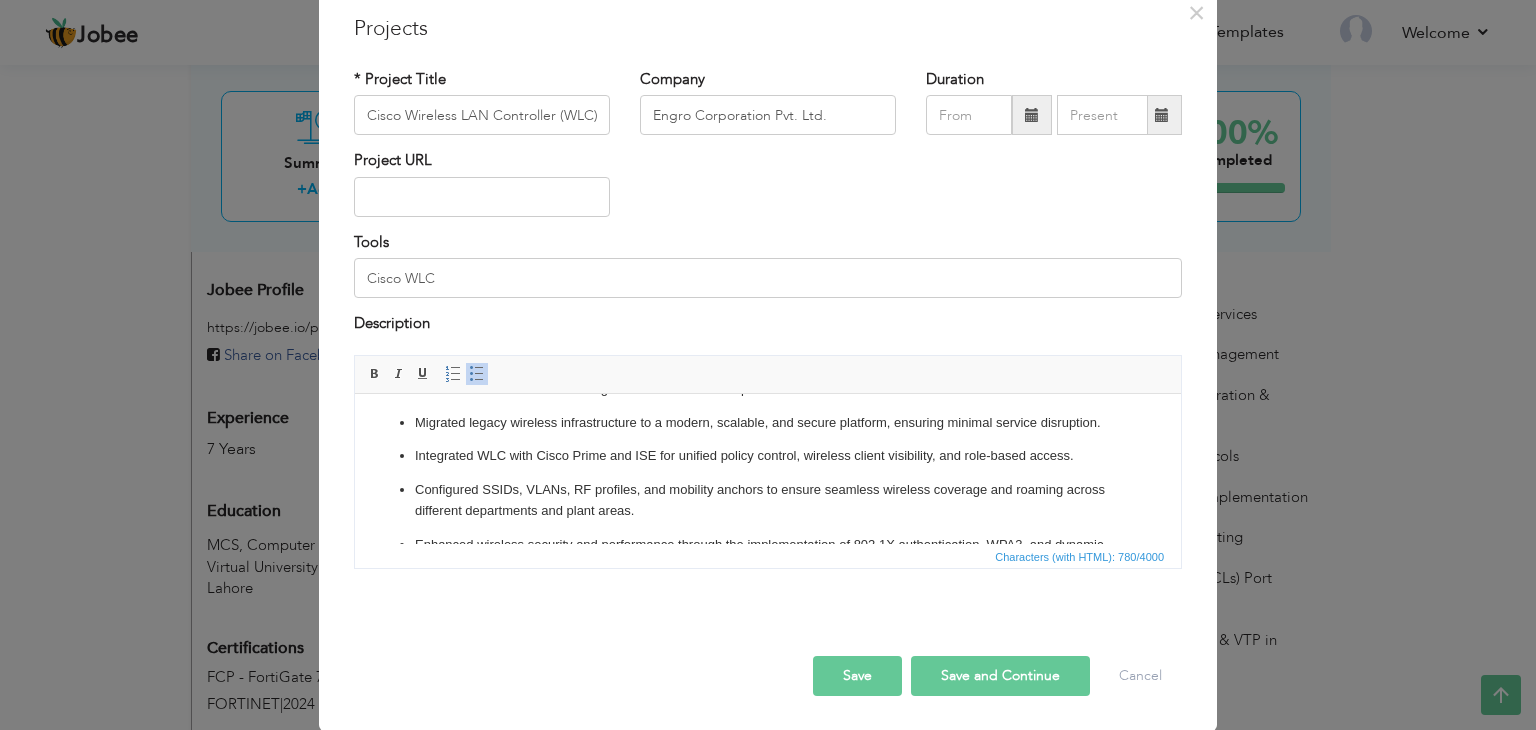 scroll, scrollTop: 108, scrollLeft: 0, axis: vertical 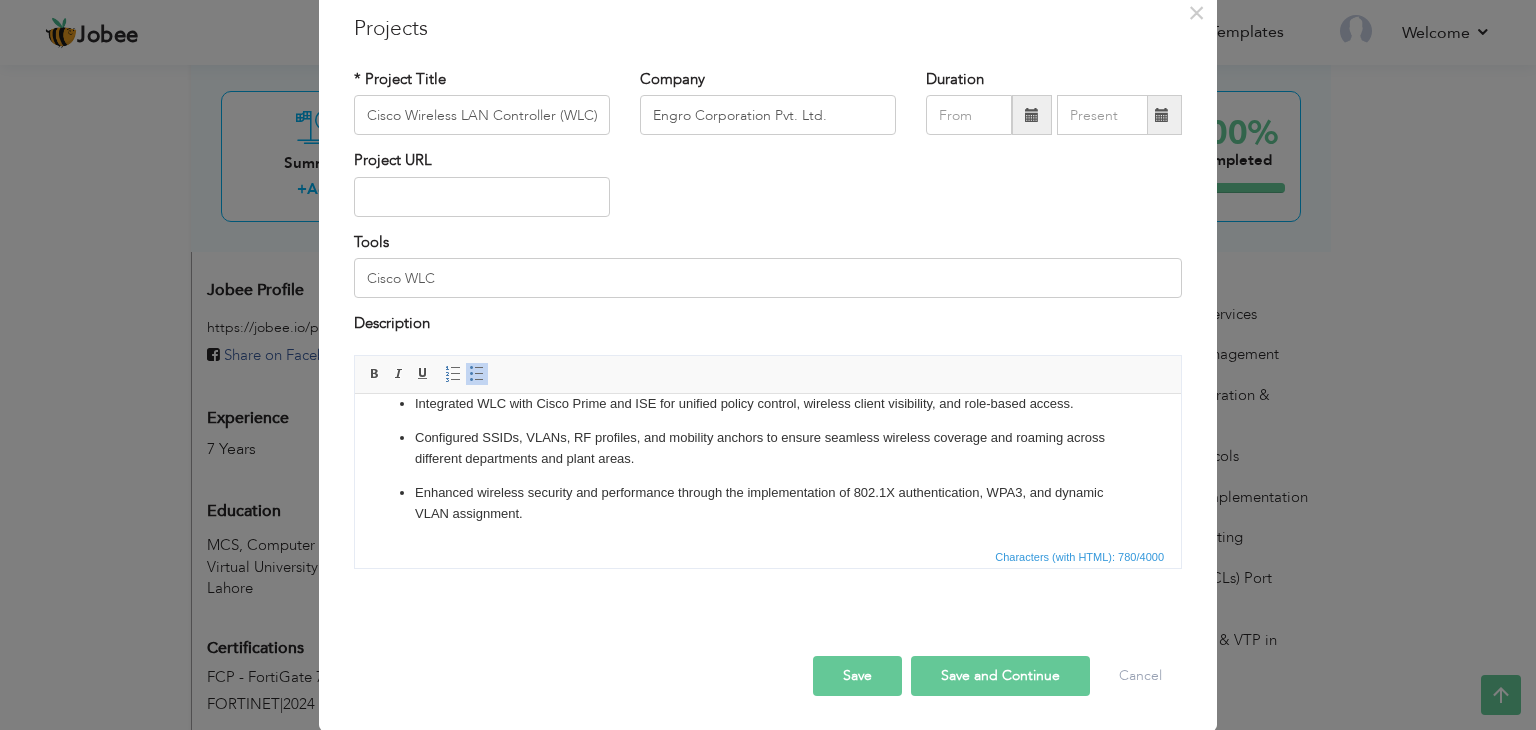 click on "Save" at bounding box center (857, 676) 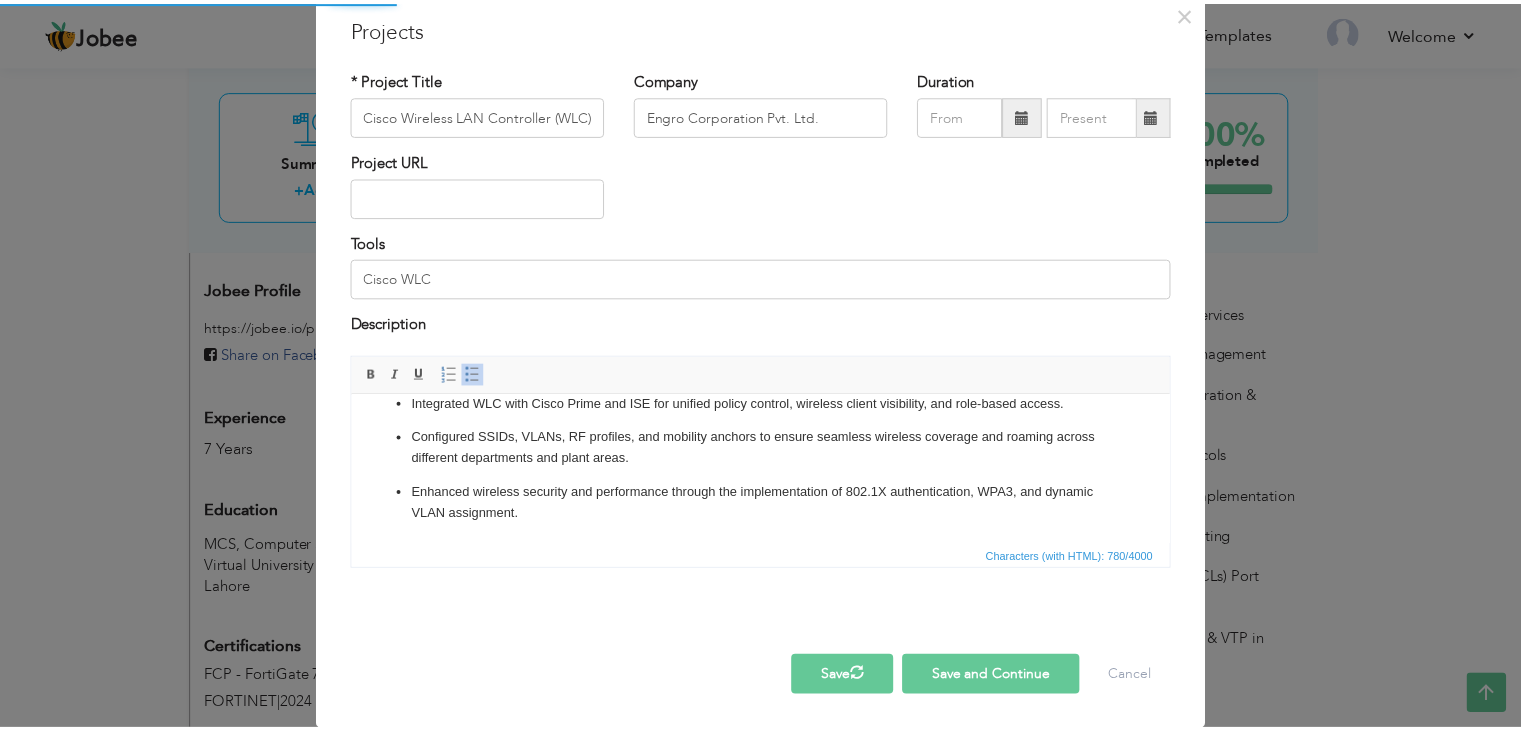 scroll, scrollTop: 0, scrollLeft: 0, axis: both 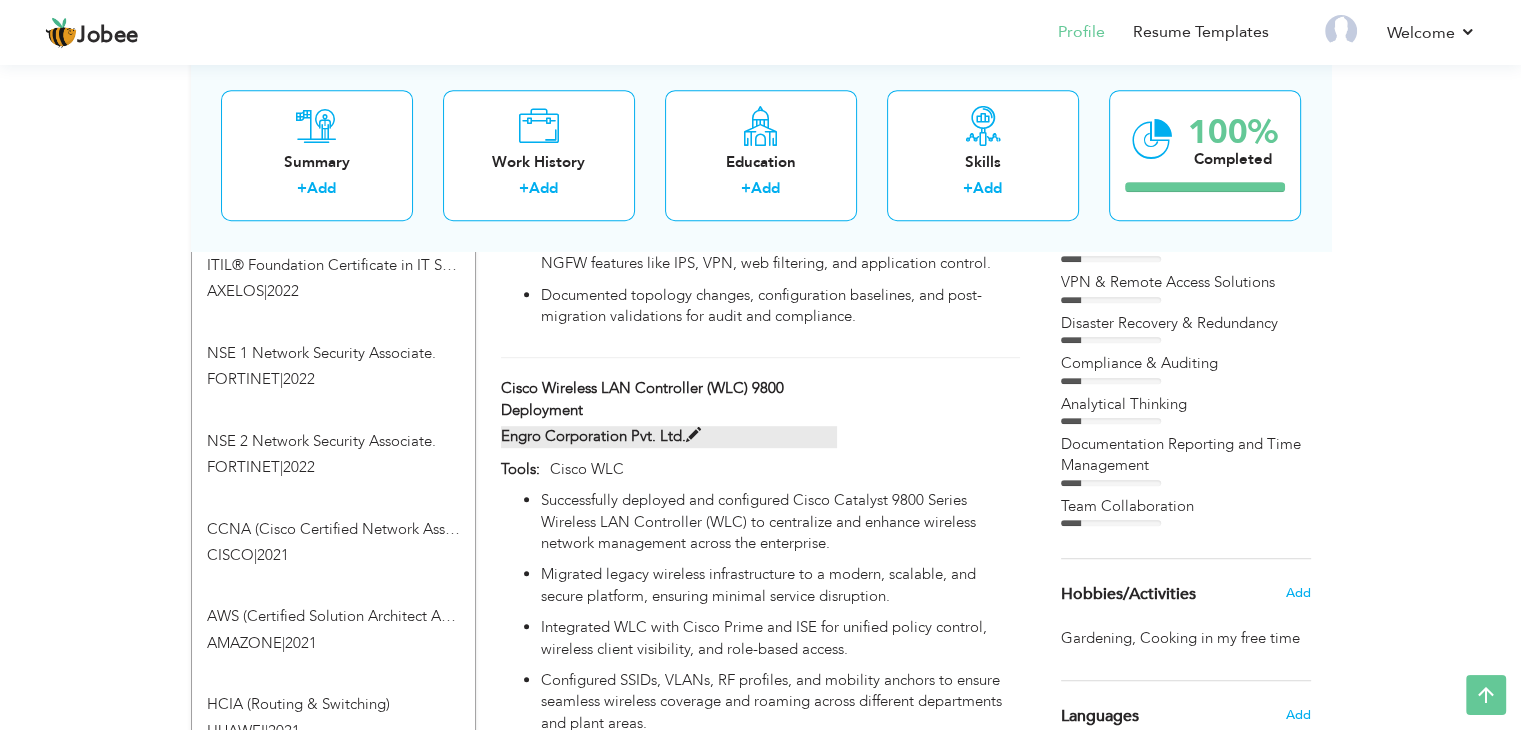 click at bounding box center [693, 435] 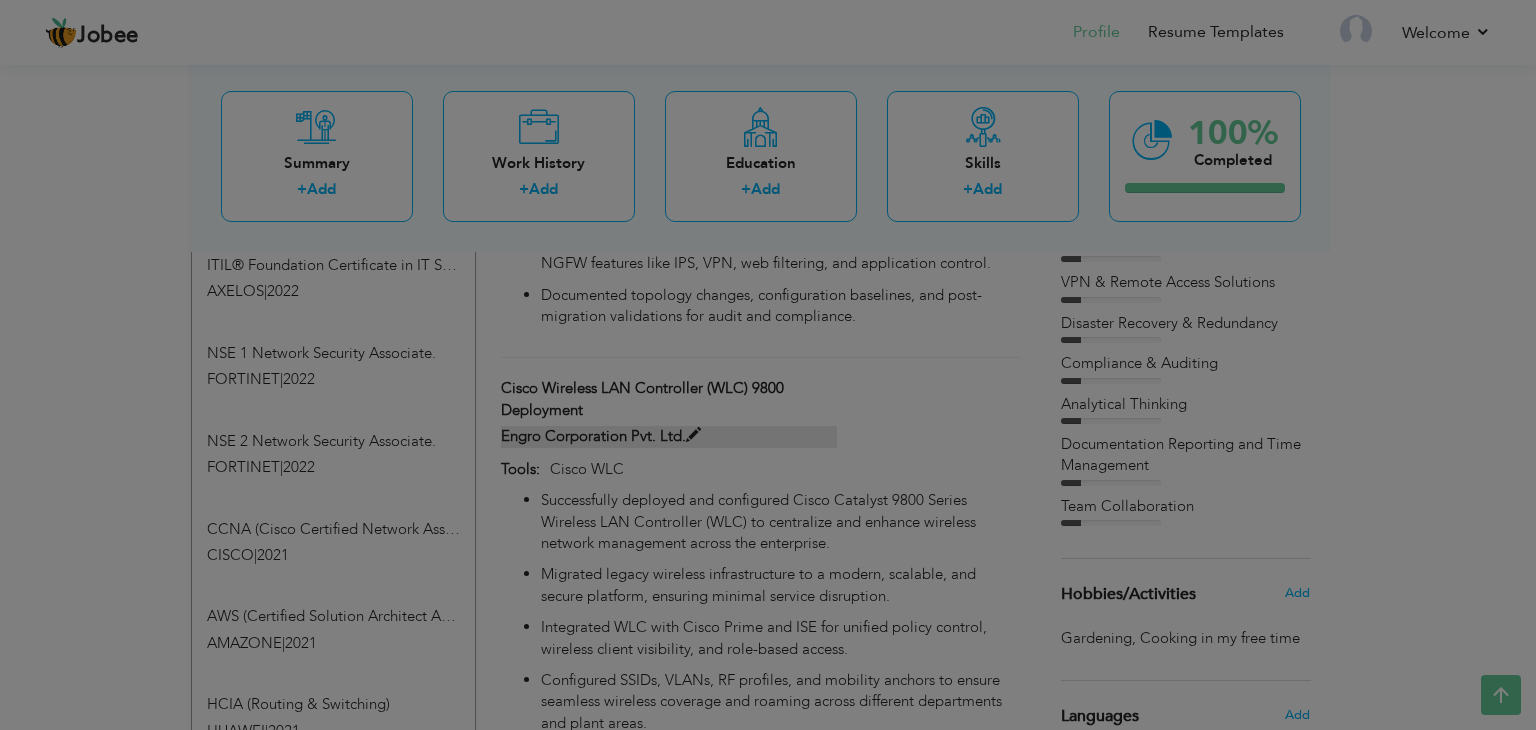 scroll, scrollTop: 0, scrollLeft: 0, axis: both 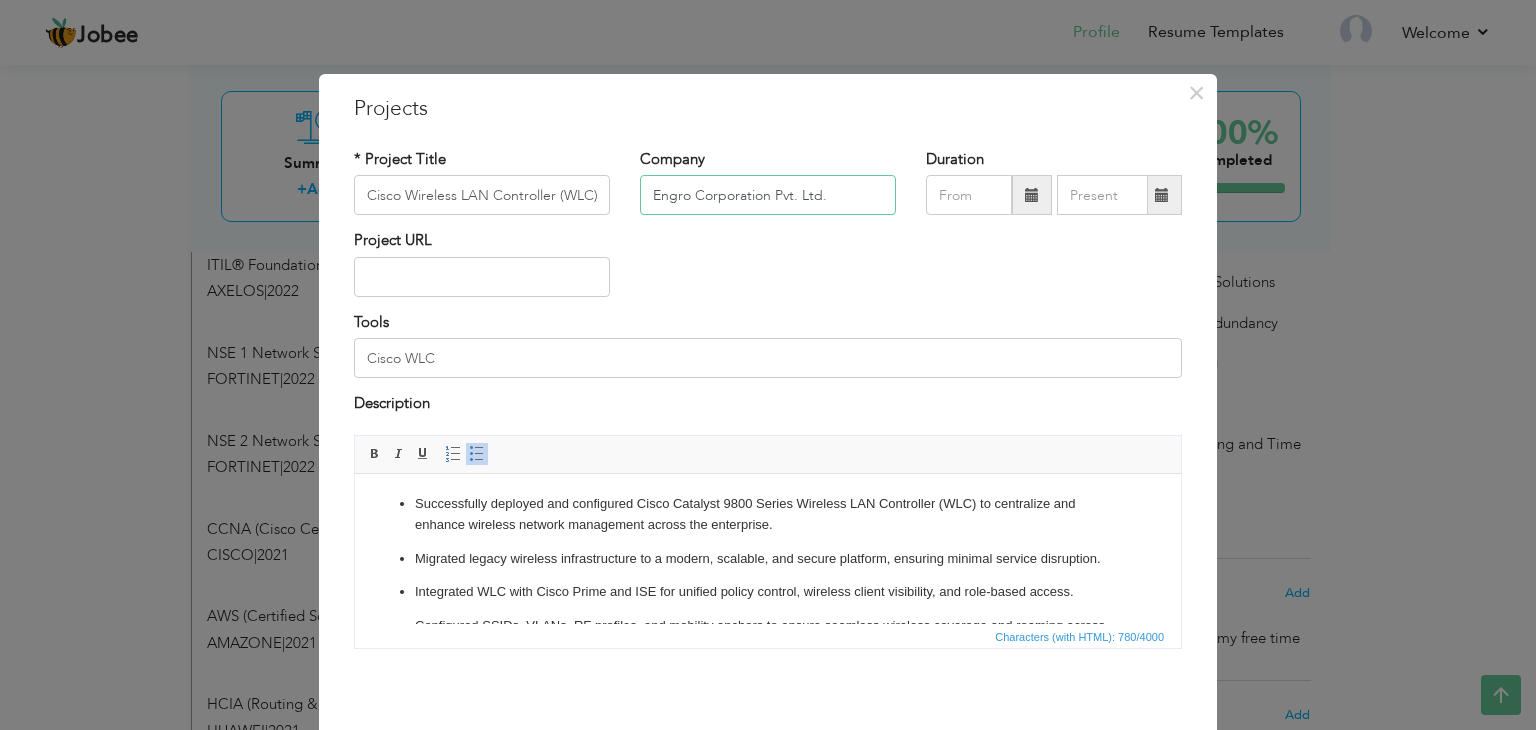 drag, startPoint x: 855, startPoint y: 194, endPoint x: 631, endPoint y: 198, distance: 224.0357 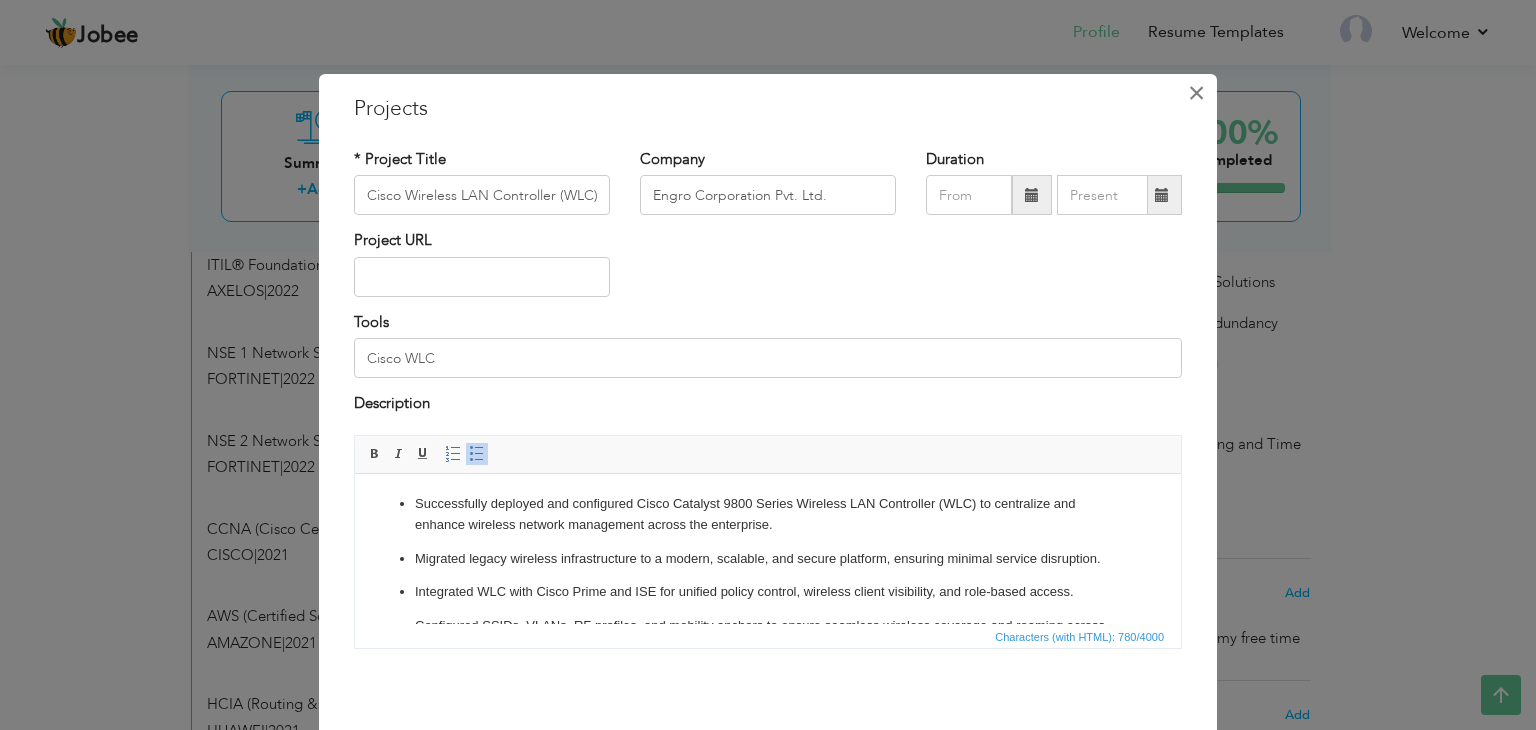 click on "×" at bounding box center (1196, 93) 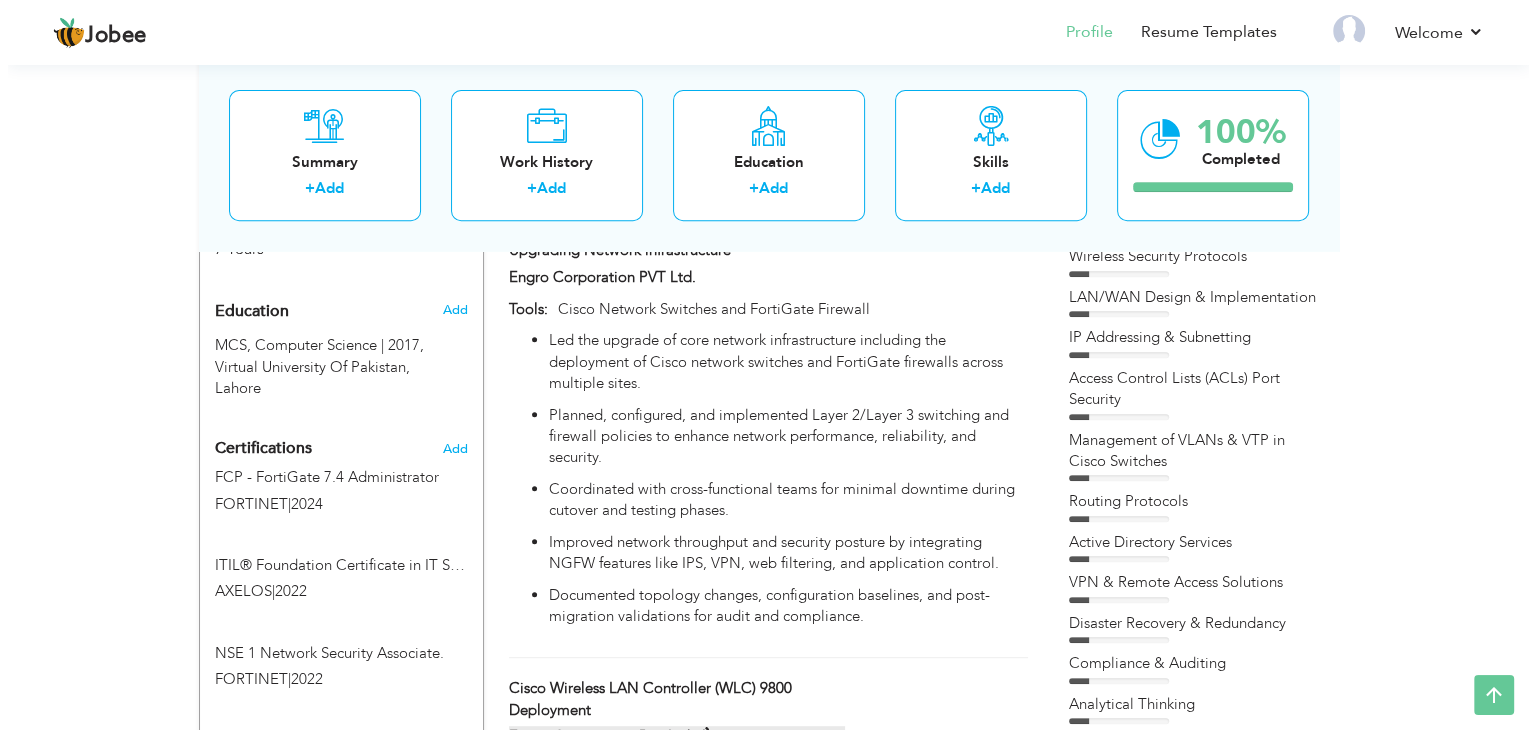 scroll, scrollTop: 712, scrollLeft: 0, axis: vertical 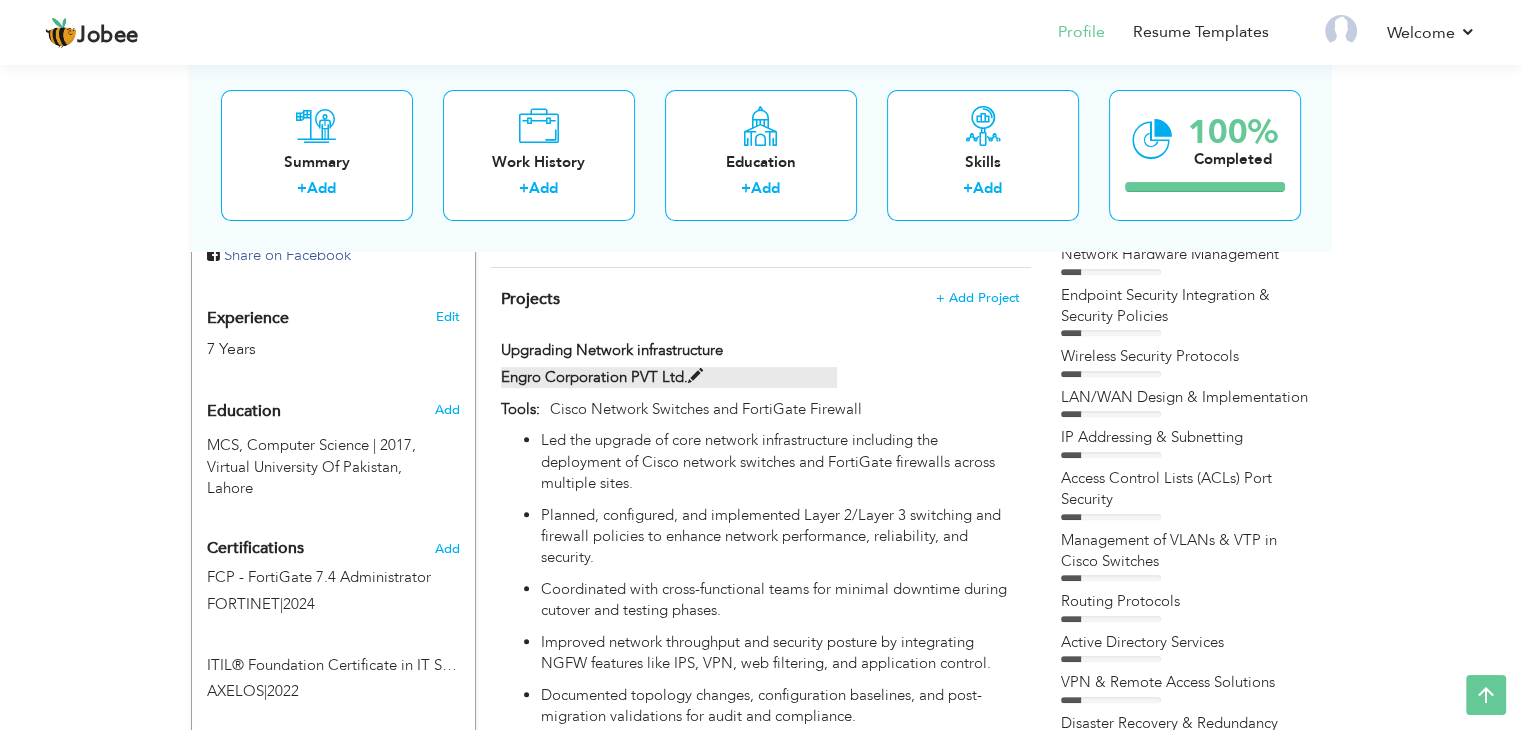 click at bounding box center (695, 376) 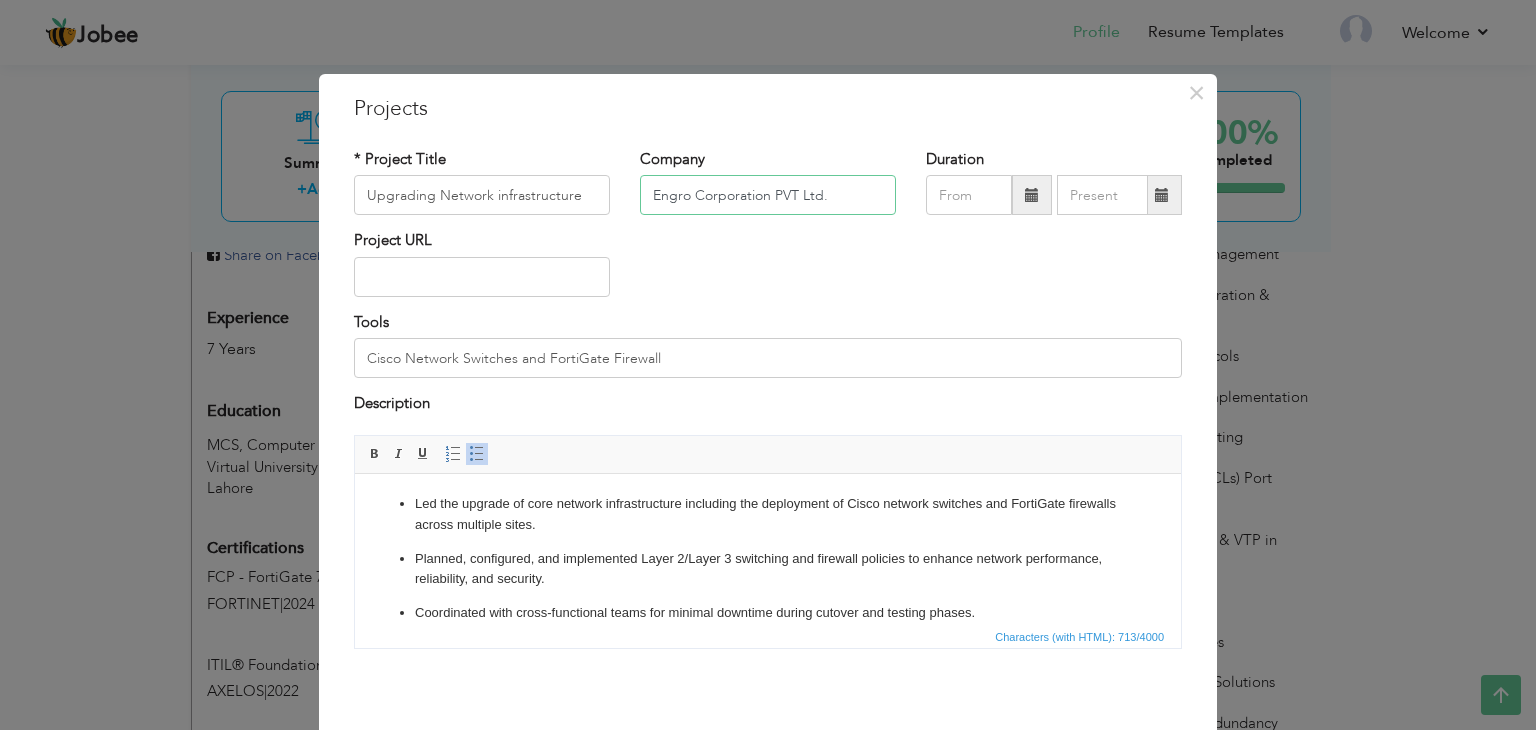 click on "Engro Corporation PVT Ltd." at bounding box center [768, 195] 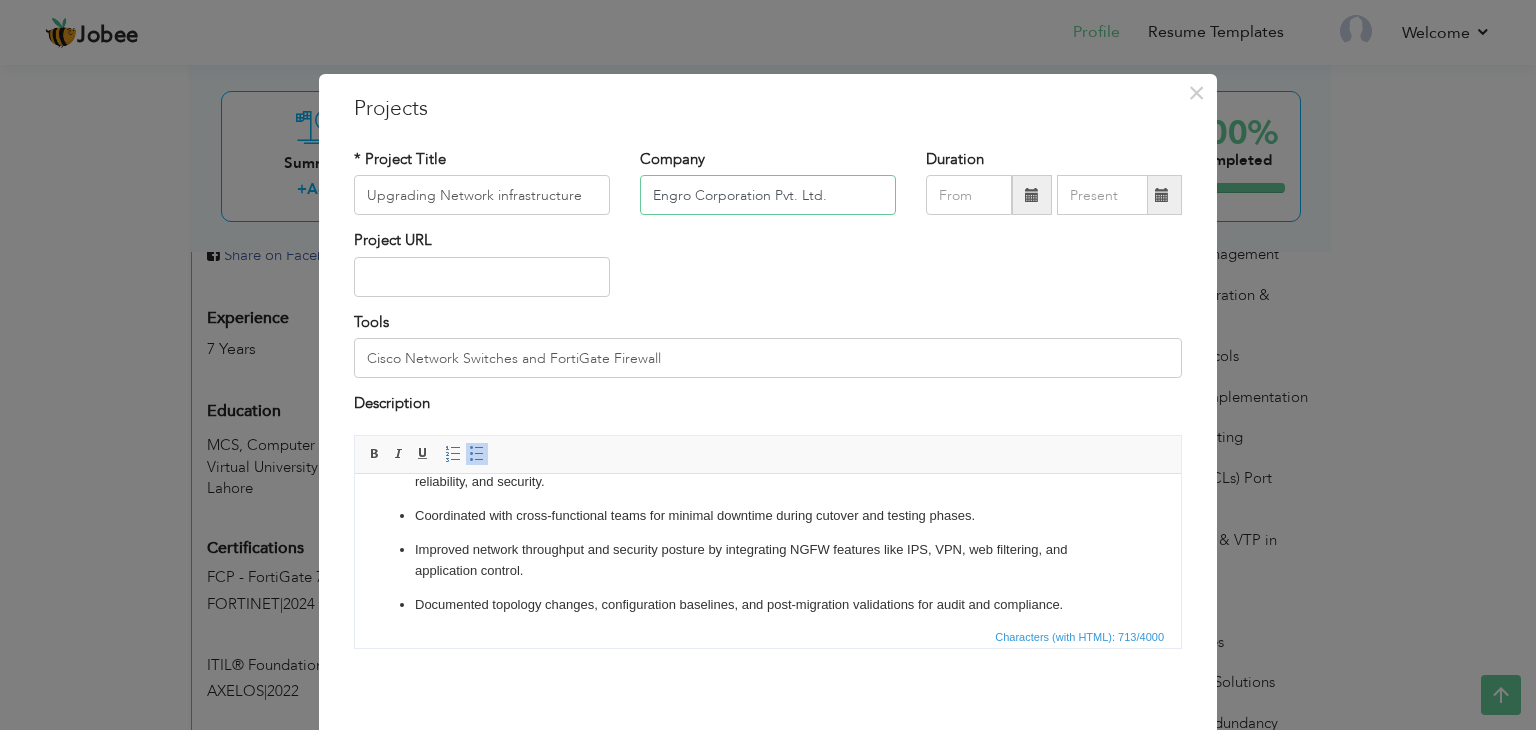 scroll, scrollTop: 108, scrollLeft: 0, axis: vertical 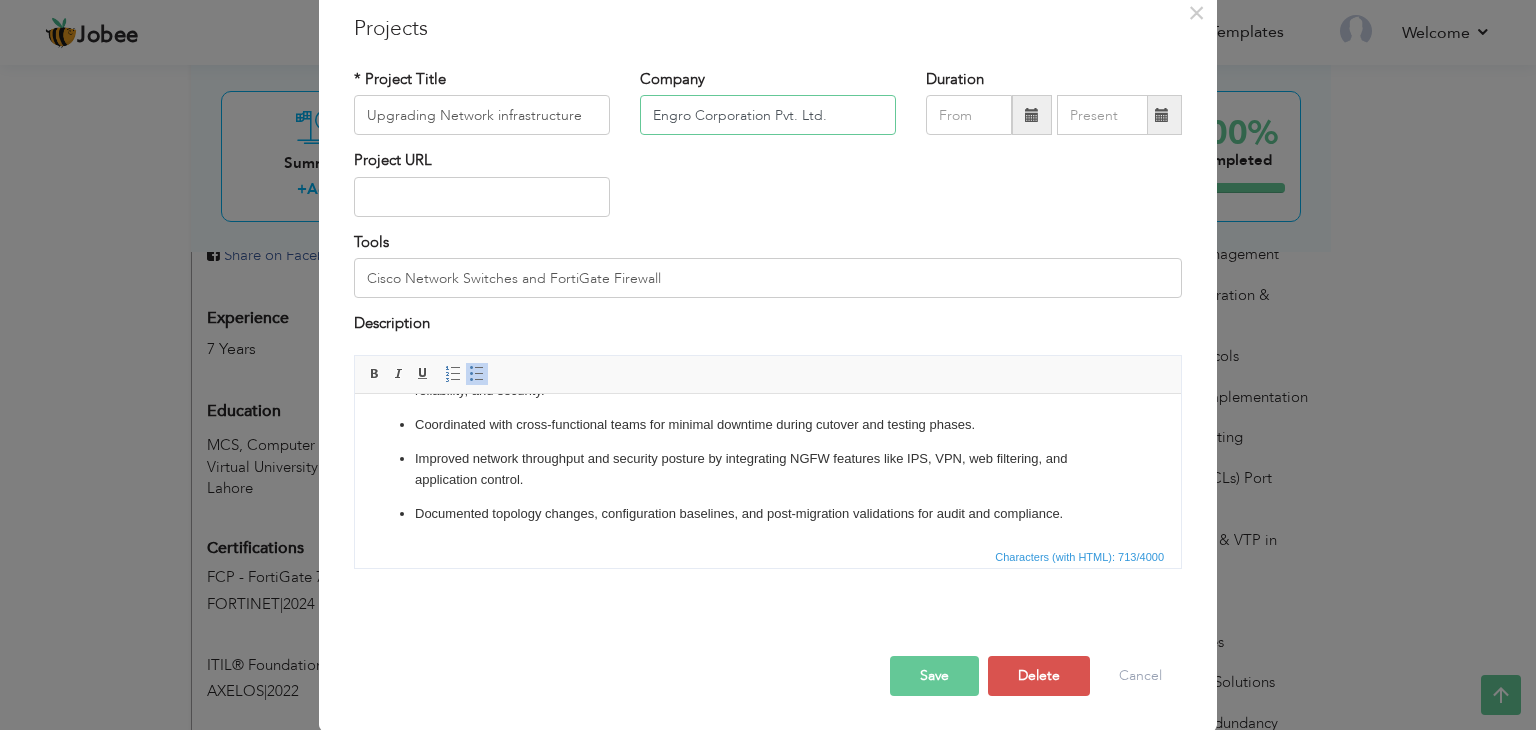 type on "Engro Corporation Pvt. Ltd." 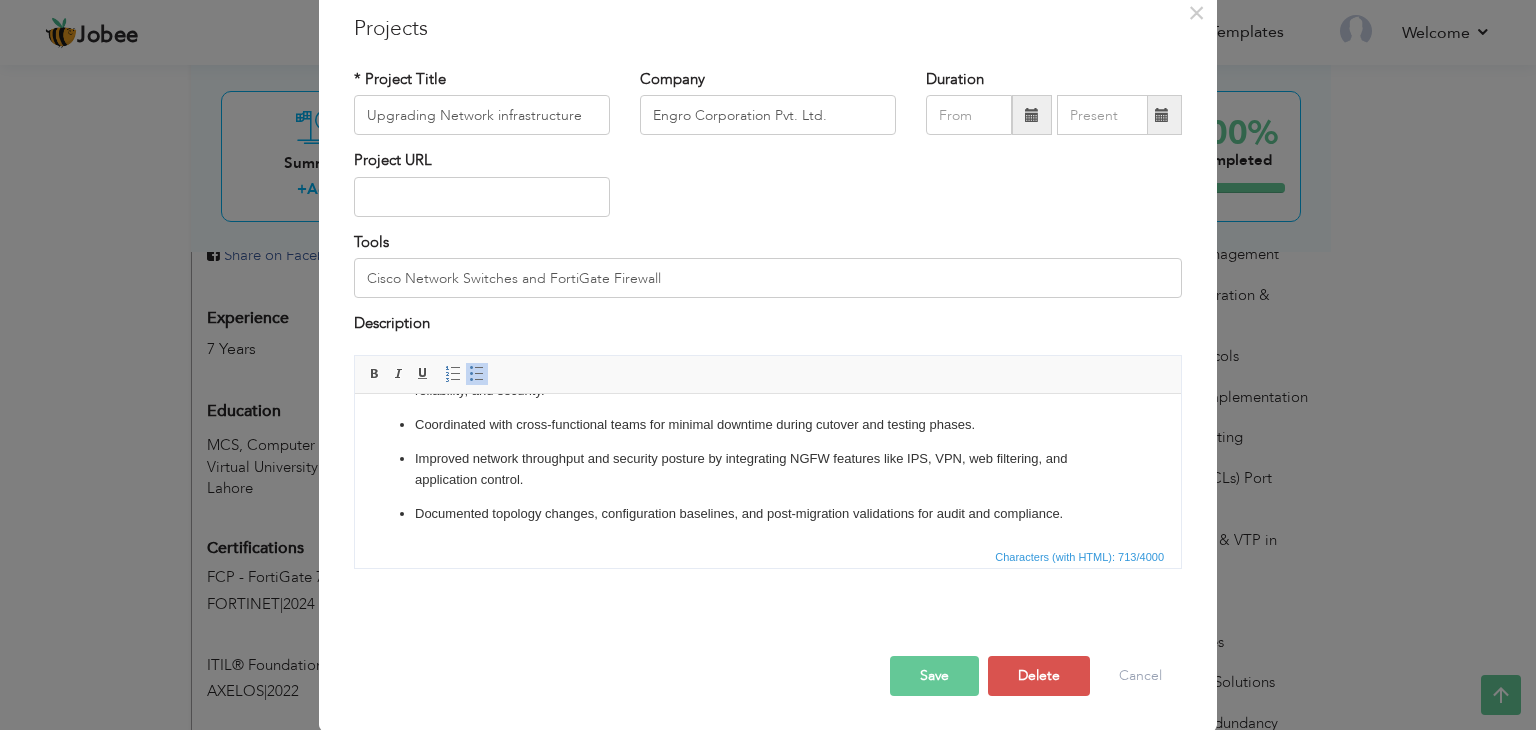 click on "Save" at bounding box center [934, 676] 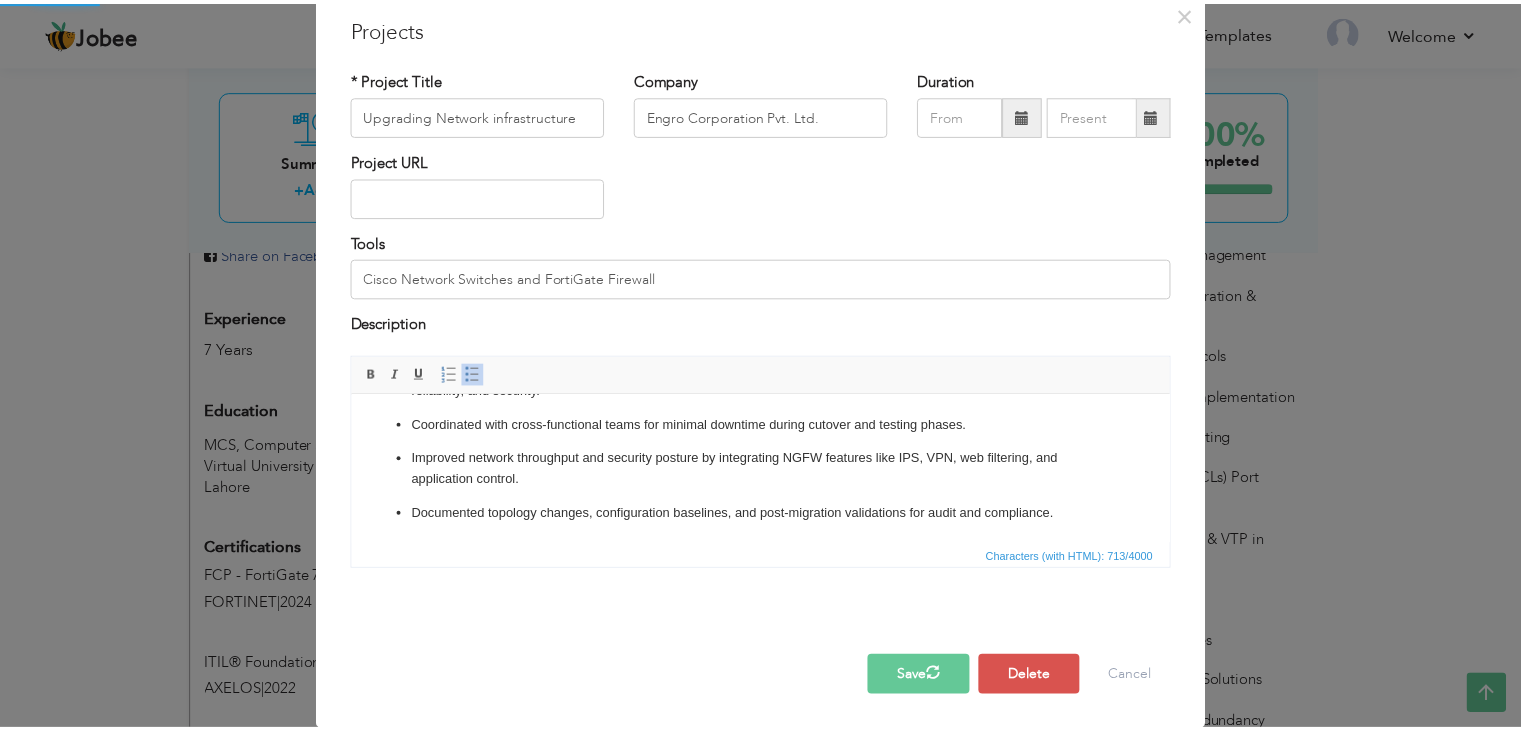 scroll, scrollTop: 0, scrollLeft: 0, axis: both 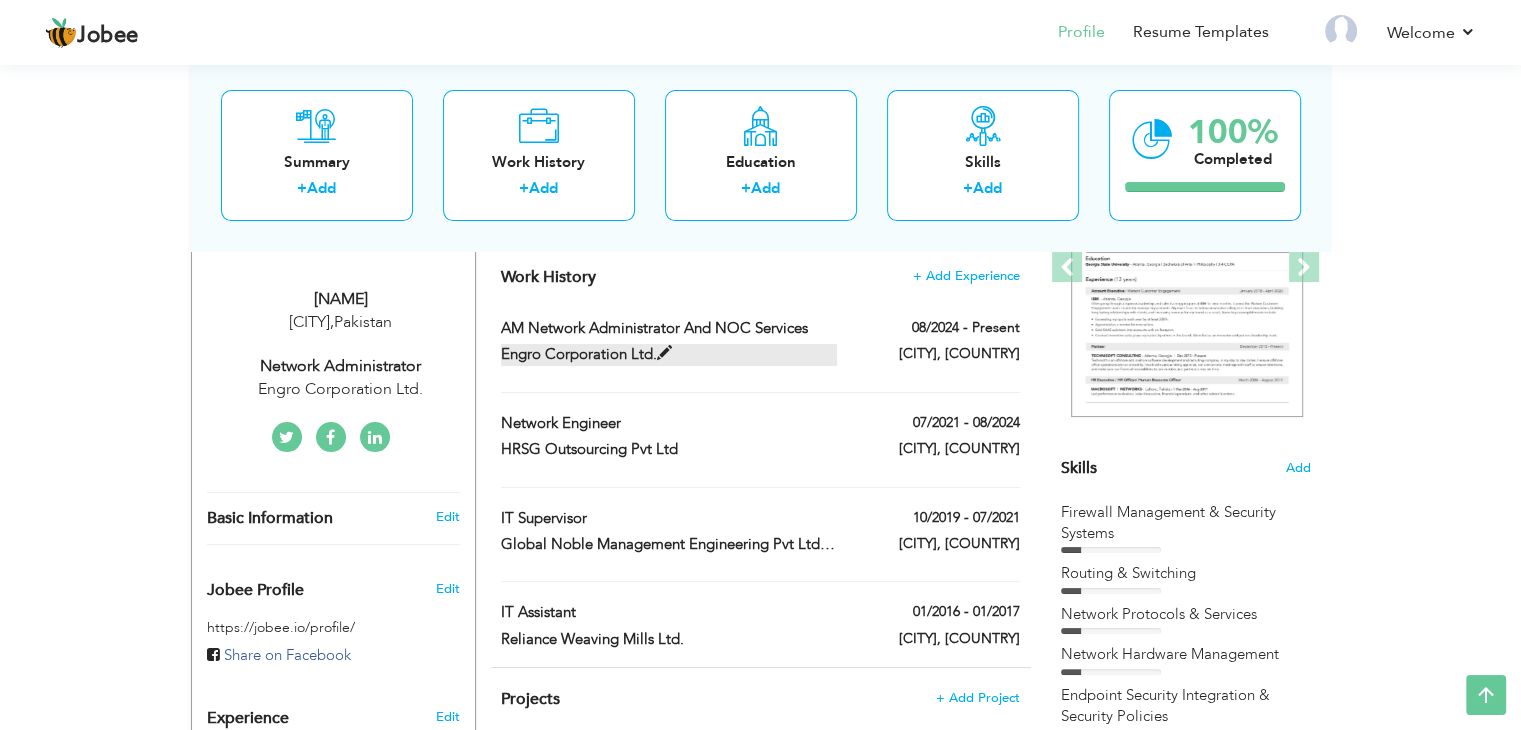 click at bounding box center (664, 353) 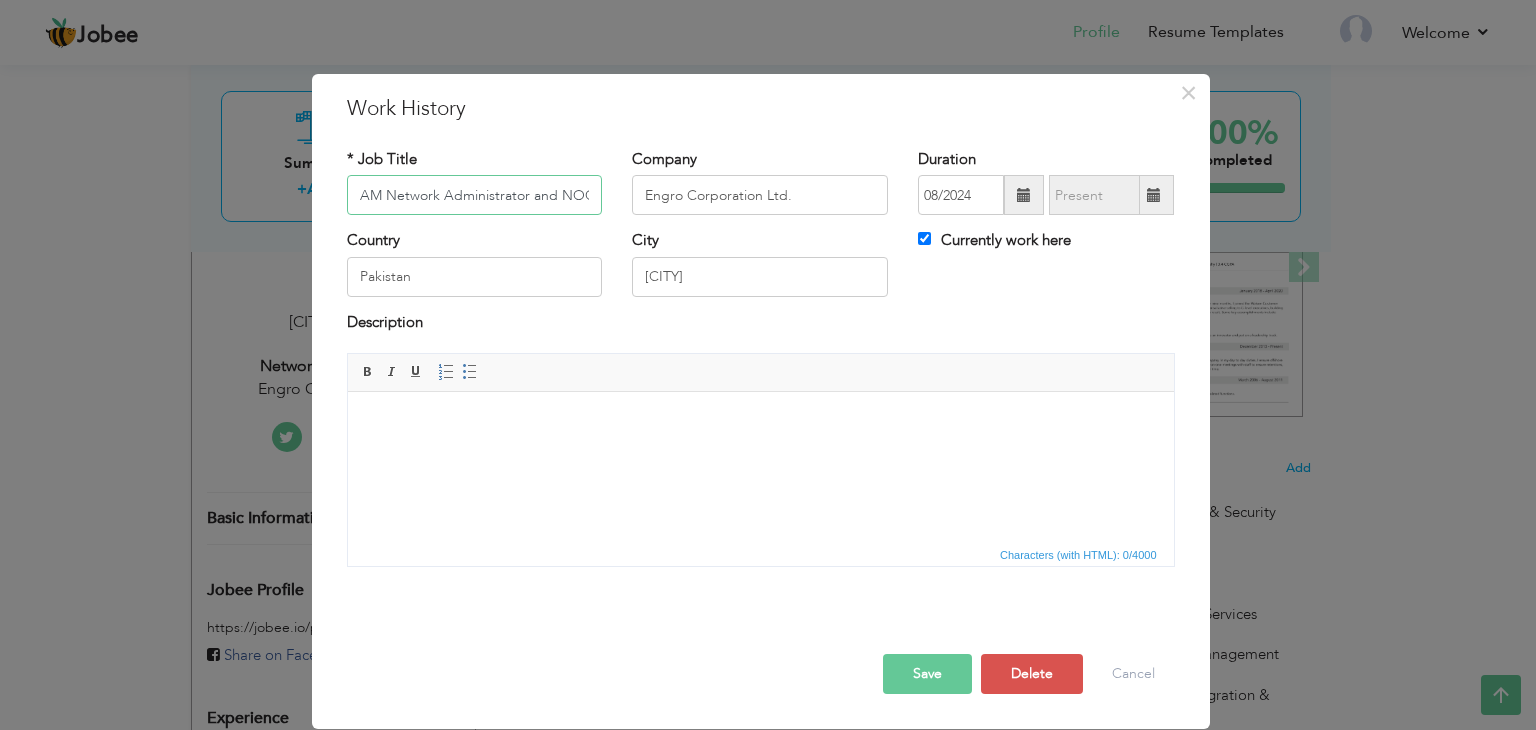 scroll, scrollTop: 0, scrollLeft: 54, axis: horizontal 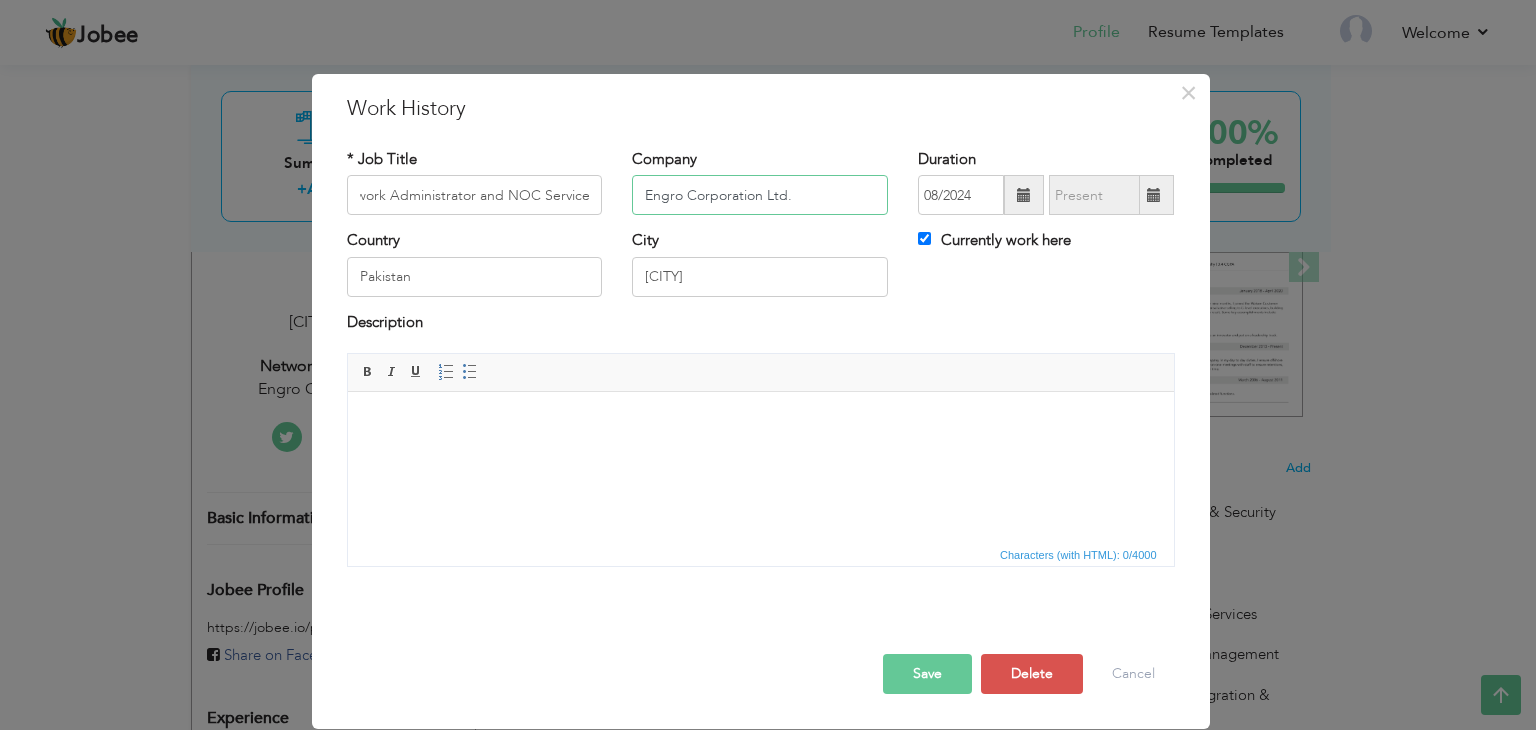 click on "Engro Corporation Ltd." at bounding box center (760, 195) 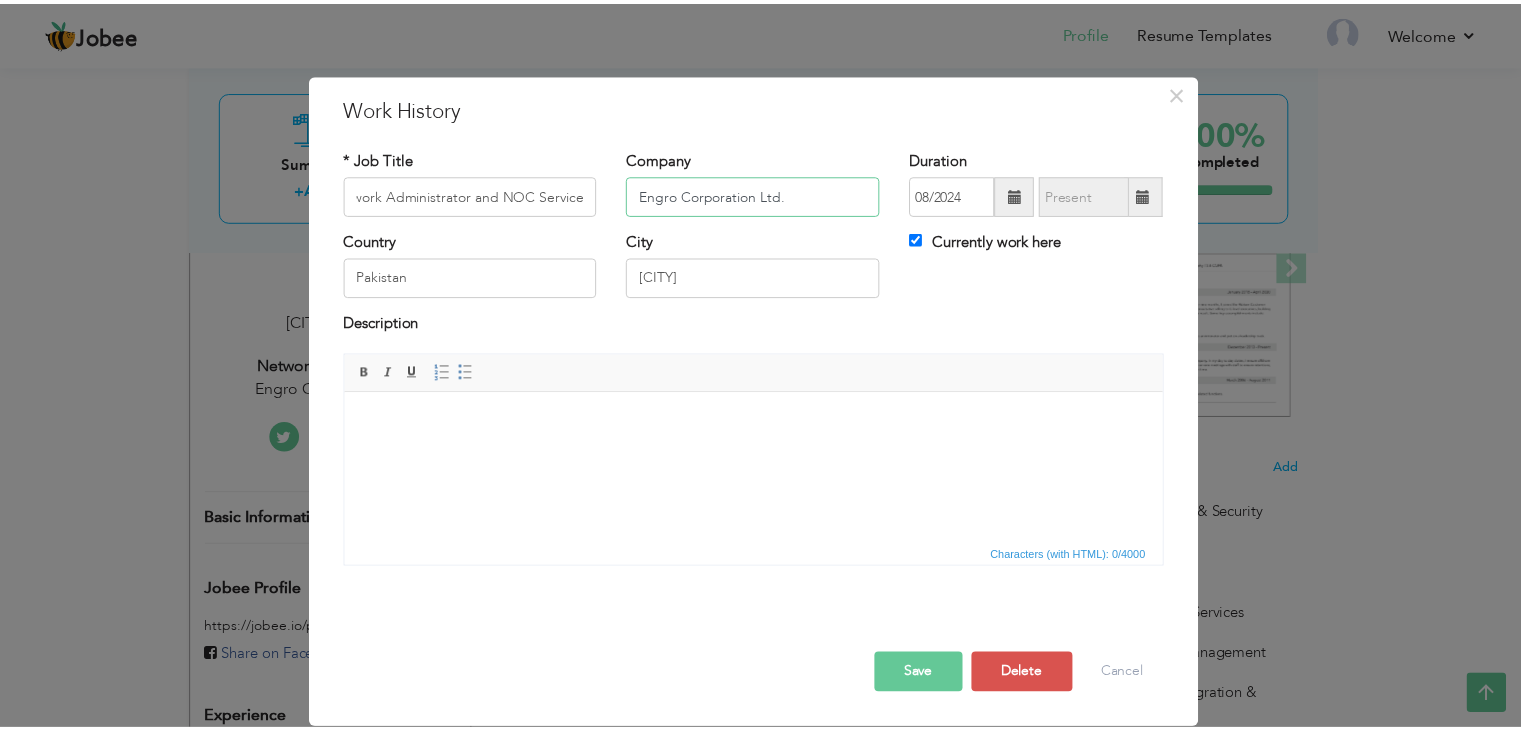 scroll, scrollTop: 0, scrollLeft: 0, axis: both 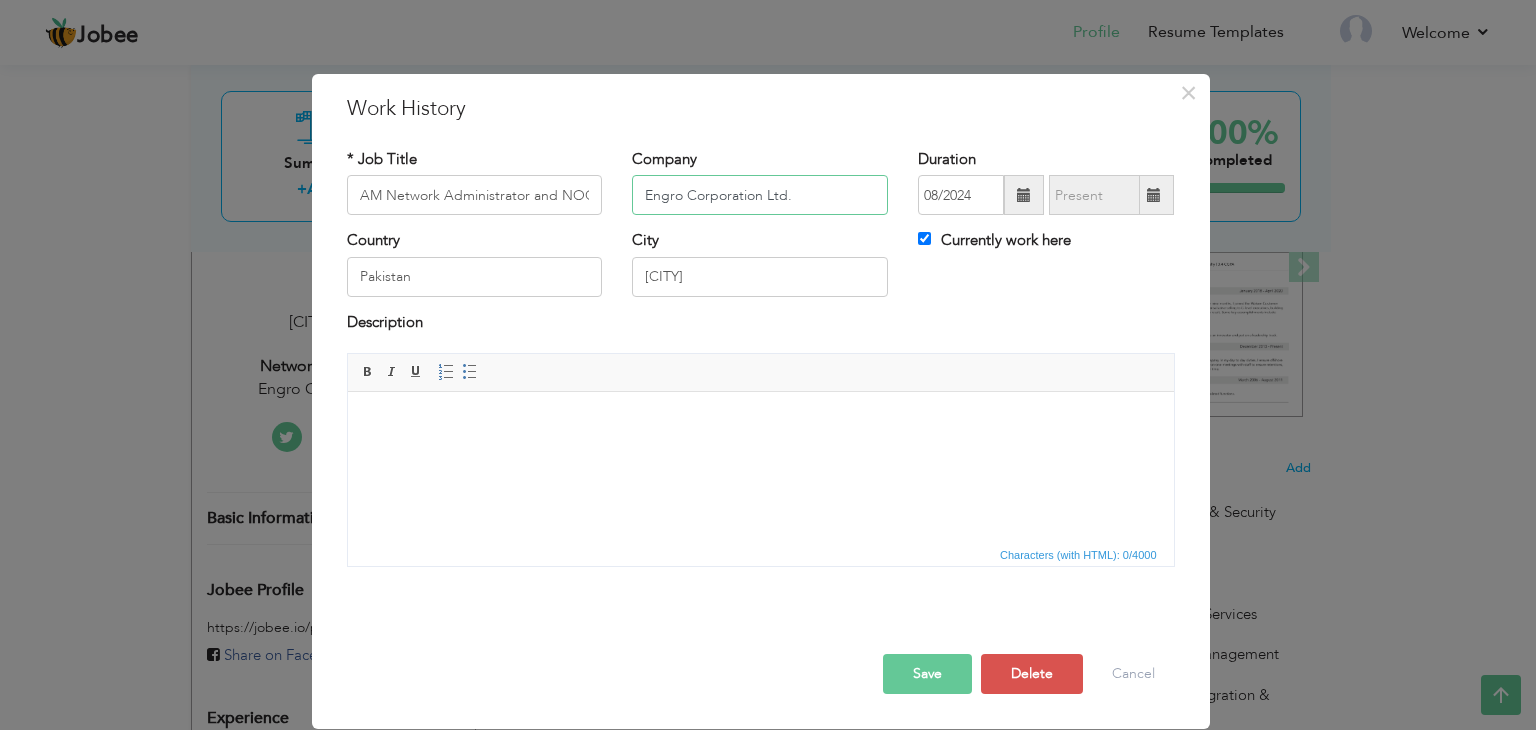 click on "Engro Corporation Ltd." at bounding box center (760, 195) 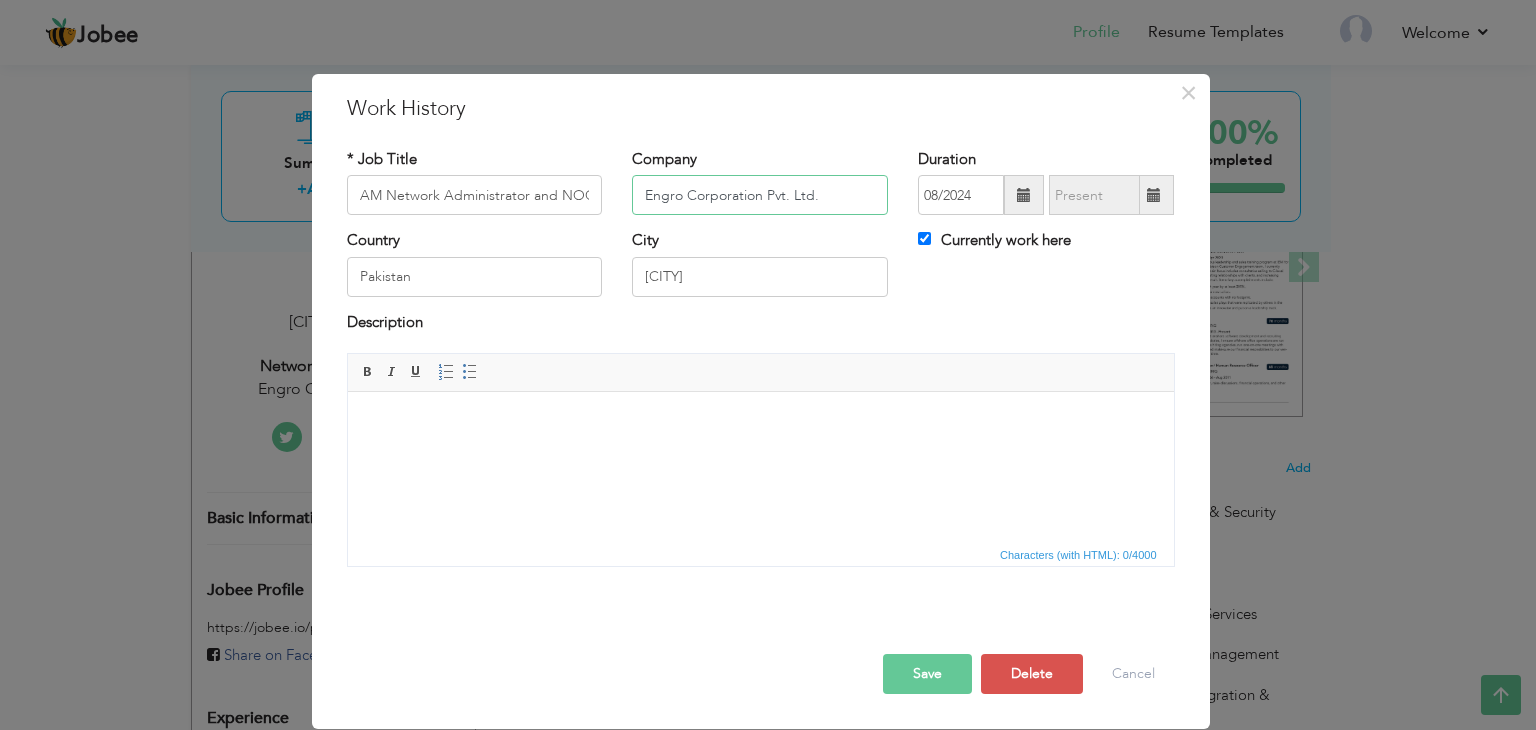 type on "Engro Corporation Pvt. Ltd." 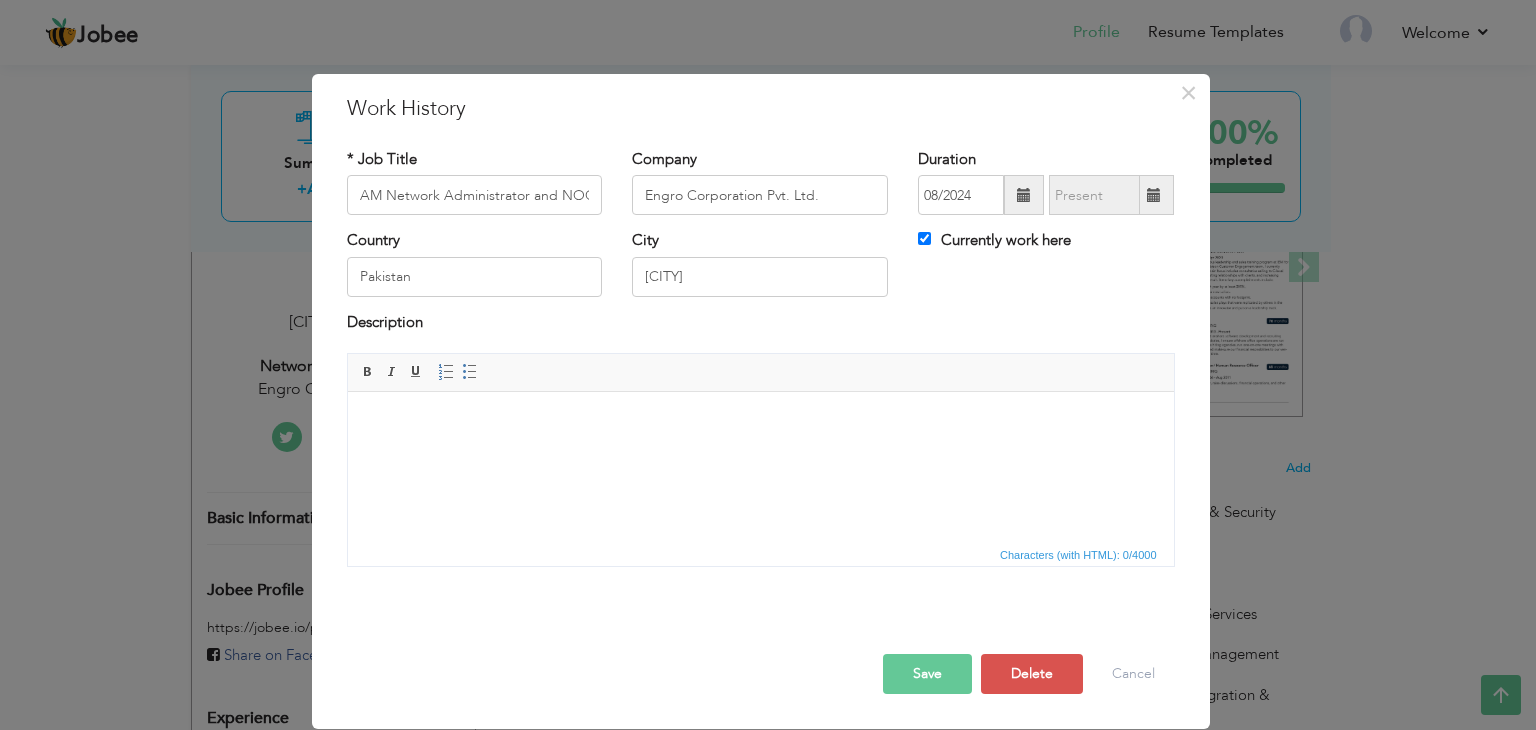 click on "Save" at bounding box center [927, 674] 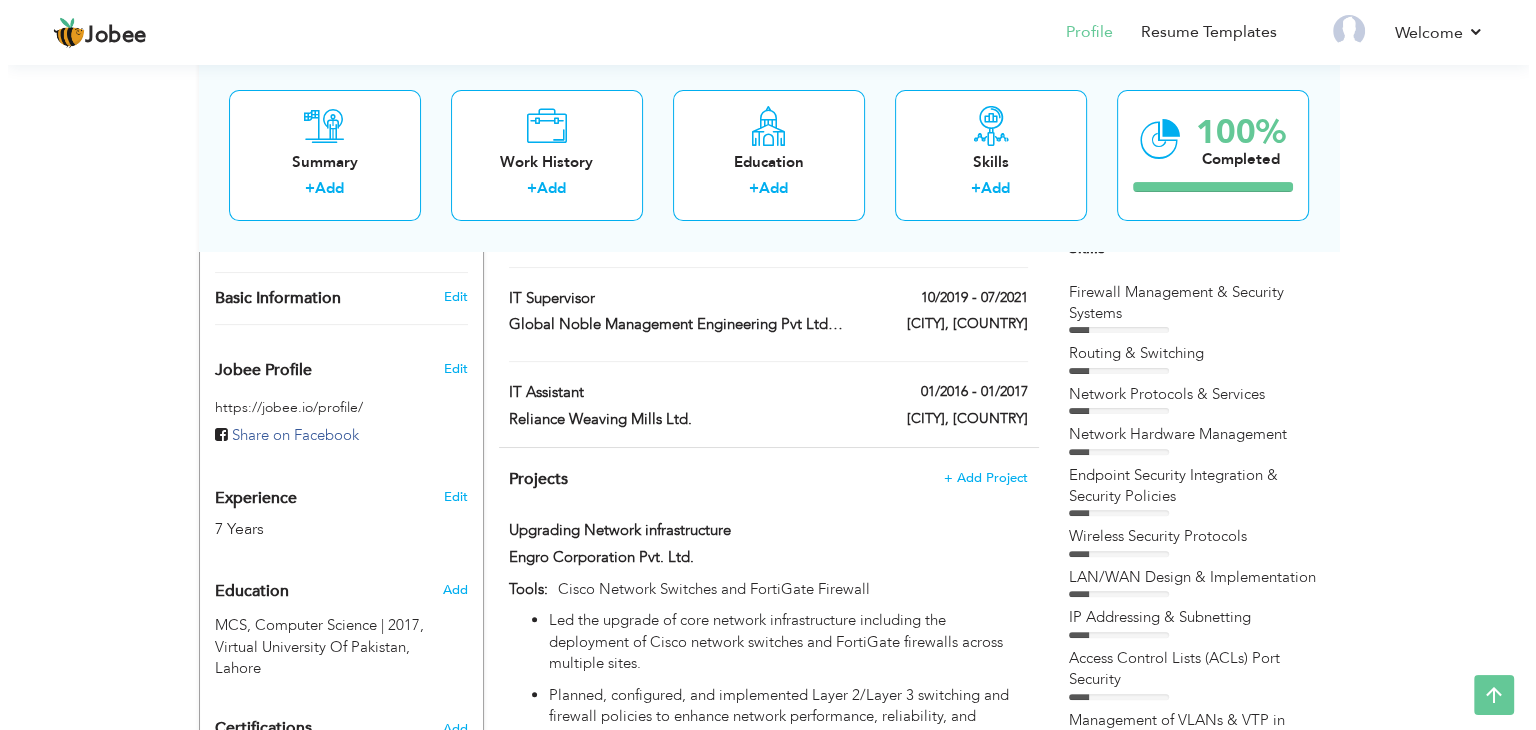 scroll, scrollTop: 412, scrollLeft: 0, axis: vertical 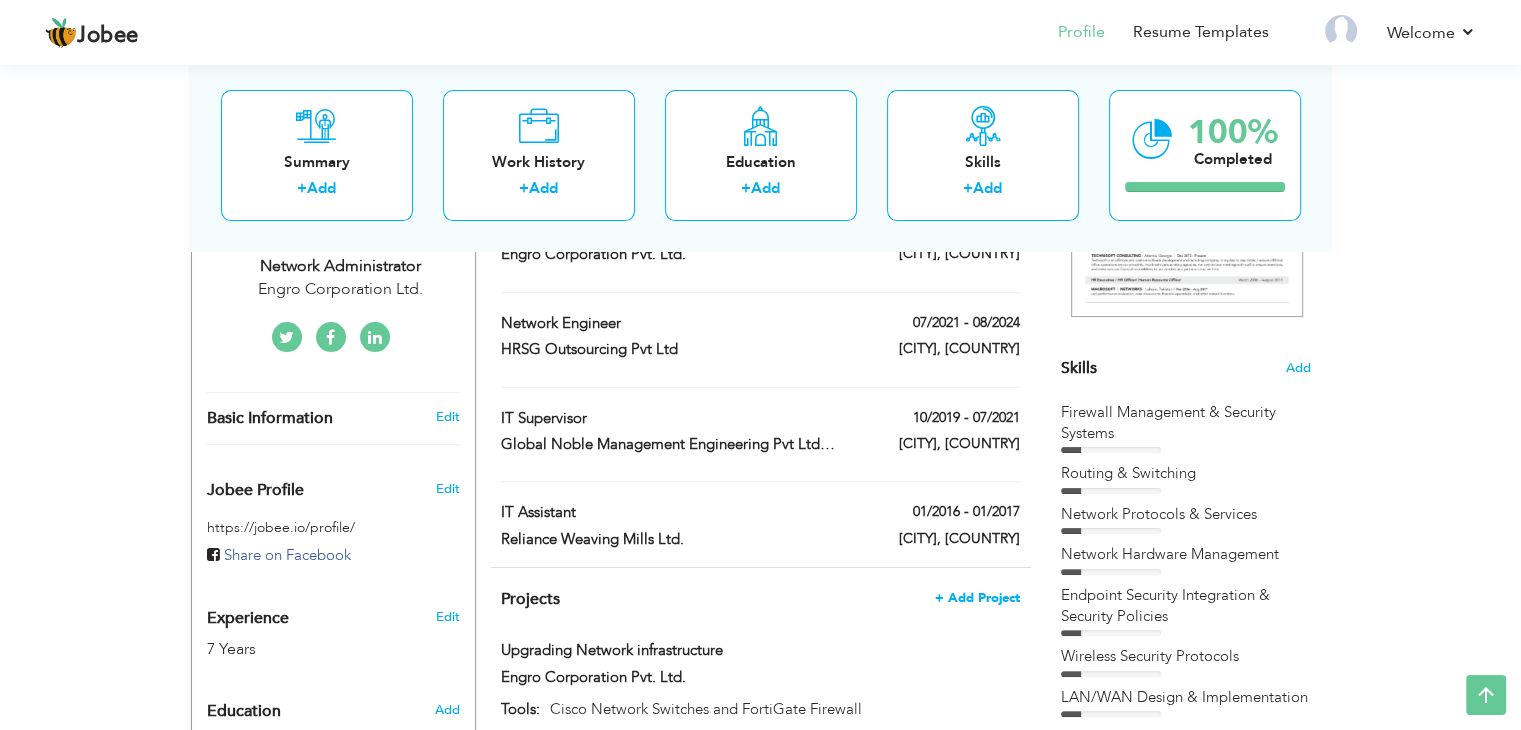 click on "+ Add Project" at bounding box center [977, 598] 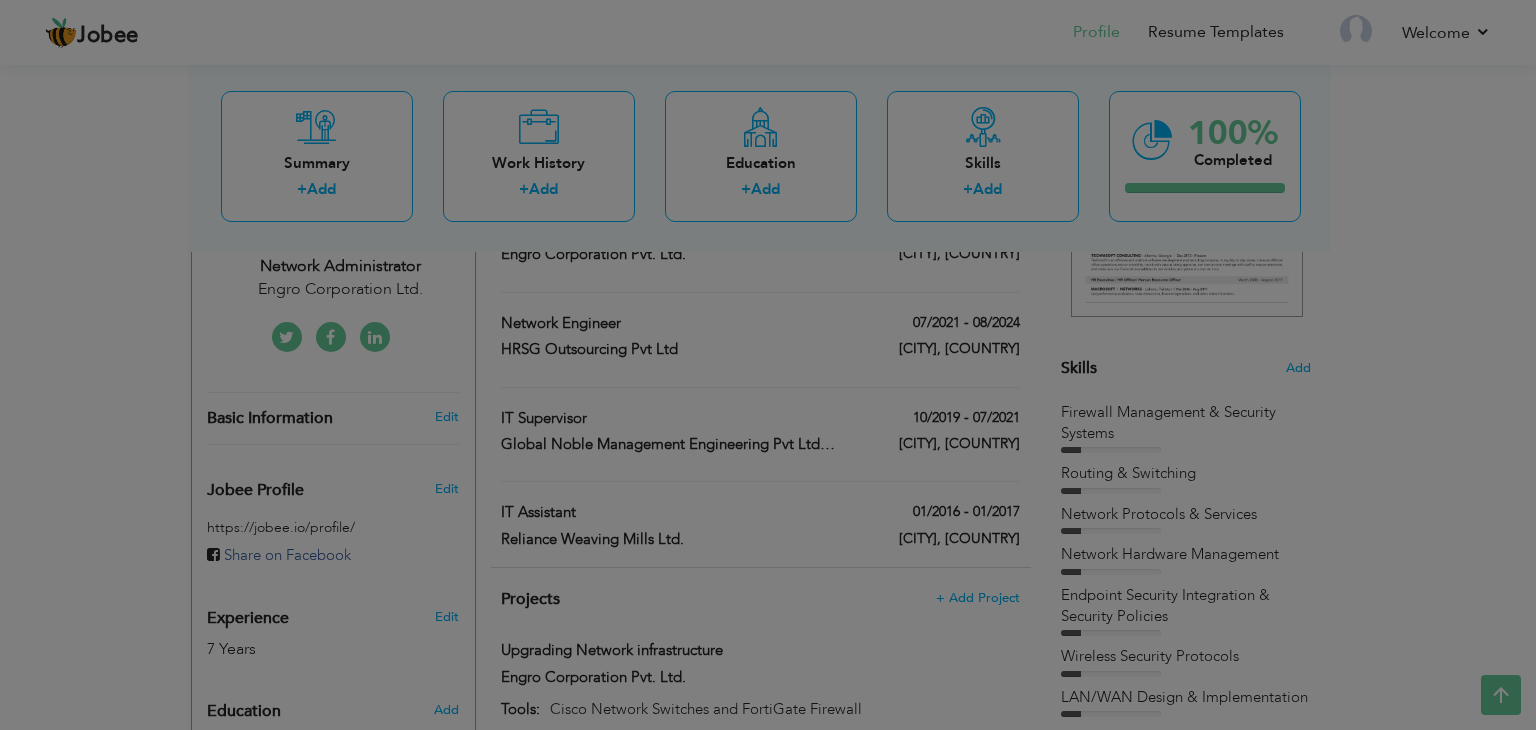 scroll, scrollTop: 0, scrollLeft: 0, axis: both 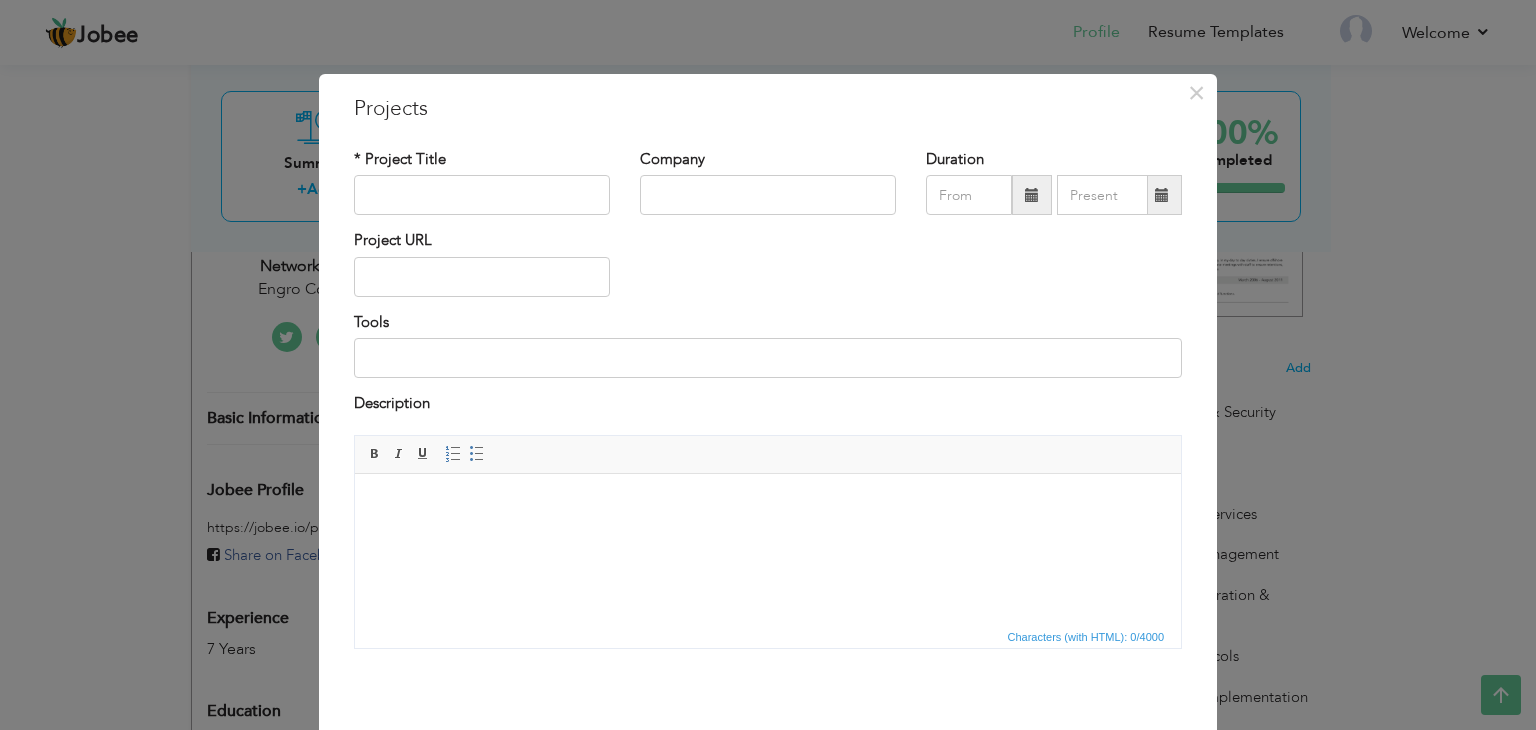 click at bounding box center [768, 503] 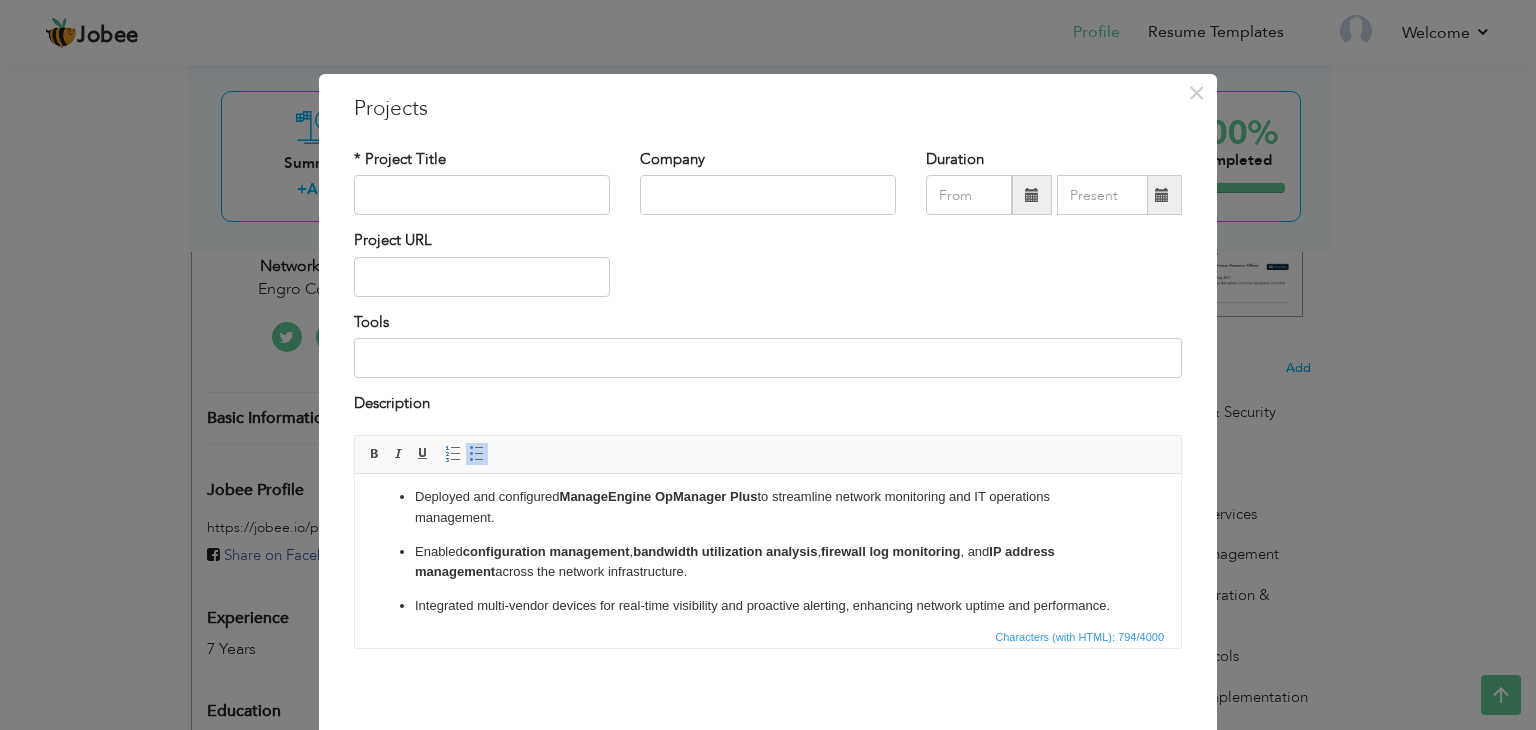 scroll, scrollTop: 0, scrollLeft: 0, axis: both 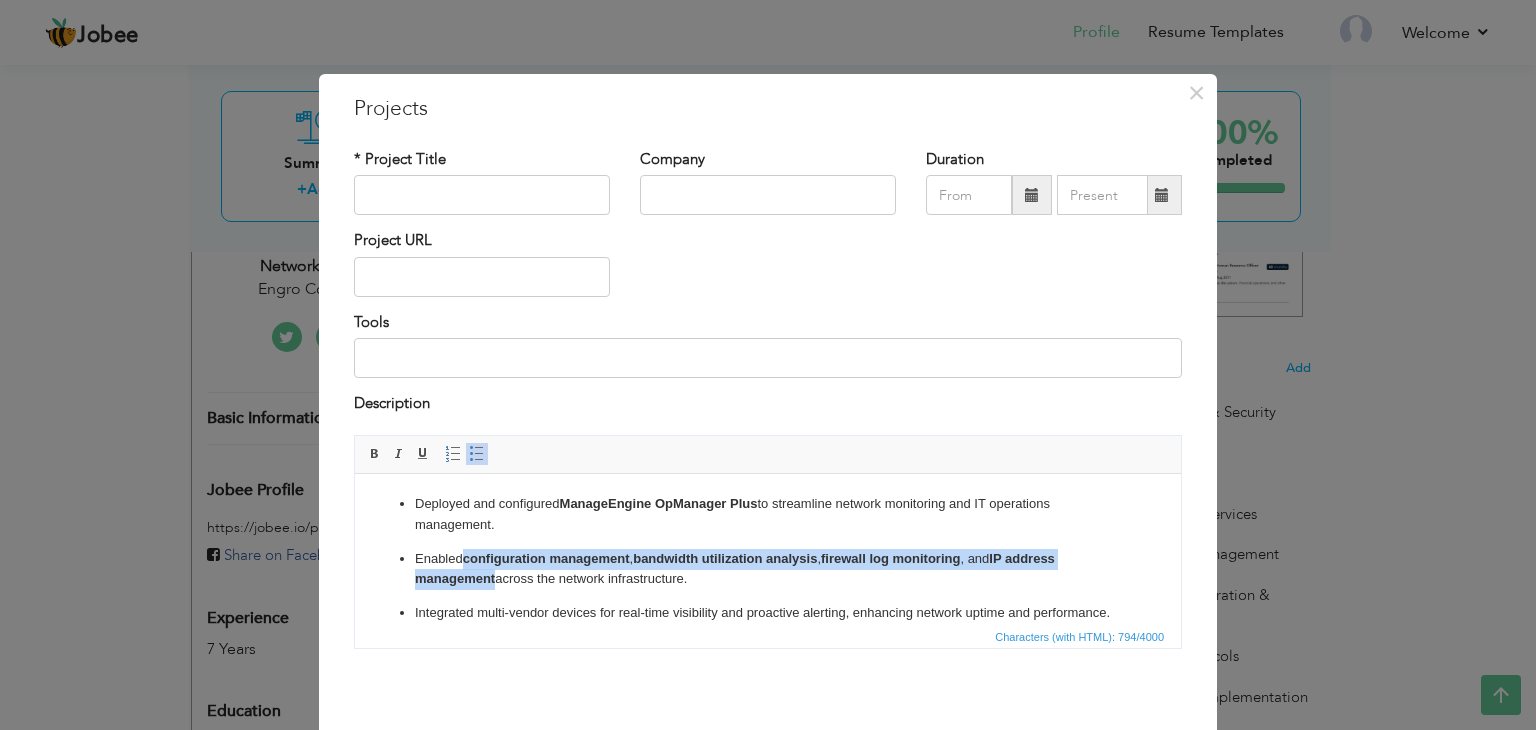 drag, startPoint x: 495, startPoint y: 578, endPoint x: 467, endPoint y: 554, distance: 36.878178 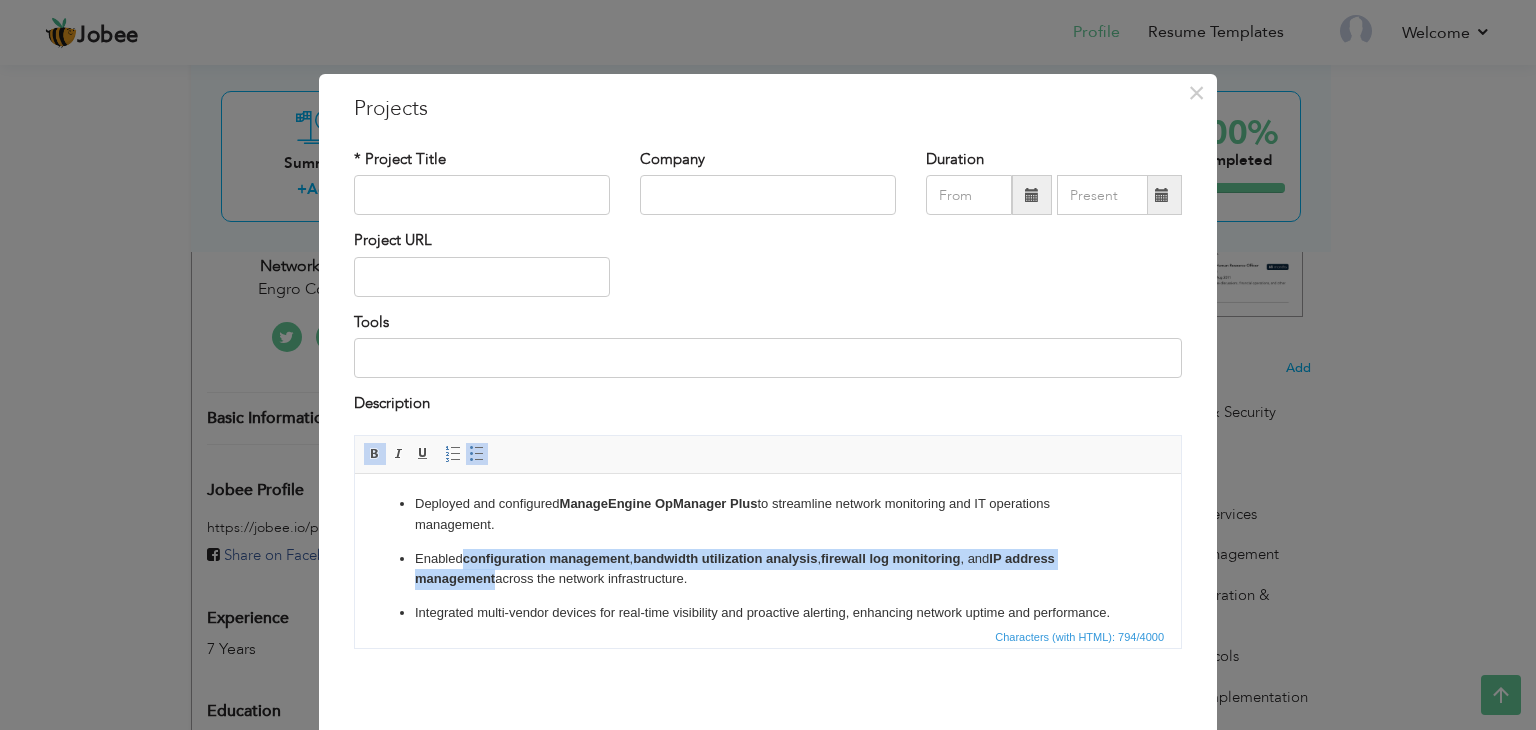 click at bounding box center (375, 454) 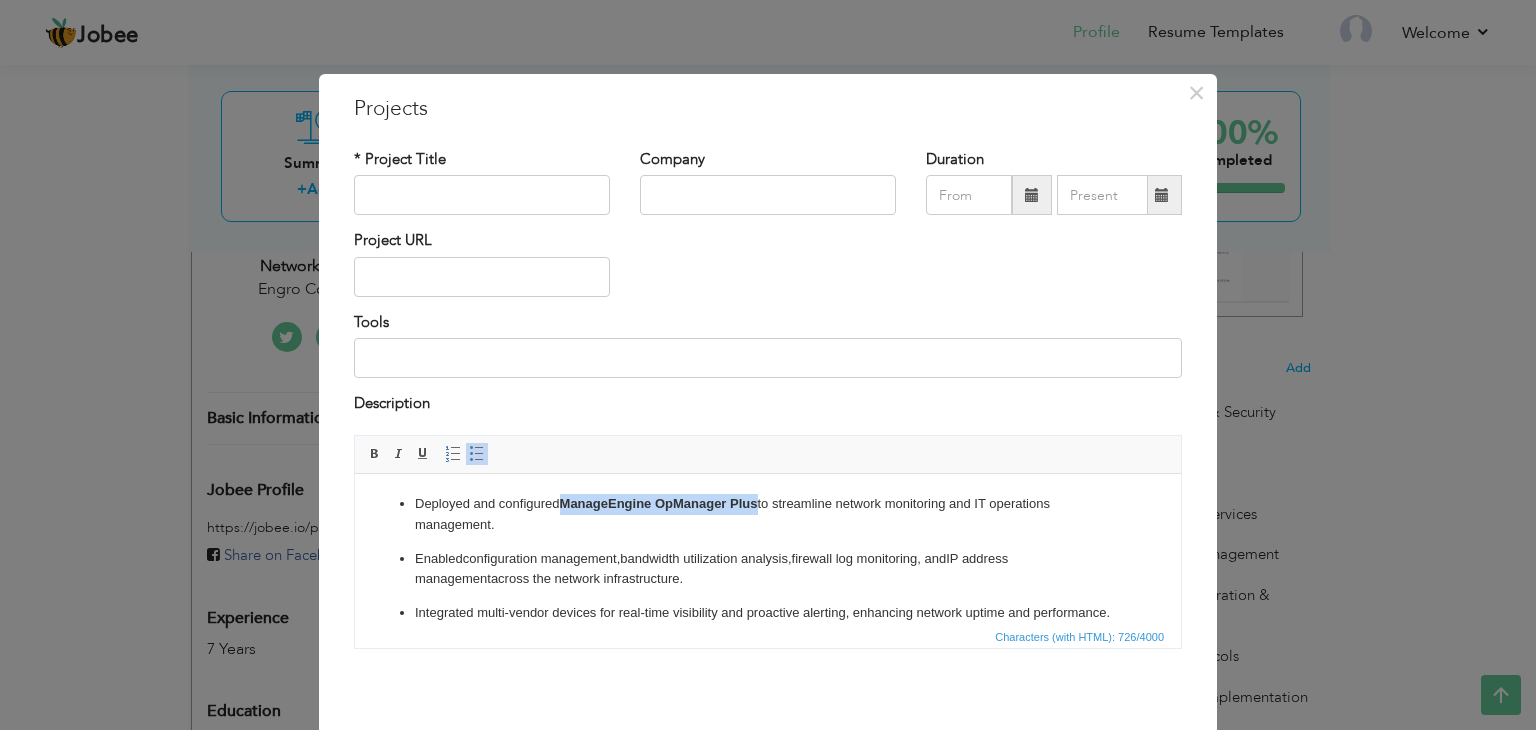 drag, startPoint x: 760, startPoint y: 504, endPoint x: 568, endPoint y: 506, distance: 192.01042 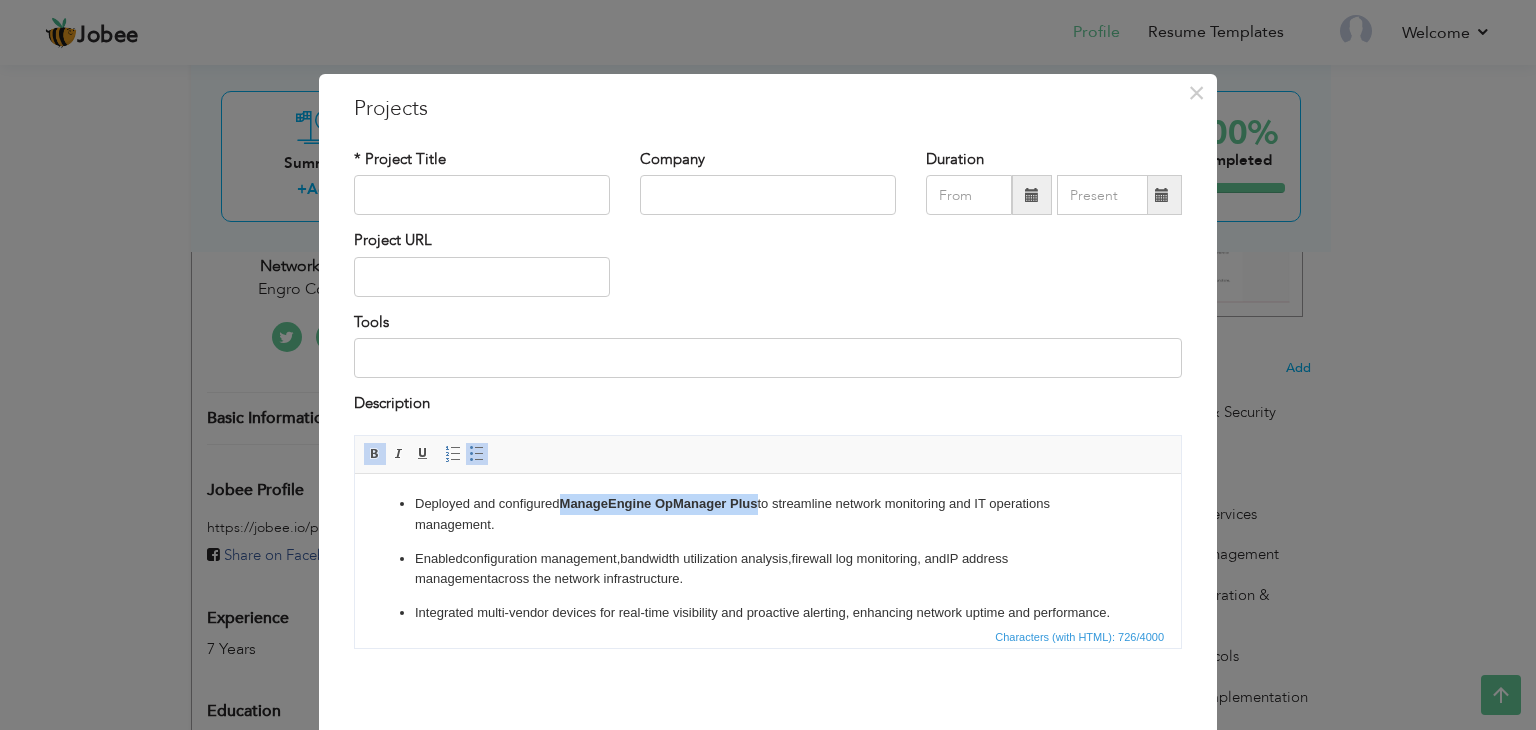 click at bounding box center (375, 454) 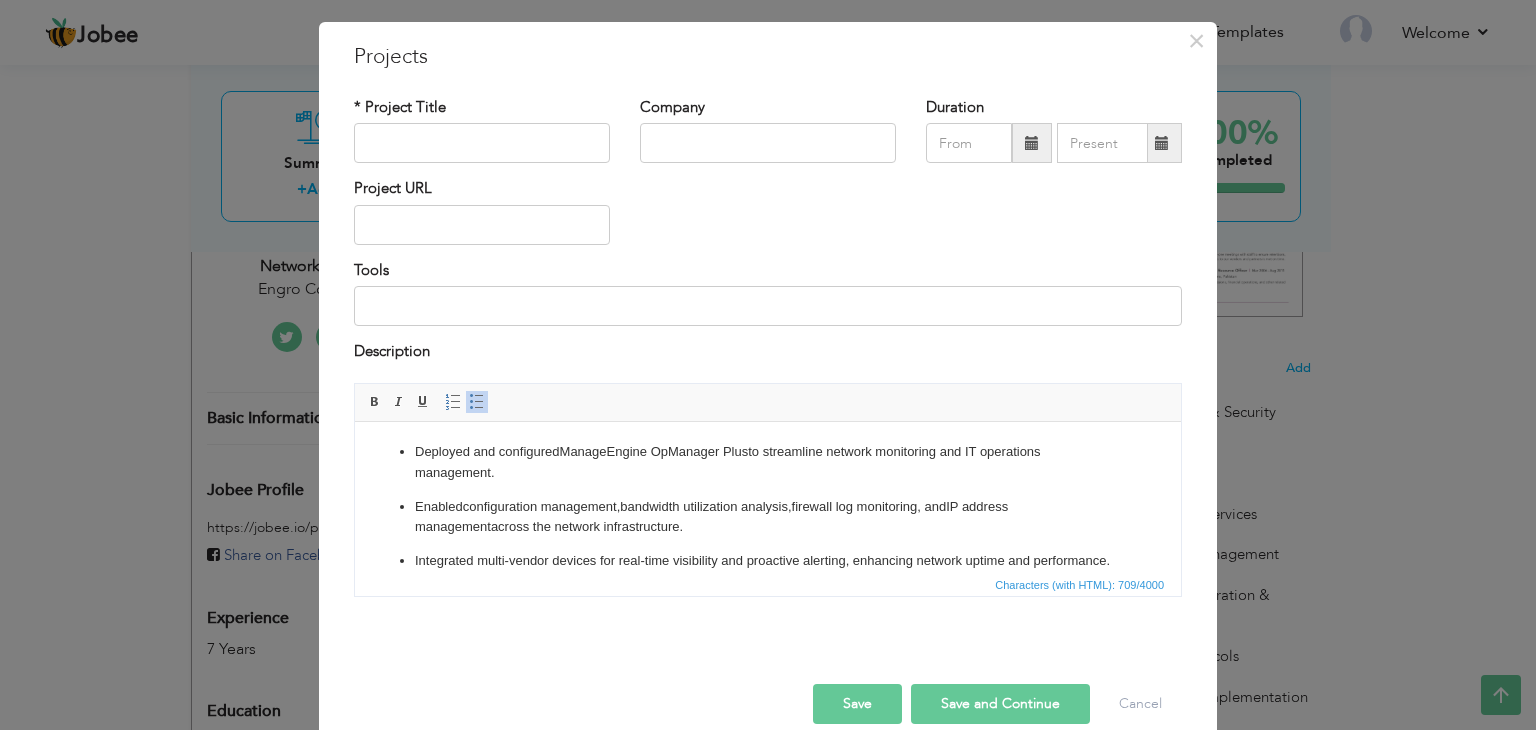 scroll, scrollTop: 80, scrollLeft: 0, axis: vertical 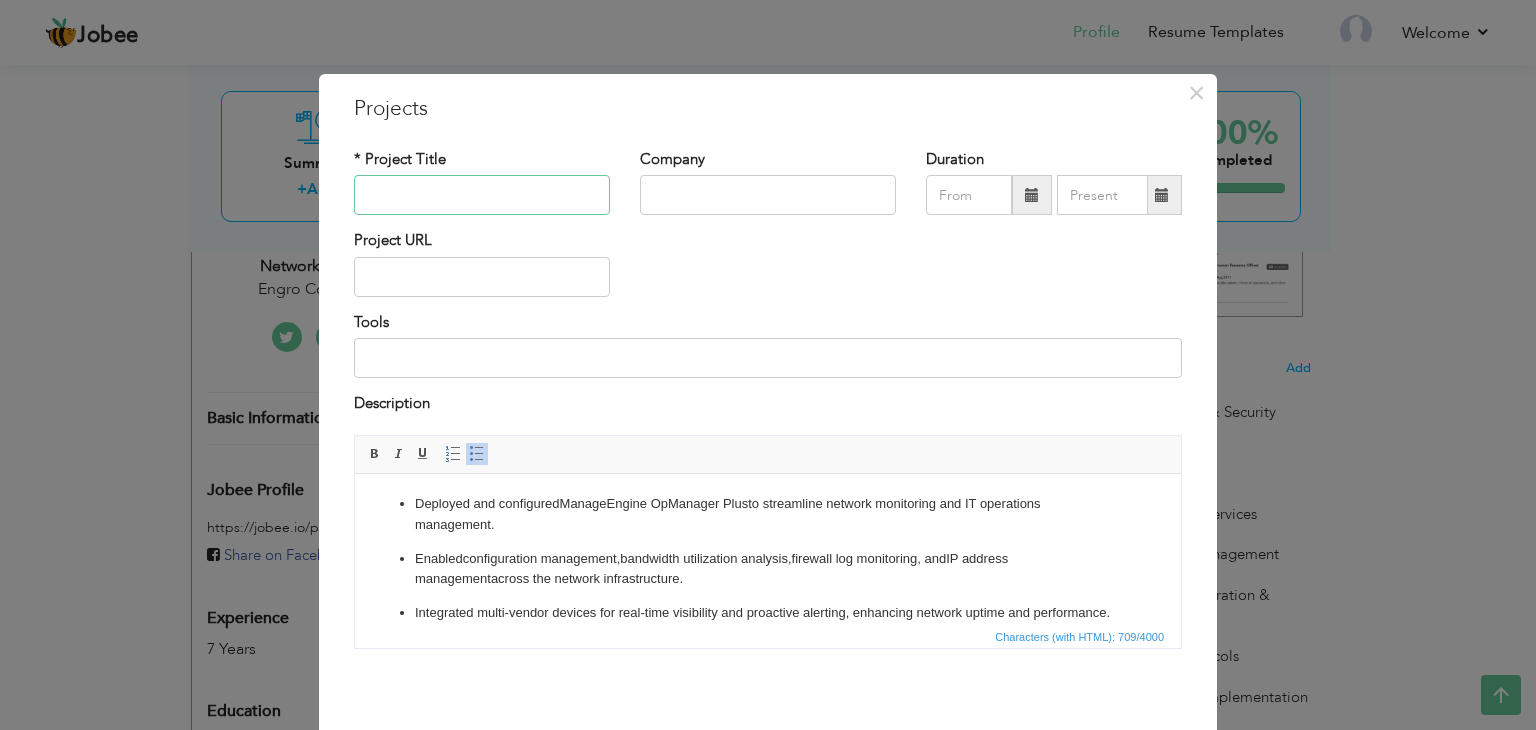 click at bounding box center (482, 195) 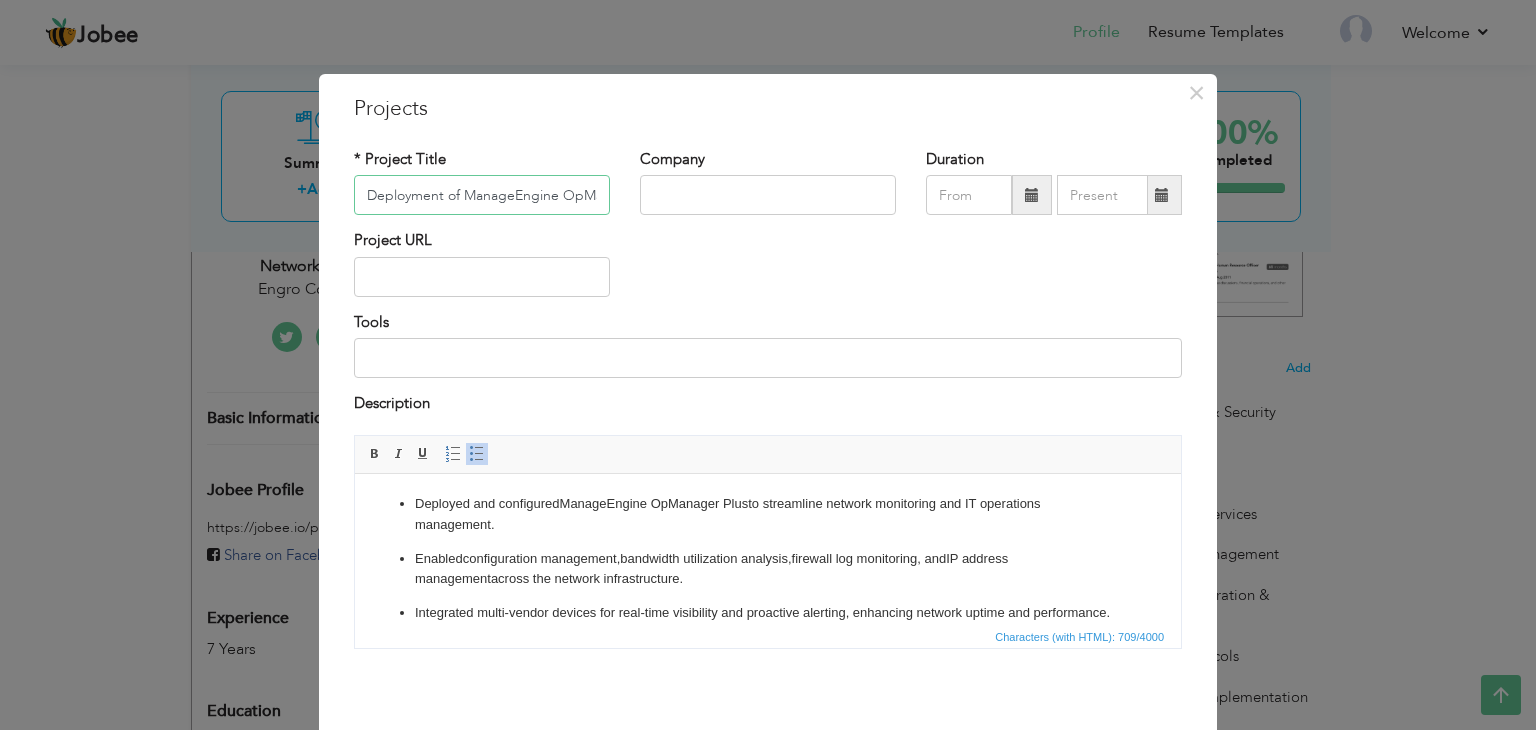 scroll, scrollTop: 0, scrollLeft: 68, axis: horizontal 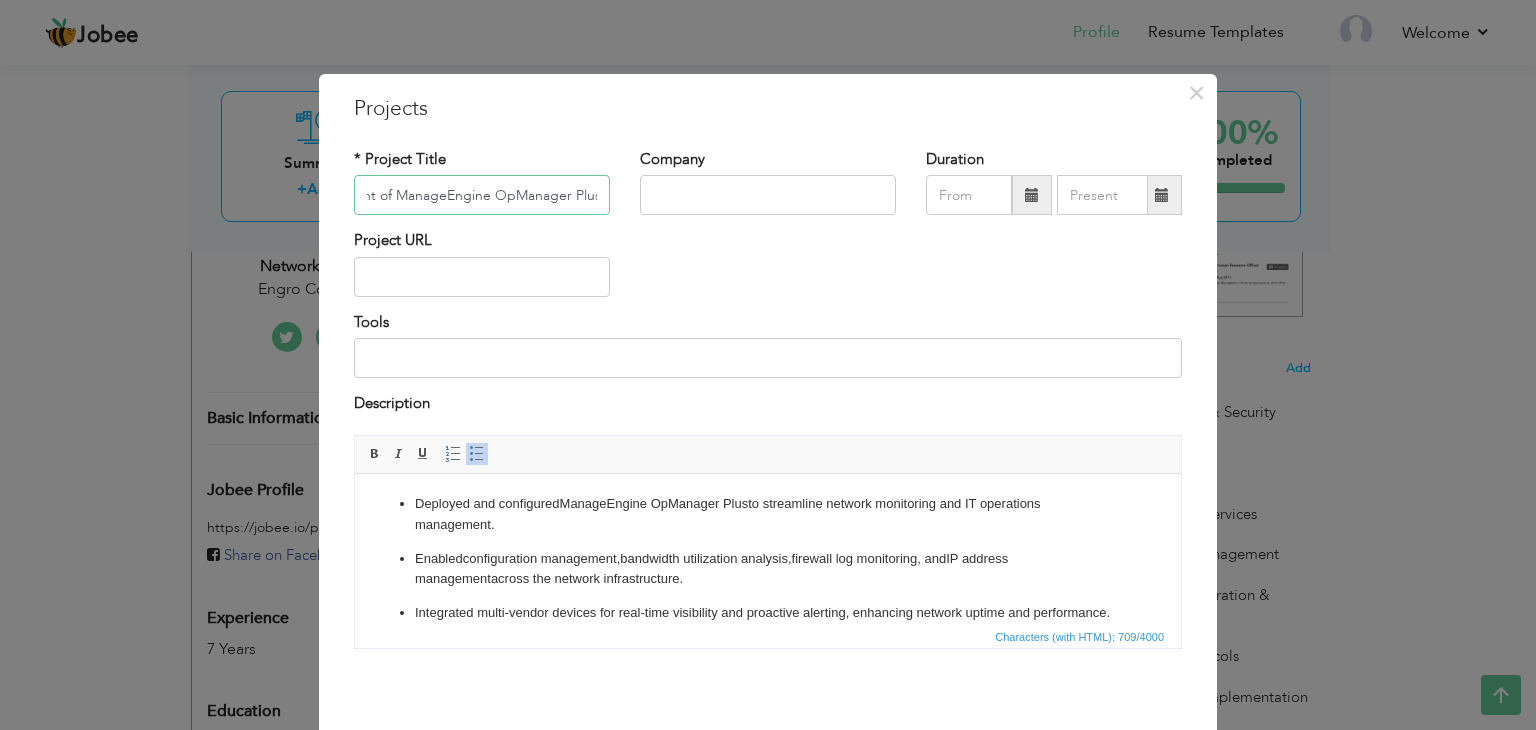 type on "Deployment of ManageEngine OpManager Plus" 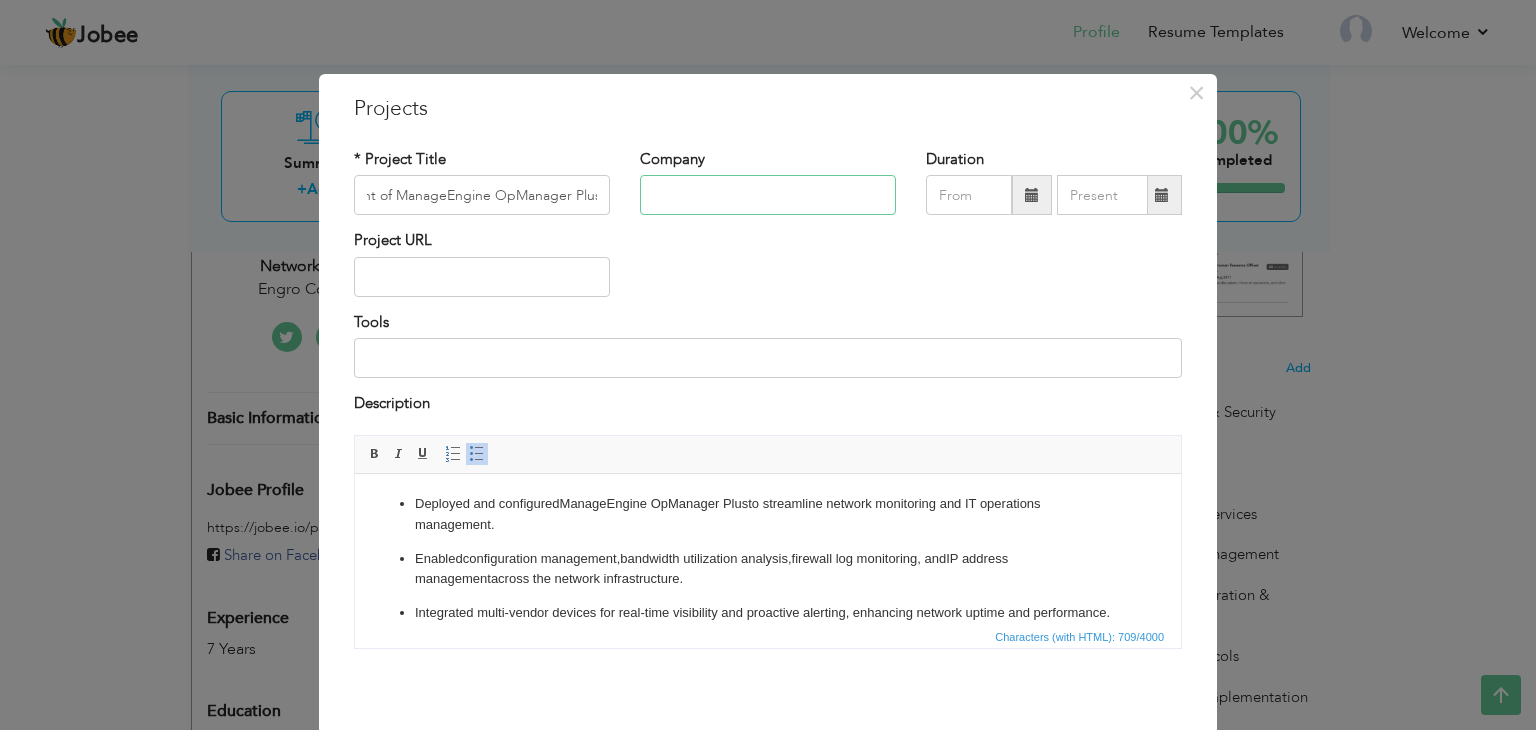 scroll, scrollTop: 0, scrollLeft: 0, axis: both 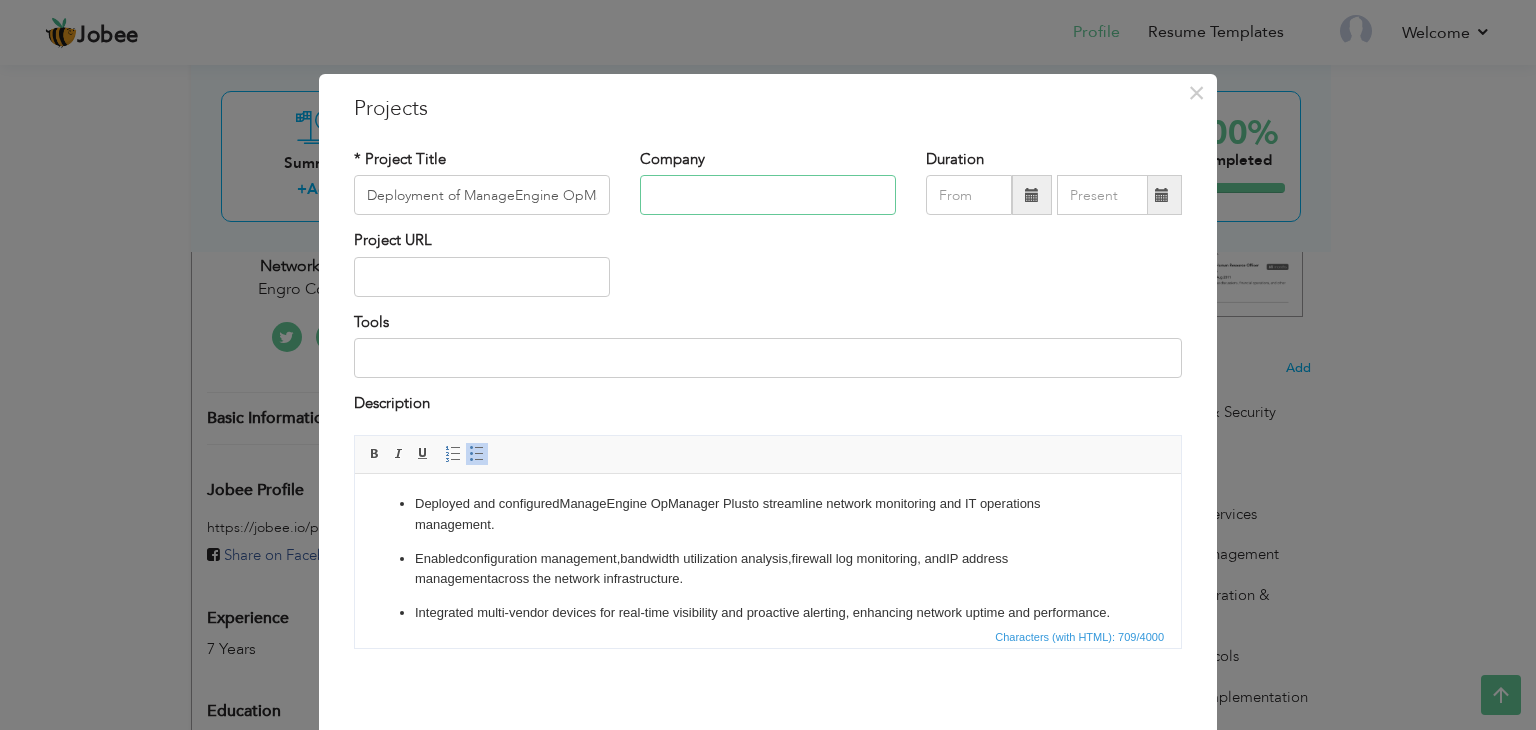 click at bounding box center [768, 195] 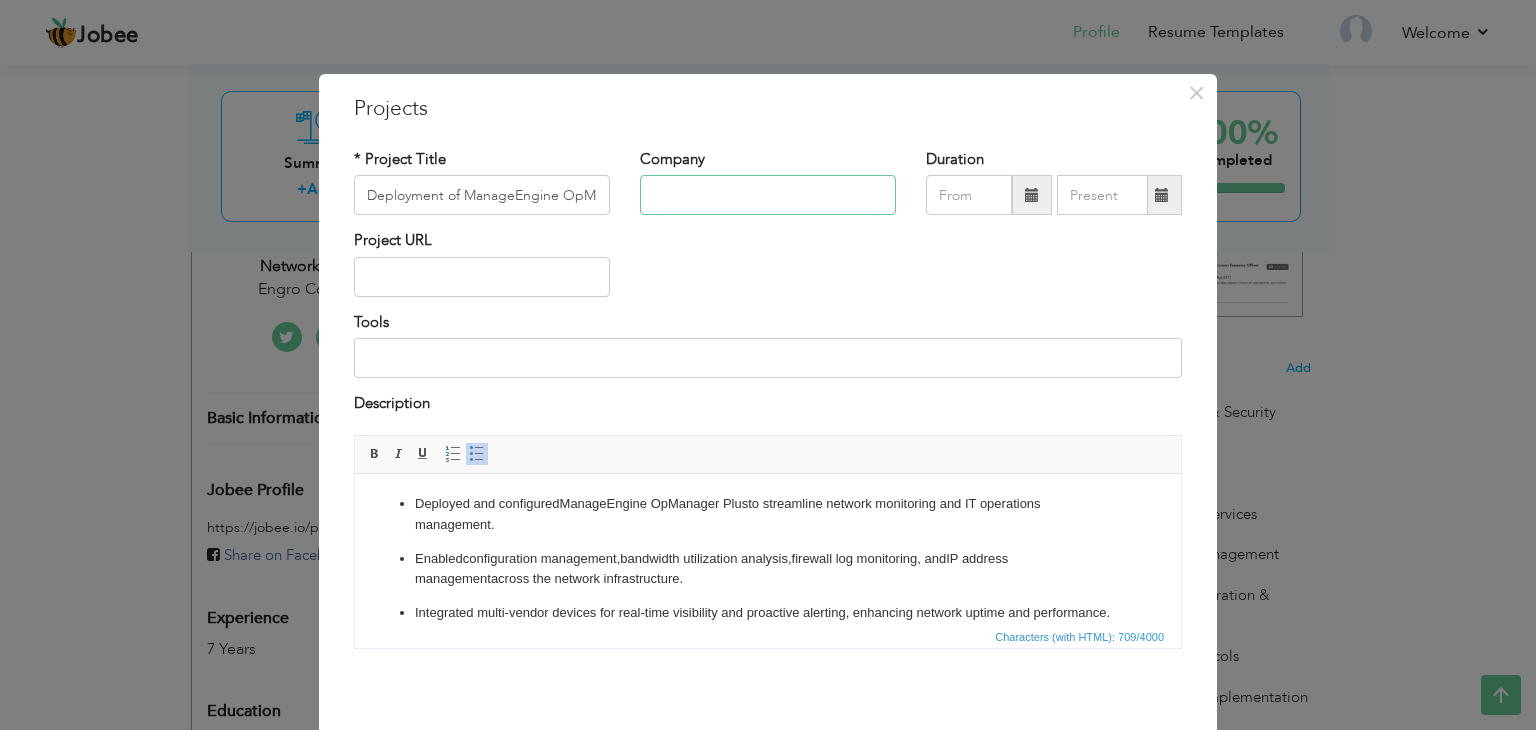 click at bounding box center (768, 195) 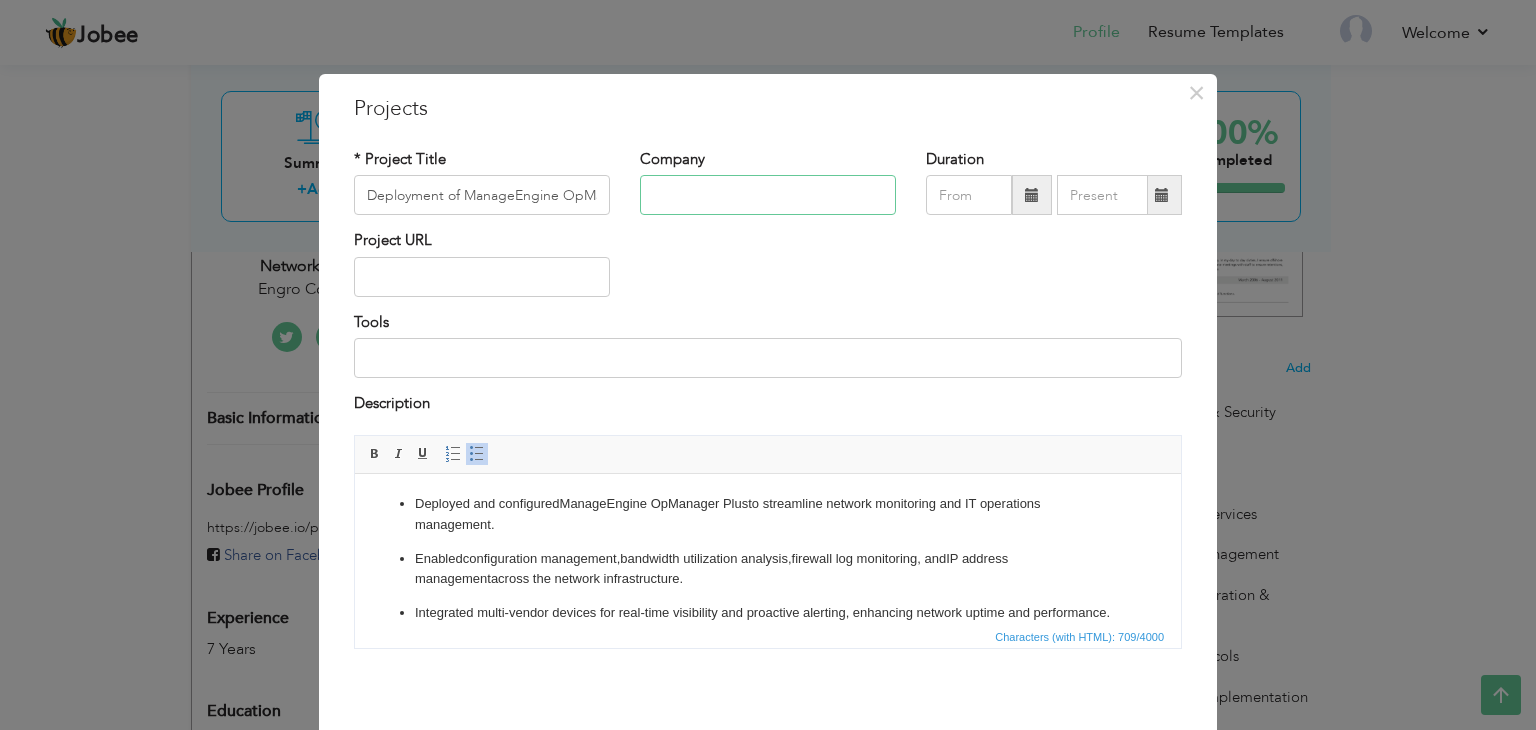 paste on "Engro Corporation Pvt. Ltd." 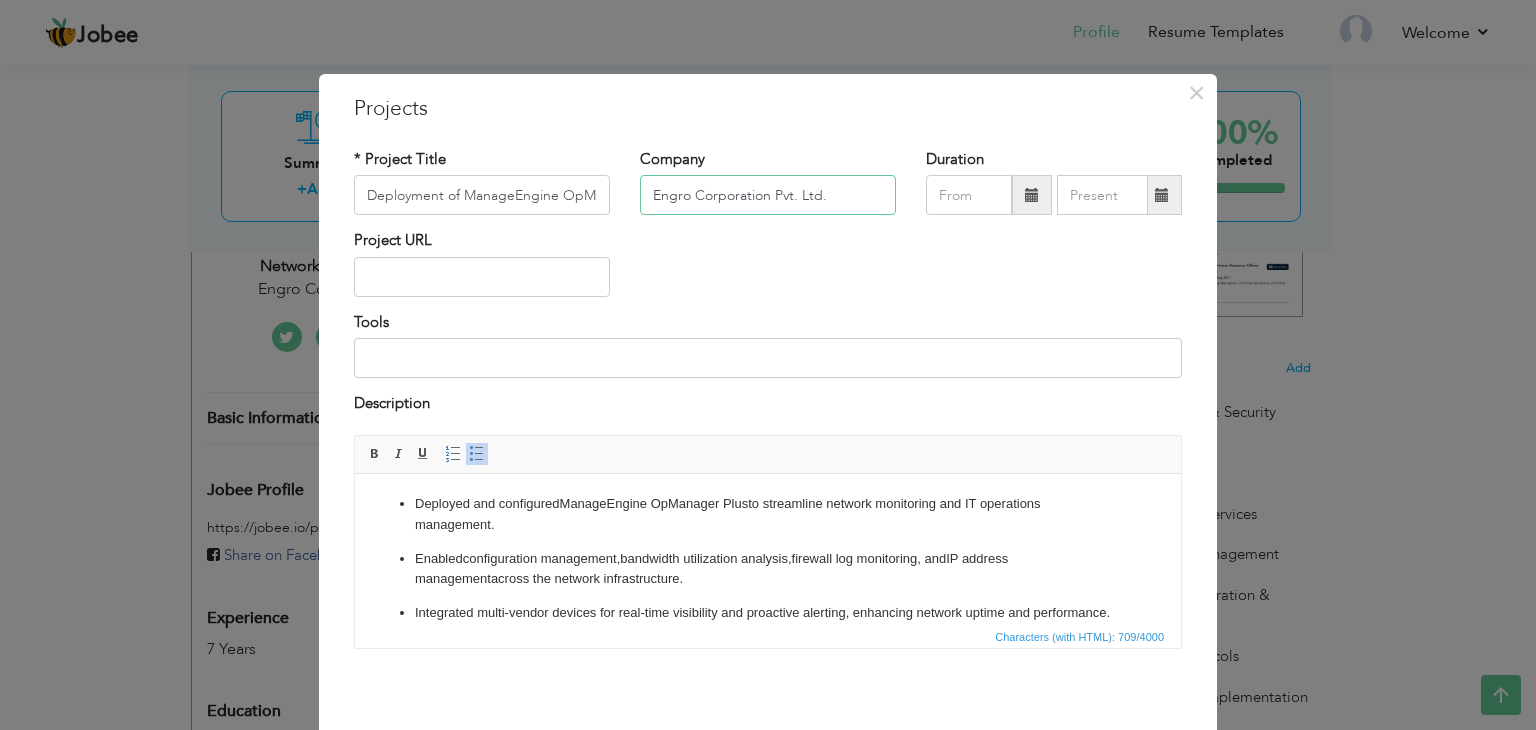 type on "Engro Corporation Pvt. Ltd." 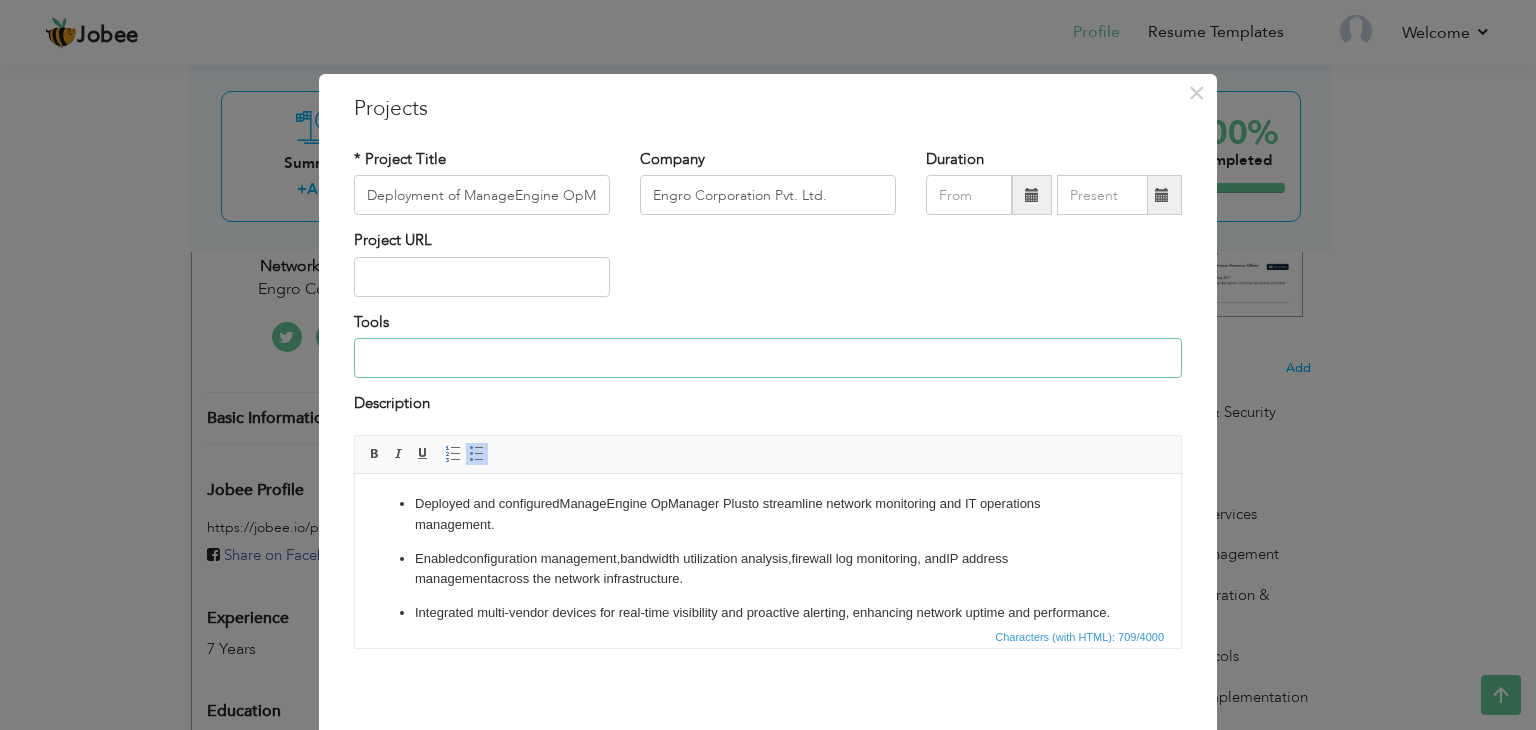 click at bounding box center [768, 358] 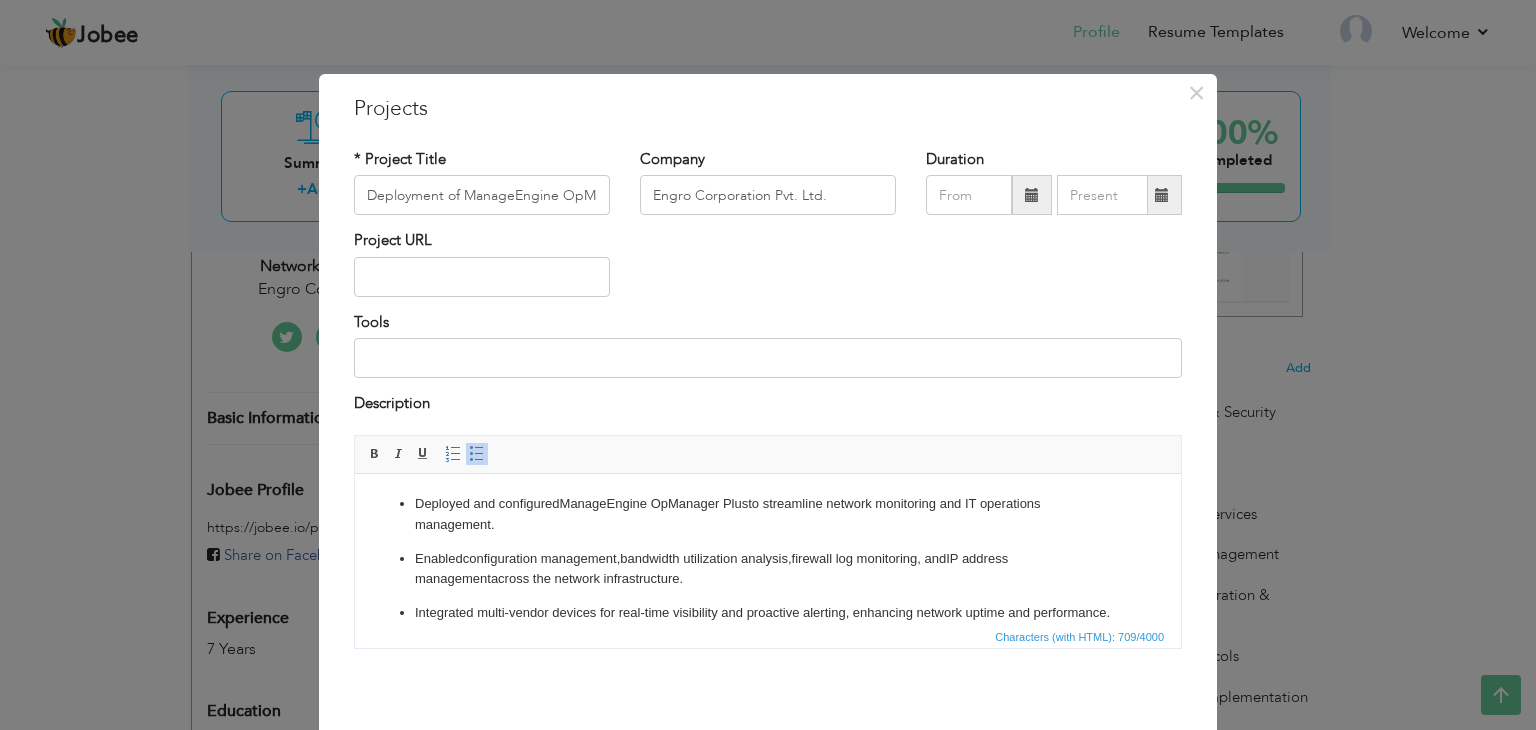 click on "Editor toolbars Basic Styles   Bold   Italic   Underline Paragraph   Insert/Remove Numbered List   Insert/Remove Bulleted List" at bounding box center [768, 455] 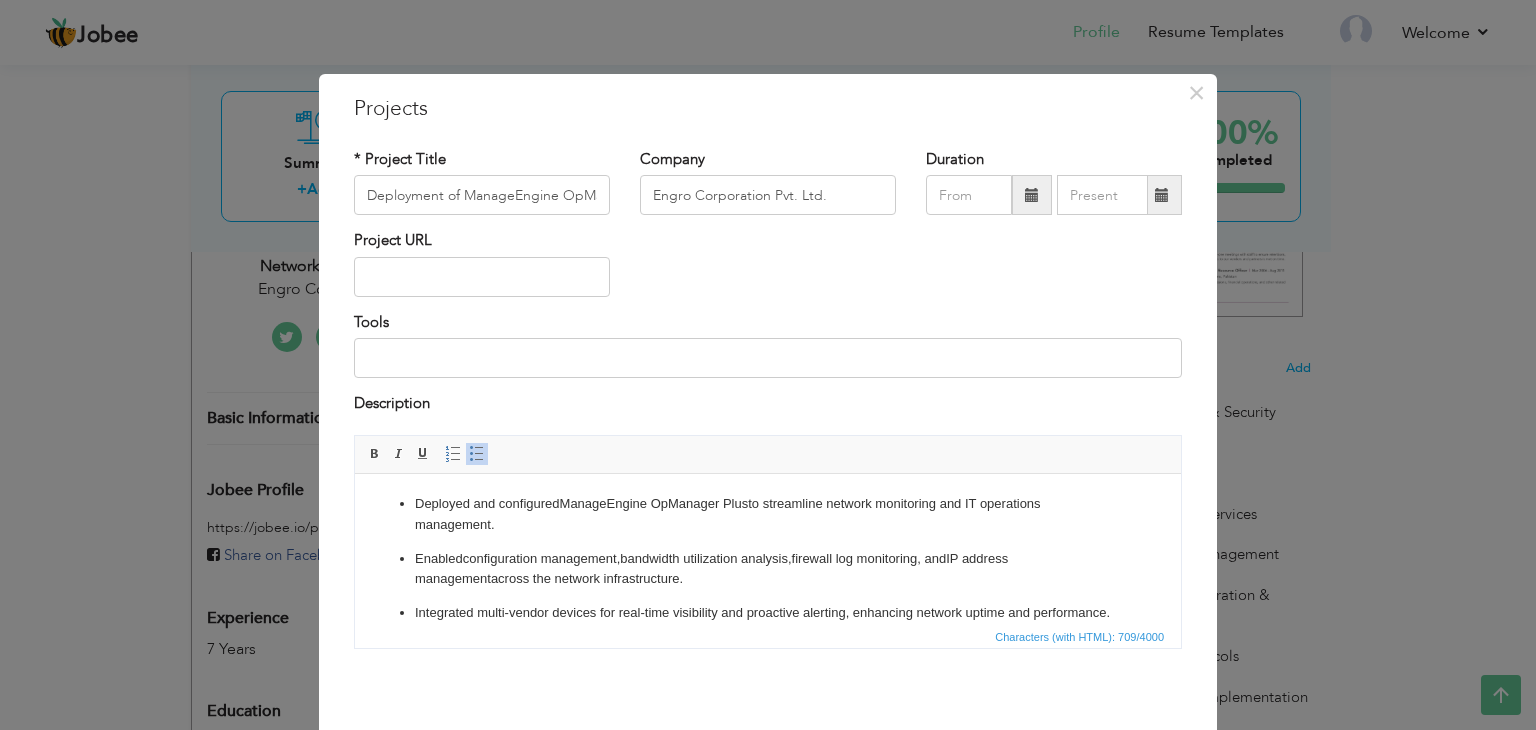 scroll, scrollTop: 0, scrollLeft: 0, axis: both 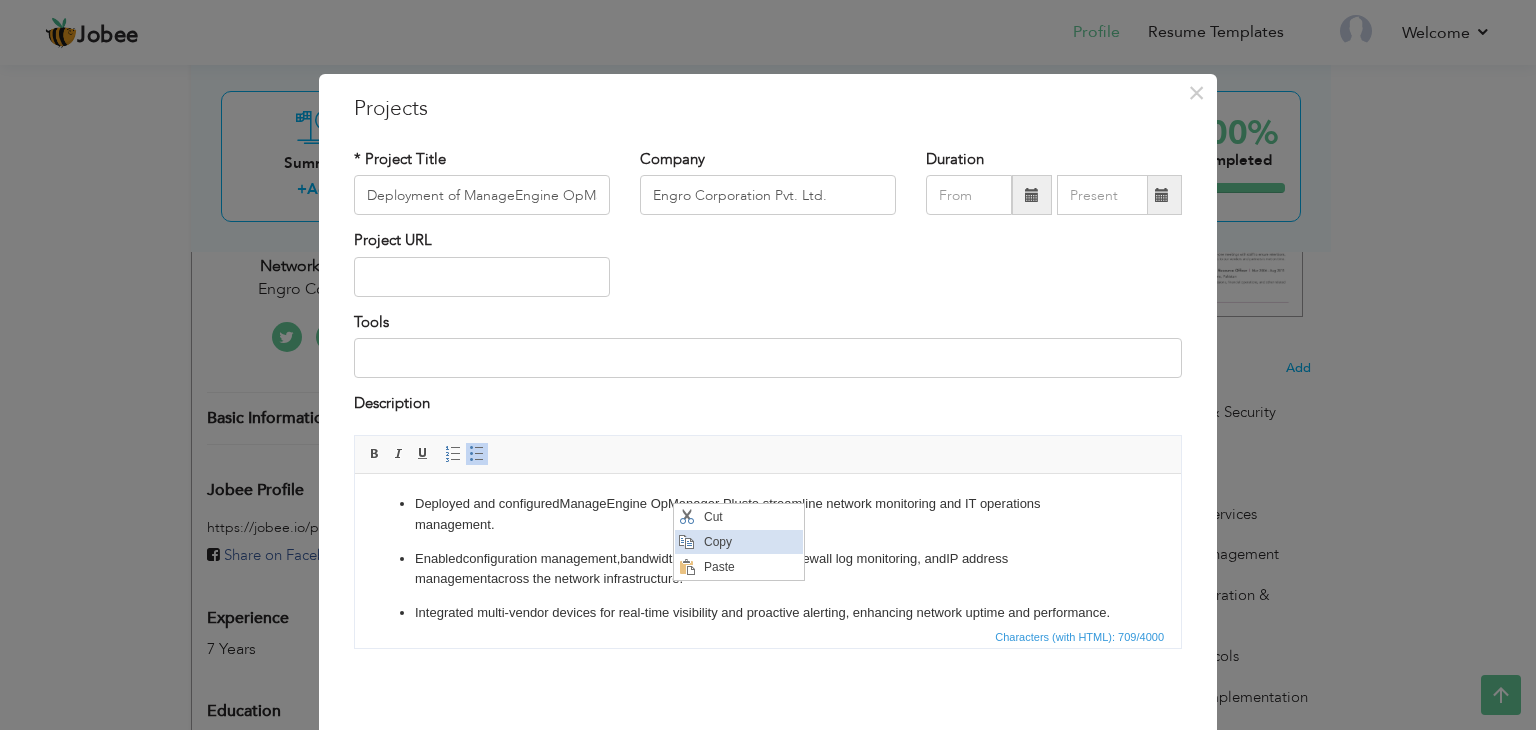click on "Copy" at bounding box center [751, 541] 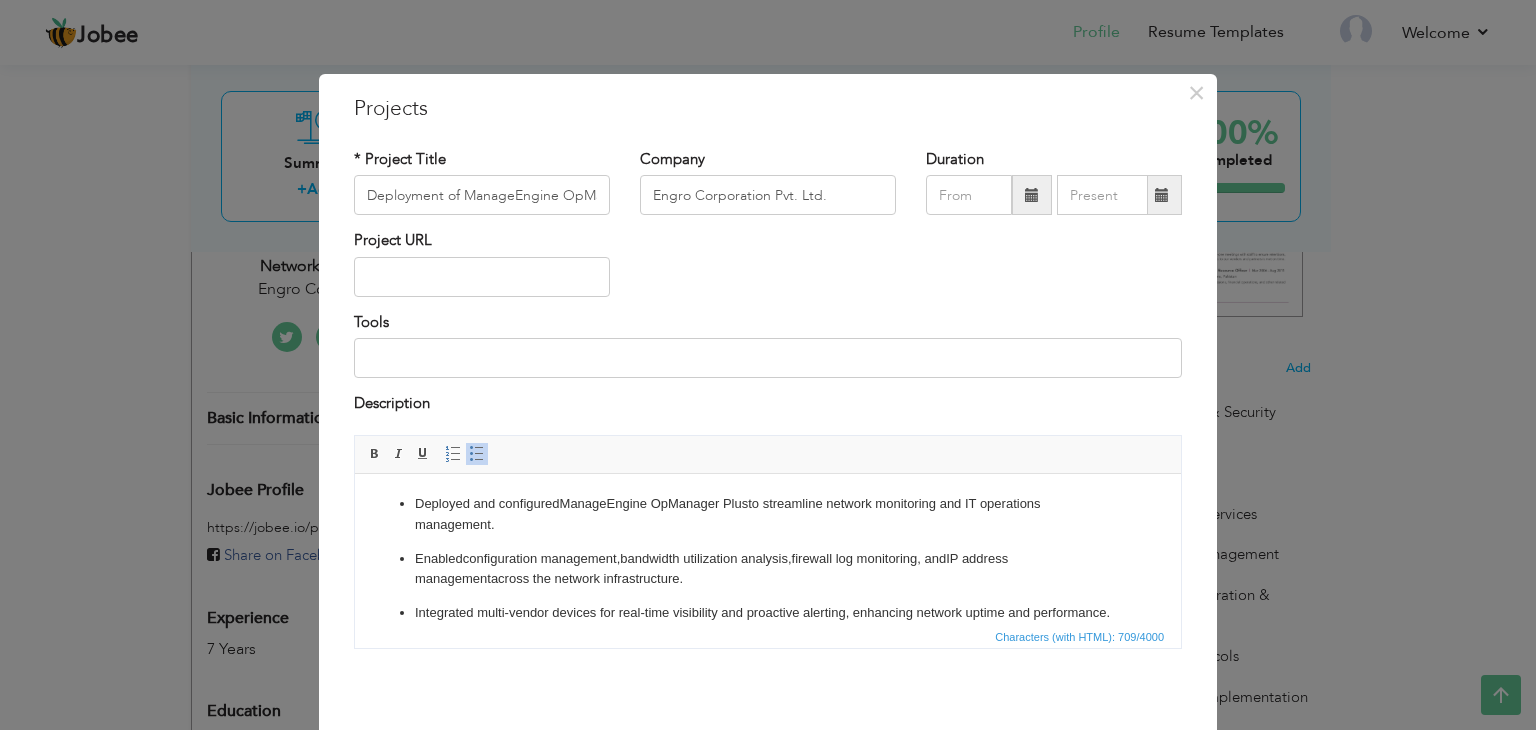 click on "Tools" at bounding box center [768, 345] 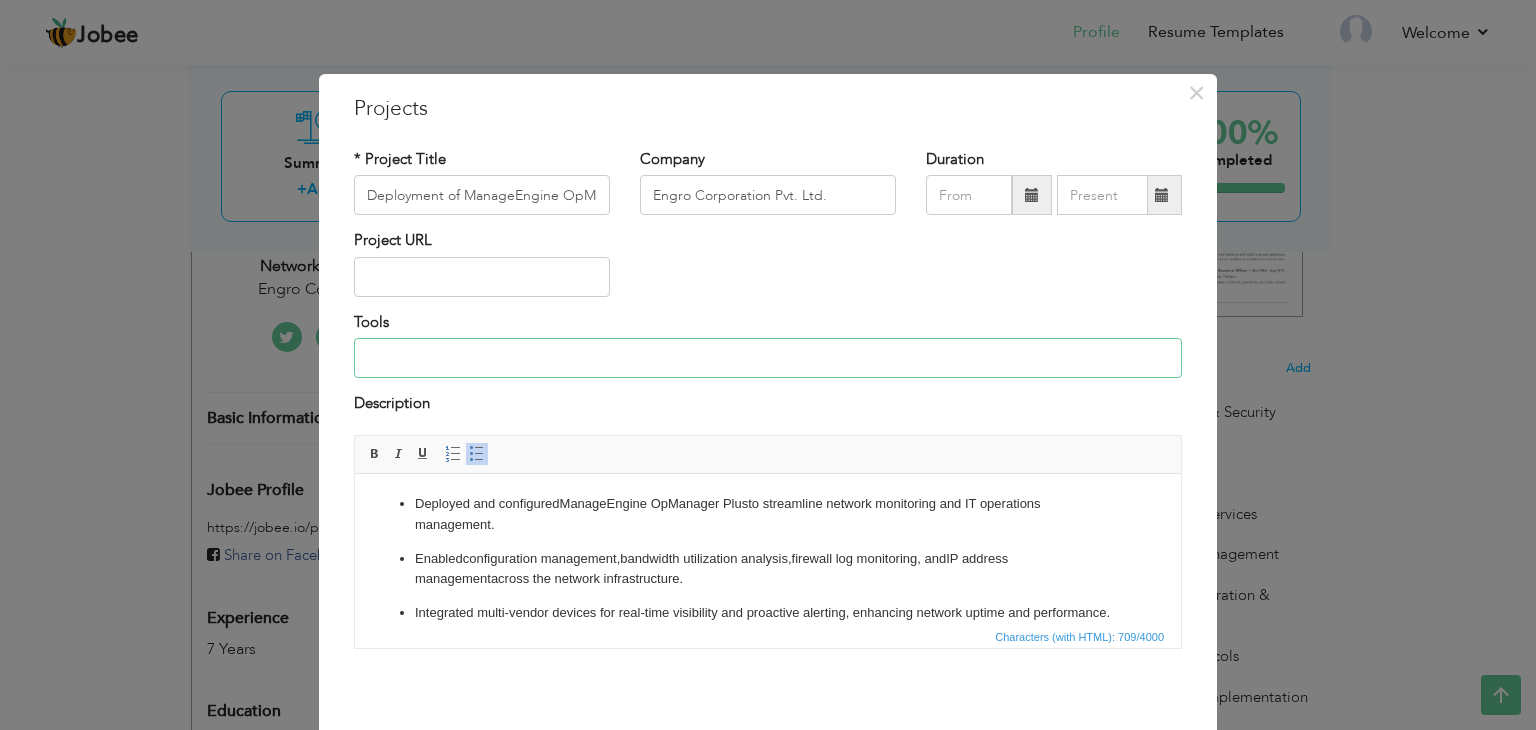 click at bounding box center (768, 358) 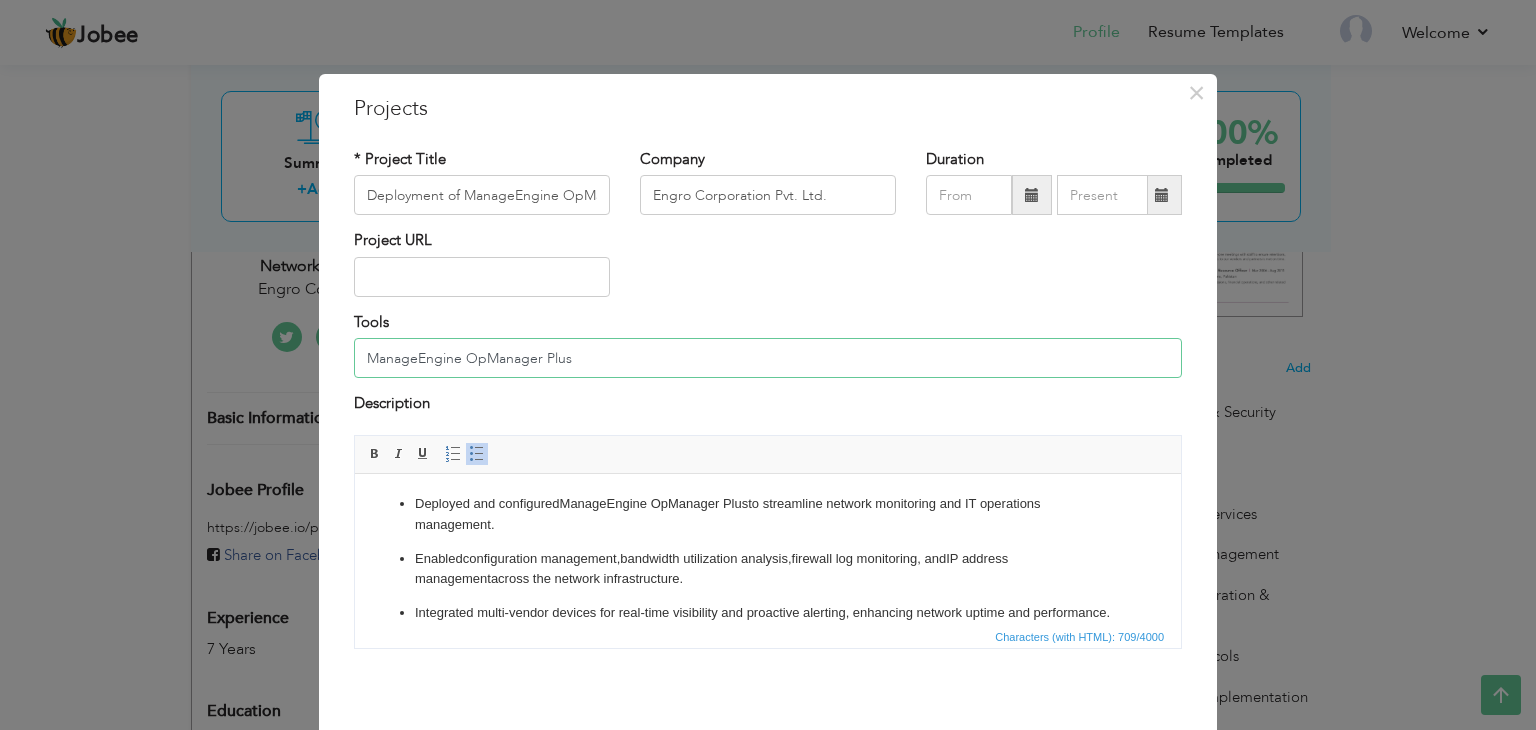 type on "ManageEngine OpManager Plus" 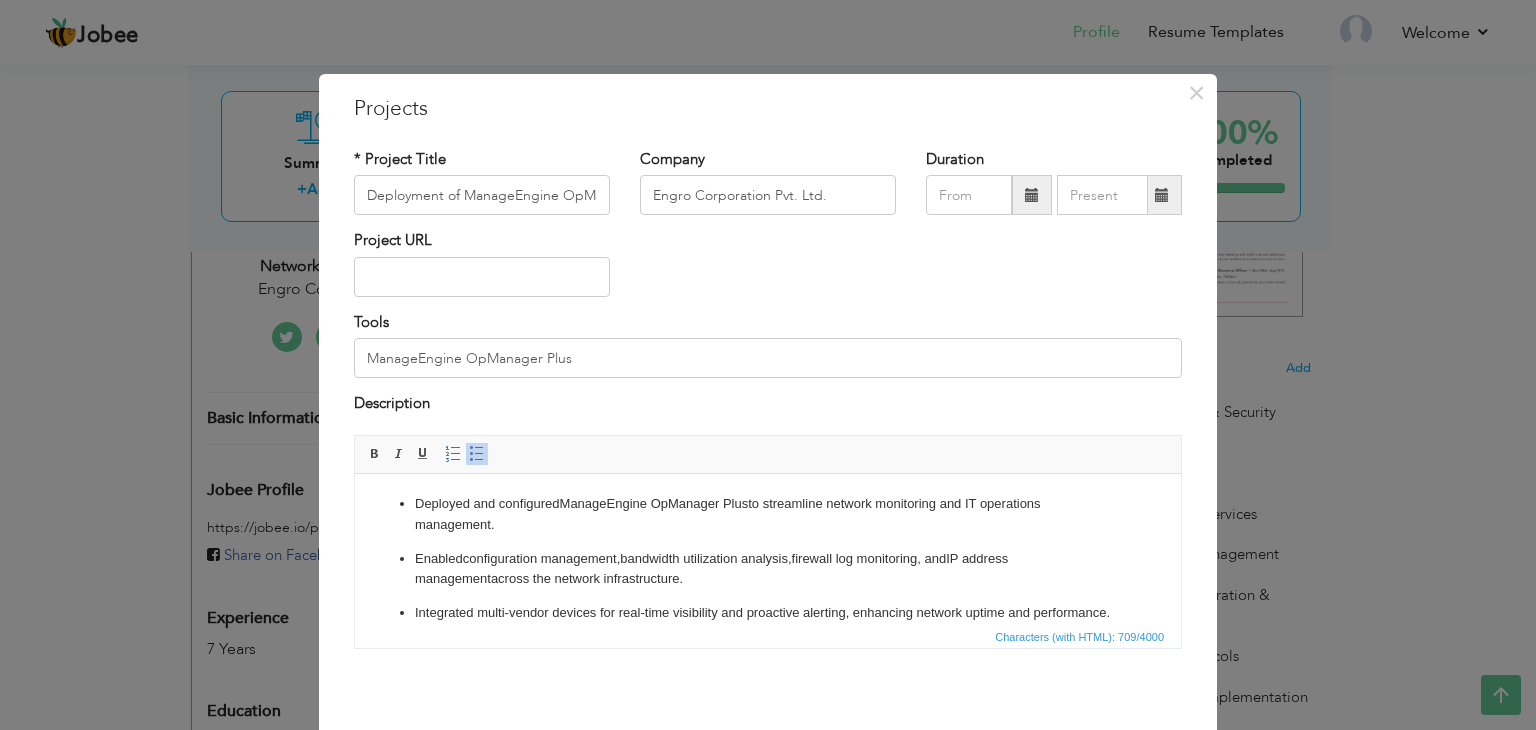 click on "Description" at bounding box center (768, 406) 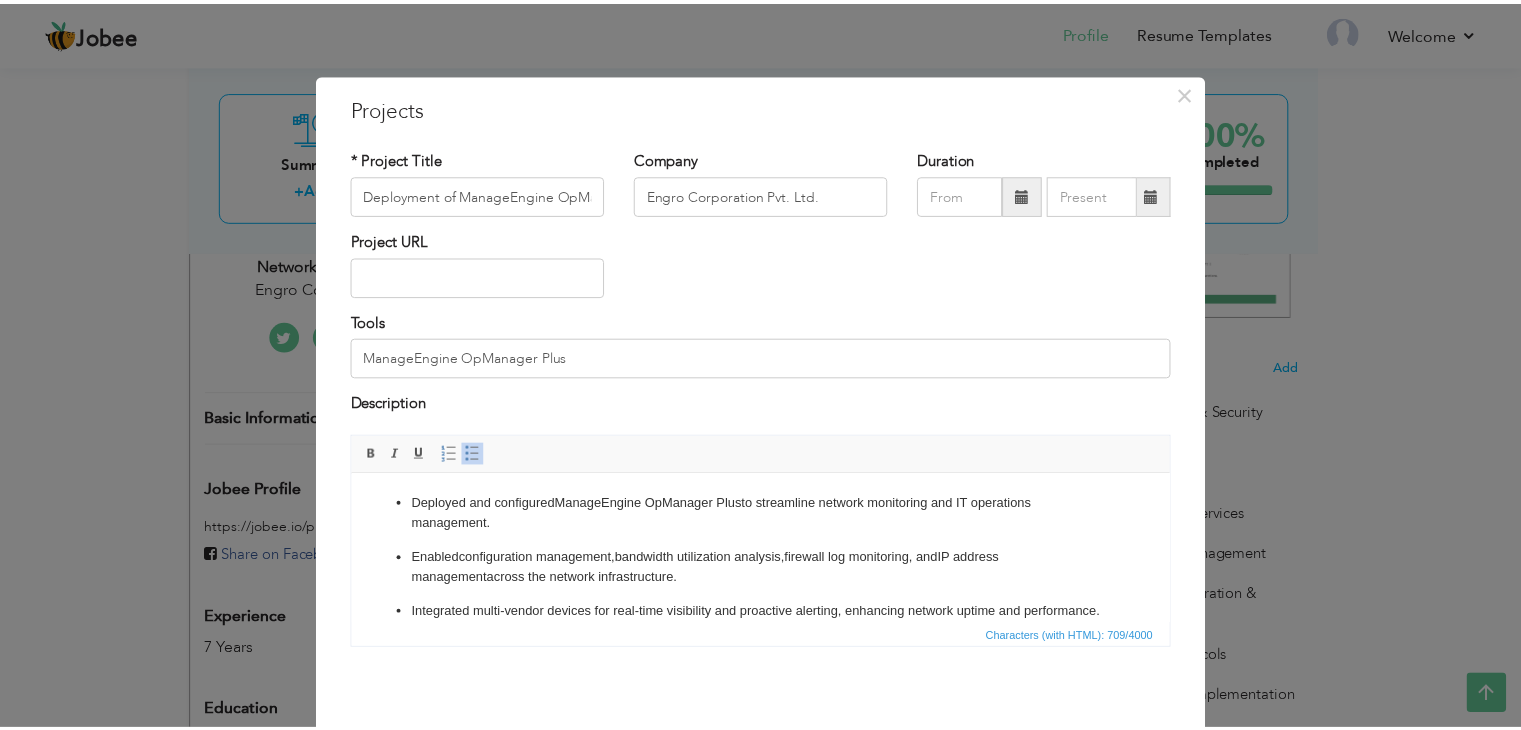 scroll, scrollTop: 80, scrollLeft: 0, axis: vertical 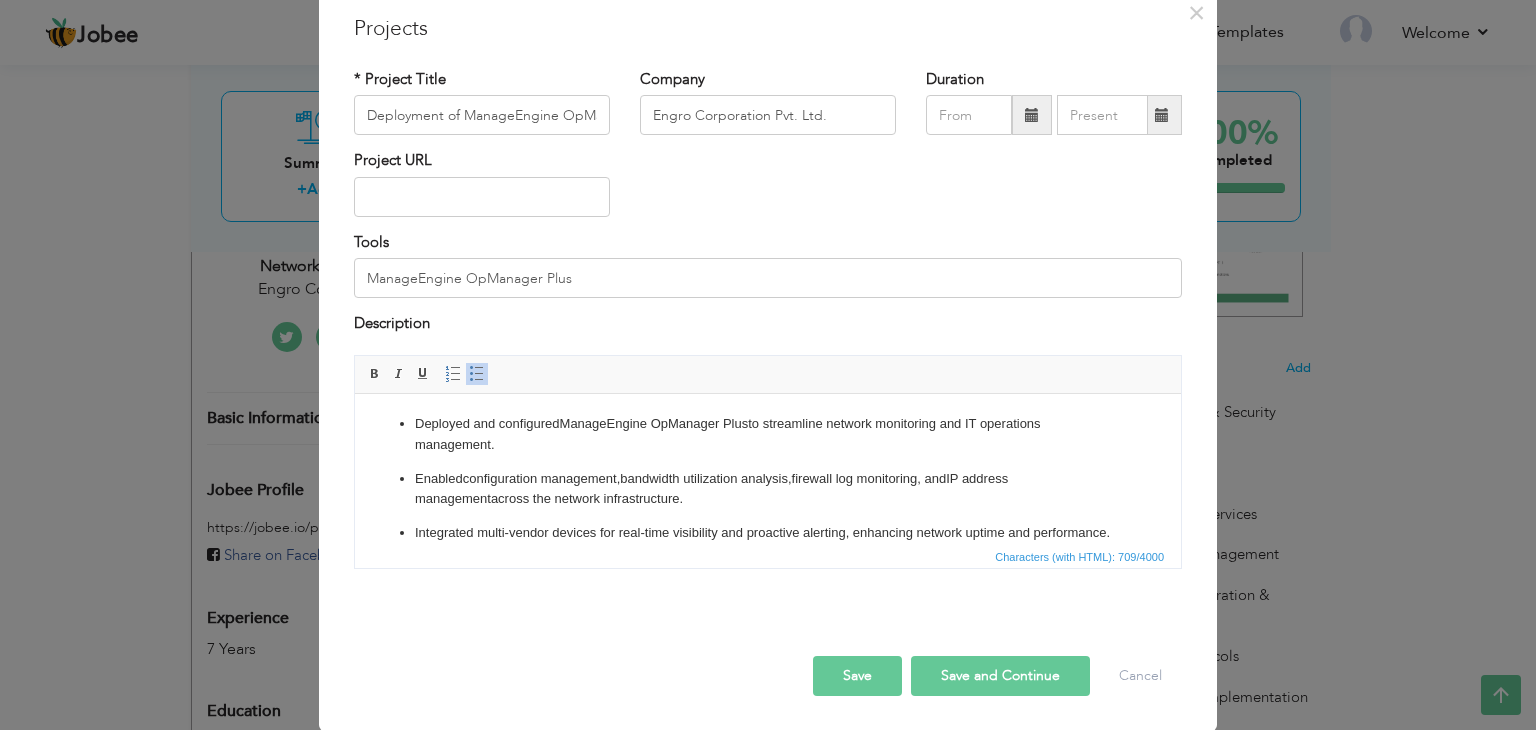 click on "Save" at bounding box center [857, 676] 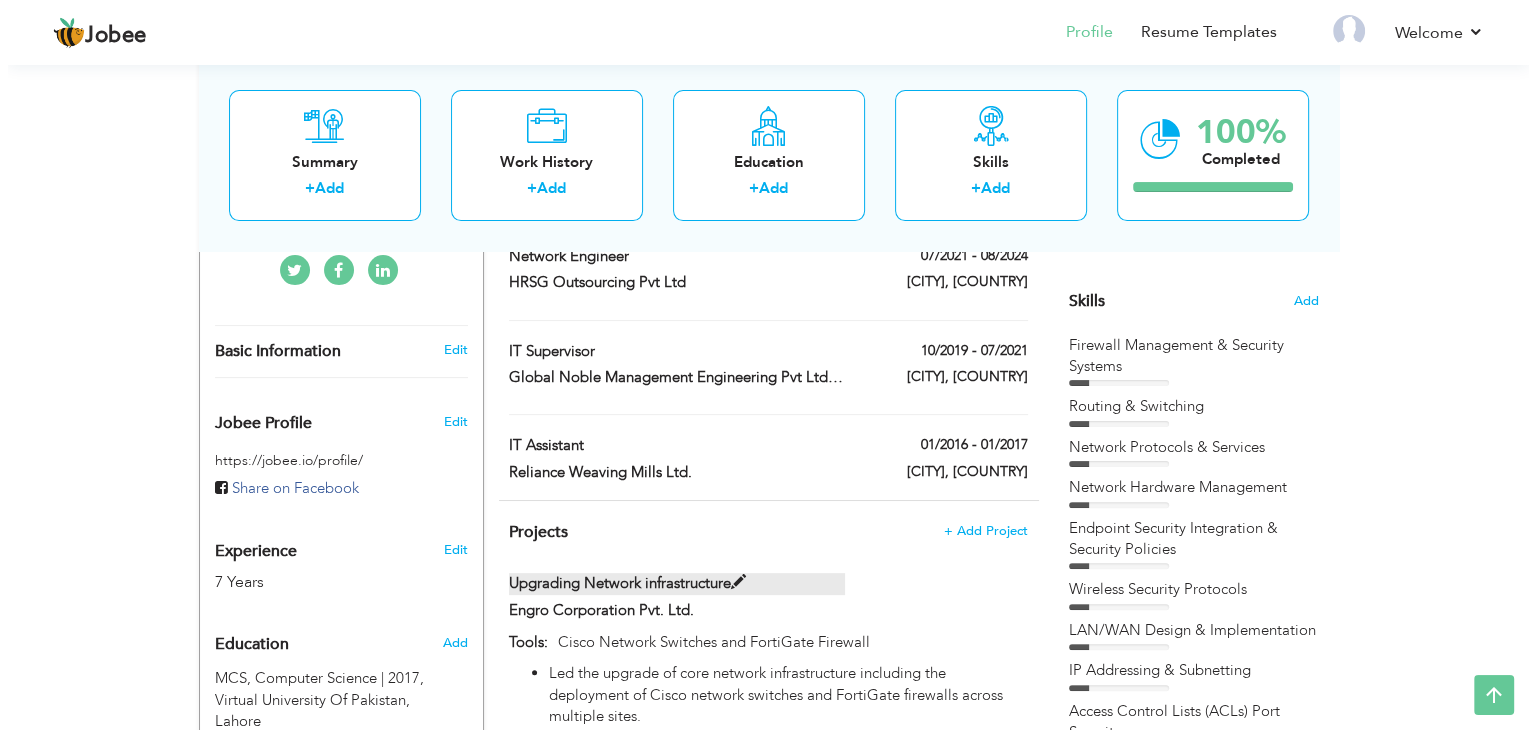 scroll, scrollTop: 647, scrollLeft: 0, axis: vertical 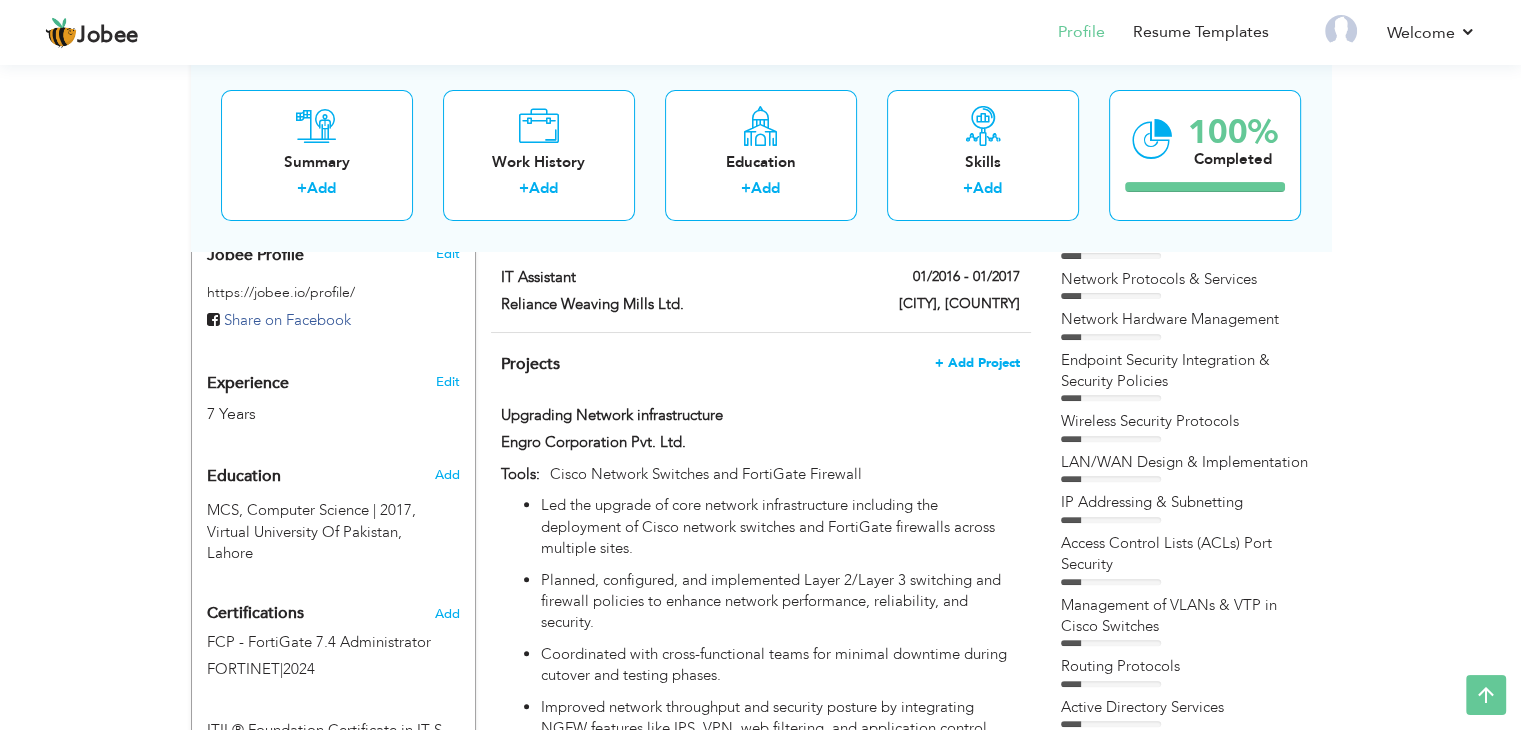click on "+ Add Project" at bounding box center (977, 363) 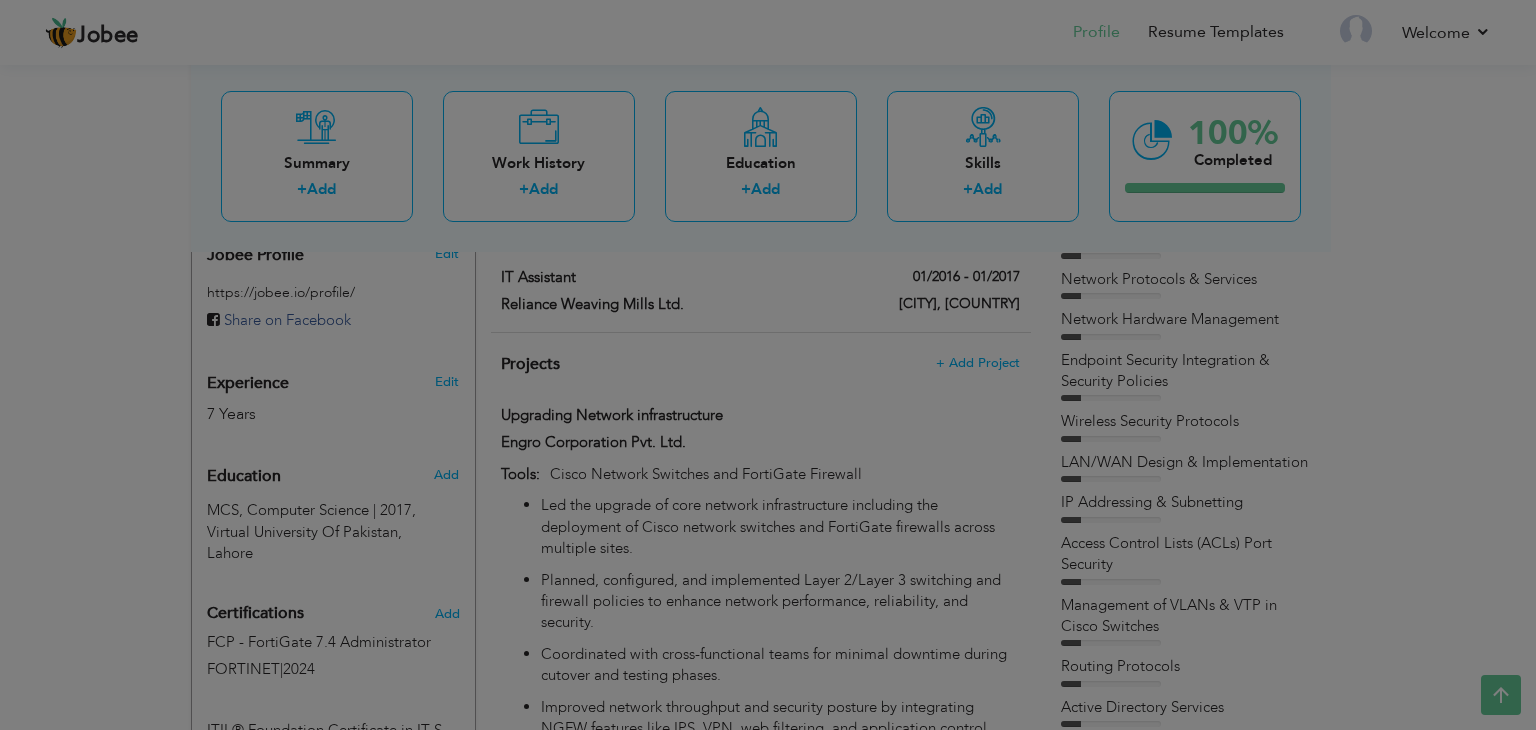 scroll, scrollTop: 0, scrollLeft: 0, axis: both 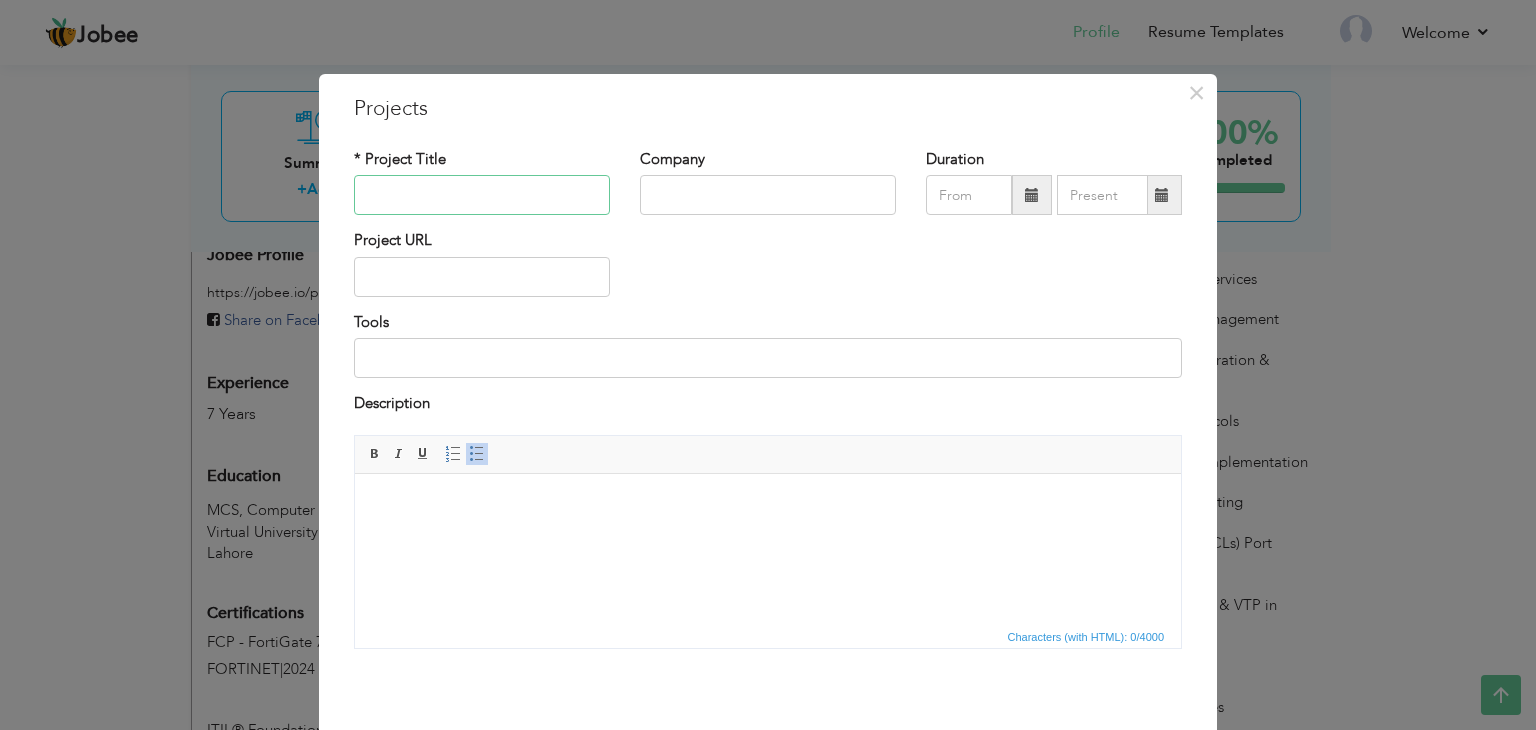 click at bounding box center (482, 195) 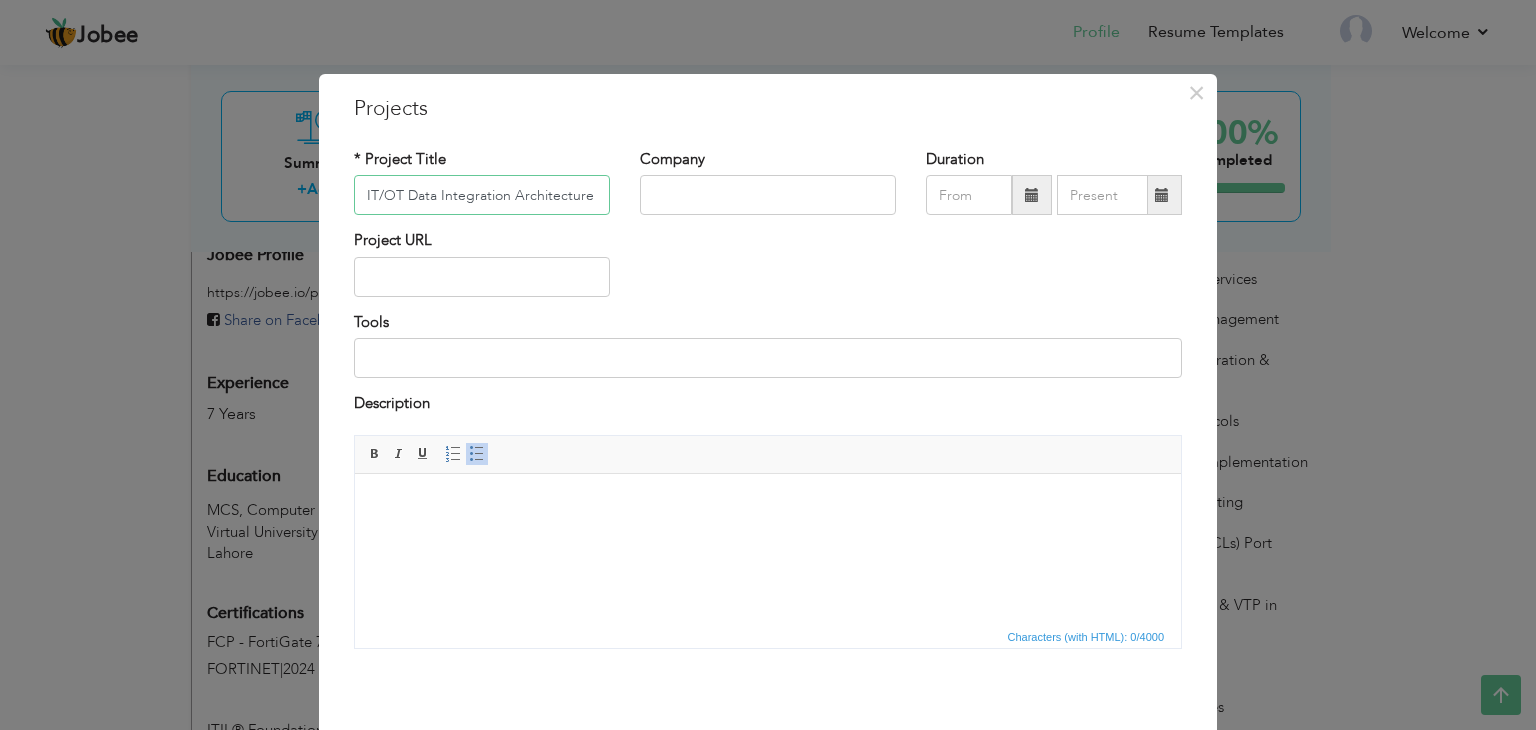 scroll, scrollTop: 0, scrollLeft: 92, axis: horizontal 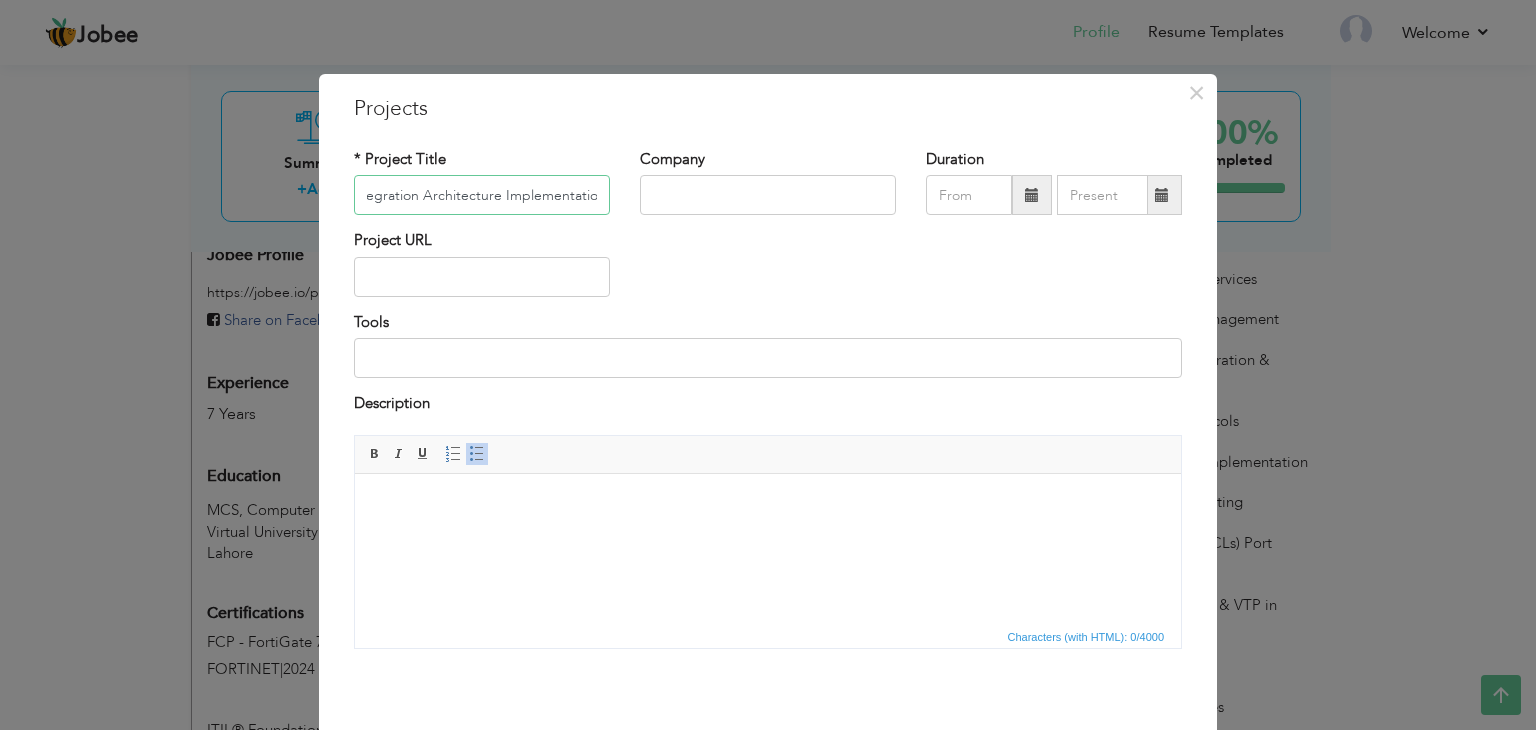 type on "IT/OT Data Integration Architecture Implementation" 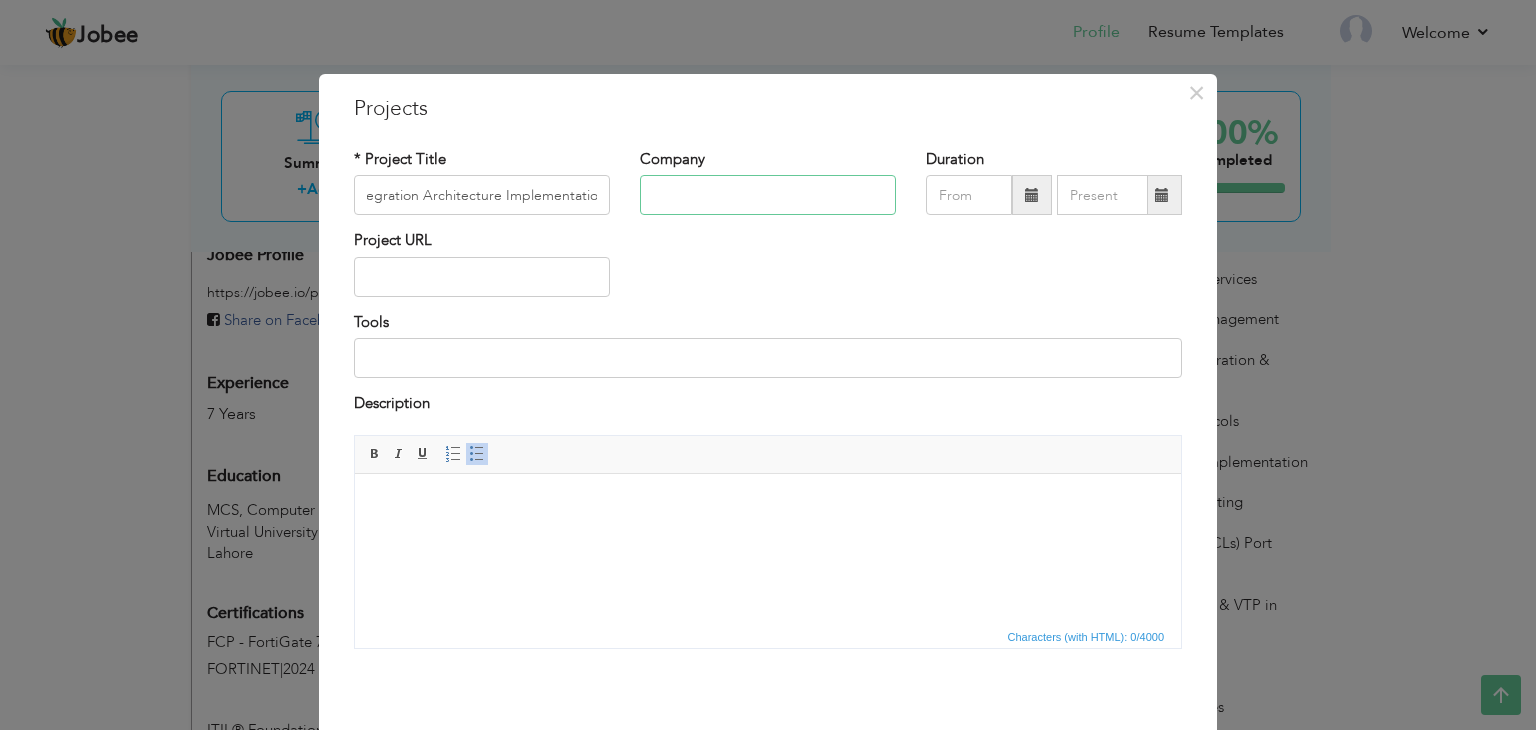 scroll, scrollTop: 0, scrollLeft: 0, axis: both 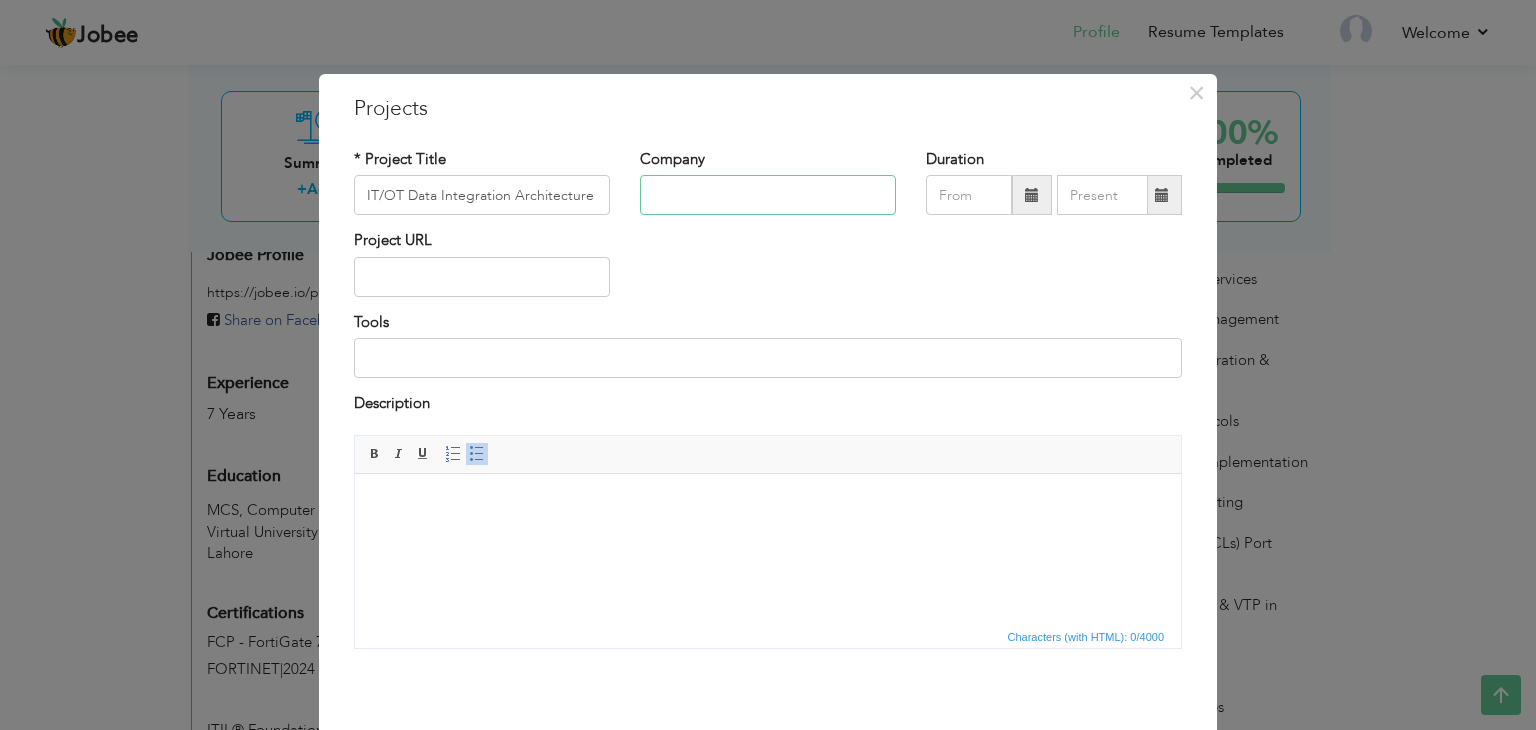 click at bounding box center (768, 195) 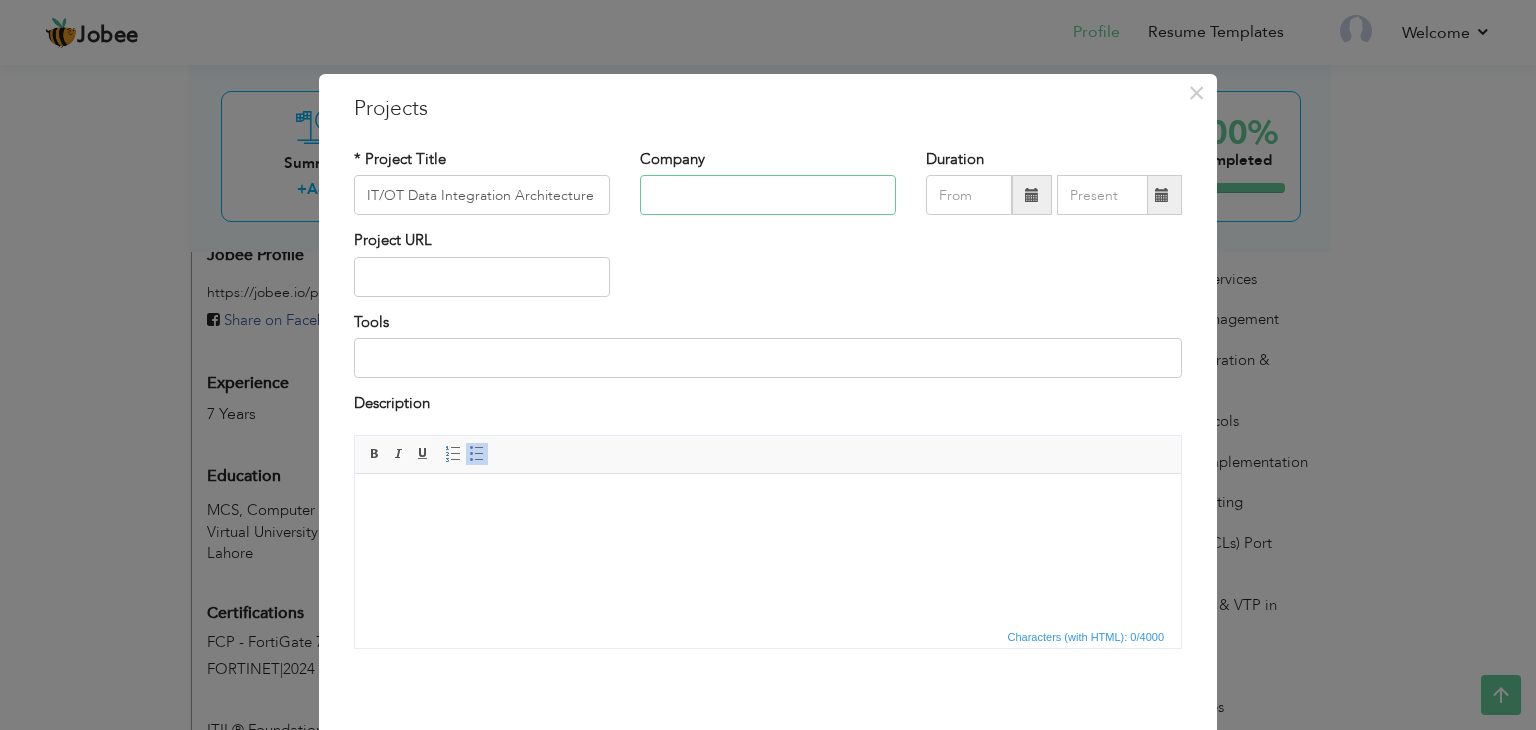 click at bounding box center (768, 195) 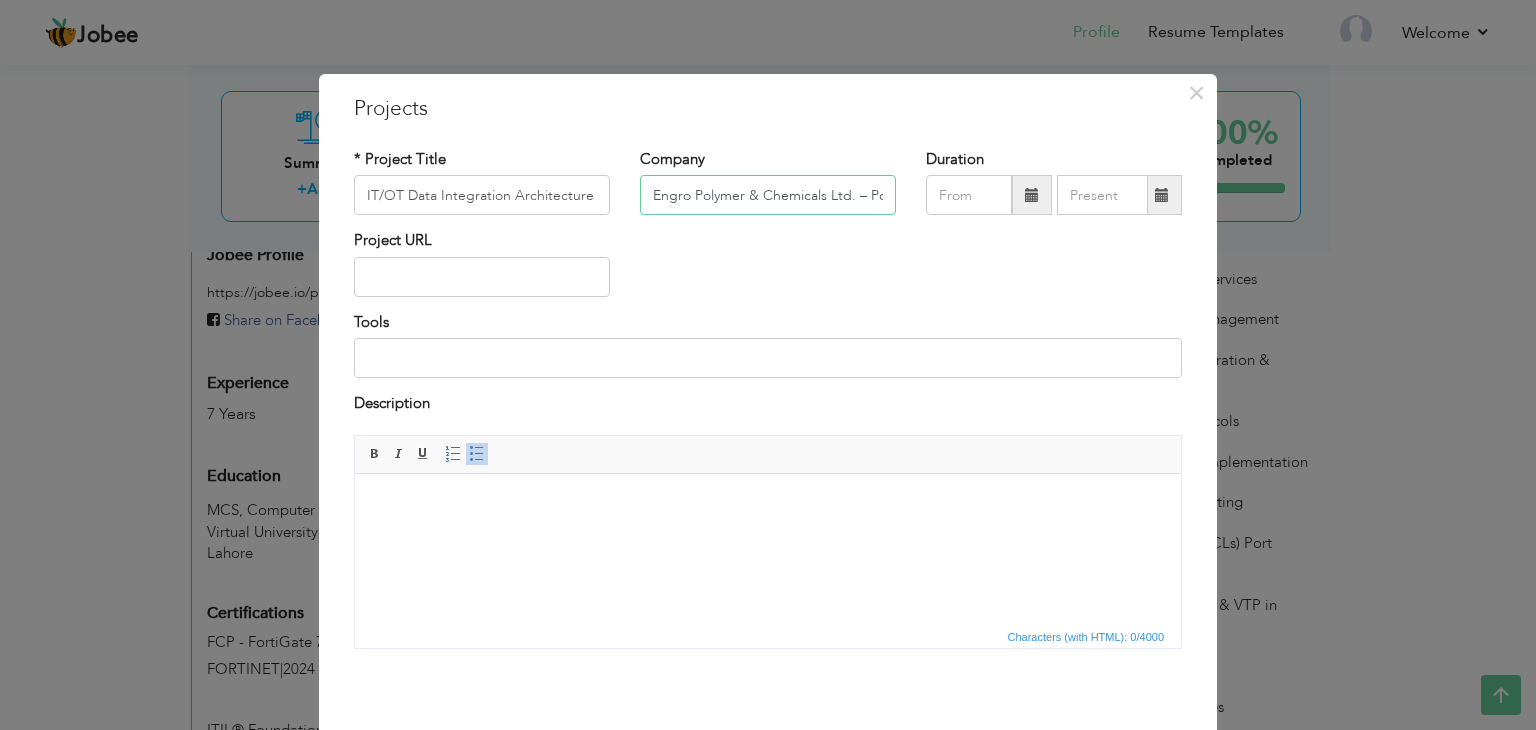 scroll, scrollTop: 0, scrollLeft: 88, axis: horizontal 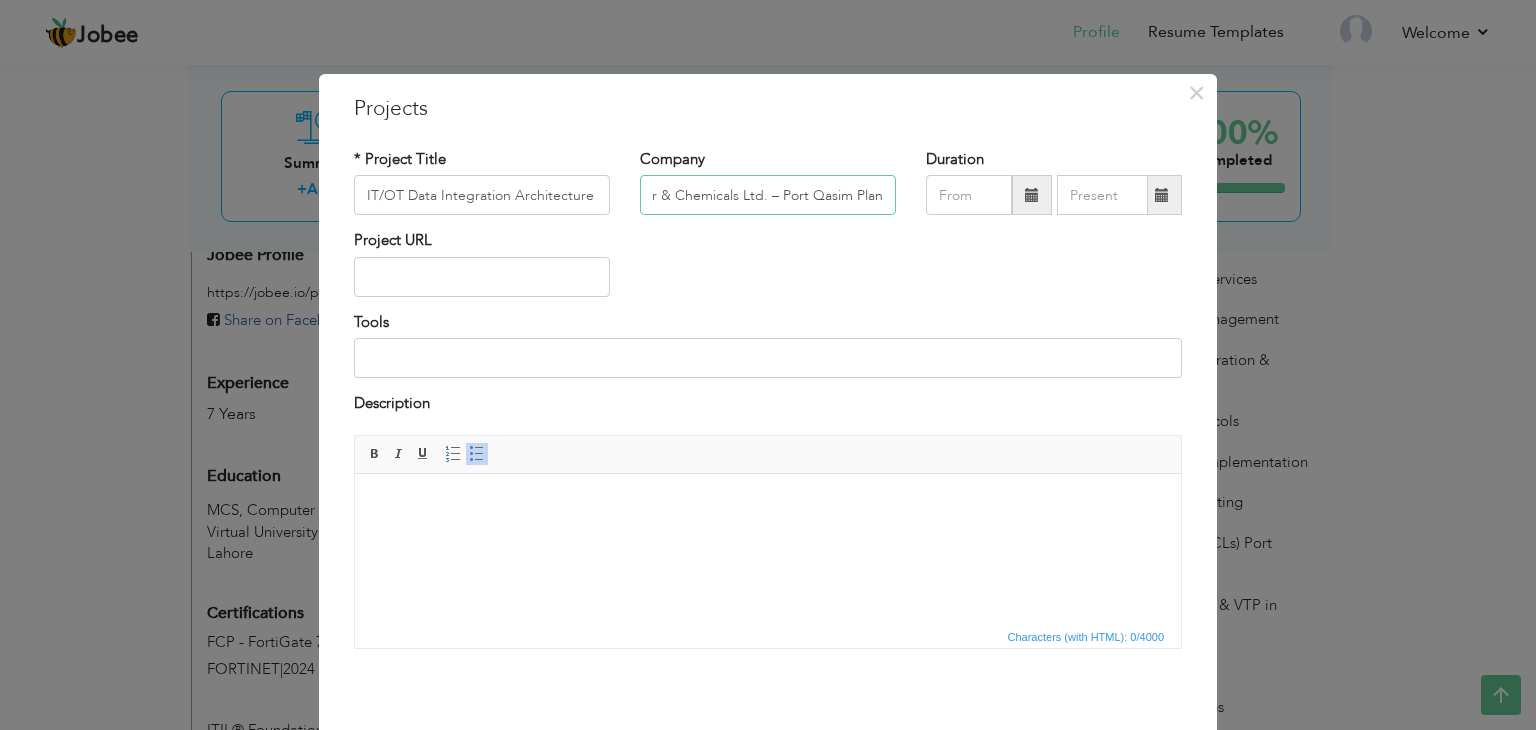 type on "Engro Polymer & Chemicals Ltd. – Port Qasim Plant" 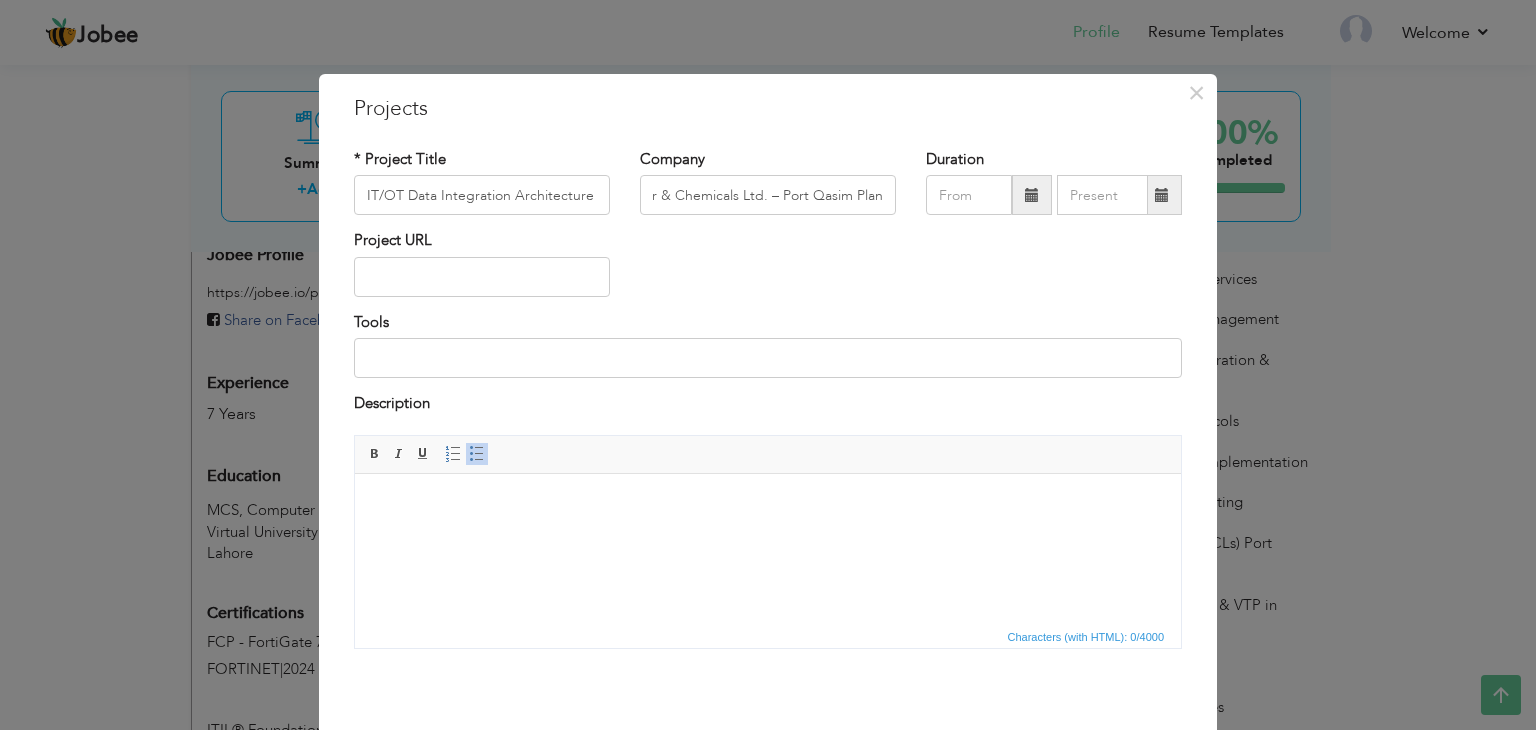 click on "Project URL" at bounding box center [768, 270] 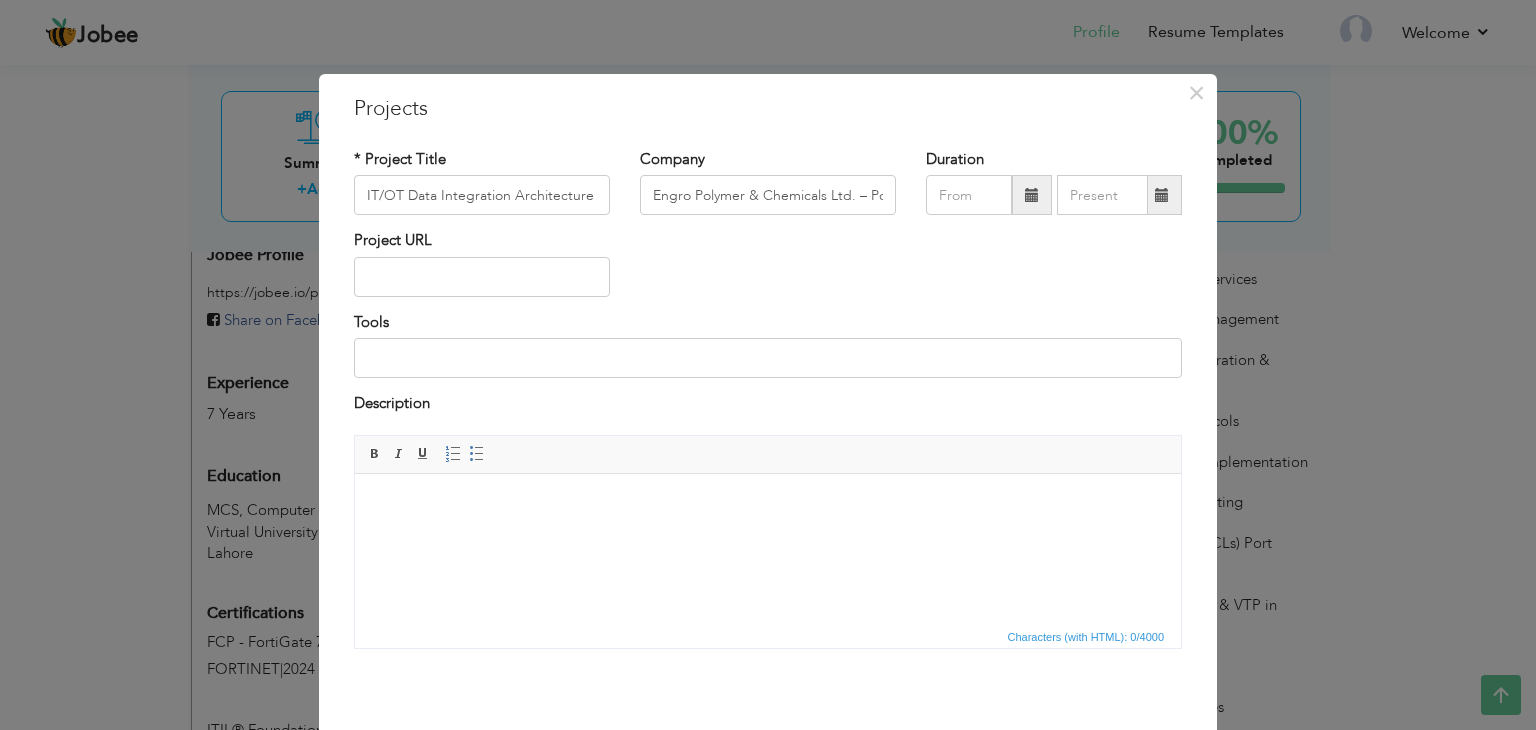 click at bounding box center [768, 503] 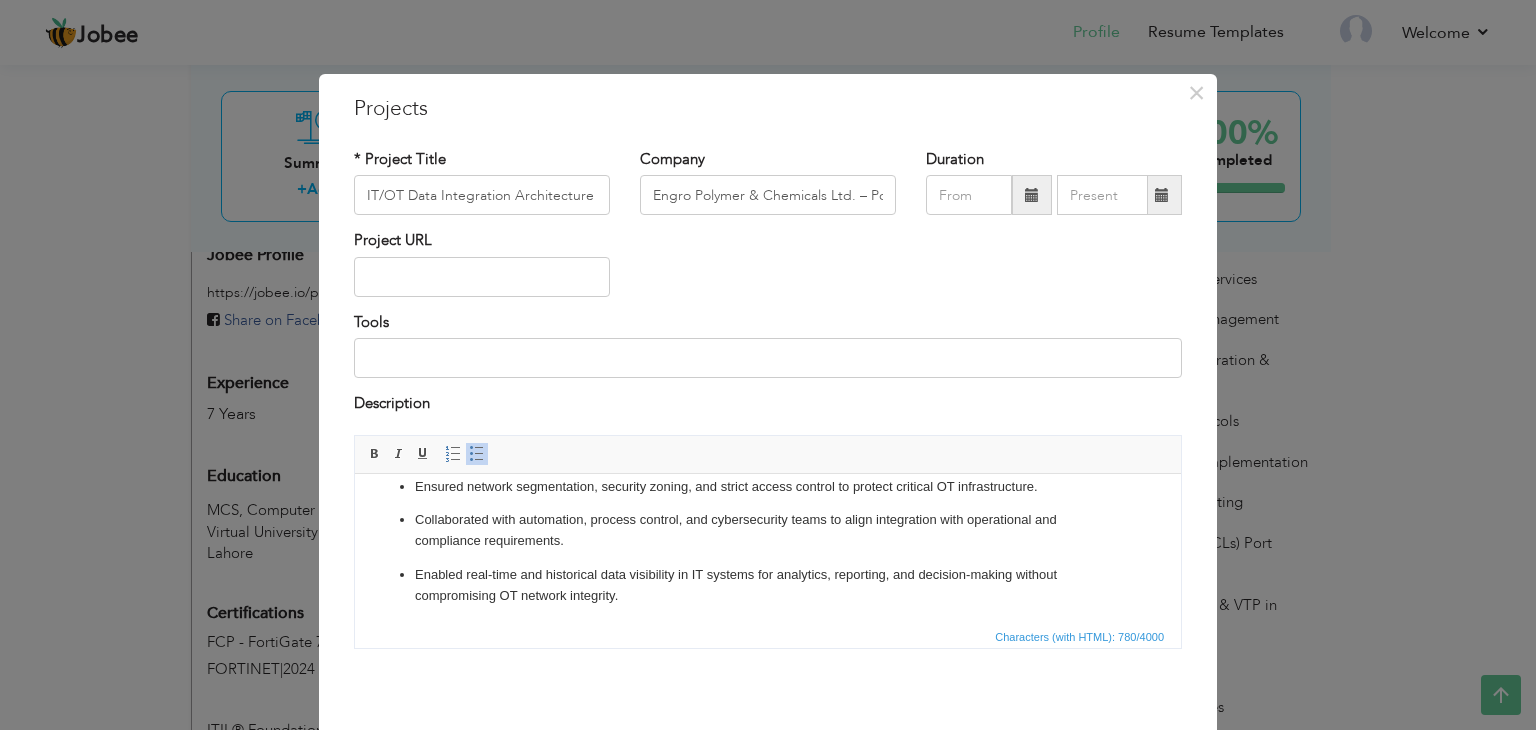 scroll, scrollTop: 0, scrollLeft: 0, axis: both 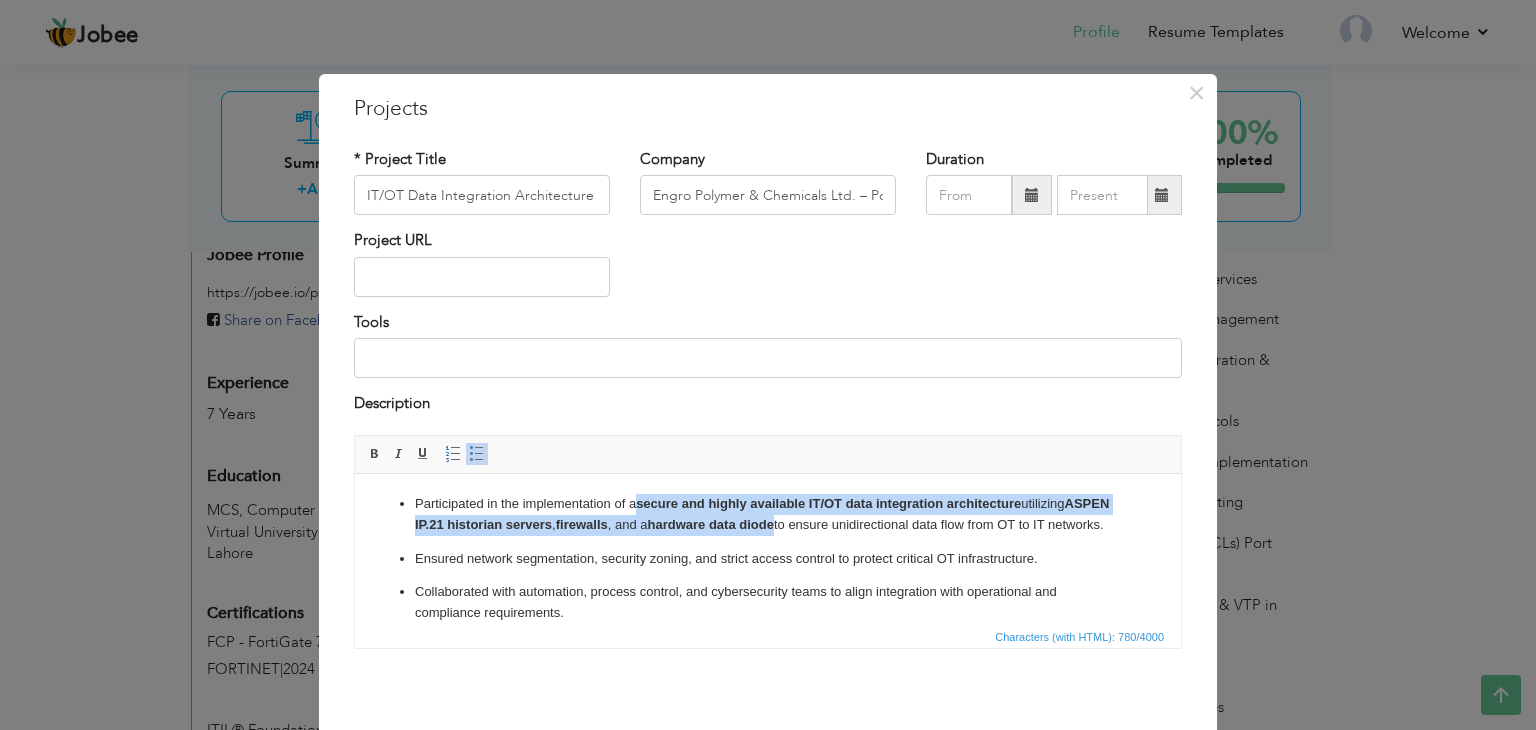 drag, startPoint x: 828, startPoint y: 526, endPoint x: 638, endPoint y: 505, distance: 191.157 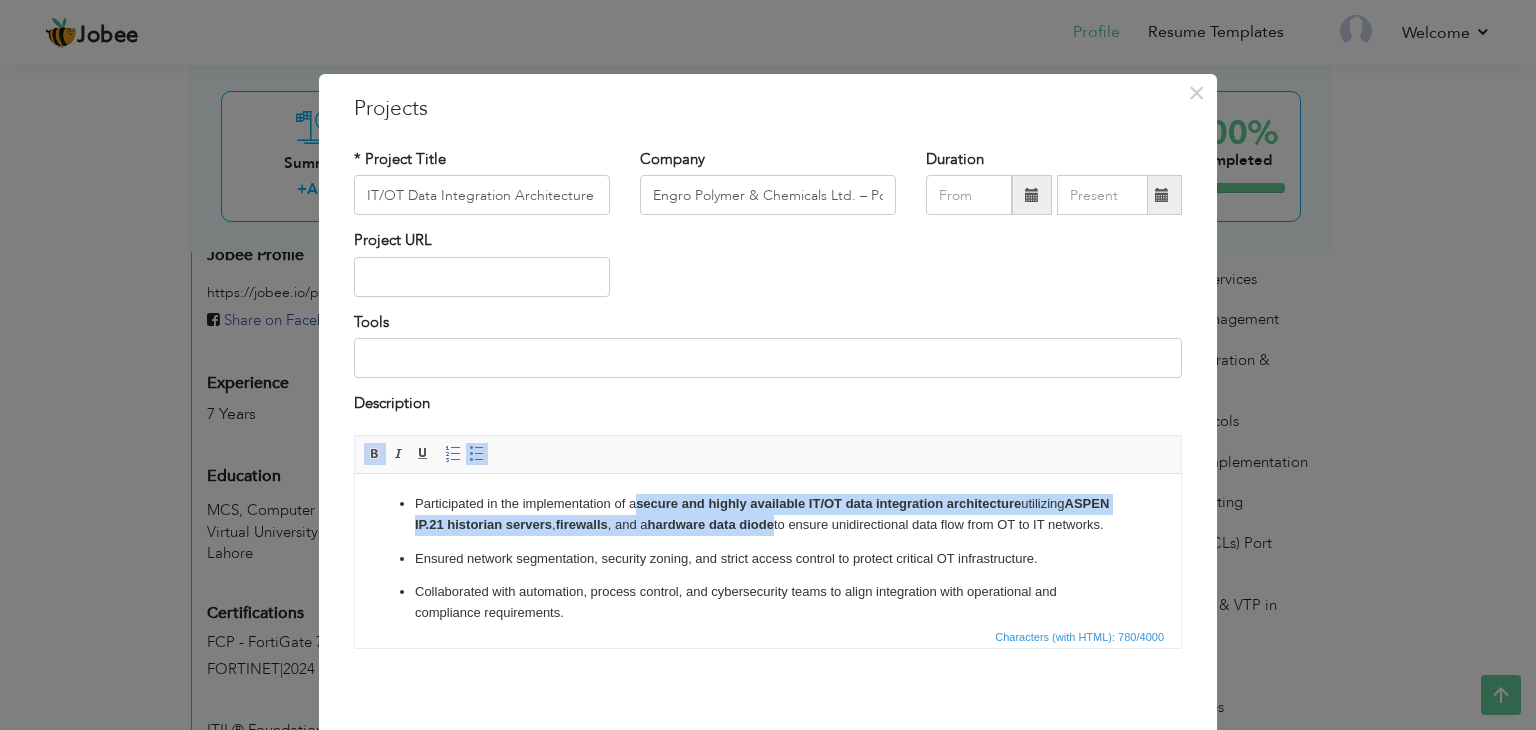click at bounding box center [375, 454] 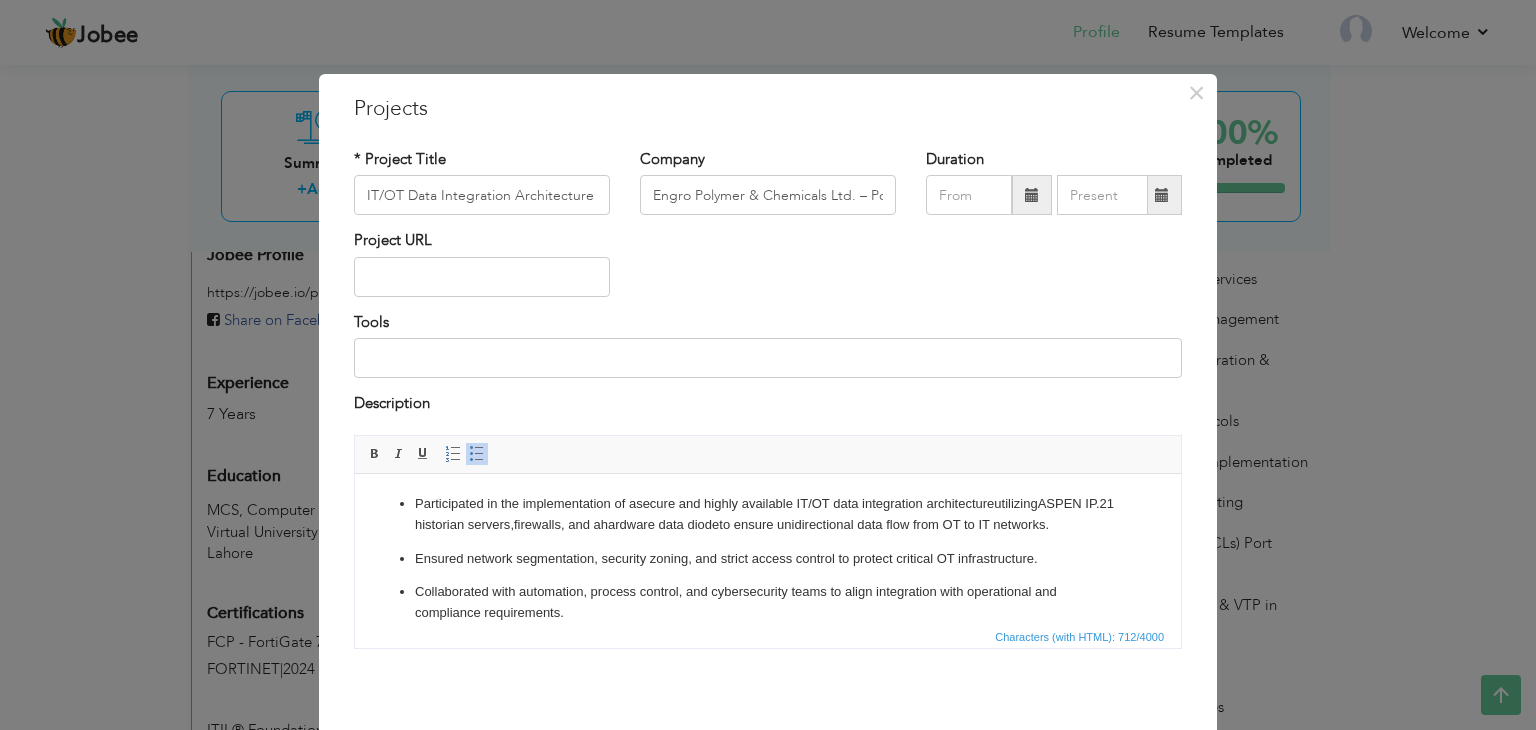 click on "Participated in the implementation of a  secure and highly available IT/OT data integration architecture  utilizing  ASPEN IP.21 historian servers ,  firewalls , and a  hardware data diode  to ensure unidirectional data flow from OT to IT networks. Ensured network segmentation, security zoning, and strict access control to protect critical OT infrastructure. Collaborated with automation, process control, and cybersecurity teams to align integration with operational and compliance requirements. Enabled real-time and historical data visibility in IT systems for analytics, reporting, and decision-making without compromising OT network integrity." at bounding box center [768, 585] 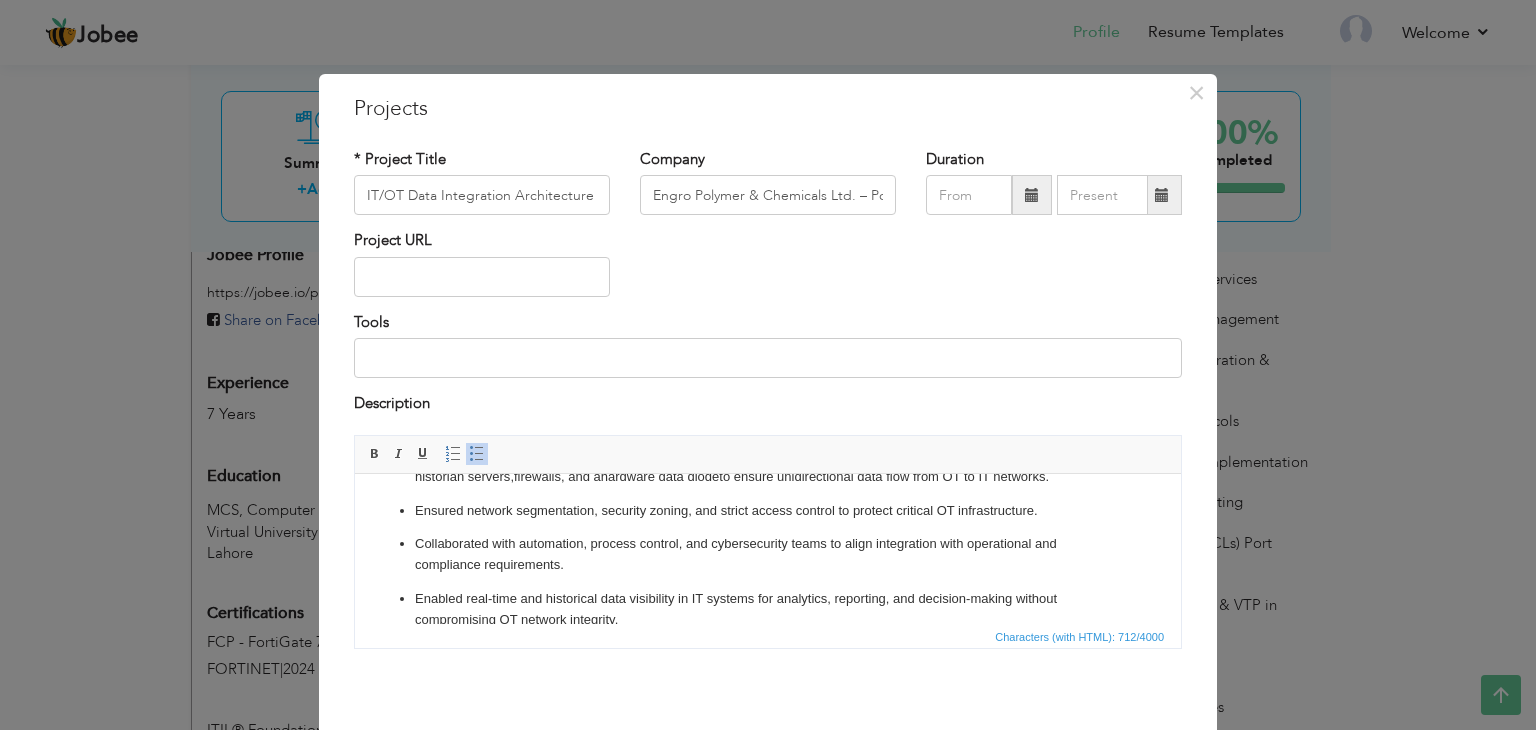 scroll, scrollTop: 74, scrollLeft: 0, axis: vertical 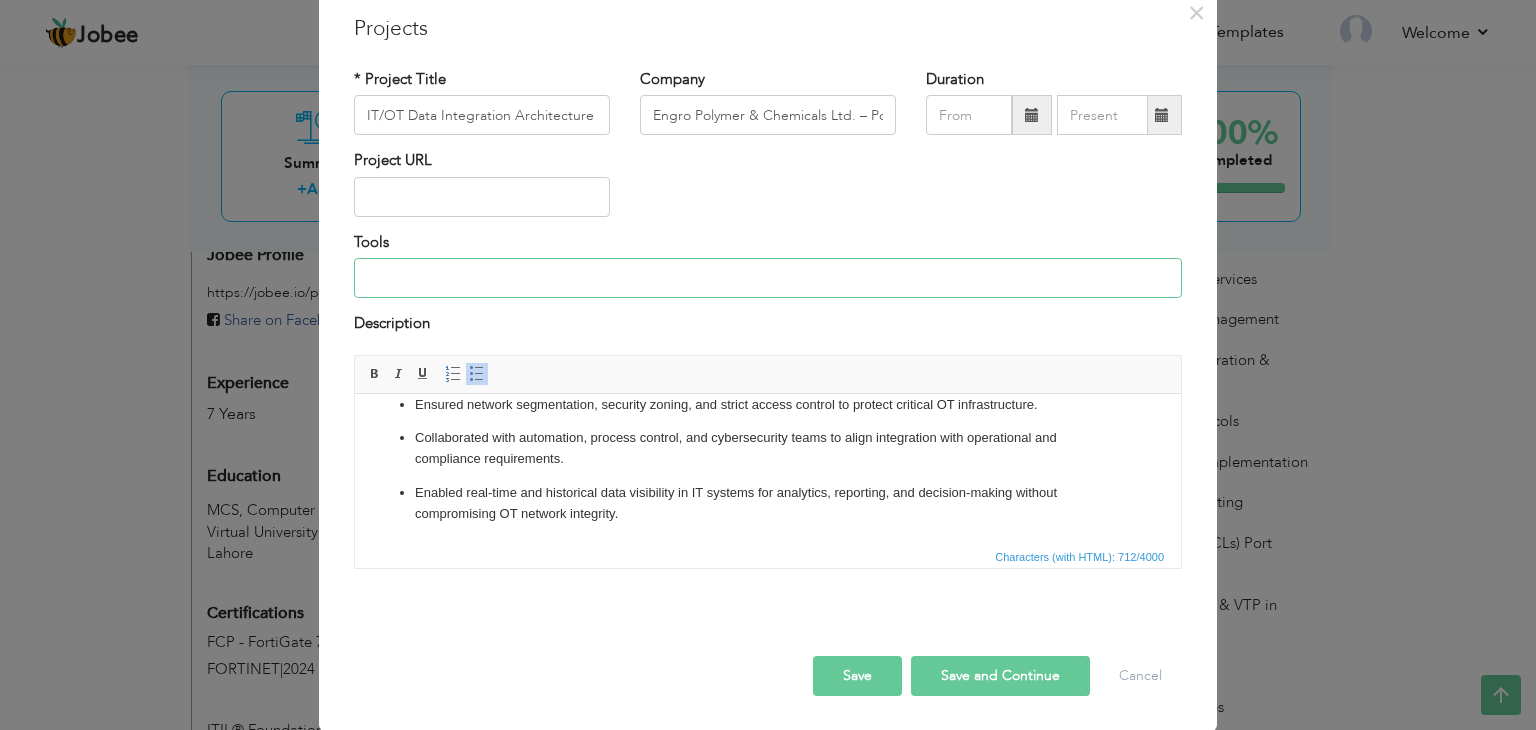 click at bounding box center [768, 278] 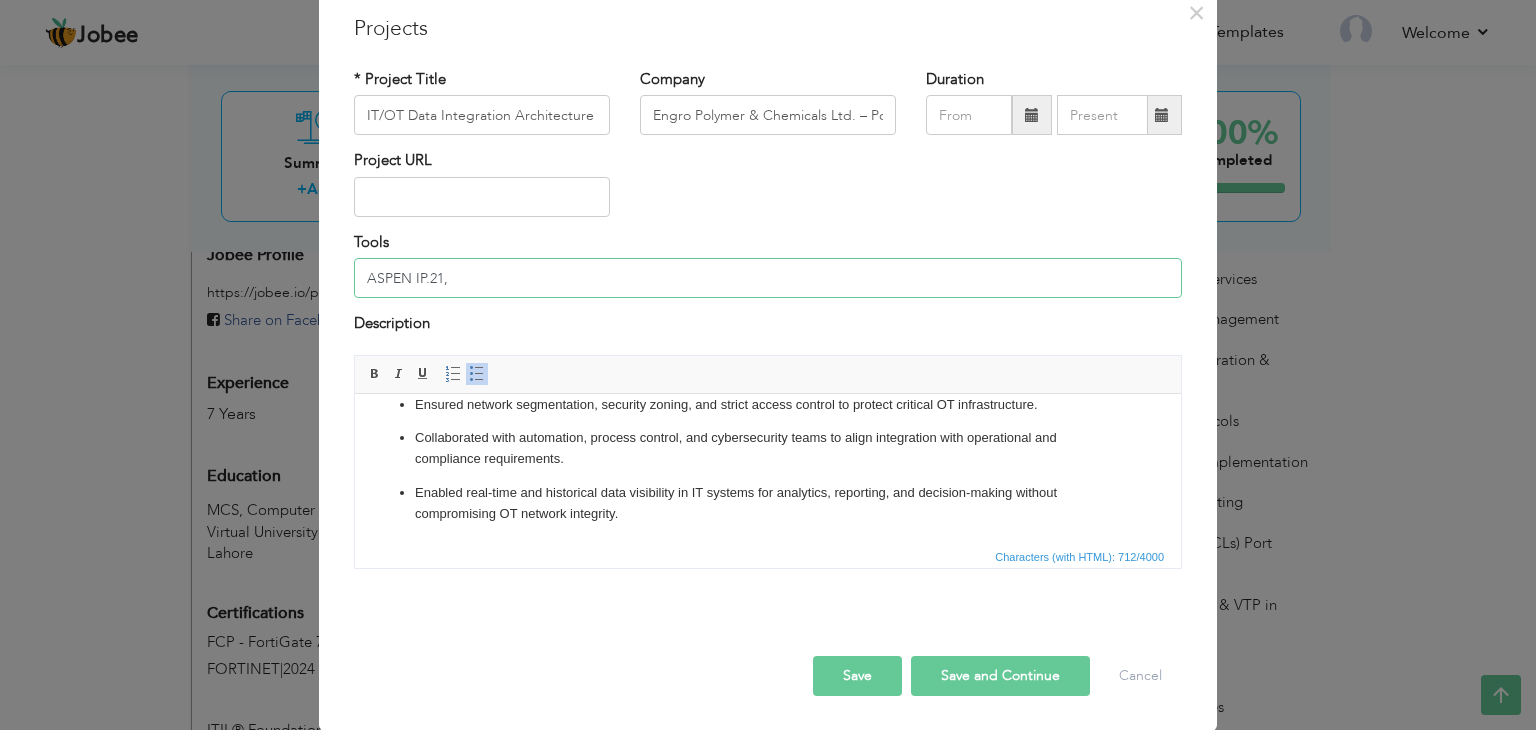 paste on "FortiGate Firewalls" 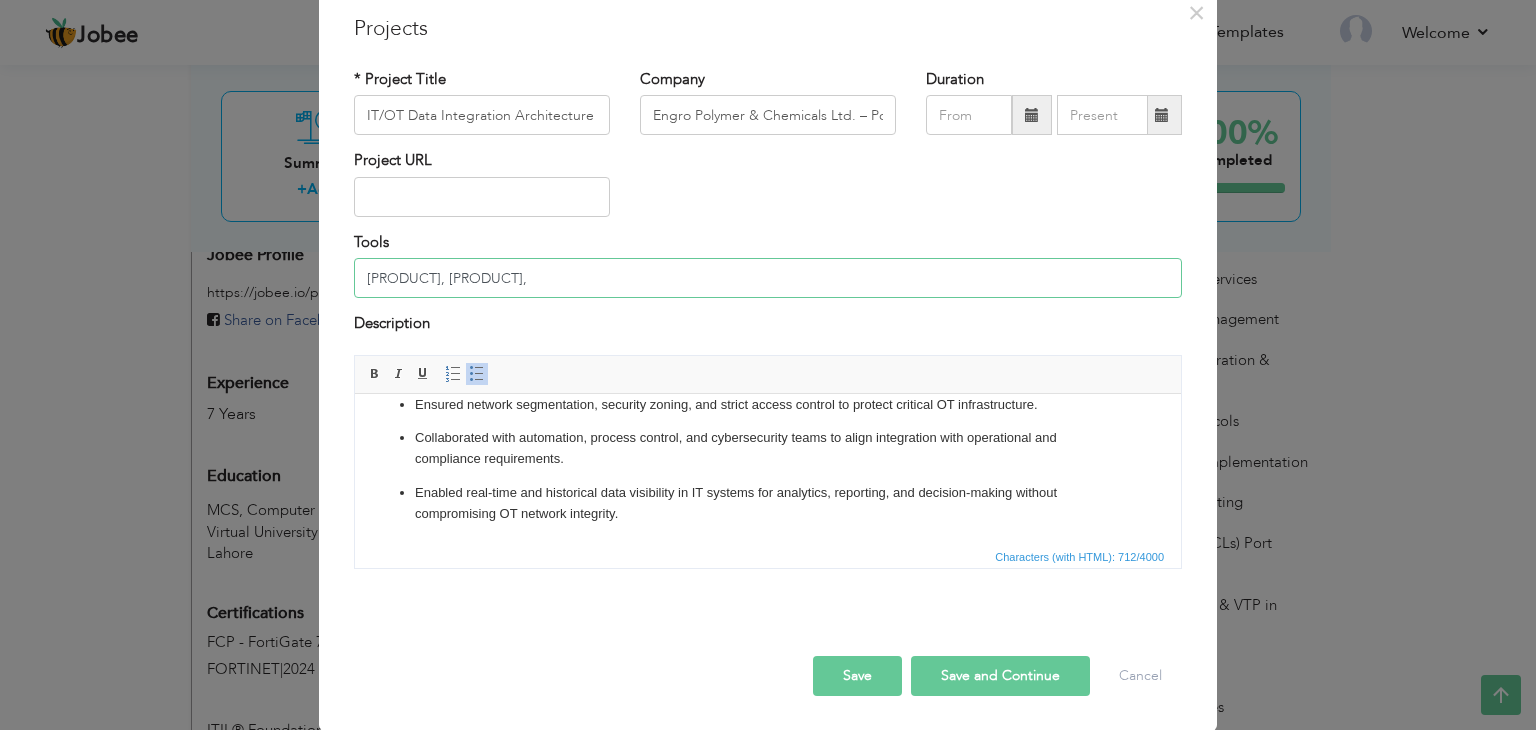 paste on "Cisco Switches" 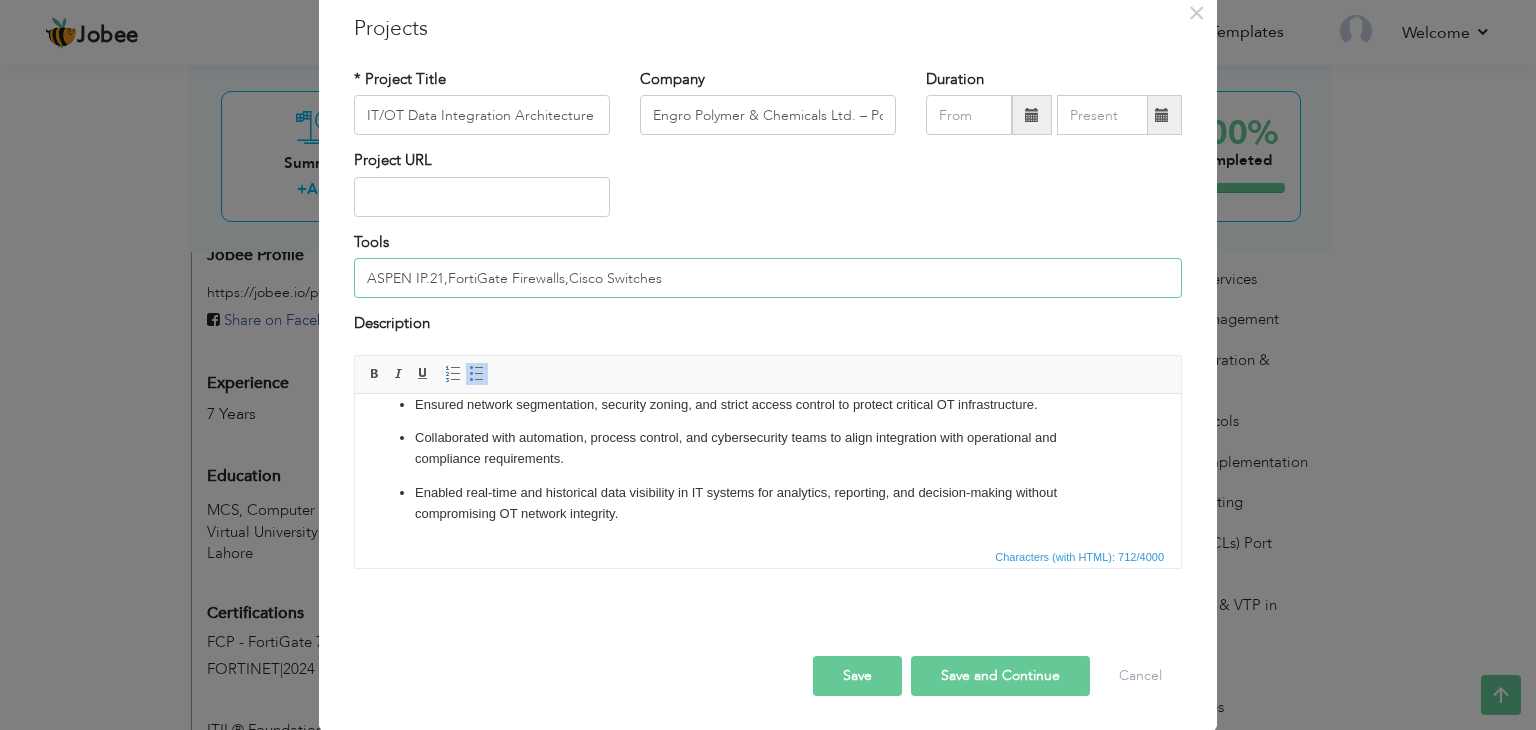 click on "ASPEN IP.21,FortiGate Firewalls,Cisco Switches" at bounding box center [768, 278] 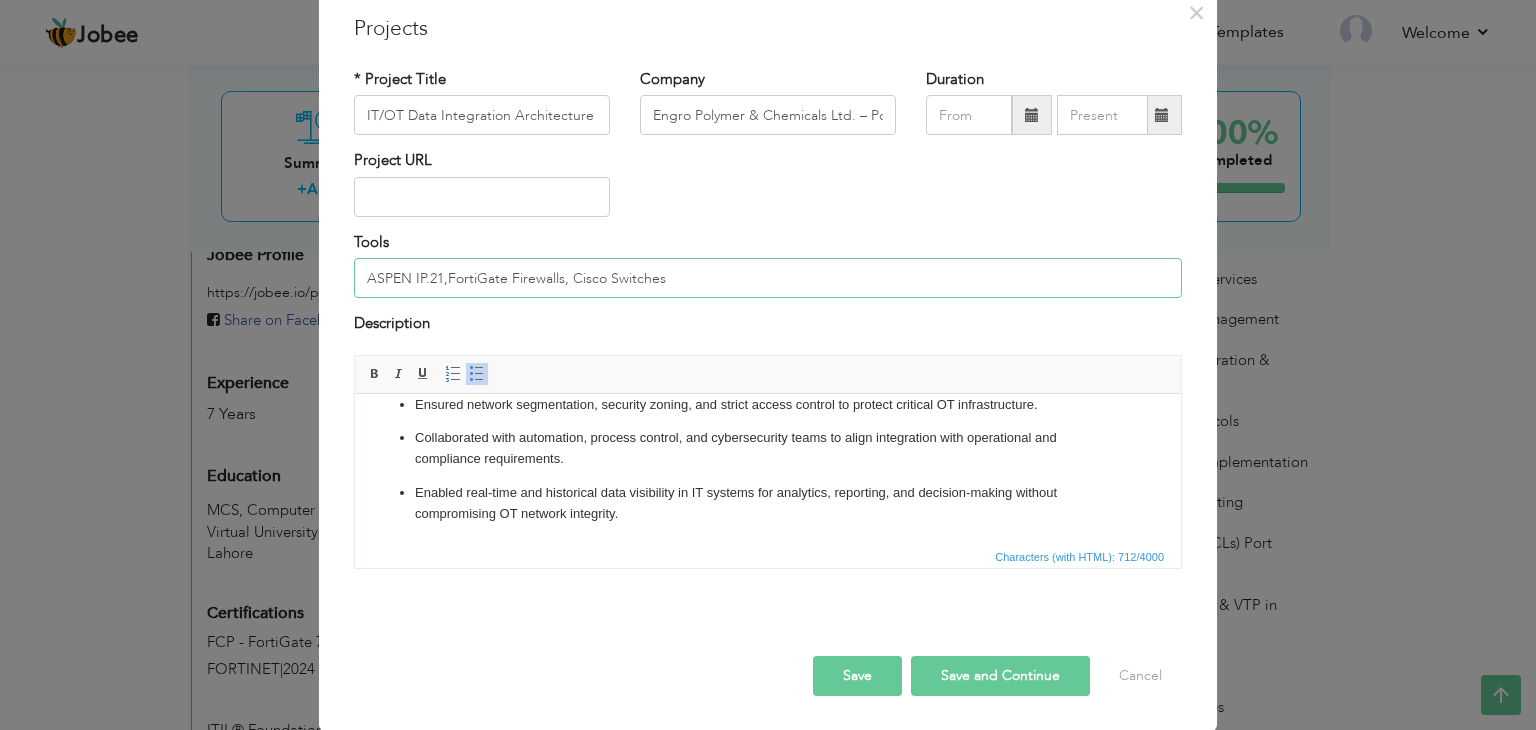 drag, startPoint x: 435, startPoint y: 279, endPoint x: 474, endPoint y: 285, distance: 39.45884 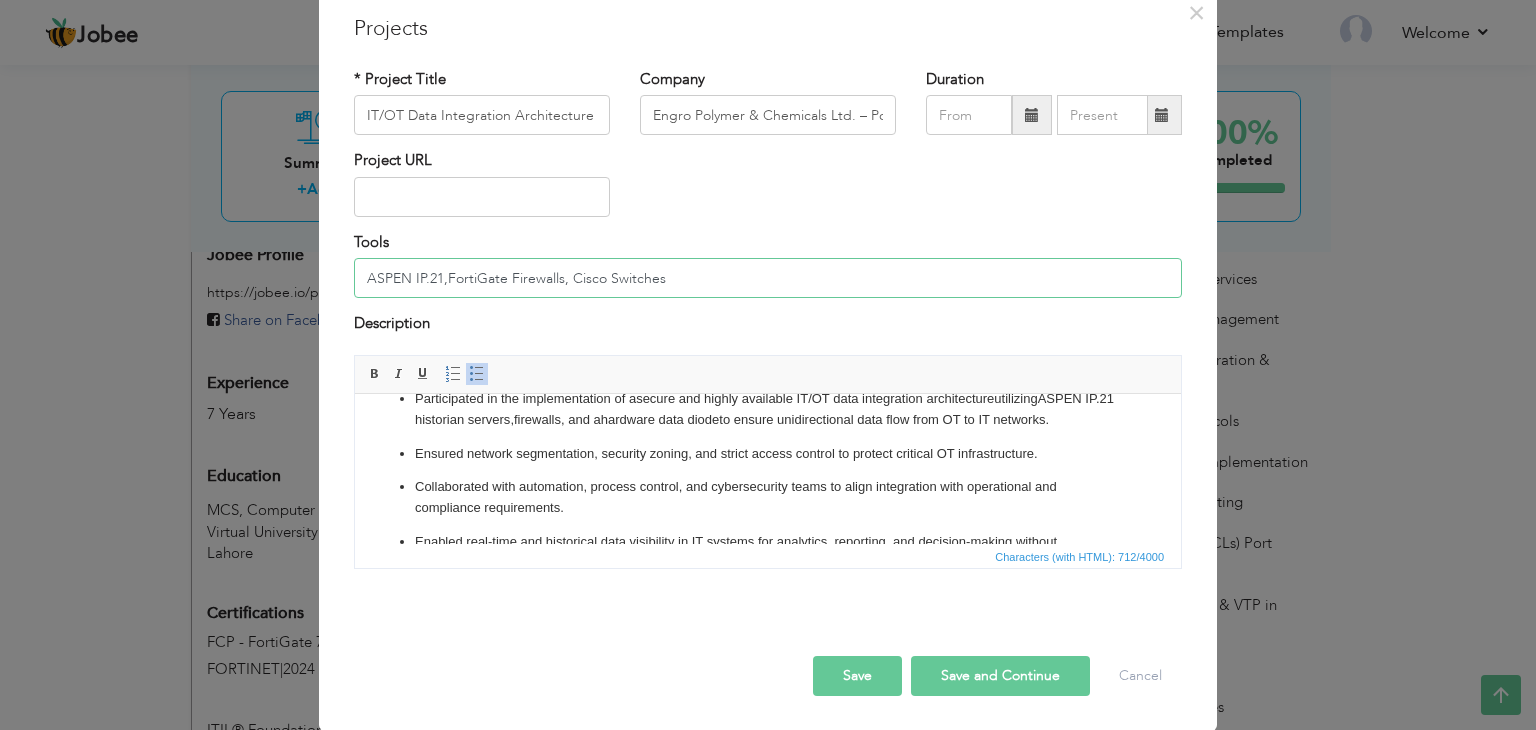 scroll, scrollTop: 0, scrollLeft: 0, axis: both 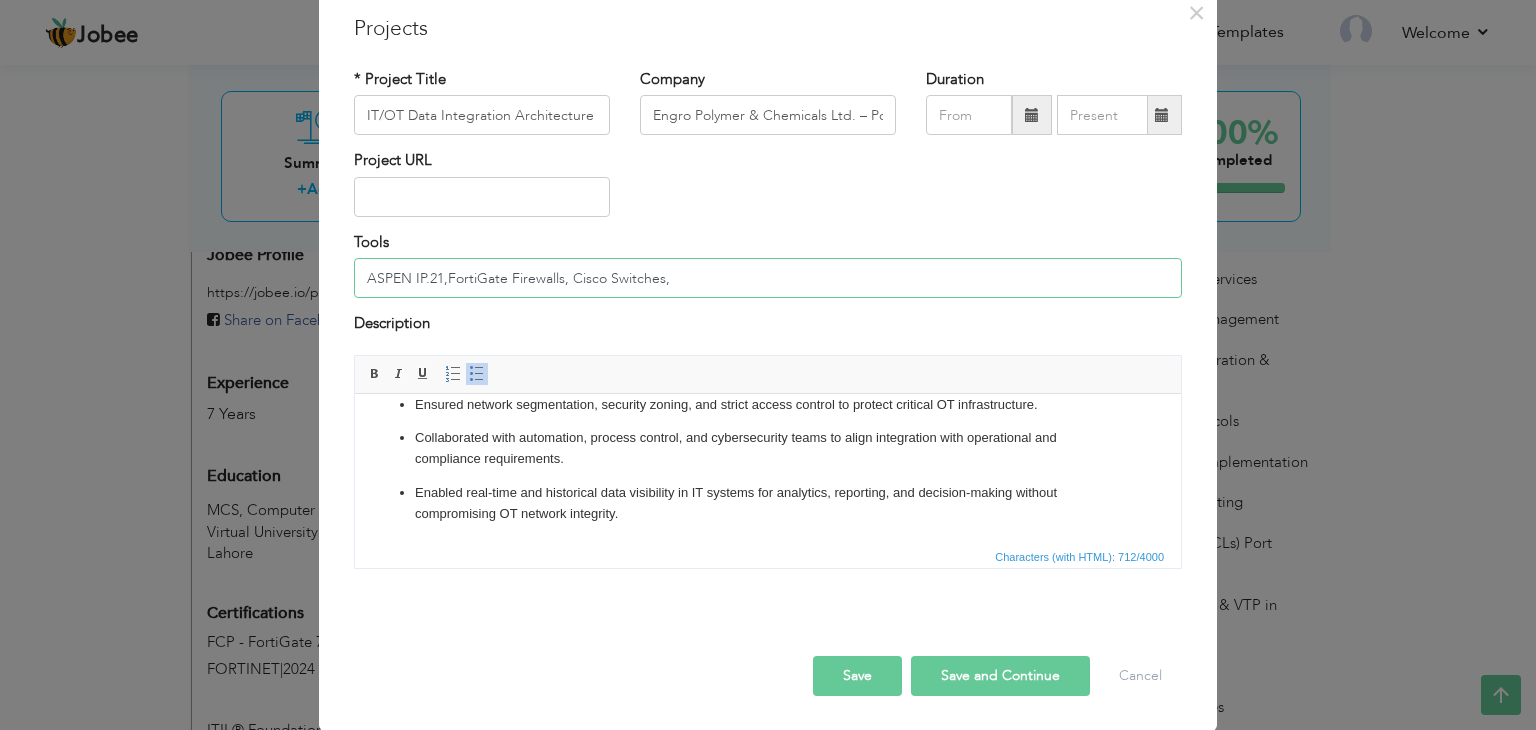paste on "Data Diode (Unidirectional Gateway)" 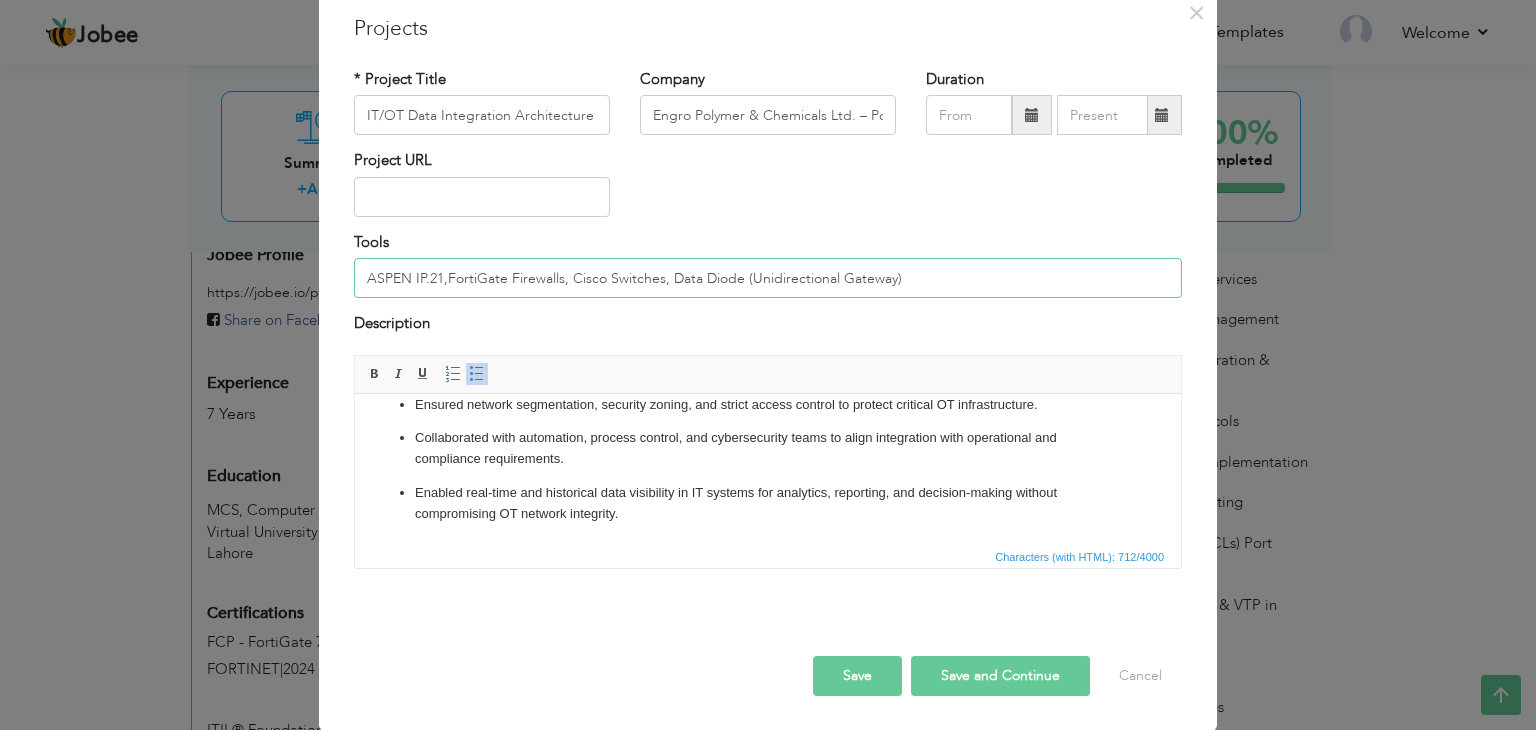 type on "ASPEN IP.21,FortiGate Firewalls, Cisco Switches, Data Diode (Unidirectional Gateway)" 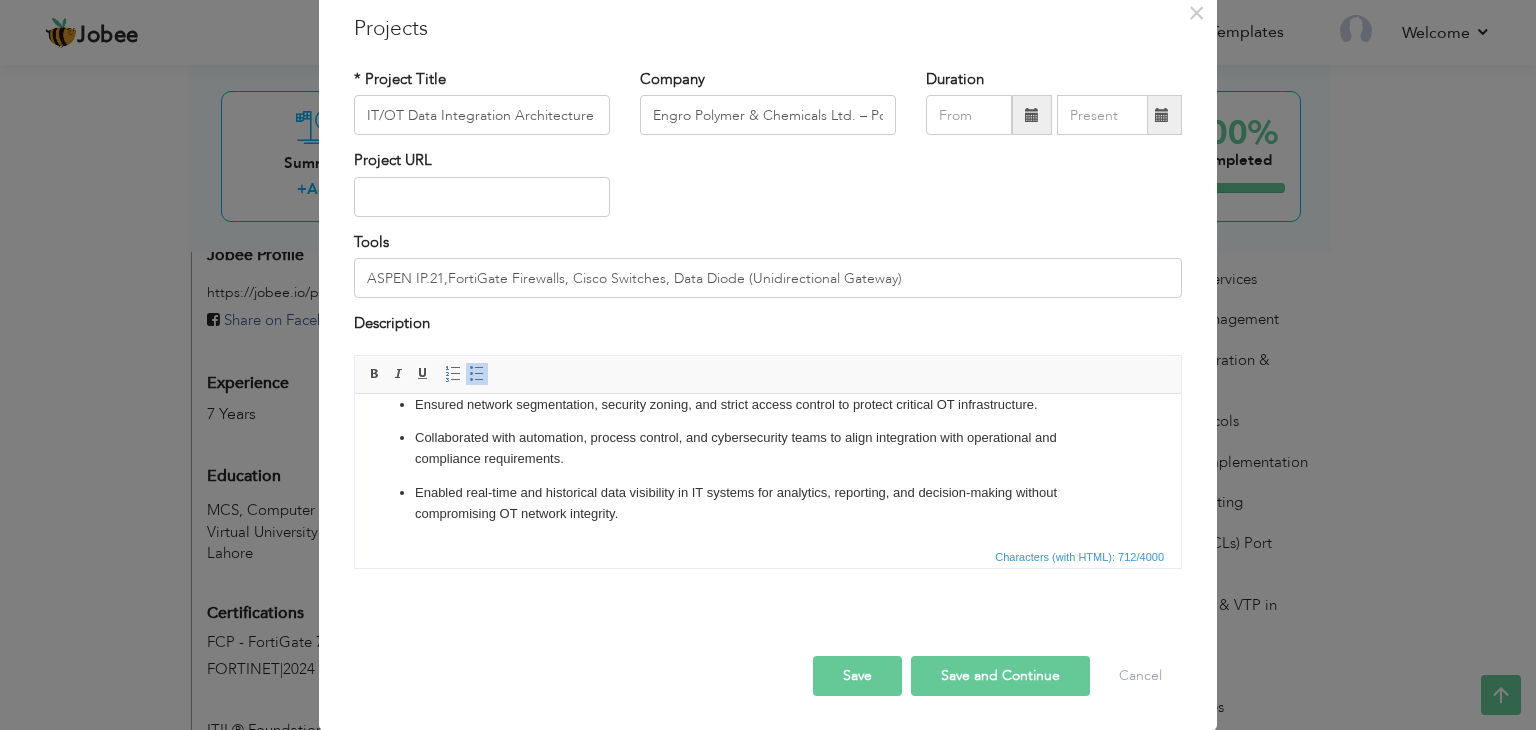 click on "Save" at bounding box center (857, 676) 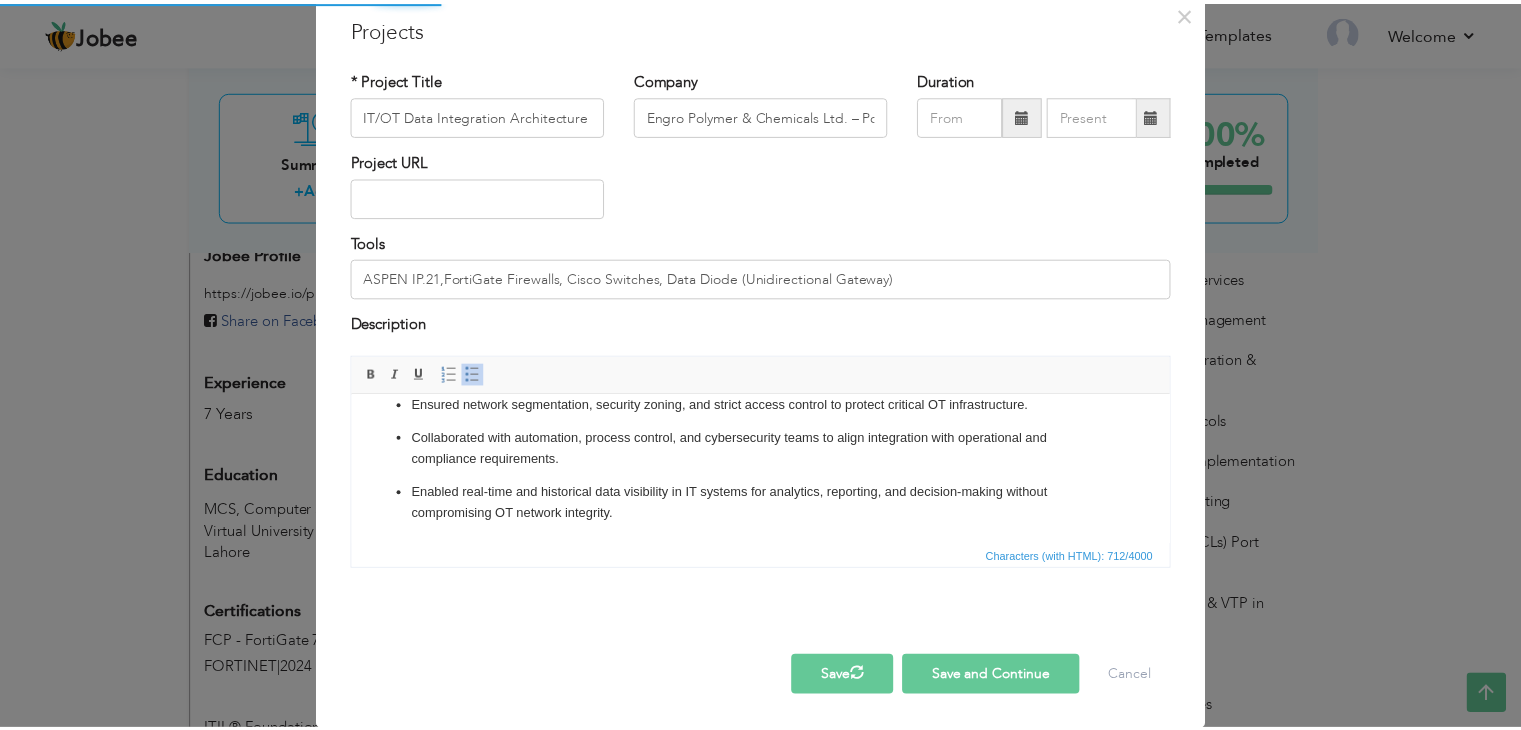 scroll, scrollTop: 0, scrollLeft: 0, axis: both 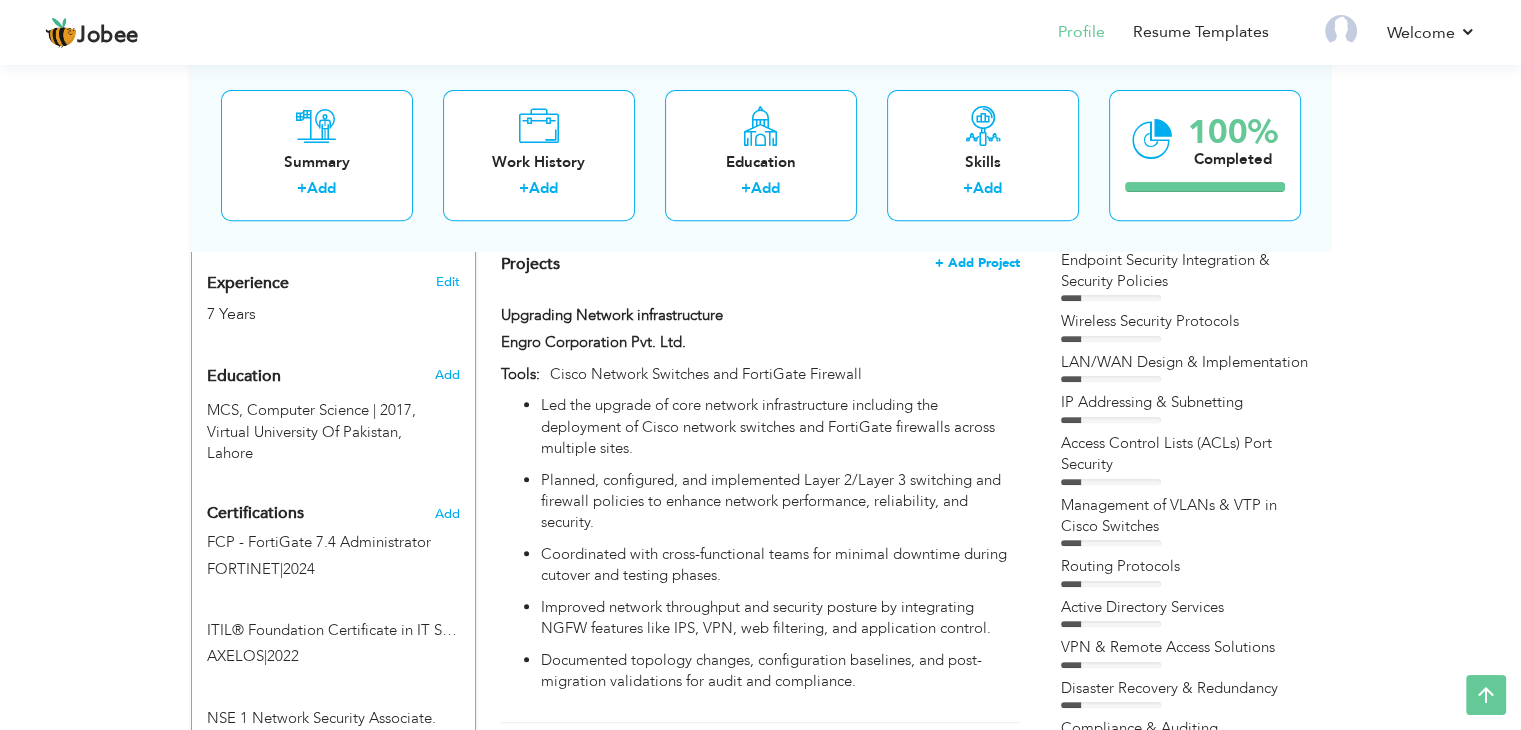 click on "+ Add Project" at bounding box center (977, 263) 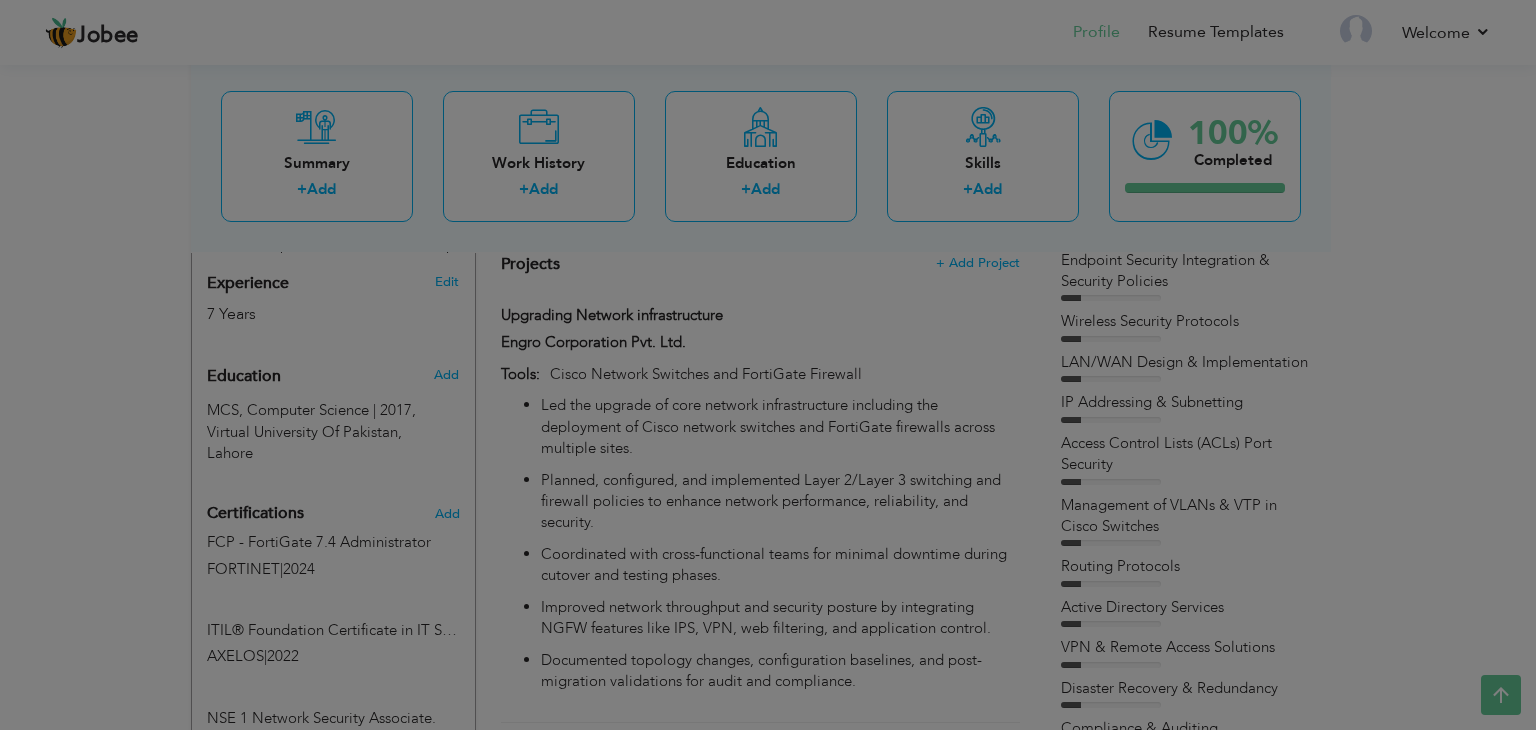 scroll, scrollTop: 0, scrollLeft: 0, axis: both 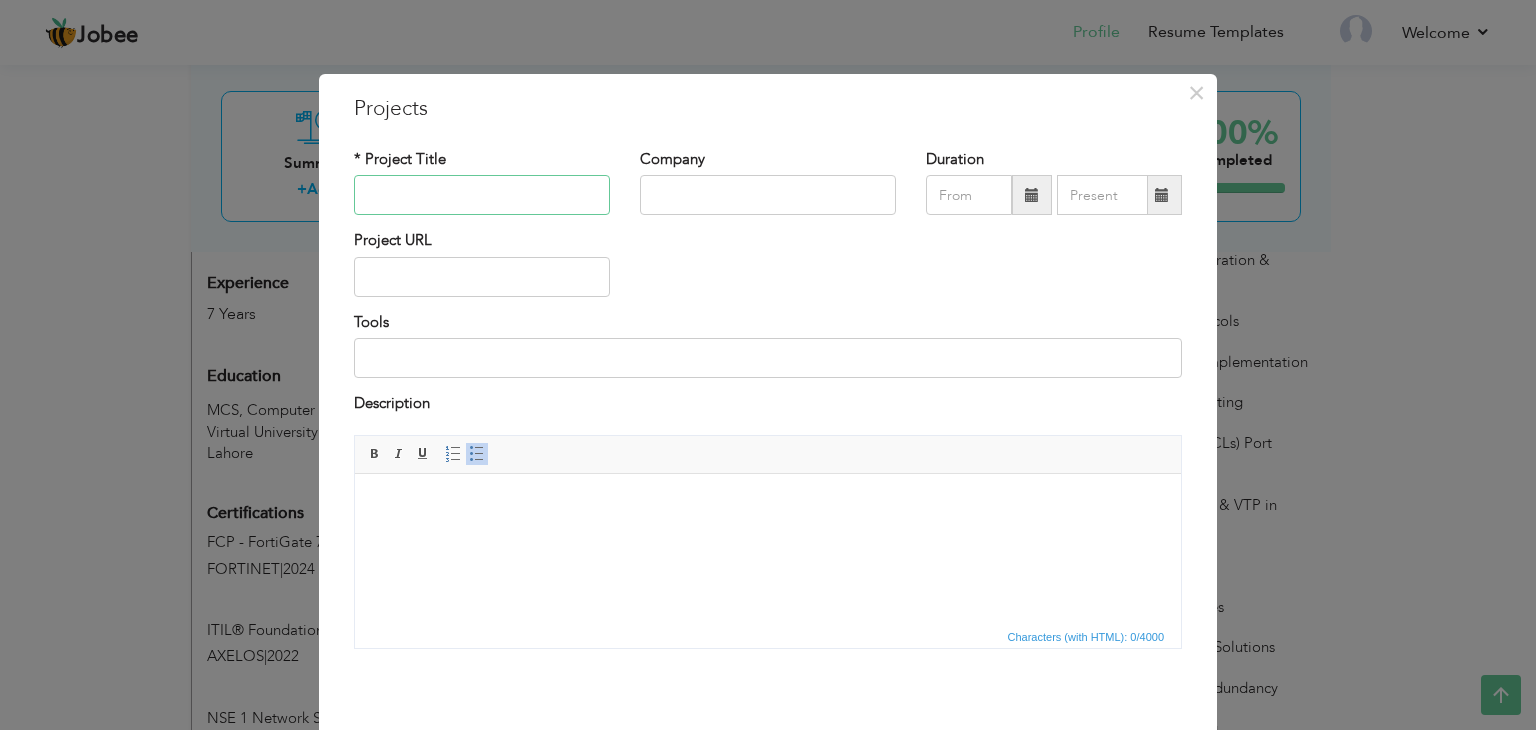 click at bounding box center [482, 195] 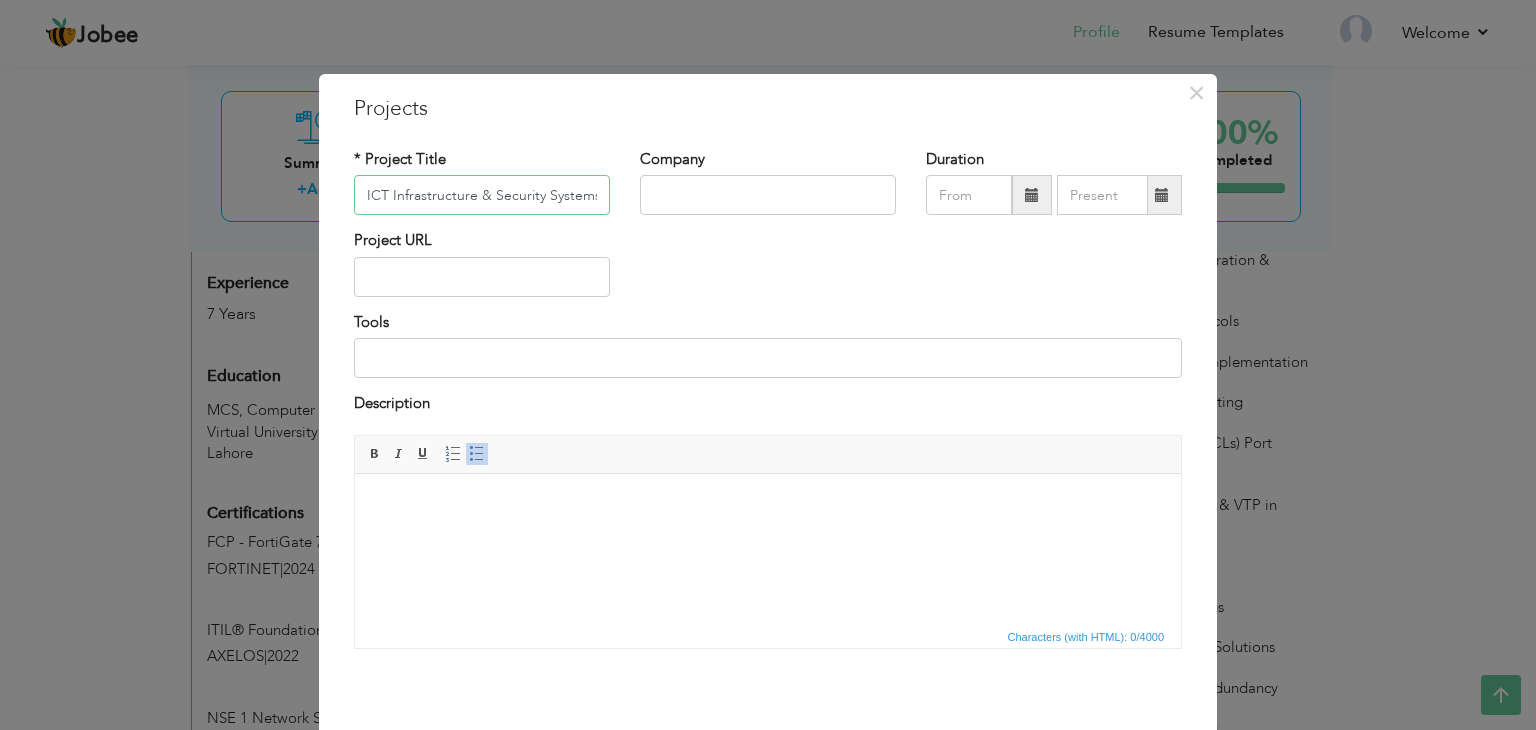 scroll, scrollTop: 0, scrollLeft: 99, axis: horizontal 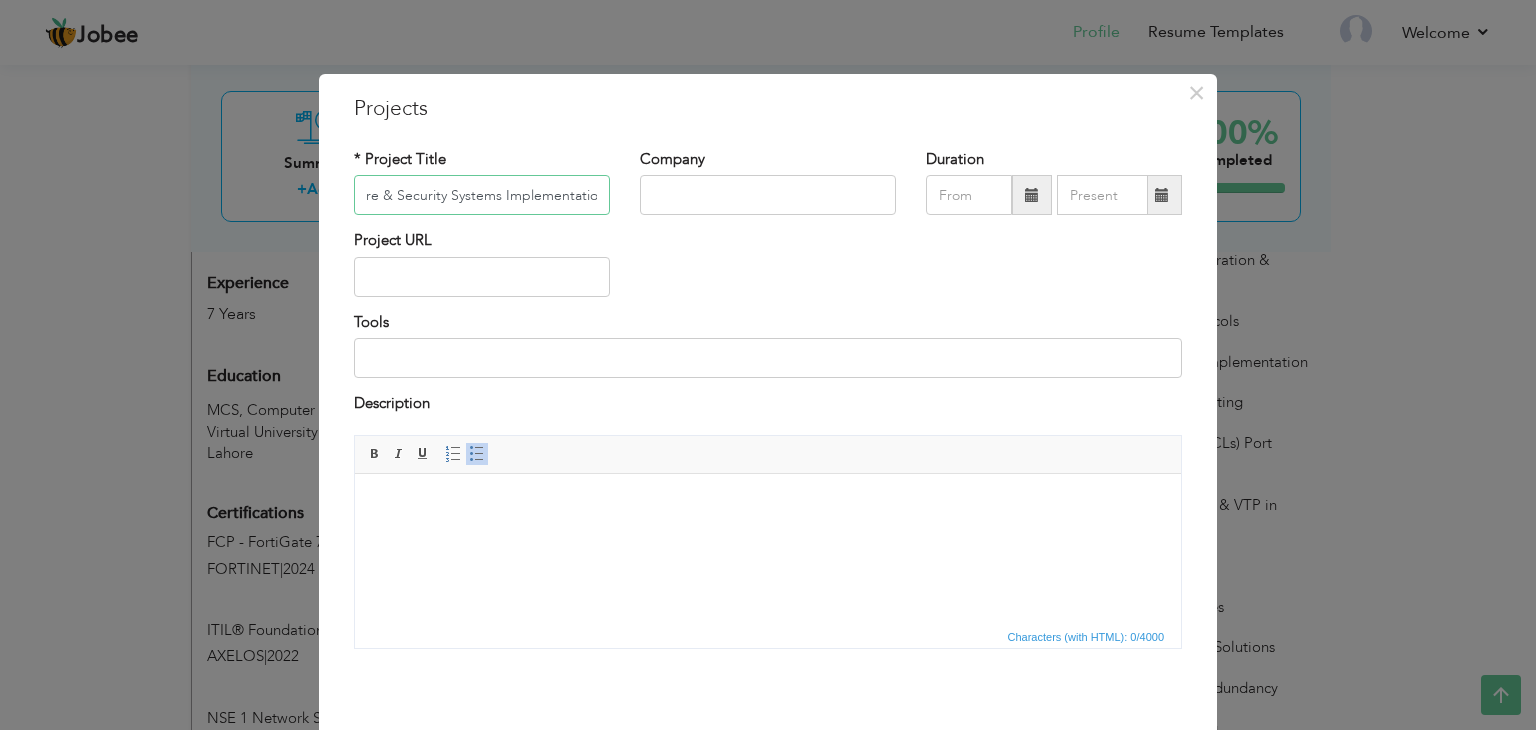 type on "ICT Infrastructure & Security Systems Implementation" 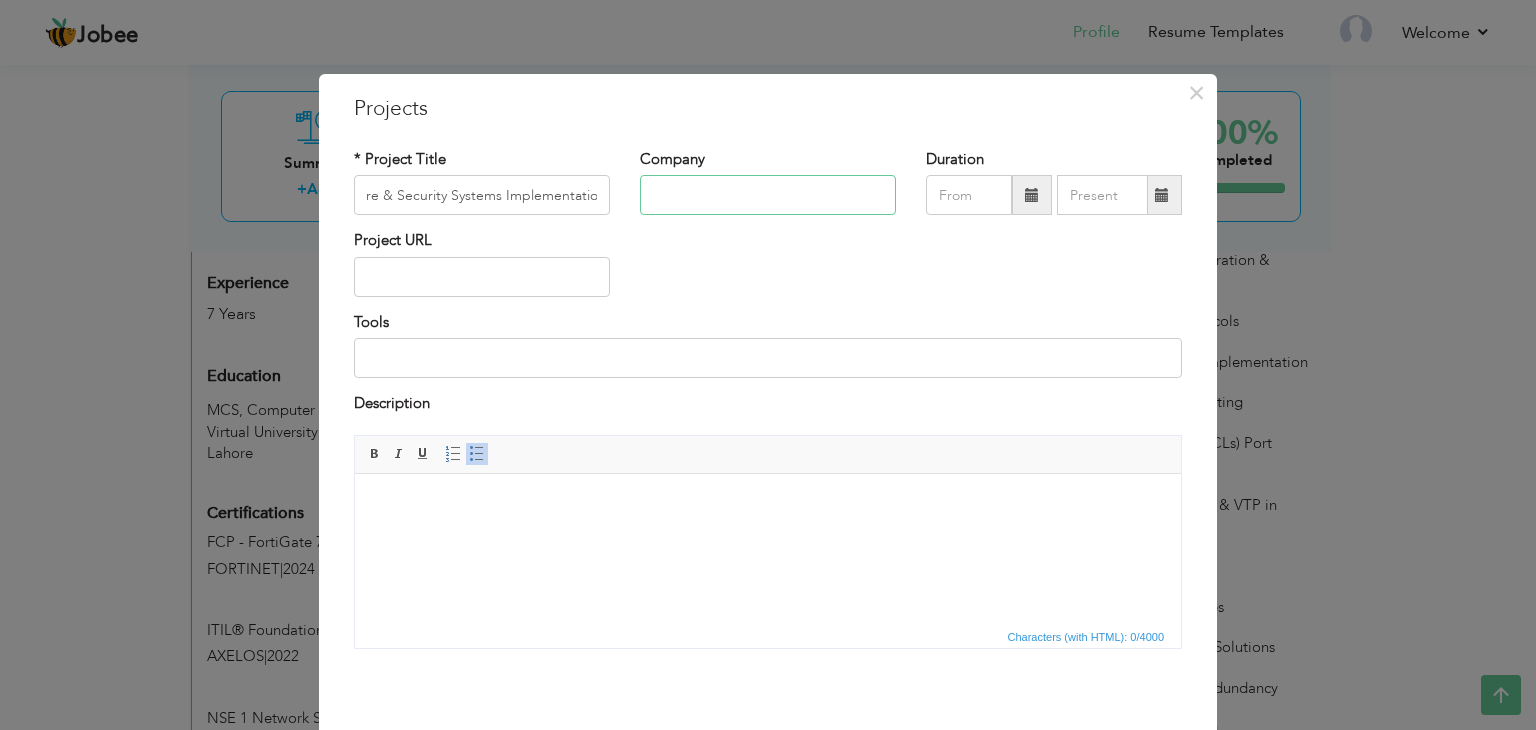 click at bounding box center (768, 195) 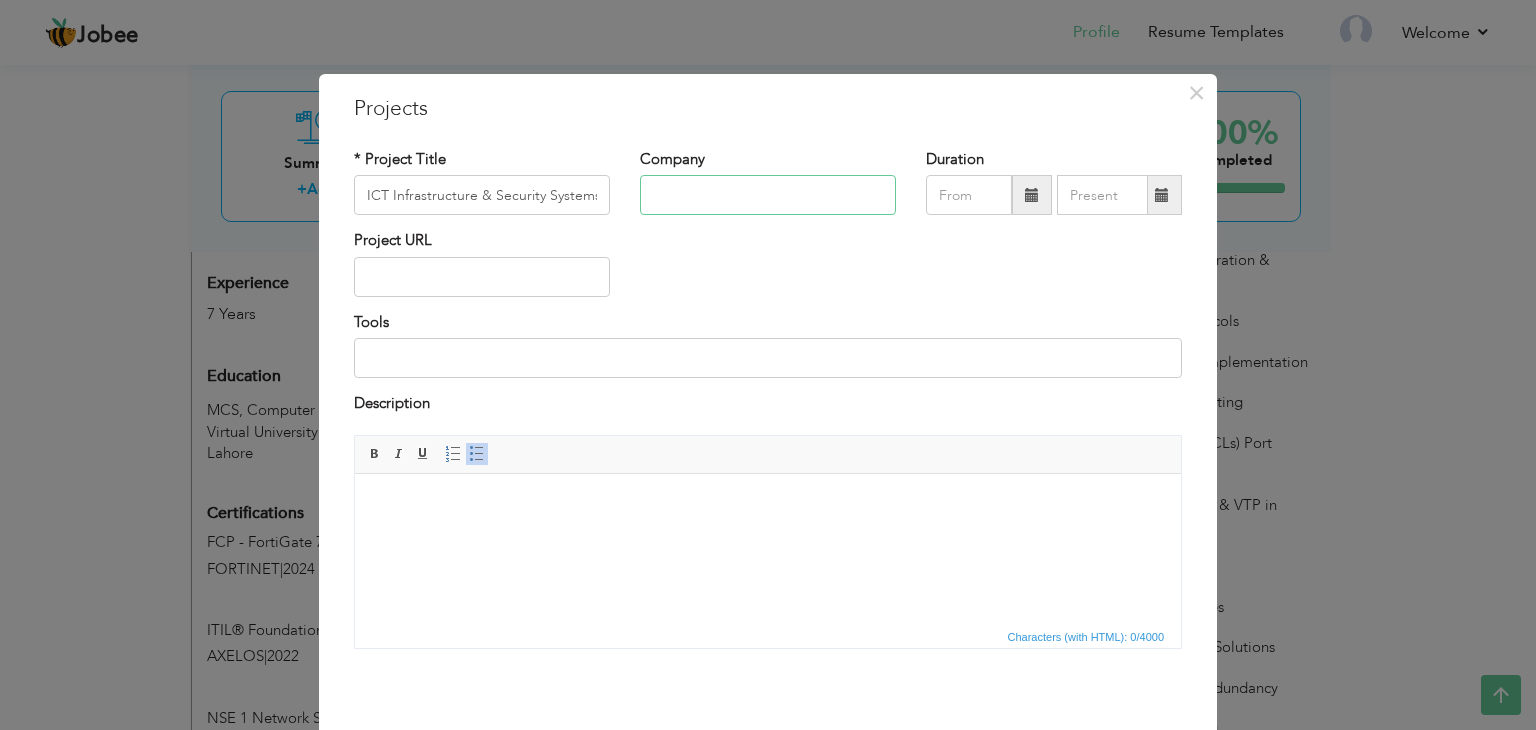 click at bounding box center (768, 195) 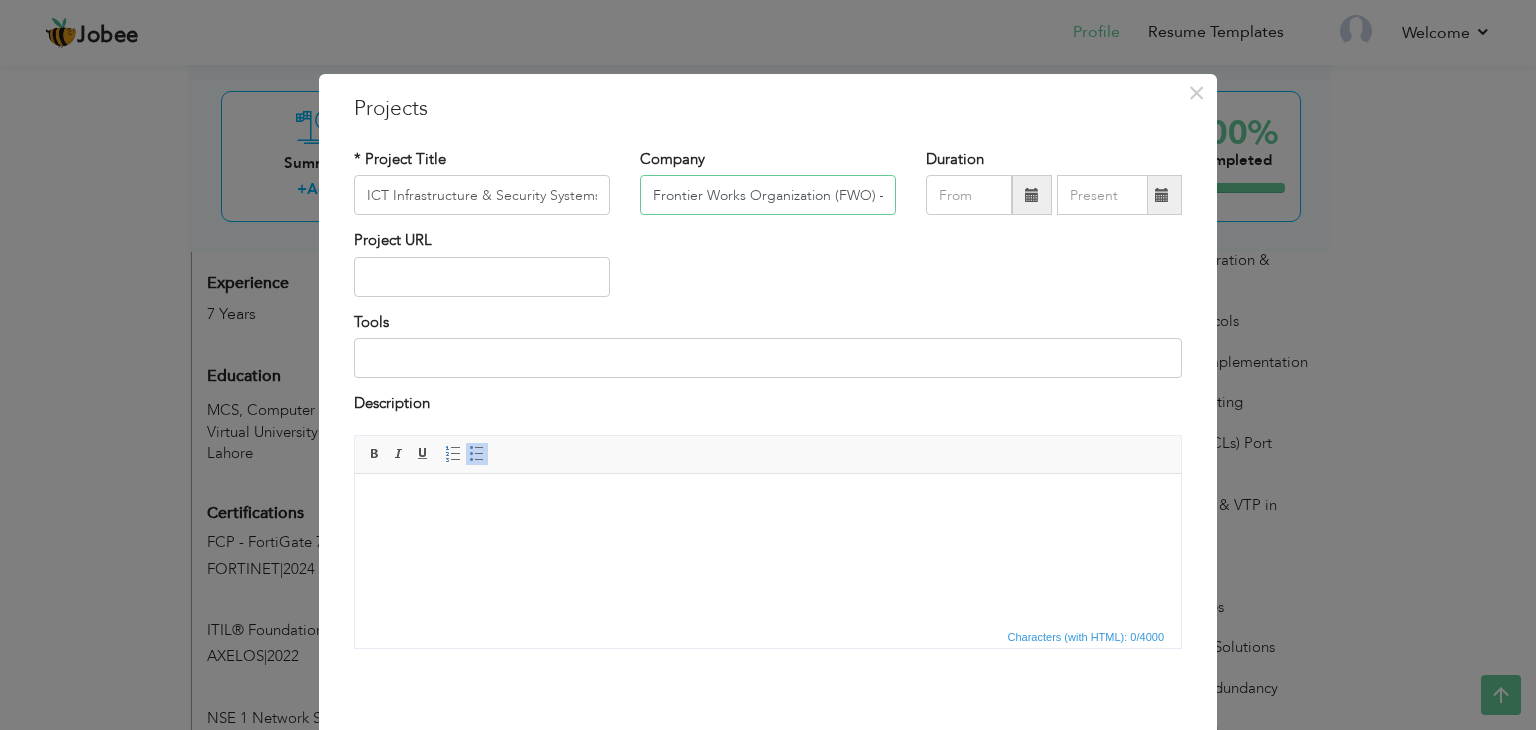 scroll, scrollTop: 0, scrollLeft: 163, axis: horizontal 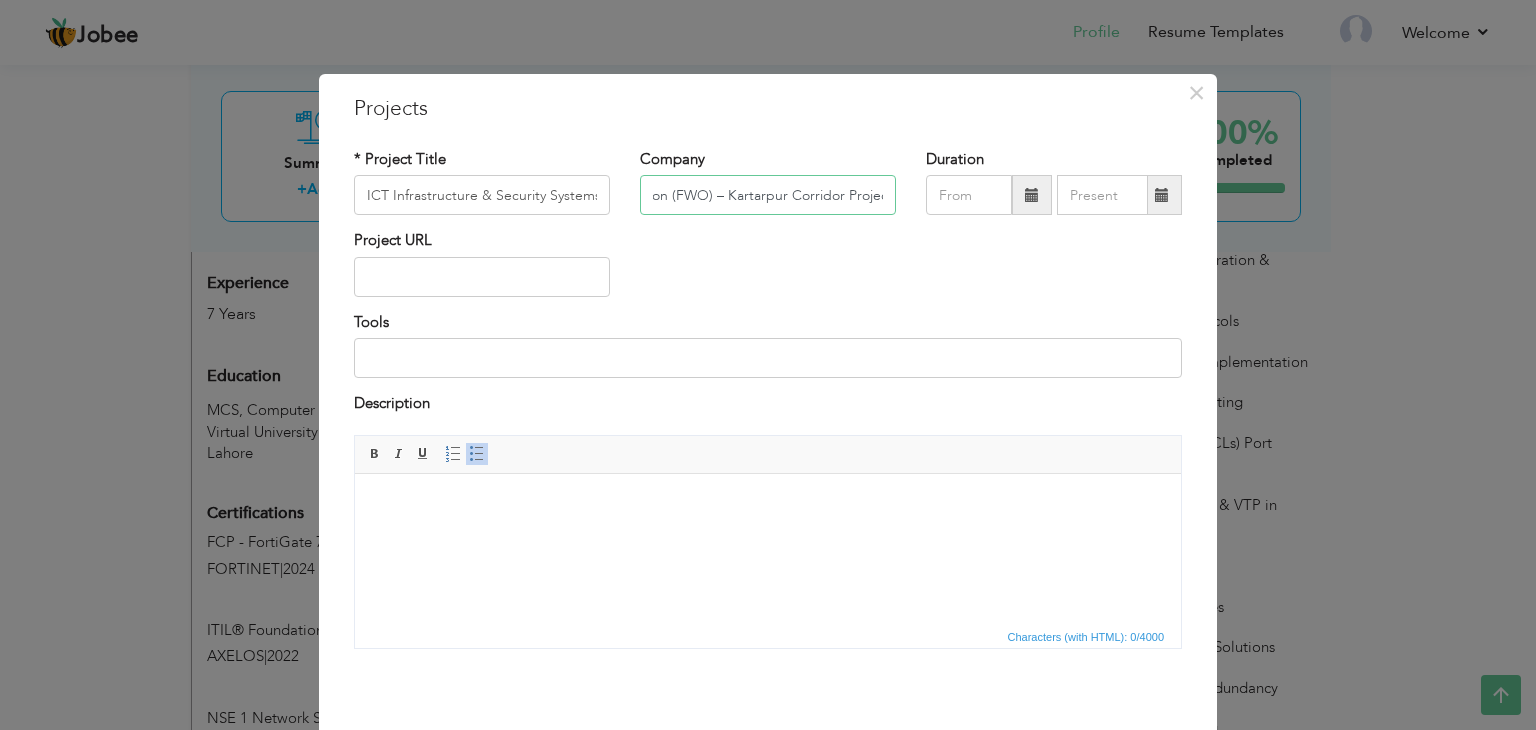 type on "Frontier Works Organization (FWO) – Kartarpur Corridor Project" 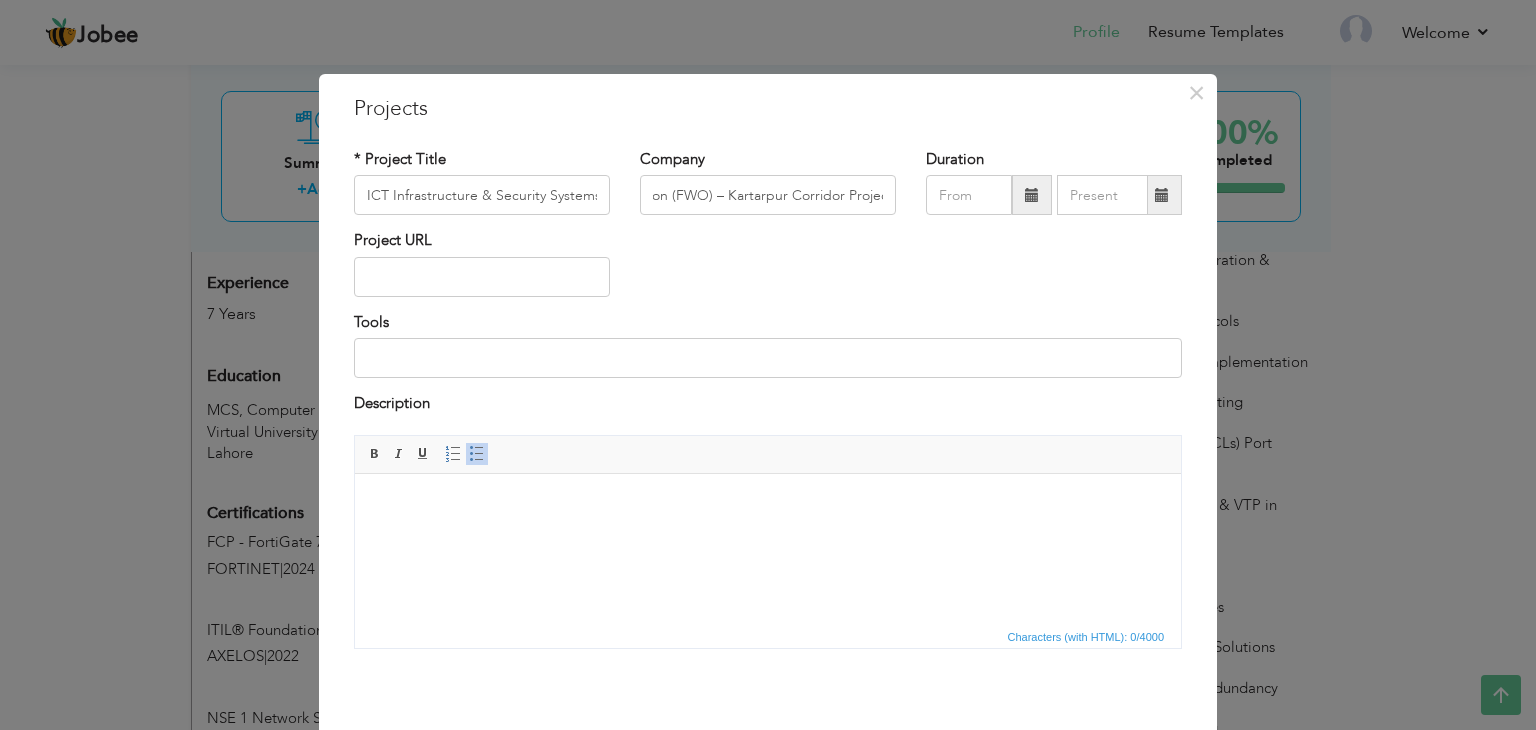 scroll, scrollTop: 0, scrollLeft: 0, axis: both 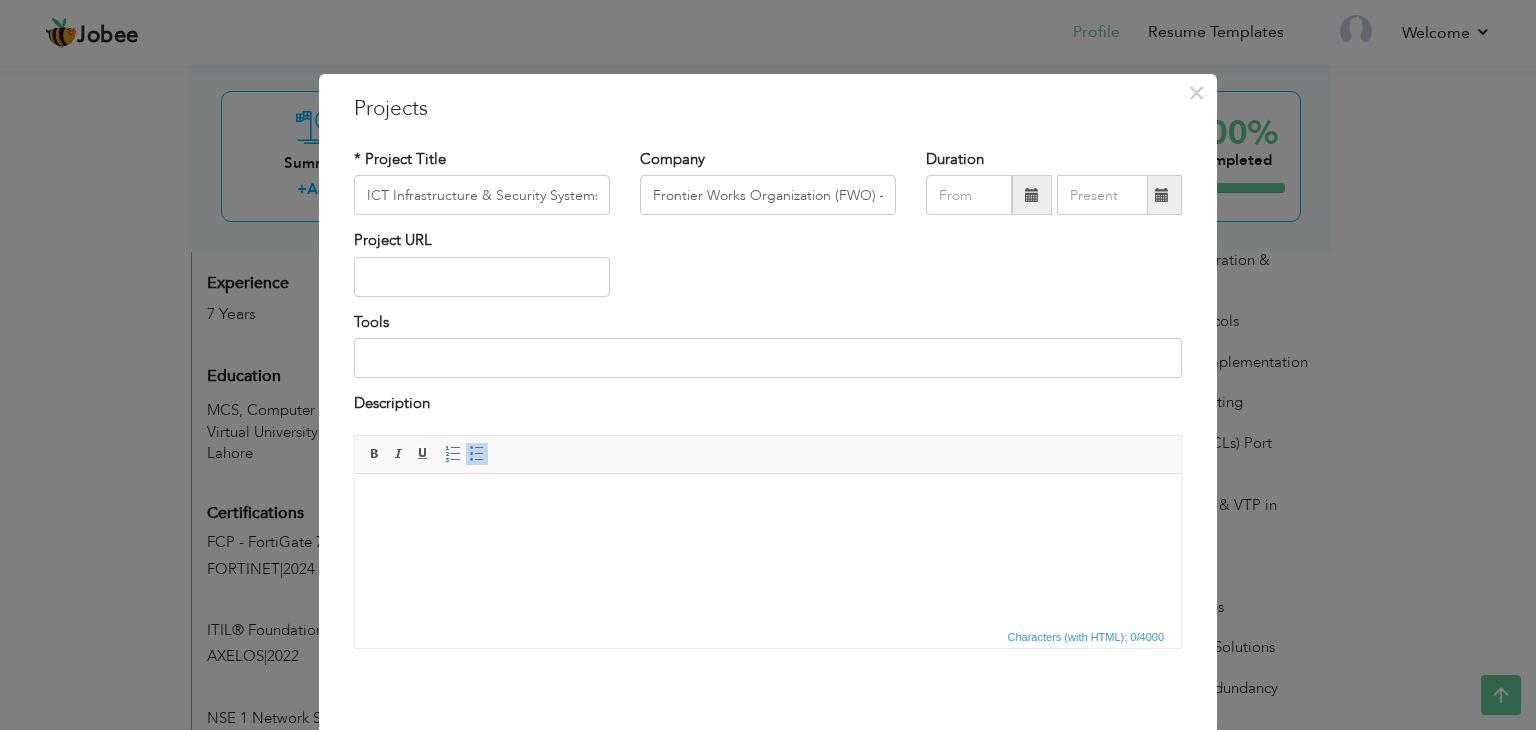 click on "Project URL" at bounding box center [768, 270] 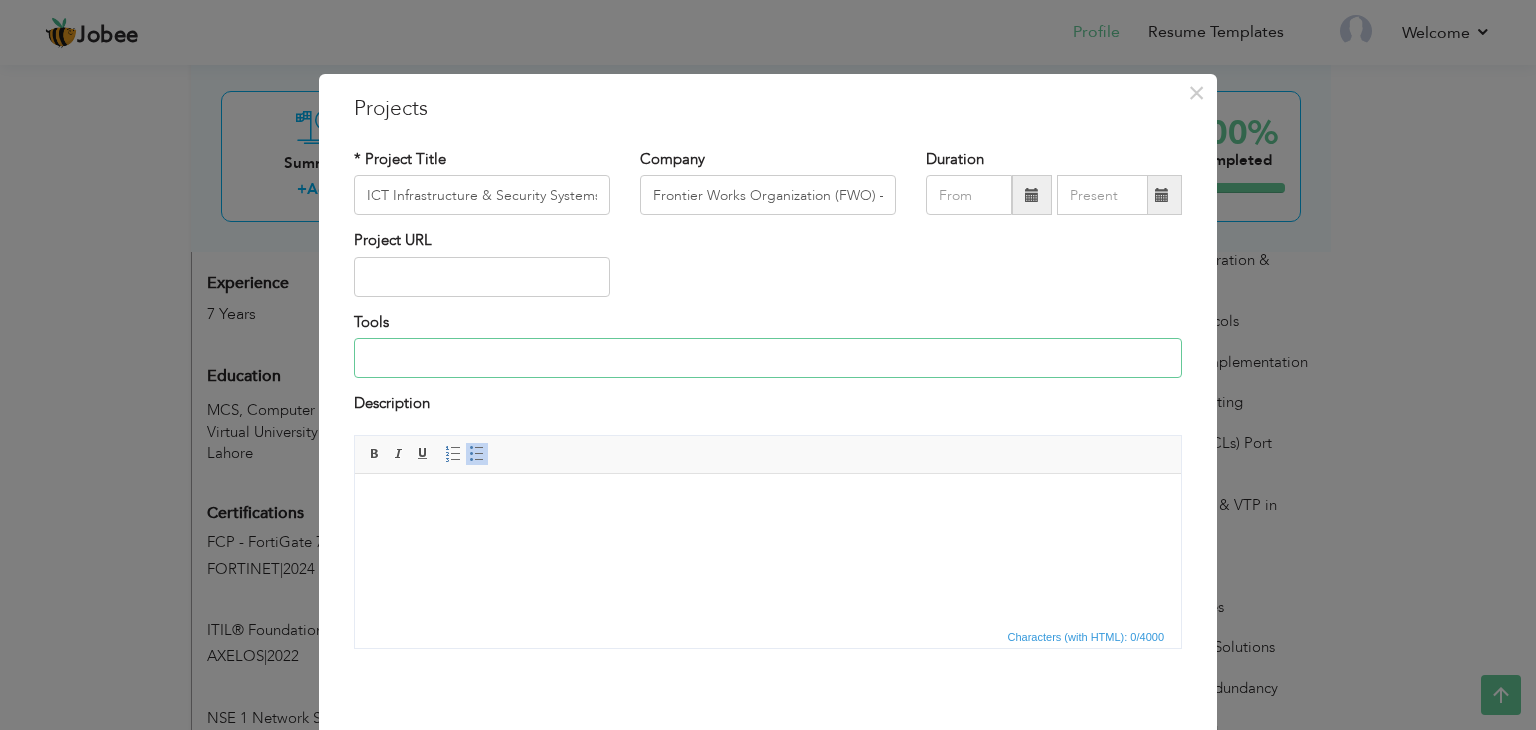 click at bounding box center [768, 358] 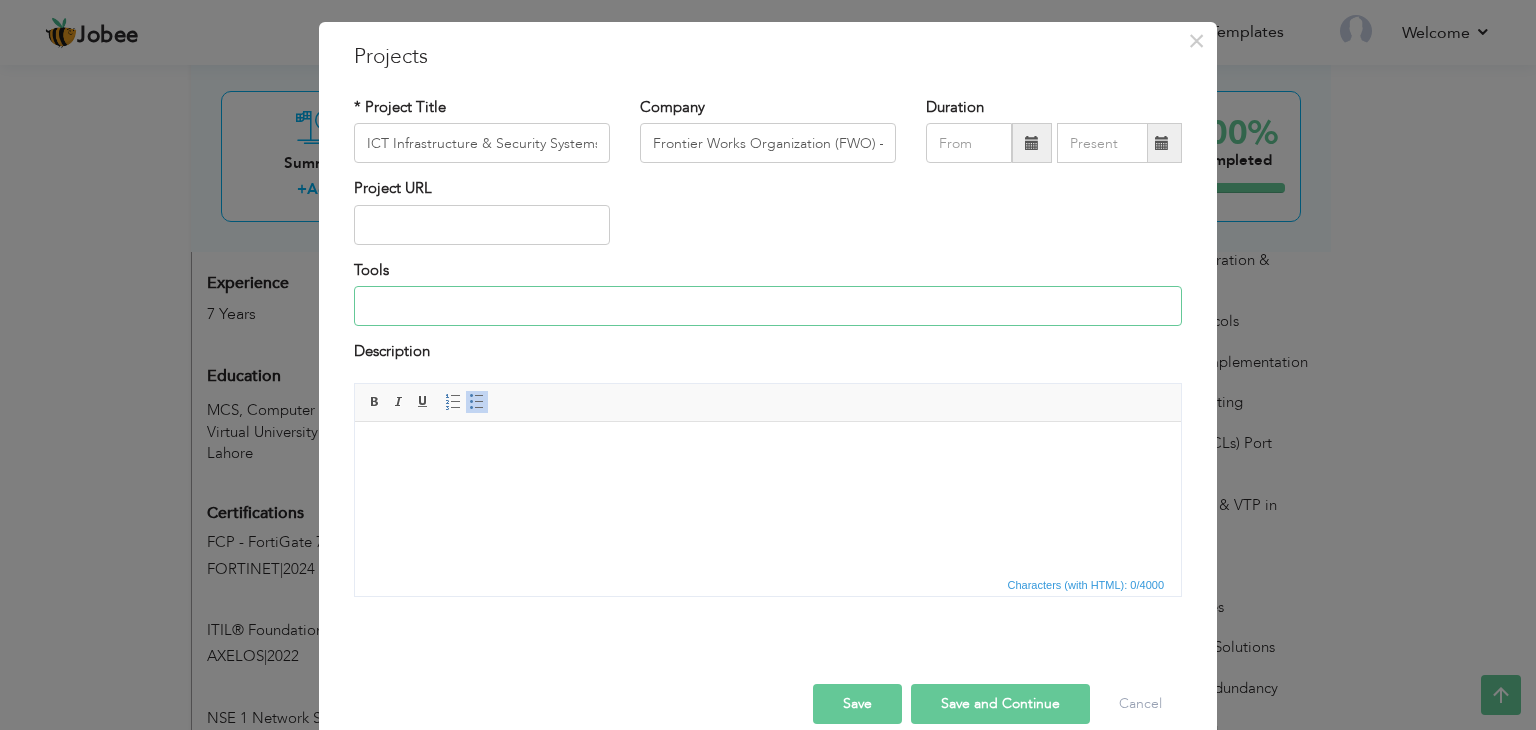 scroll, scrollTop: 80, scrollLeft: 0, axis: vertical 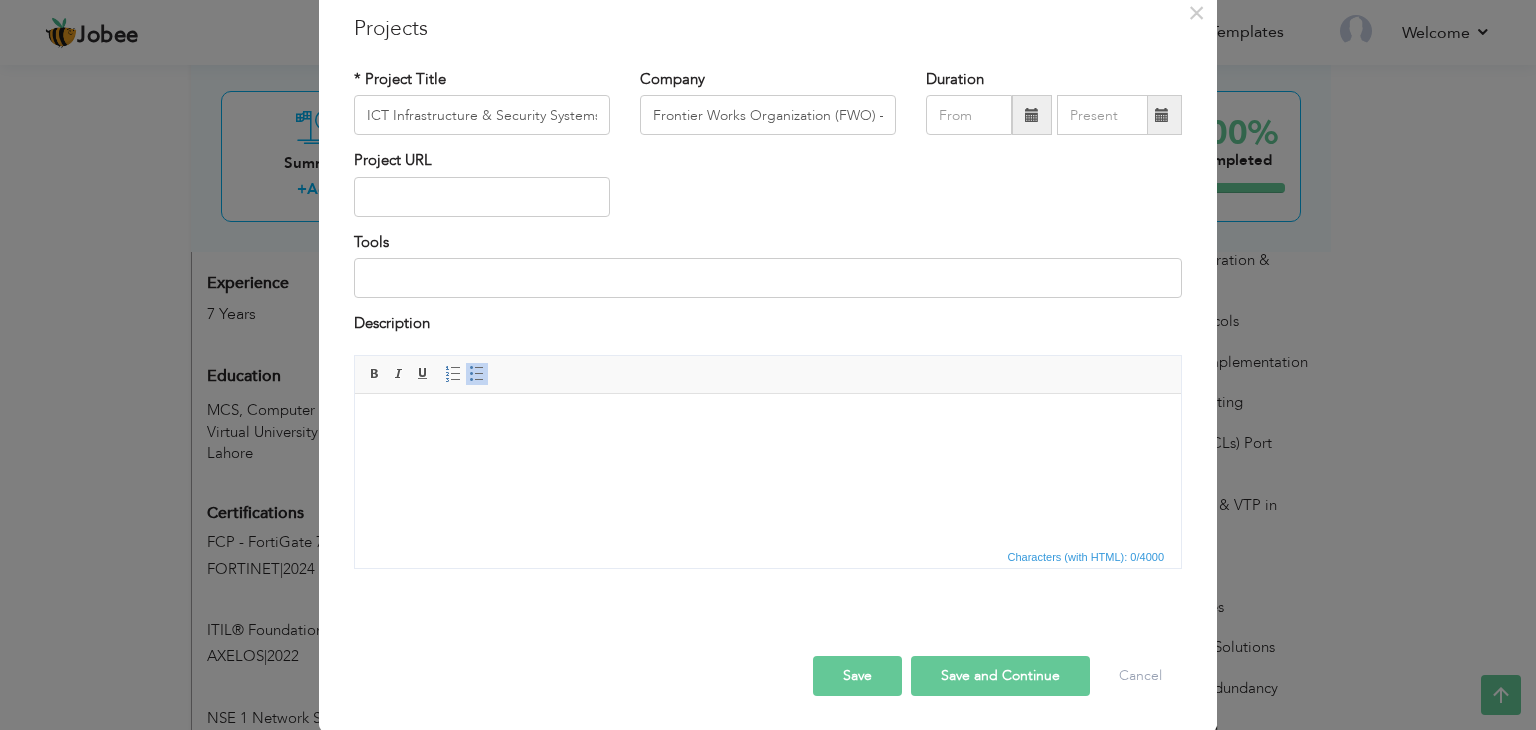 click at bounding box center (768, 423) 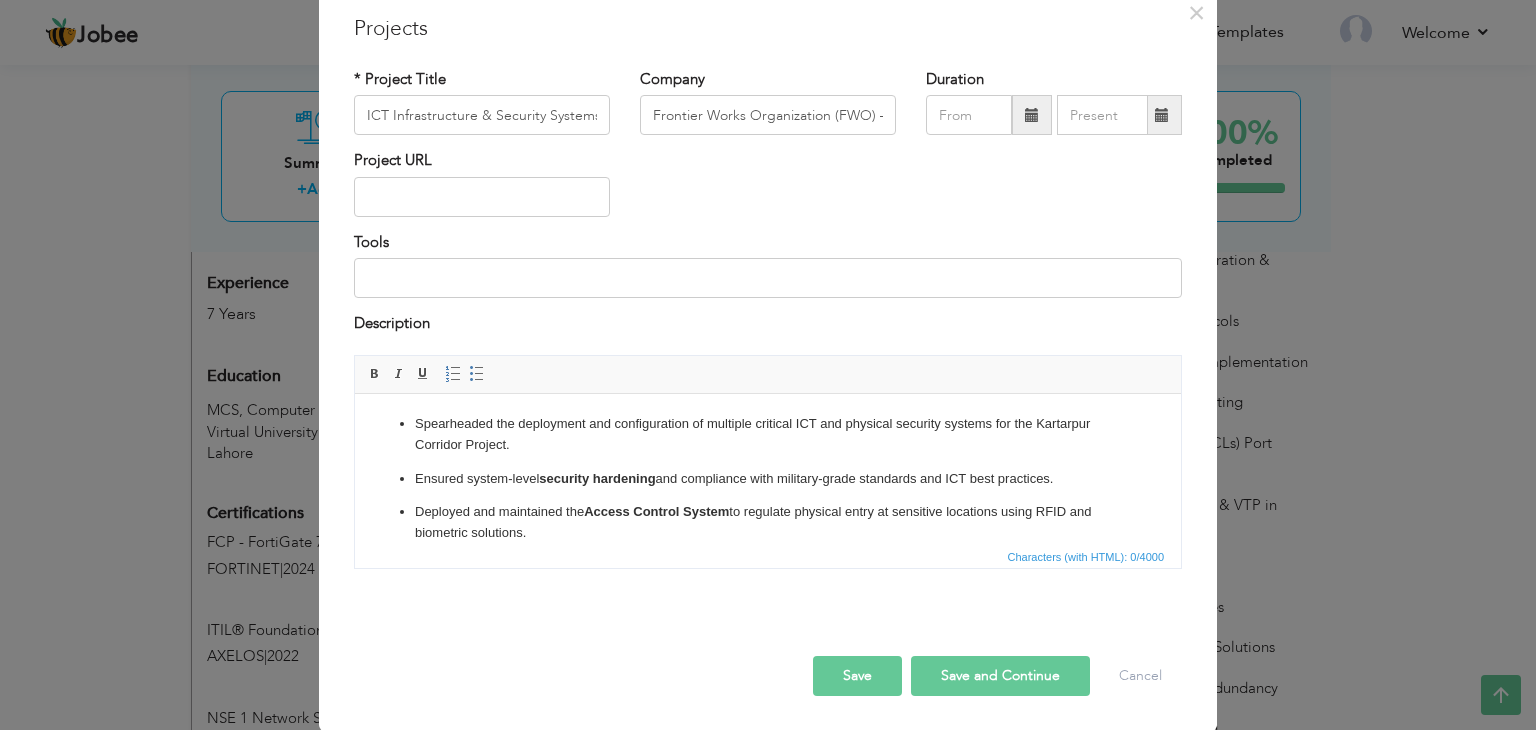 scroll, scrollTop: 228, scrollLeft: 0, axis: vertical 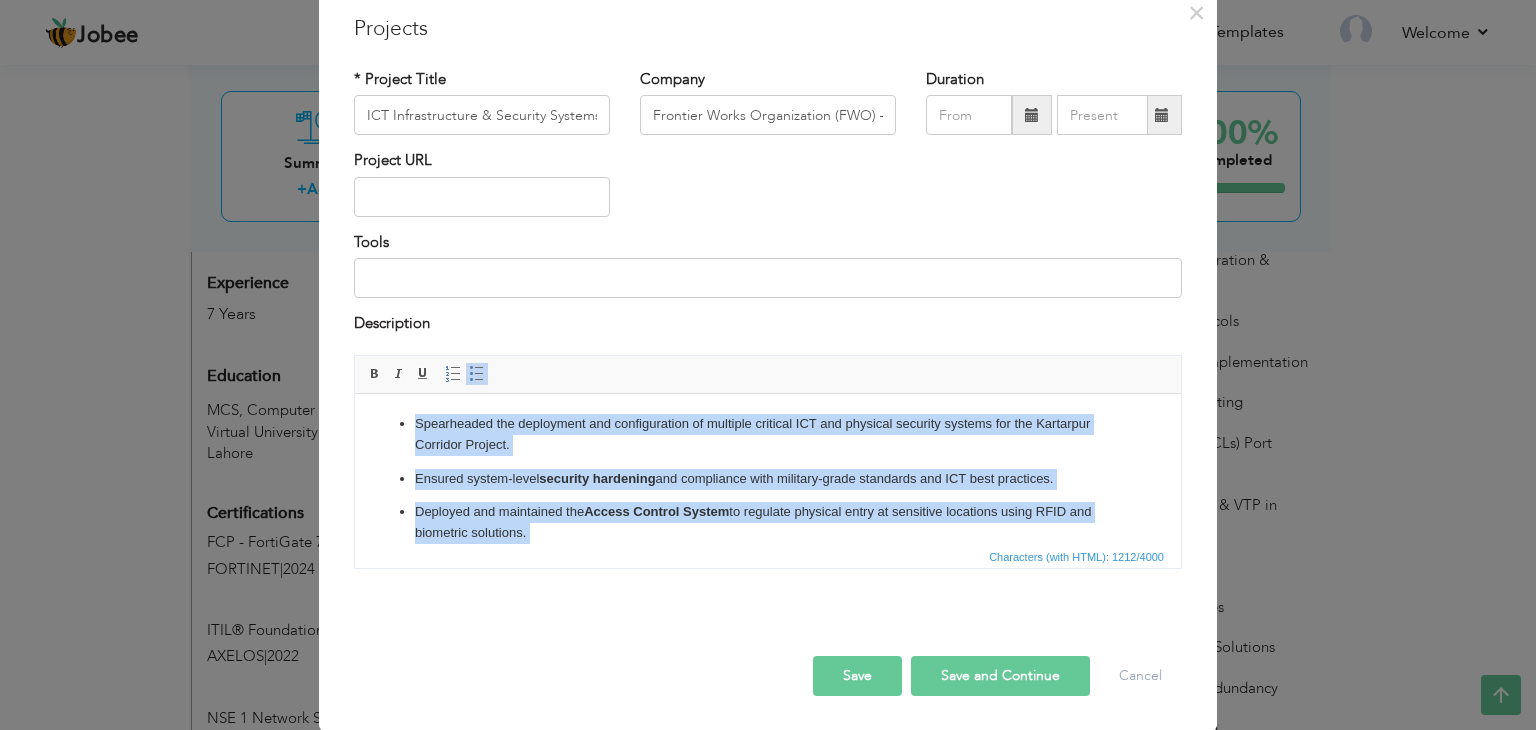 drag, startPoint x: 508, startPoint y: 538, endPoint x: 417, endPoint y: 412, distance: 155.42522 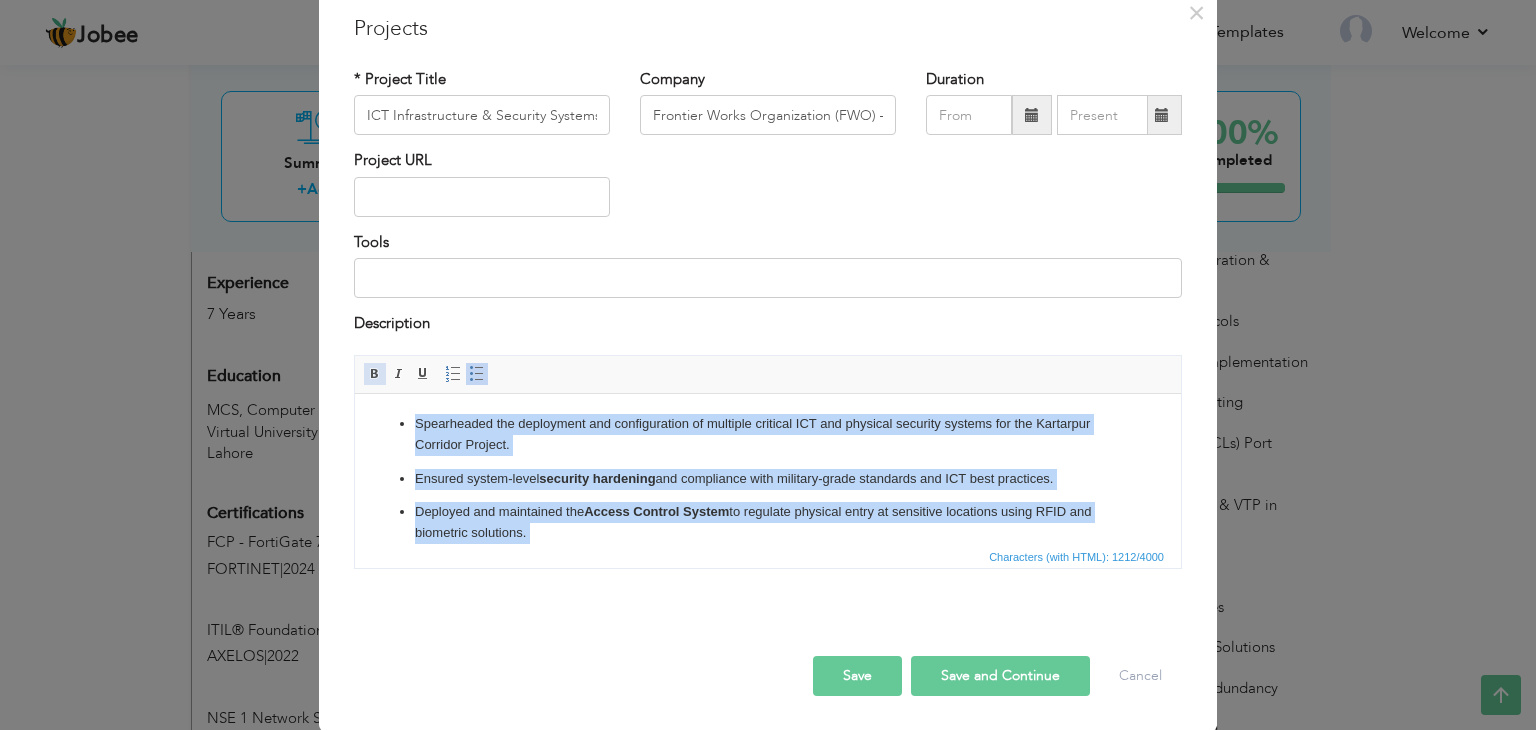 click at bounding box center [375, 374] 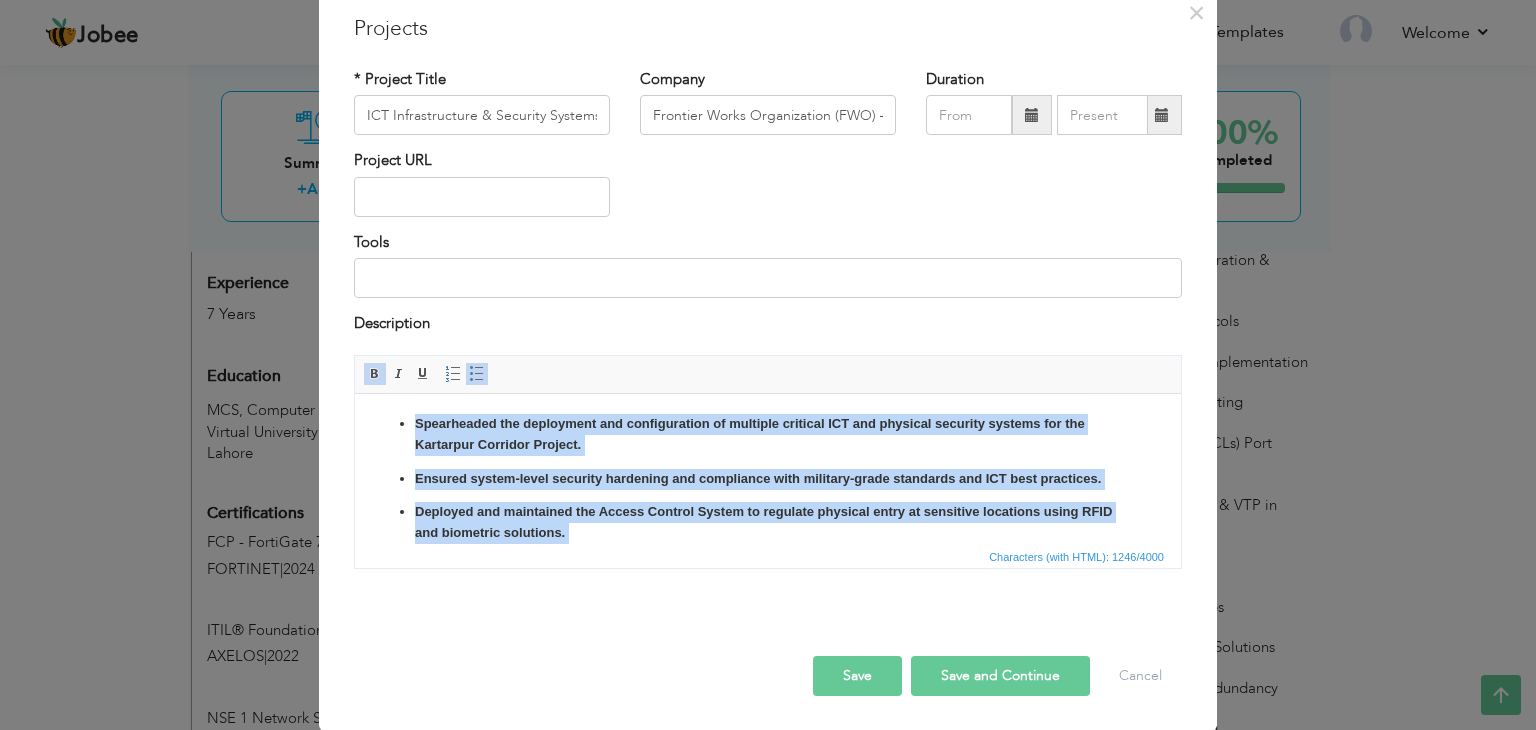 click at bounding box center [375, 374] 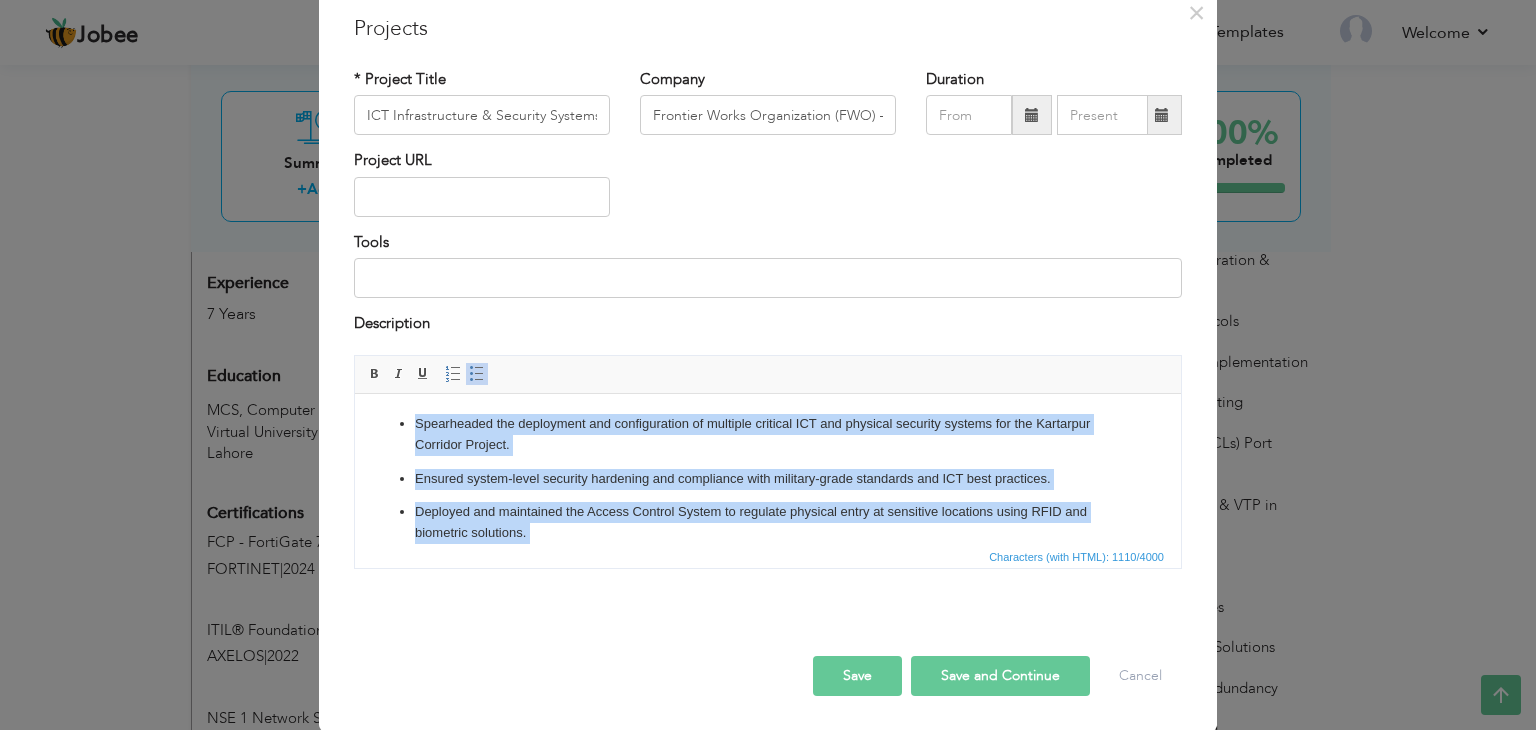 click on "Spearheaded the deployment and configuration of multiple critical ICT and physical security systems for the Kartarpur Corridor Project. Ensured system-level security hardening and compliance with military-grade standards and ICT best practices. Deployed and maintained the Access Control System to regulate physical entry at sensitive locations using RFID and biometric solutions. Implemented an enterprise-grade Video Surveillance System (CCTV) for 24/7 monitoring and incident management. Rolled out a centralized PABX Exchange for internal communication across administrative and operational zones. Installed and configured a Public Announcement & General Alarm System (BOSH) to enhance safety protocols and crowd management. Managed the deployment of Encrypted Wireless Communication System (Motorola) for secure field-level team coordination. Oversaw system integration, testing, user training, and vendor coordination to ensure smooth handover and long-term operability." at bounding box center (768, 593) 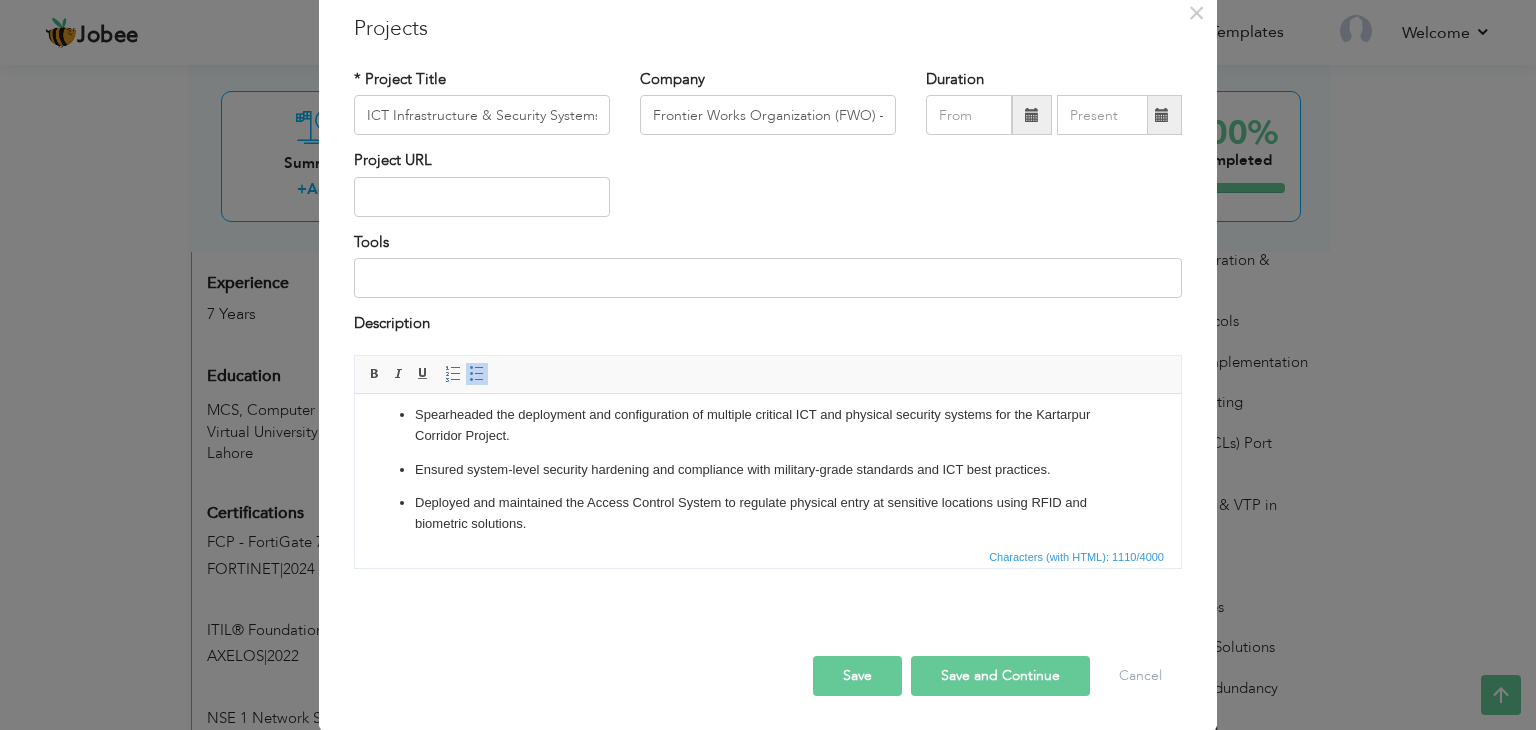 scroll, scrollTop: 0, scrollLeft: 0, axis: both 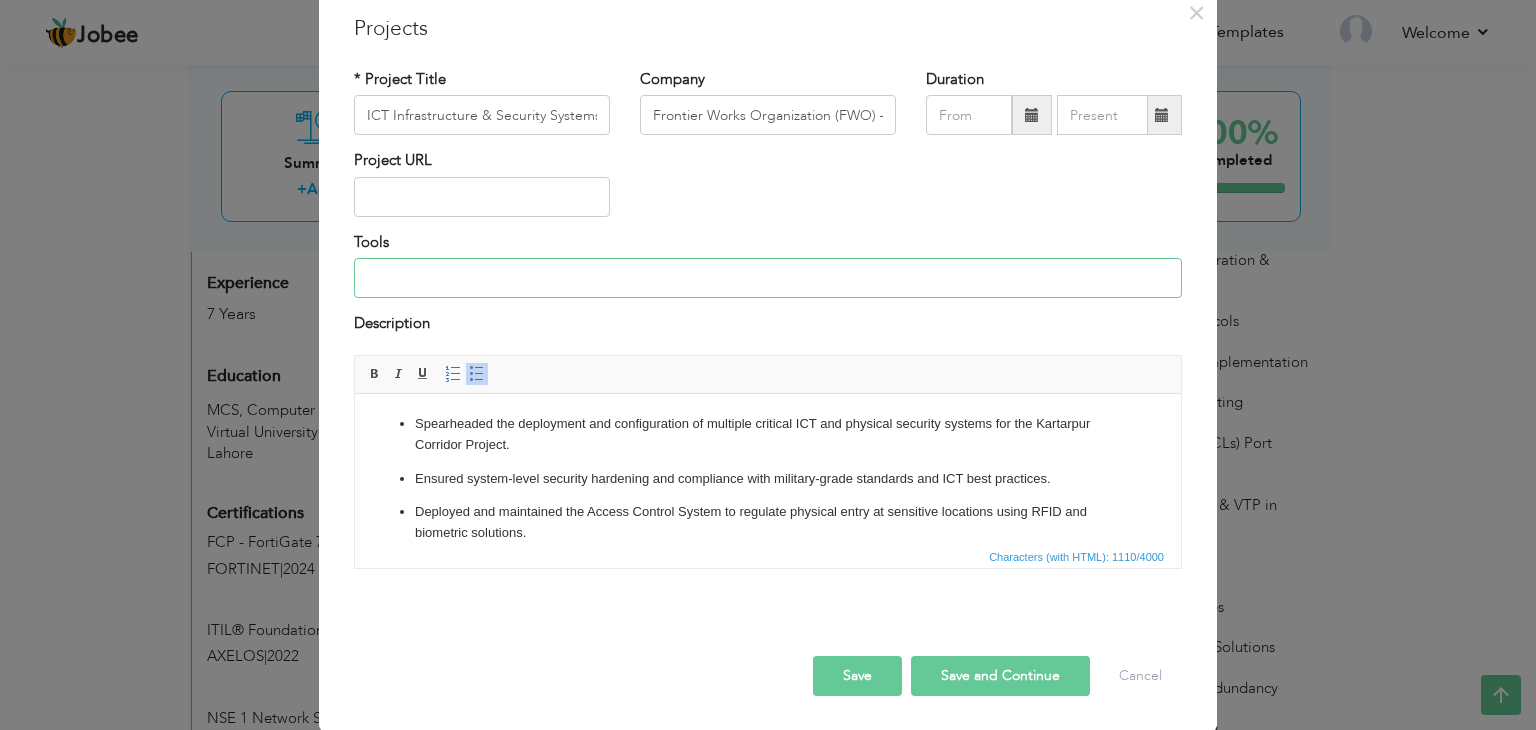 click at bounding box center (768, 278) 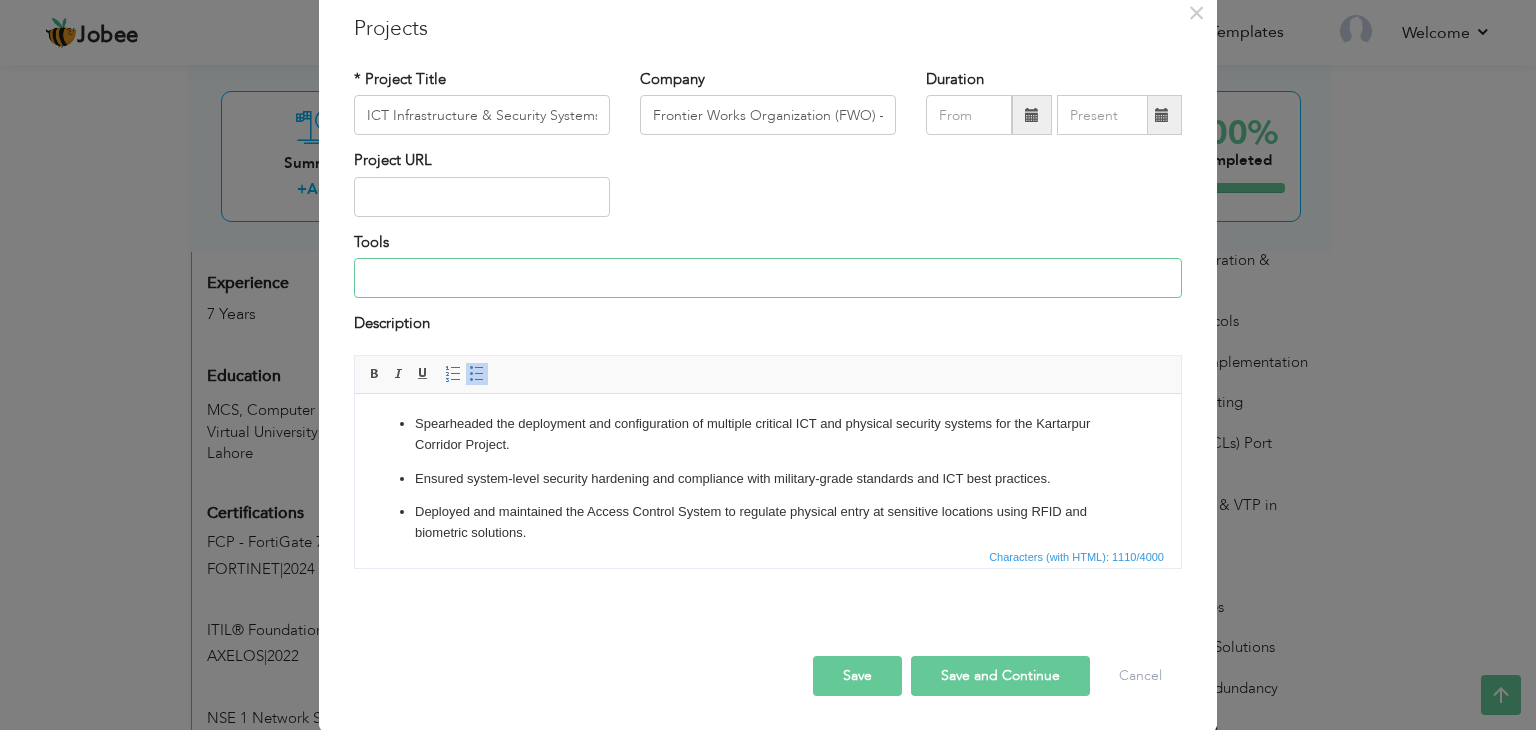 click at bounding box center (768, 278) 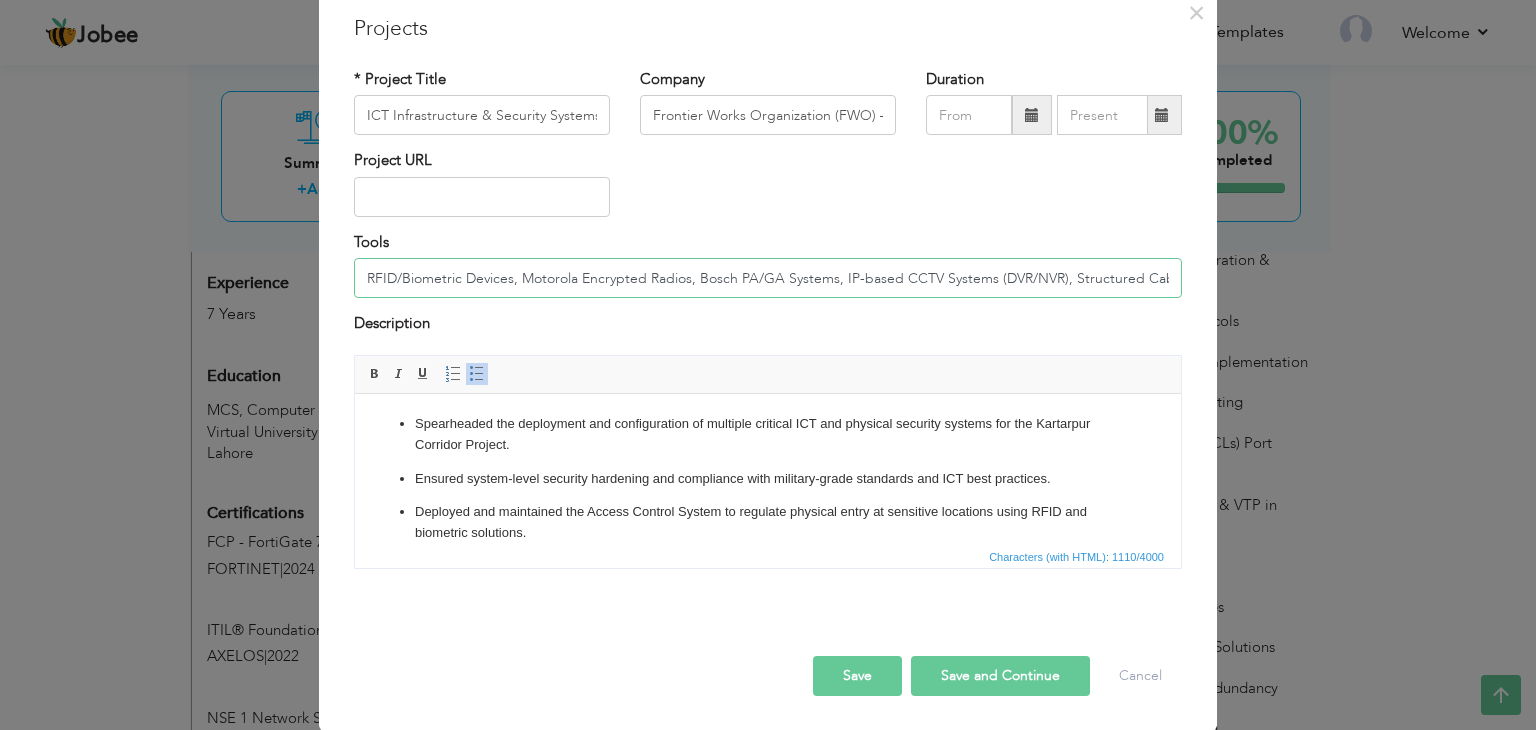 scroll, scrollTop: 0, scrollLeft: 192, axis: horizontal 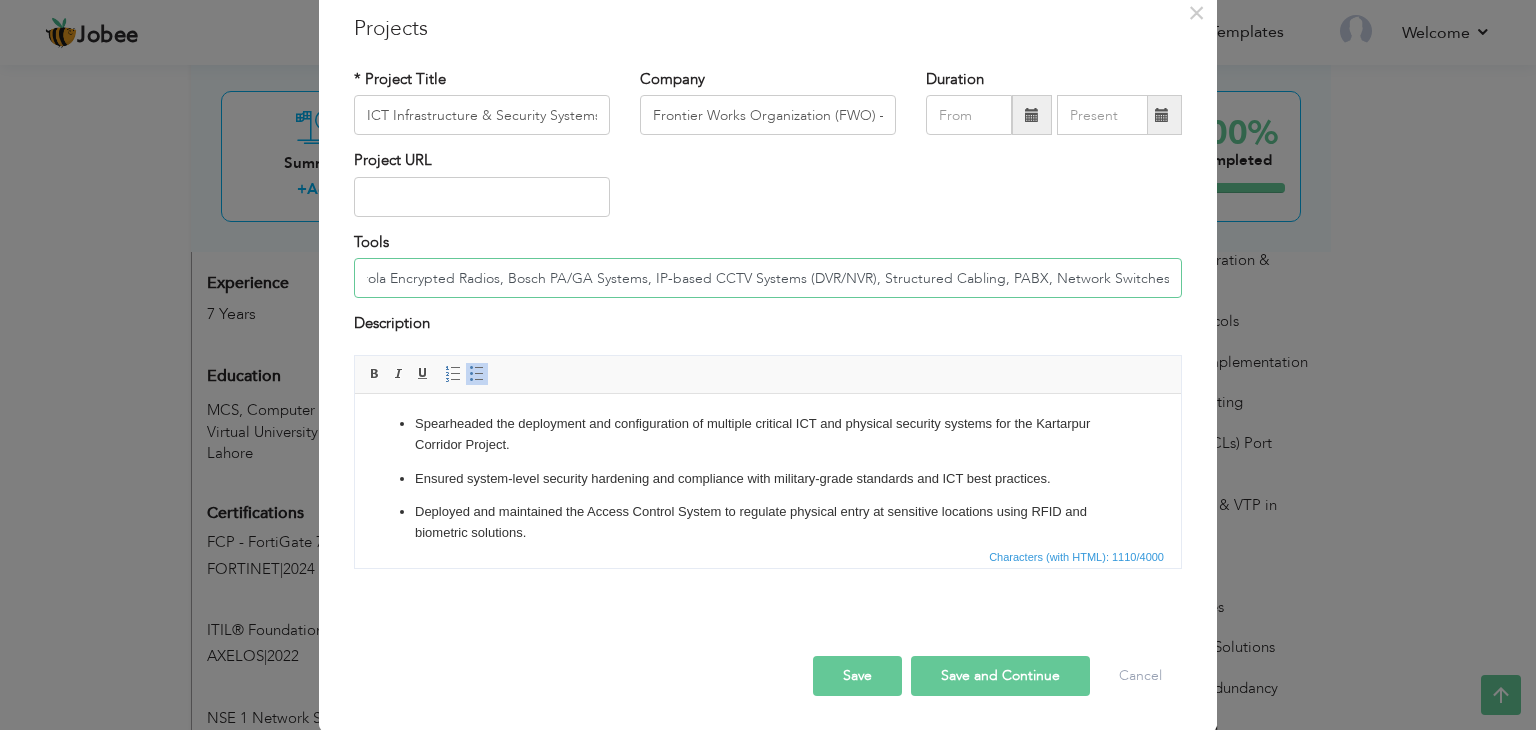 click on "RFID/Biometric Devices, Motorola Encrypted Radios, Bosch PA/GA Systems, IP-based CCTV Systems (DVR/NVR), Structured Cabling, PABX, Network Switches, A" at bounding box center (768, 278) 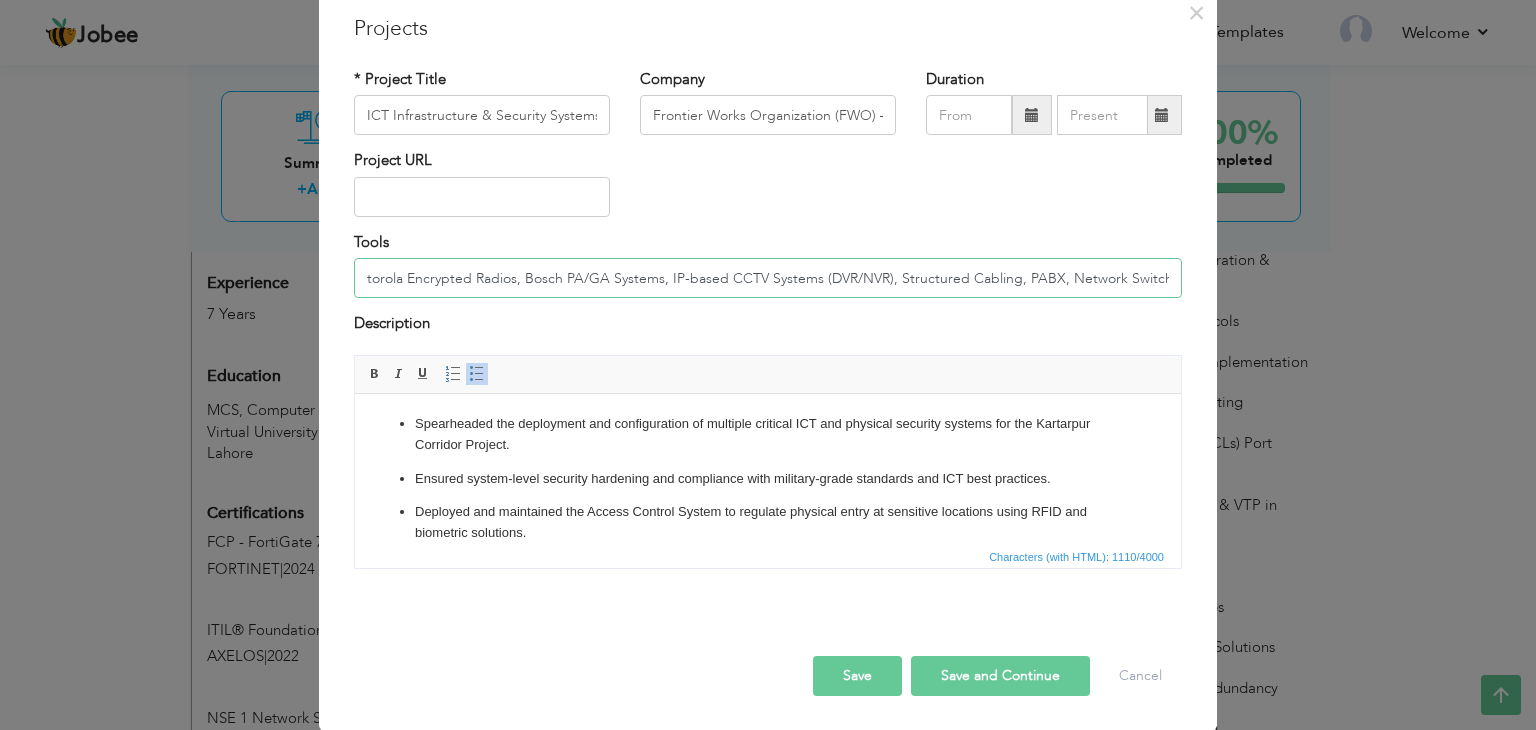 scroll, scrollTop: 0, scrollLeft: 179, axis: horizontal 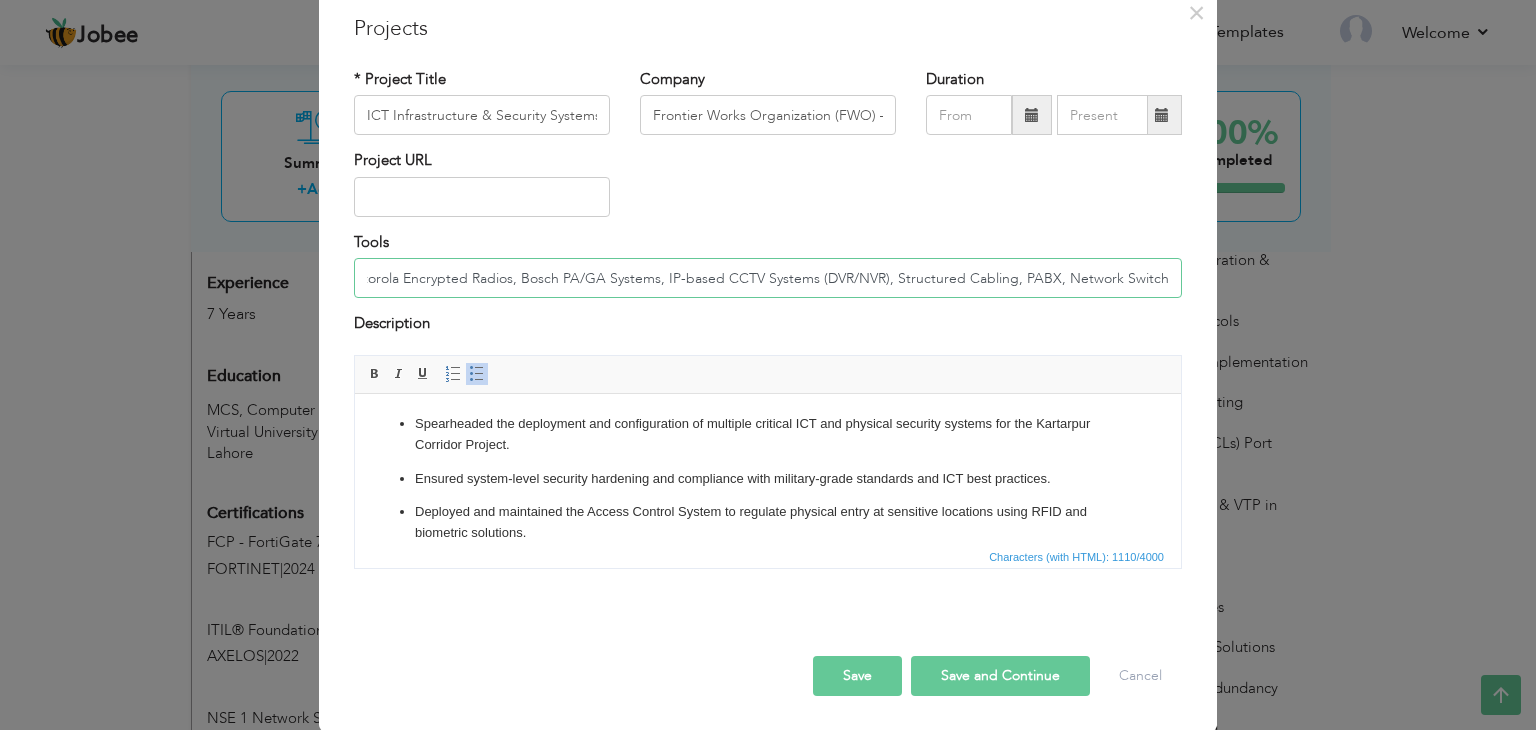 type on "RFID/Biometric Devices, Motorola Encrypted Radios, Bosch PA/GA Systems, IP-based CCTV Systems (DVR/NVR), Structured Cabling, PABX, Network Switches." 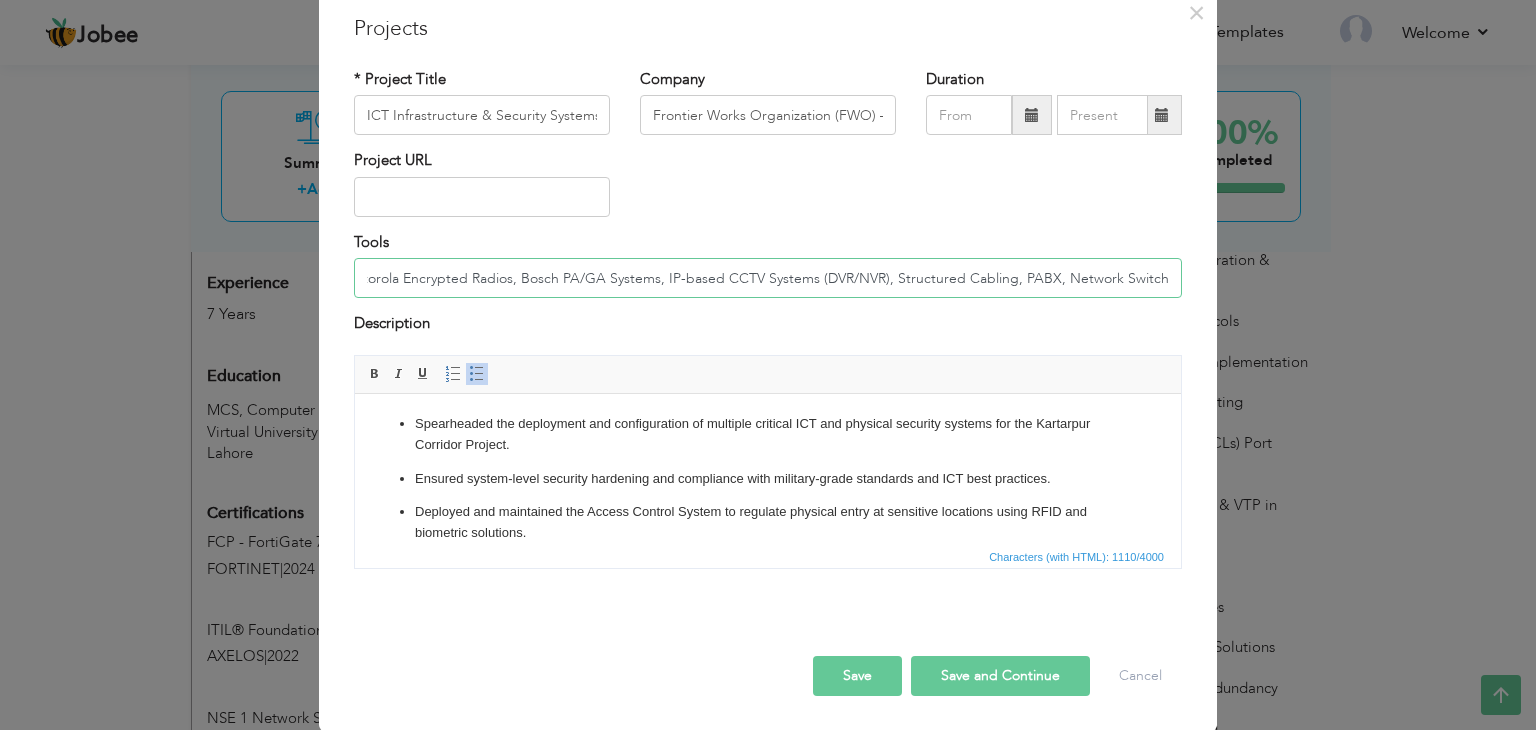 scroll, scrollTop: 0, scrollLeft: 0, axis: both 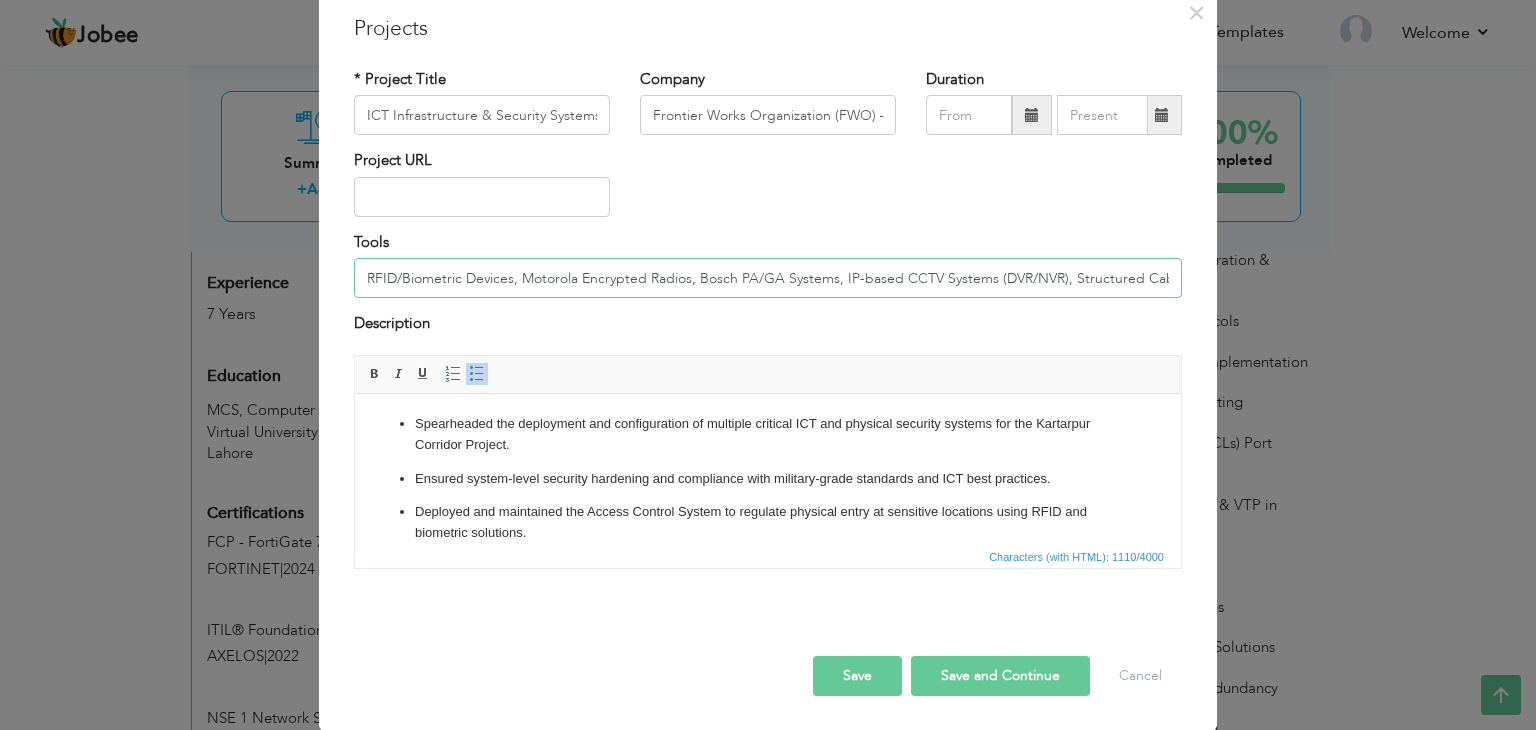 click on "RFID/Biometric Devices, Motorola Encrypted Radios, Bosch PA/GA Systems, IP-based CCTV Systems (DVR/NVR), Structured Cabling, PABX, Network Switches." at bounding box center [768, 278] 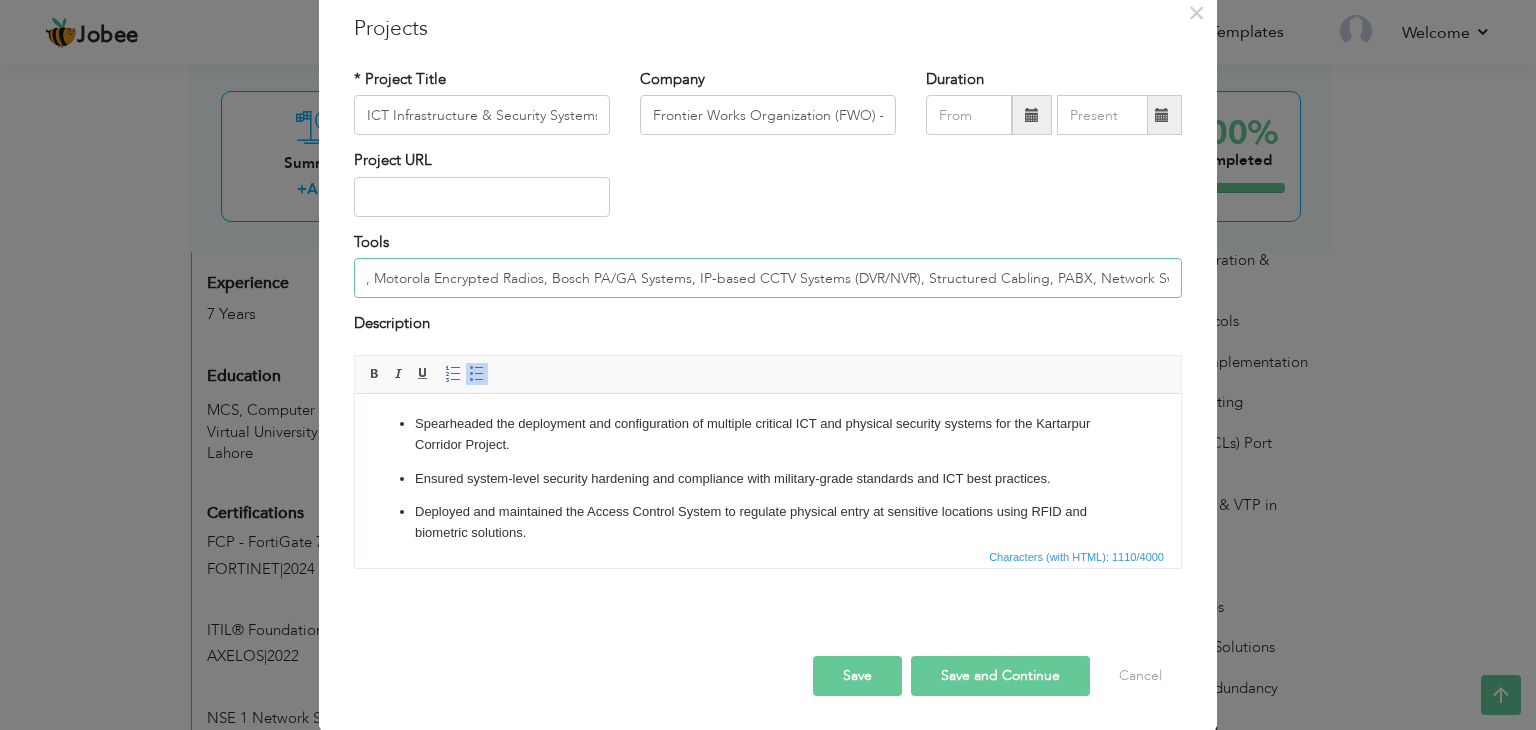 scroll, scrollTop: 0, scrollLeft: 179, axis: horizontal 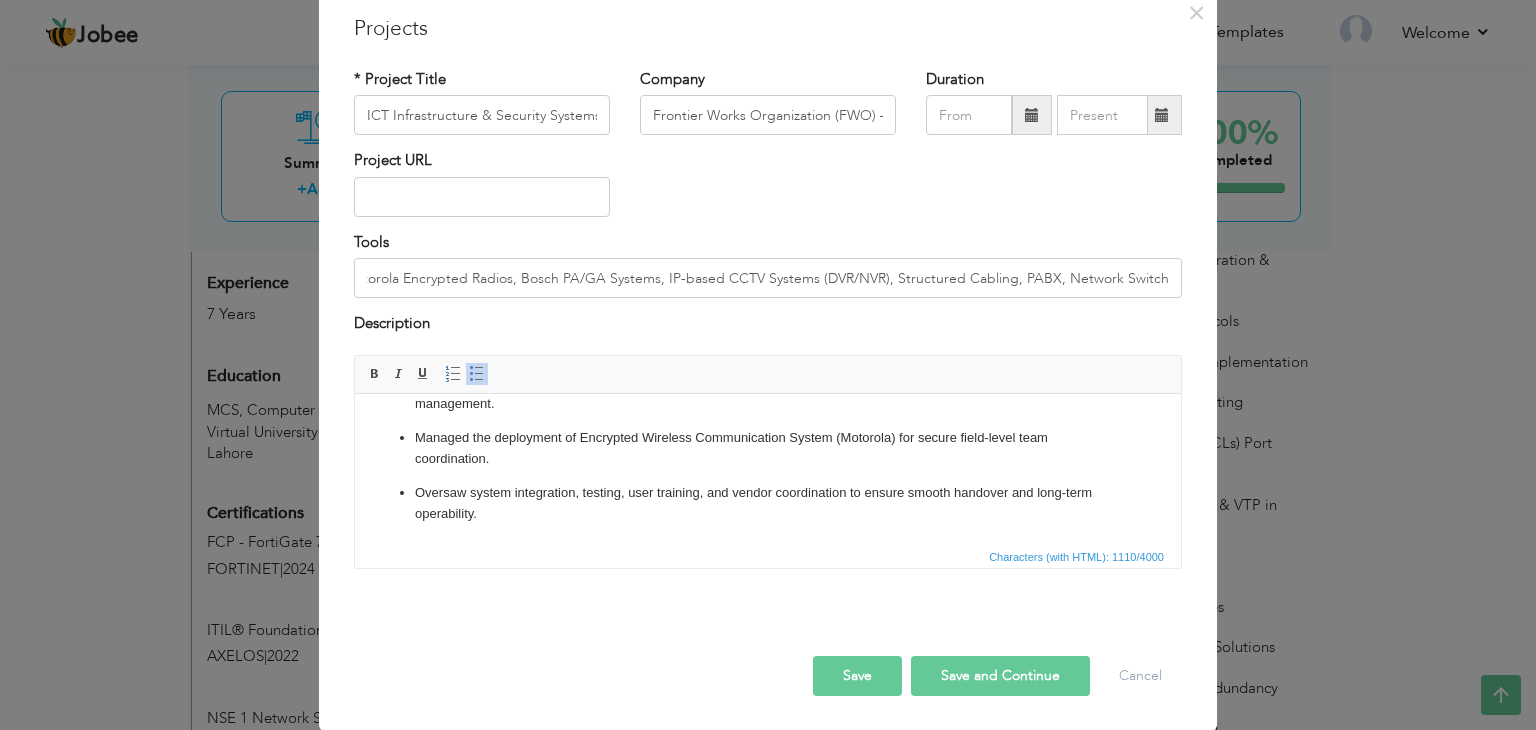 click on "Save" at bounding box center (857, 676) 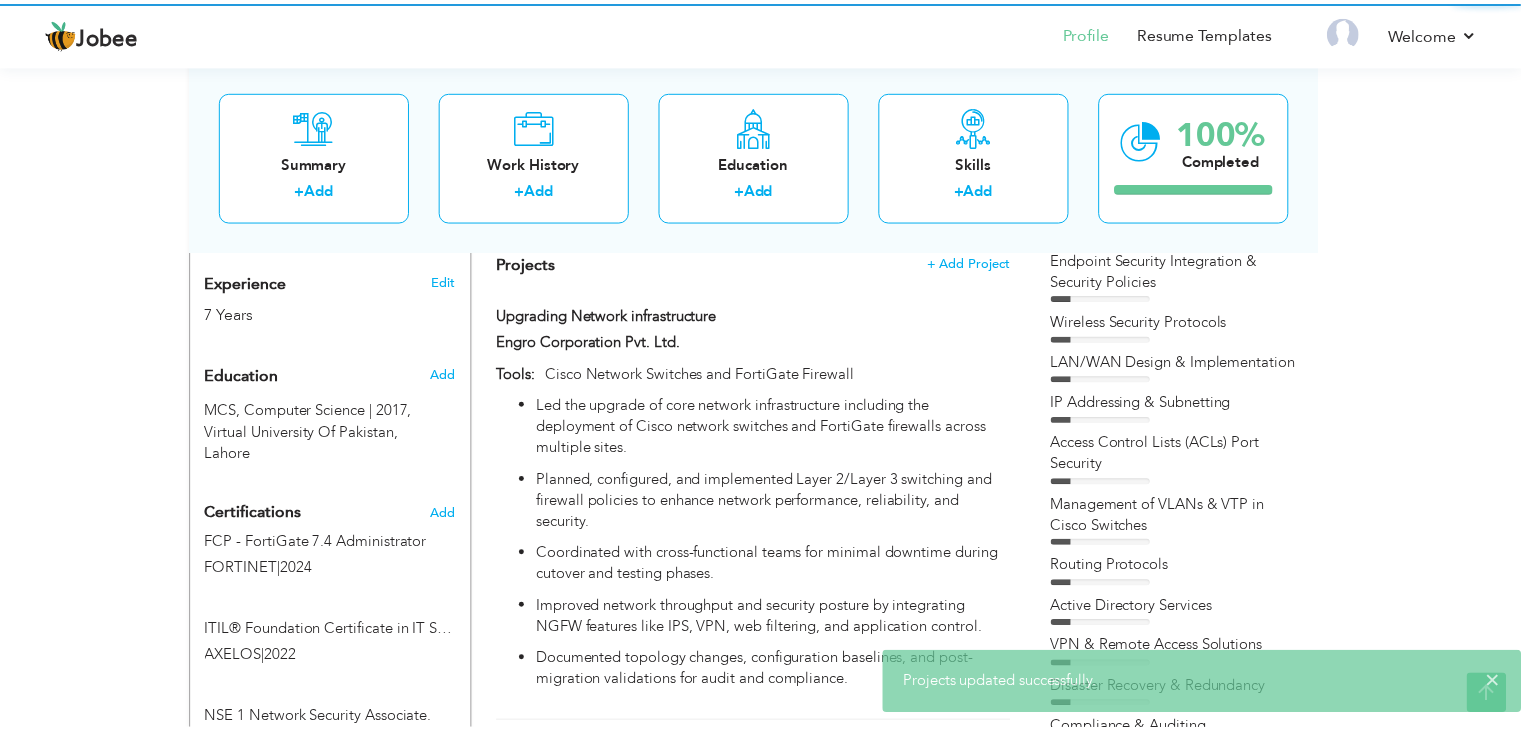 scroll, scrollTop: 0, scrollLeft: 0, axis: both 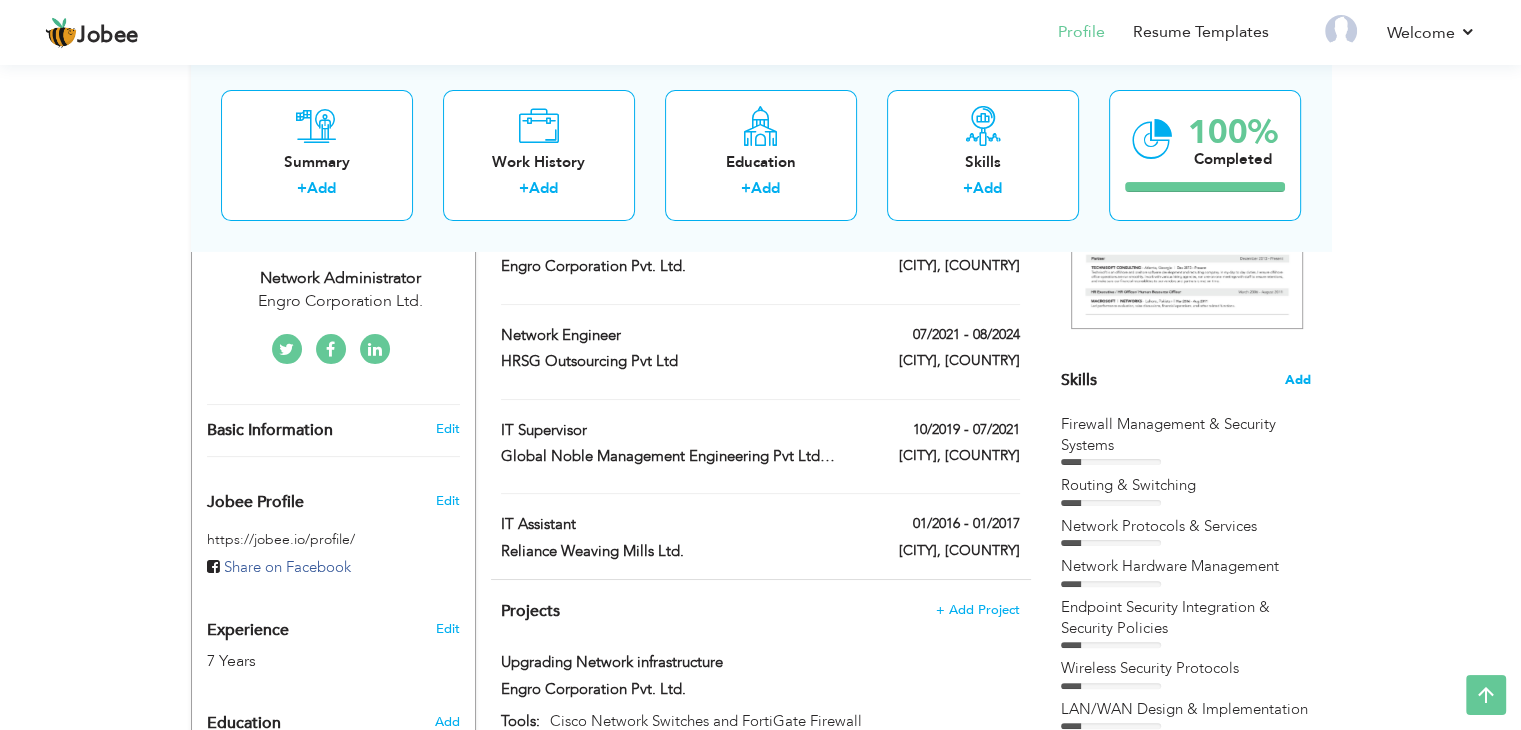 click on "Add" at bounding box center [1298, 380] 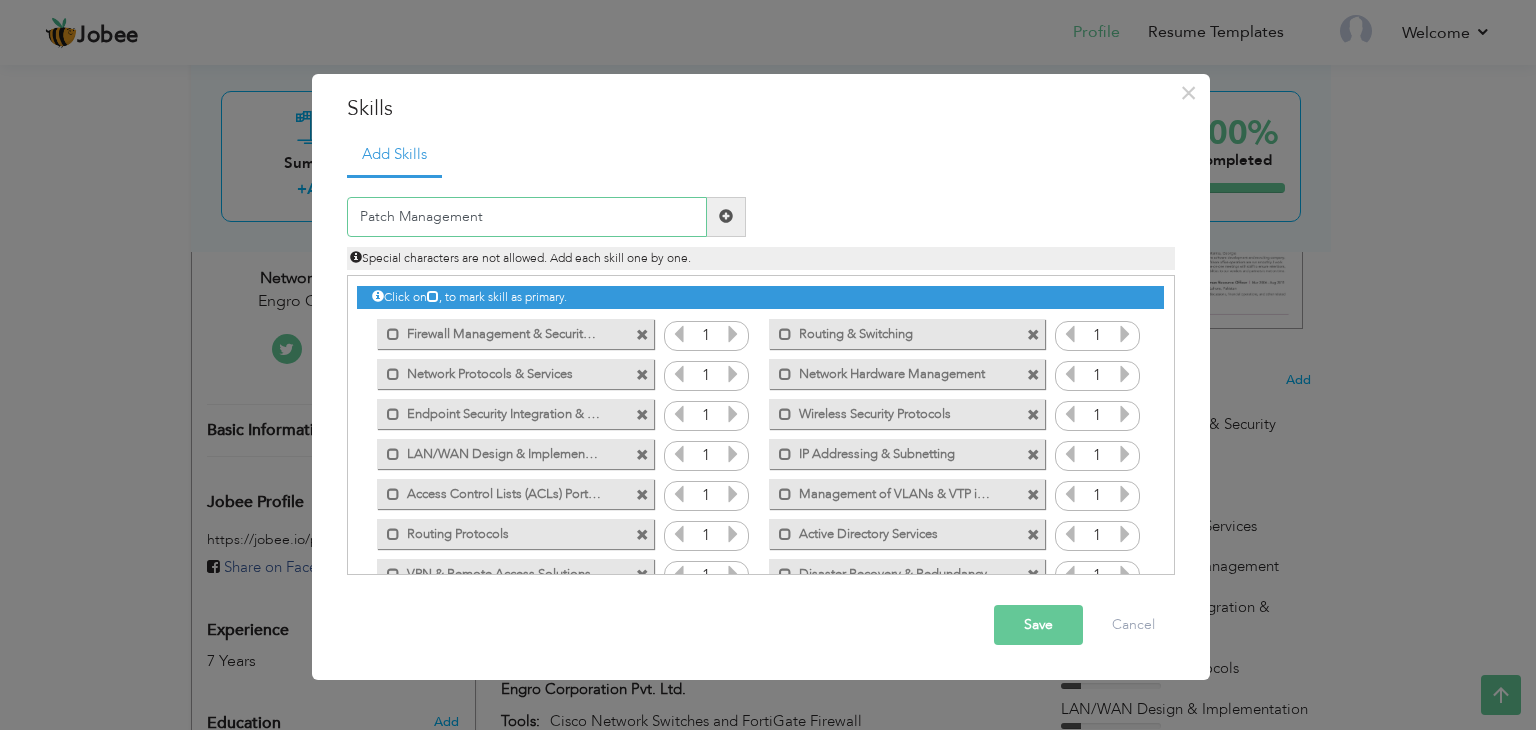 type on "Patch Management" 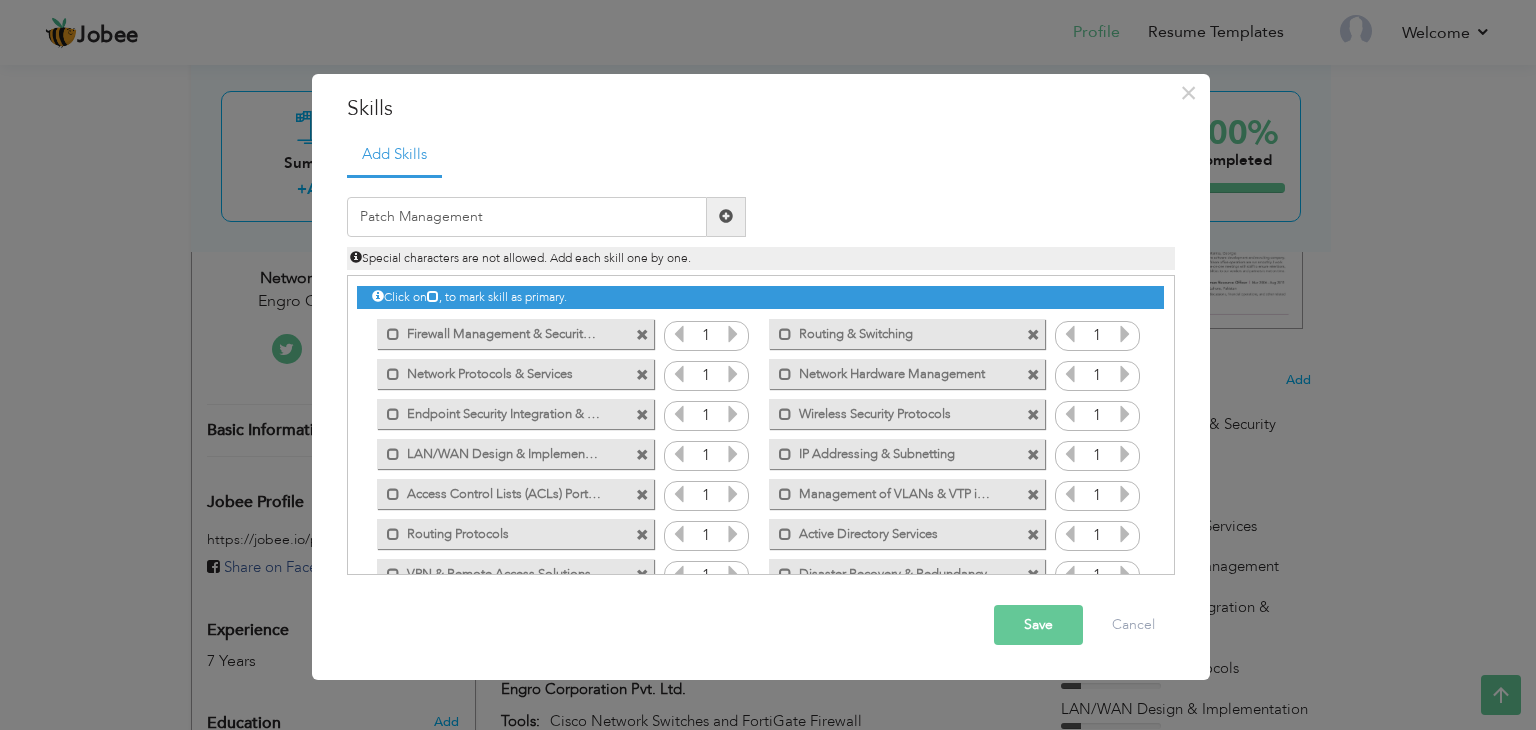 click on "Duplicate entry" at bounding box center [975, 201] 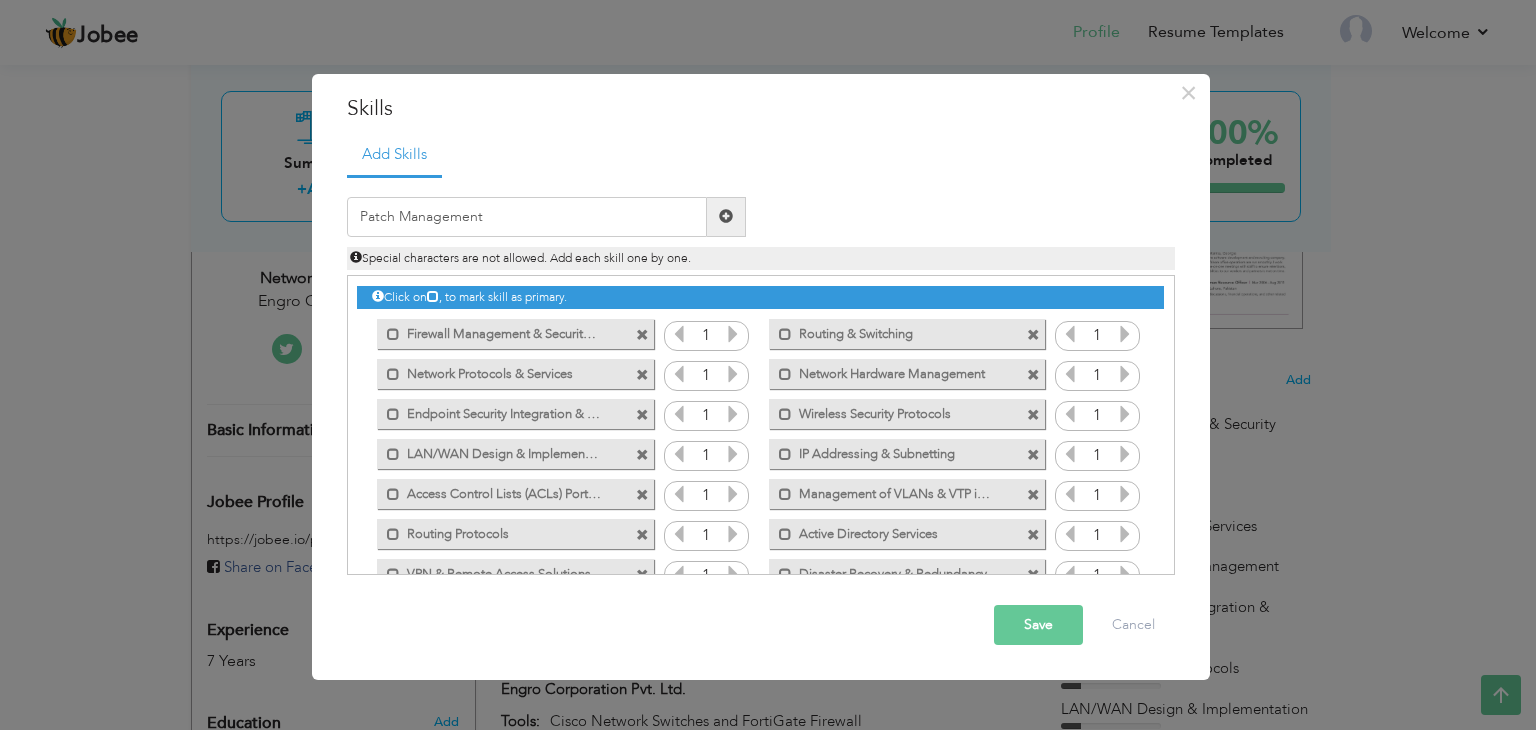 click at bounding box center [726, 216] 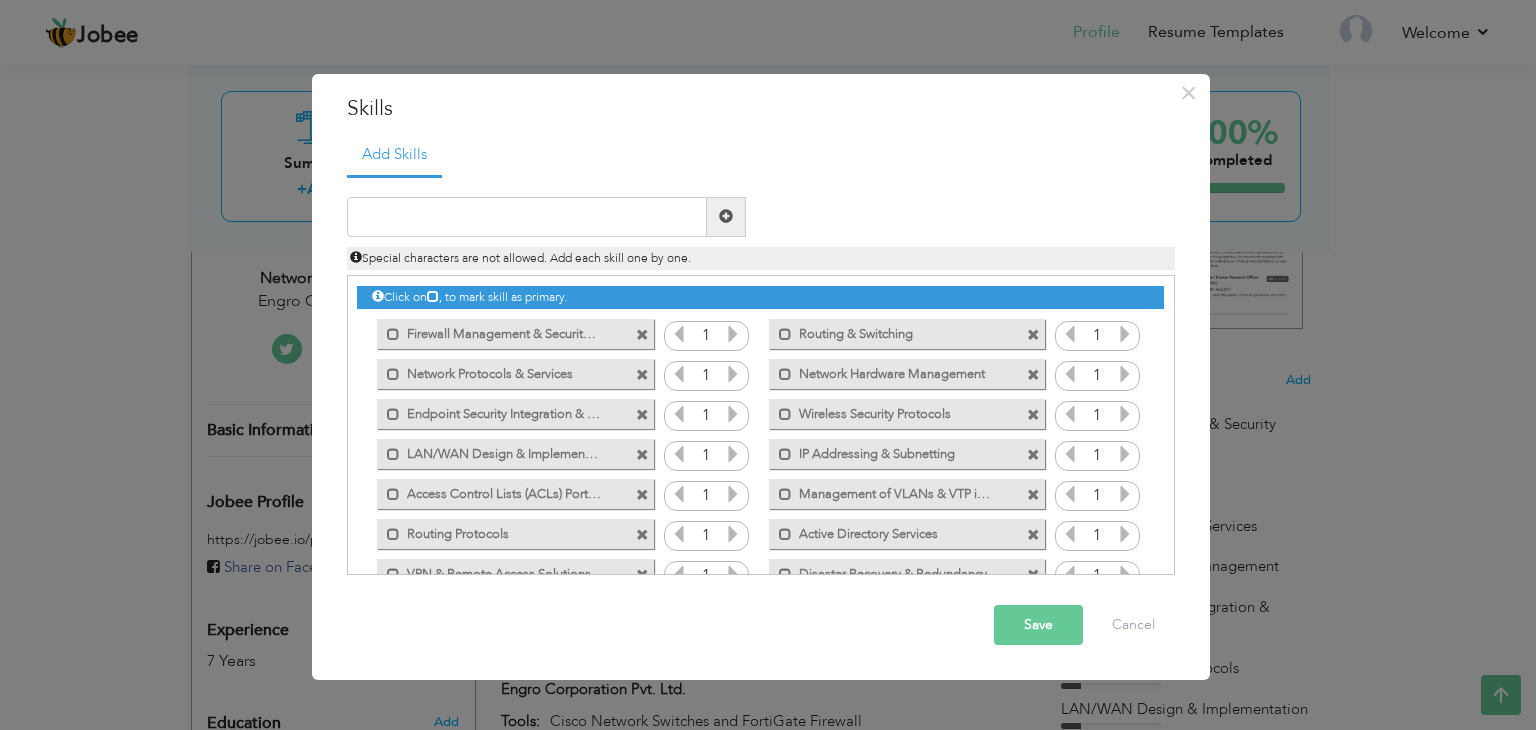 scroll, scrollTop: 164, scrollLeft: 0, axis: vertical 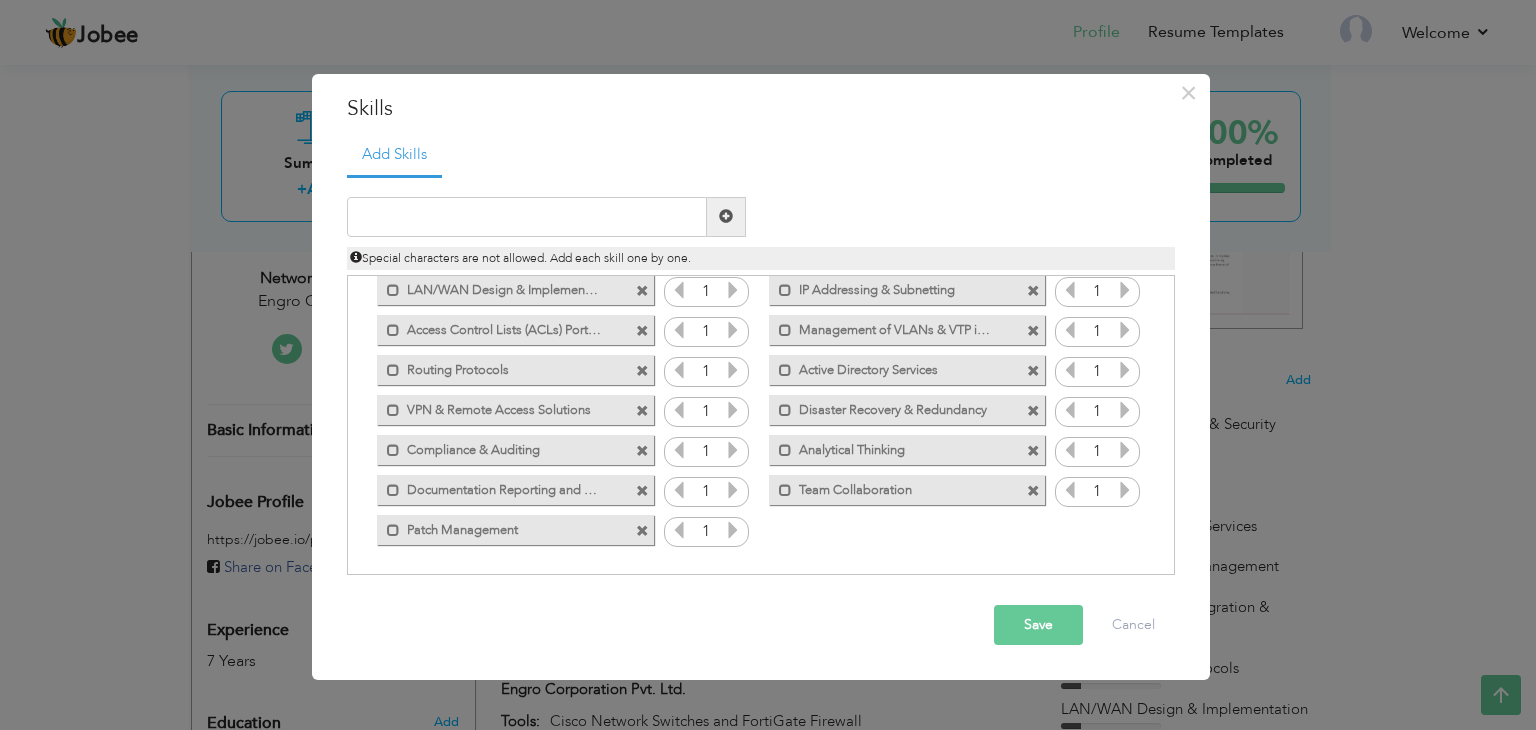 click at bounding box center [642, 451] 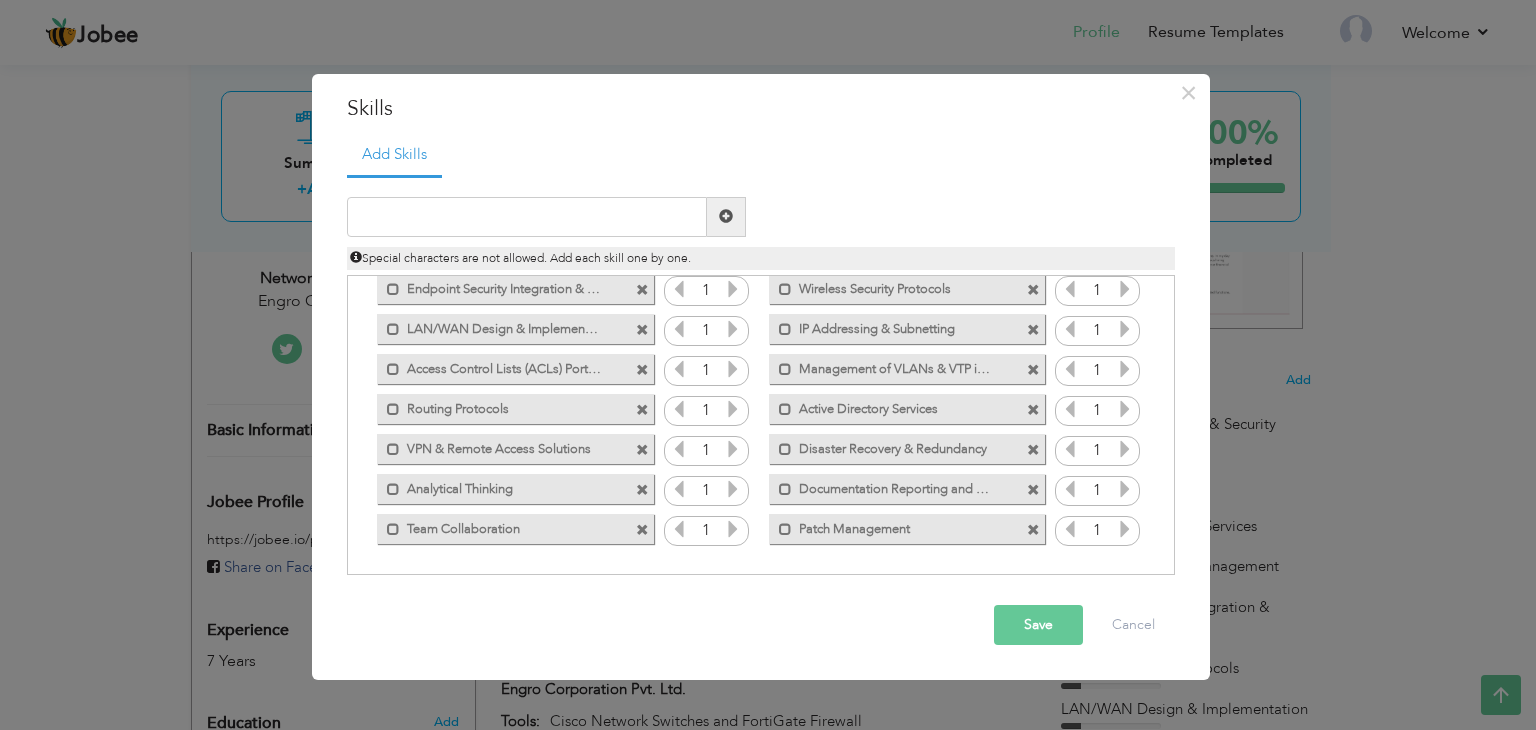 scroll, scrollTop: 124, scrollLeft: 0, axis: vertical 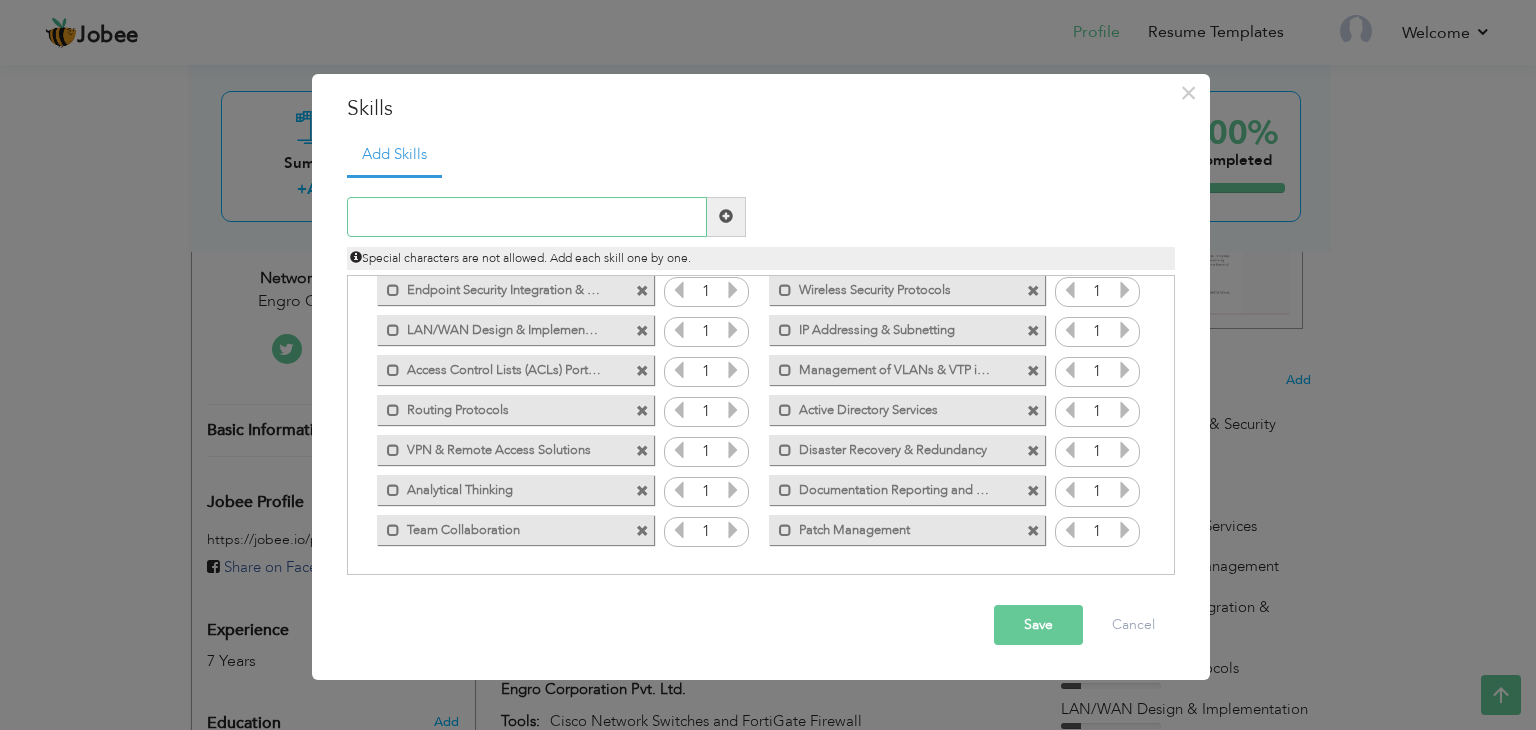 click at bounding box center (527, 217) 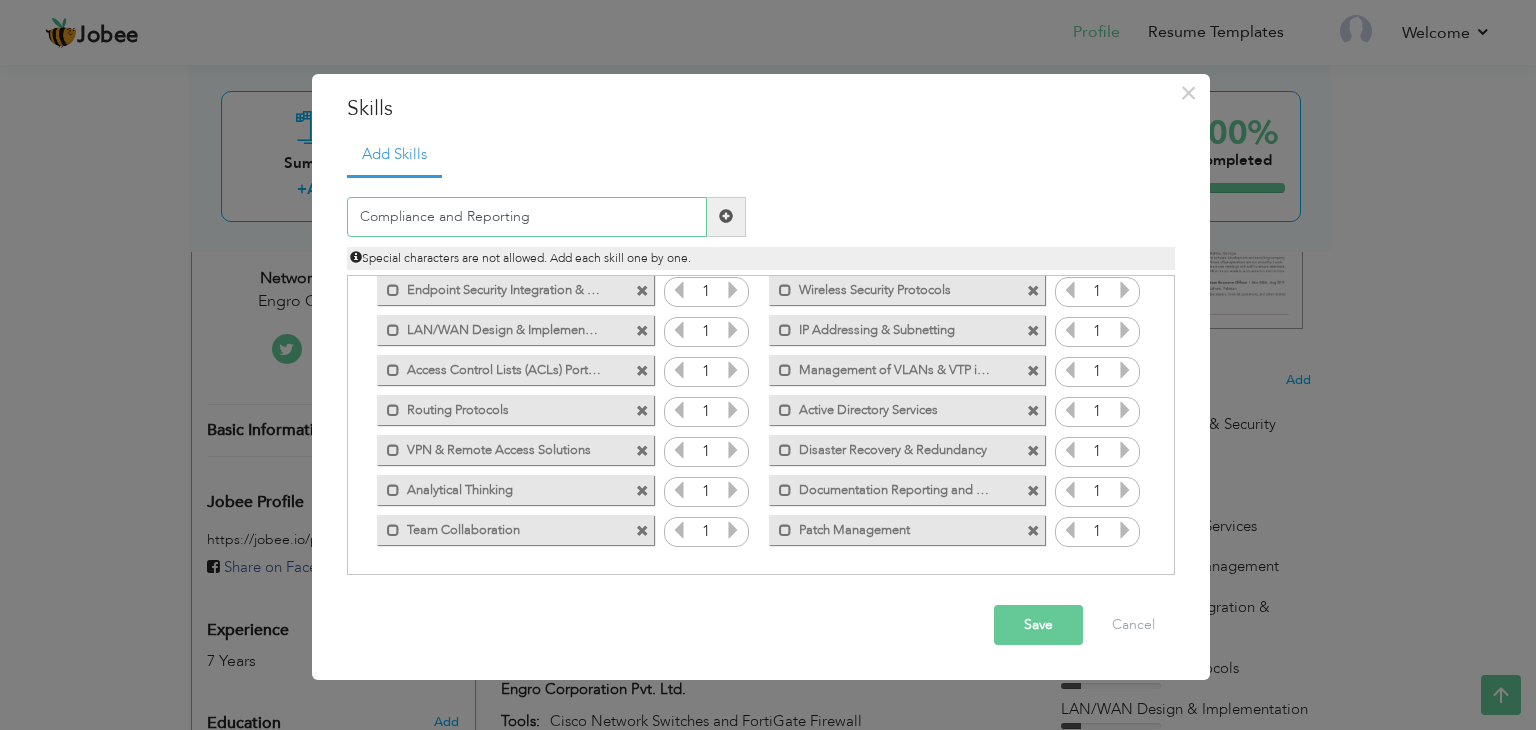 type on "Compliance and Reporting" 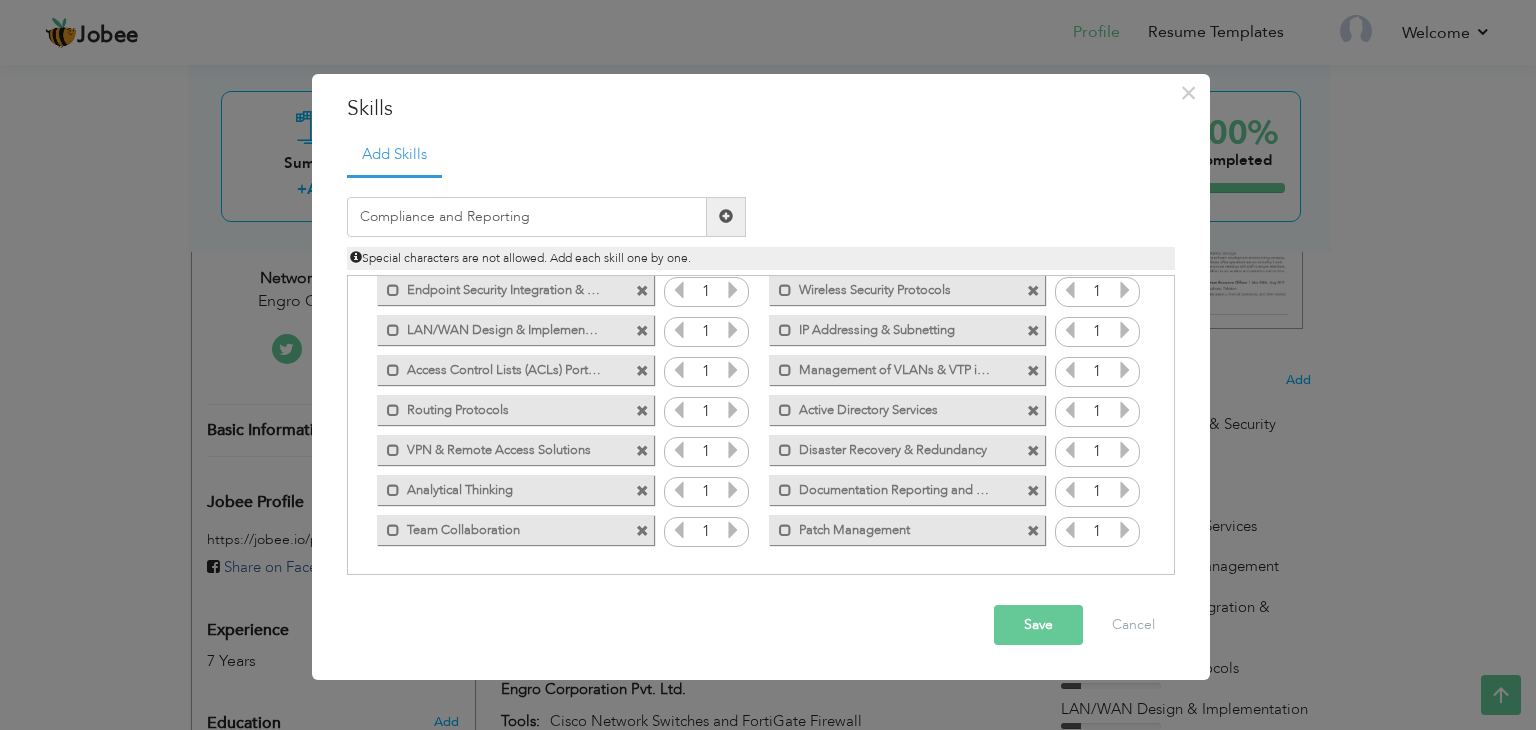 click at bounding box center [726, 217] 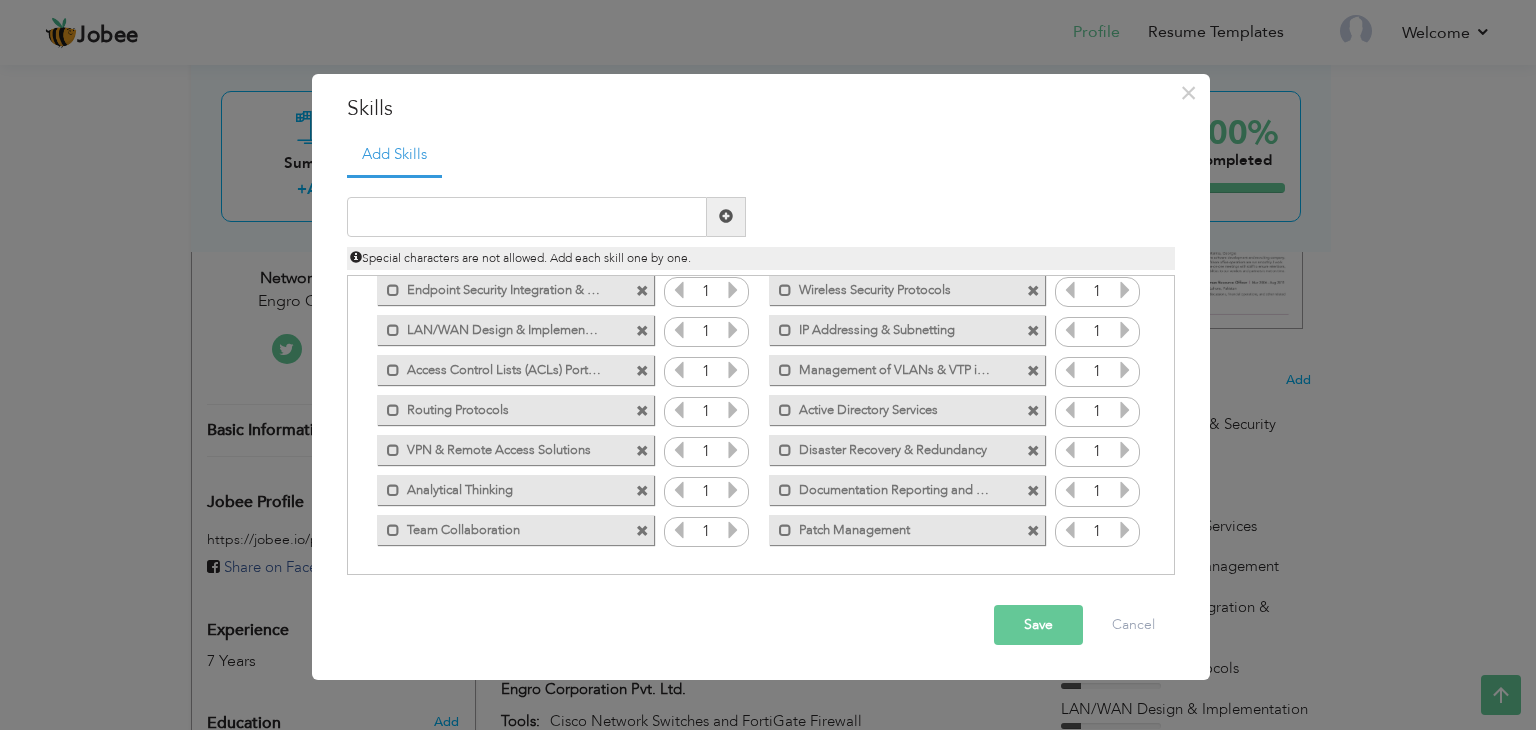 scroll, scrollTop: 164, scrollLeft: 0, axis: vertical 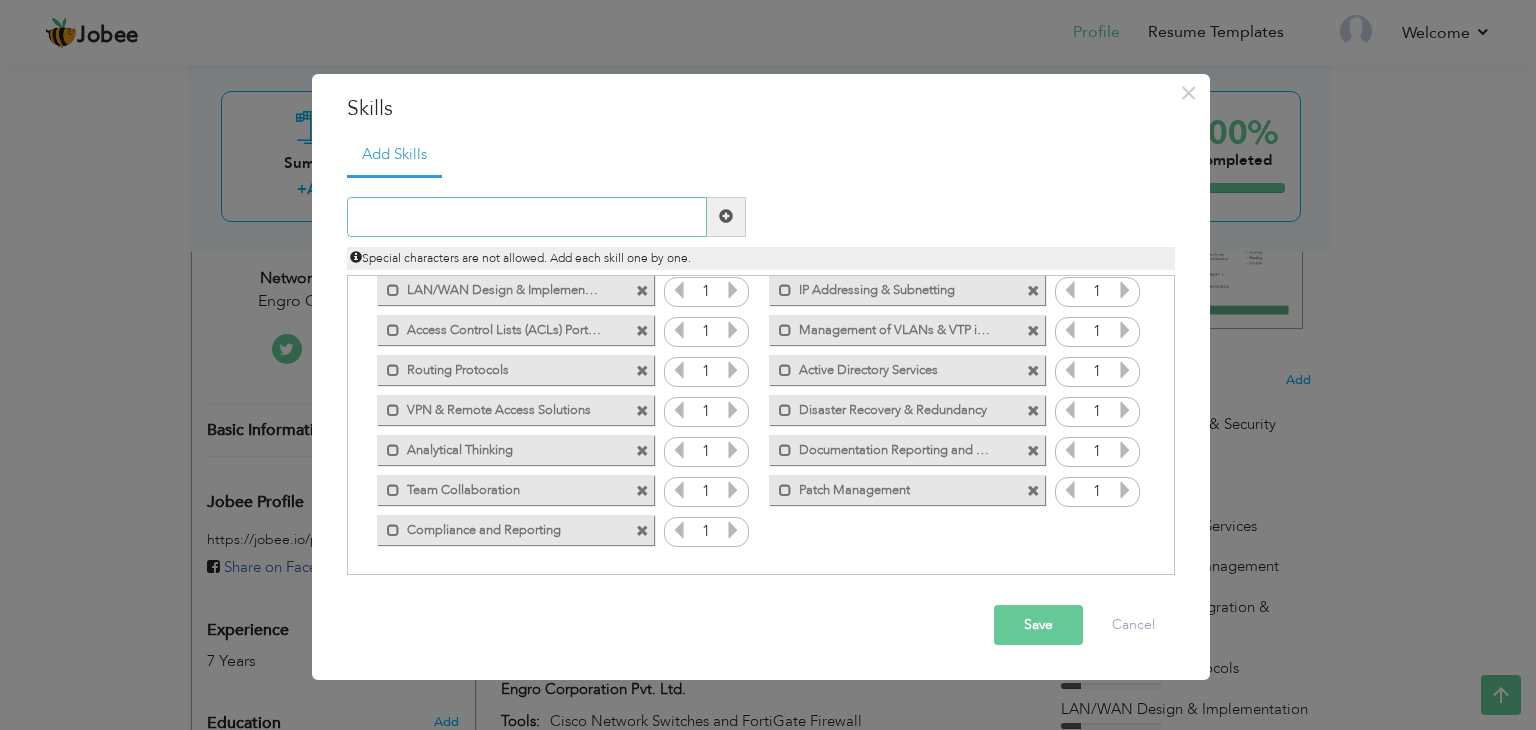 click at bounding box center [527, 217] 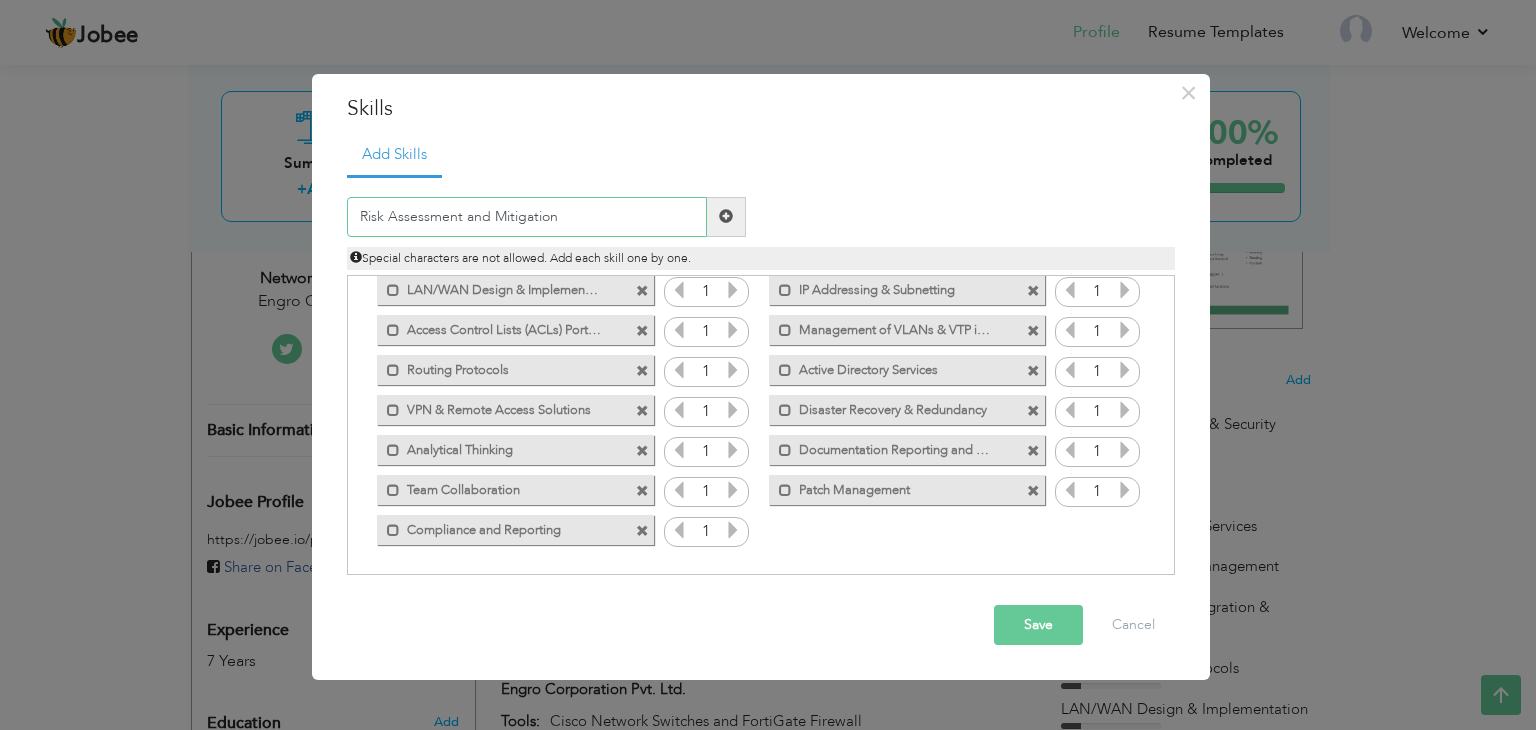 type on "Risk Assessment and Mitigation" 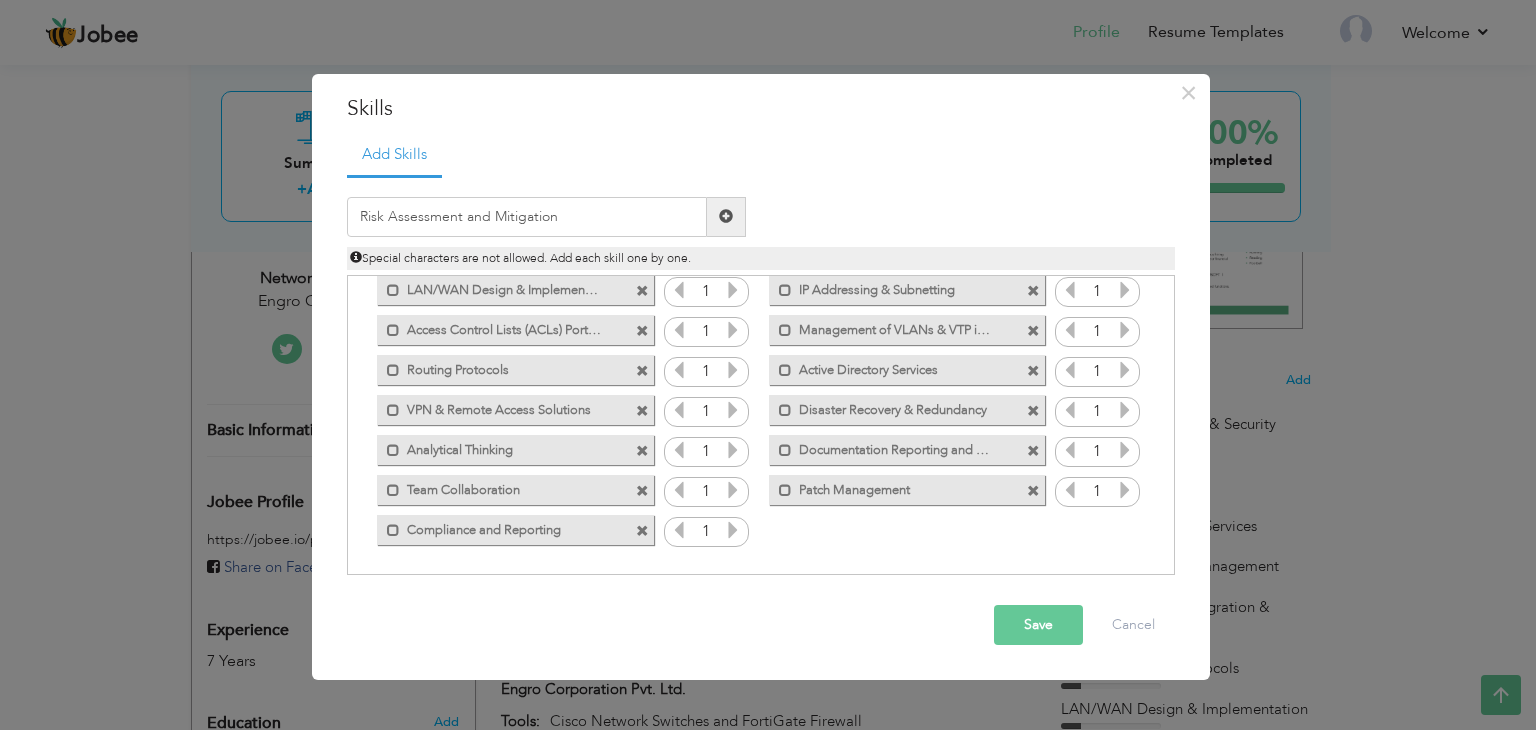 click at bounding box center [726, 217] 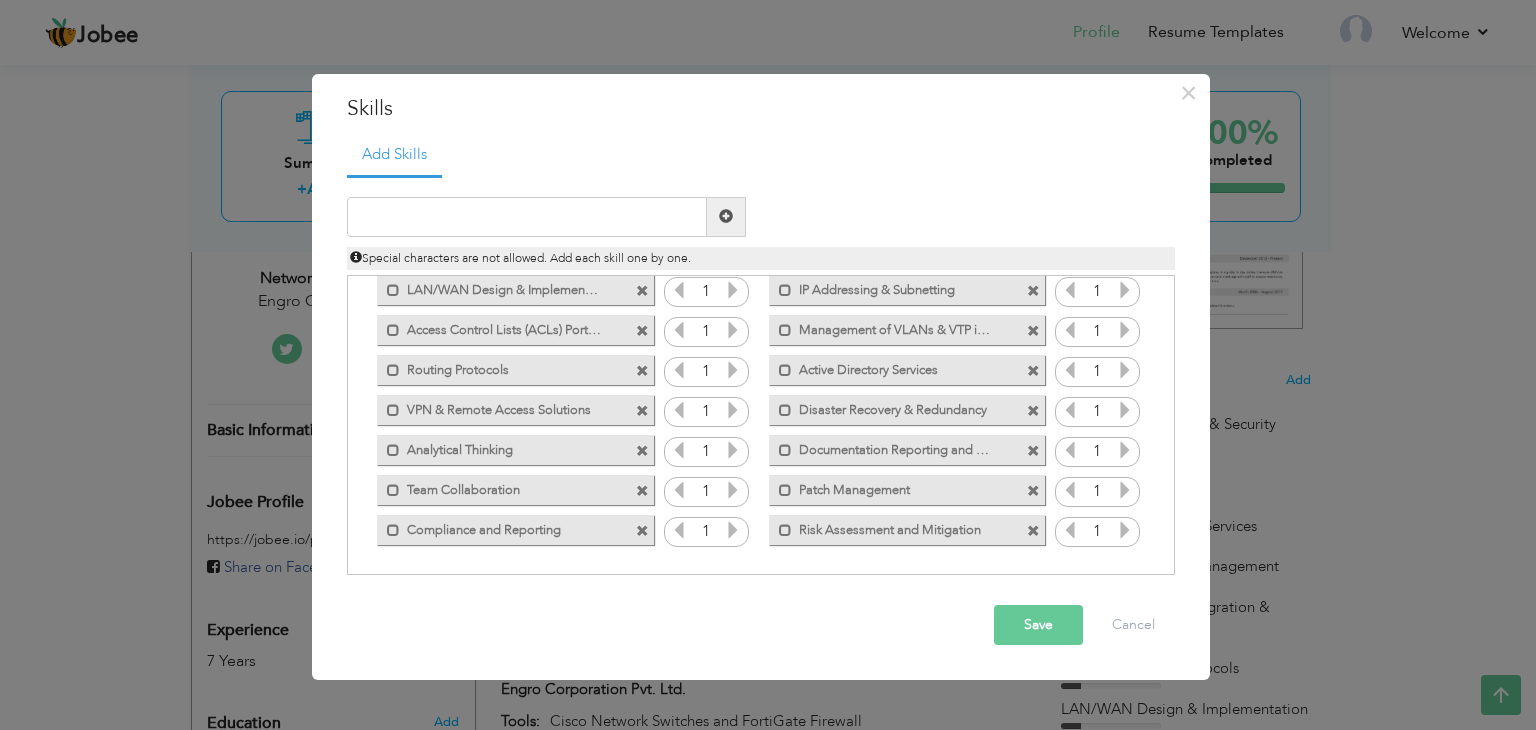 click at bounding box center [642, 491] 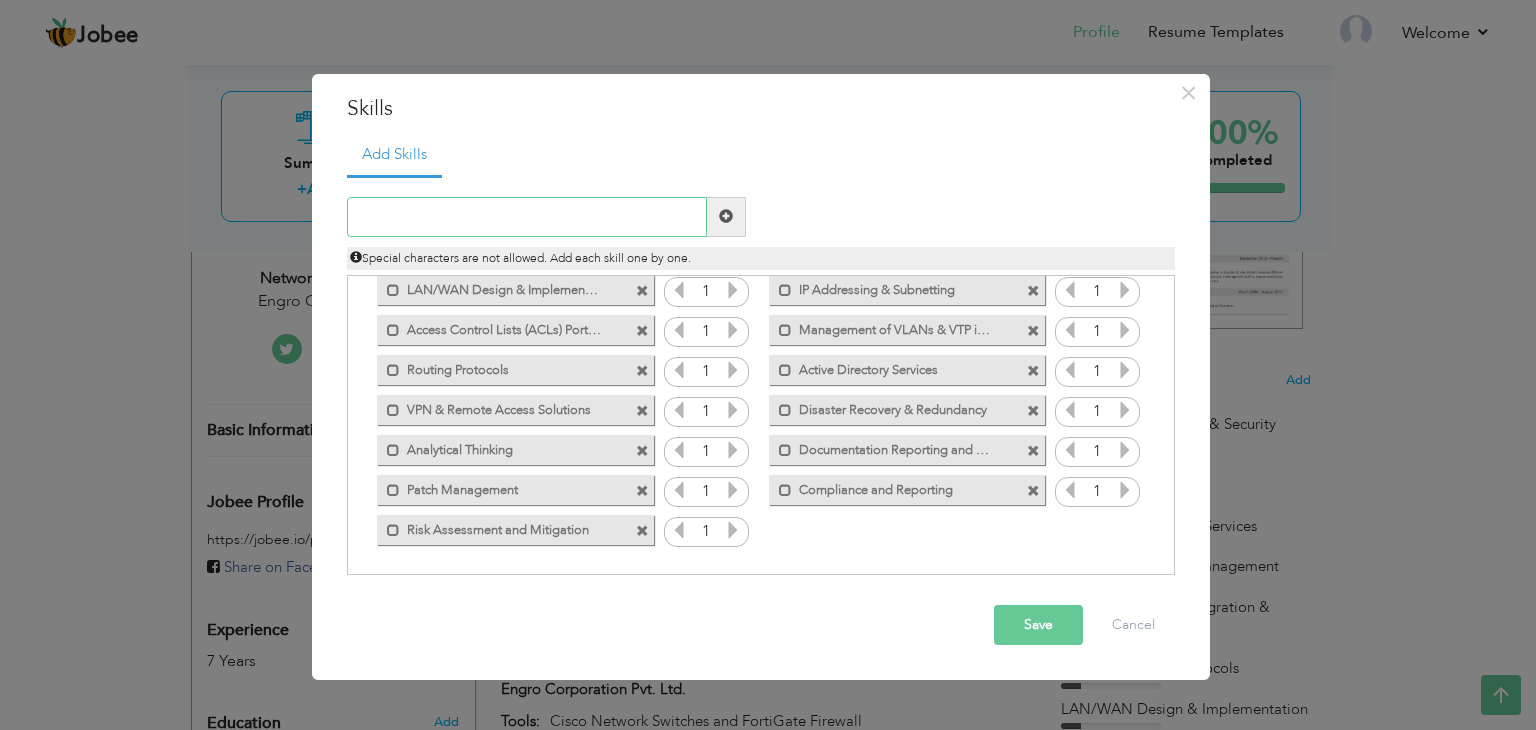 click at bounding box center (527, 217) 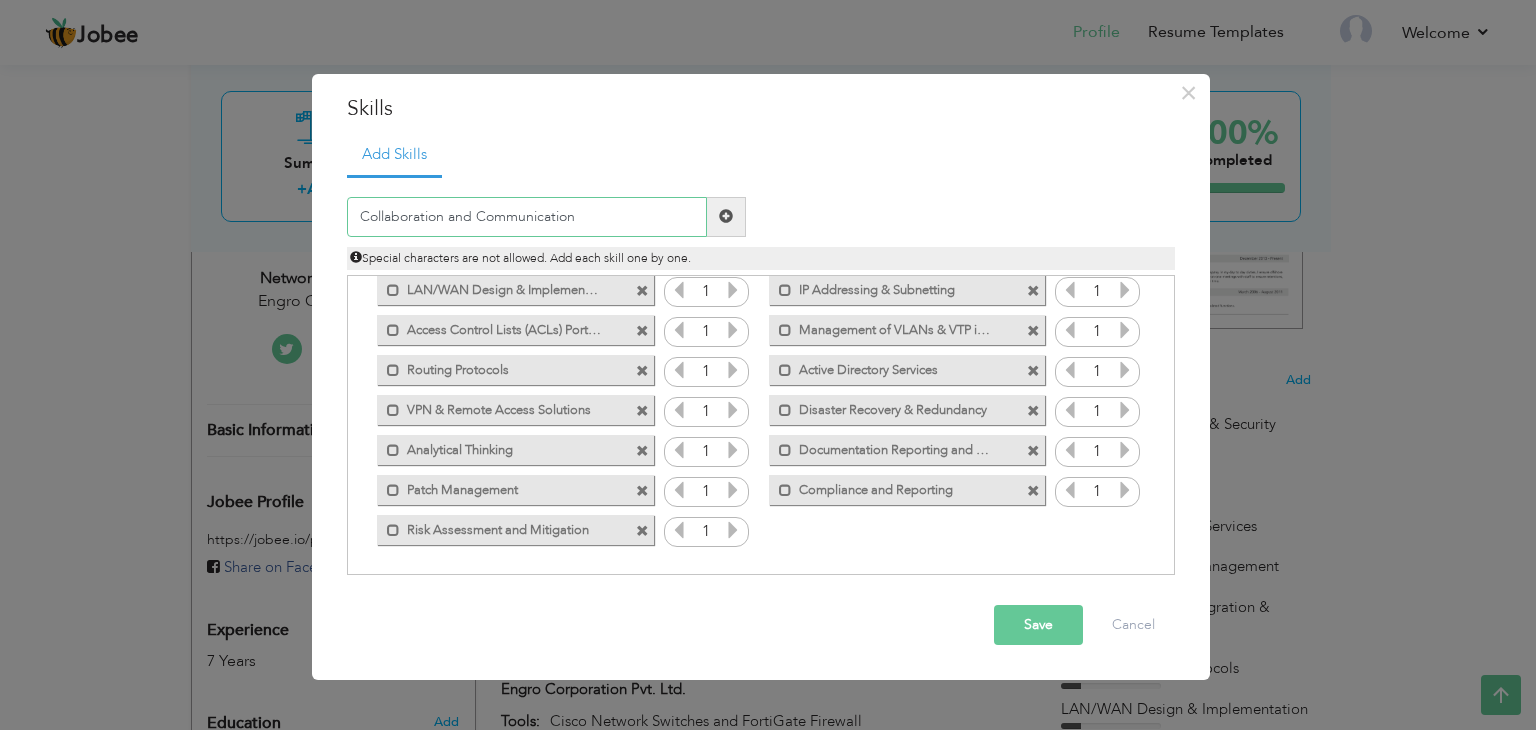 type on "Collaboration and Communication" 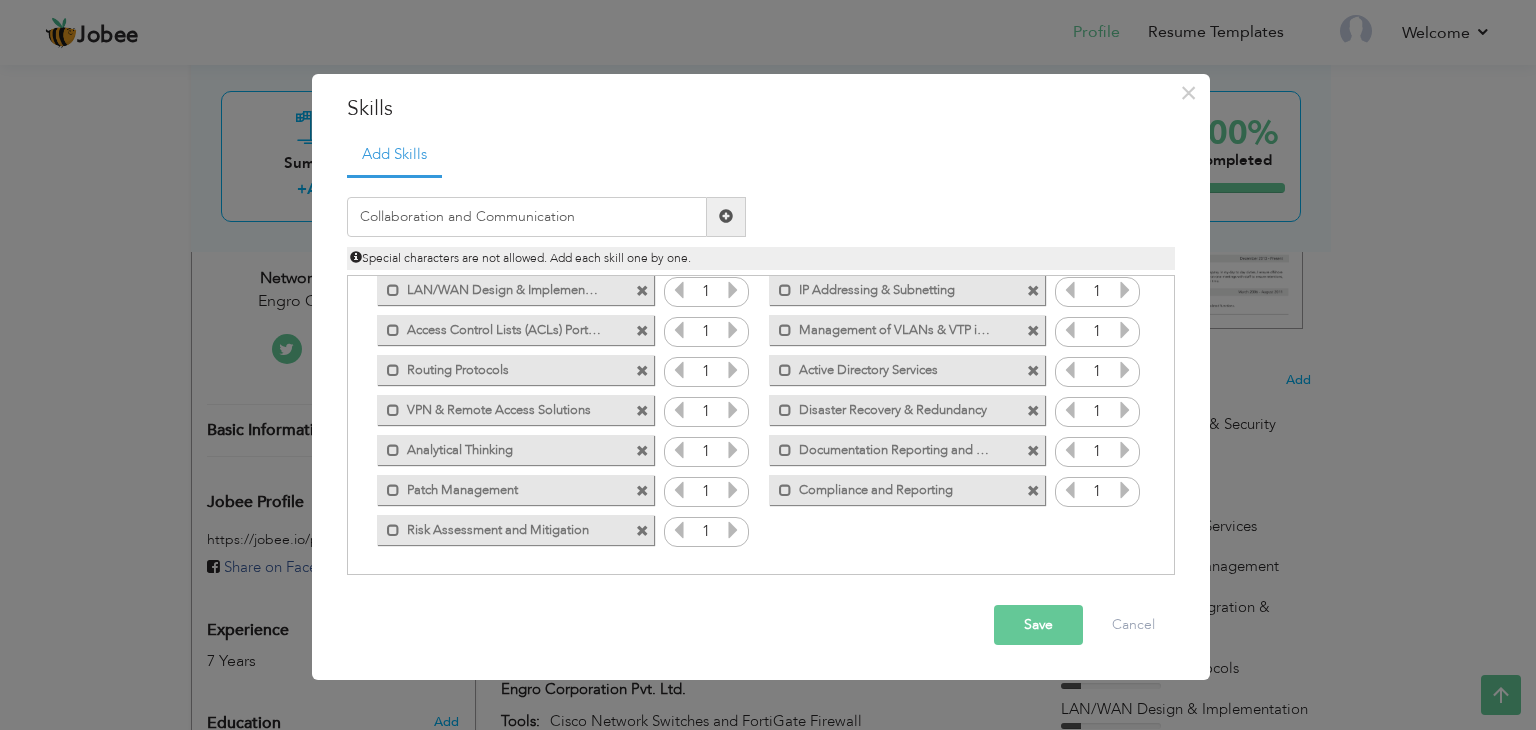 click at bounding box center [726, 216] 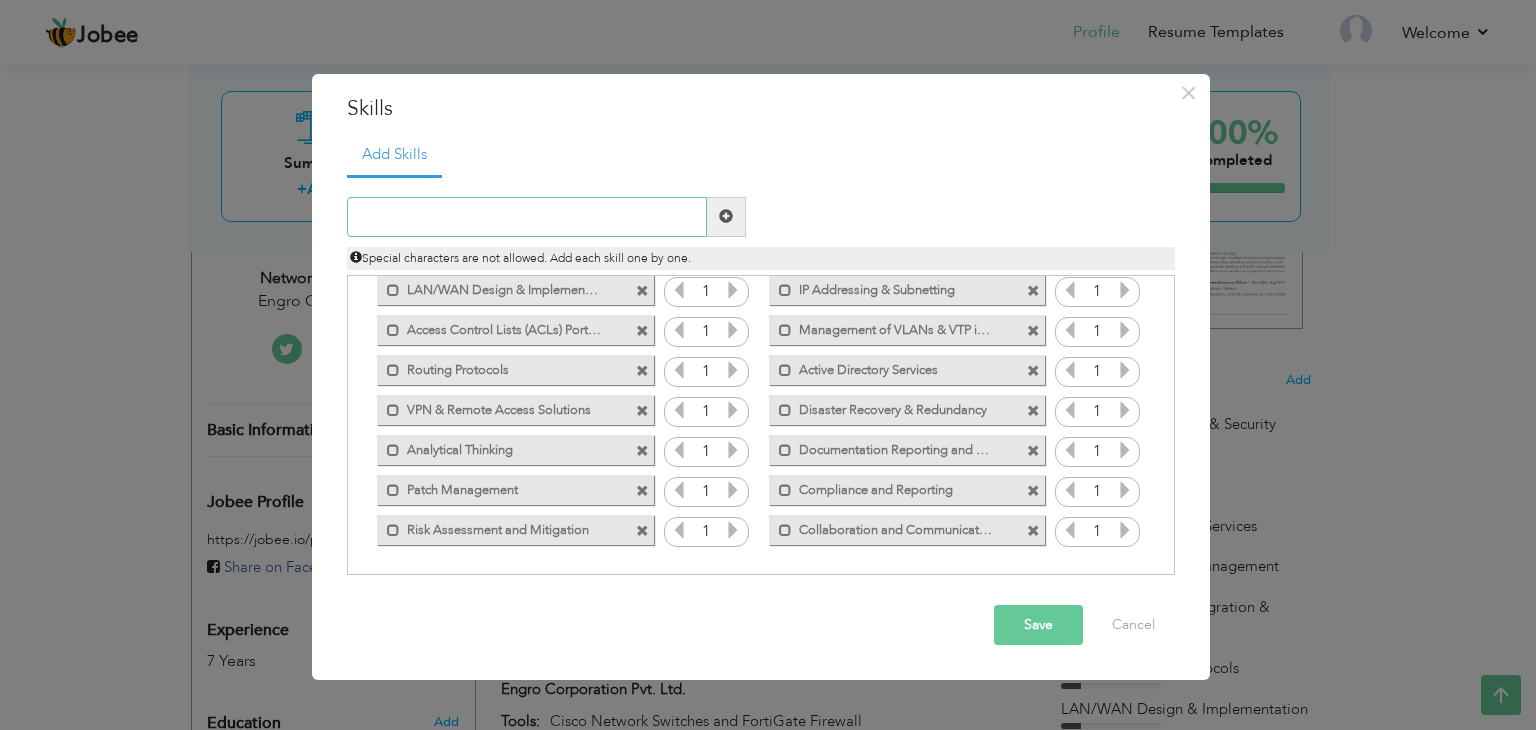 click at bounding box center [527, 217] 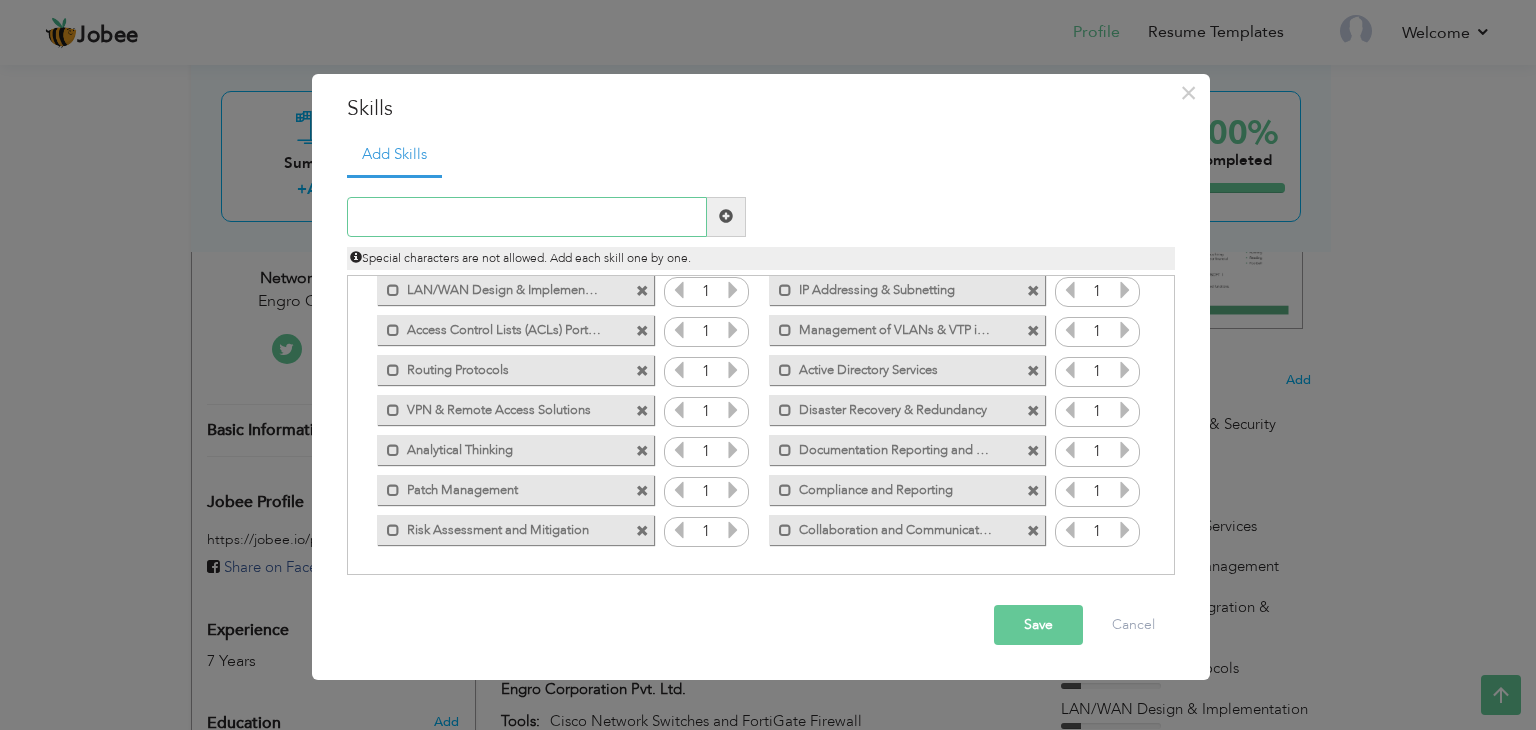 paste on "ncident Management" 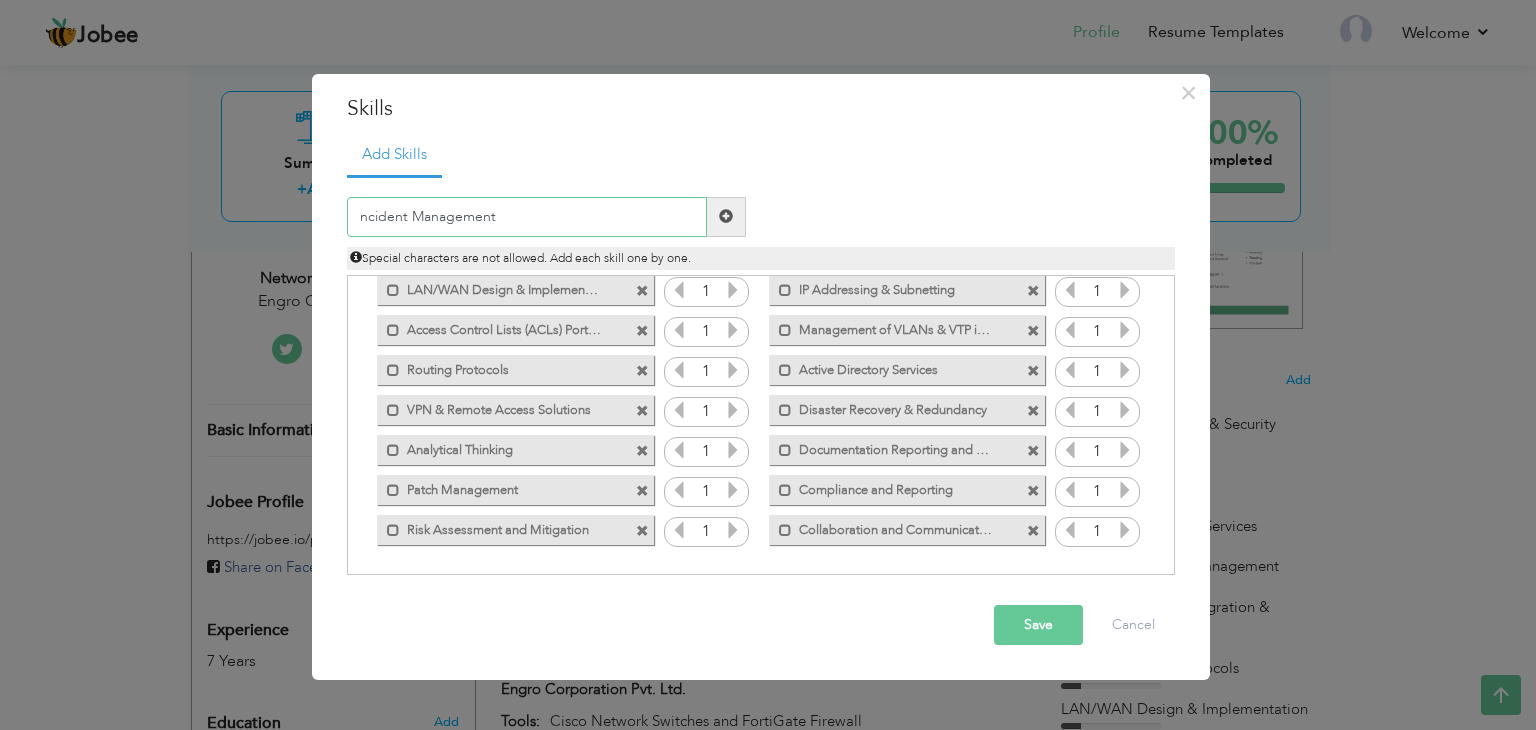 drag, startPoint x: 361, startPoint y: 213, endPoint x: 451, endPoint y: 237, distance: 93.14505 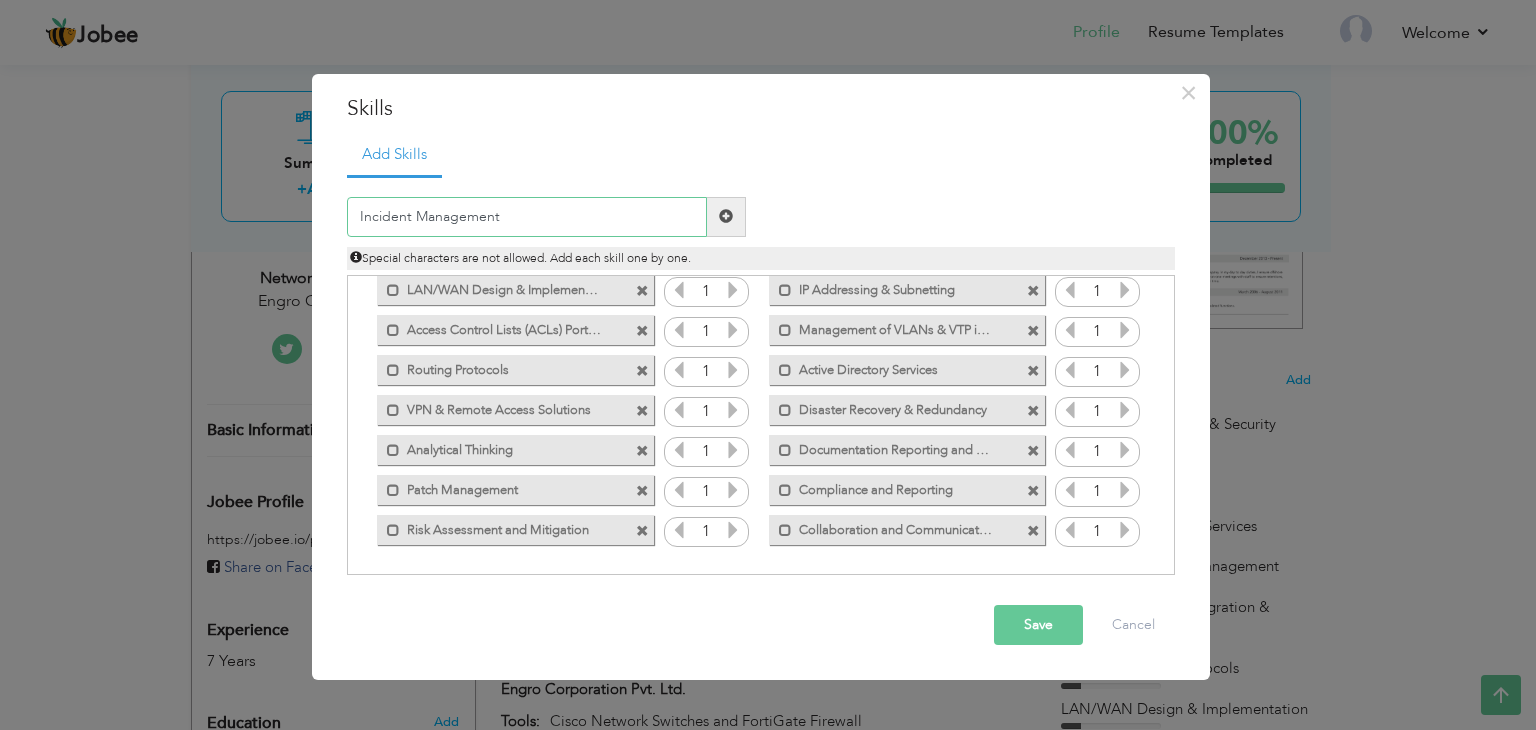 type on "Incident Management" 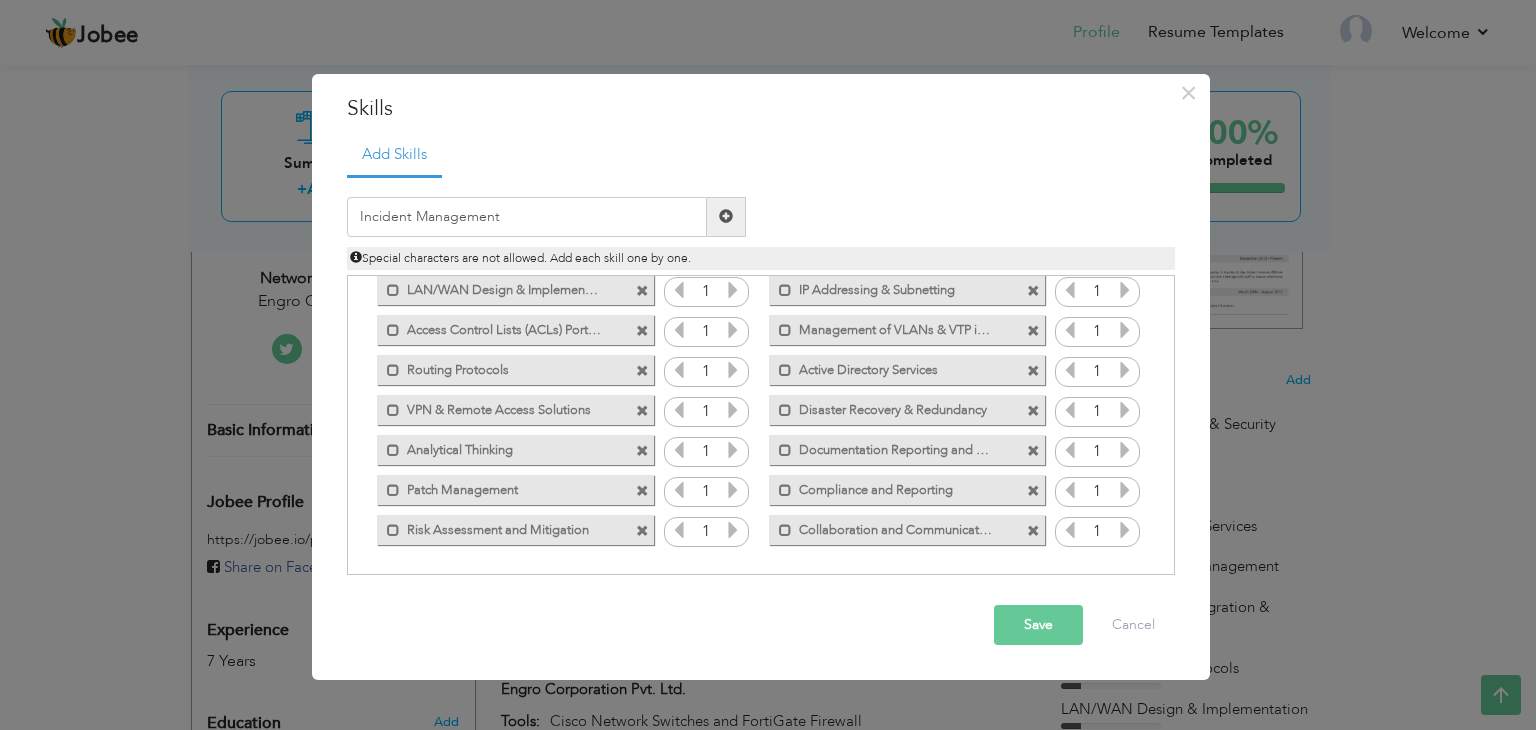 click at bounding box center (726, 216) 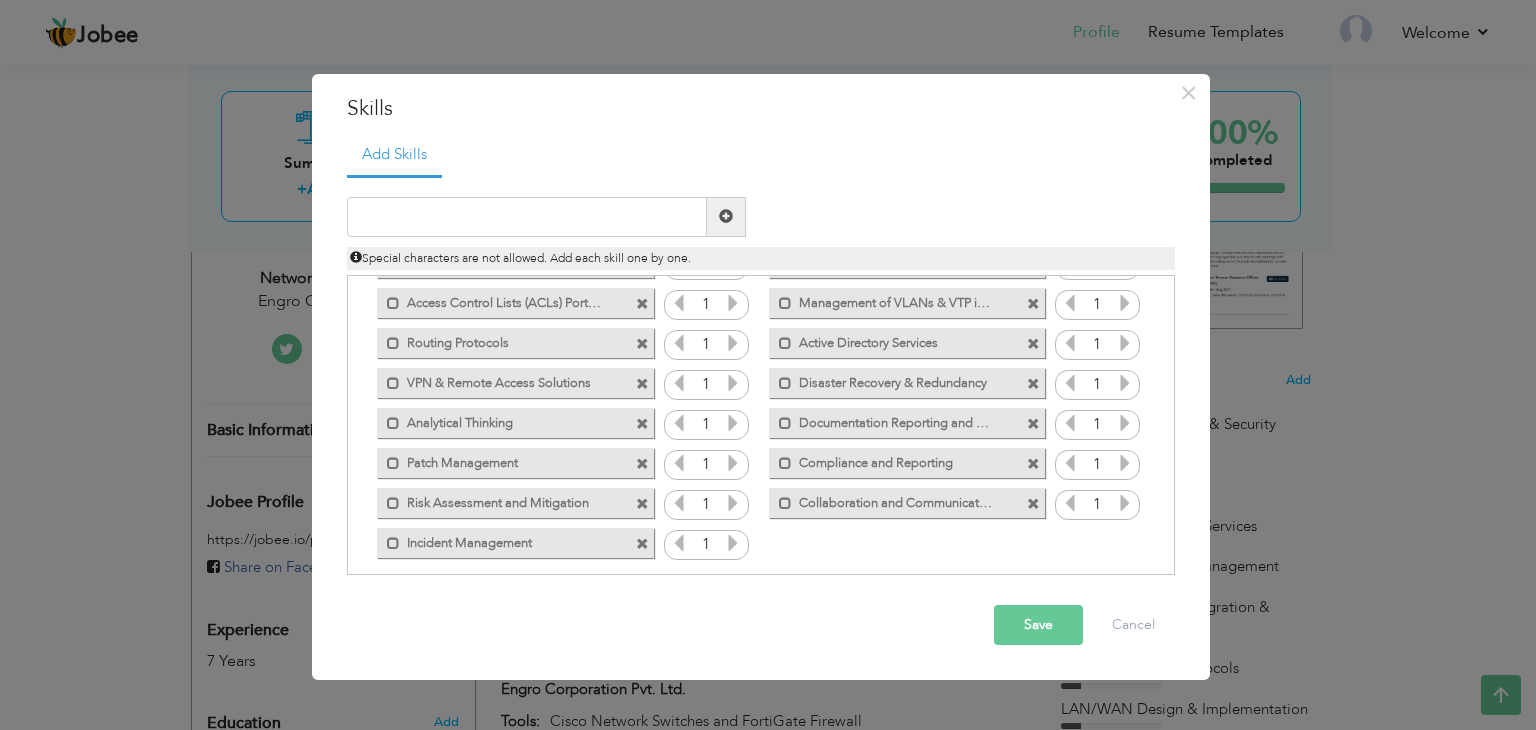 scroll, scrollTop: 204, scrollLeft: 0, axis: vertical 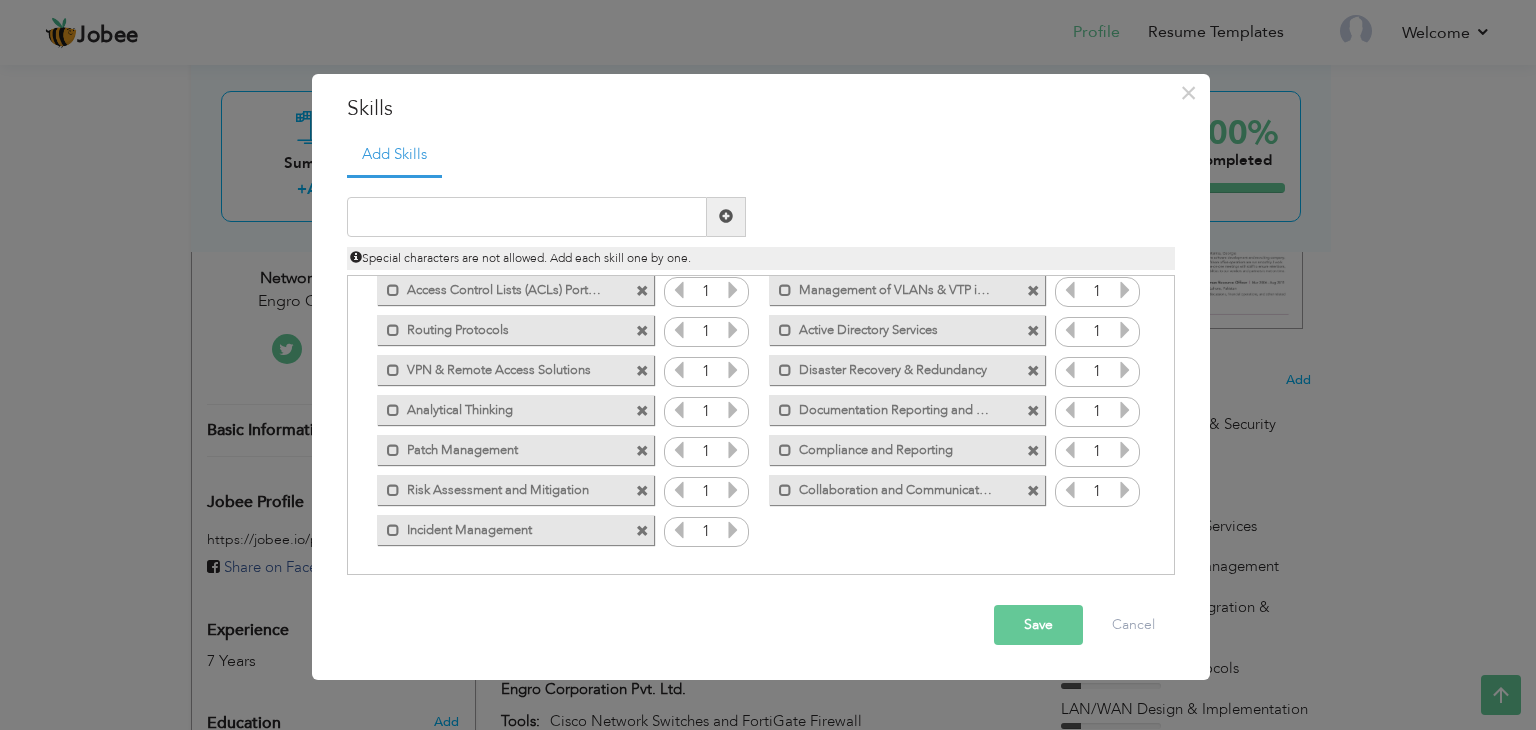 click on "Save" at bounding box center [1038, 625] 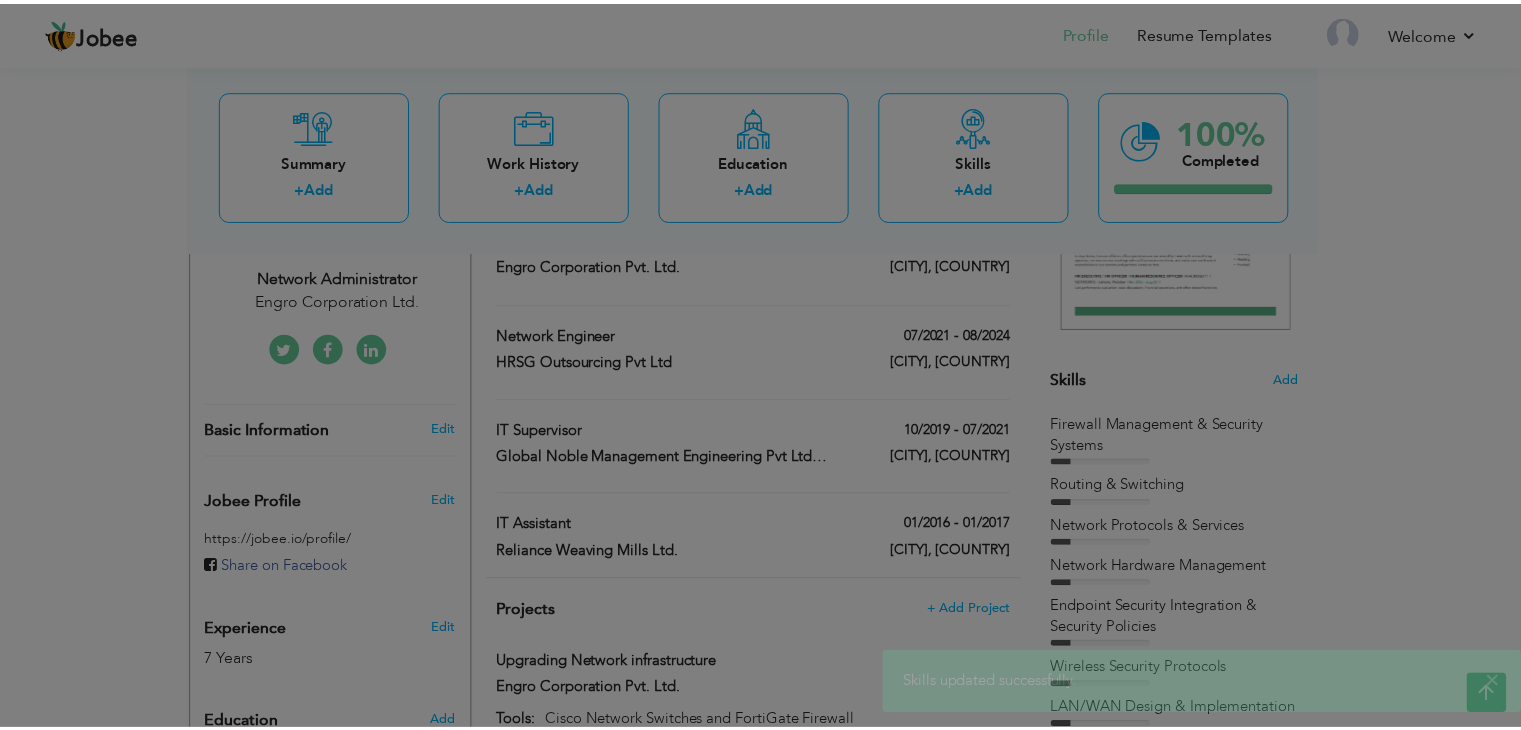 scroll, scrollTop: 0, scrollLeft: 0, axis: both 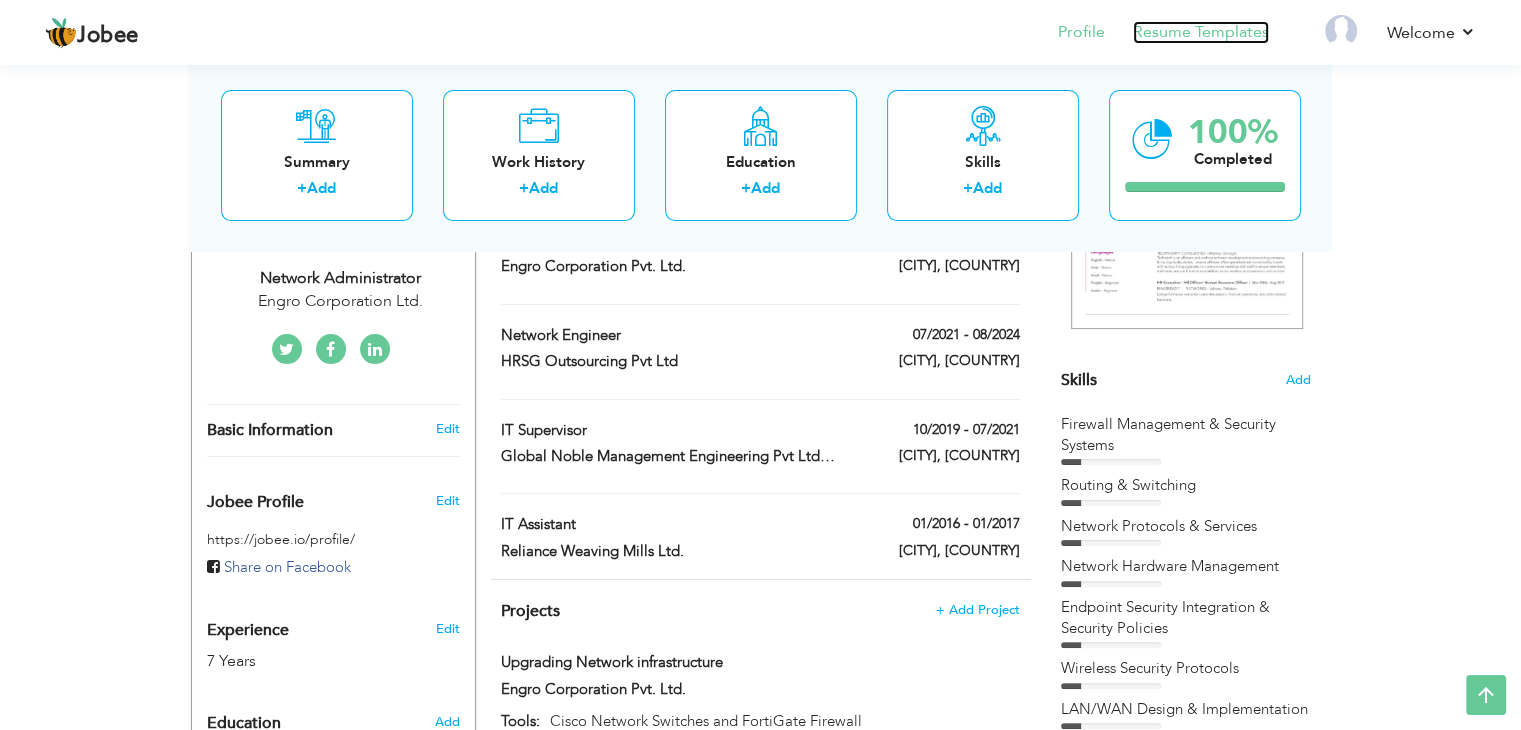 click on "Resume Templates" at bounding box center (1201, 32) 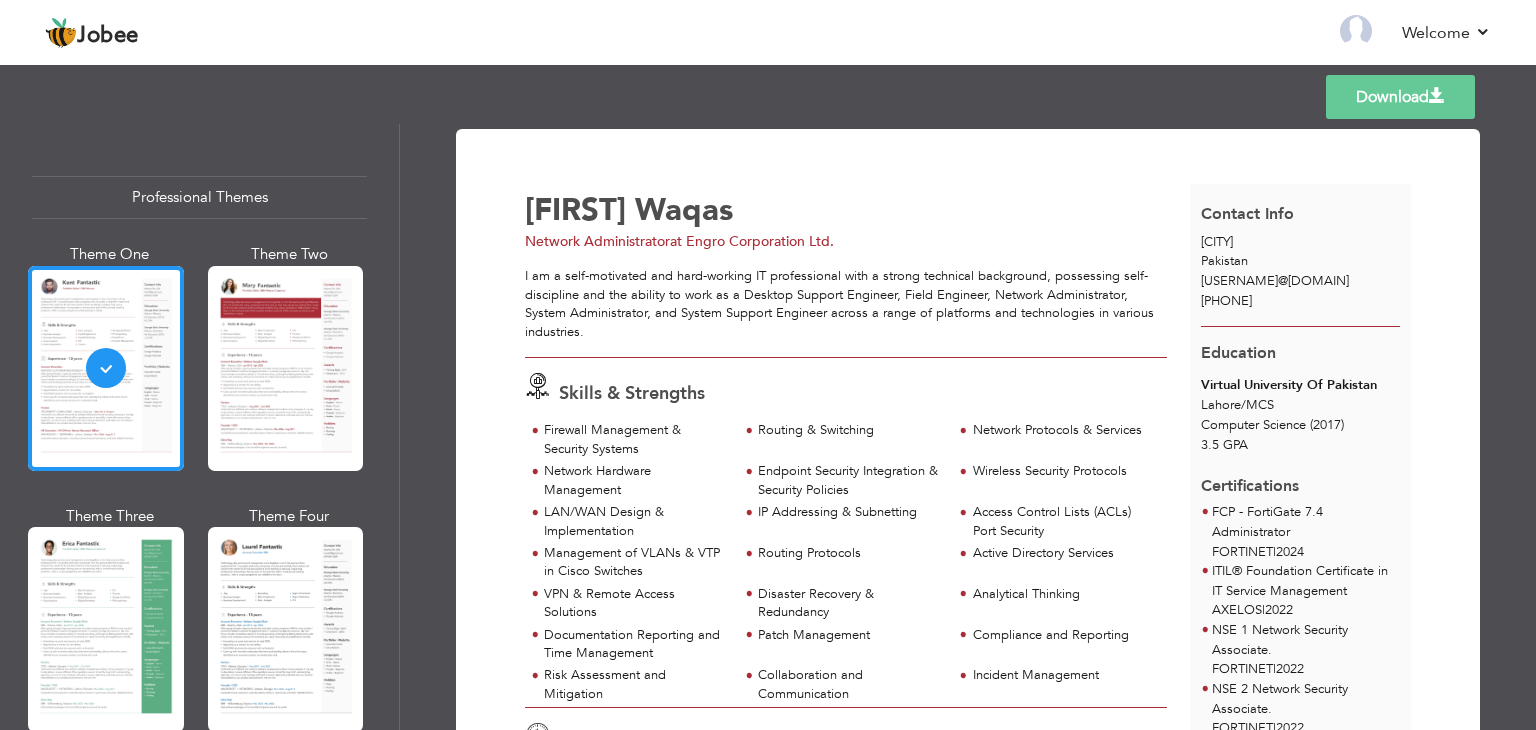 scroll, scrollTop: 0, scrollLeft: 0, axis: both 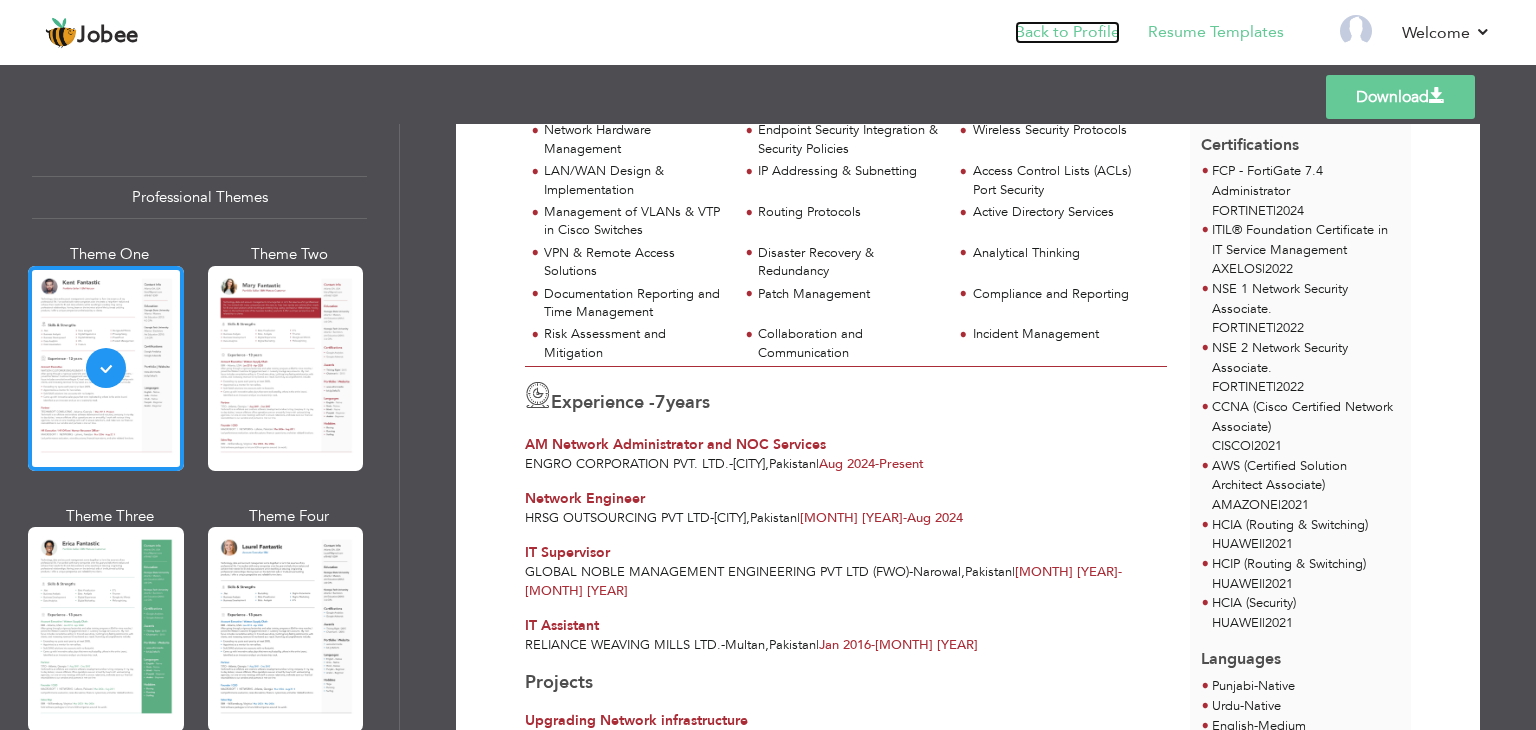 click on "Back to Profile" at bounding box center (1067, 32) 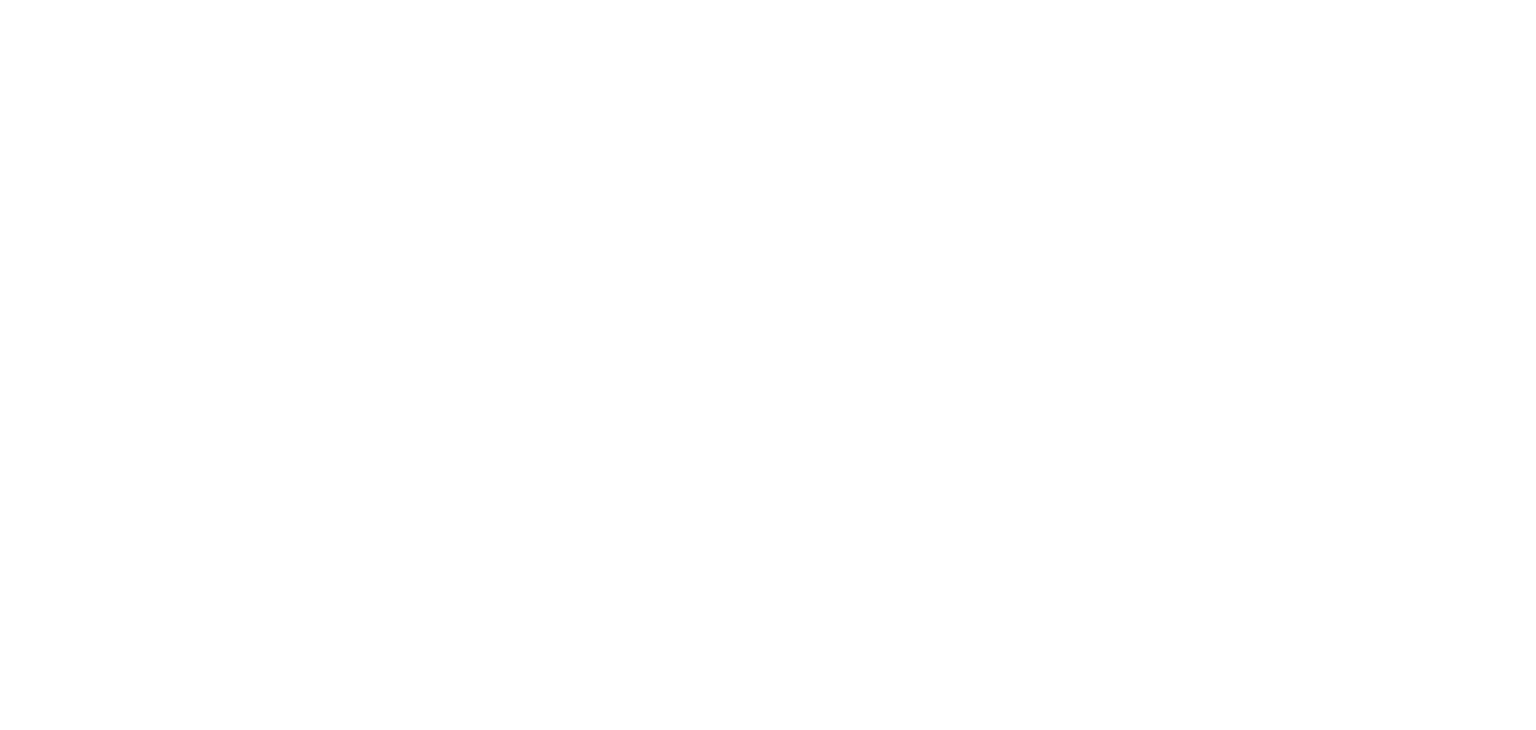 scroll, scrollTop: 0, scrollLeft: 0, axis: both 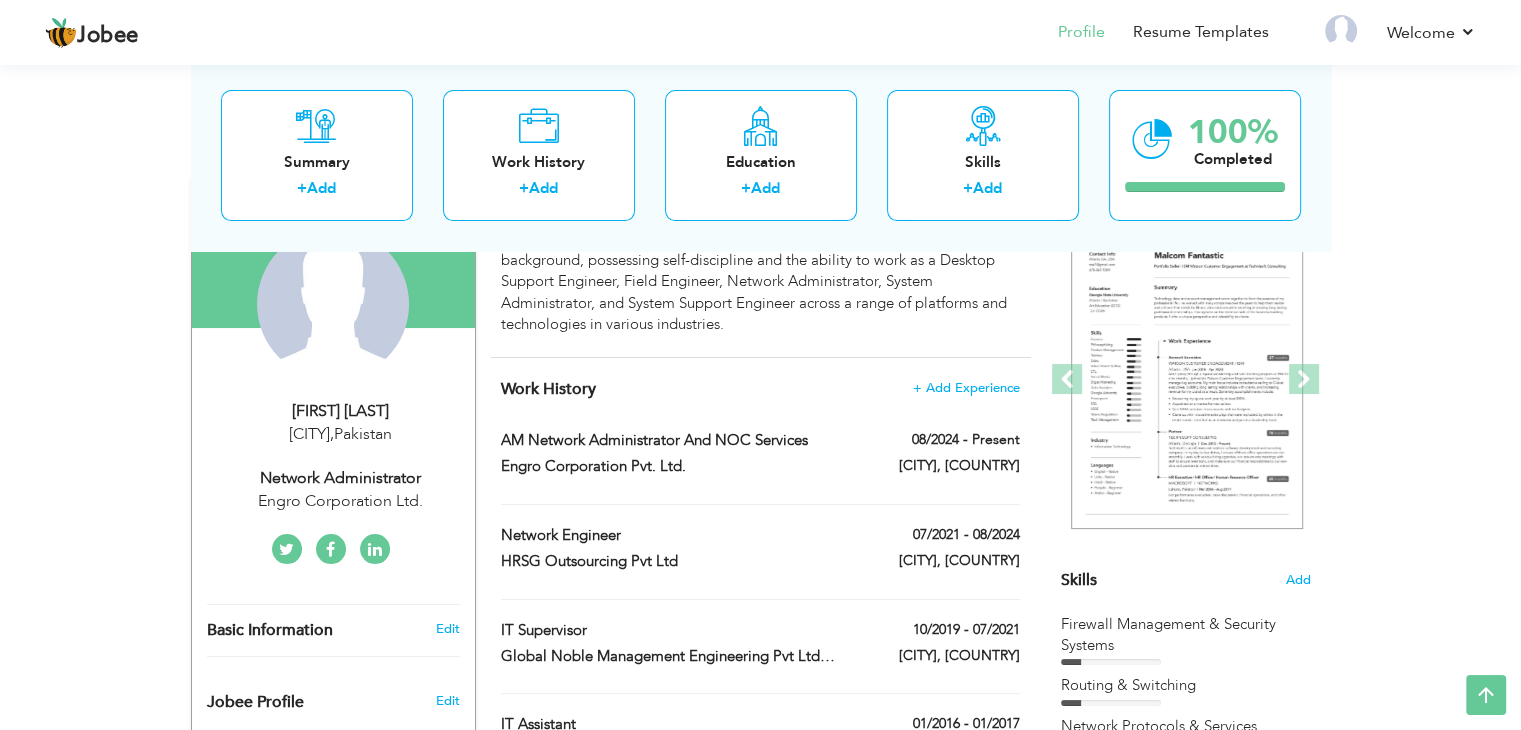 click on "Network Administrator" at bounding box center (341, 478) 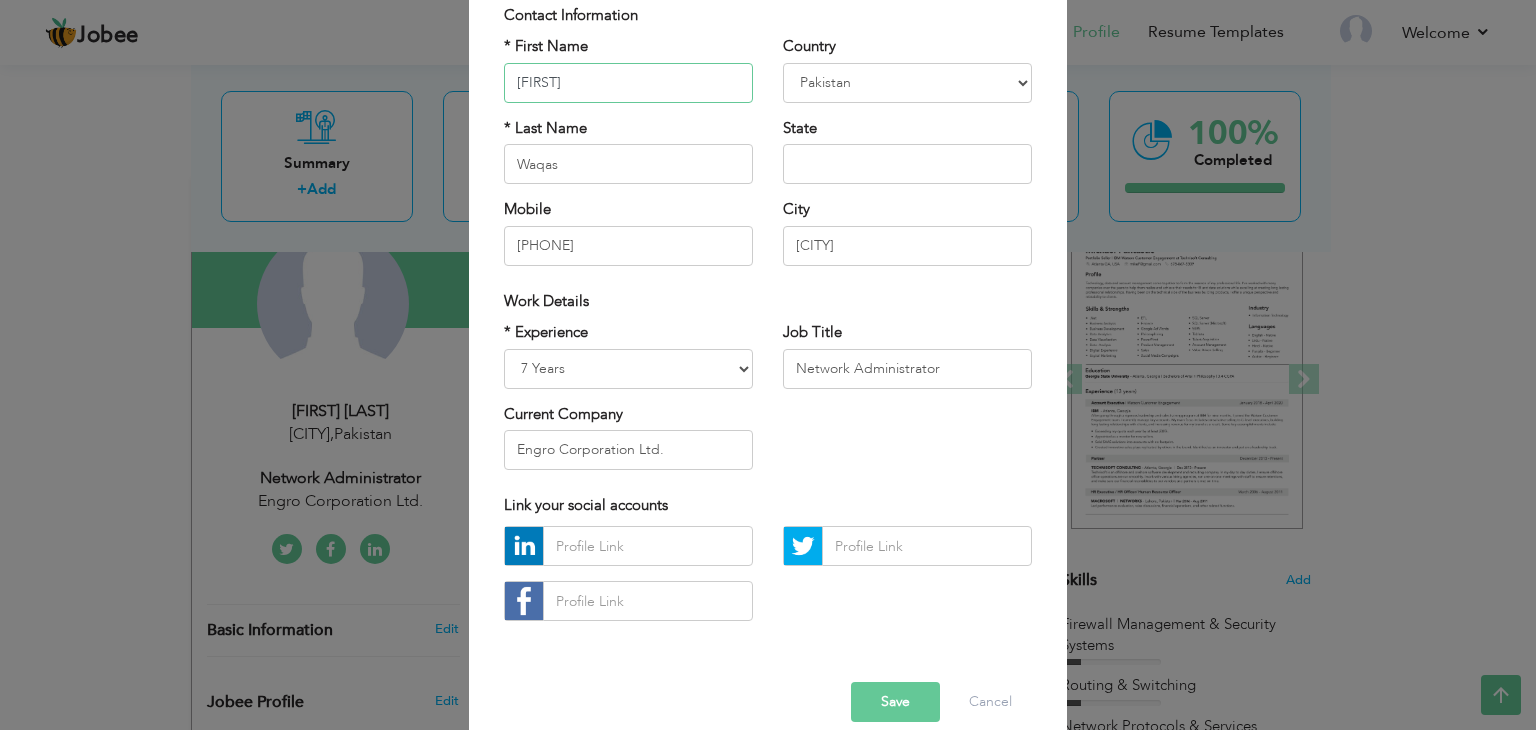 scroll, scrollTop: 181, scrollLeft: 0, axis: vertical 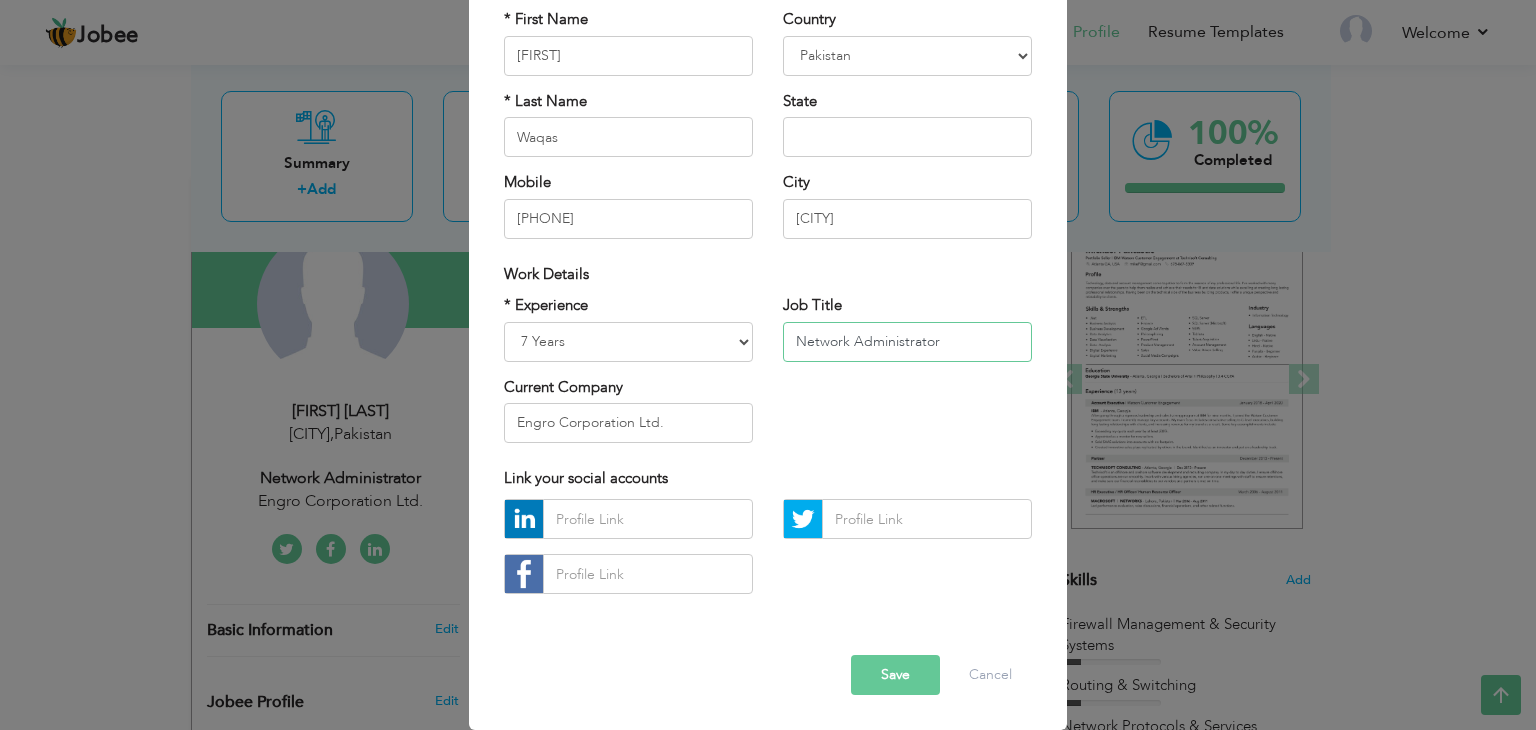 click on "Network Administrator" at bounding box center [907, 342] 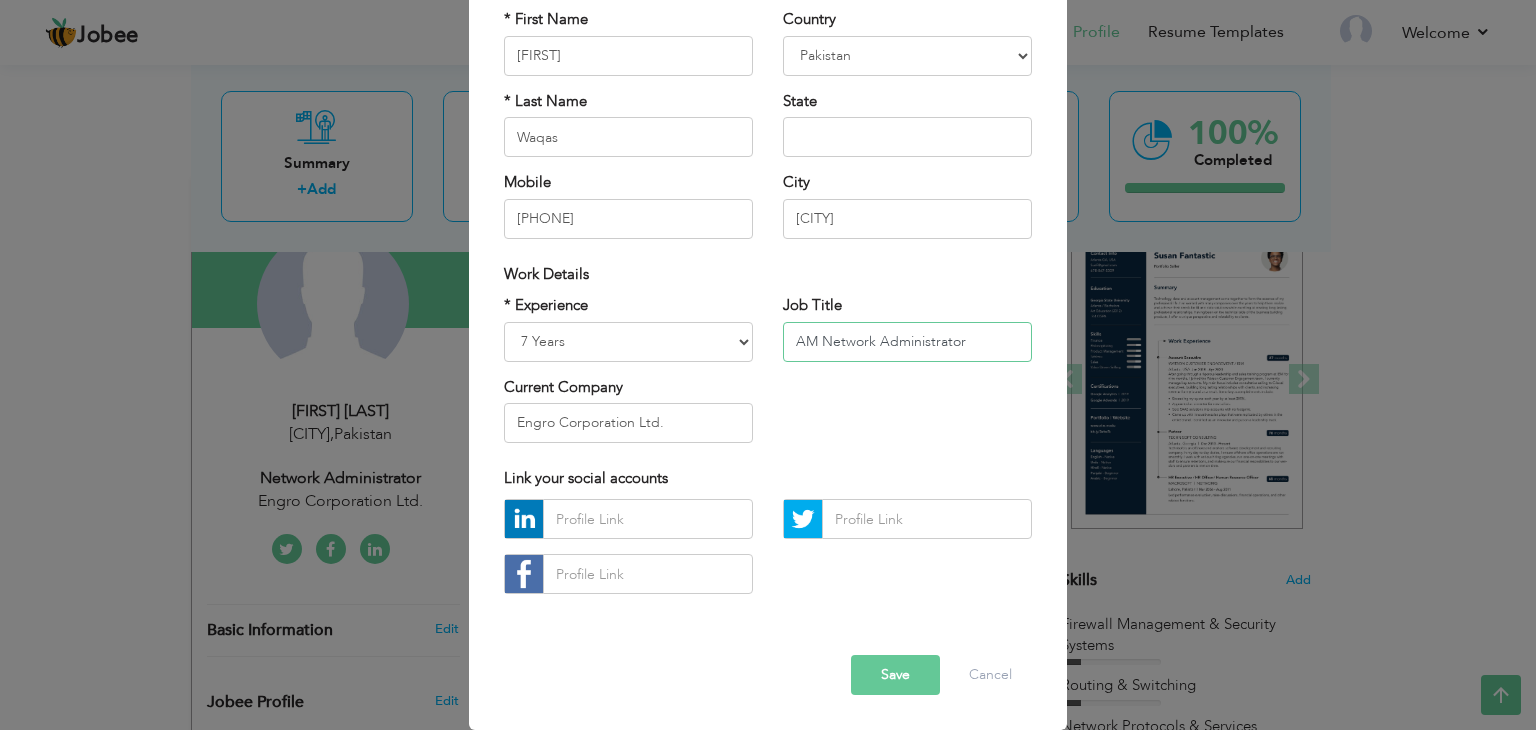 click on "AM Network Administrator" at bounding box center (907, 342) 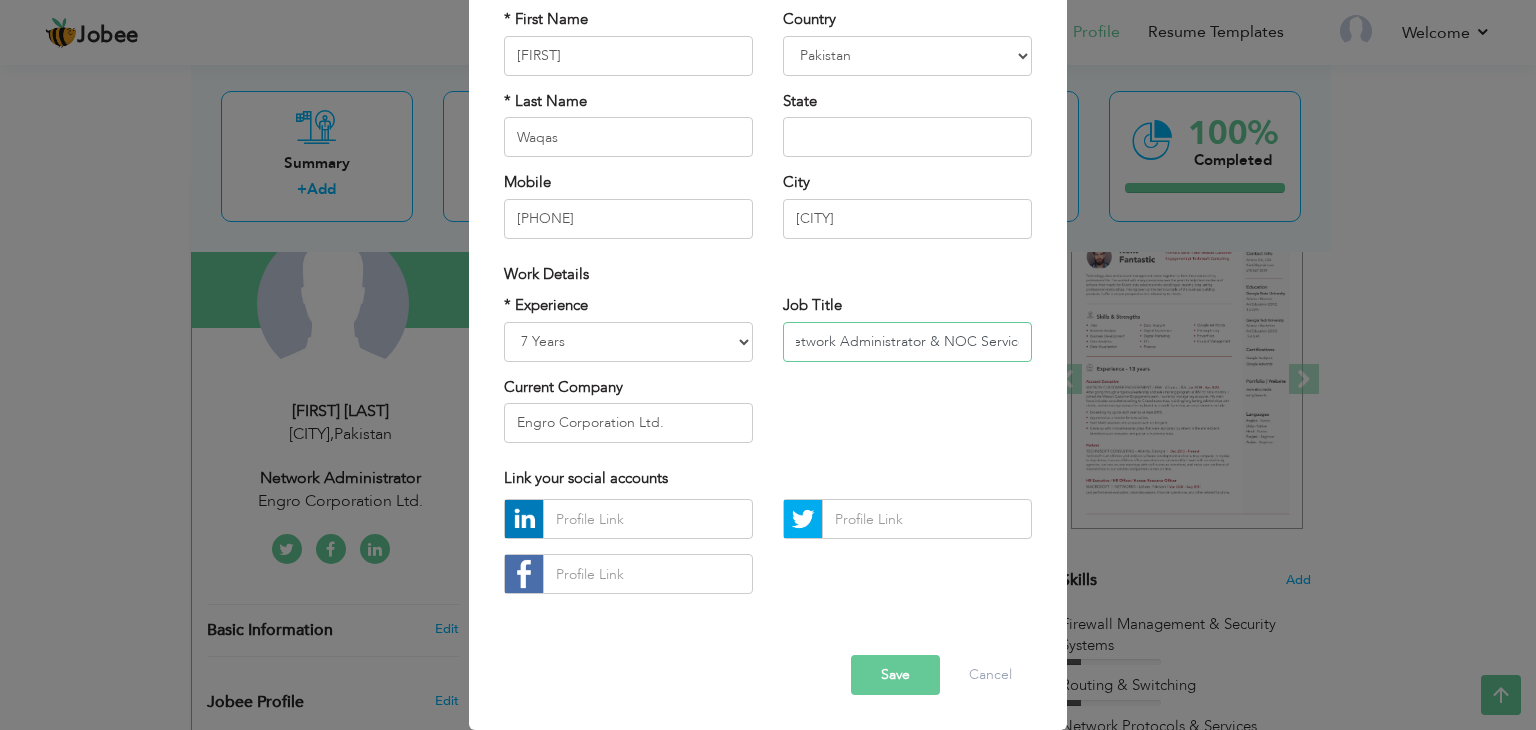 scroll, scrollTop: 0, scrollLeft: 46, axis: horizontal 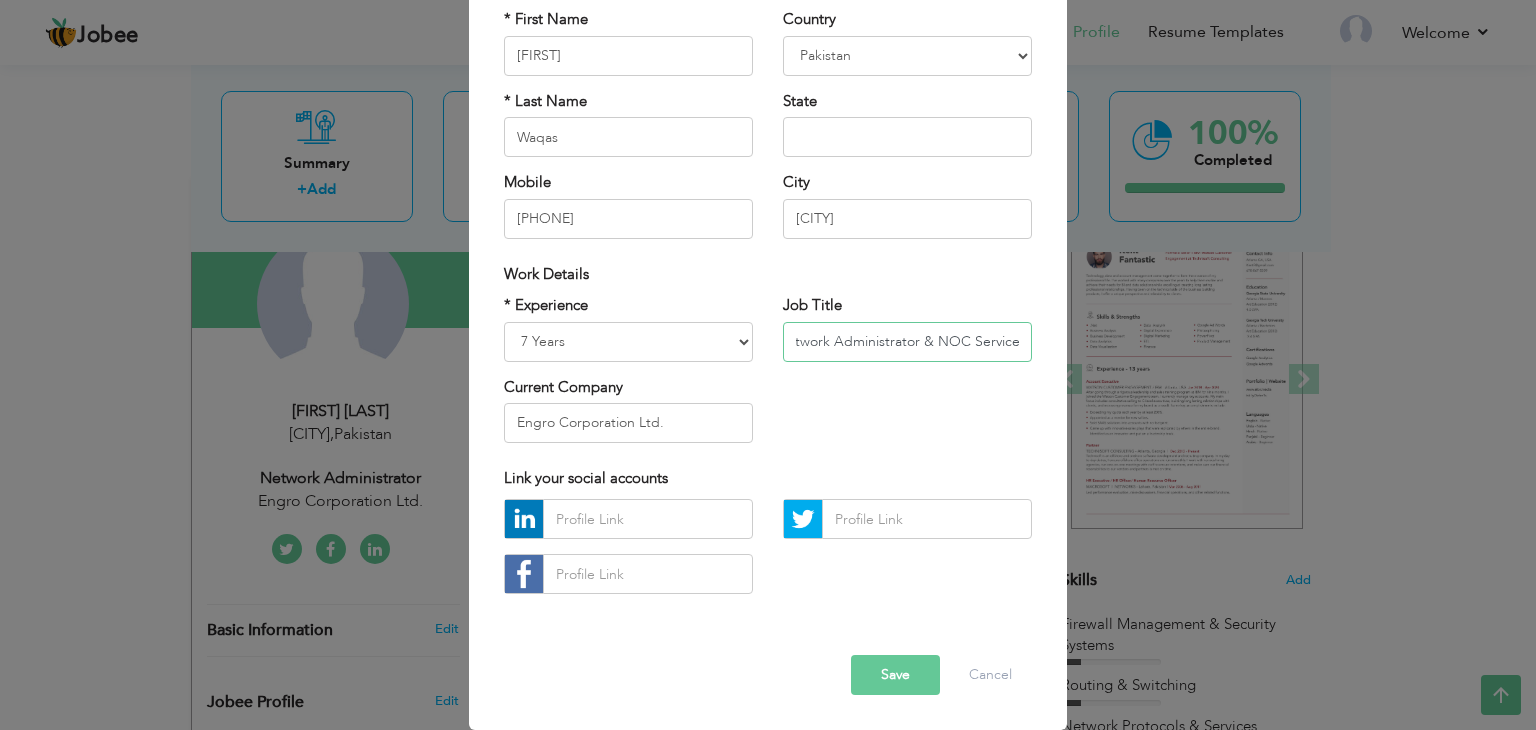 type on "AM Network Administrator & NOC Services" 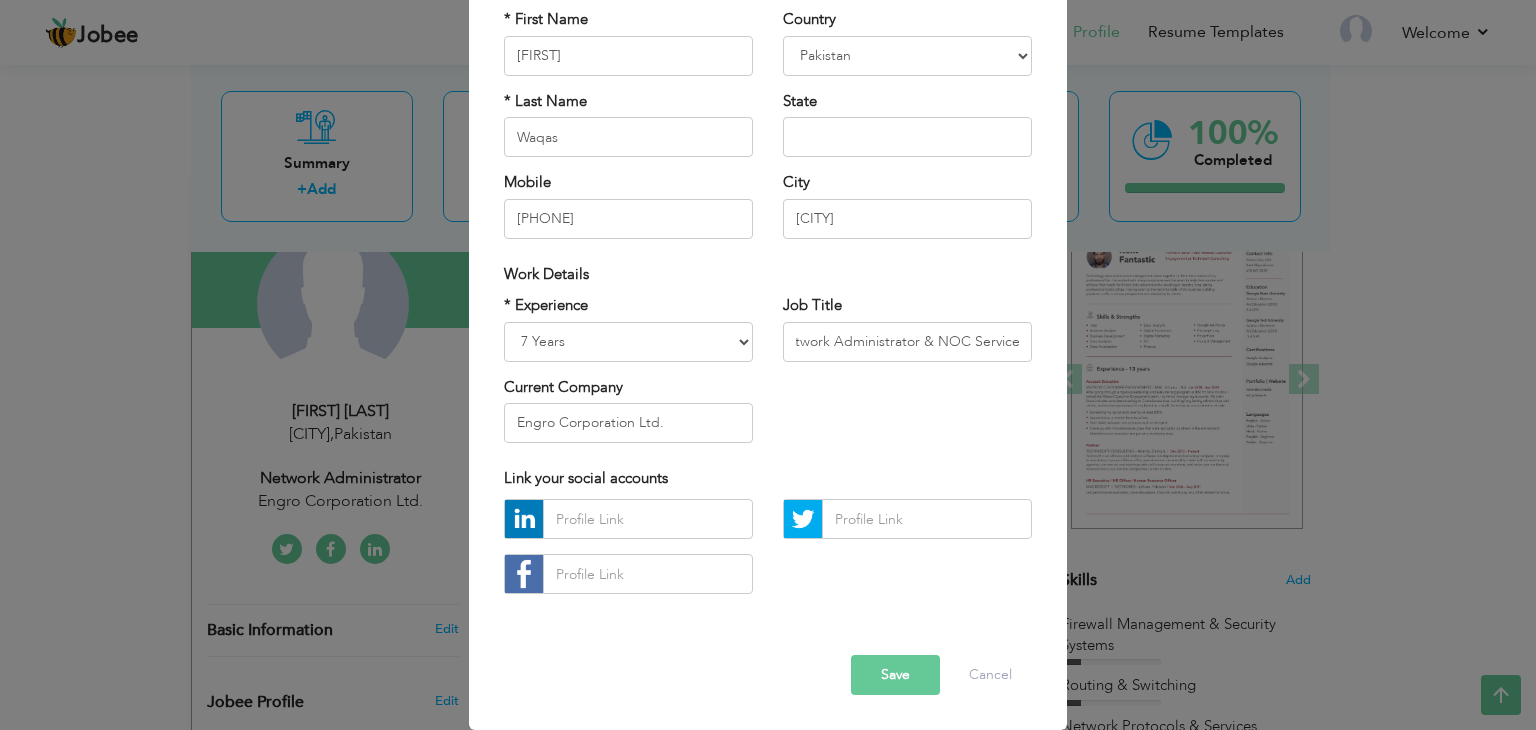 click on "Save" at bounding box center [895, 675] 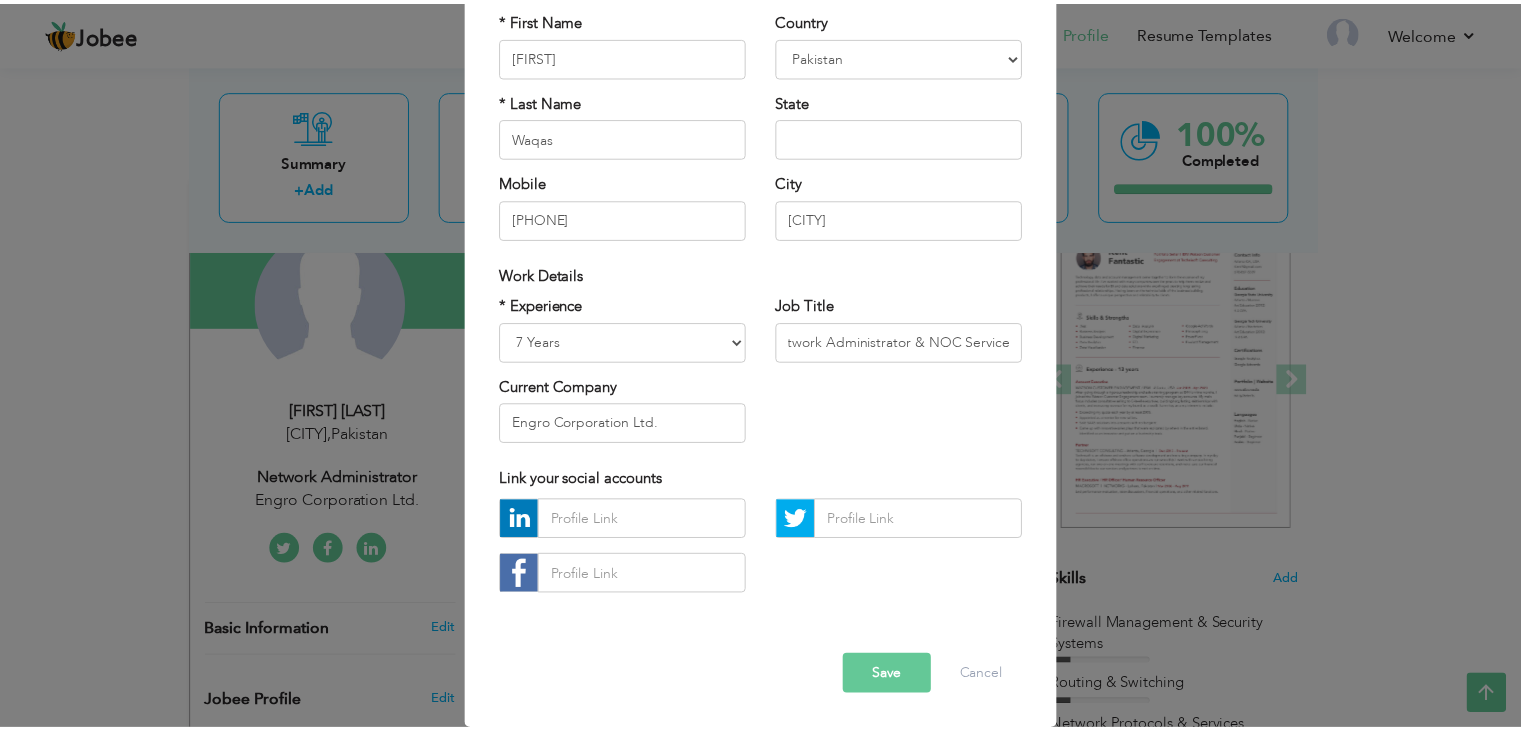 scroll, scrollTop: 0, scrollLeft: 0, axis: both 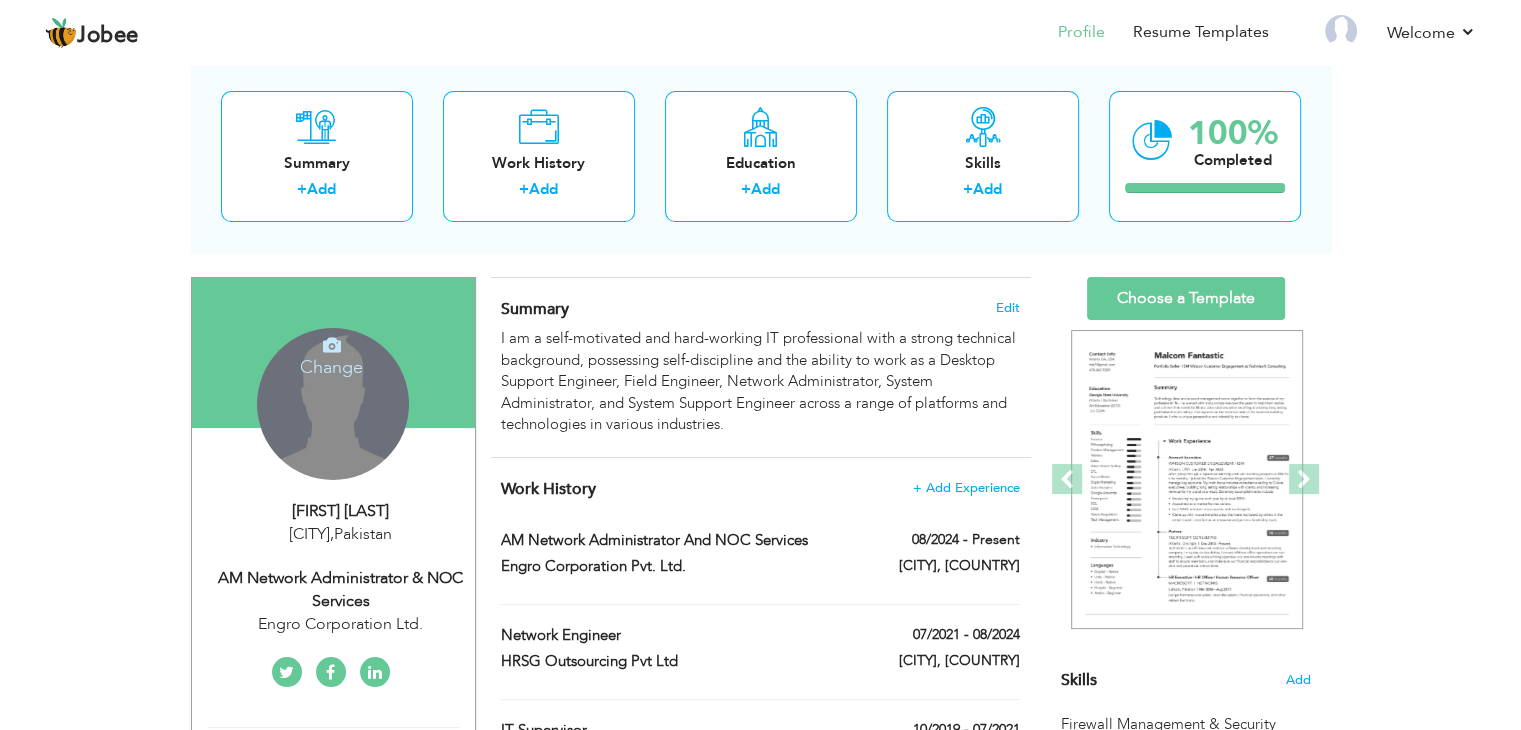 click at bounding box center [332, 345] 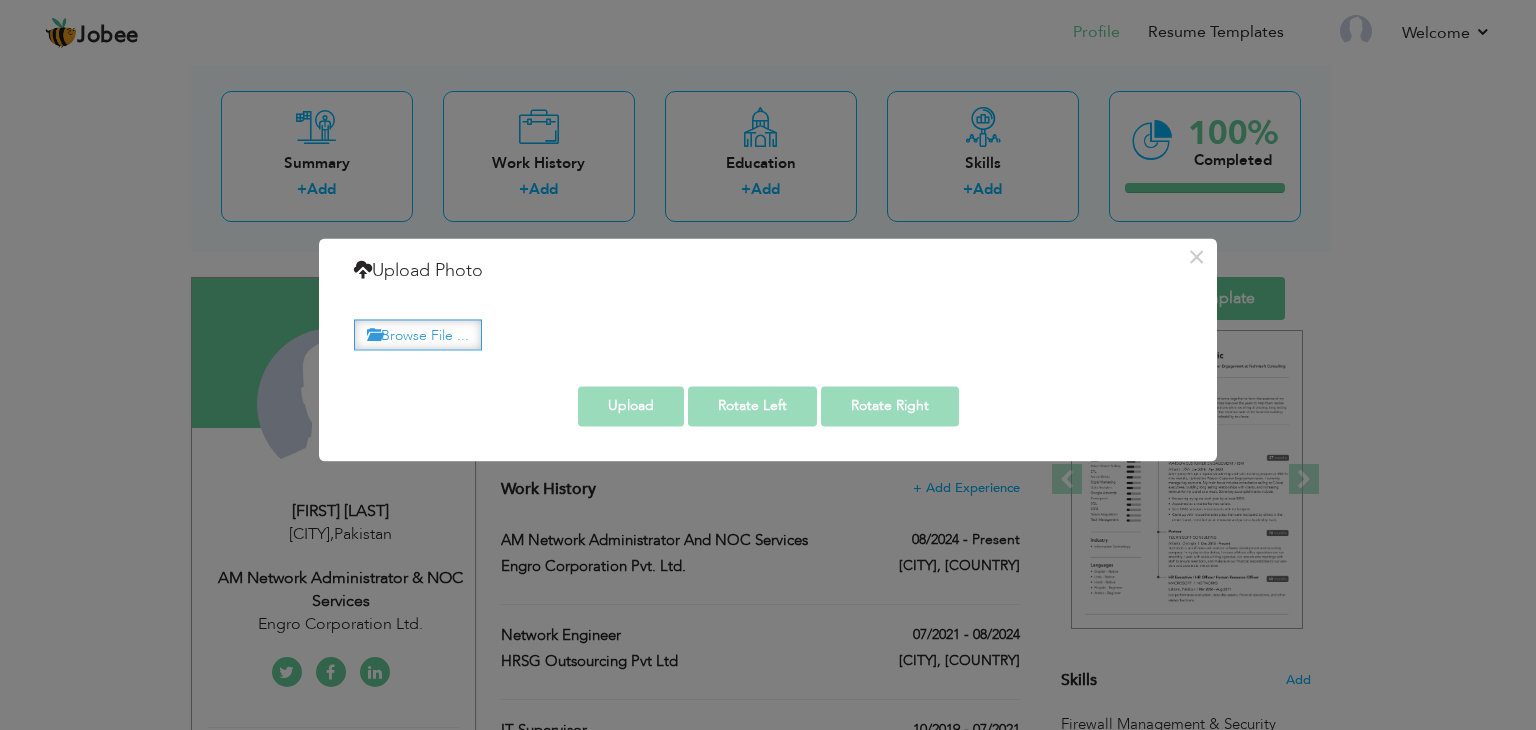 click on "Browse File ..." at bounding box center (418, 334) 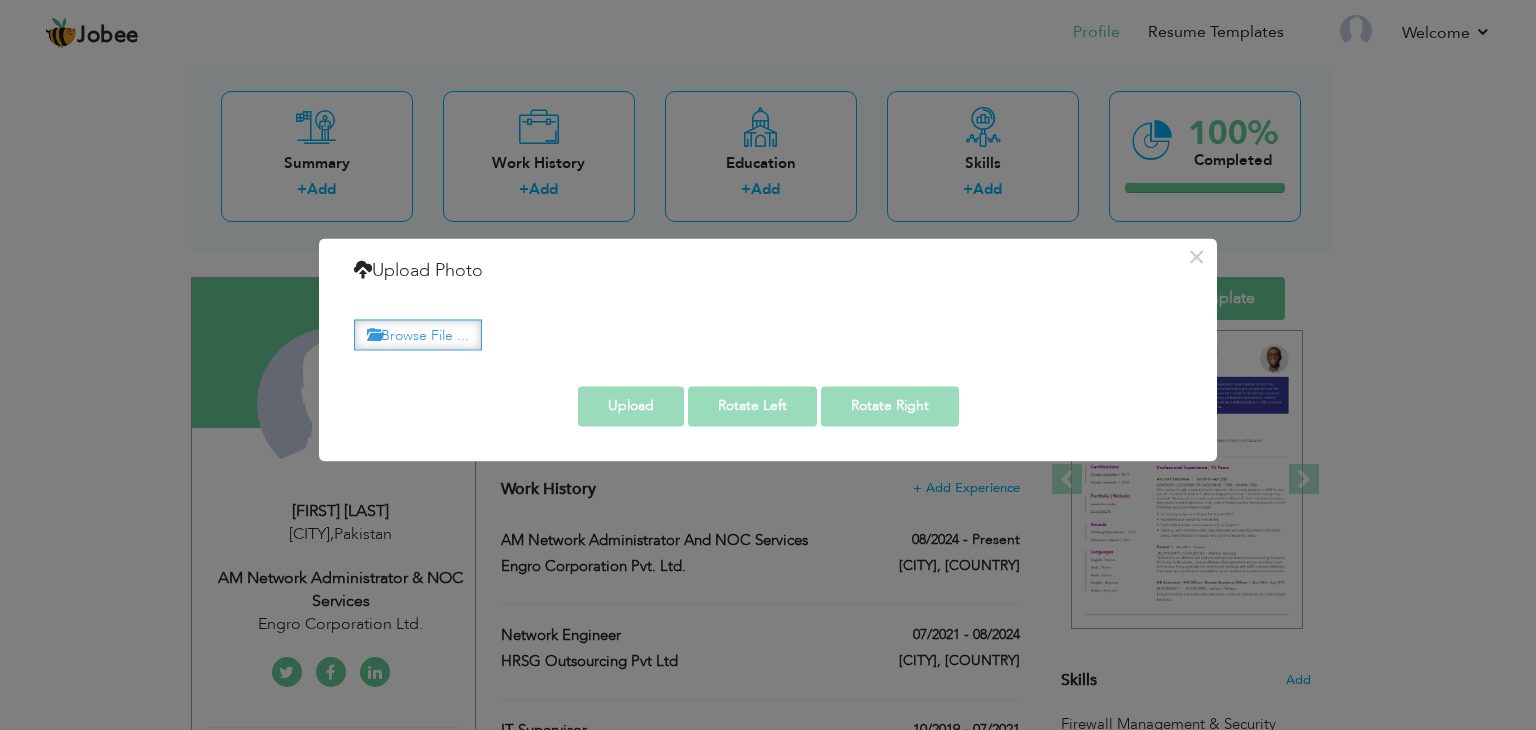 click on "Browse File ..." at bounding box center (418, 334) 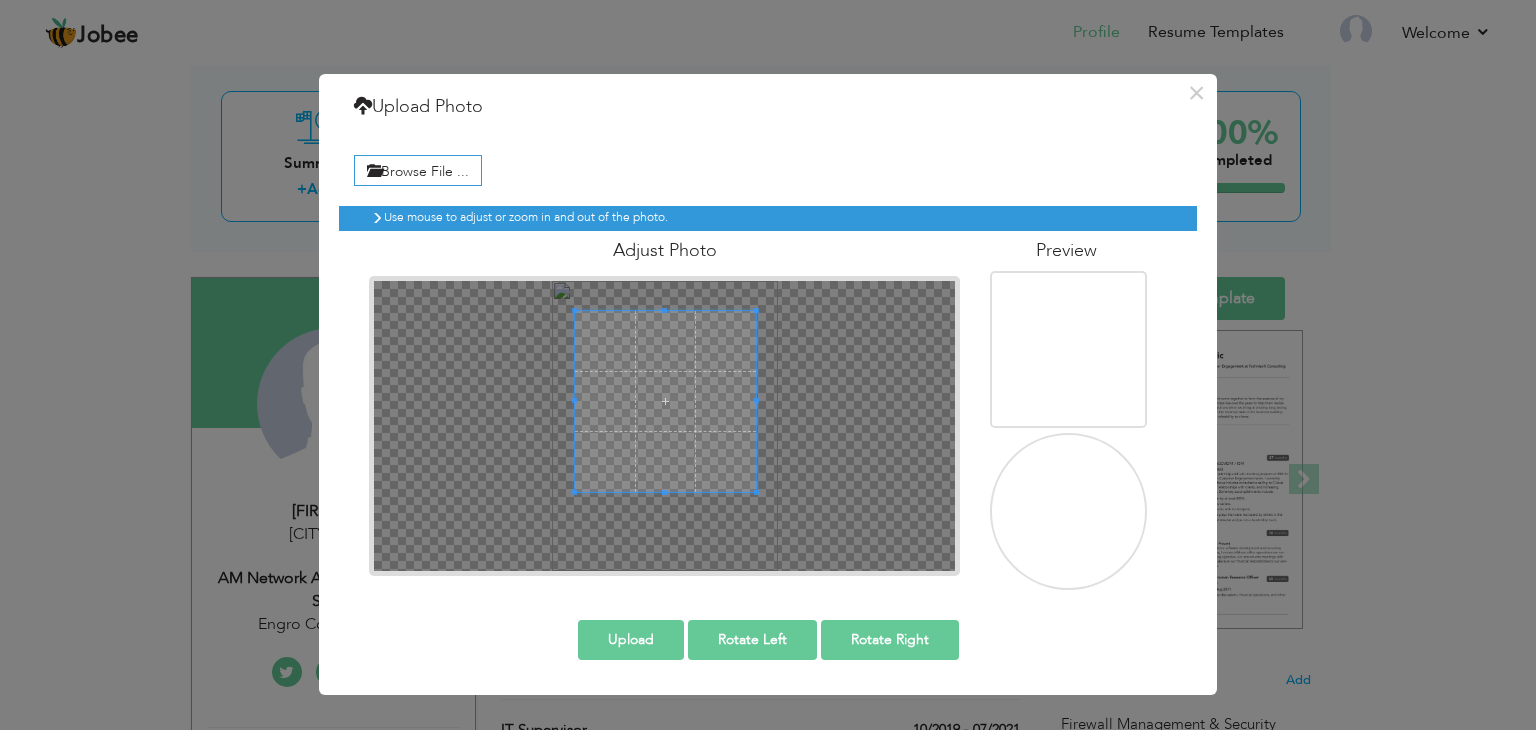 click at bounding box center [665, 401] 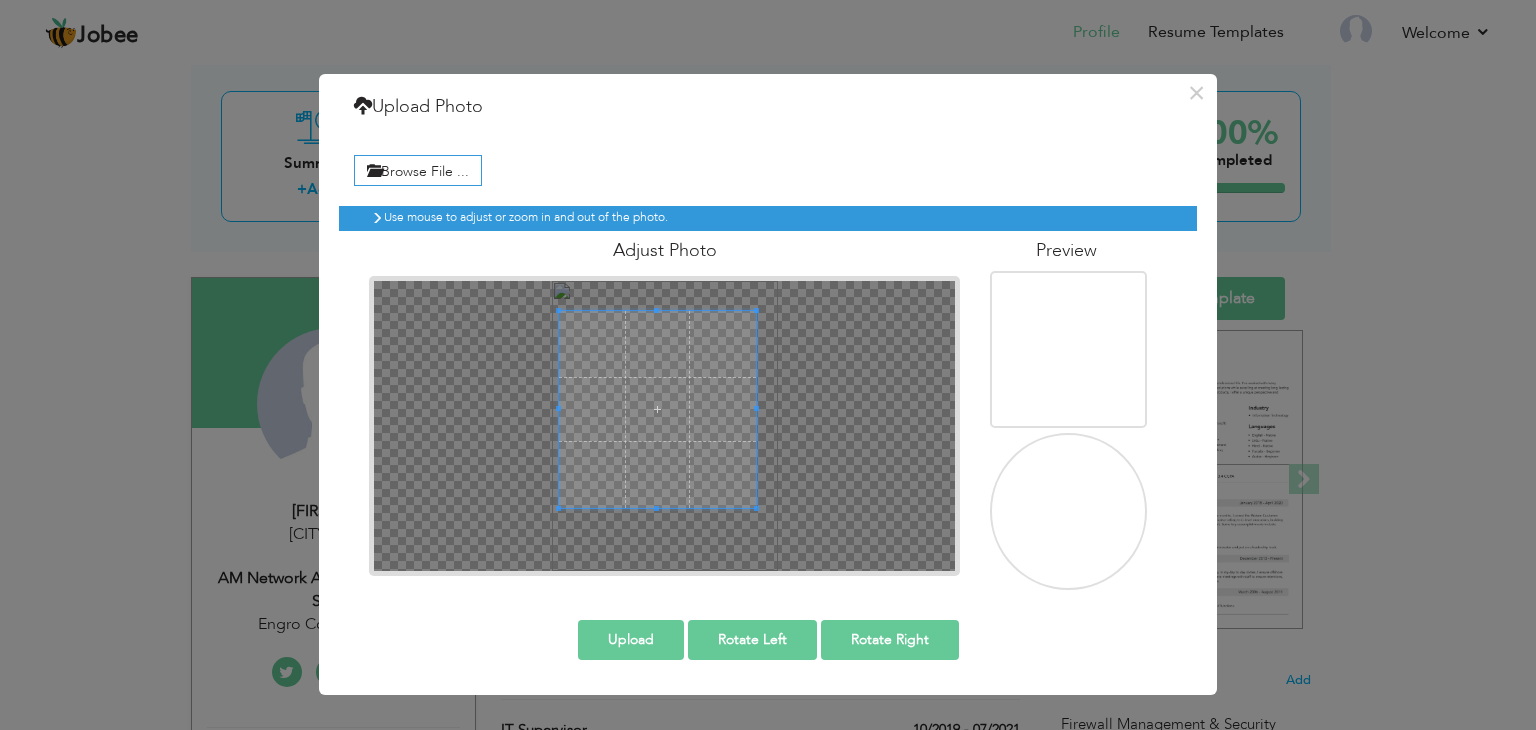 click at bounding box center [657, 409] 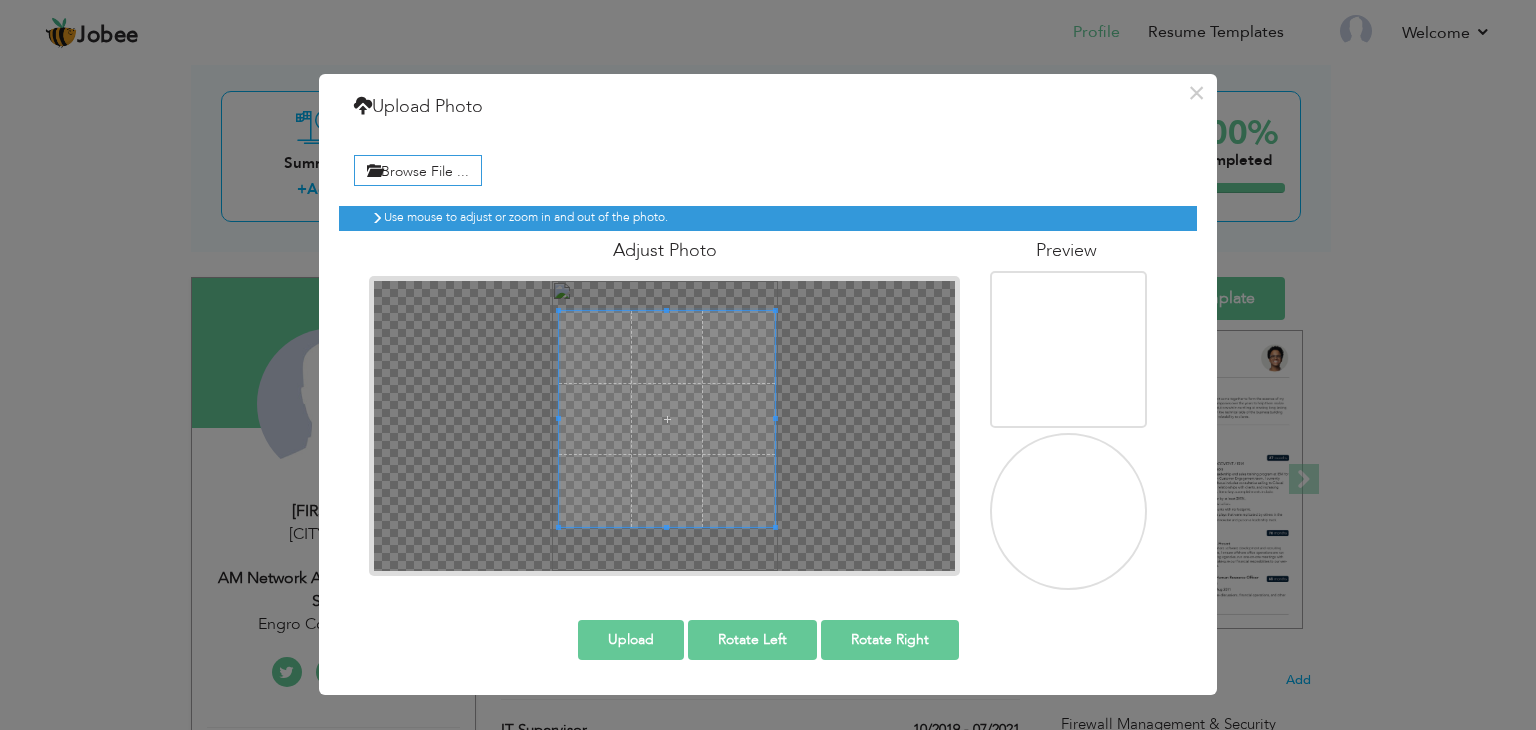 click at bounding box center [775, 527] 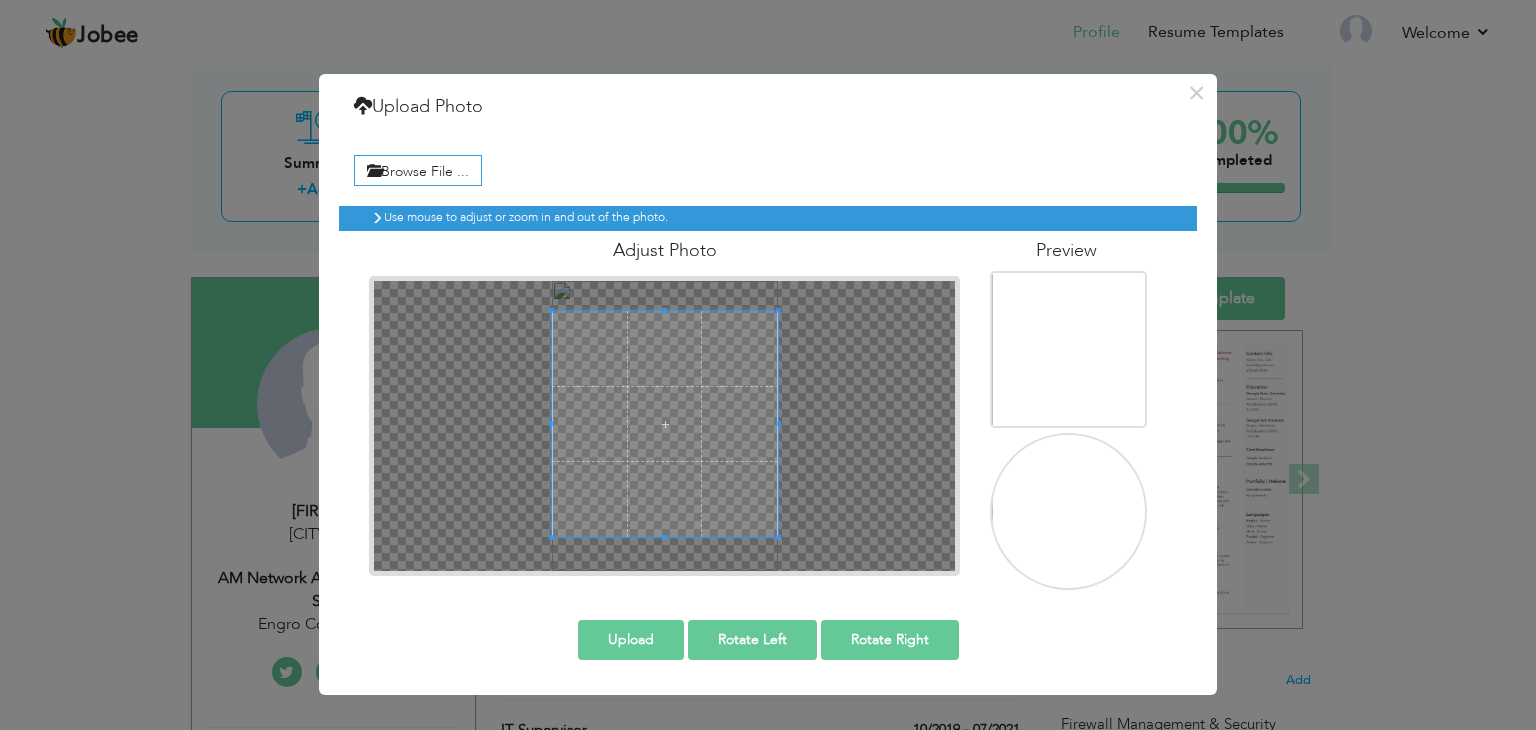 click at bounding box center (664, 426) 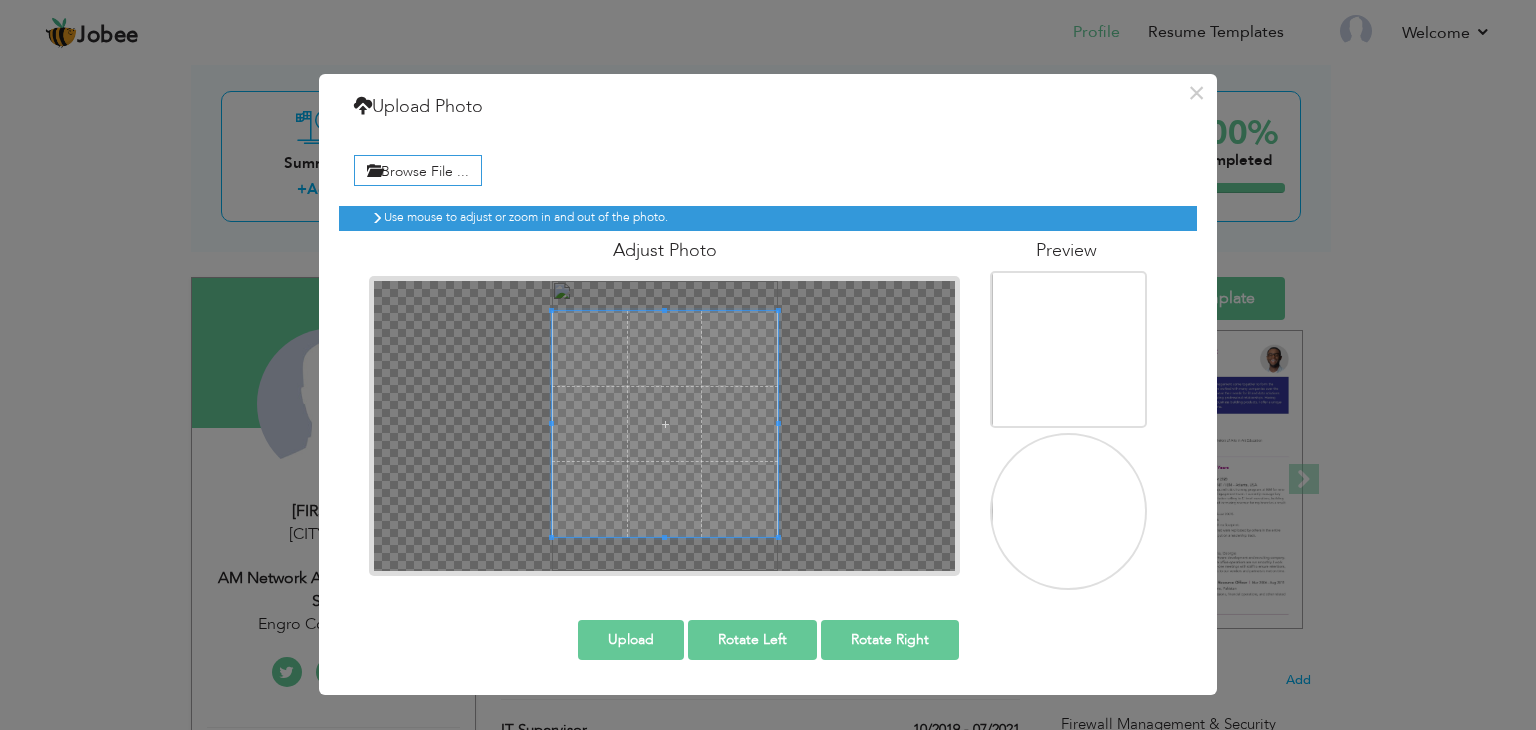 click on "Upload" at bounding box center [631, 640] 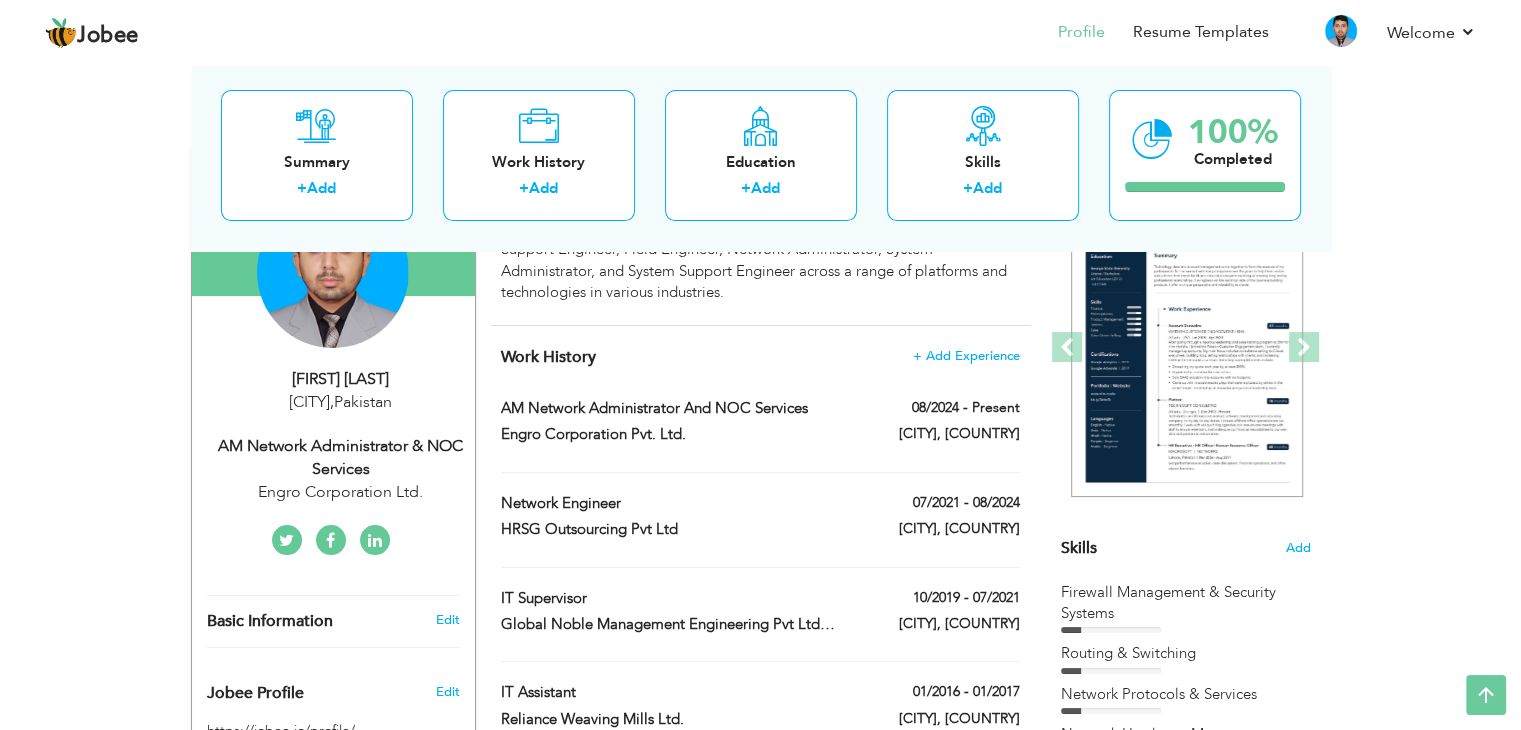 scroll, scrollTop: 0, scrollLeft: 0, axis: both 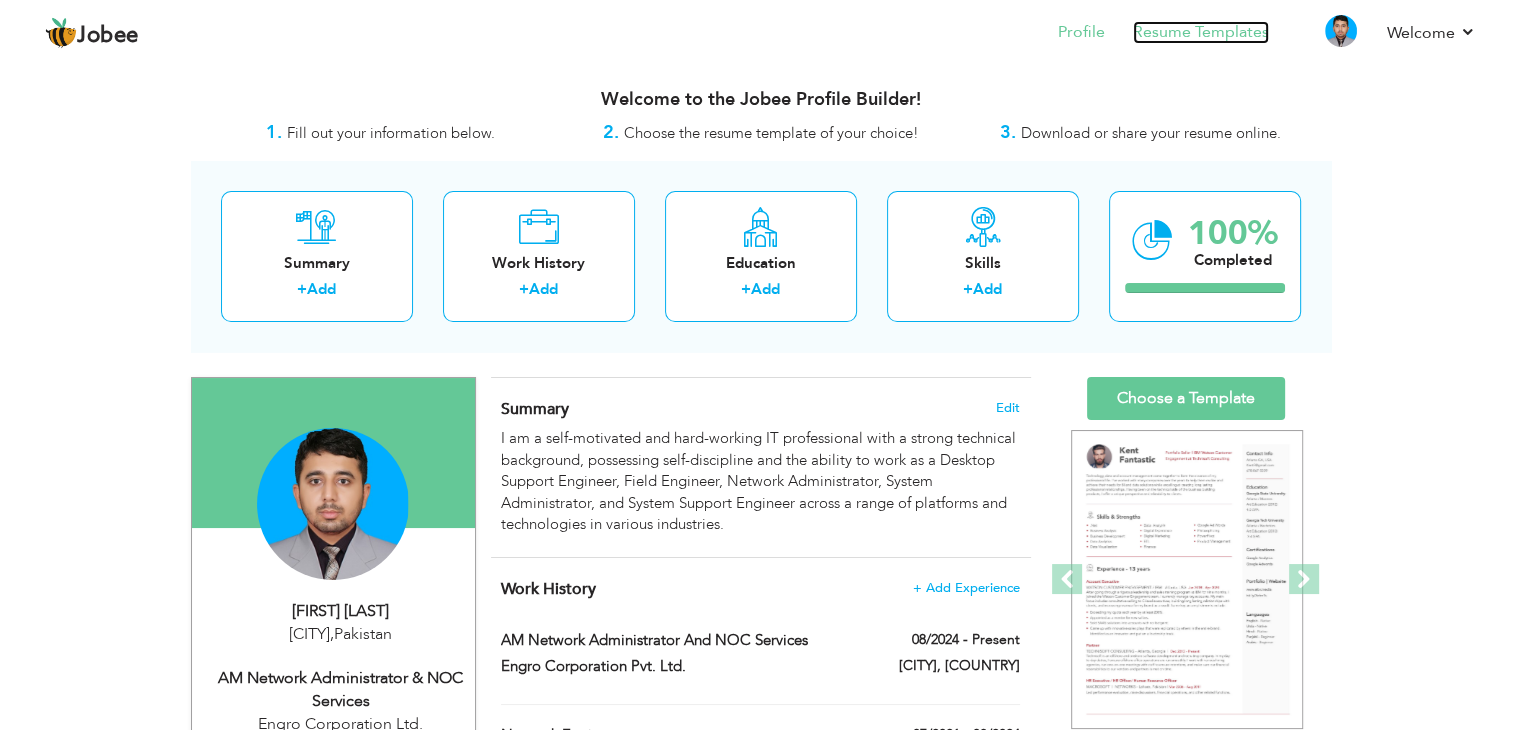 click on "Resume Templates" at bounding box center [1201, 32] 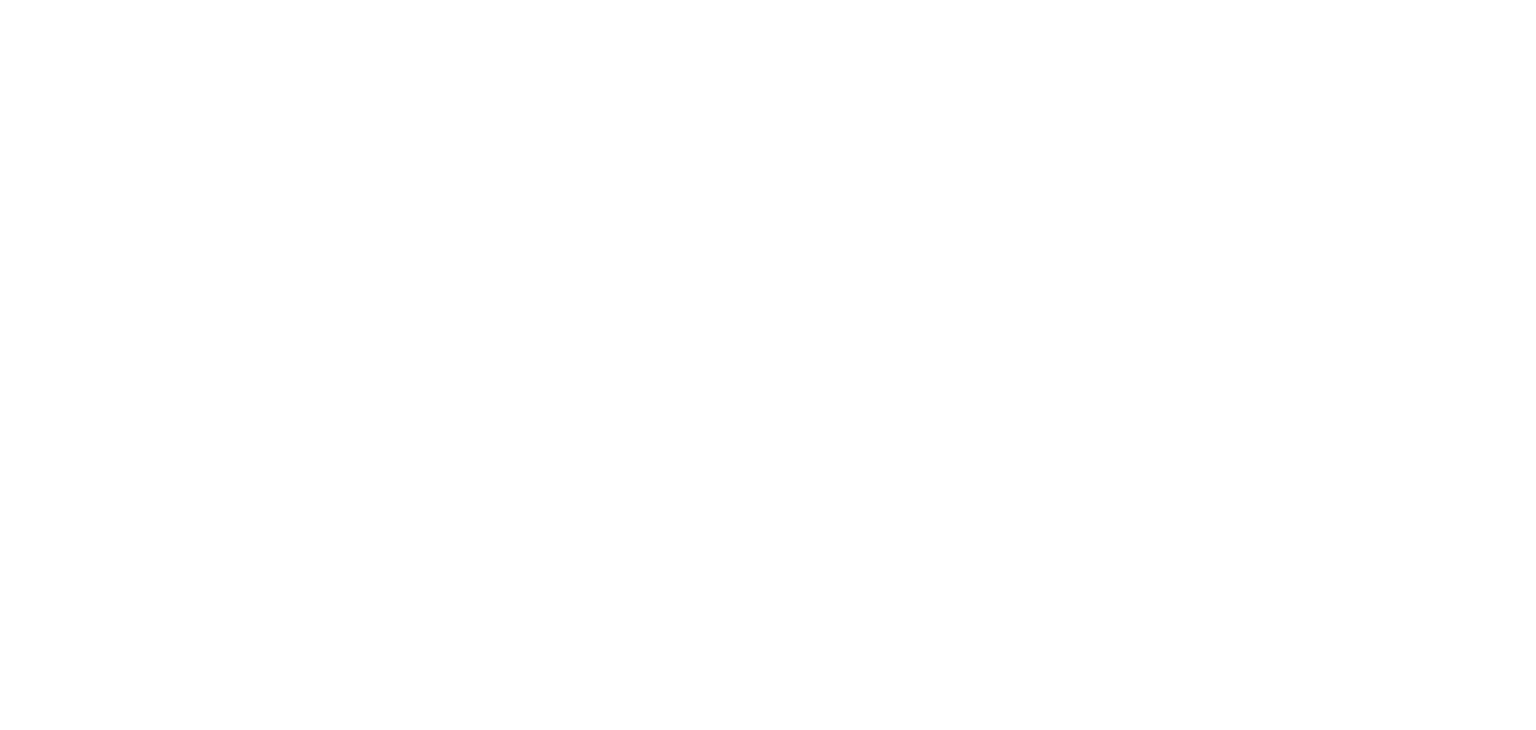 scroll, scrollTop: 0, scrollLeft: 0, axis: both 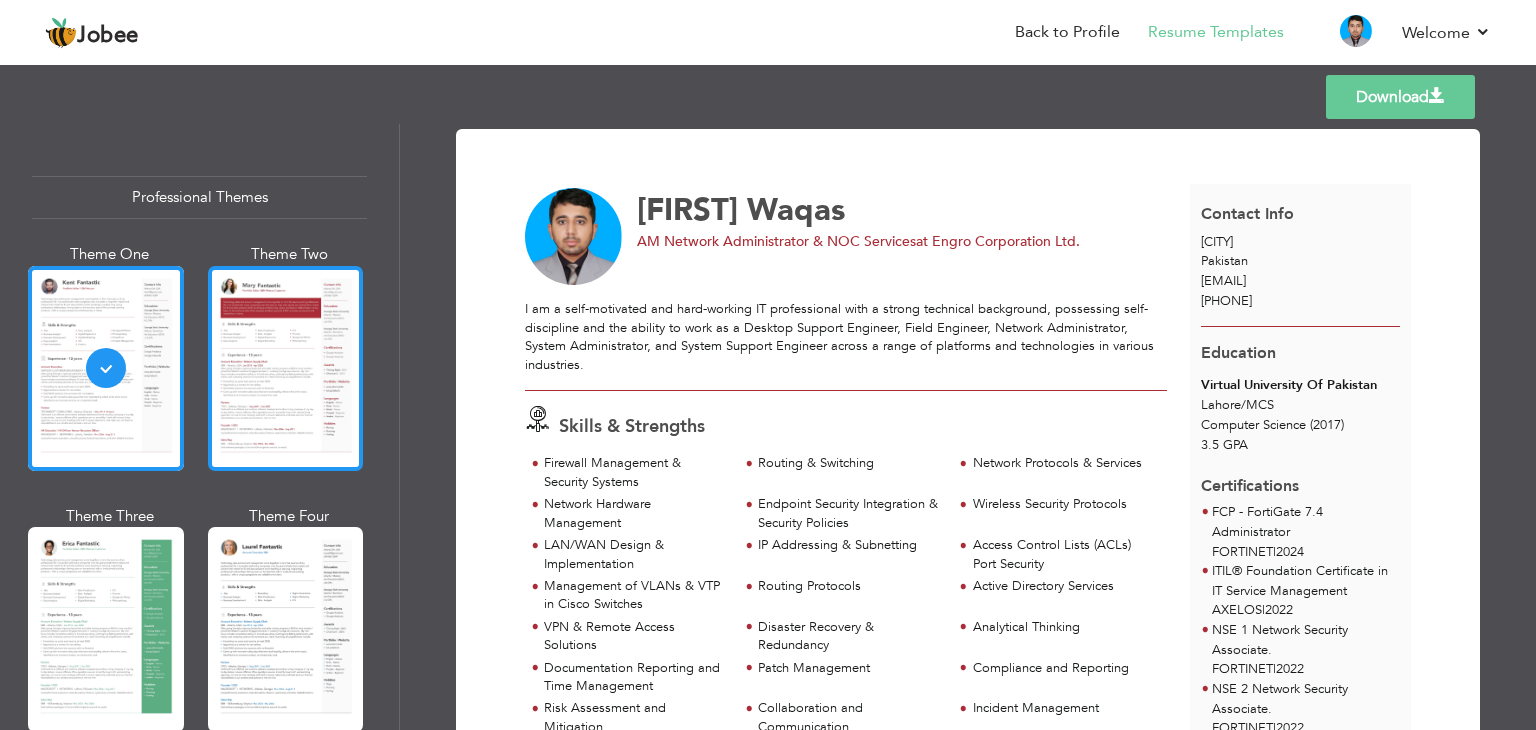 click at bounding box center [286, 368] 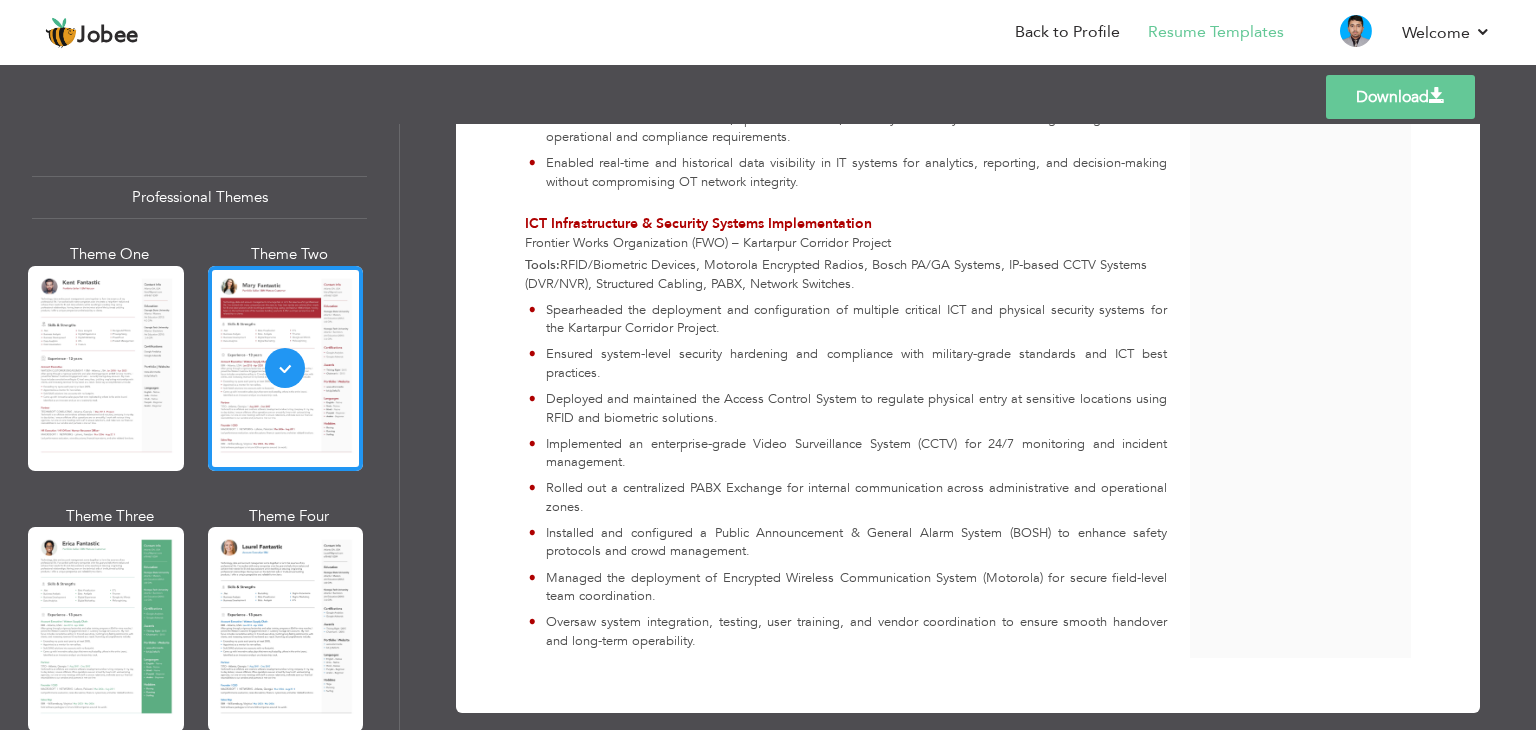scroll, scrollTop: 2051, scrollLeft: 0, axis: vertical 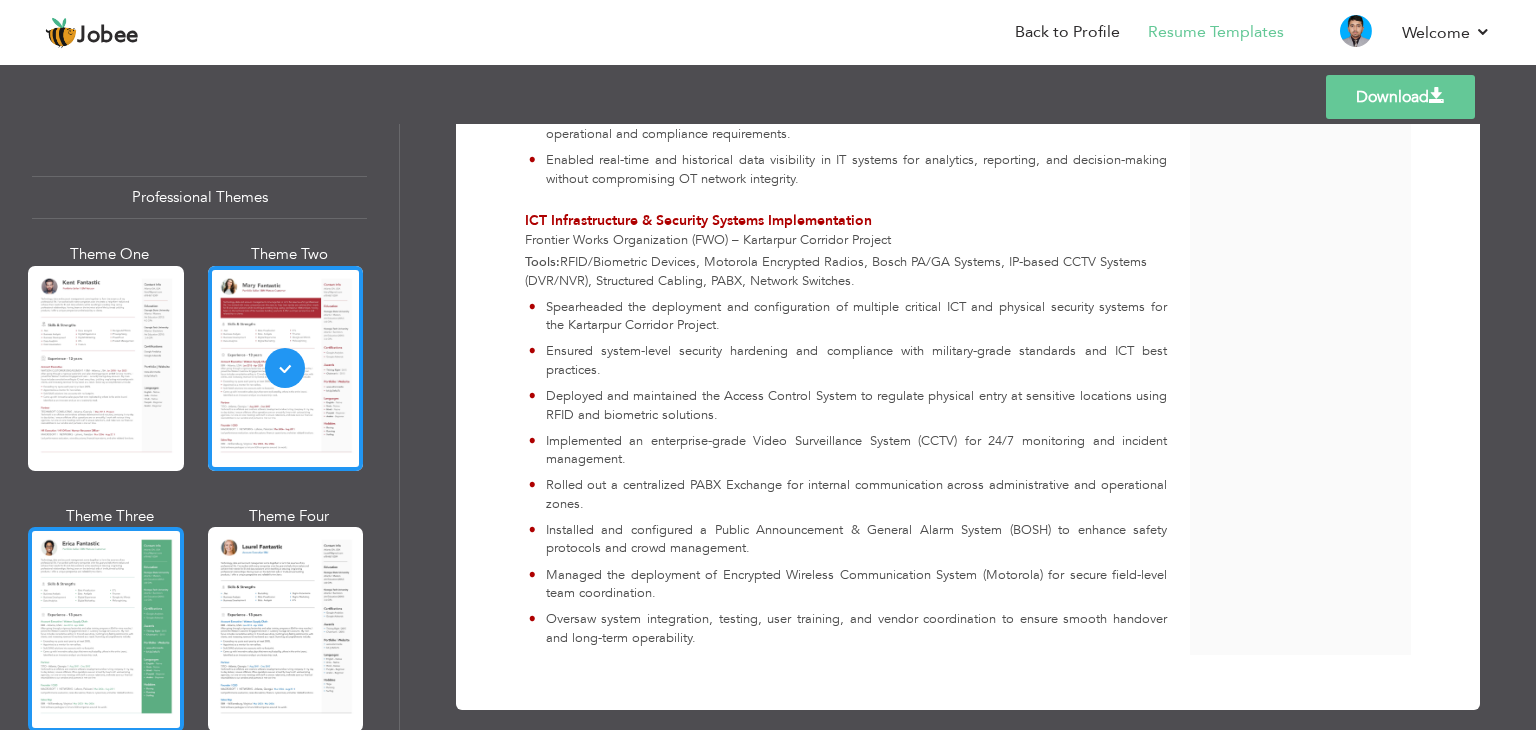 click at bounding box center [106, 629] 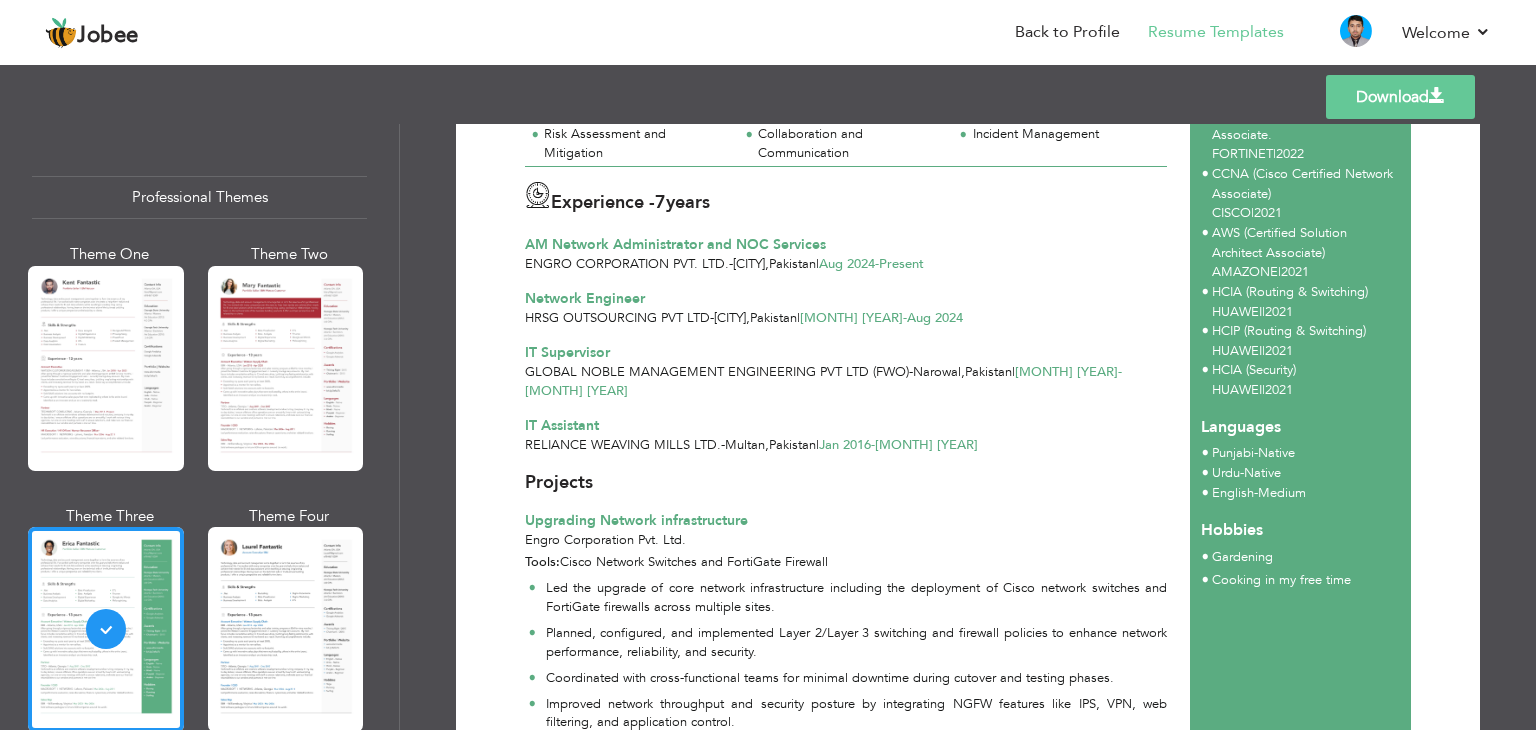 scroll, scrollTop: 0, scrollLeft: 0, axis: both 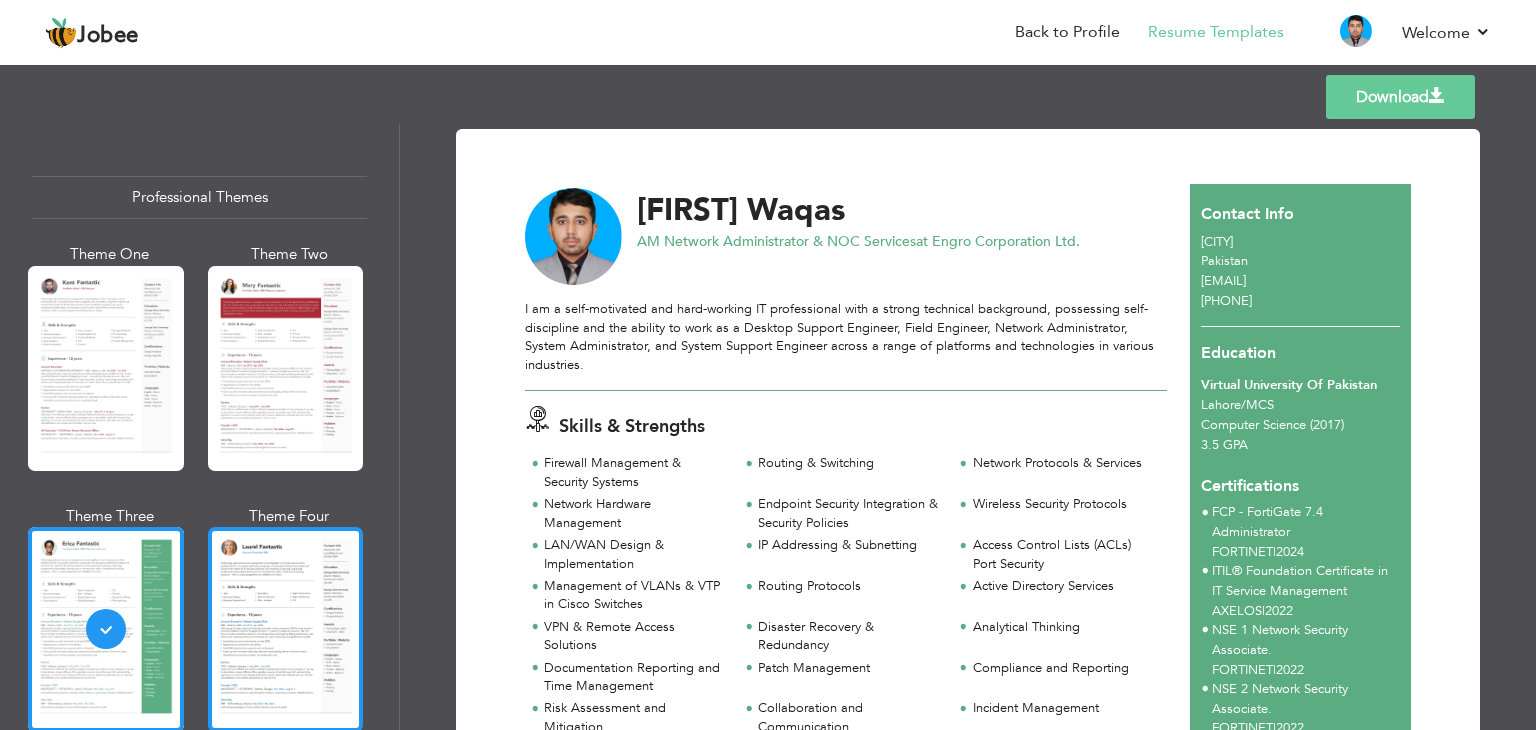 click at bounding box center [286, 629] 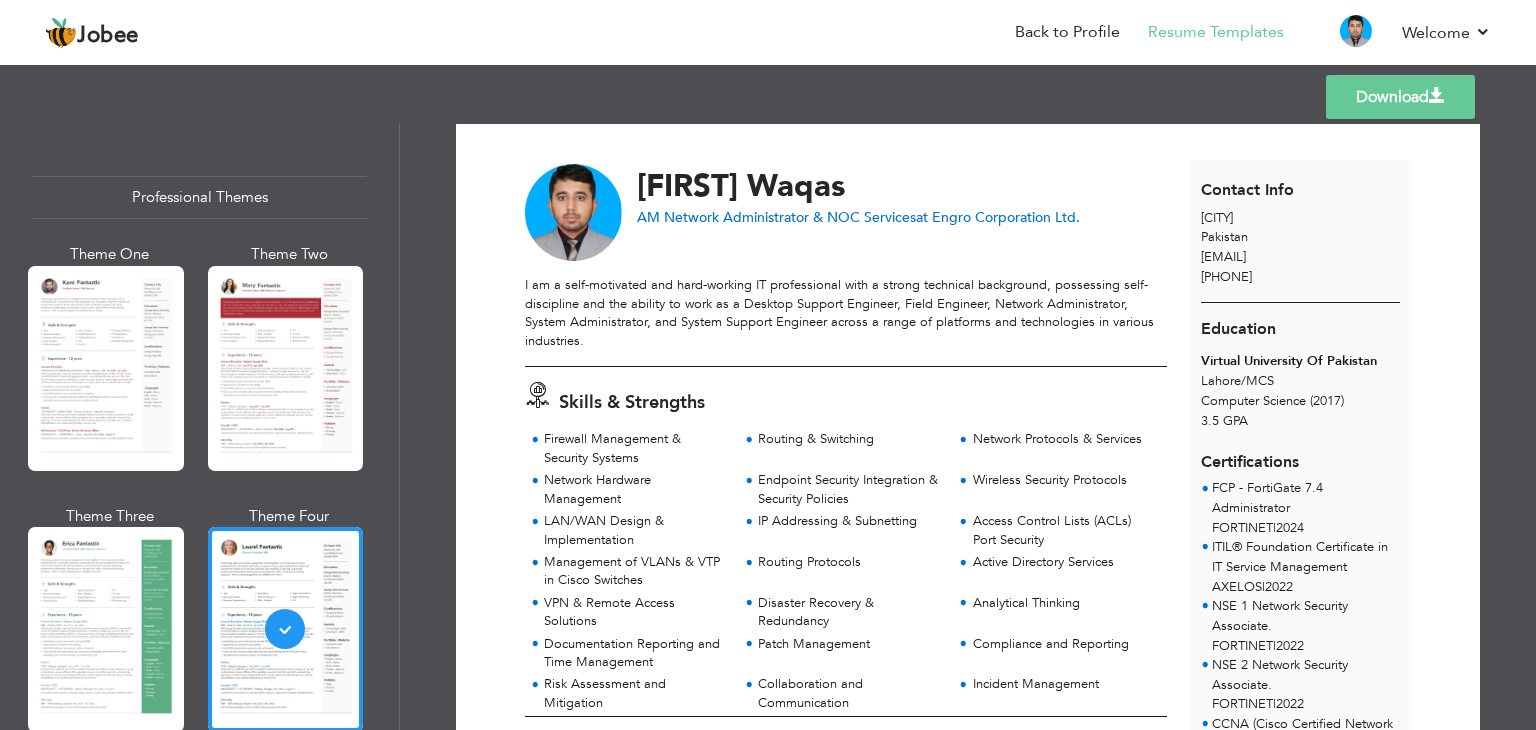 scroll, scrollTop: 0, scrollLeft: 0, axis: both 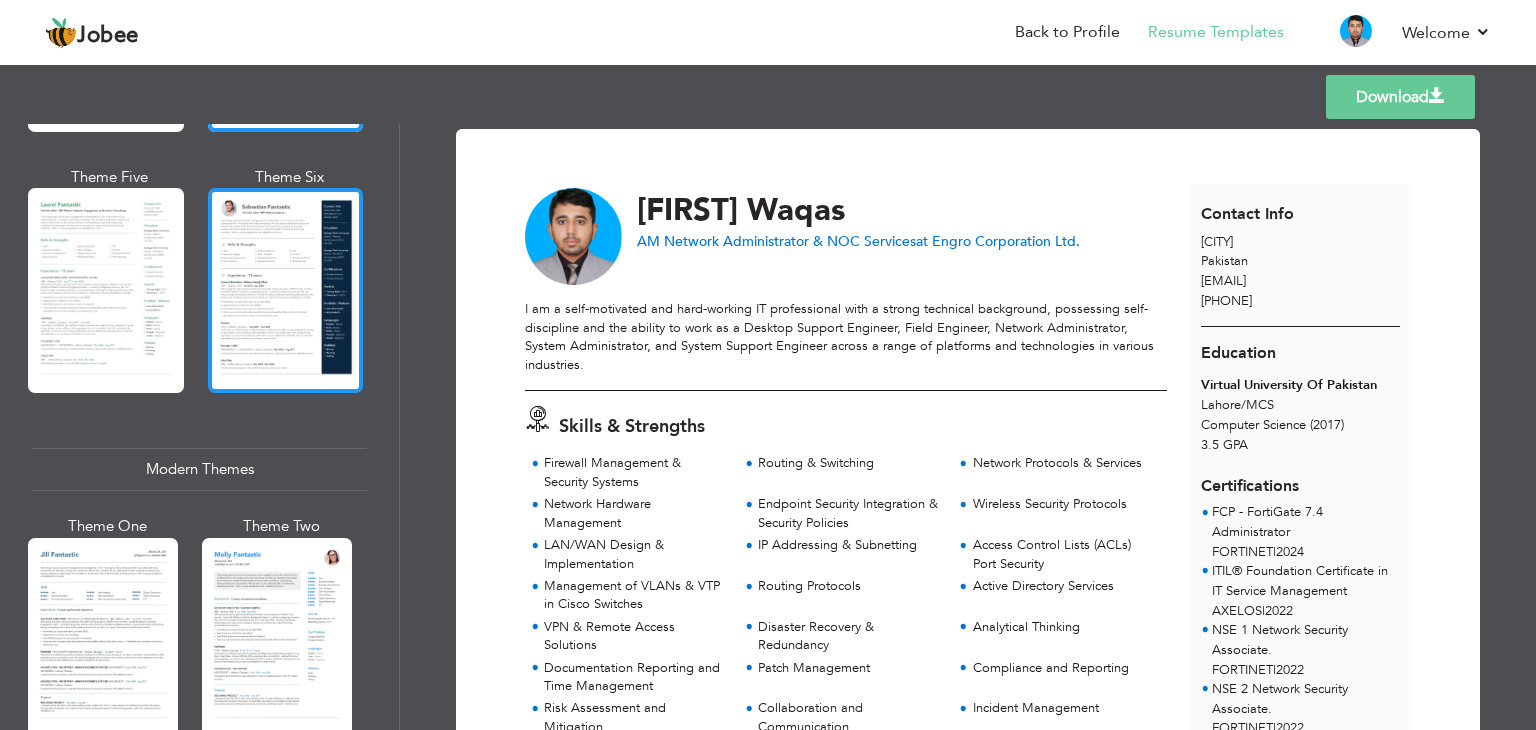 click at bounding box center (286, 290) 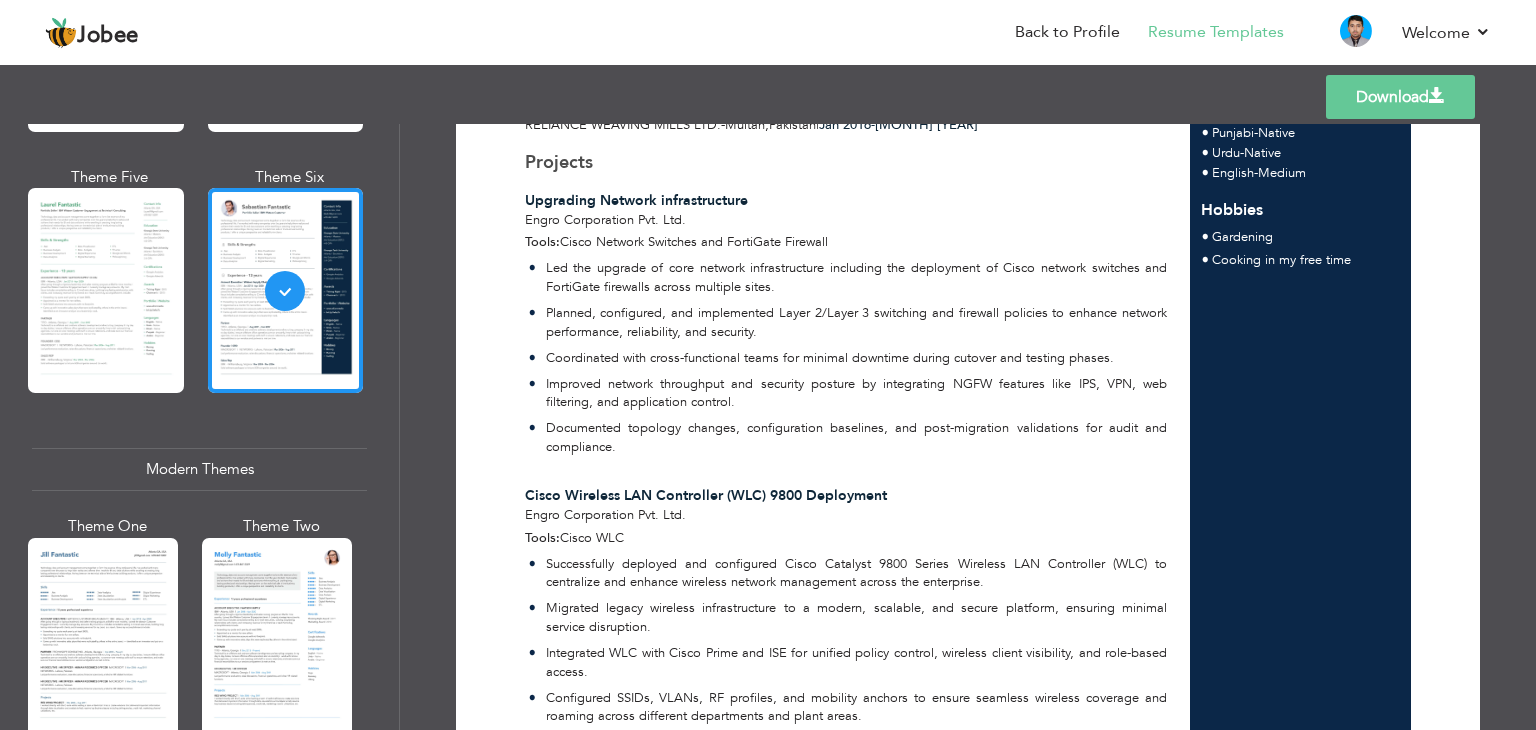 scroll, scrollTop: 800, scrollLeft: 0, axis: vertical 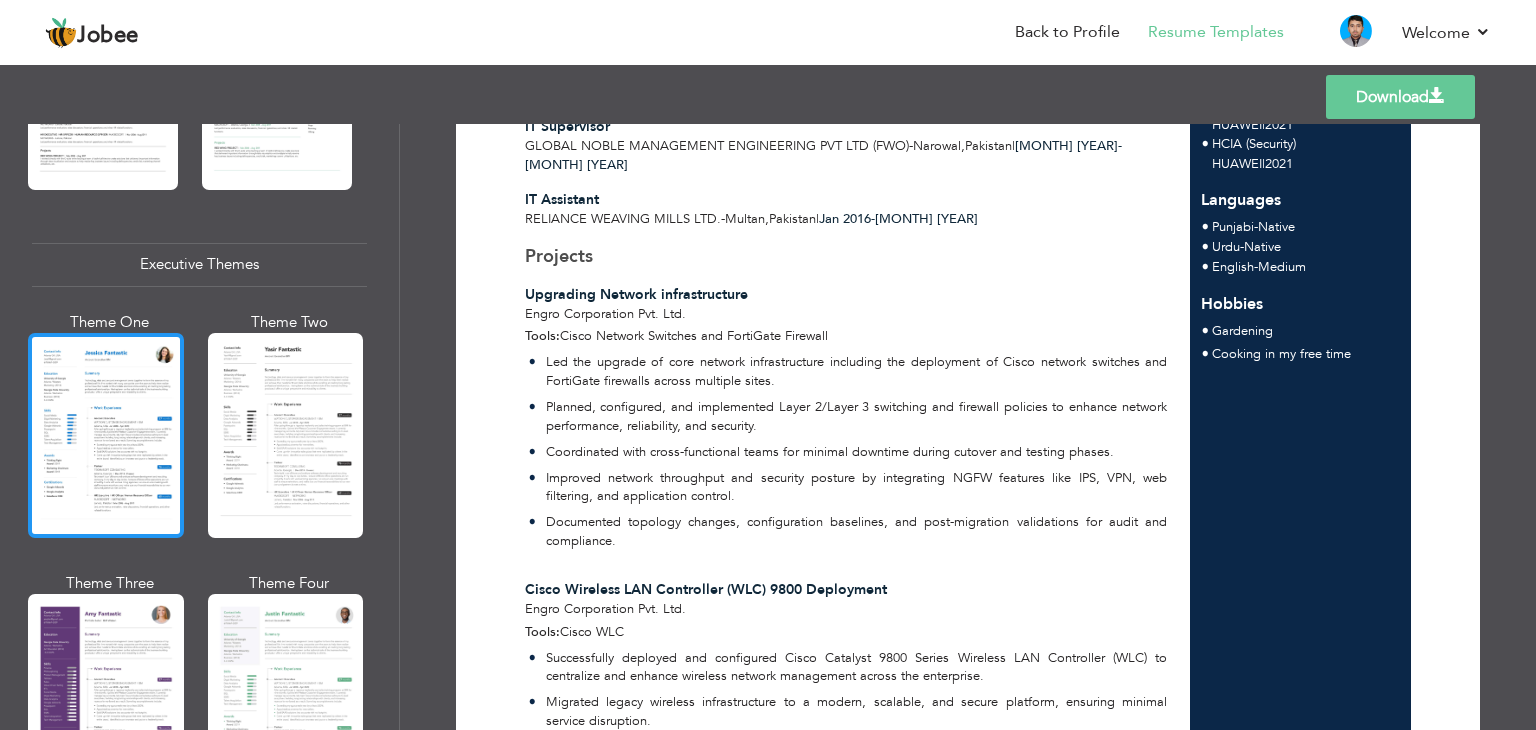 click at bounding box center [106, 435] 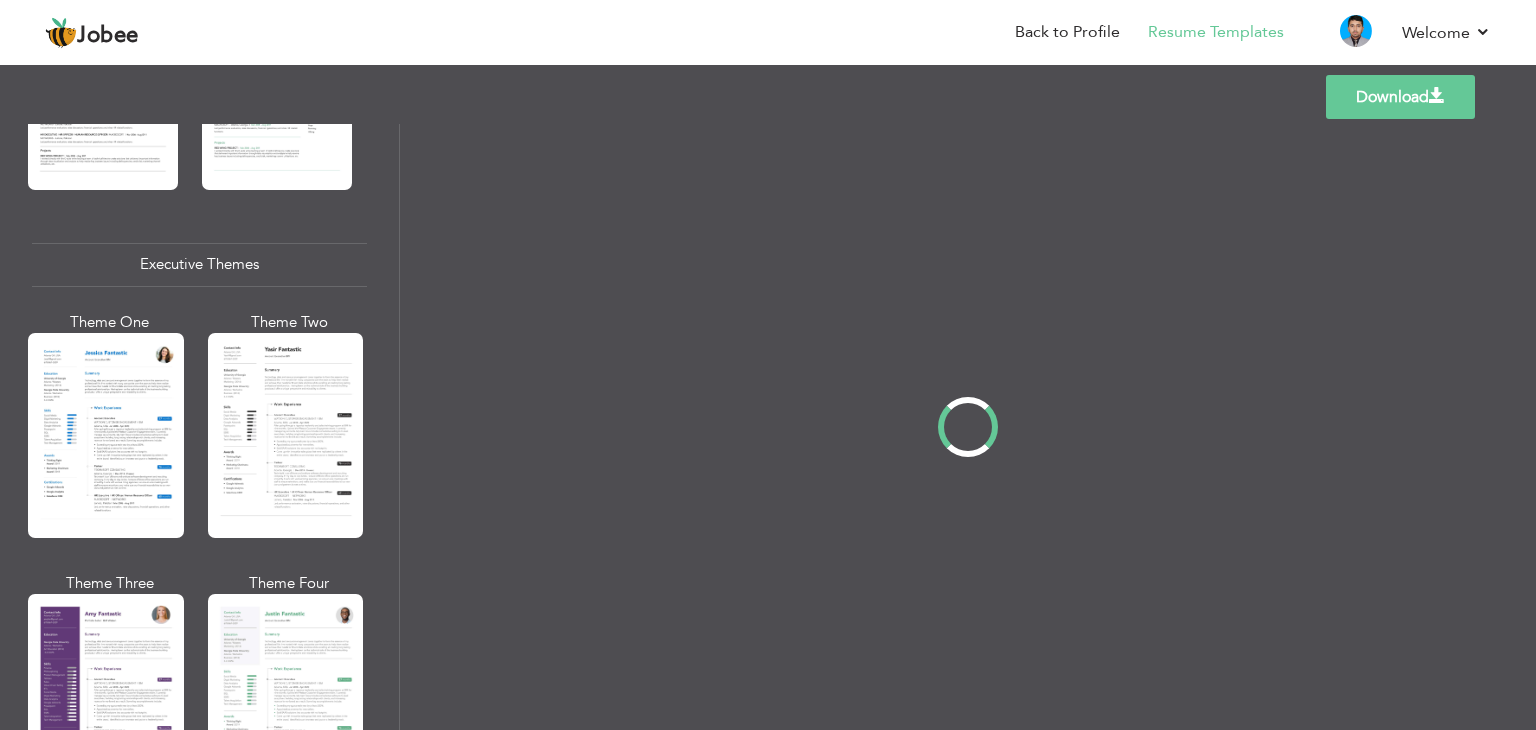 scroll, scrollTop: 0, scrollLeft: 0, axis: both 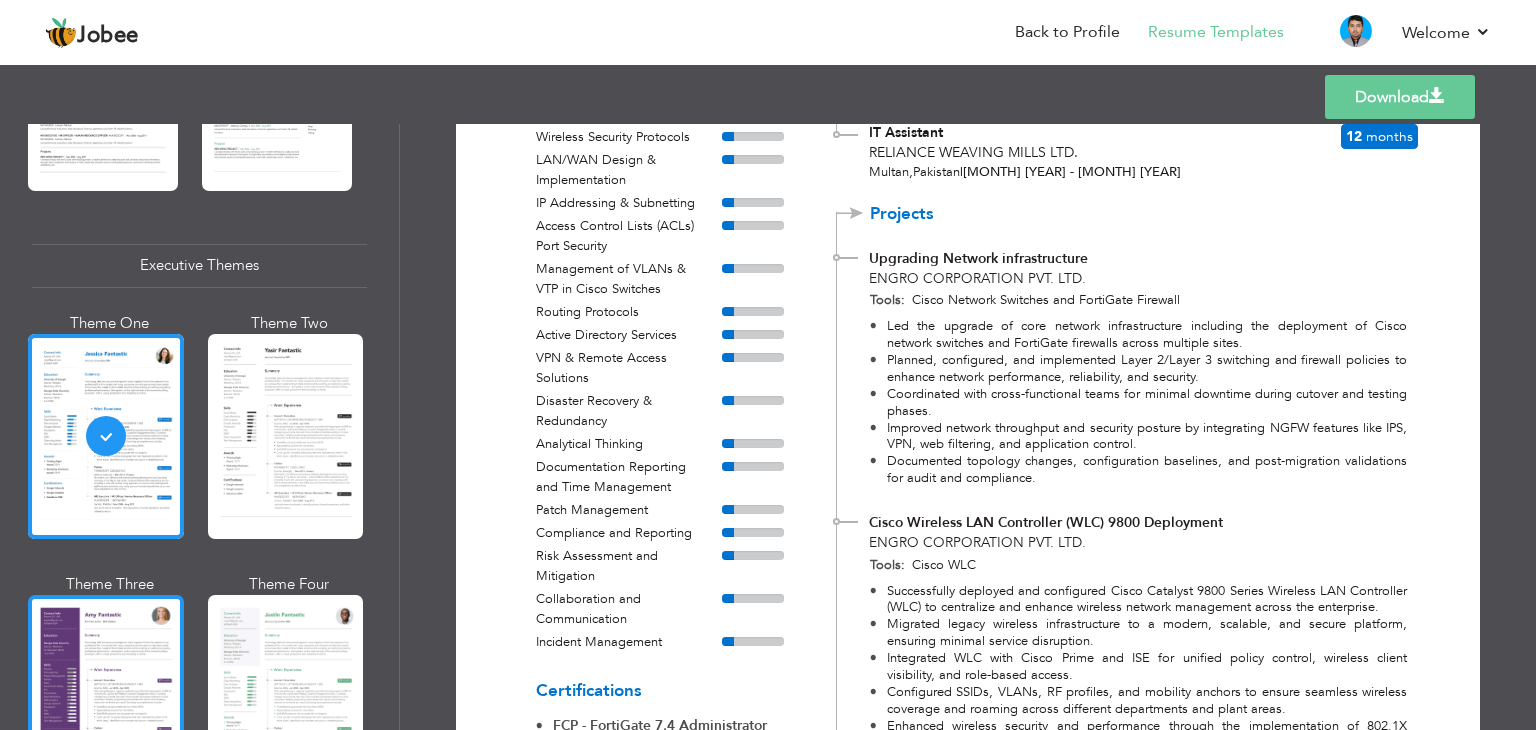click at bounding box center (106, 697) 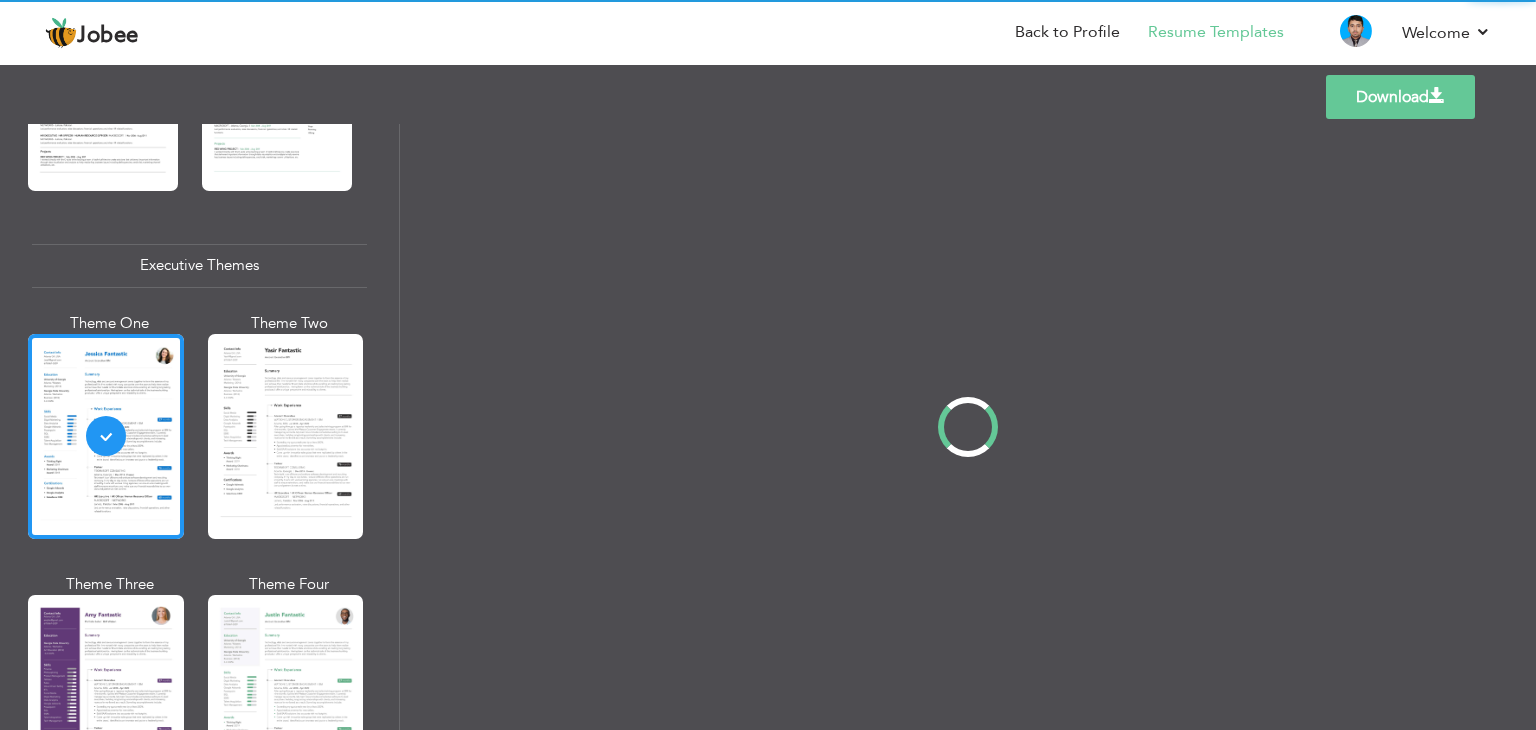 scroll, scrollTop: 1400, scrollLeft: 0, axis: vertical 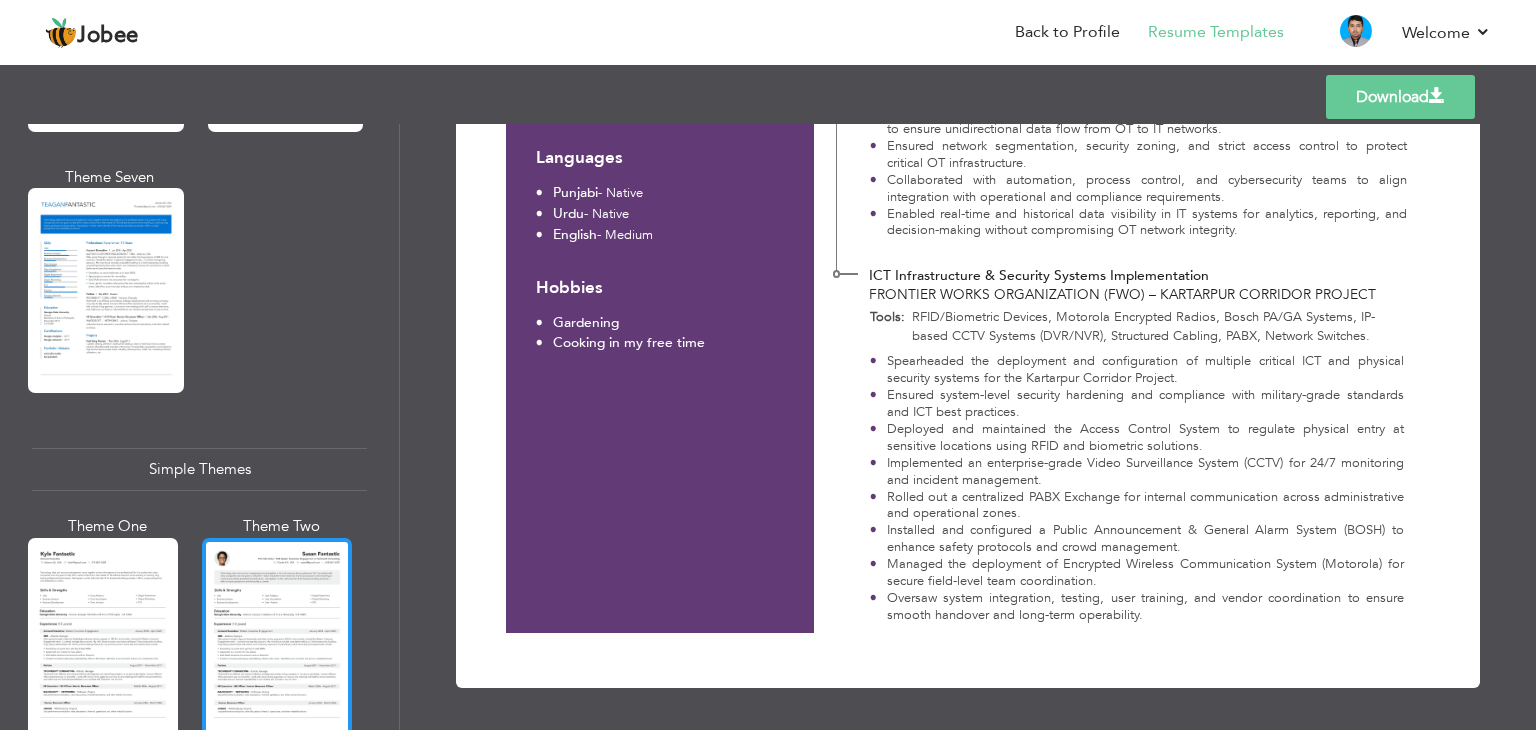 click at bounding box center [277, 637] 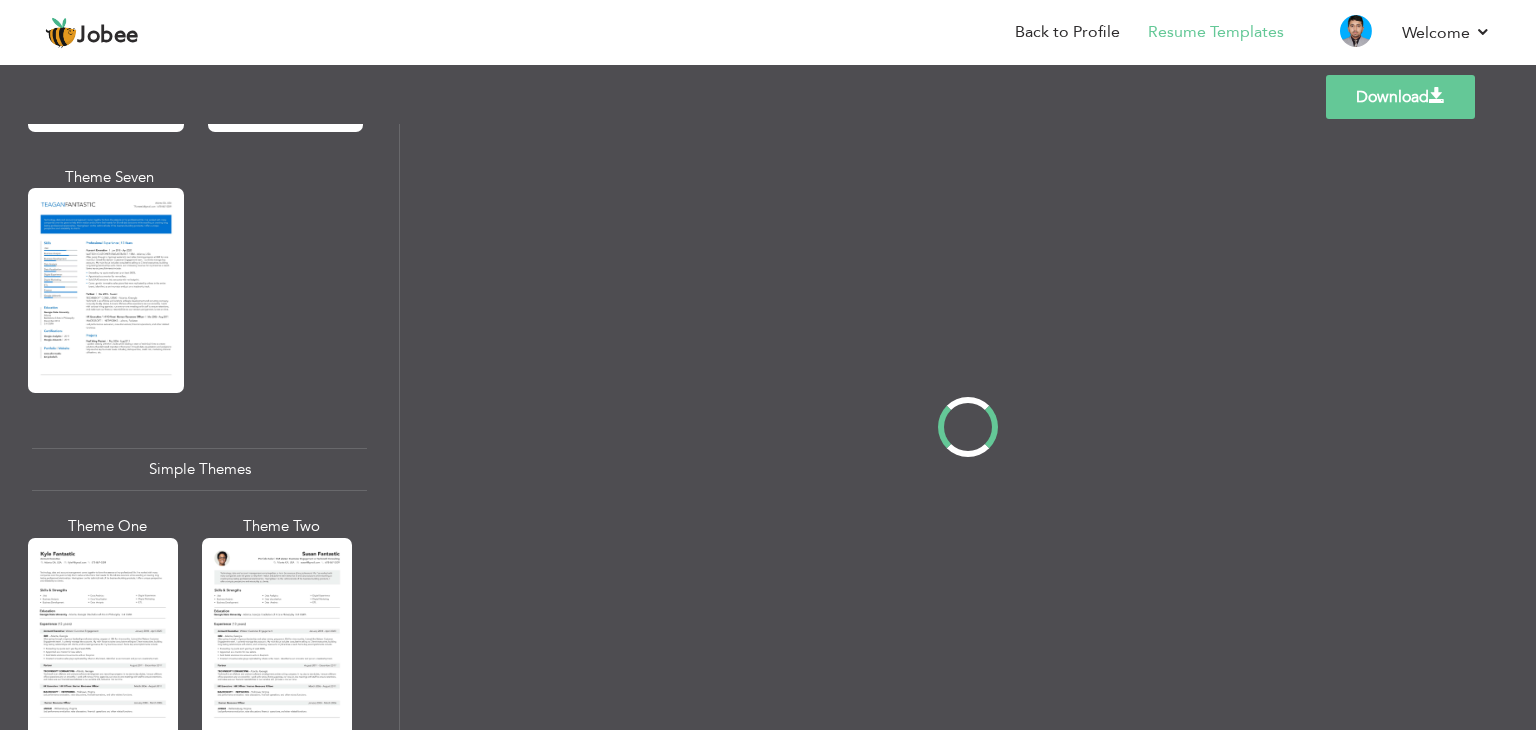 scroll, scrollTop: 0, scrollLeft: 0, axis: both 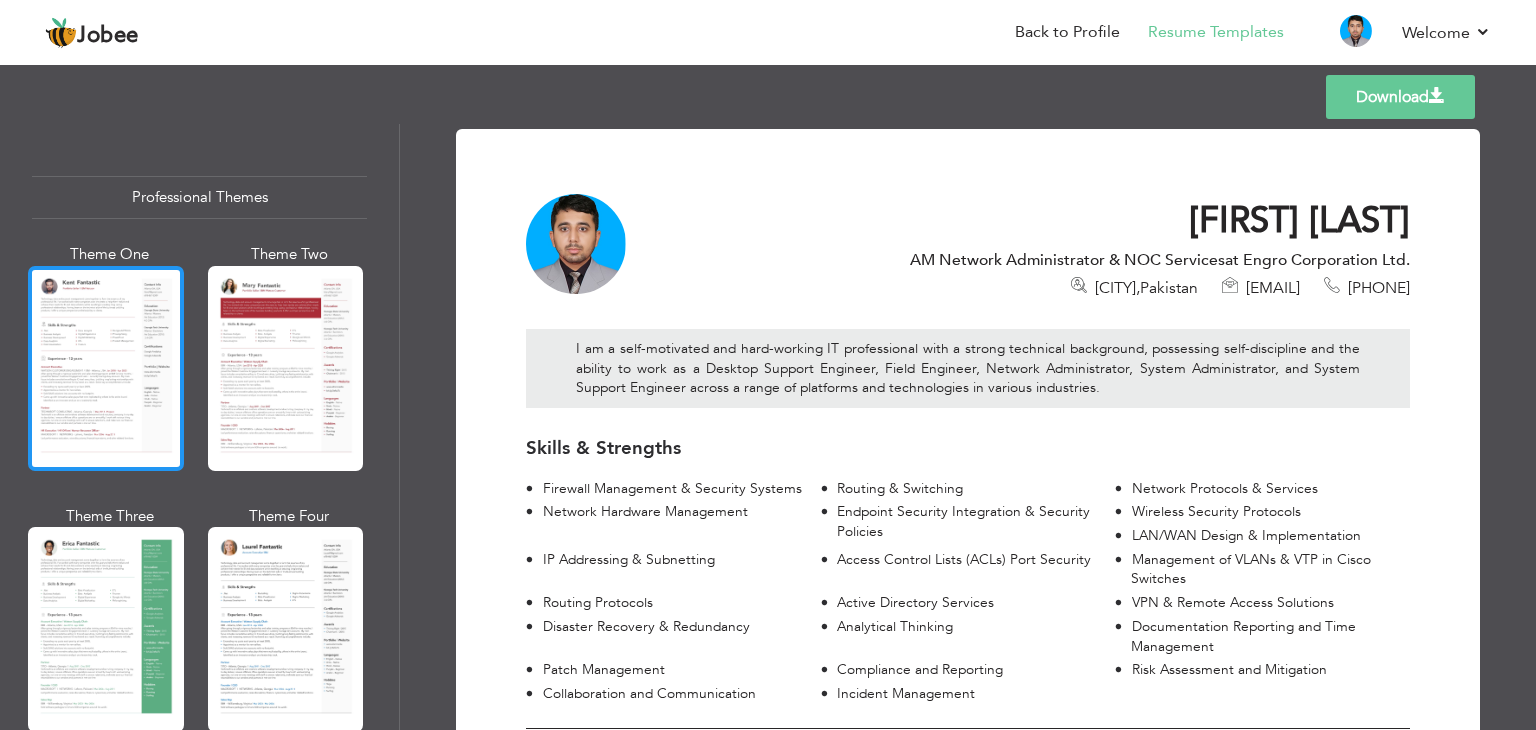 click at bounding box center [106, 368] 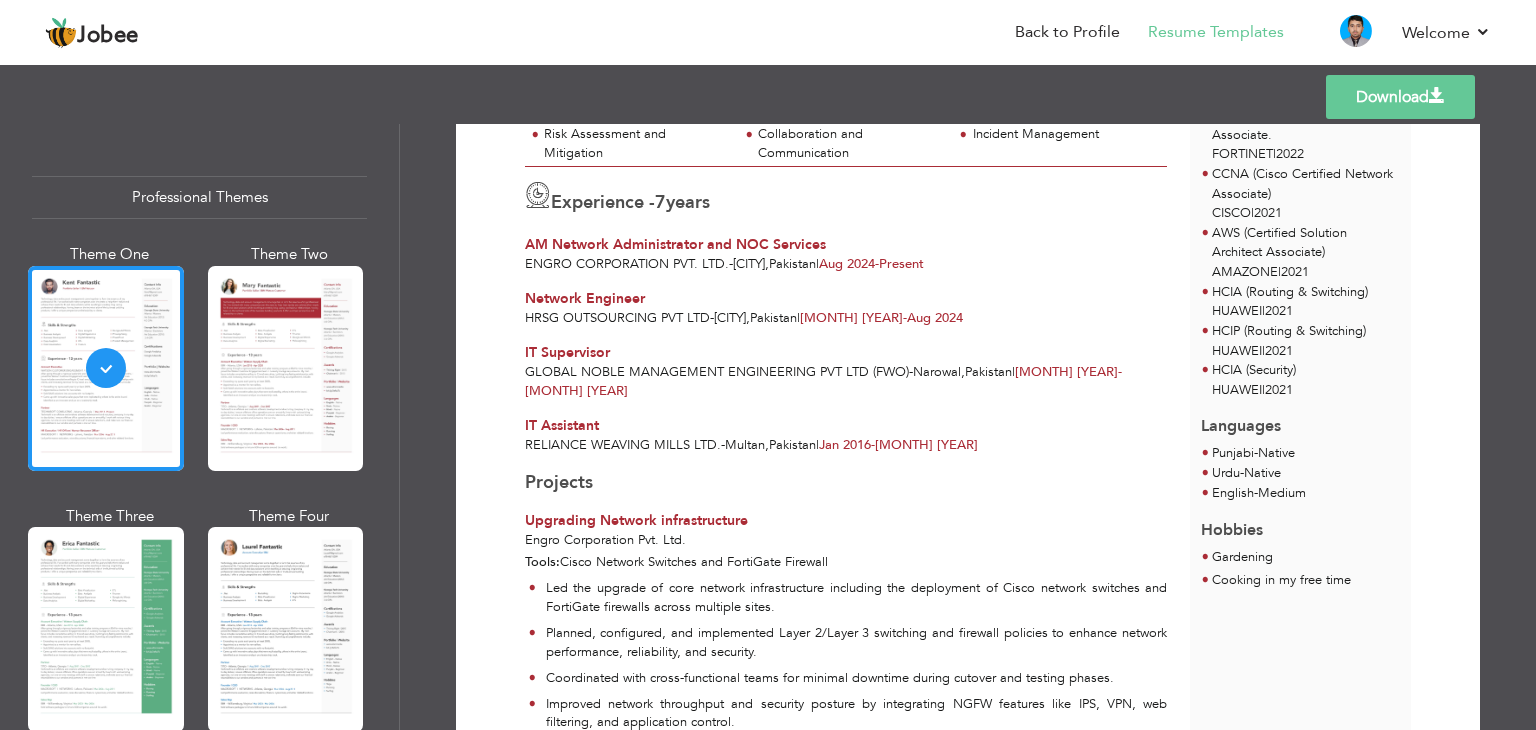 scroll, scrollTop: 0, scrollLeft: 0, axis: both 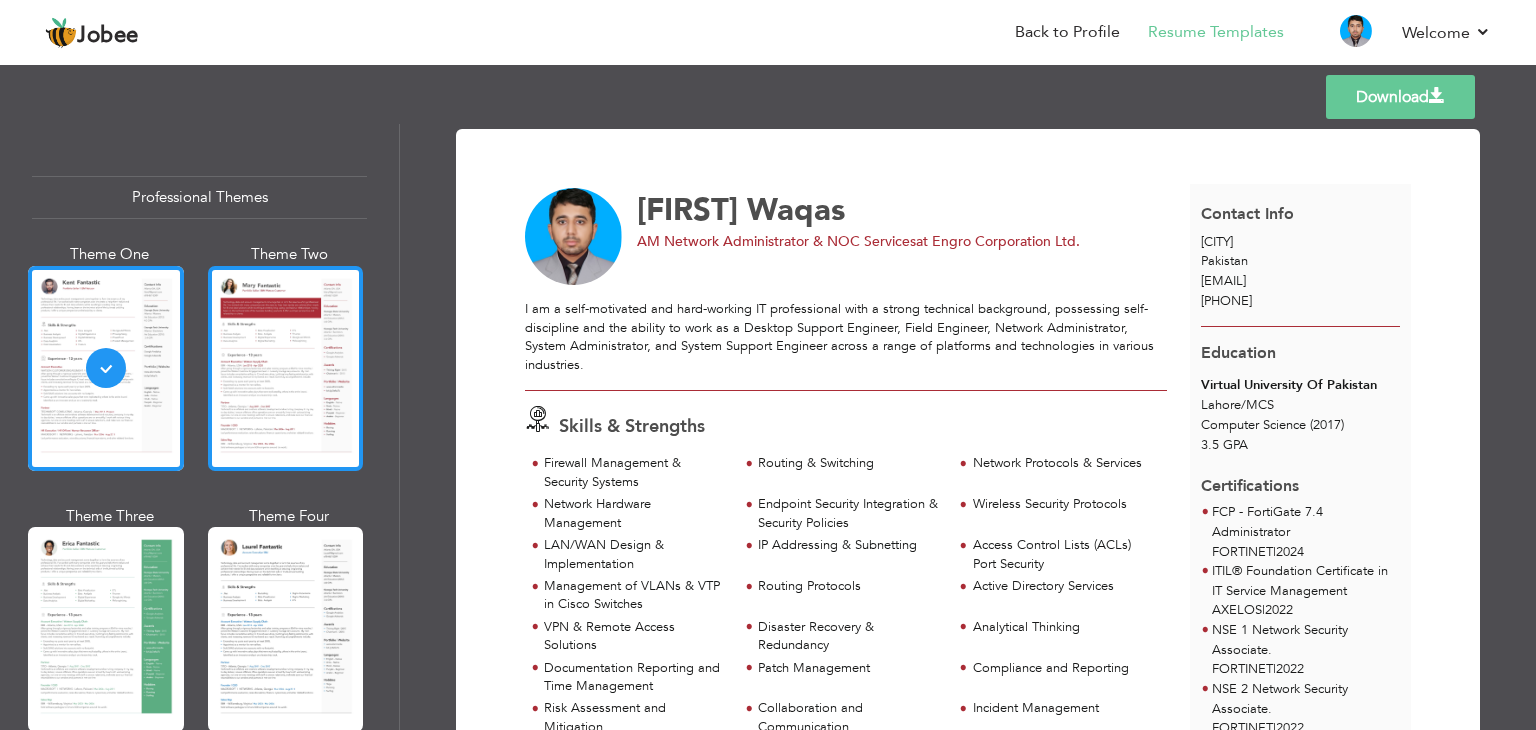 click at bounding box center (286, 368) 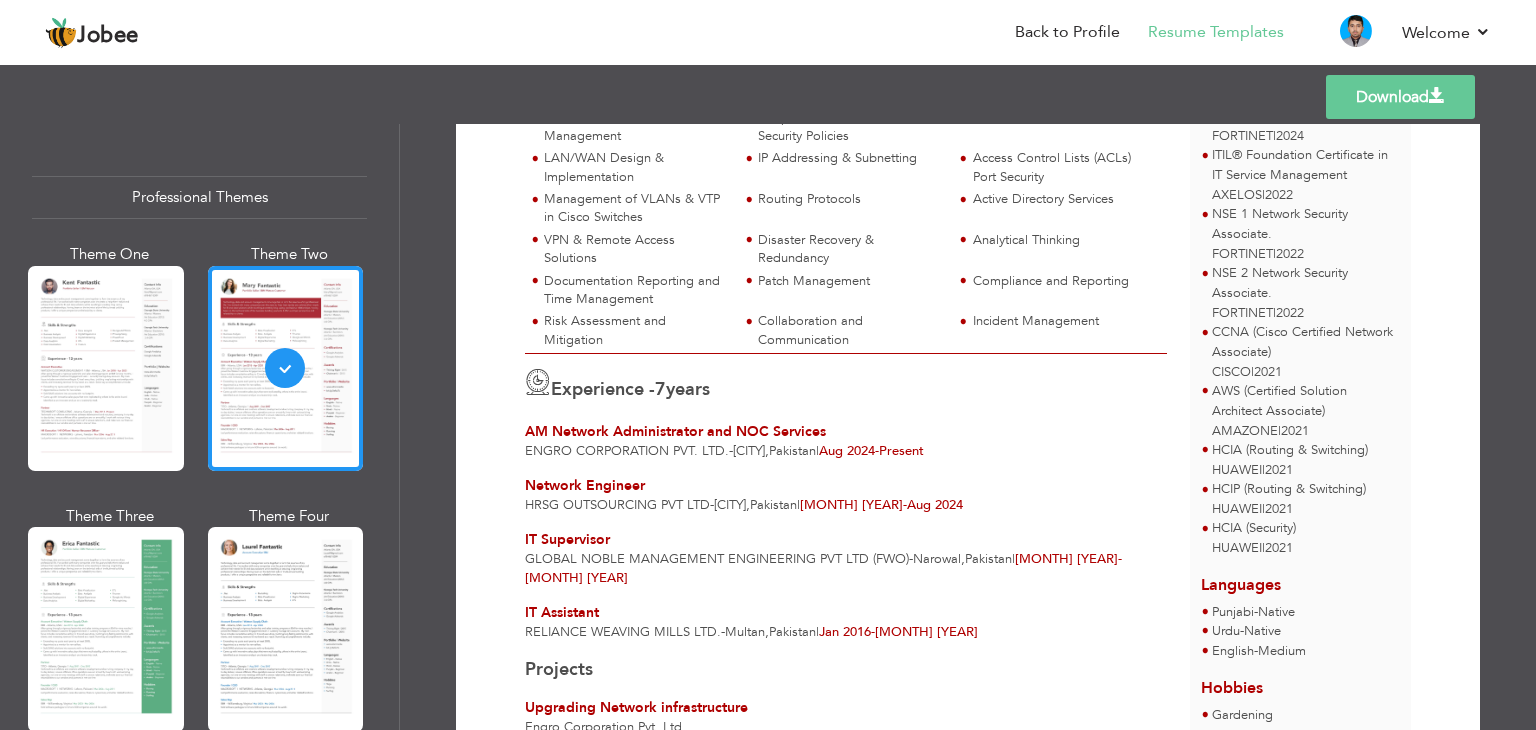 scroll, scrollTop: 51, scrollLeft: 0, axis: vertical 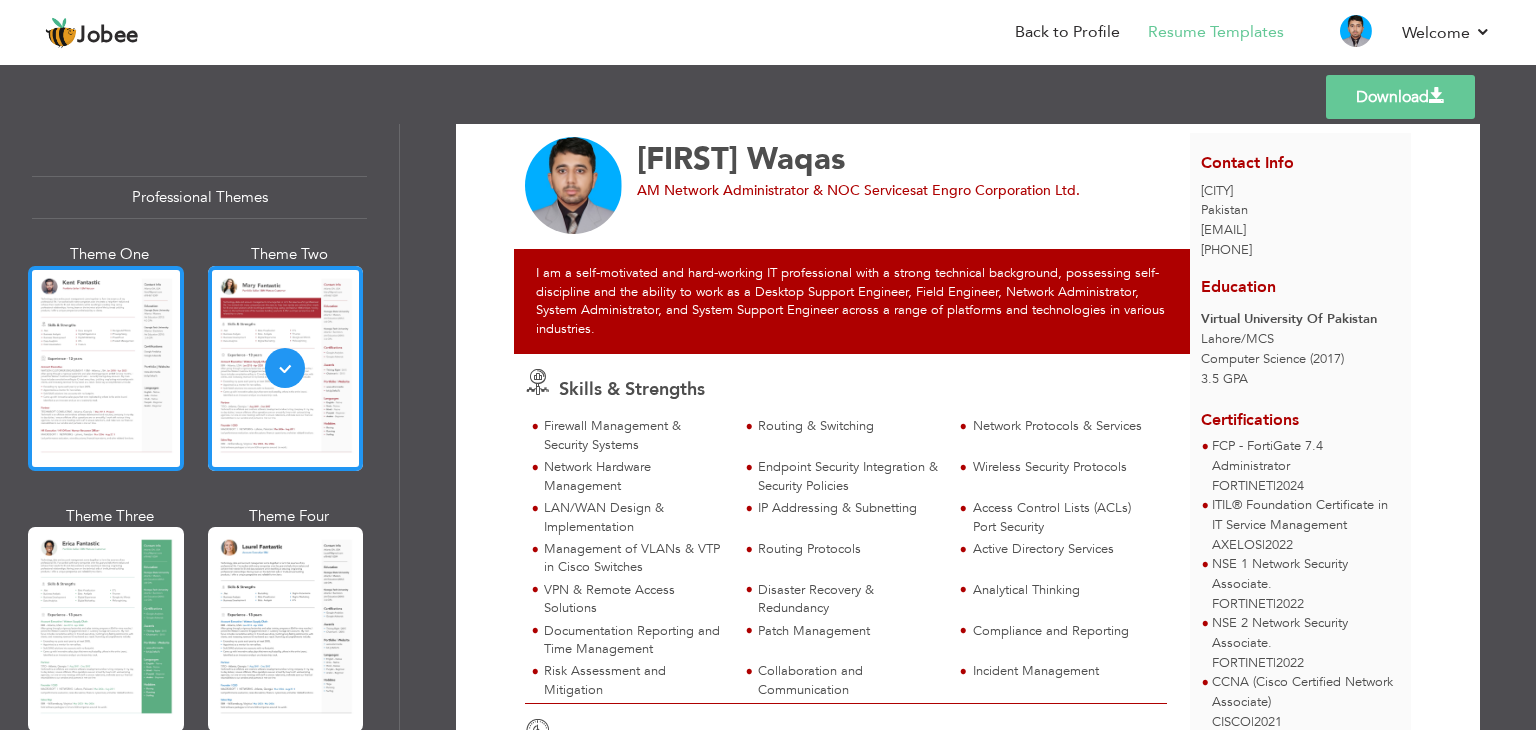 click at bounding box center (106, 368) 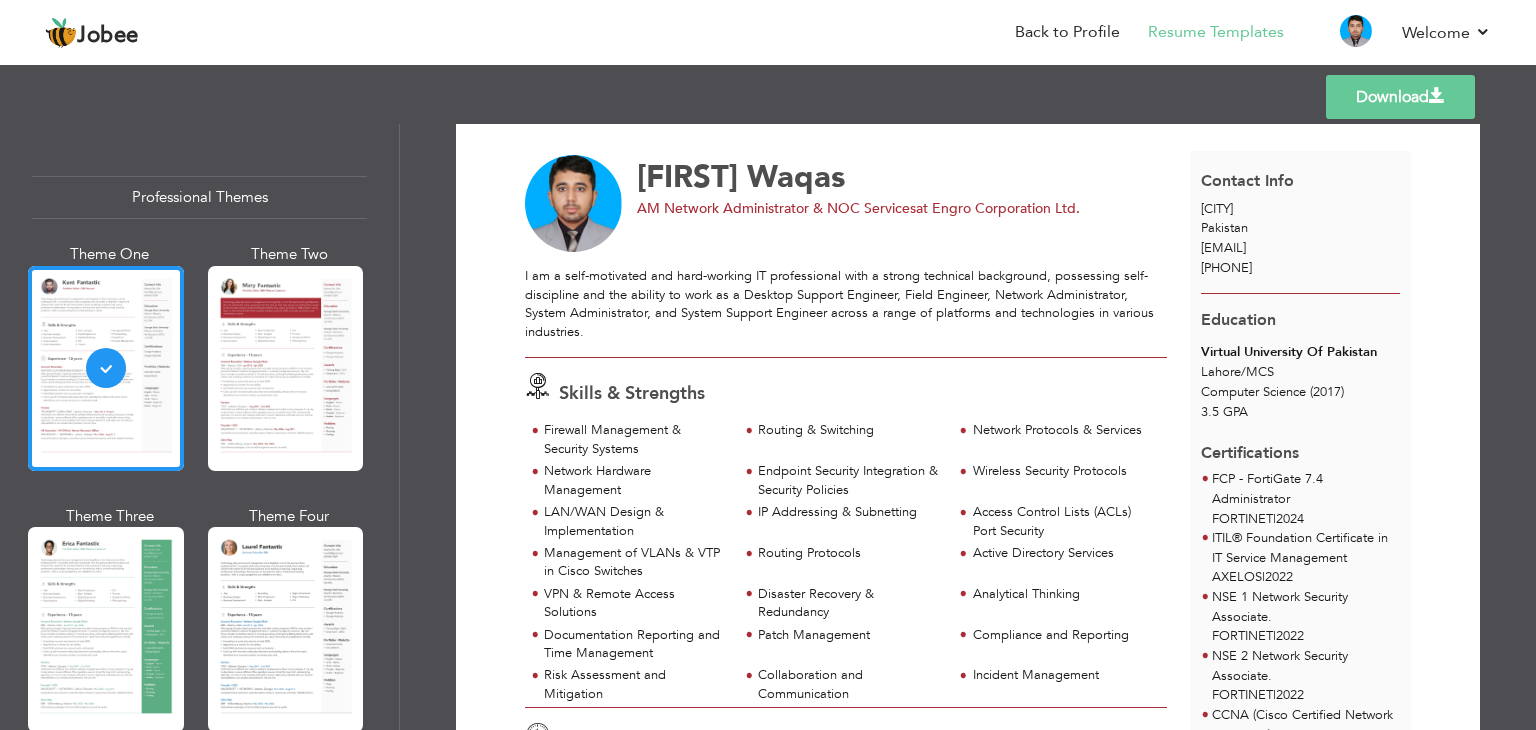 scroll, scrollTop: 0, scrollLeft: 0, axis: both 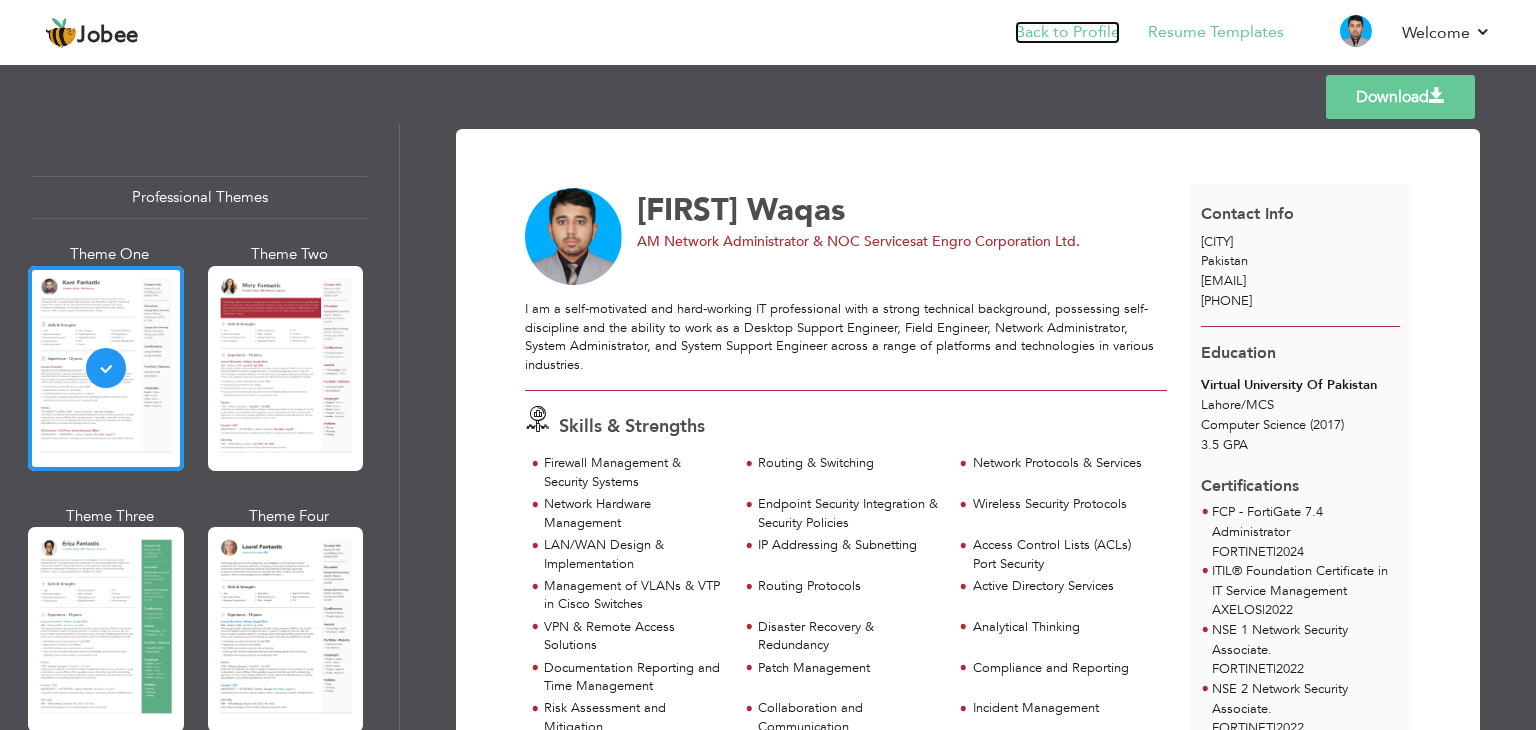 click on "Back to Profile" at bounding box center [1067, 32] 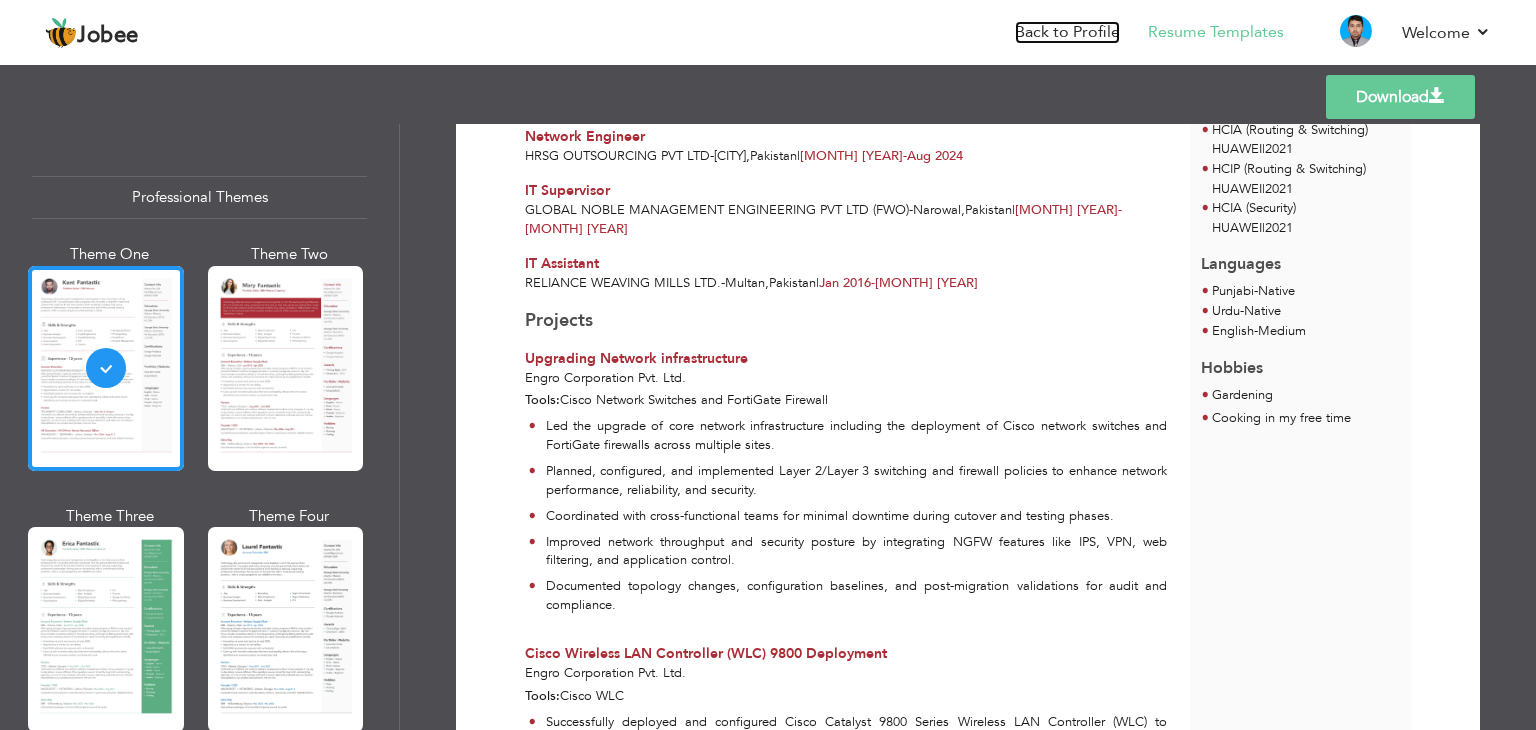 scroll, scrollTop: 800, scrollLeft: 0, axis: vertical 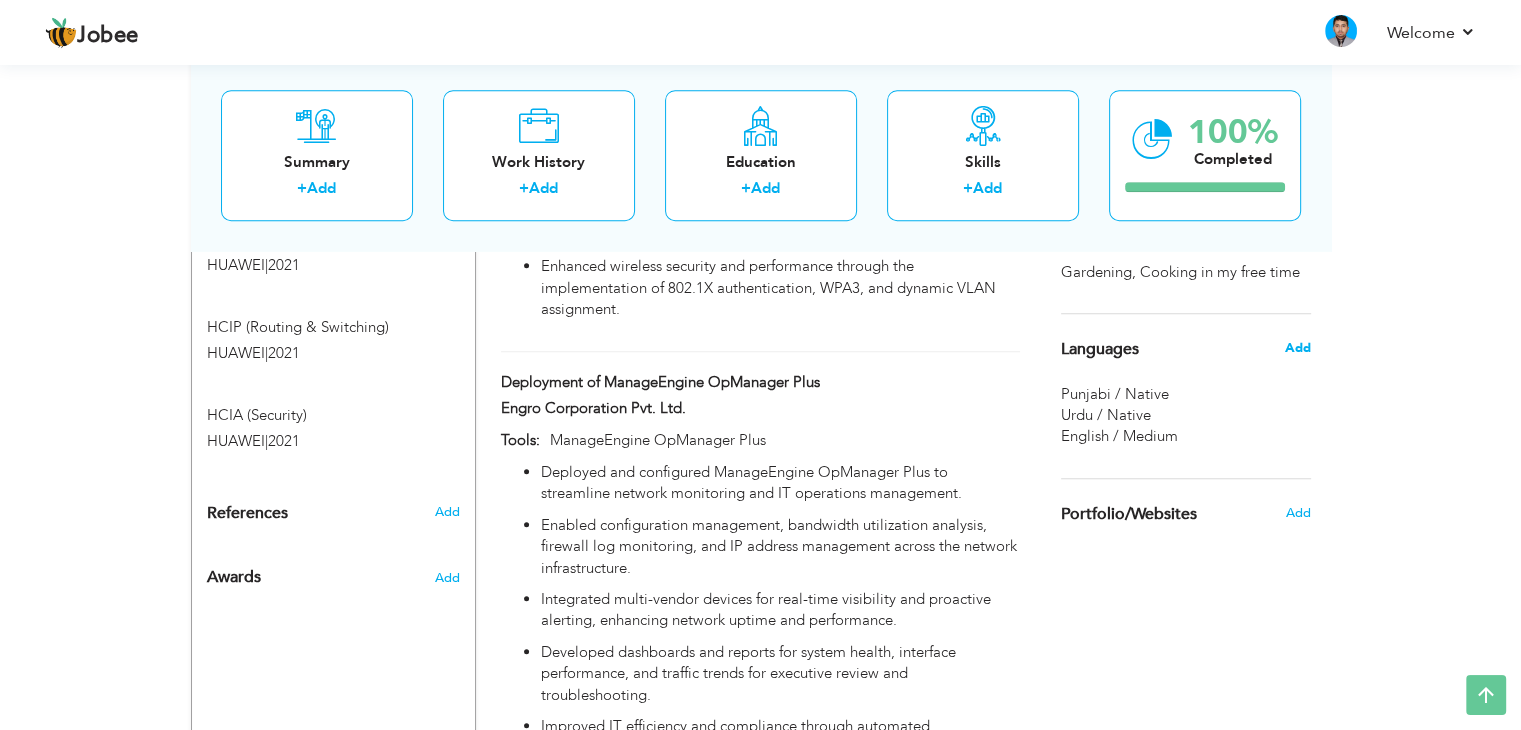 click on "Add" at bounding box center [1297, 348] 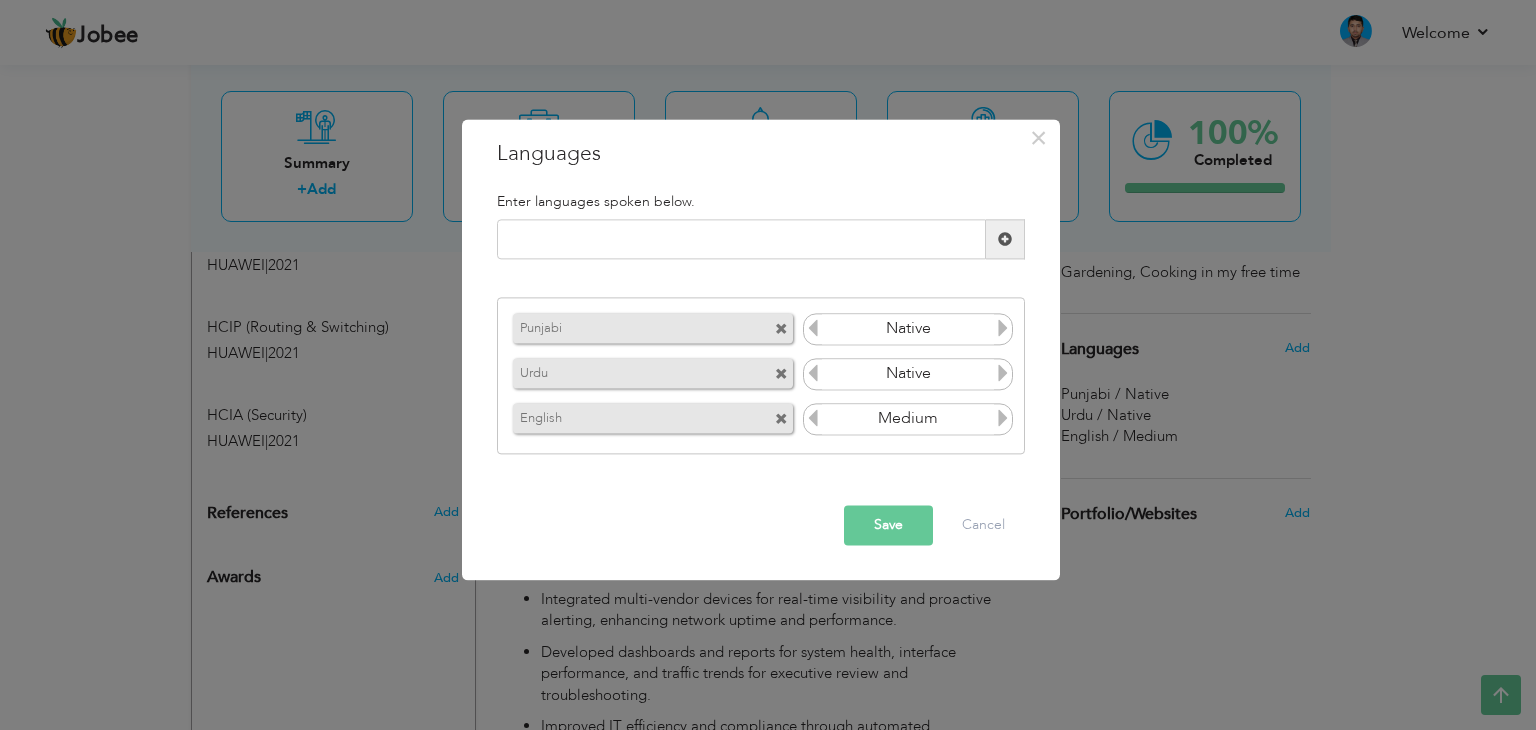 click at bounding box center (1003, 418) 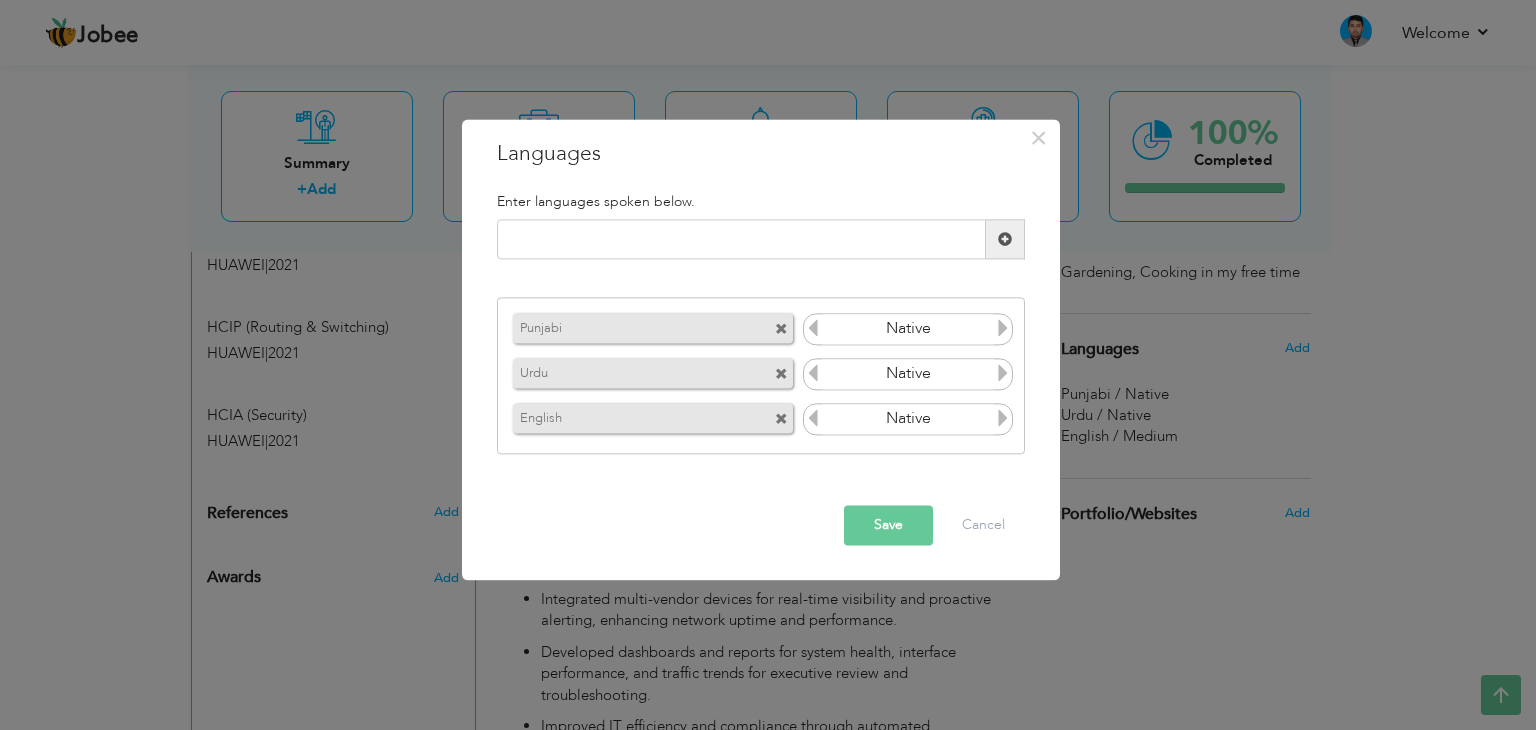click on "Save" at bounding box center (888, 526) 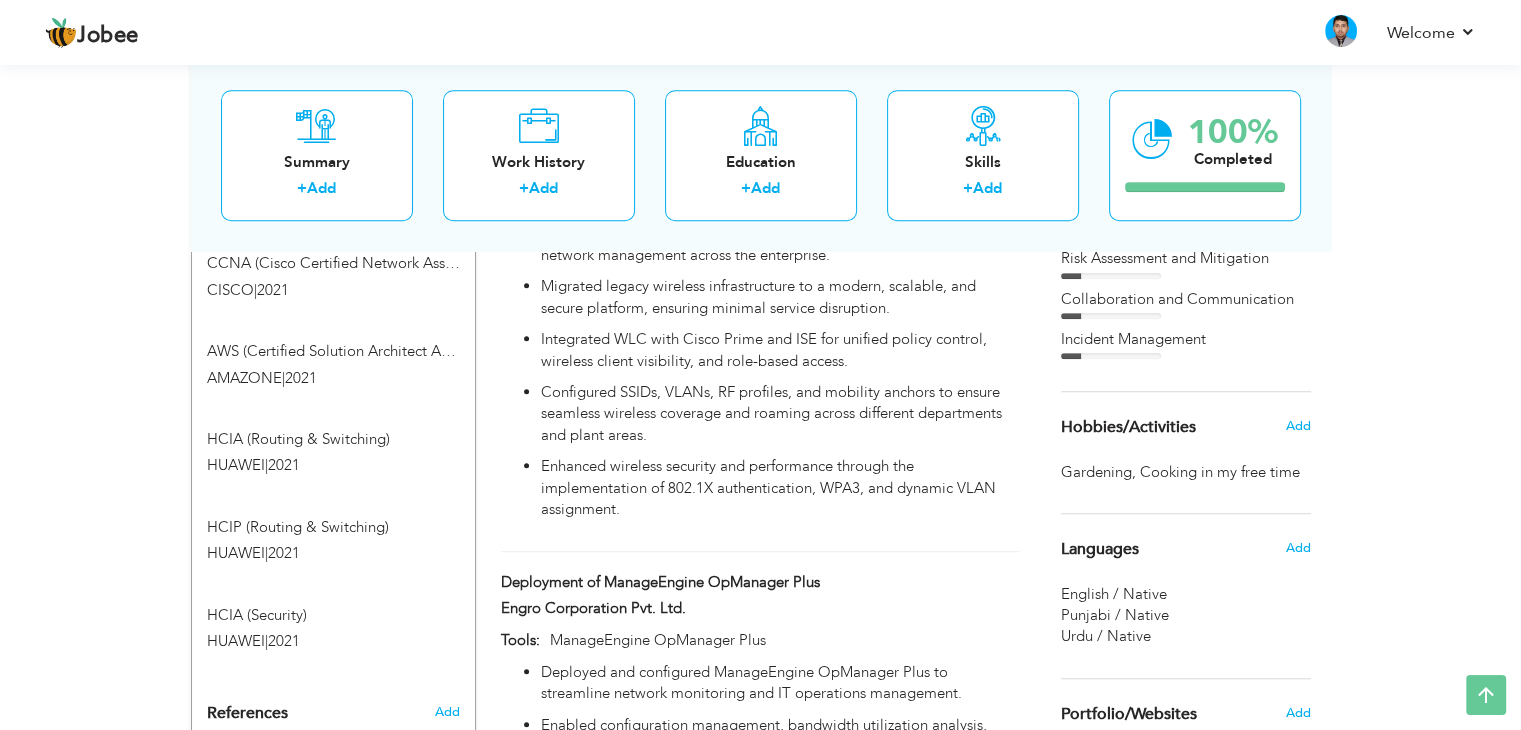 scroll, scrollTop: 1400, scrollLeft: 0, axis: vertical 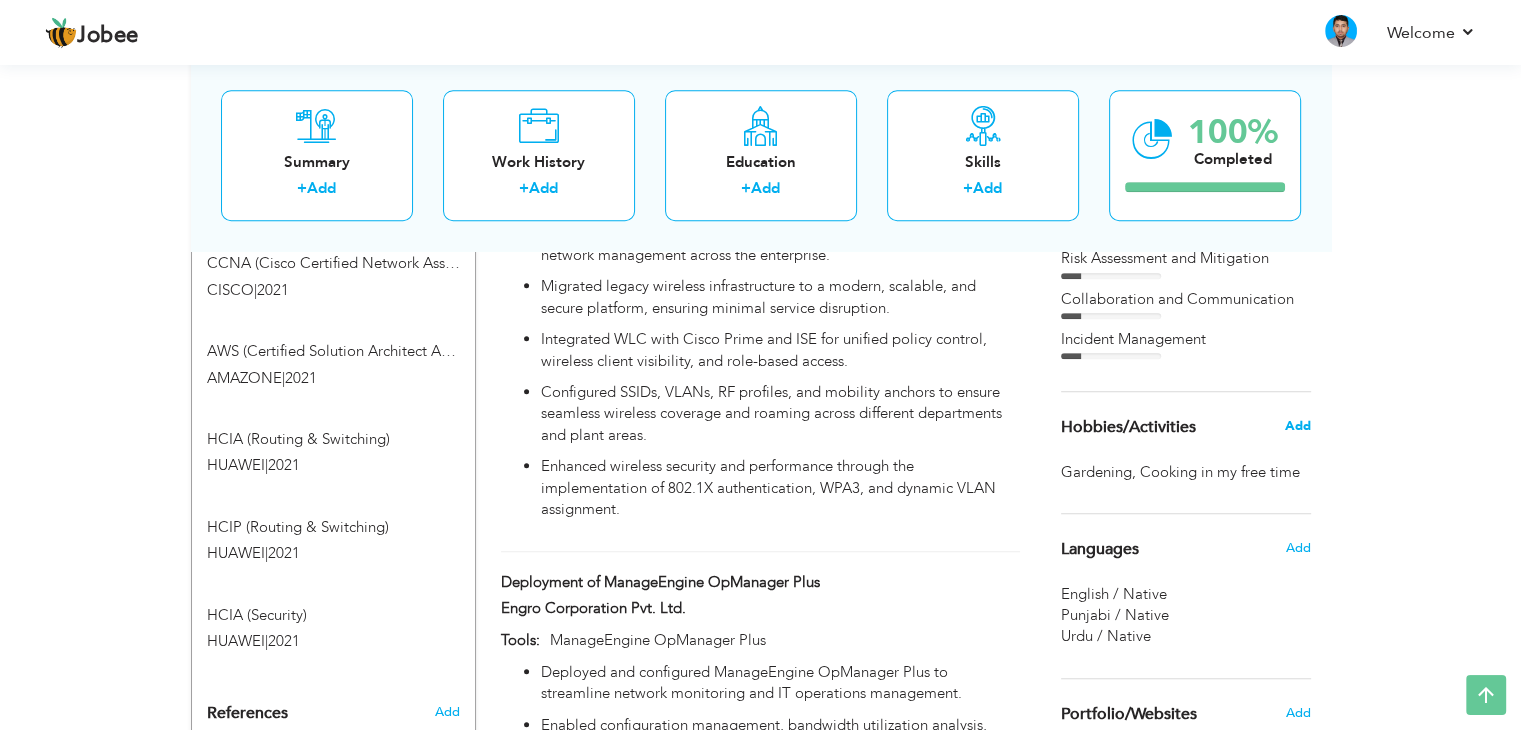 click on "Add" at bounding box center (1297, 426) 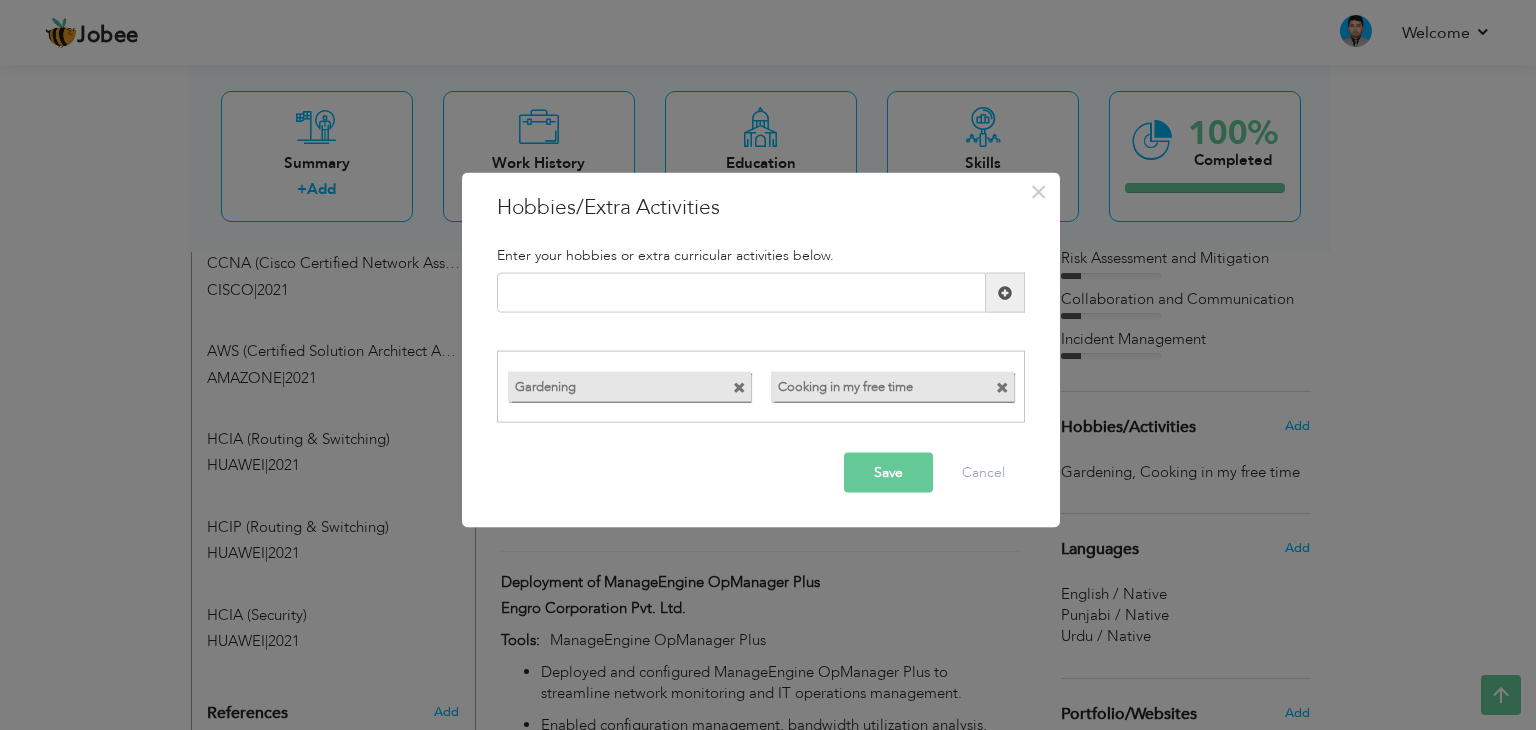 click on "Save" at bounding box center [888, 472] 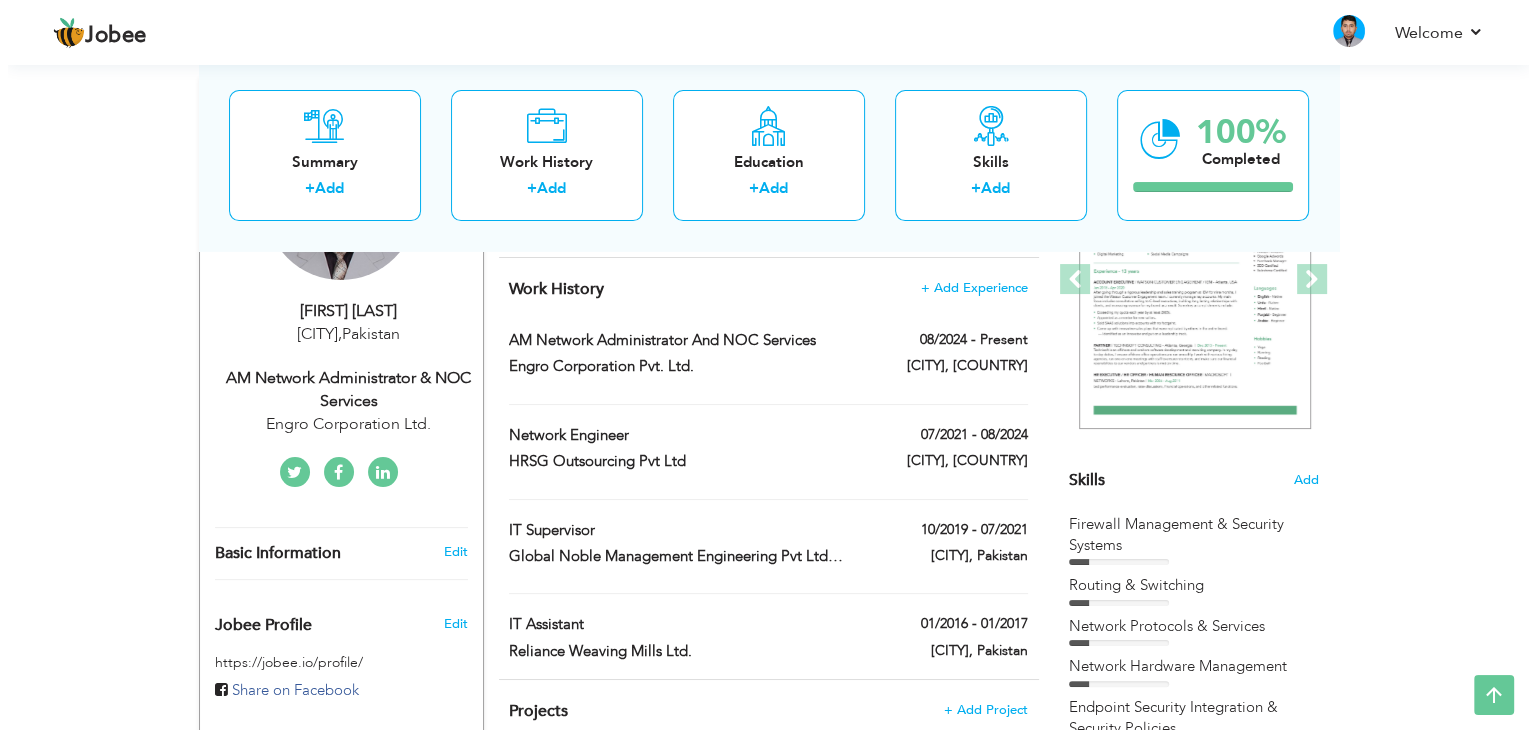 scroll, scrollTop: 400, scrollLeft: 0, axis: vertical 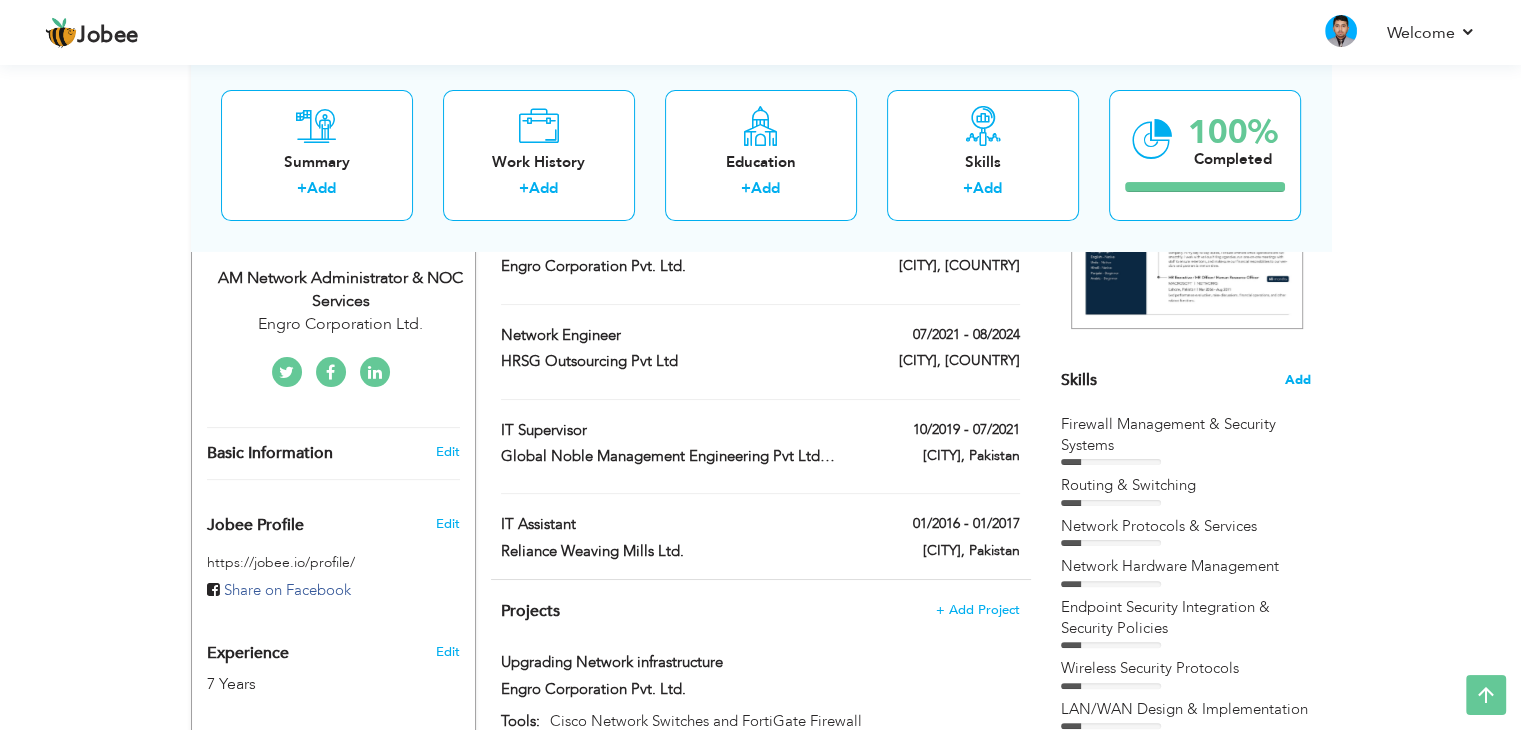 click on "Add" at bounding box center (1298, 380) 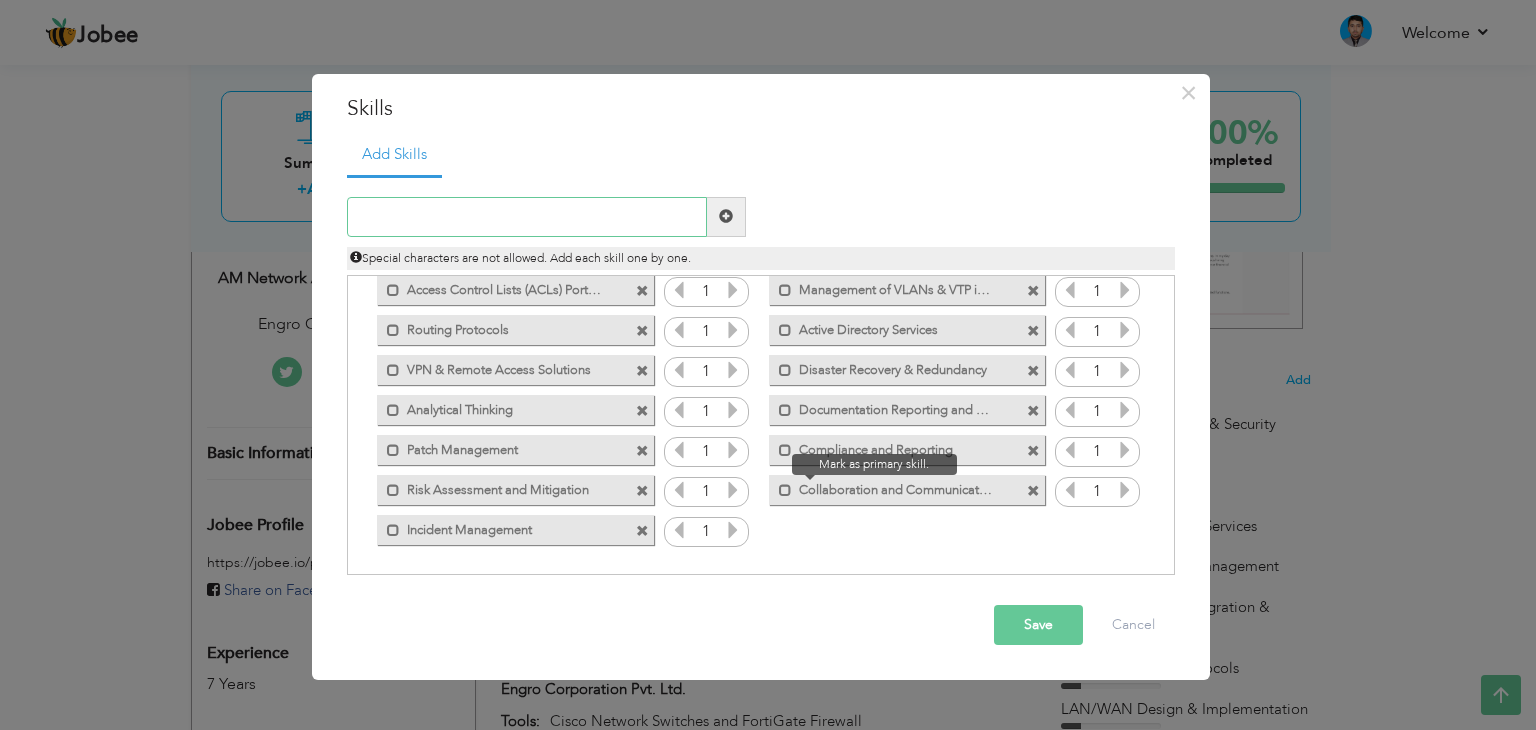 scroll, scrollTop: 204, scrollLeft: 0, axis: vertical 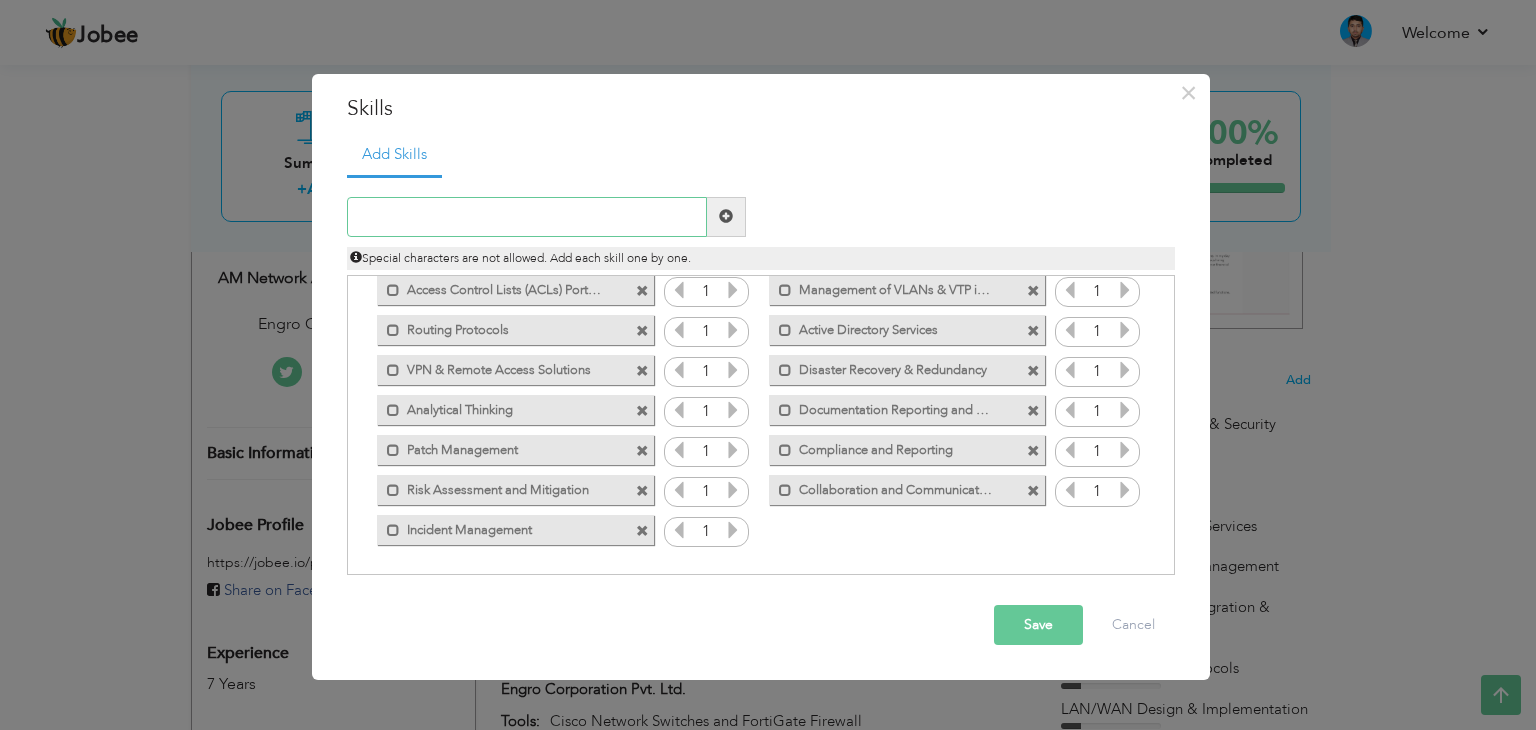 click at bounding box center [527, 217] 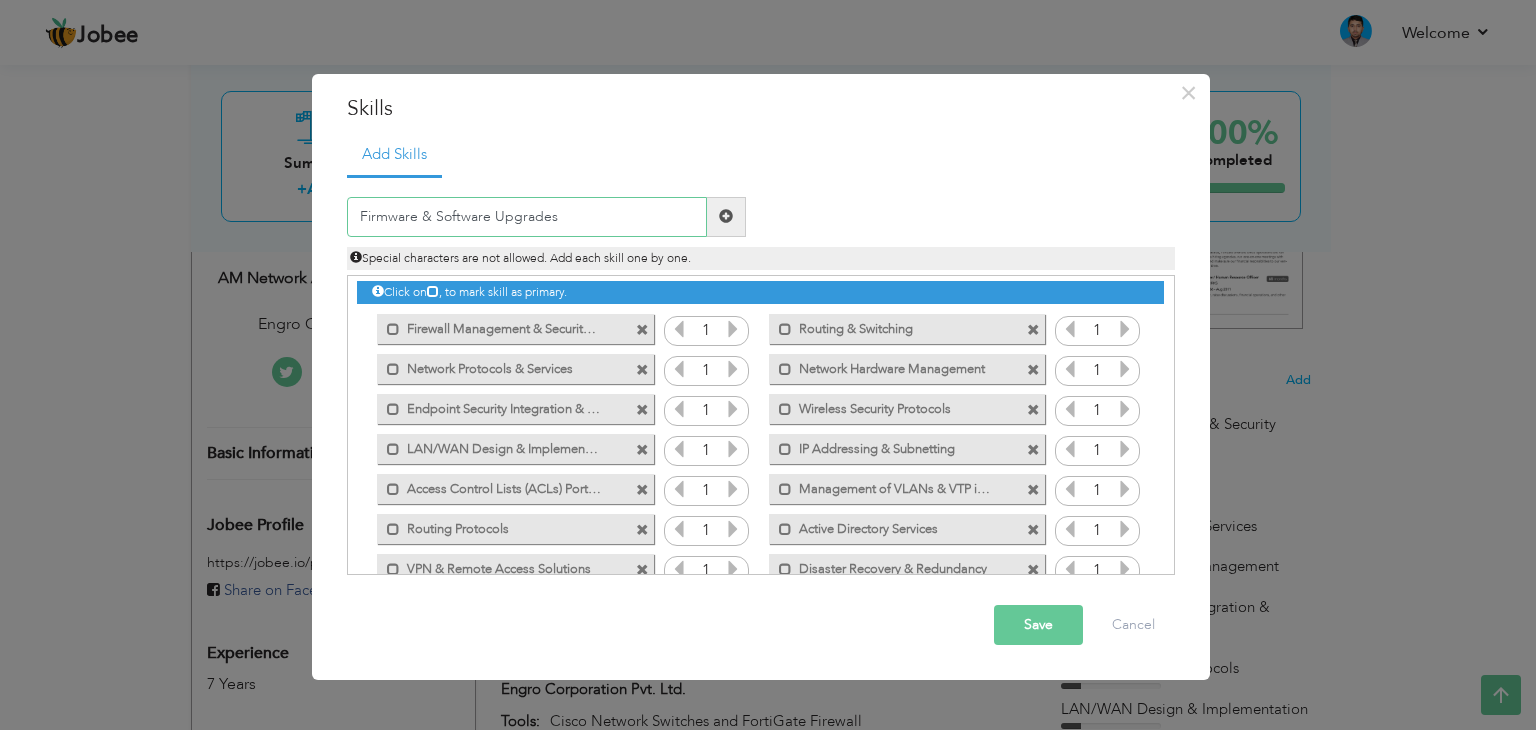 scroll, scrollTop: 4, scrollLeft: 0, axis: vertical 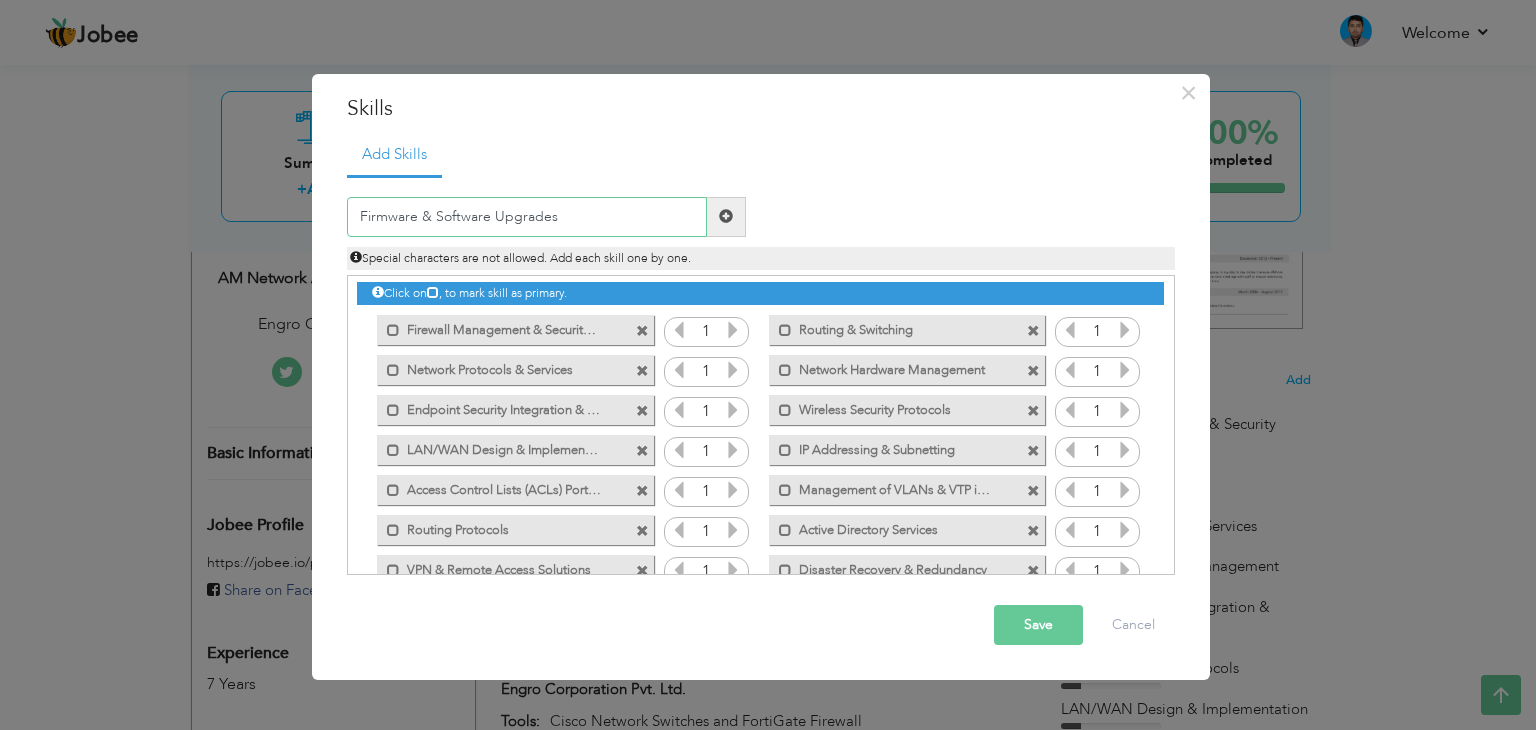type on "Firmware & Software Upgrades" 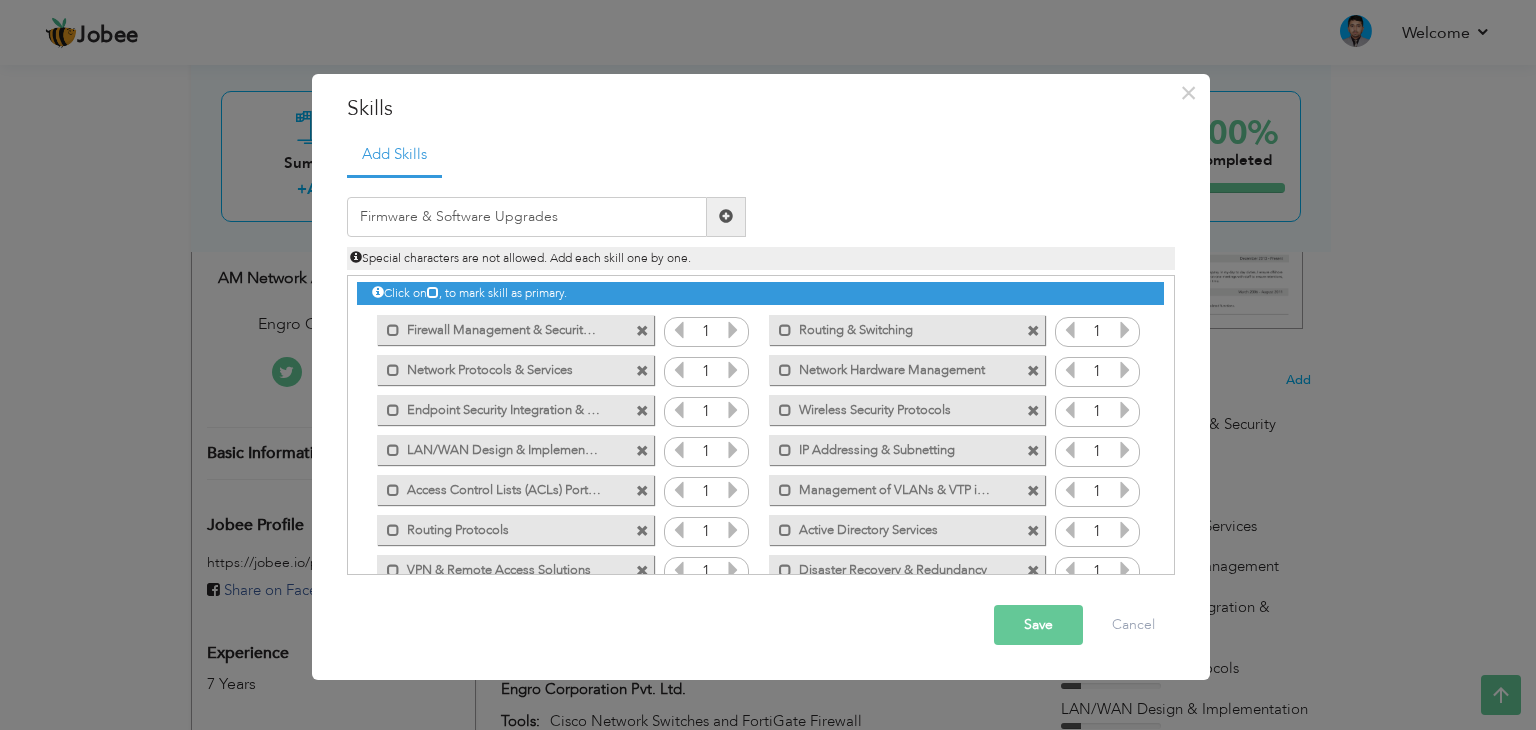 click at bounding box center (726, 217) 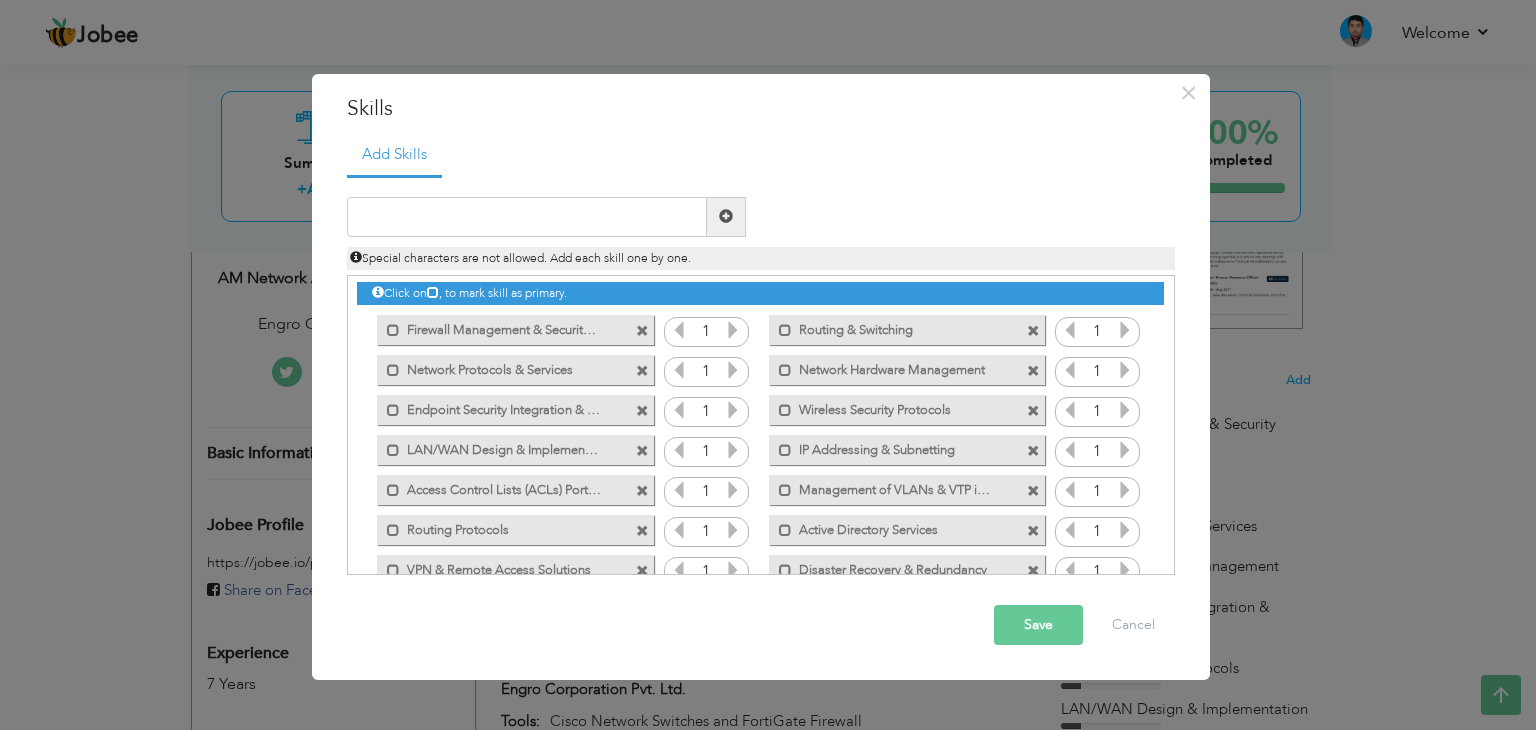 scroll, scrollTop: 204, scrollLeft: 0, axis: vertical 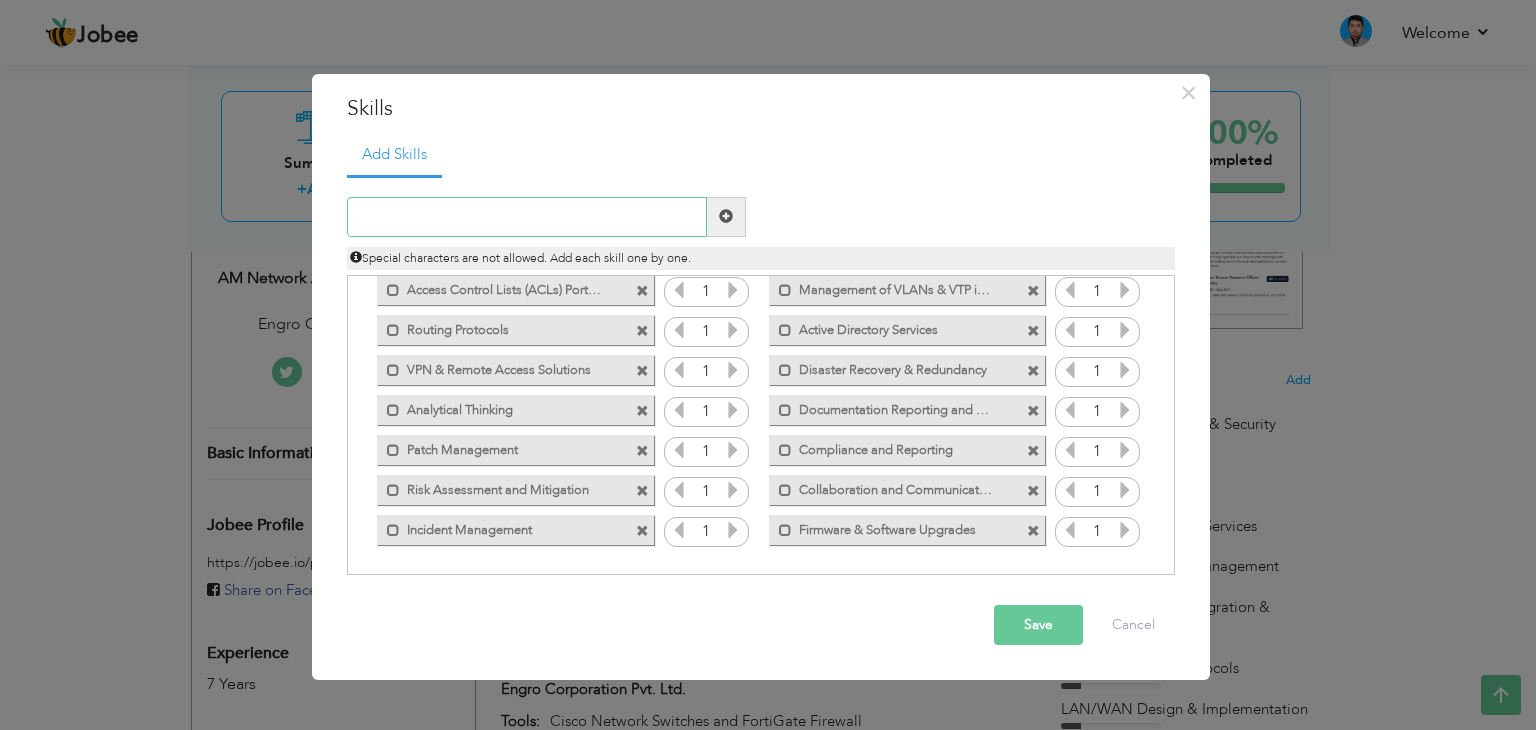 click at bounding box center [527, 217] 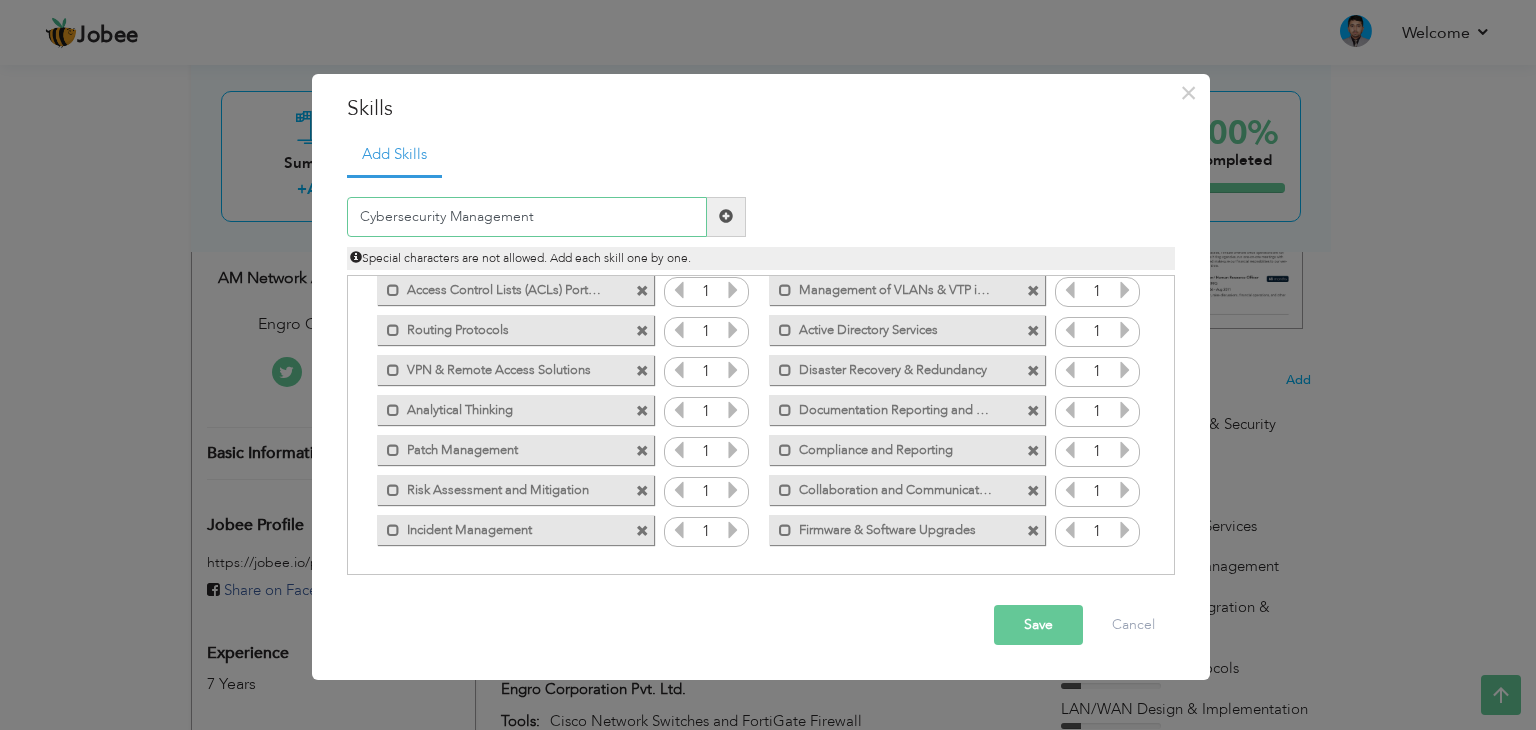 type on "Cybersecurity Management" 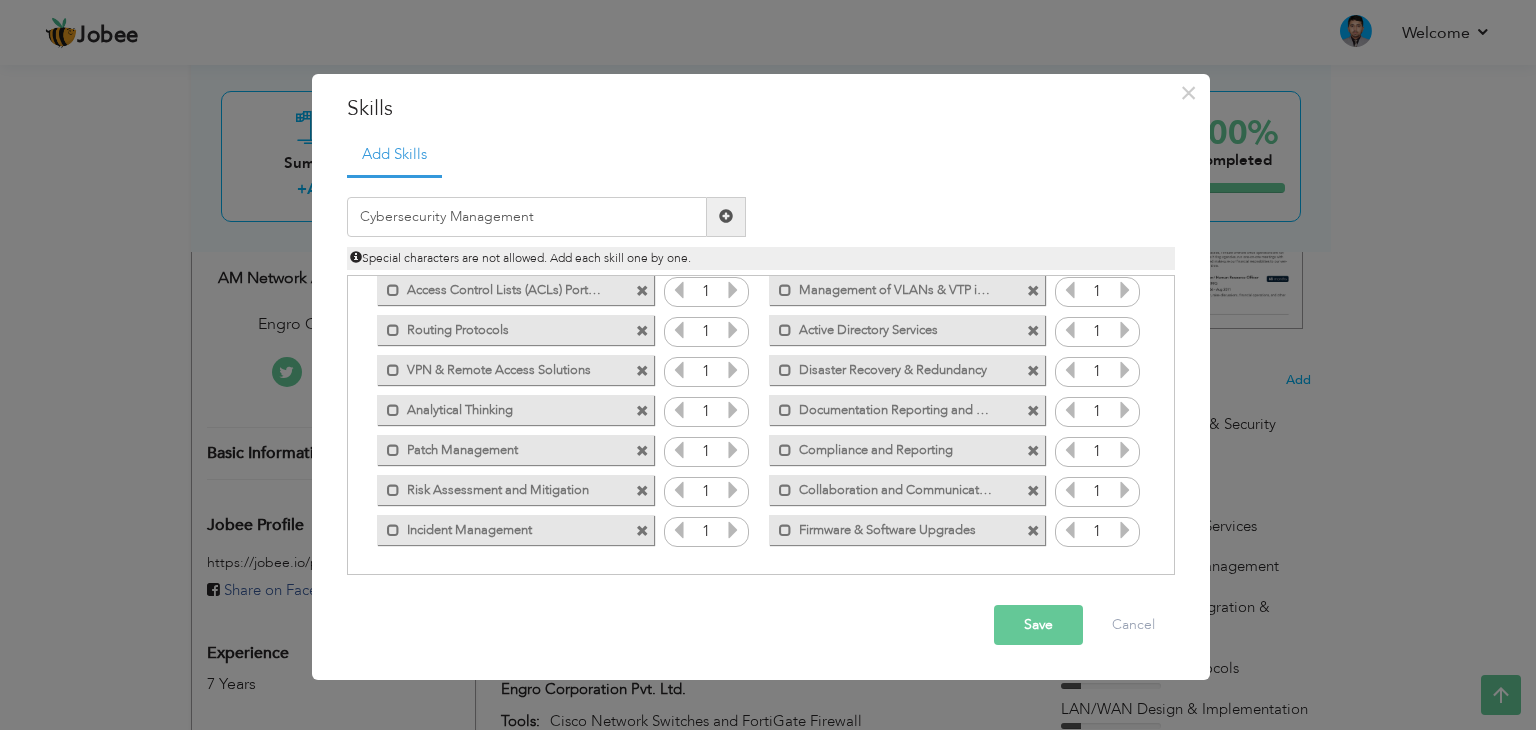 click at bounding box center (726, 217) 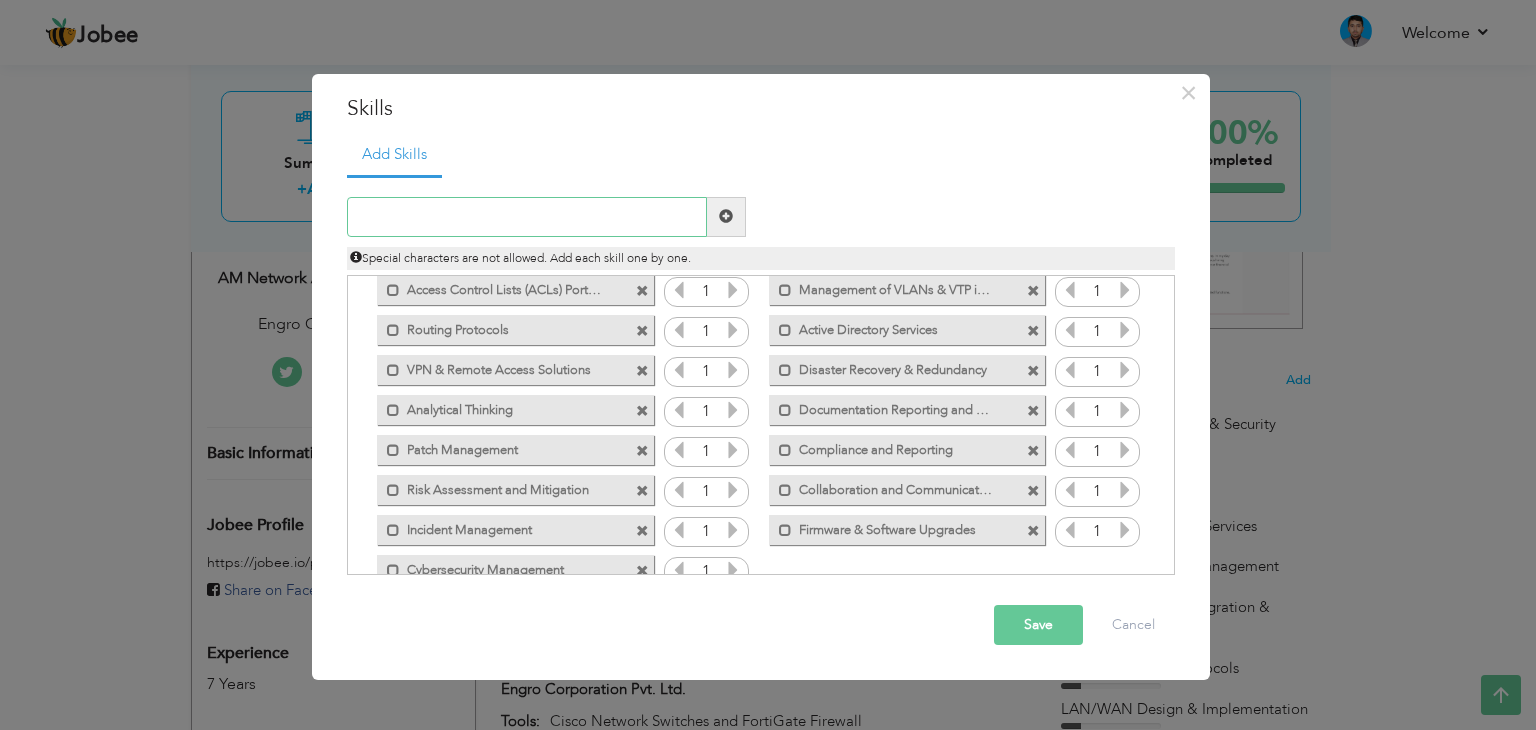 click at bounding box center [527, 217] 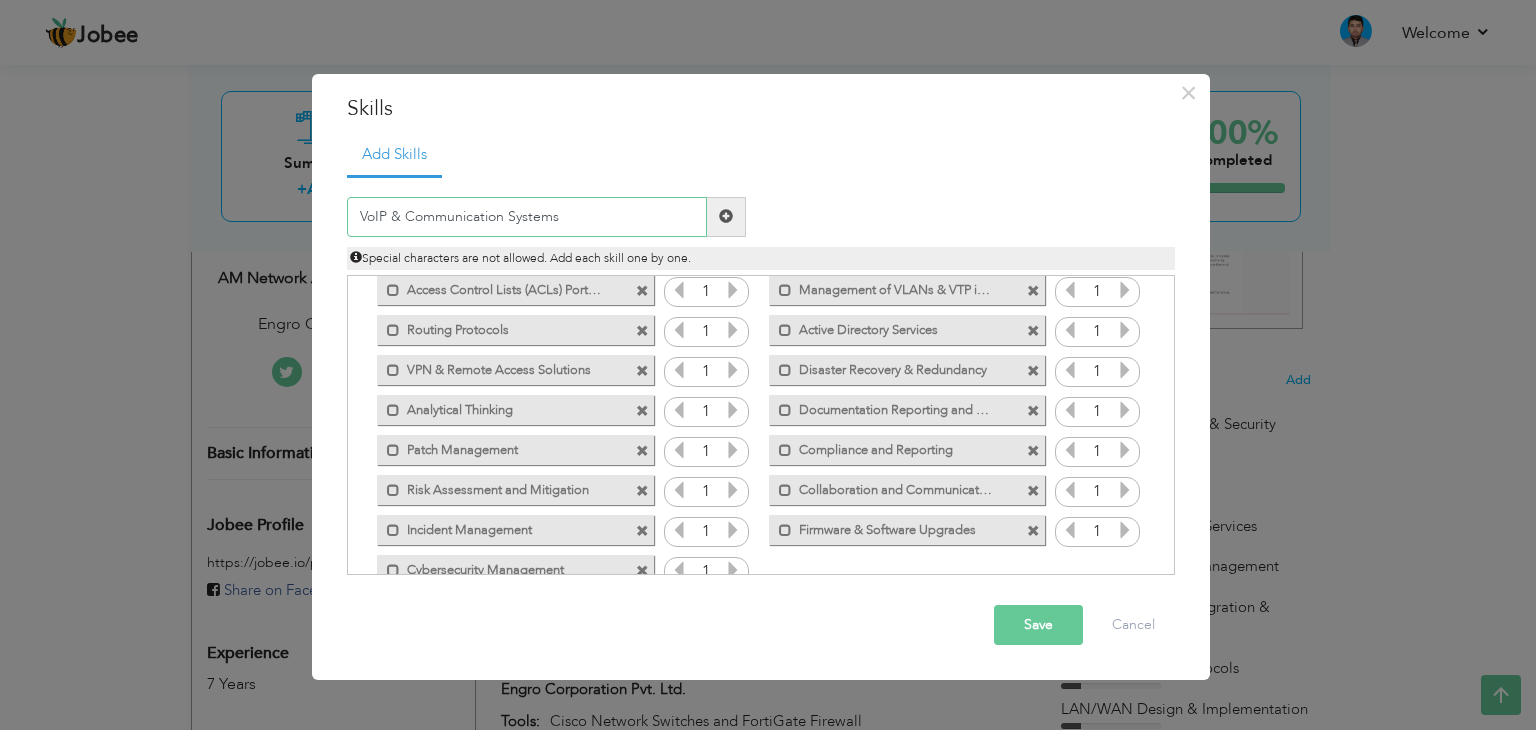 type on "VoIP & Communication Systems" 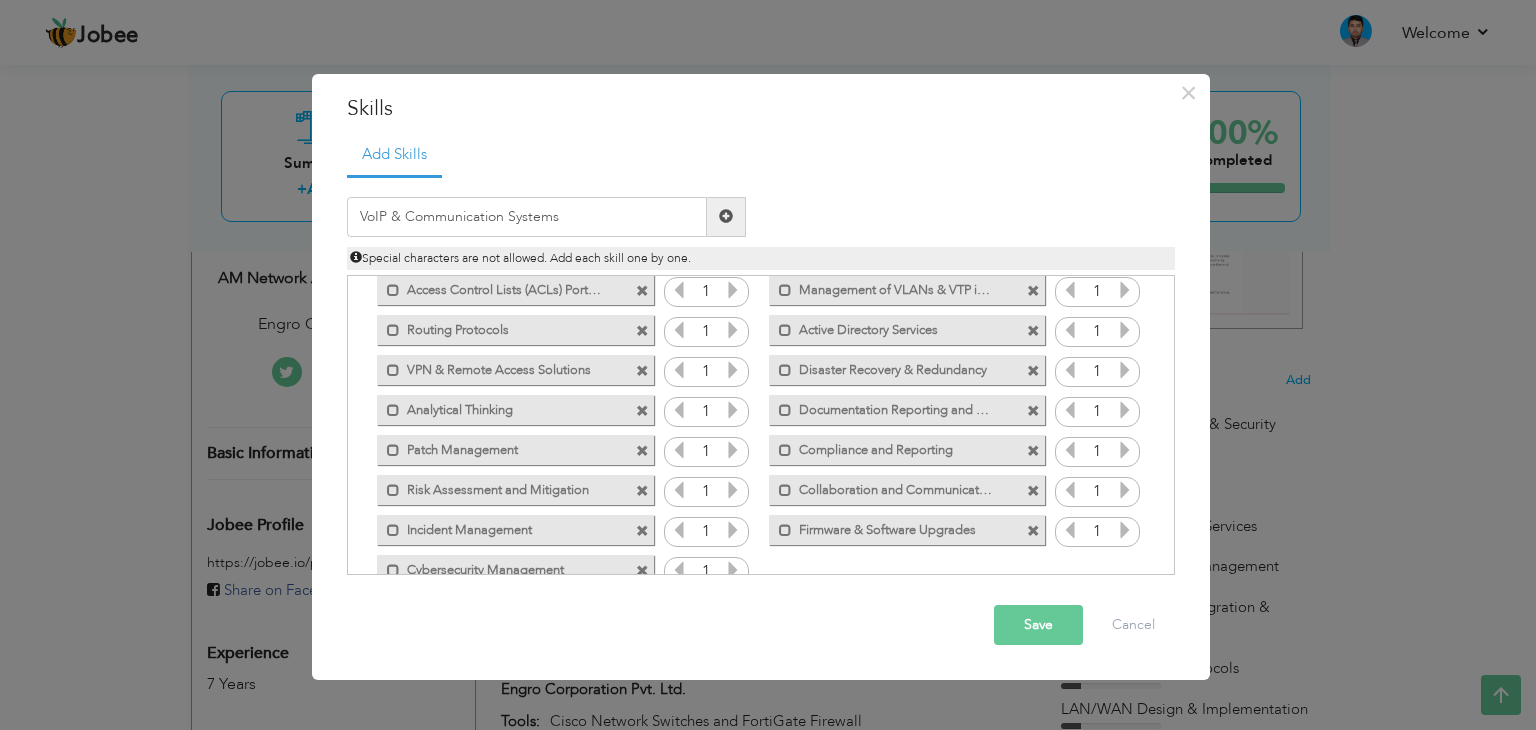 click at bounding box center [726, 217] 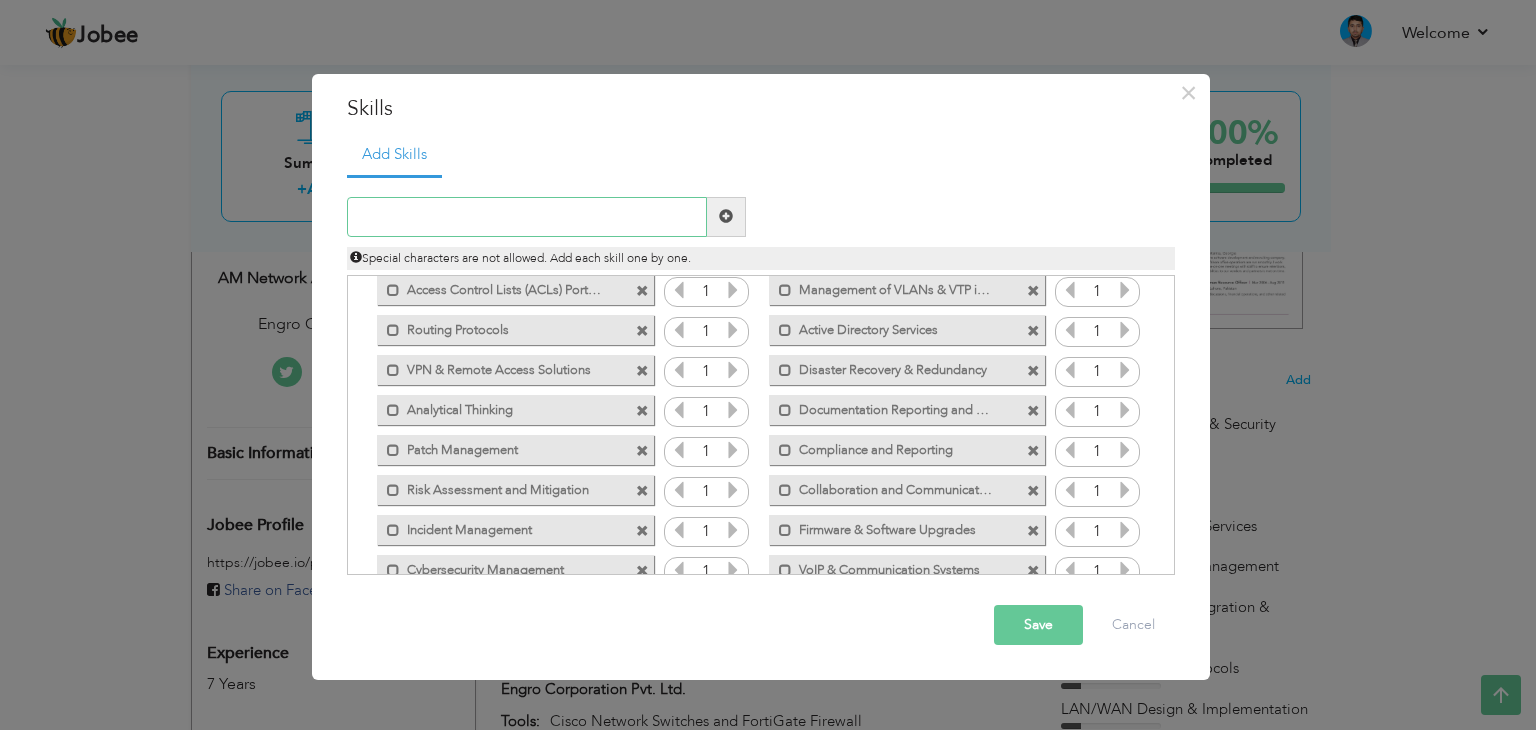 click at bounding box center (527, 217) 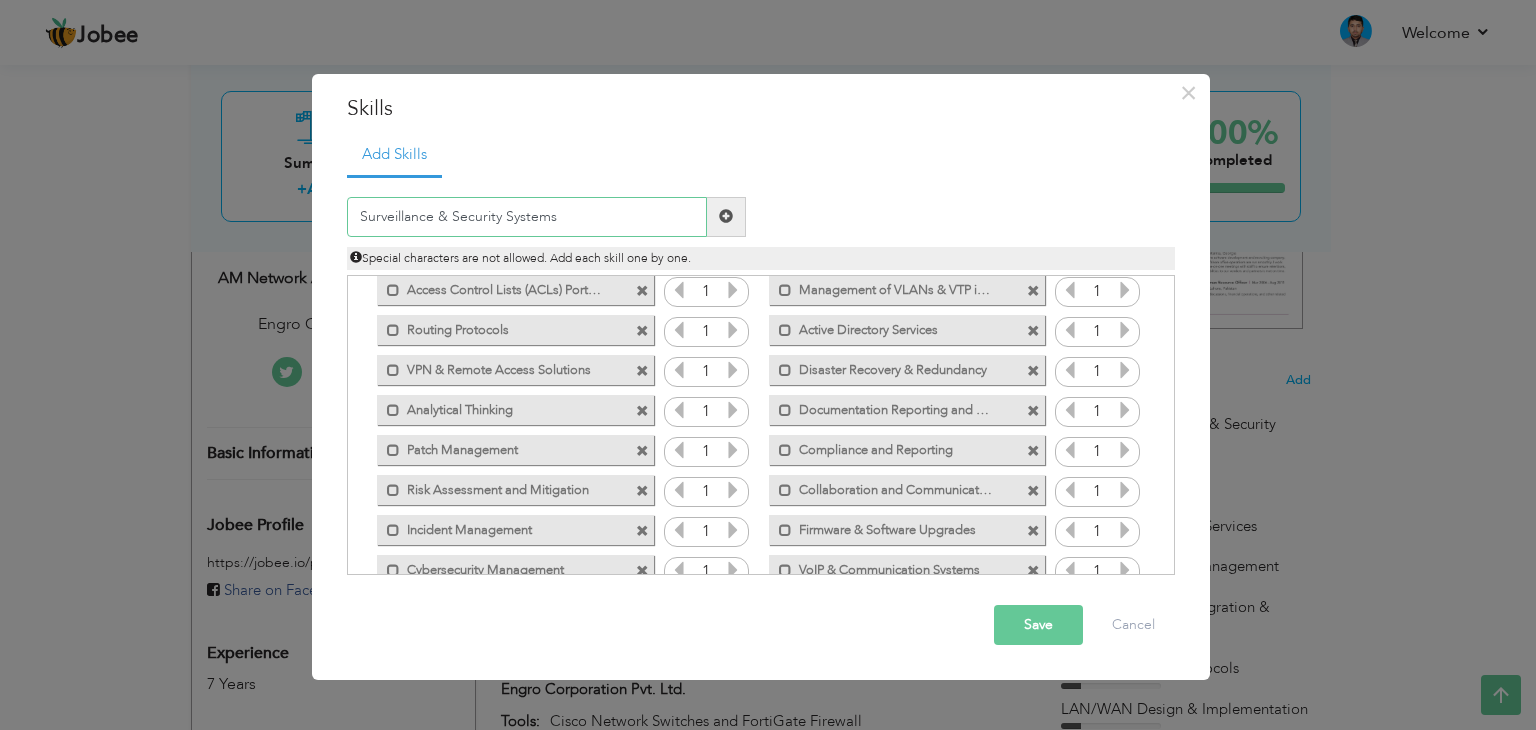 type on "Surveillance & Security Systems" 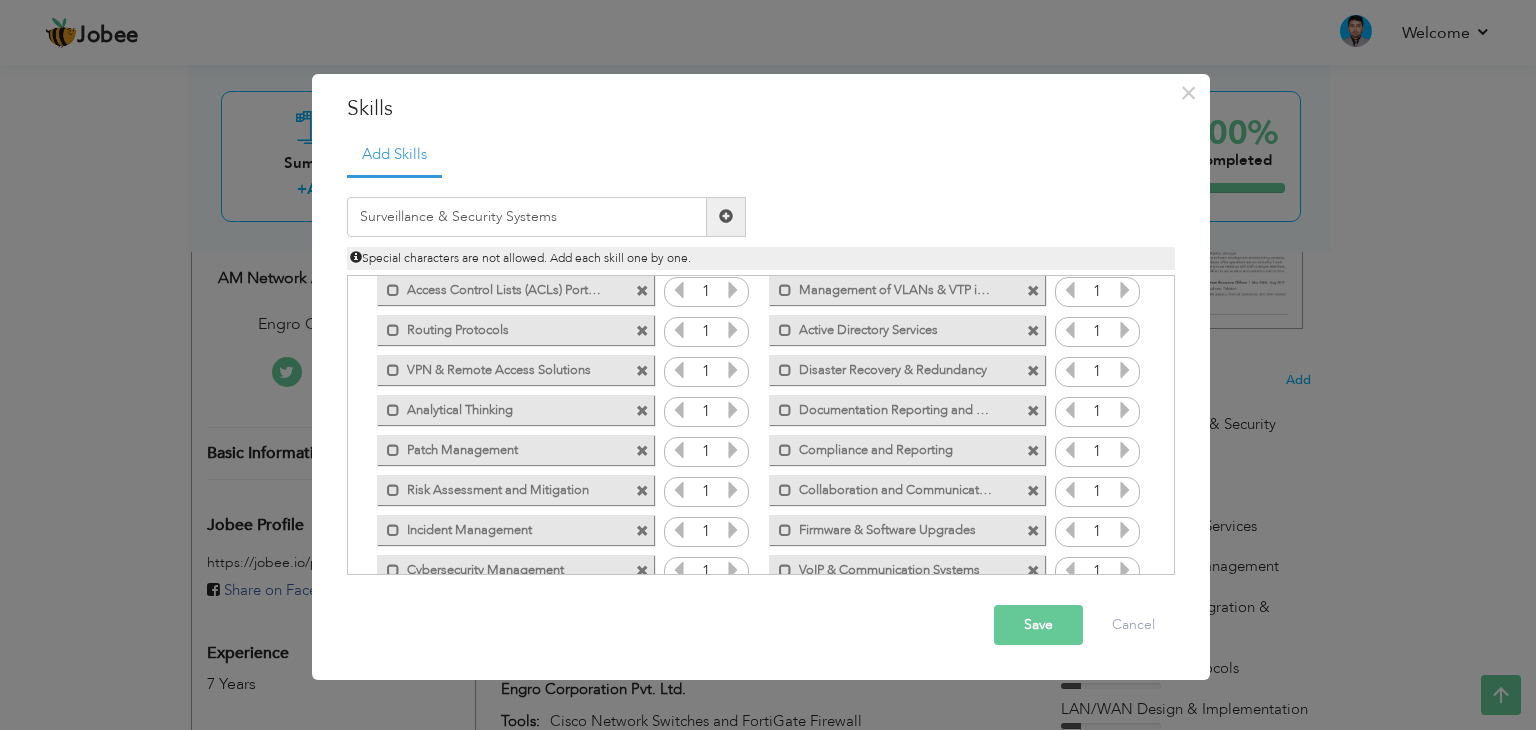 click at bounding box center [726, 216] 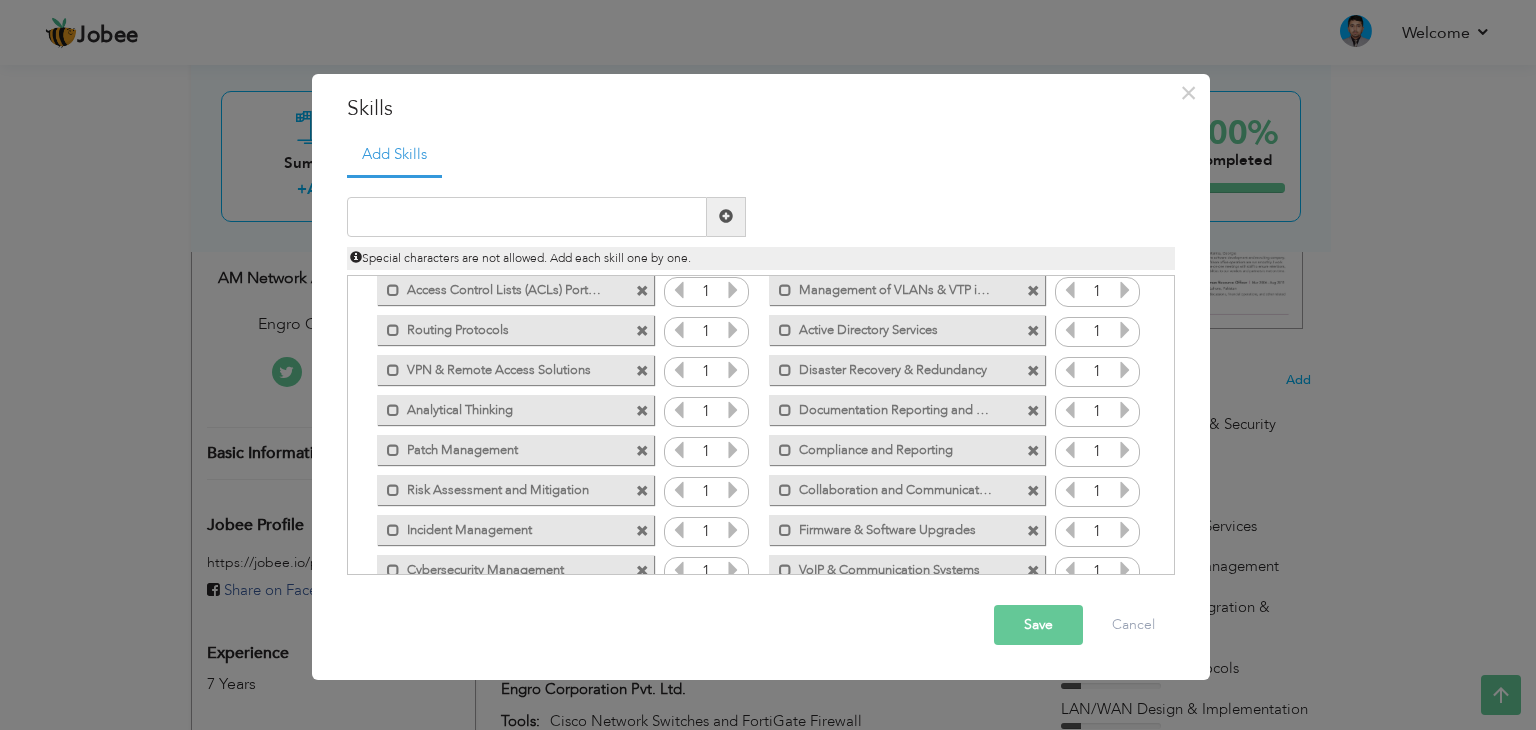 drag, startPoint x: 649, startPoint y: 183, endPoint x: 646, endPoint y: 194, distance: 11.401754 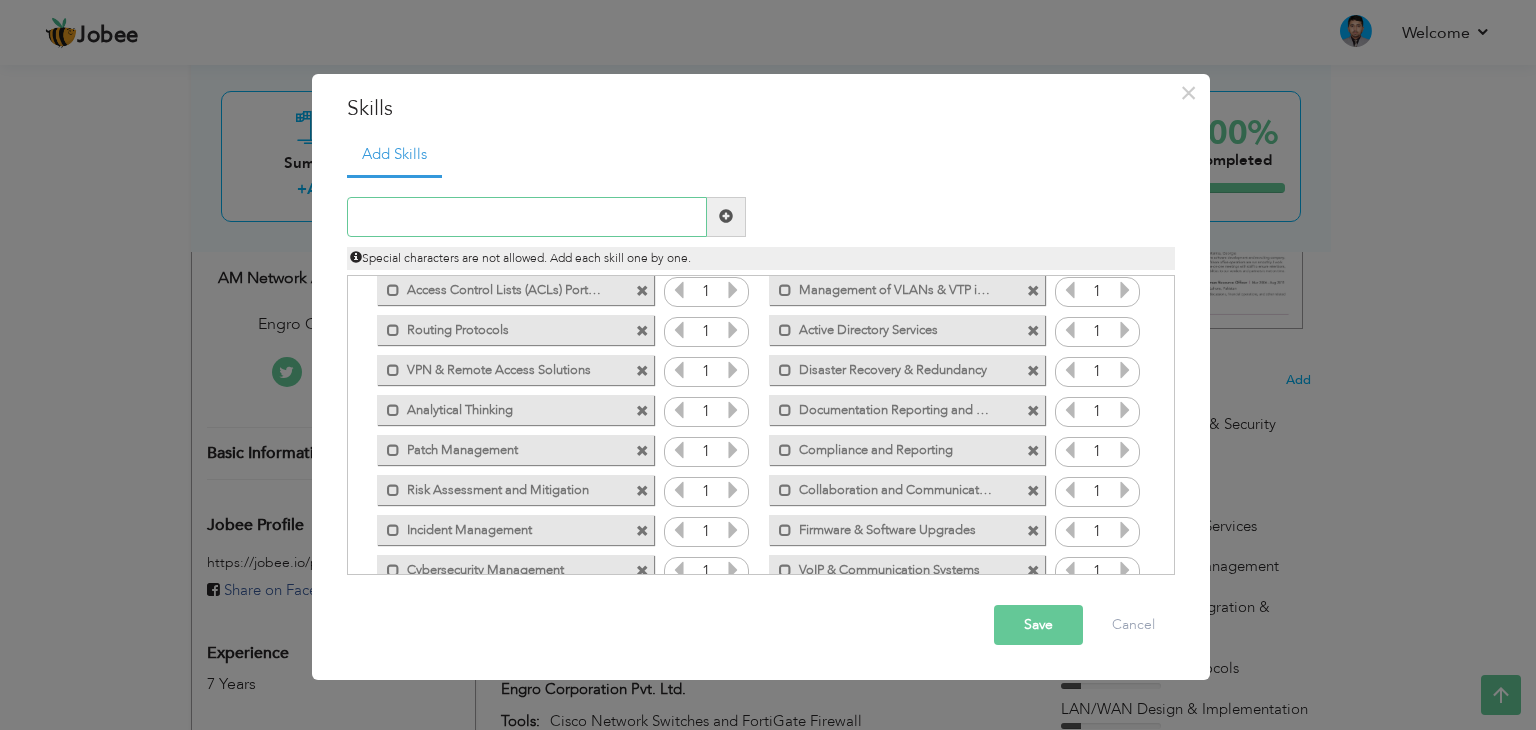 click at bounding box center (527, 217) 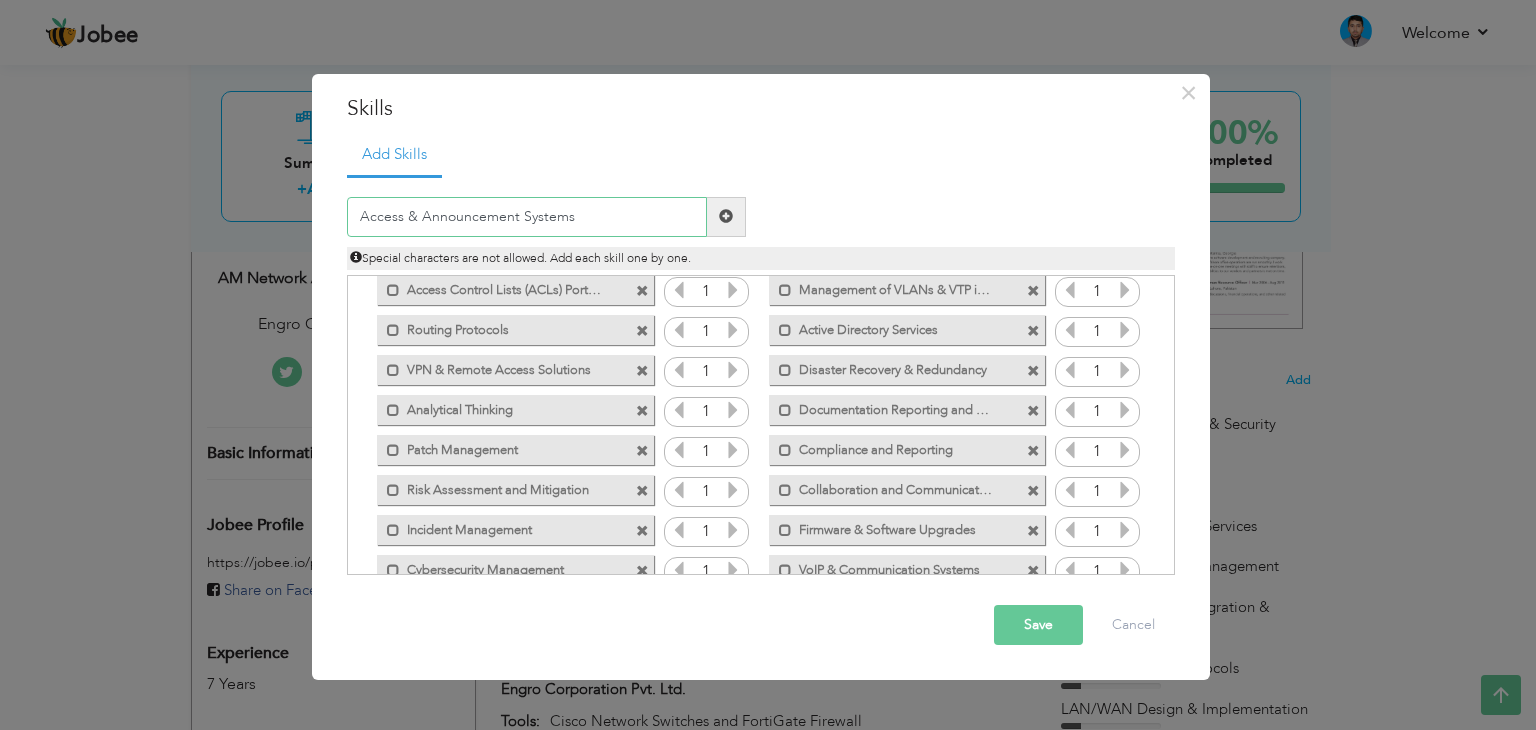 type on "Access & Announcement Systems" 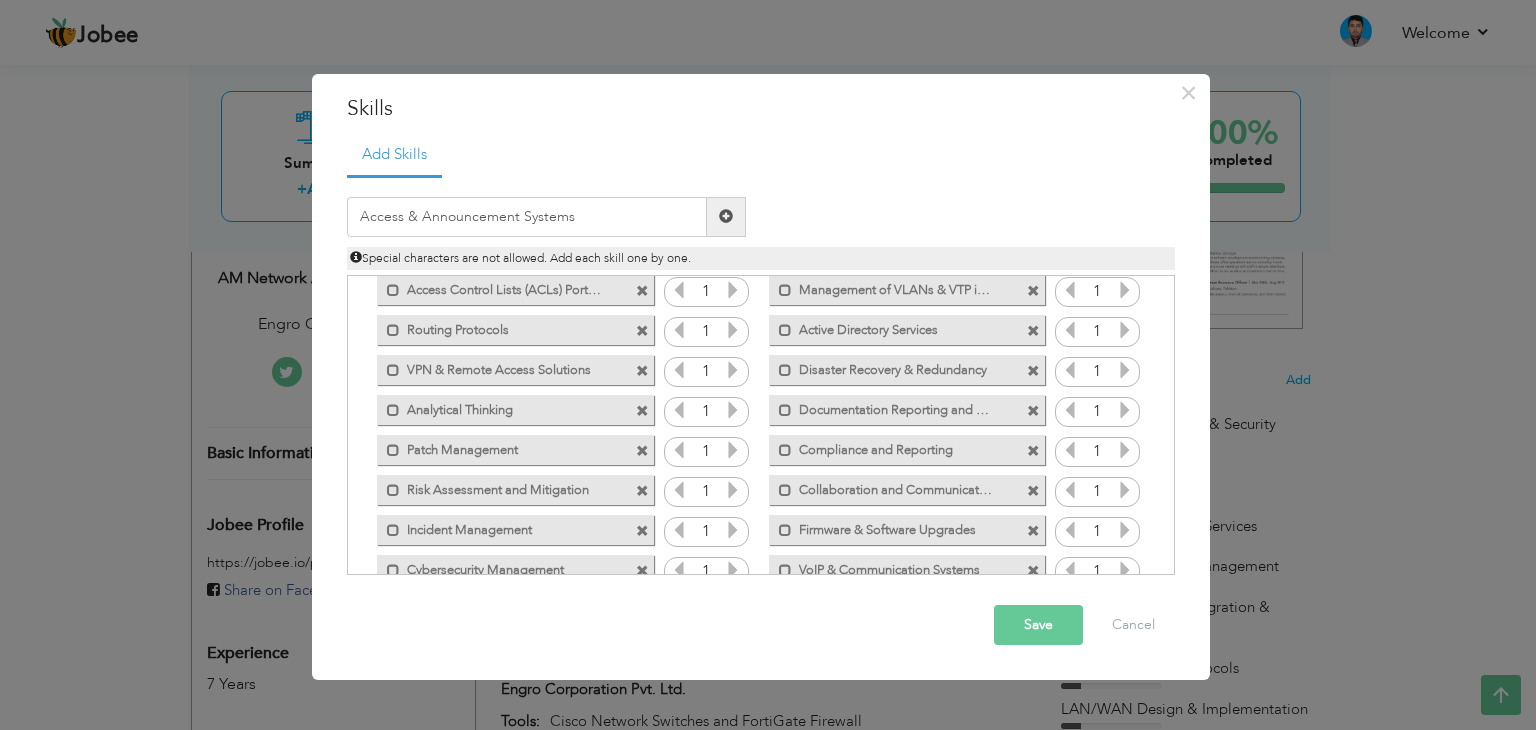 click at bounding box center [726, 217] 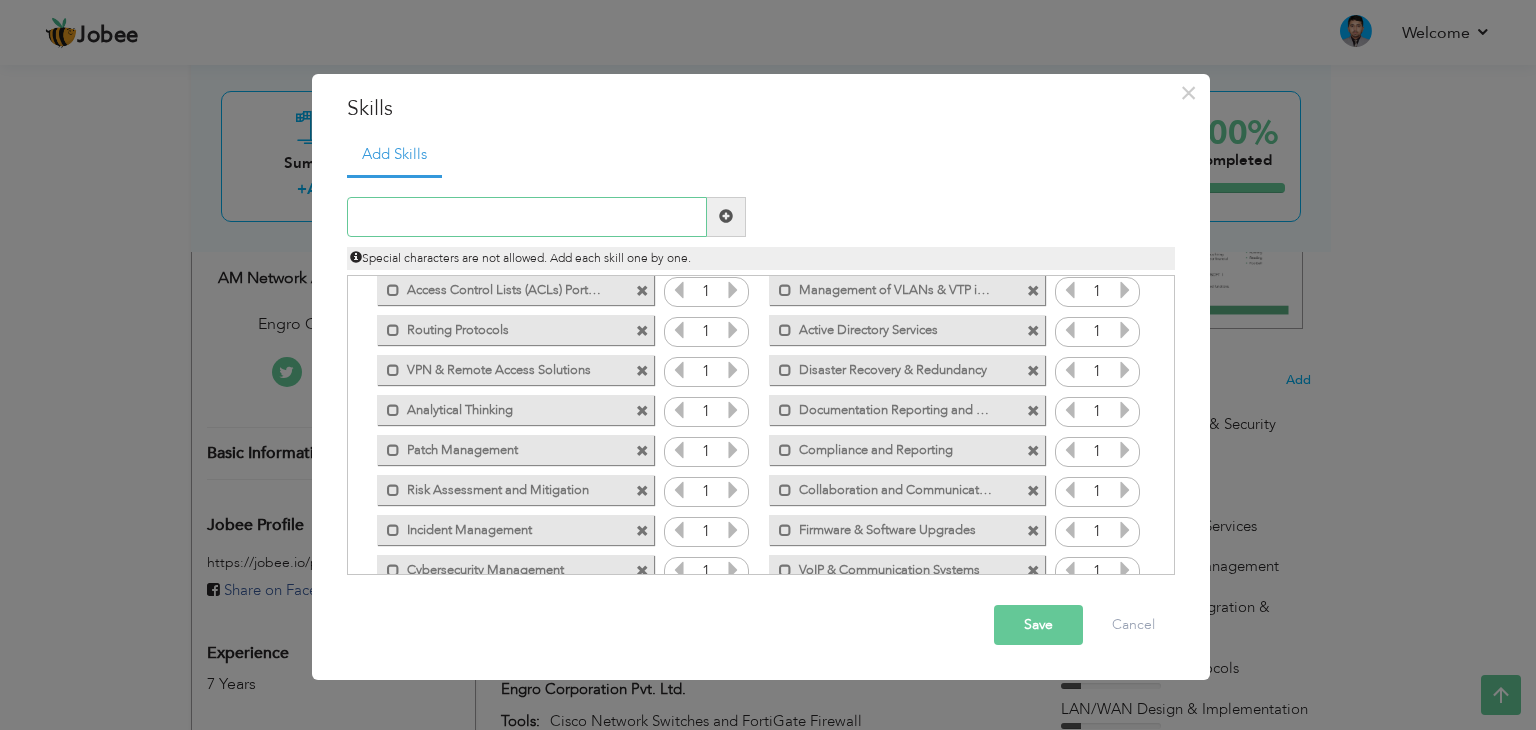 click at bounding box center (527, 217) 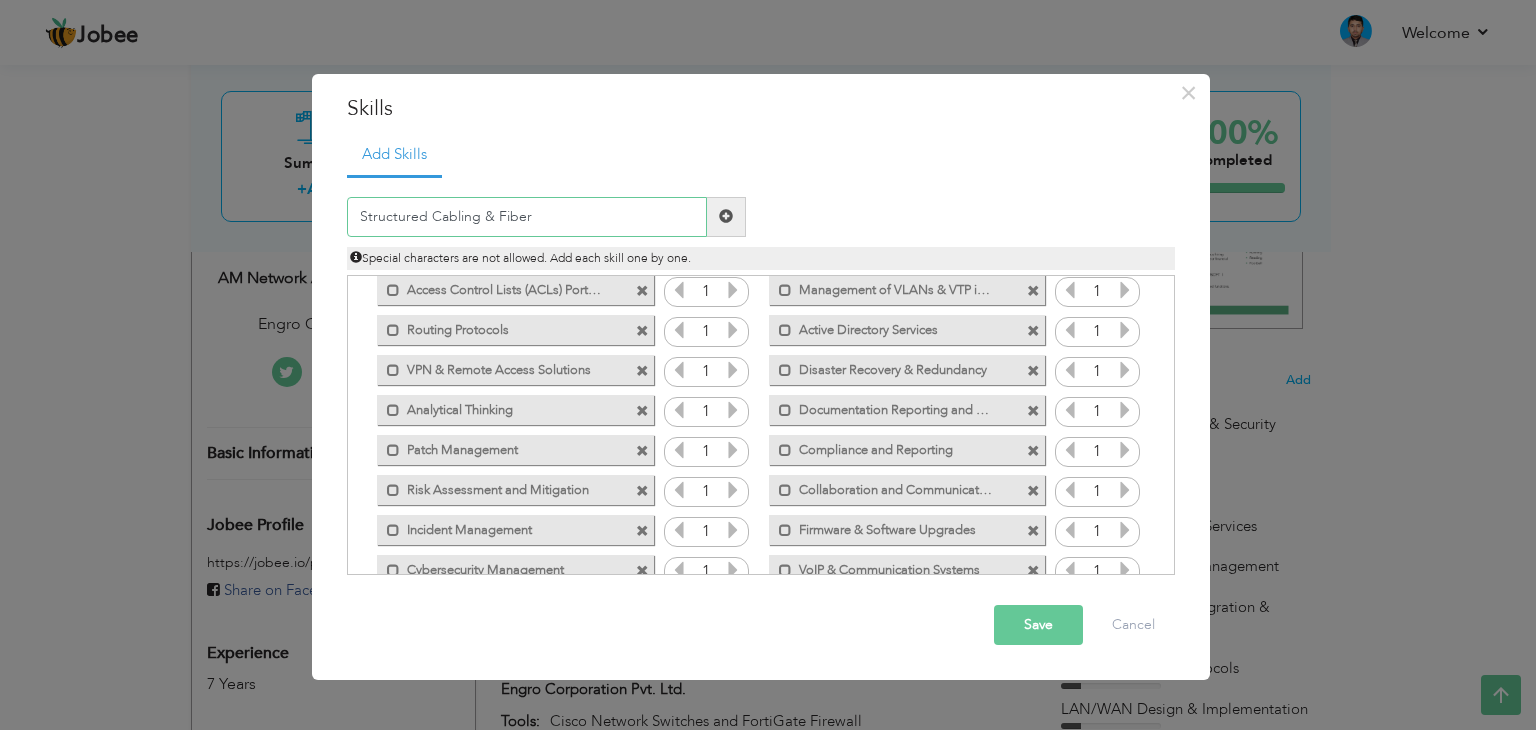 type on "Structured Cabling & Fiber" 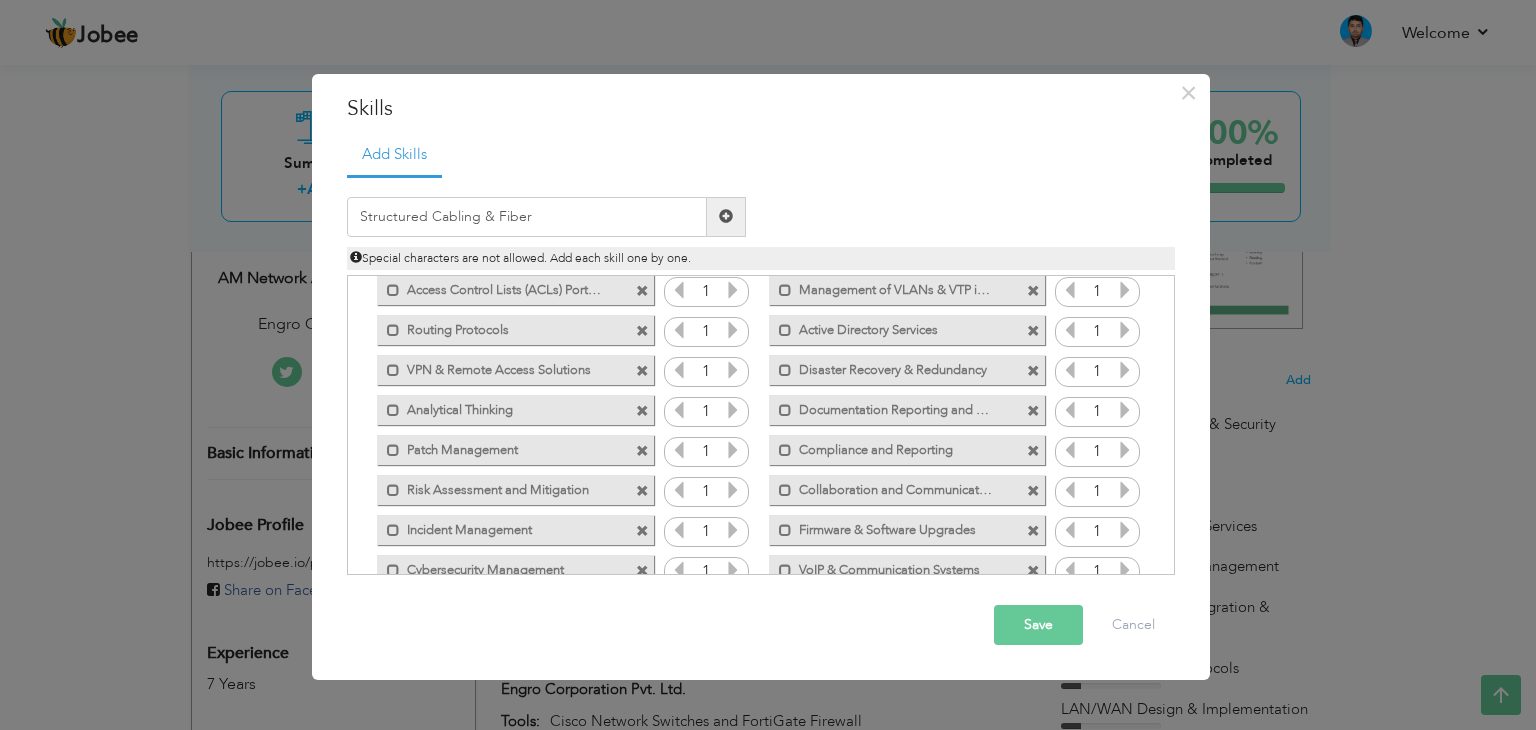 click at bounding box center [726, 217] 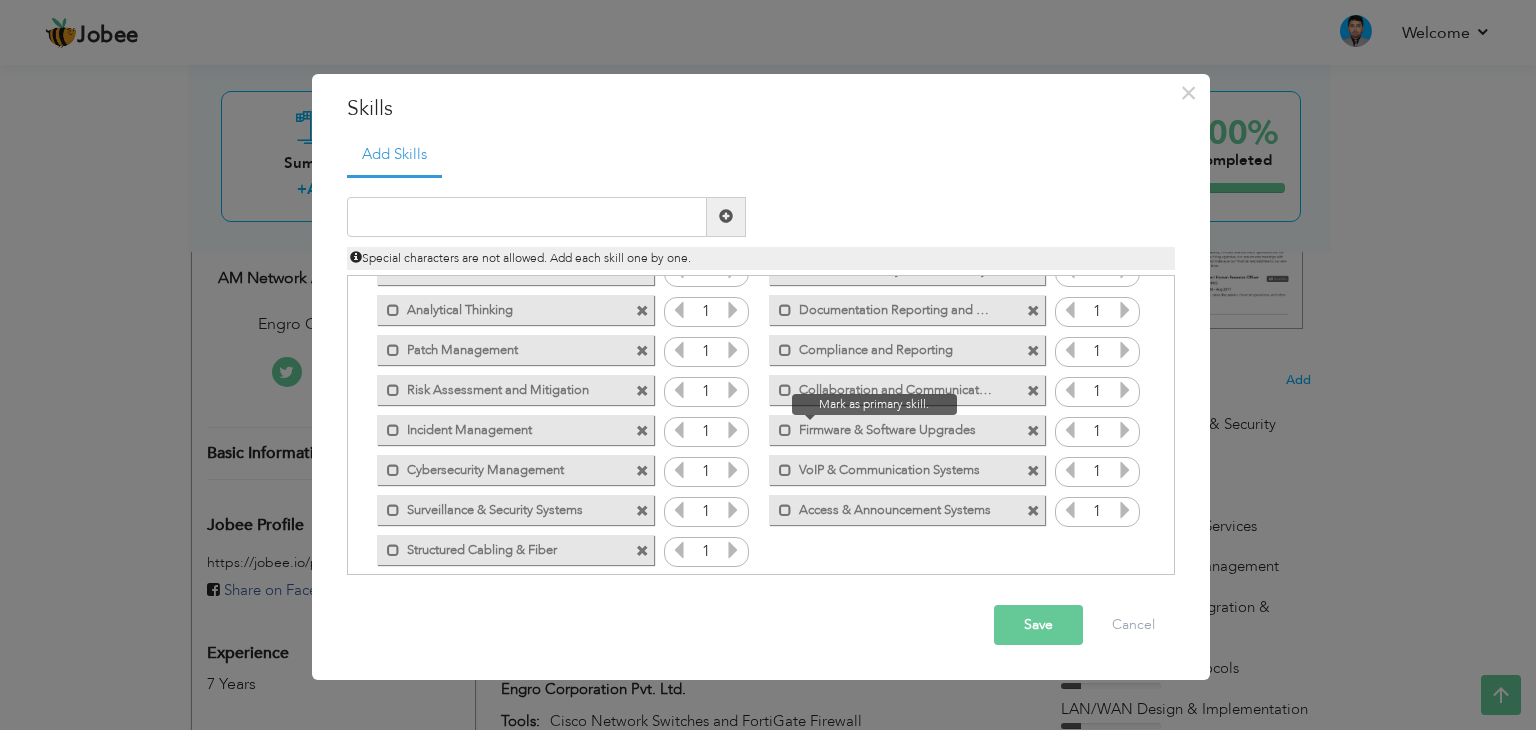 scroll, scrollTop: 324, scrollLeft: 0, axis: vertical 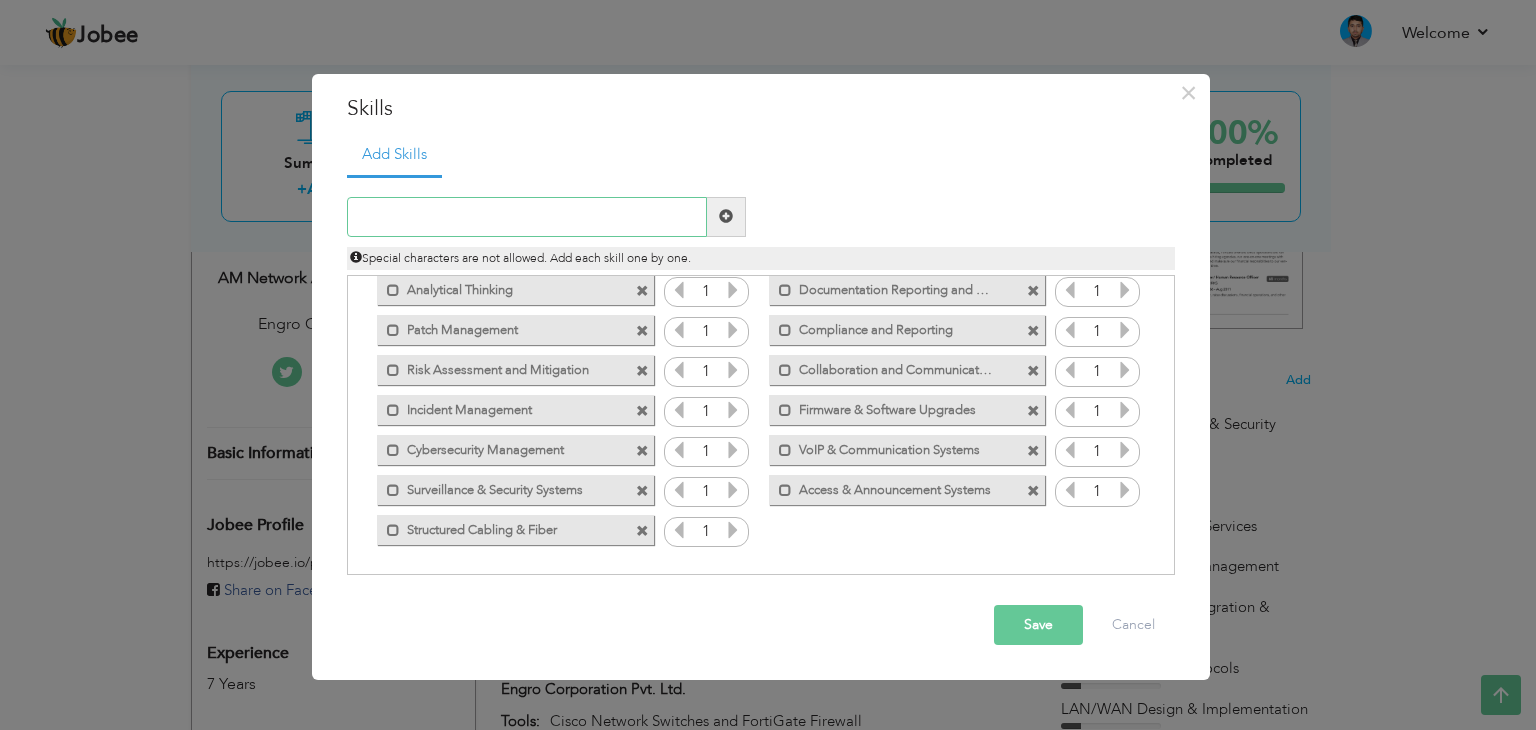 click at bounding box center (527, 217) 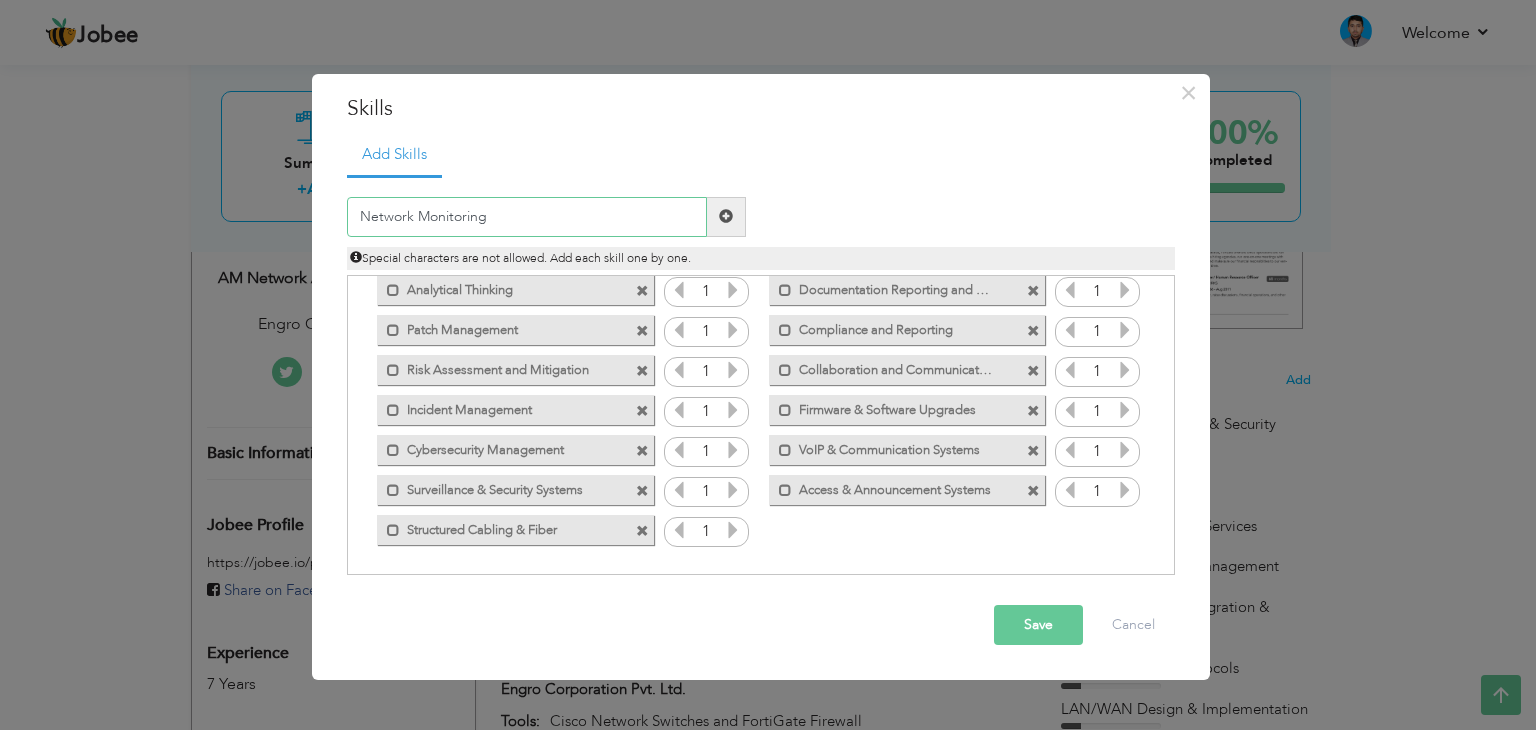 type on "Network Monitoring" 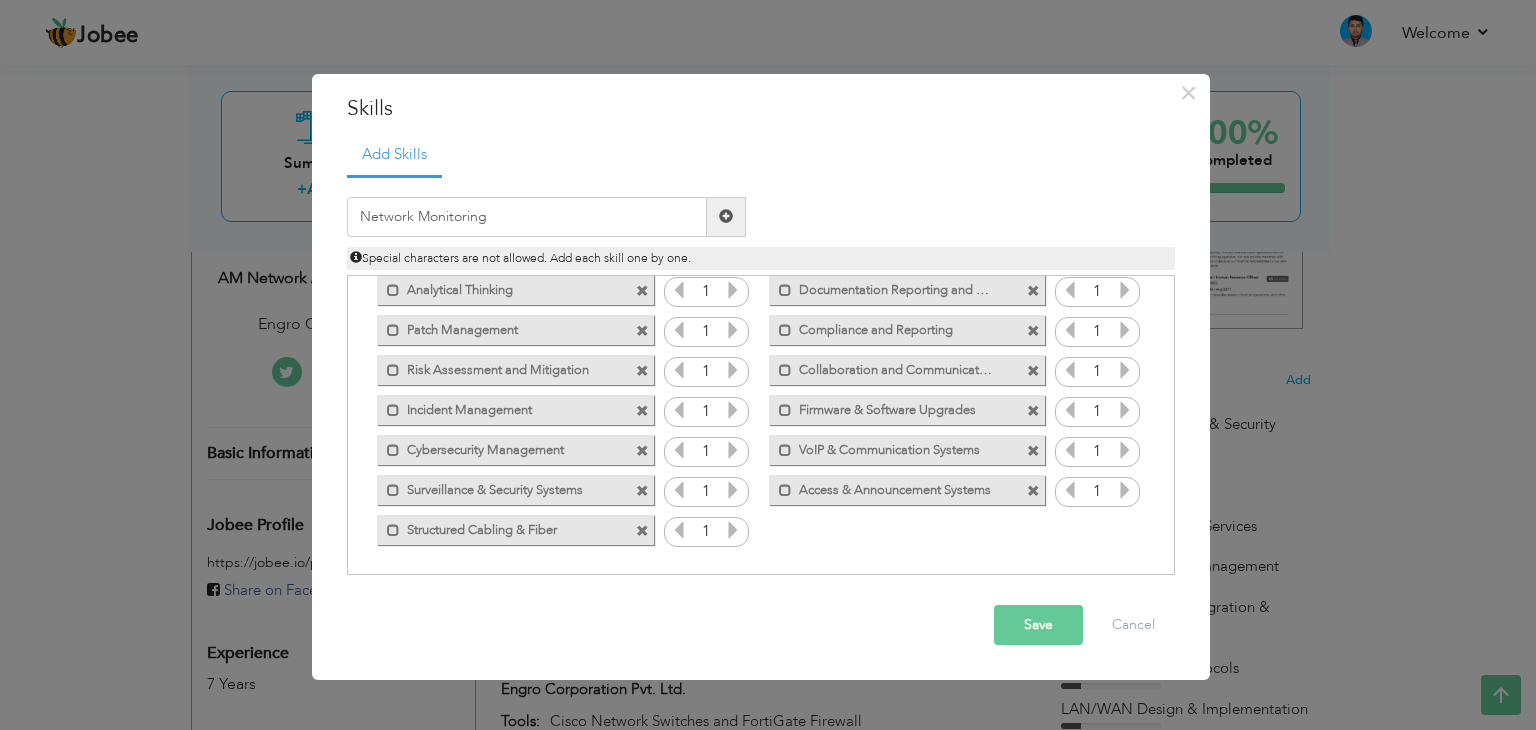 click at bounding box center (726, 216) 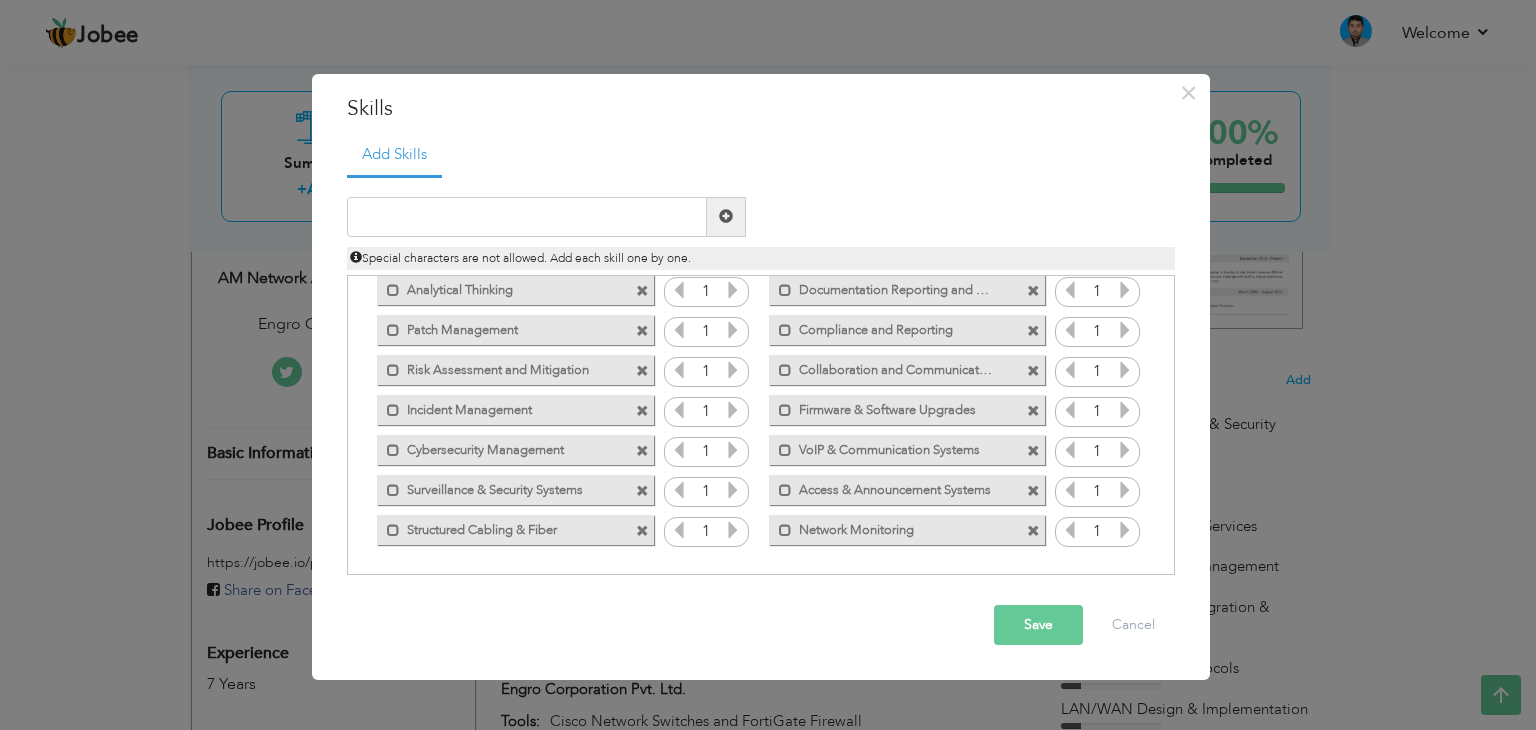 click at bounding box center [1125, 530] 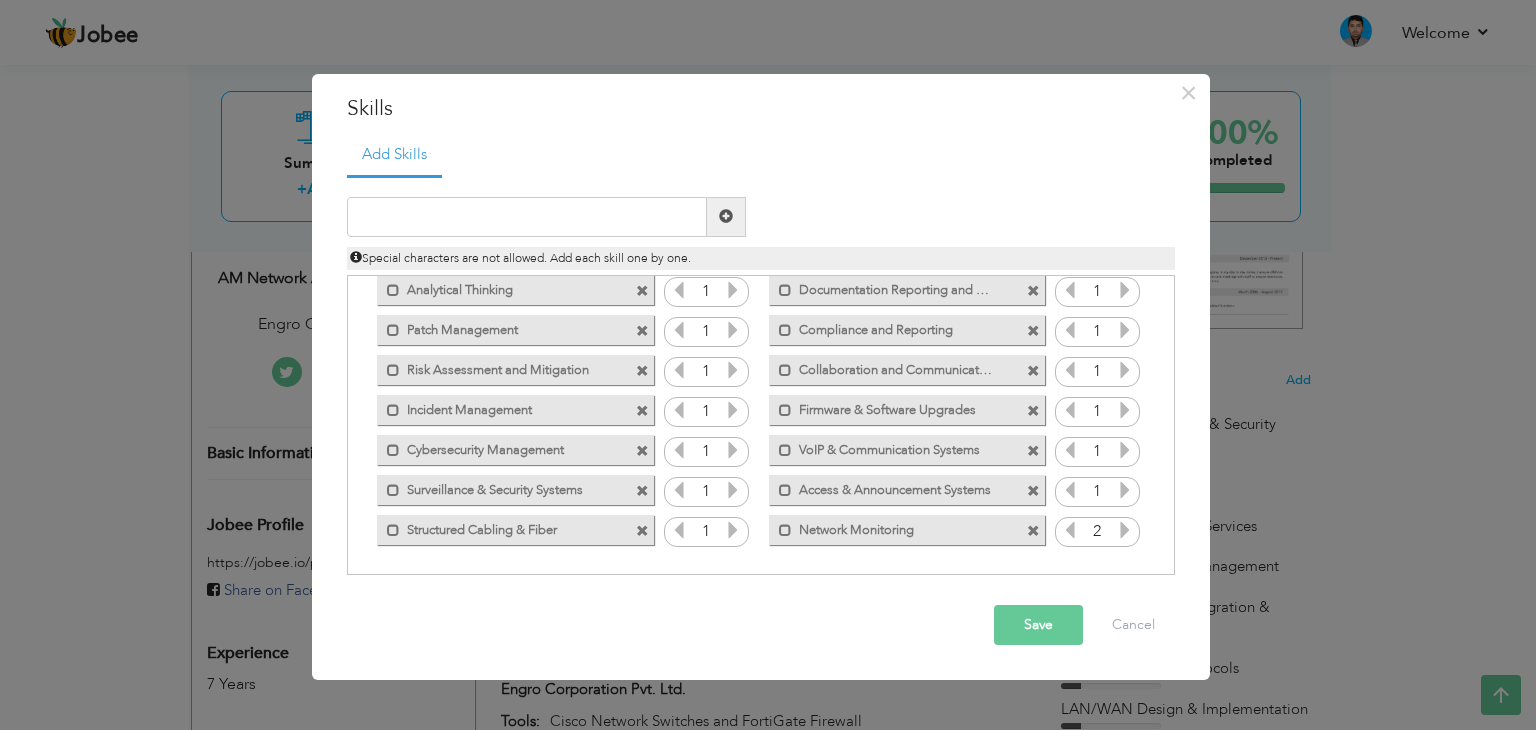 click at bounding box center (1125, 530) 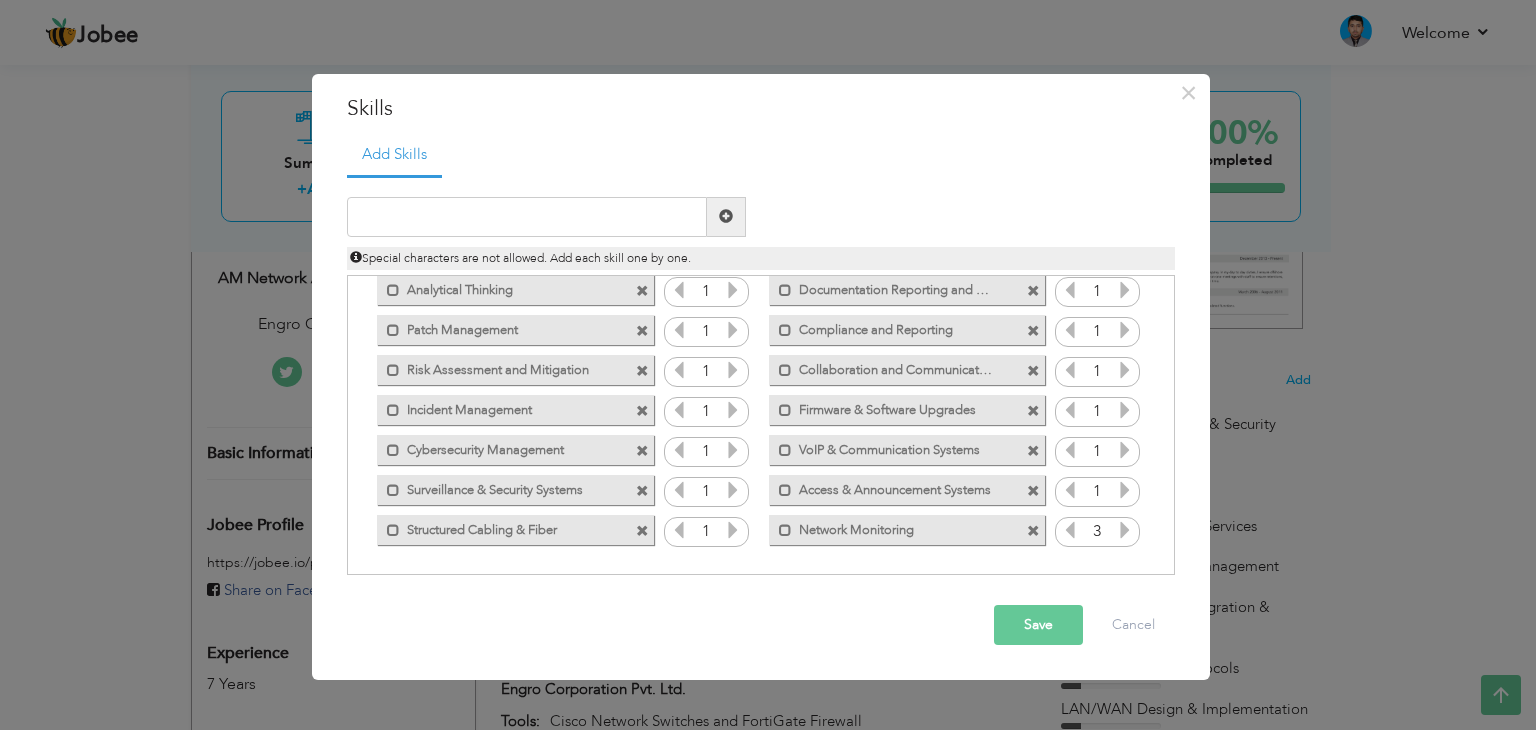 click at bounding box center (1125, 530) 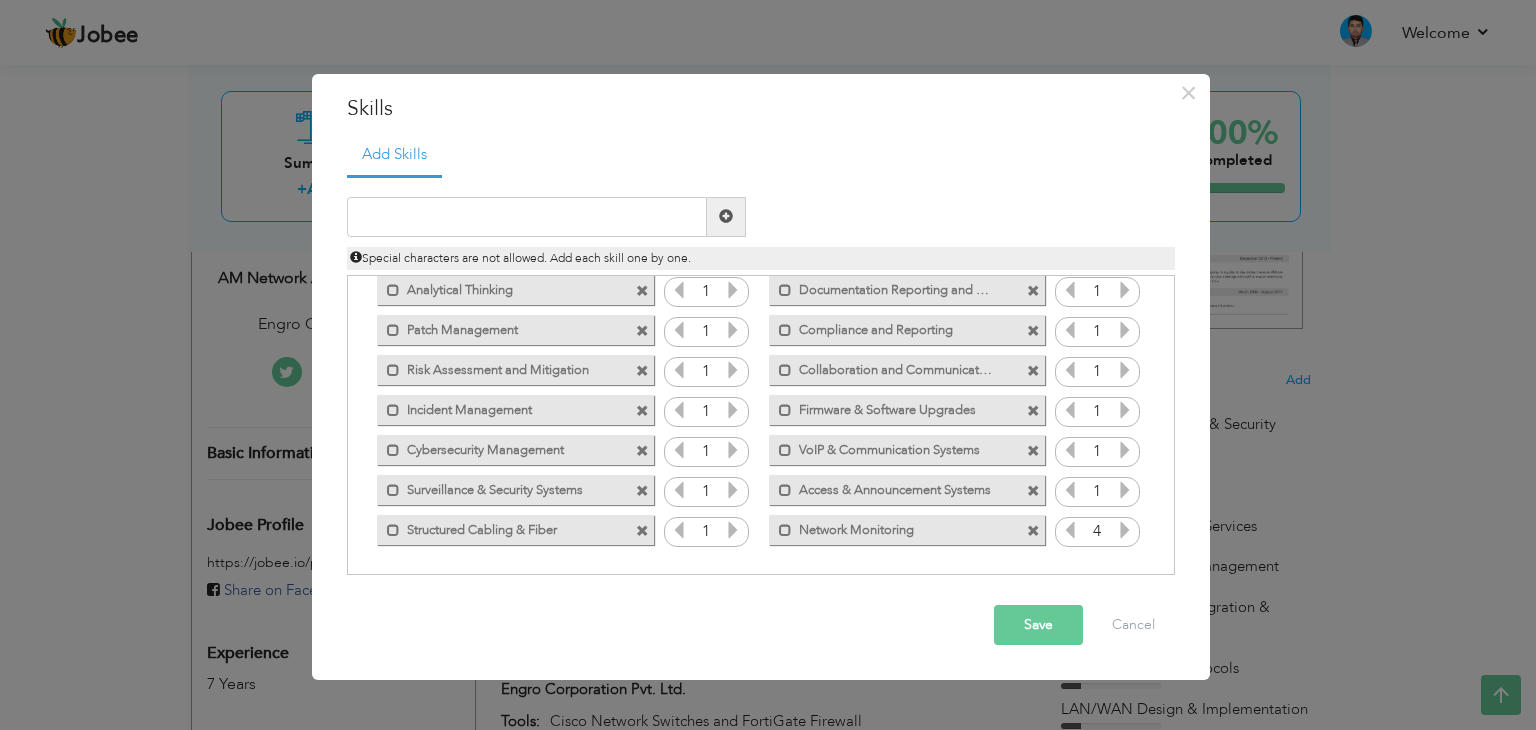 click at bounding box center (1125, 530) 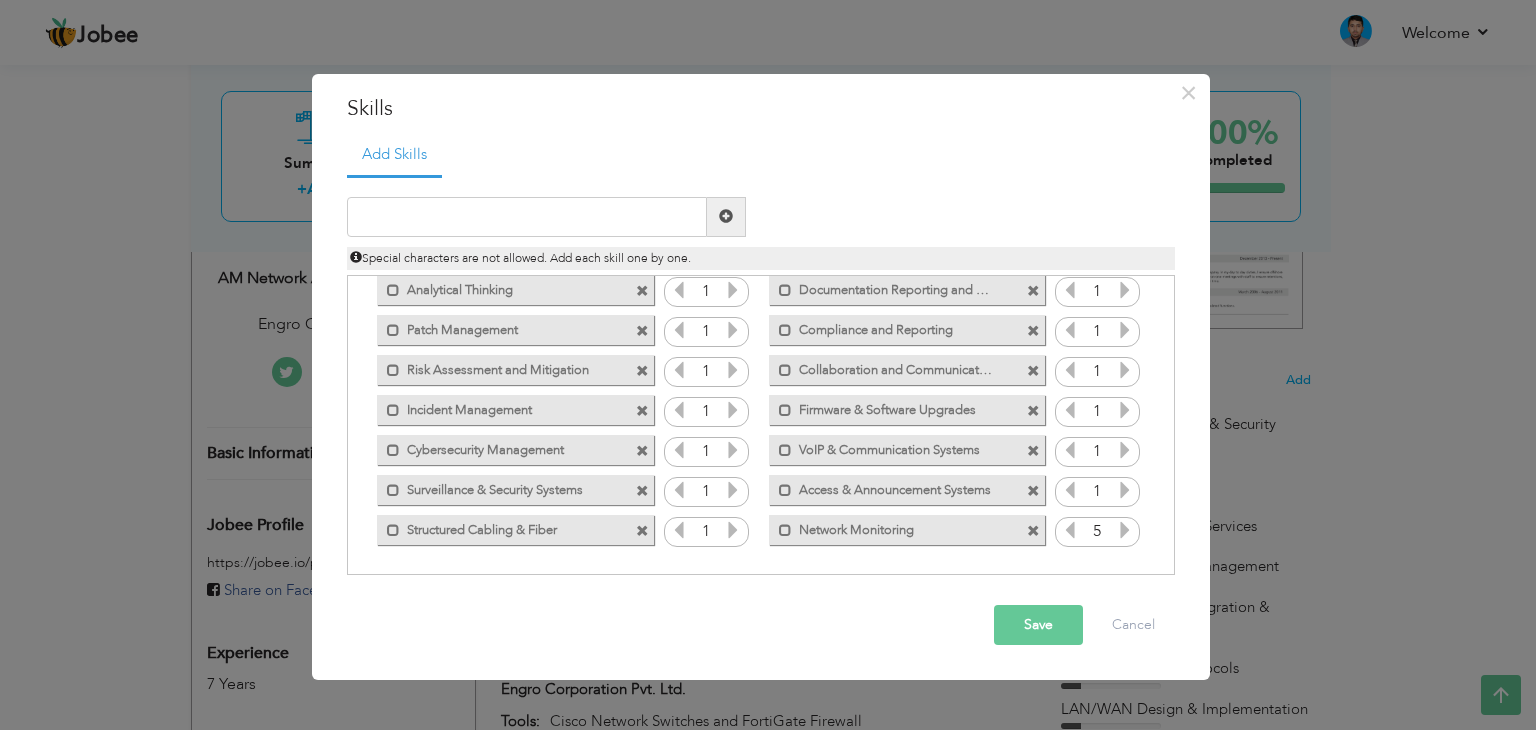 click at bounding box center (1125, 530) 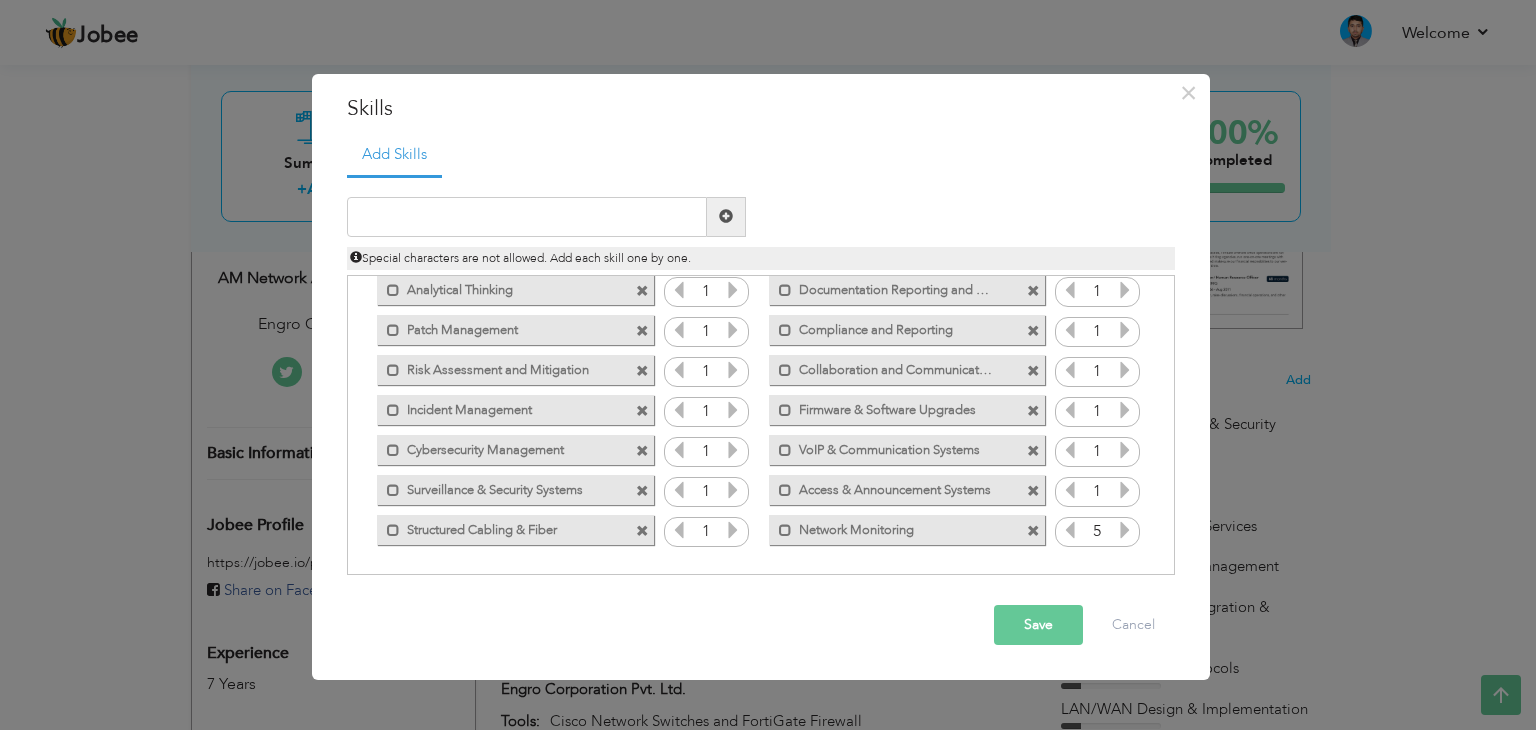 click at bounding box center (1070, 530) 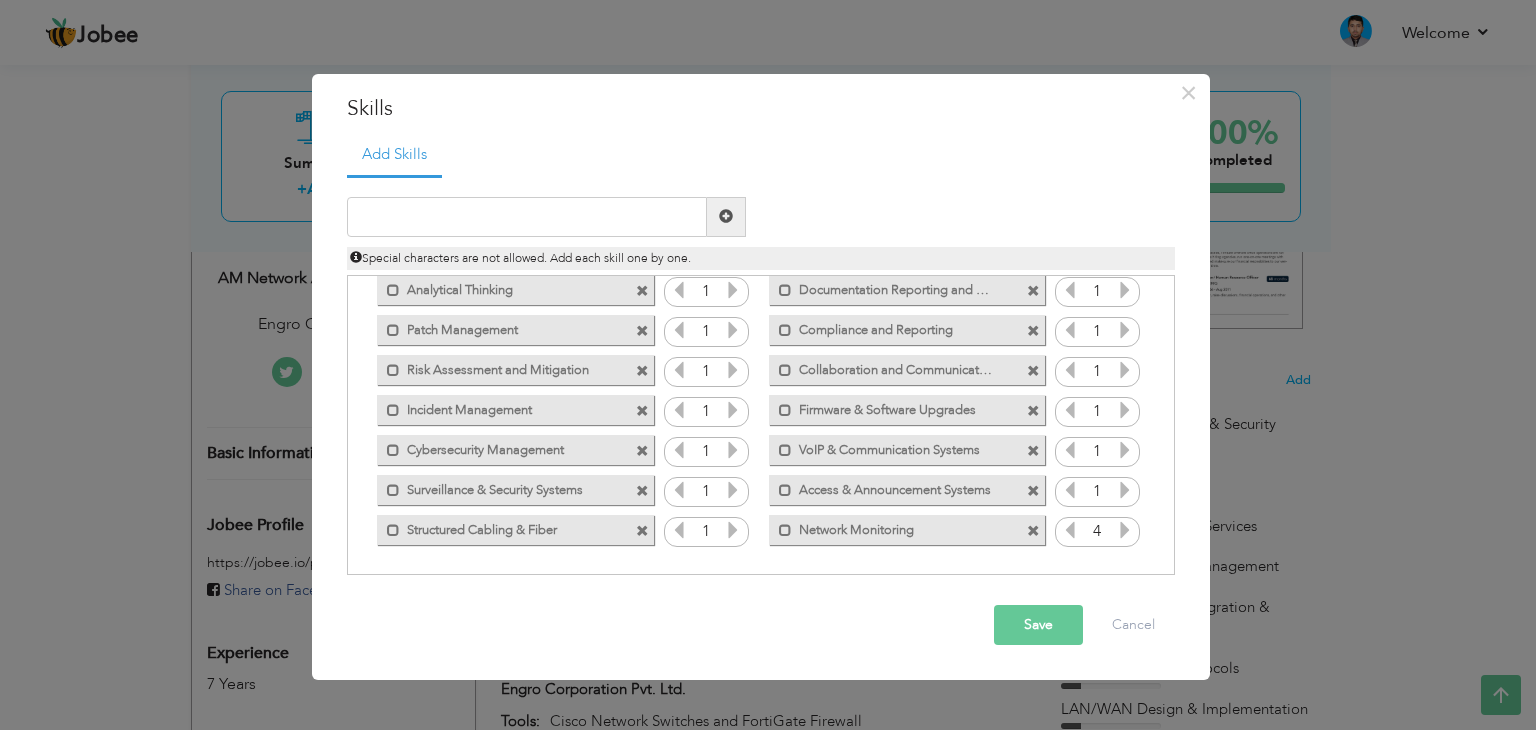 click at bounding box center (1070, 530) 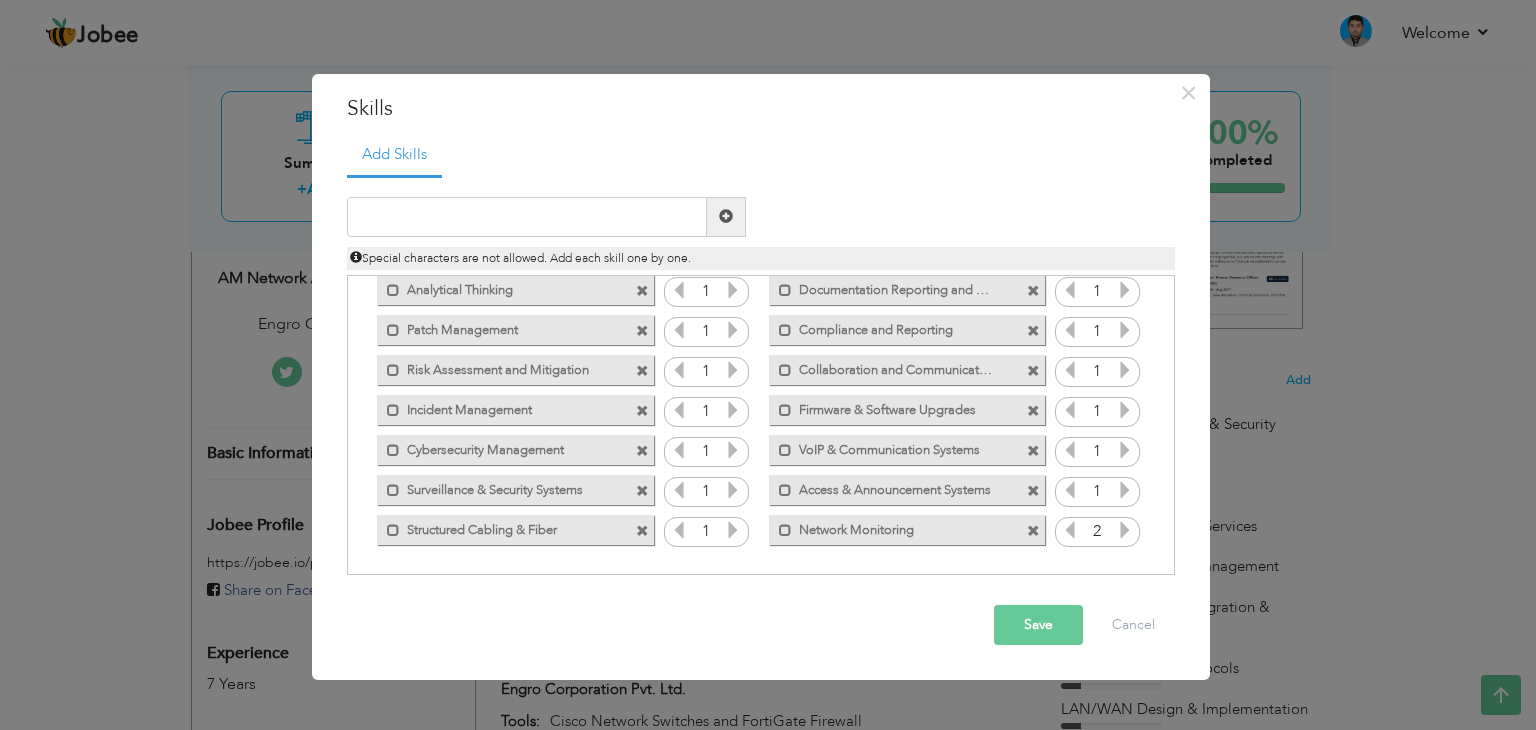 click at bounding box center [1070, 530] 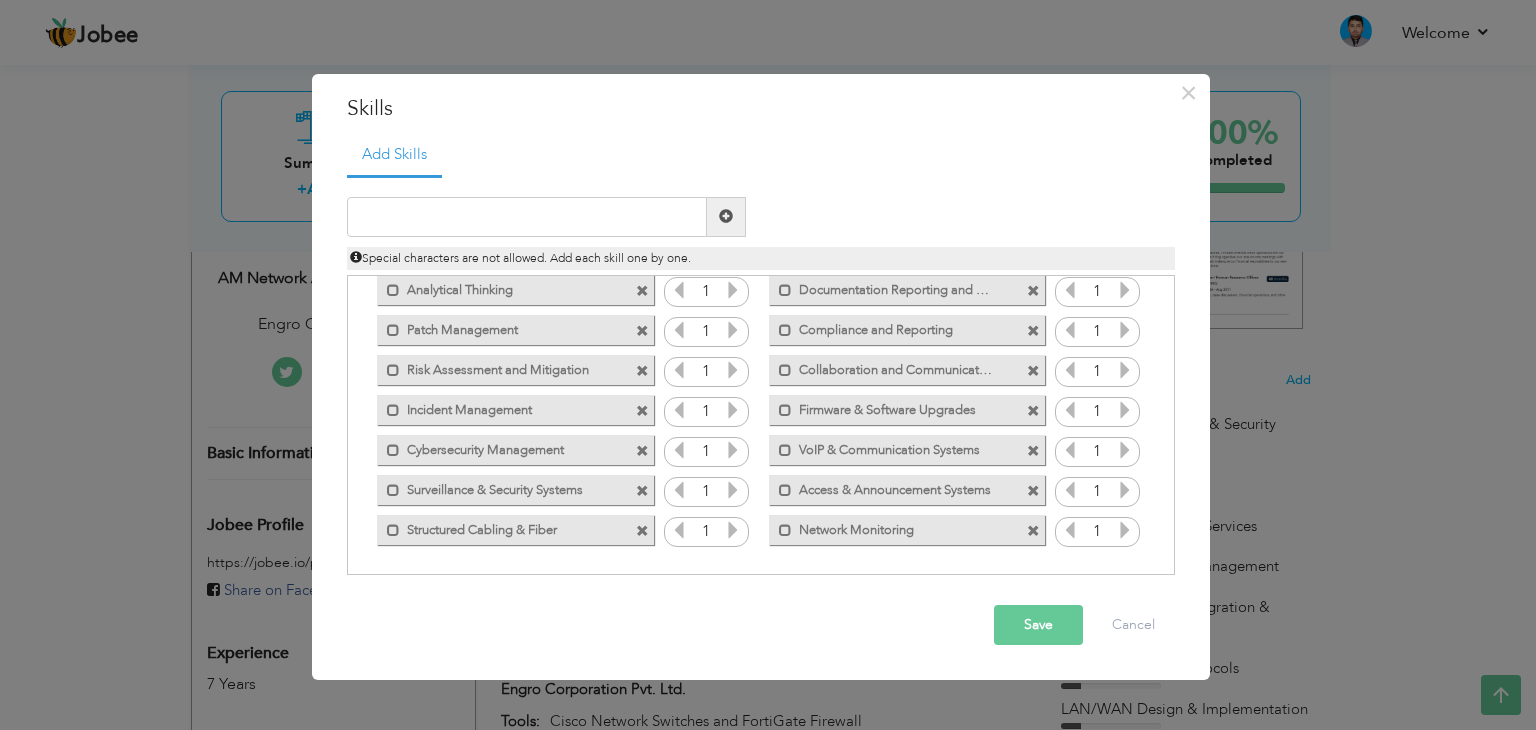 click at bounding box center (1070, 530) 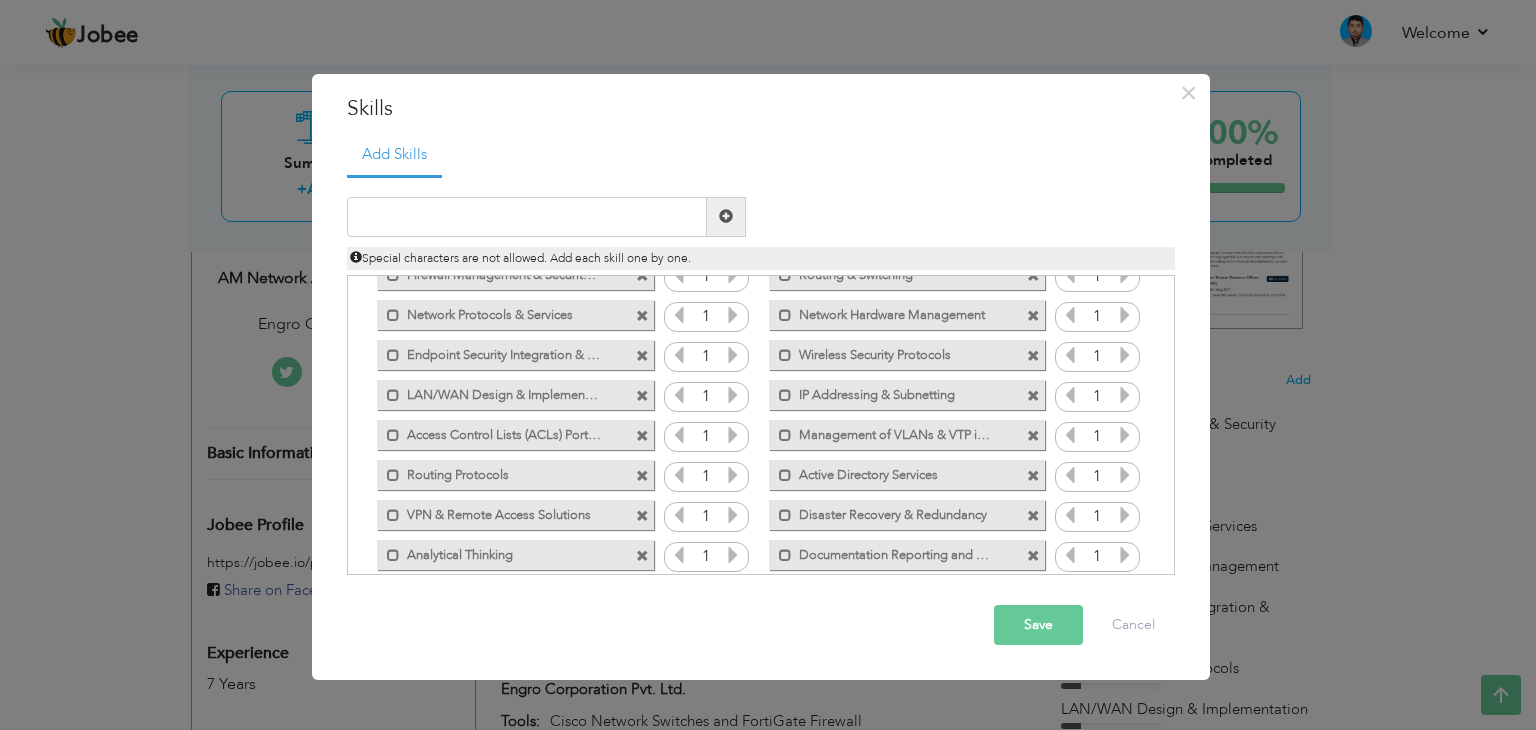 scroll, scrollTop: 0, scrollLeft: 0, axis: both 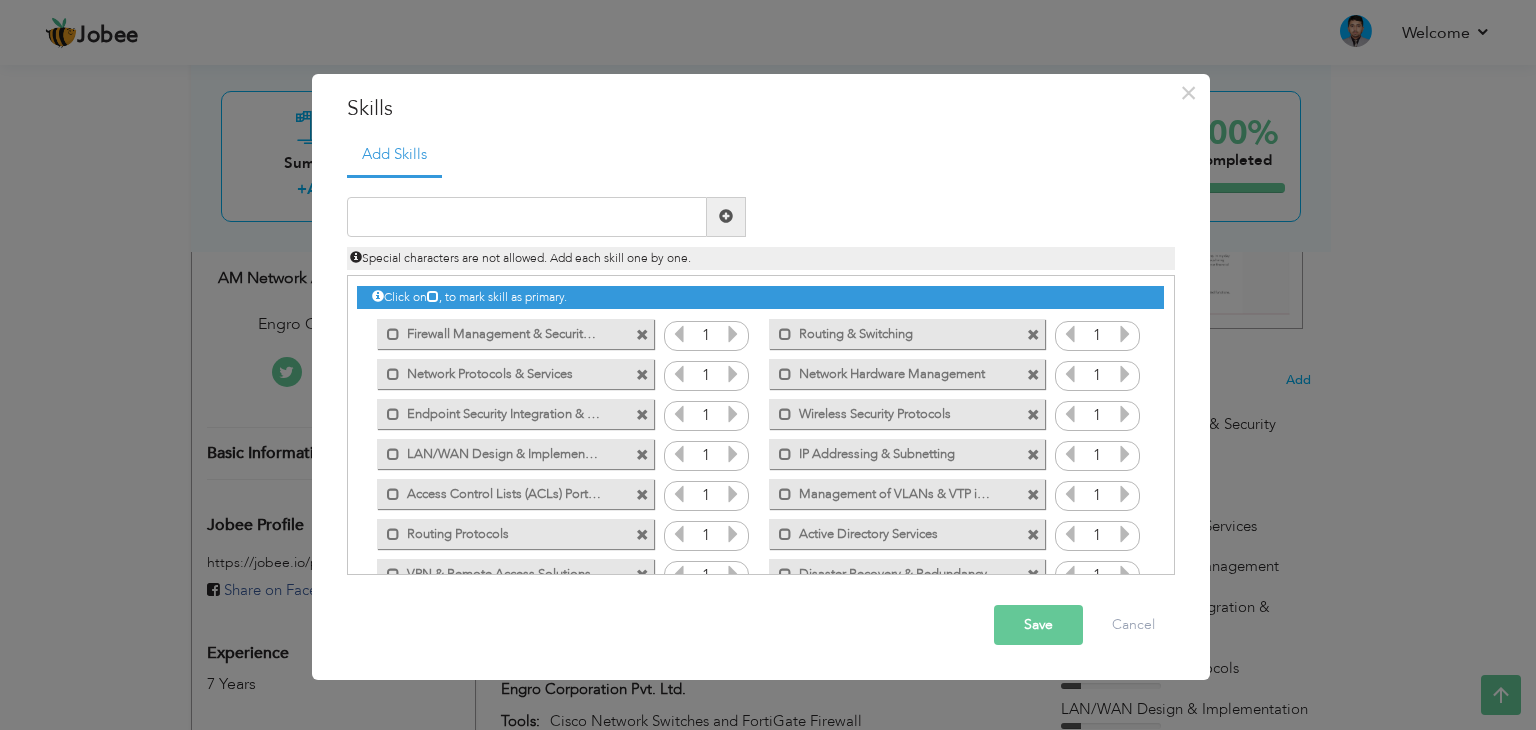 click at bounding box center [733, 334] 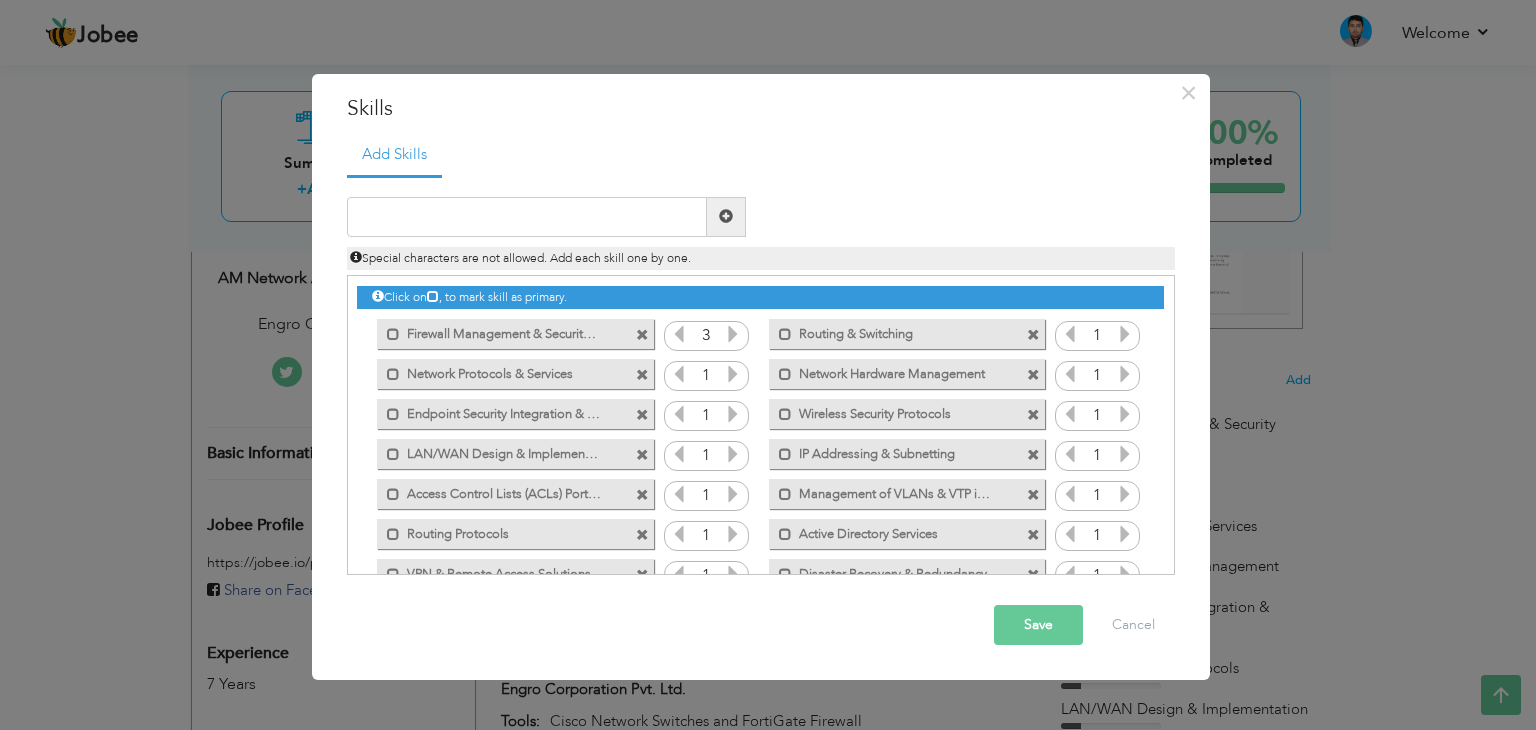 click at bounding box center (733, 334) 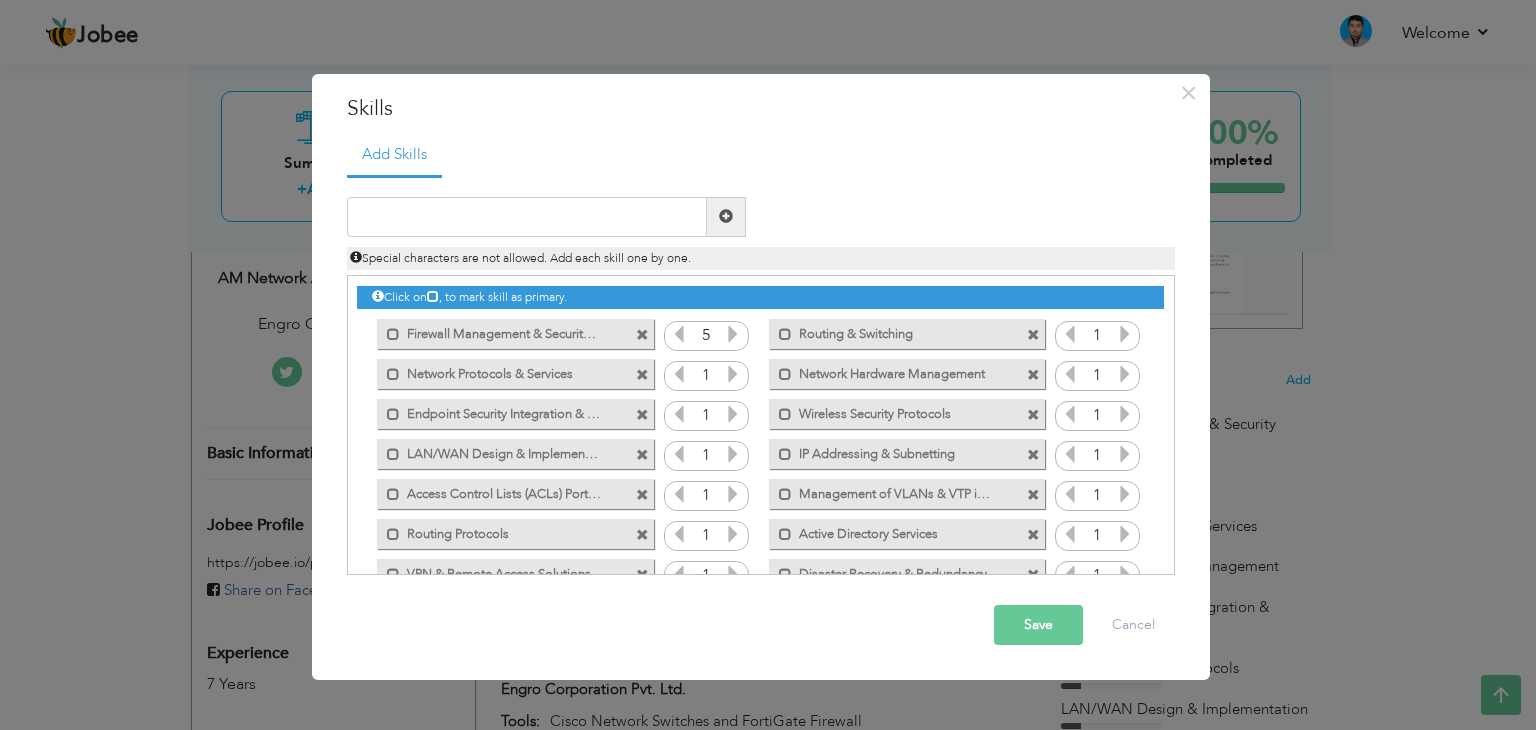 click at bounding box center [733, 334] 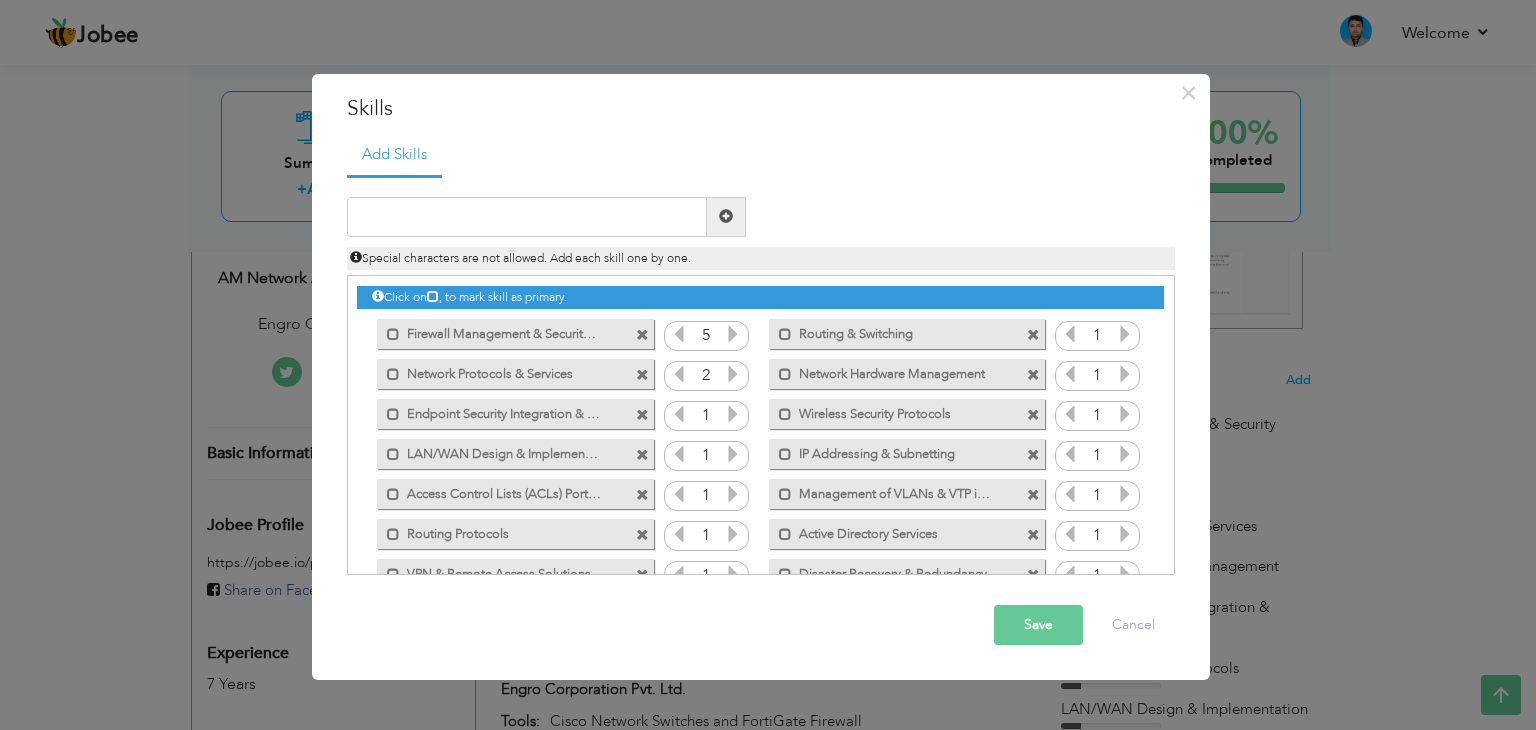 click at bounding box center [733, 374] 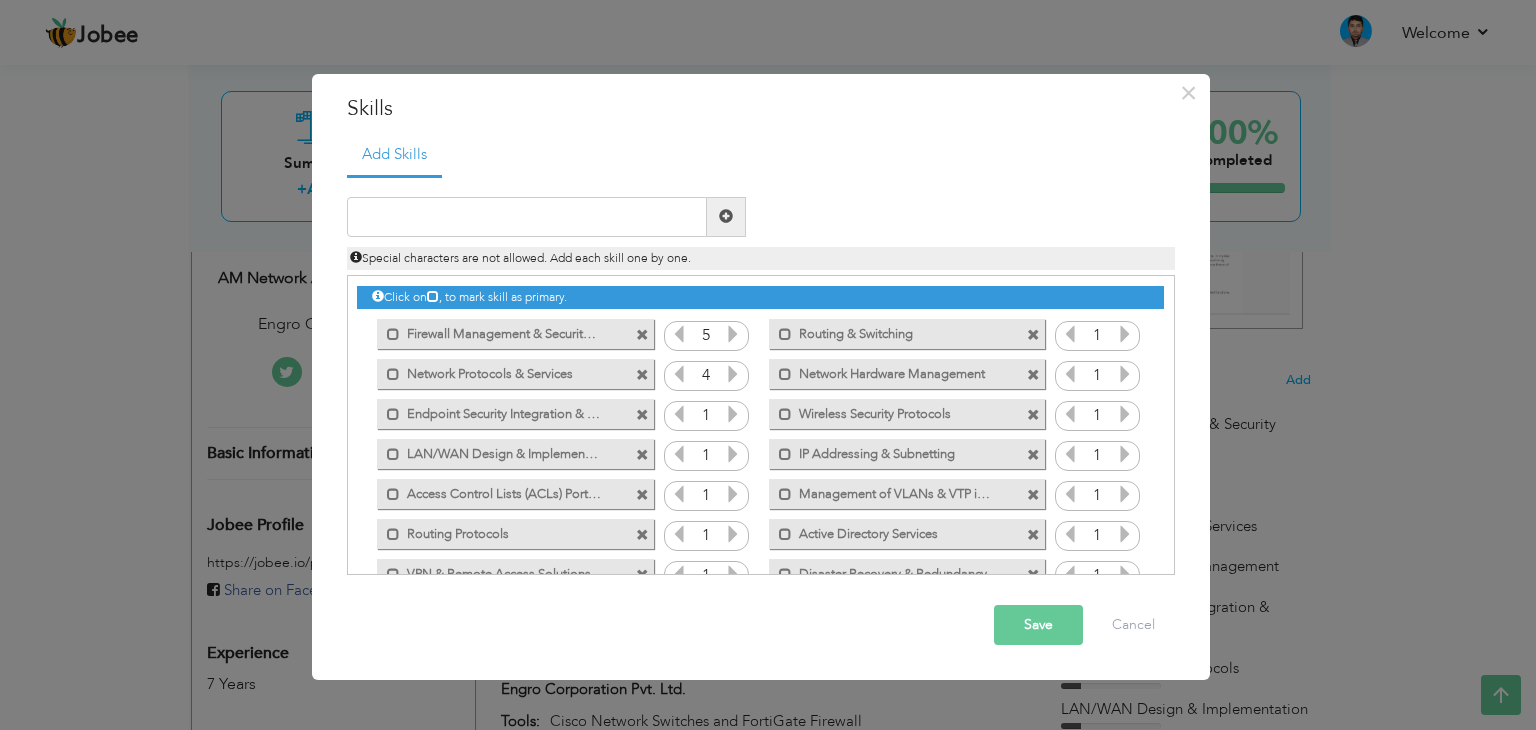 click at bounding box center (733, 374) 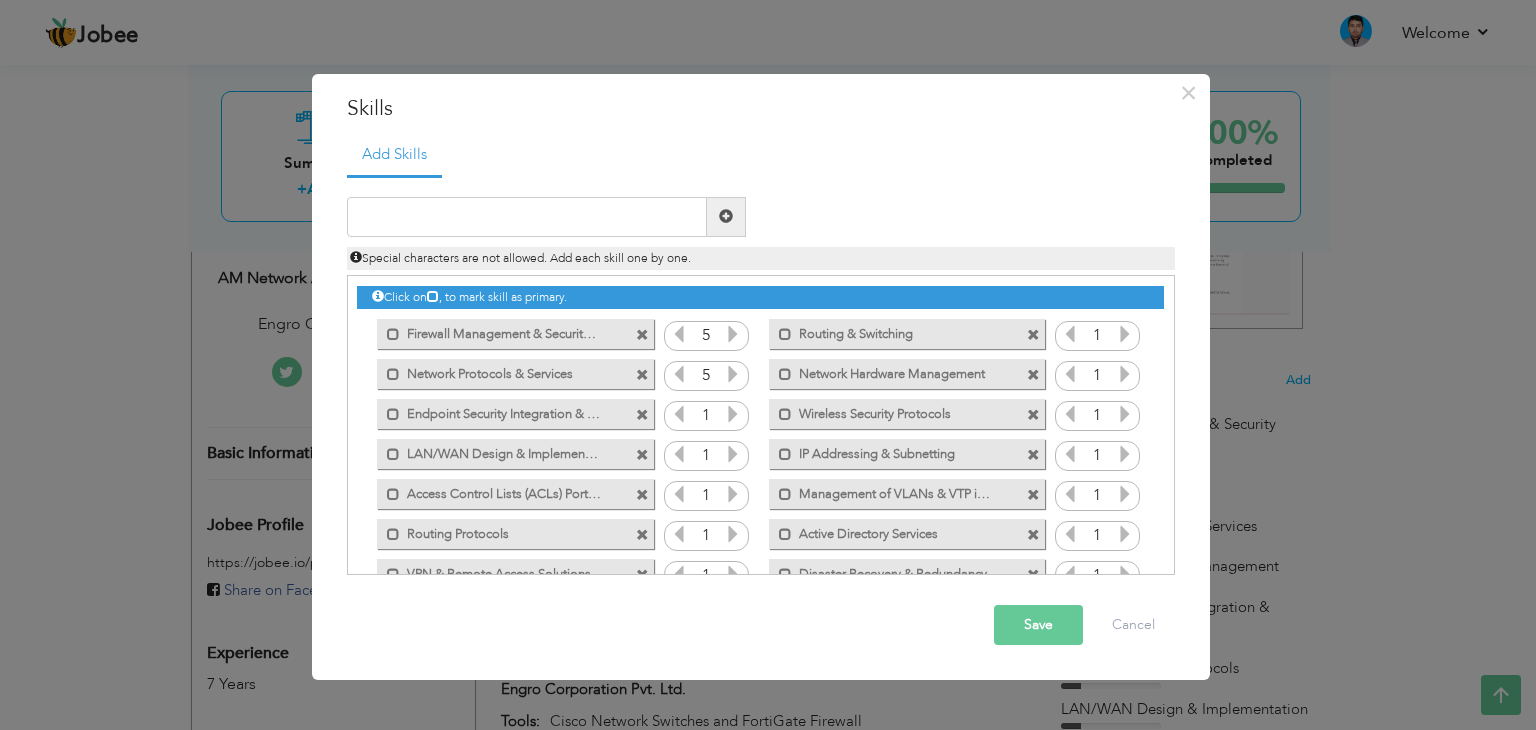 click at bounding box center [733, 374] 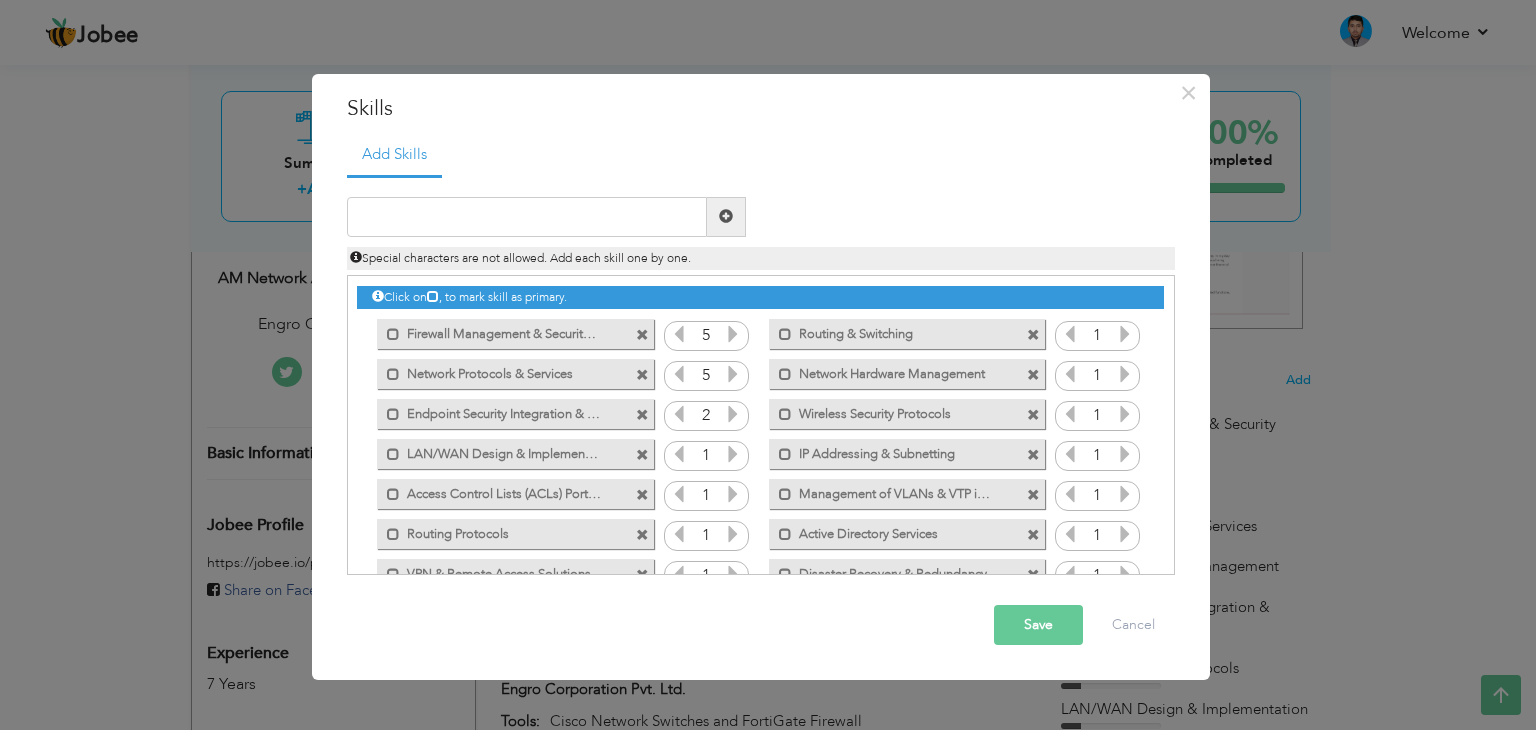 click at bounding box center (733, 414) 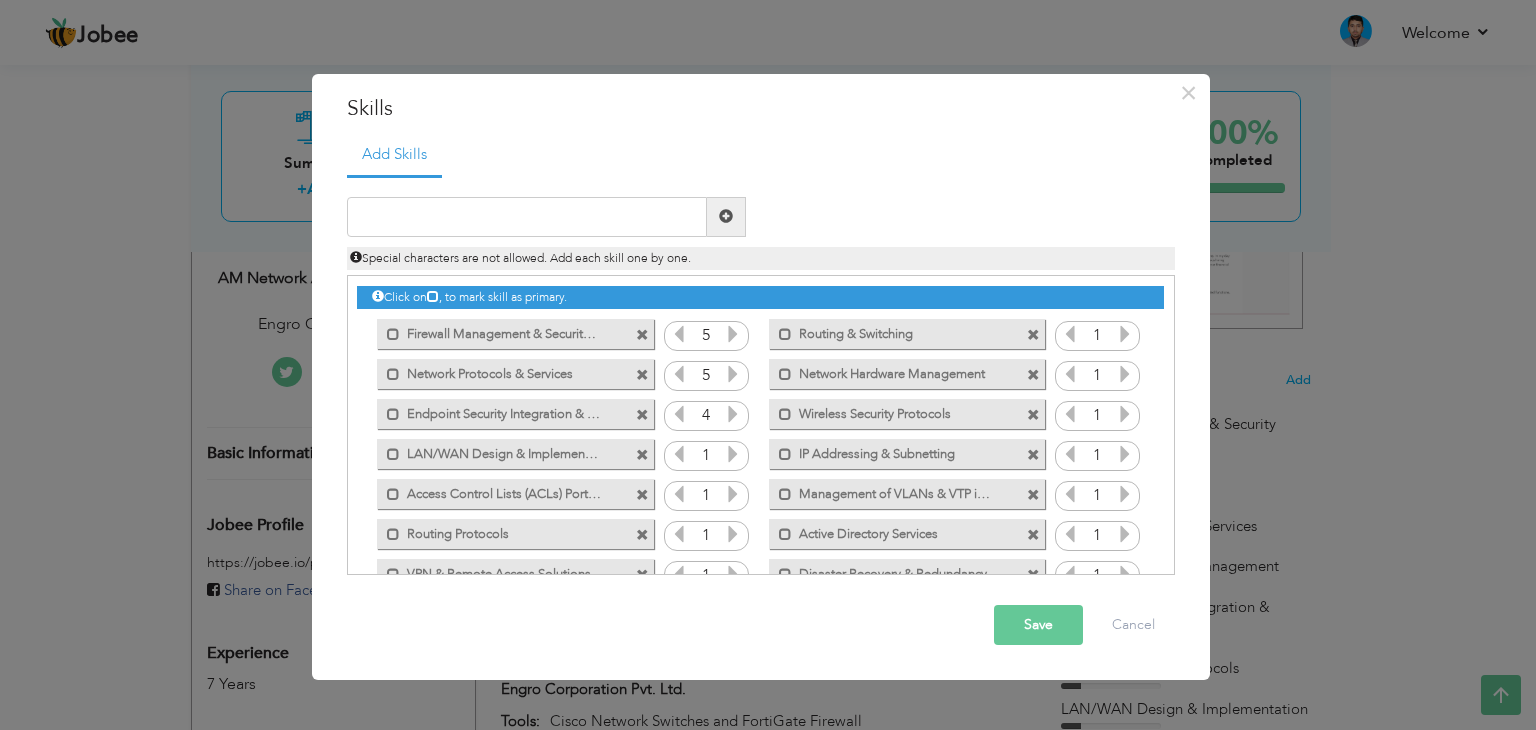 click at bounding box center [733, 414] 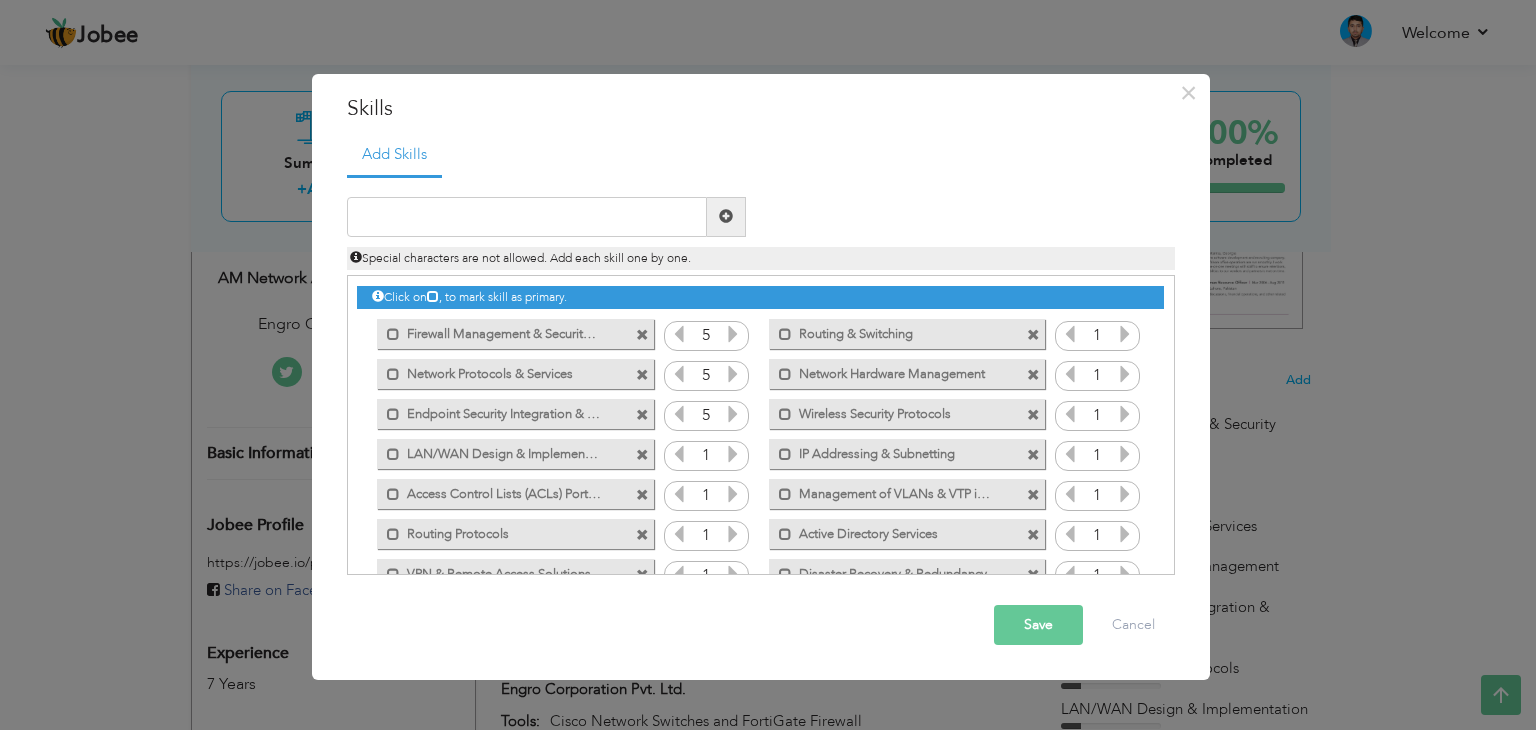 click at bounding box center (733, 414) 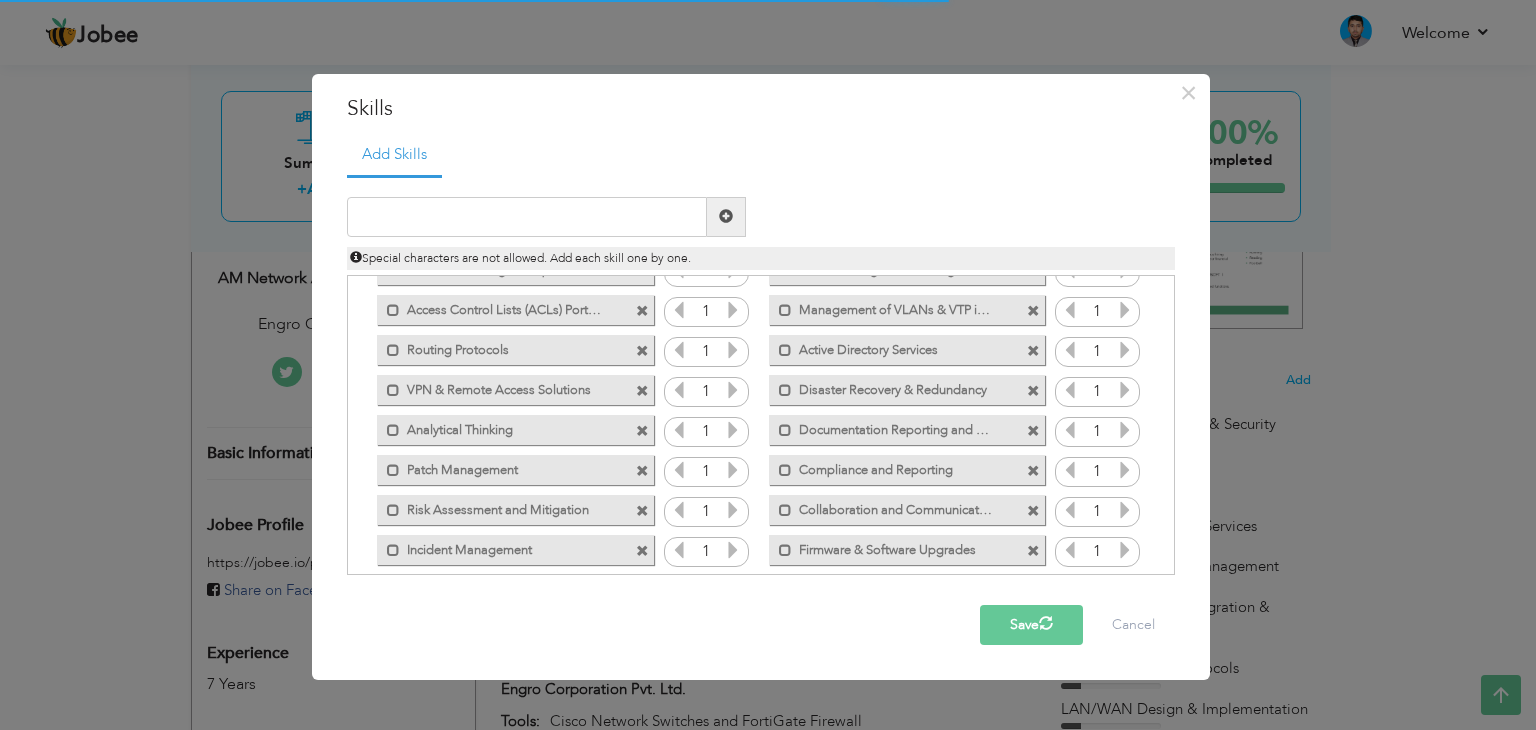 scroll, scrollTop: 324, scrollLeft: 0, axis: vertical 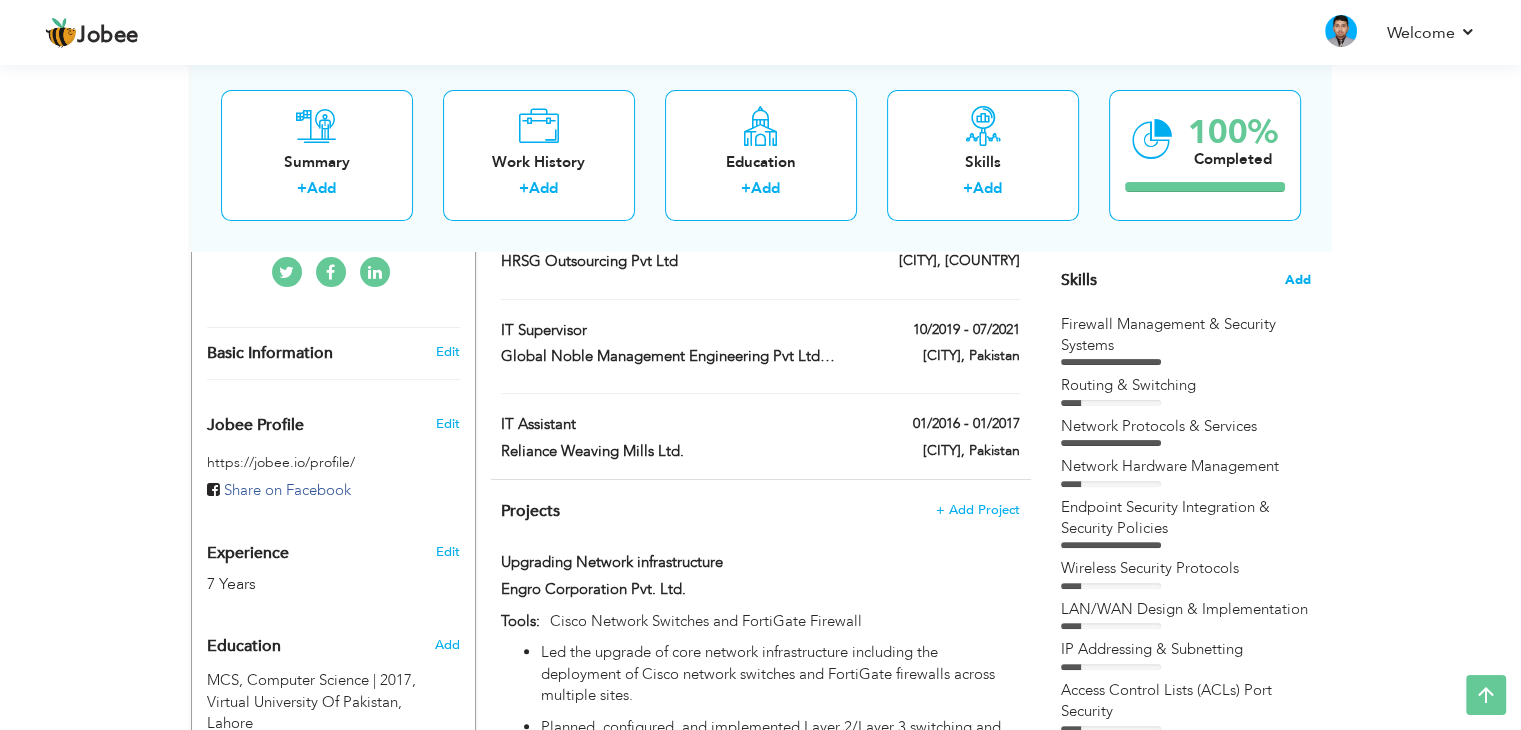 click on "Add" at bounding box center (1298, 280) 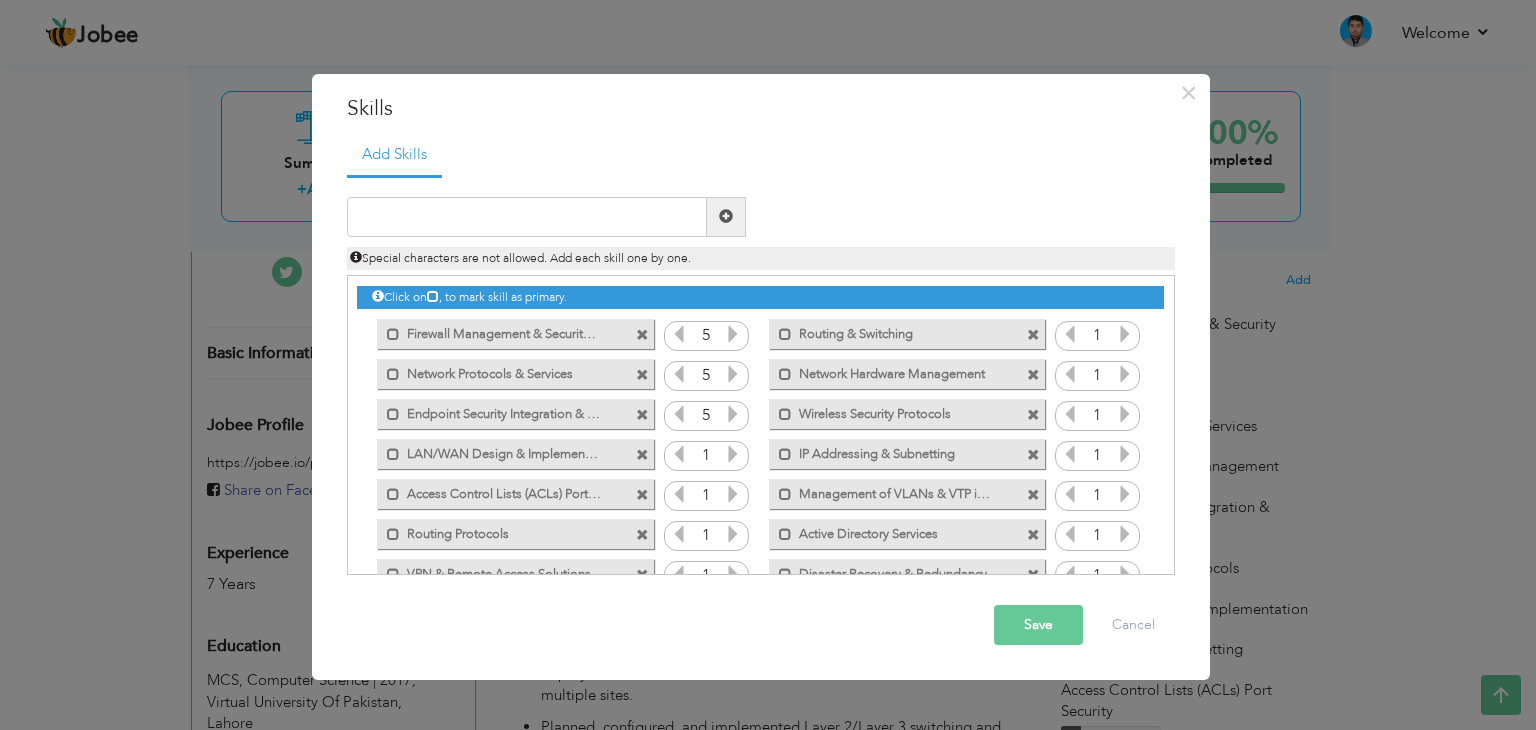 click at bounding box center (733, 454) 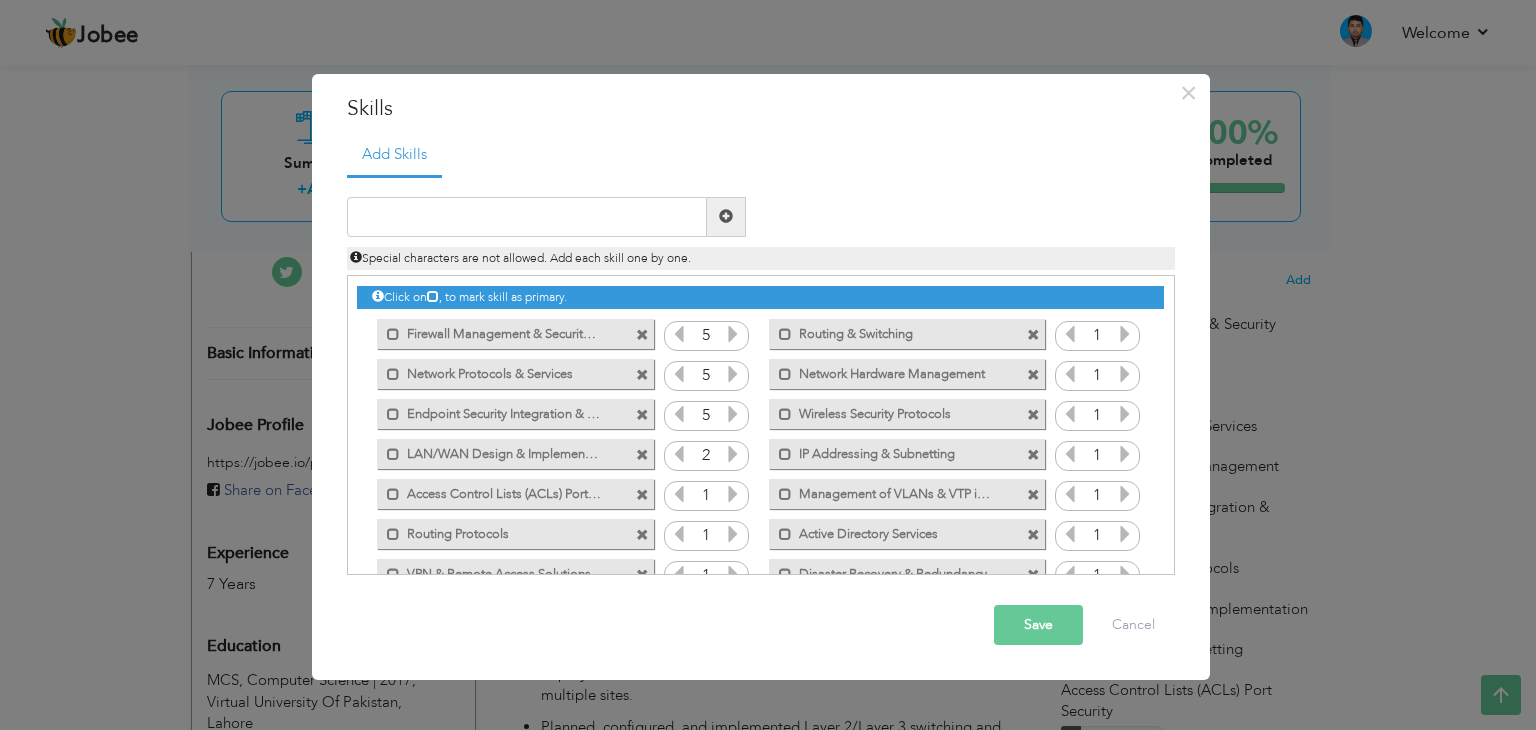 click at bounding box center [733, 454] 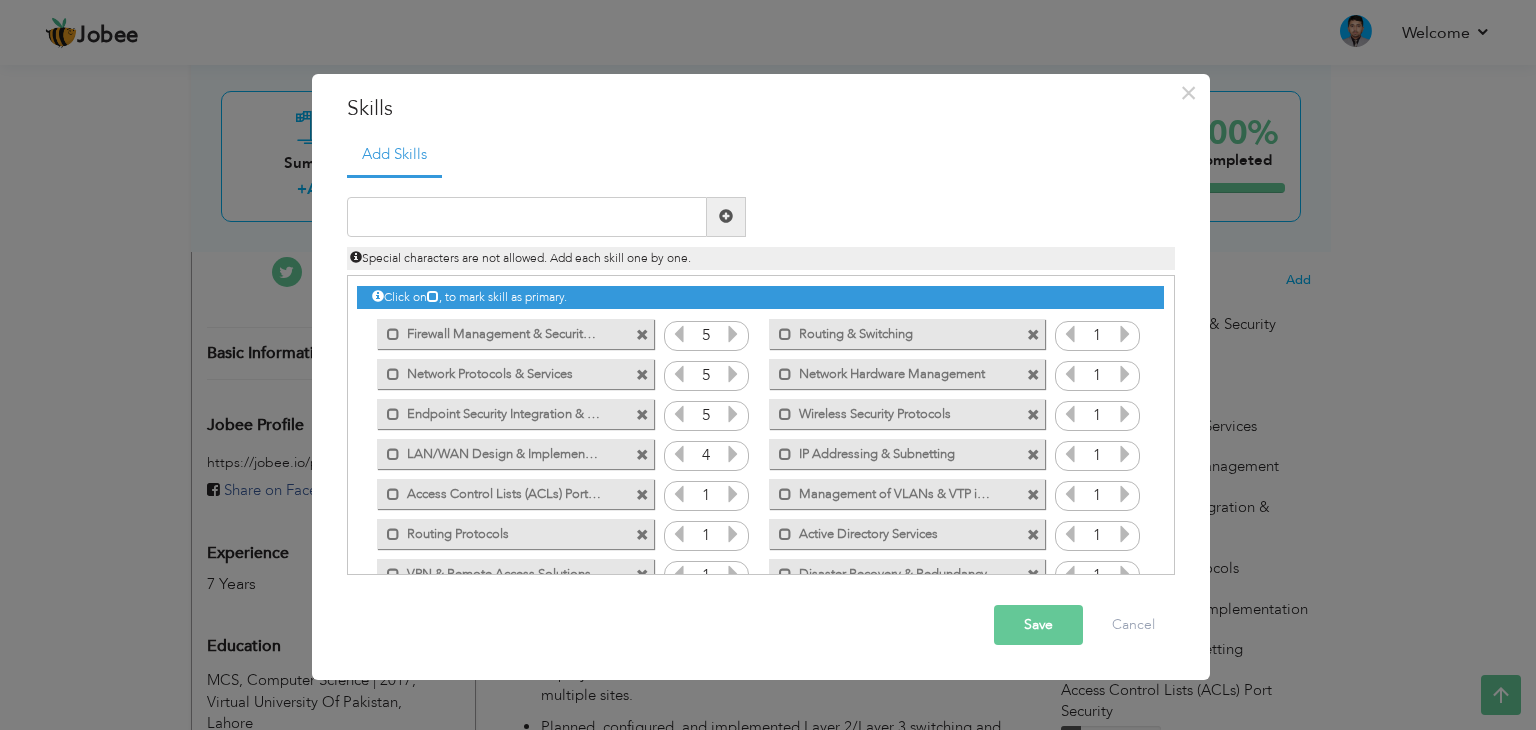 click at bounding box center (733, 454) 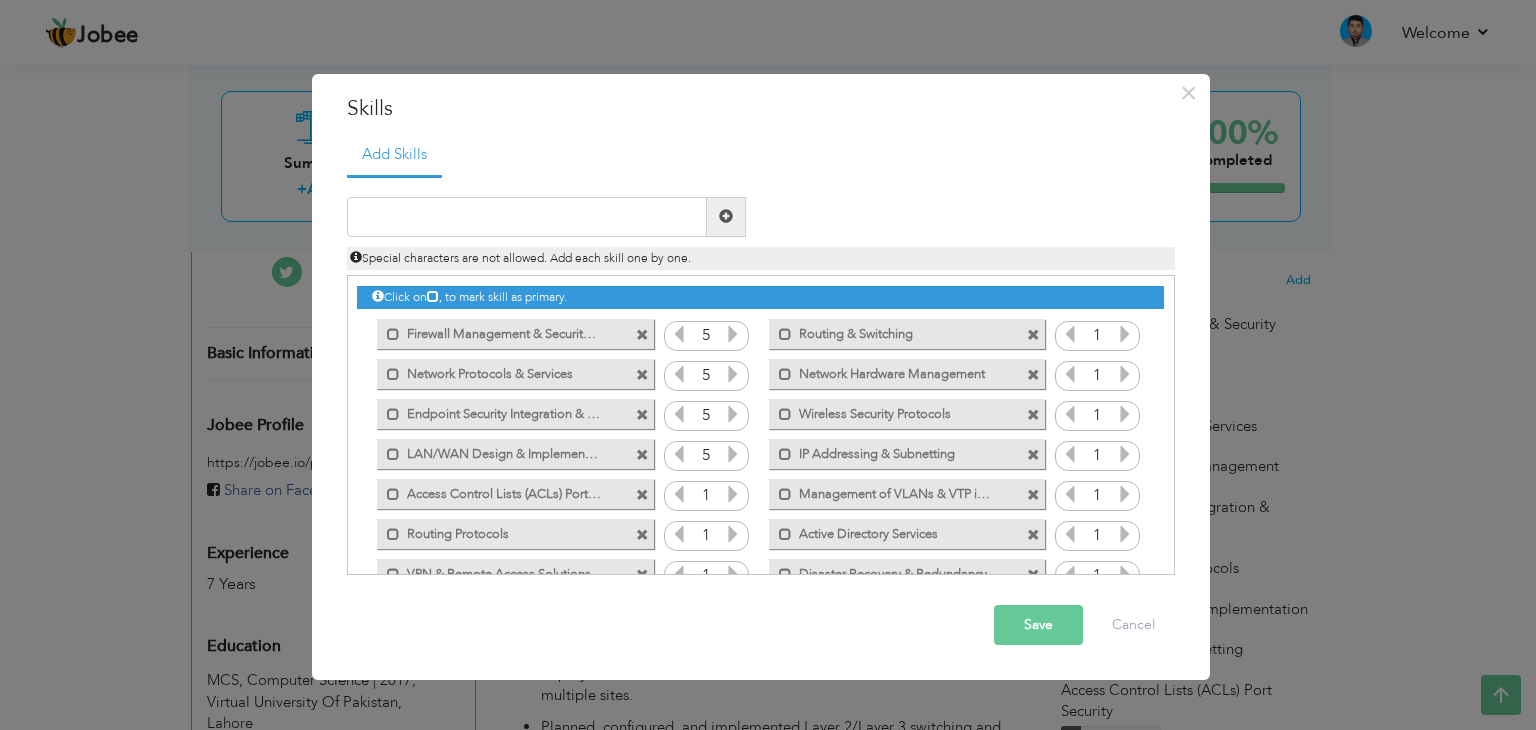 click at bounding box center (733, 454) 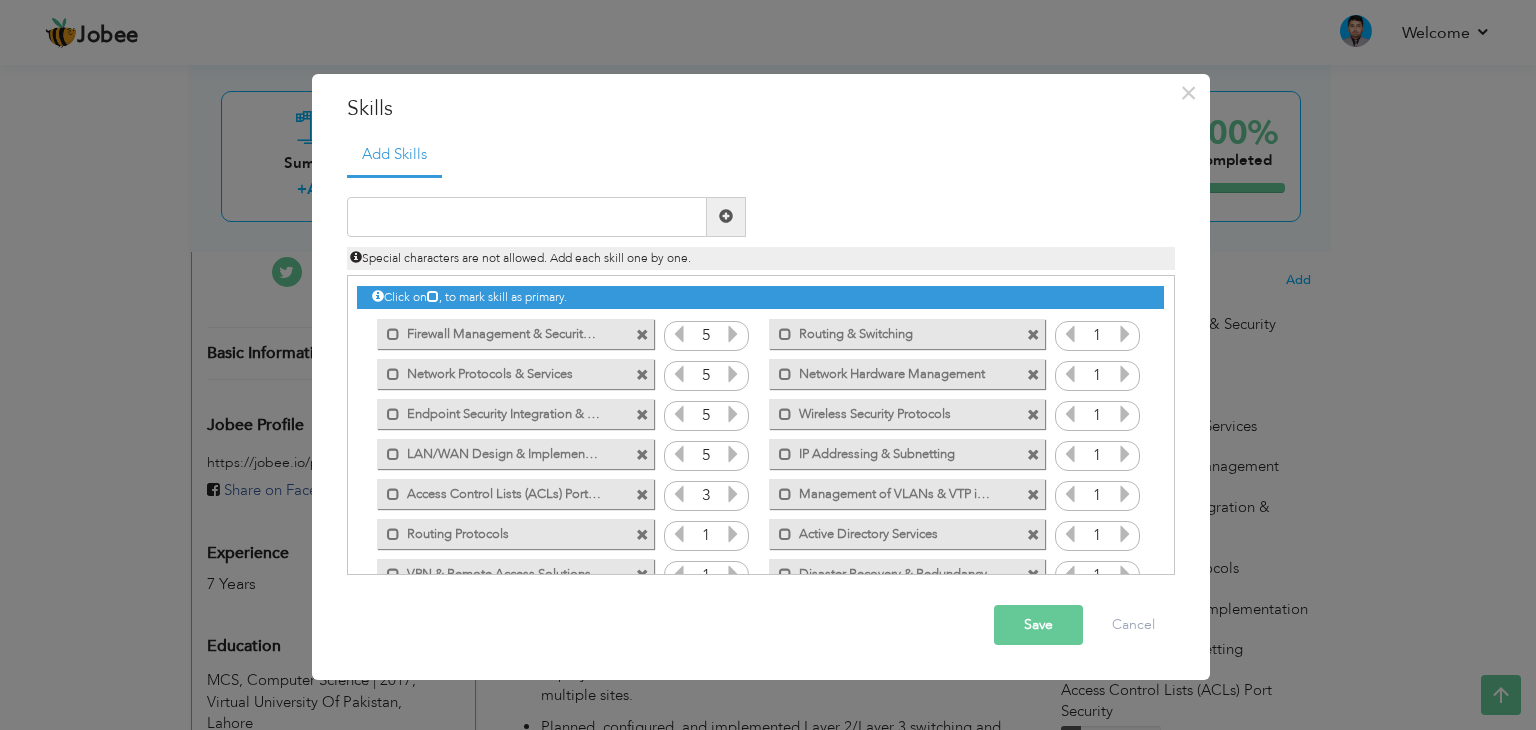 click at bounding box center (733, 494) 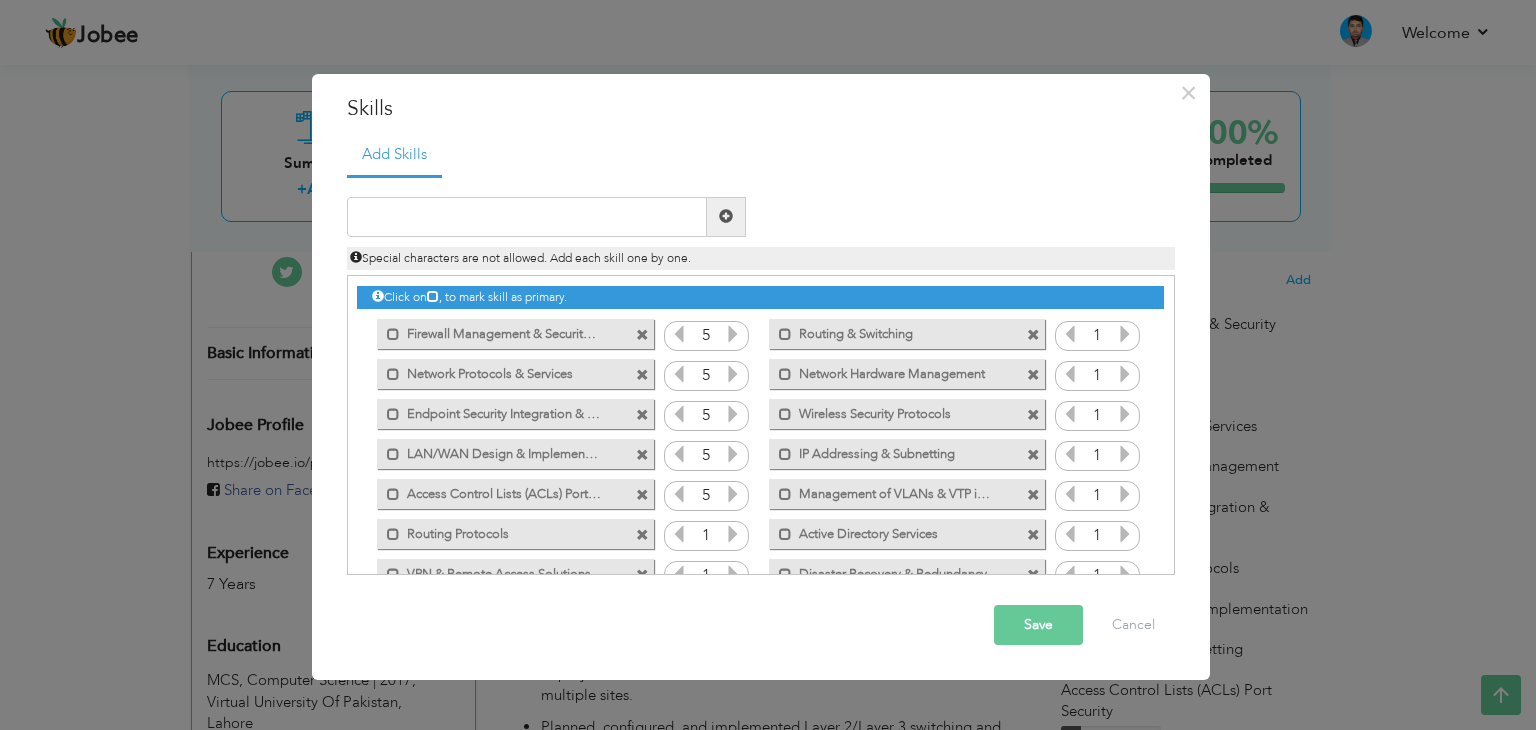 click at bounding box center [733, 494] 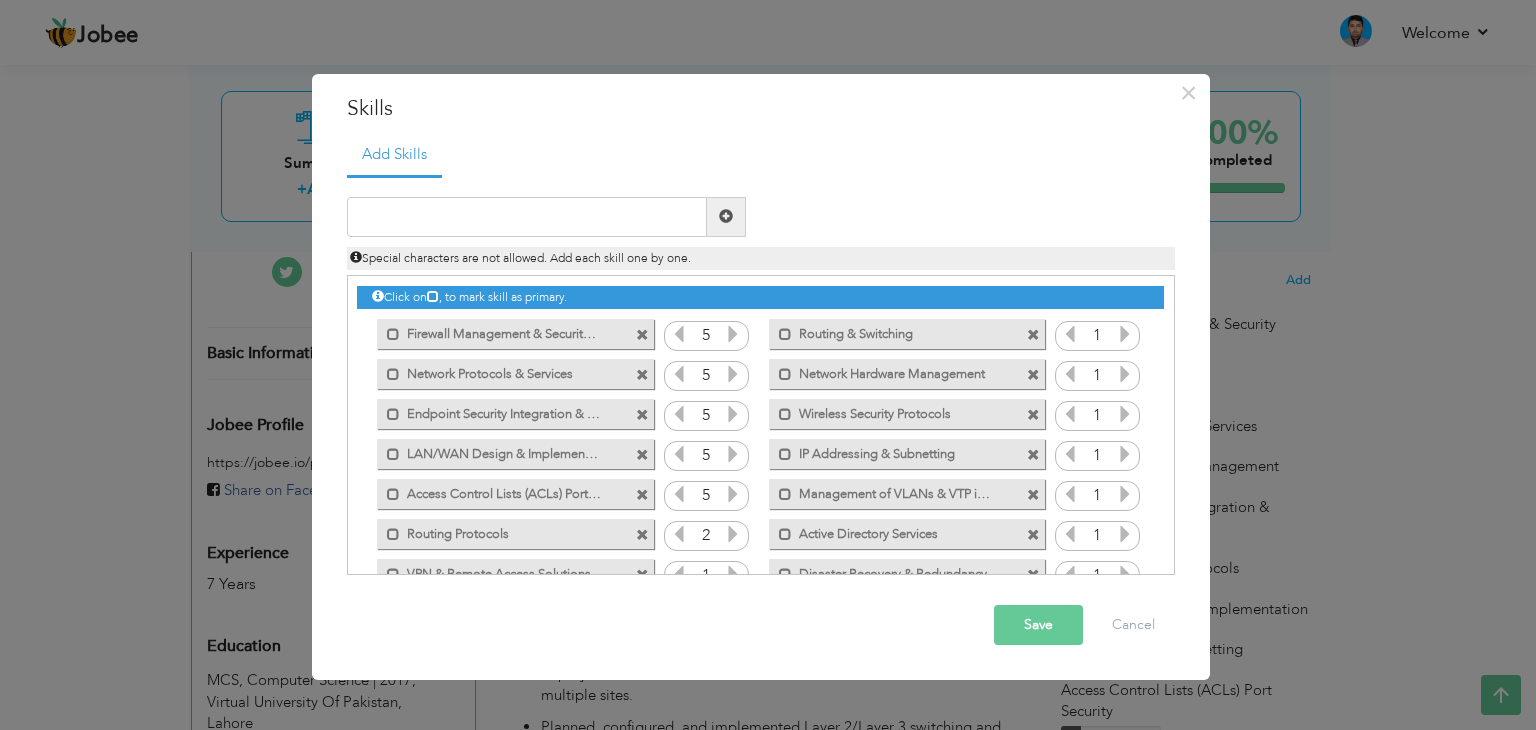 click at bounding box center [733, 534] 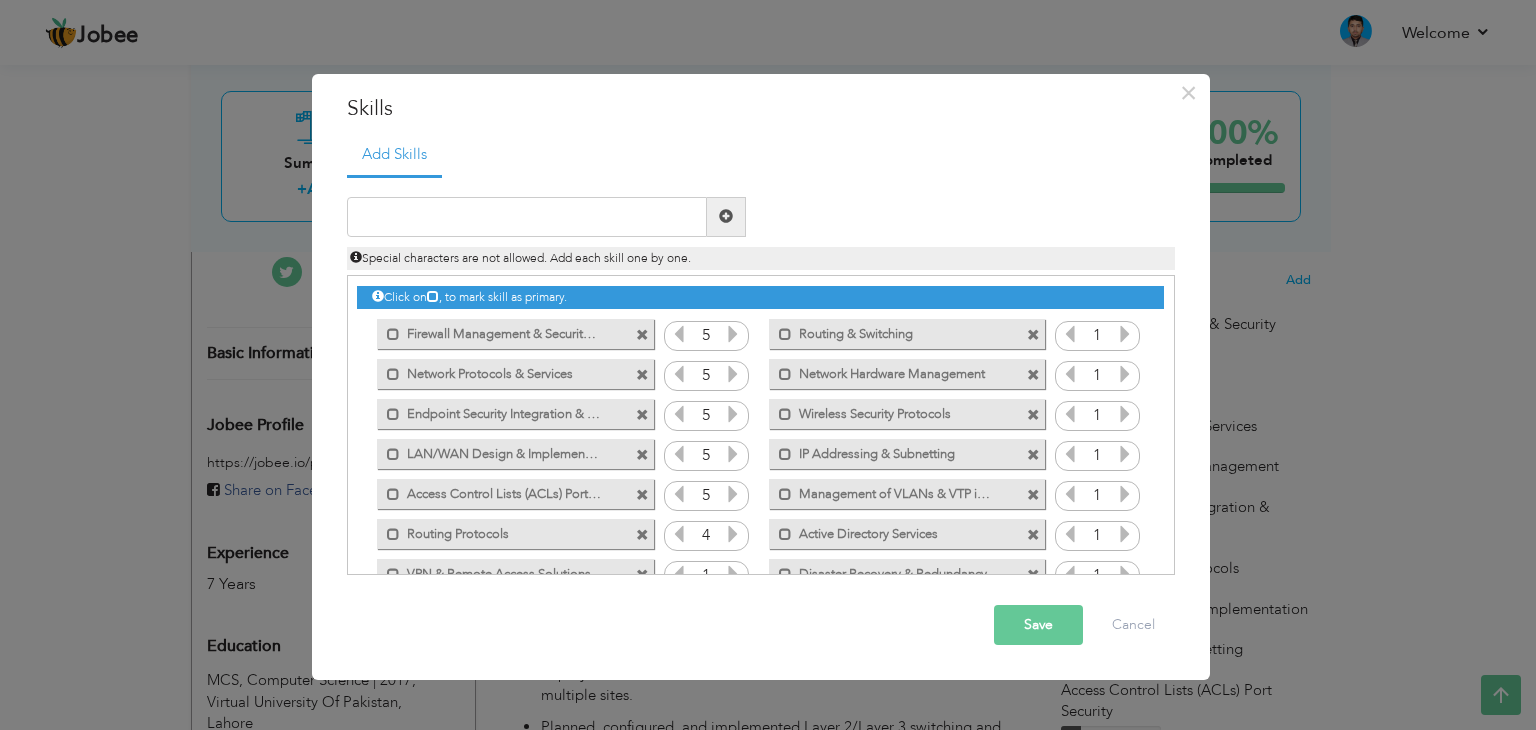 click at bounding box center [733, 534] 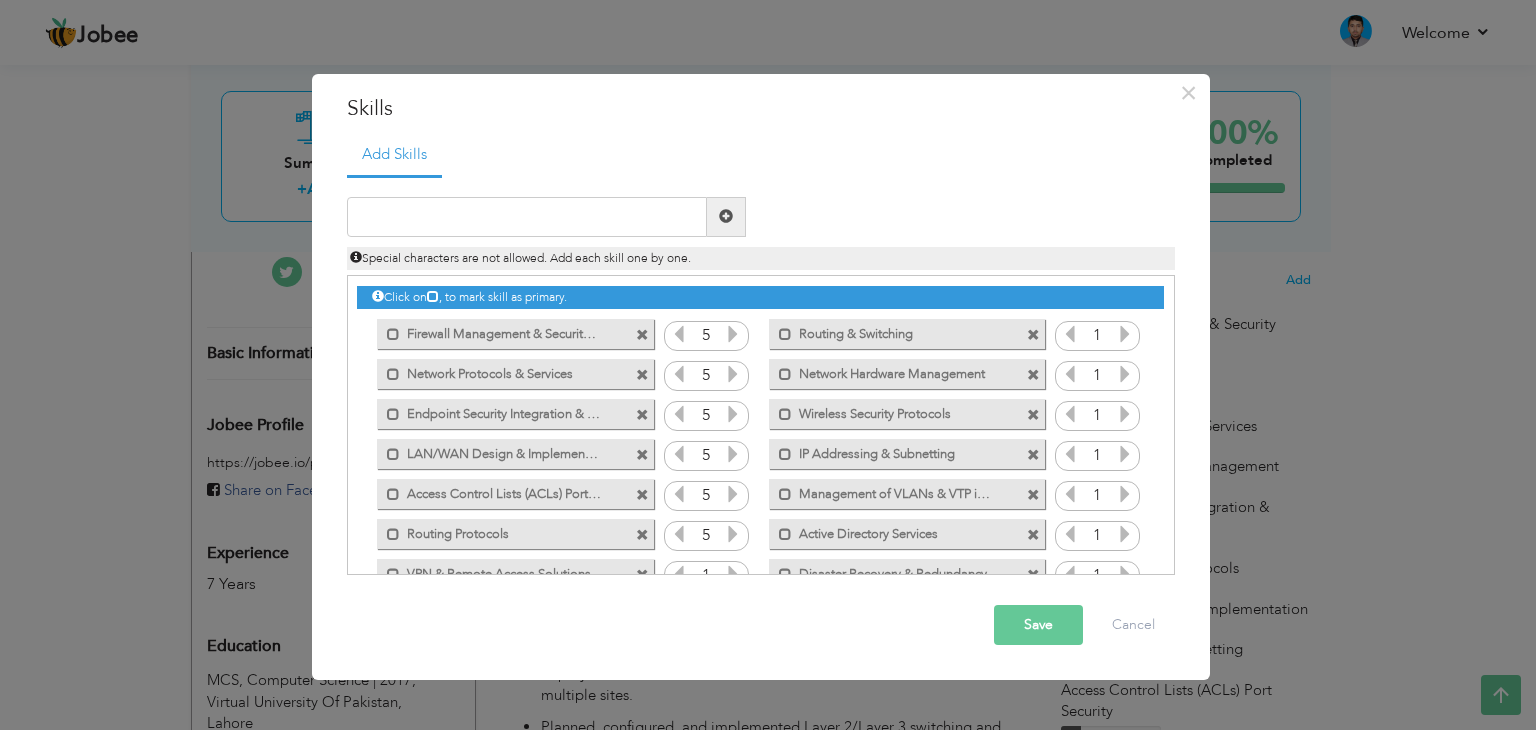 scroll, scrollTop: 100, scrollLeft: 0, axis: vertical 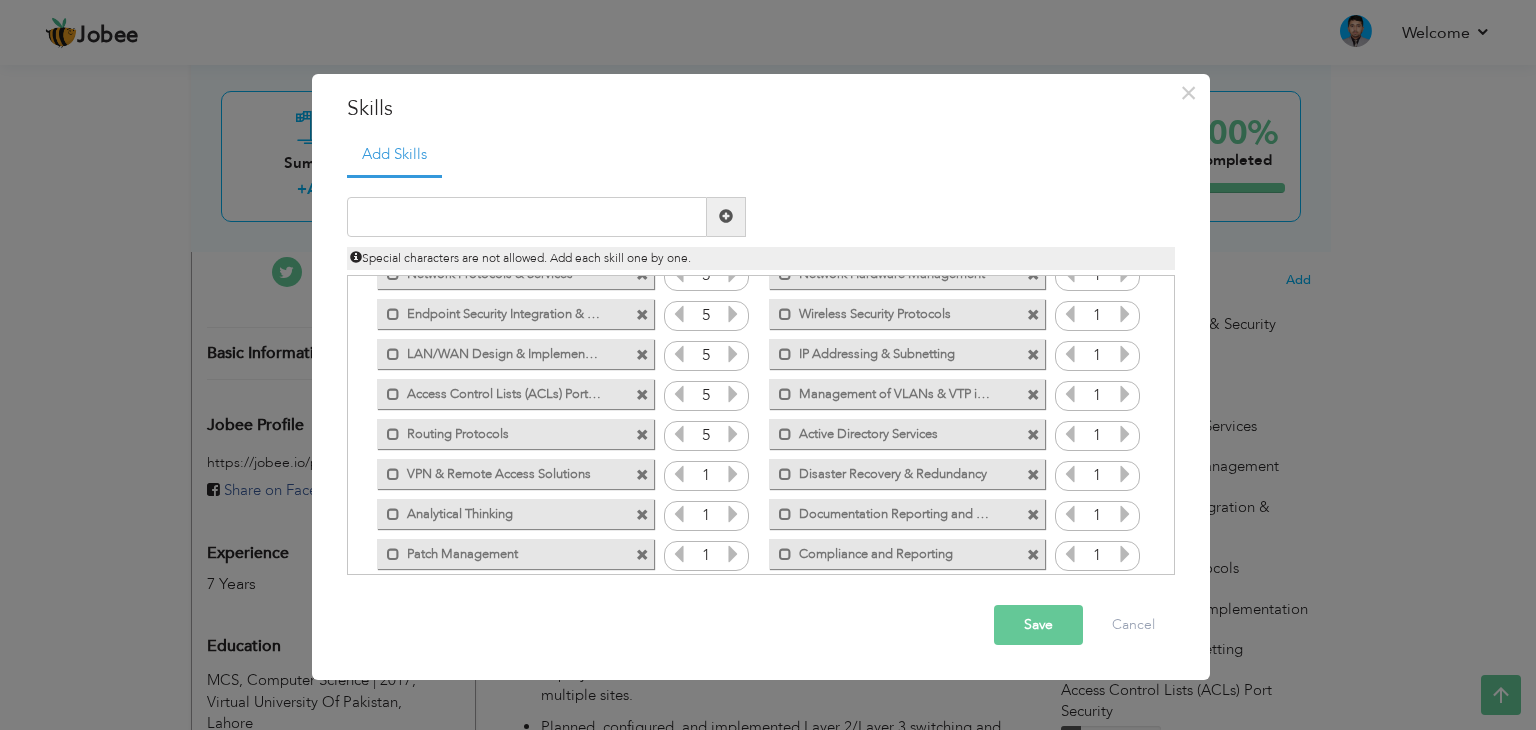 click at bounding box center (733, 474) 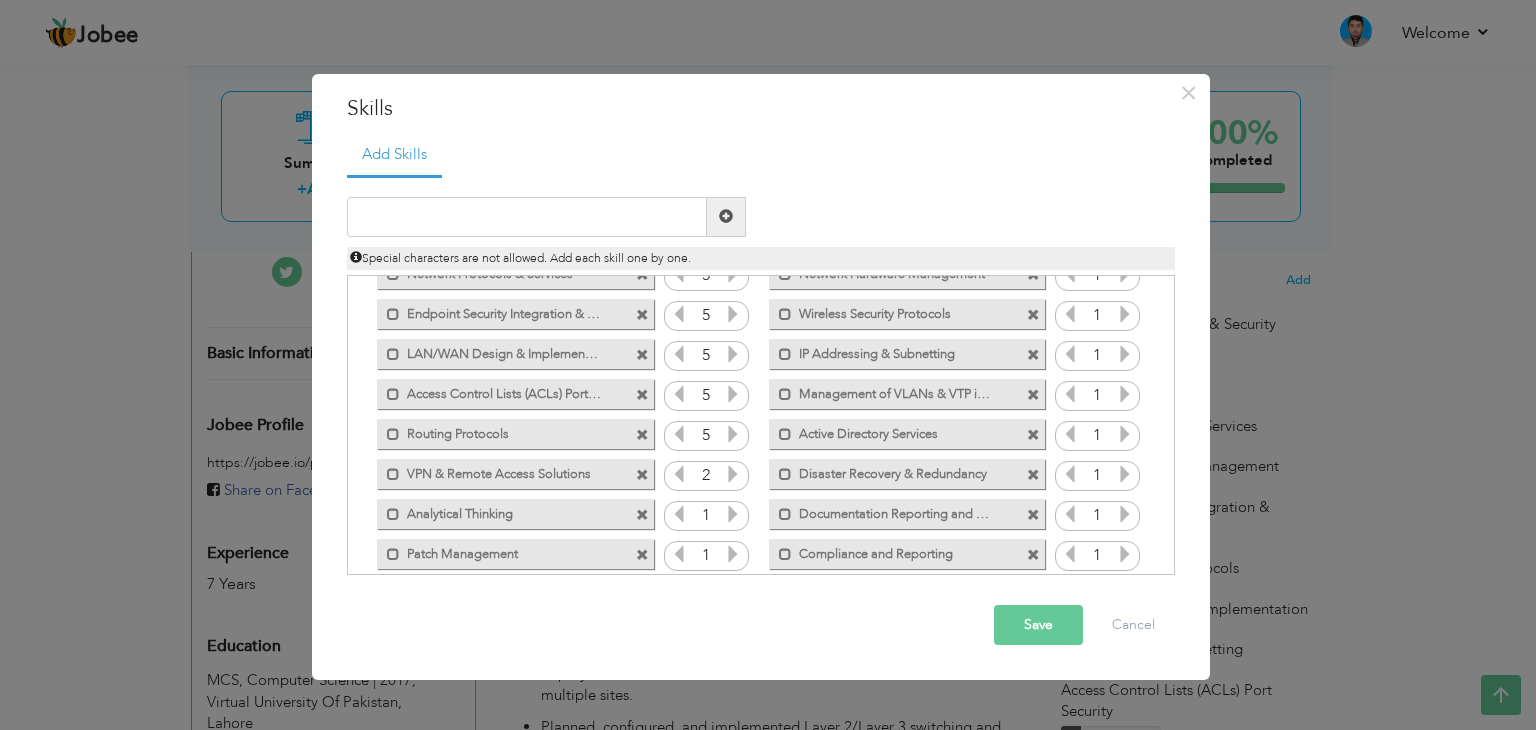 click at bounding box center (733, 474) 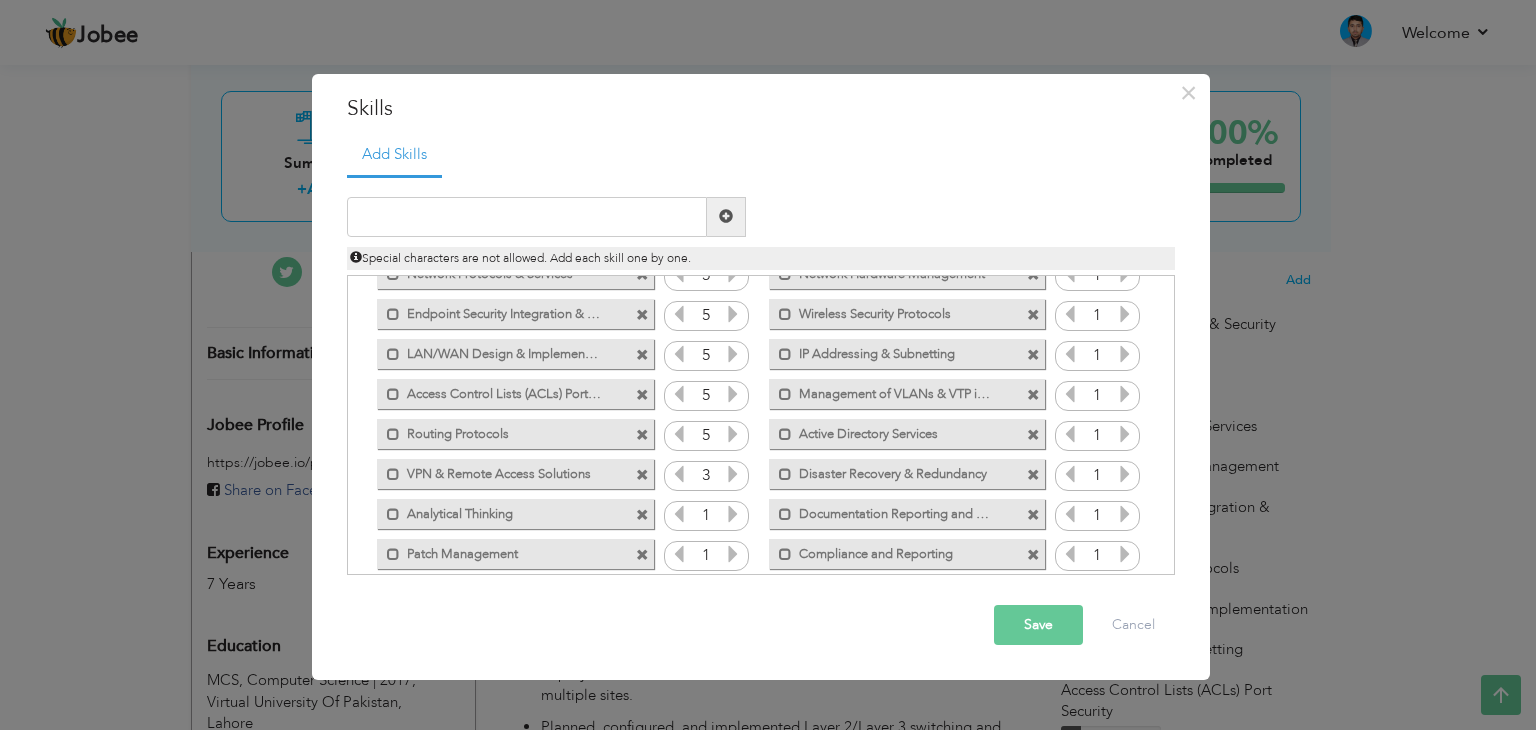 click at bounding box center (733, 474) 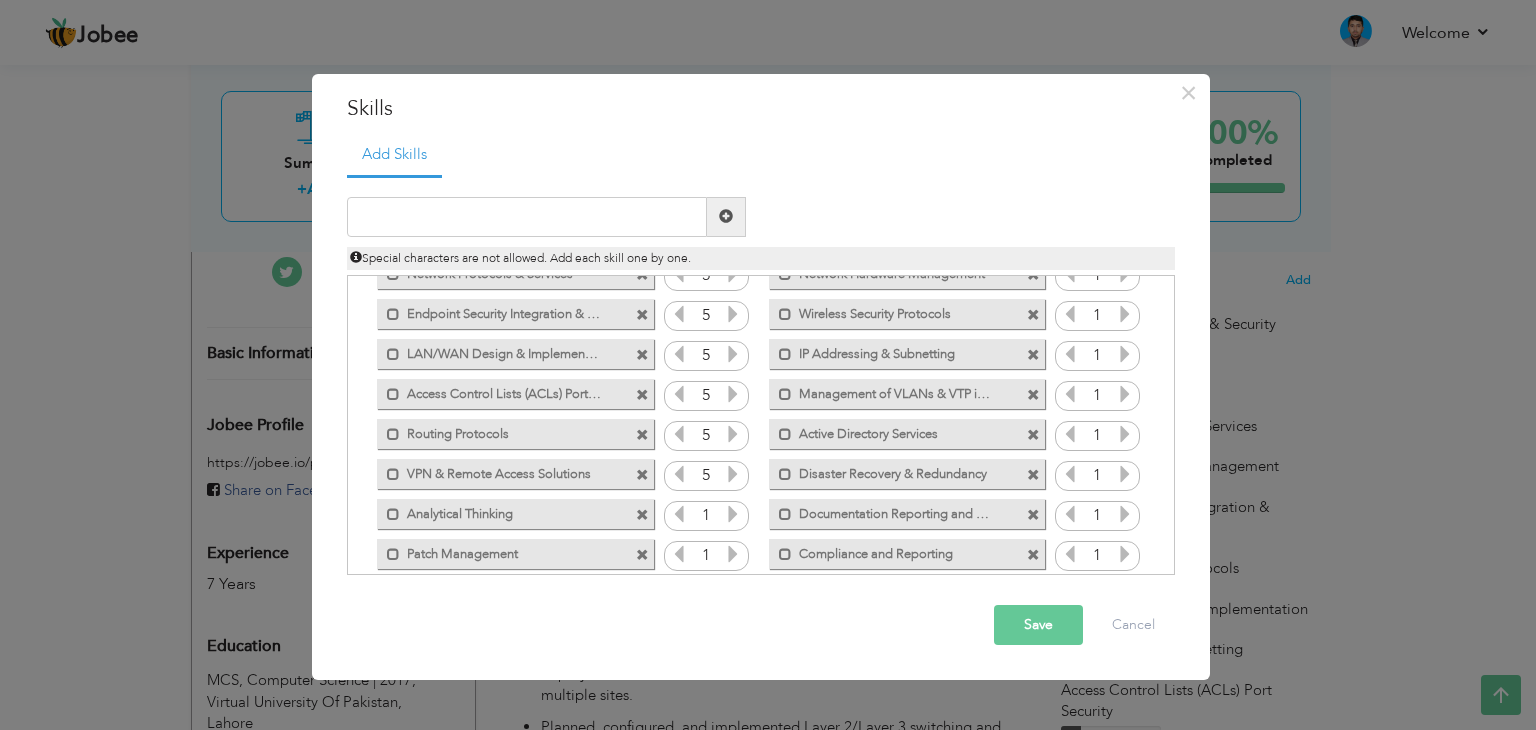 click at bounding box center (733, 474) 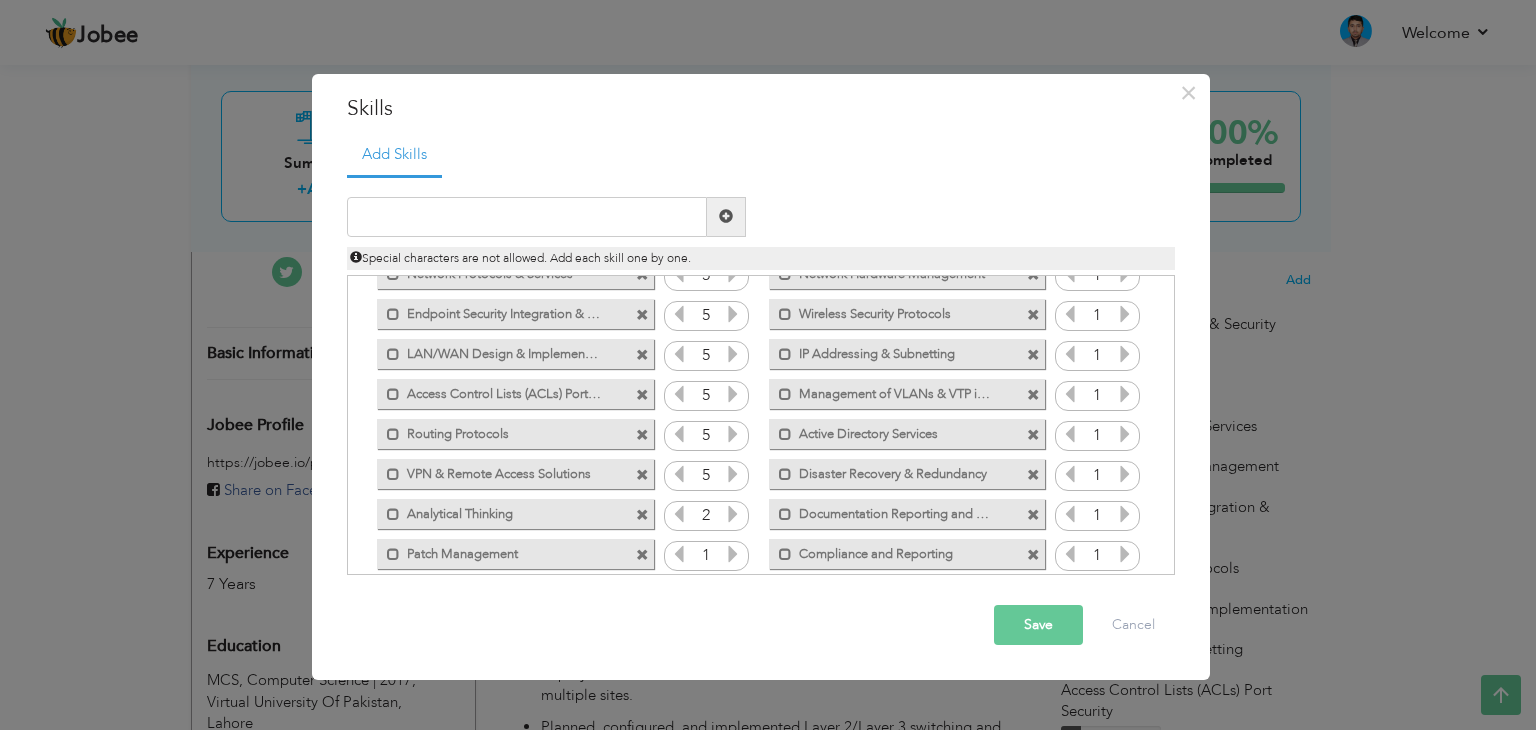 click at bounding box center [733, 514] 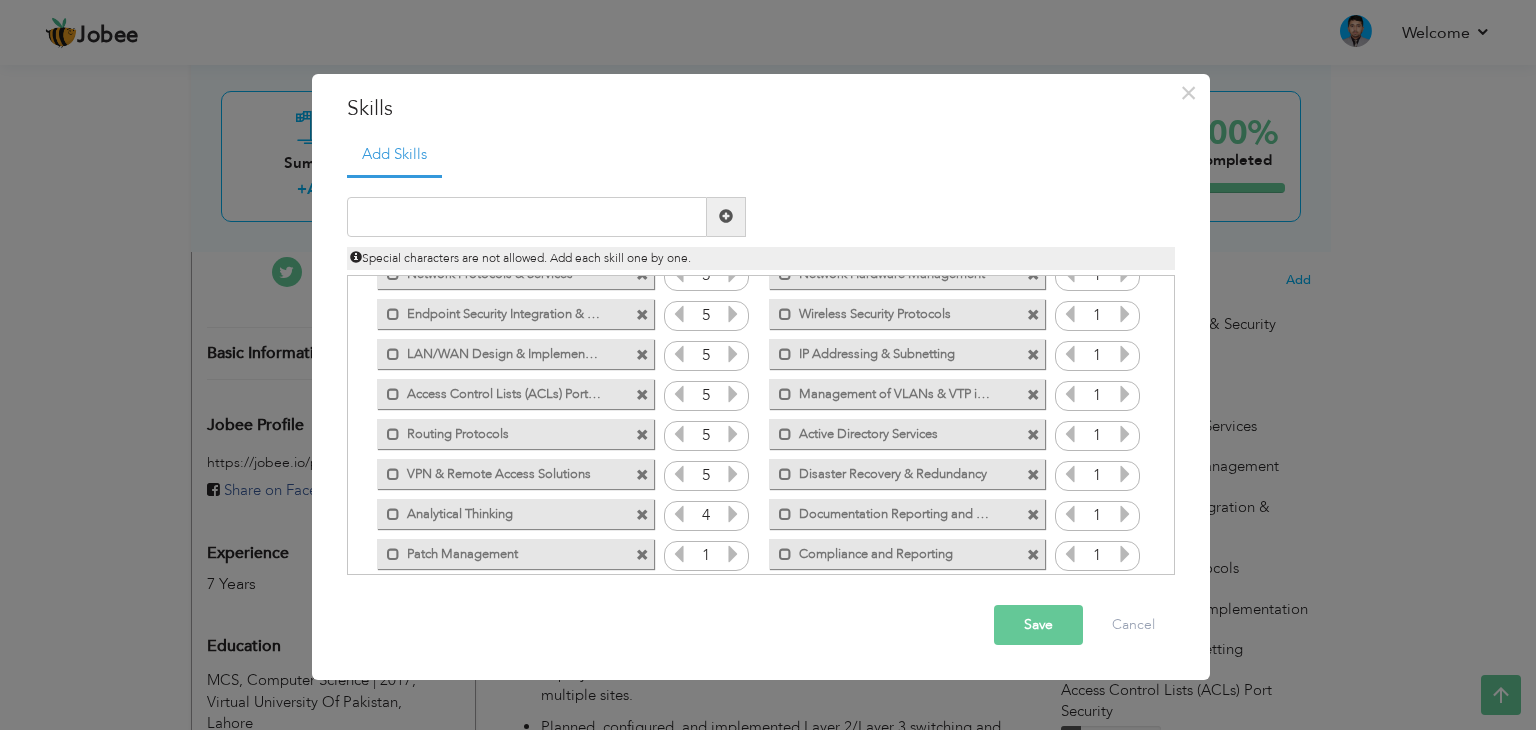 click at bounding box center [733, 514] 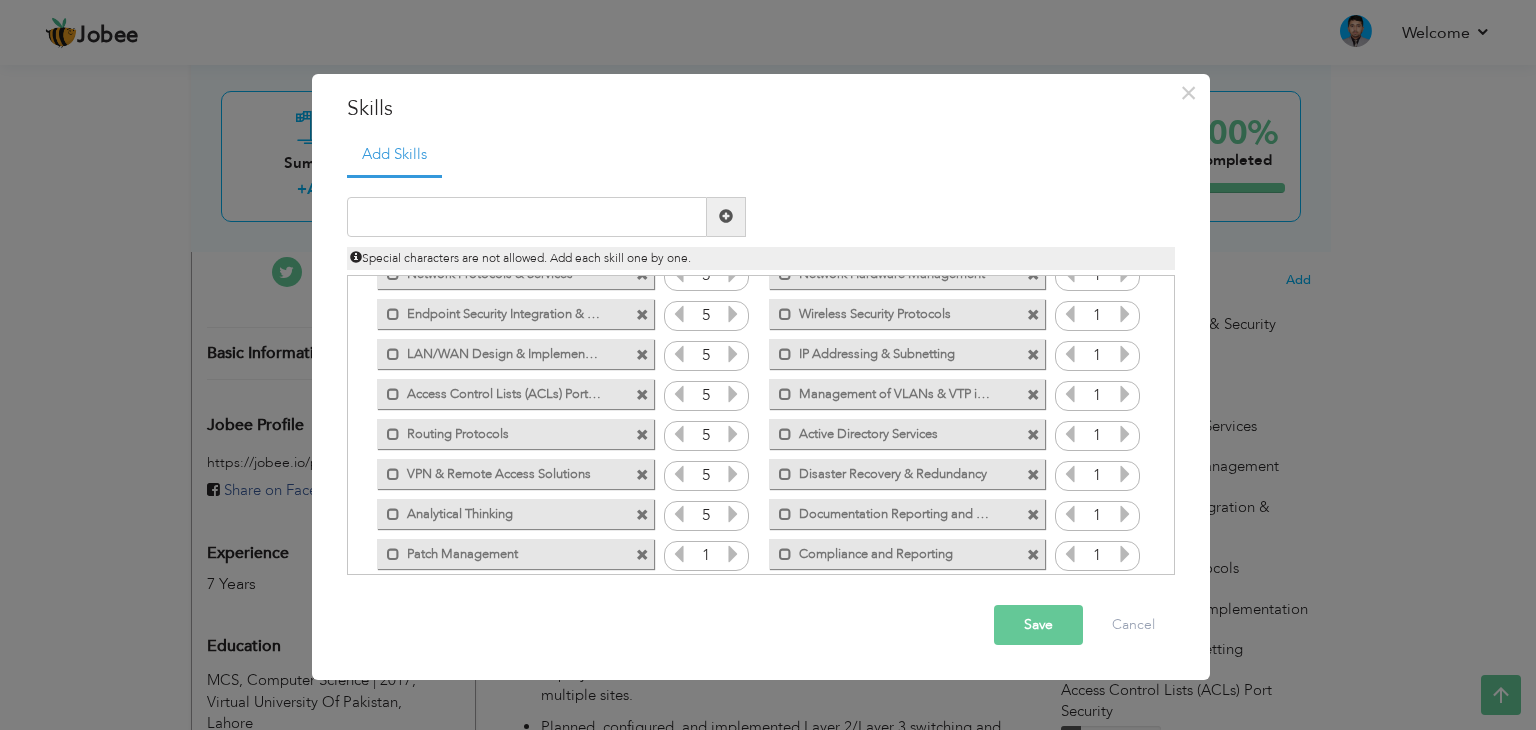 click at bounding box center (733, 554) 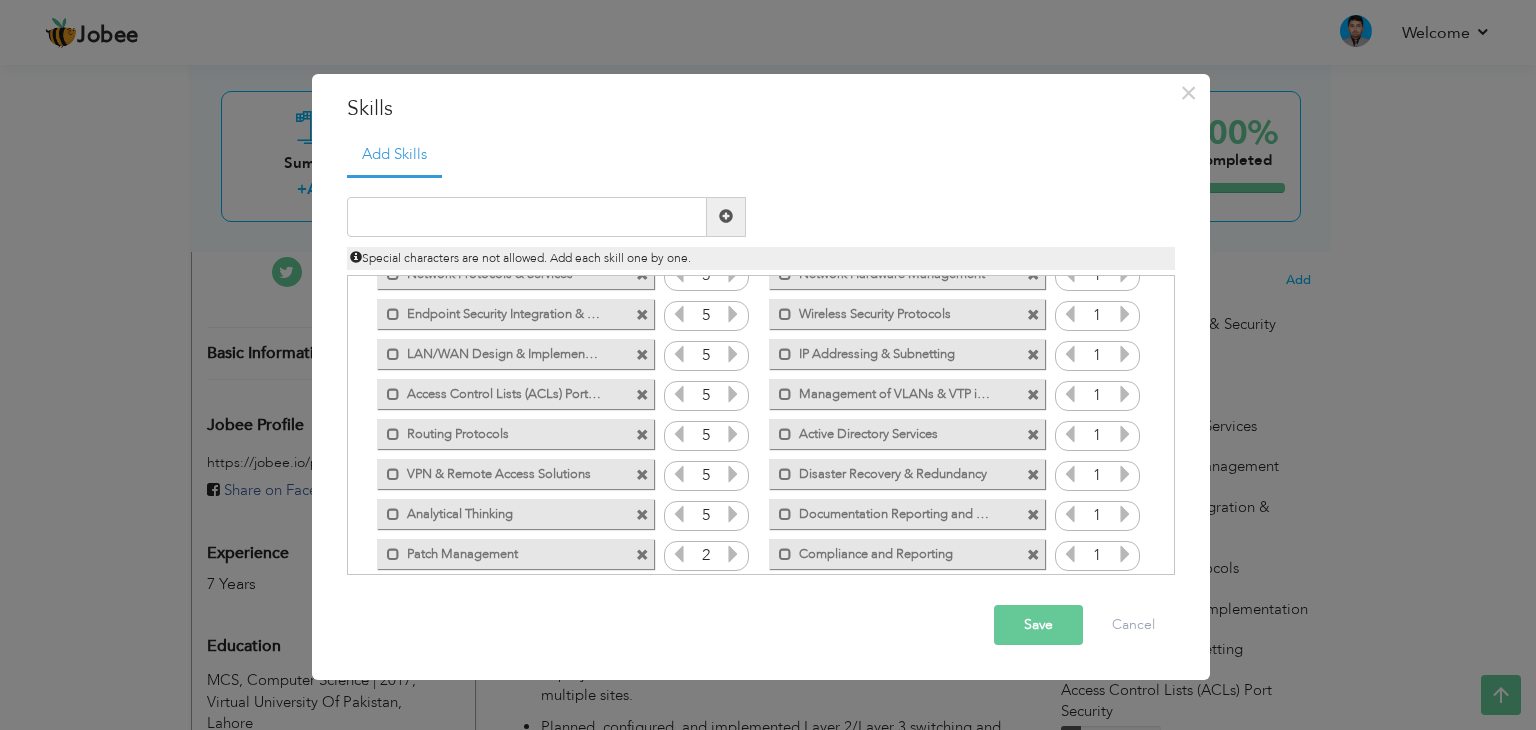 click at bounding box center (733, 554) 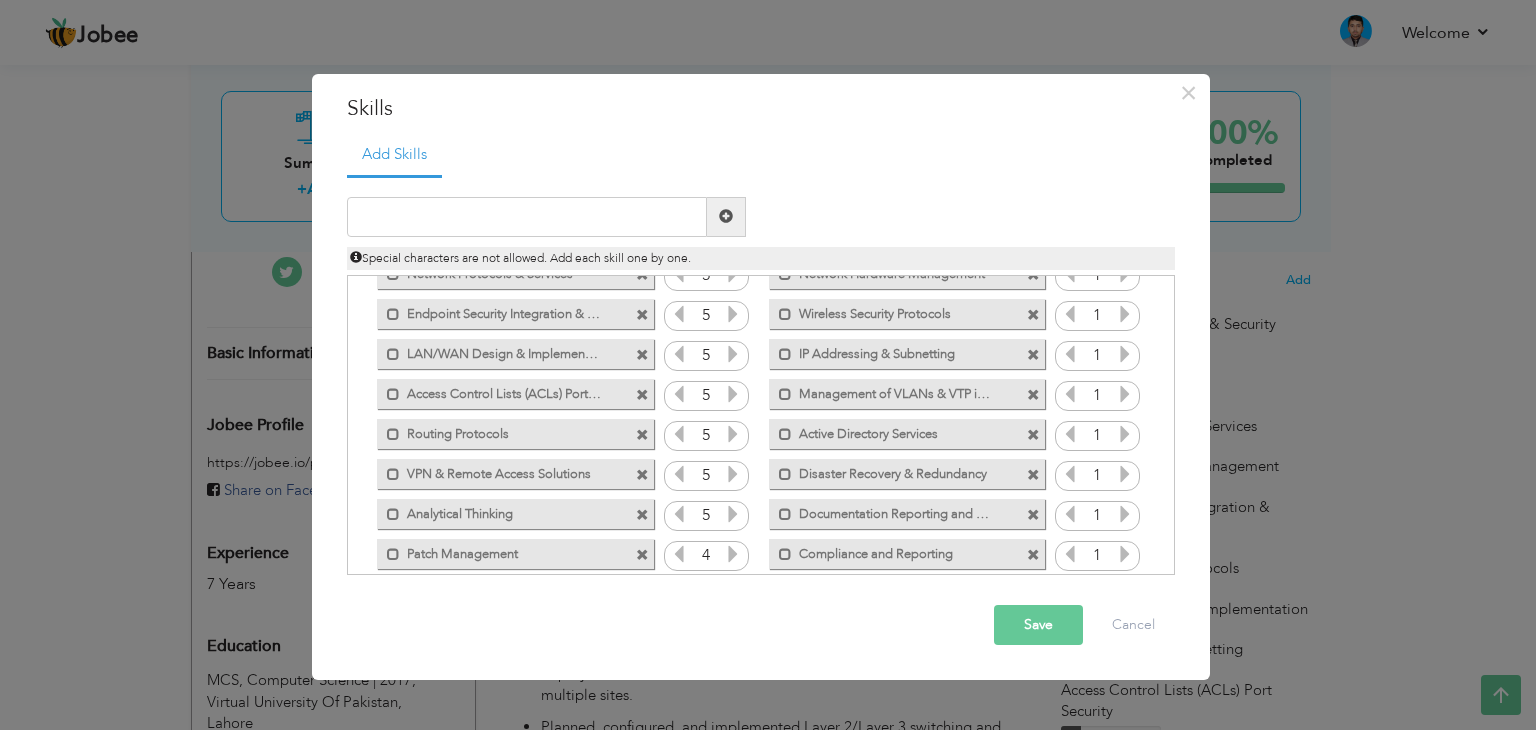 click at bounding box center (733, 554) 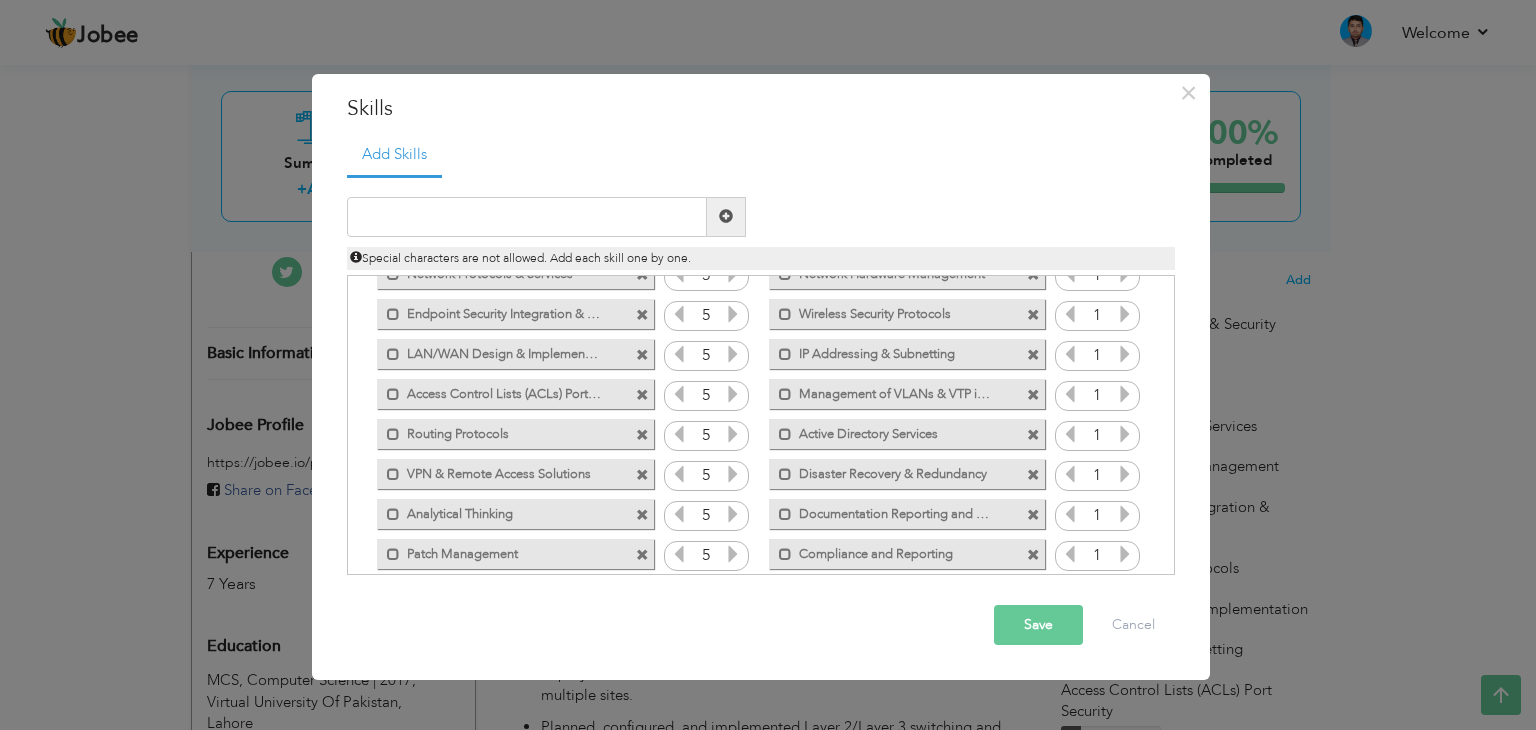 click at bounding box center (733, 554) 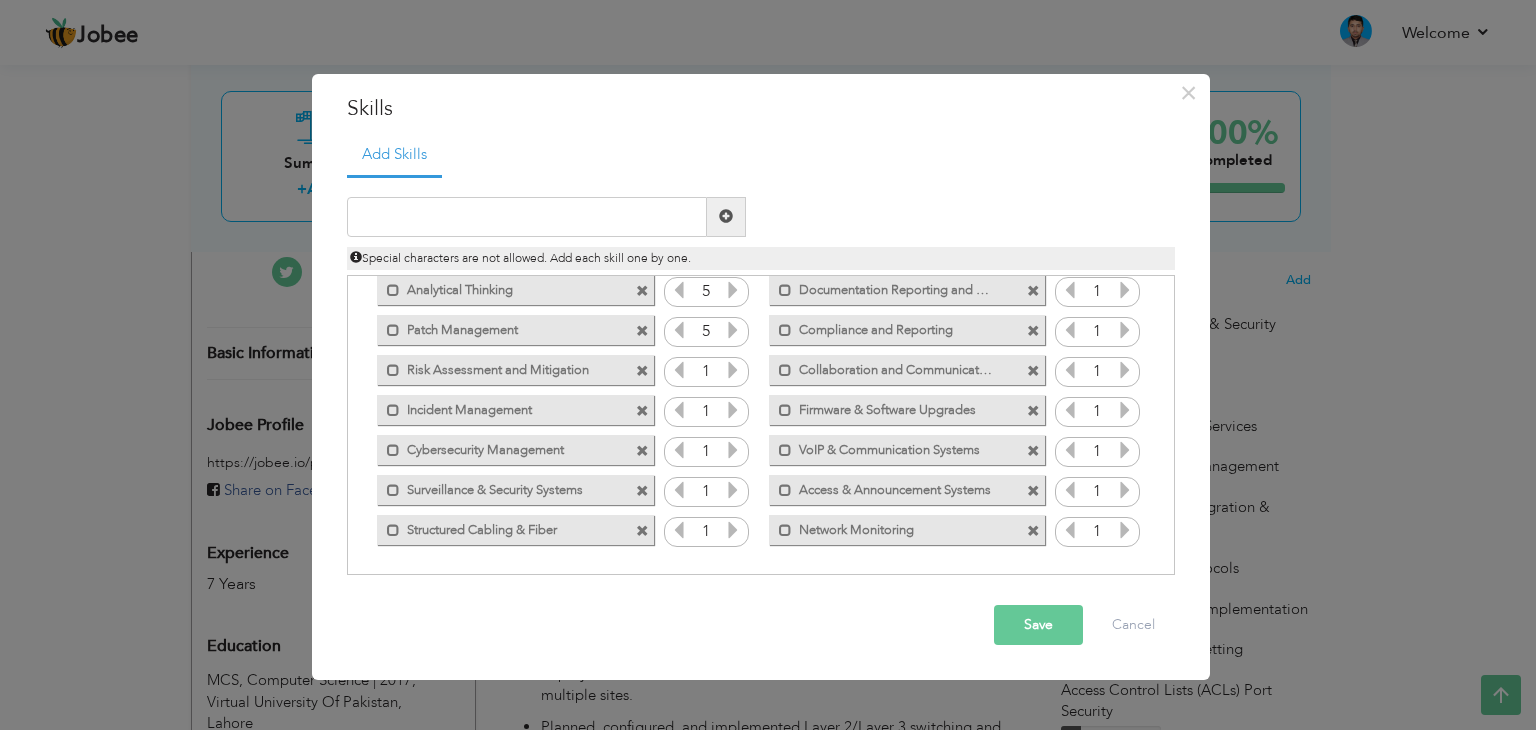 click at bounding box center (733, 370) 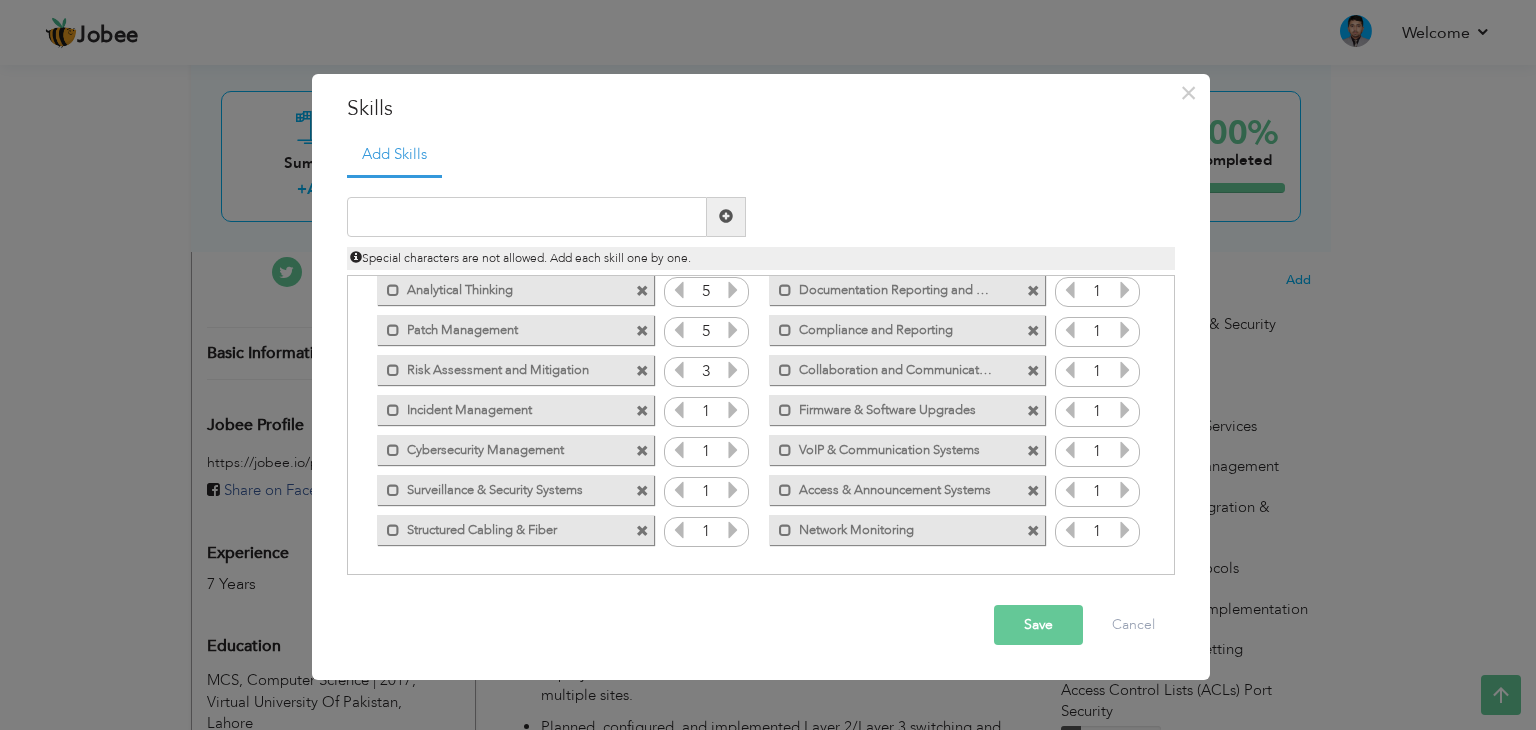 click at bounding box center (733, 370) 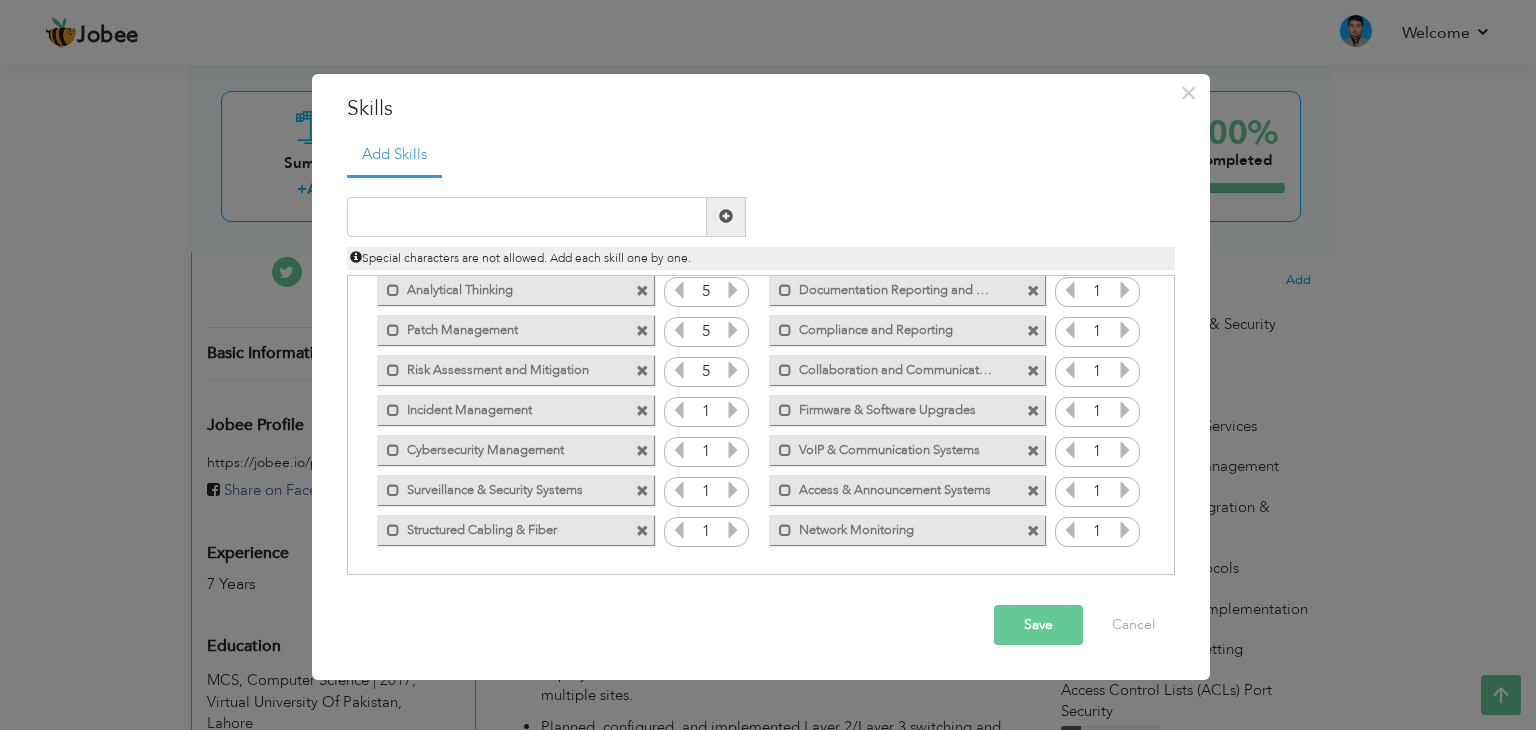 click at bounding box center (733, 370) 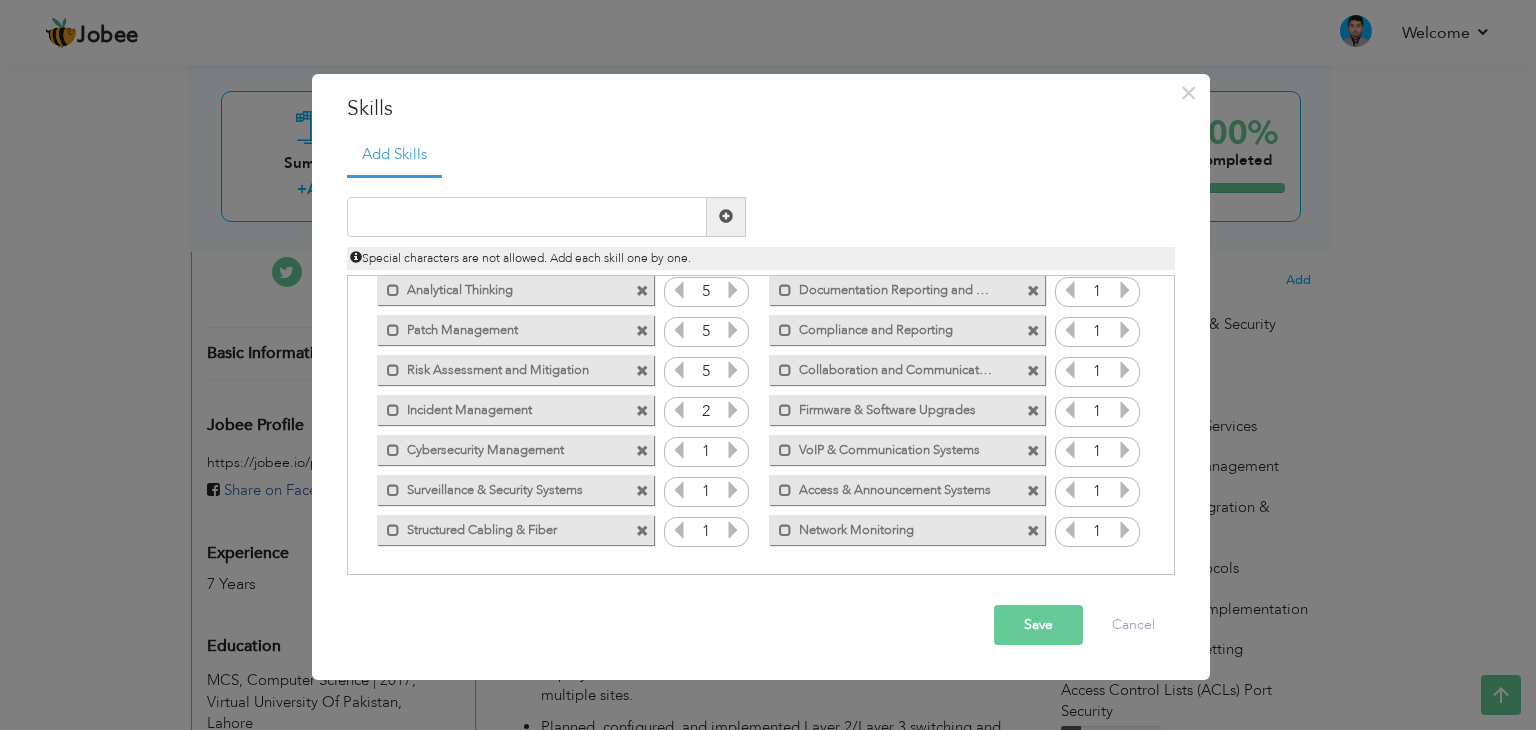 click at bounding box center [733, 410] 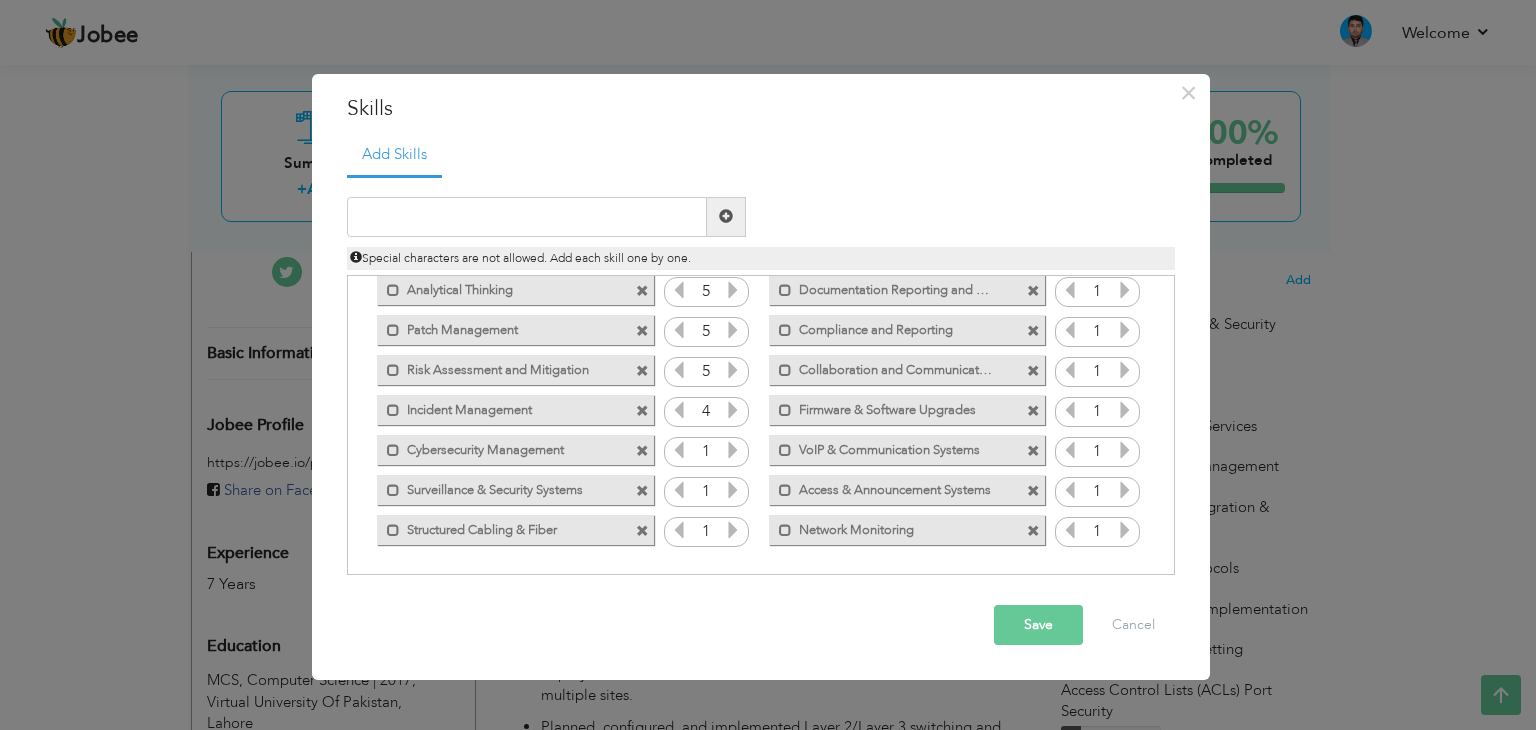 click at bounding box center [733, 410] 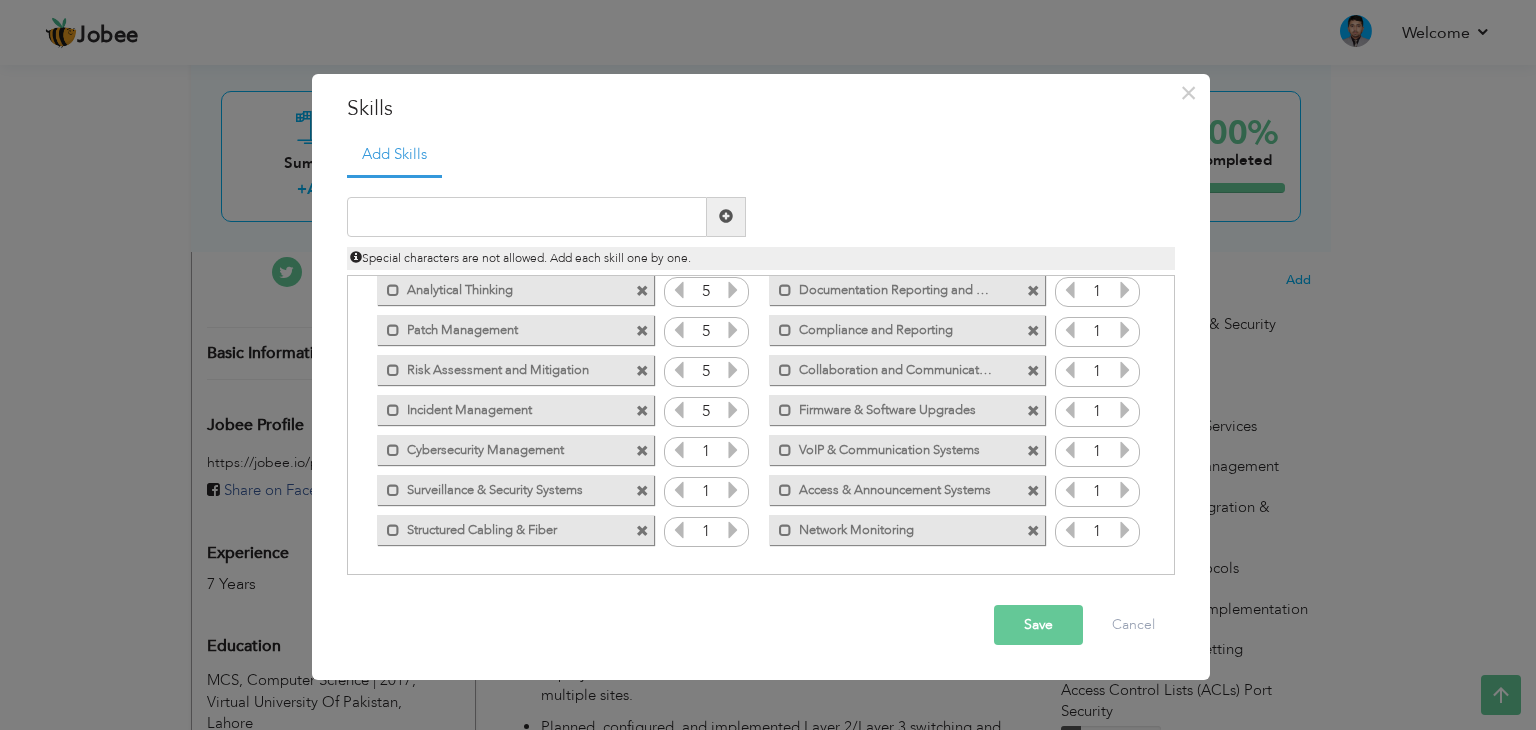 click at bounding box center (733, 410) 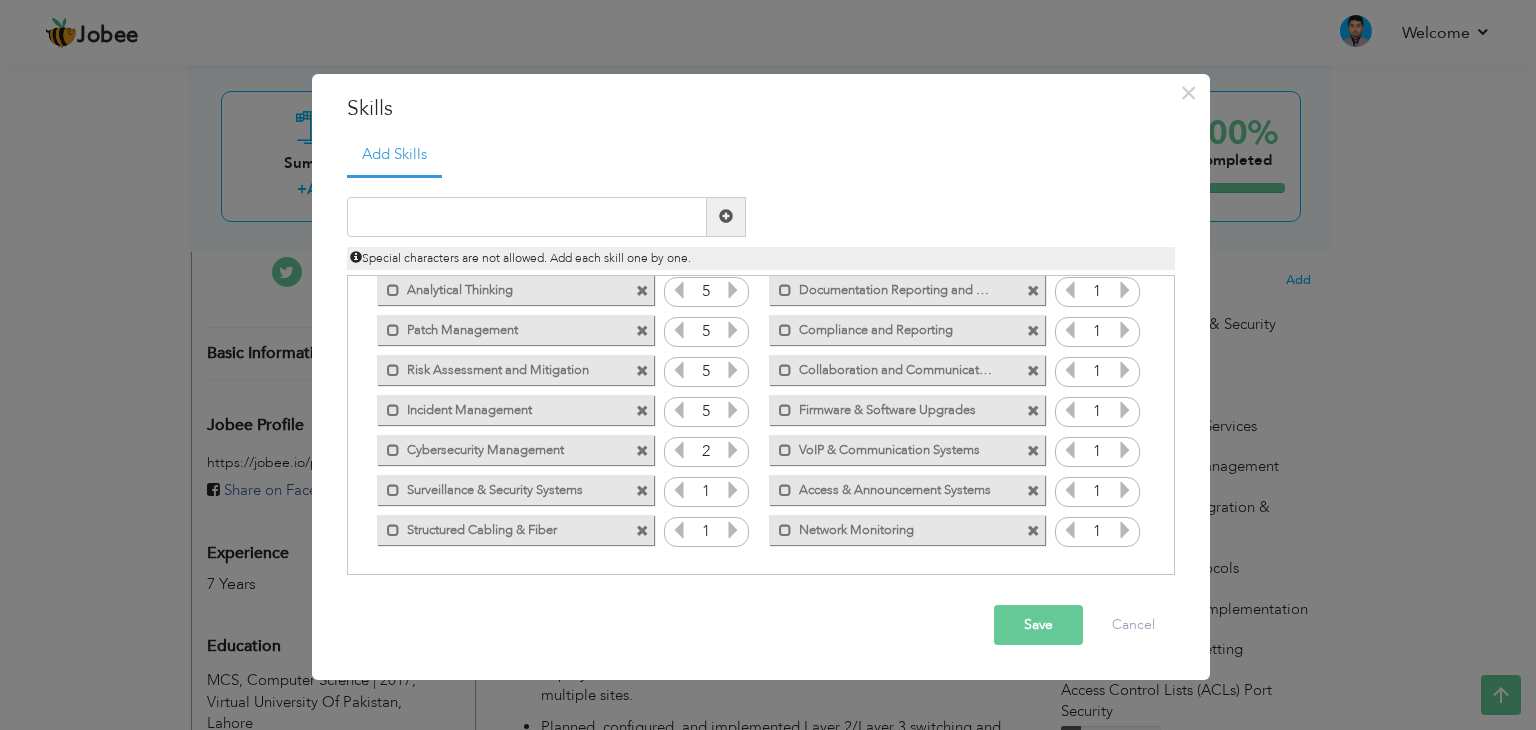 click at bounding box center [733, 450] 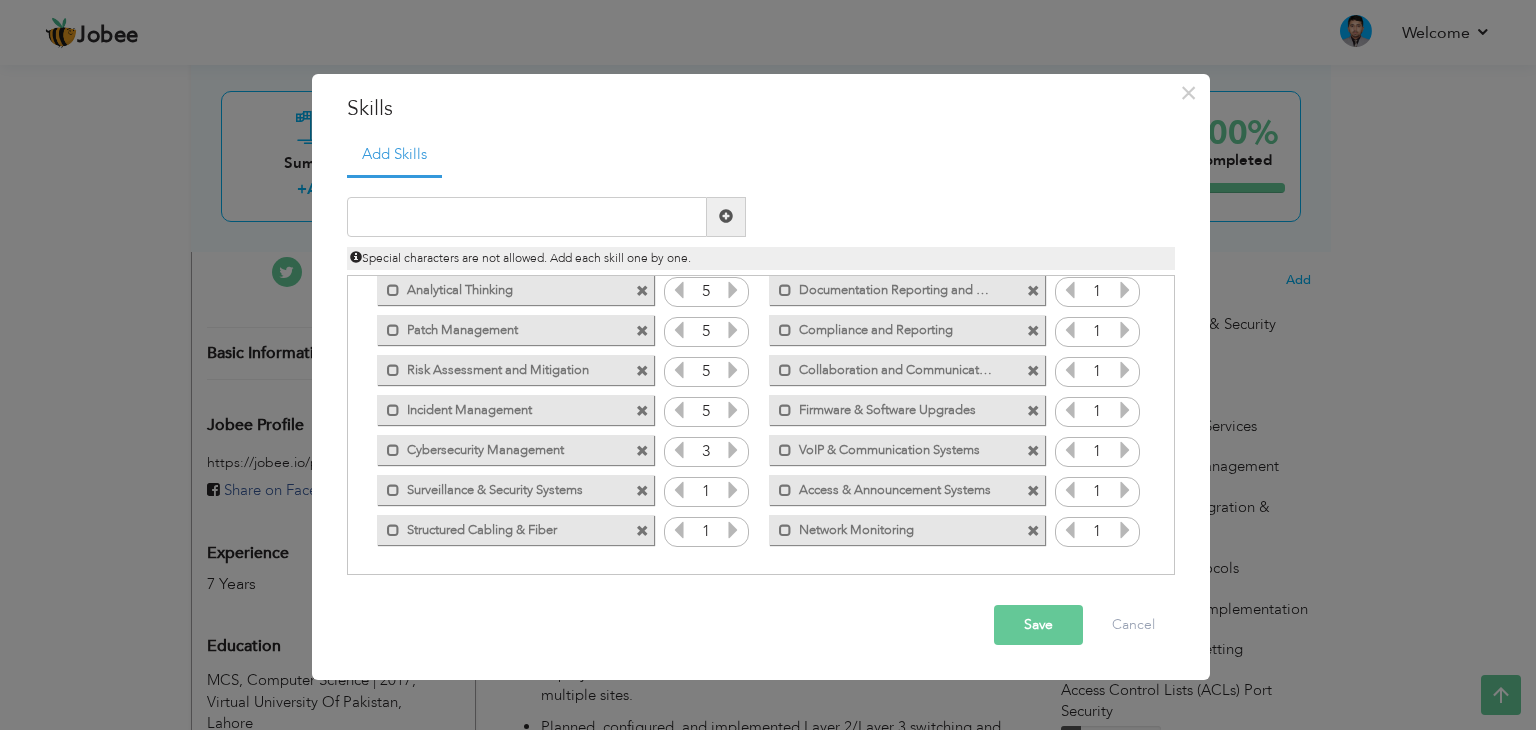click at bounding box center [733, 450] 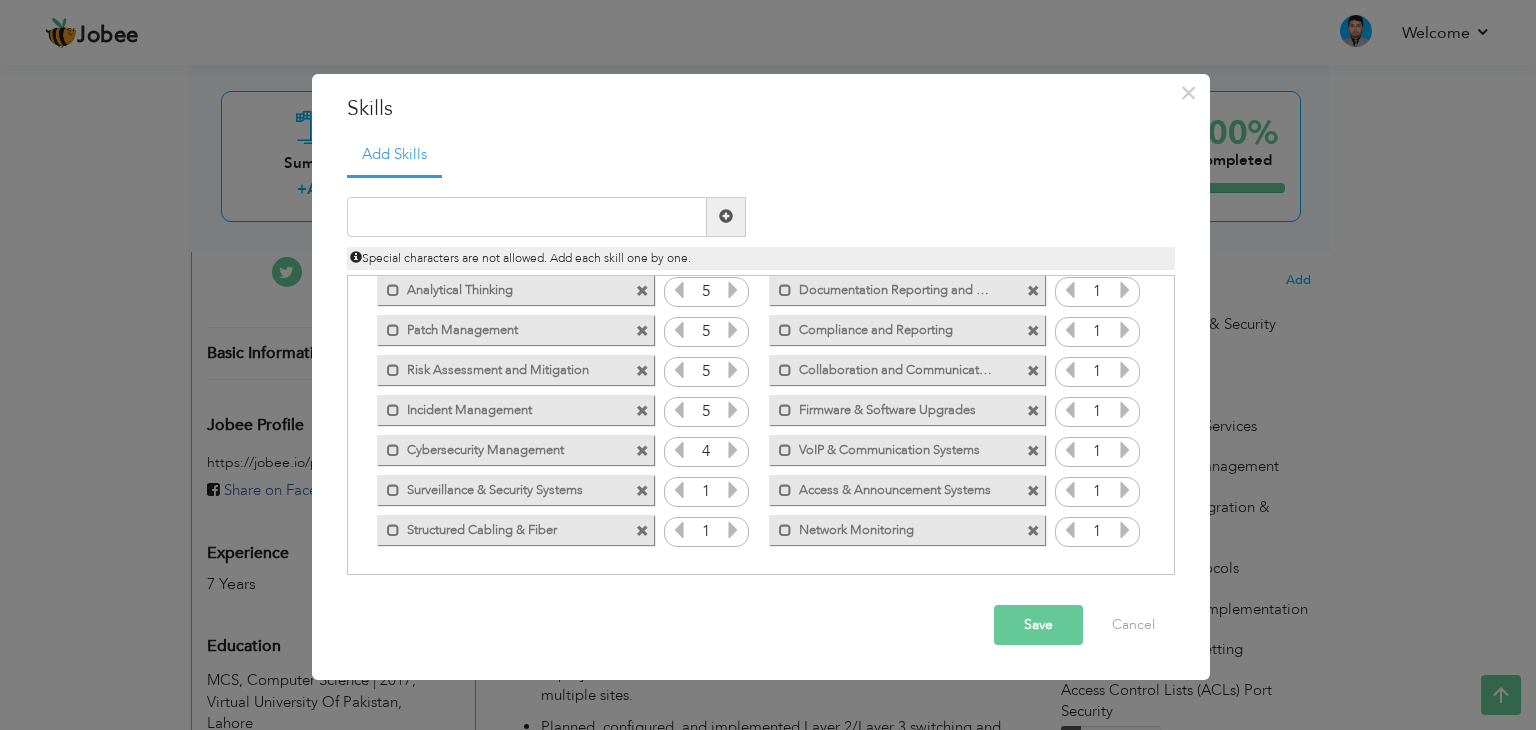 click at bounding box center (733, 450) 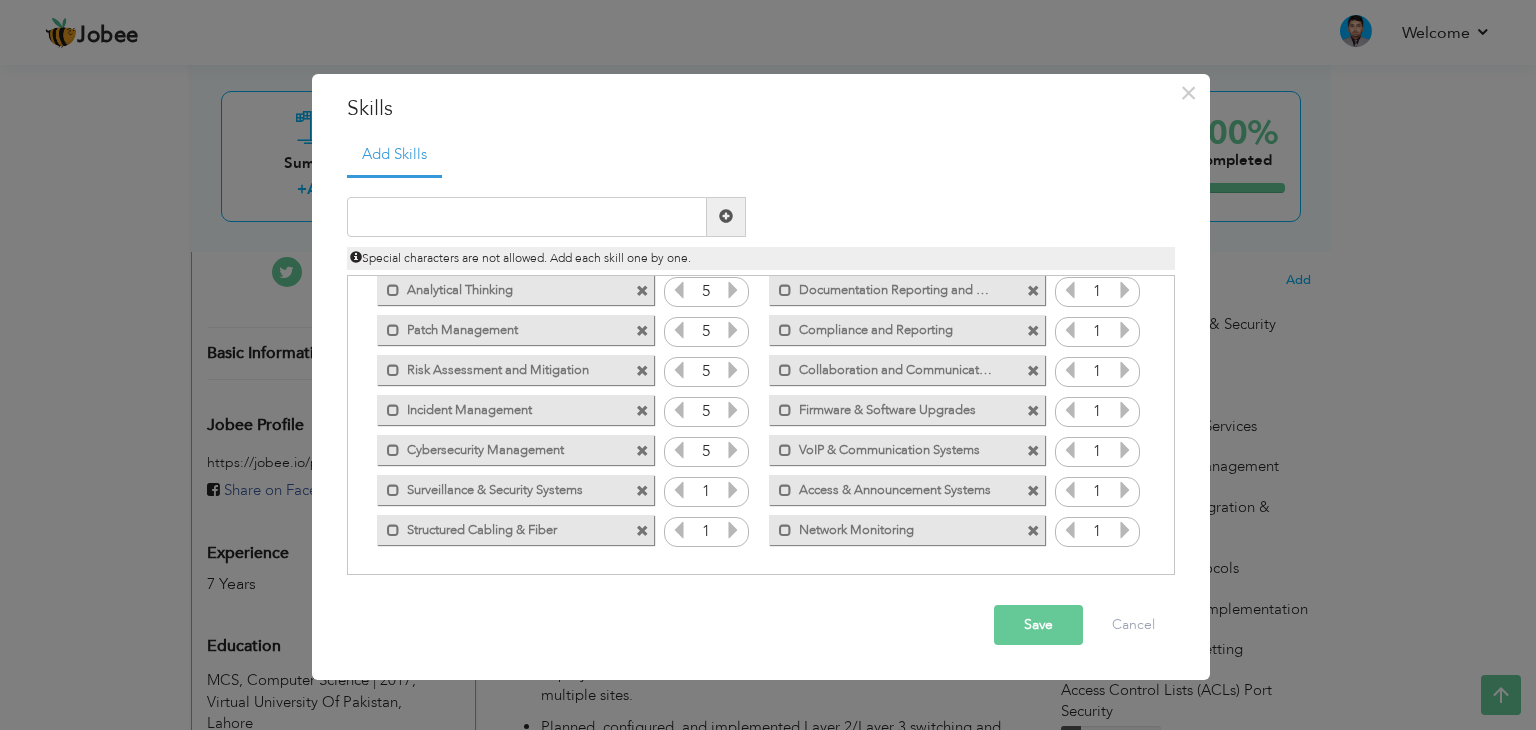 click at bounding box center (733, 450) 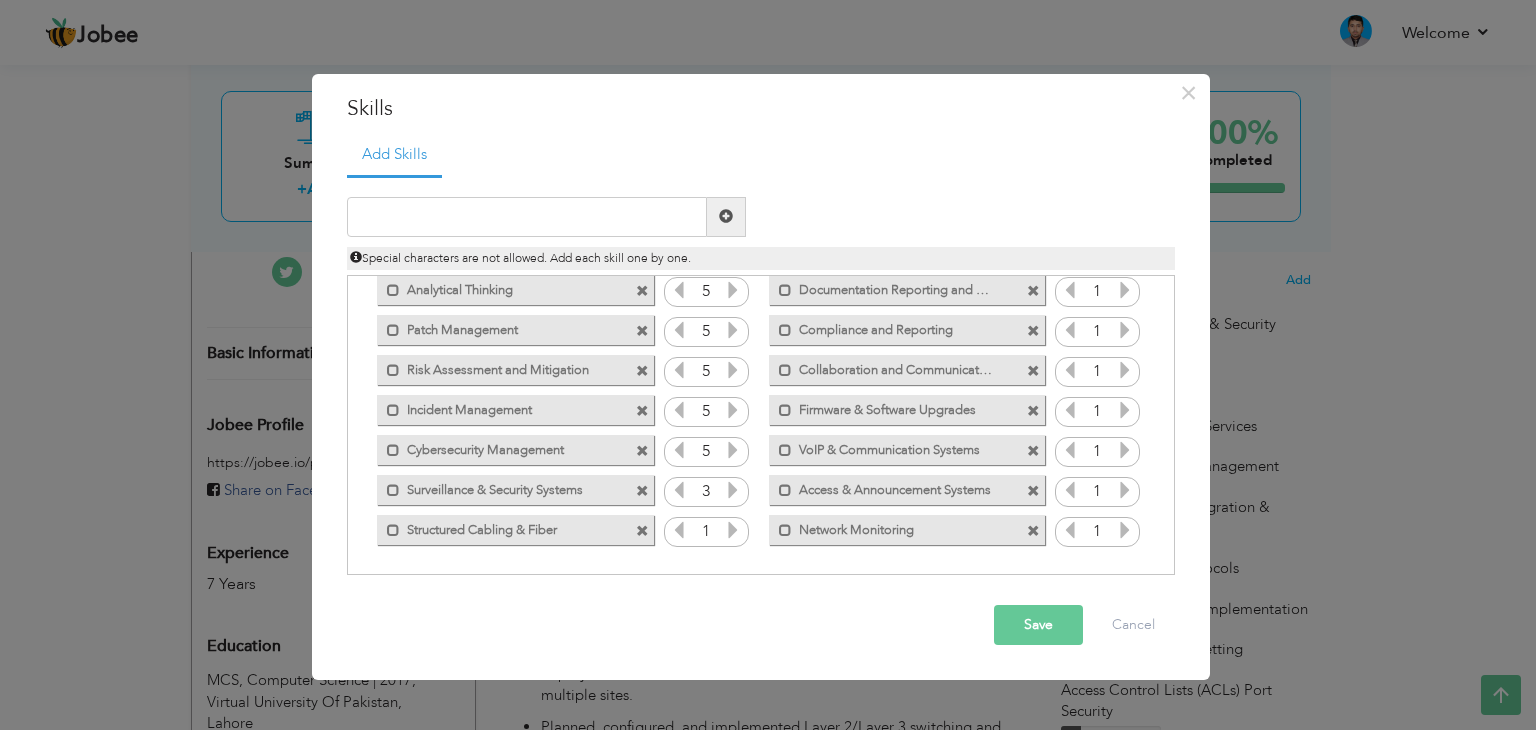 click at bounding box center (733, 490) 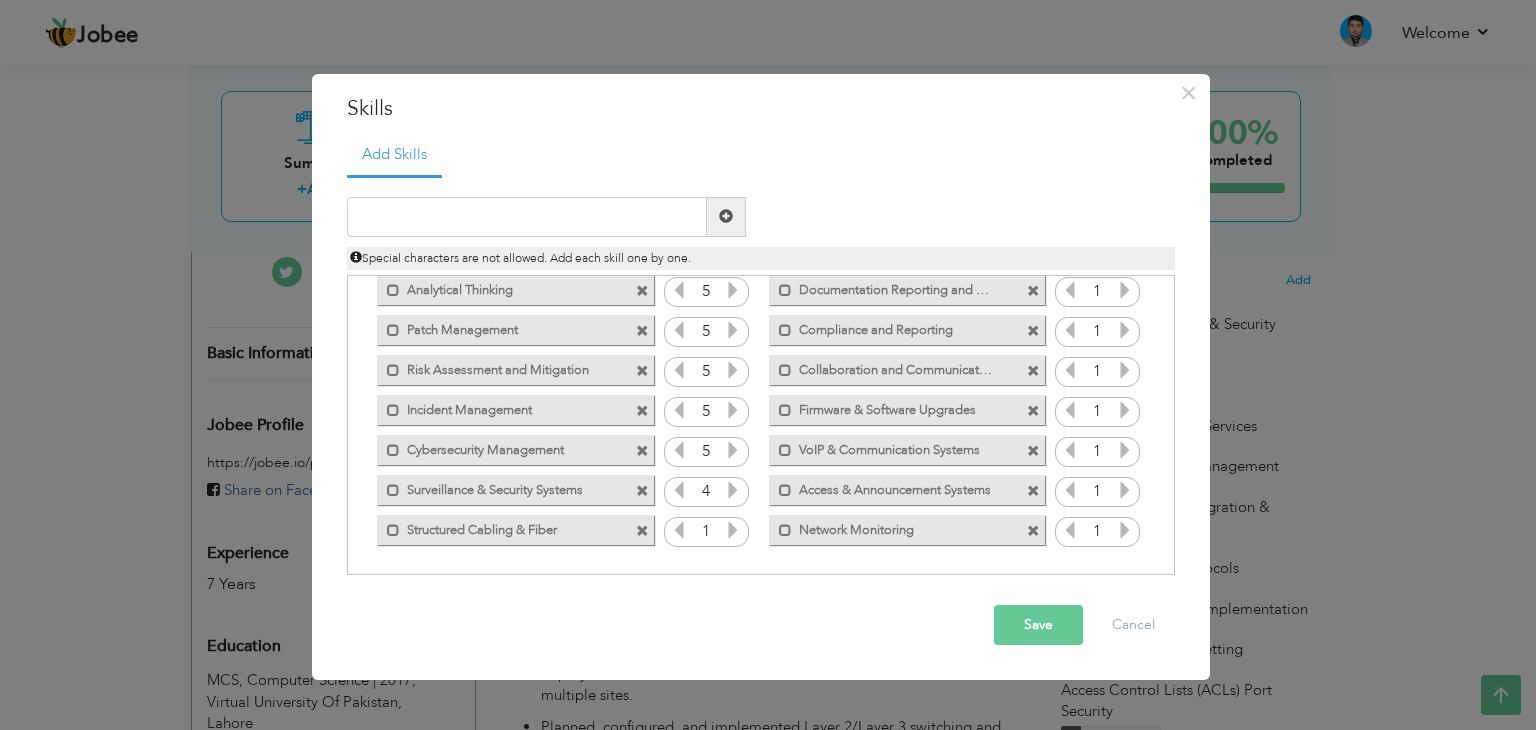 click at bounding box center [733, 490] 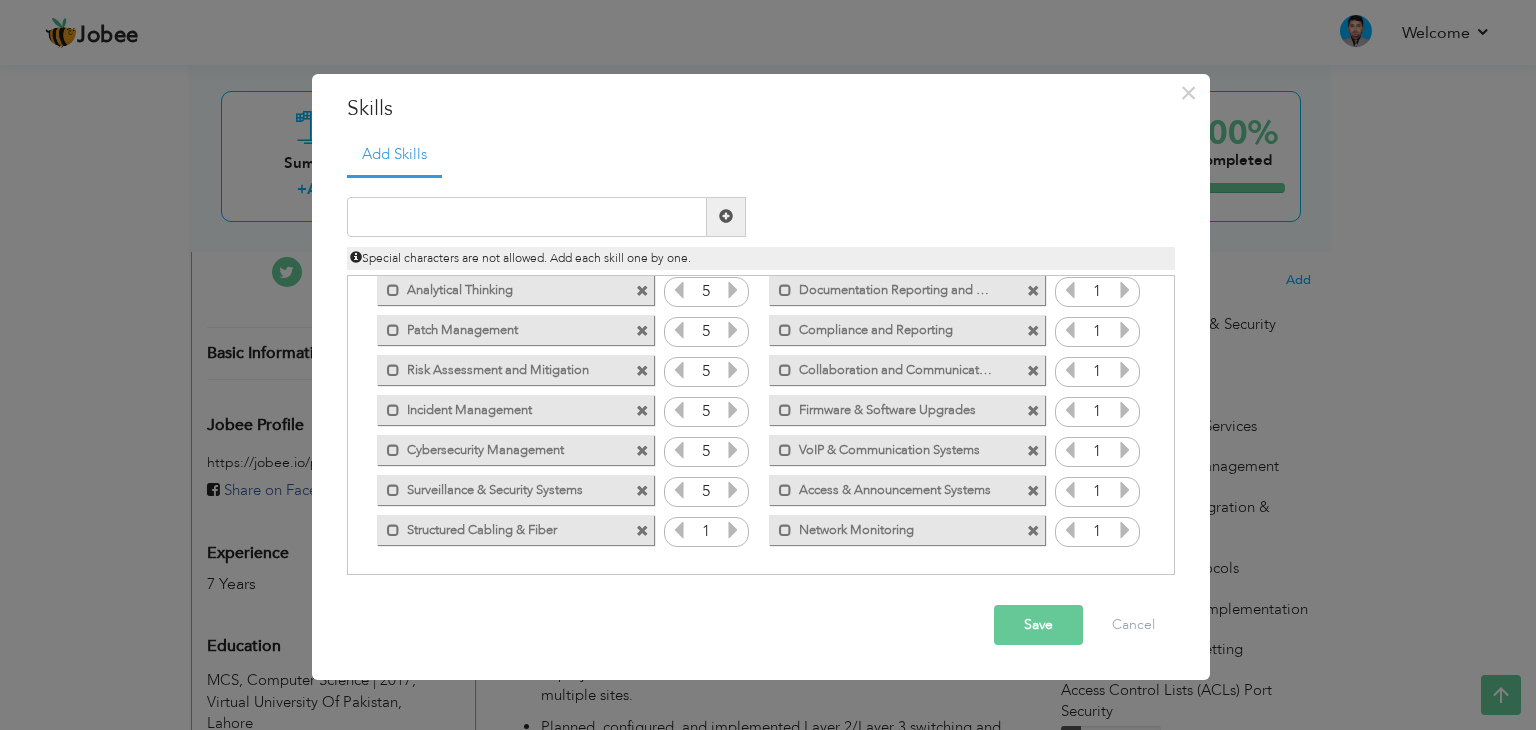 click at bounding box center (733, 490) 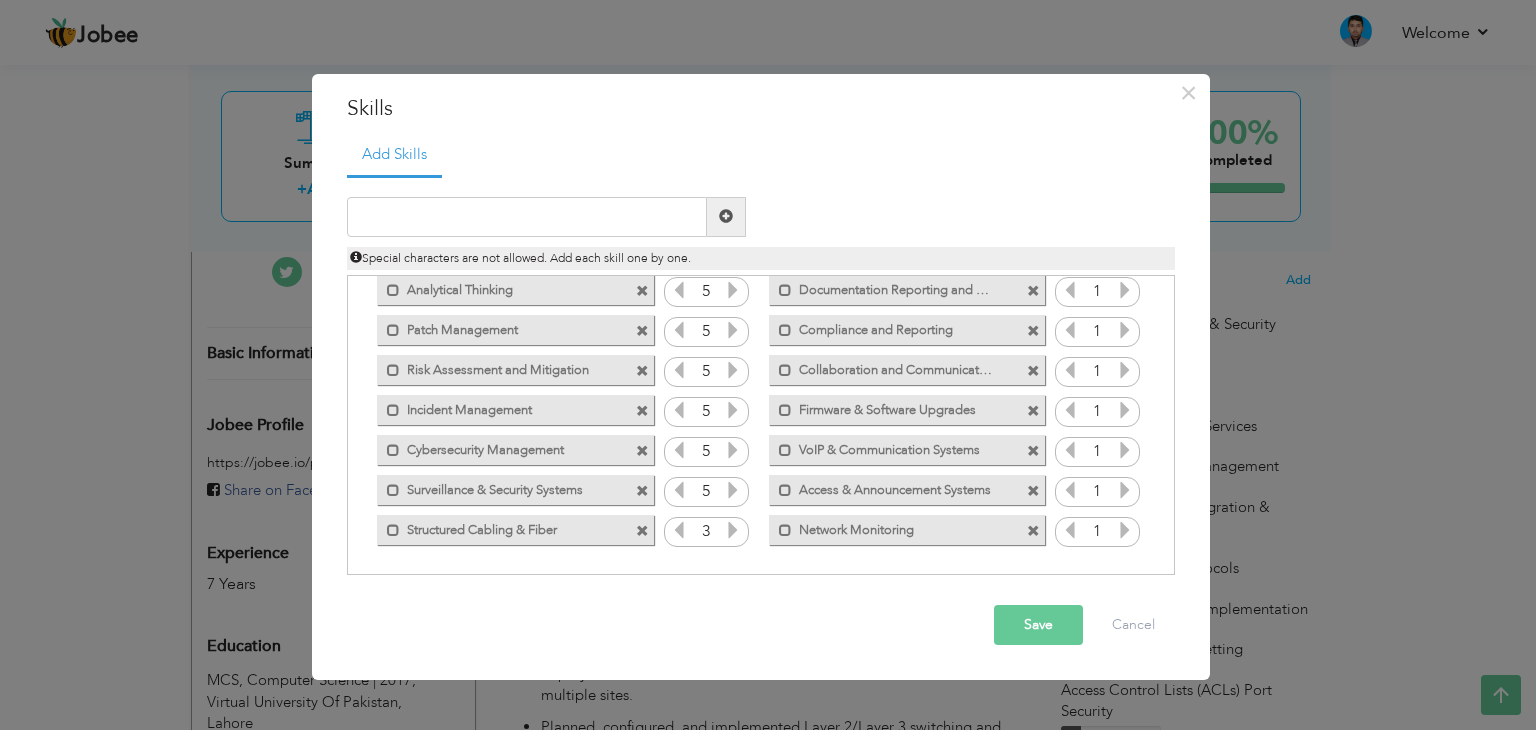 click at bounding box center [733, 530] 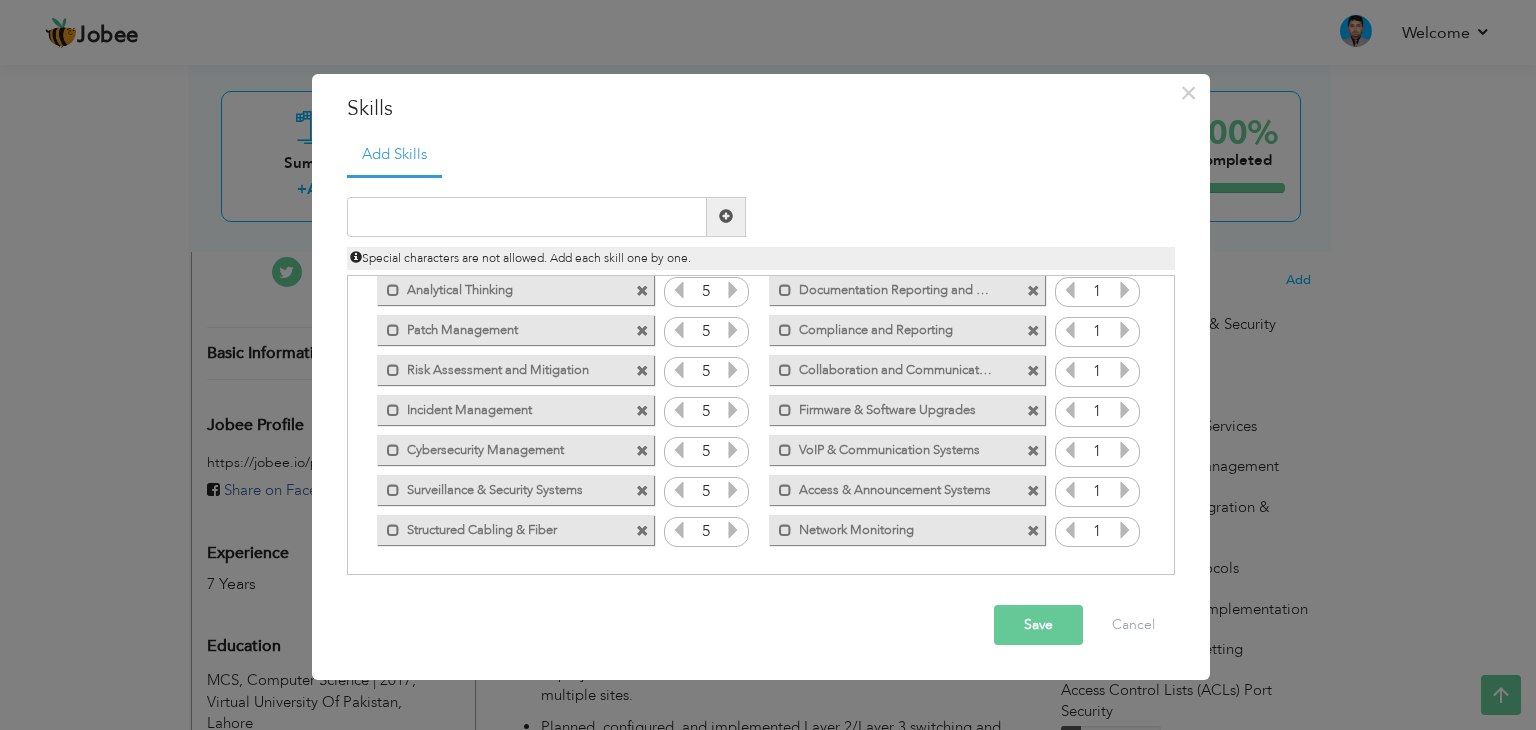 click at bounding box center [733, 530] 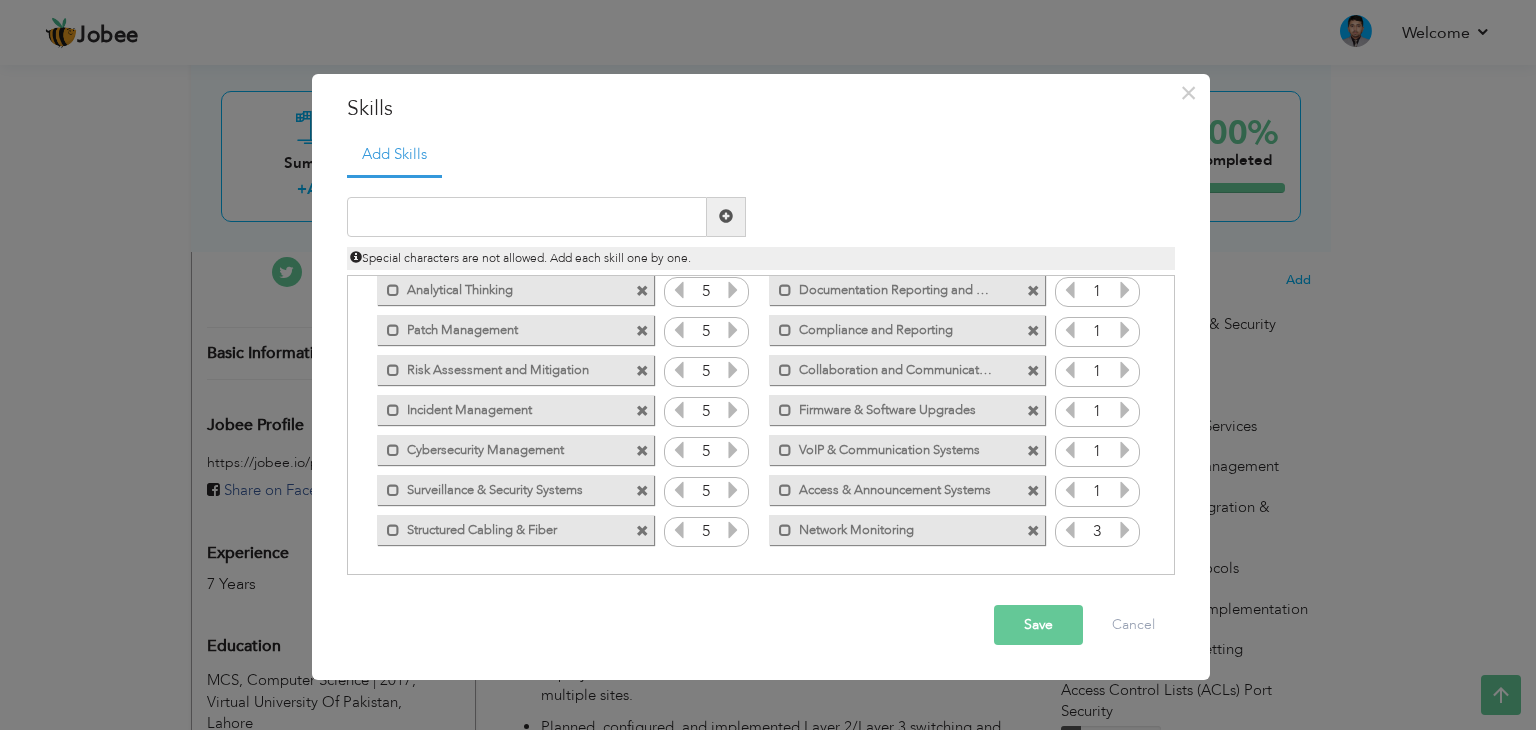 click at bounding box center (1125, 530) 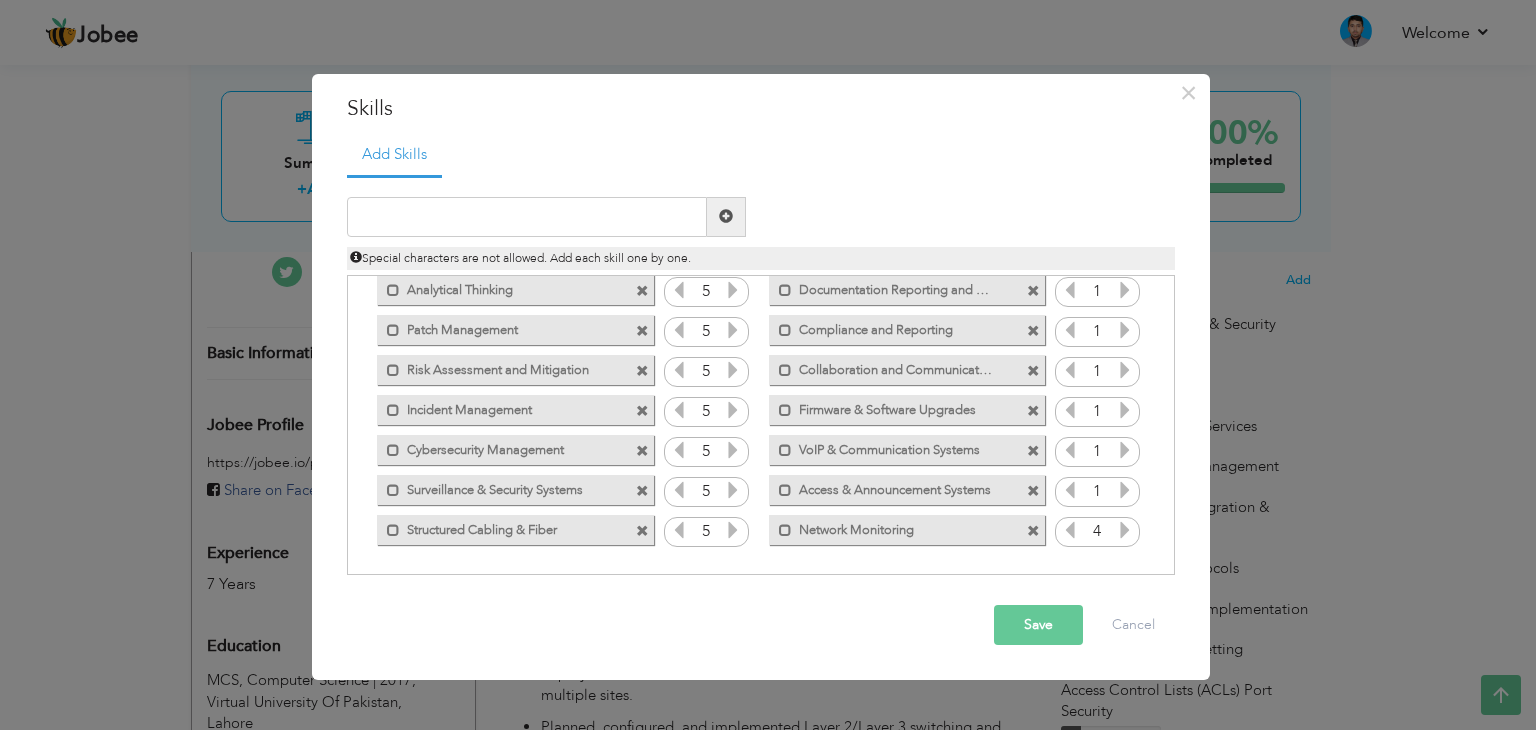 click at bounding box center [1125, 530] 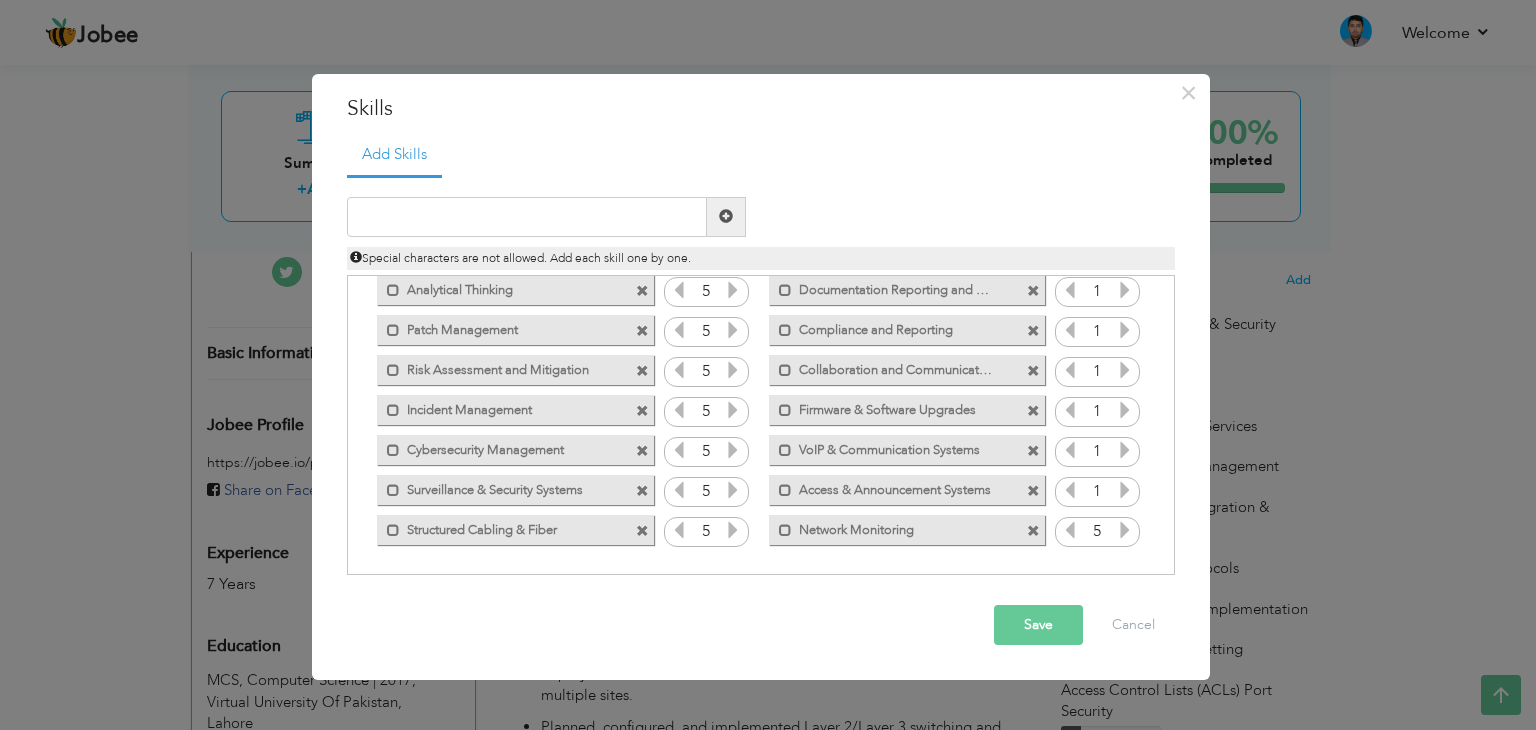 click at bounding box center (1125, 530) 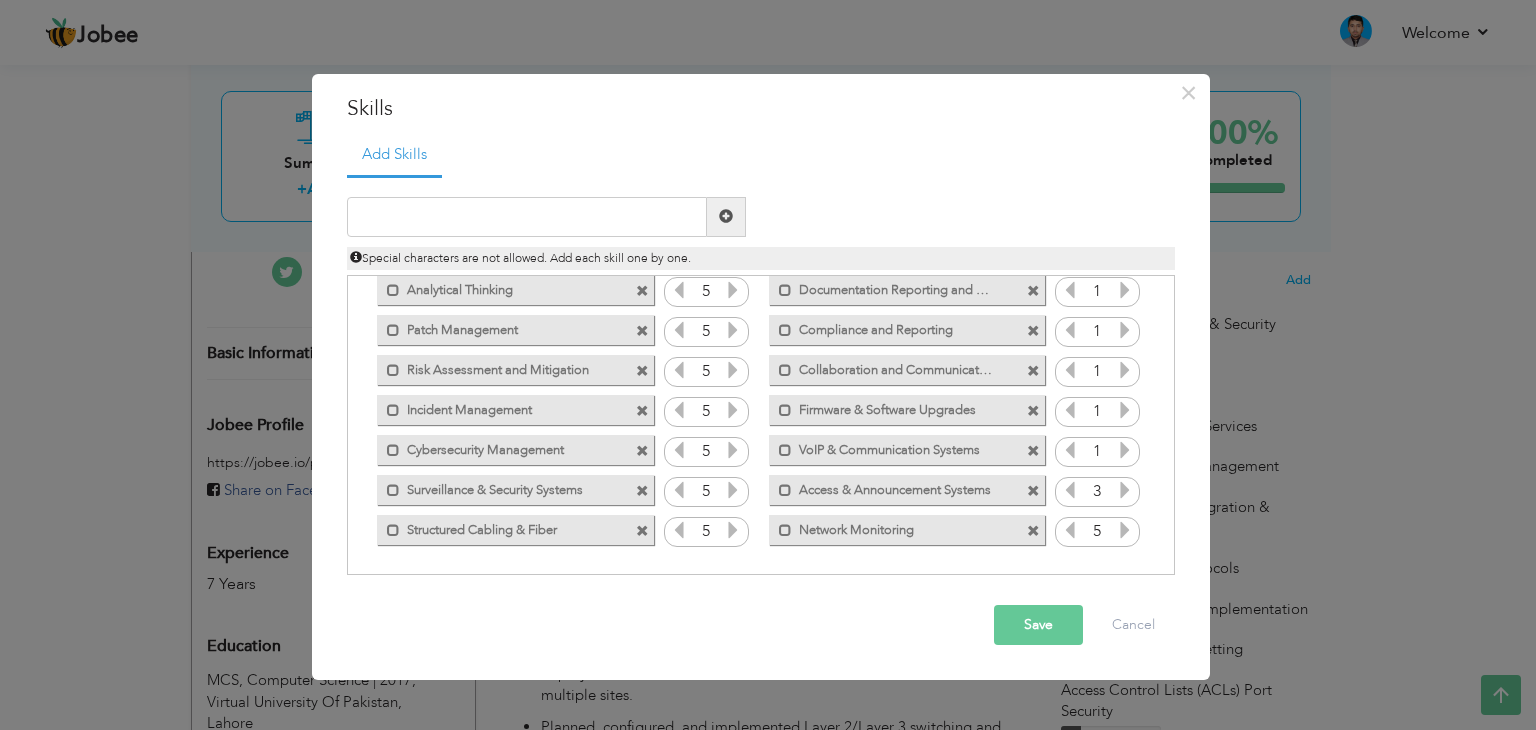 click at bounding box center (1125, 490) 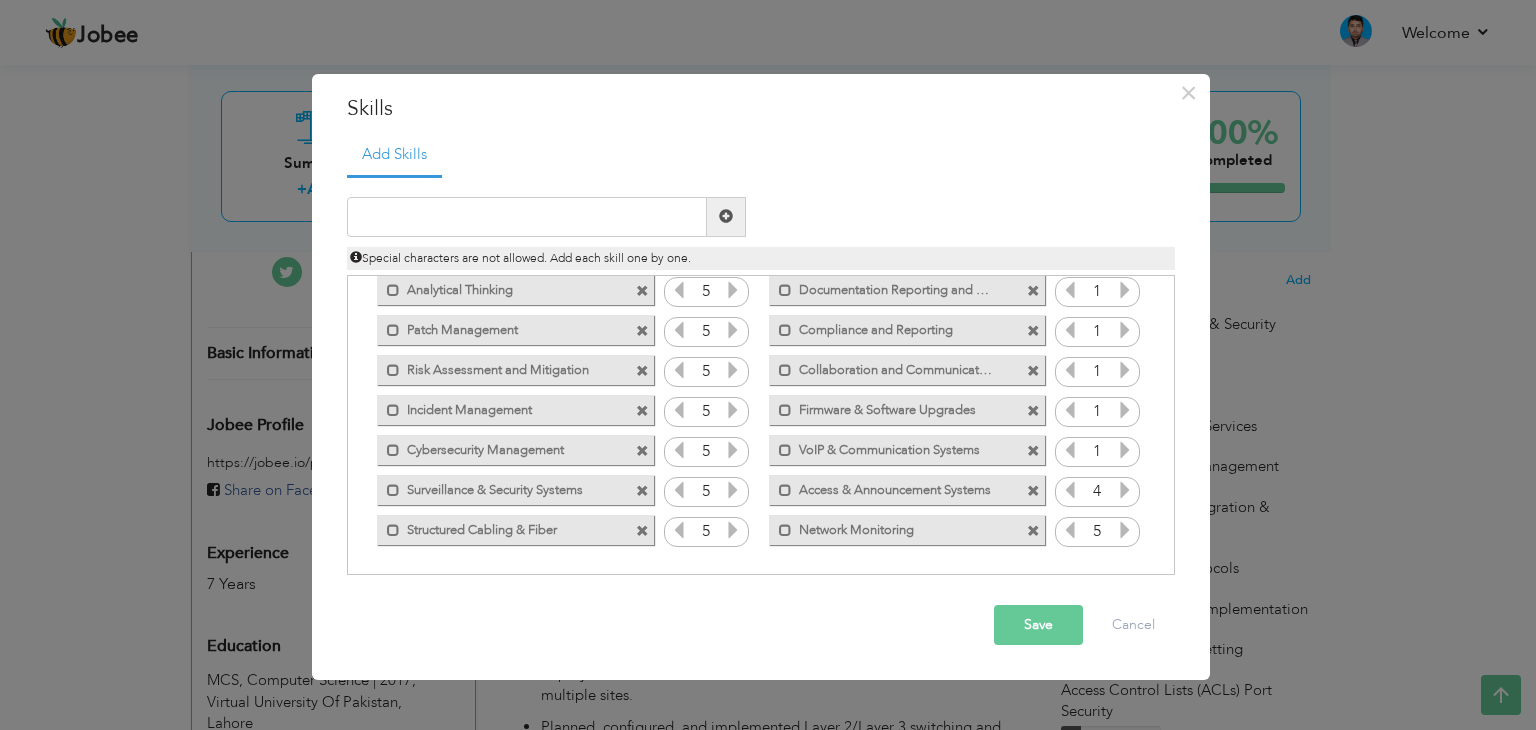 click at bounding box center (1125, 490) 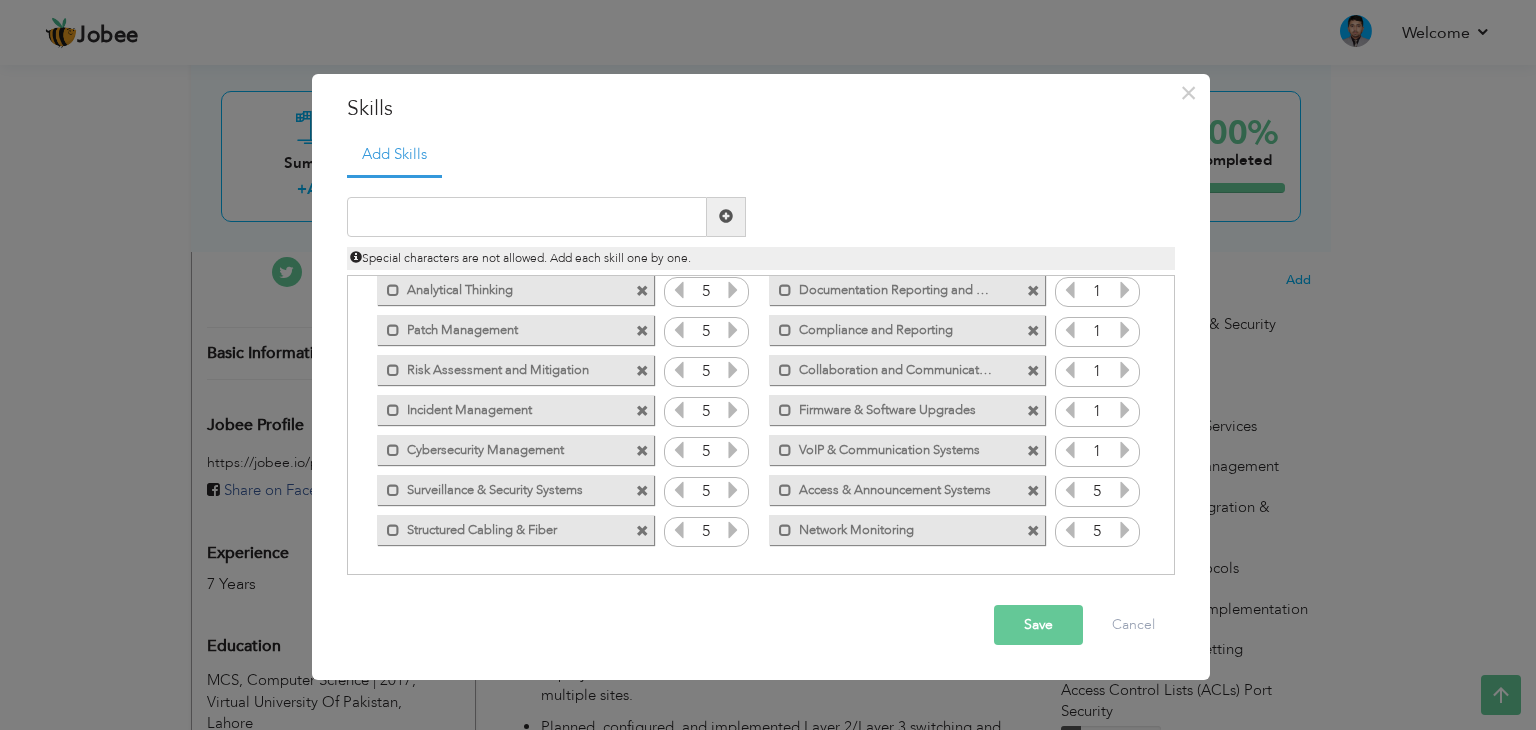 click at bounding box center (1125, 490) 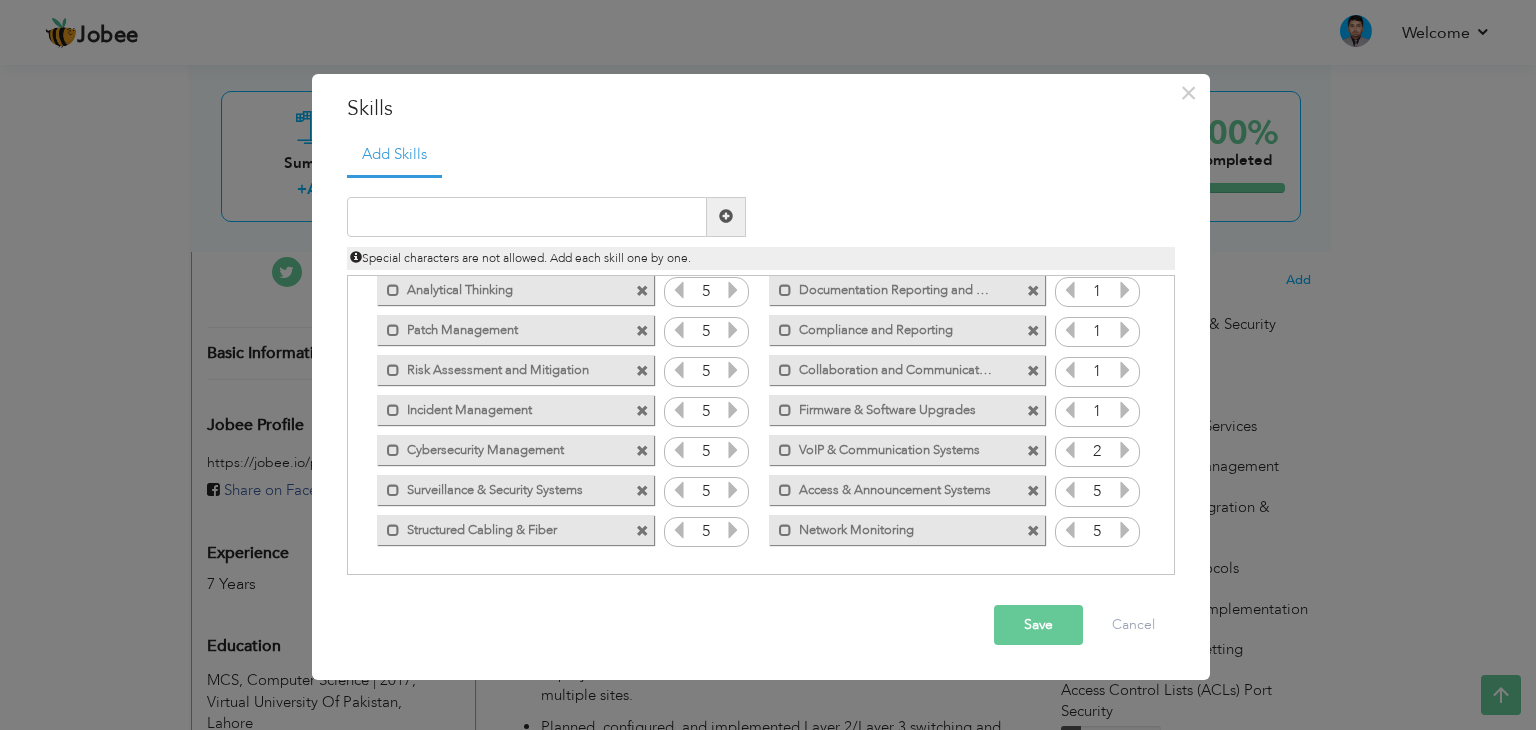 click at bounding box center [1125, 450] 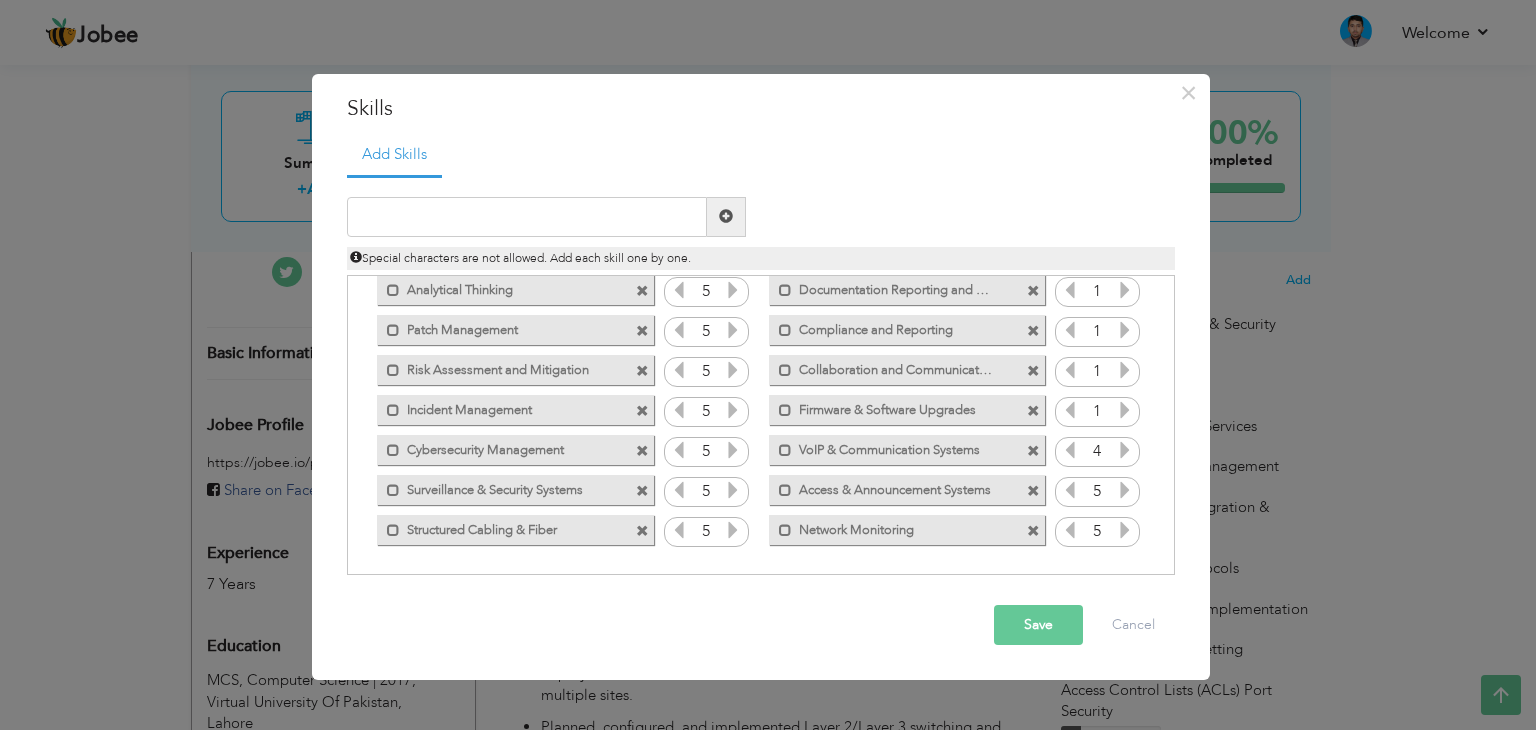 click at bounding box center (1125, 450) 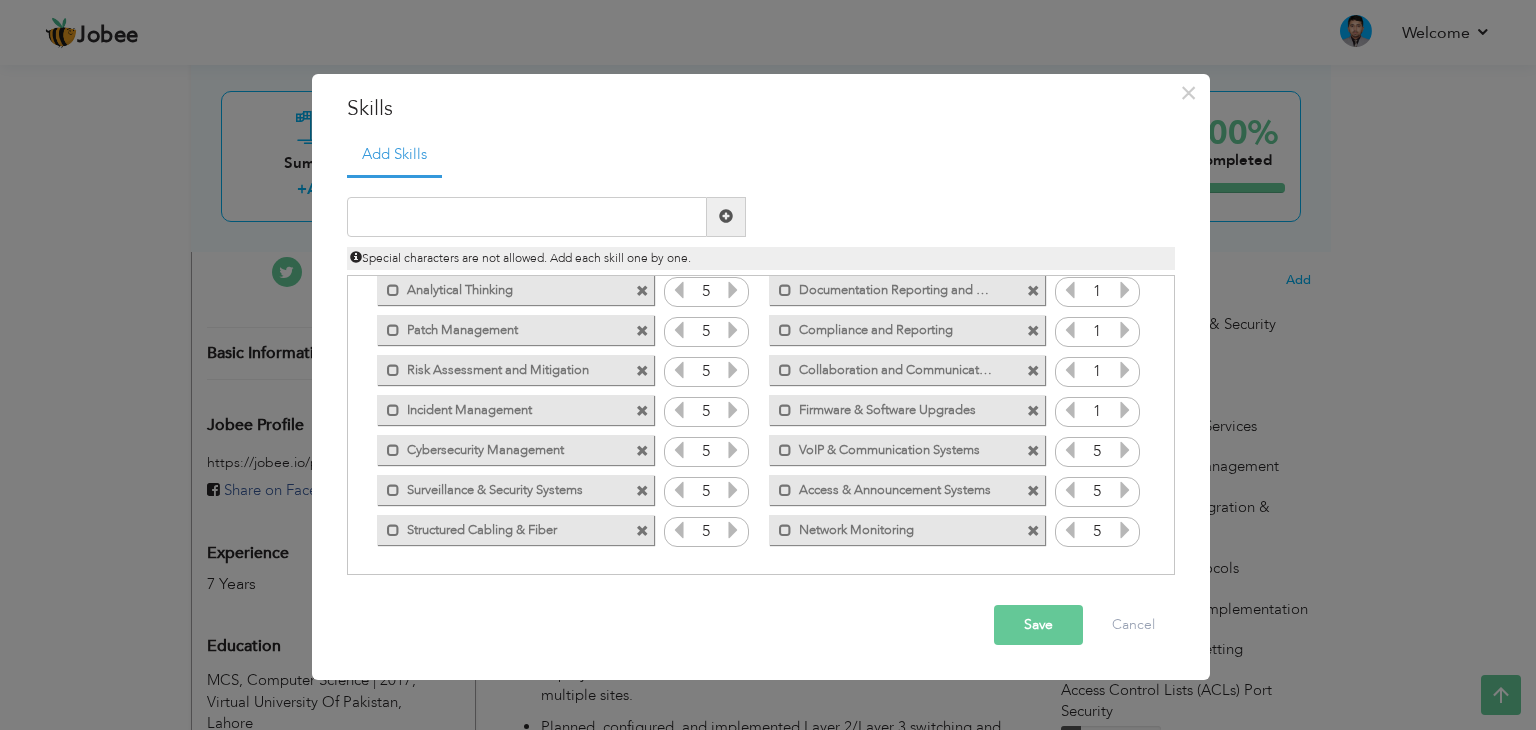 click at bounding box center (1125, 450) 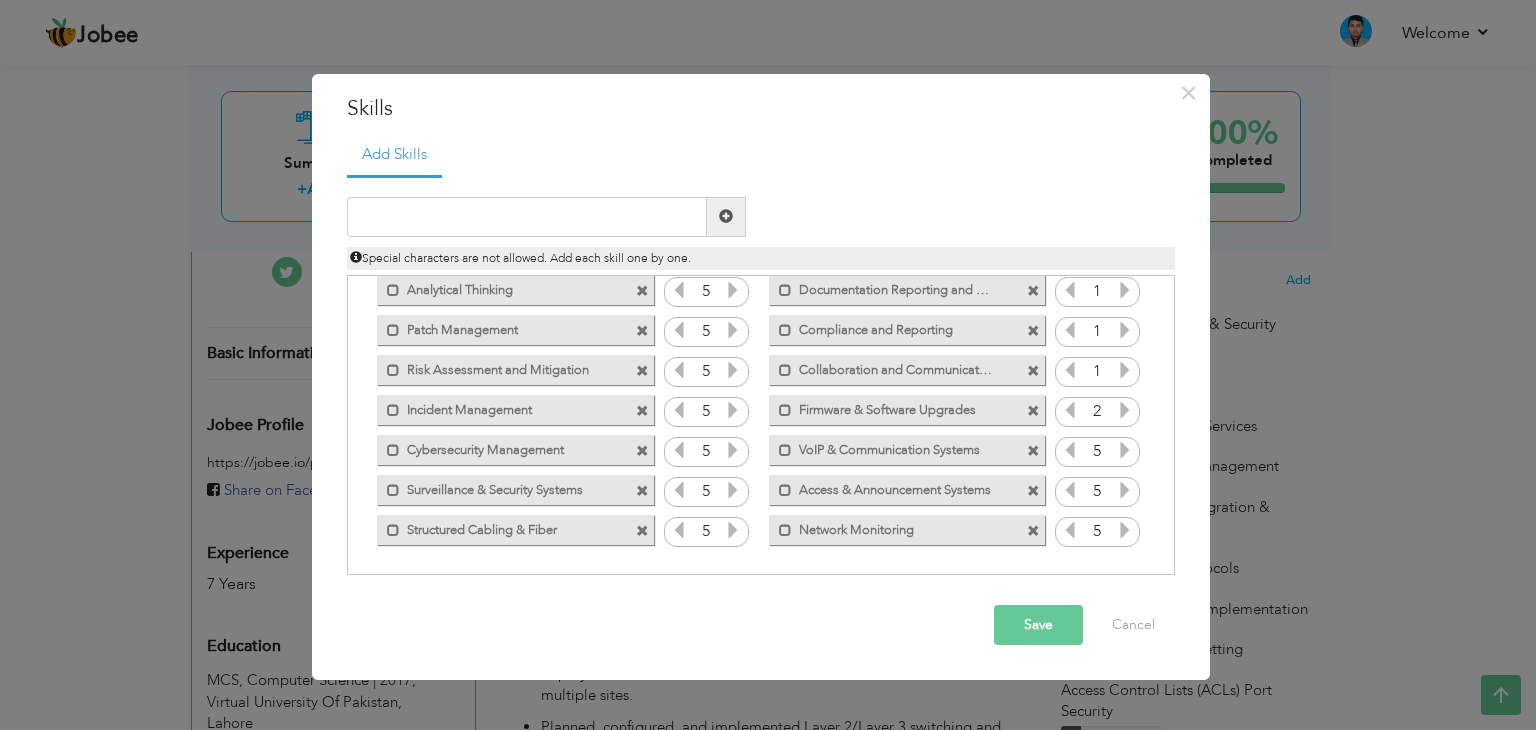 click at bounding box center (1125, 410) 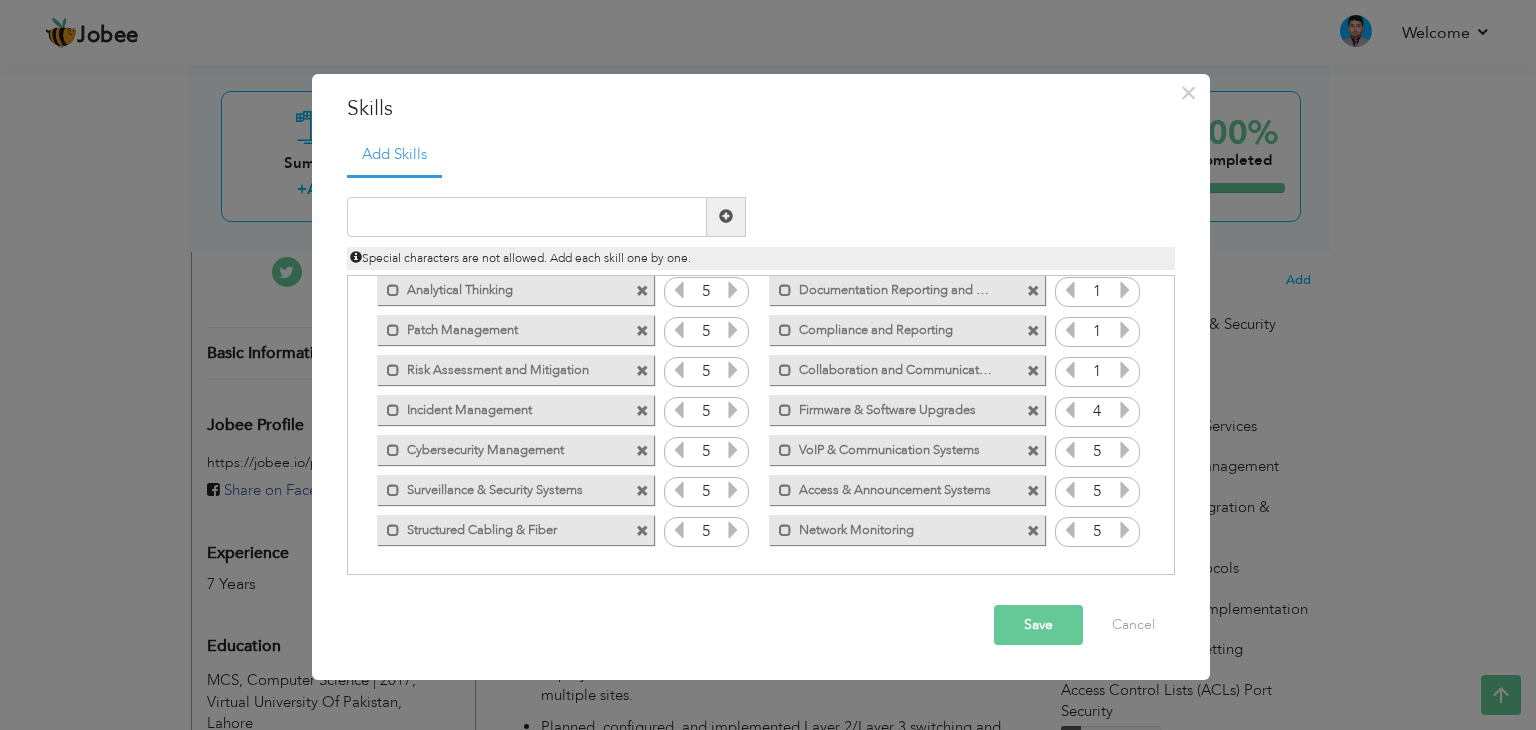 click at bounding box center [1125, 410] 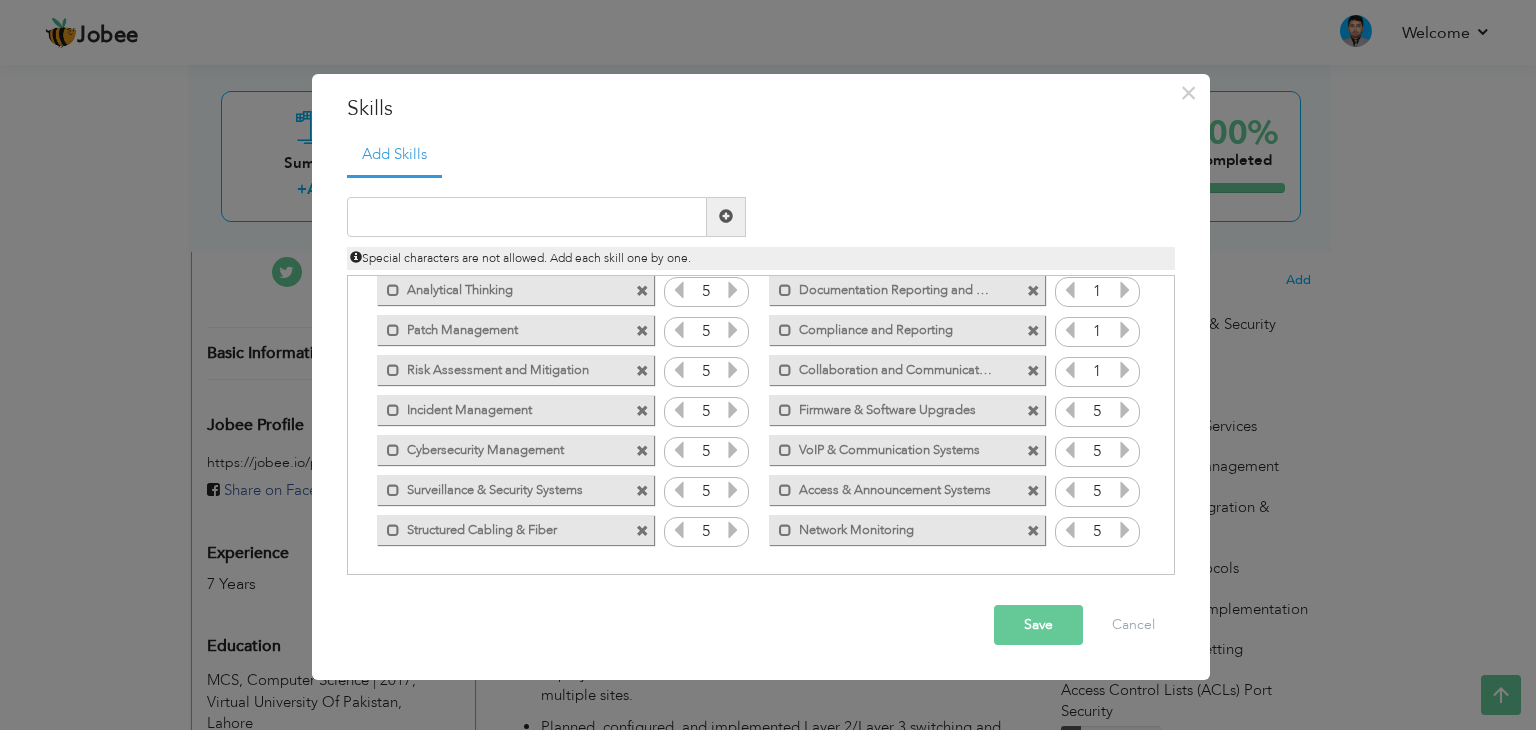 click at bounding box center [1125, 370] 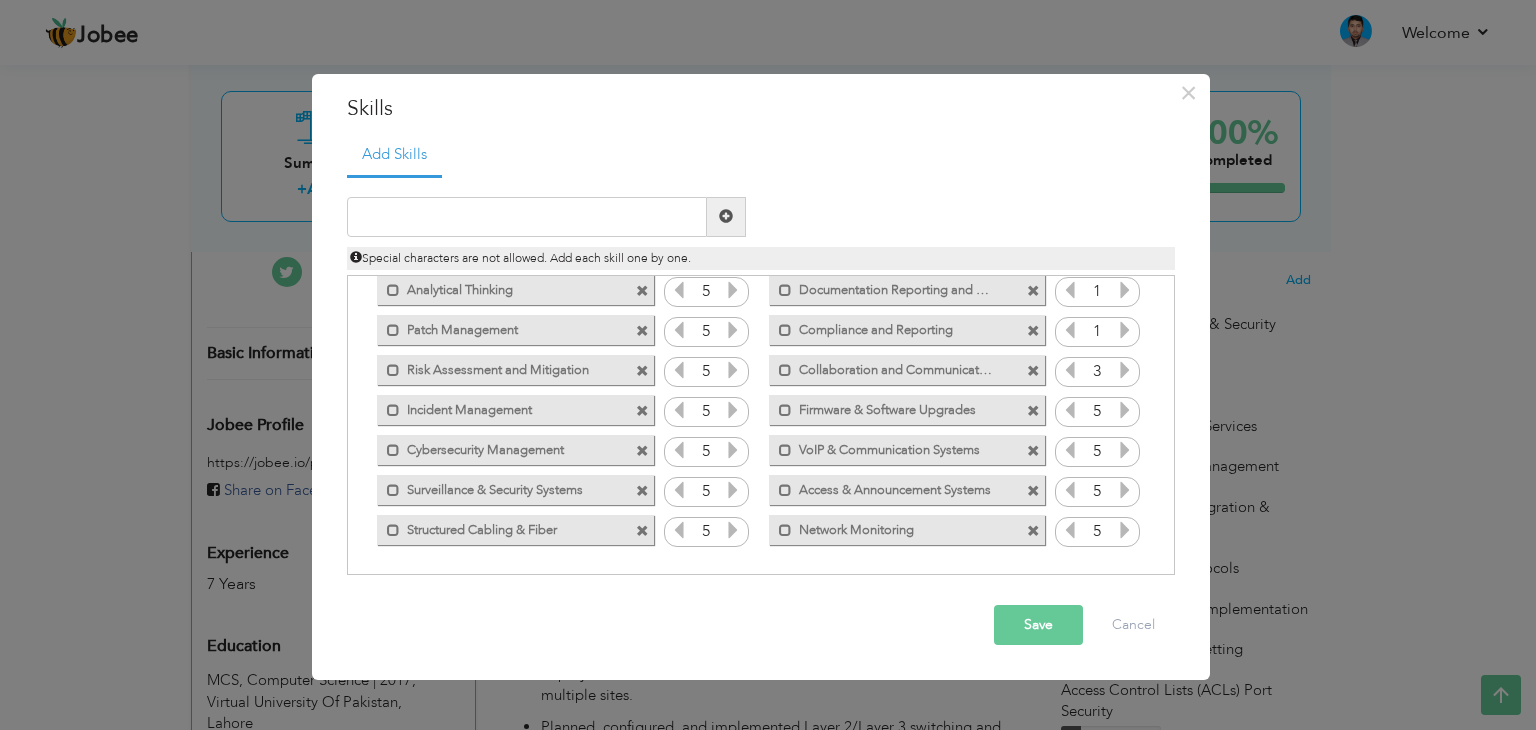 click at bounding box center [1125, 370] 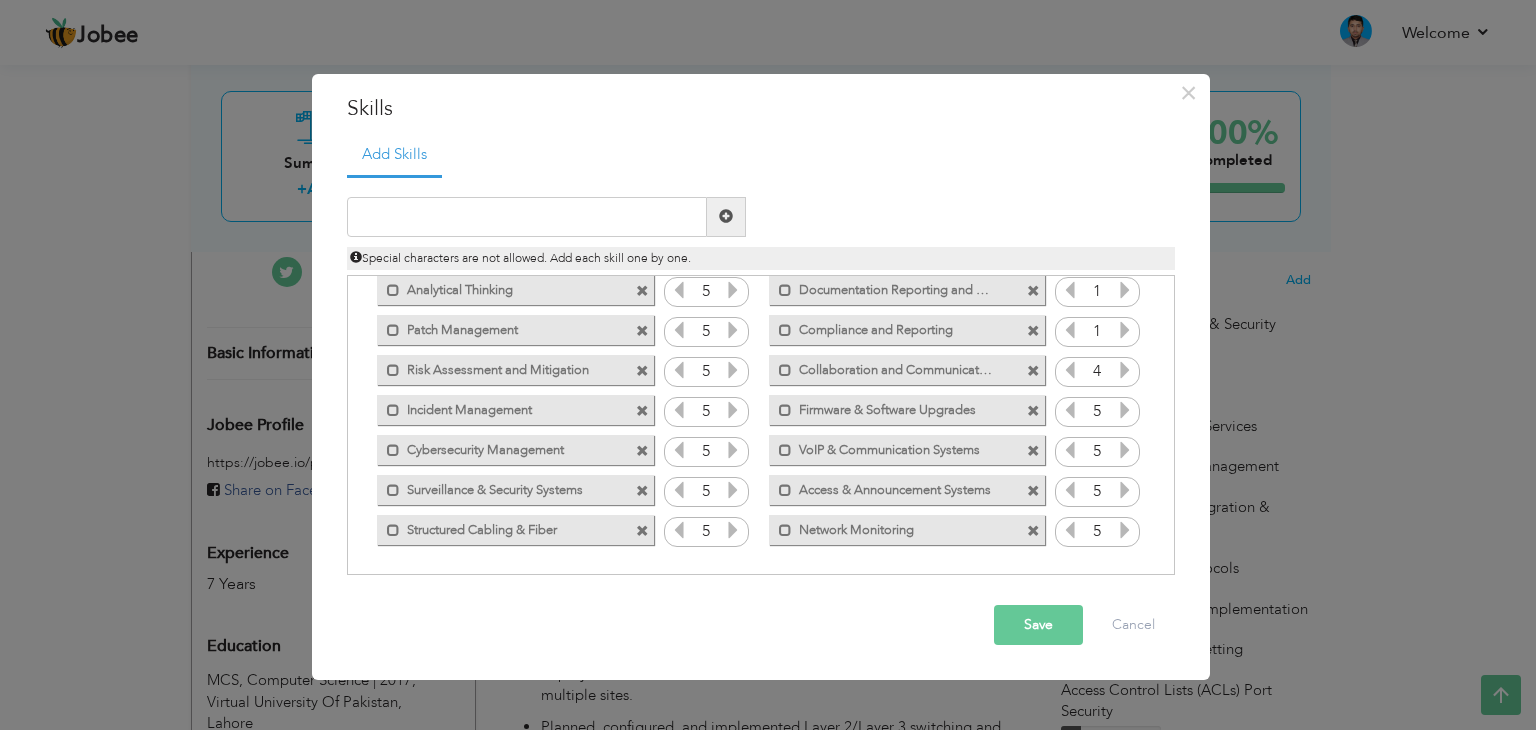 click at bounding box center [1125, 370] 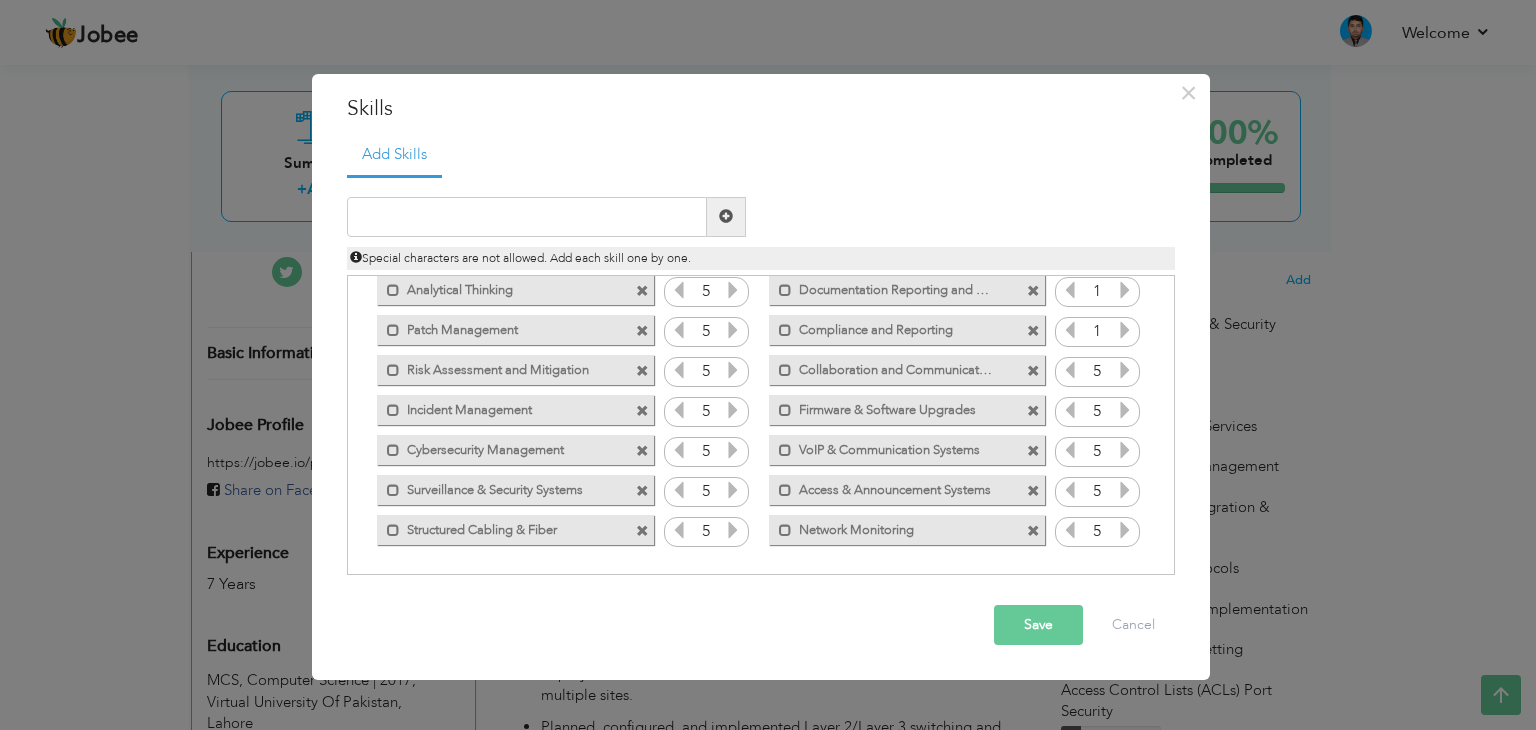 click at bounding box center (1125, 330) 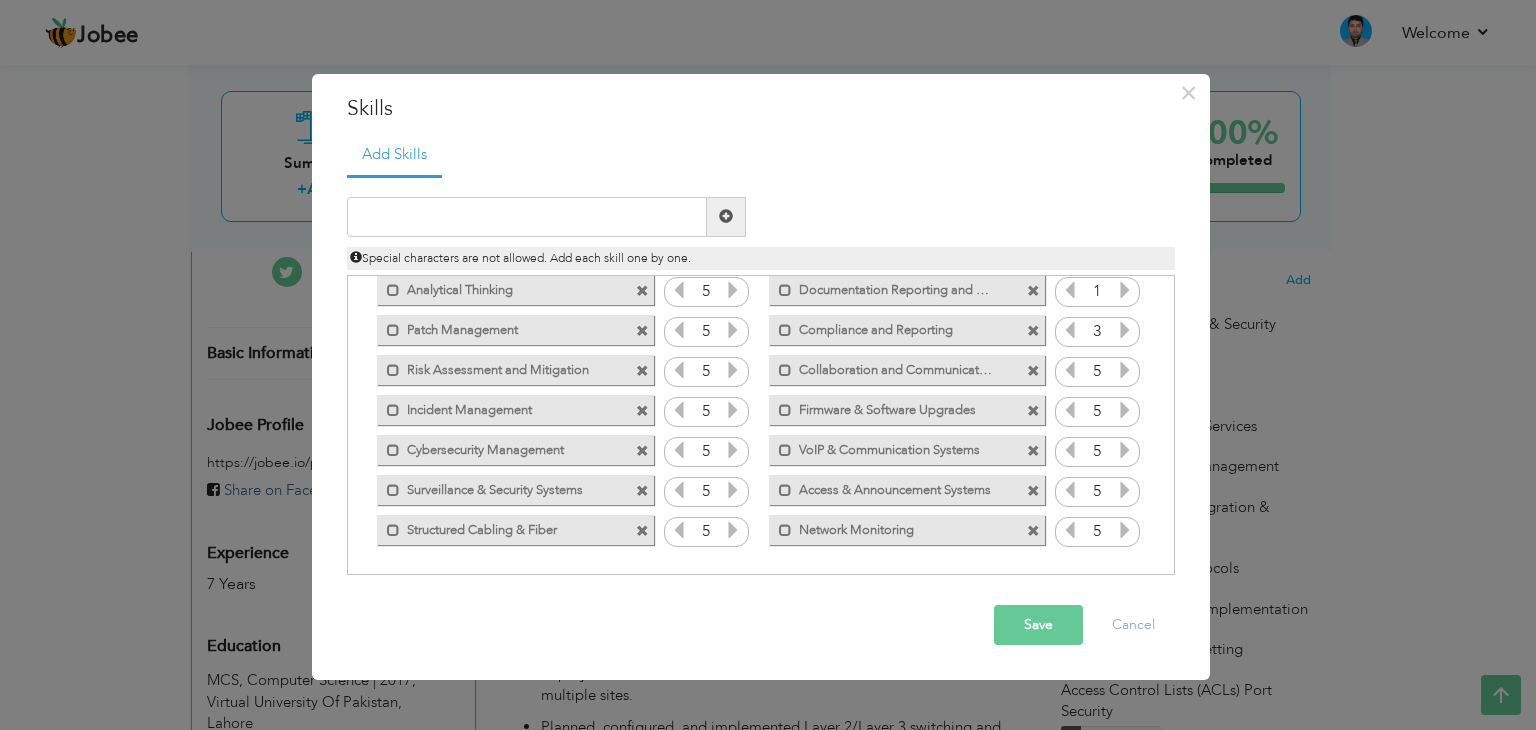 click at bounding box center [1125, 330] 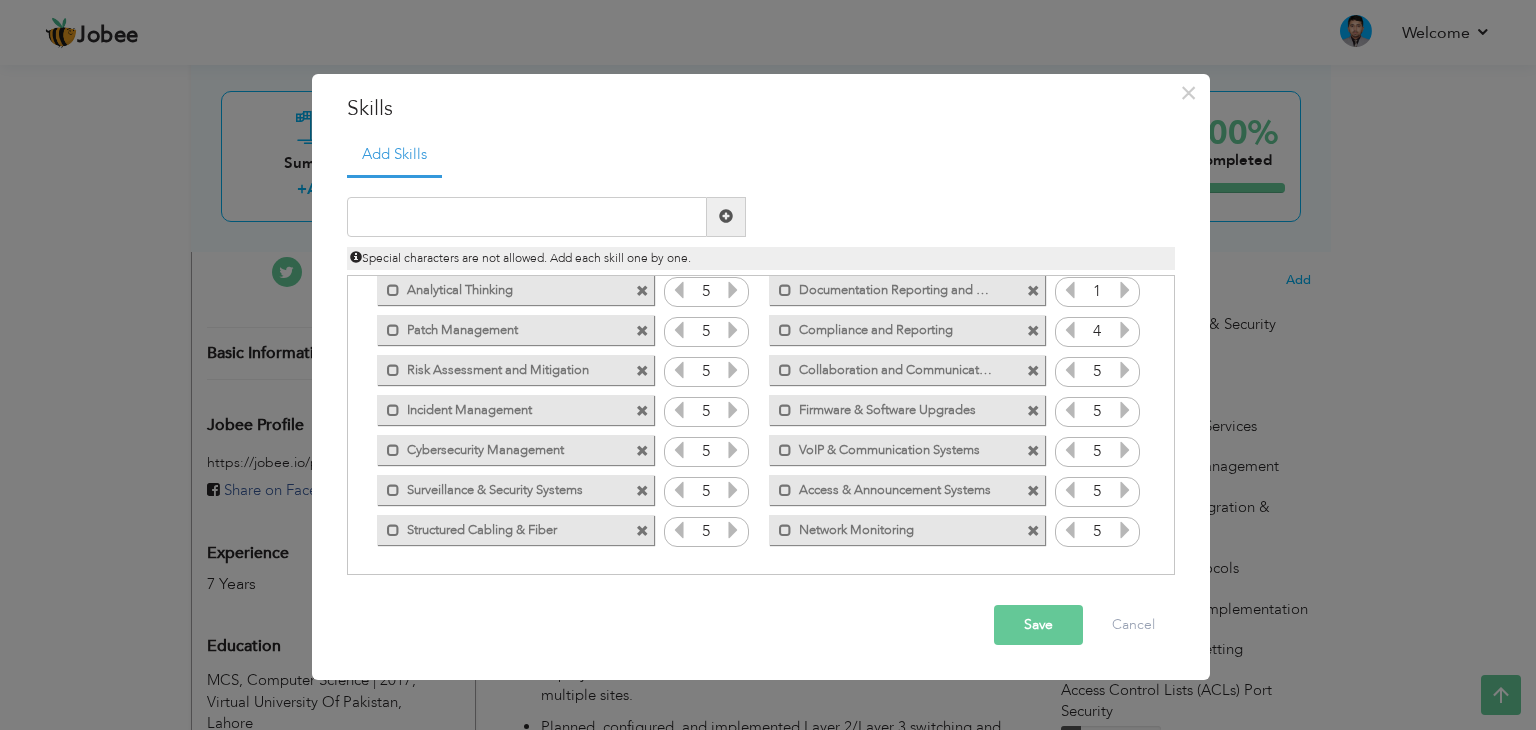 click at bounding box center [1125, 330] 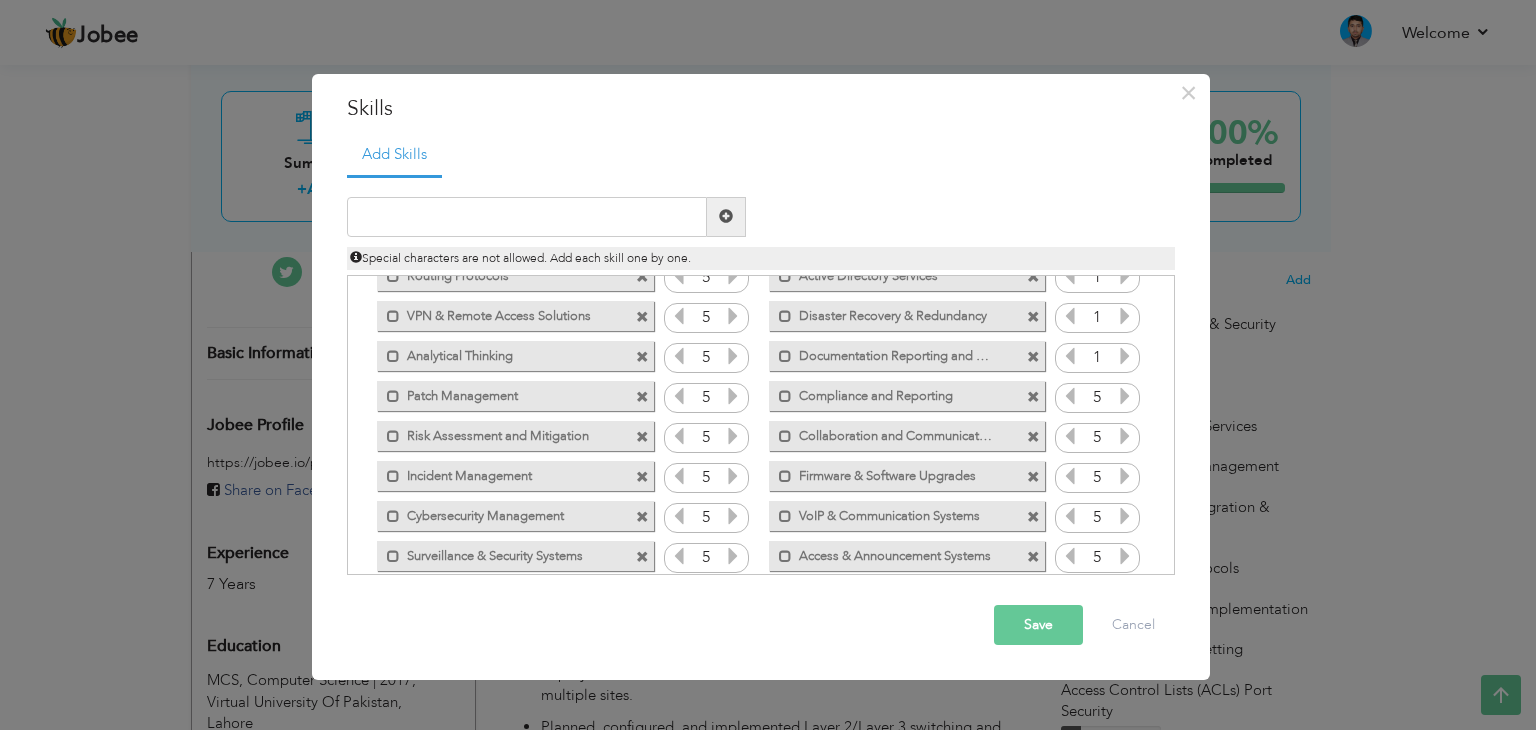 scroll, scrollTop: 224, scrollLeft: 0, axis: vertical 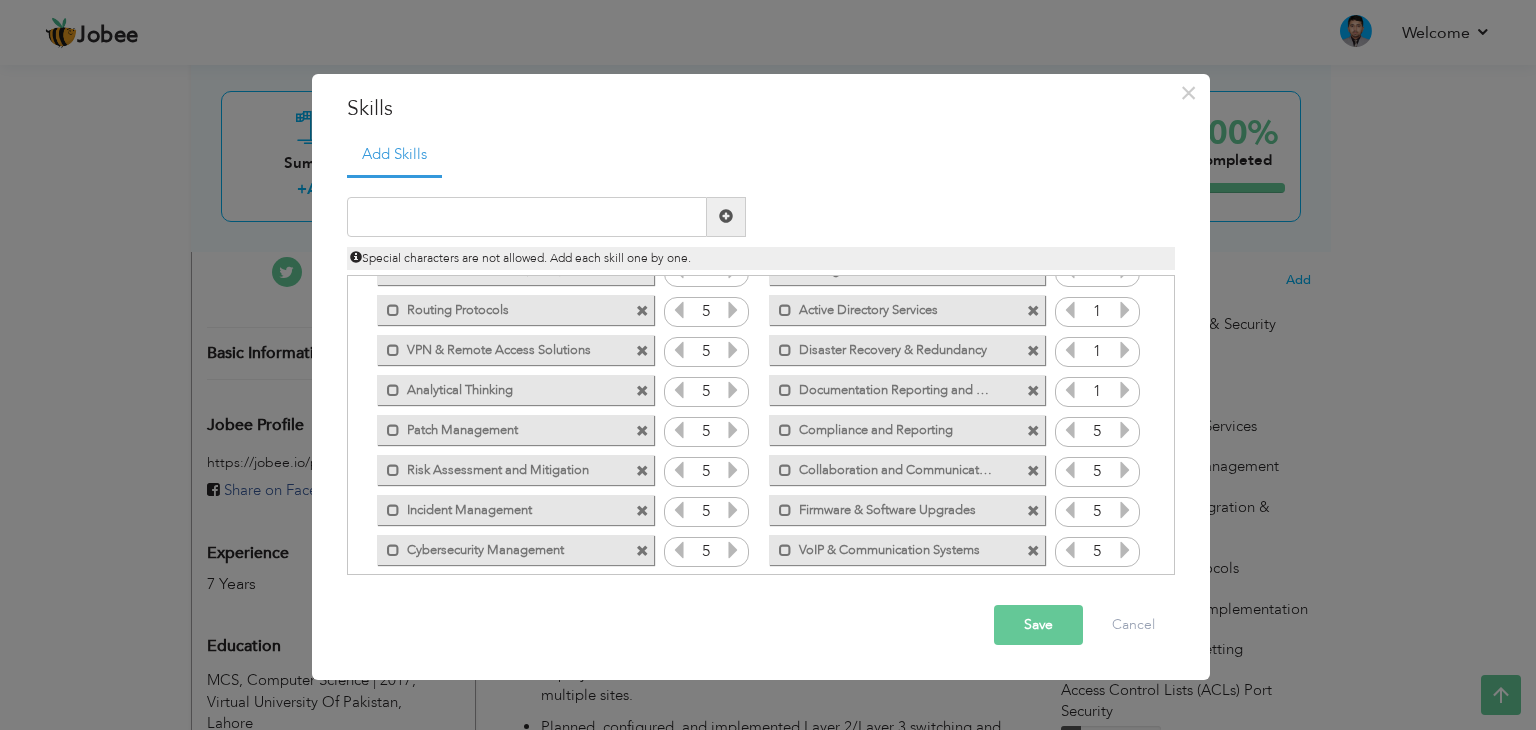 click at bounding box center [1125, 390] 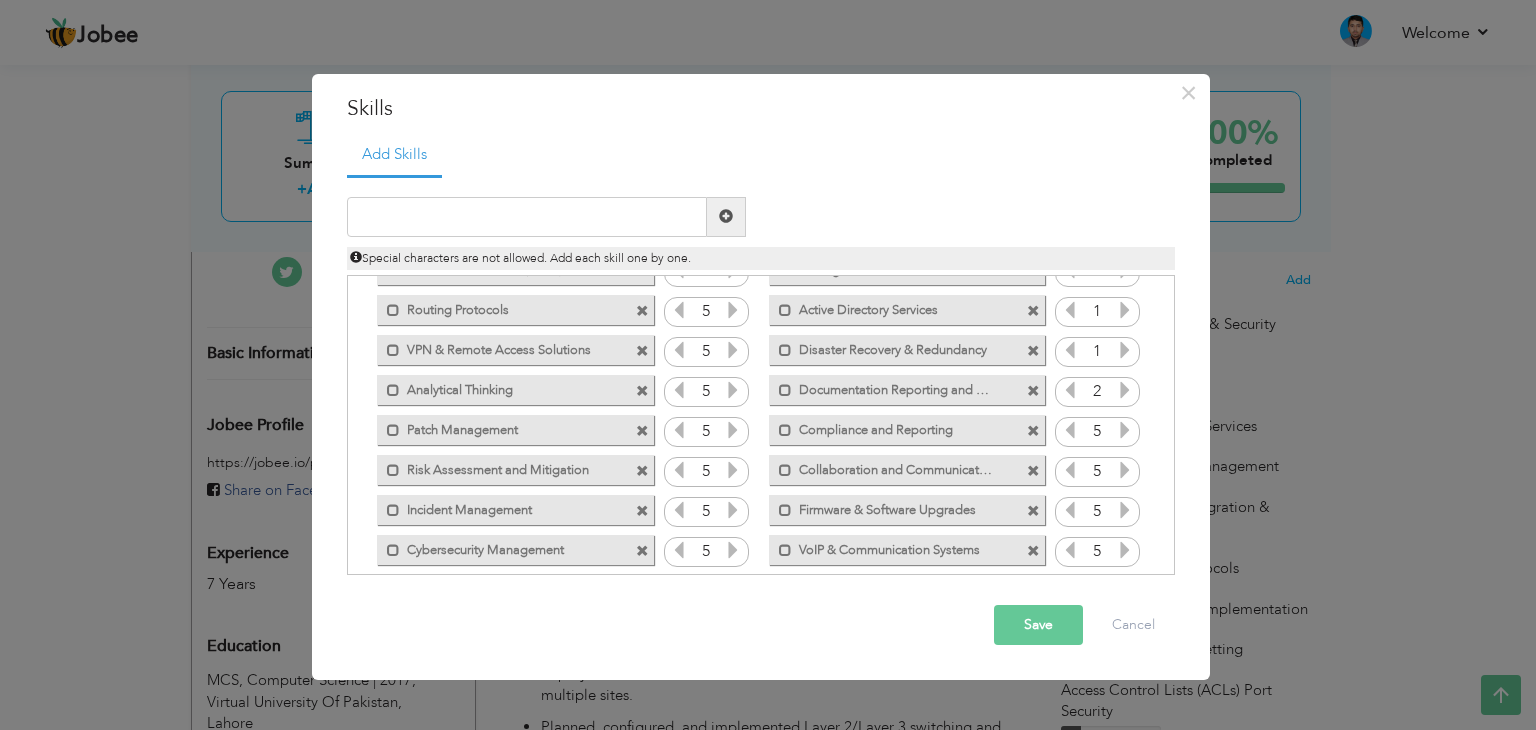 click at bounding box center (1125, 390) 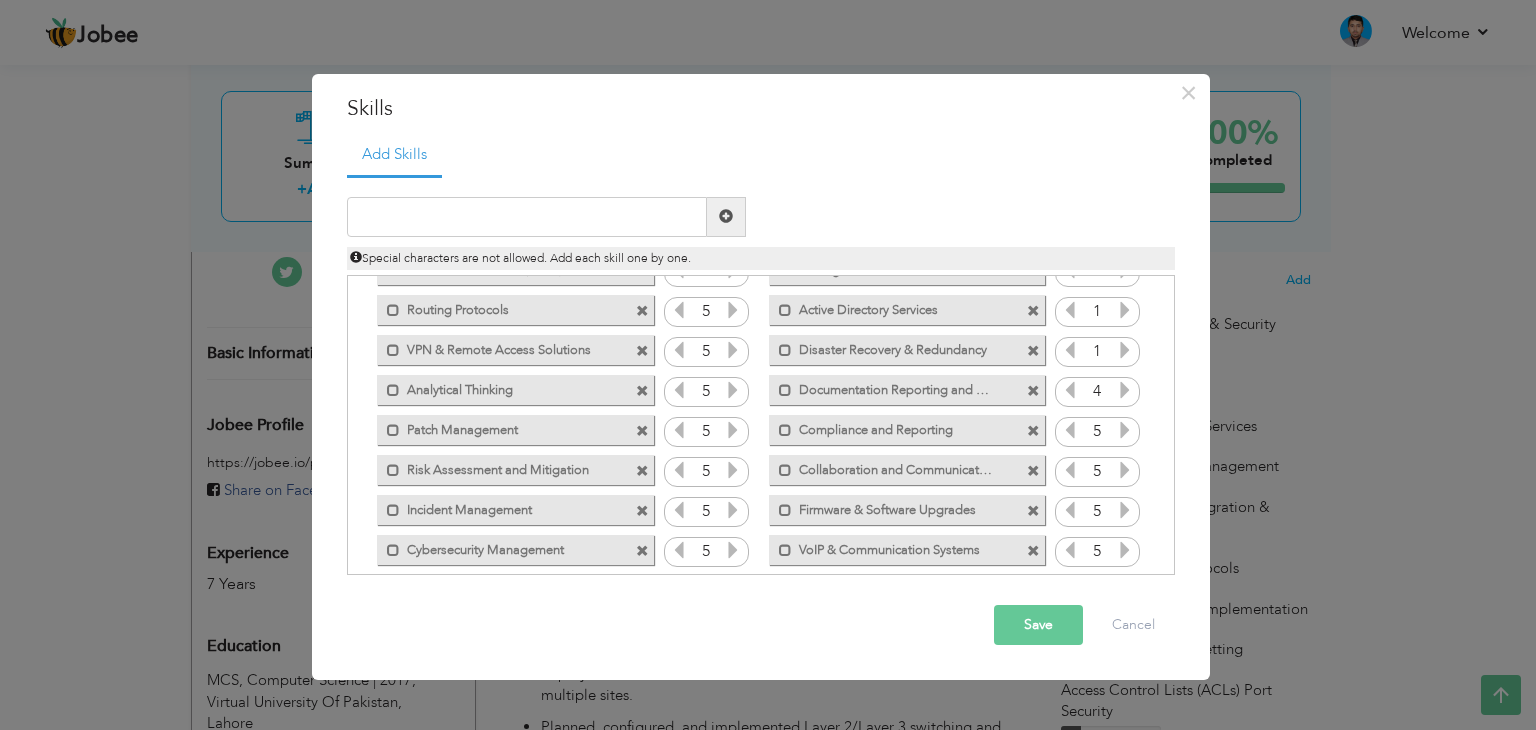 click at bounding box center (1125, 390) 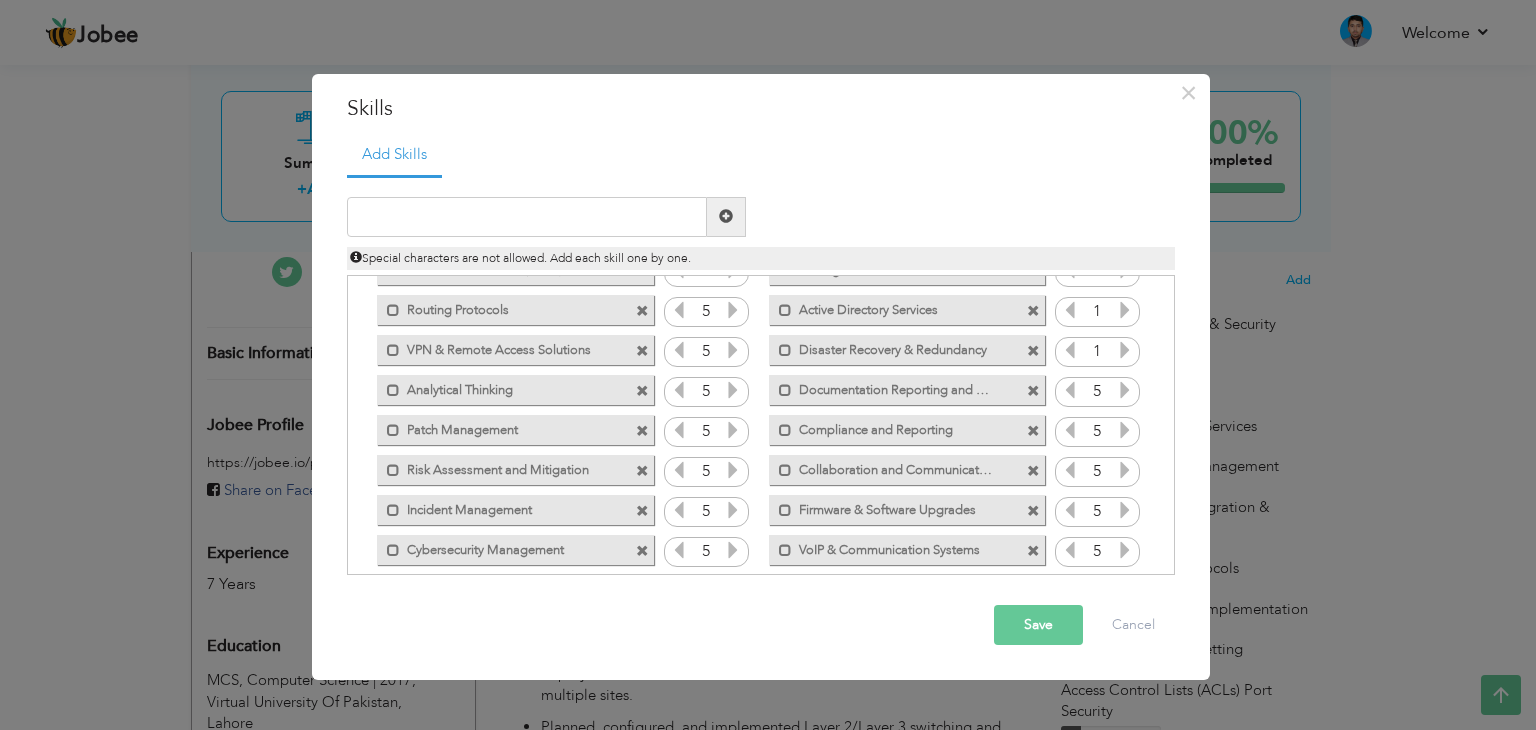 click at bounding box center [1125, 390] 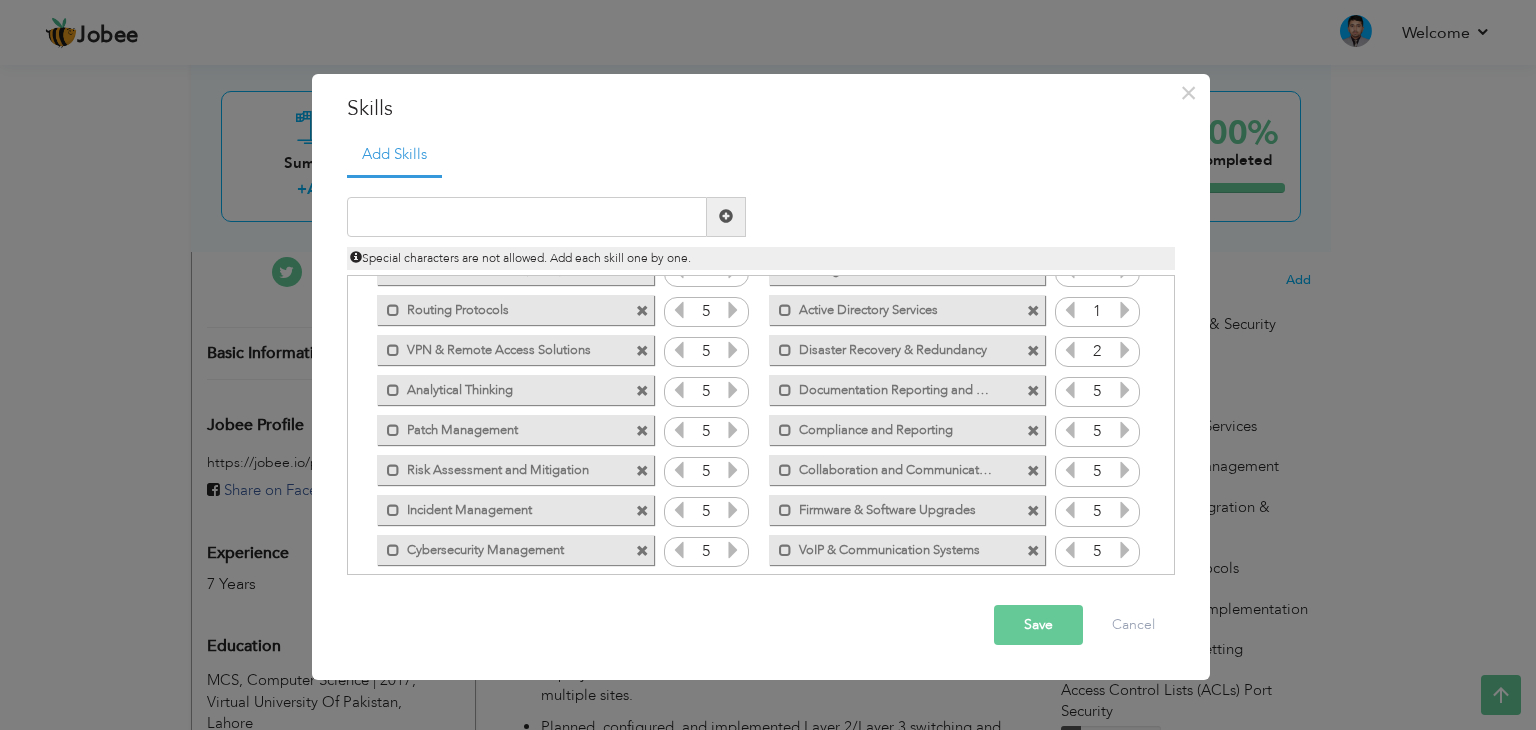 click at bounding box center [1125, 350] 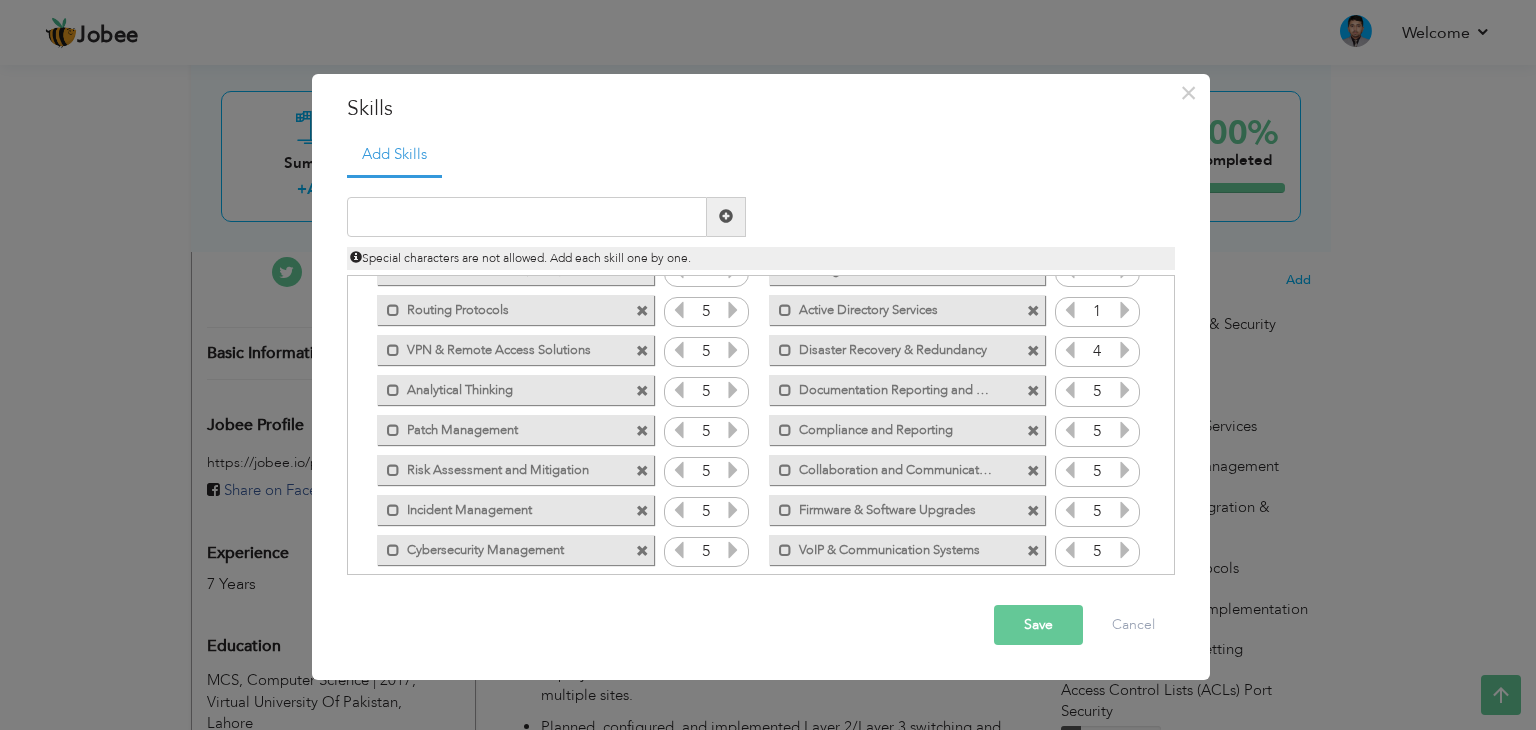 click at bounding box center [1125, 350] 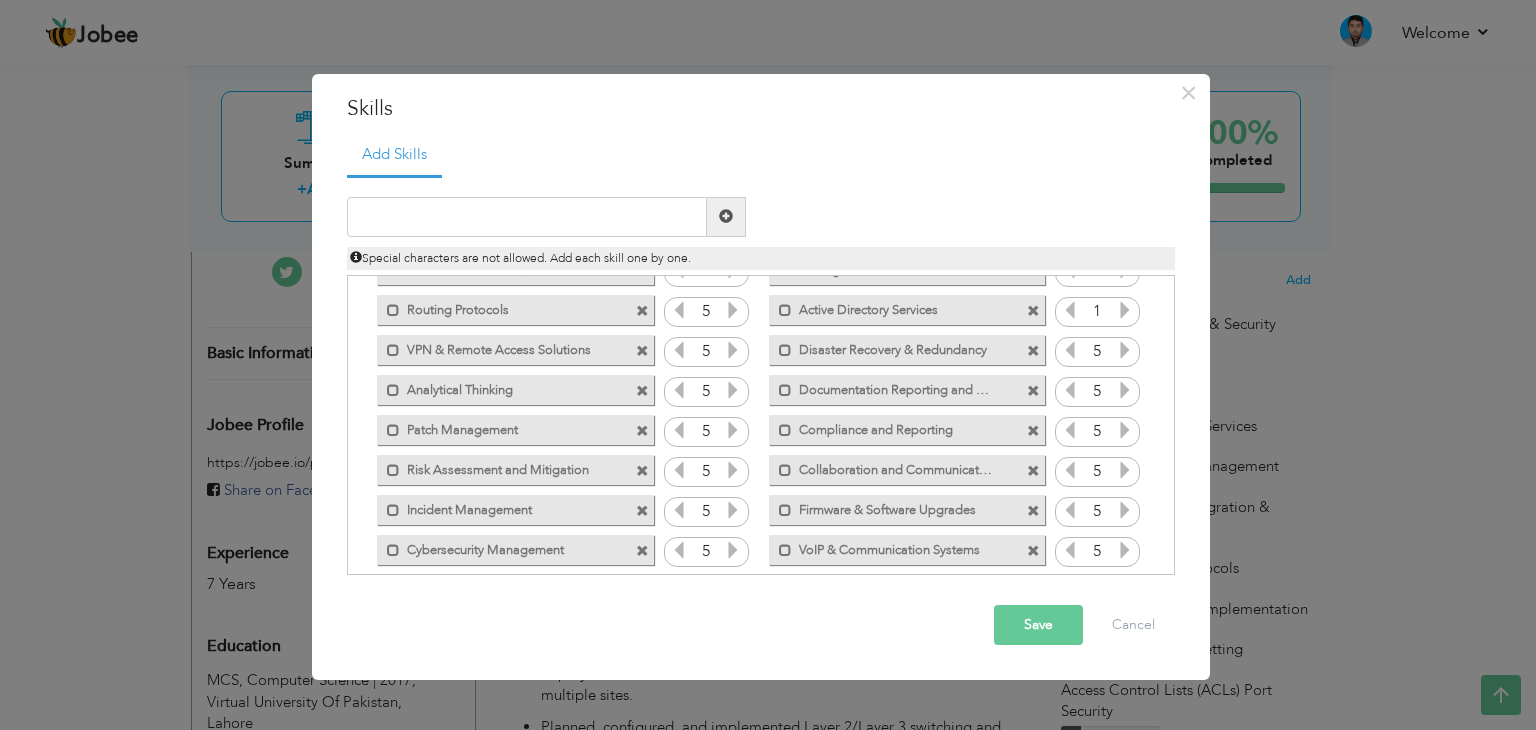 click at bounding box center (1125, 350) 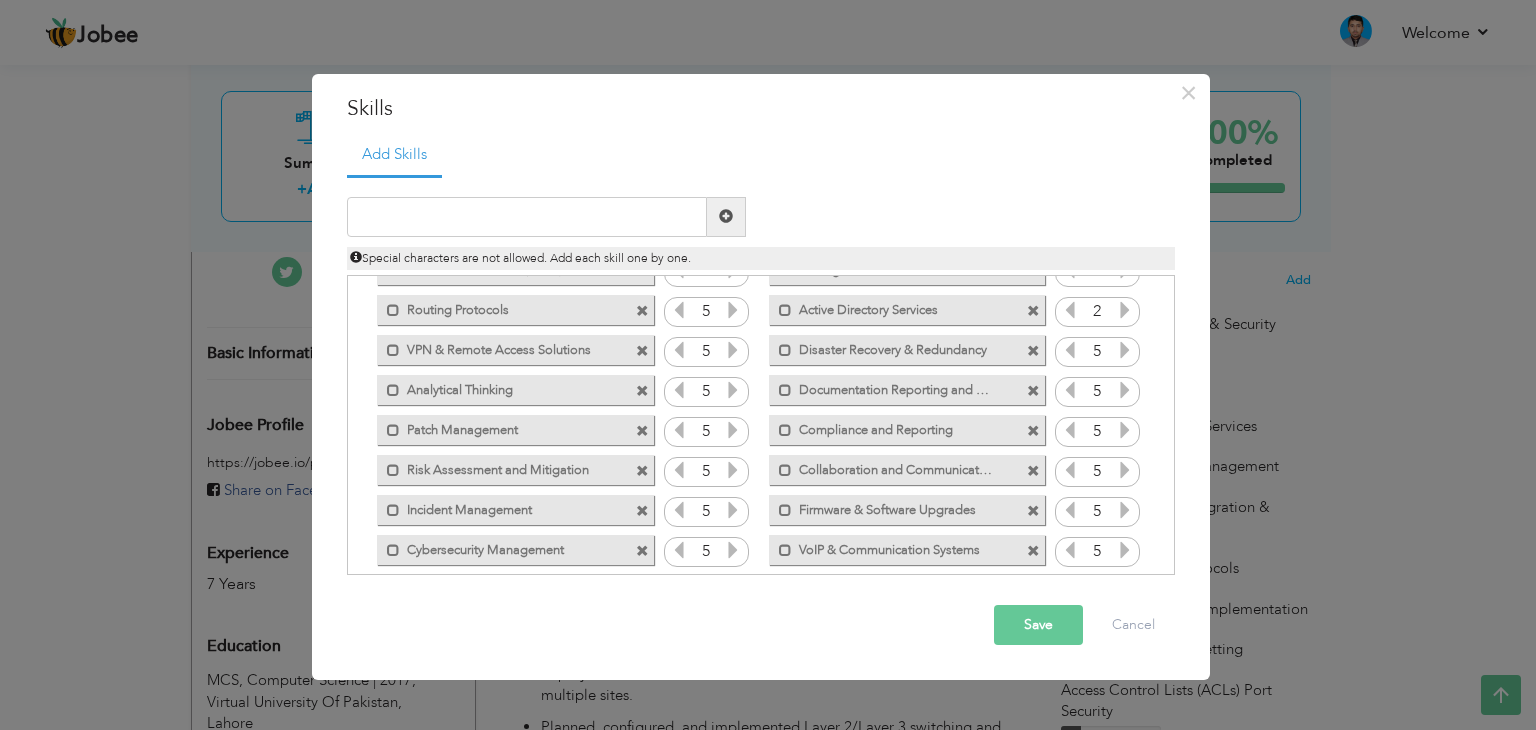 click at bounding box center (1125, 310) 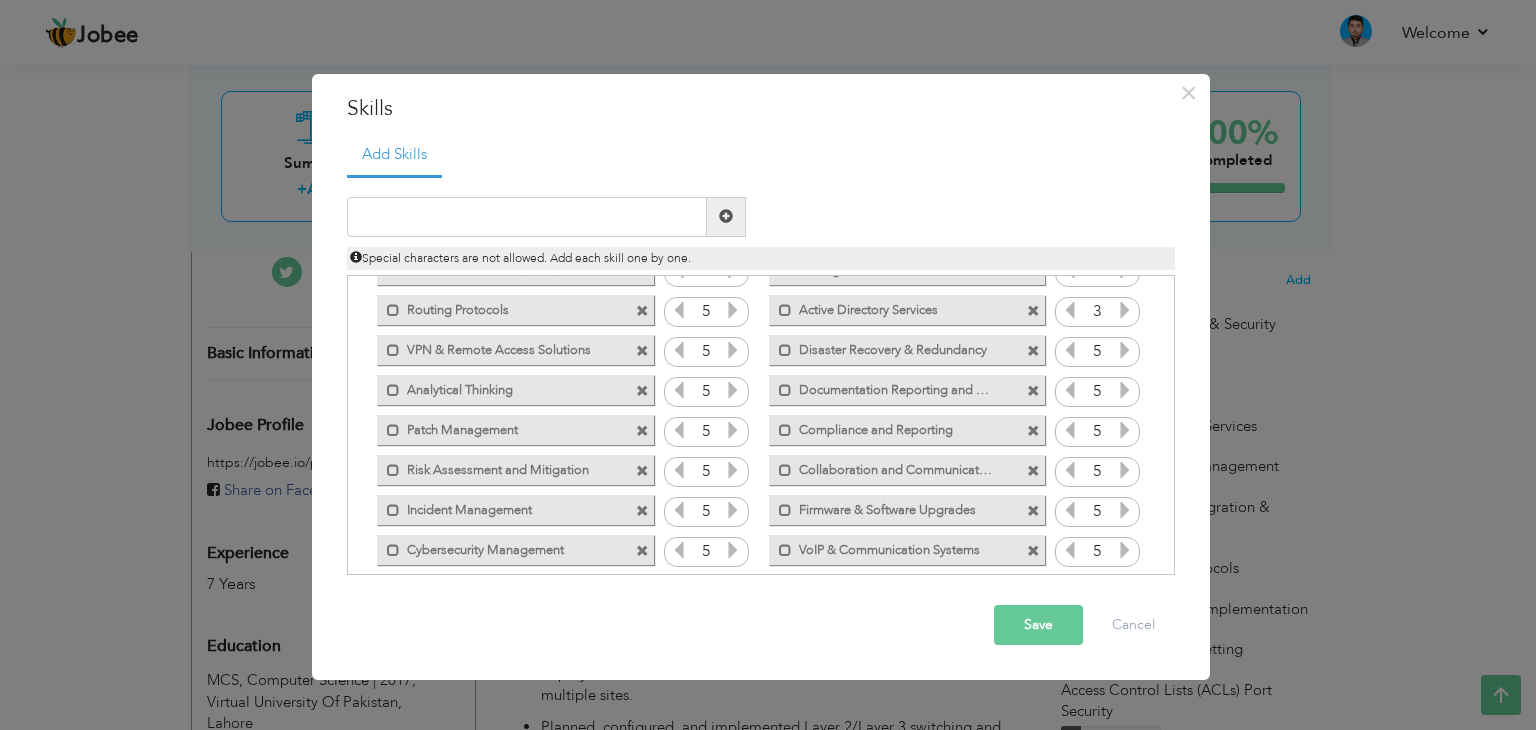 click at bounding box center [1125, 310] 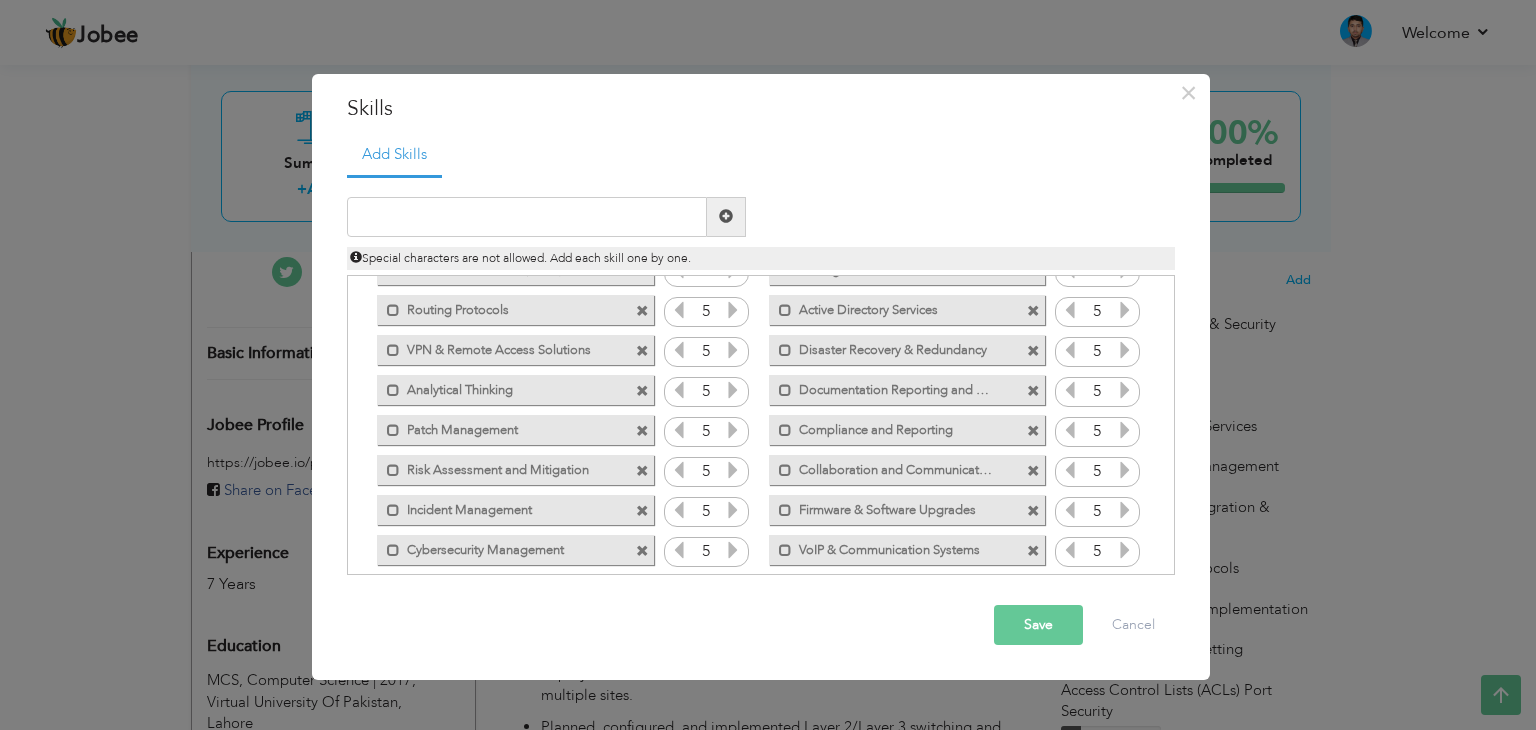 click at bounding box center (1125, 310) 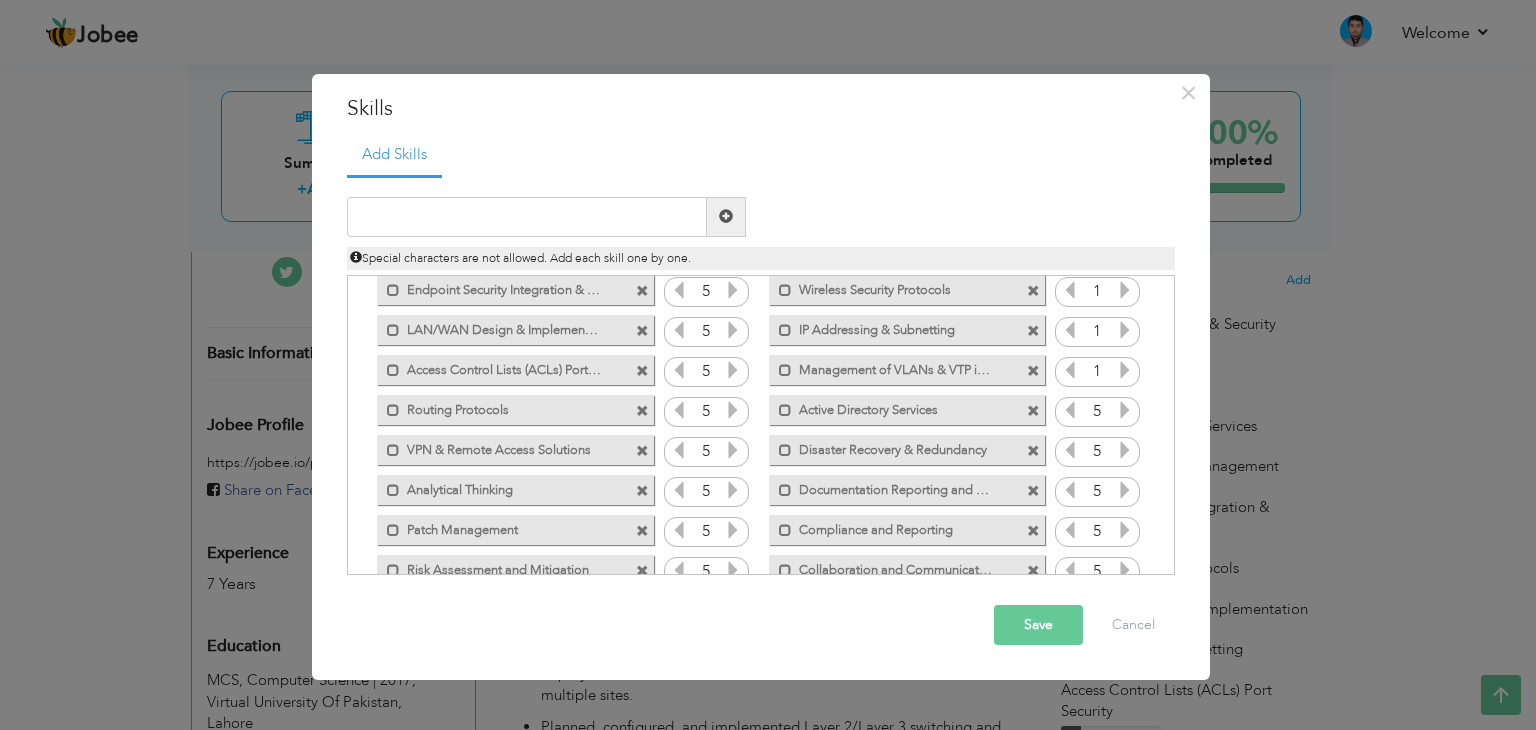 click at bounding box center [1125, 370] 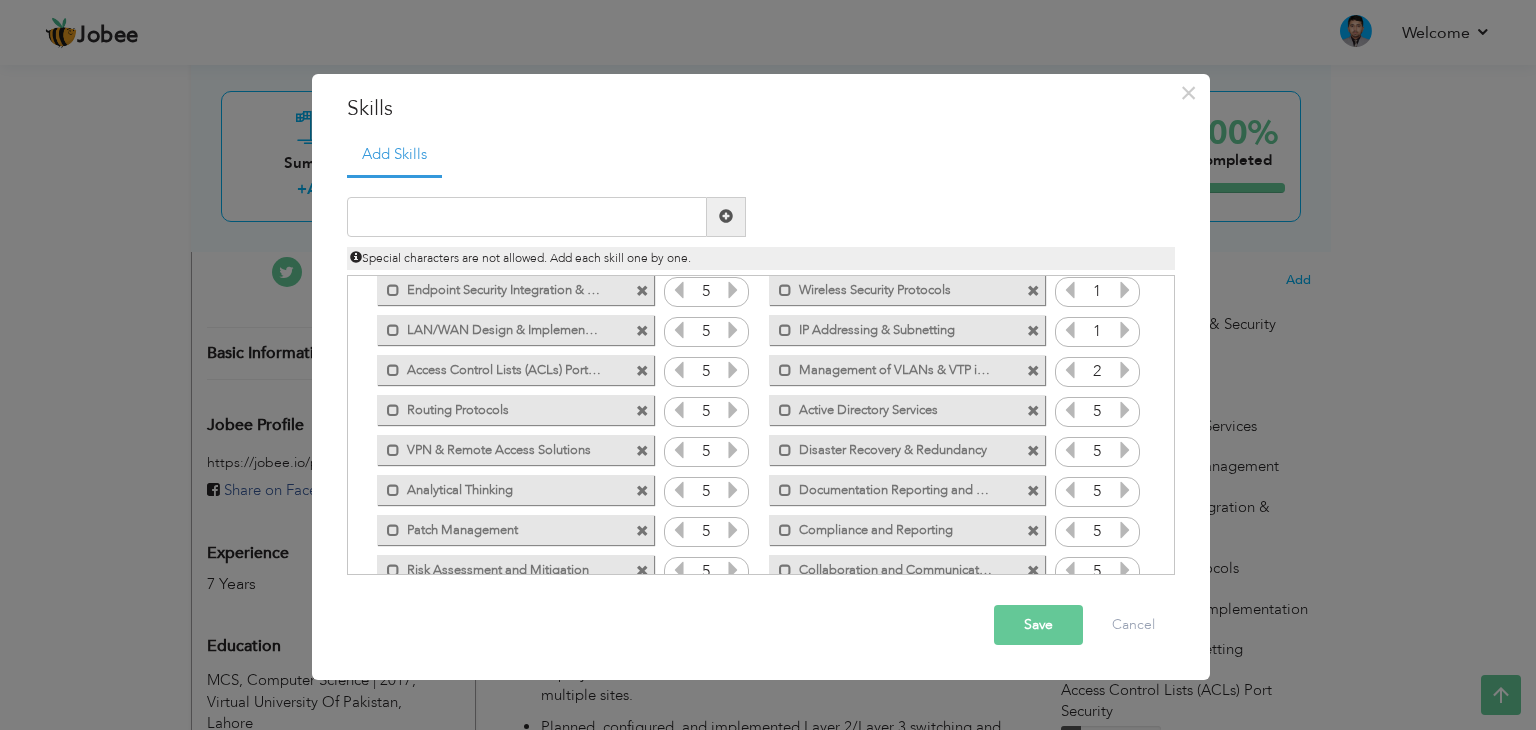 click at bounding box center [1125, 370] 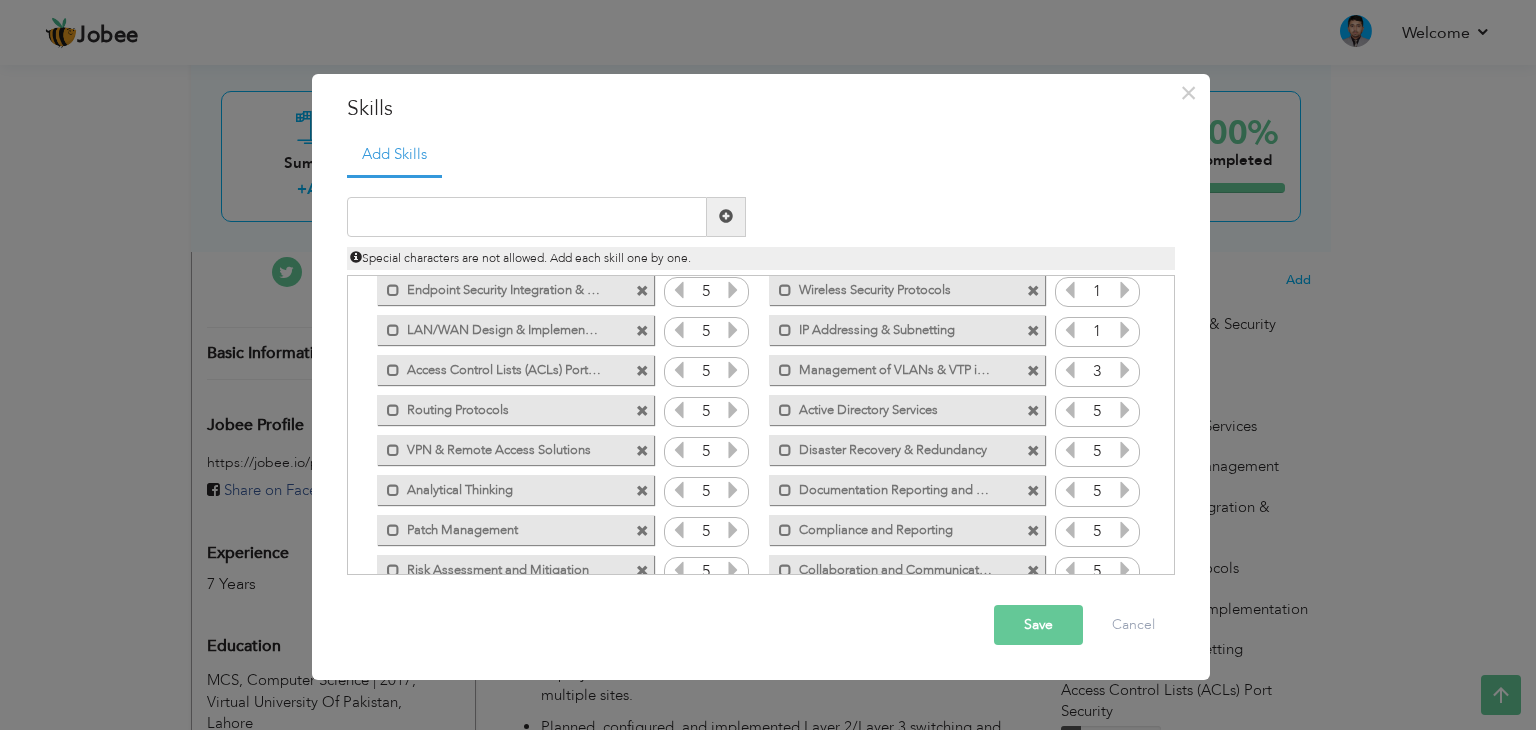 click at bounding box center (1125, 370) 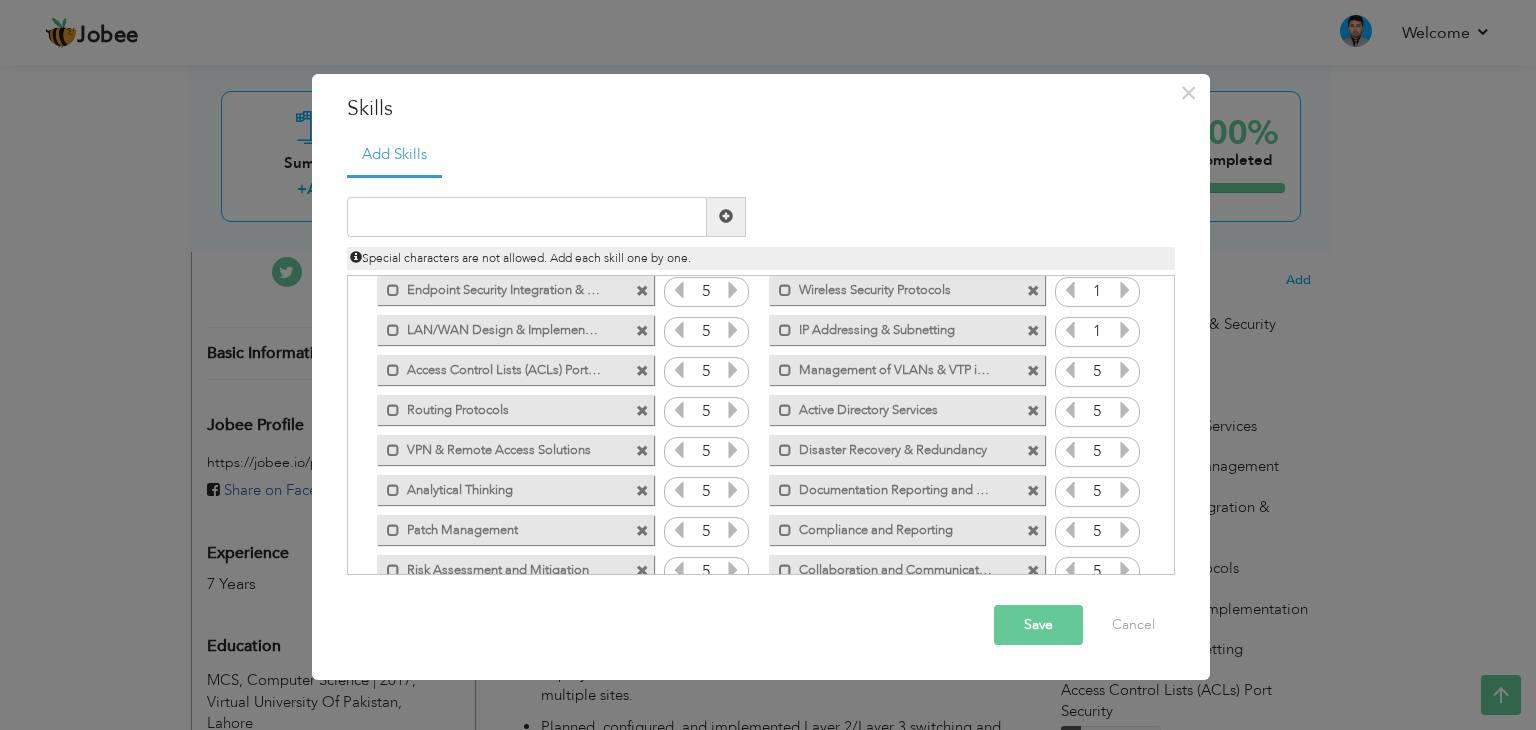 click at bounding box center [1125, 370] 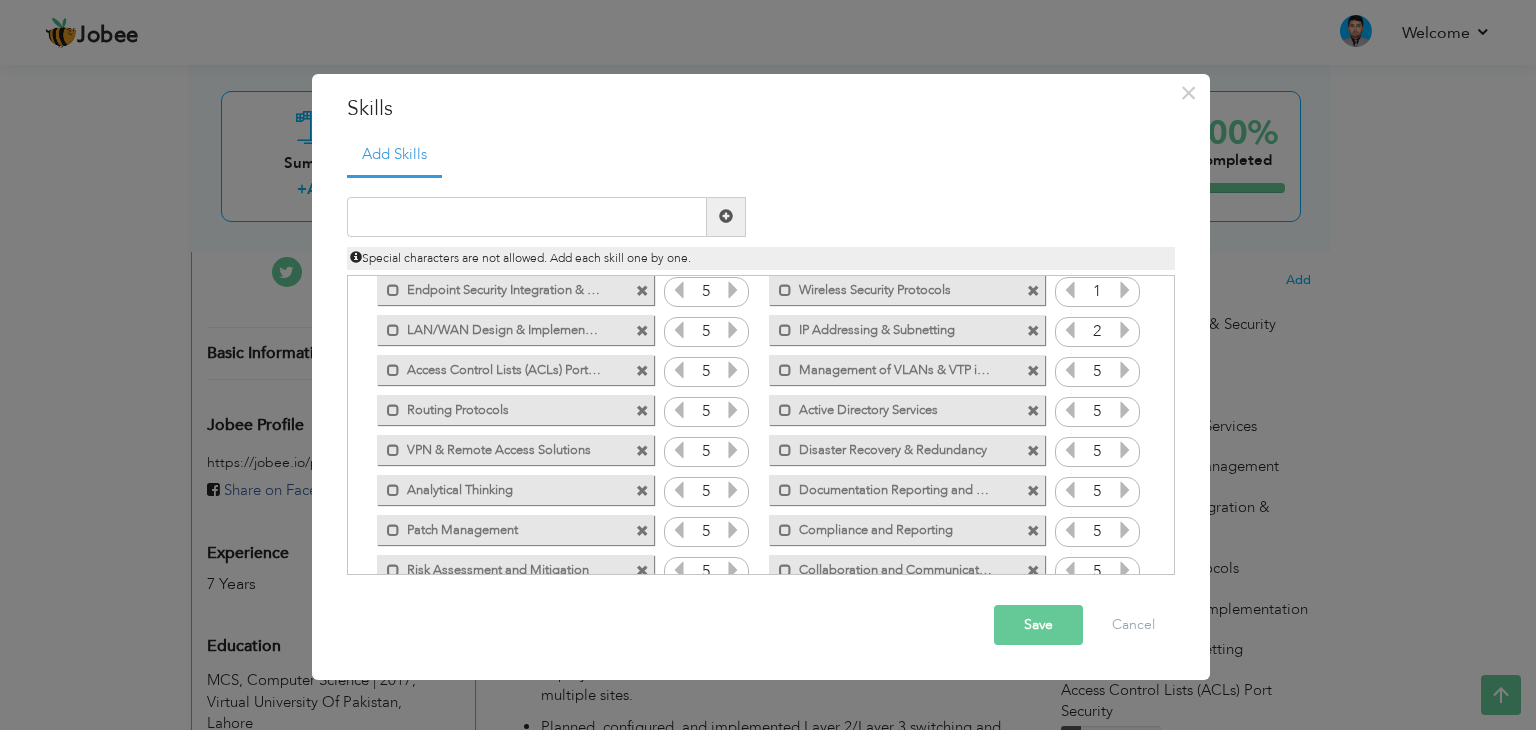 click at bounding box center (1125, 330) 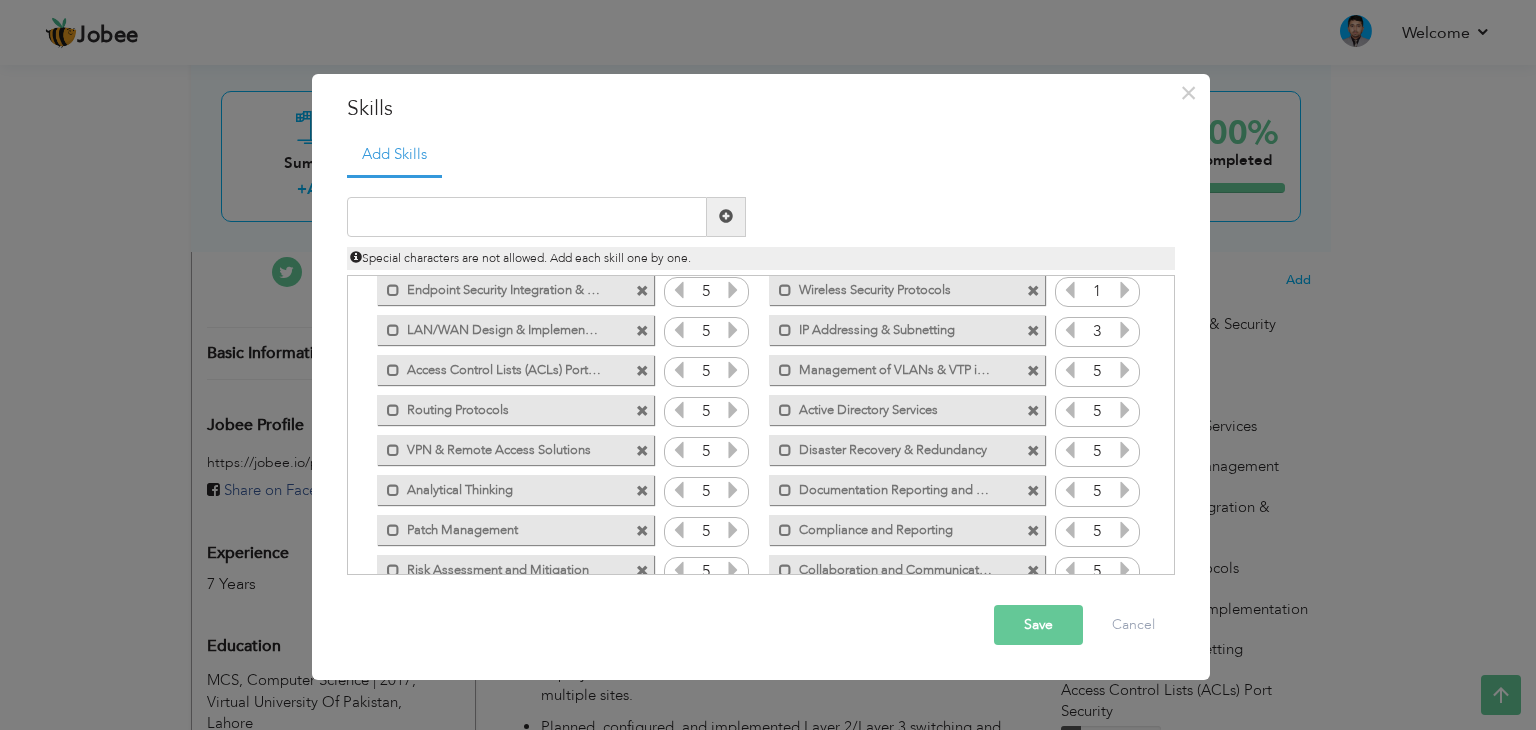 click at bounding box center [1125, 330] 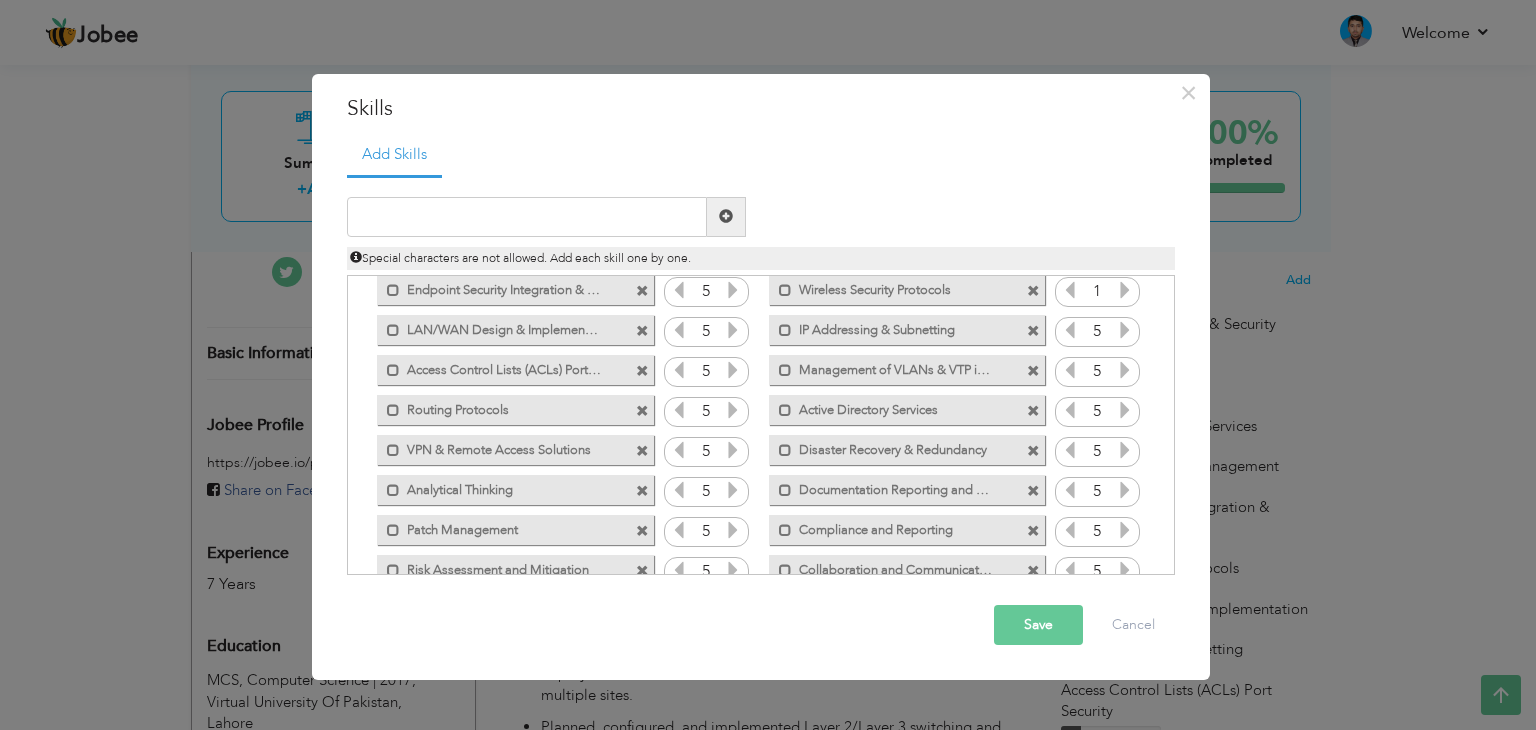 click at bounding box center (1125, 330) 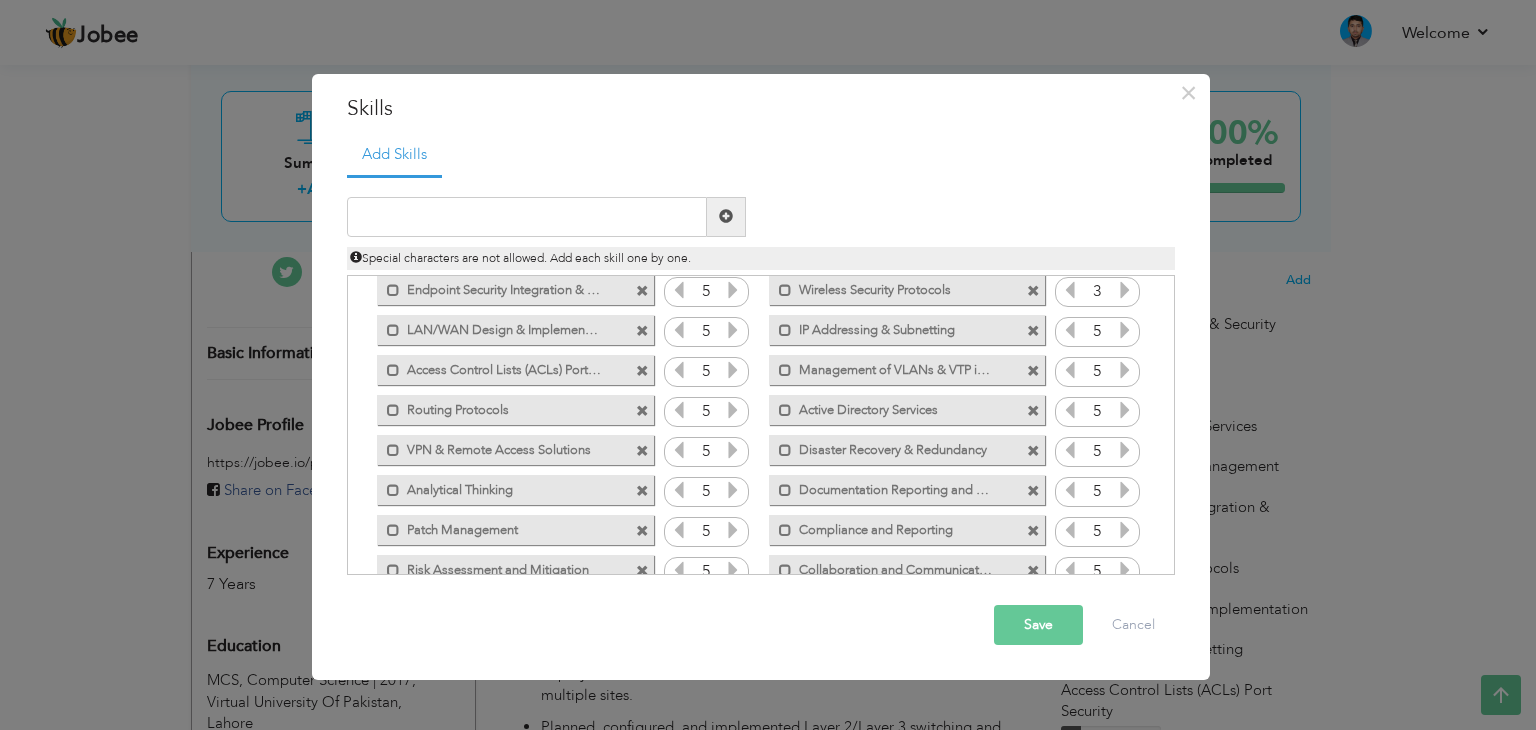 click at bounding box center (1125, 290) 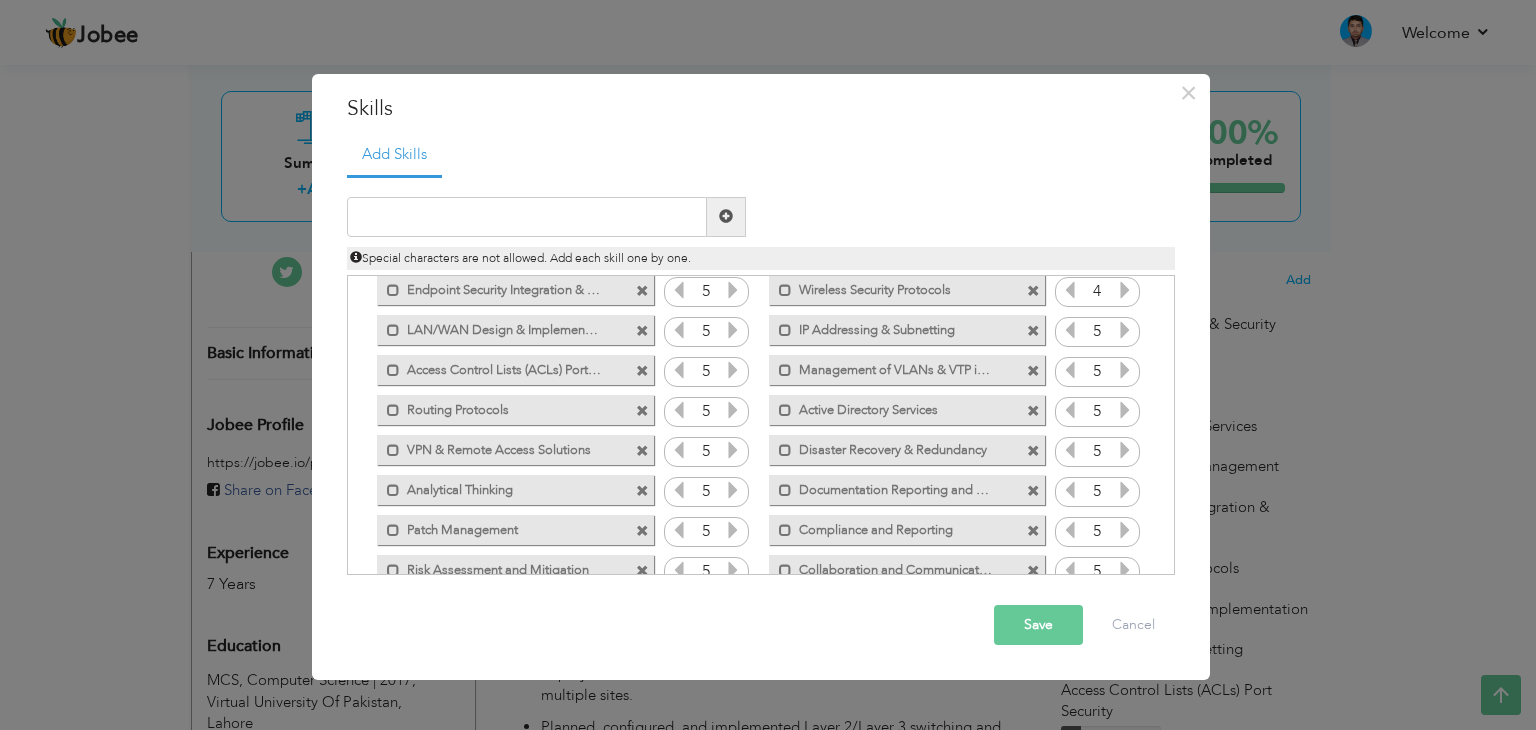click at bounding box center (1125, 290) 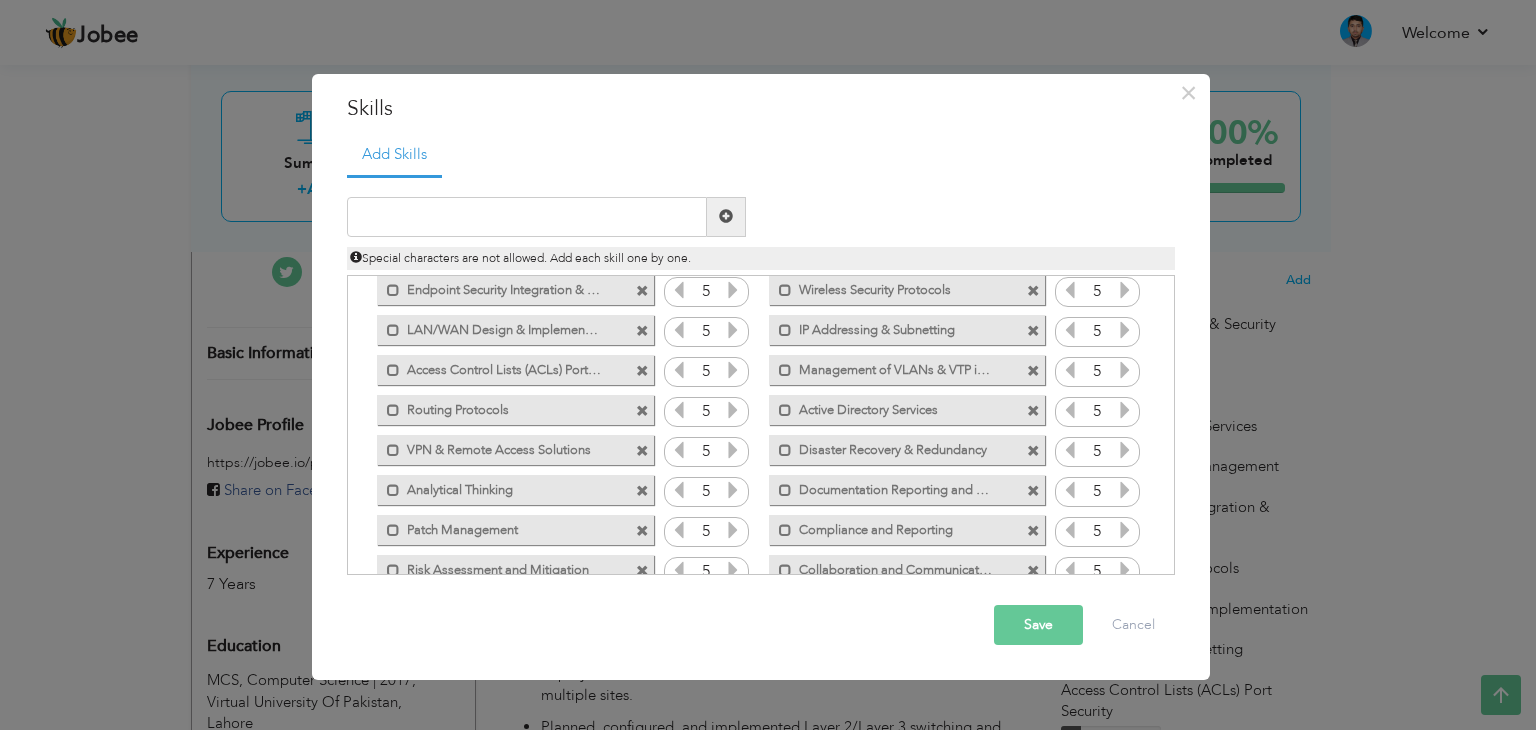click at bounding box center [1125, 290] 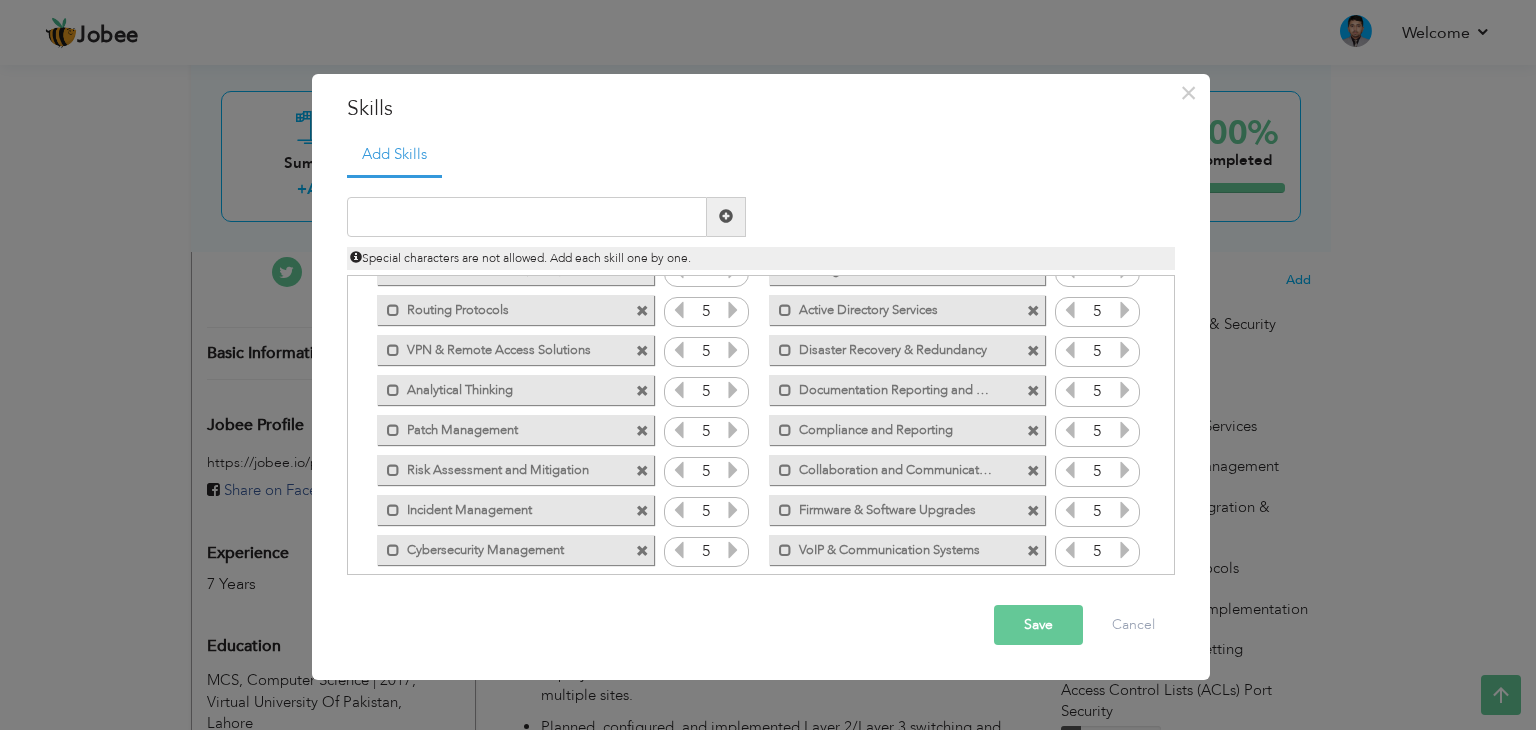 scroll, scrollTop: 324, scrollLeft: 0, axis: vertical 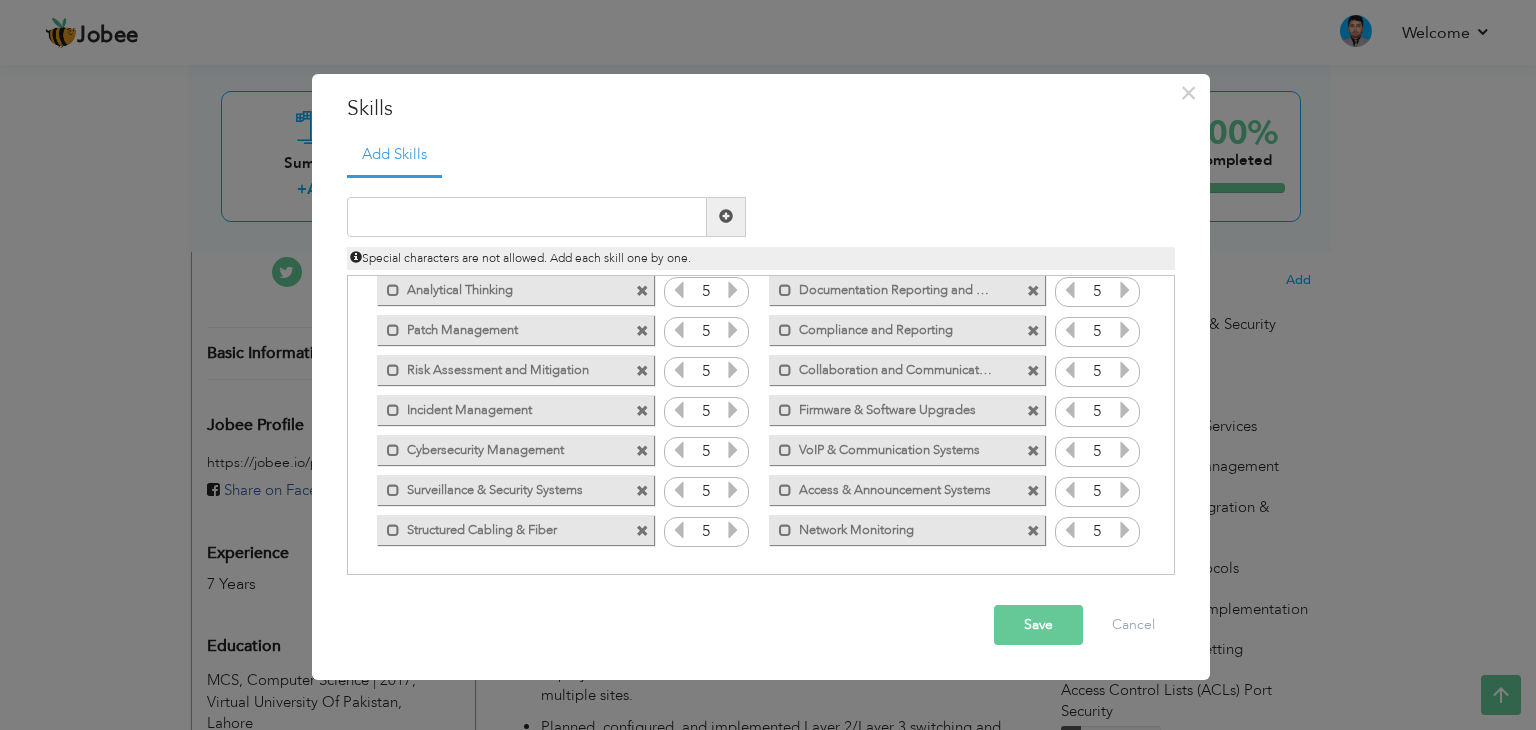drag, startPoint x: 952, startPoint y: 529, endPoint x: 840, endPoint y: 280, distance: 273.0293 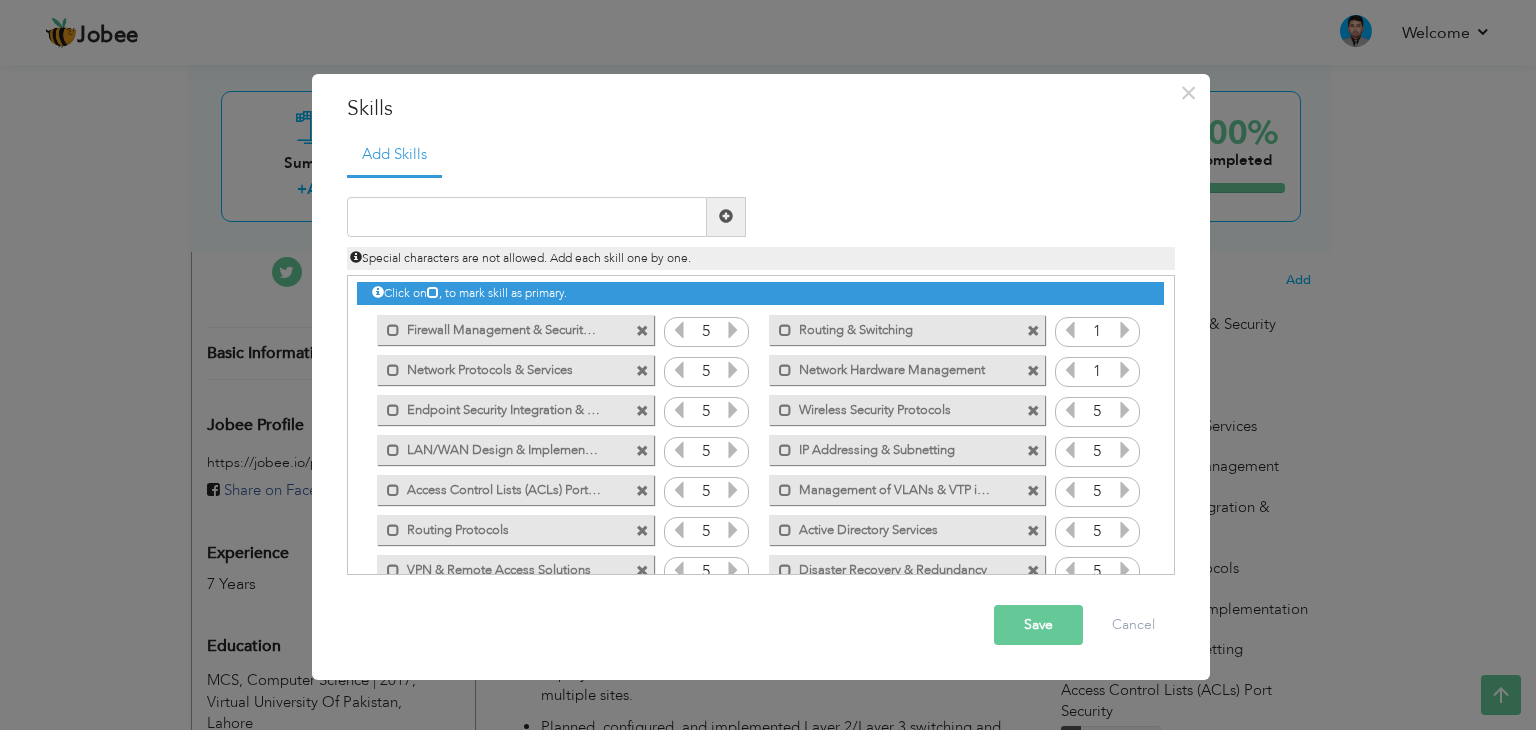 scroll, scrollTop: 0, scrollLeft: 0, axis: both 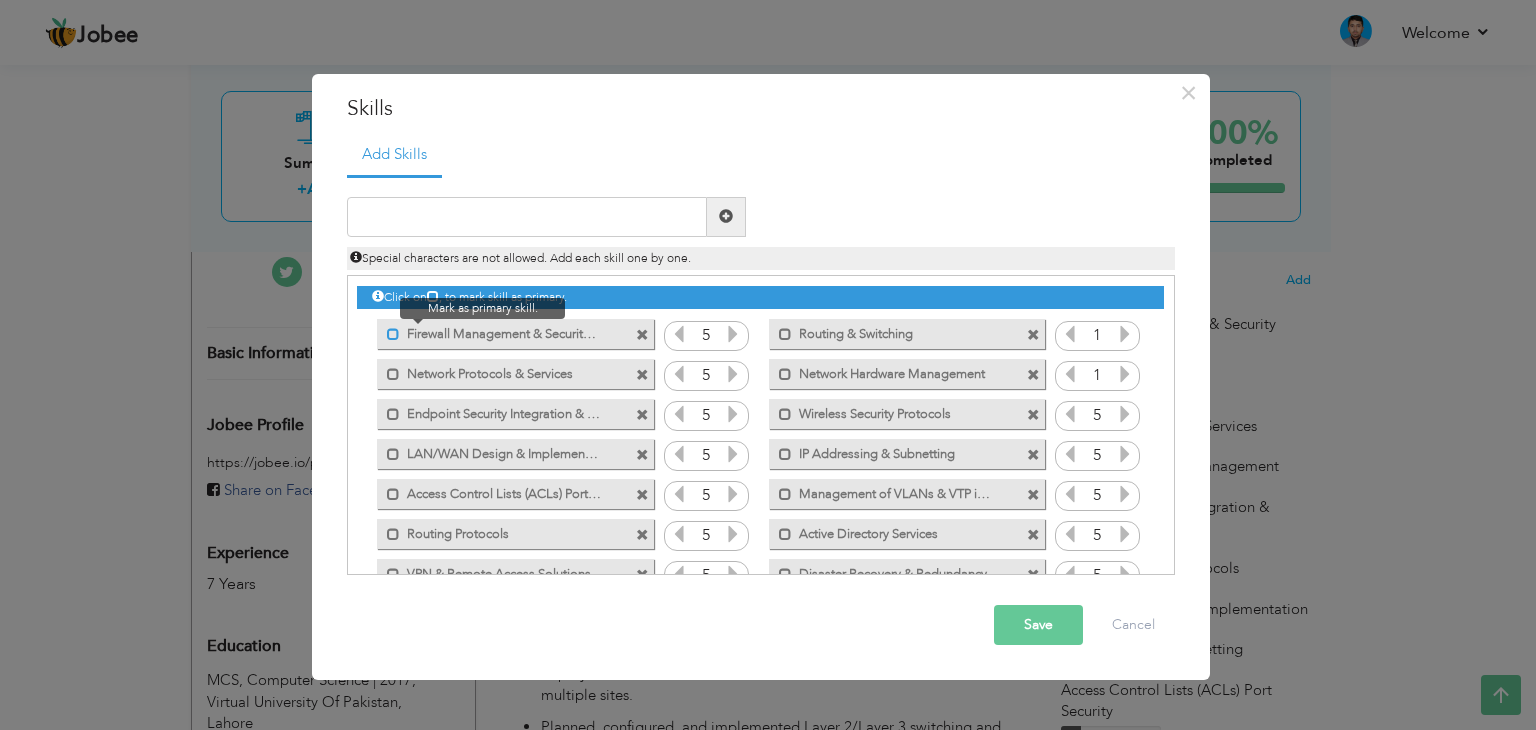 click at bounding box center [393, 334] 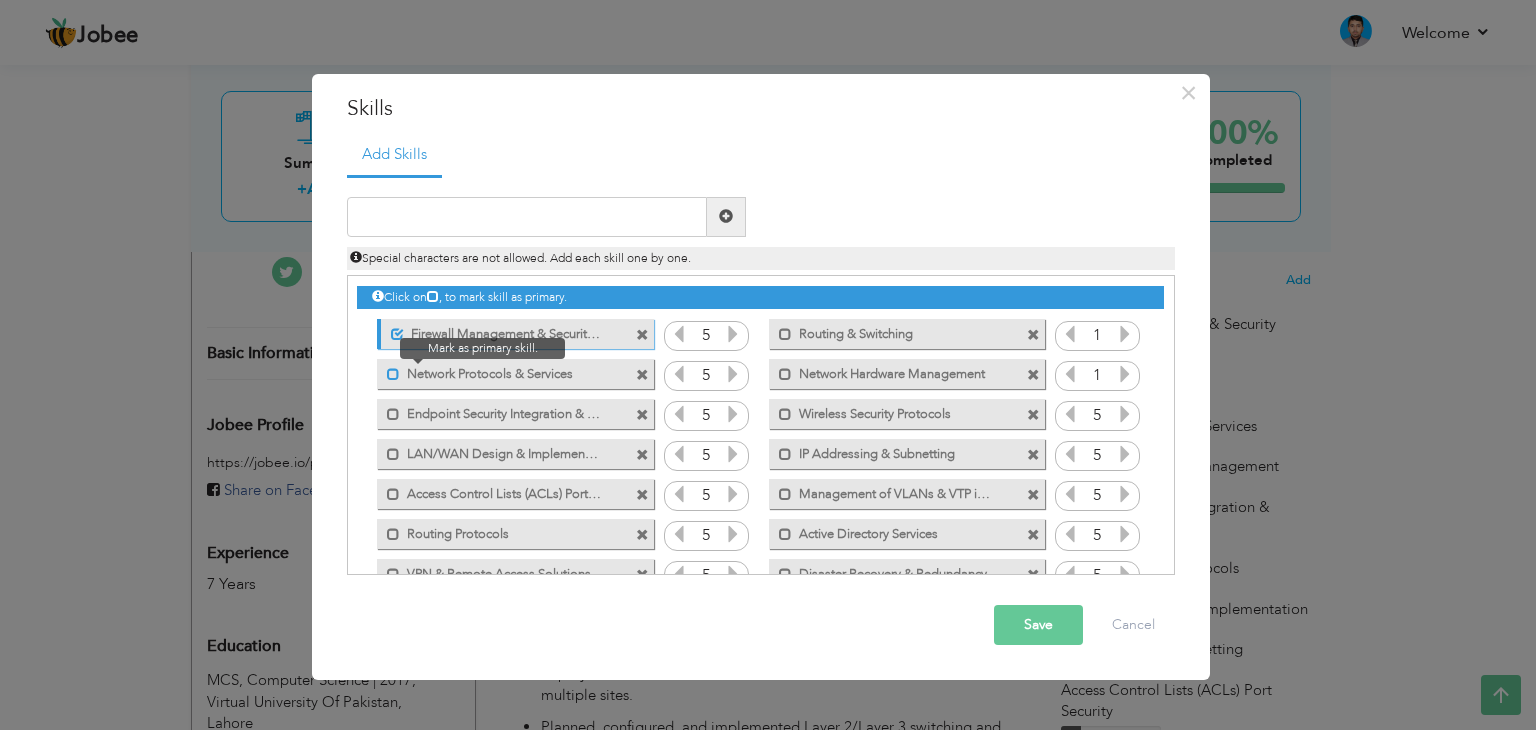 click at bounding box center (393, 374) 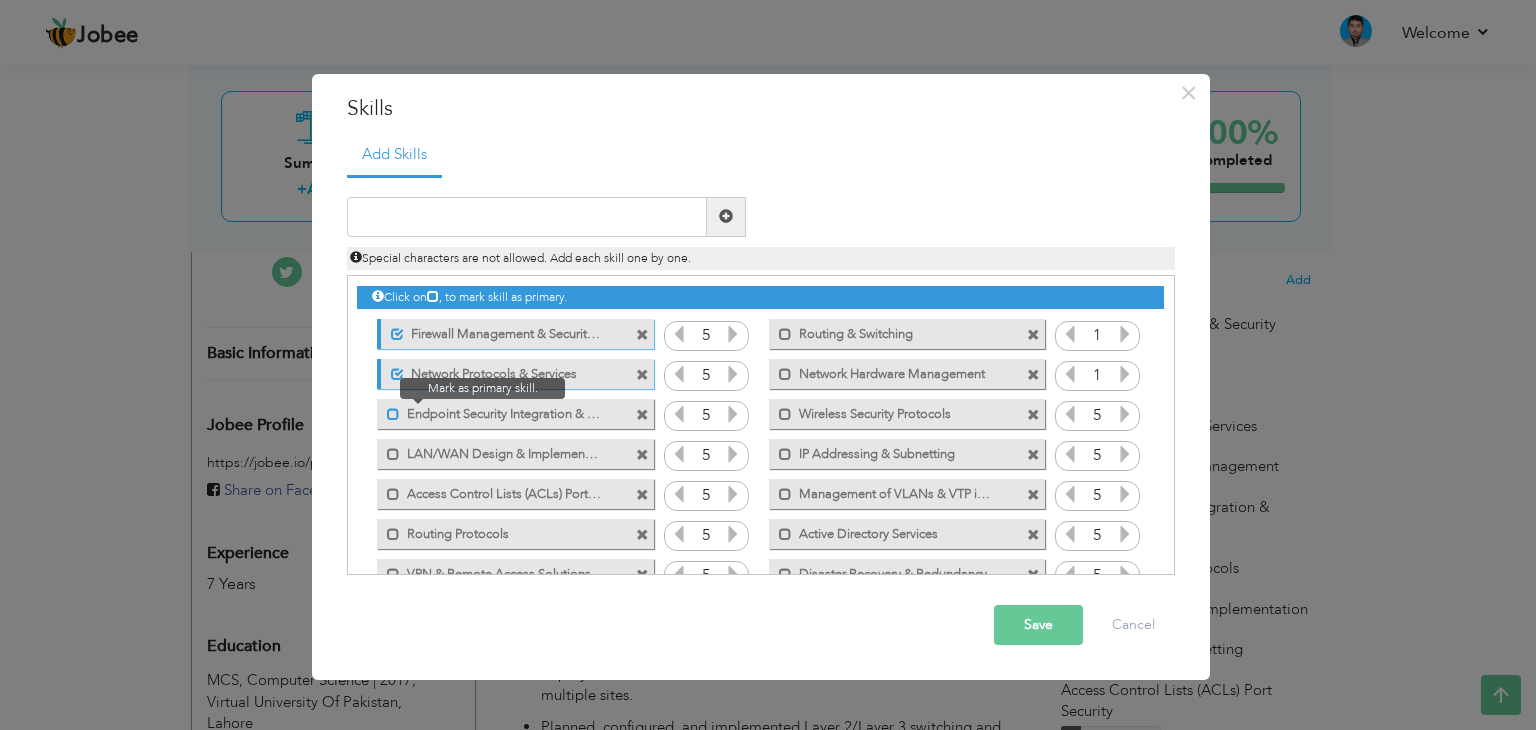 click at bounding box center (393, 414) 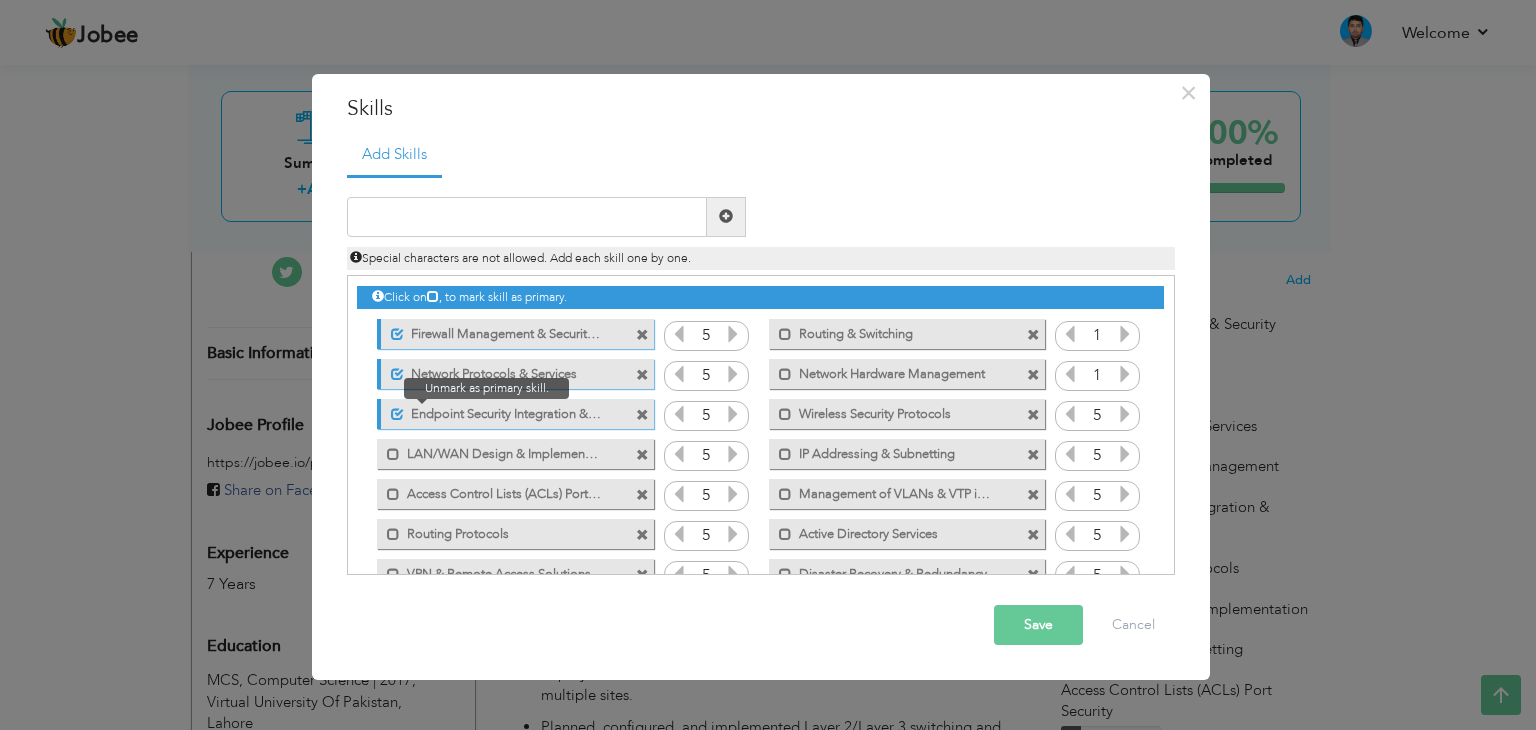 click at bounding box center [397, 414] 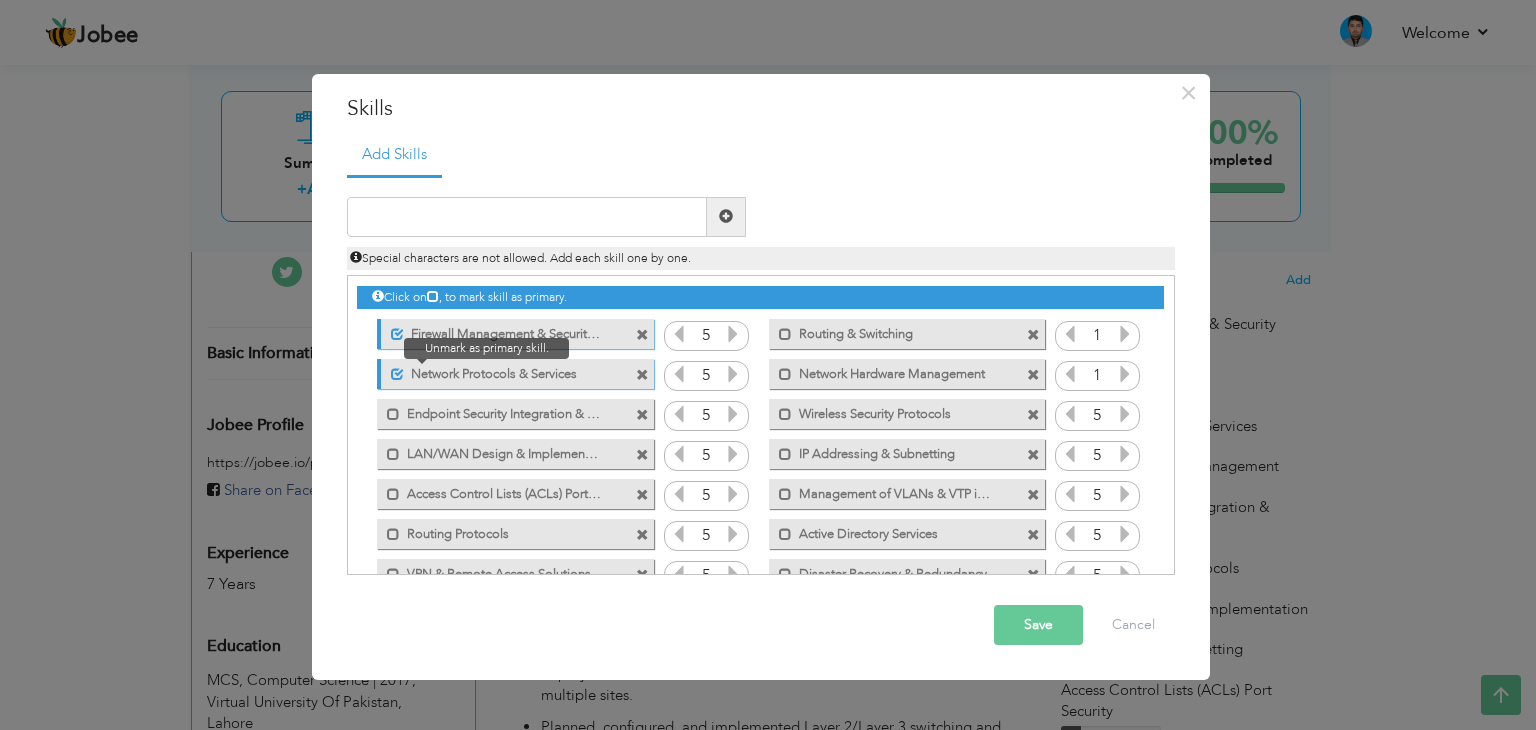 click at bounding box center (397, 374) 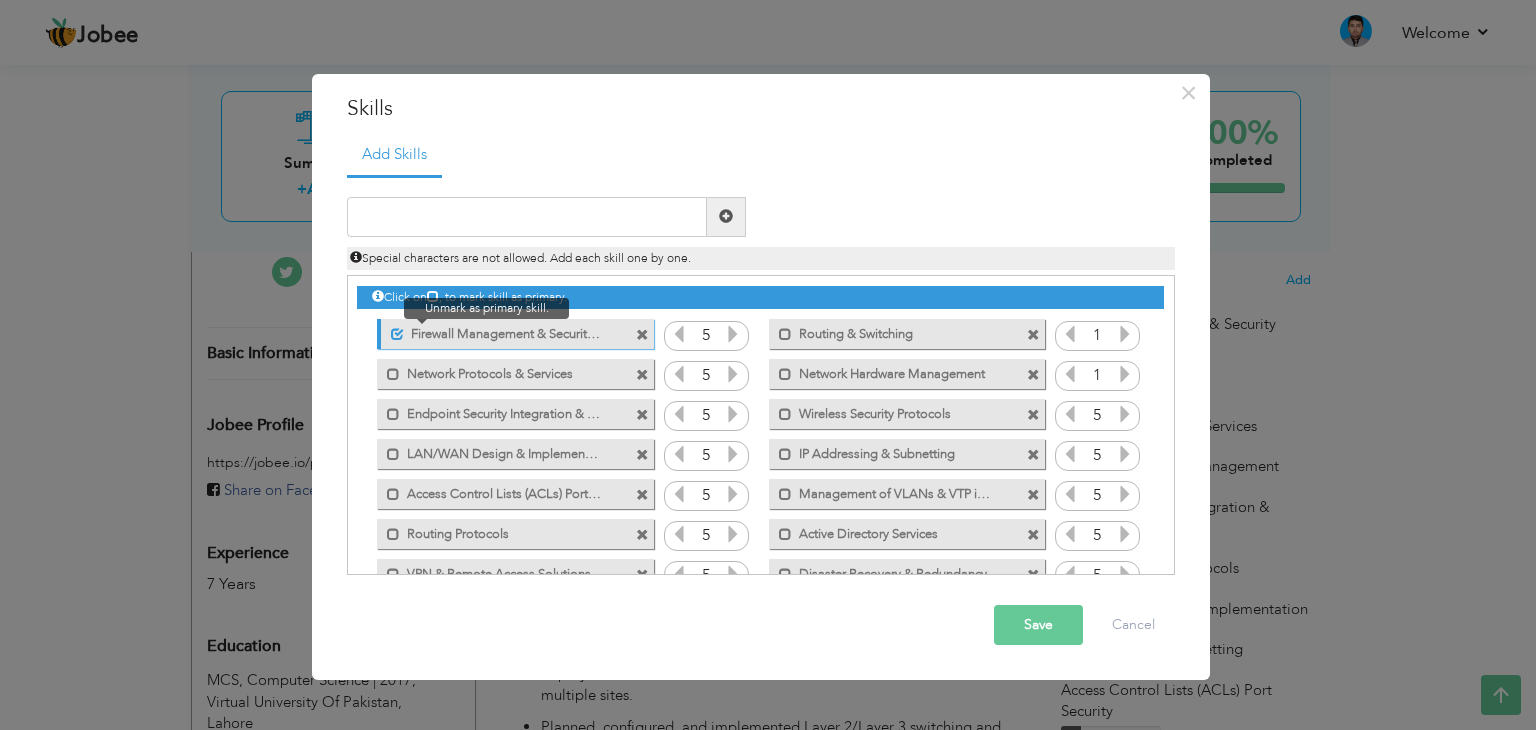 click at bounding box center (397, 334) 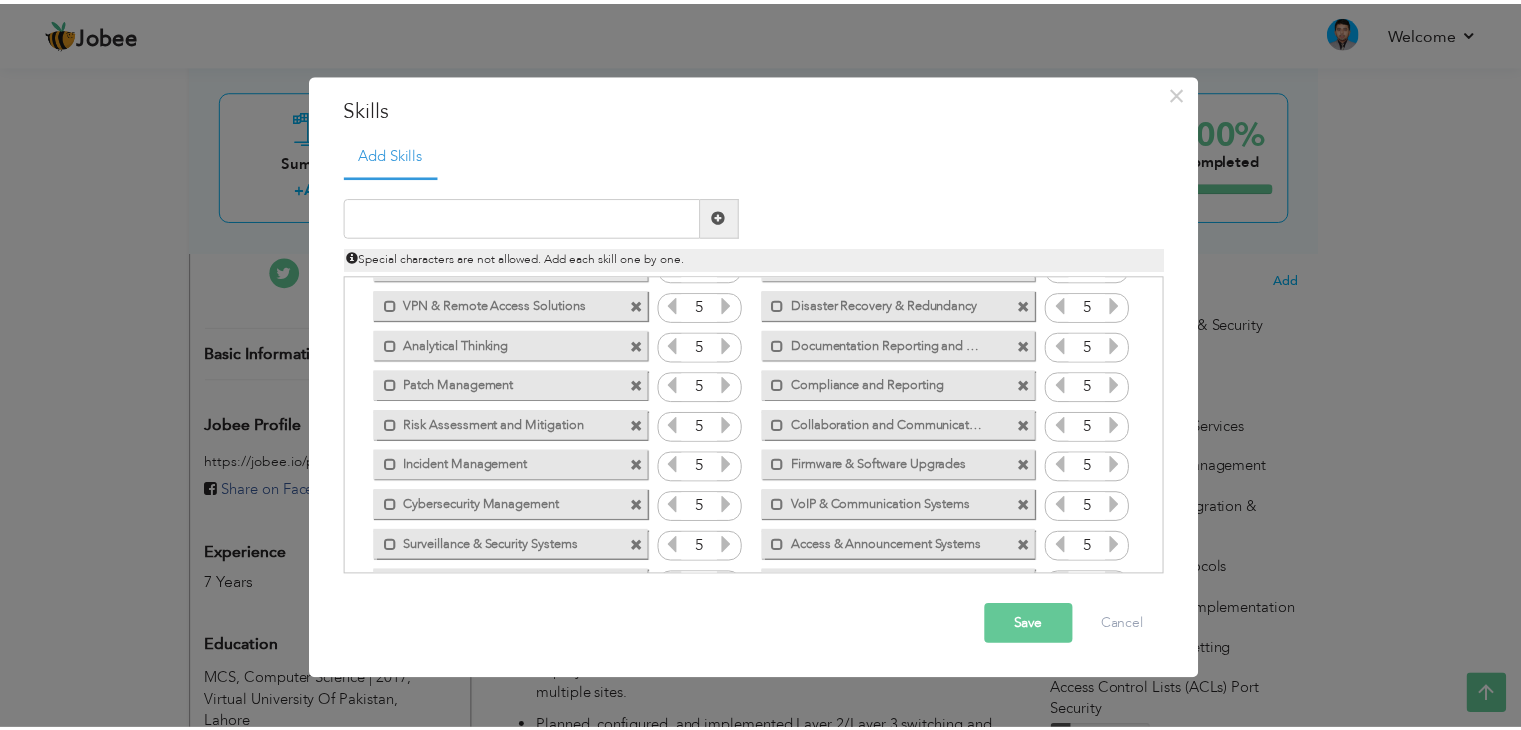 scroll, scrollTop: 324, scrollLeft: 0, axis: vertical 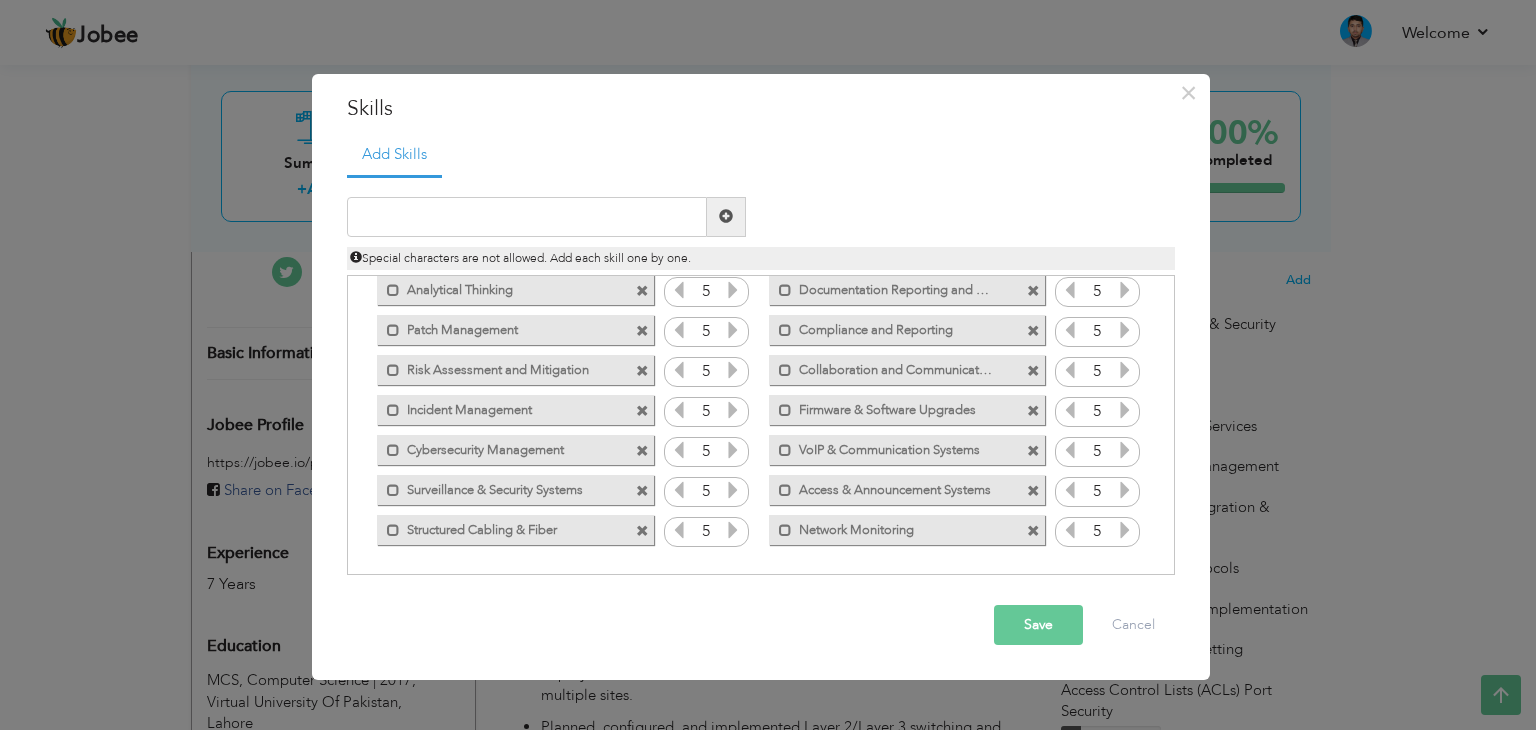 click on "Save" at bounding box center (1038, 625) 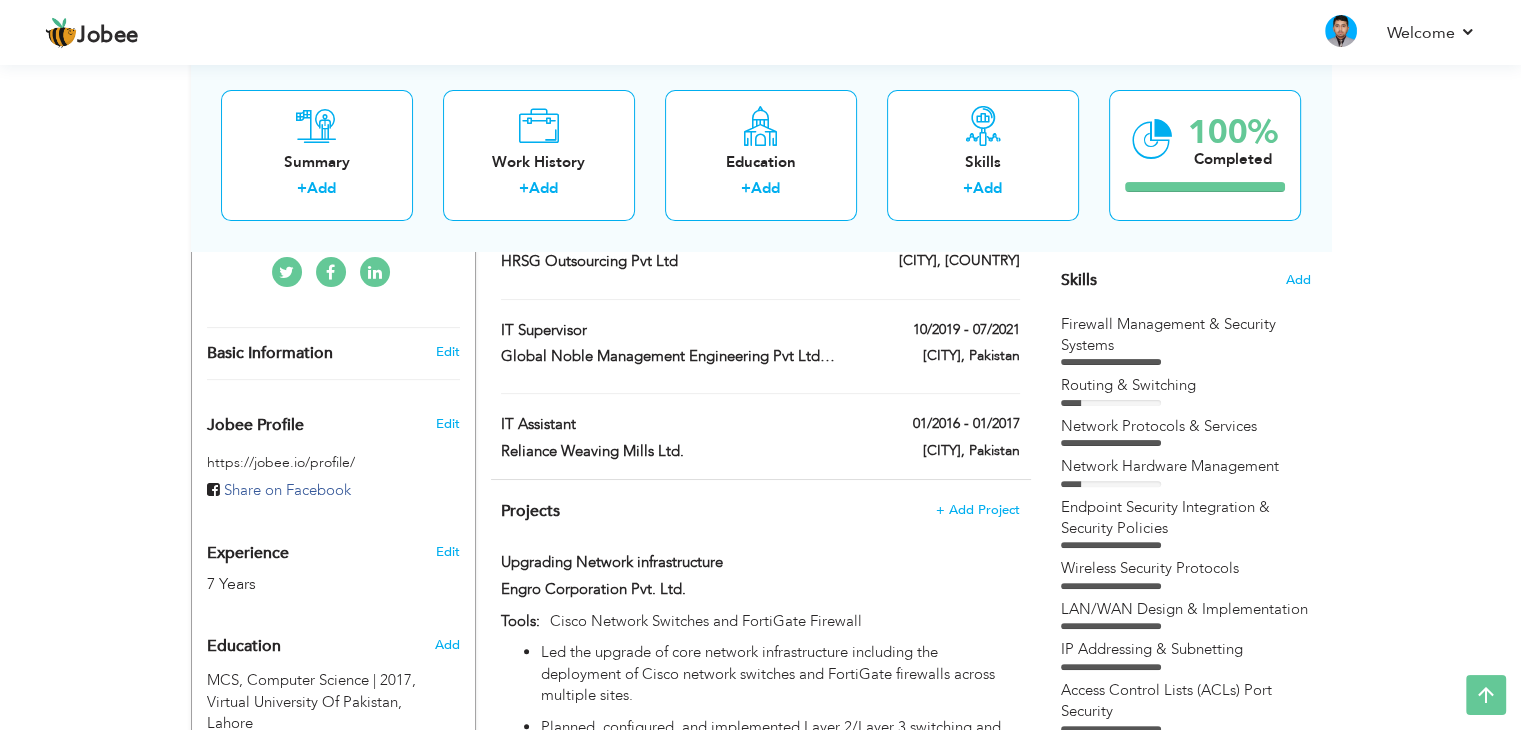 scroll, scrollTop: 0, scrollLeft: 0, axis: both 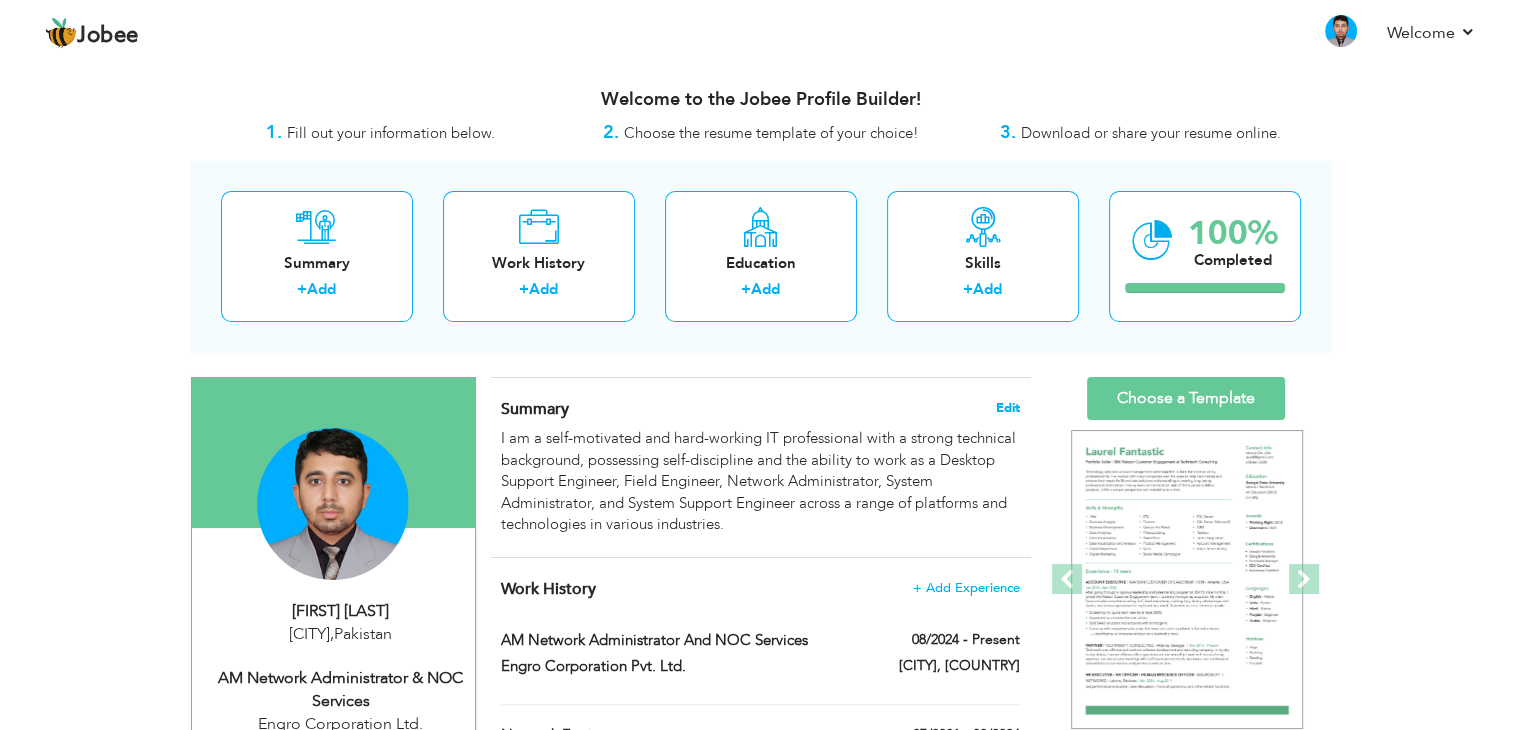 click on "Edit" at bounding box center [1008, 408] 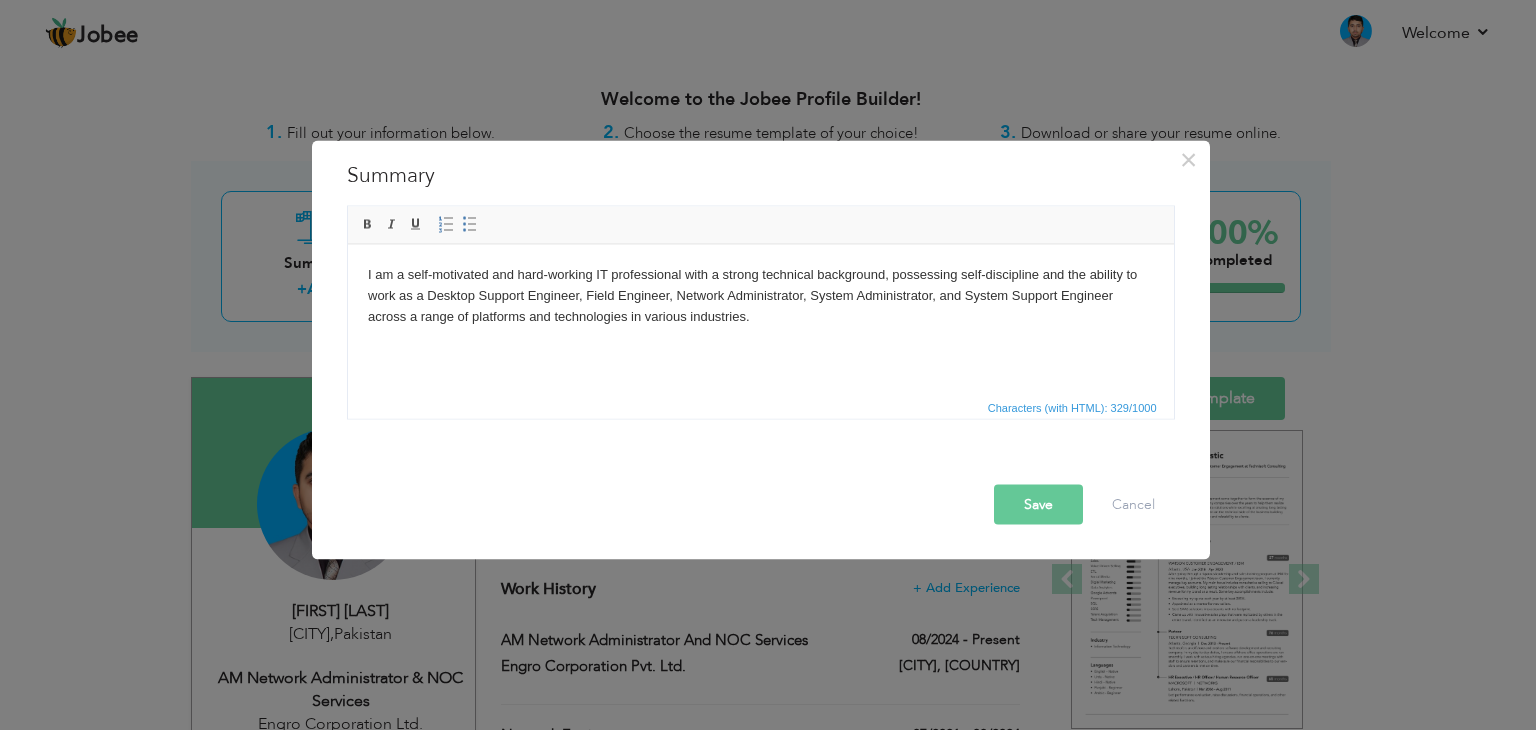 drag, startPoint x: 676, startPoint y: 293, endPoint x: 699, endPoint y: 314, distance: 31.144823 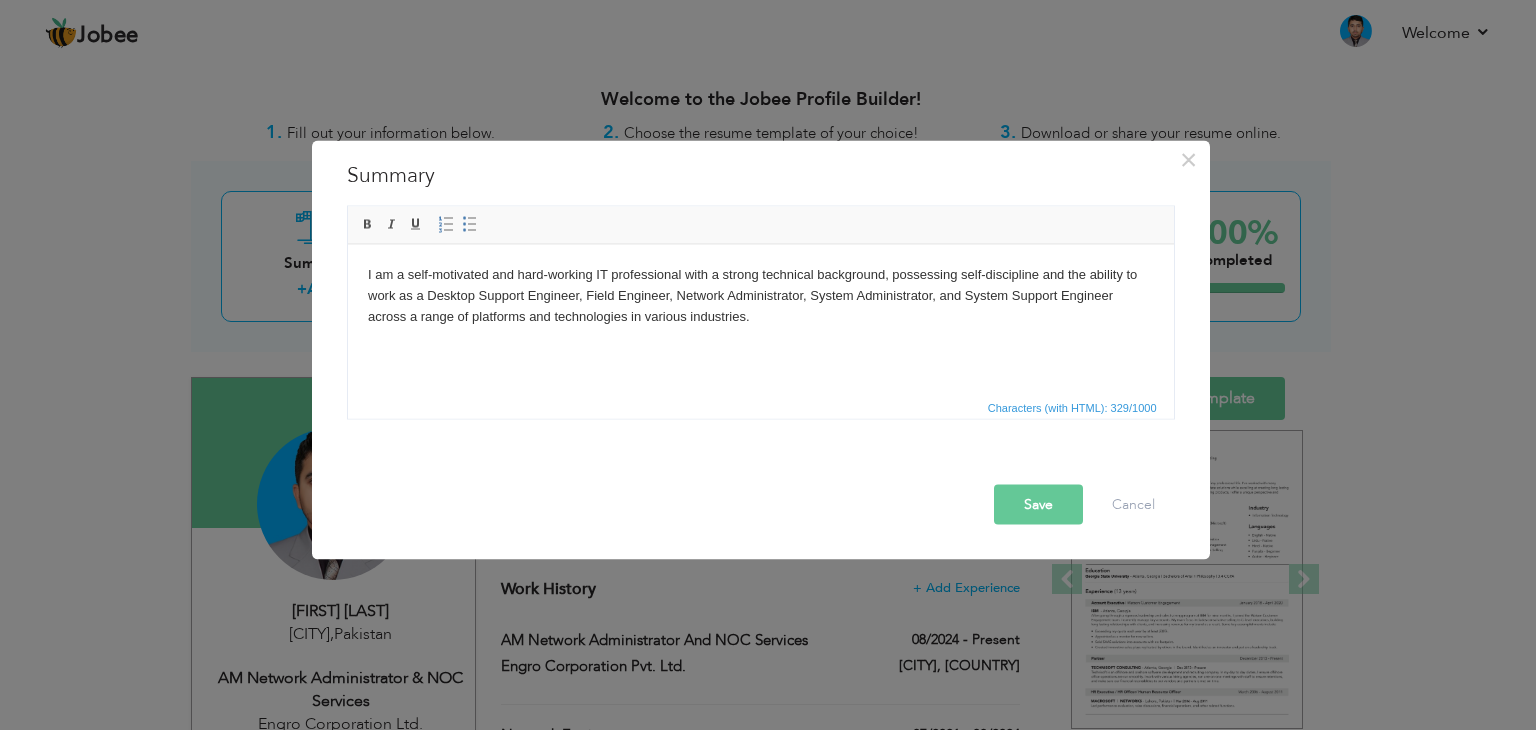 type 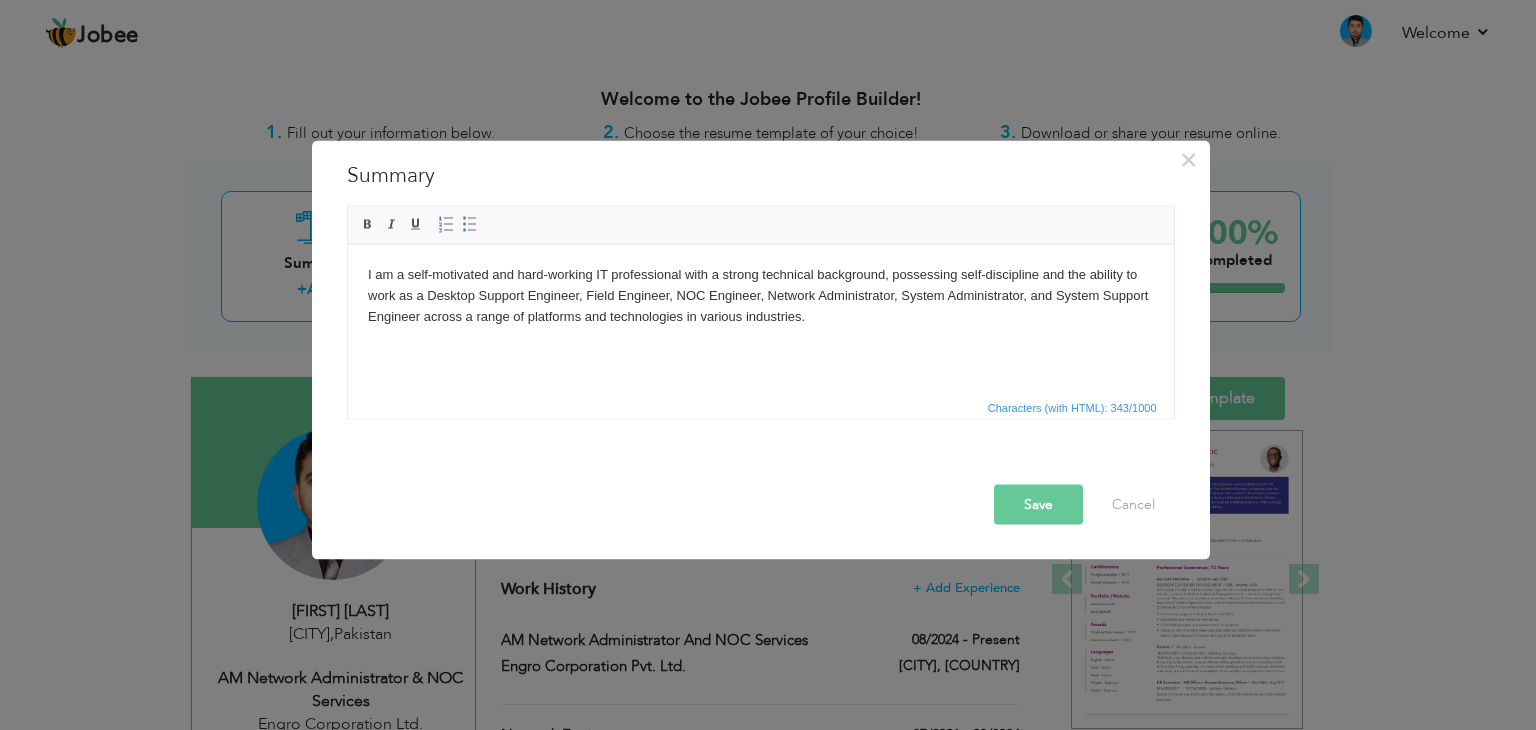 click on "I am a self-motivated and hard-working IT professional with a strong technical background, possessing self-discipline and the ability to work as a Desktop Support Engineer, Field Engineer, NOC Engineer, Network Administrator, System Administrator, and System Support Engineer across a range of platforms and technologies in various industries." at bounding box center (760, 295) 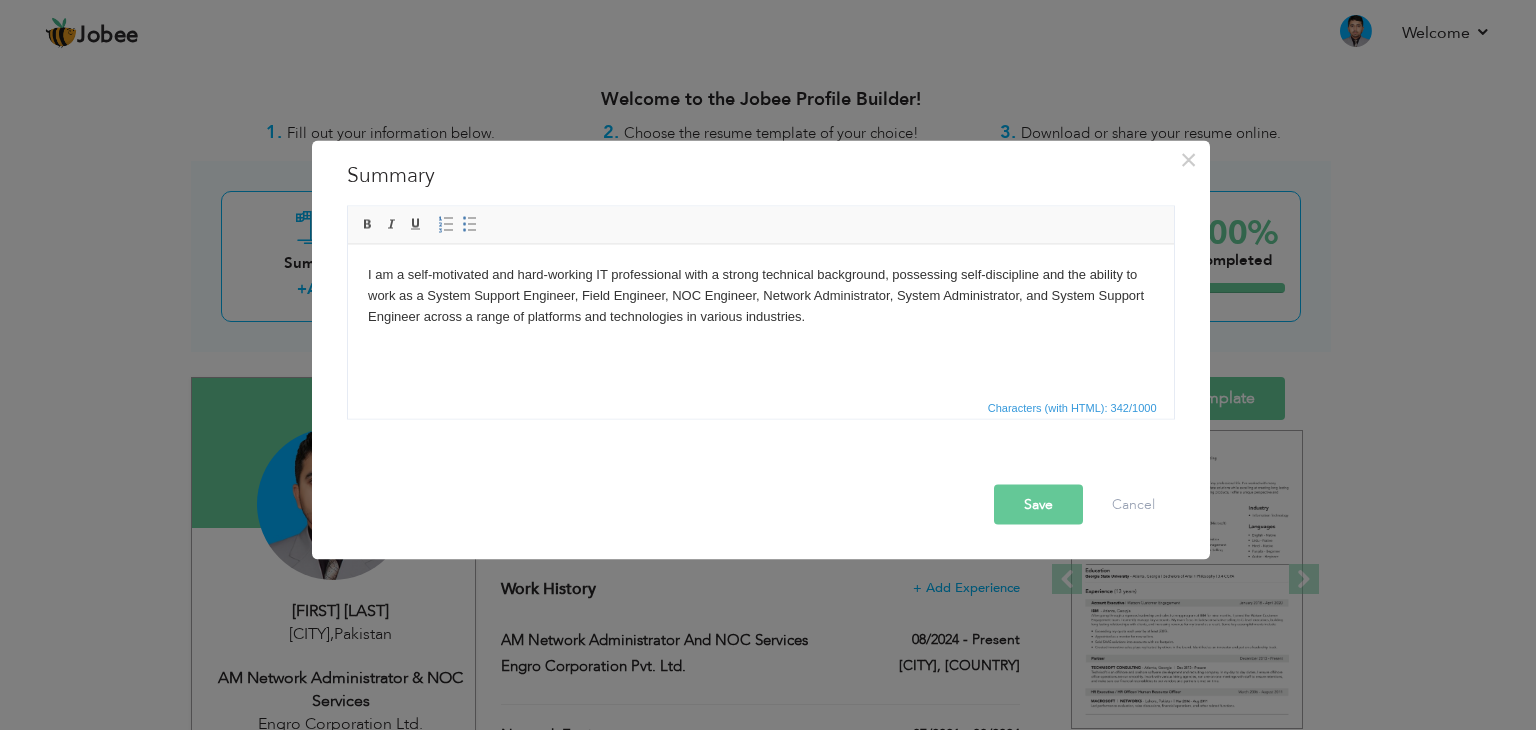 click on "I am a self-motivated and hard-working IT professional with a strong technical background, possessing self-discipline and the ability to work as a System Support Engineer, Field Engineer, NOC Engineer, Network Administrator, System Administrator, and System Support Engineer across a range of platforms and technologies in various industries." at bounding box center (760, 295) 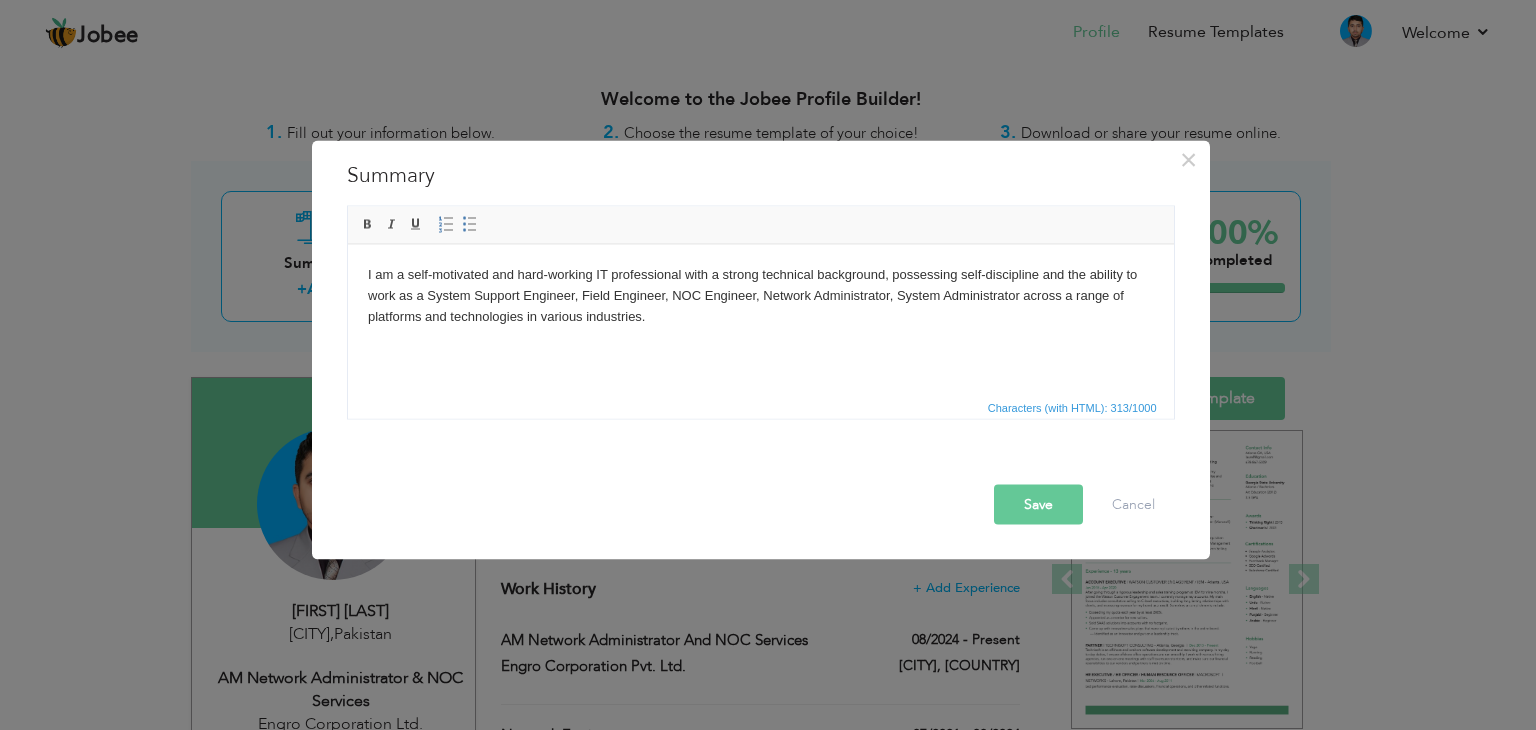 click on "Save" at bounding box center [1038, 505] 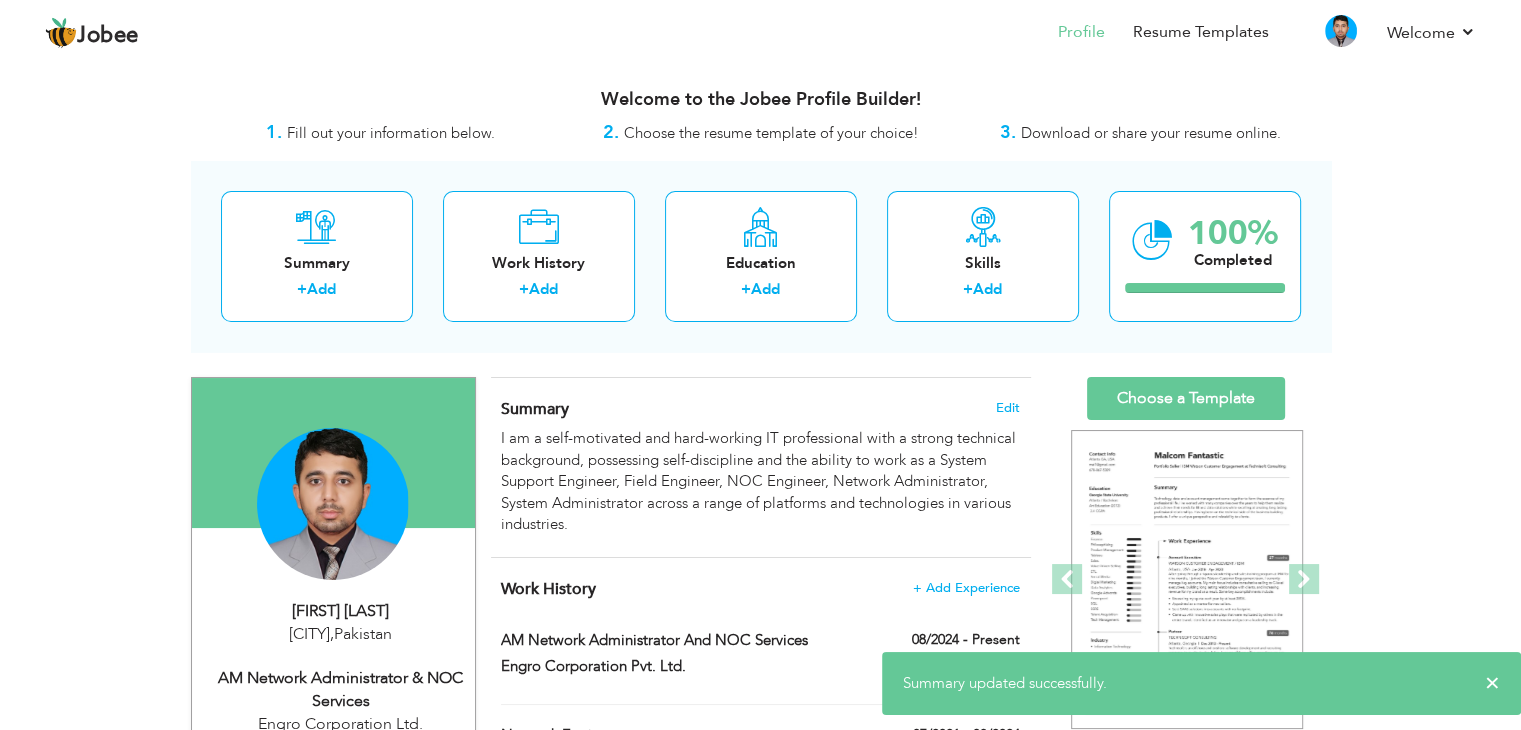 click on "View Resume
Export PDF
Profile
Summary
Public Link
Experience
Education
Awards
Work Histroy
Projects
Certifications
Skills
Preferred Job City" at bounding box center [760, 1802] 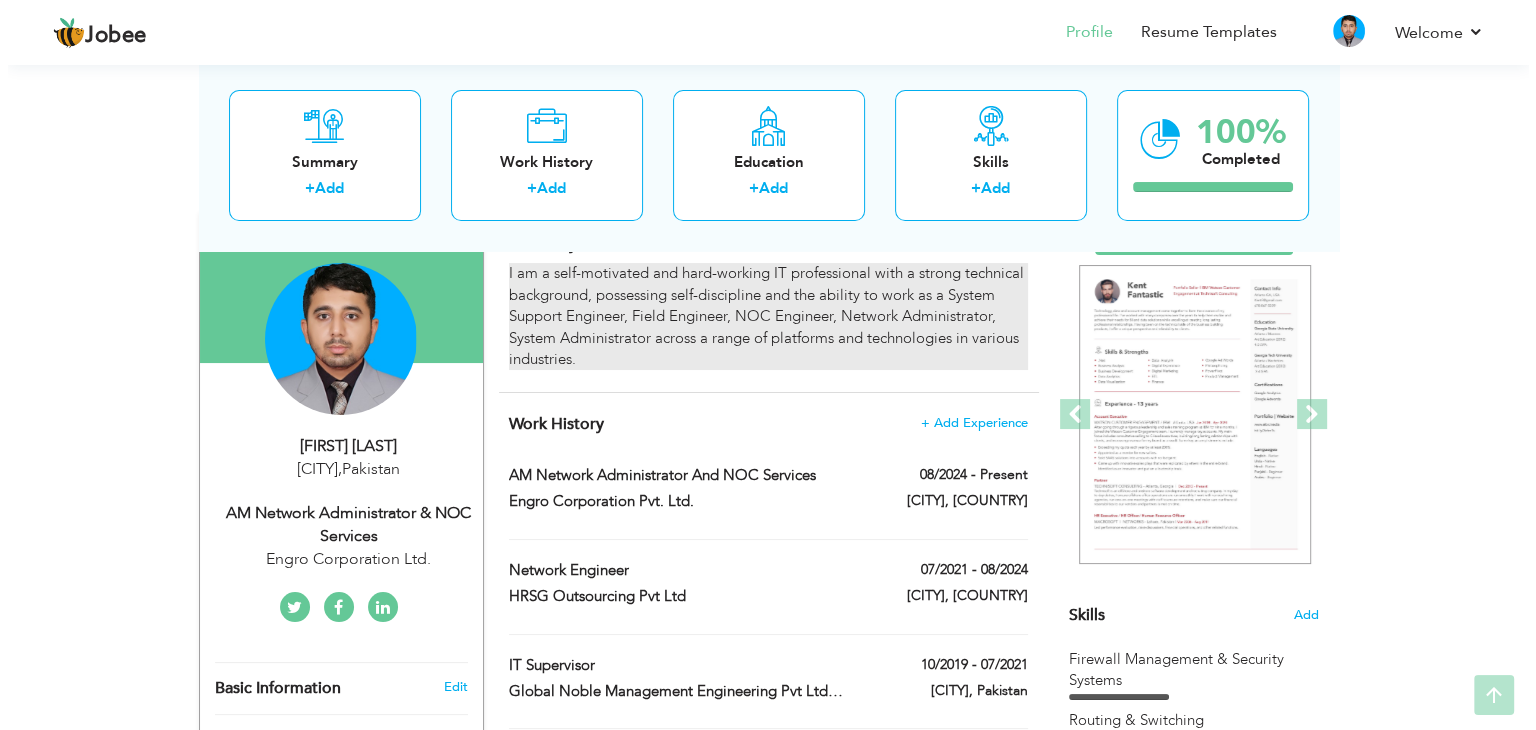 scroll, scrollTop: 200, scrollLeft: 0, axis: vertical 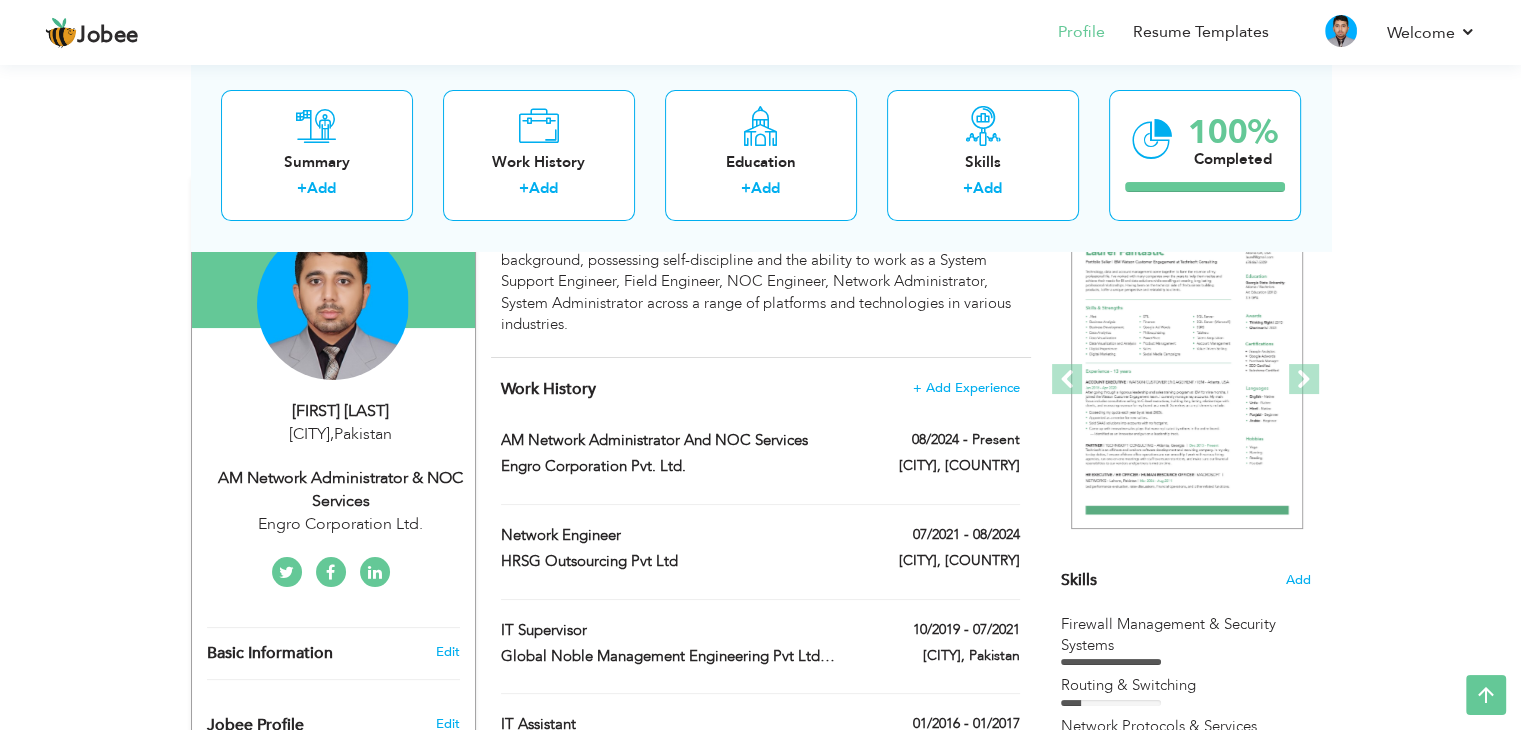 click on "Engro Corporation Ltd." at bounding box center (341, 524) 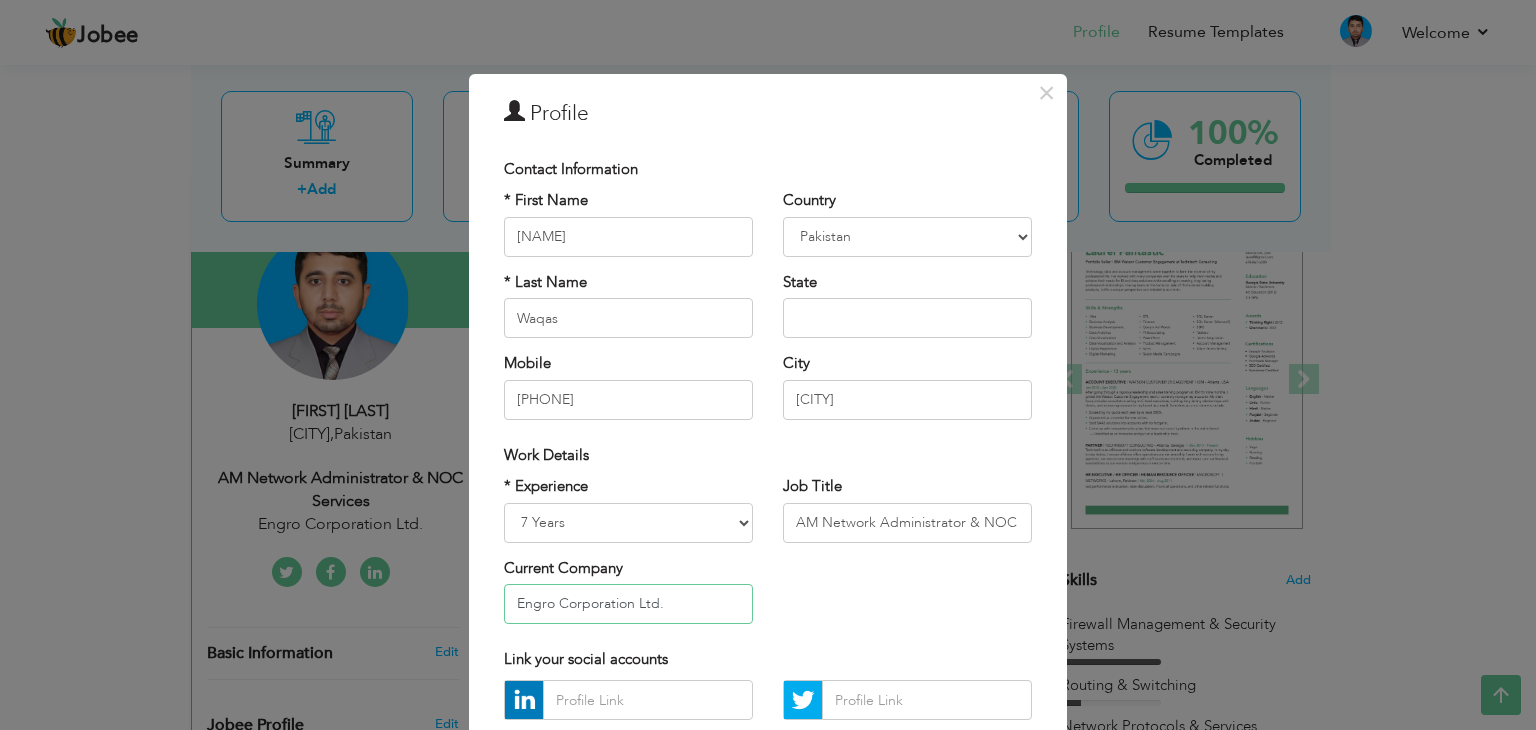 click on "Engro Corporation Ltd." at bounding box center [628, 604] 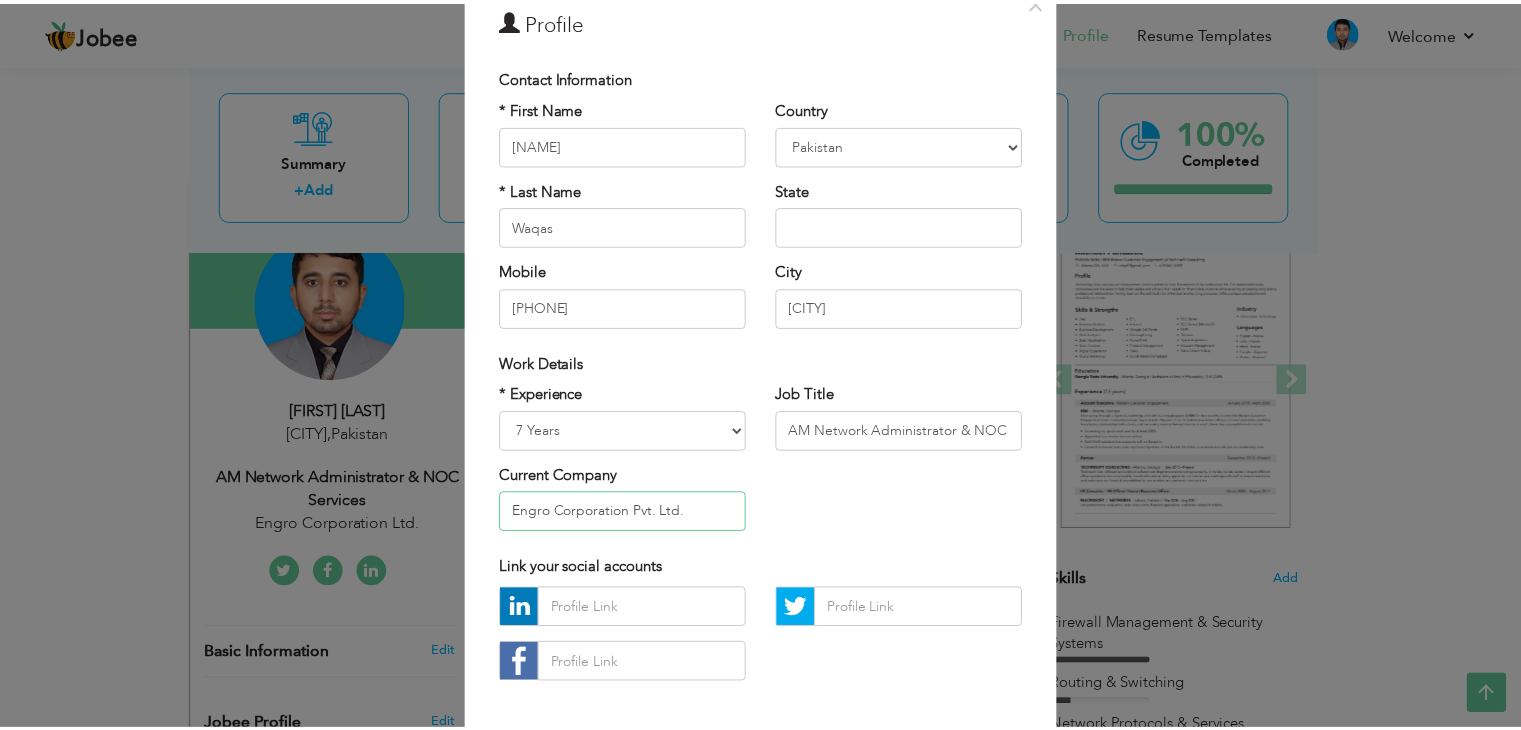 scroll, scrollTop: 181, scrollLeft: 0, axis: vertical 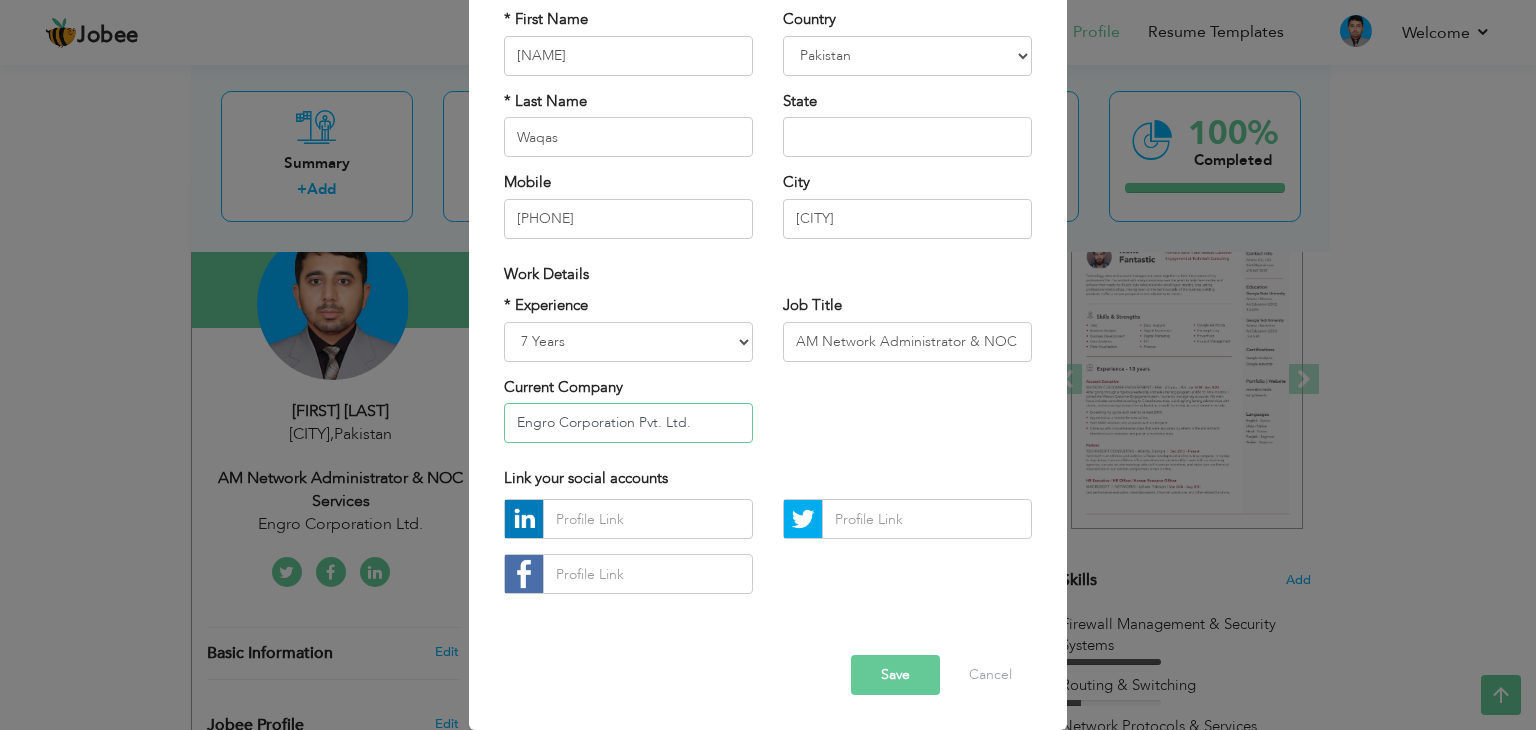 type on "Engro Corporation Pvt. Ltd." 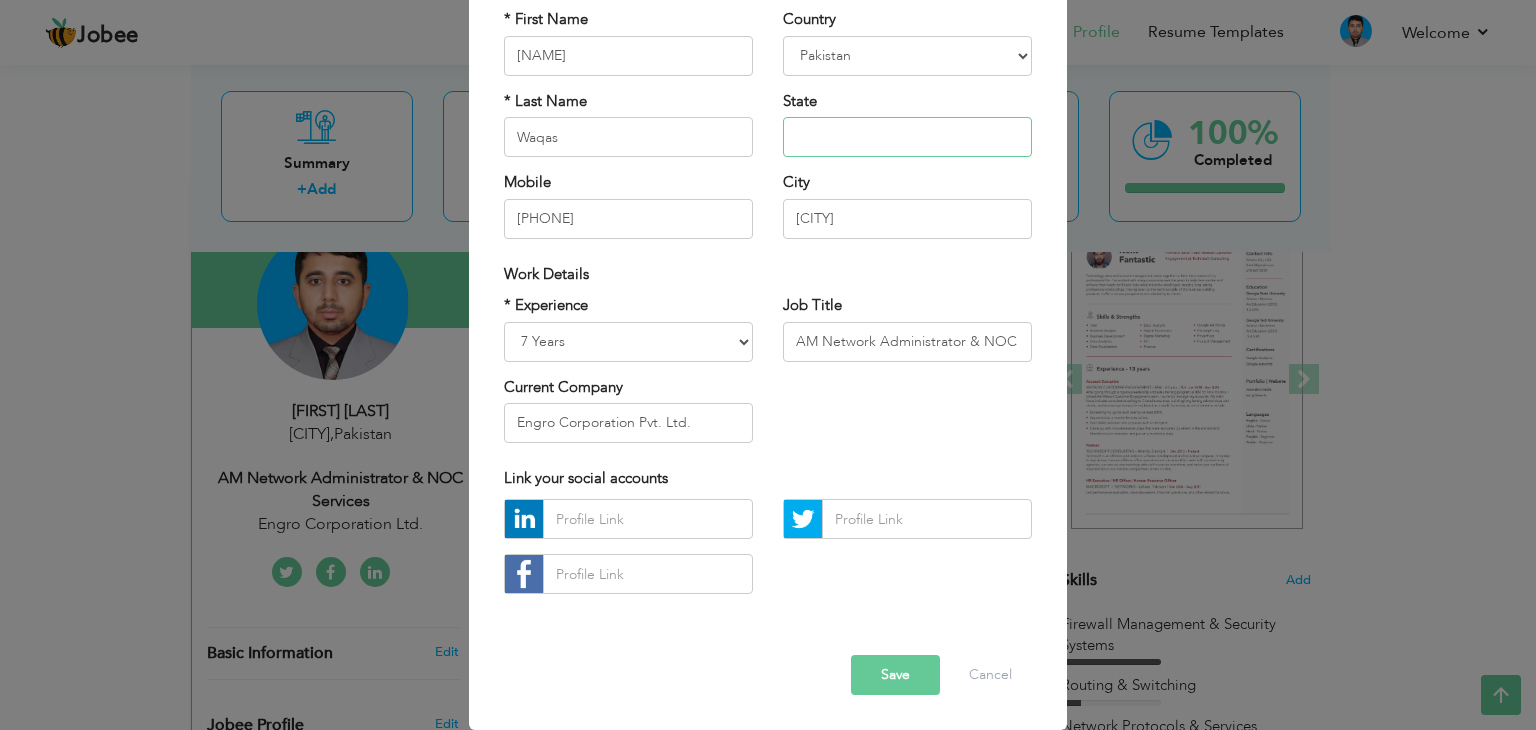 click at bounding box center [907, 137] 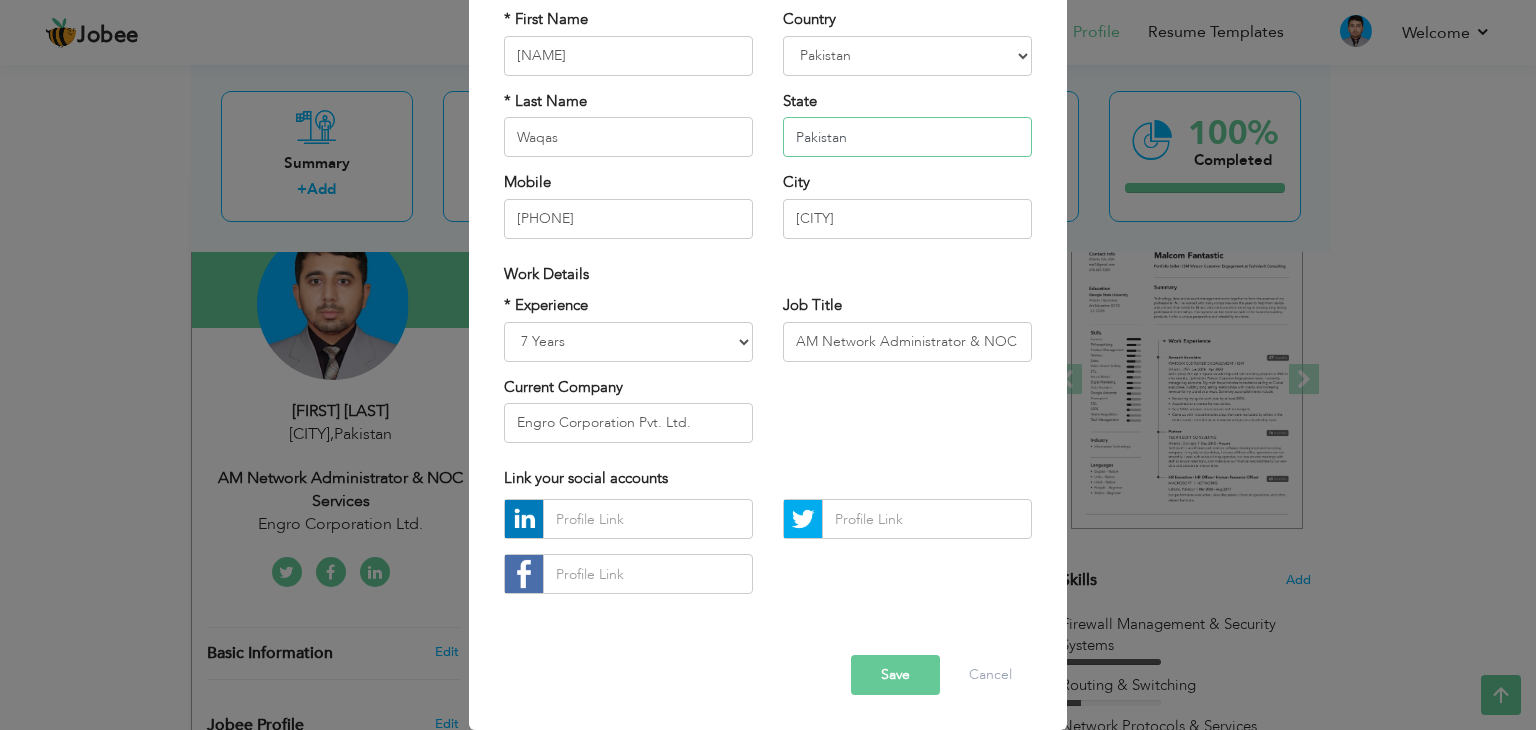 type on "Pakistan" 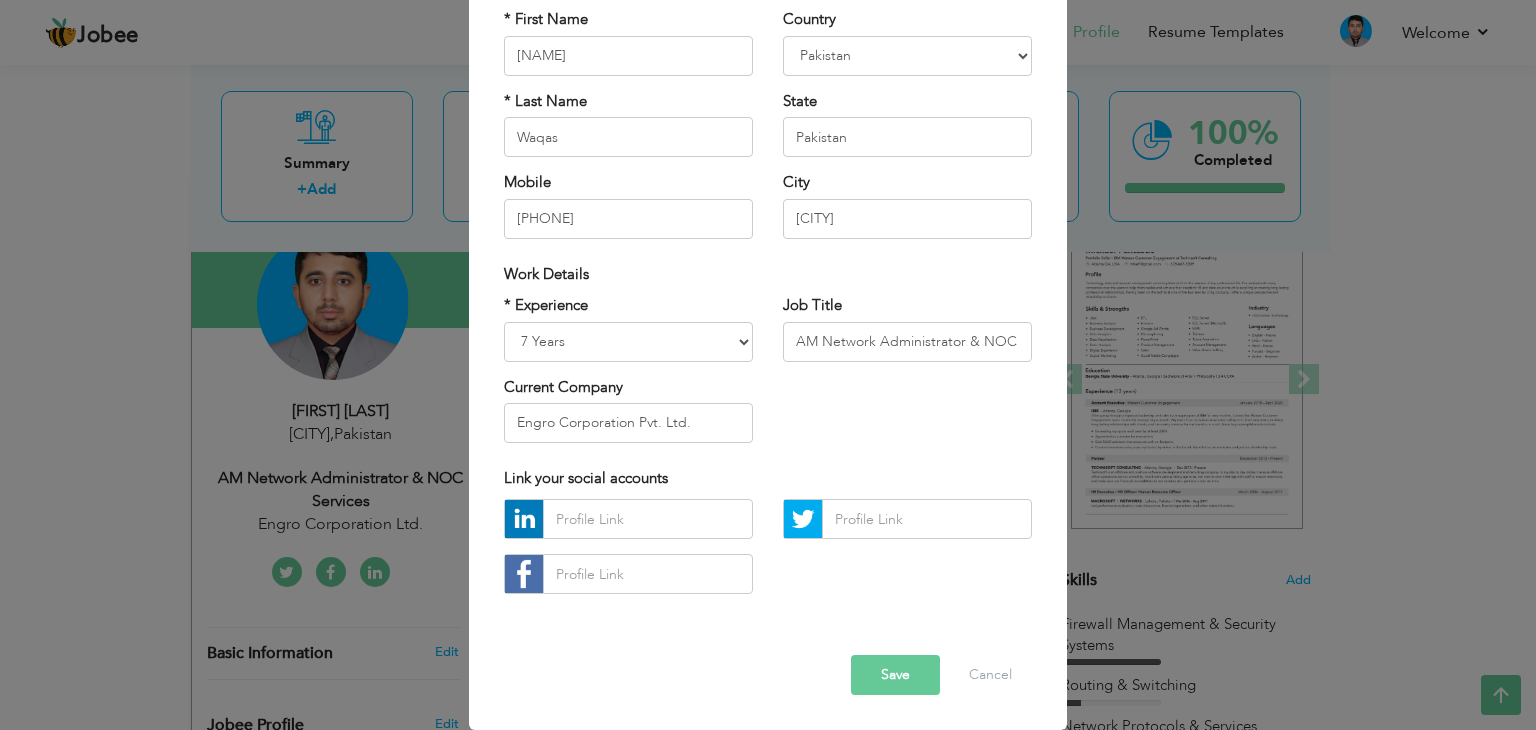 click on "Save" at bounding box center [895, 675] 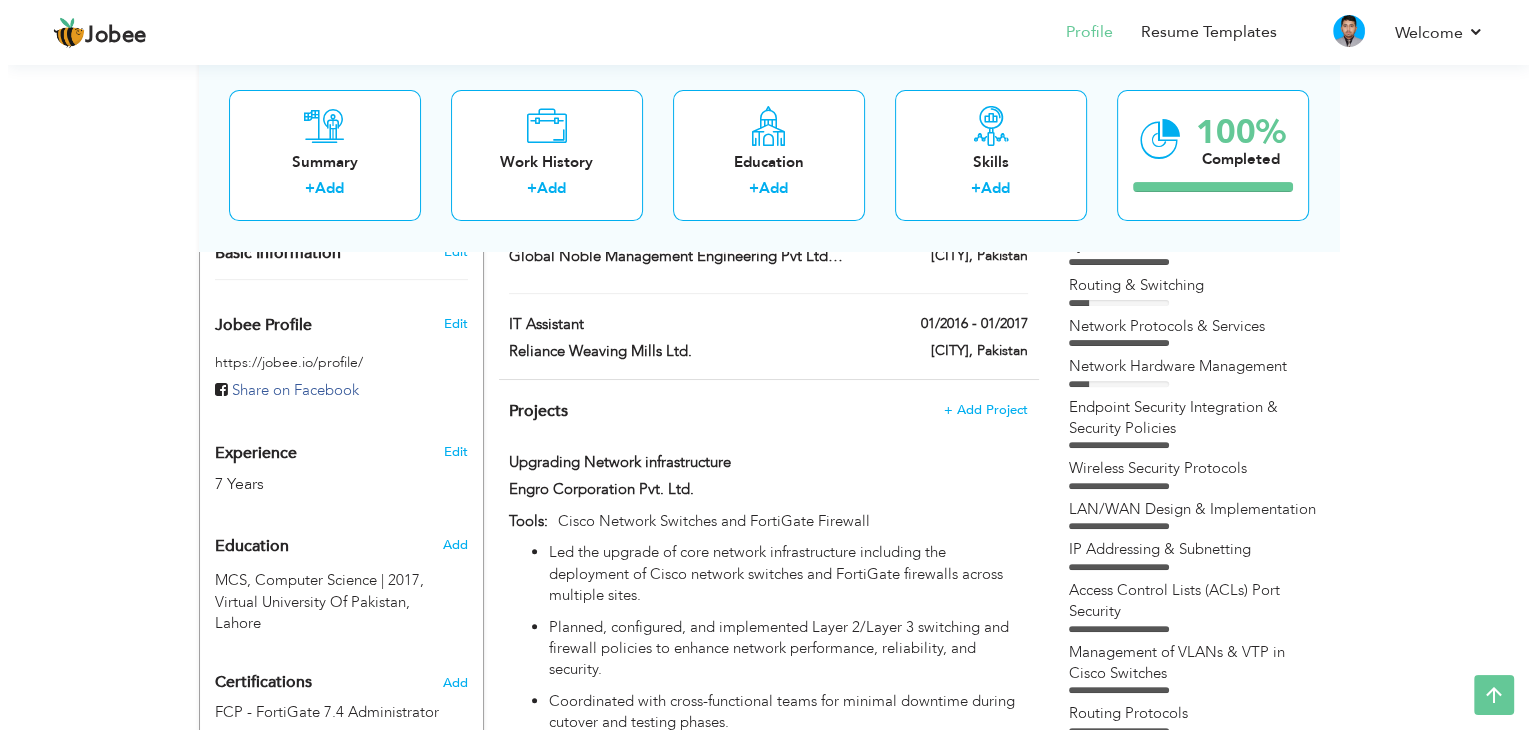 scroll, scrollTop: 200, scrollLeft: 0, axis: vertical 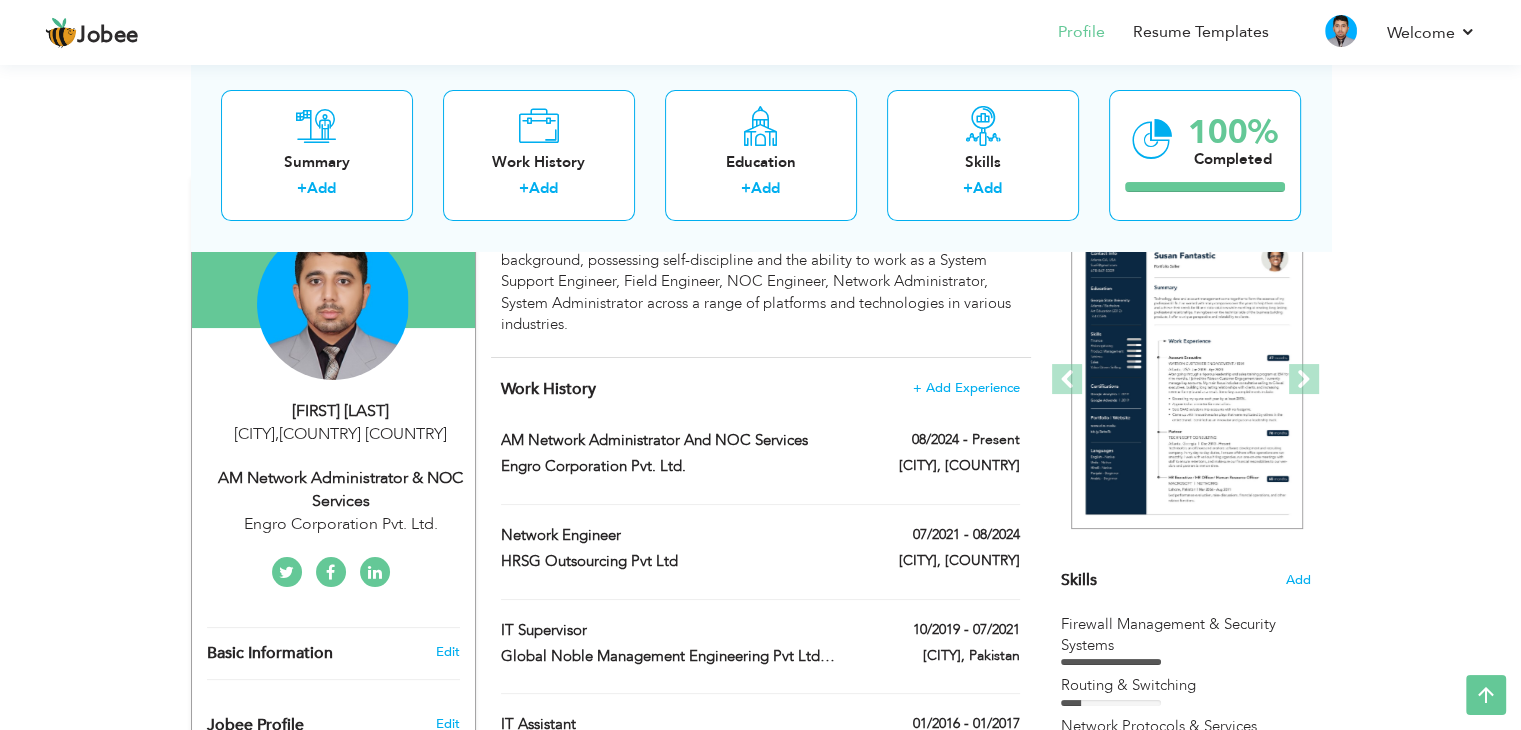click on "AM Network Administrator & NOC Services" at bounding box center (341, 490) 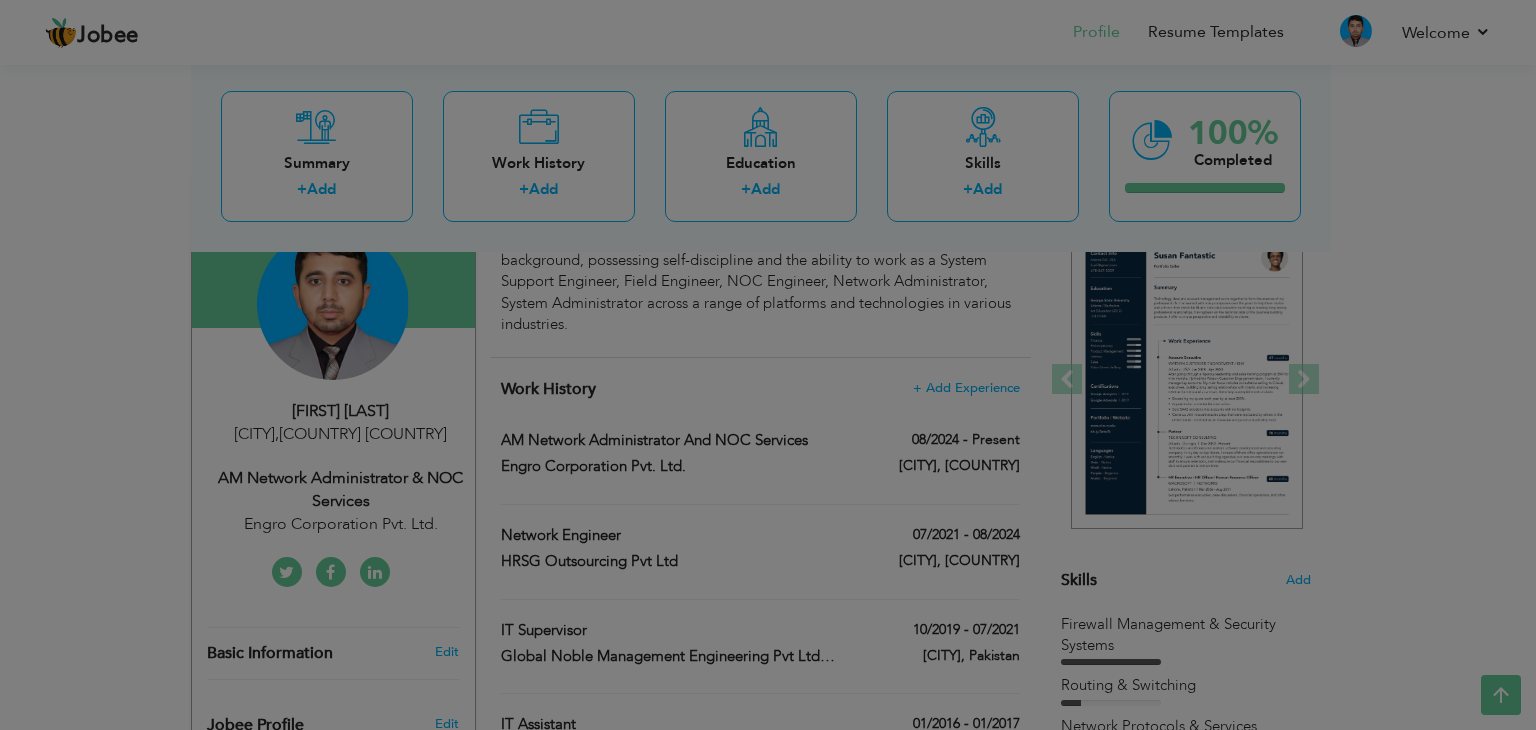 scroll, scrollTop: 0, scrollLeft: 0, axis: both 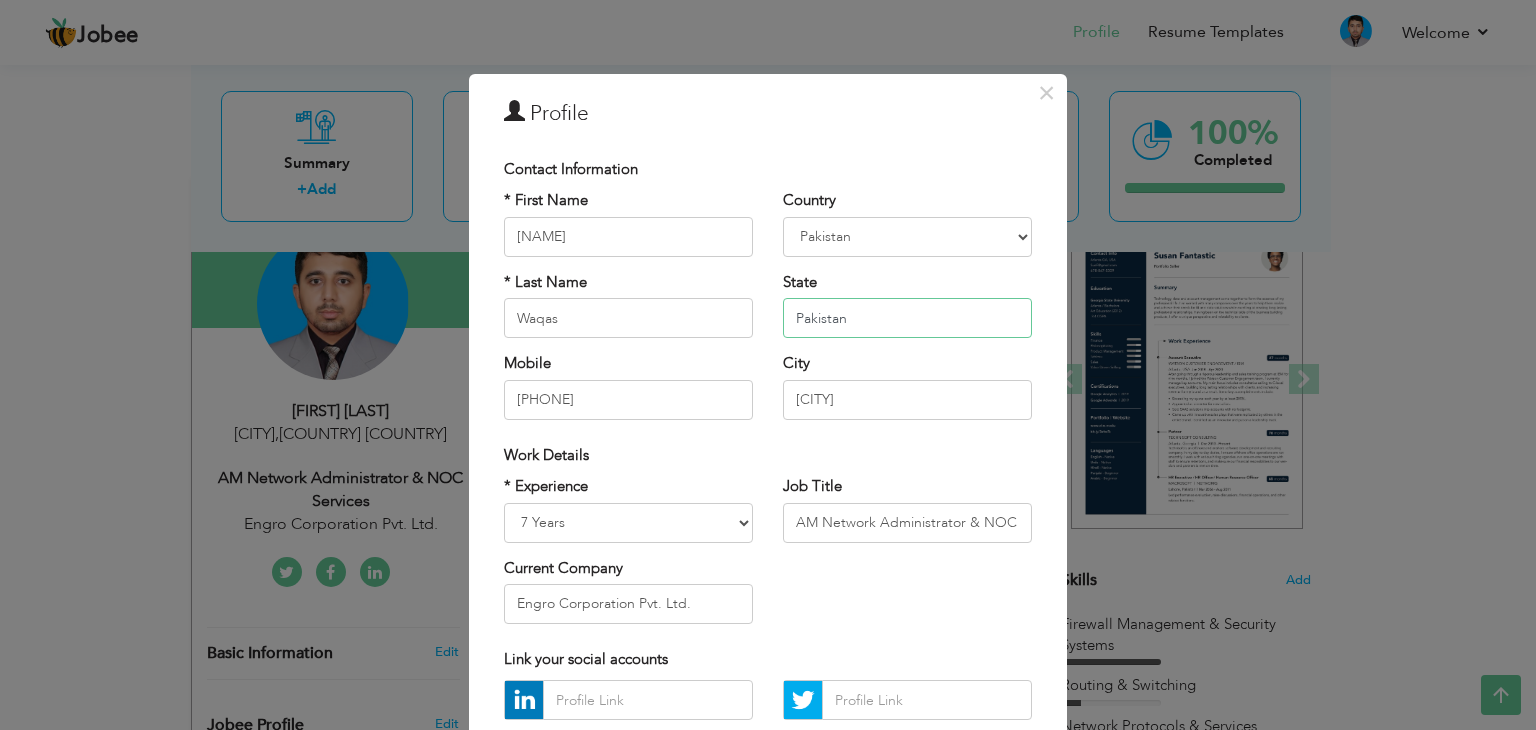 click on "Pakistan" at bounding box center (907, 318) 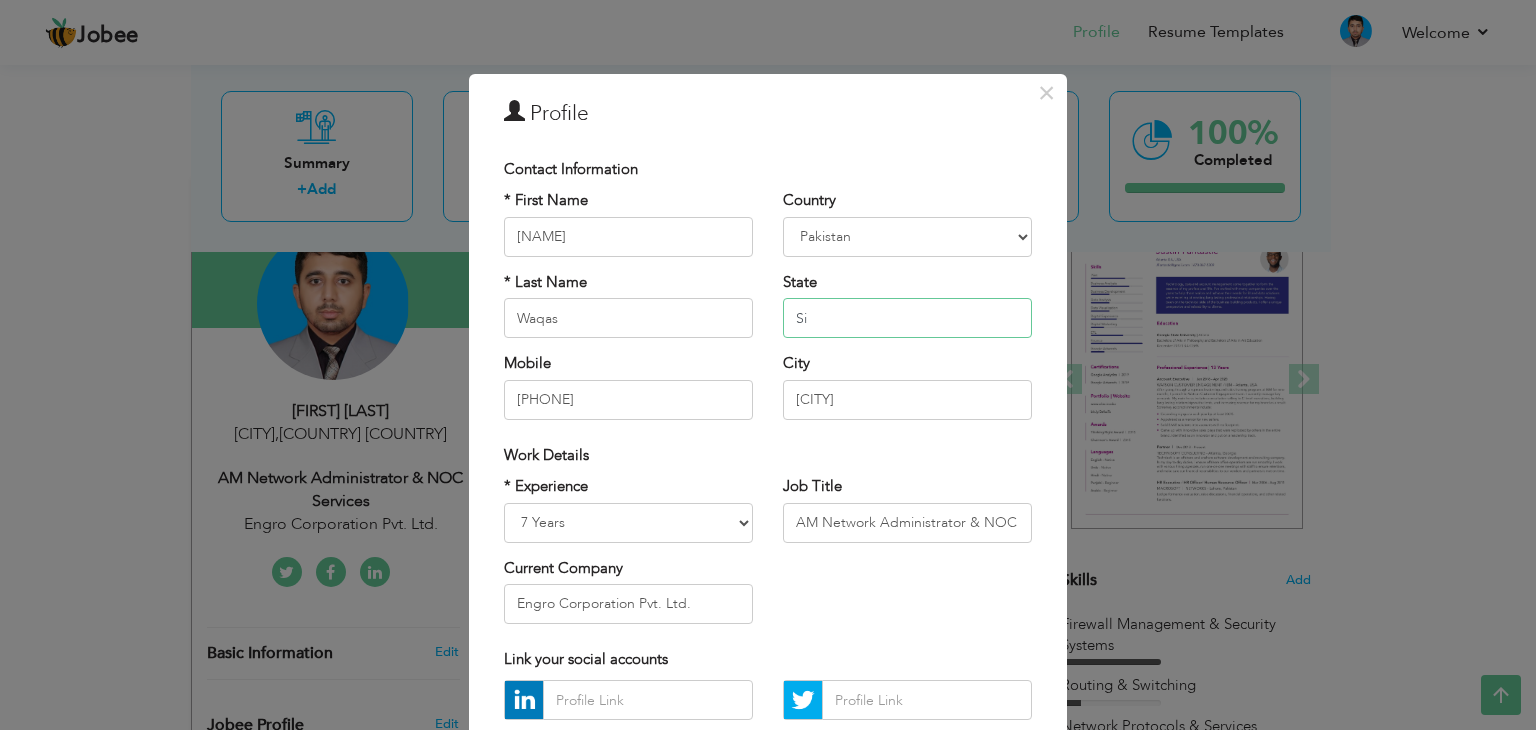 type on "S" 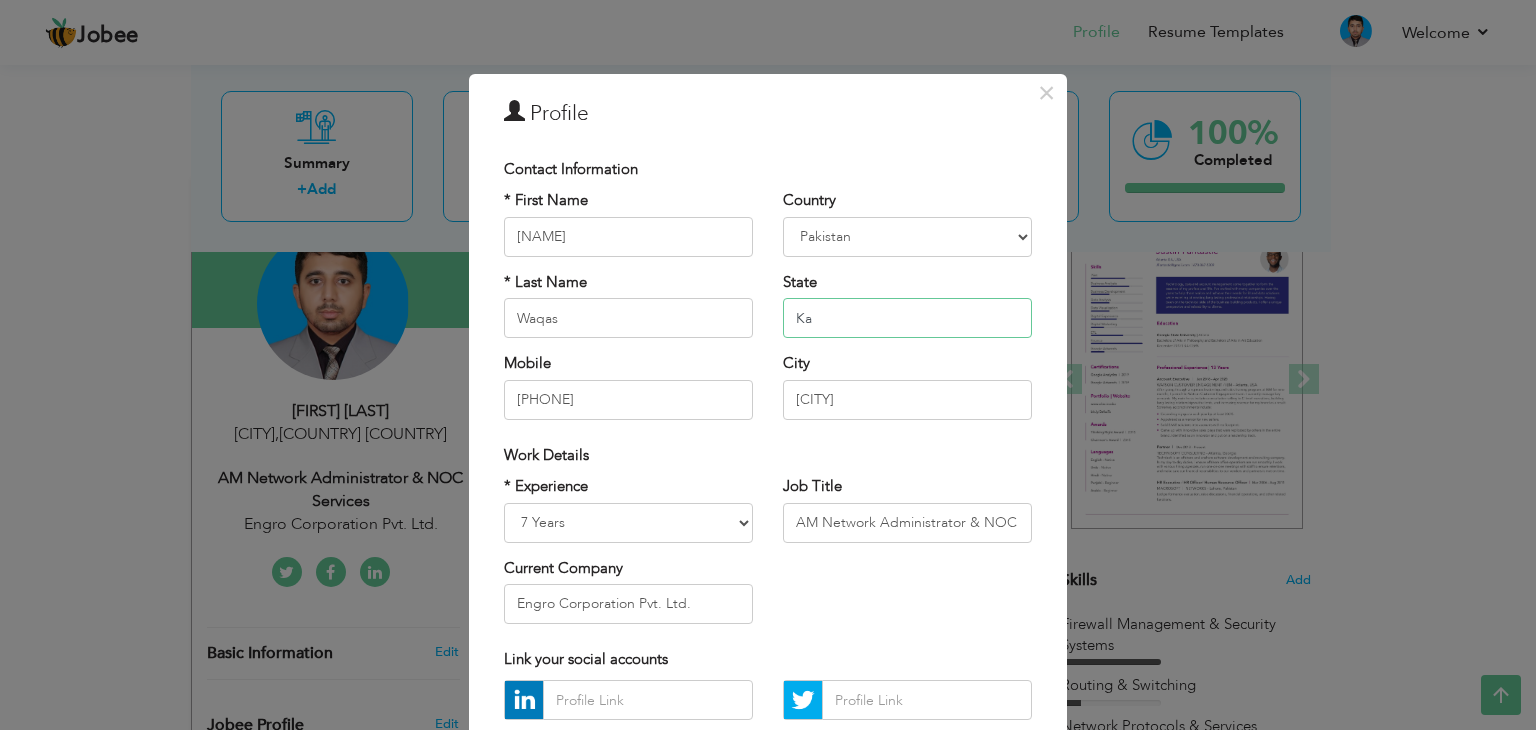 type on "K" 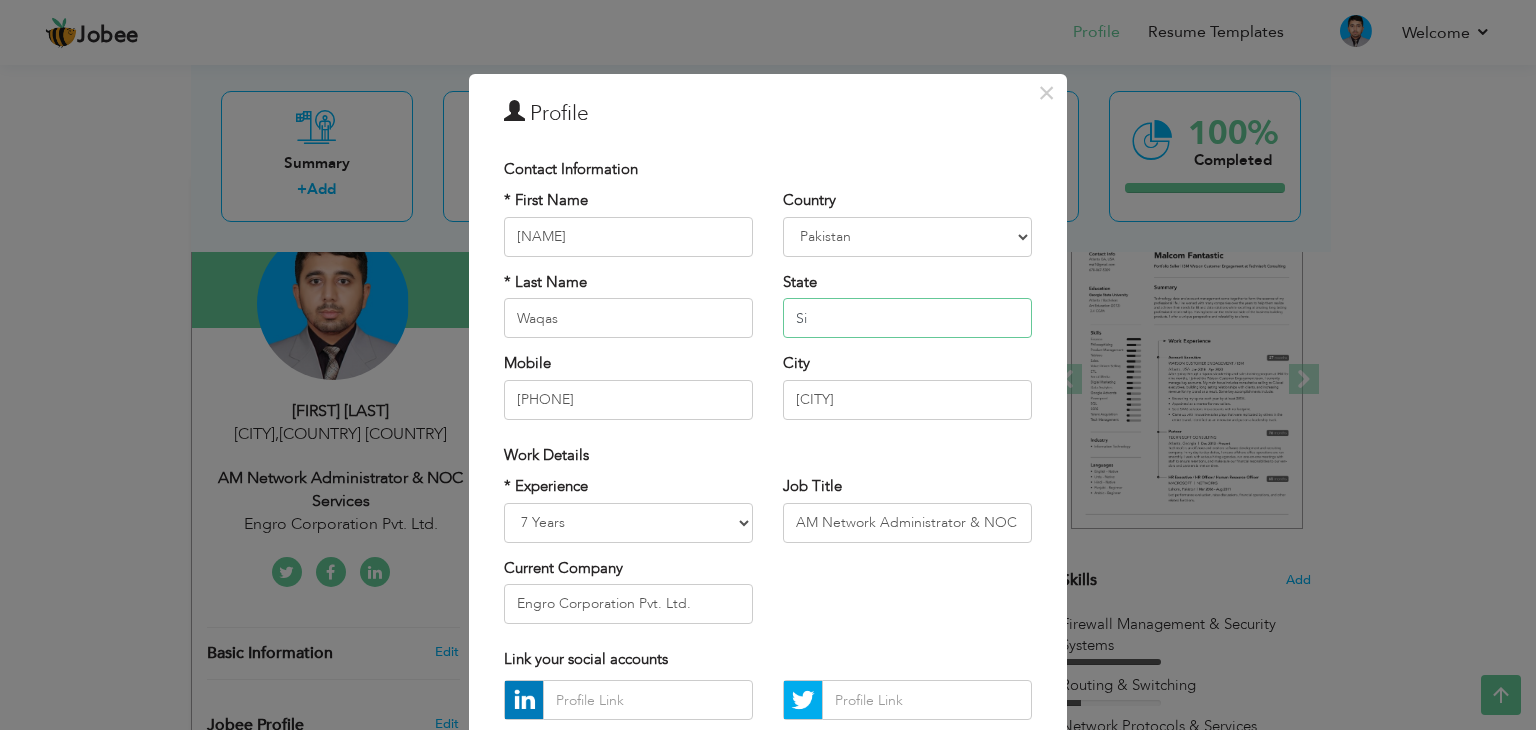 type on "S" 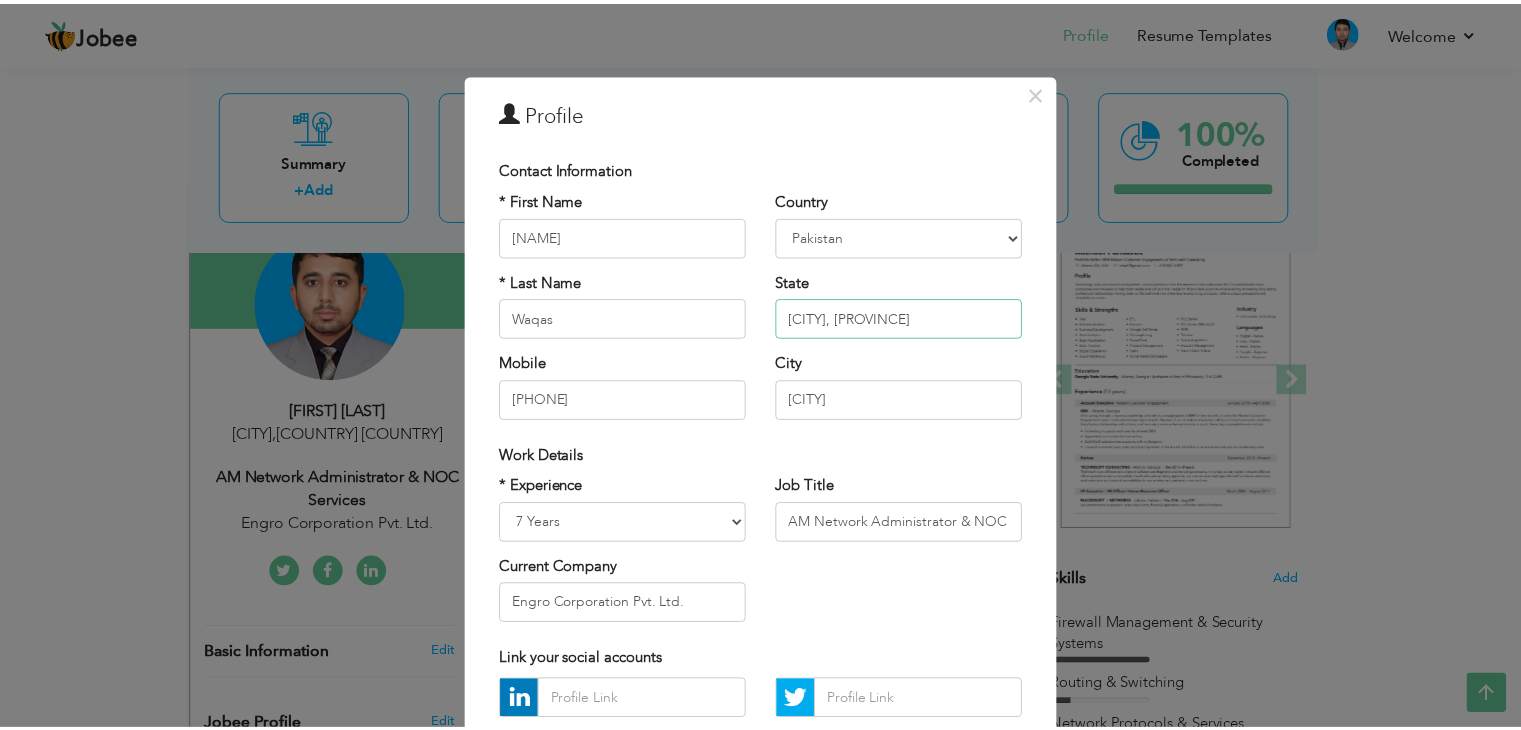 scroll, scrollTop: 181, scrollLeft: 0, axis: vertical 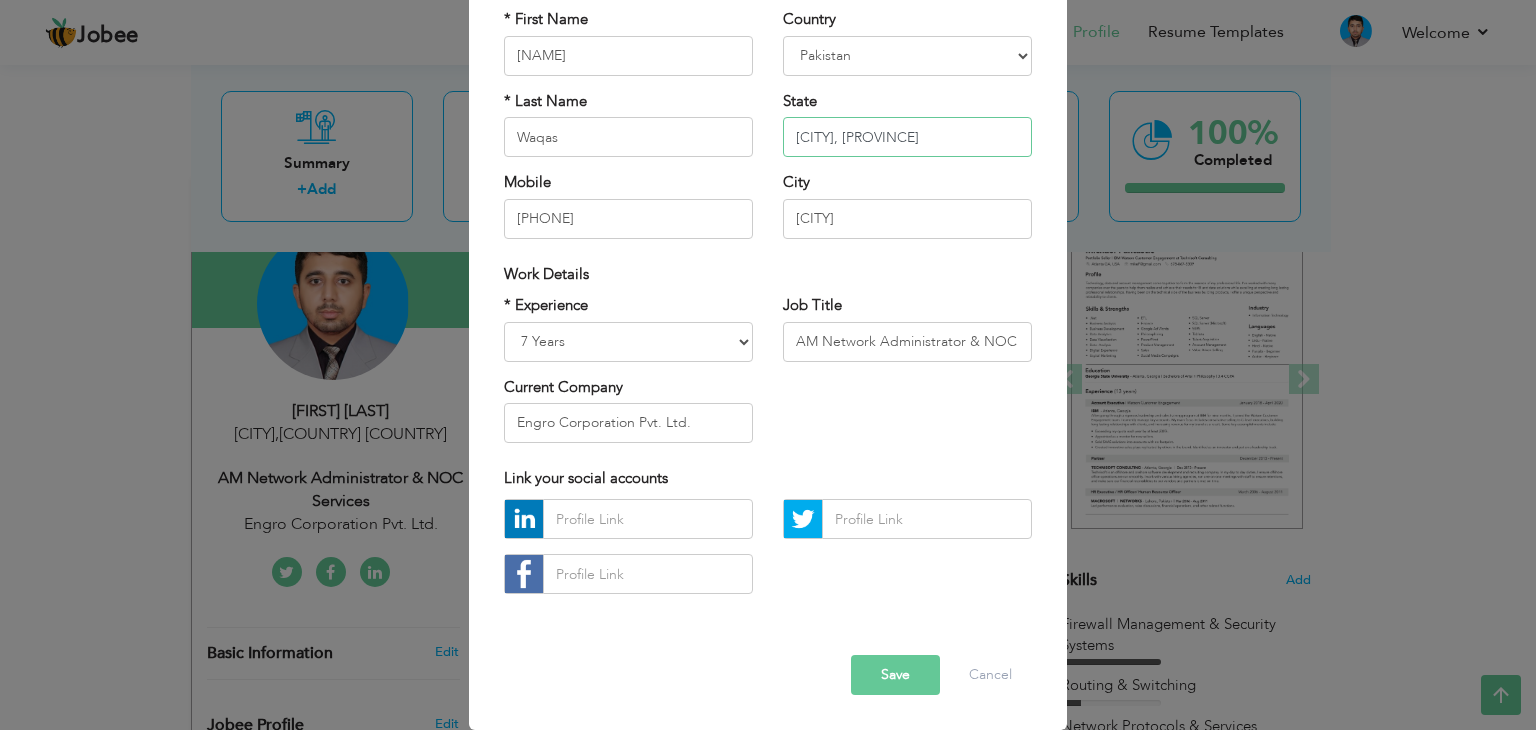 type on "Karachi, Sindh" 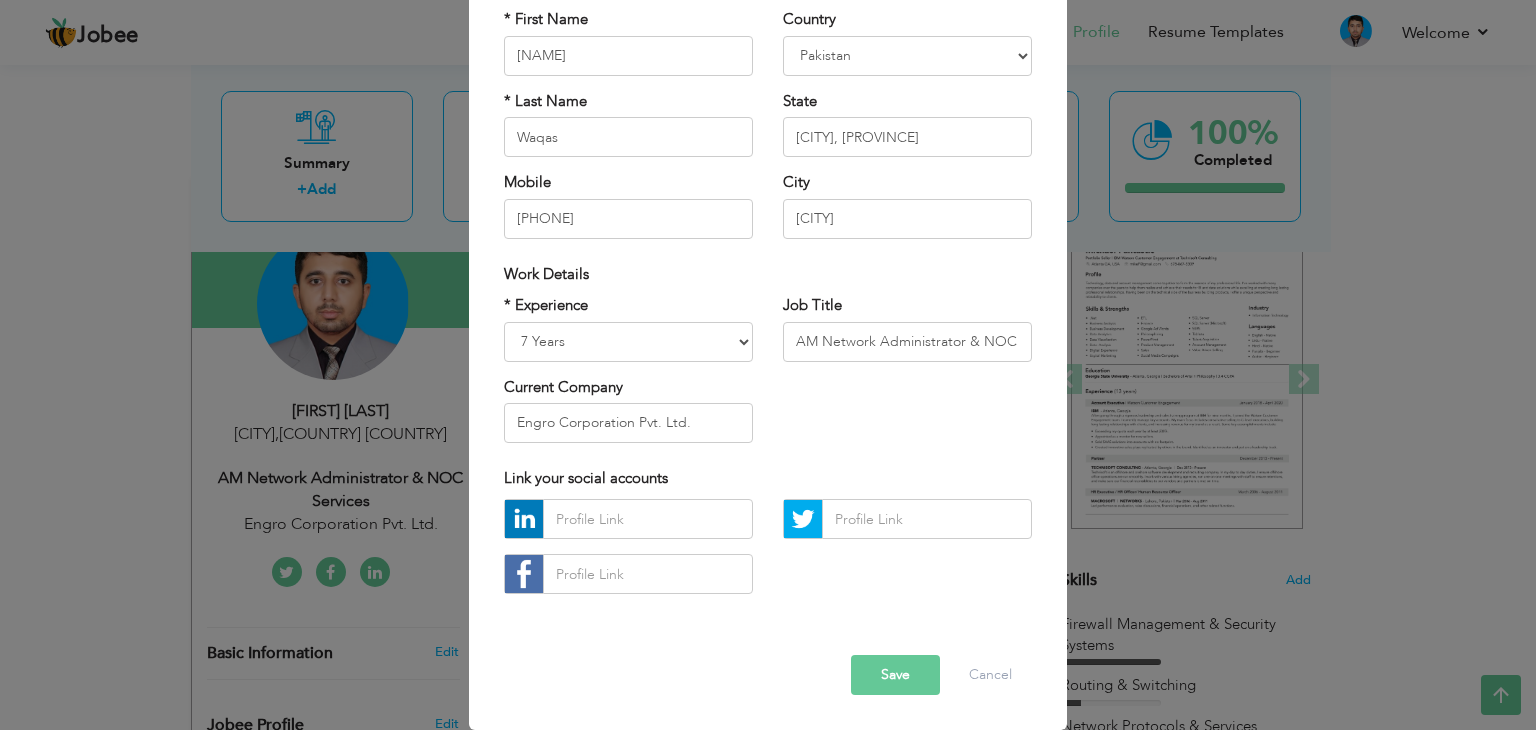 click on "Save" at bounding box center (895, 675) 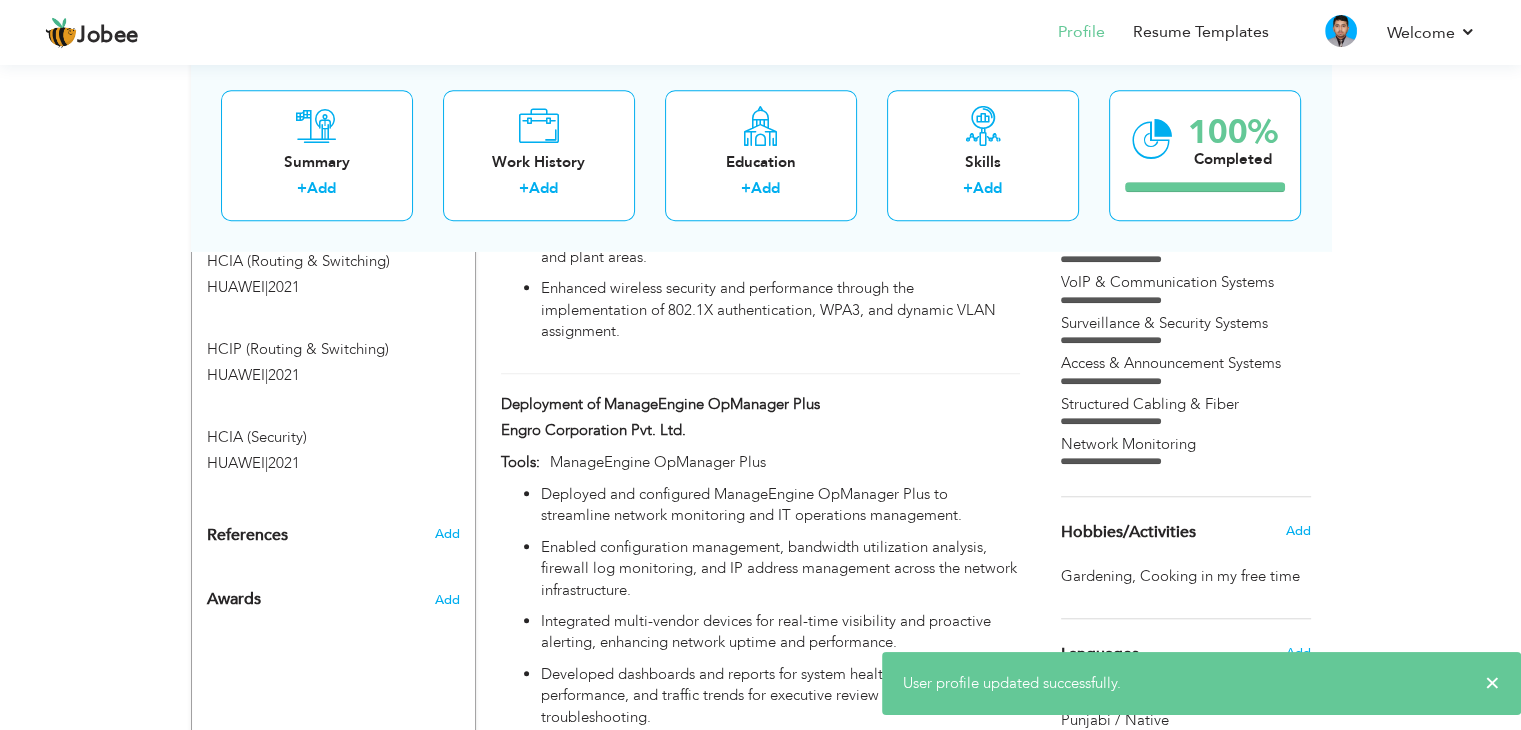 scroll, scrollTop: 1600, scrollLeft: 0, axis: vertical 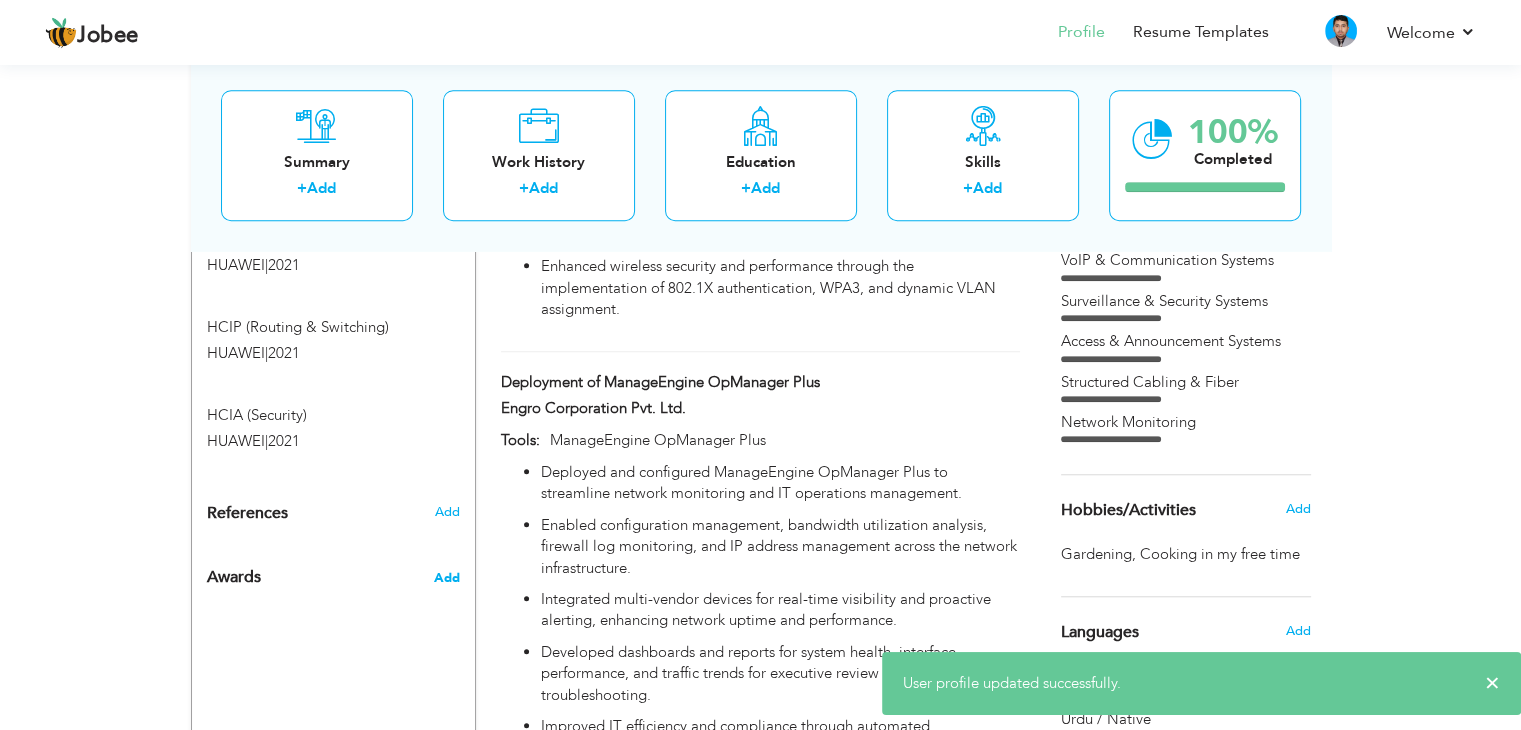 click on "Add" at bounding box center [446, 578] 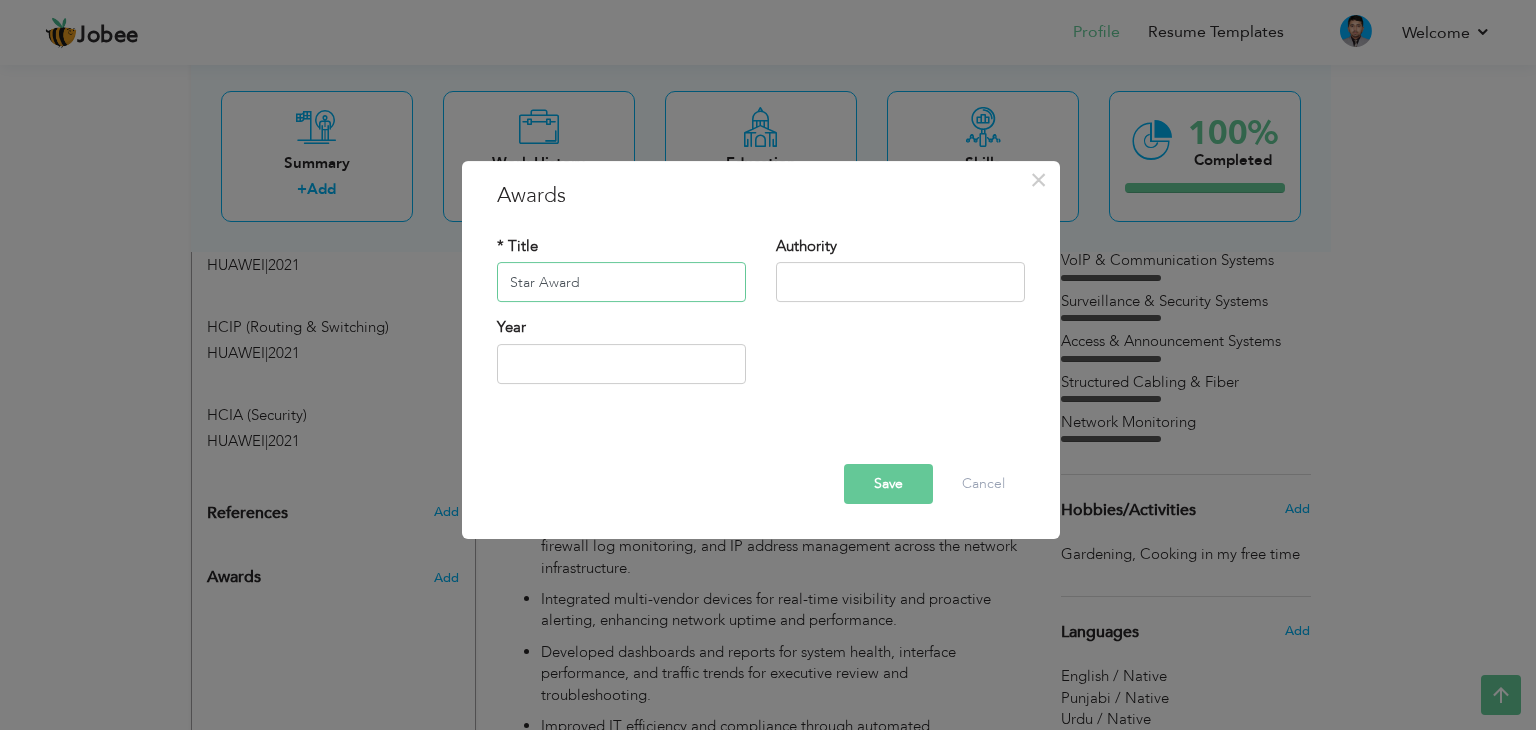 type on "Star Award" 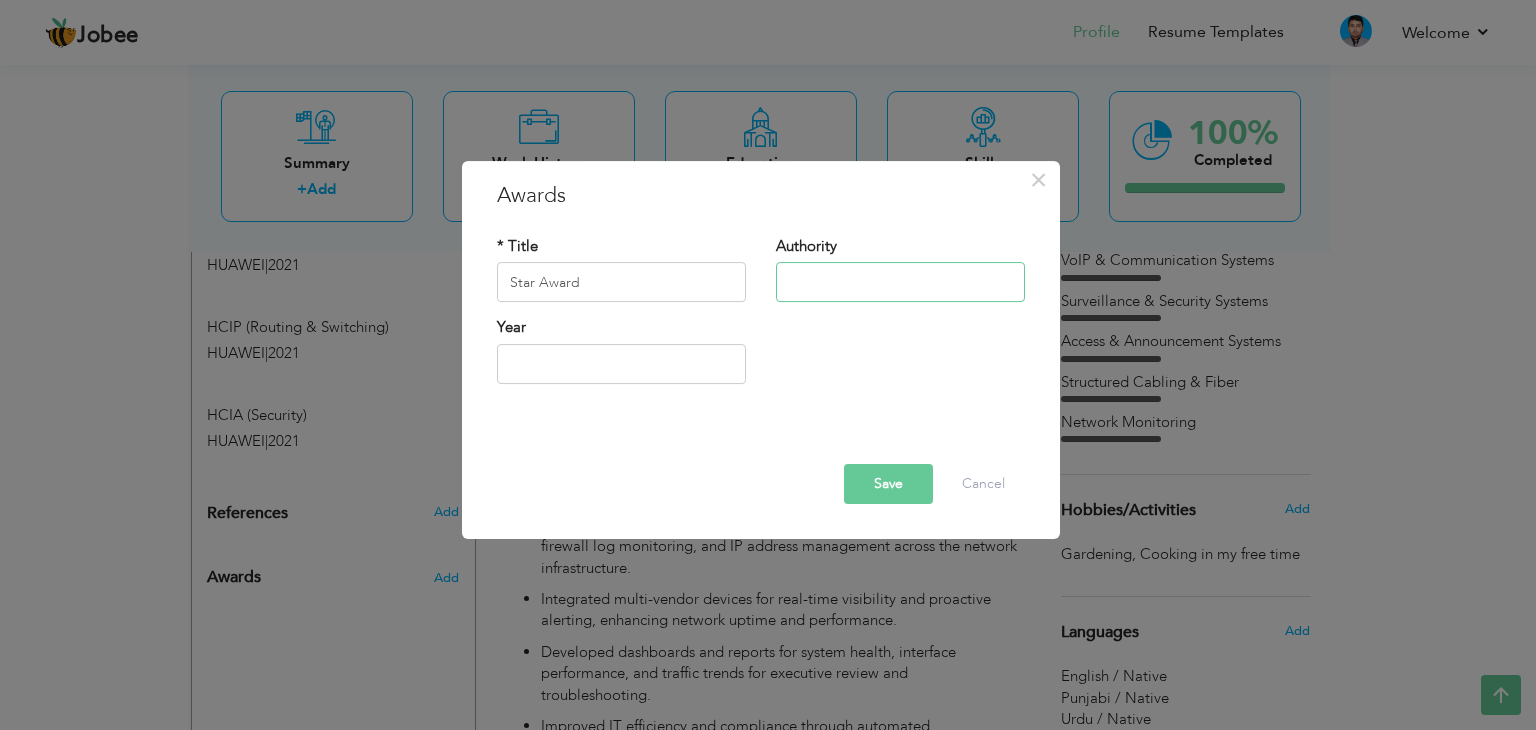 click at bounding box center (900, 283) 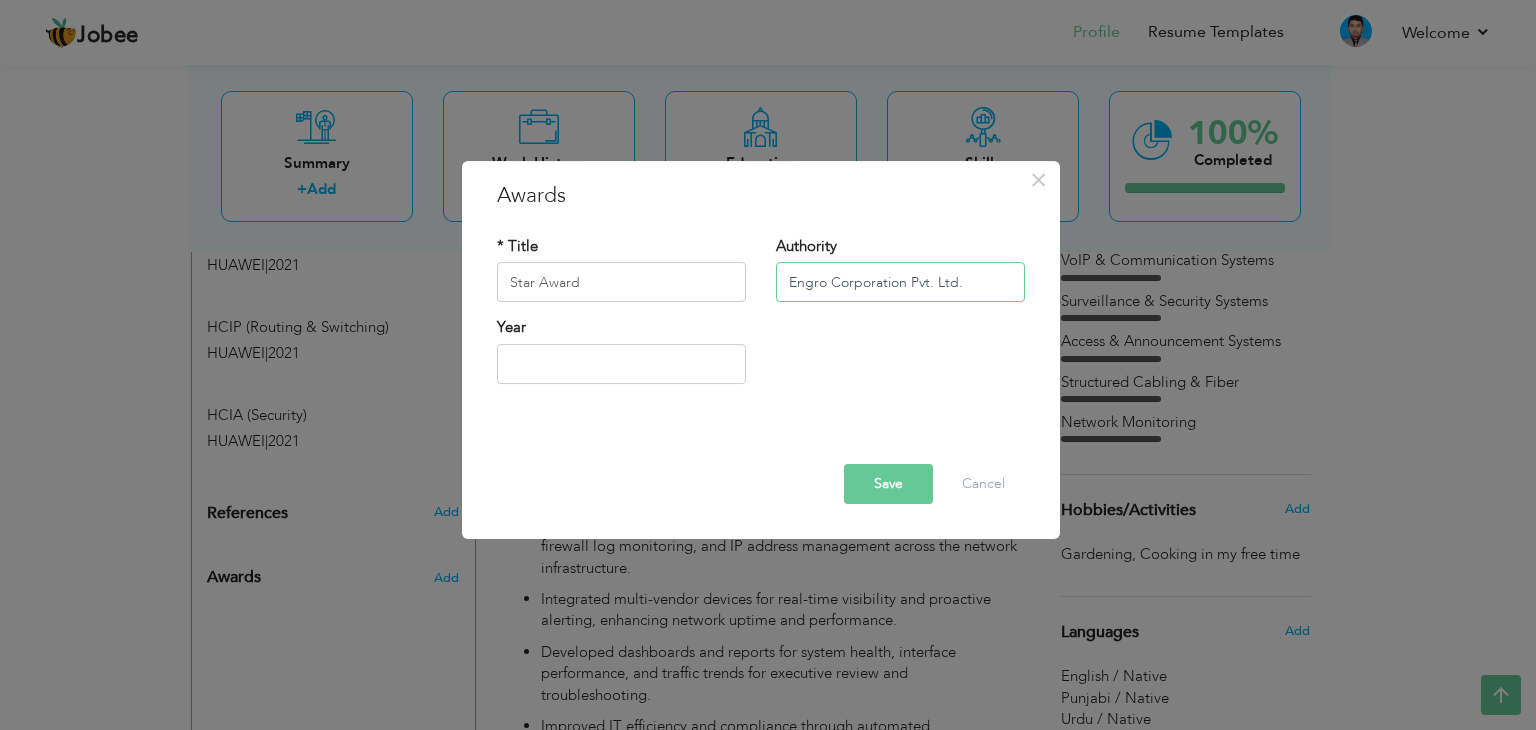 type on "Engro Corporation Pvt. Ltd." 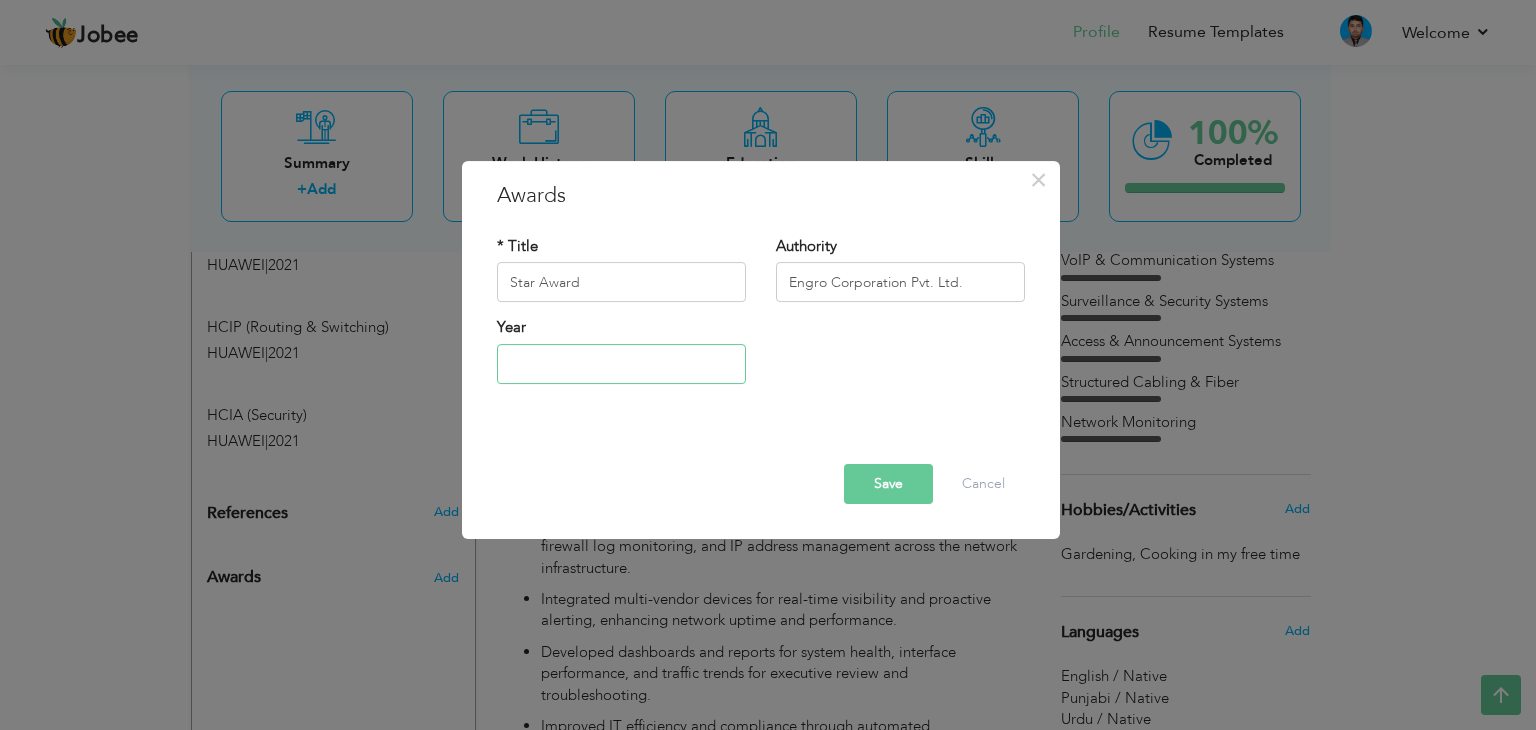 type on "2025" 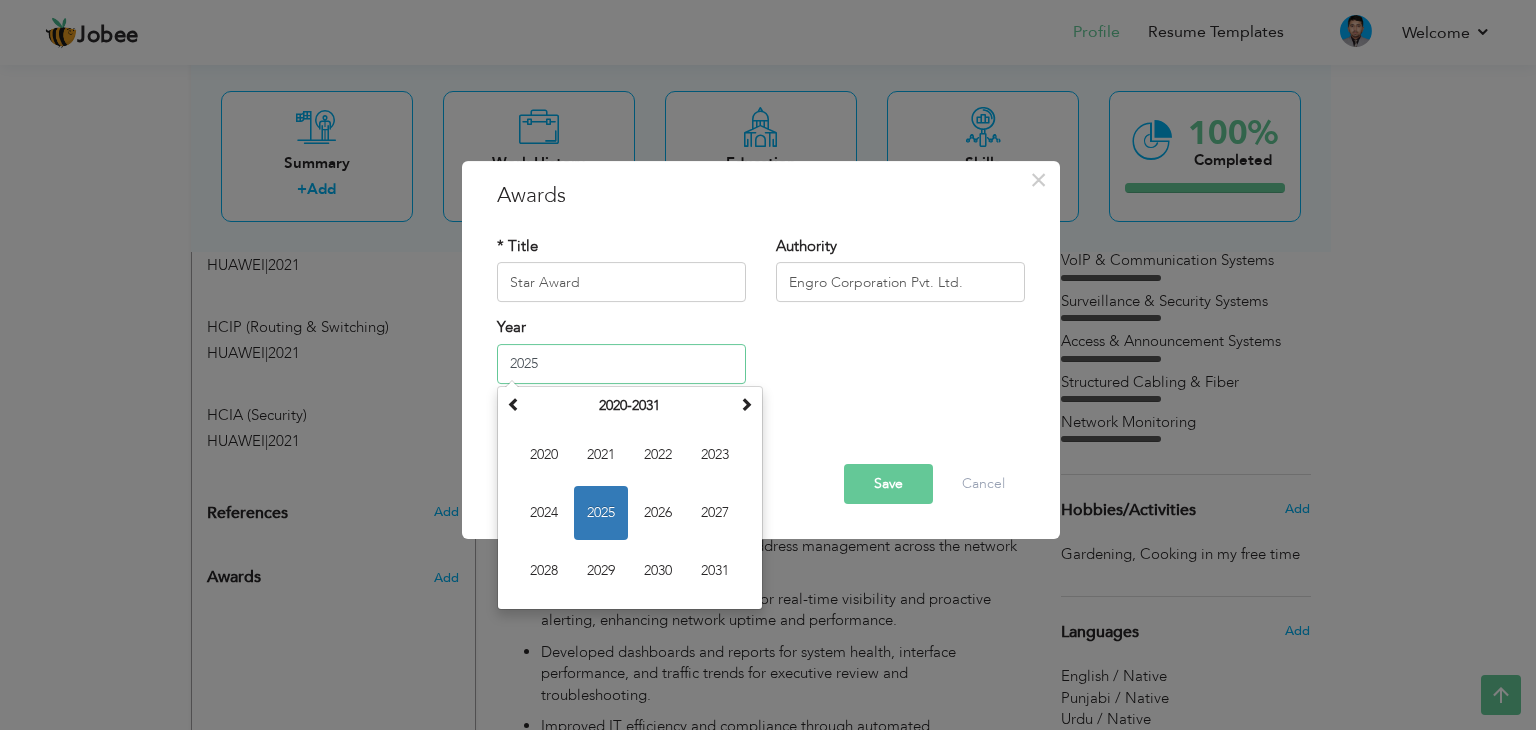 click on "2025" at bounding box center (621, 364) 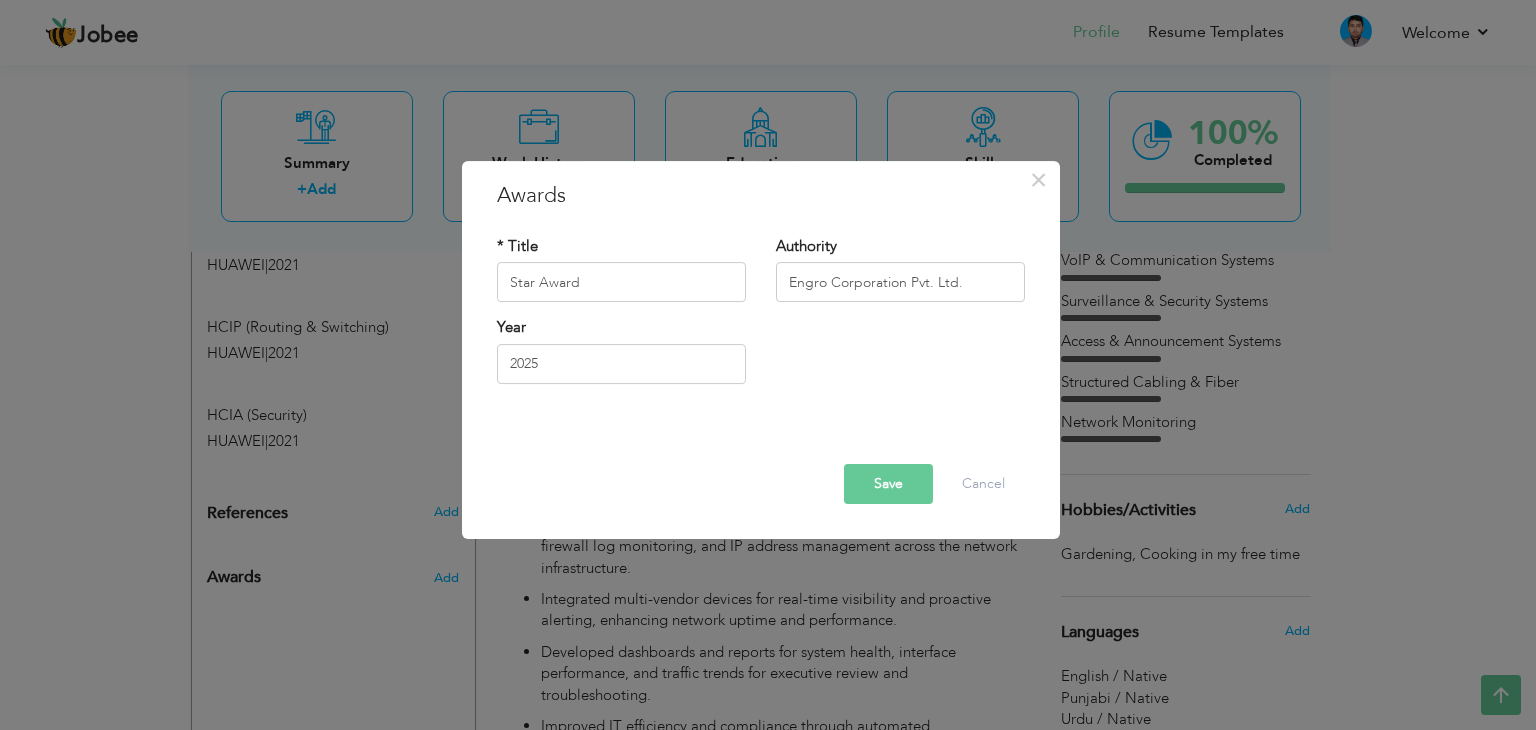 click on "Save" at bounding box center [888, 484] 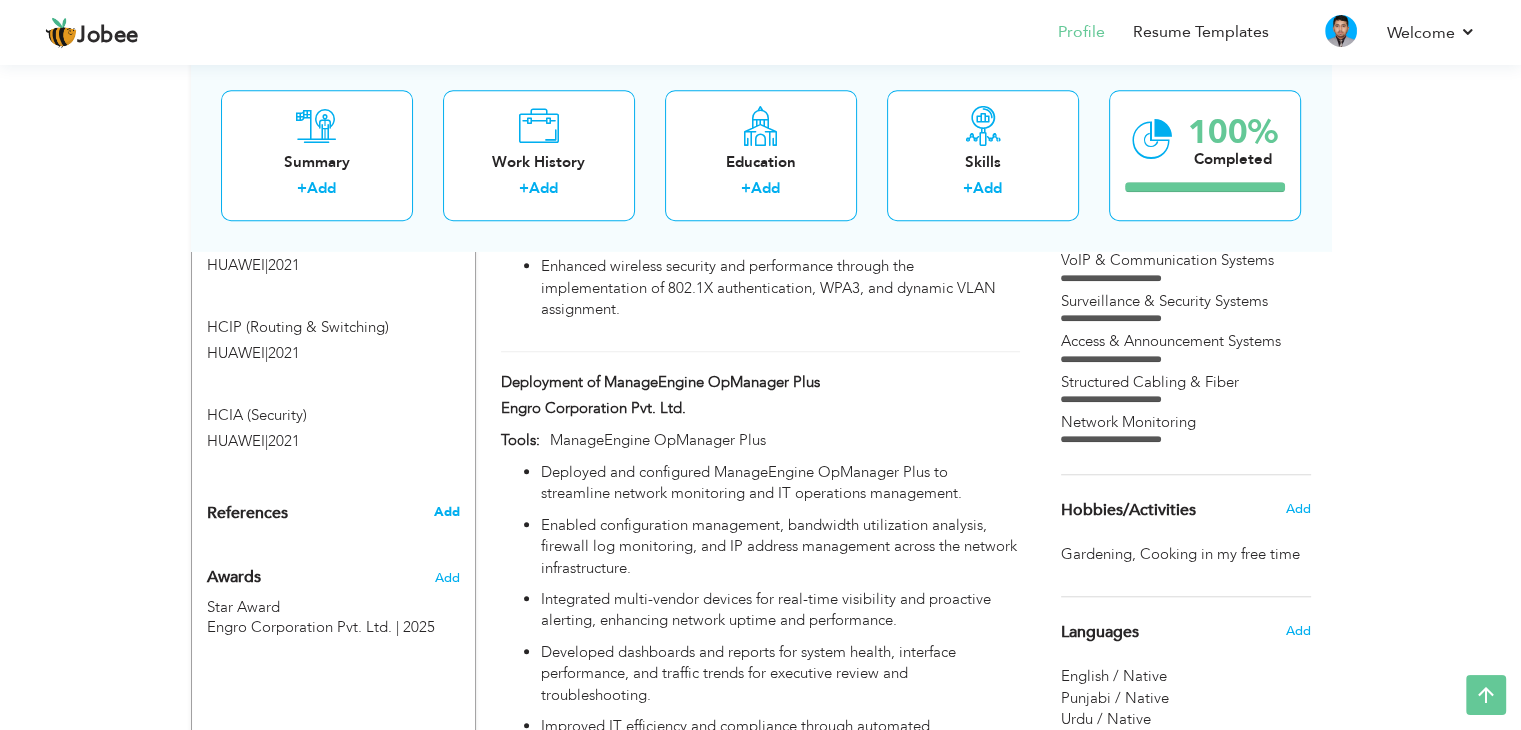 click on "Add" at bounding box center (446, 512) 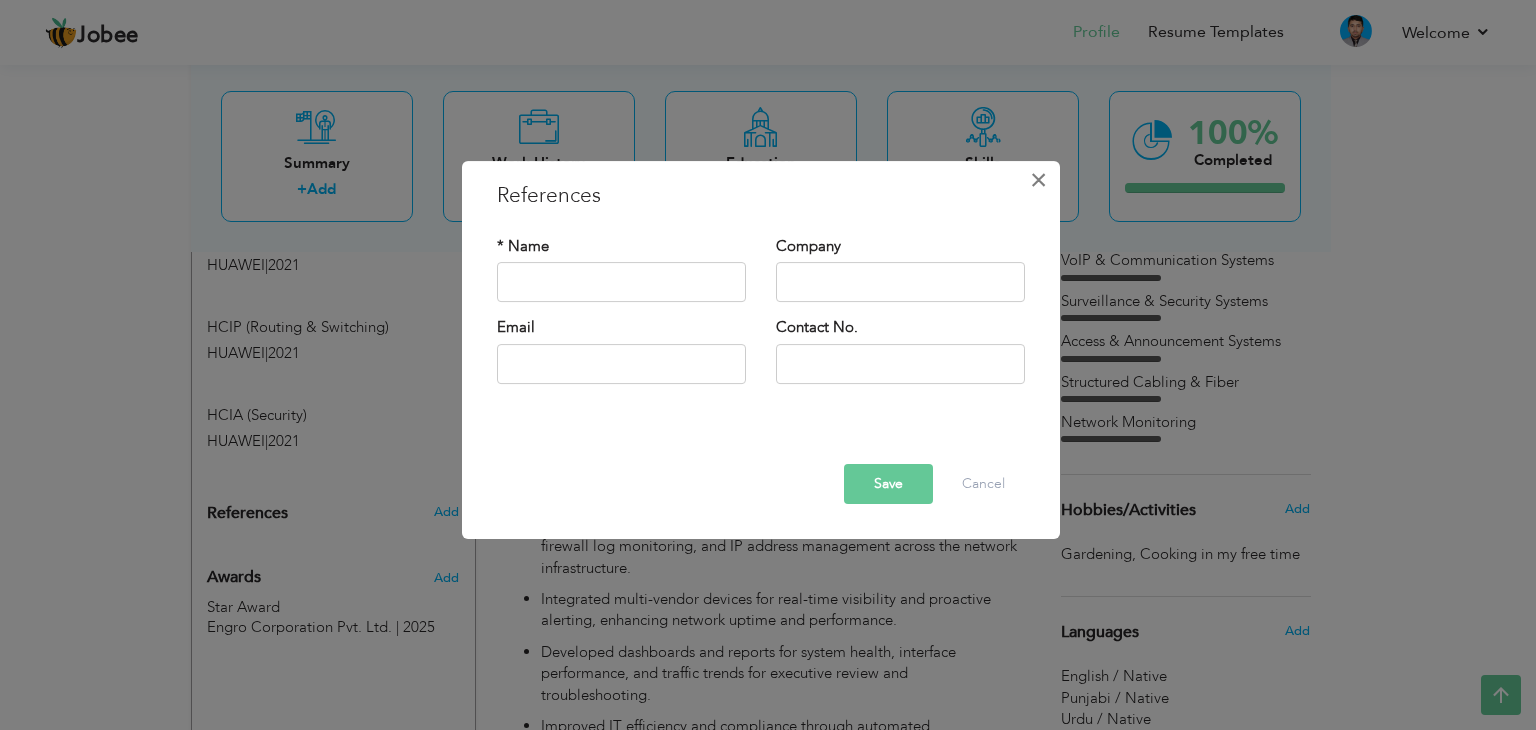 click on "×" at bounding box center [1038, 180] 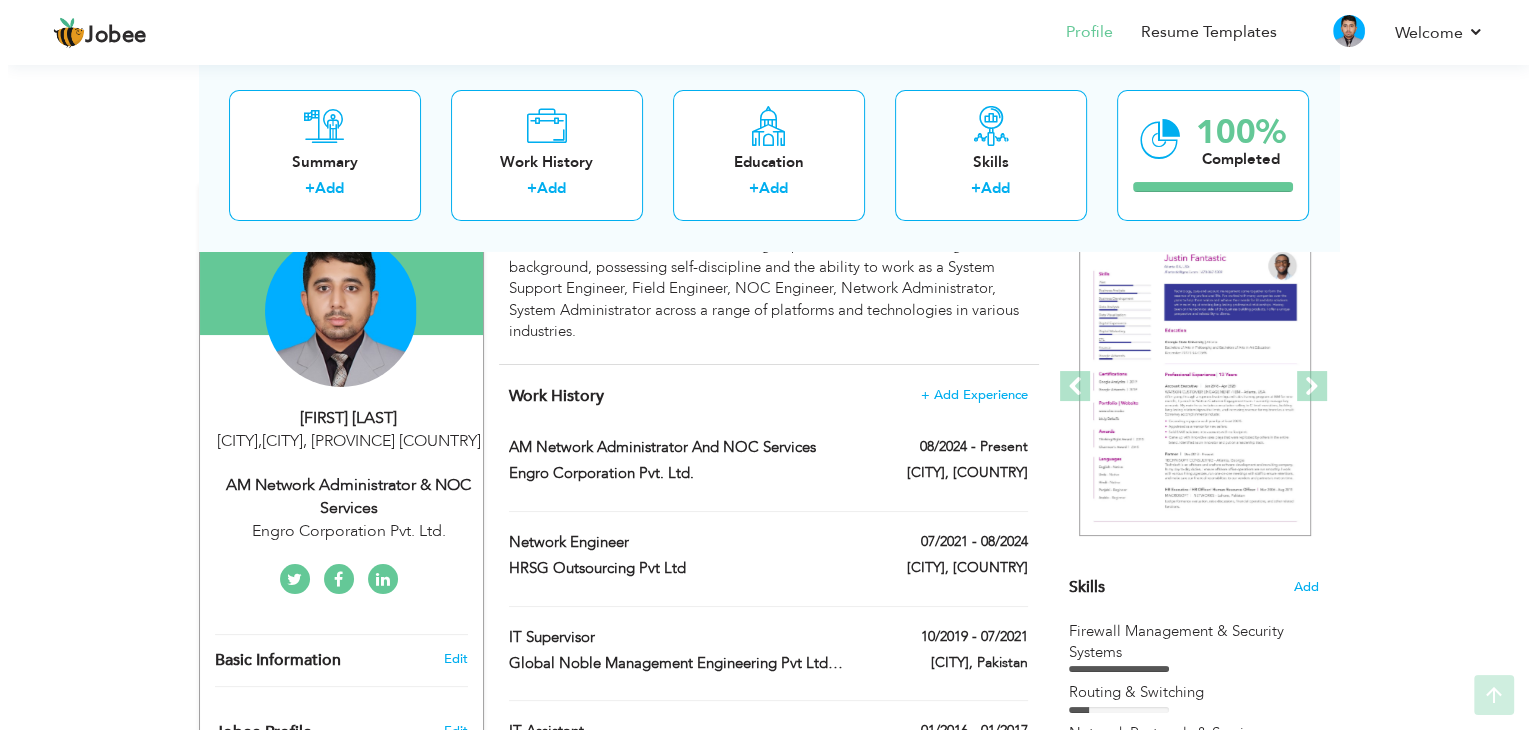 scroll, scrollTop: 300, scrollLeft: 0, axis: vertical 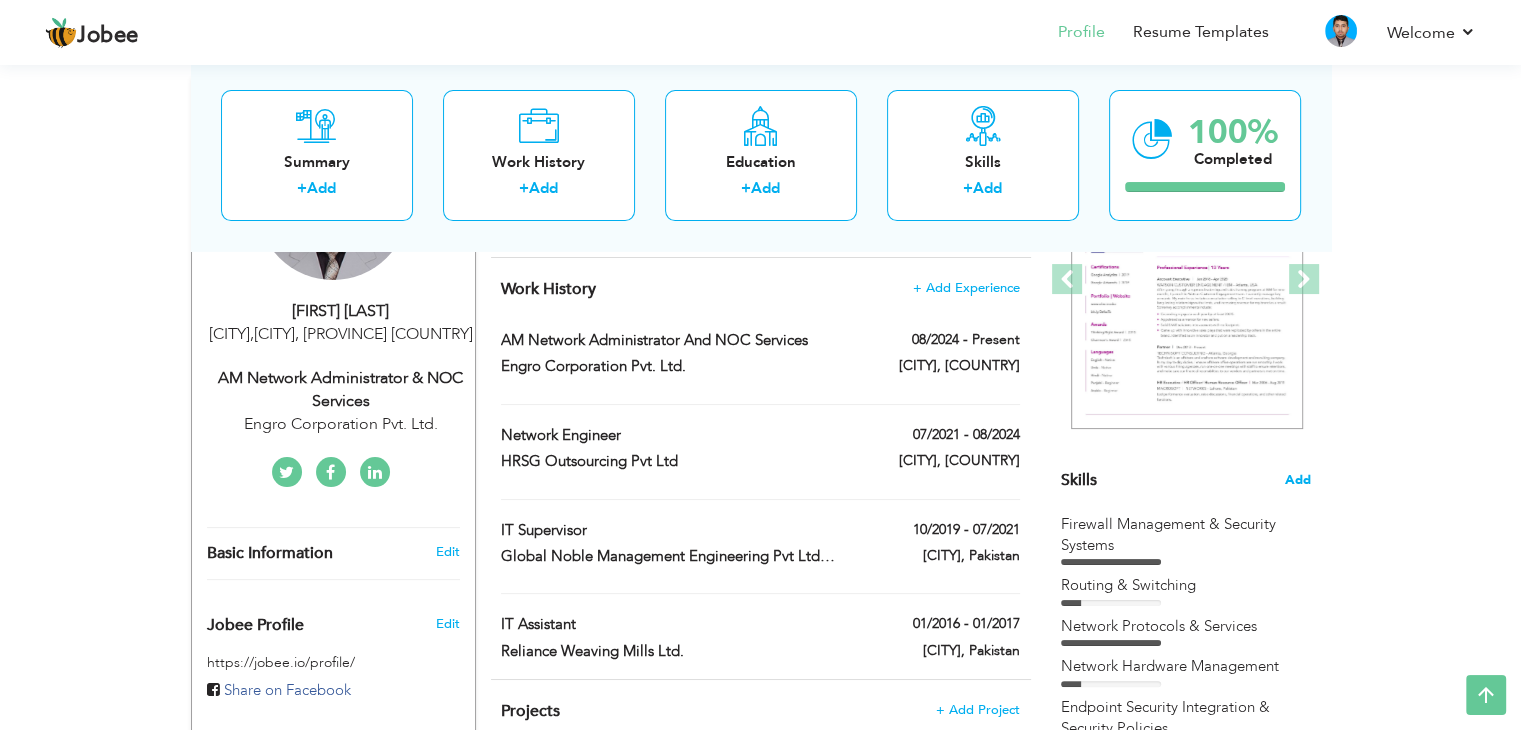 click on "Add" at bounding box center (1298, 480) 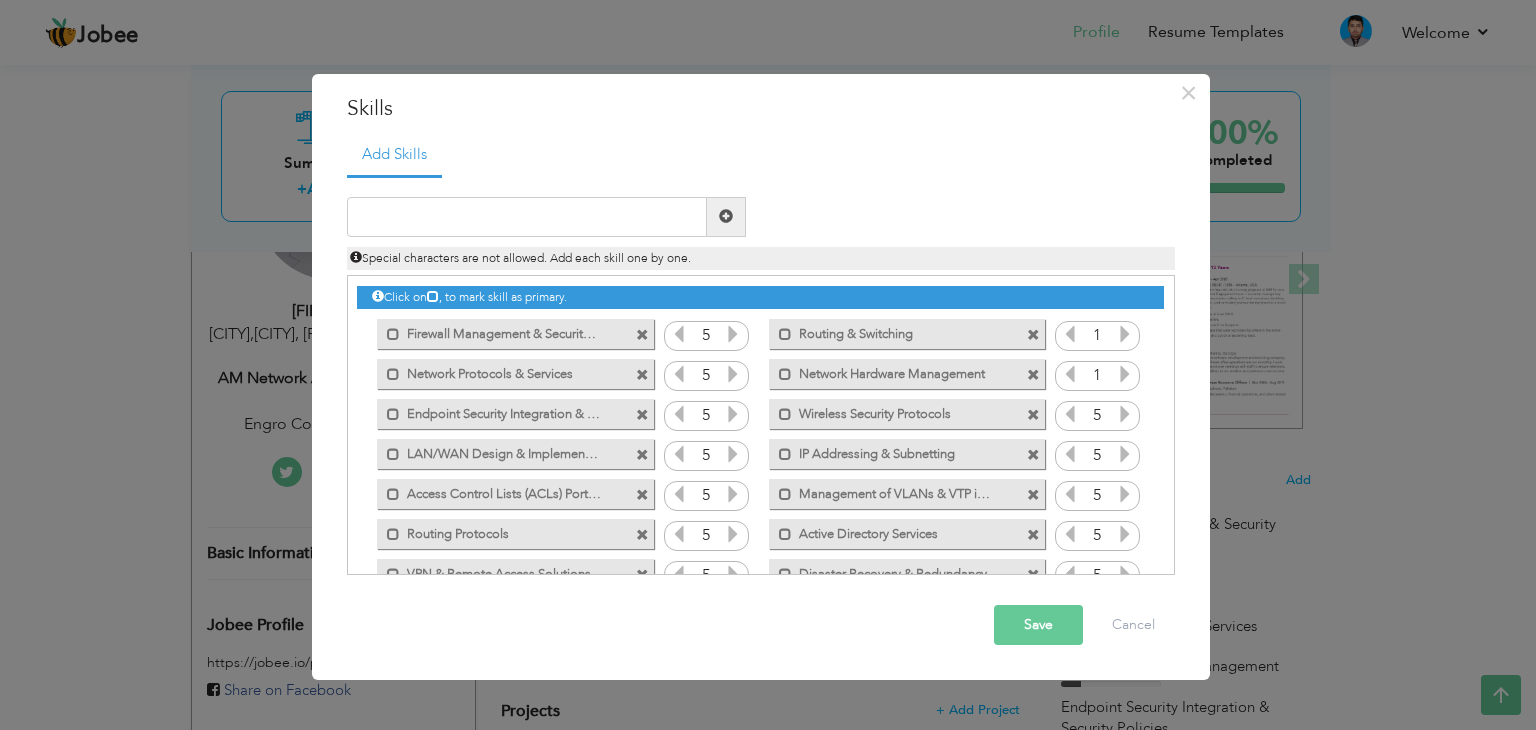 click at bounding box center [1125, 334] 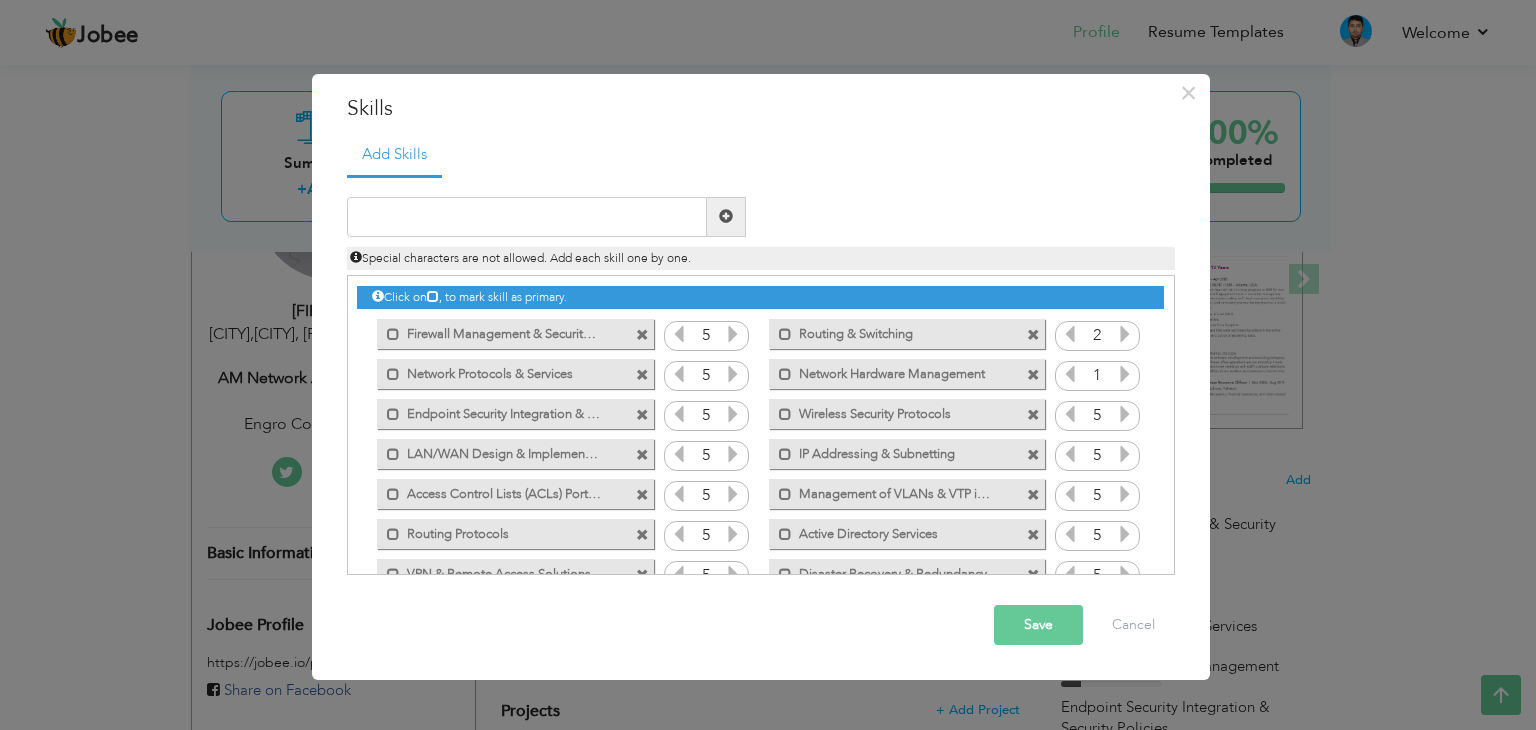 click at bounding box center [1125, 334] 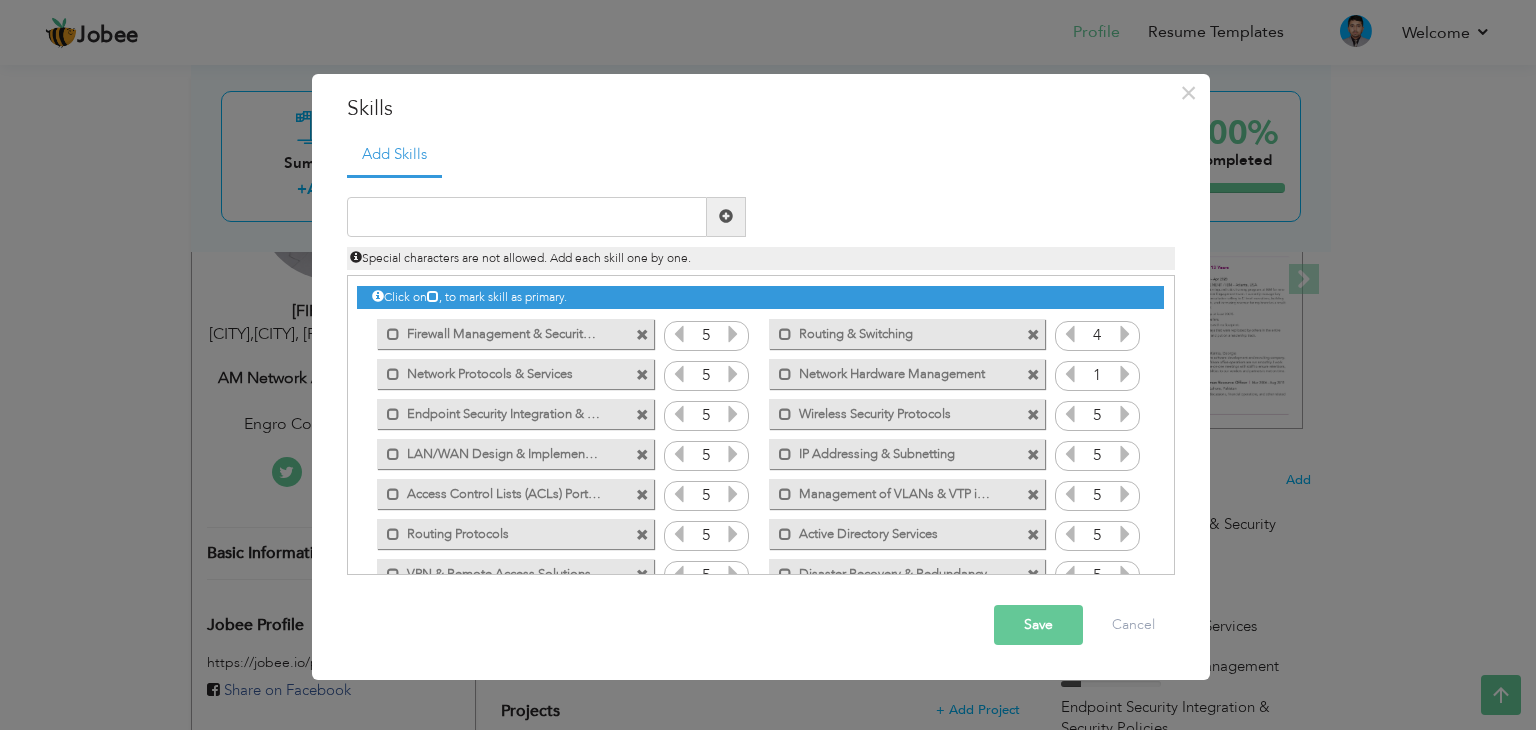 click at bounding box center (1125, 334) 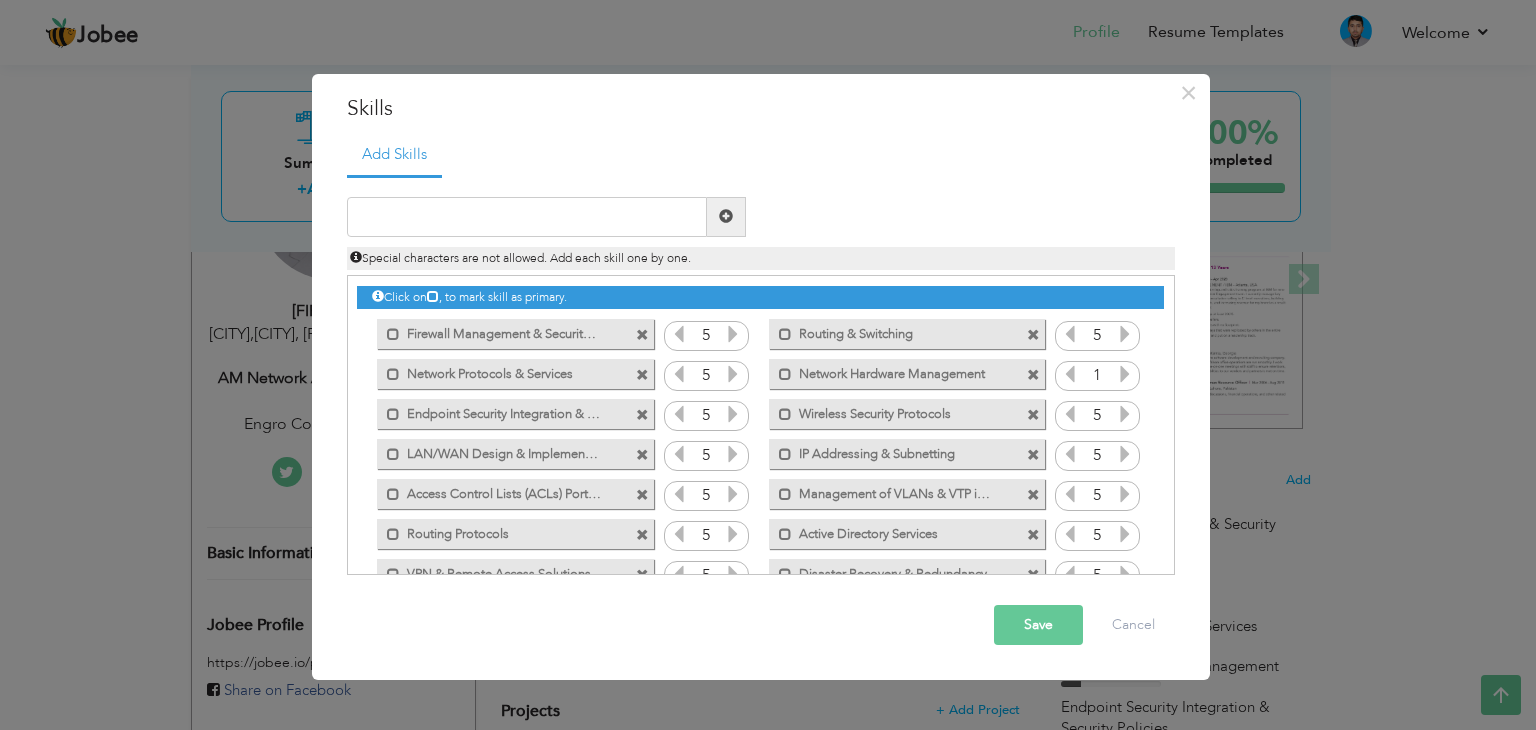 click at bounding box center [1125, 334] 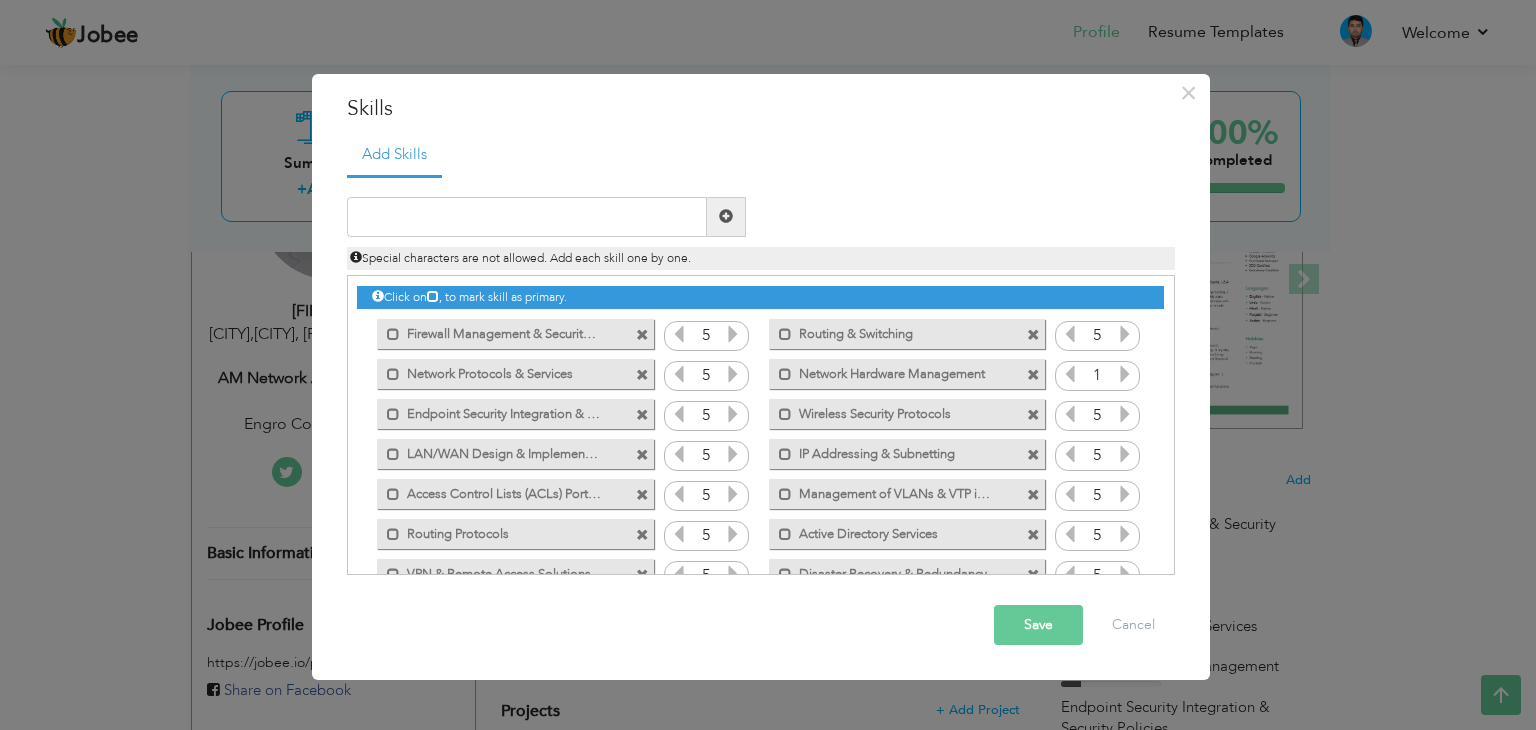 click at bounding box center [1125, 374] 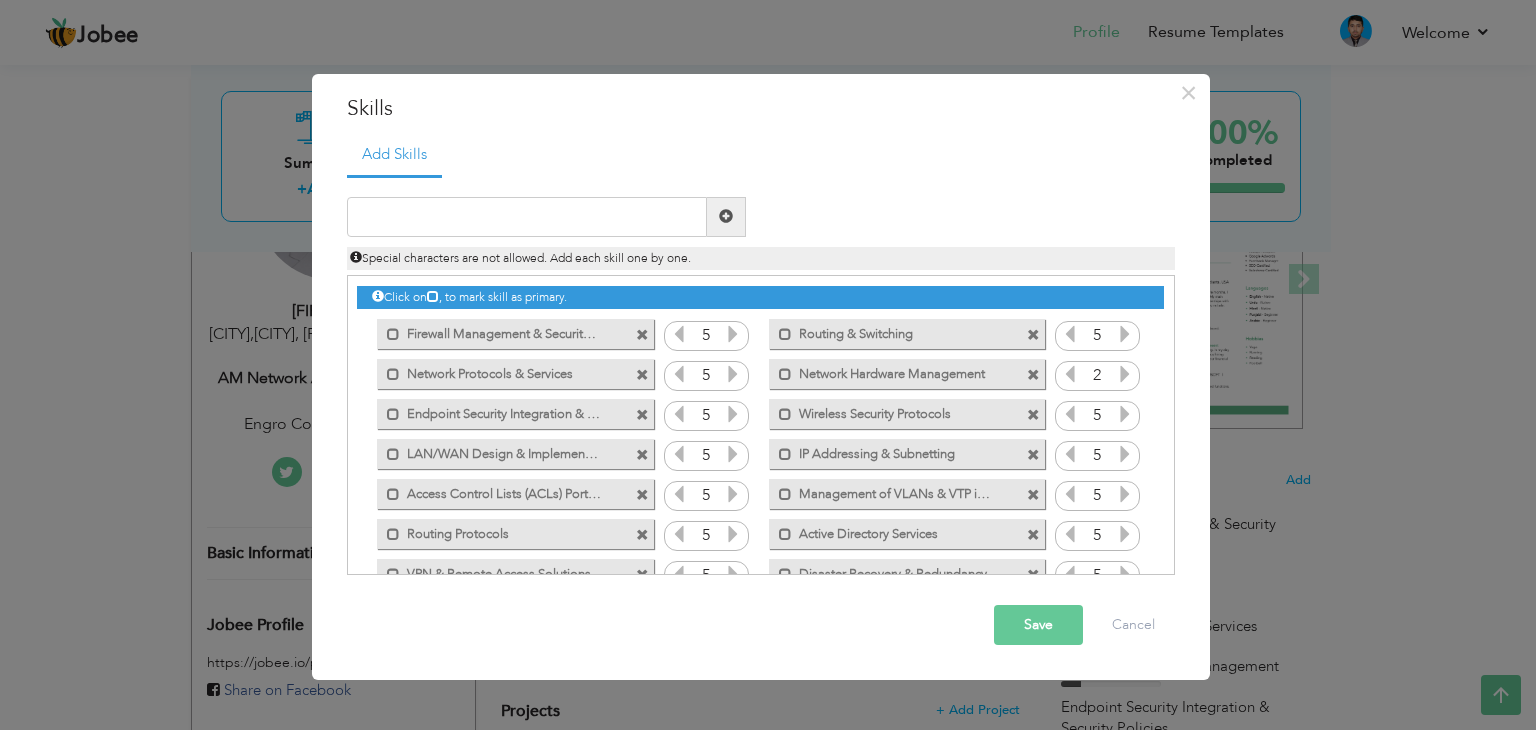 click at bounding box center (1125, 374) 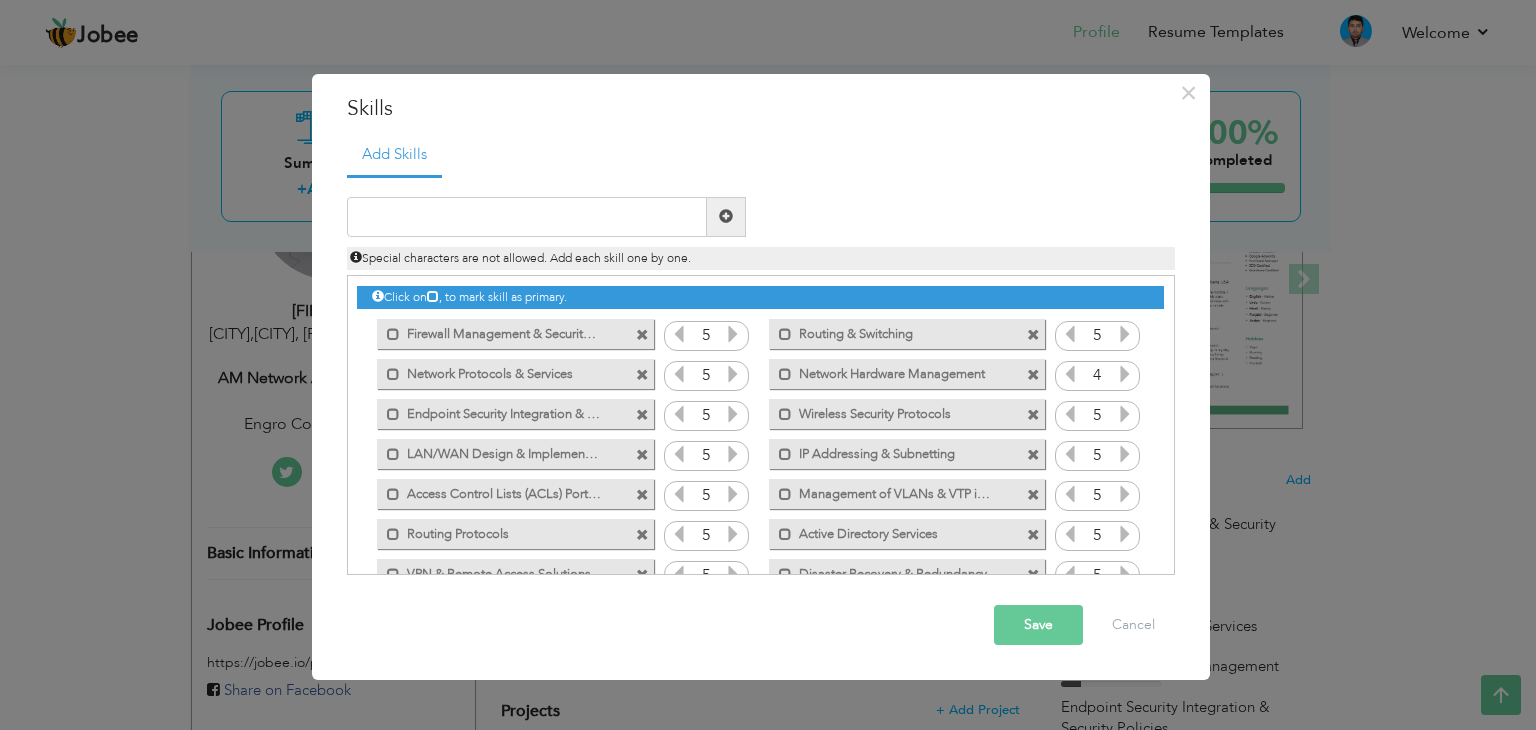 click at bounding box center (1125, 374) 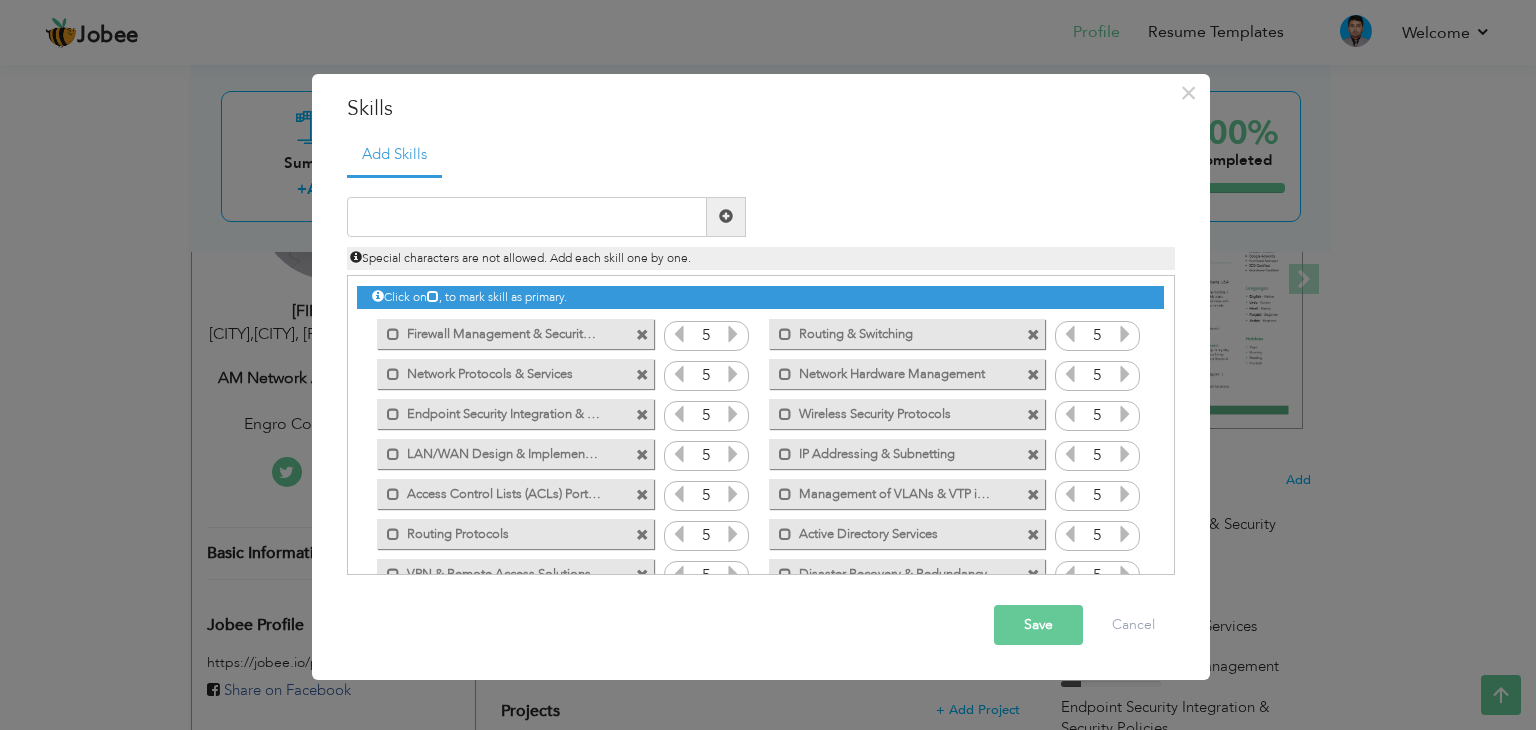 click at bounding box center (1125, 374) 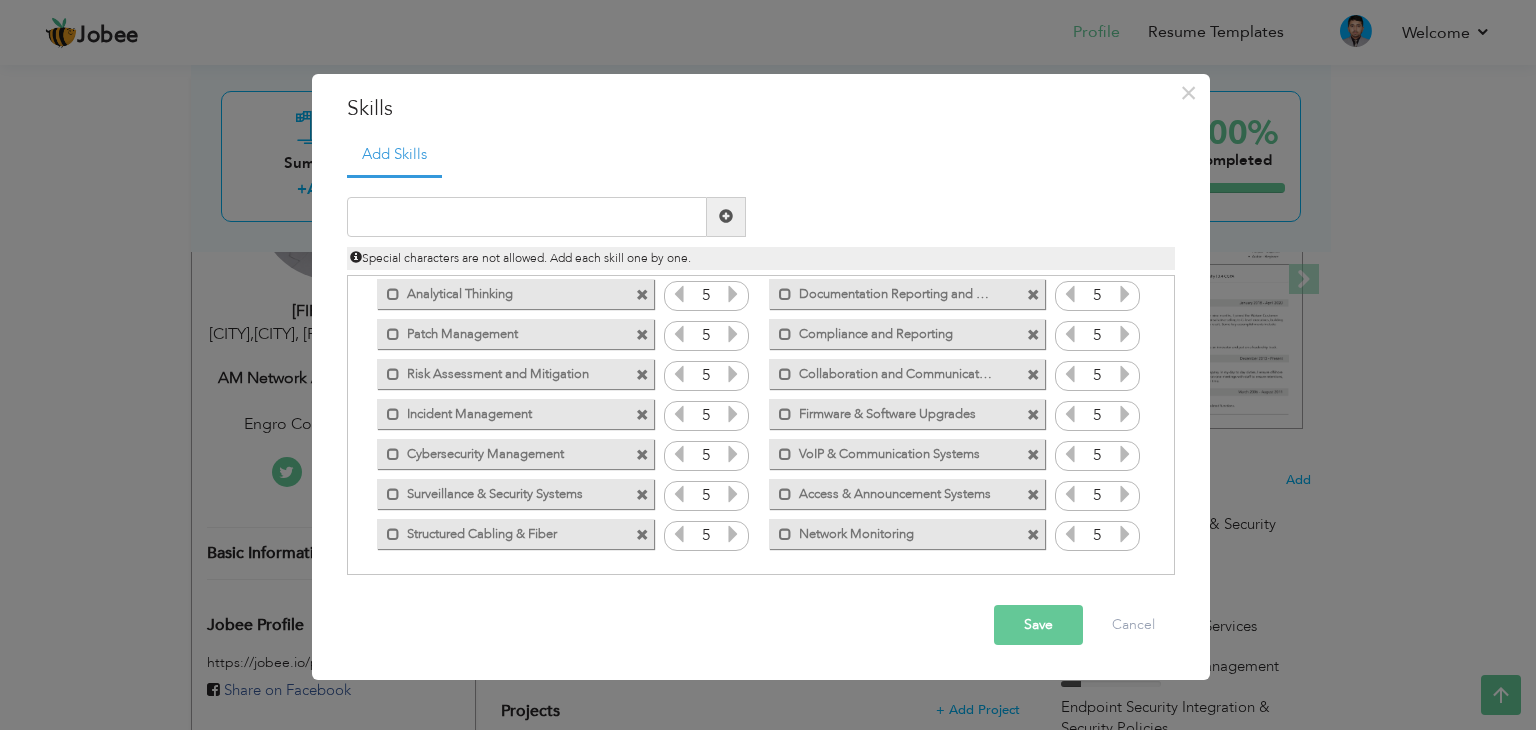 scroll, scrollTop: 324, scrollLeft: 0, axis: vertical 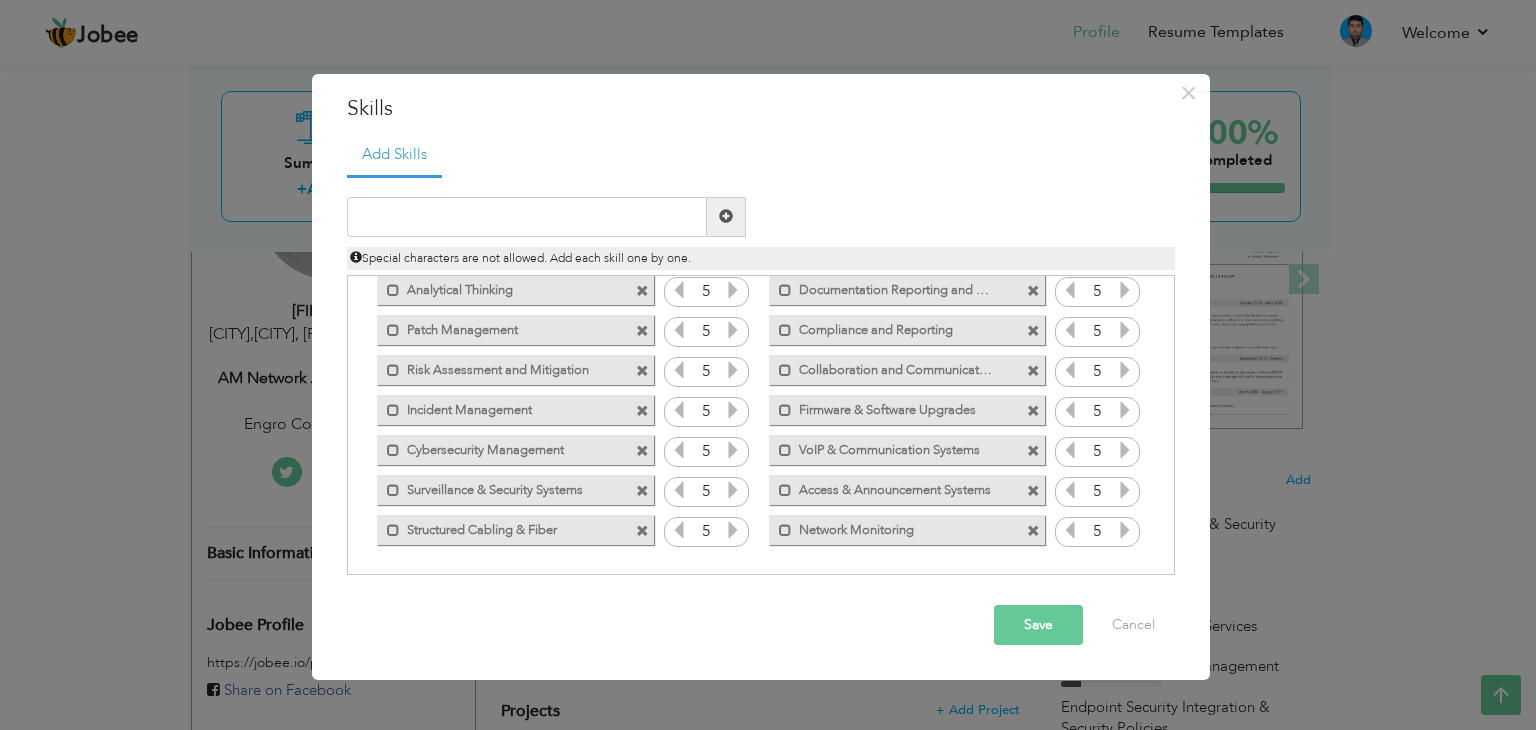 click on "Save" at bounding box center (1038, 625) 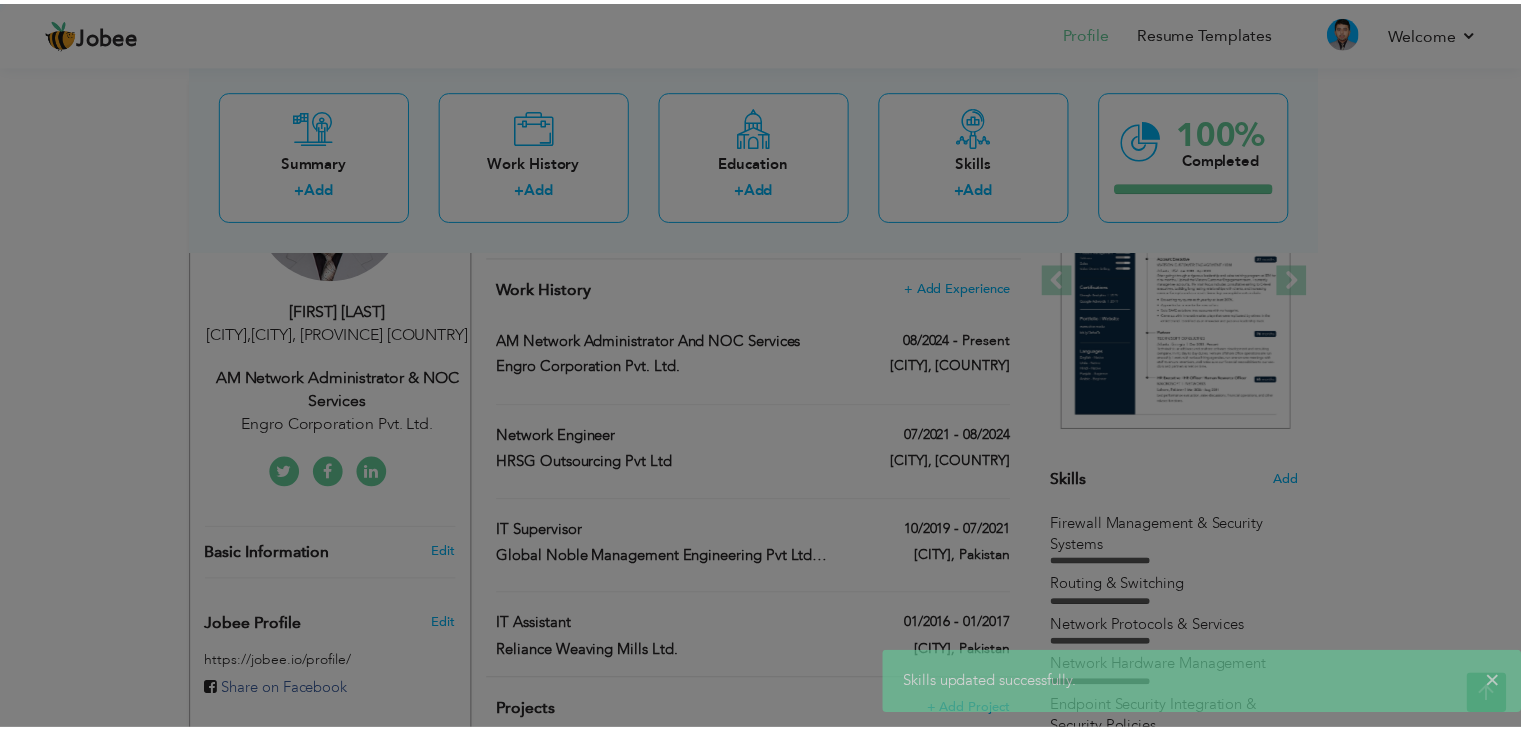 scroll, scrollTop: 0, scrollLeft: 0, axis: both 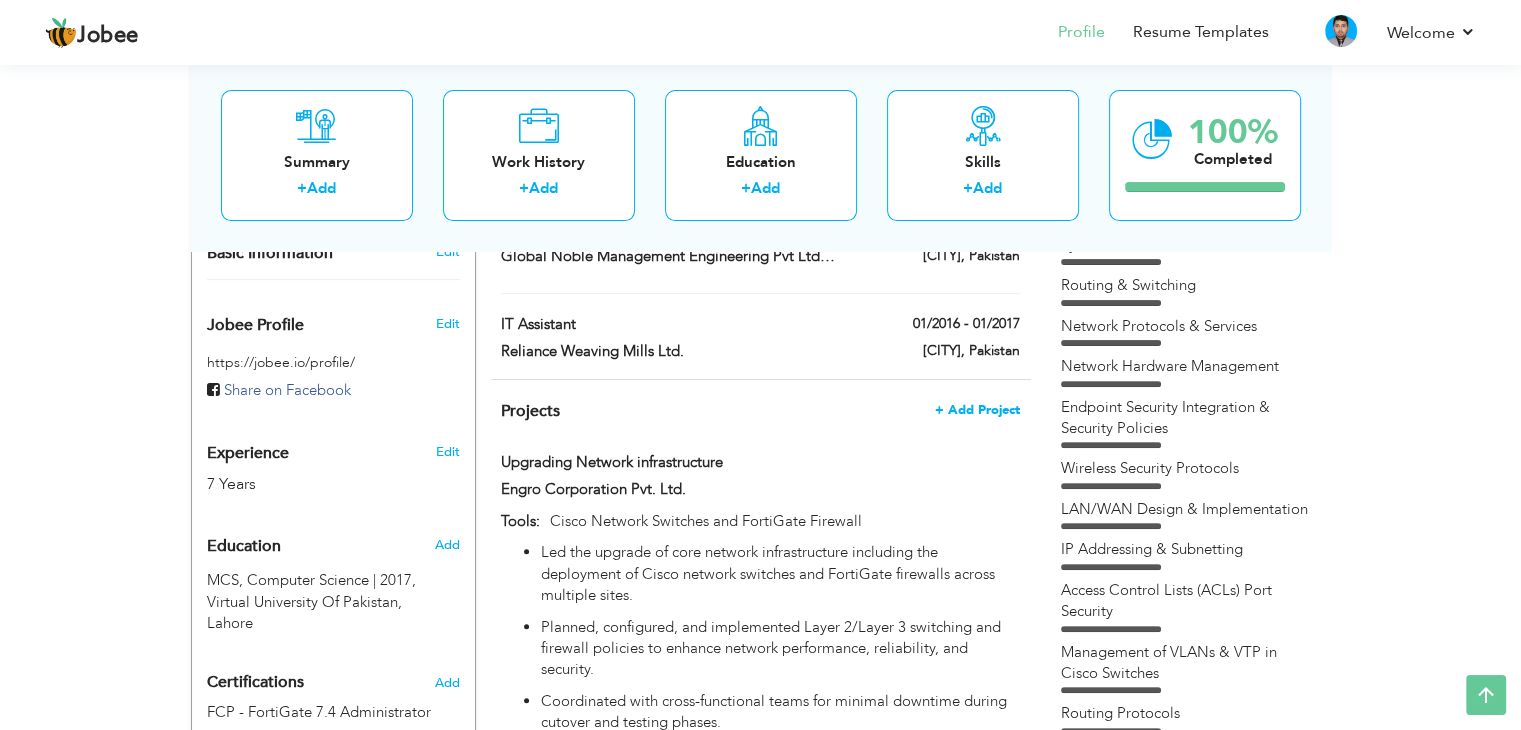 click on "+ Add Project" at bounding box center (977, 410) 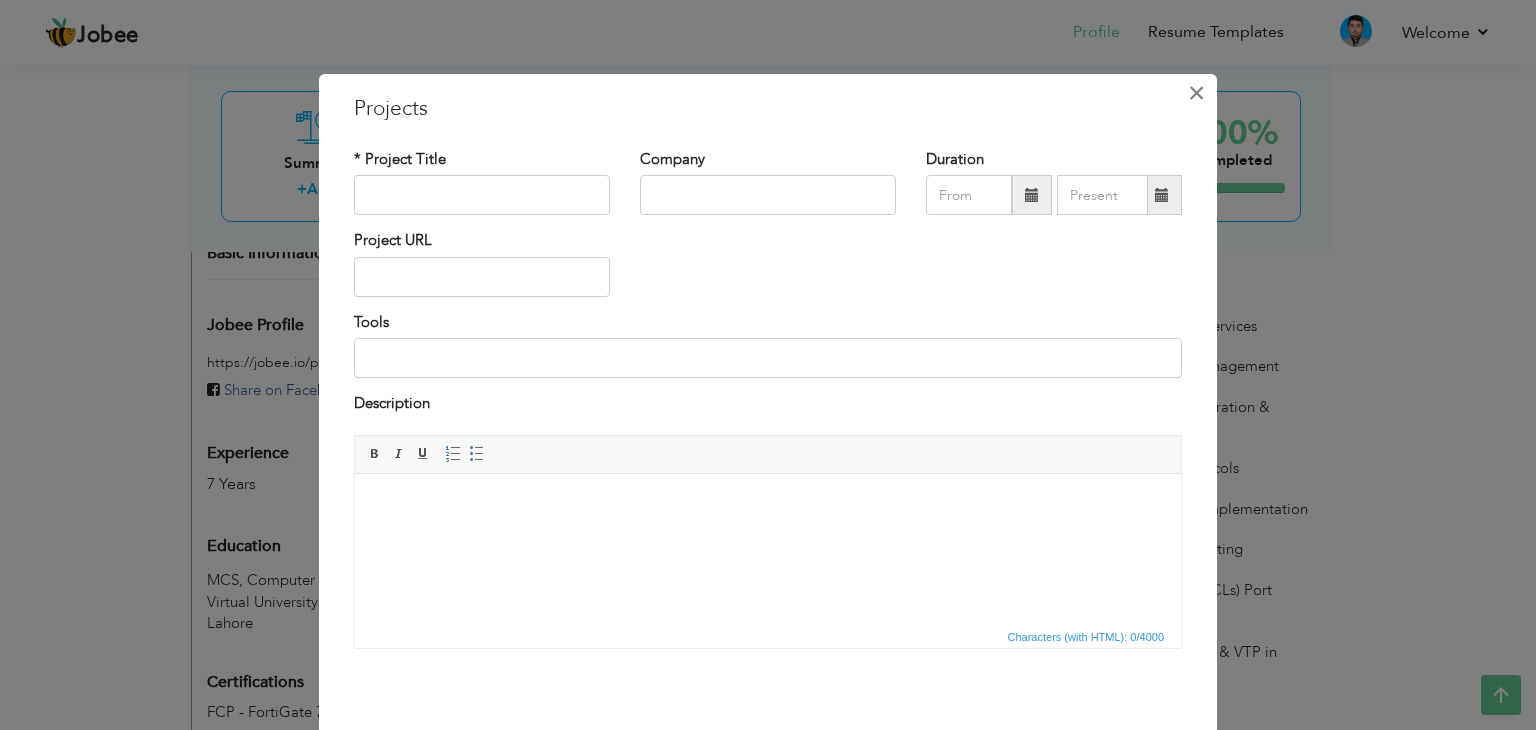 click on "×" at bounding box center (1196, 93) 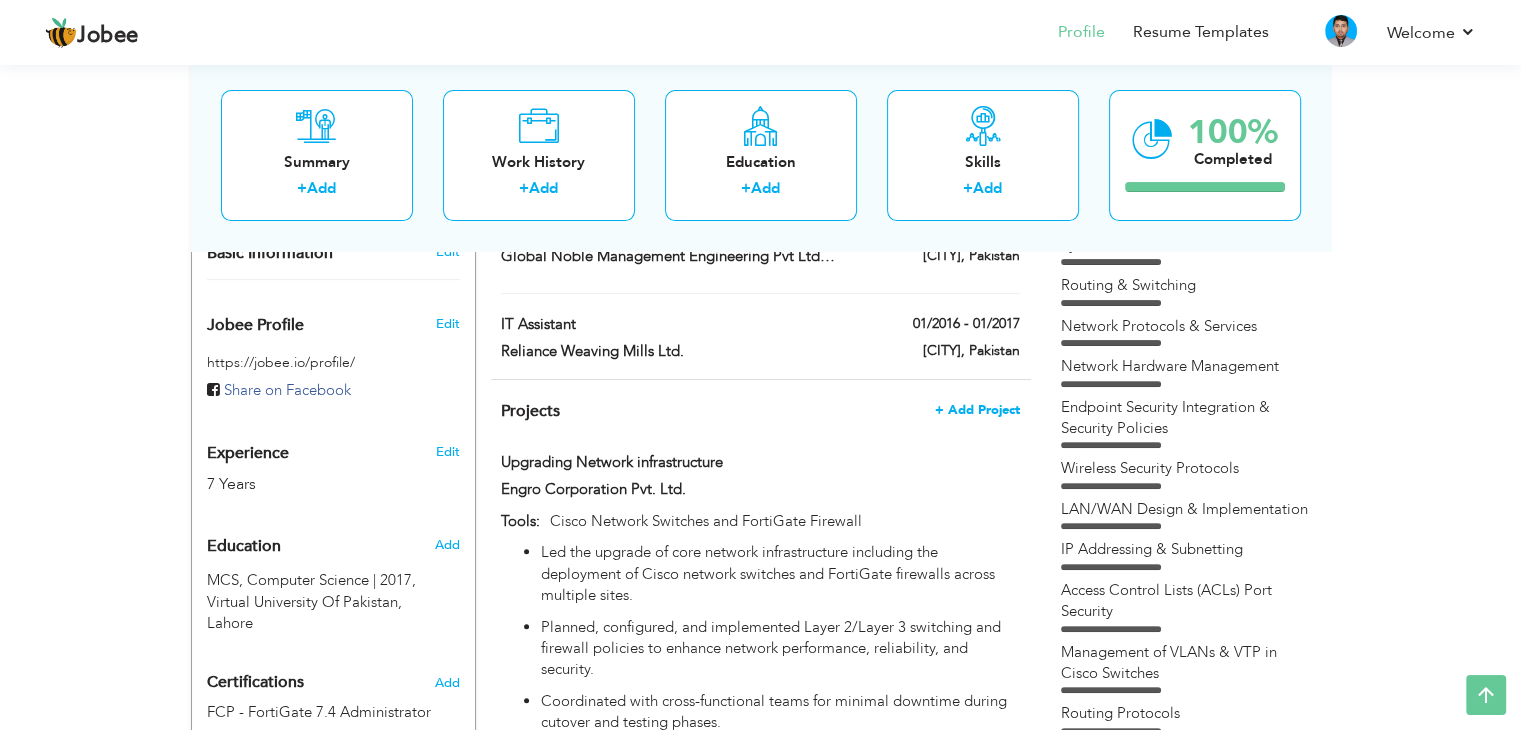 click on "+ Add Project" at bounding box center (977, 410) 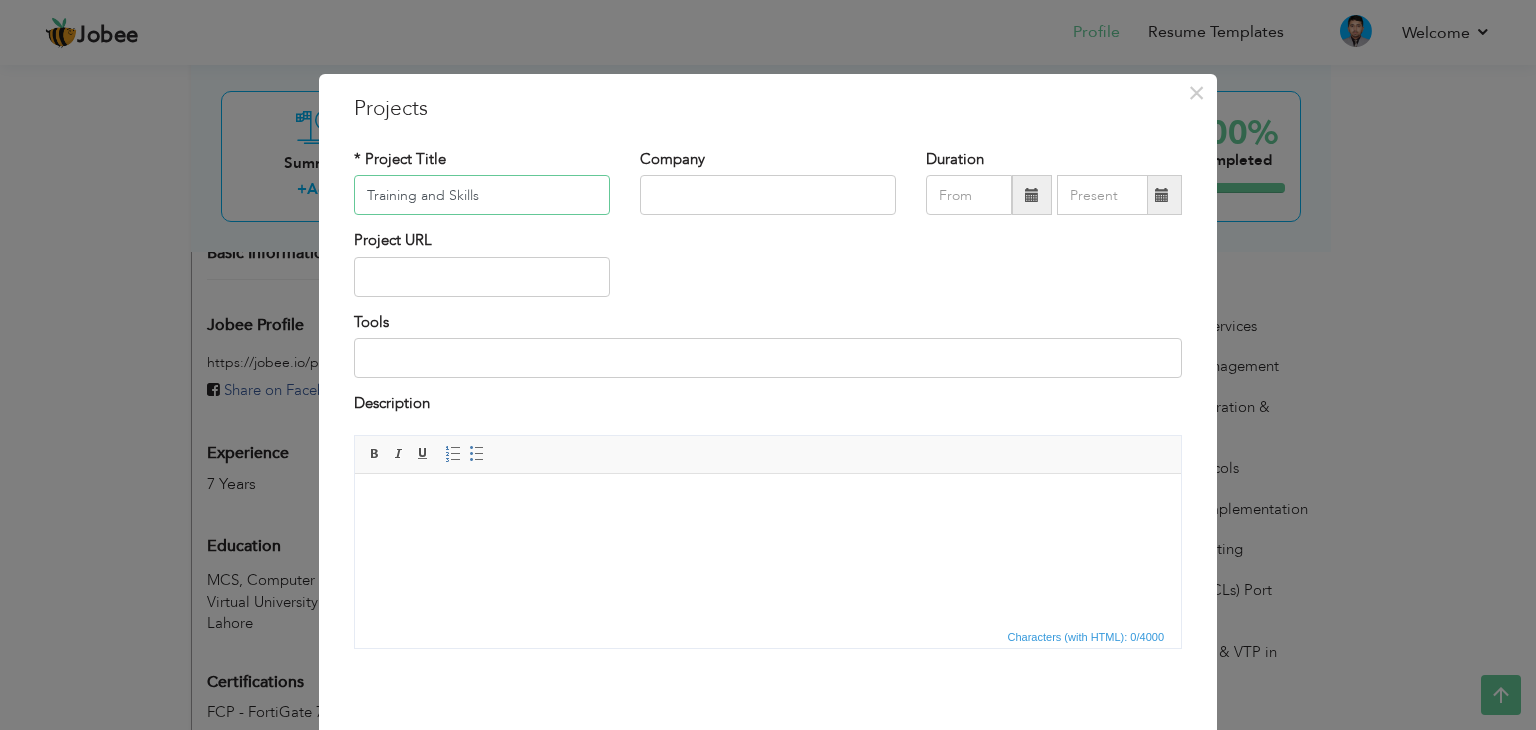 type on "Training and Skills" 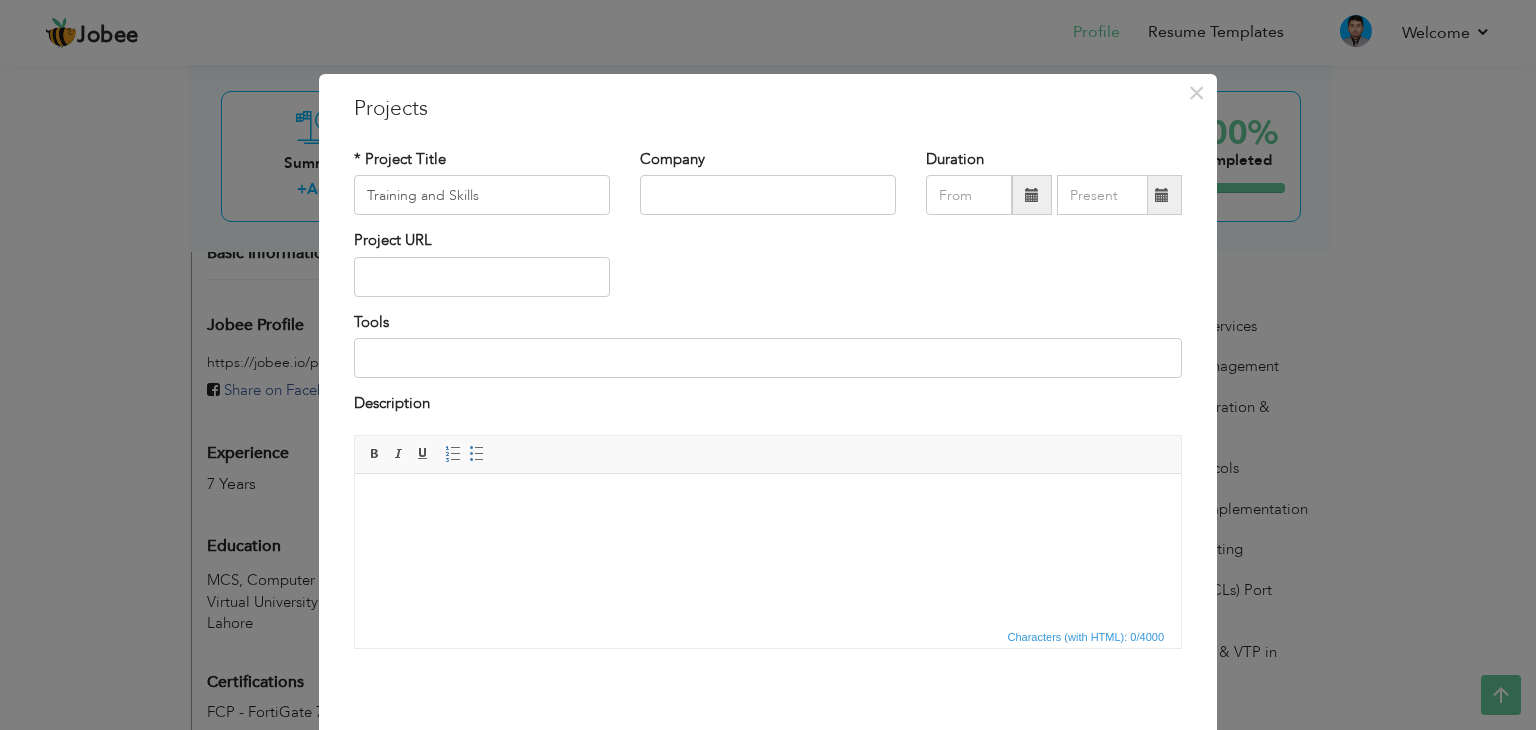 click on "Project URL" at bounding box center [768, 270] 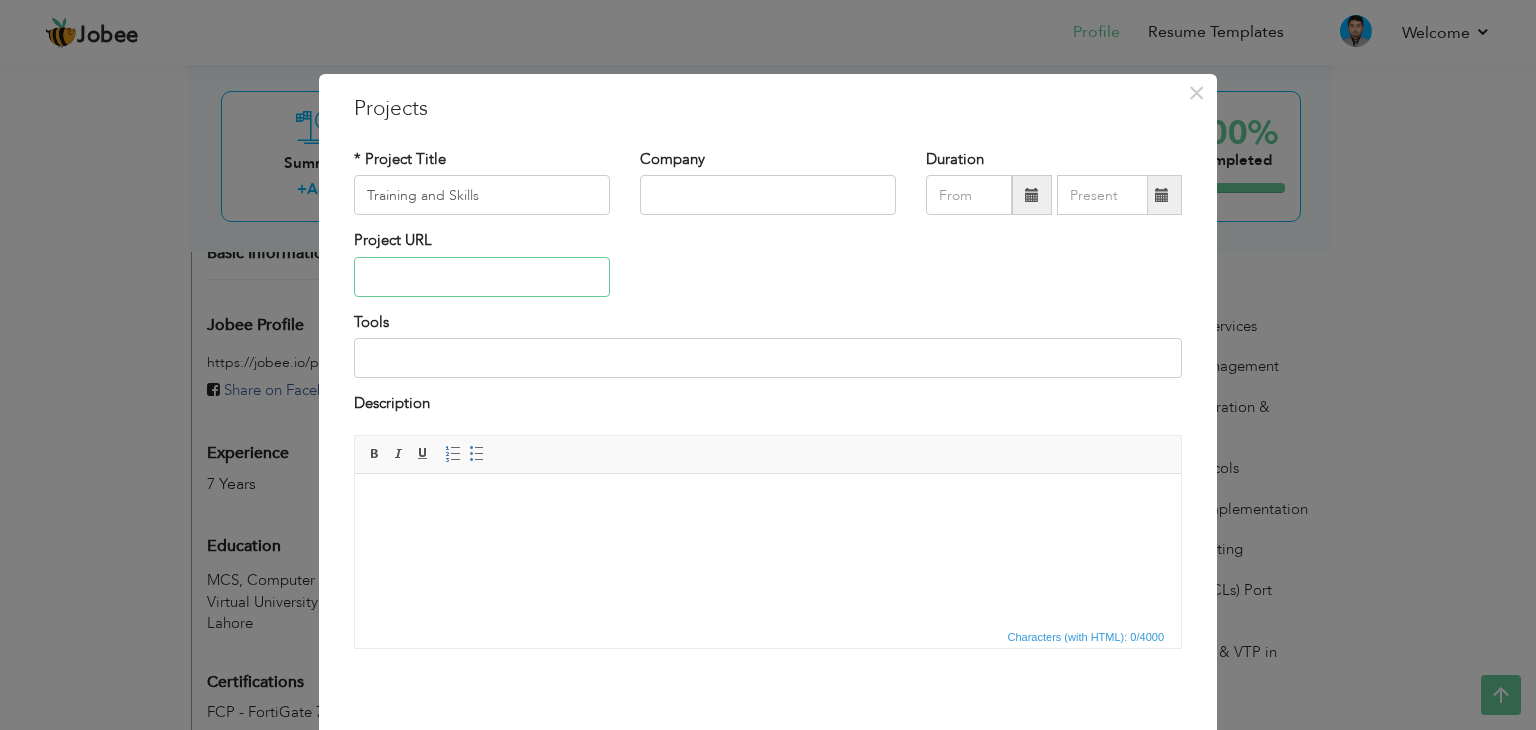 click at bounding box center (482, 277) 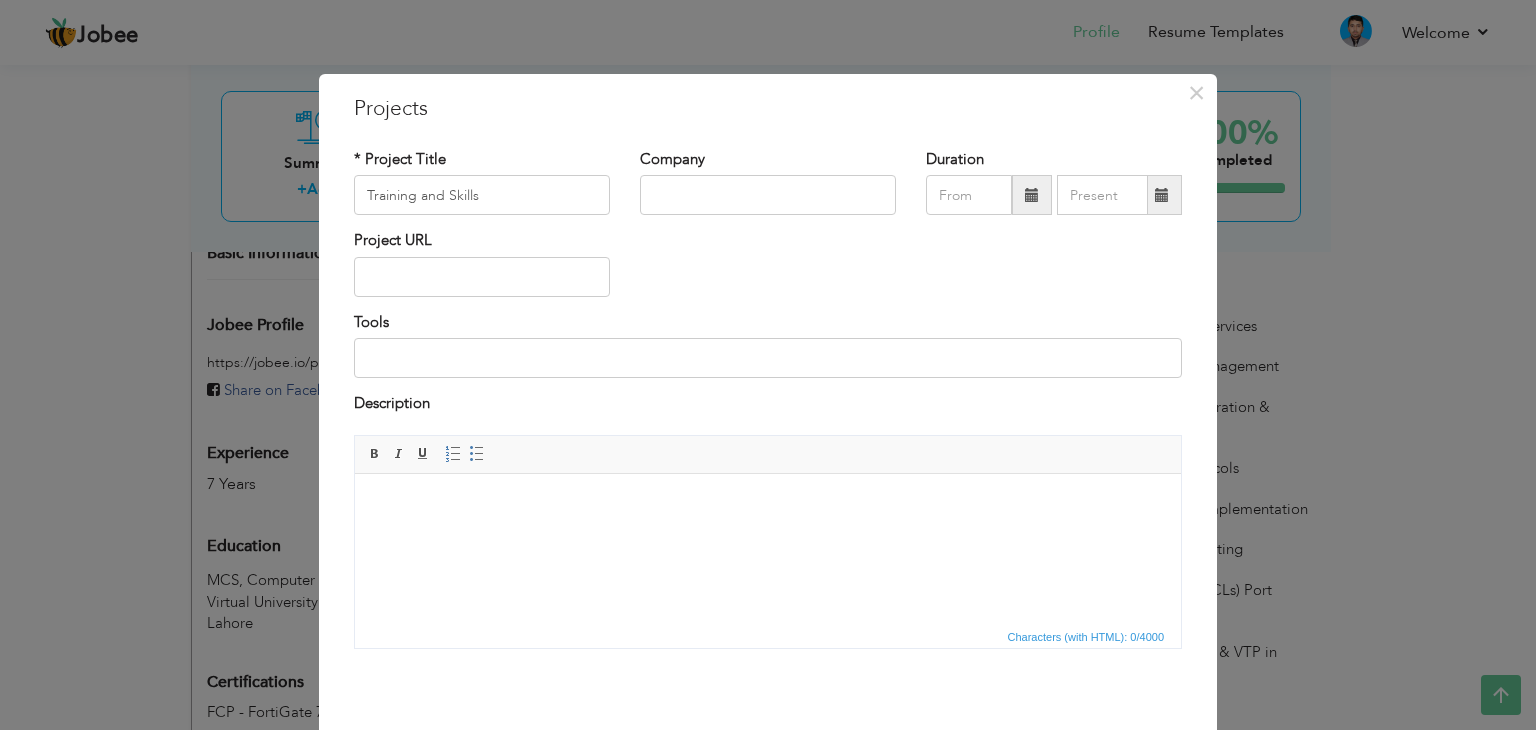 click at bounding box center [768, 503] 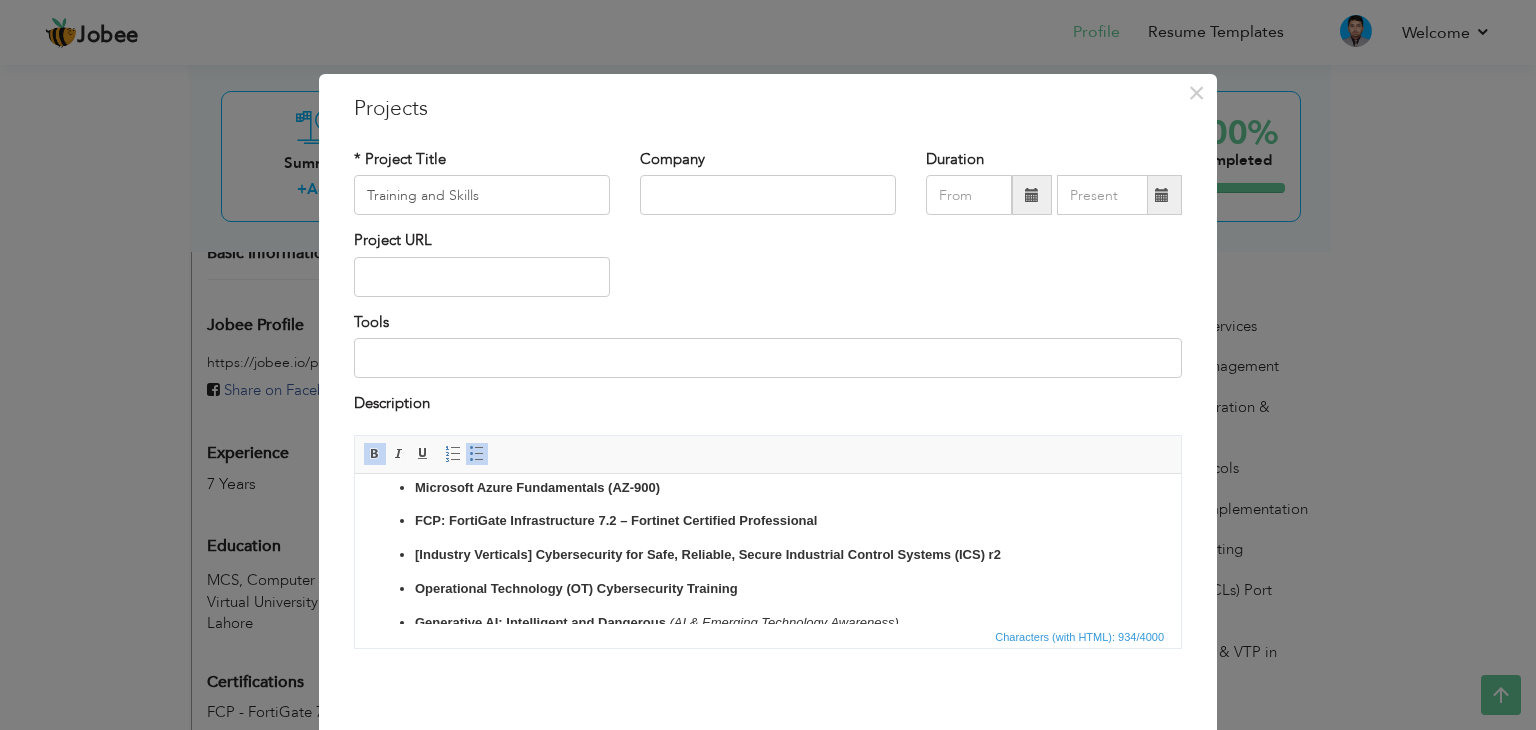 scroll, scrollTop: 0, scrollLeft: 0, axis: both 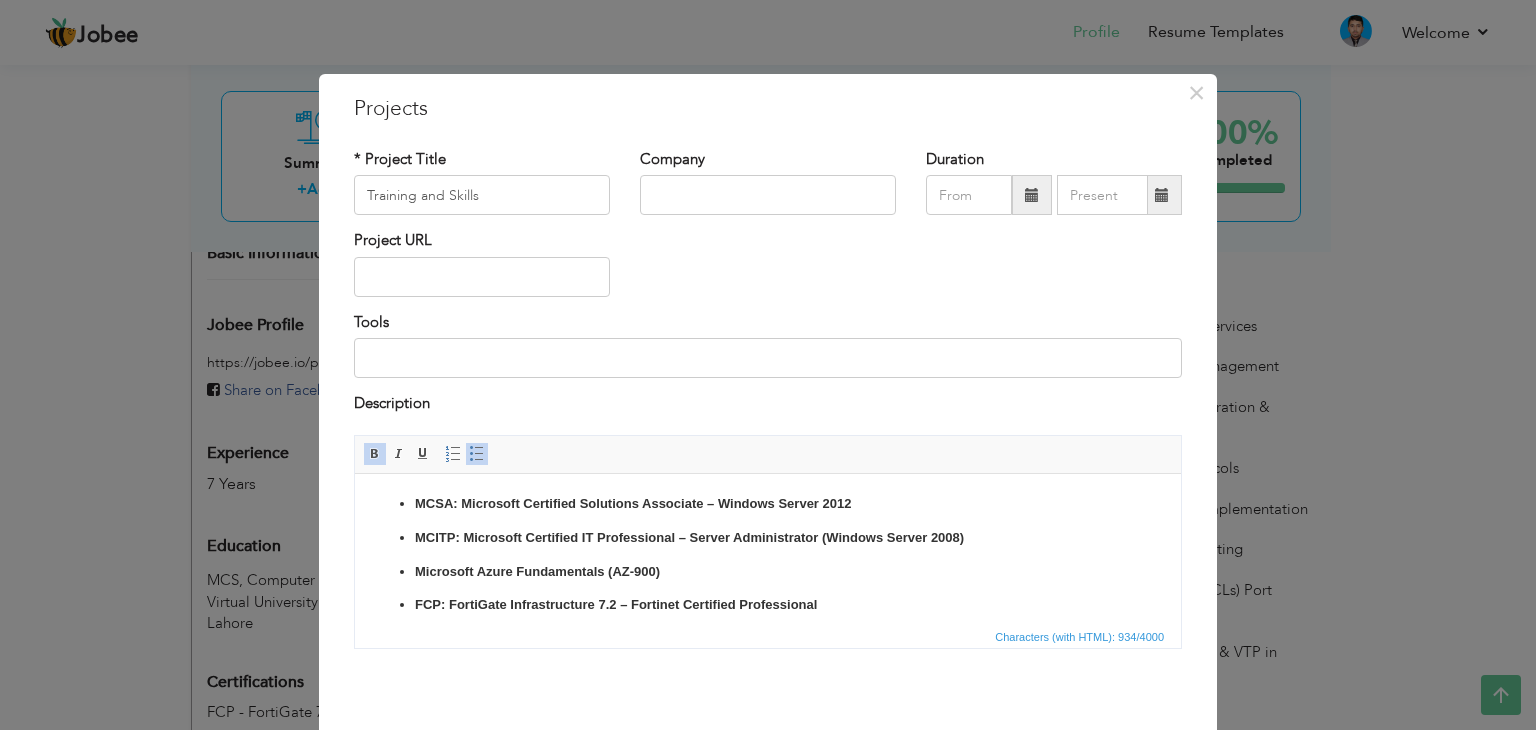 click at bounding box center (375, 454) 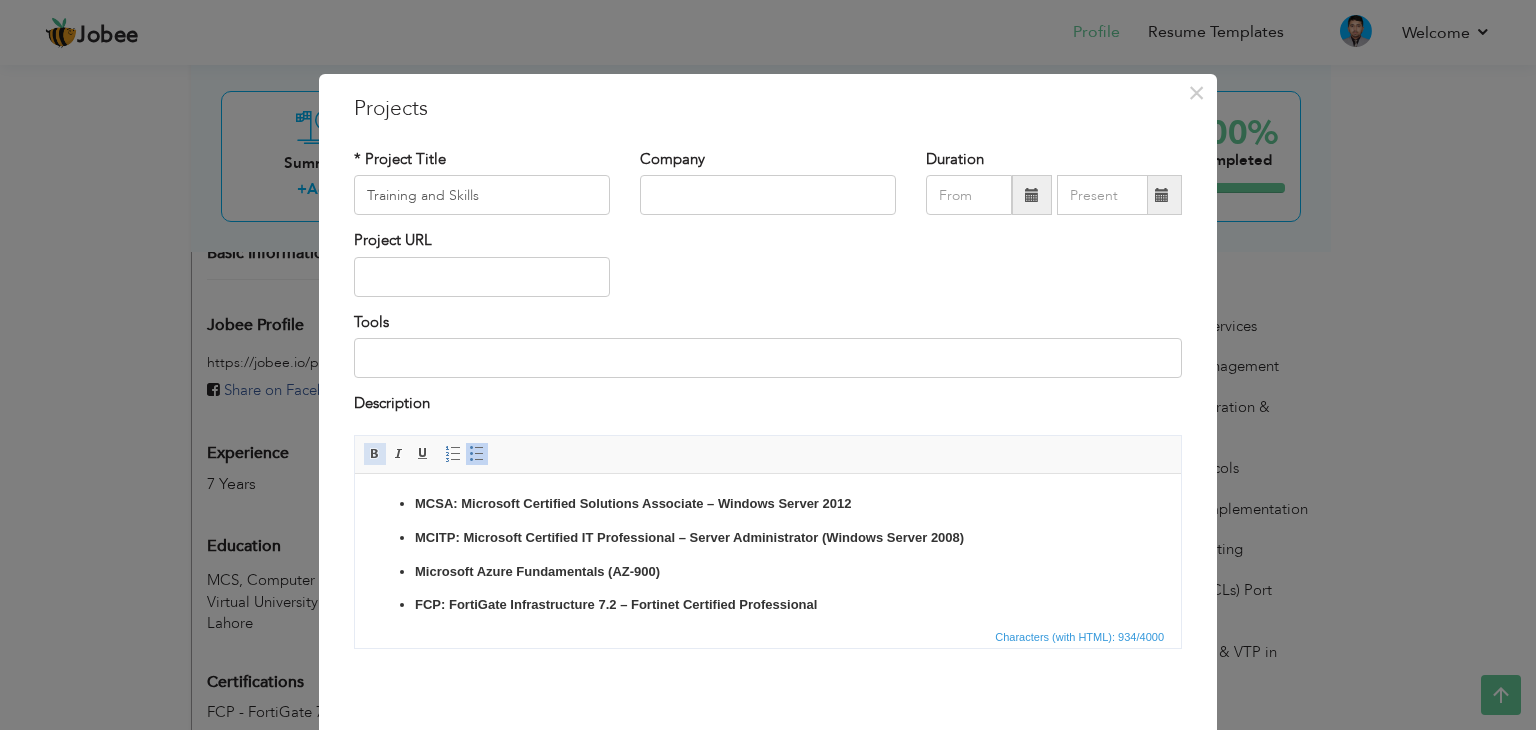click at bounding box center [375, 454] 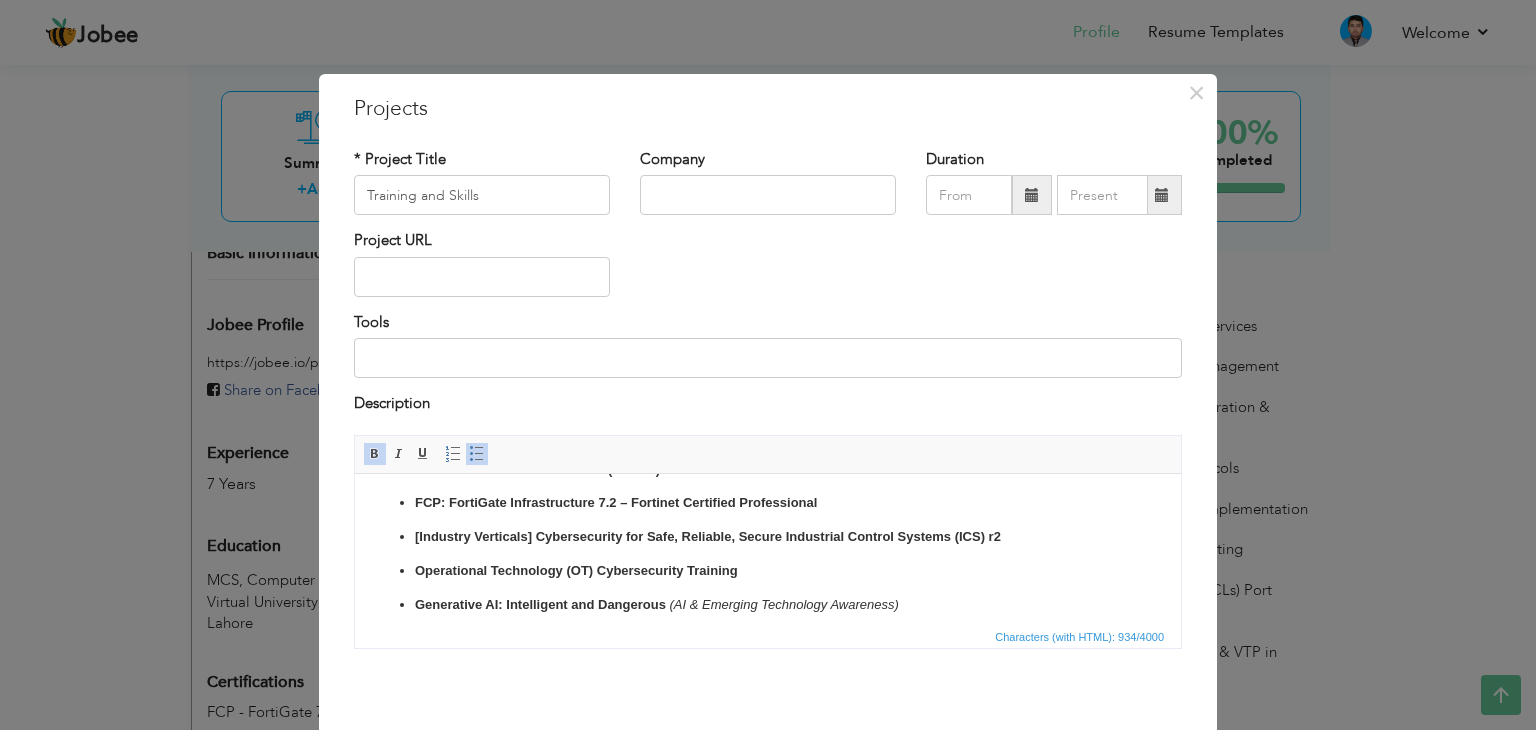 scroll, scrollTop: 180, scrollLeft: 0, axis: vertical 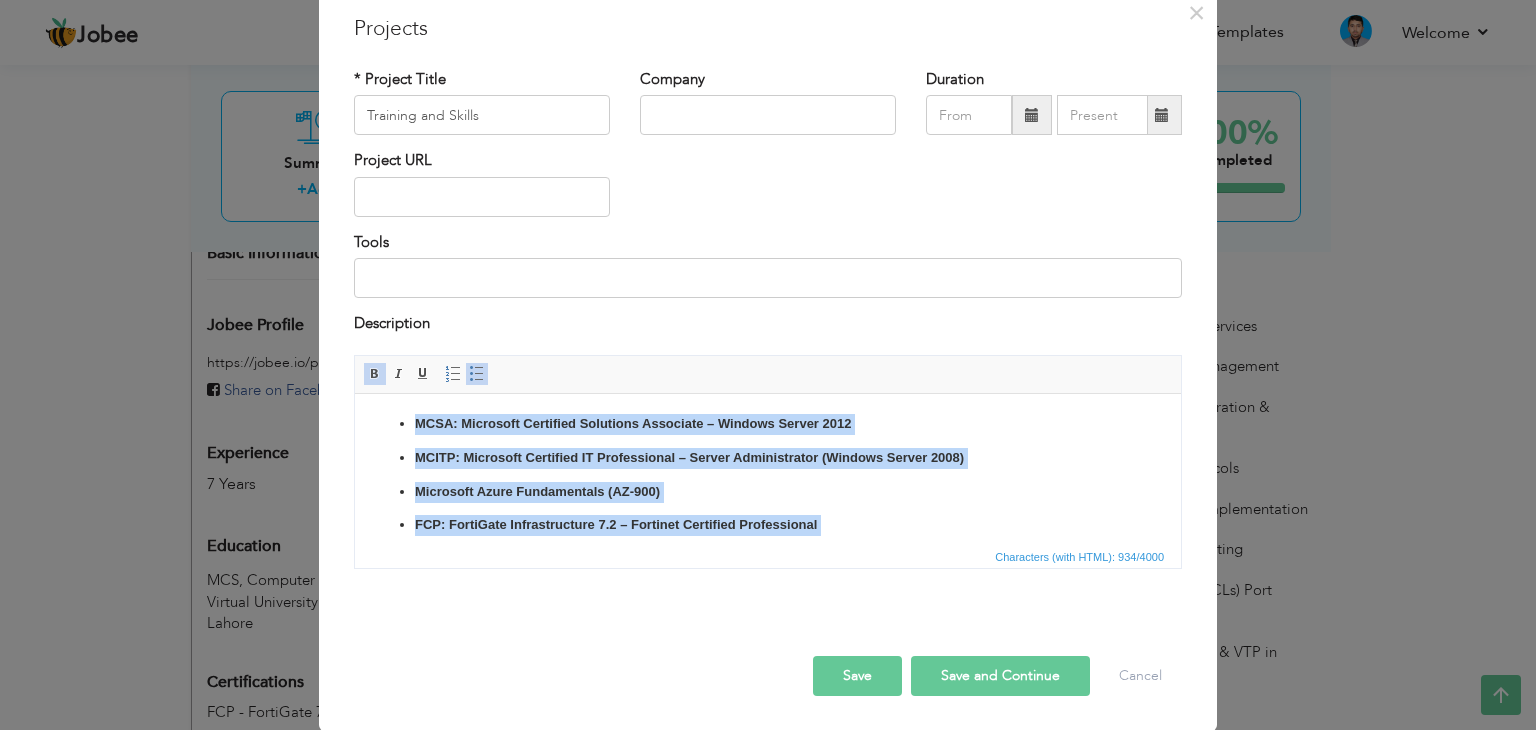 drag, startPoint x: 652, startPoint y: 519, endPoint x: 385, endPoint y: 402, distance: 291.50986 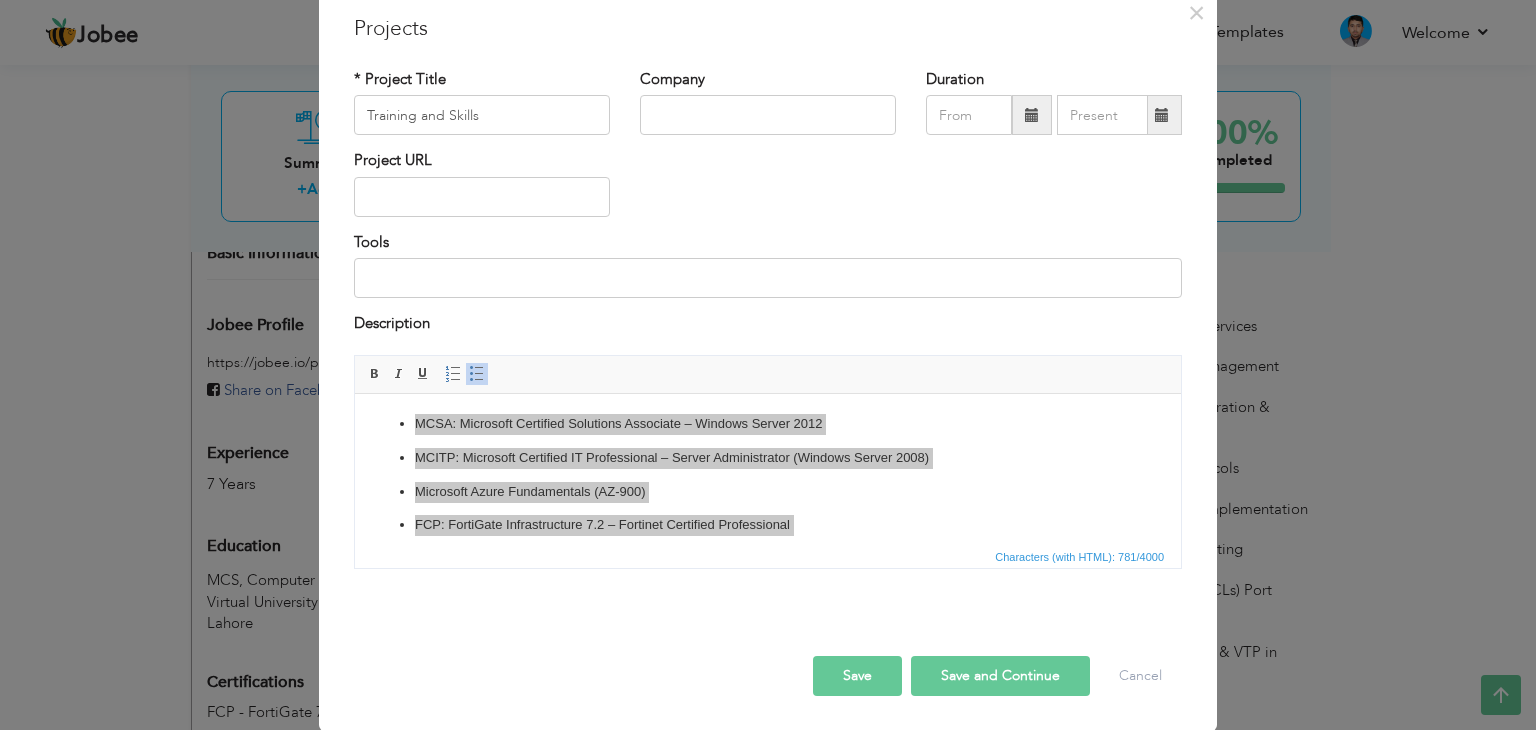 click on "Project URL" at bounding box center (768, 190) 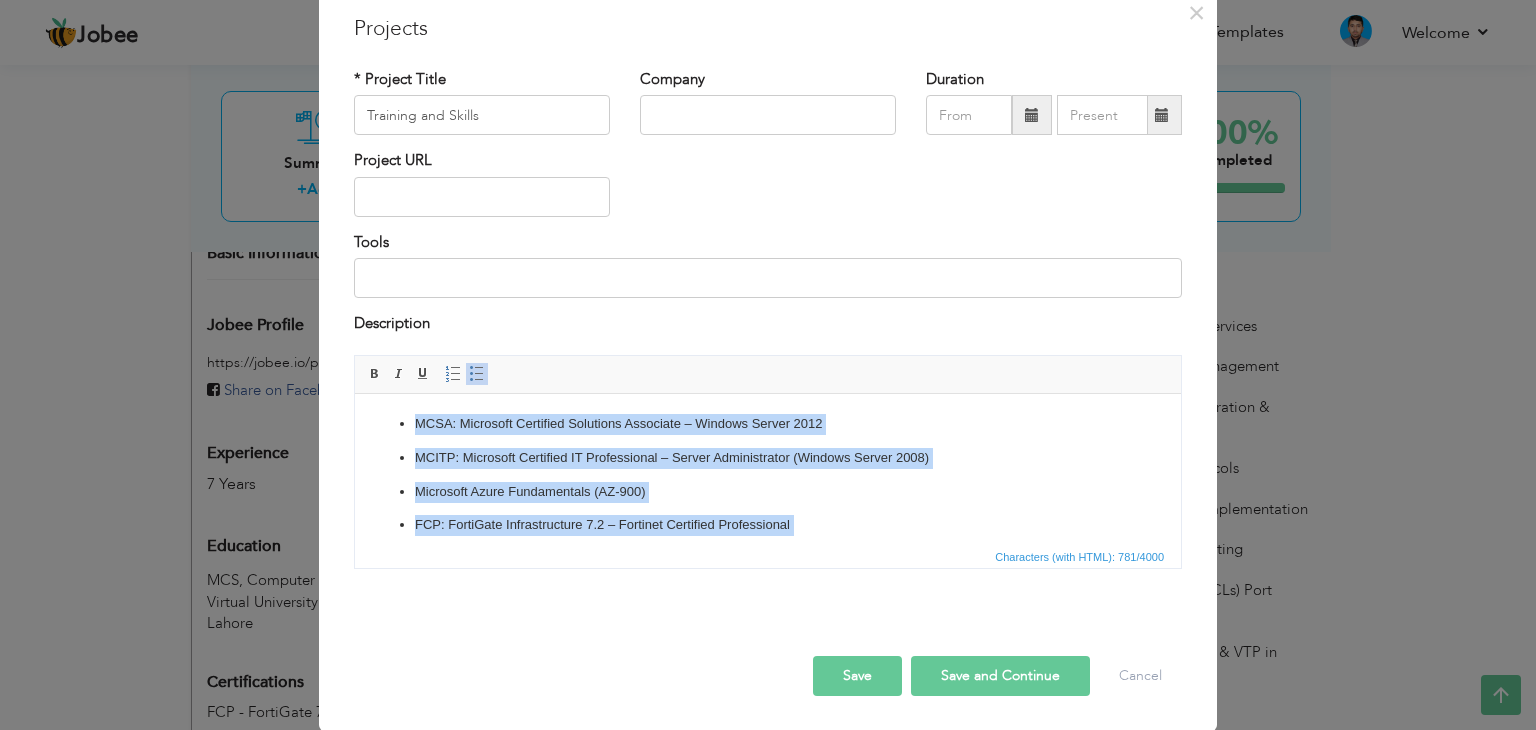 click on "MCSA: Microsoft Certified Solutions Associate – Windows Server 2012 MCITP: Microsoft Certified IT Professional – Server Administrator (Windows Server 2008) Microsoft Azure Fundamentals (AZ-900) FCP: FortiGate Infrastructure 7.2 – Fortinet Certified Professional [Industry Verticals] Cybersecurity for Safe, Reliable, Secure Industrial Control Systems (ICS) r2 Operational Technology (OT) Cybersecurity Training Generative AI: Intelligent and Dangerous   (AI & Emerging Technology Awareness) AI Chatbots: Understanding Their Use, Risks, and Limitations in the Workplace Engro Ethics & Compliance Training" at bounding box center [768, 558] 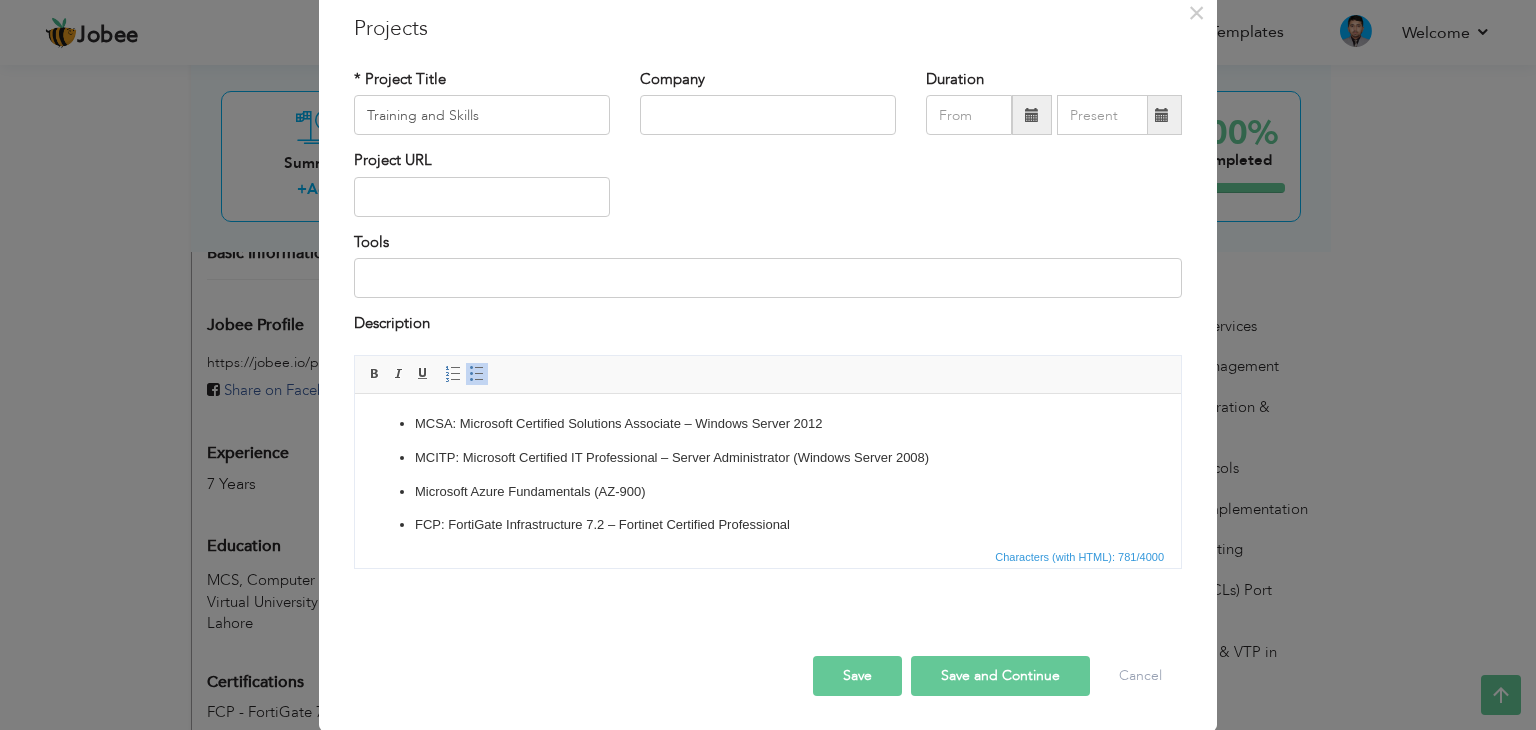 click on "Save" at bounding box center [857, 676] 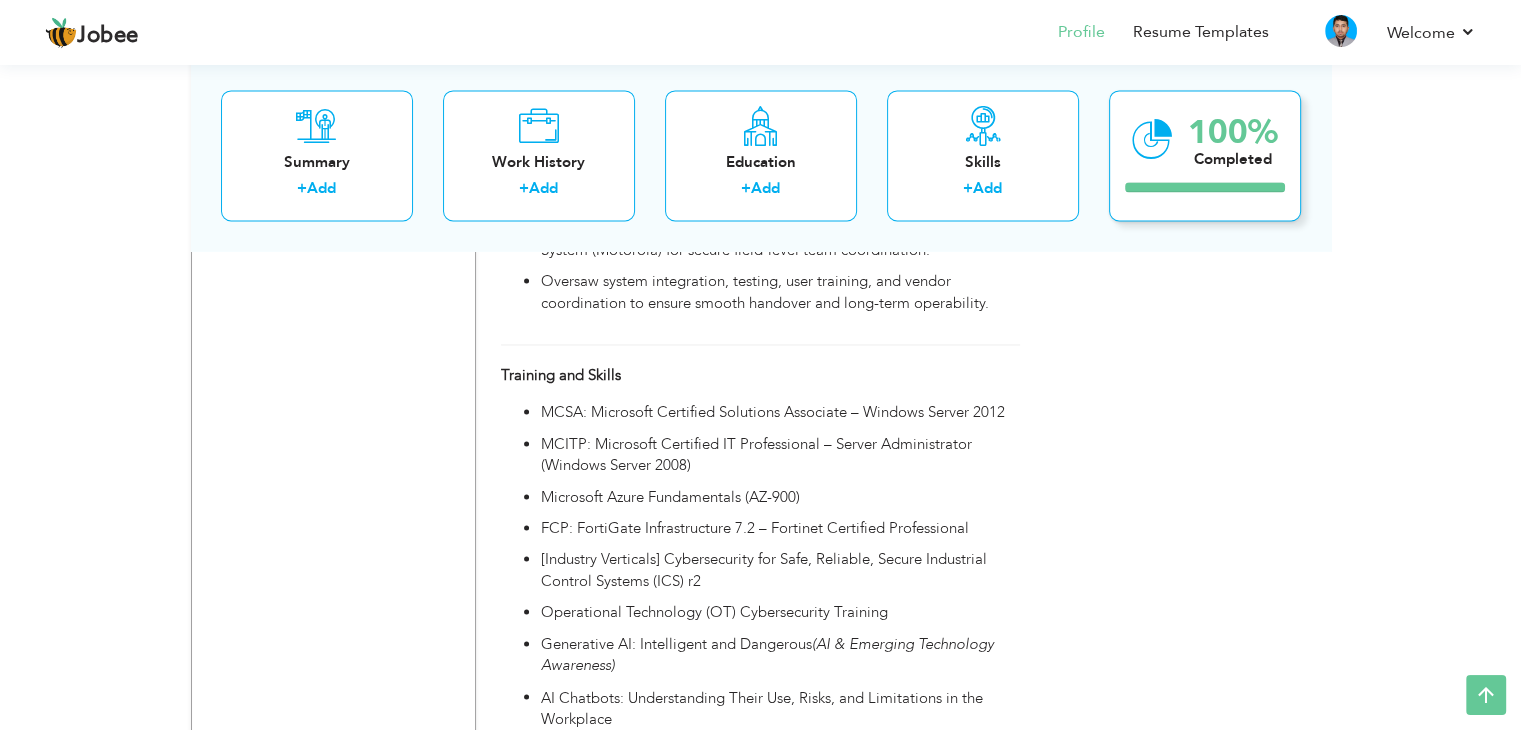 scroll, scrollTop: 2940, scrollLeft: 0, axis: vertical 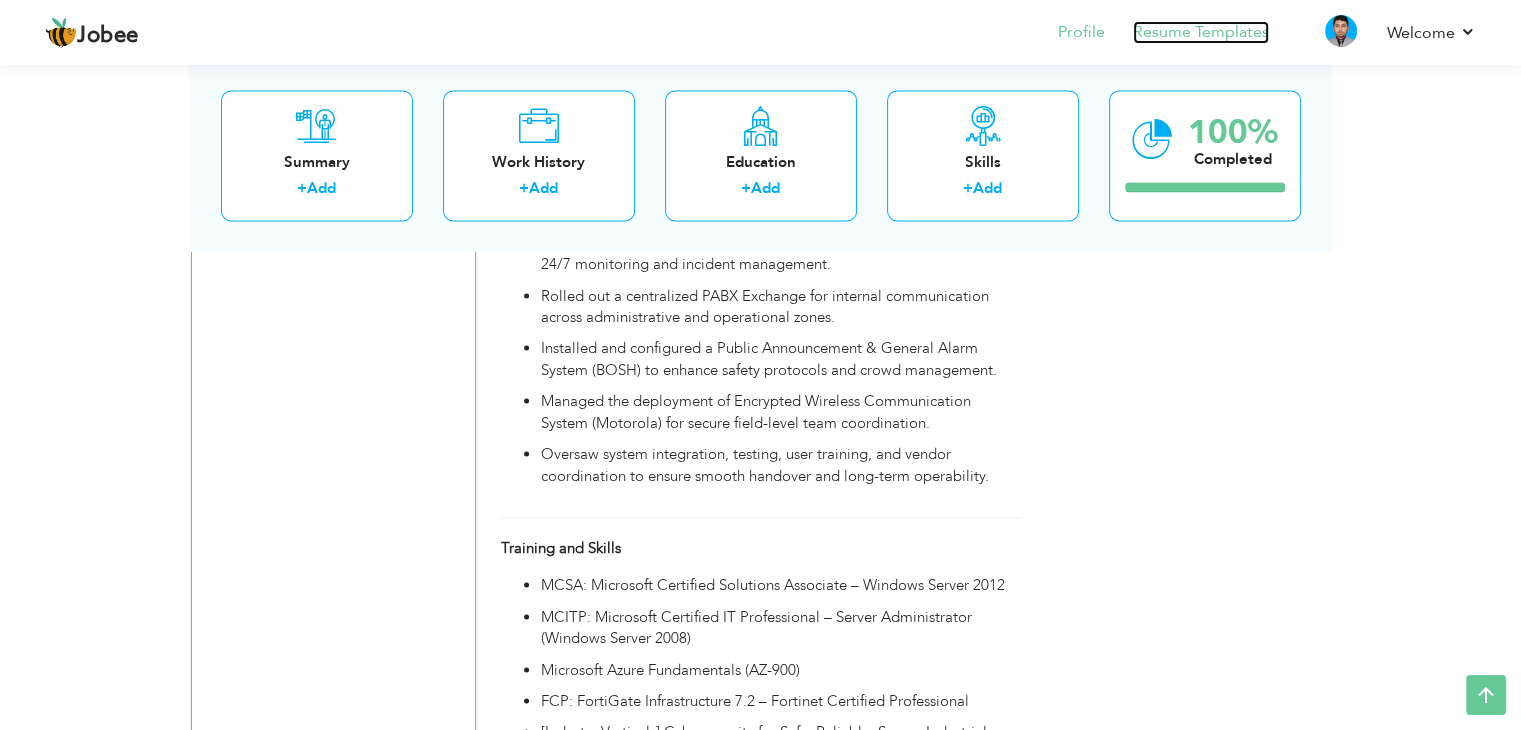 click on "Resume Templates" at bounding box center (1201, 32) 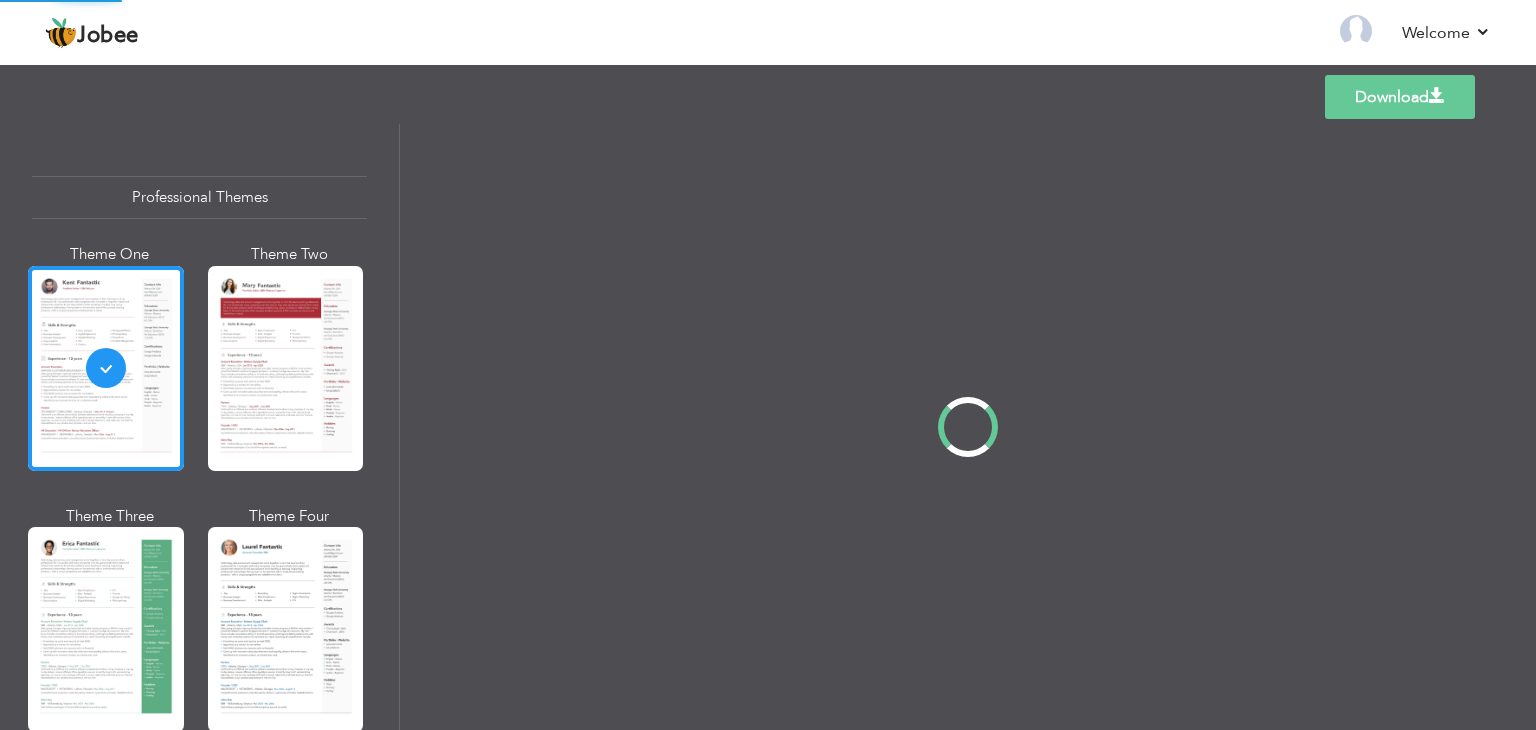 scroll, scrollTop: 0, scrollLeft: 0, axis: both 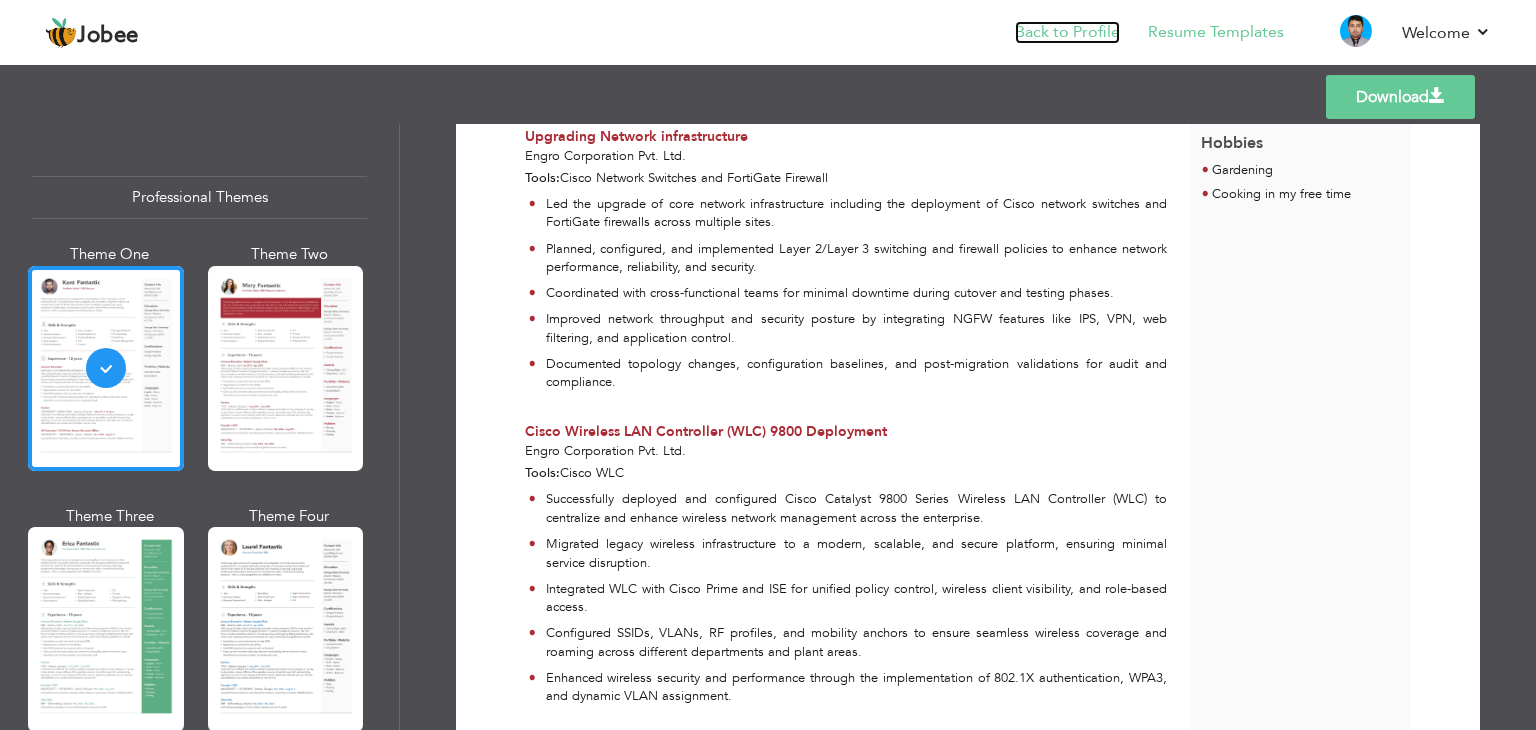 click on "Back to Profile" at bounding box center [1067, 32] 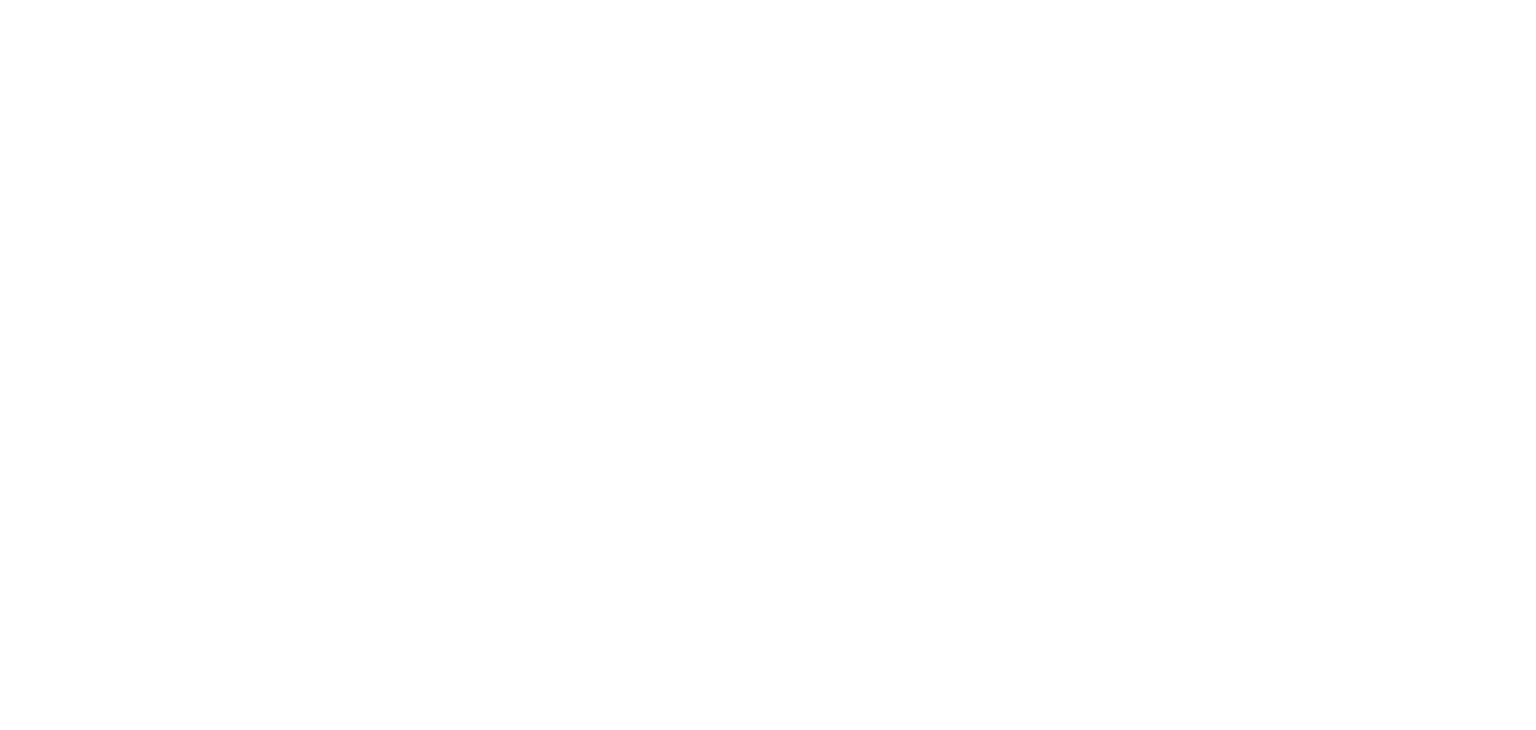 scroll, scrollTop: 0, scrollLeft: 0, axis: both 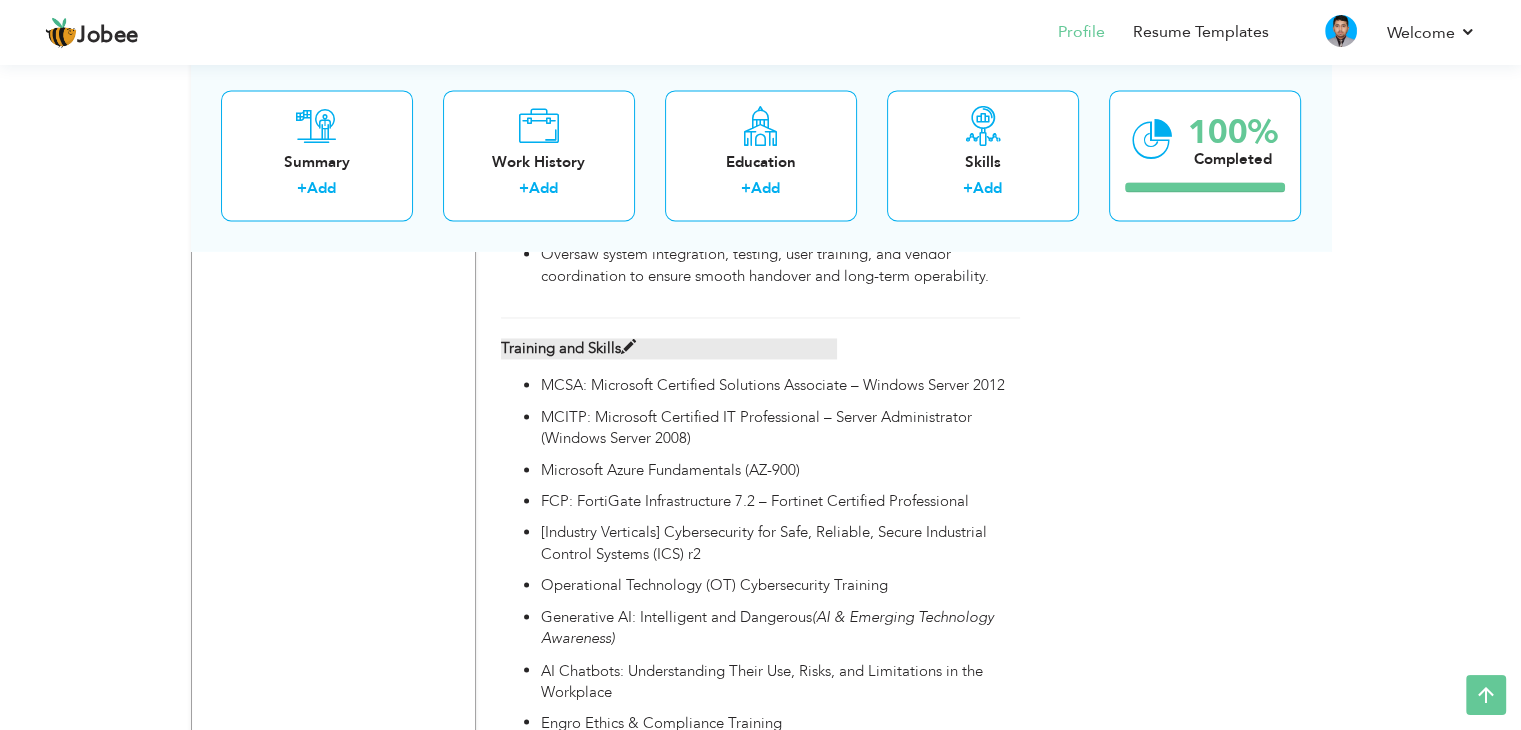 click at bounding box center [628, 347] 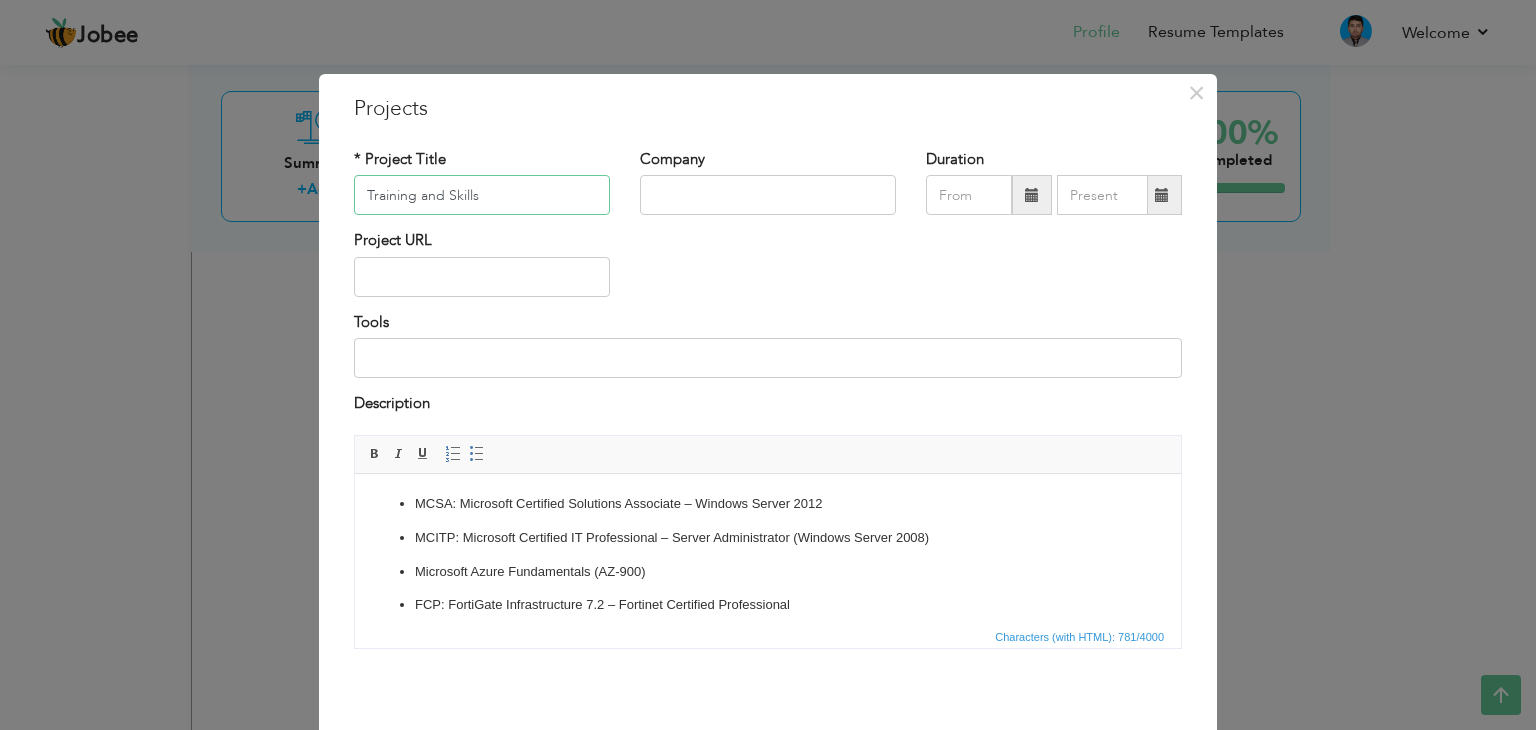 click on "Training and Skills" at bounding box center [482, 195] 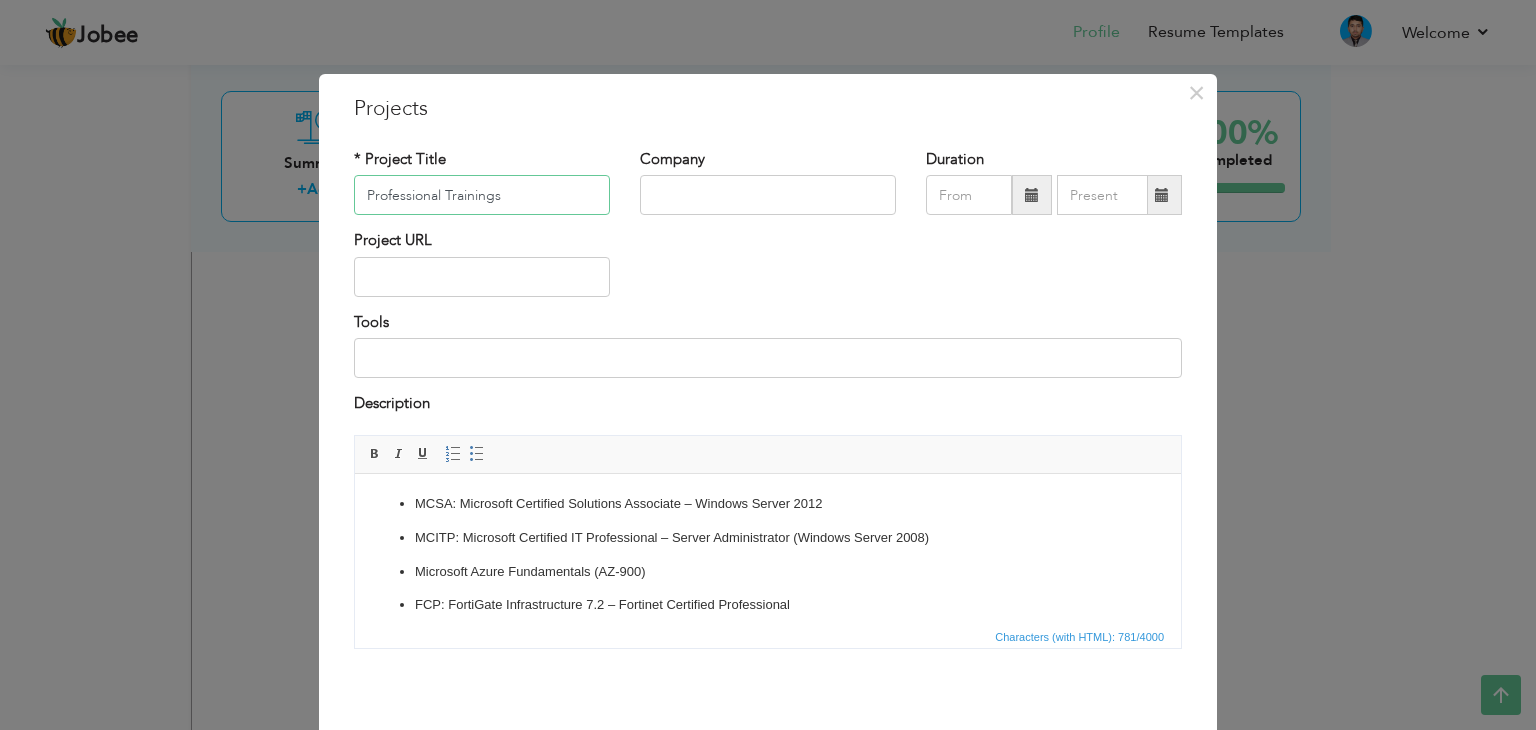 type on "Professional Trainings" 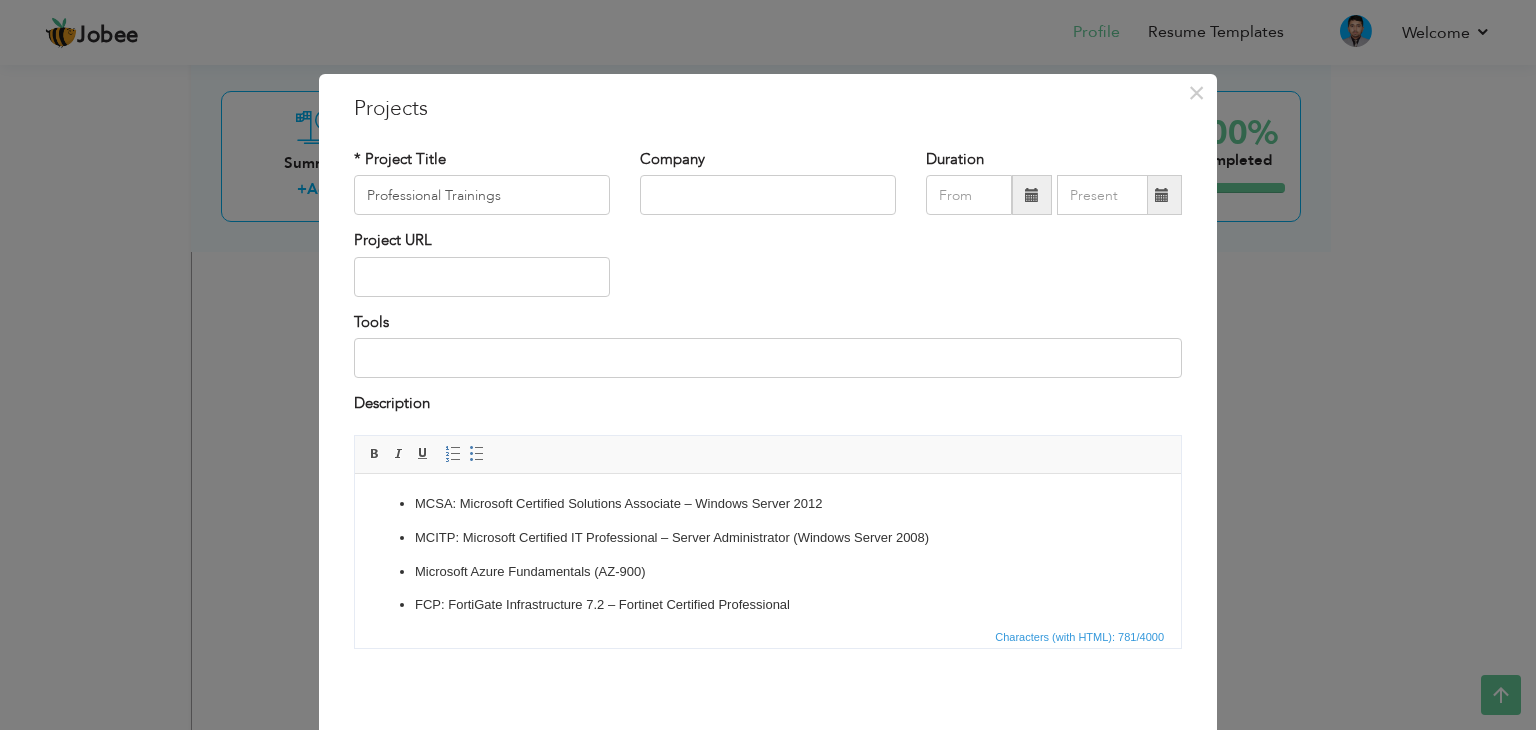 click on "Project URL" at bounding box center [768, 270] 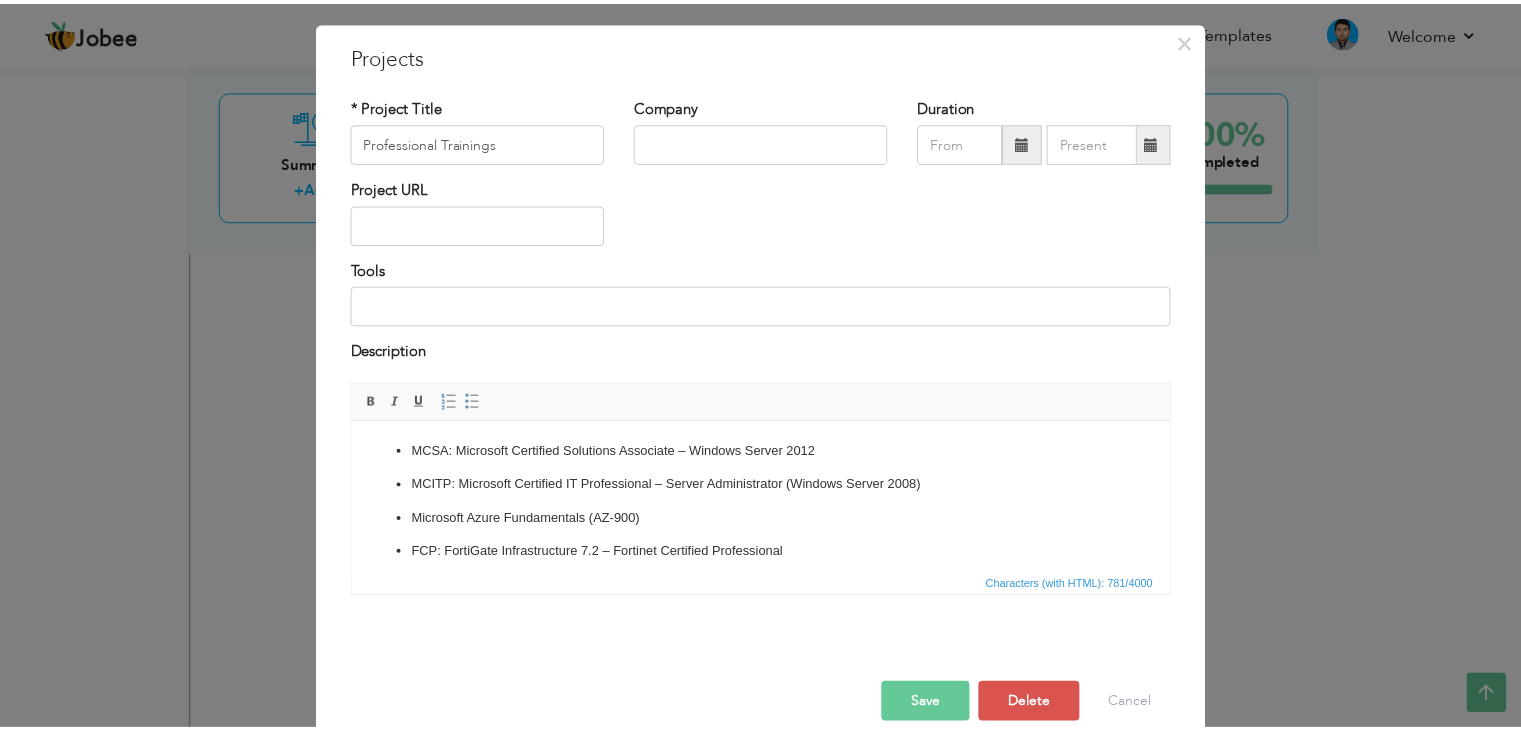 scroll, scrollTop: 80, scrollLeft: 0, axis: vertical 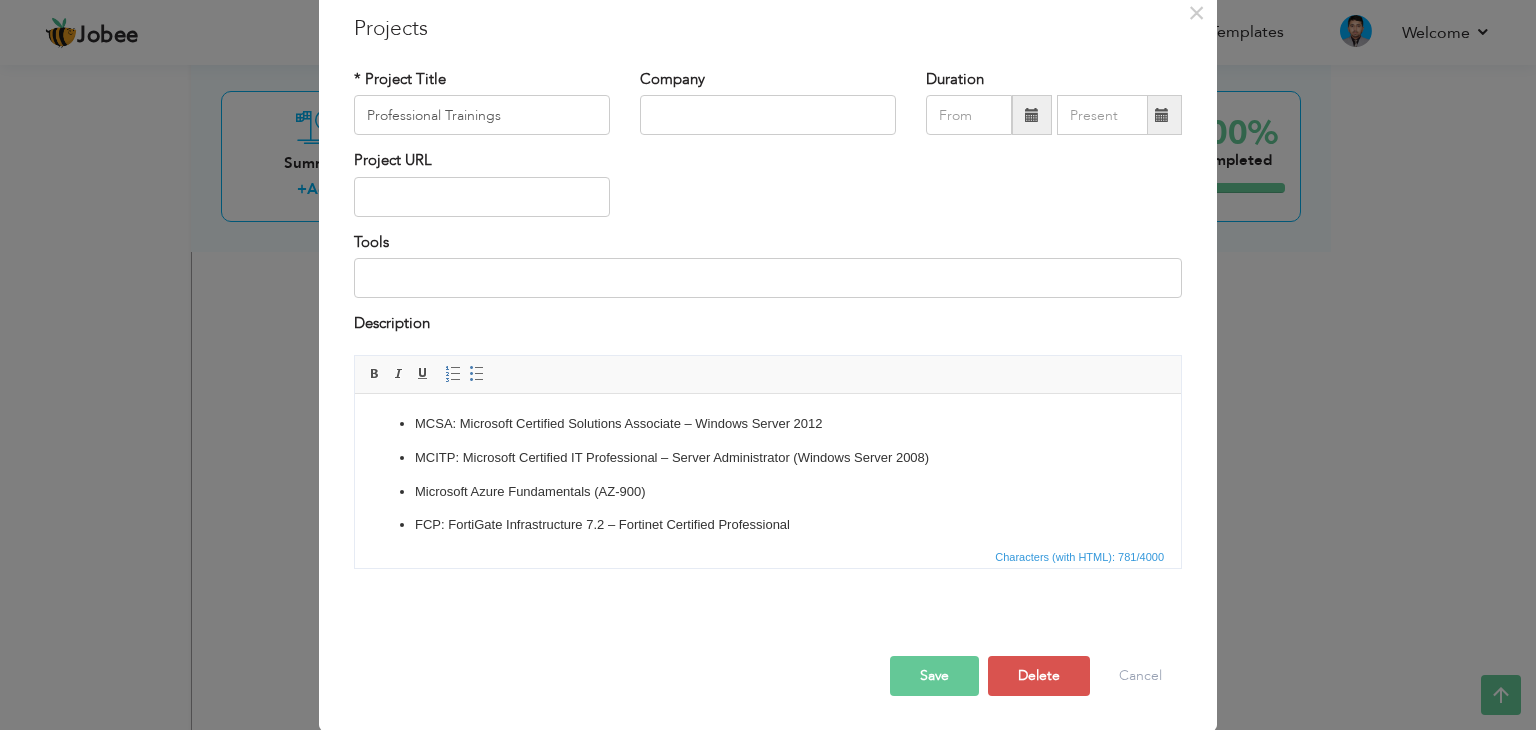 click on "Save" at bounding box center (934, 676) 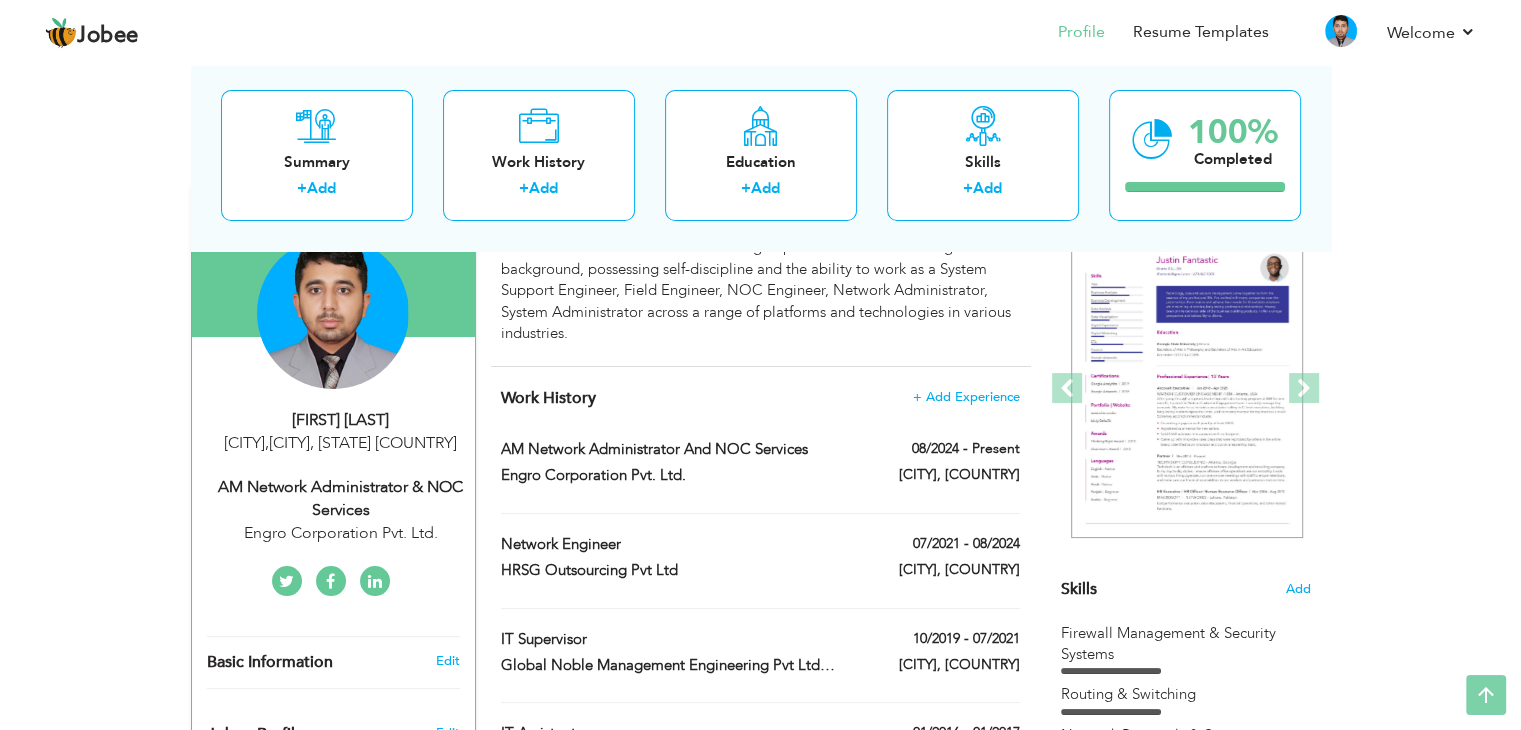 scroll, scrollTop: 0, scrollLeft: 0, axis: both 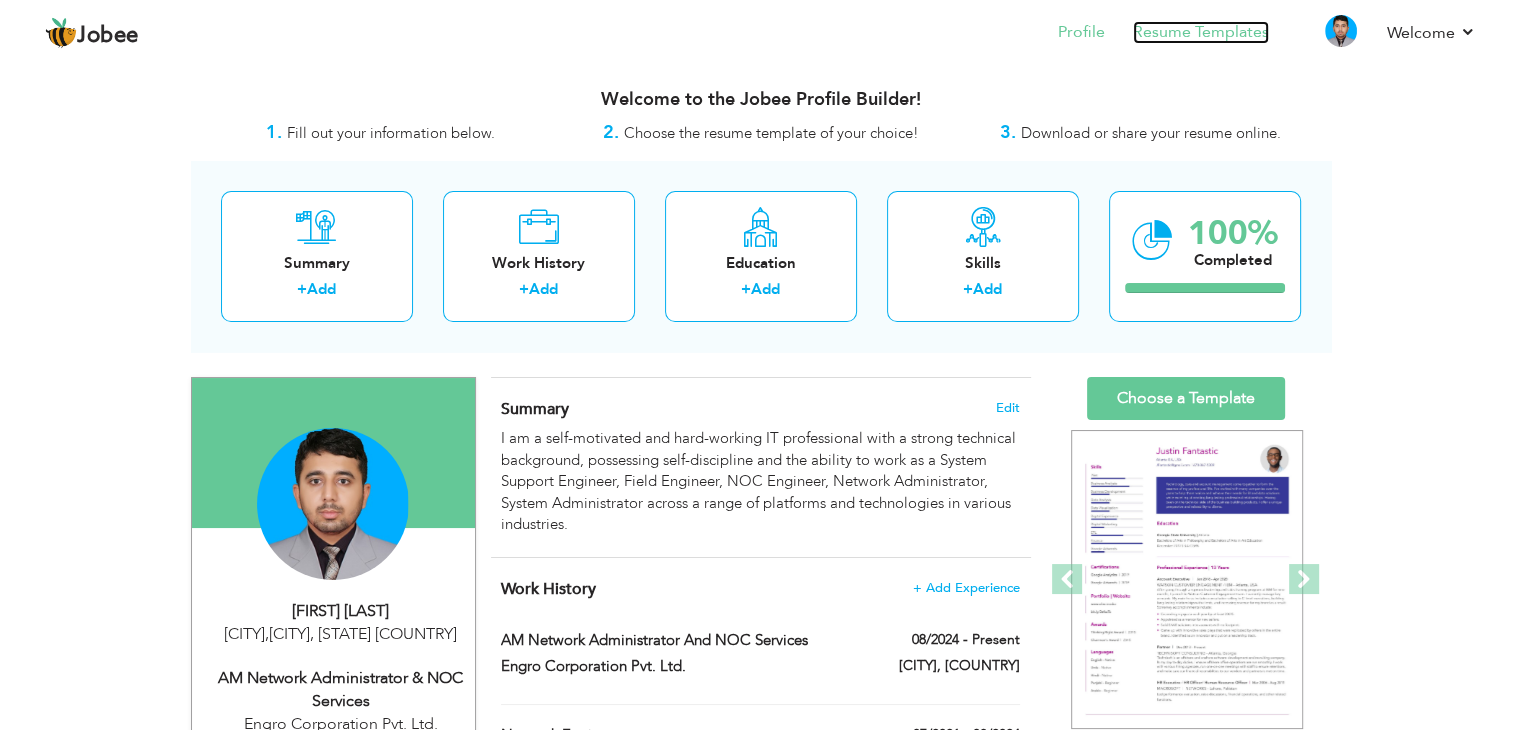 click on "Resume Templates" at bounding box center (1201, 32) 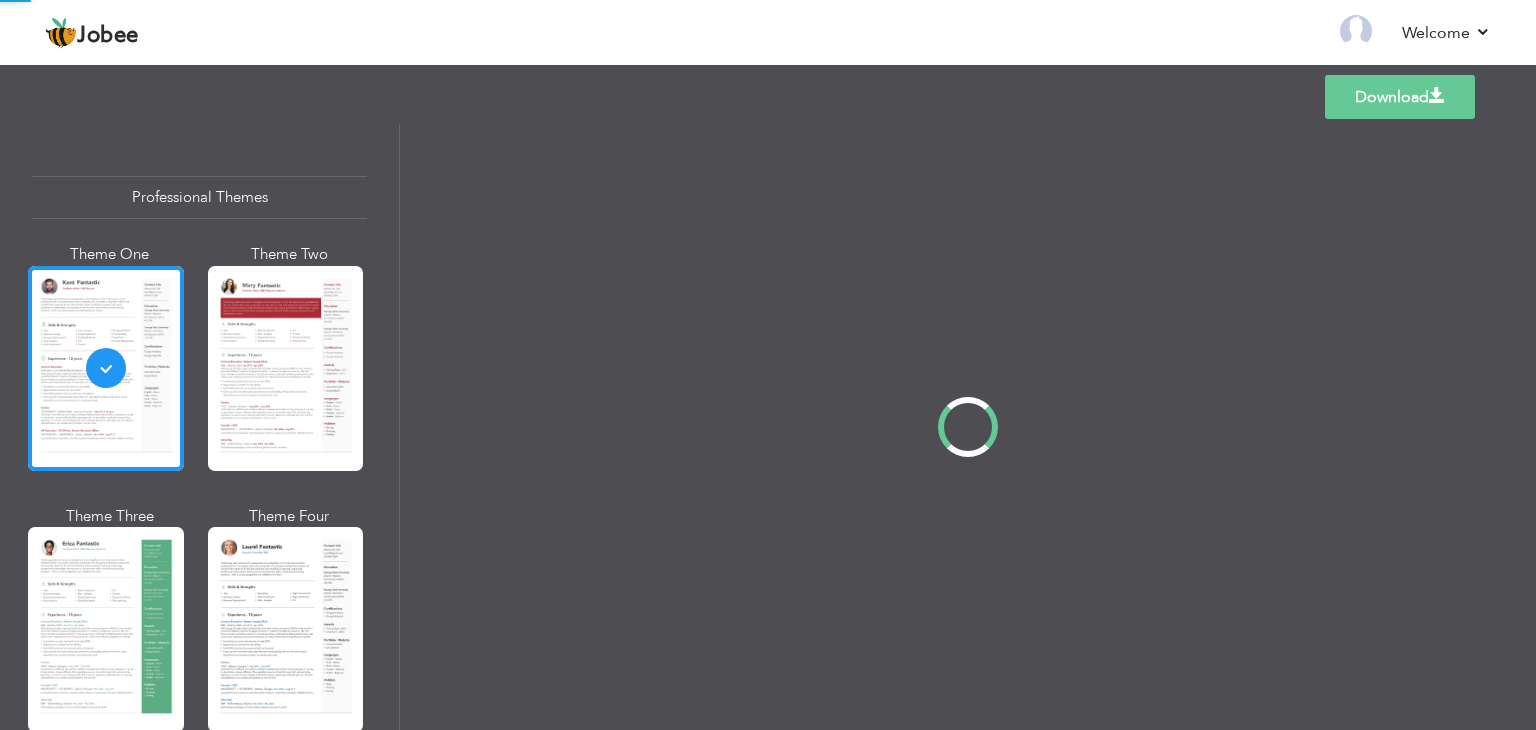 scroll, scrollTop: 0, scrollLeft: 0, axis: both 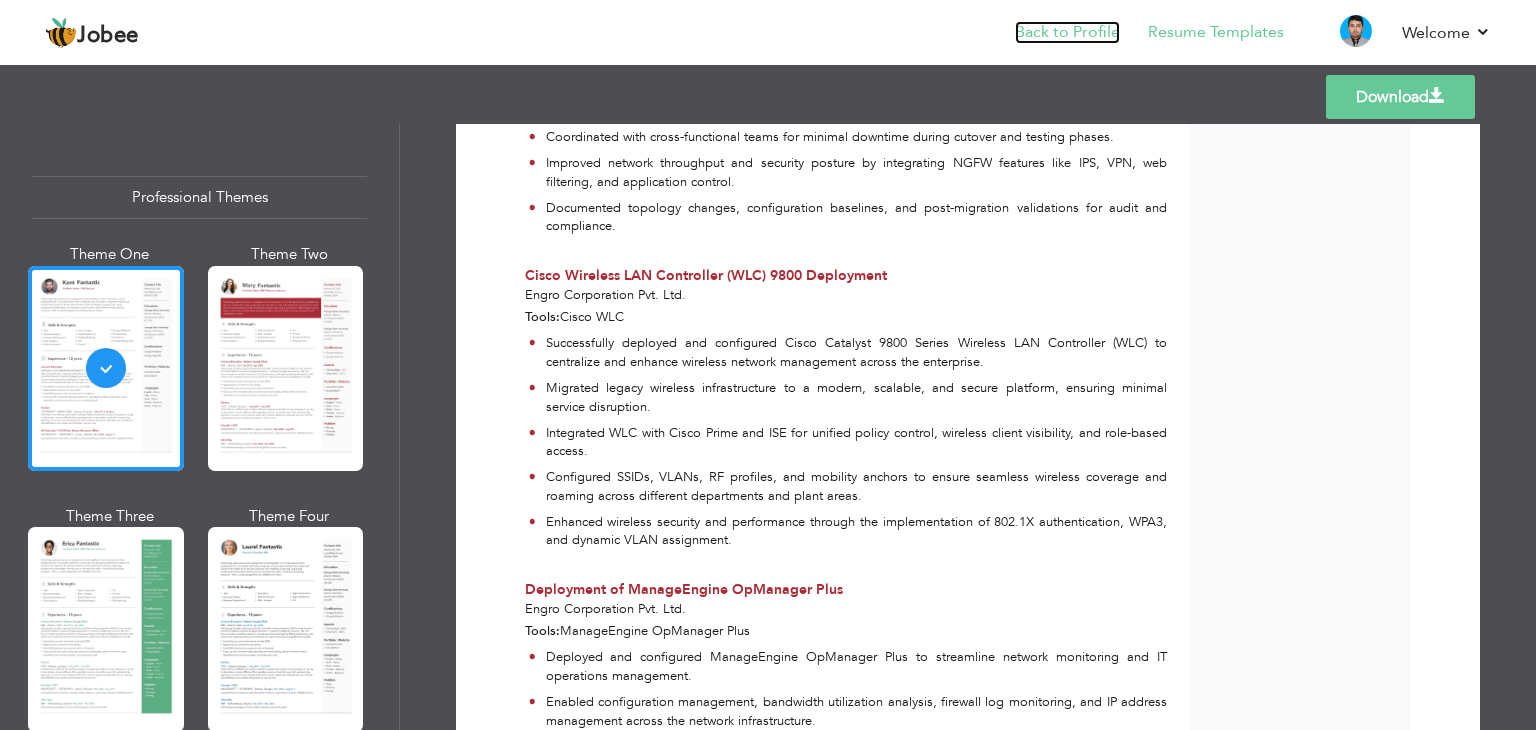 click on "Back to Profile" at bounding box center (1067, 32) 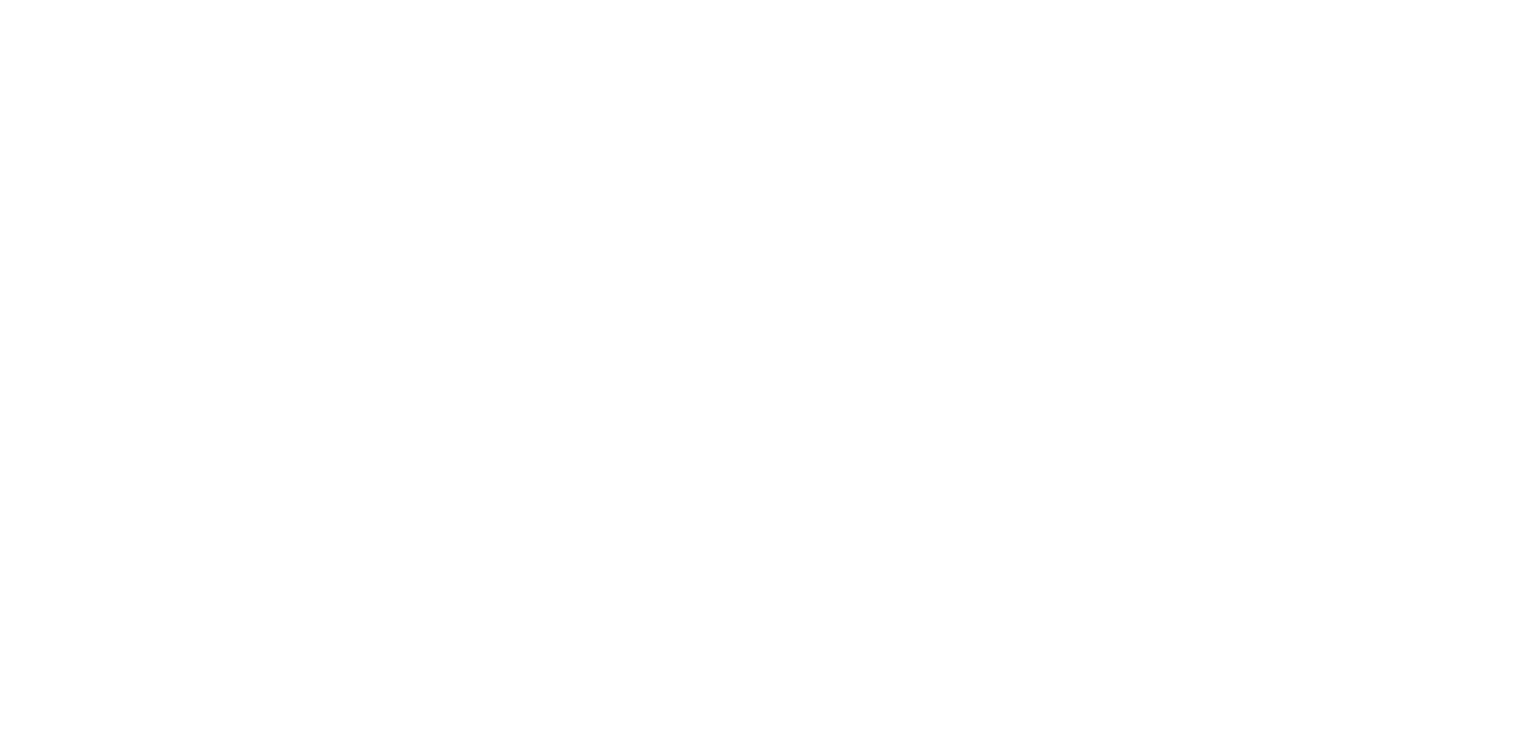 scroll, scrollTop: 0, scrollLeft: 0, axis: both 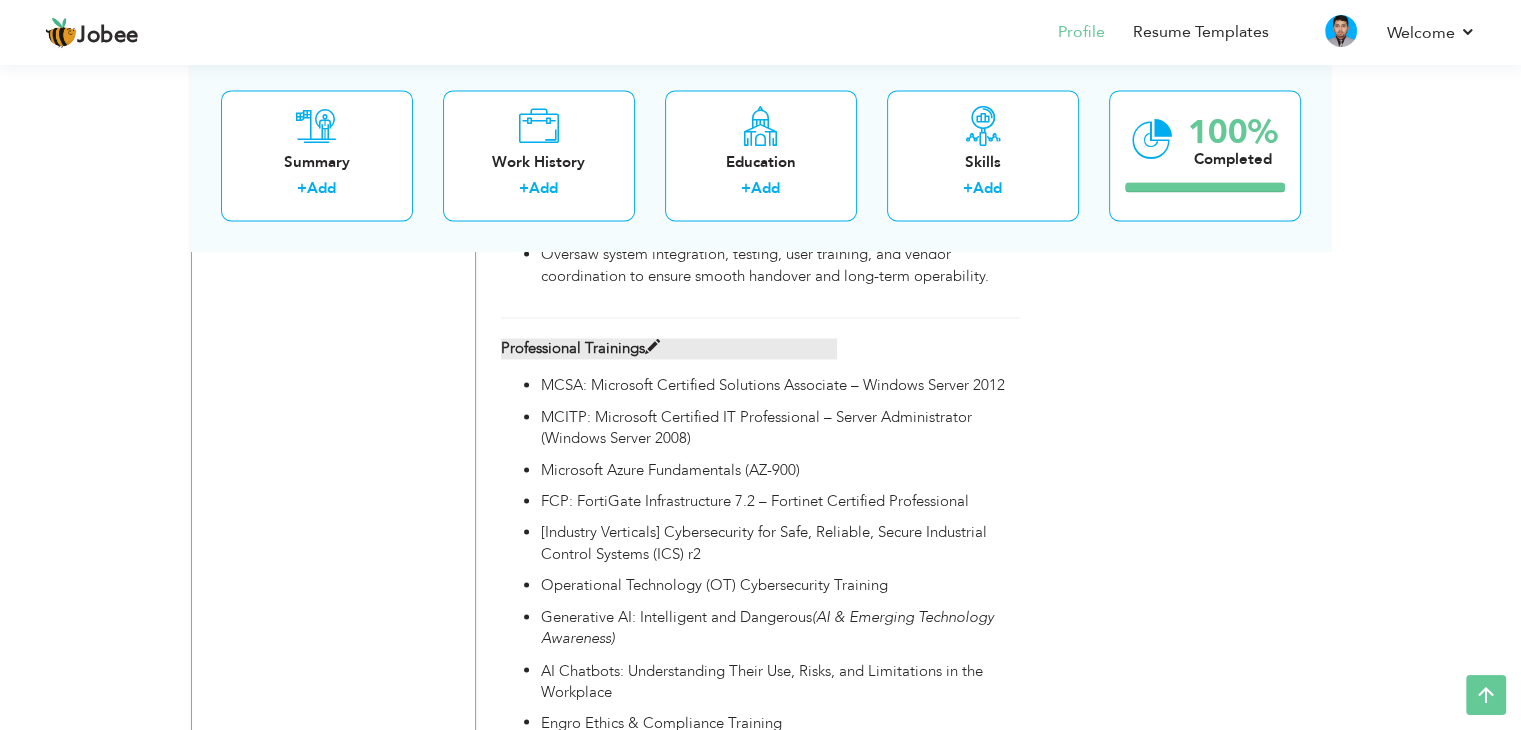 click at bounding box center [652, 347] 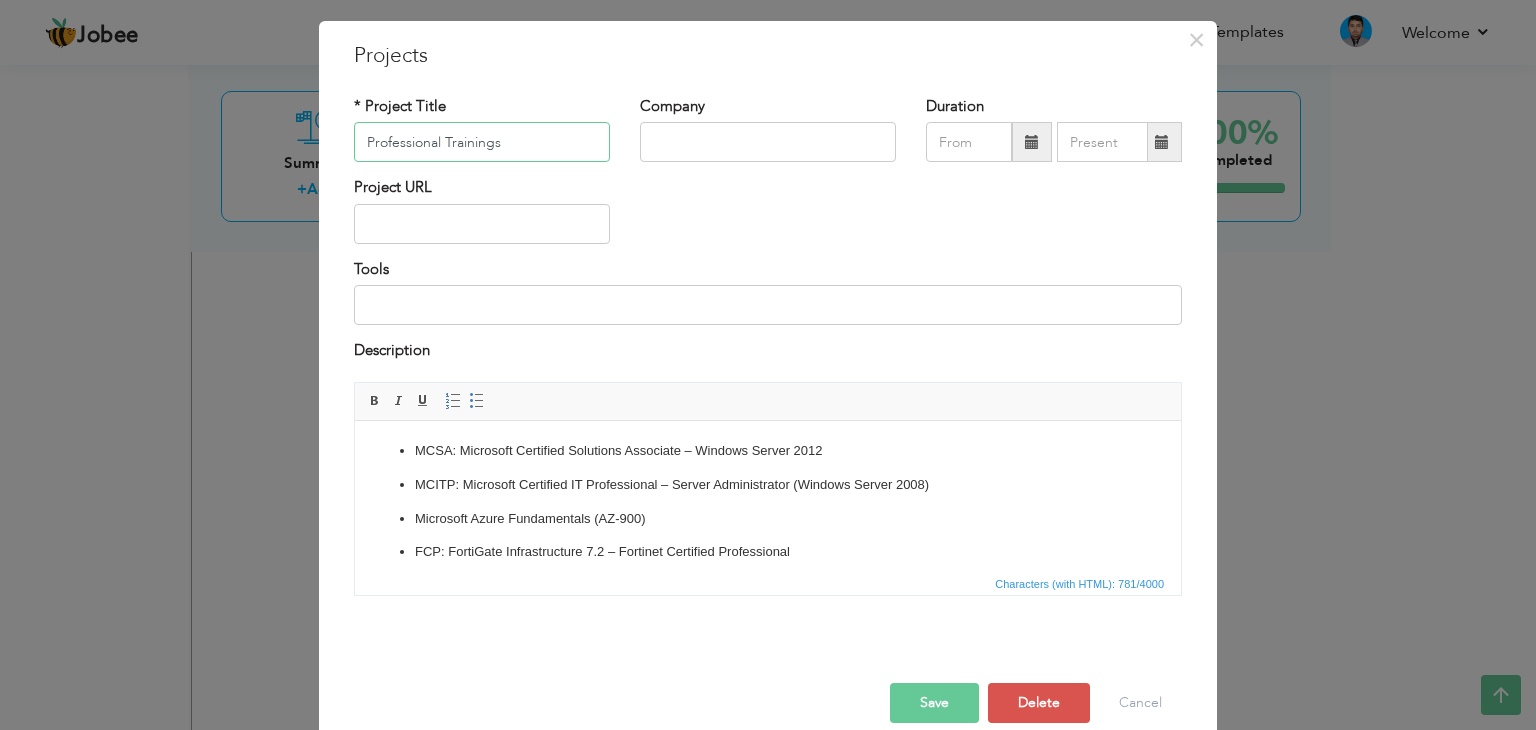 scroll, scrollTop: 80, scrollLeft: 0, axis: vertical 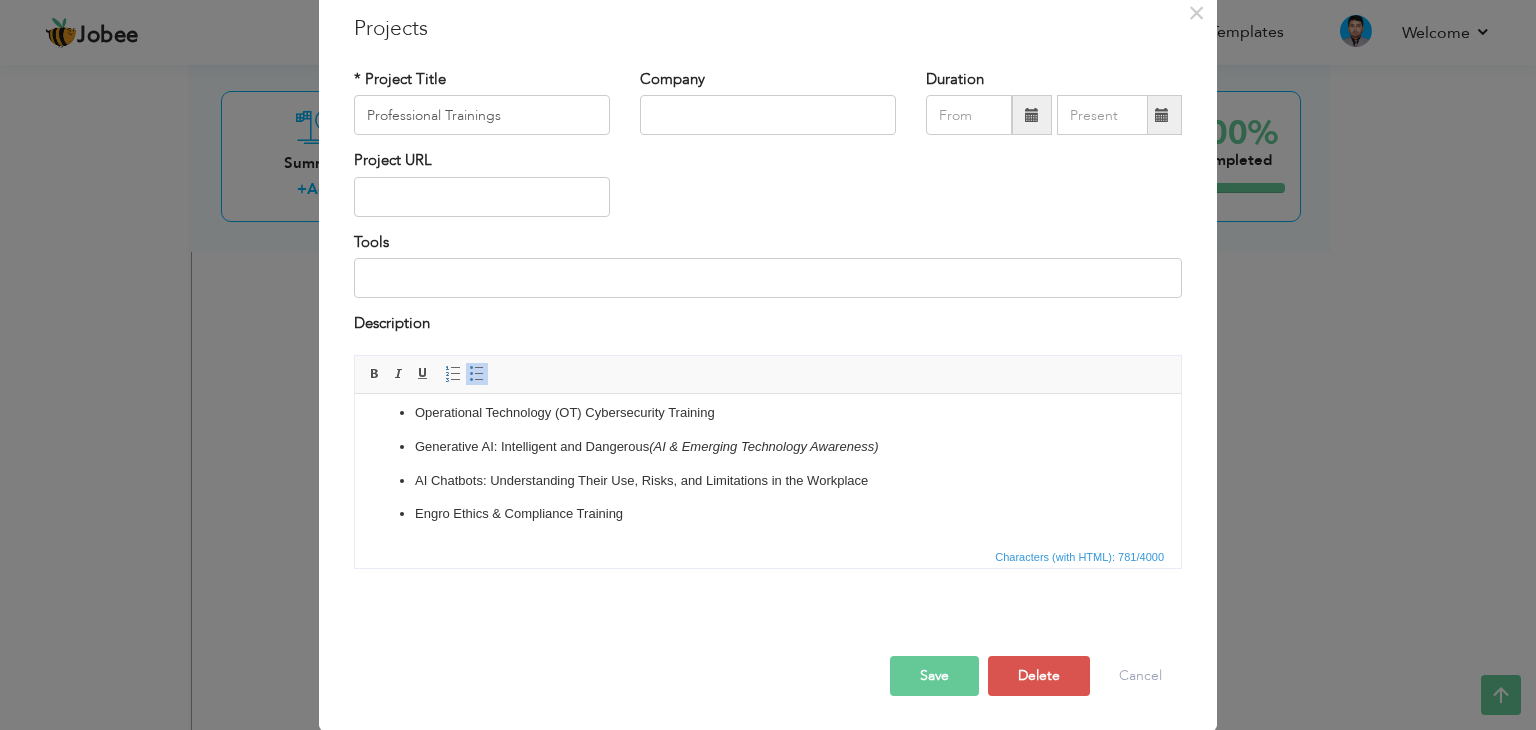 click on "Engro Ethics & Compliance Training" at bounding box center [768, 513] 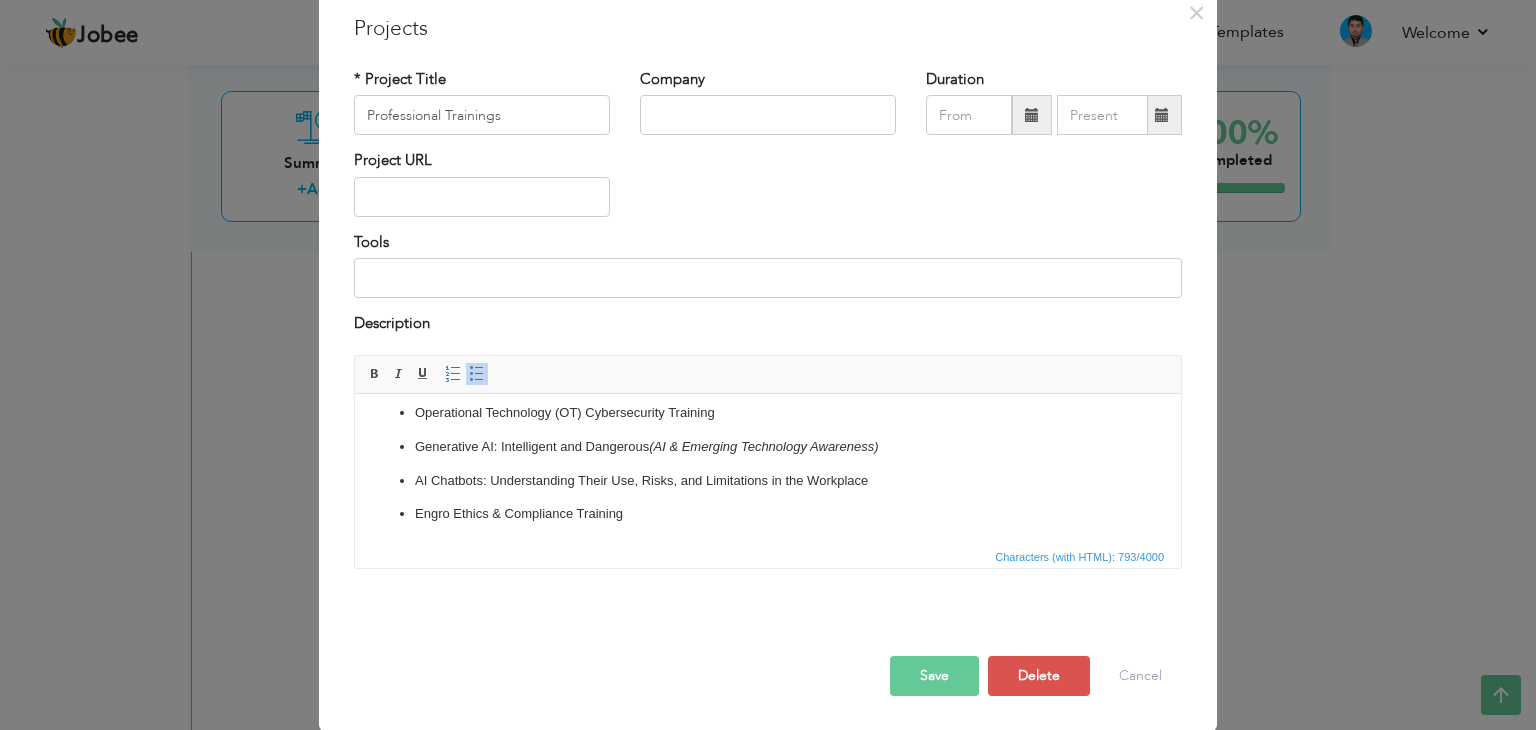 click on "Engro Ethics & Compliance Training ​​​​​​​" at bounding box center (768, 524) 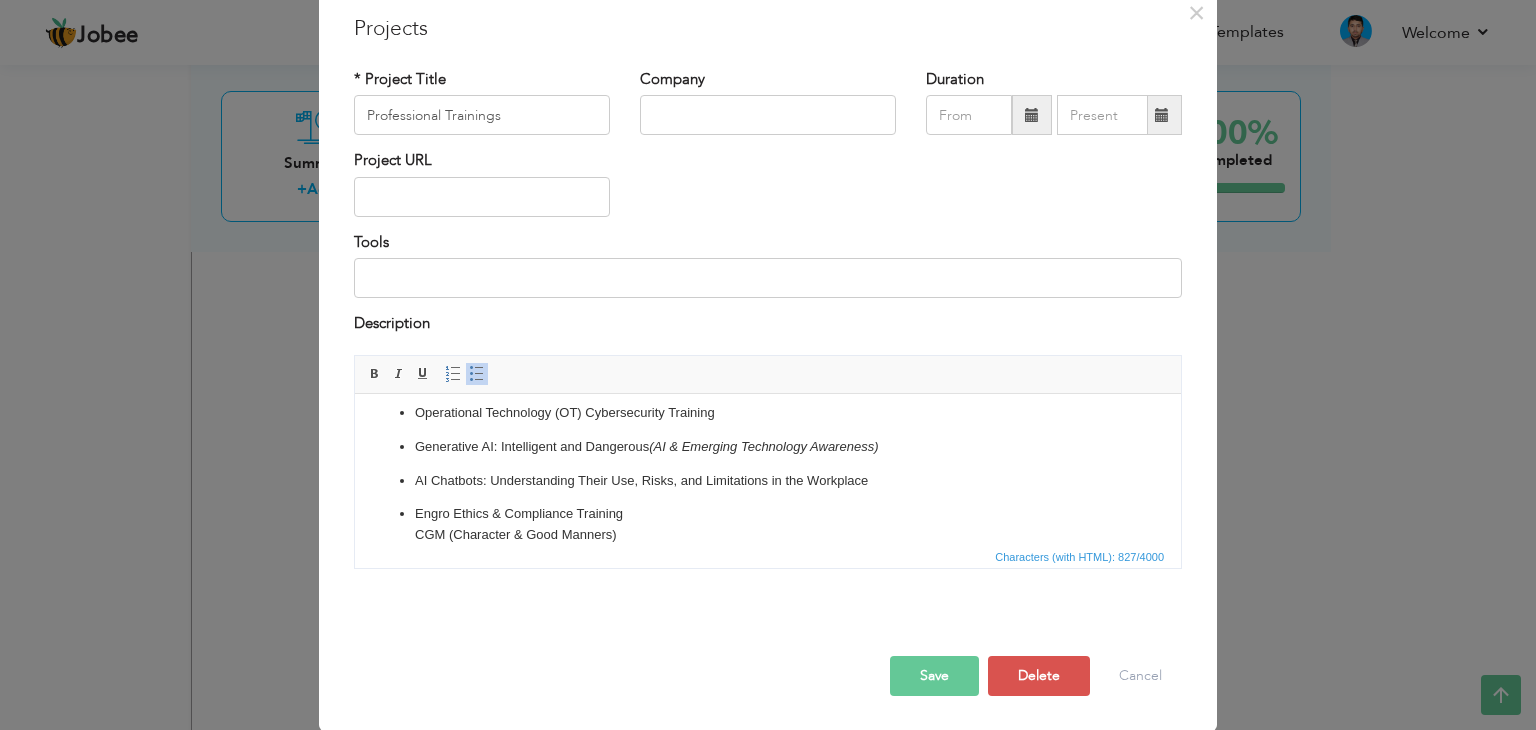 scroll, scrollTop: 198, scrollLeft: 0, axis: vertical 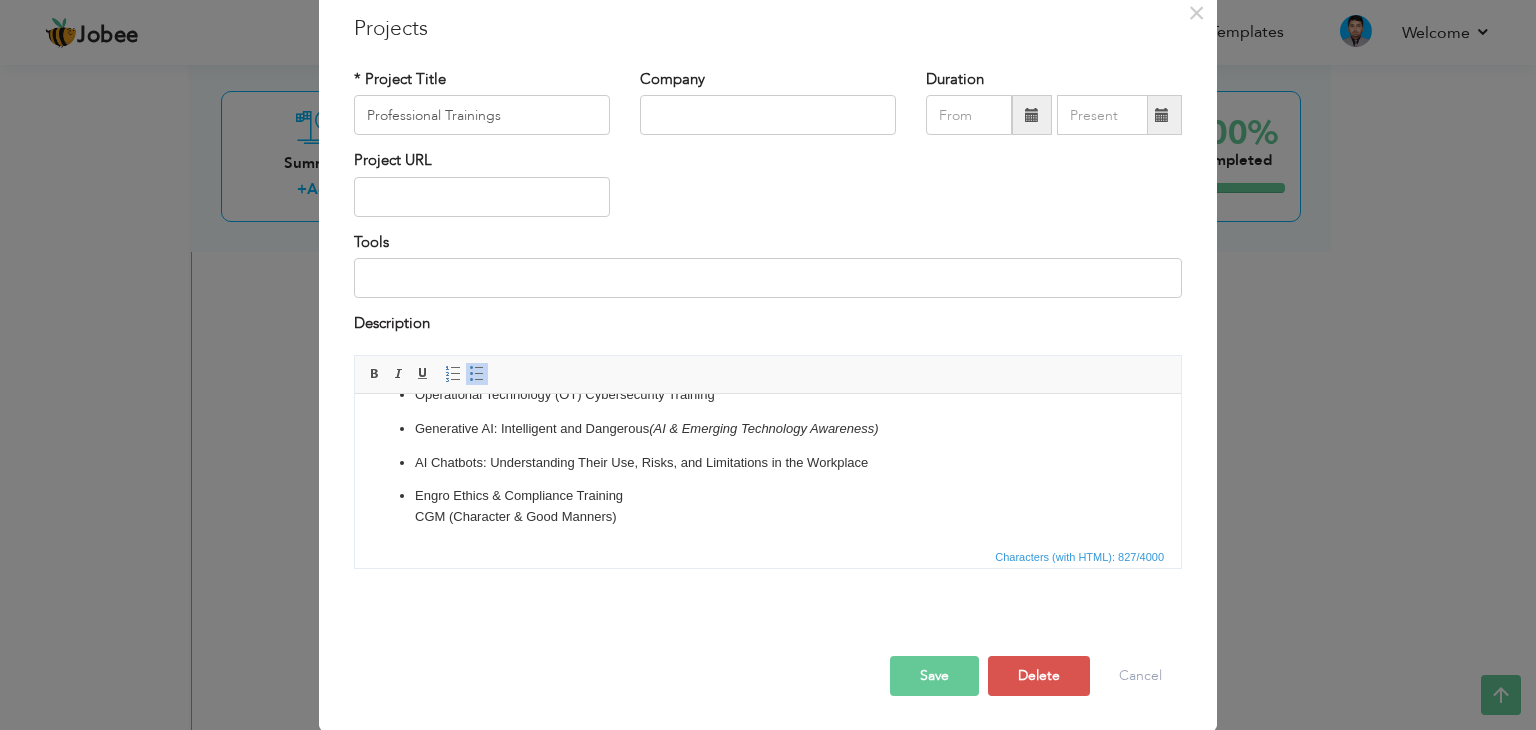 drag, startPoint x: 645, startPoint y: 534, endPoint x: 687, endPoint y: 512, distance: 47.41308 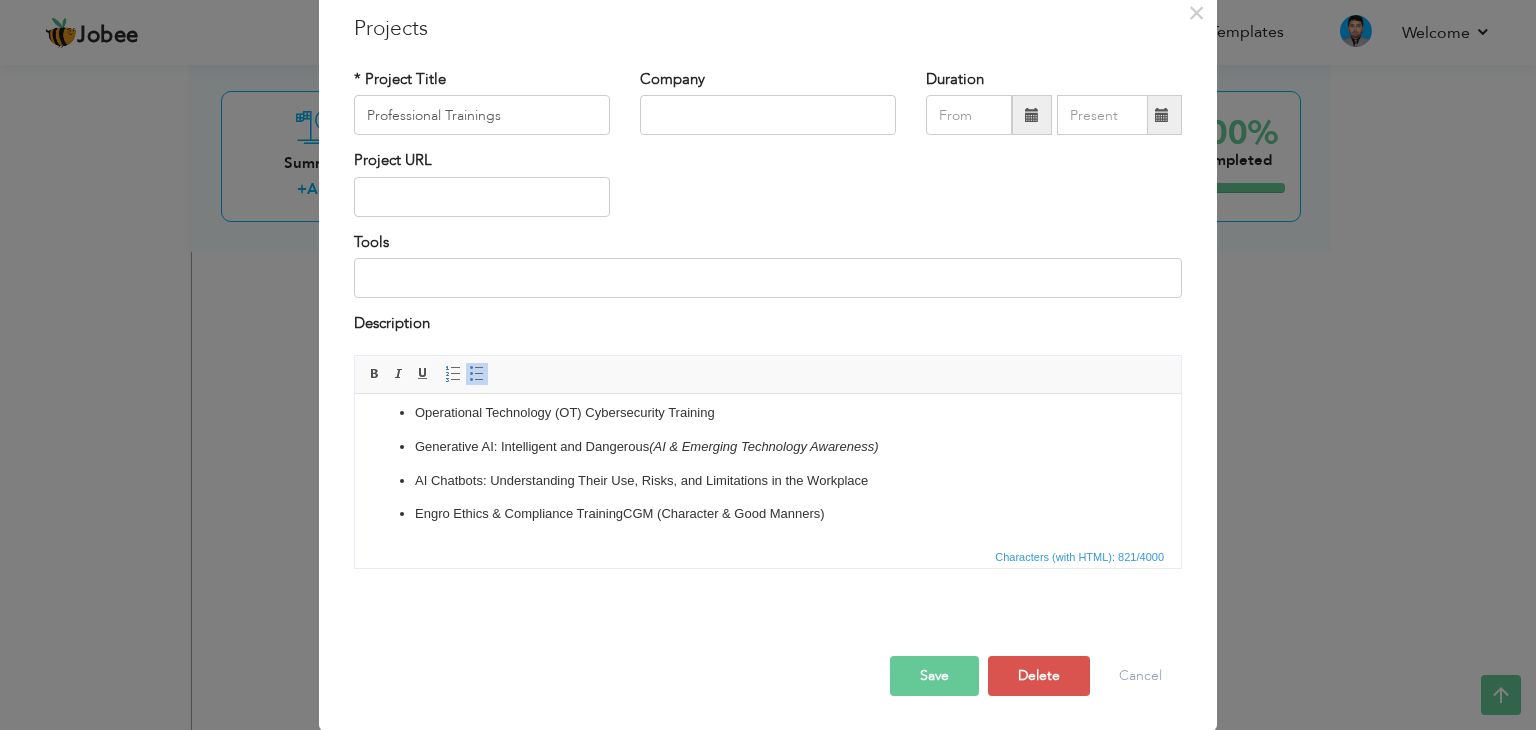 scroll, scrollTop: 198, scrollLeft: 0, axis: vertical 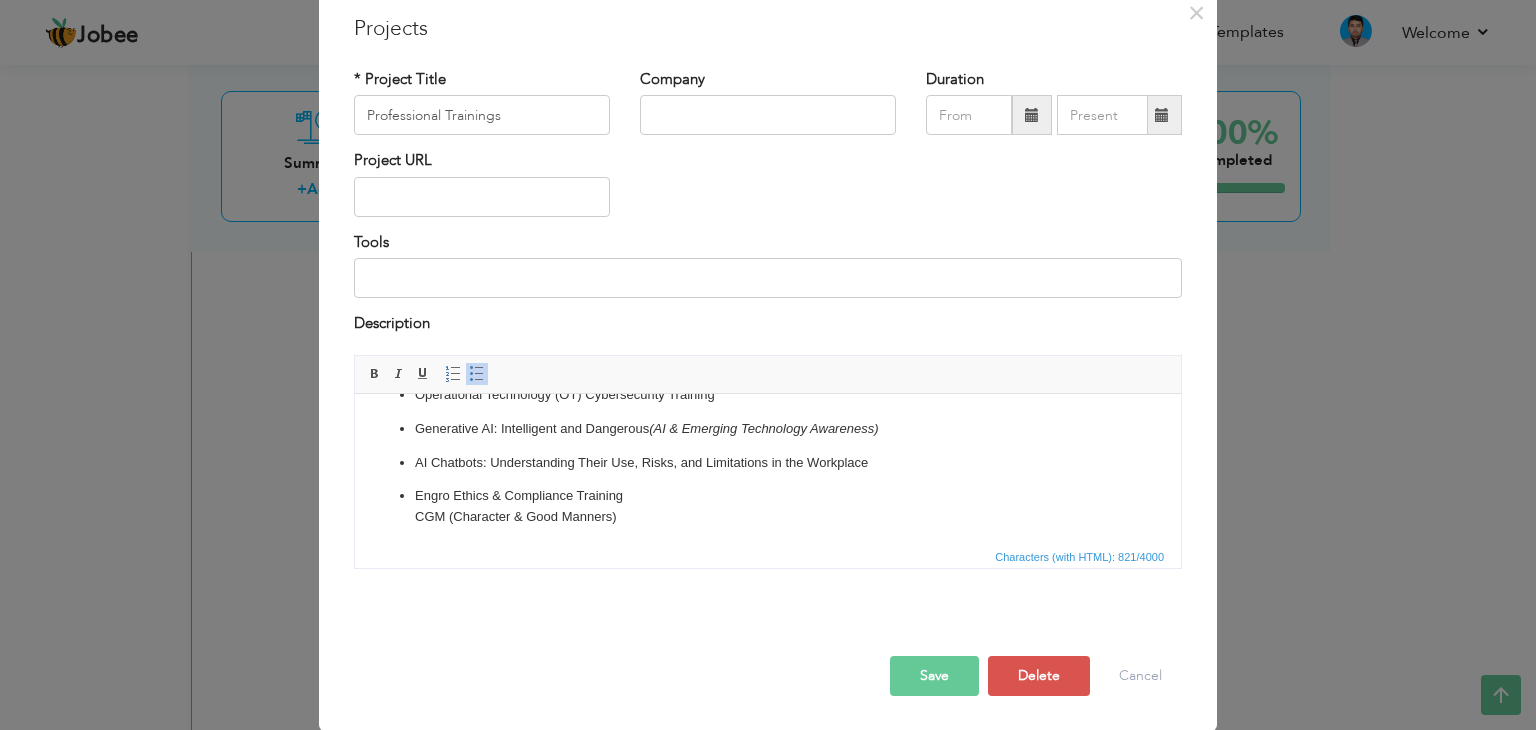 click at bounding box center (477, 374) 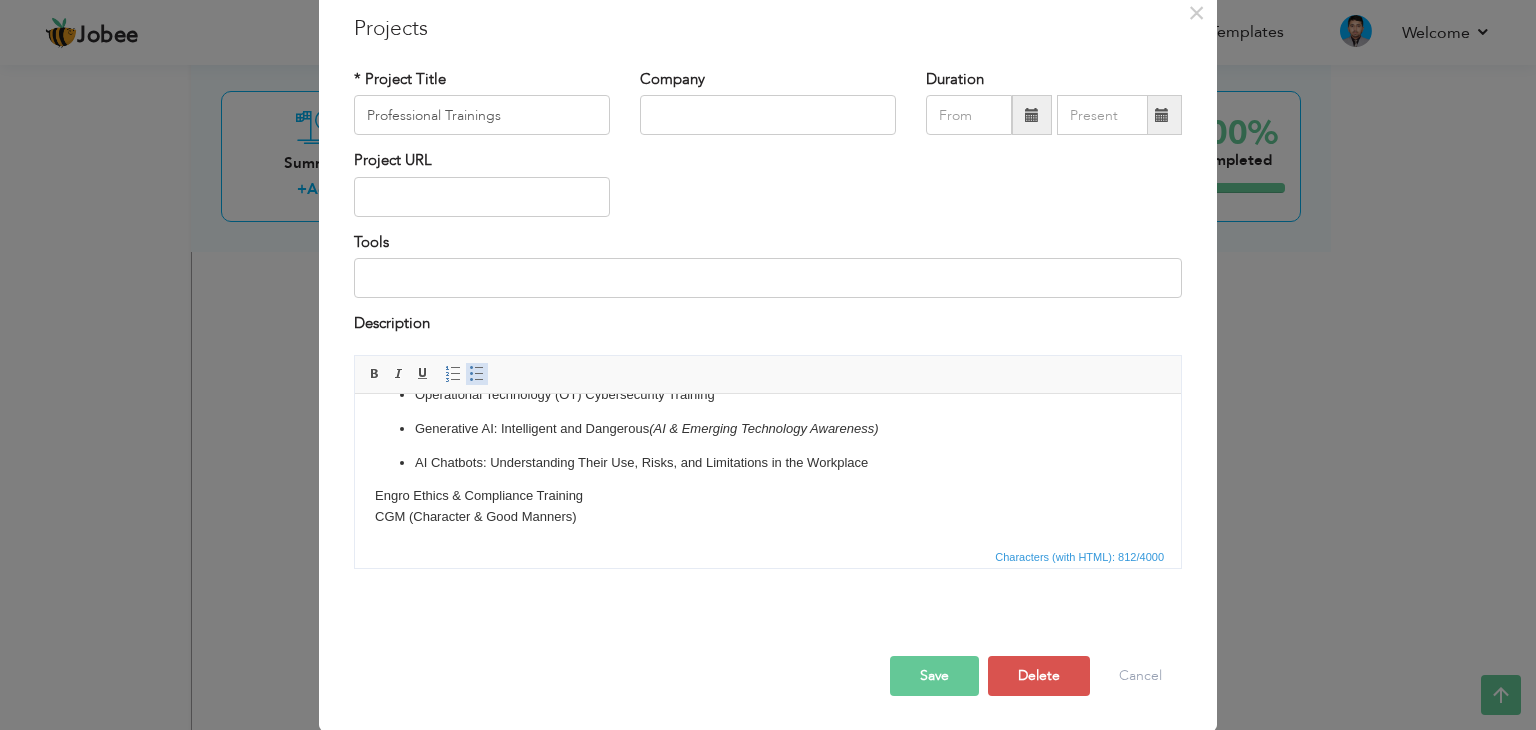 click at bounding box center (477, 374) 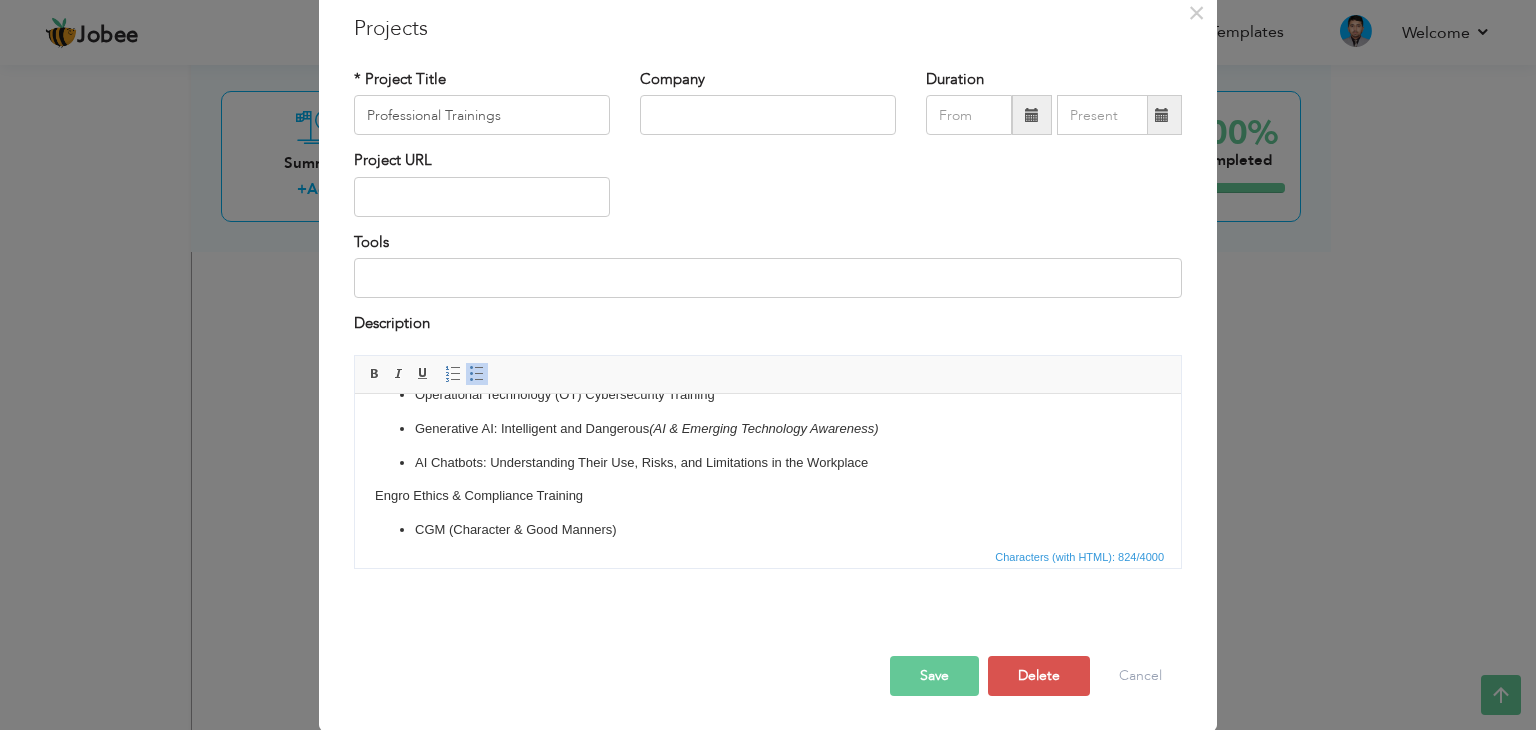 click on "Engro Ethics & Compliance Training" at bounding box center (768, 495) 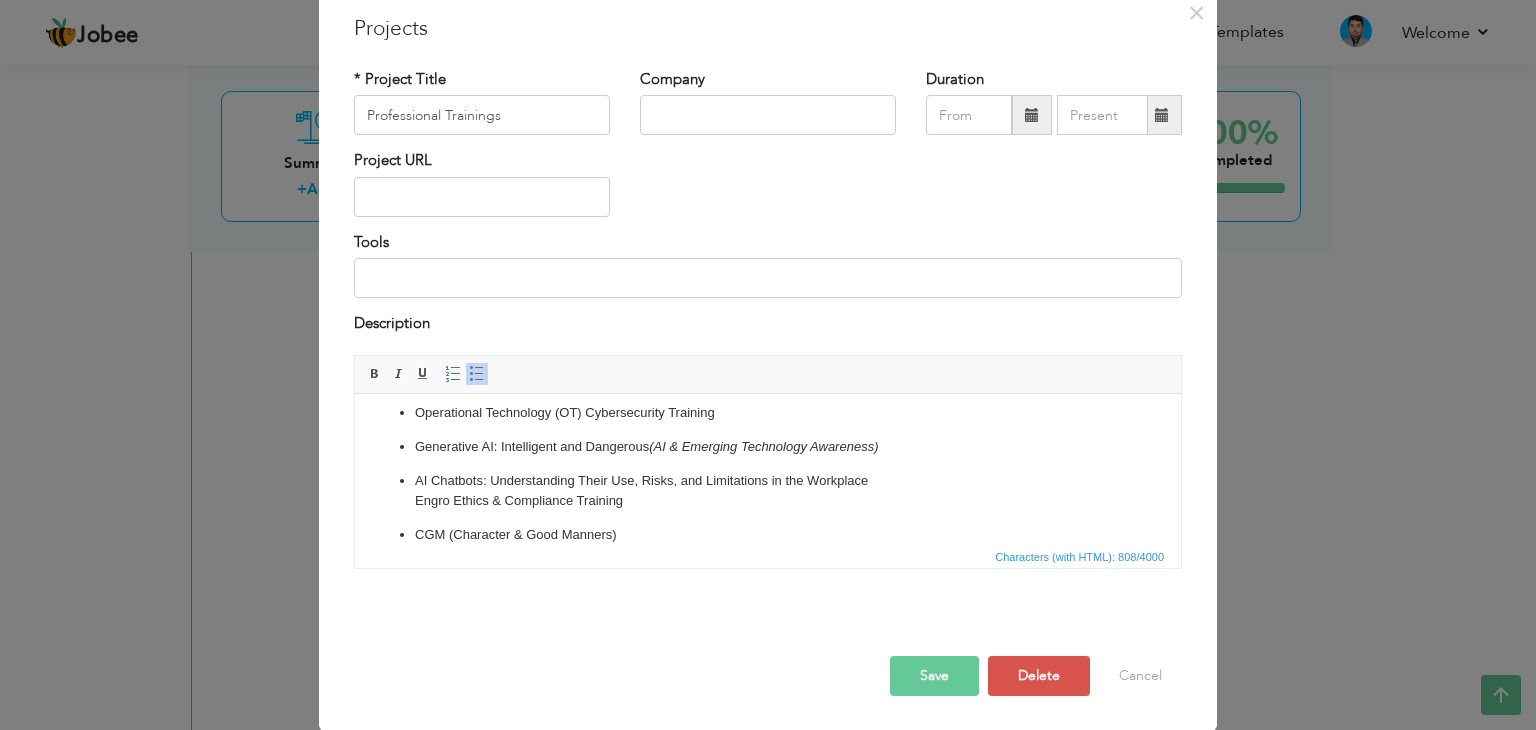scroll, scrollTop: 198, scrollLeft: 0, axis: vertical 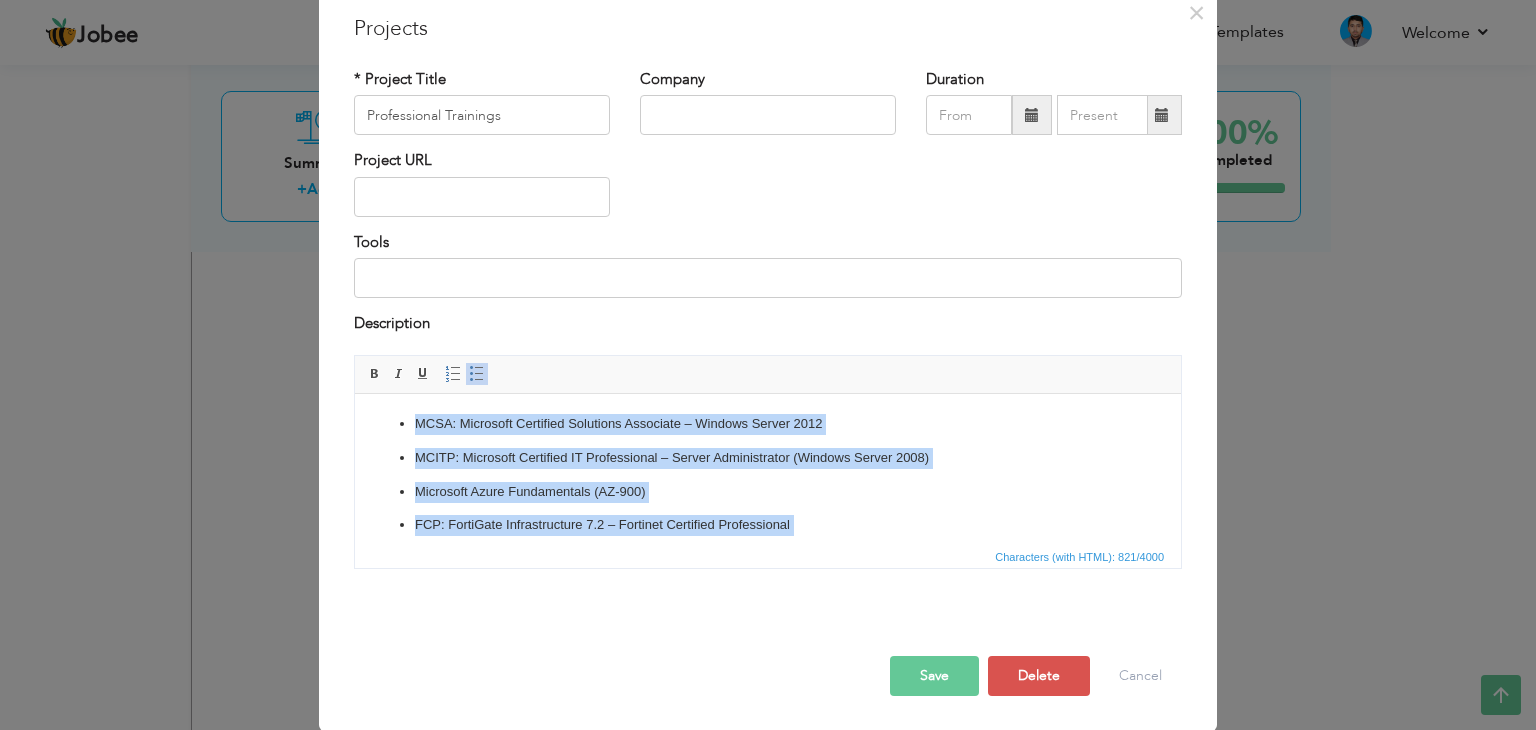 drag, startPoint x: 632, startPoint y: 517, endPoint x: 787, endPoint y: 784, distance: 308.72964 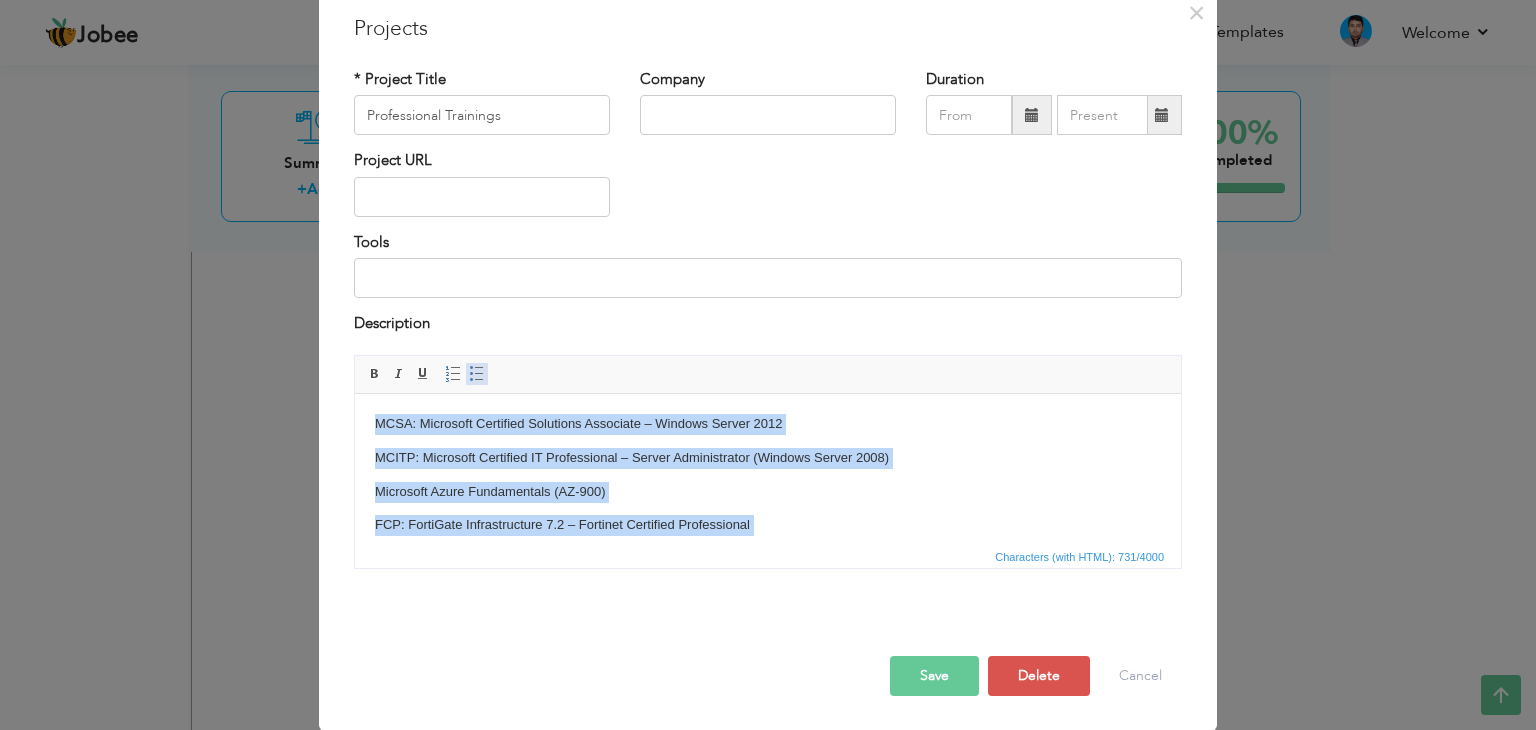 click at bounding box center [477, 374] 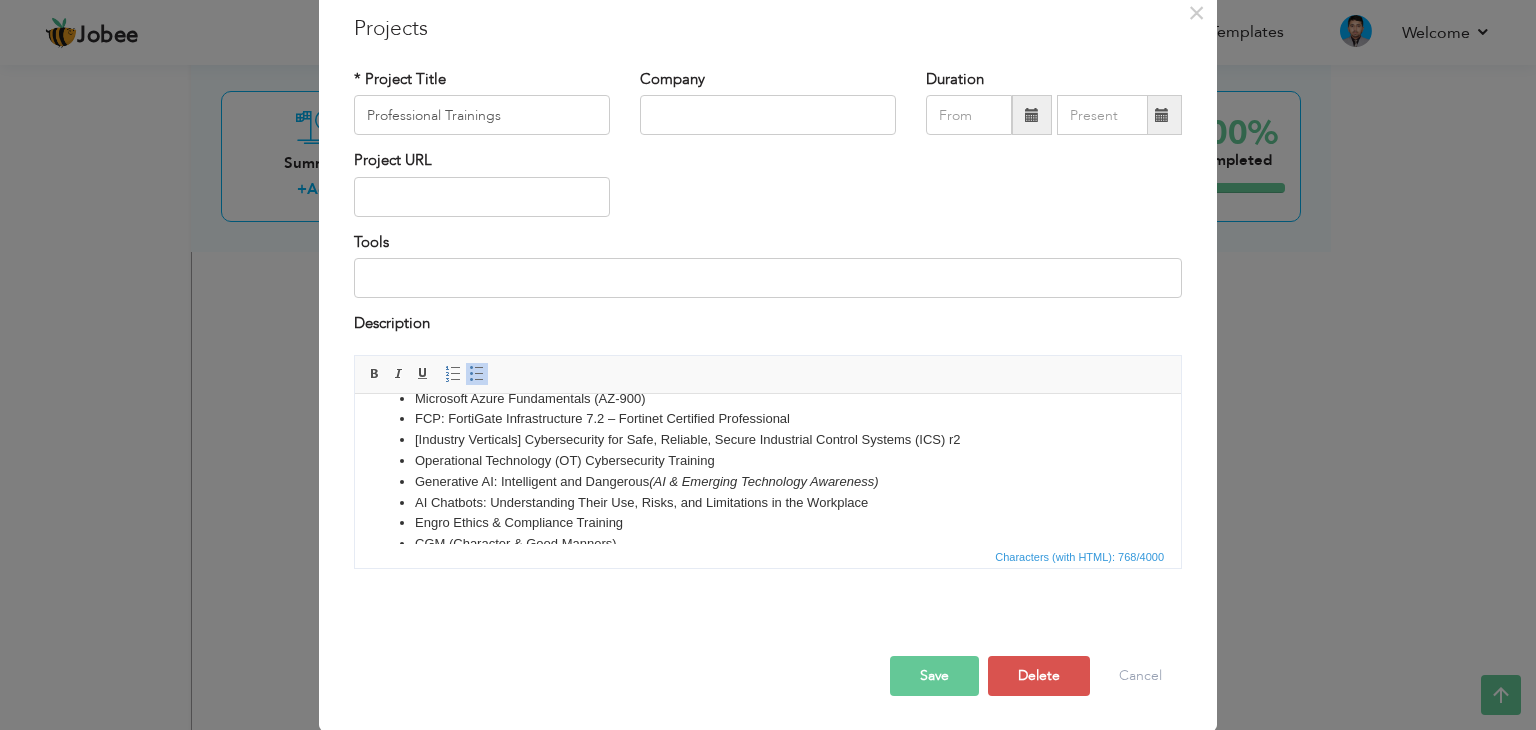 scroll, scrollTop: 97, scrollLeft: 0, axis: vertical 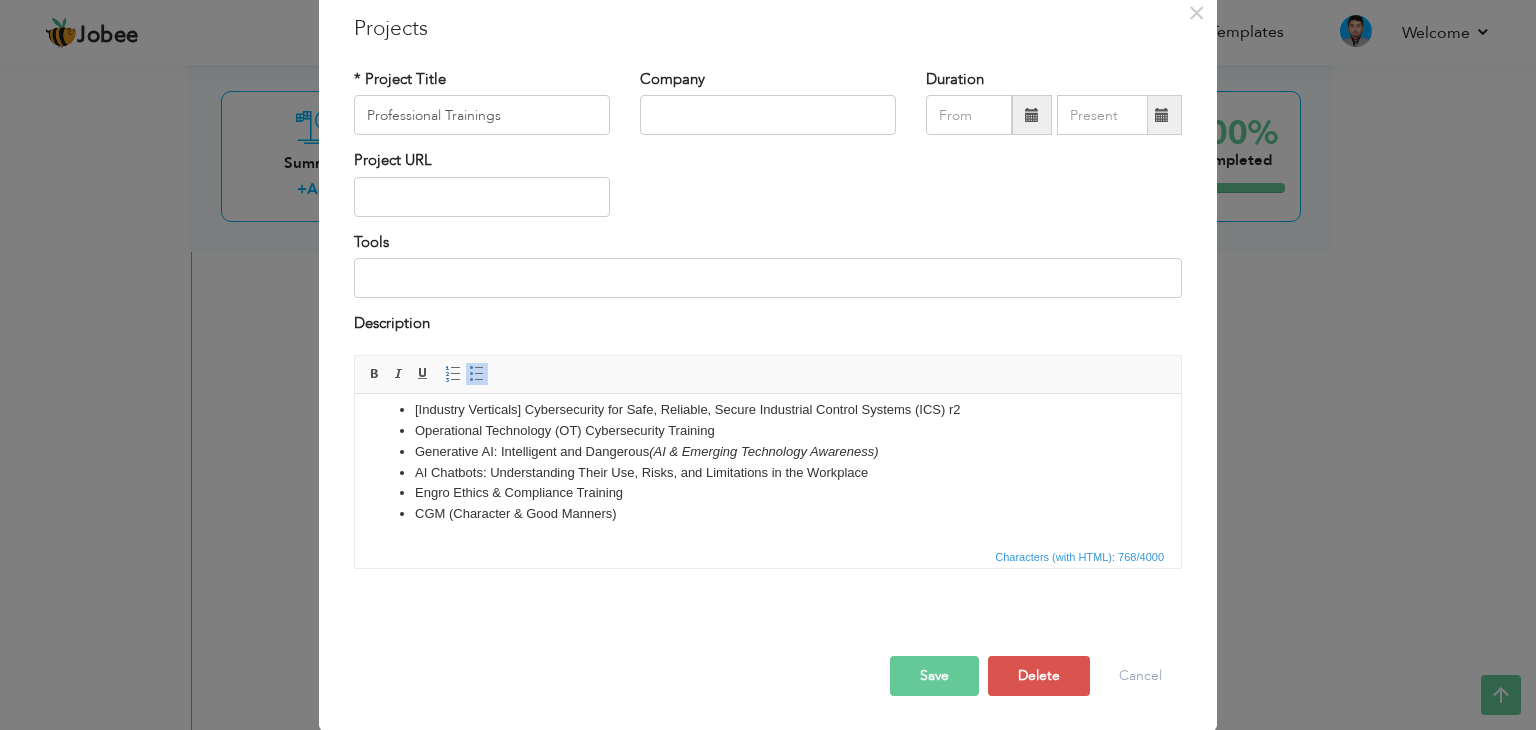 click on "​​​​​​​ CGM (Character & Good Manners)" at bounding box center [768, 513] 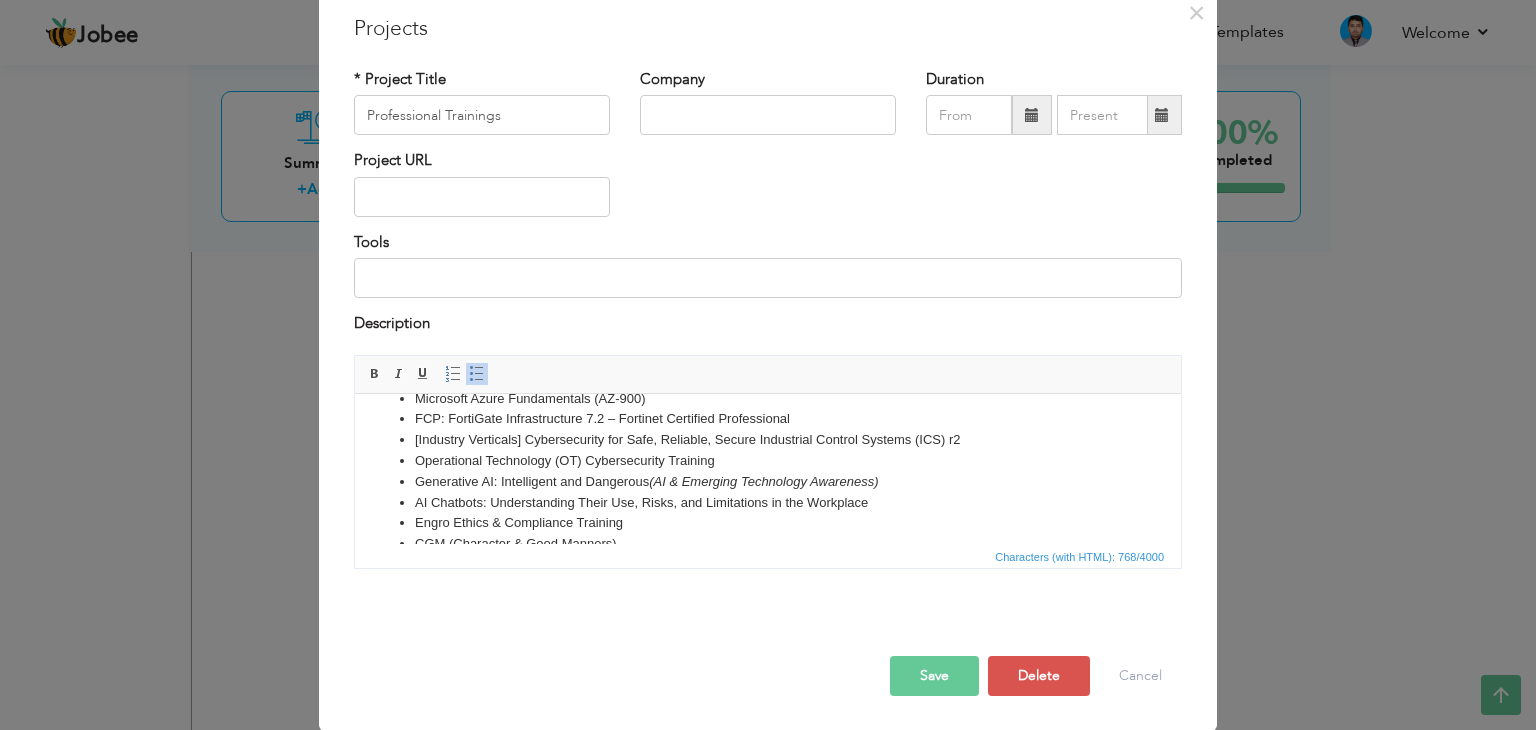scroll, scrollTop: 97, scrollLeft: 0, axis: vertical 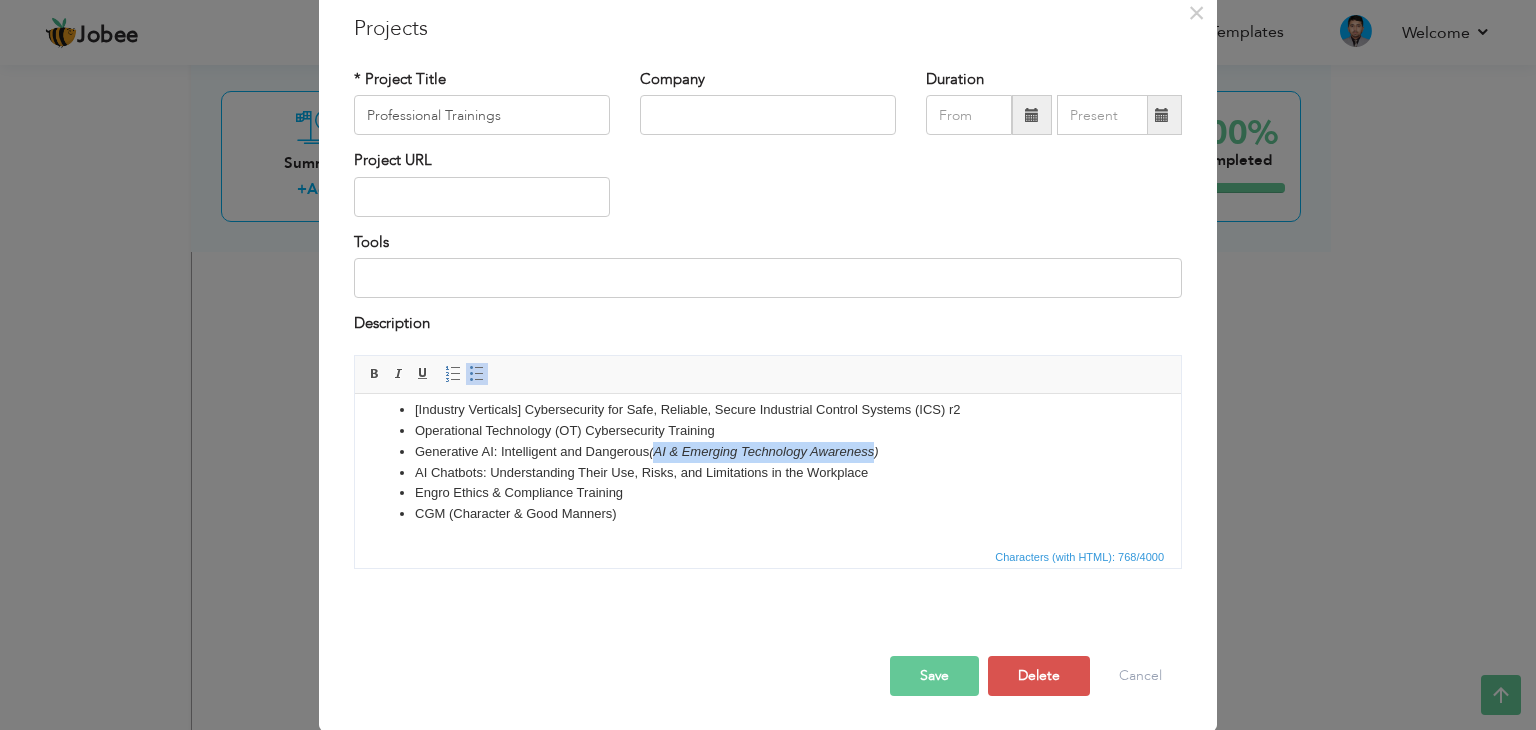 drag, startPoint x: 876, startPoint y: 451, endPoint x: 657, endPoint y: 445, distance: 219.08218 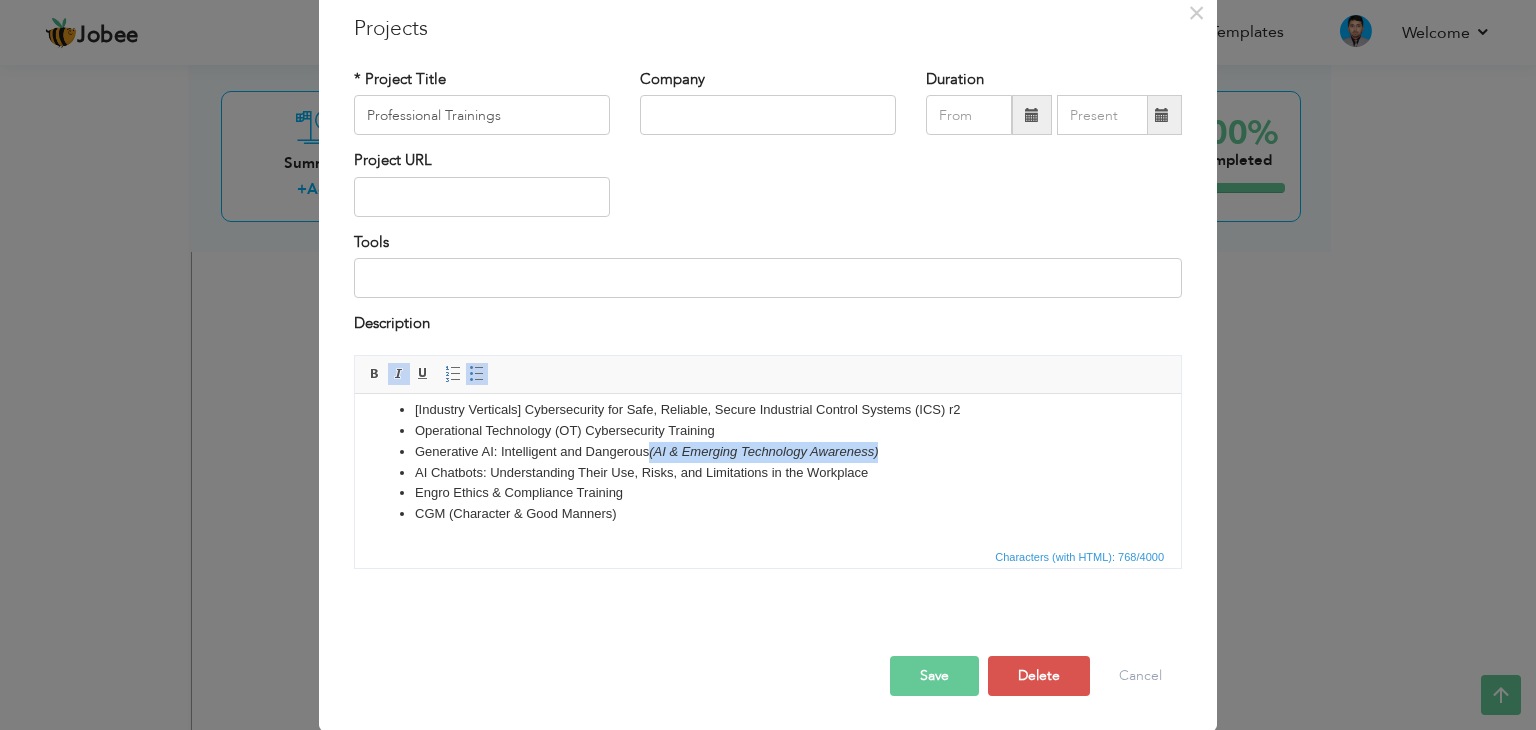 drag, startPoint x: 885, startPoint y: 448, endPoint x: 651, endPoint y: 450, distance: 234.00854 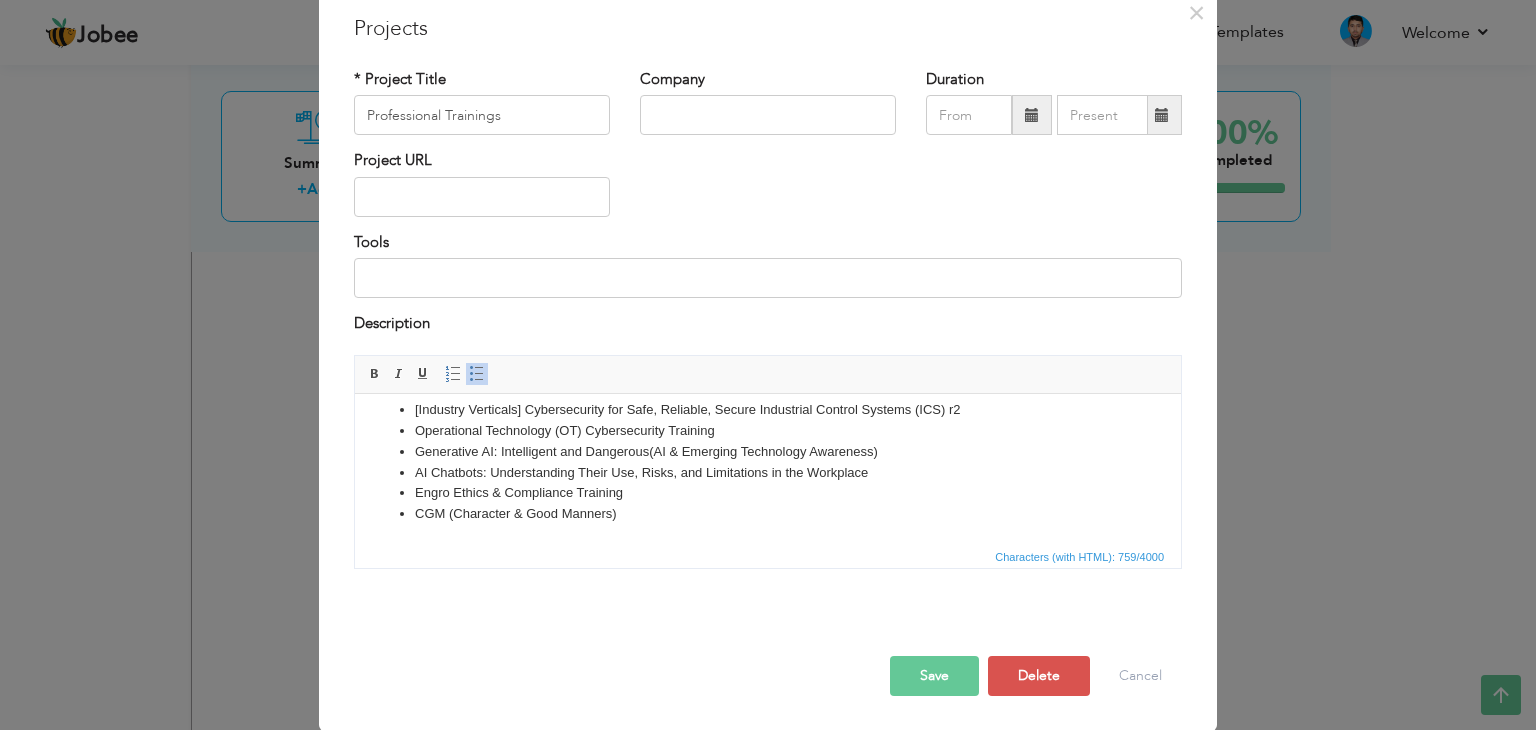 click on "​​​​​​​ Engro Ethics & Compliance Training" at bounding box center (768, 492) 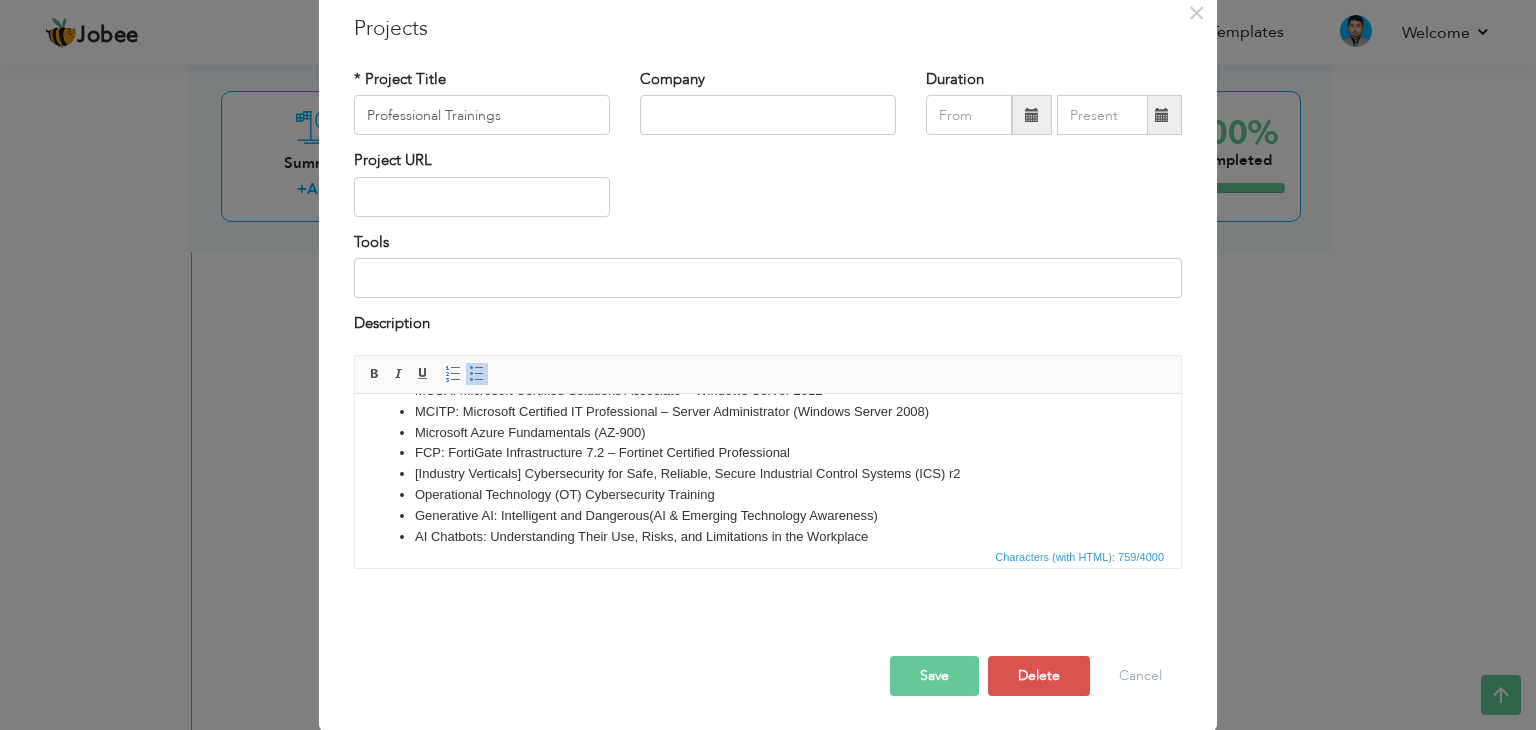scroll, scrollTop: 0, scrollLeft: 0, axis: both 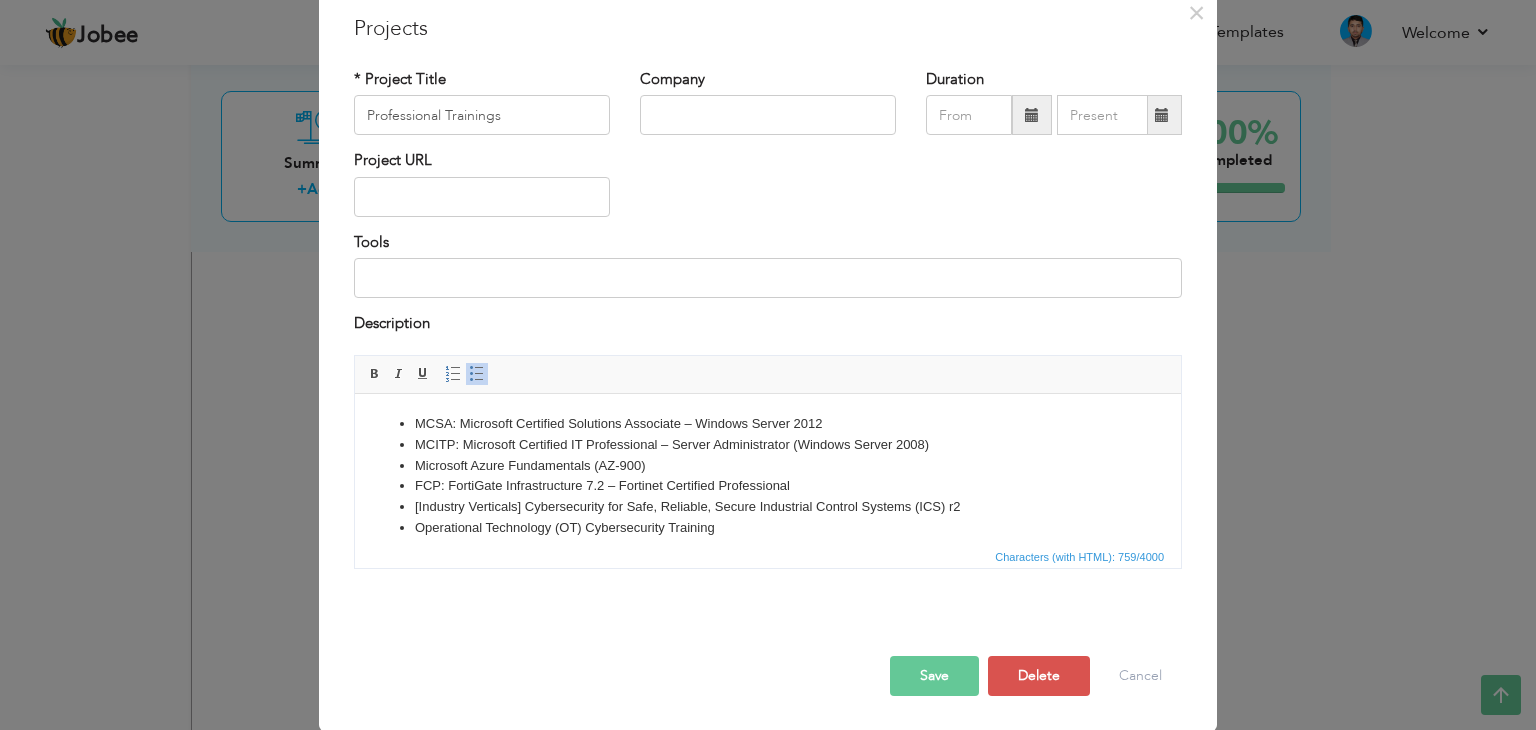 click on "MCSA: Microsoft Certified Solutions Associate – Windows Server 2012" at bounding box center [768, 423] 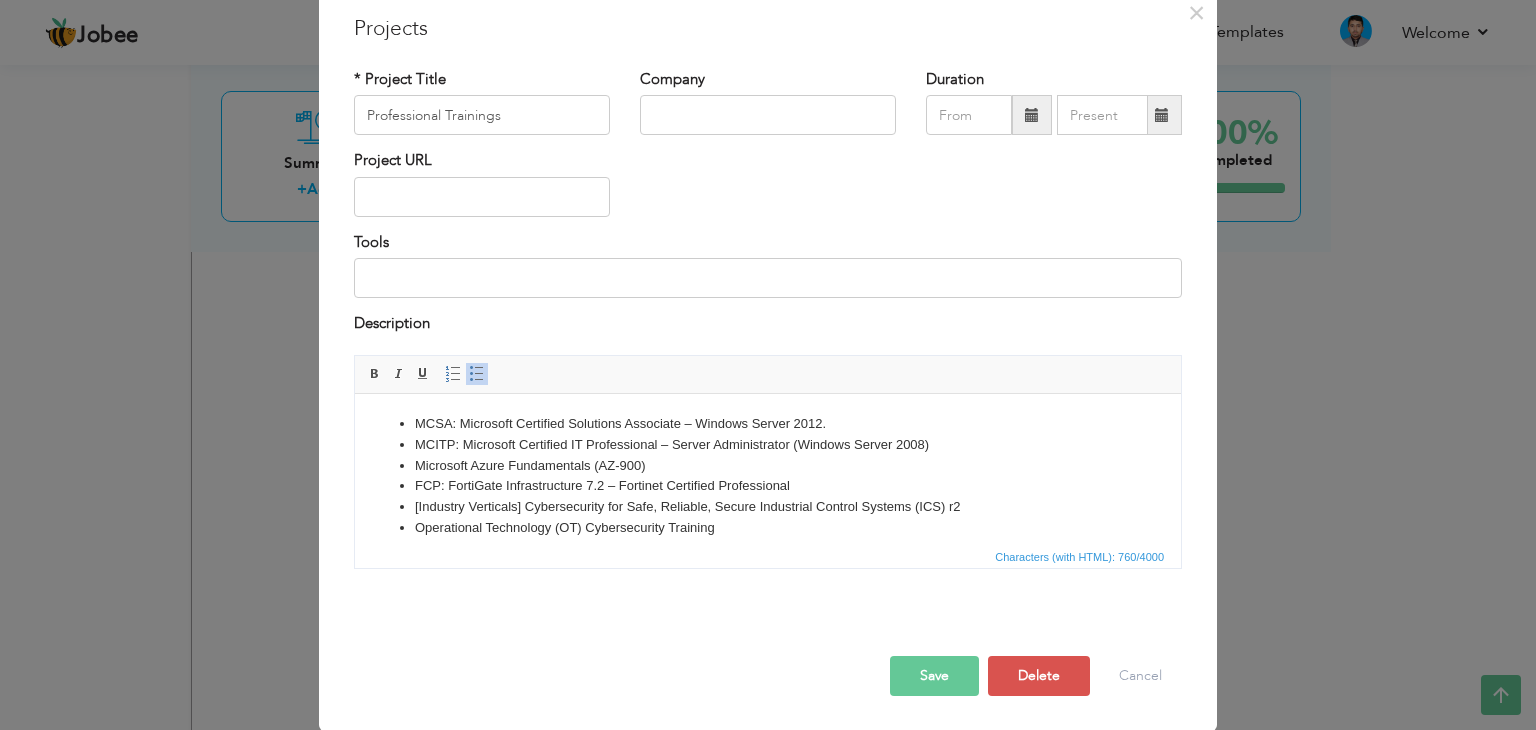 click on "MCITP: Microsoft Certified IT Professional – Server Administrator (Windows Server 2008)" at bounding box center (768, 444) 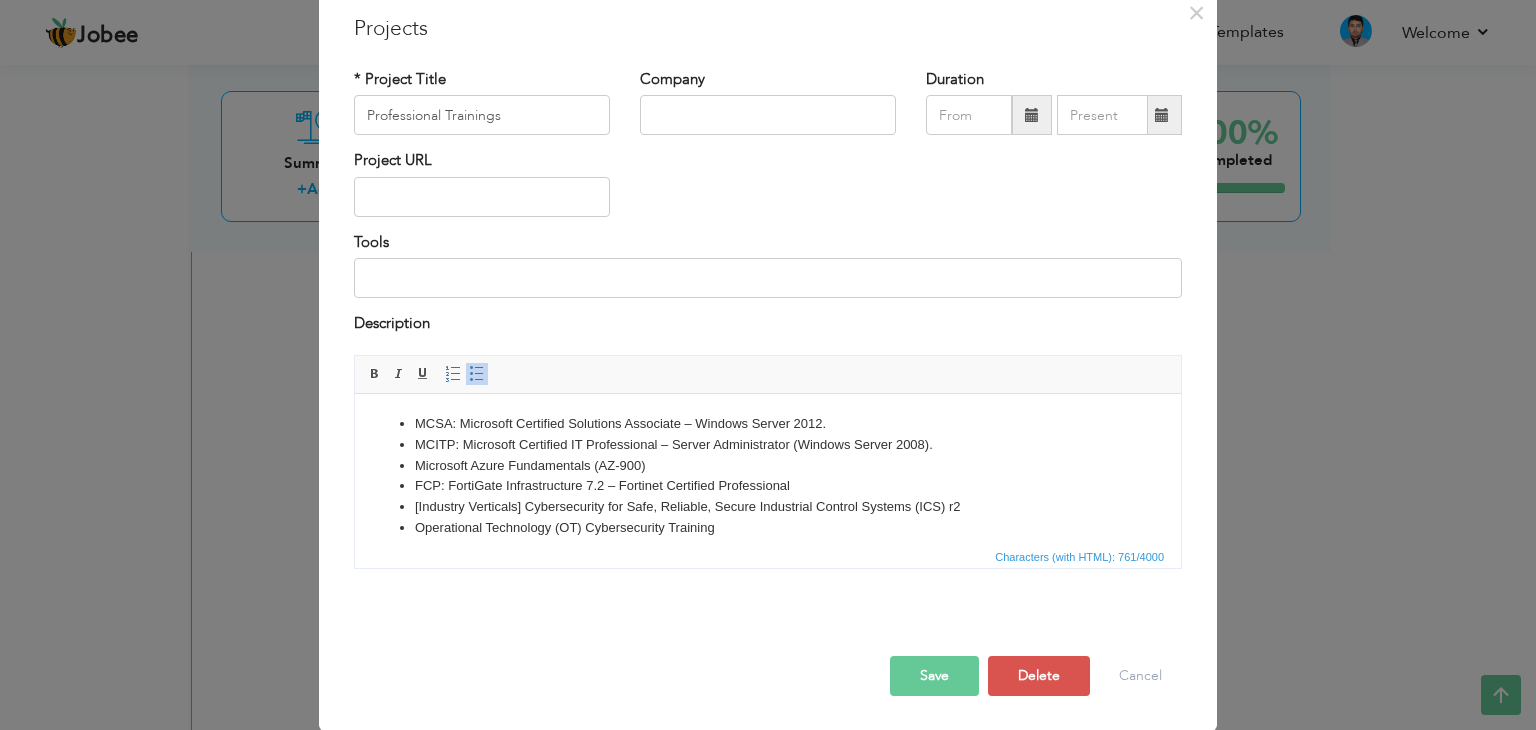 click on "Microsoft Azure Fundamentals (AZ-900)" at bounding box center [768, 465] 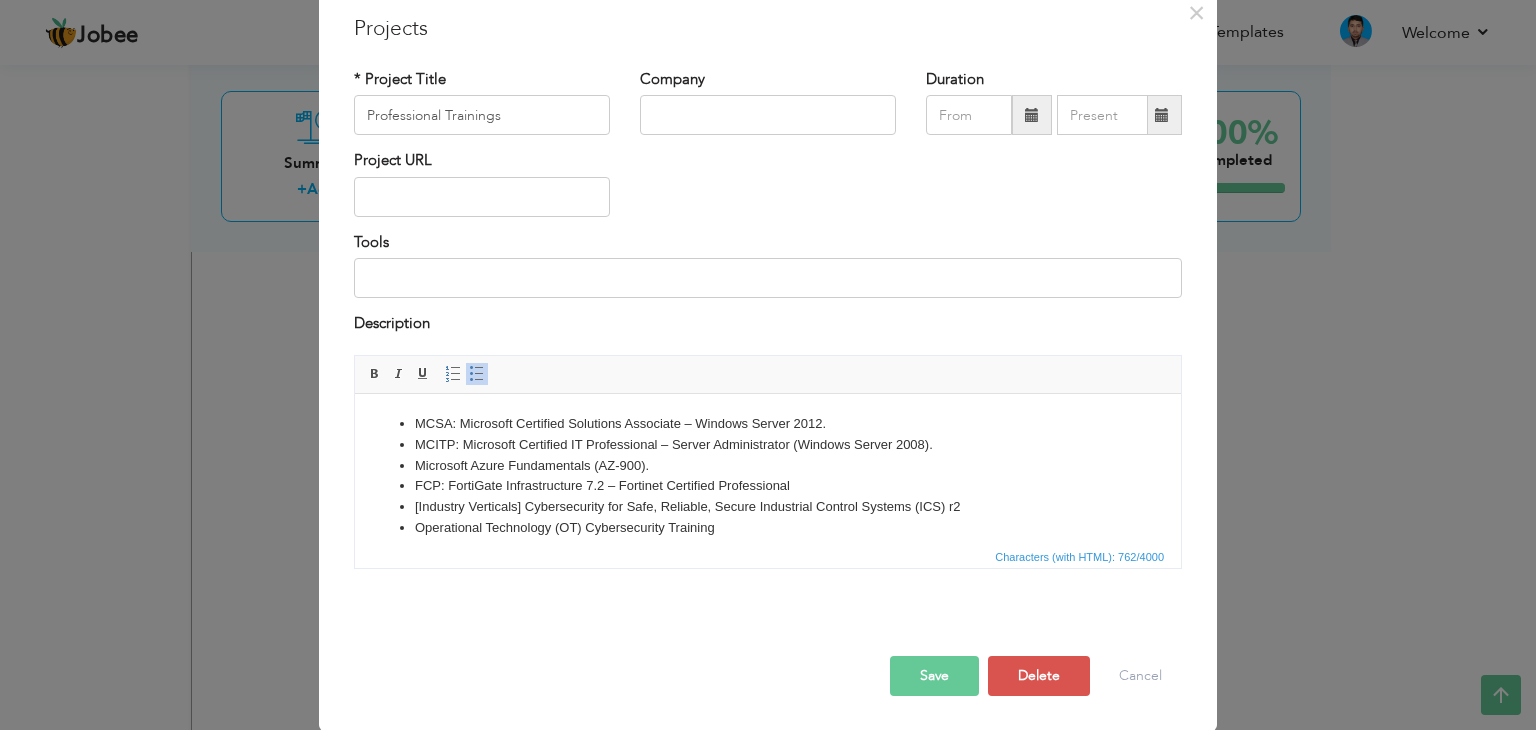 click on "FCP: FortiGate Infrastructure 7.2 – Fortinet Certified Professional" at bounding box center [768, 485] 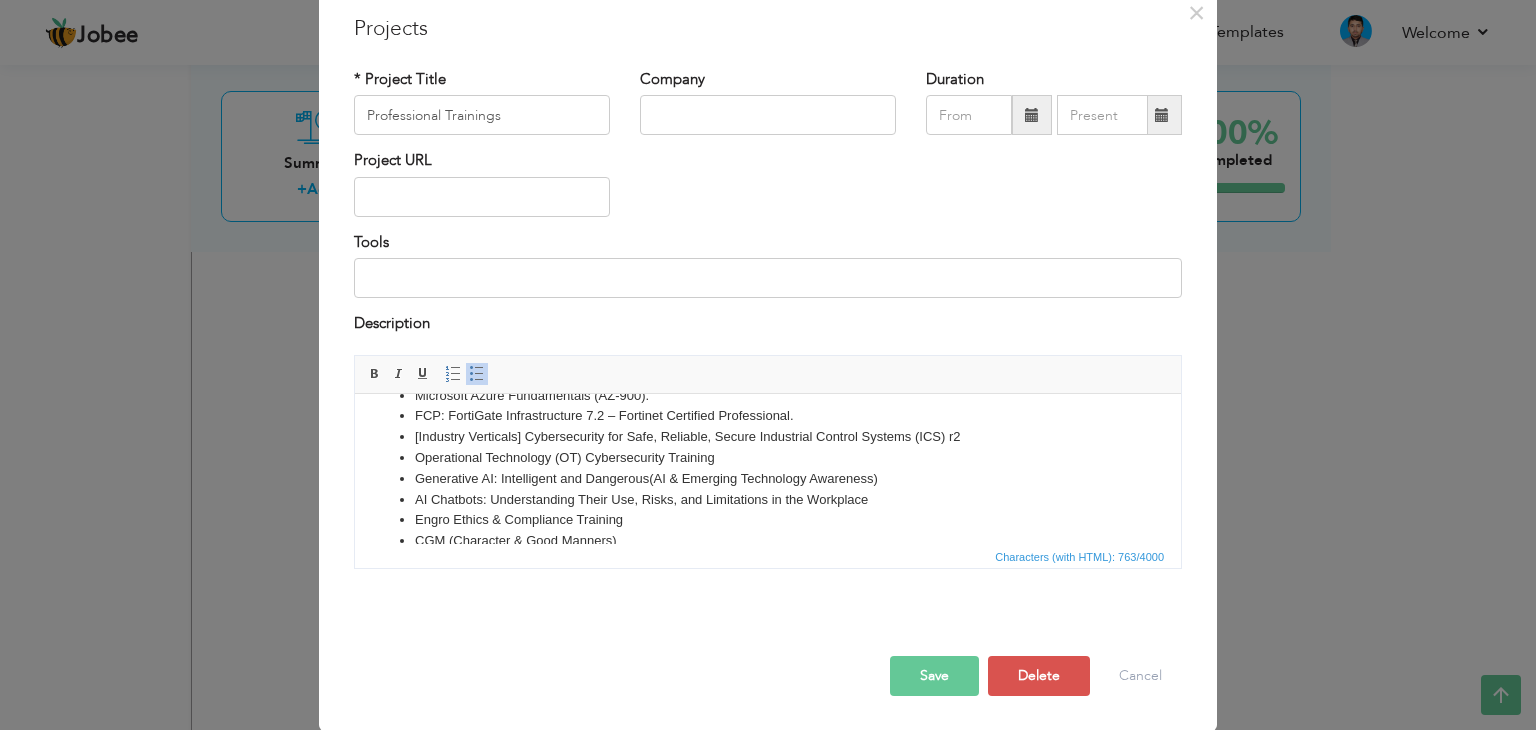 scroll, scrollTop: 97, scrollLeft: 0, axis: vertical 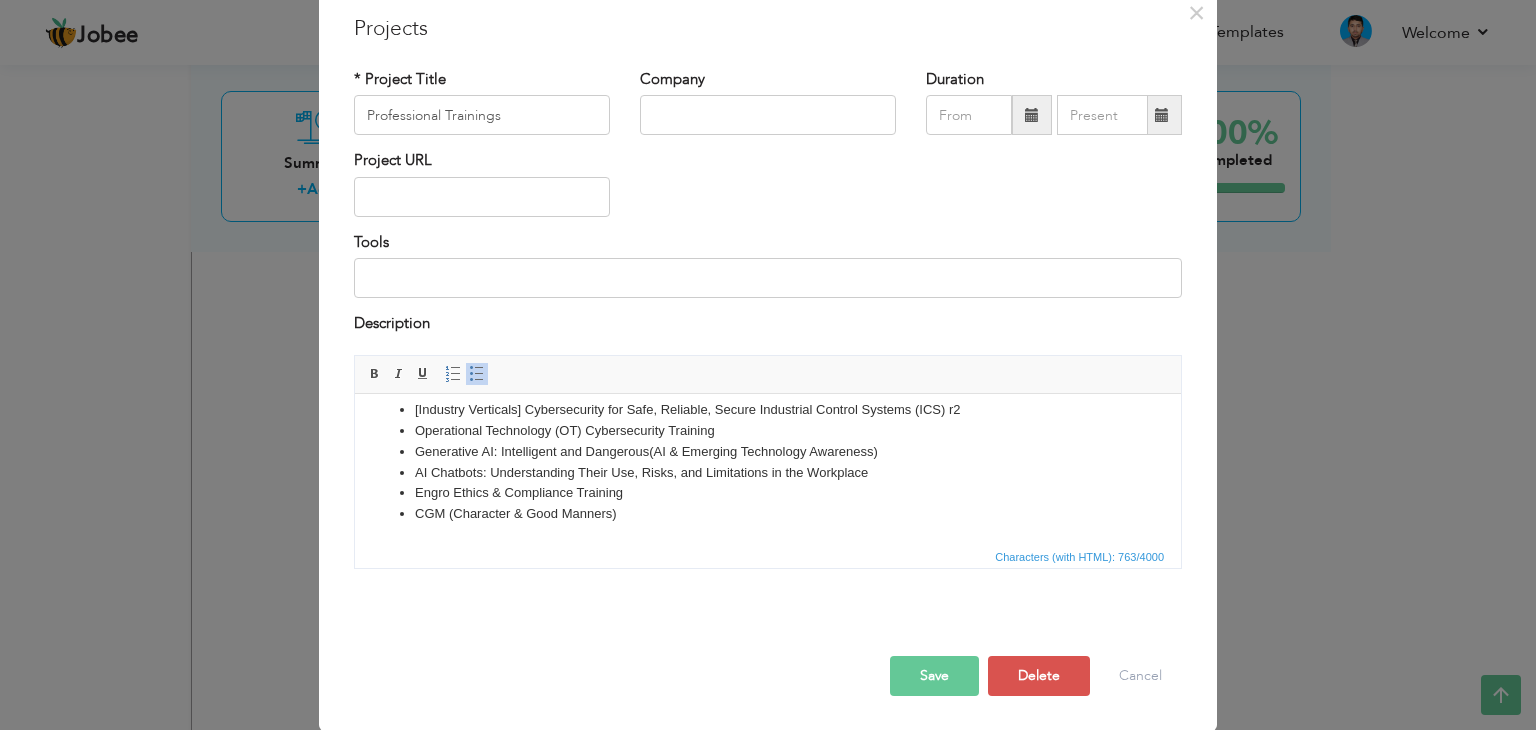 click on "Save" at bounding box center [934, 676] 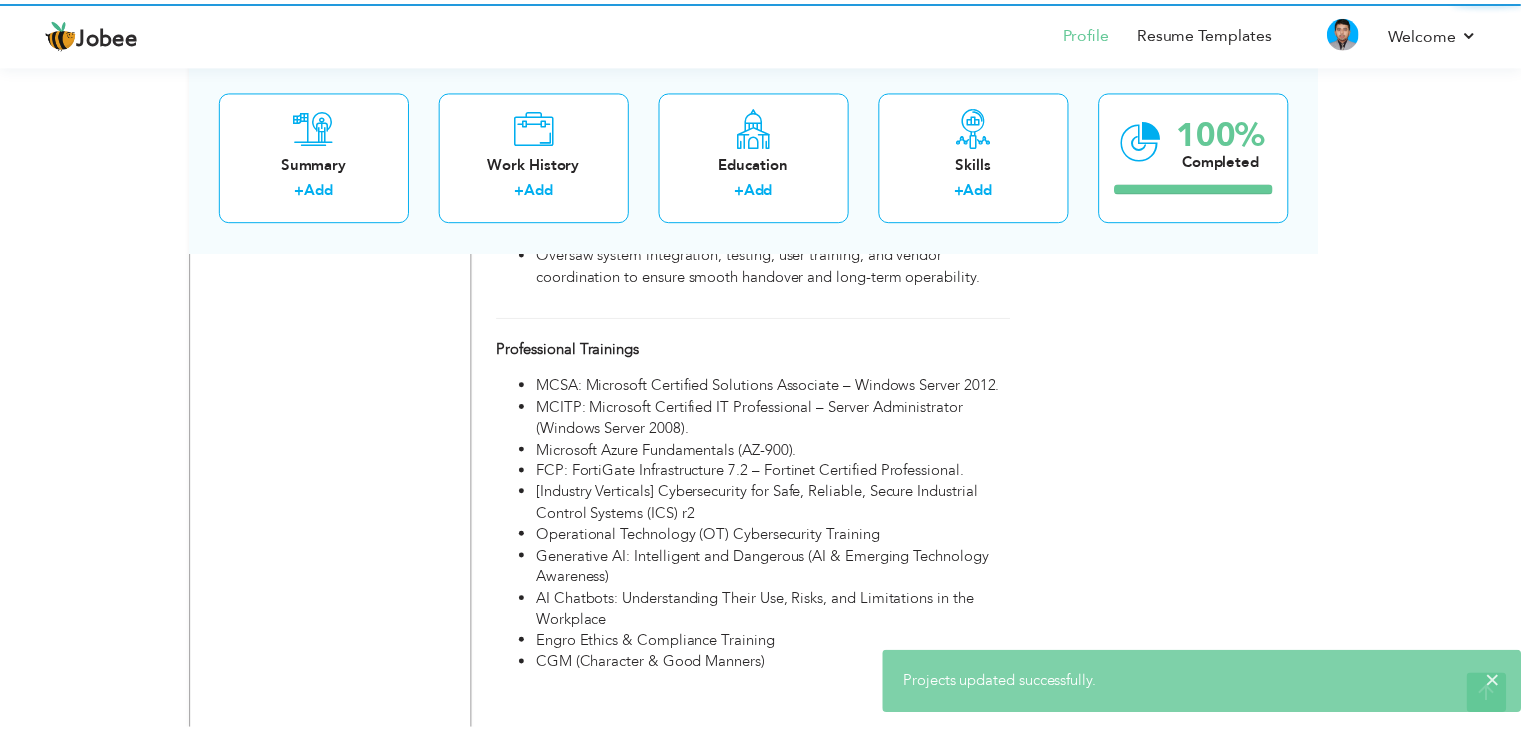 scroll, scrollTop: 0, scrollLeft: 0, axis: both 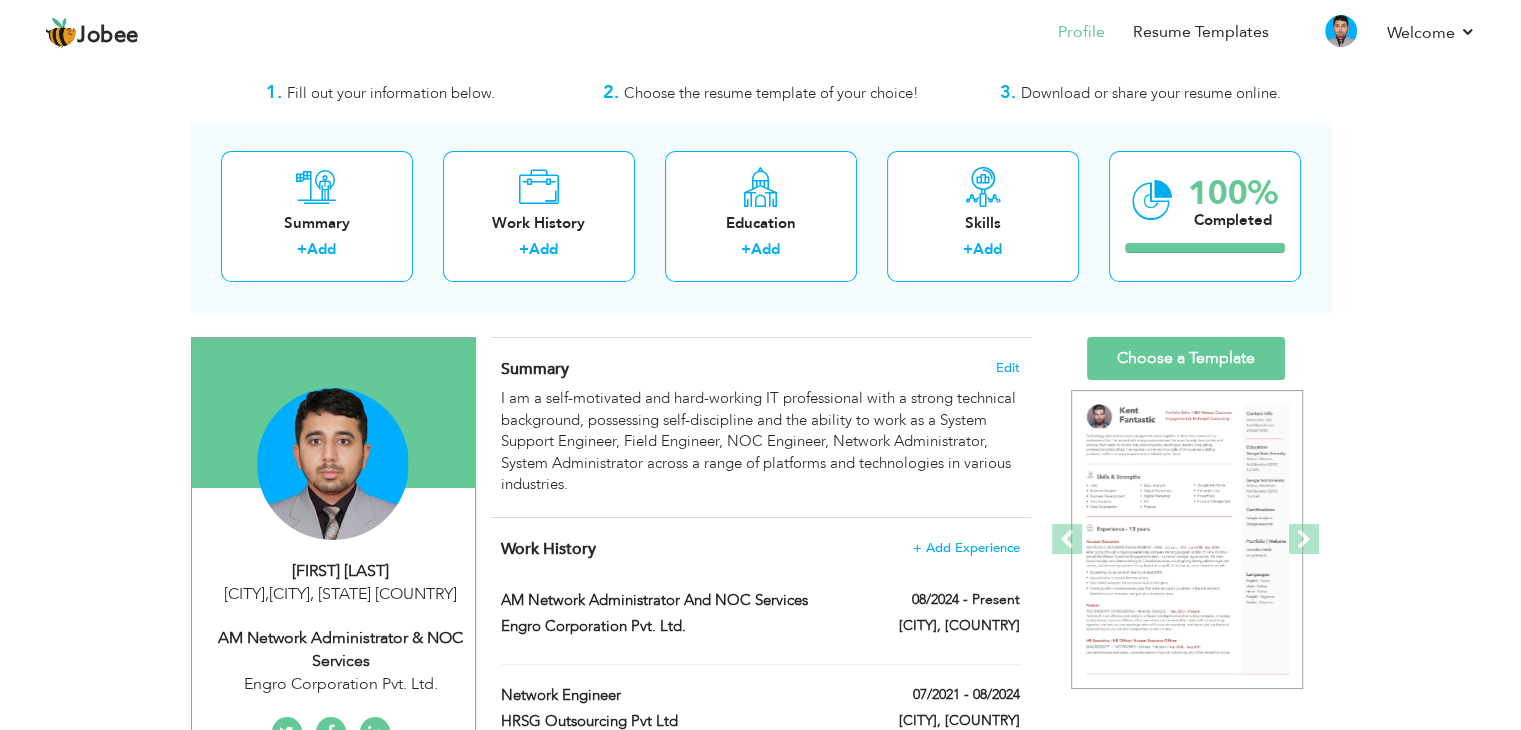 click on "[FIRST] [LAST]" at bounding box center [341, 571] 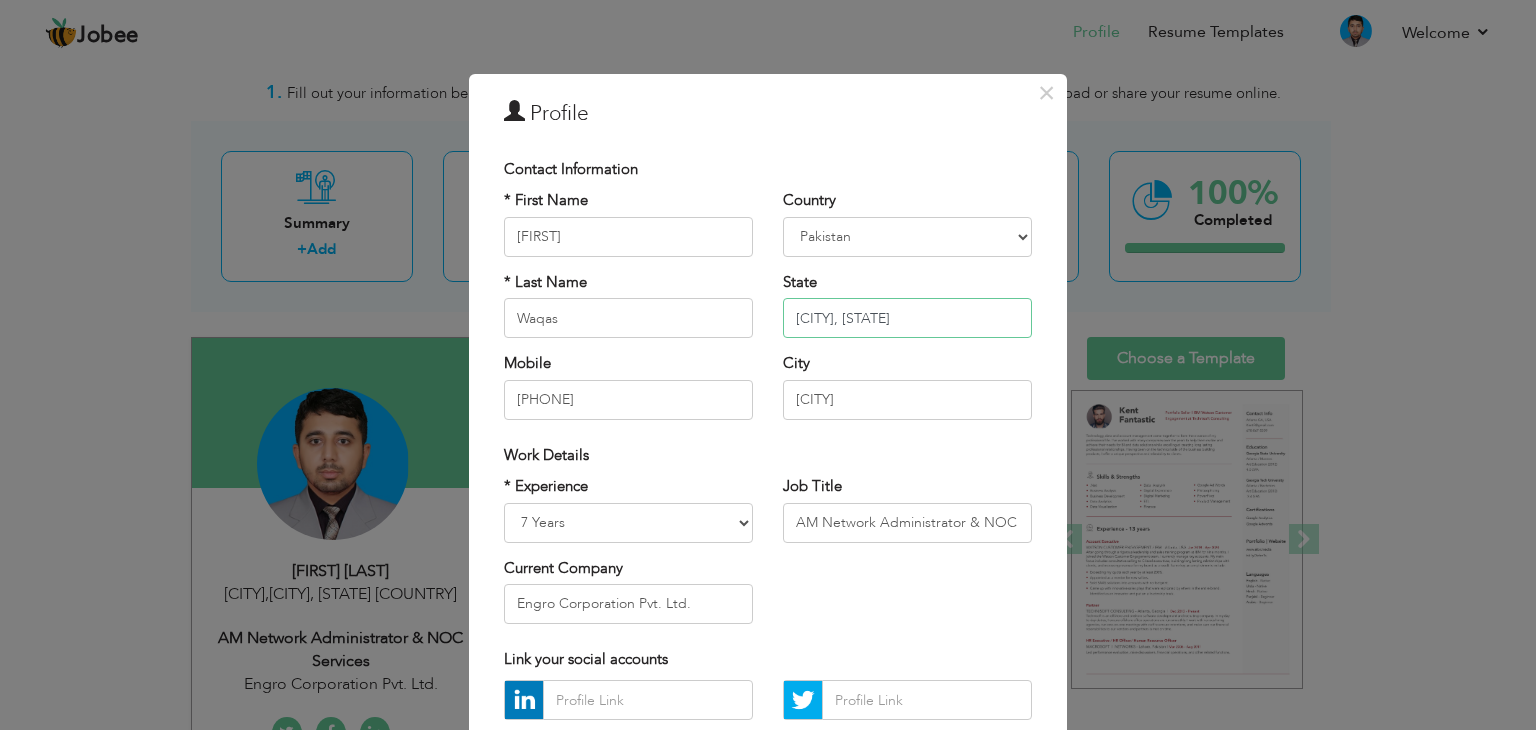 click on "[CITY], [STATE]" at bounding box center (907, 318) 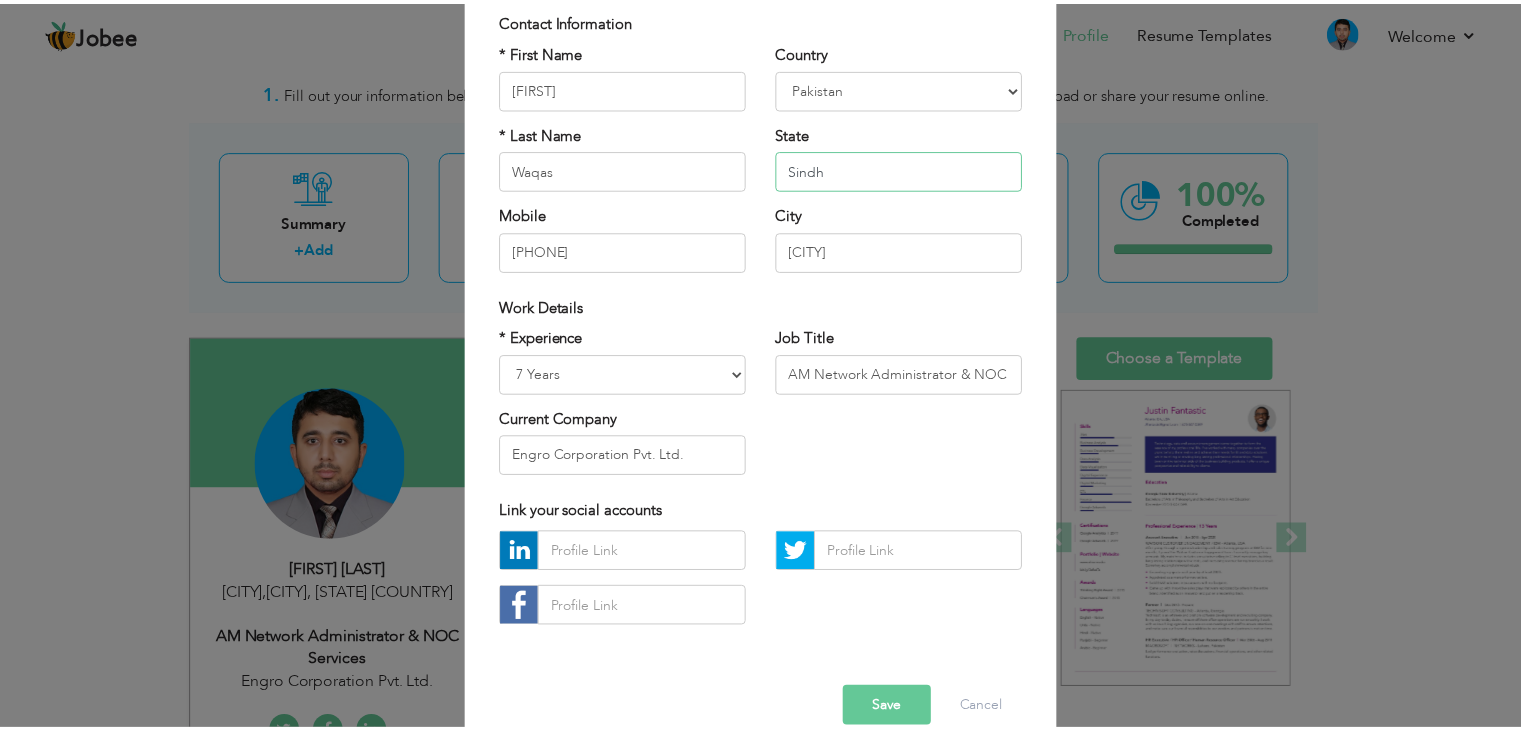 scroll, scrollTop: 181, scrollLeft: 0, axis: vertical 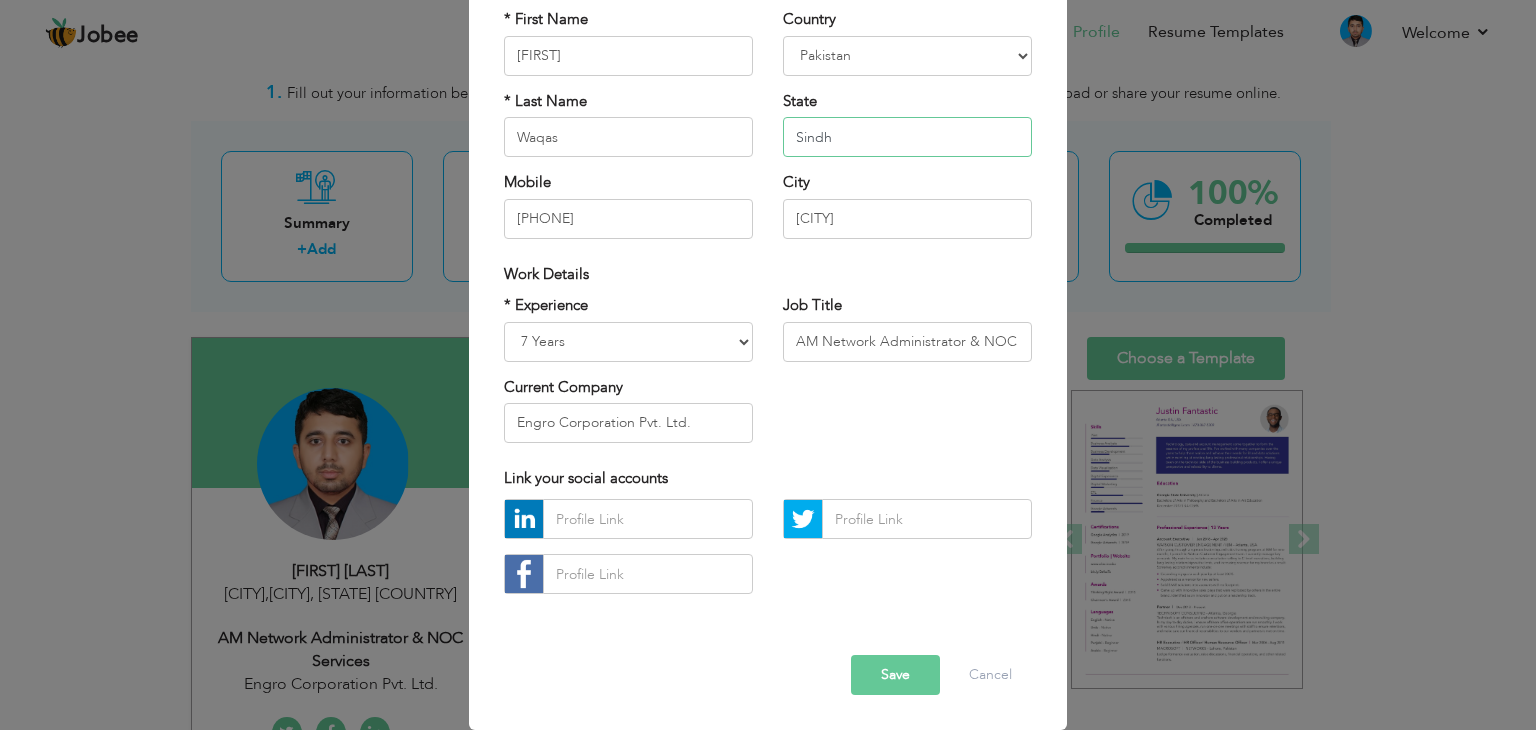 type on "Sindh" 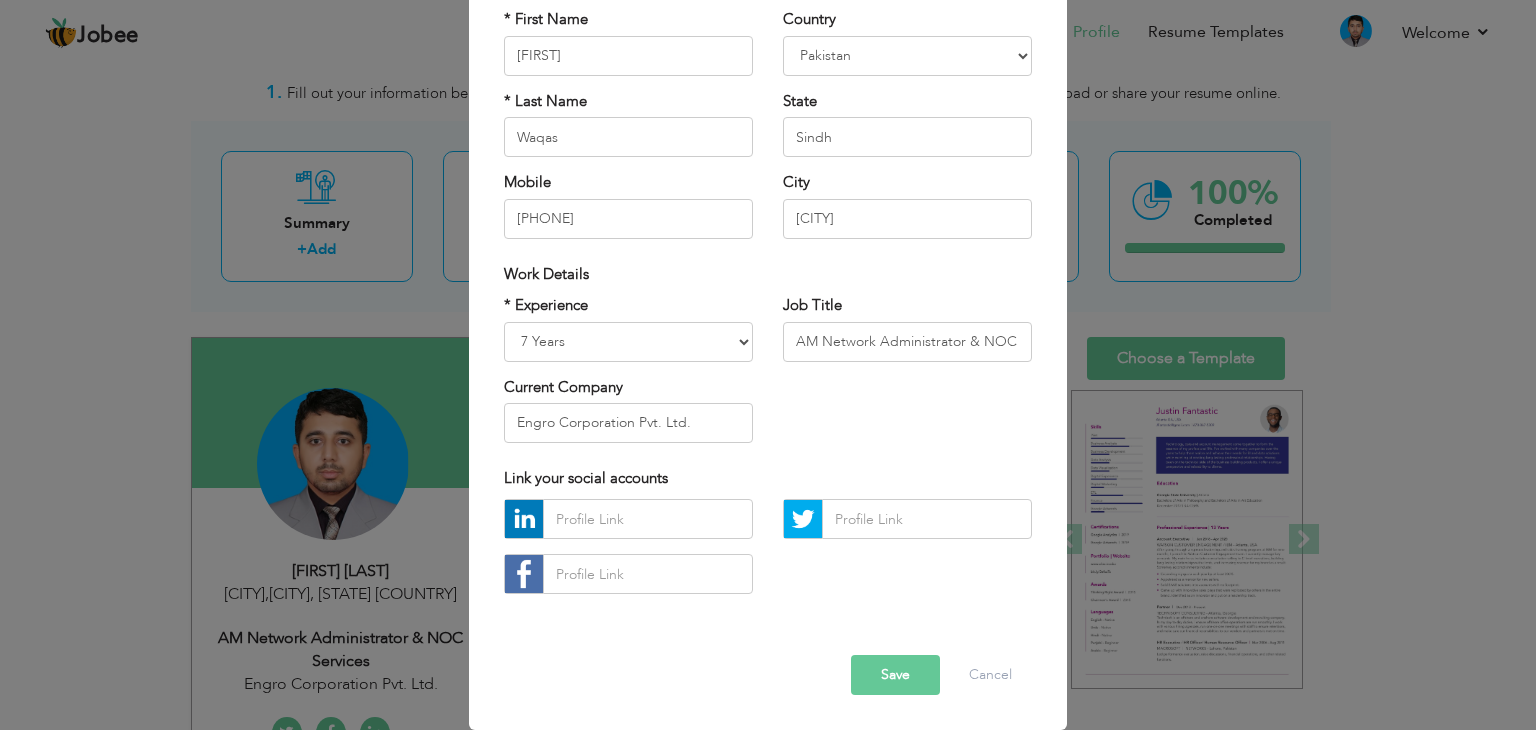 click on "Save" at bounding box center [895, 675] 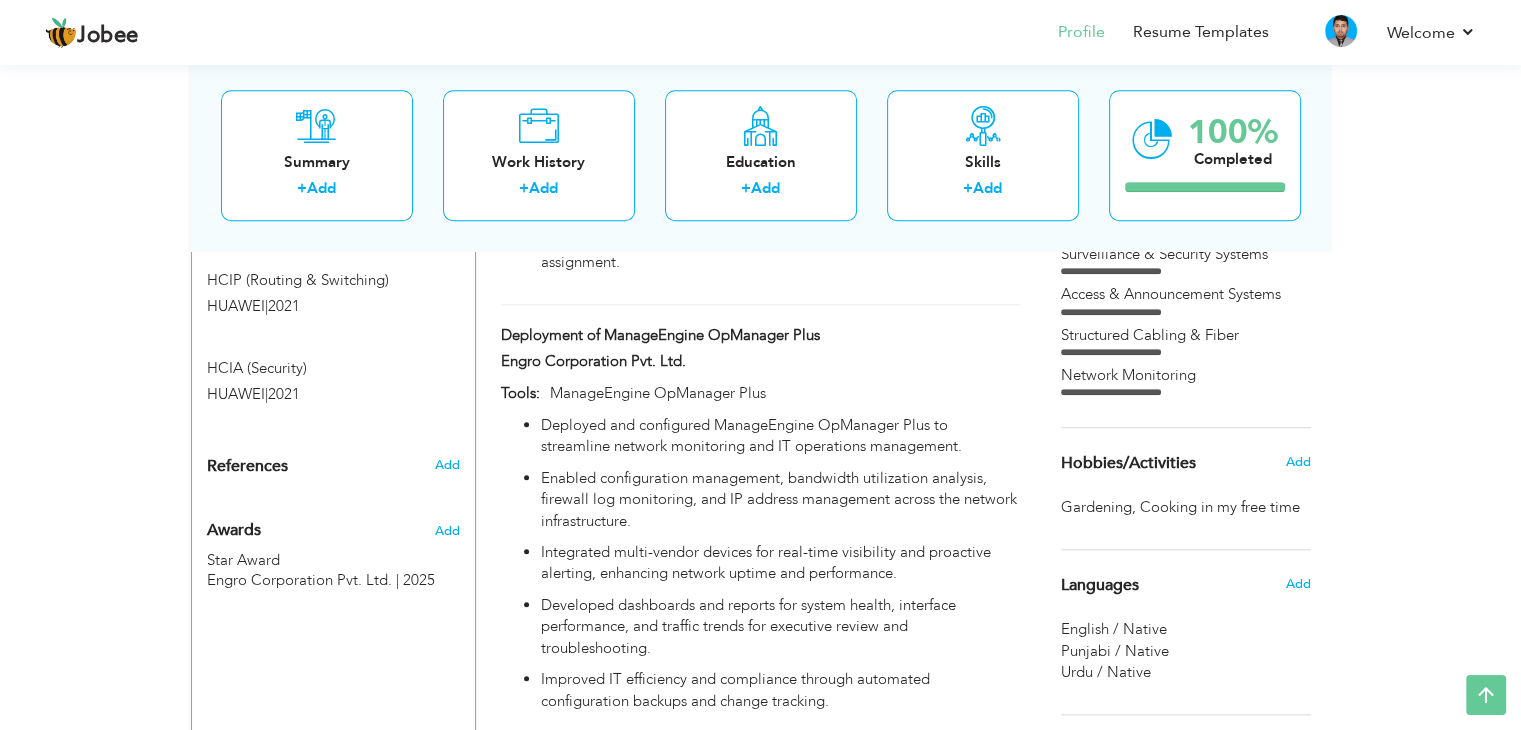 scroll, scrollTop: 1540, scrollLeft: 0, axis: vertical 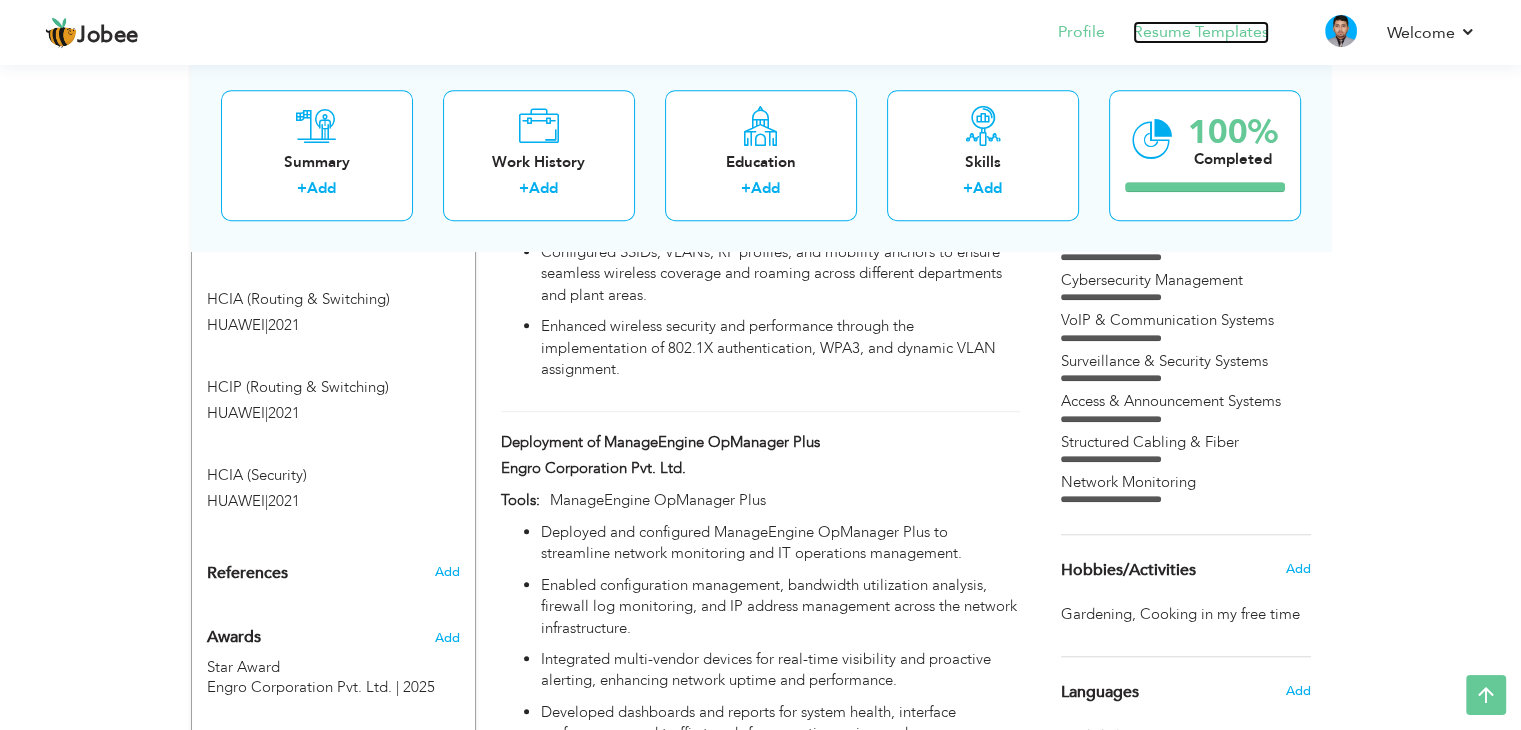 click on "Resume Templates" at bounding box center [1201, 32] 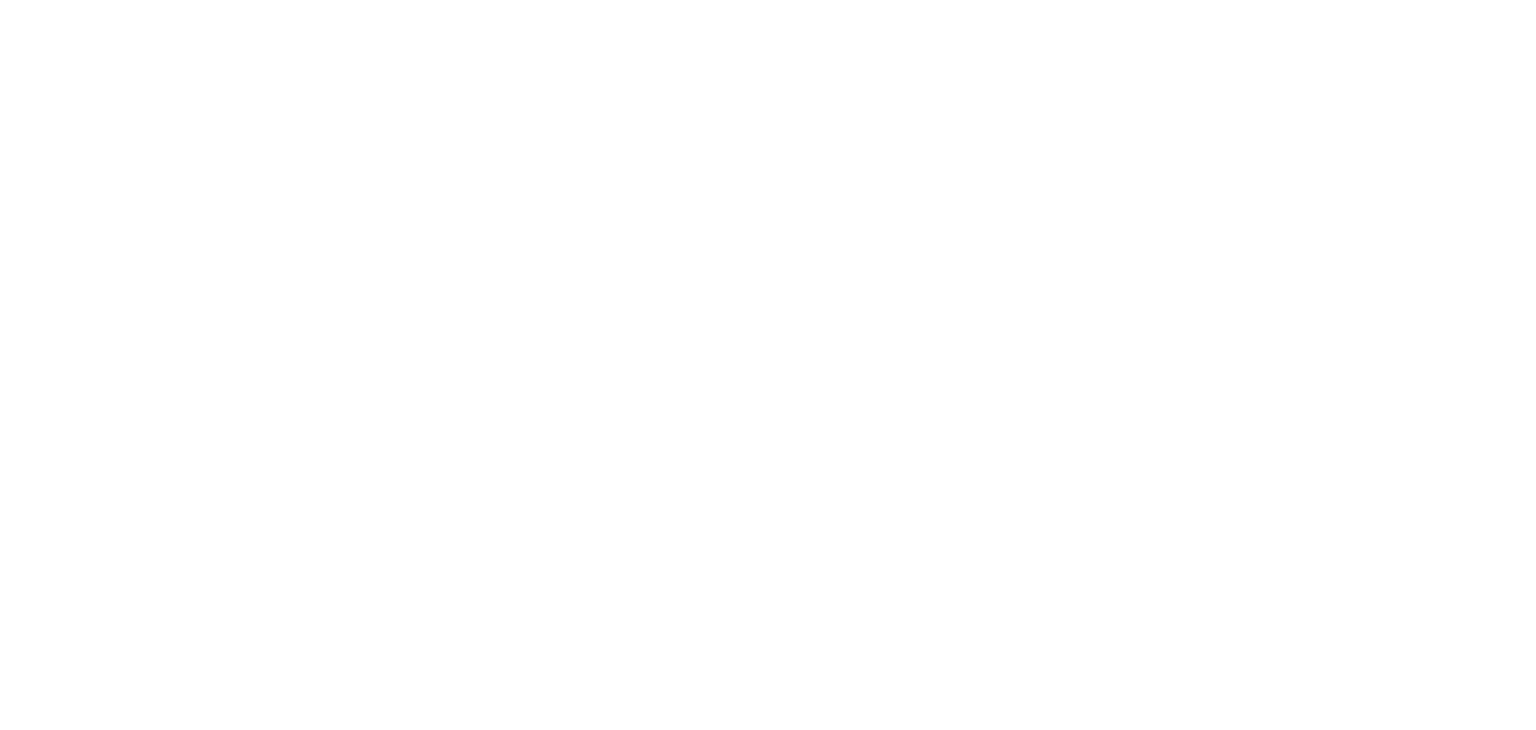 scroll, scrollTop: 0, scrollLeft: 0, axis: both 